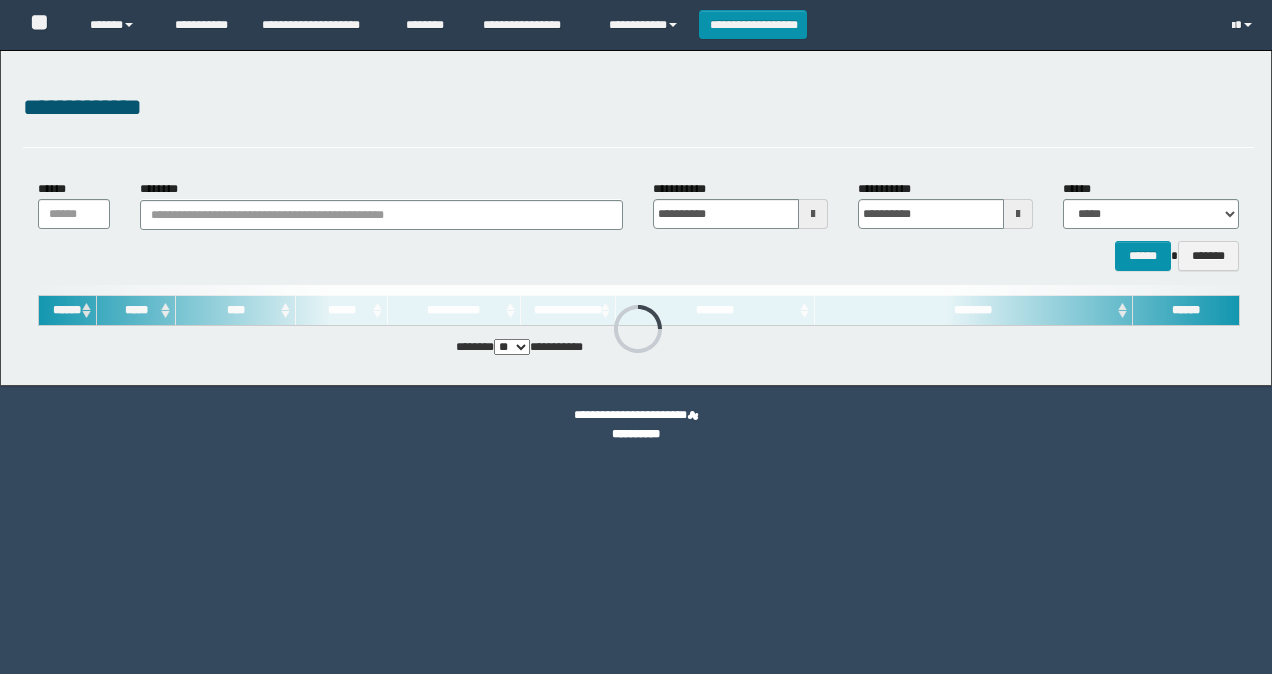 scroll, scrollTop: 0, scrollLeft: 0, axis: both 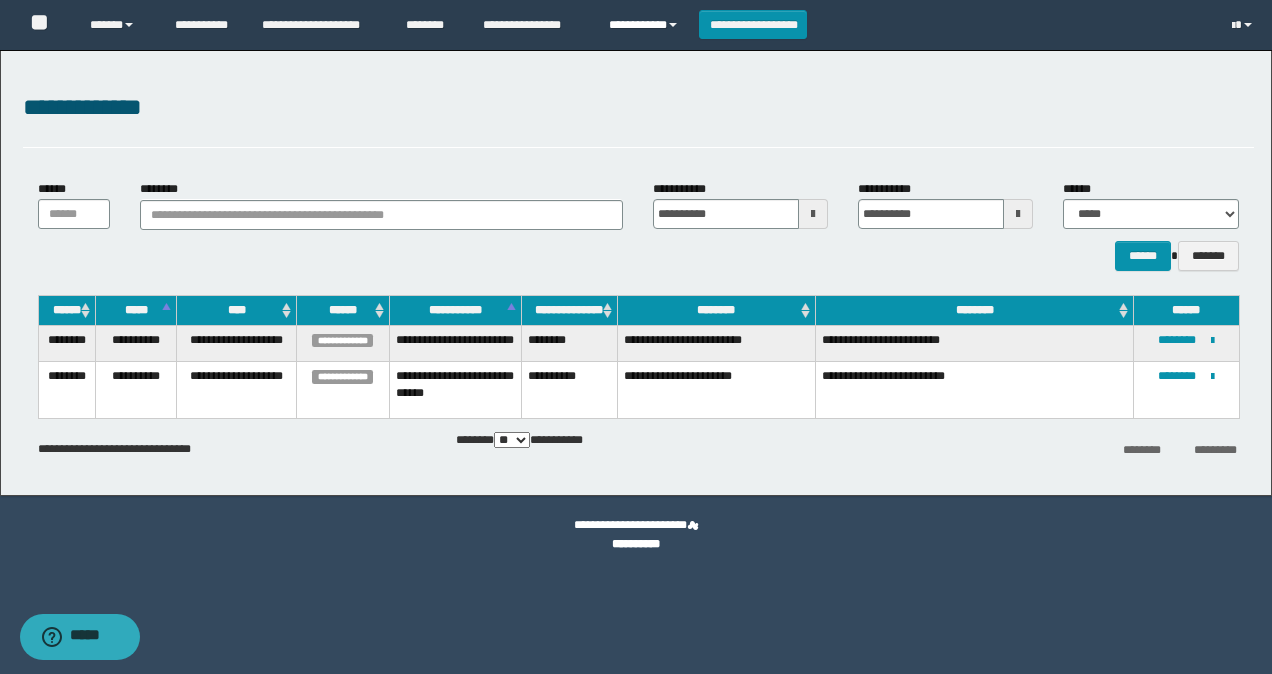 click on "**********" at bounding box center (646, 25) 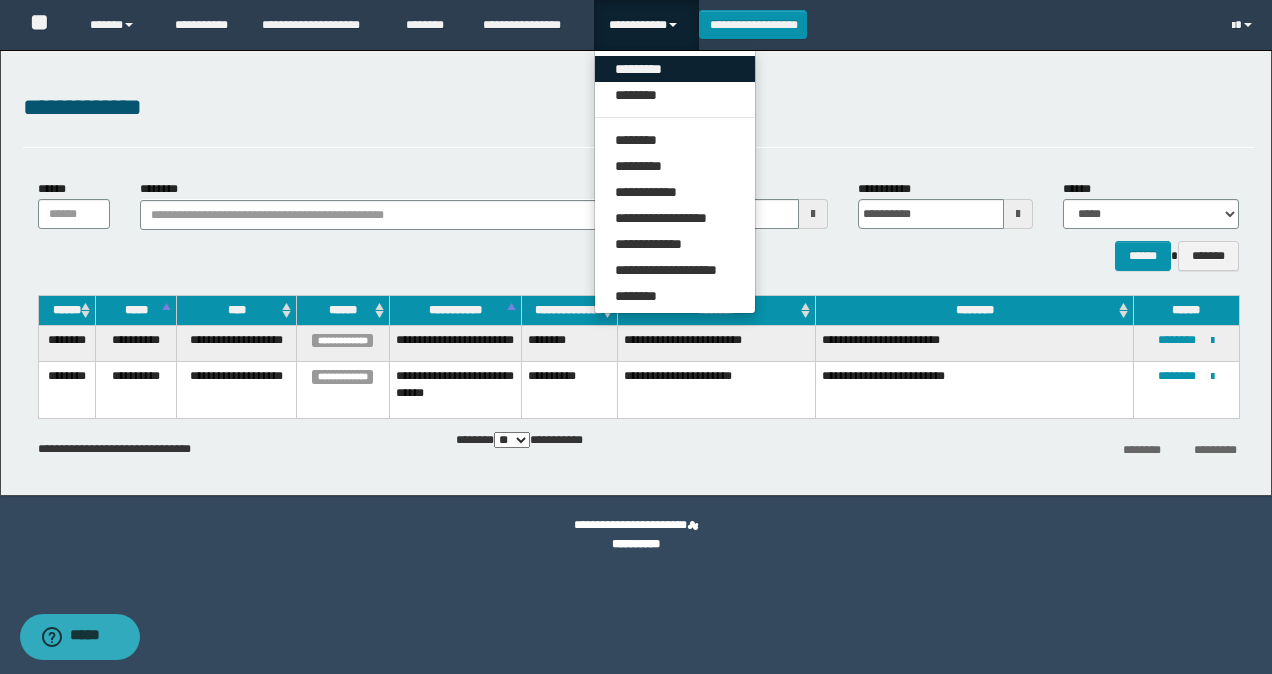 click on "*********" at bounding box center (675, 69) 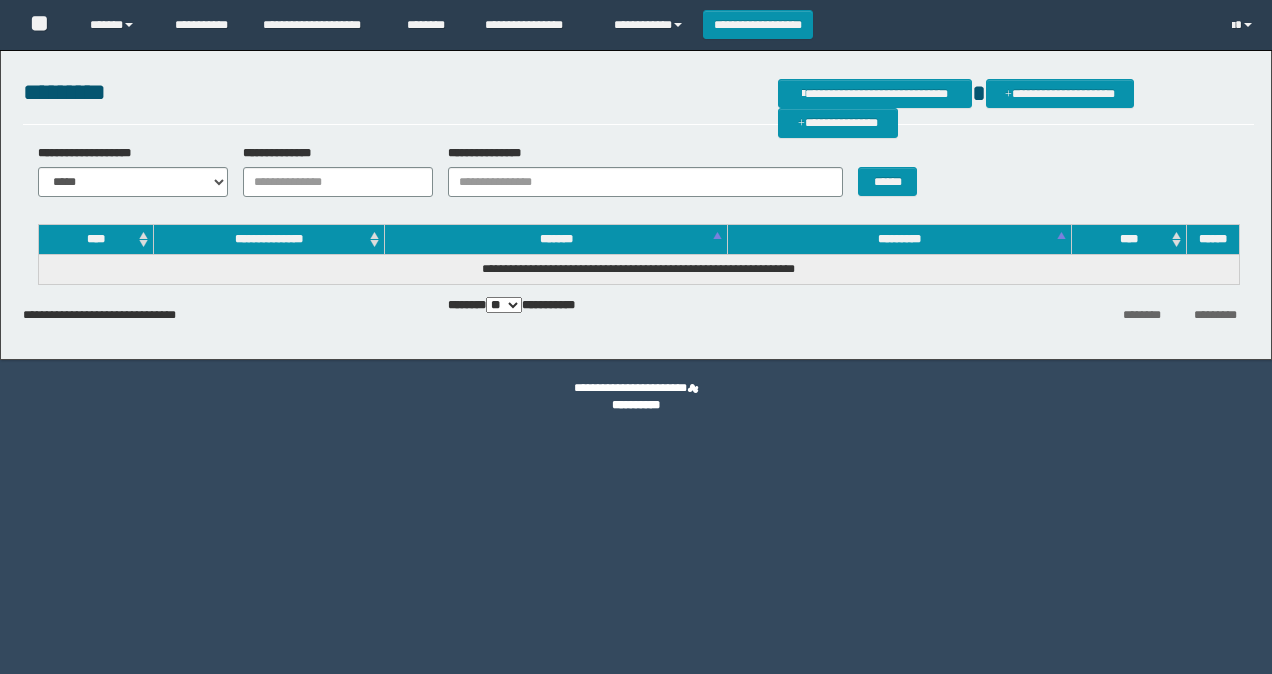 scroll, scrollTop: 0, scrollLeft: 0, axis: both 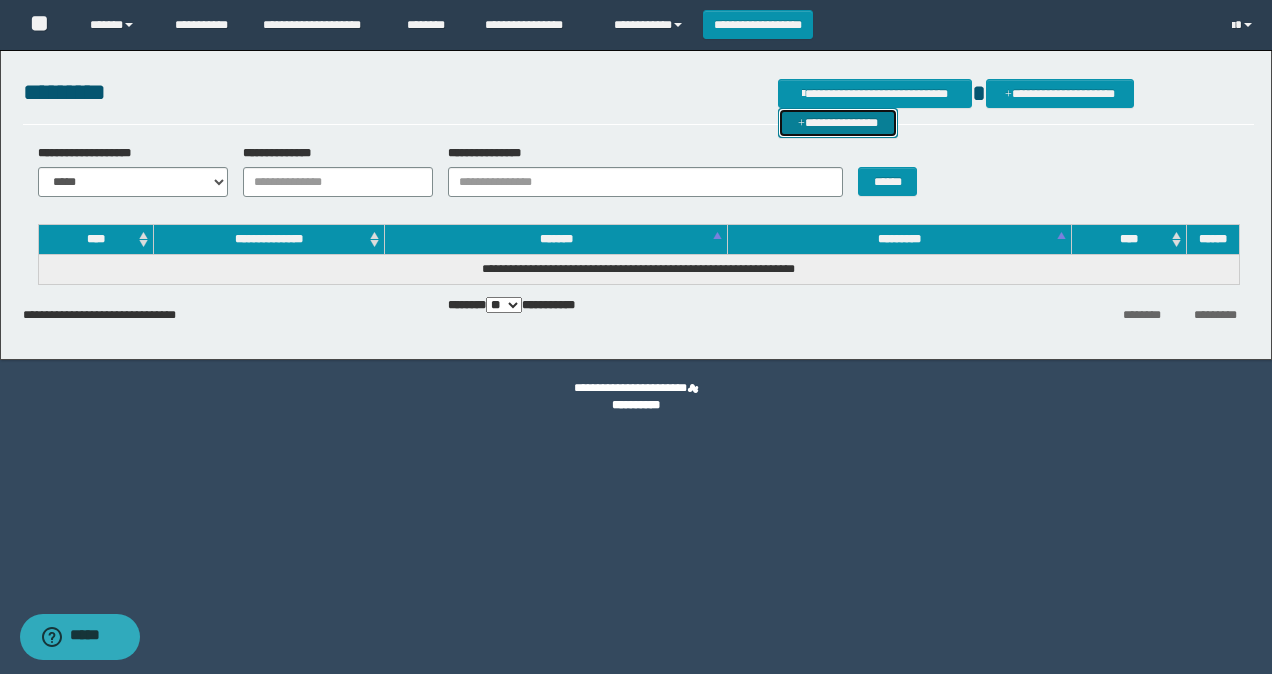 click on "**********" at bounding box center [838, 122] 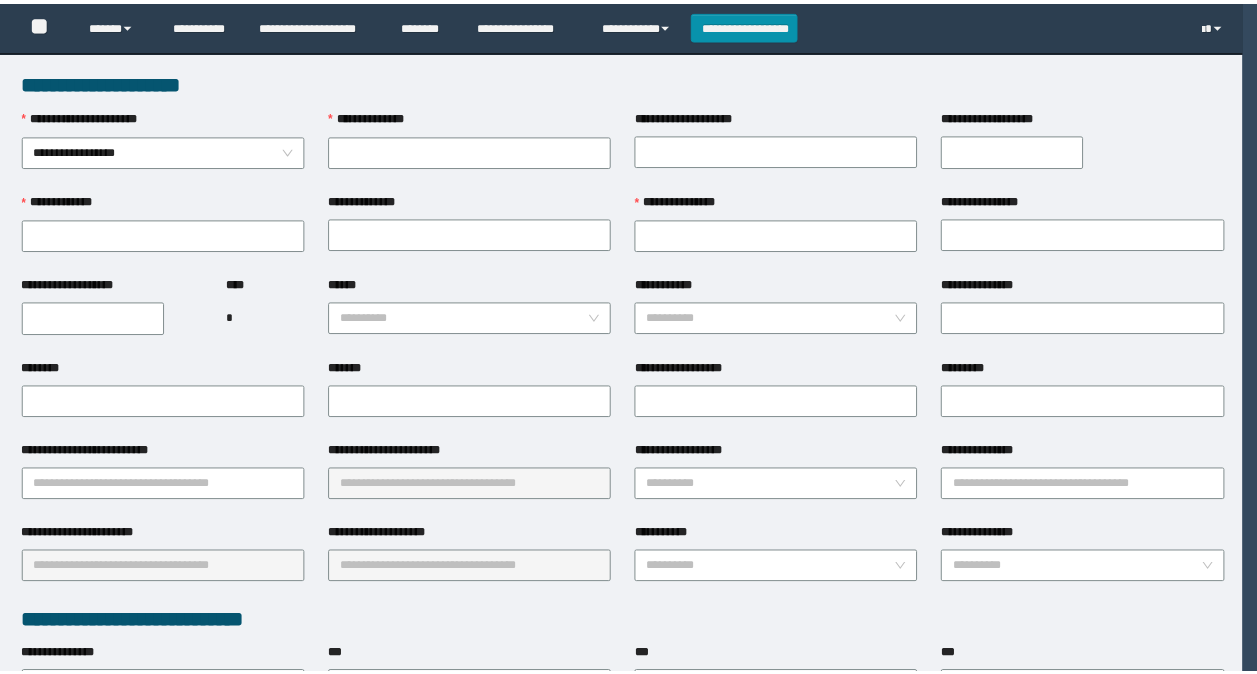 scroll, scrollTop: 0, scrollLeft: 0, axis: both 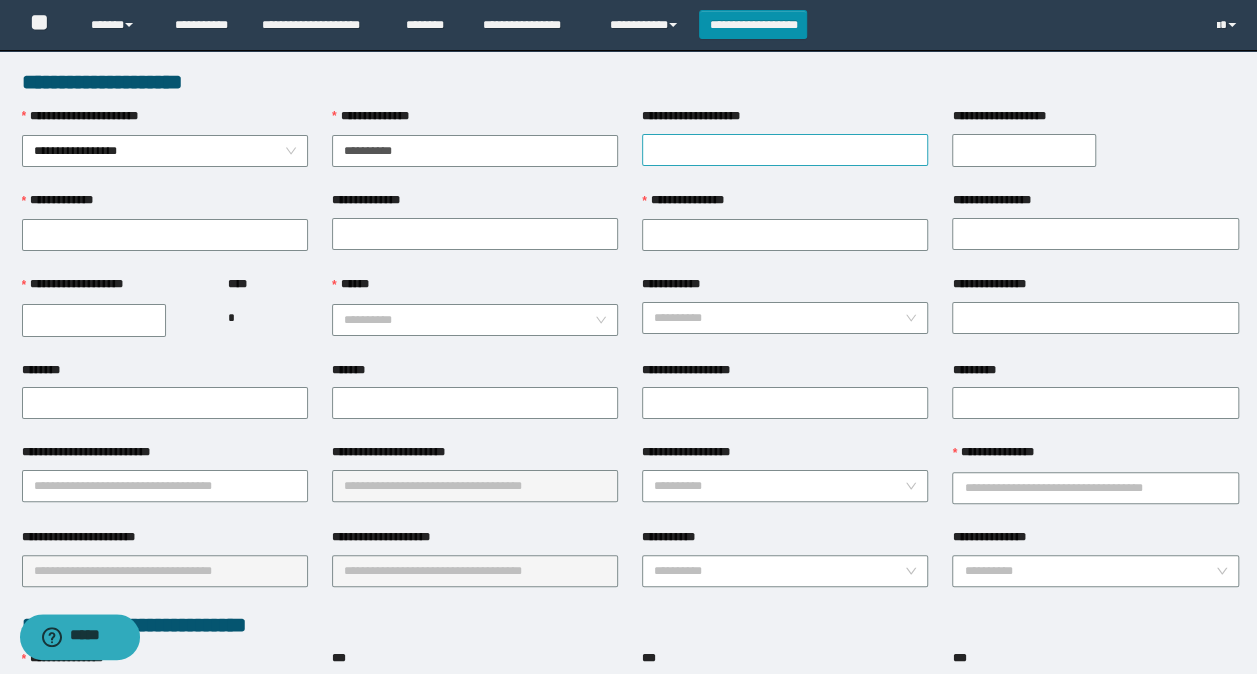 type on "**********" 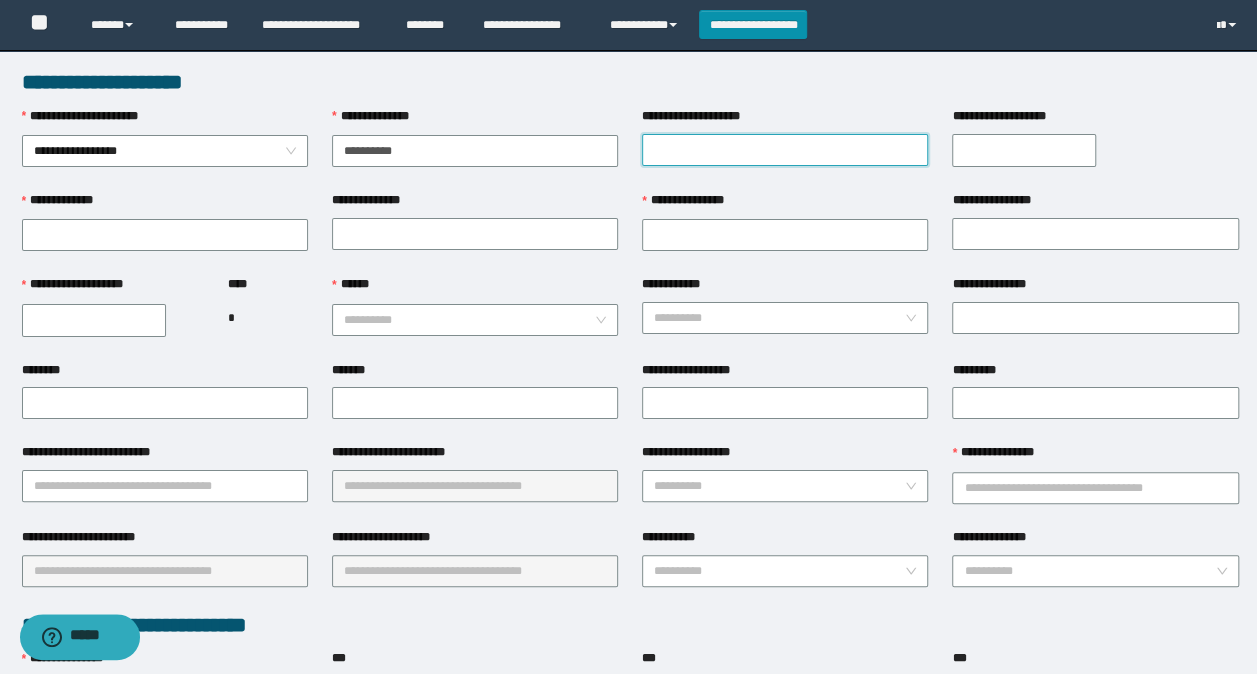 click on "**********" at bounding box center (785, 150) 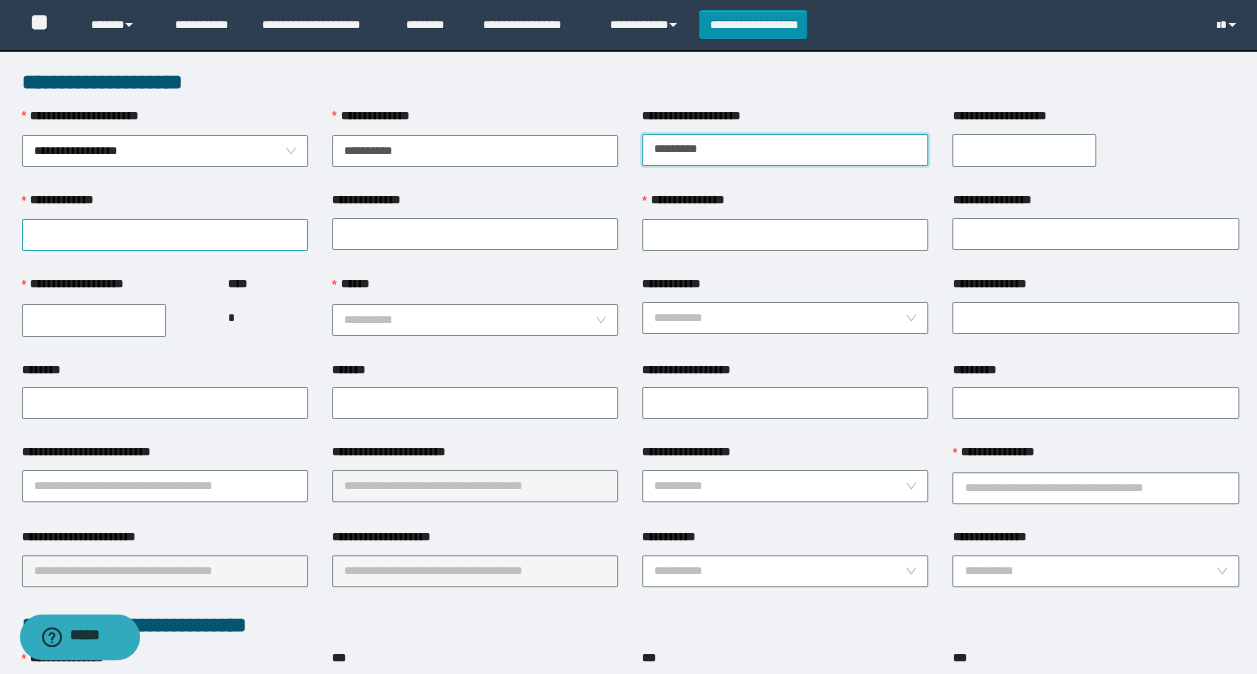 type on "*********" 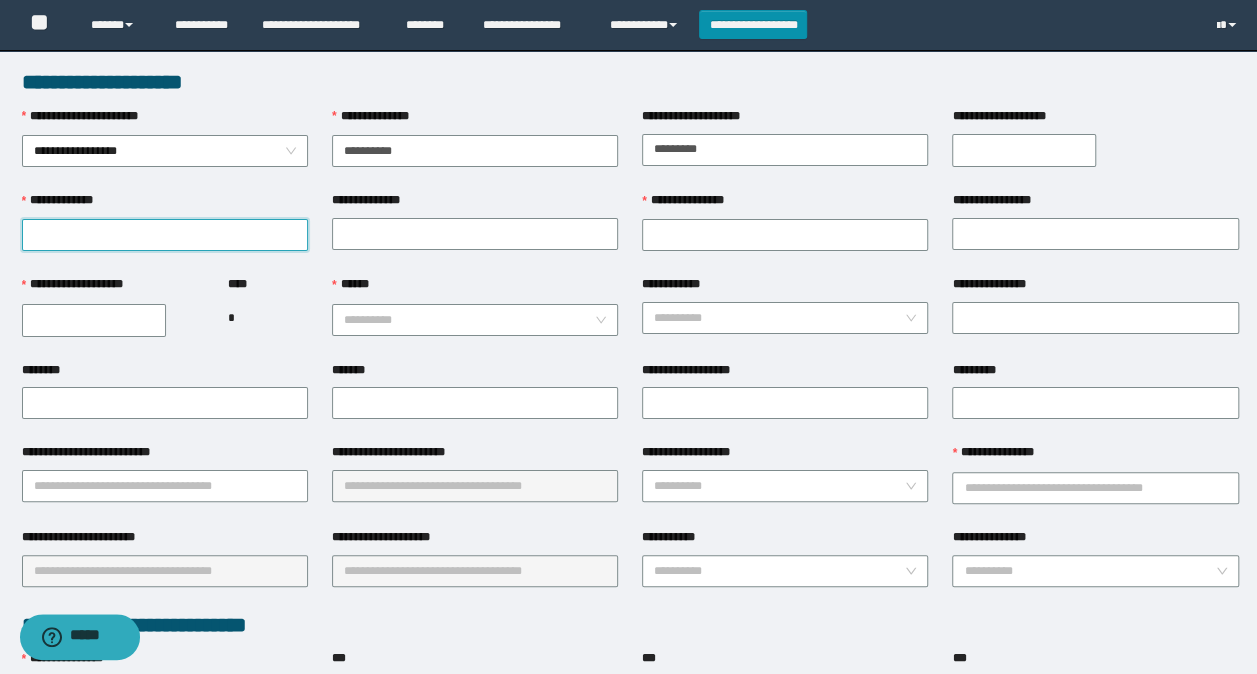 click on "**********" at bounding box center (165, 235) 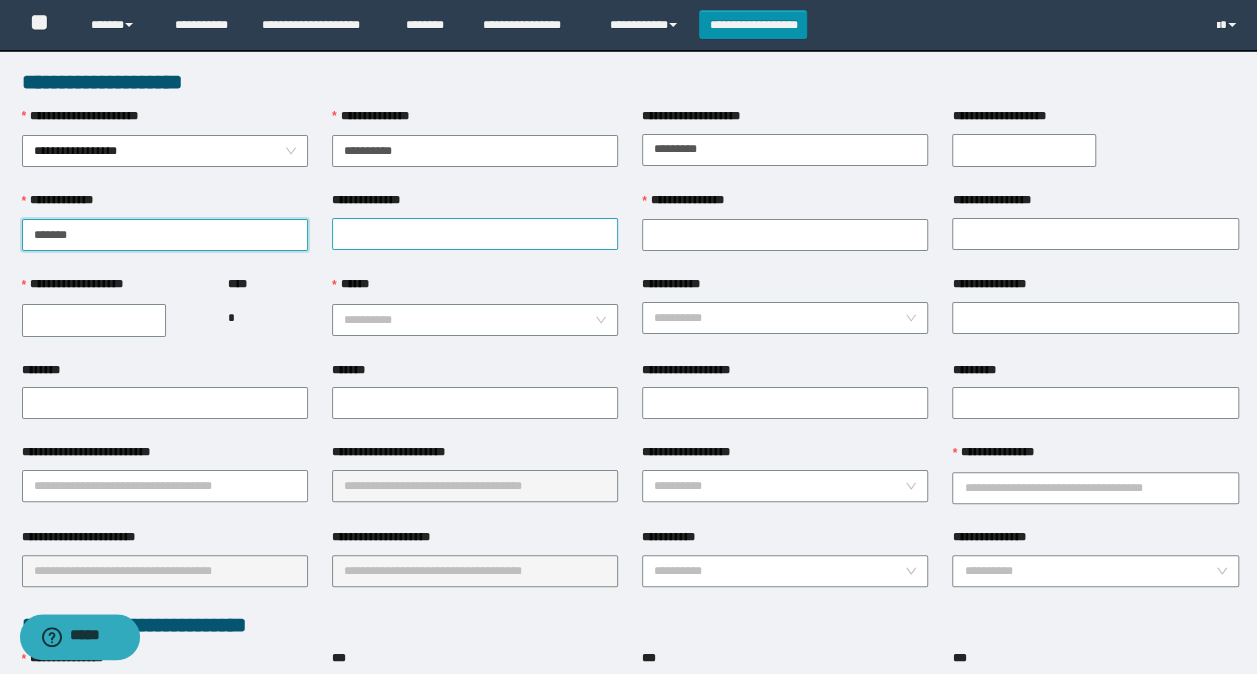 type on "******" 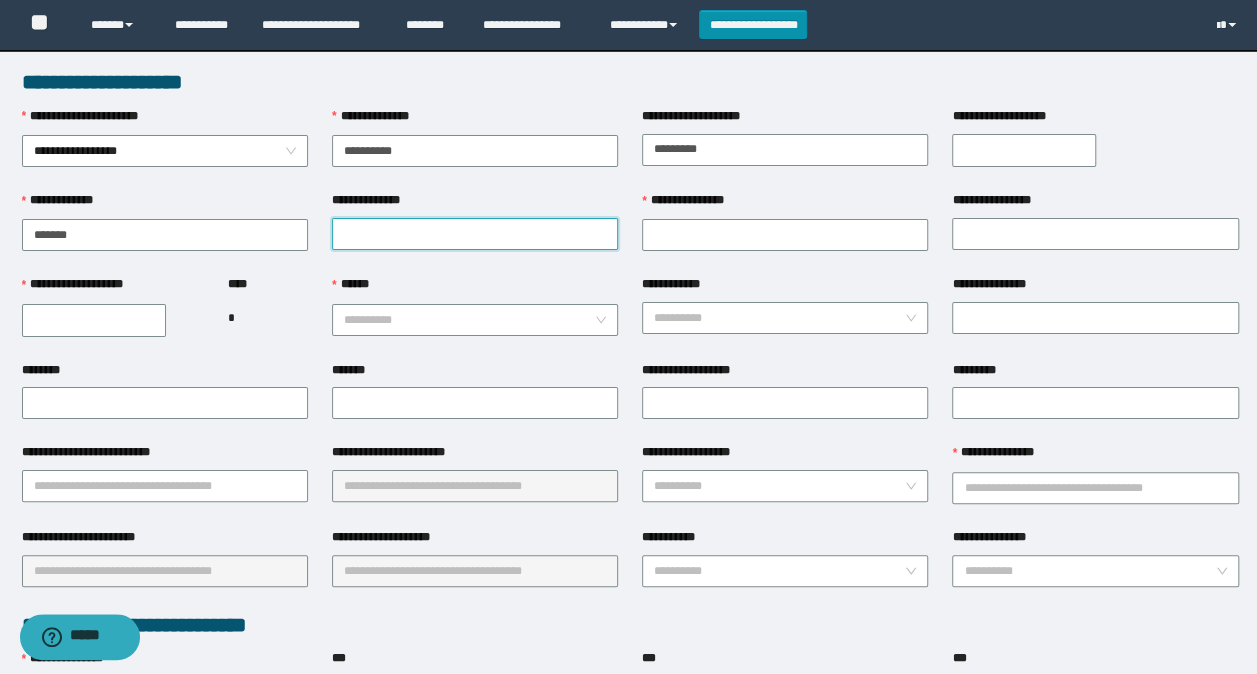 click on "**********" at bounding box center (475, 234) 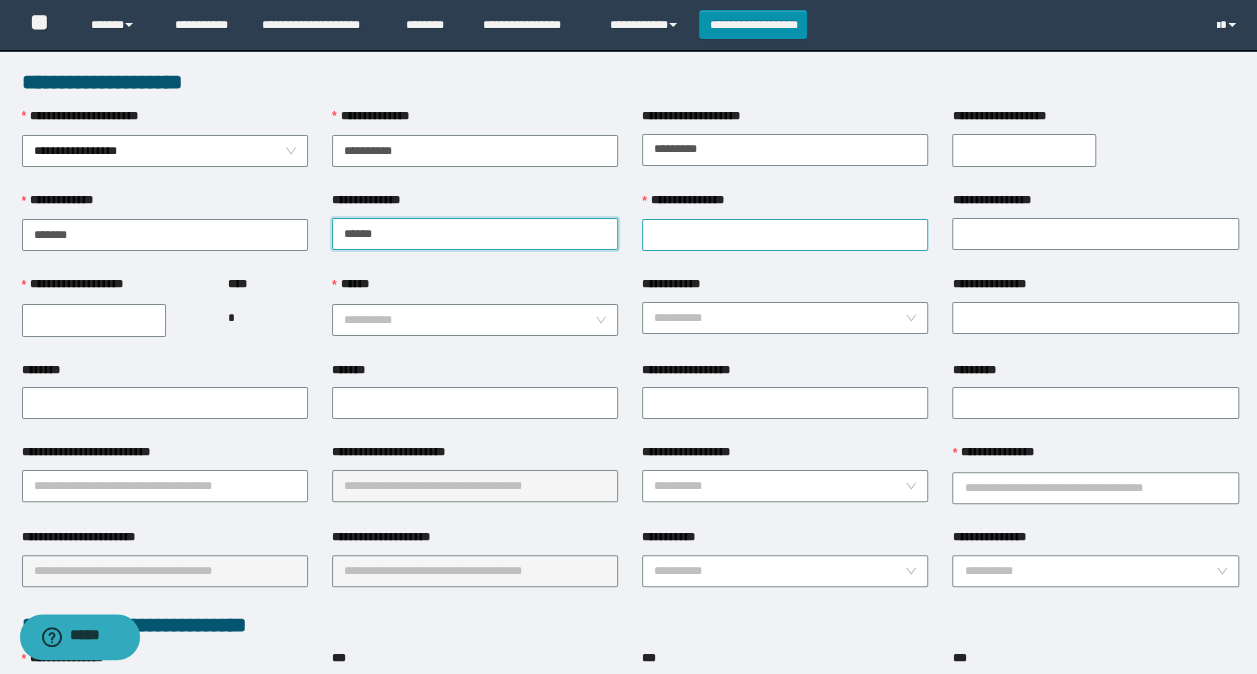 type on "******" 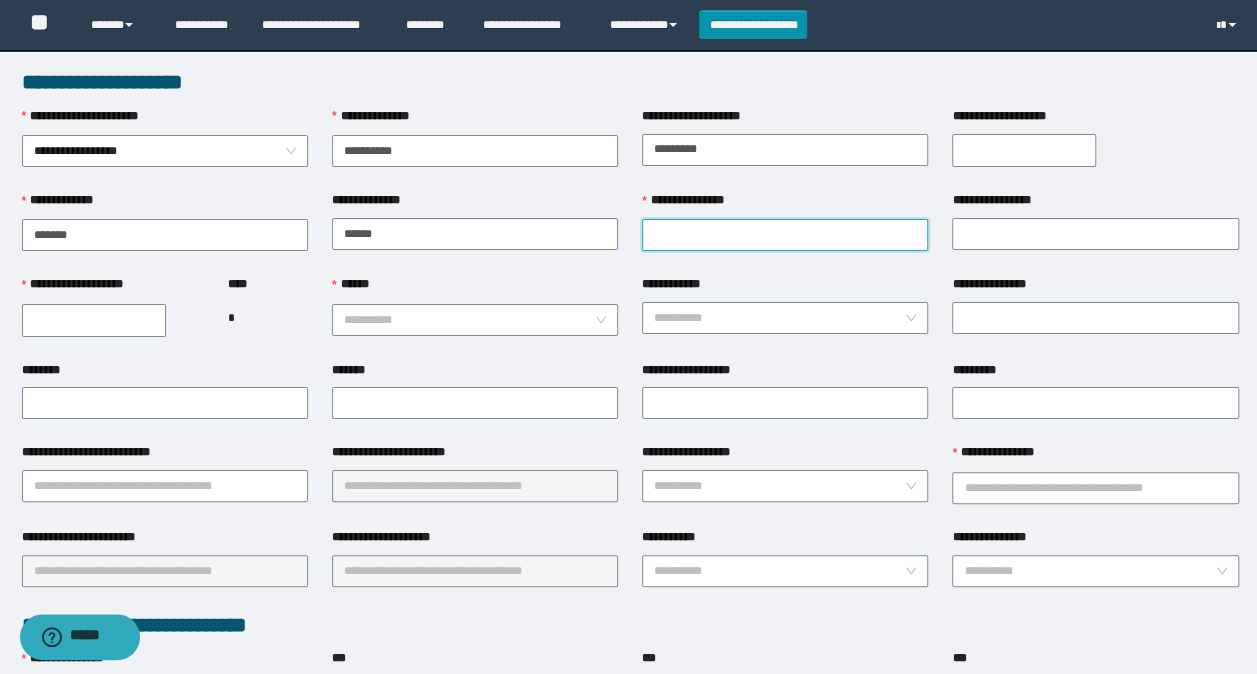 click on "**********" at bounding box center (785, 235) 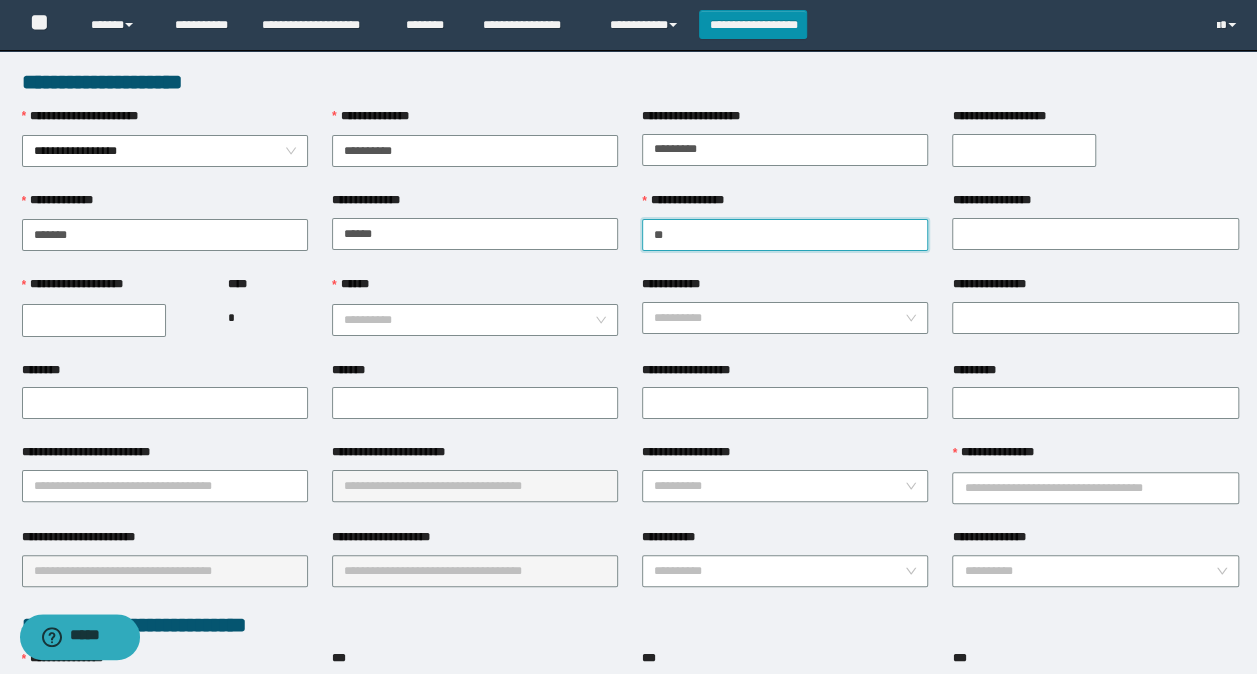 type on "*" 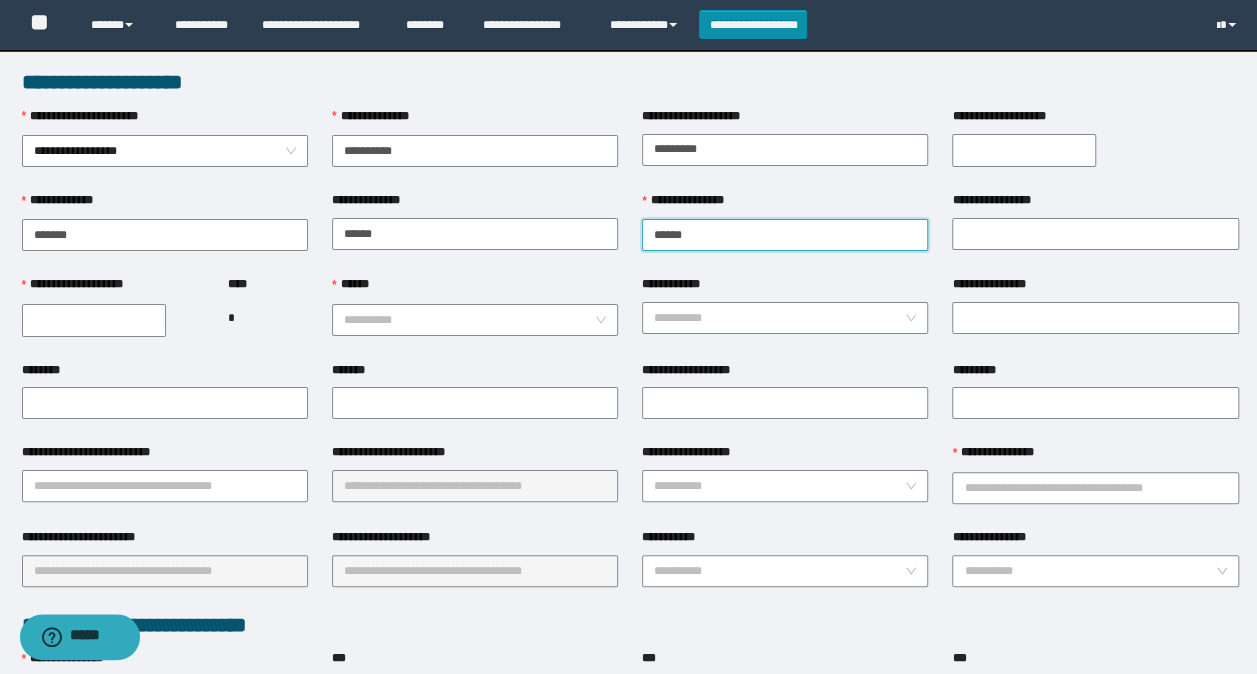 type on "******" 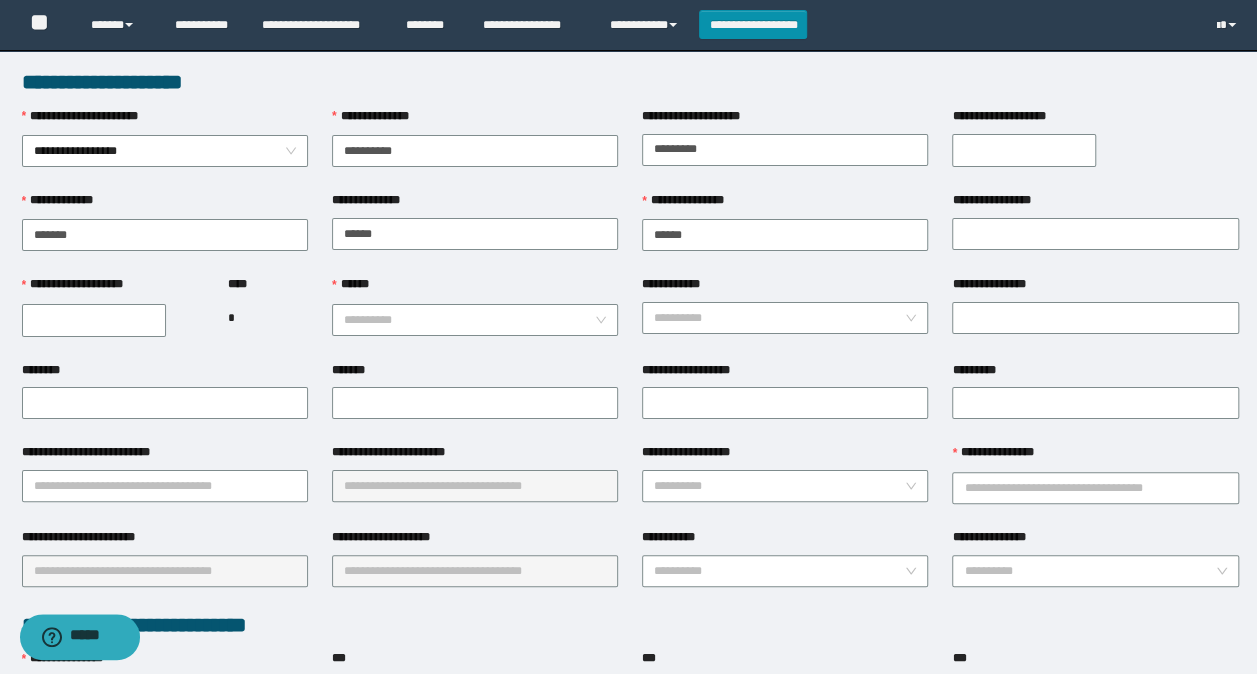 click on "**********" at bounding box center (94, 320) 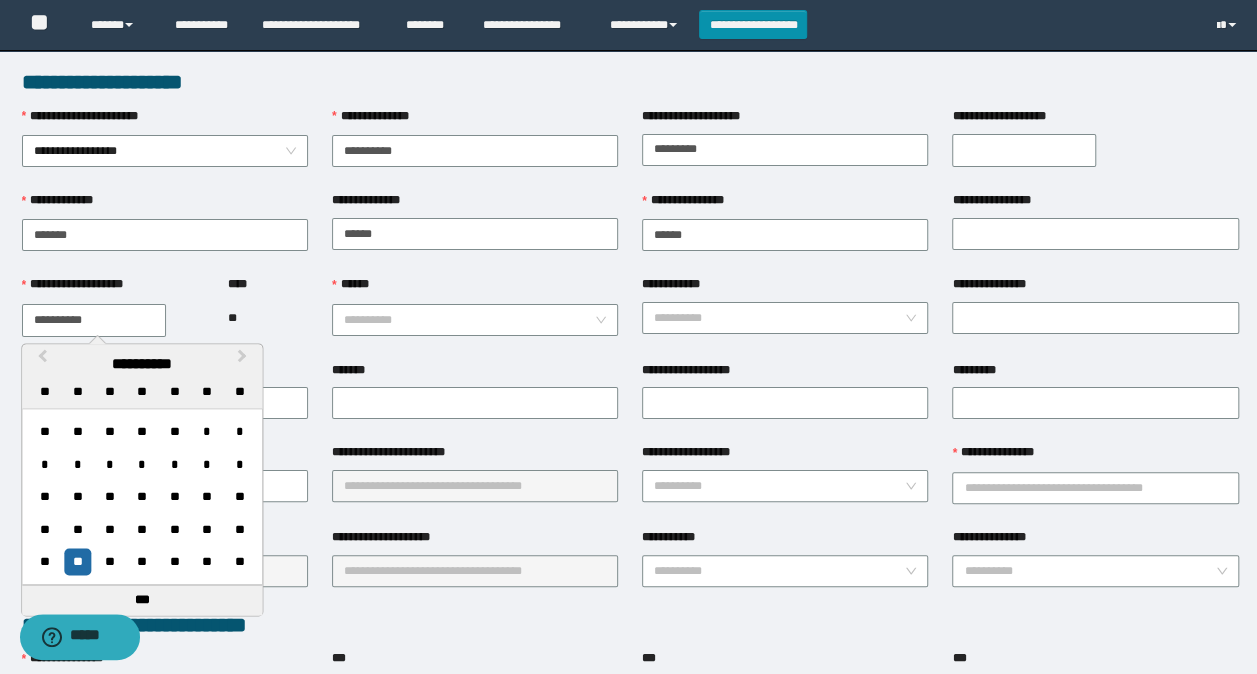 type on "**********" 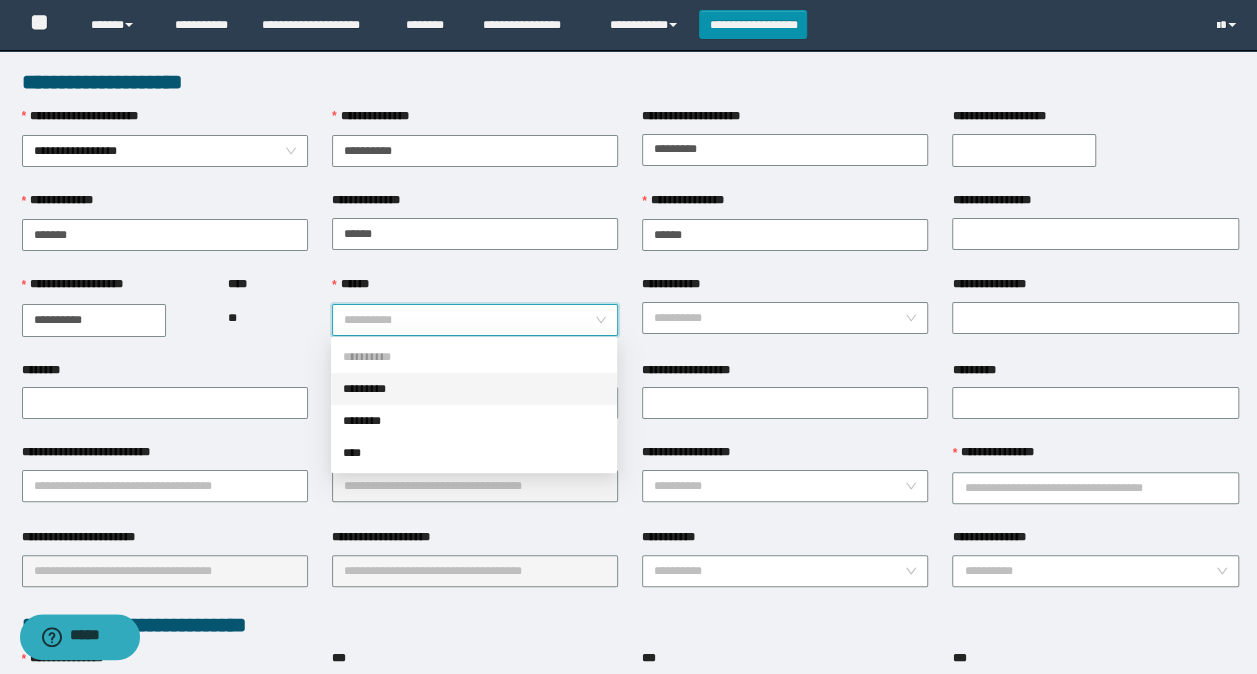 click on "******" at bounding box center [469, 320] 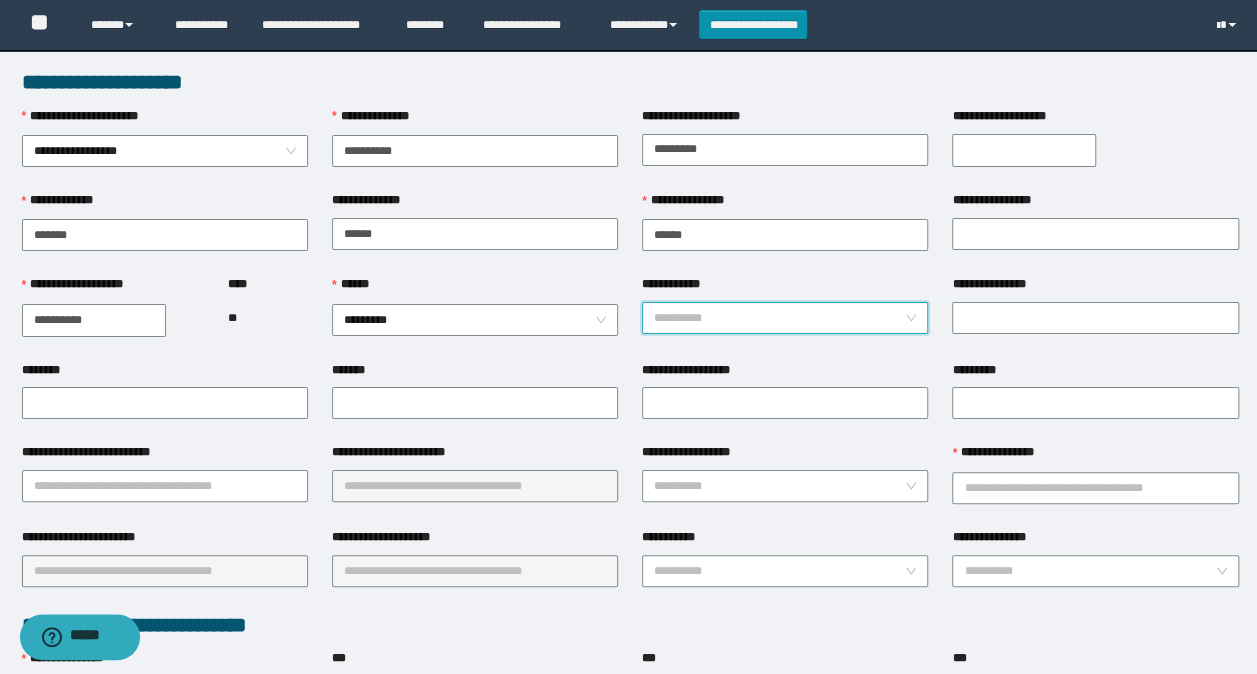 click on "**********" at bounding box center (779, 318) 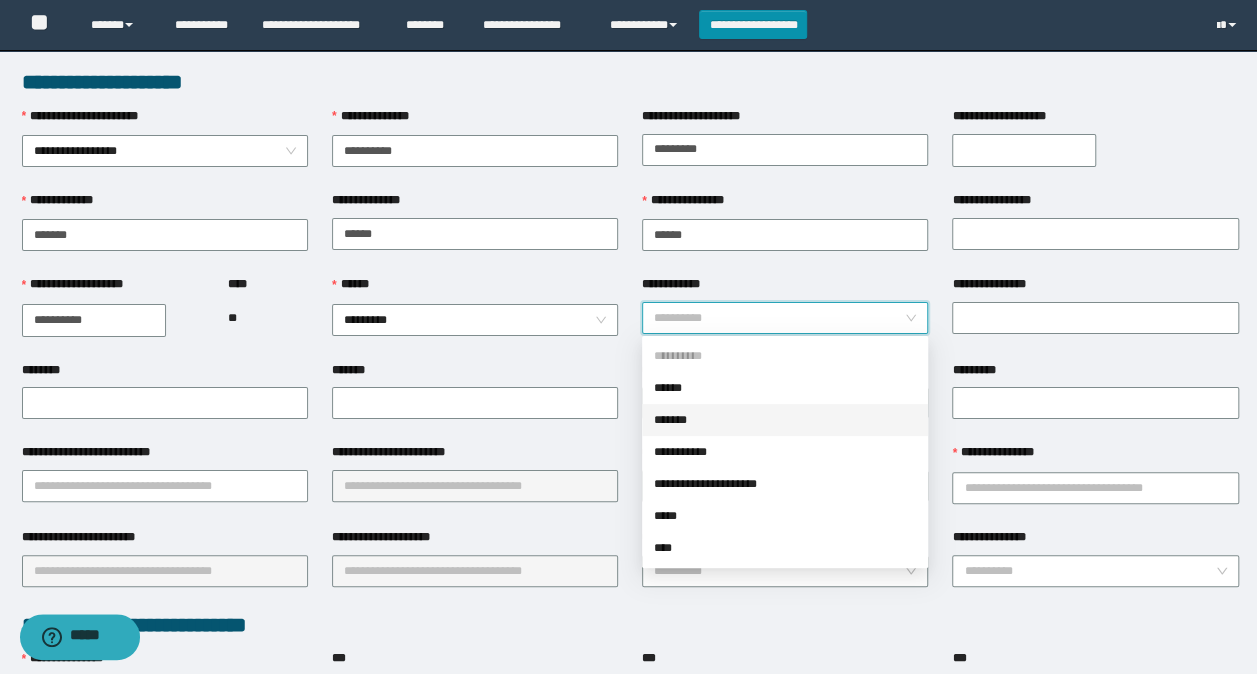 click on "*******" at bounding box center [785, 420] 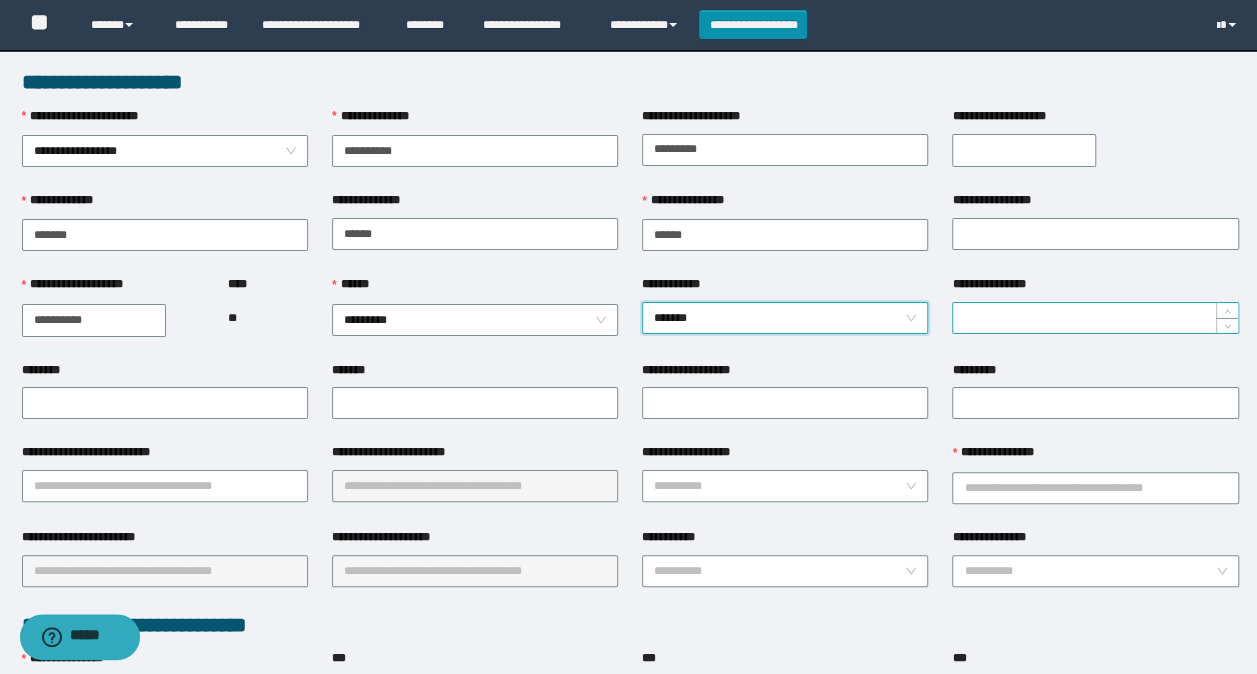click on "**********" at bounding box center [1095, 318] 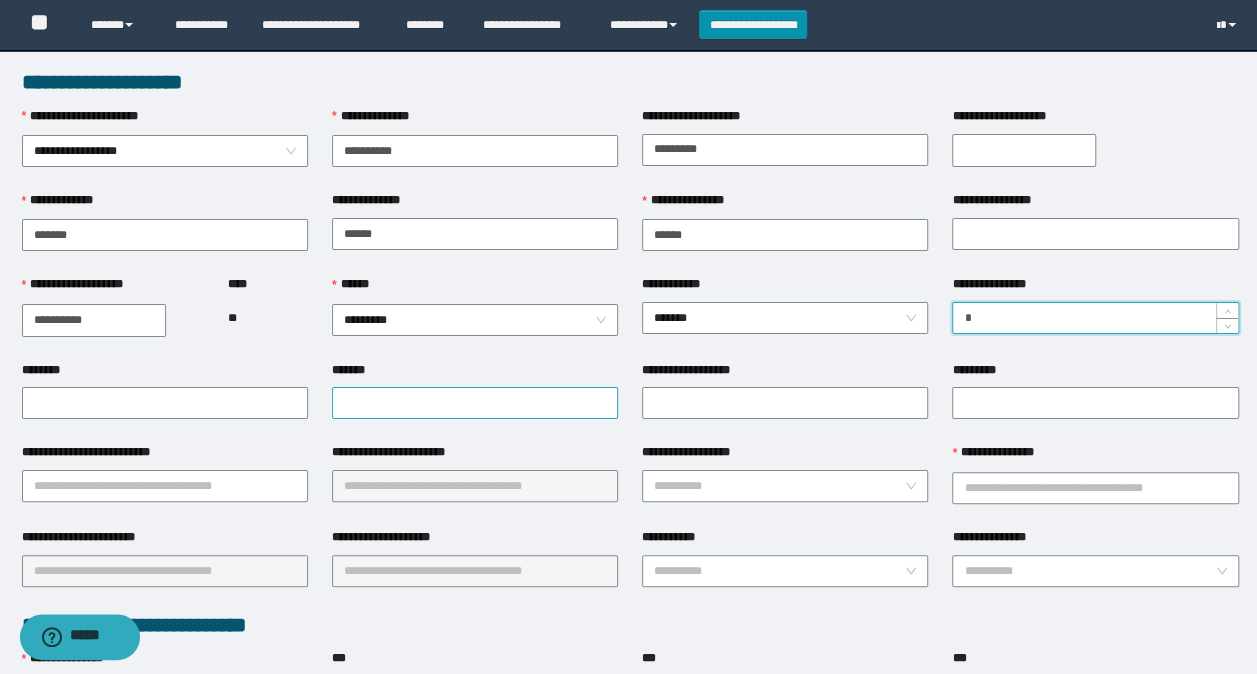 type on "*" 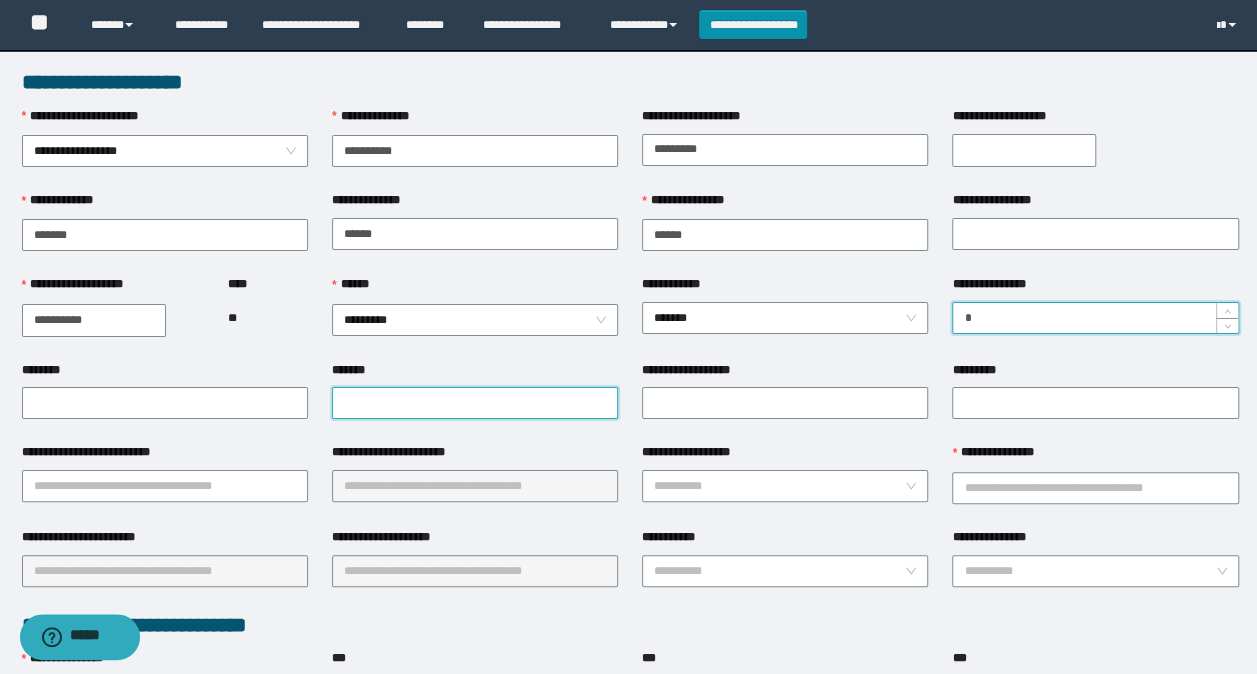 click on "*******" at bounding box center (475, 403) 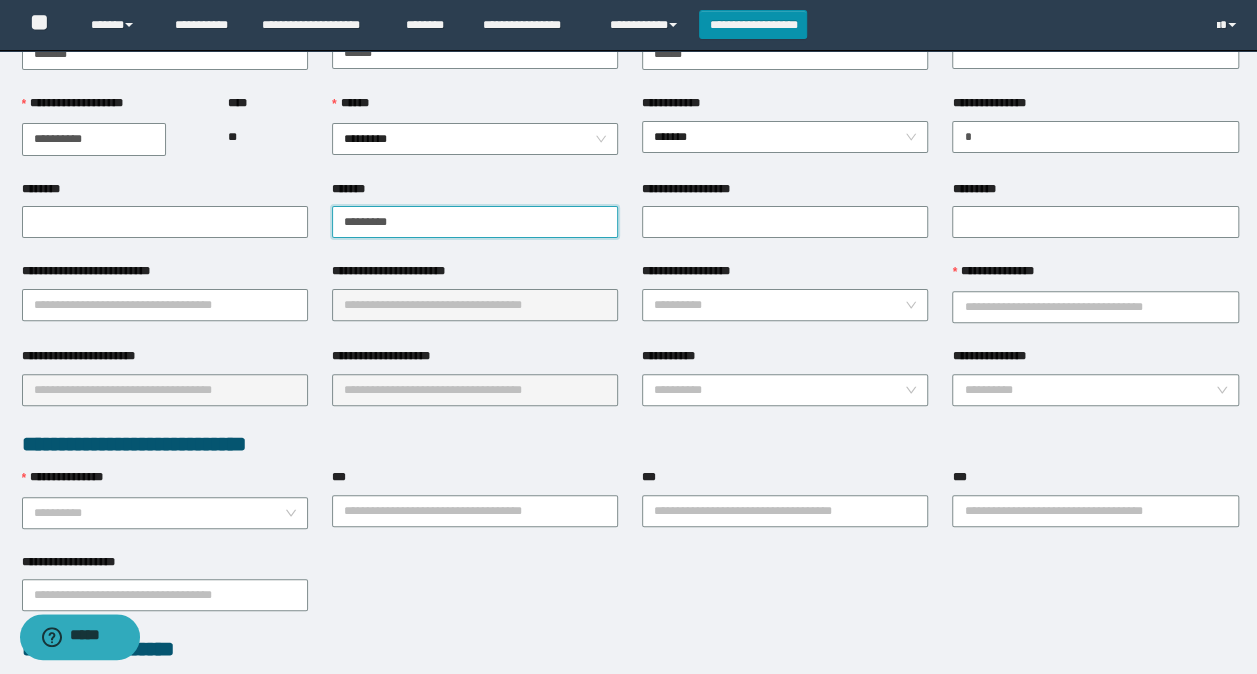 scroll, scrollTop: 200, scrollLeft: 0, axis: vertical 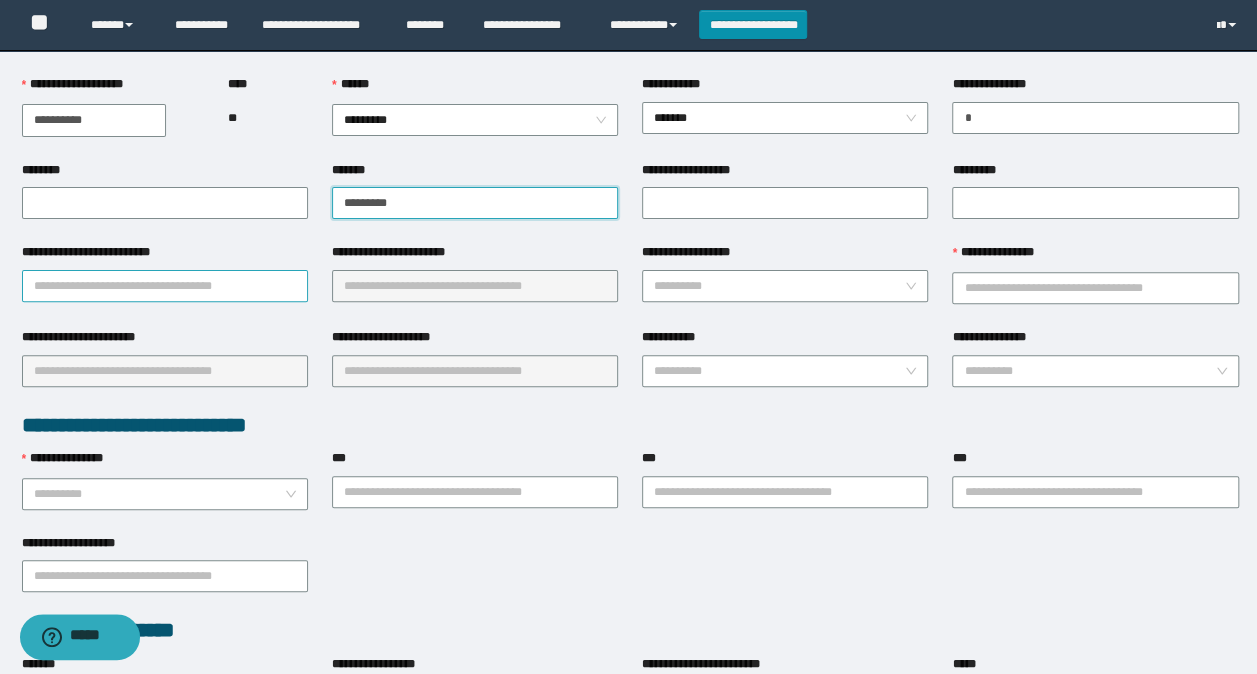 type on "*********" 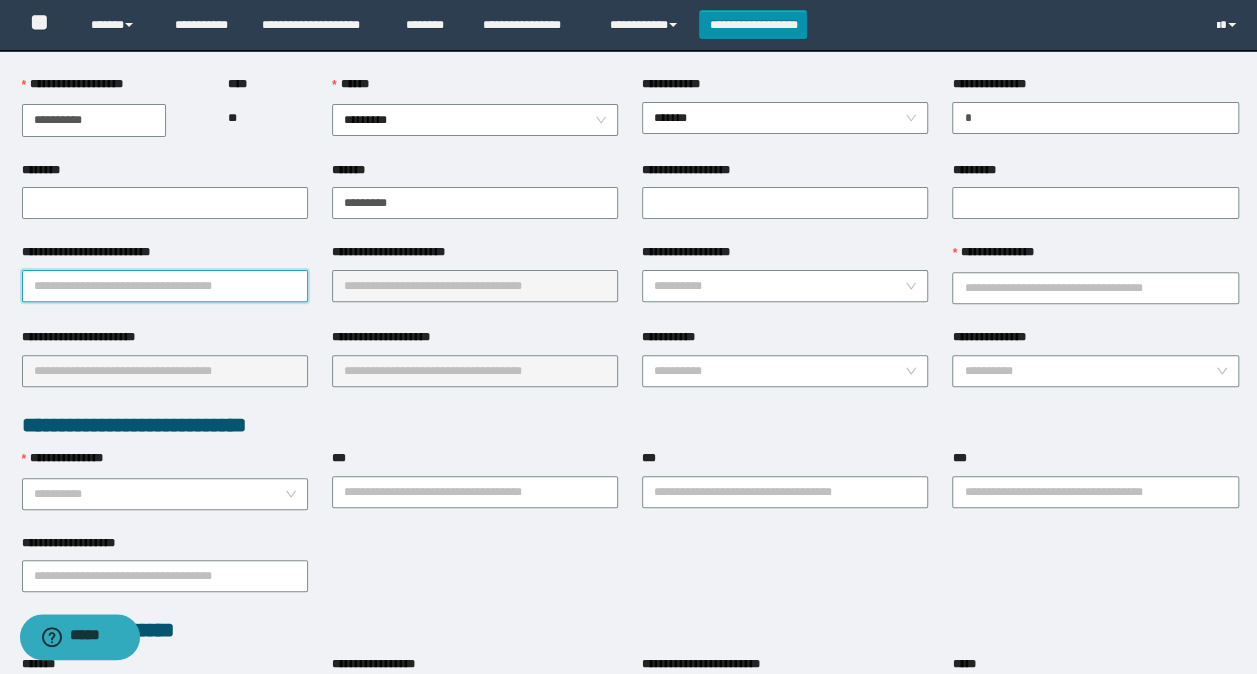 click on "**********" at bounding box center [165, 286] 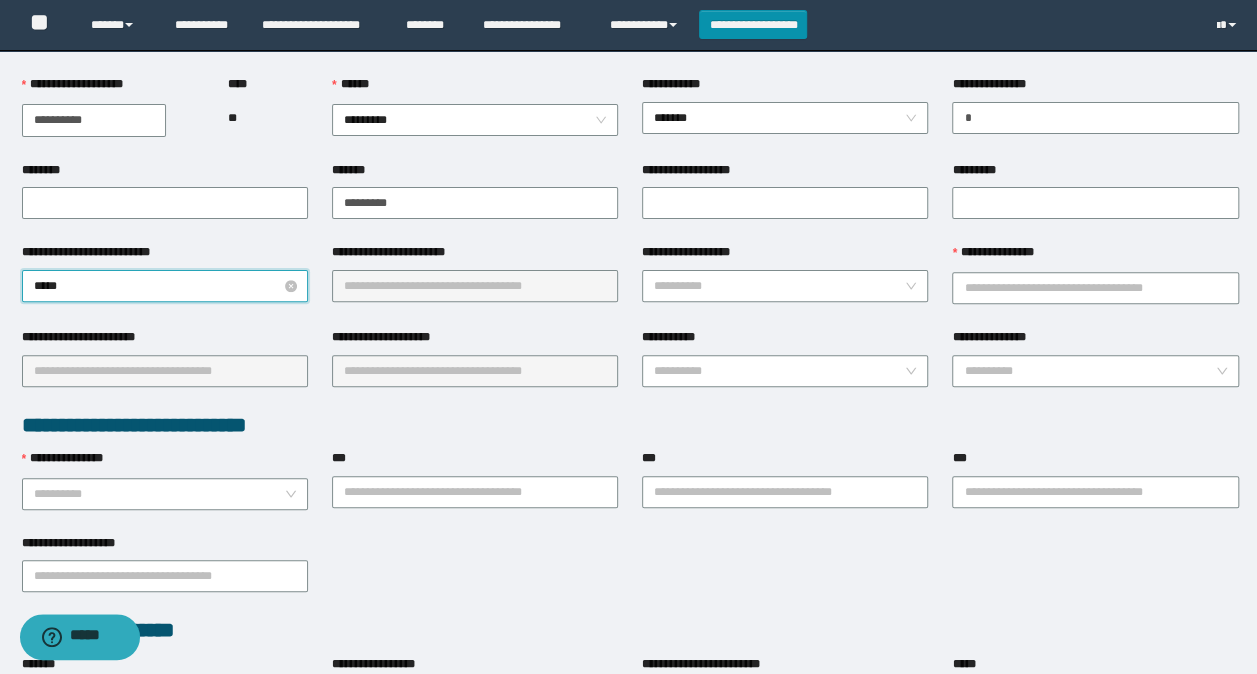 type on "******" 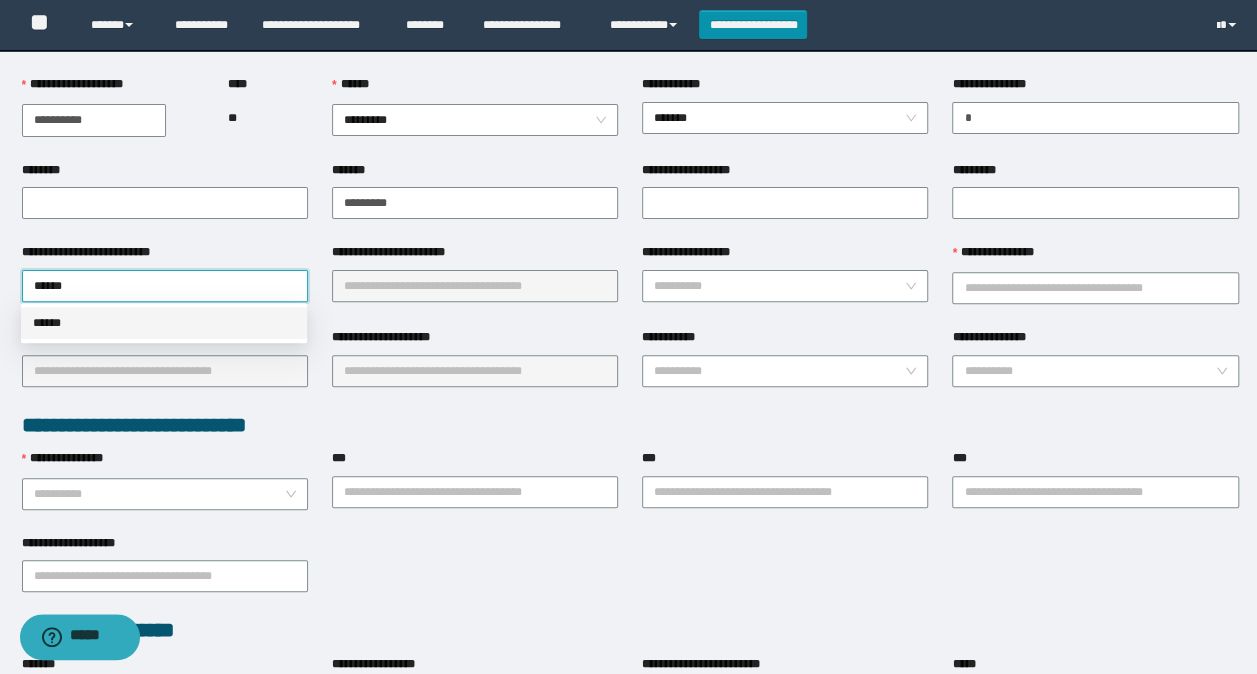 drag, startPoint x: 55, startPoint y: 324, endPoint x: 427, endPoint y: 304, distance: 372.53723 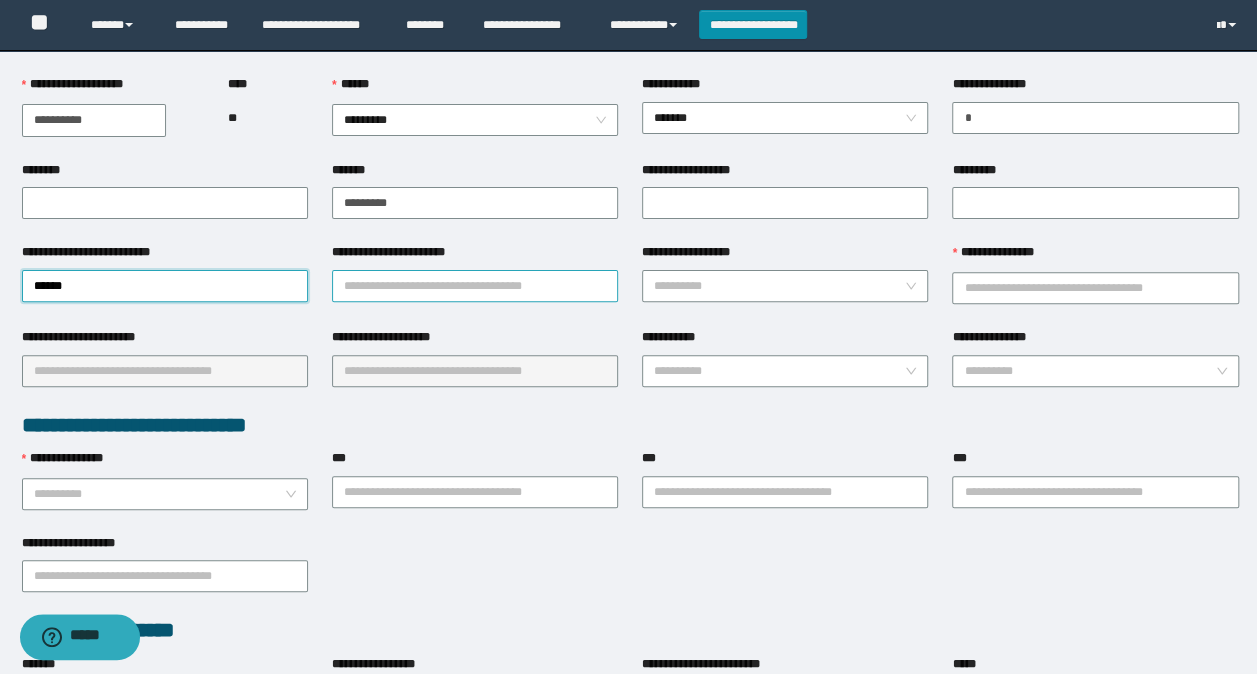 click on "**********" at bounding box center (475, 286) 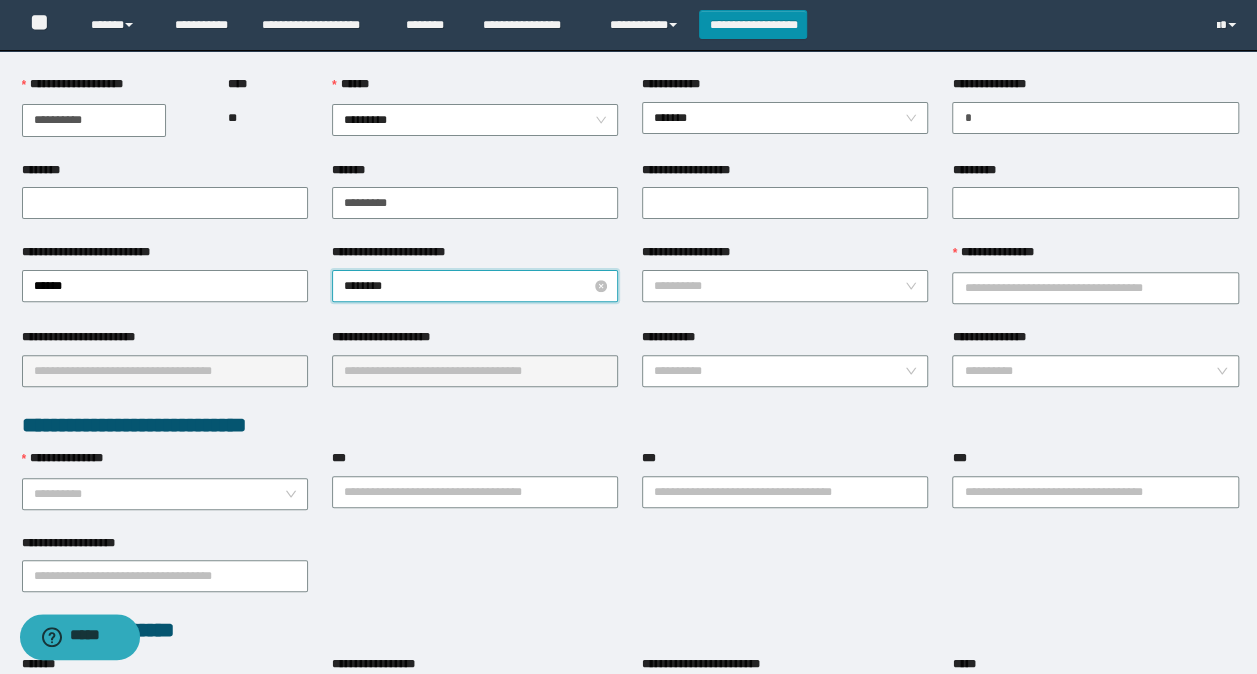type on "*********" 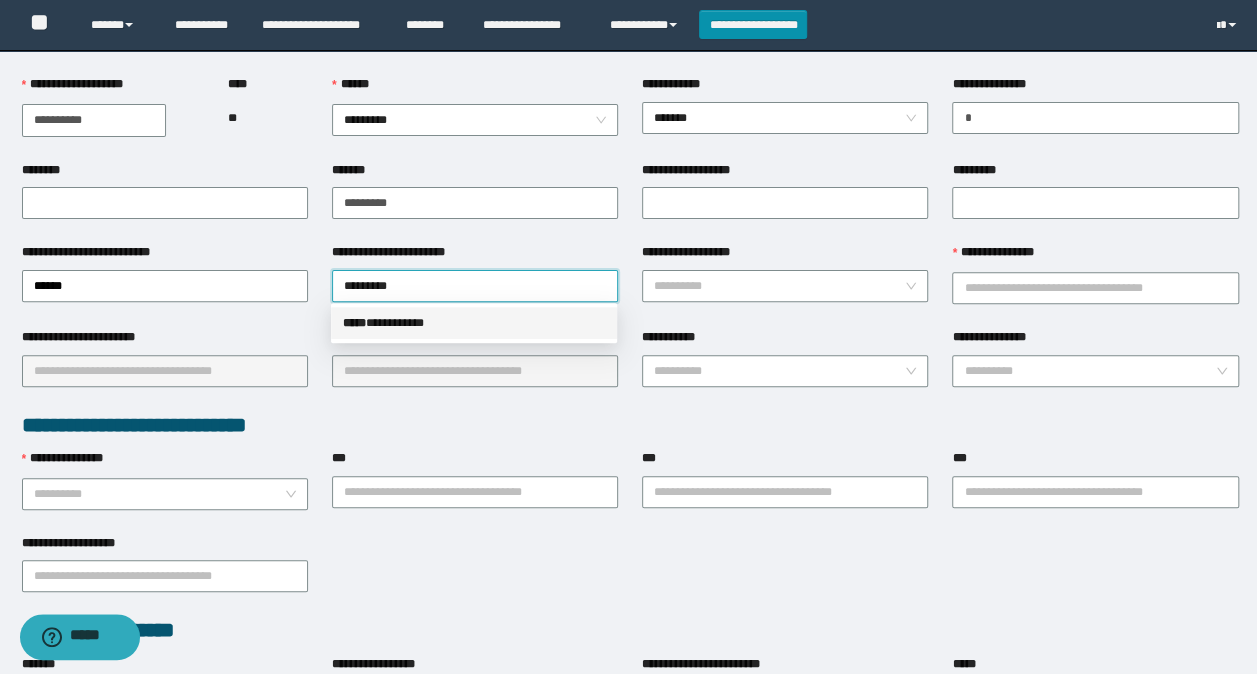 click on "***** * *********" at bounding box center [474, 323] 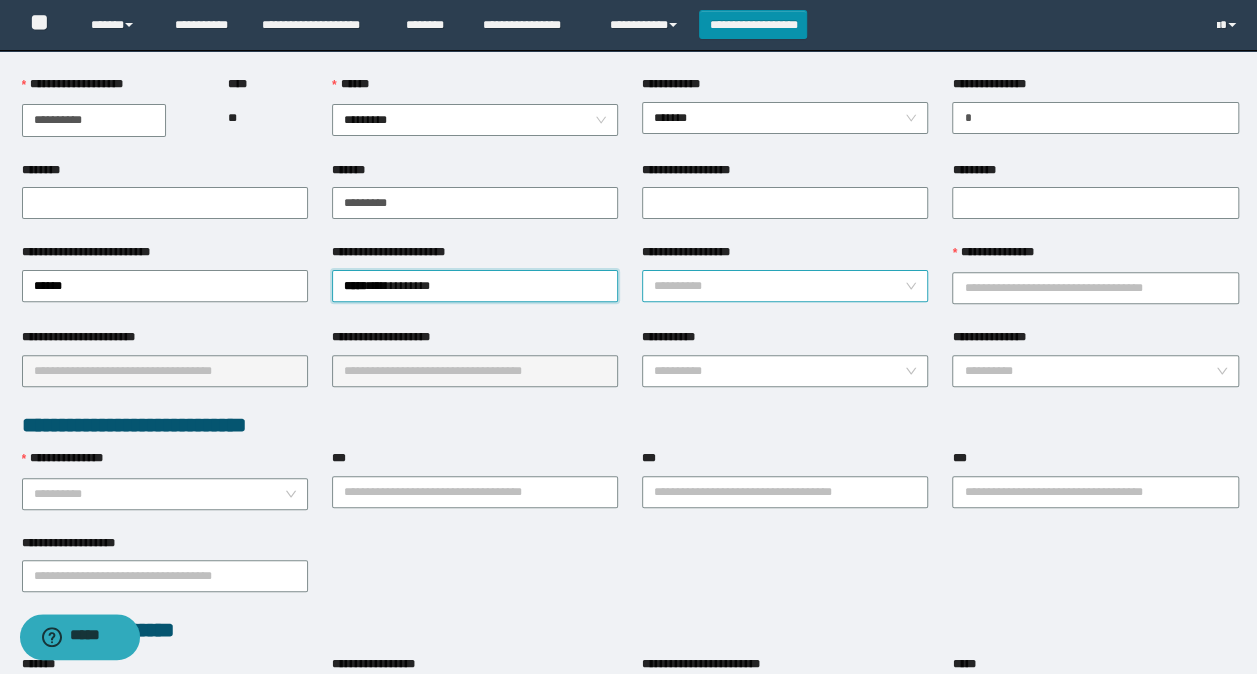 click on "**********" at bounding box center (779, 286) 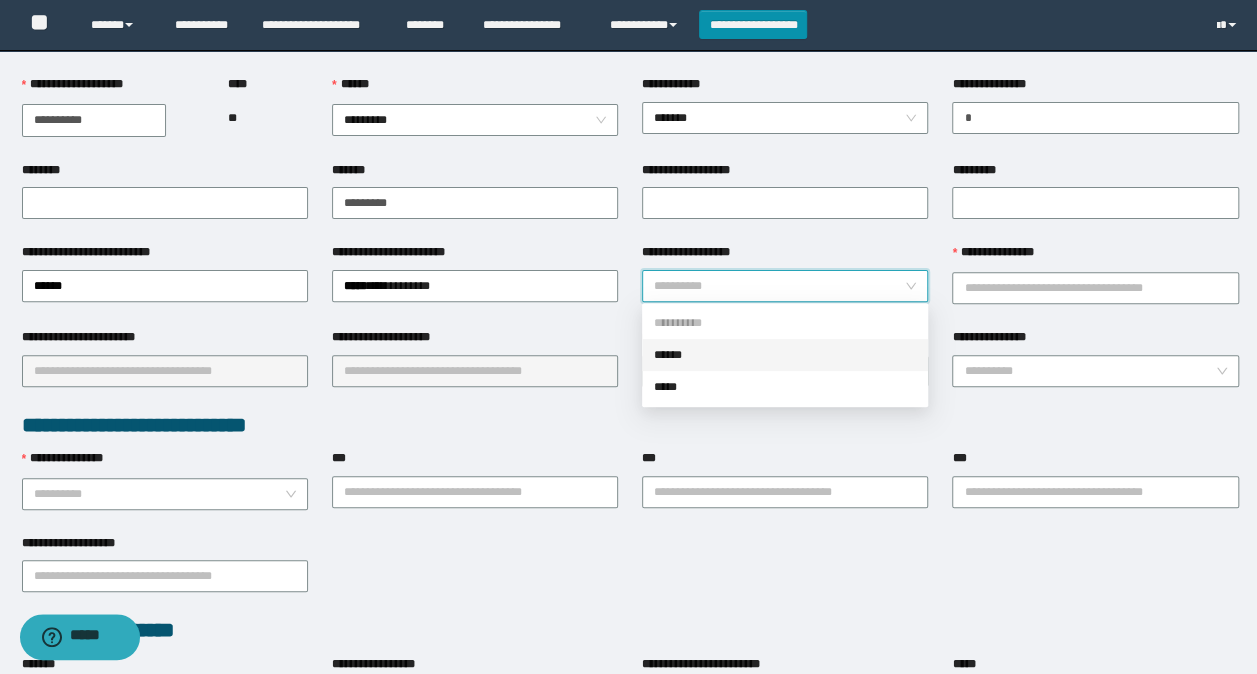 drag, startPoint x: 671, startPoint y: 352, endPoint x: 892, endPoint y: 340, distance: 221.32555 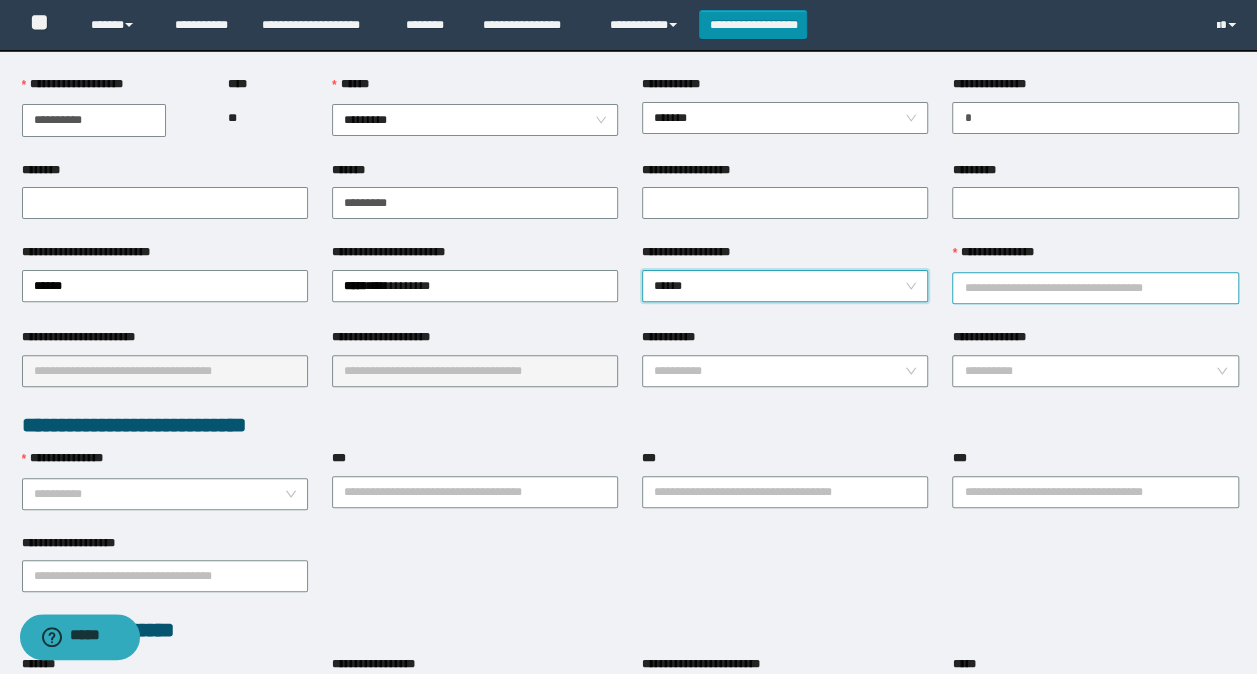 click on "**********" at bounding box center (1095, 288) 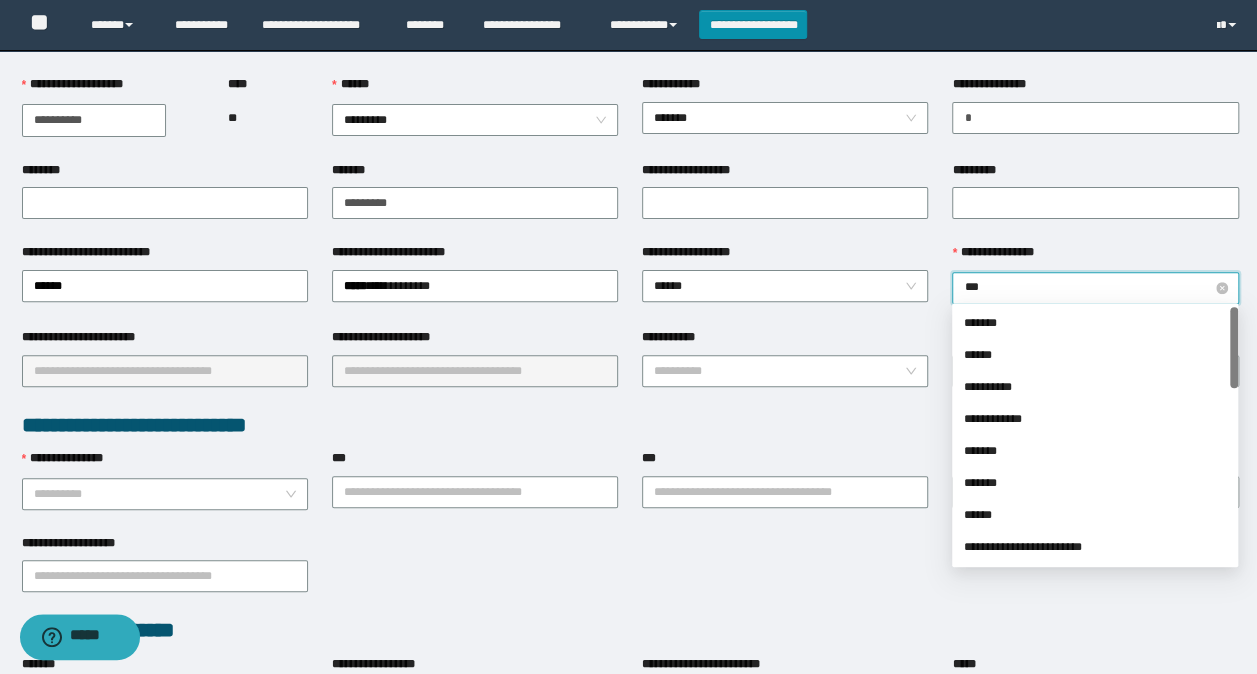 type on "****" 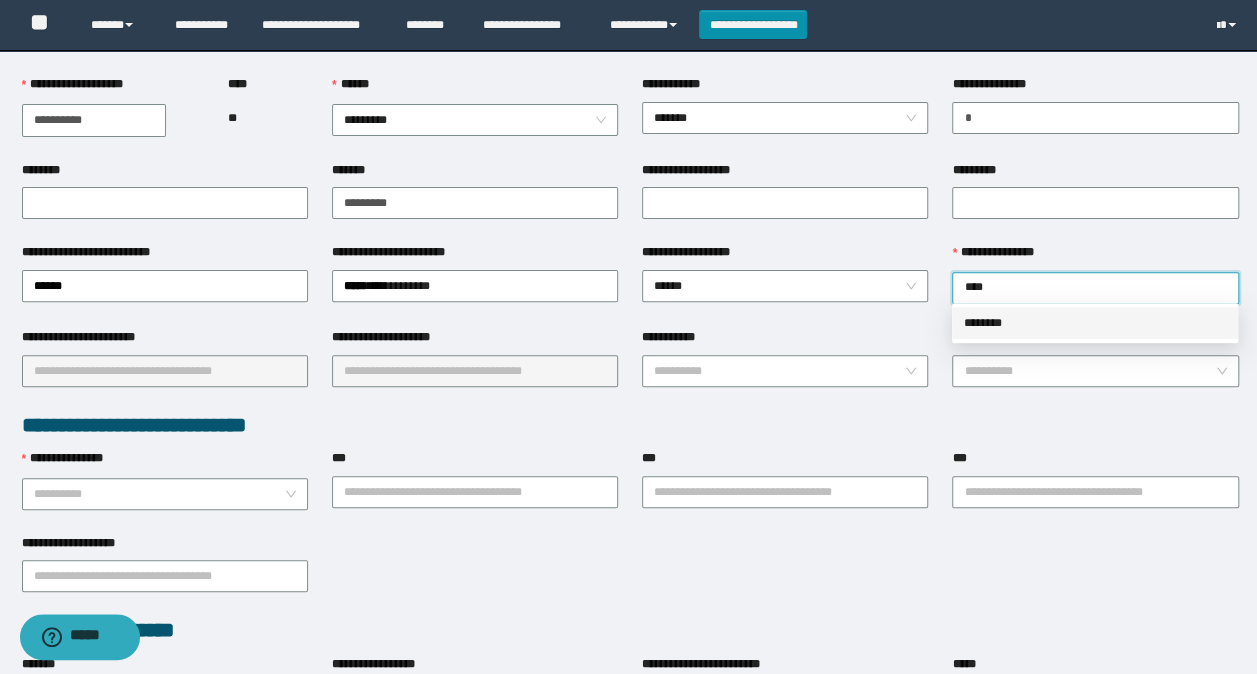 click on "********" at bounding box center [1095, 323] 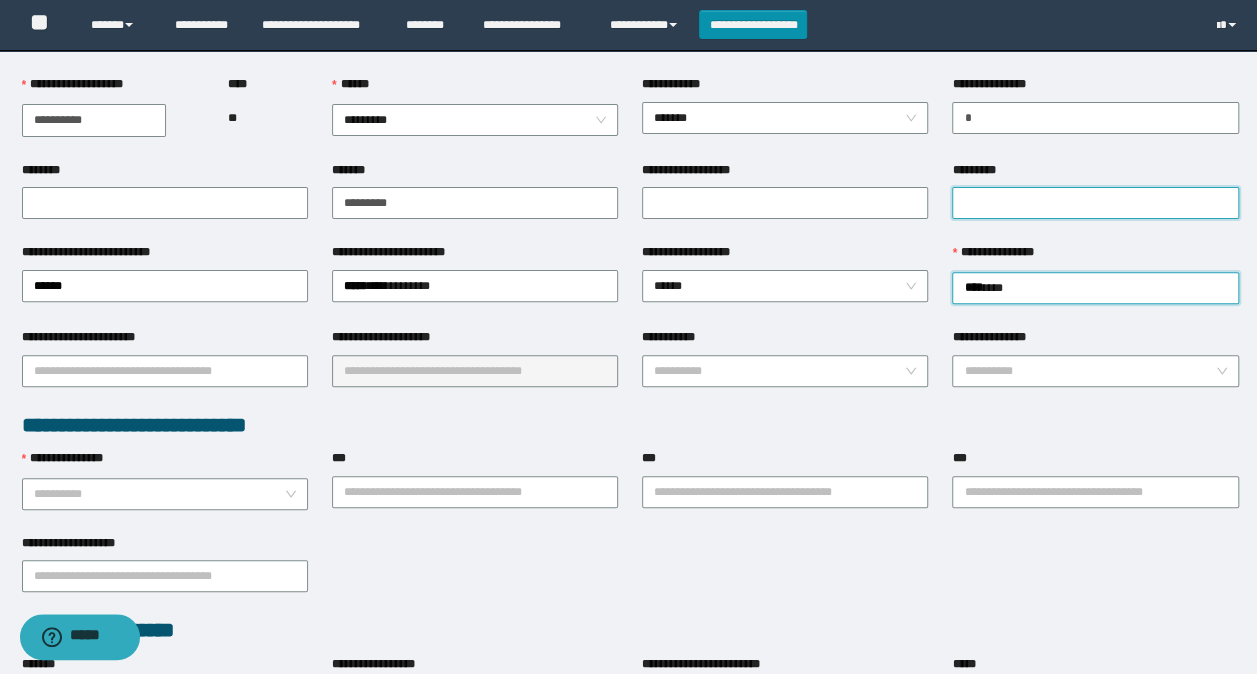 click on "*********" at bounding box center (1095, 203) 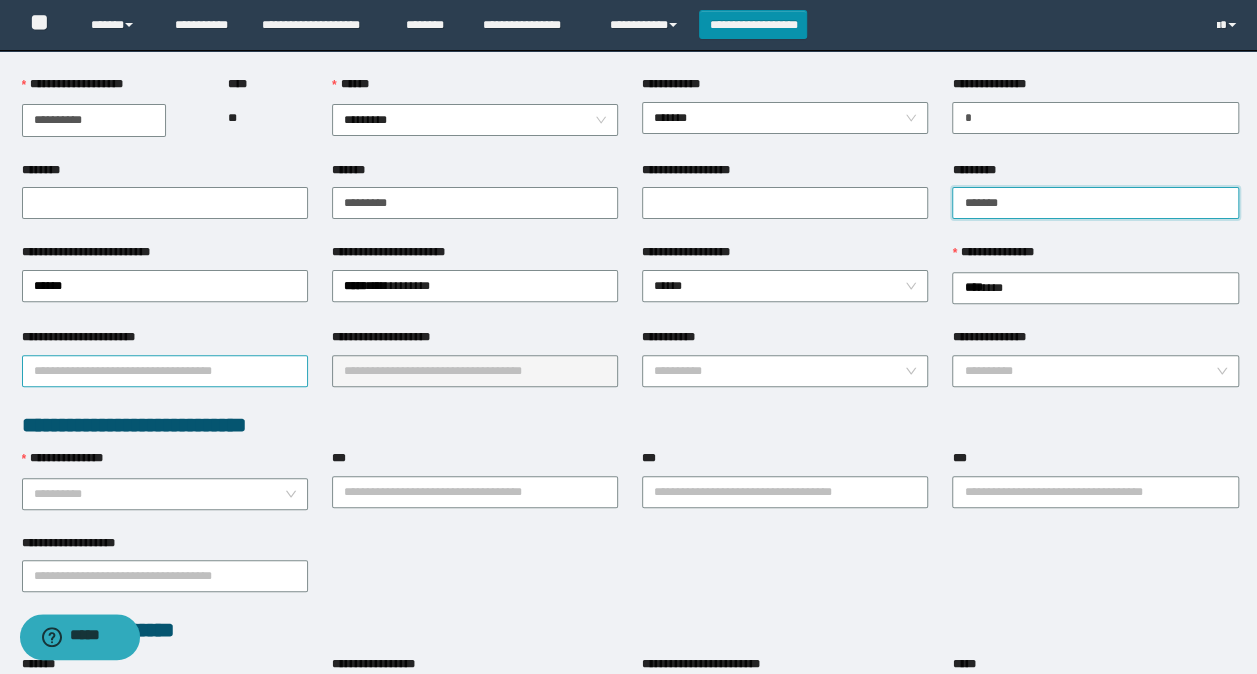 type on "******" 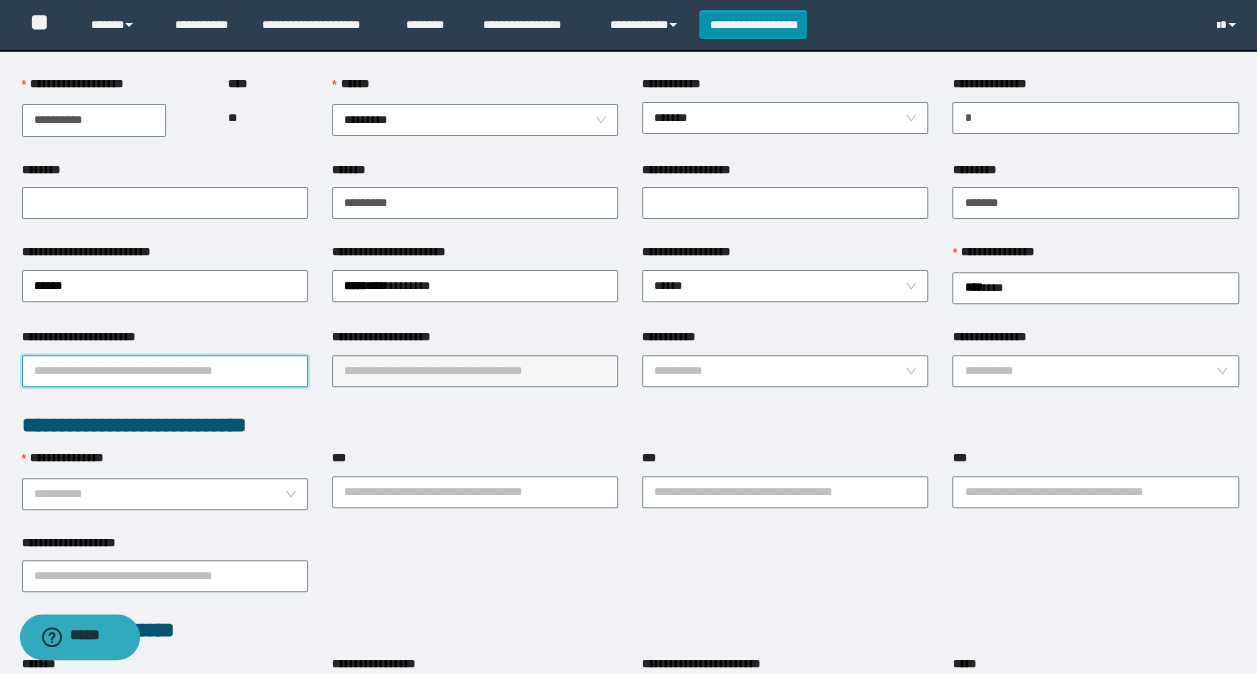 click on "**********" at bounding box center [165, 371] 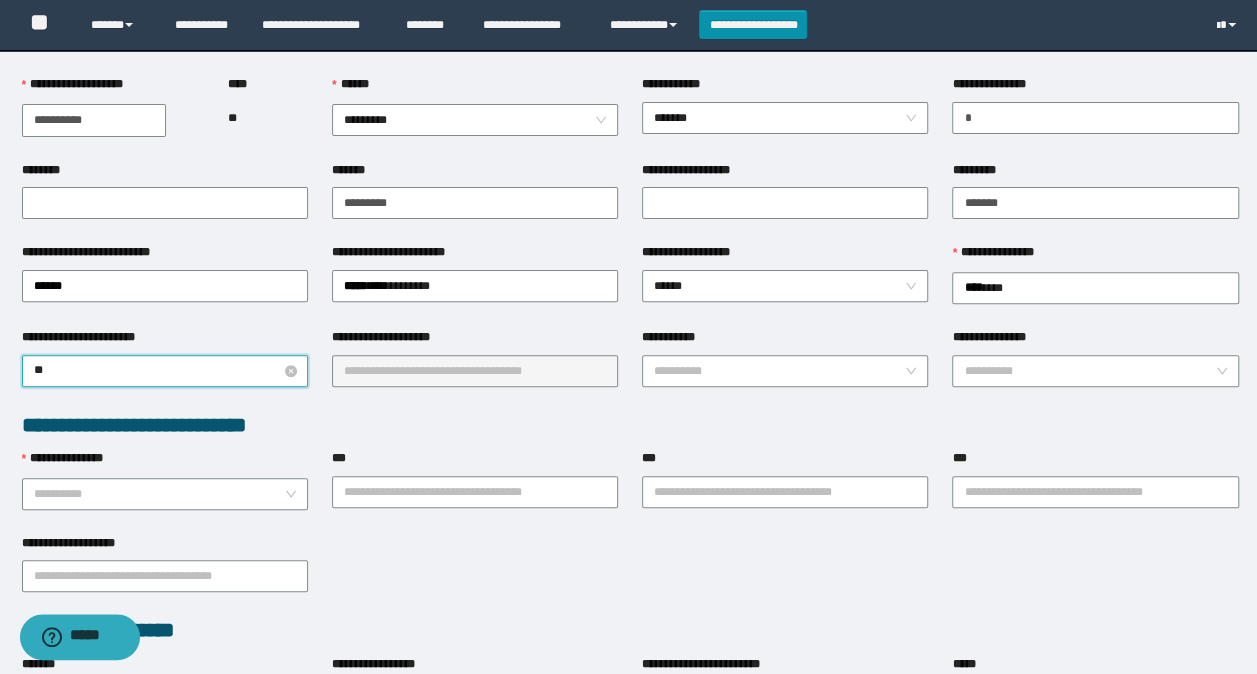 type on "***" 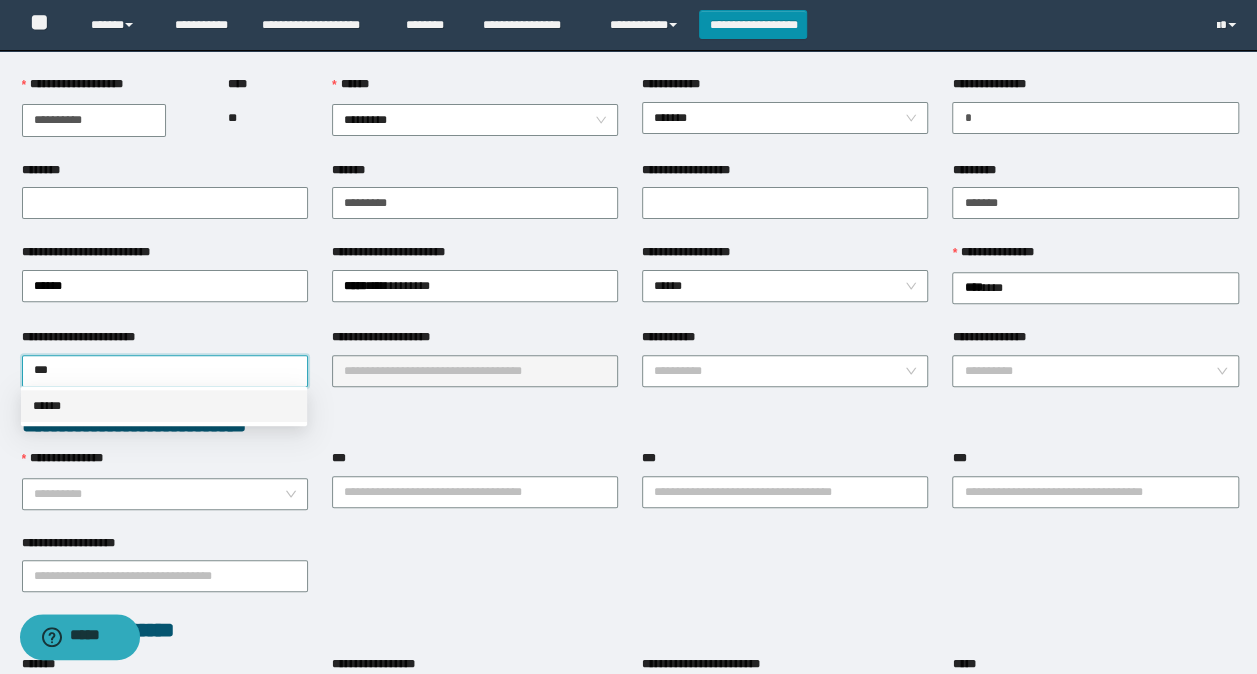 drag, startPoint x: 66, startPoint y: 406, endPoint x: 372, endPoint y: 378, distance: 307.27838 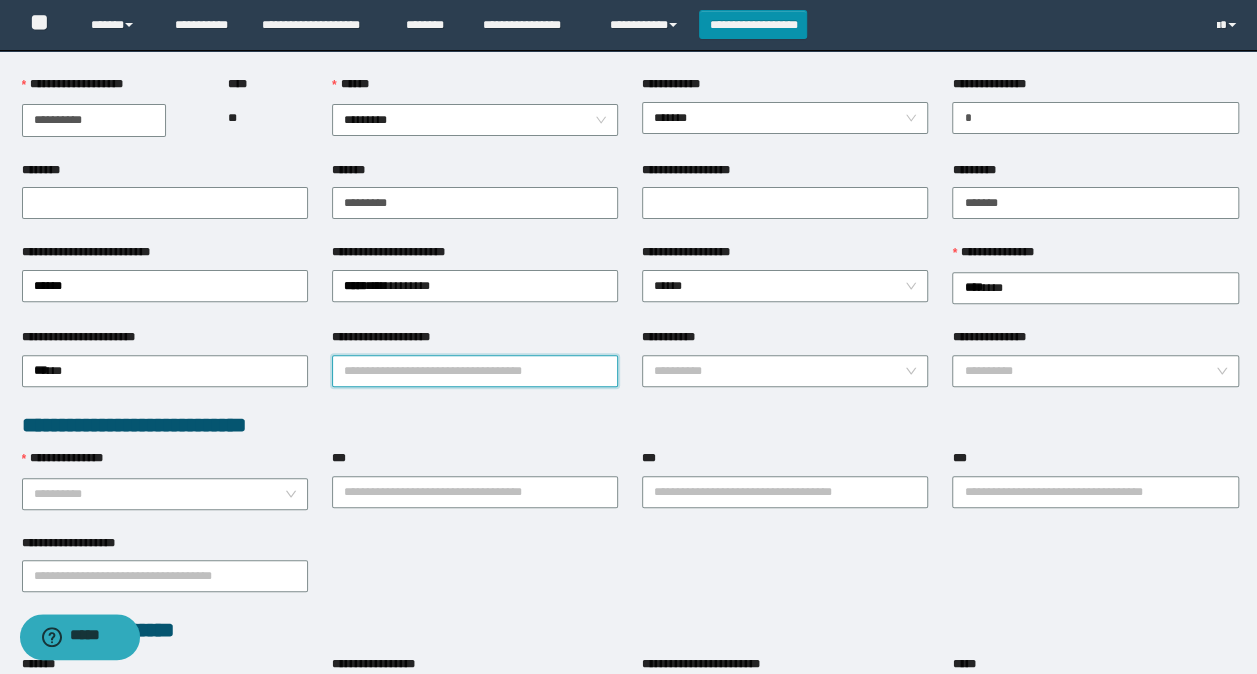 click on "**********" at bounding box center [475, 371] 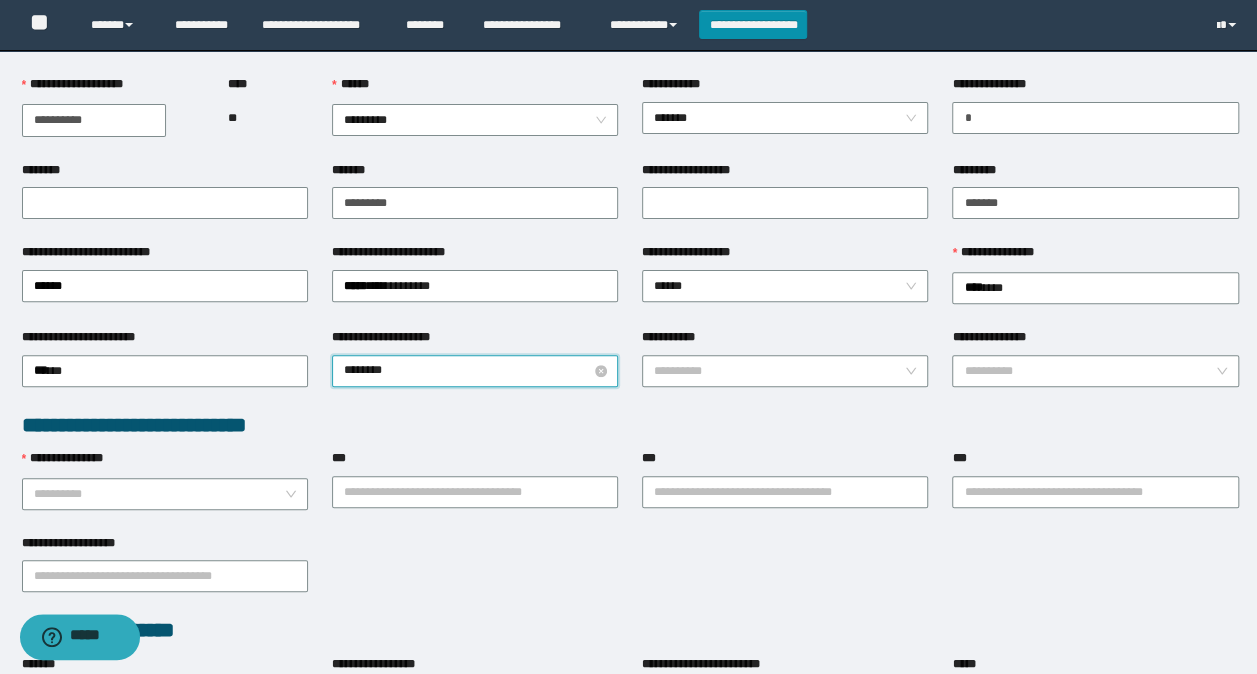 type on "*********" 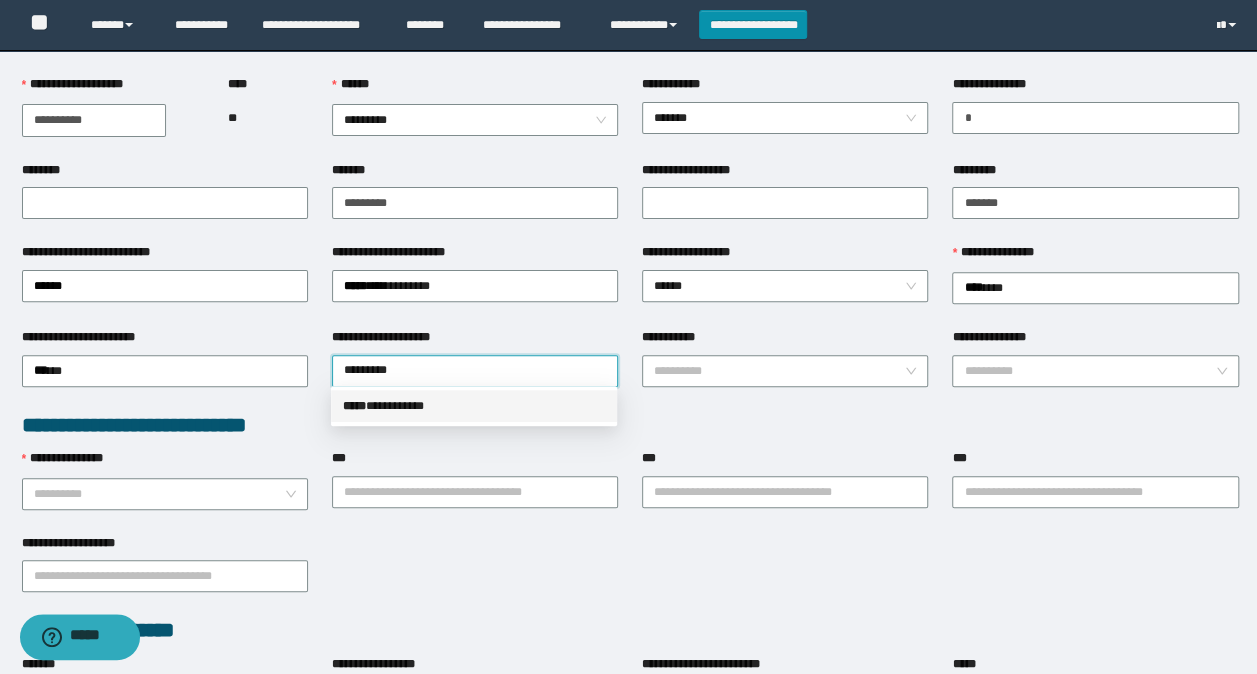 click on "***** * *********" at bounding box center [474, 406] 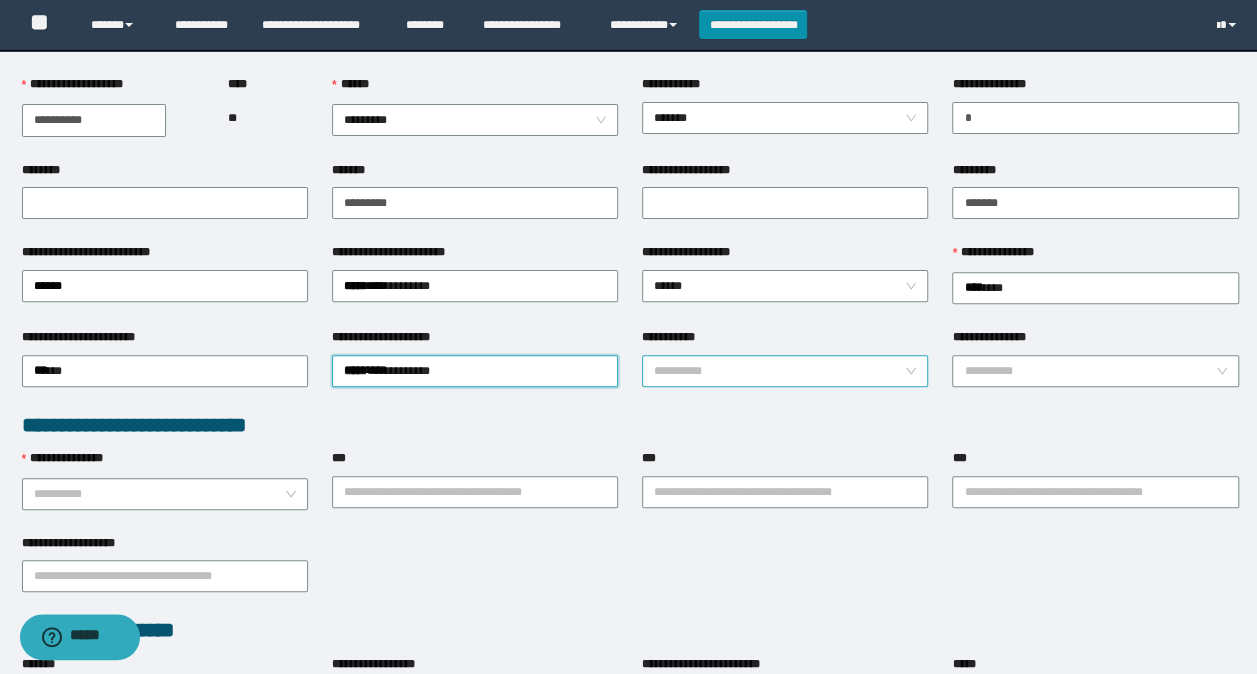 click on "**********" at bounding box center (779, 371) 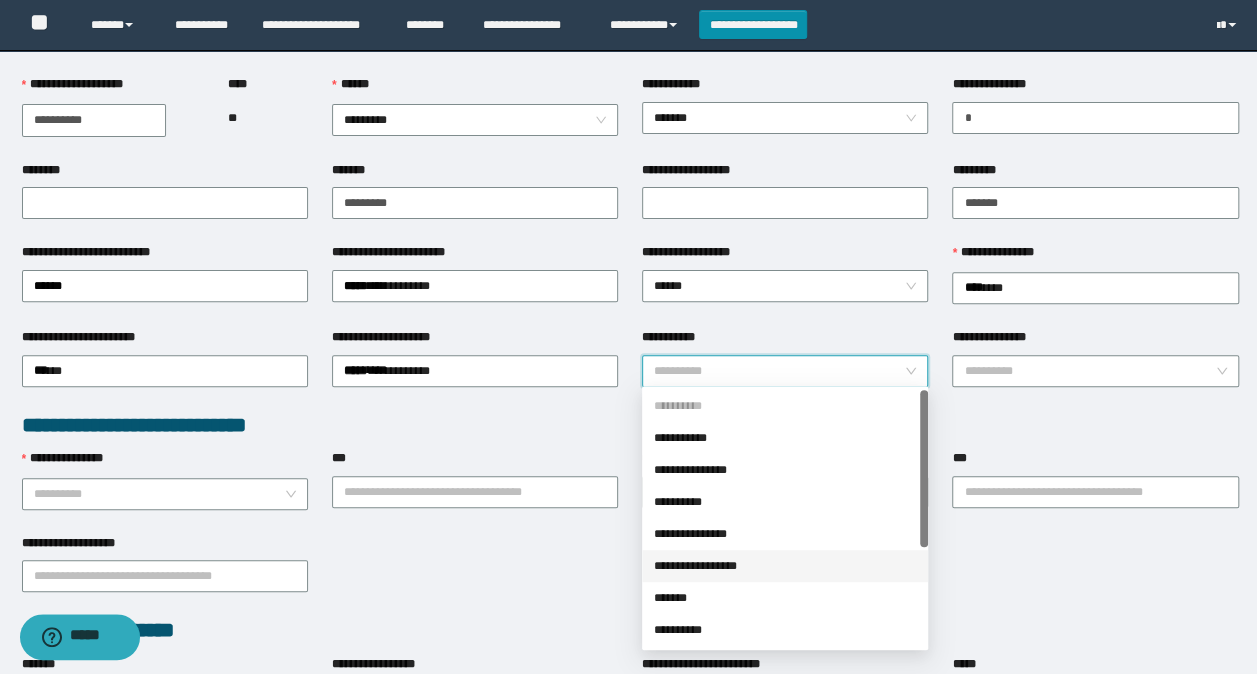 drag, startPoint x: 712, startPoint y: 564, endPoint x: 1040, endPoint y: 408, distance: 363.20792 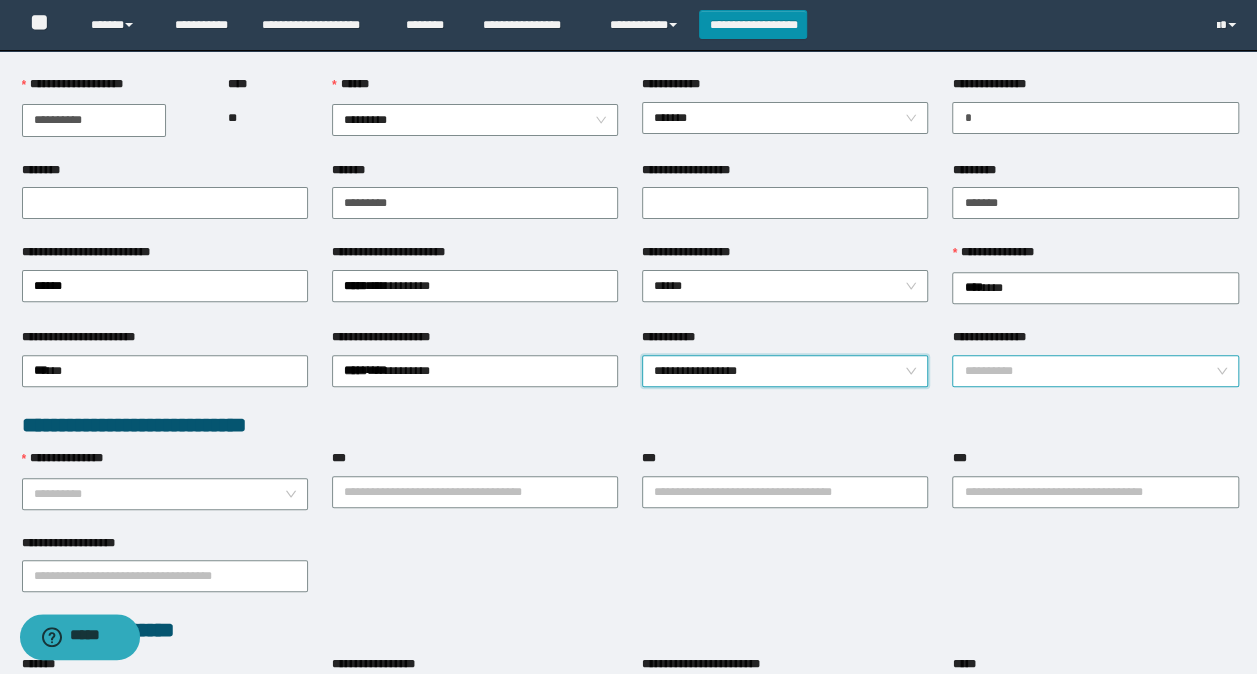 click on "**********" at bounding box center (1089, 371) 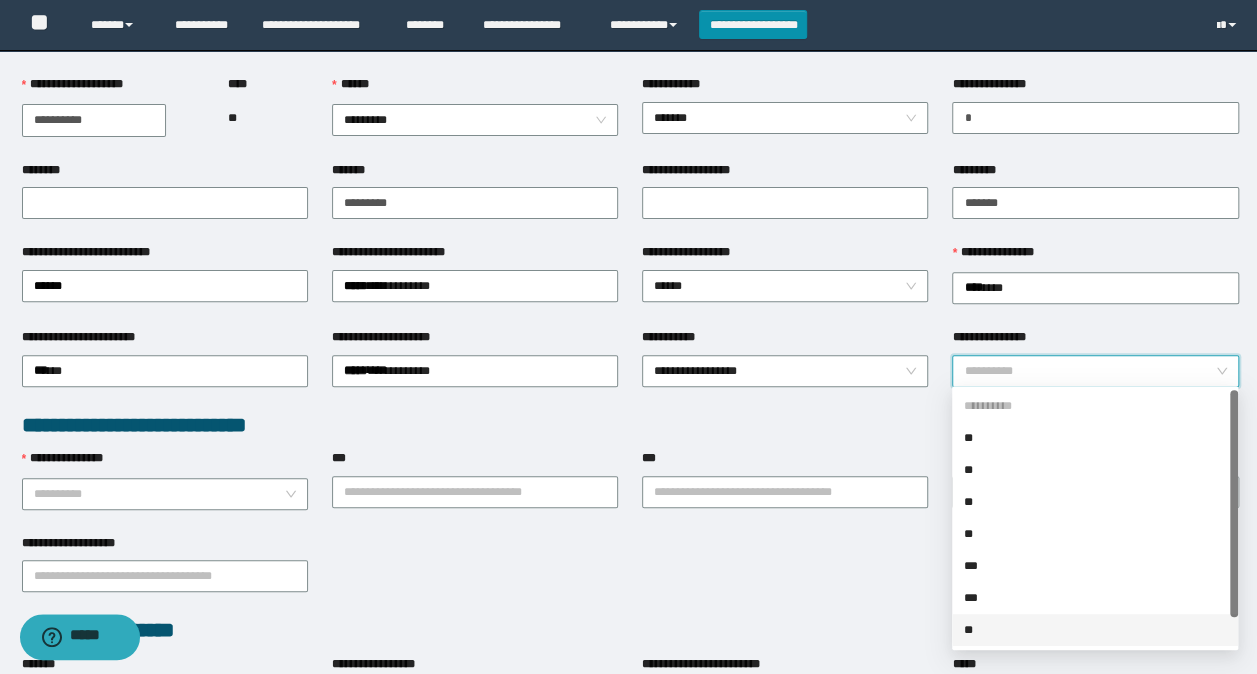 drag, startPoint x: 978, startPoint y: 620, endPoint x: 977, endPoint y: 610, distance: 10.049875 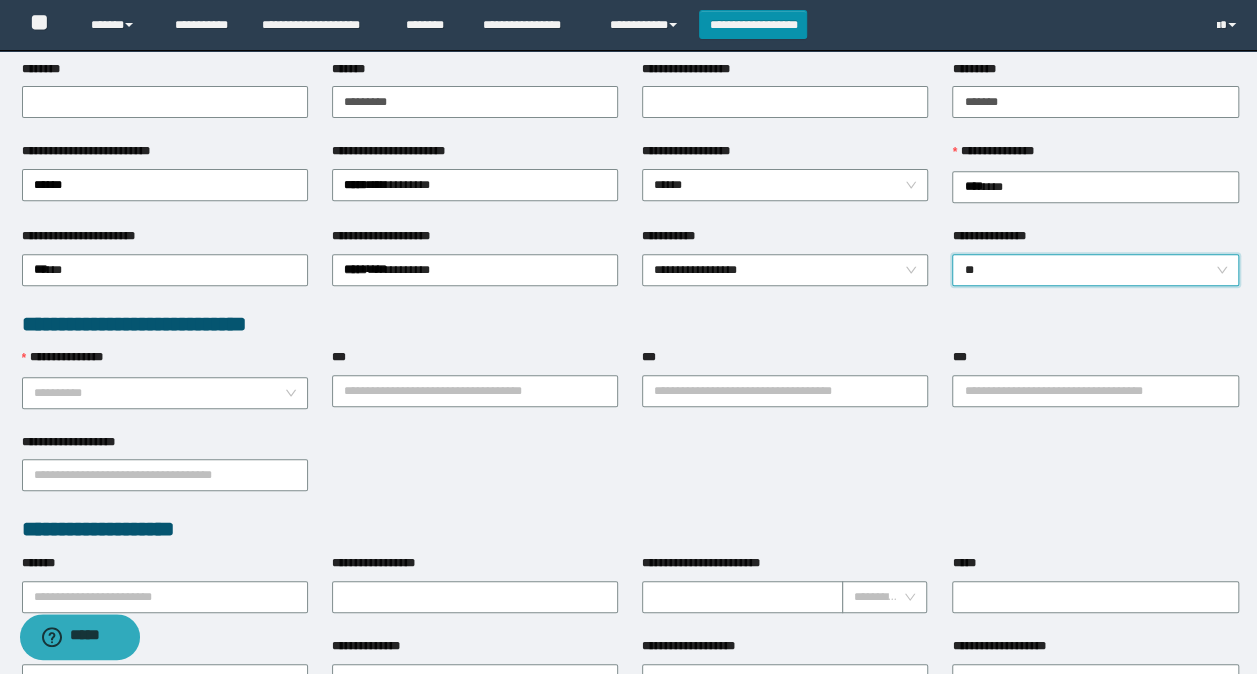 scroll, scrollTop: 300, scrollLeft: 0, axis: vertical 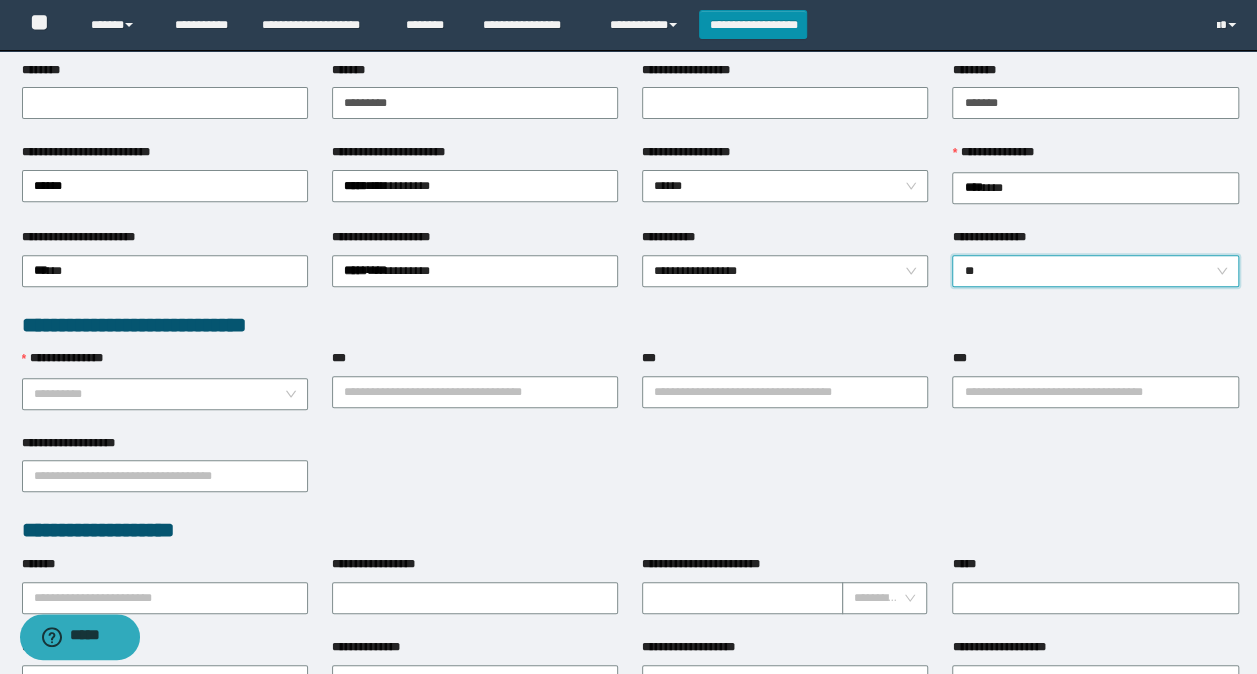 drag, startPoint x: 997, startPoint y: 350, endPoint x: 994, endPoint y: 368, distance: 18.248287 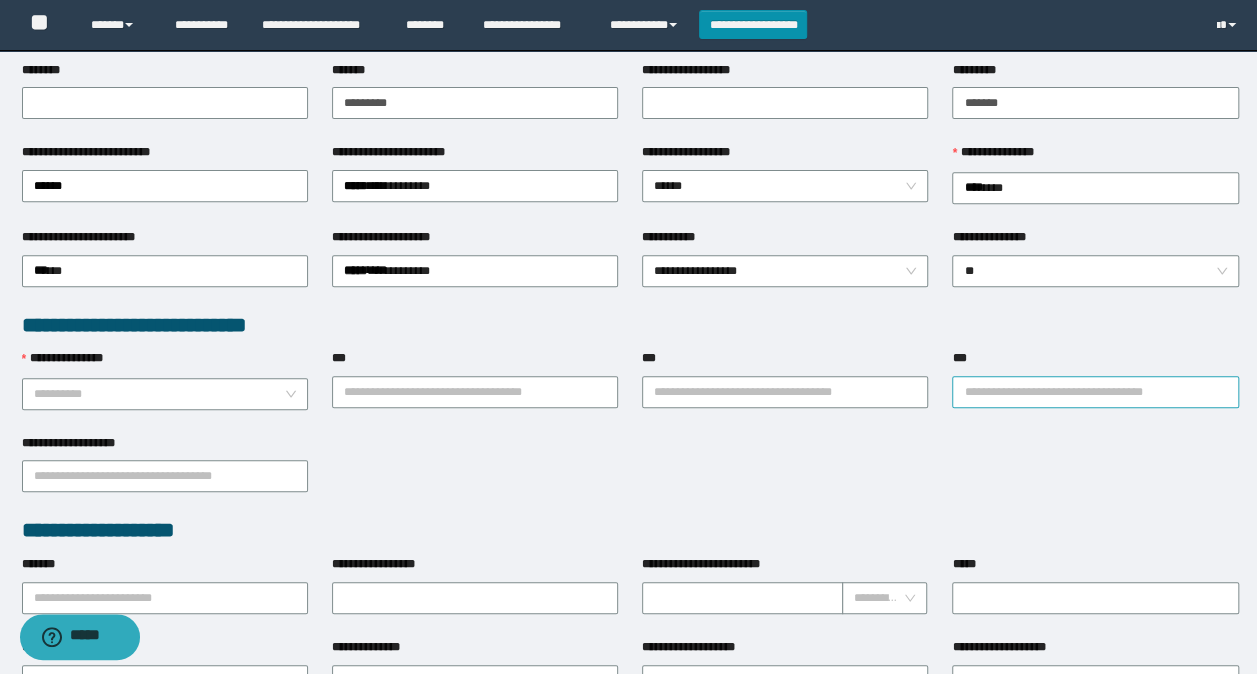 click on "***" at bounding box center (1095, 392) 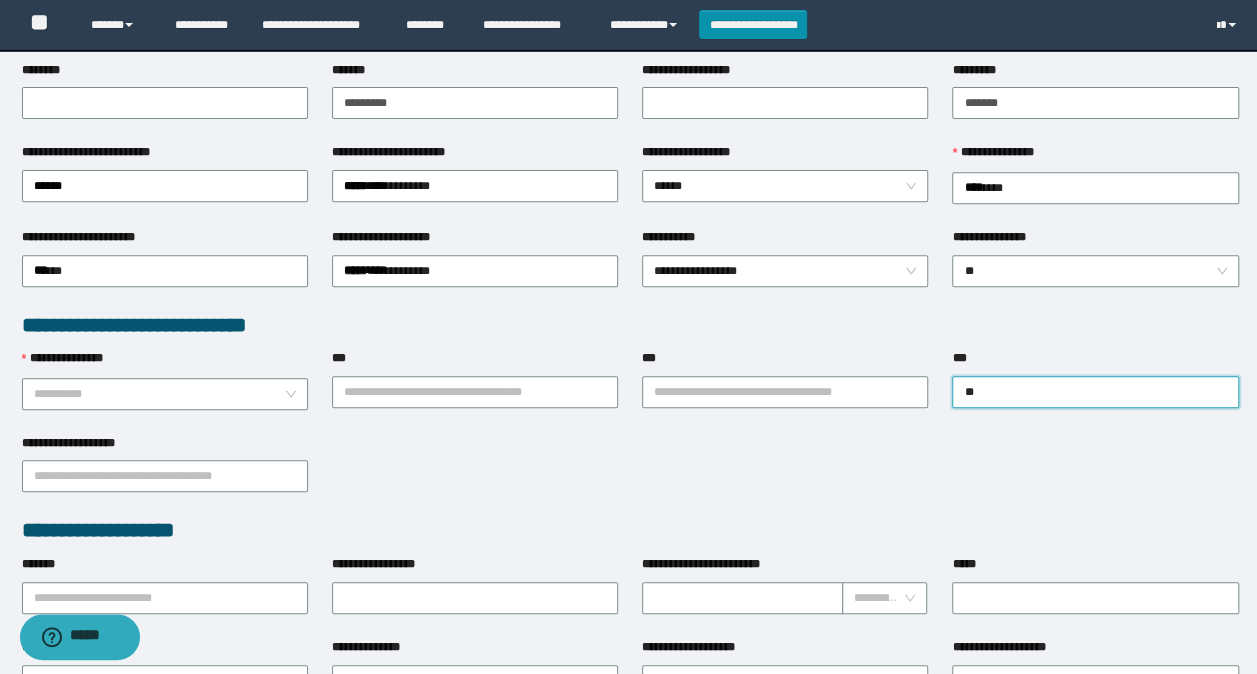 type on "*" 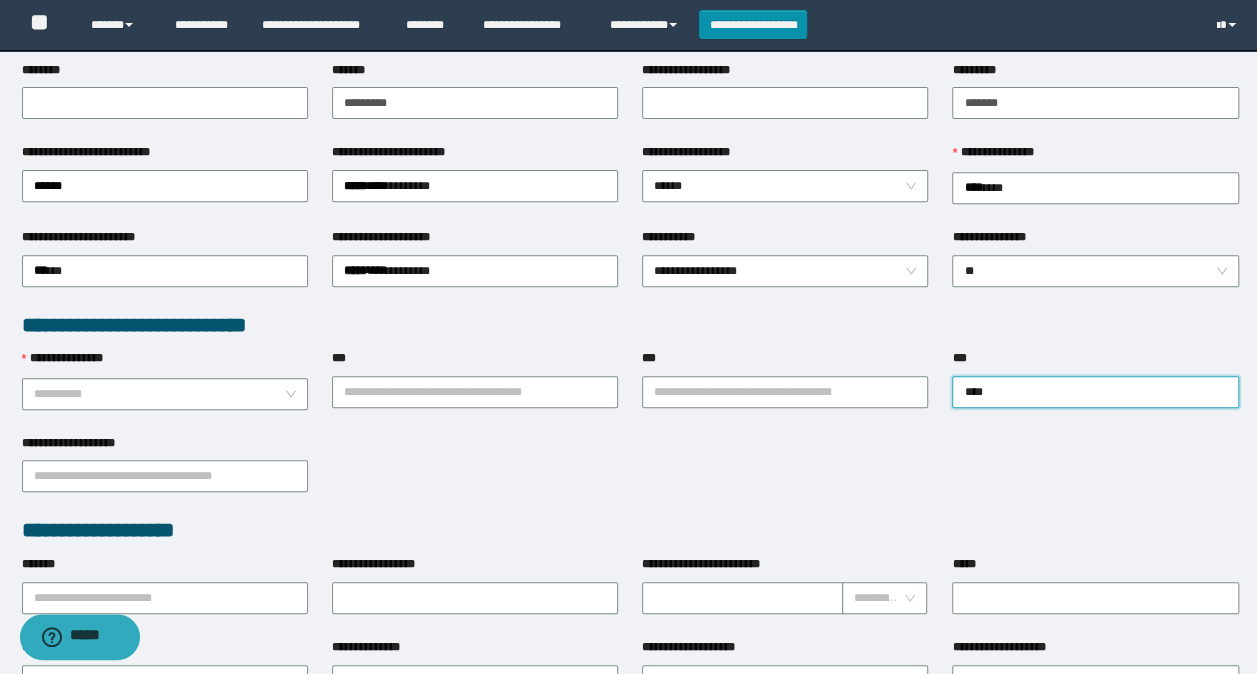type on "*****" 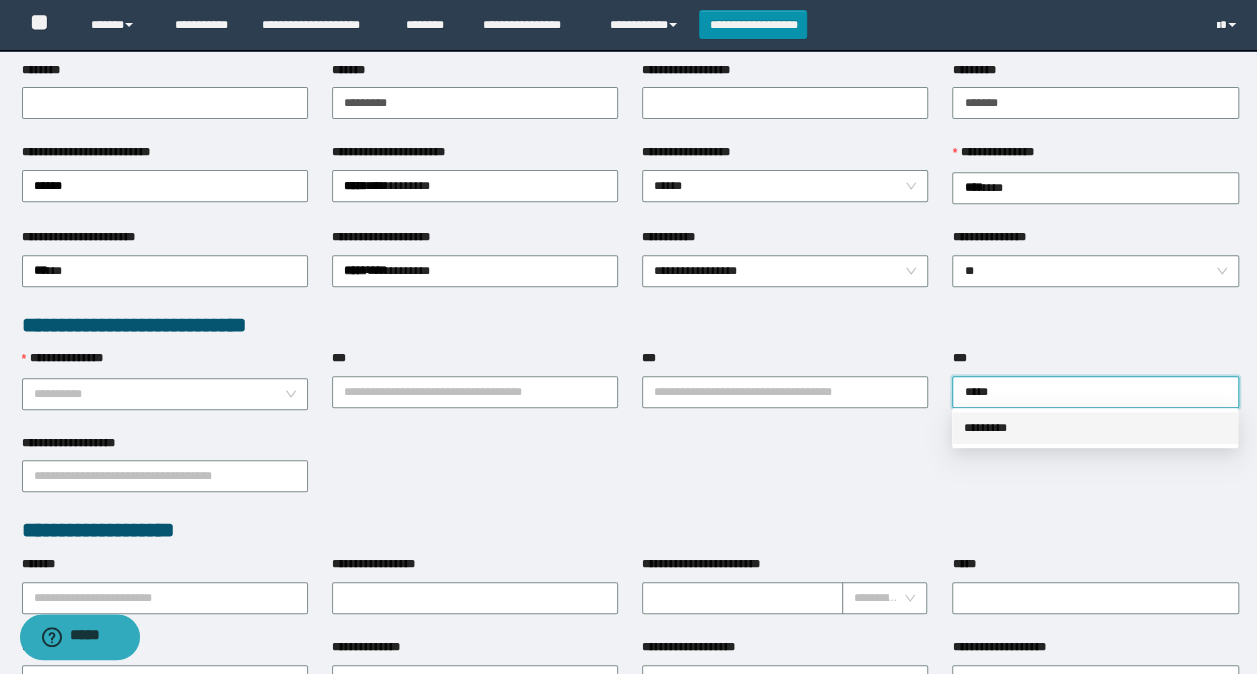 click on "*********" at bounding box center [1095, 428] 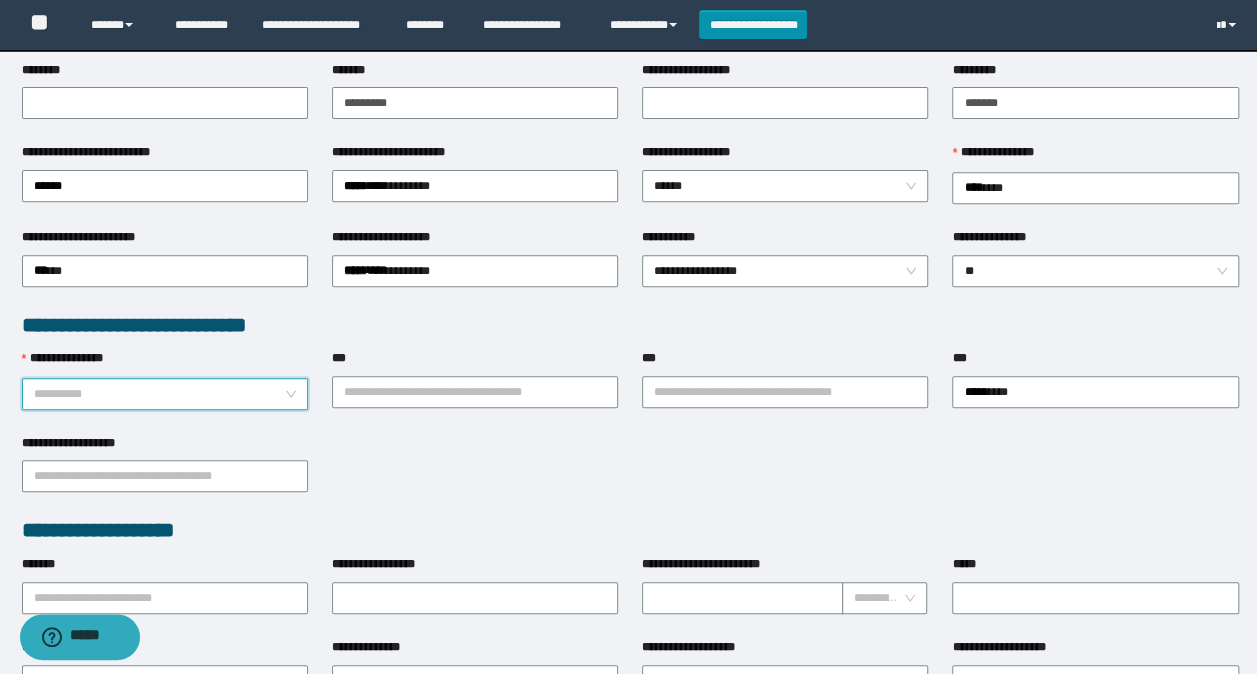 click on "**********" at bounding box center [159, 394] 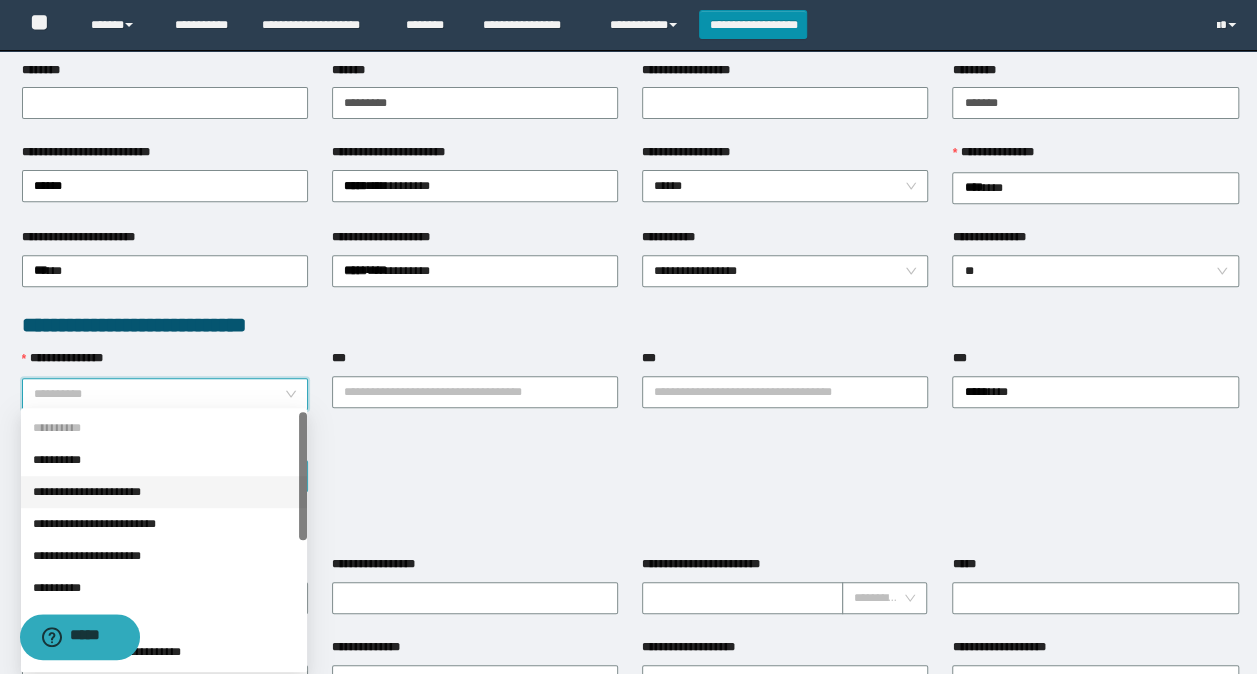 drag, startPoint x: 90, startPoint y: 490, endPoint x: 120, endPoint y: 469, distance: 36.619667 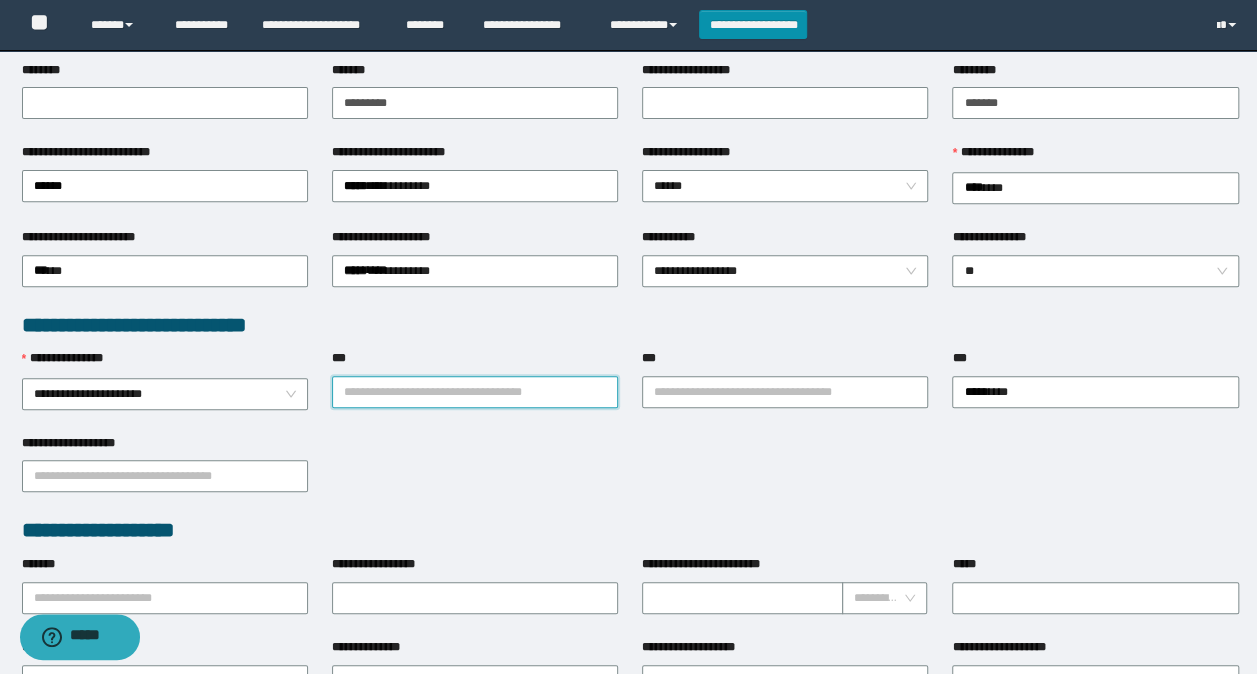 click on "***" at bounding box center (475, 392) 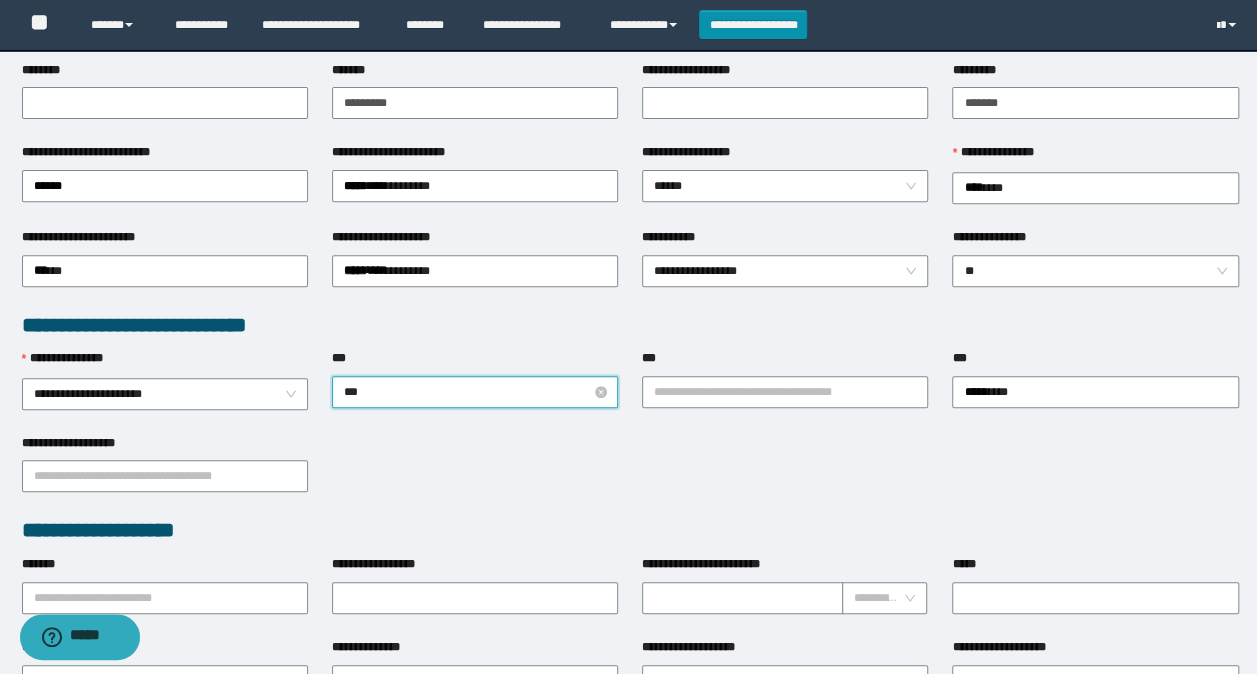type on "****" 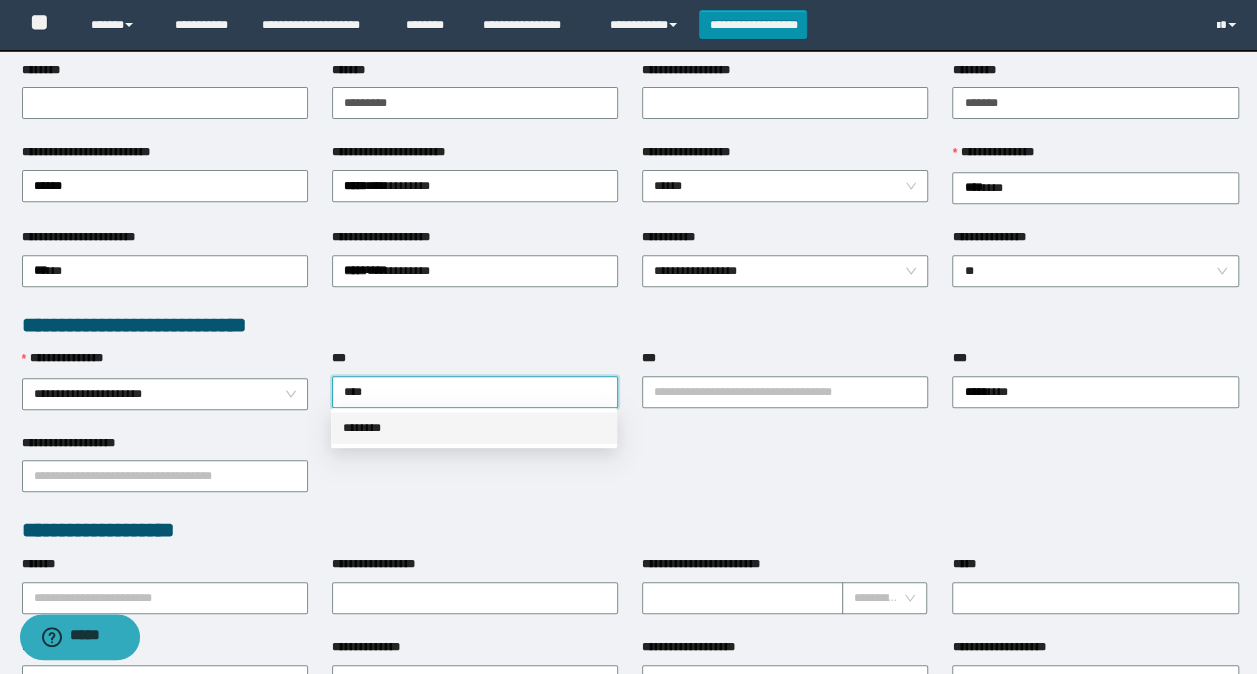 click on "********" at bounding box center (474, 428) 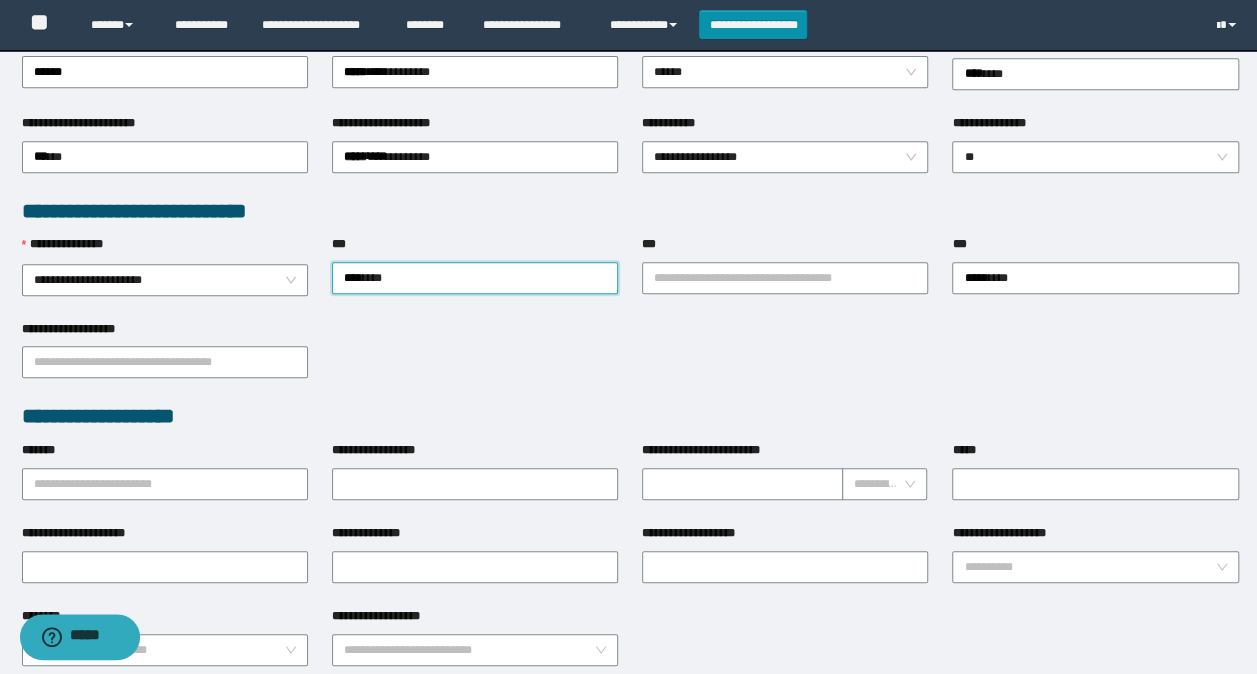 scroll, scrollTop: 600, scrollLeft: 0, axis: vertical 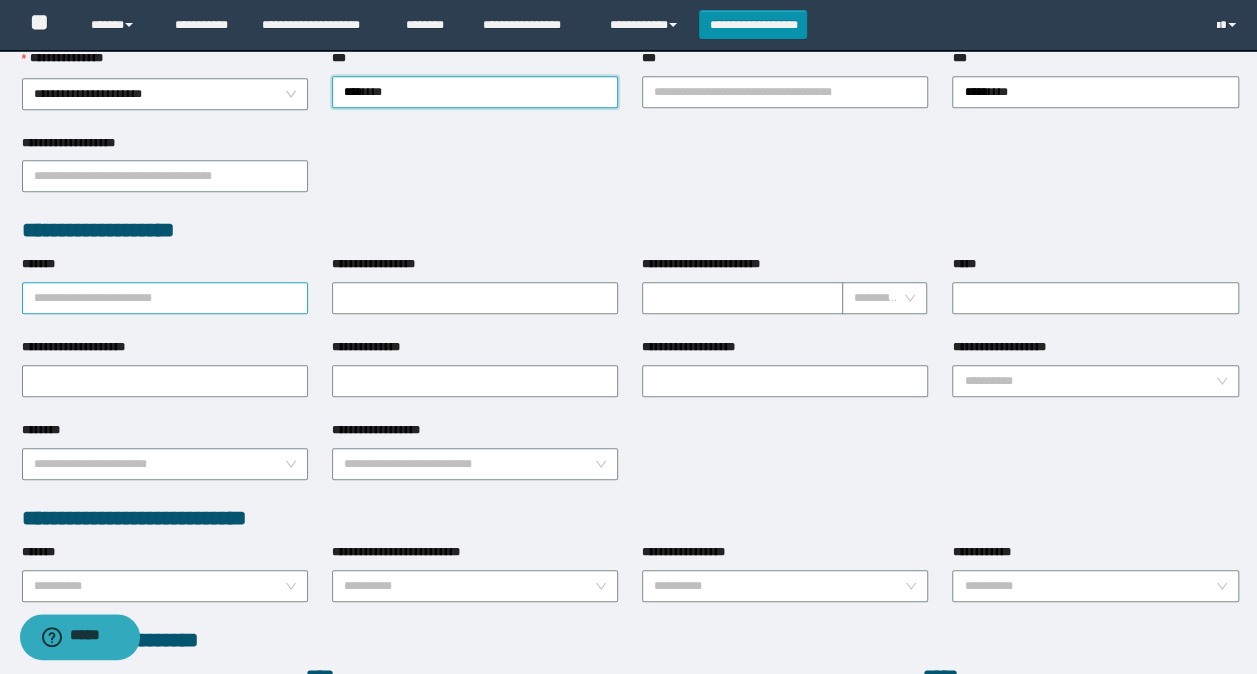click on "*******" at bounding box center [165, 298] 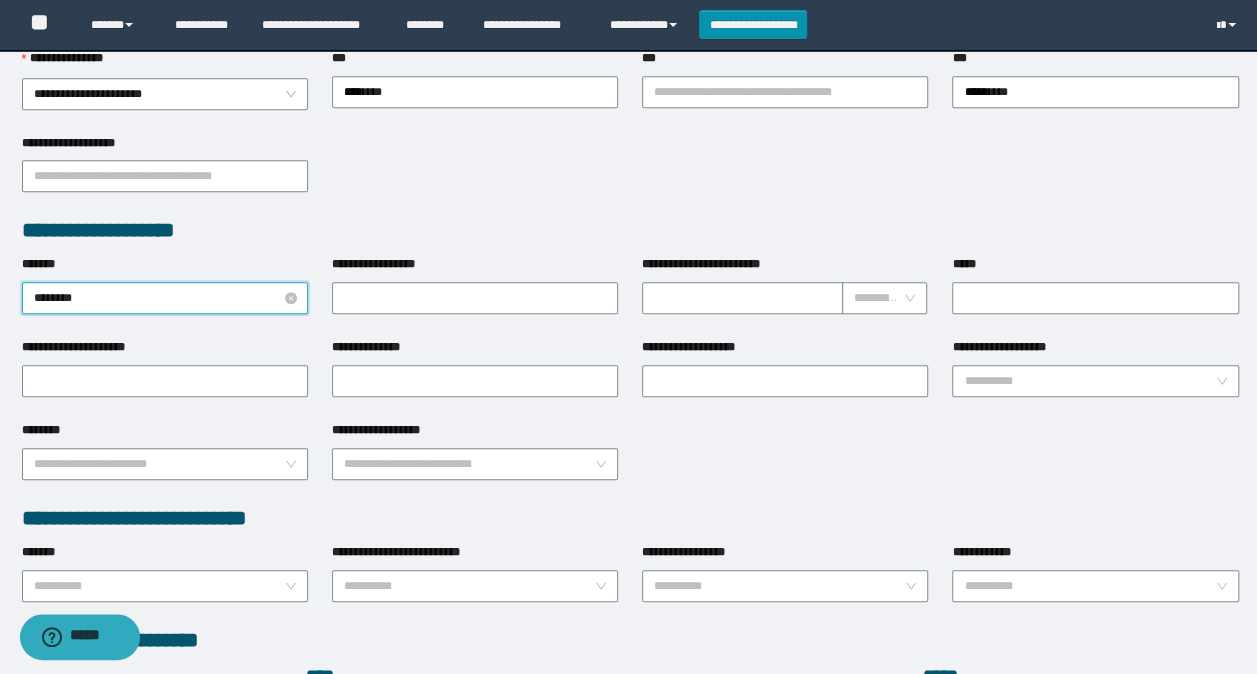 type on "*******" 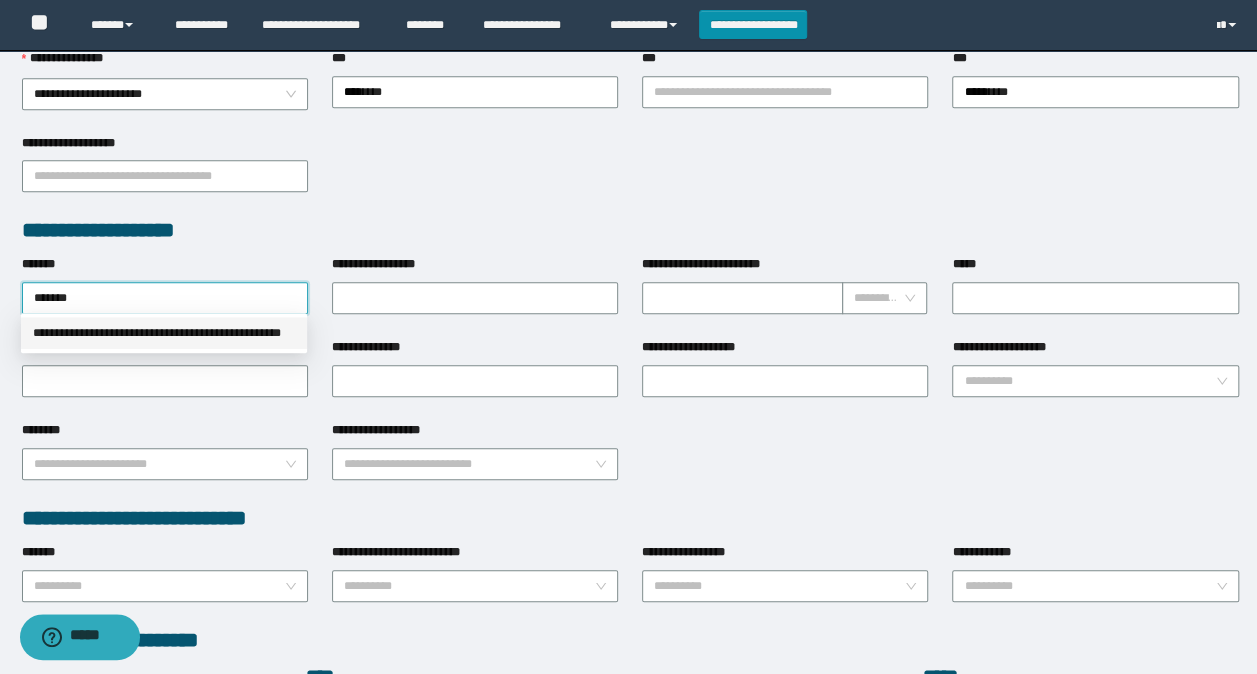 click on "**********" at bounding box center (164, 333) 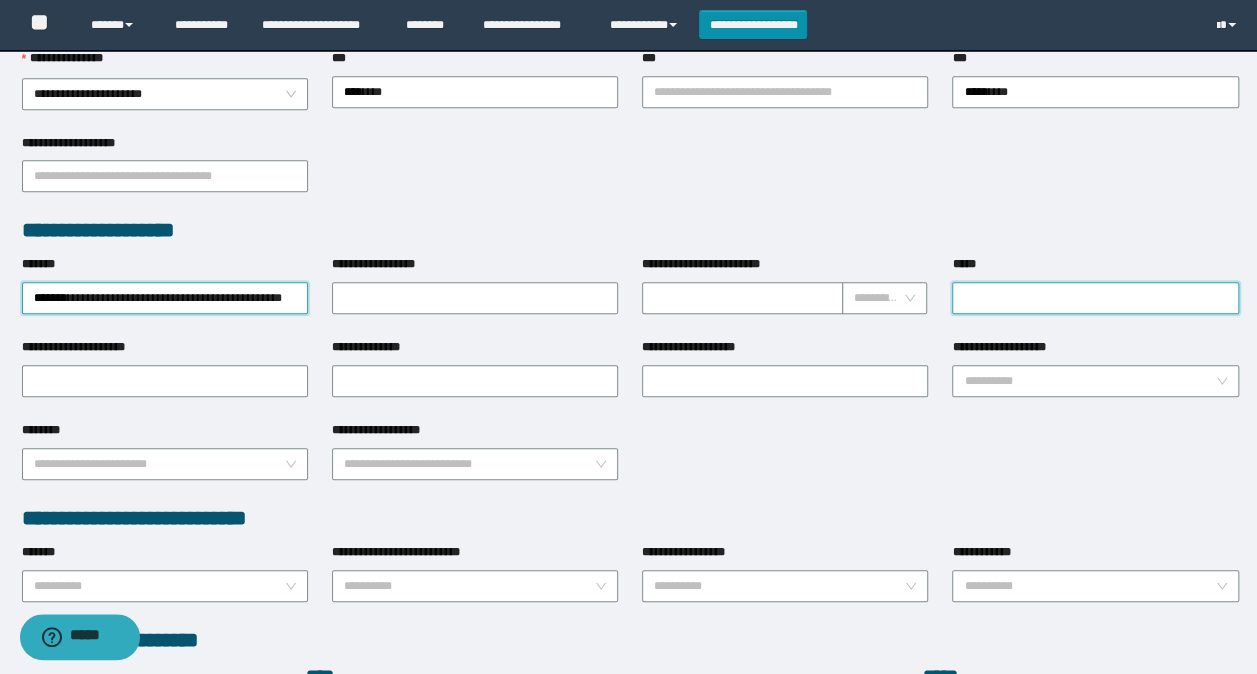 click on "*****" at bounding box center [1095, 298] 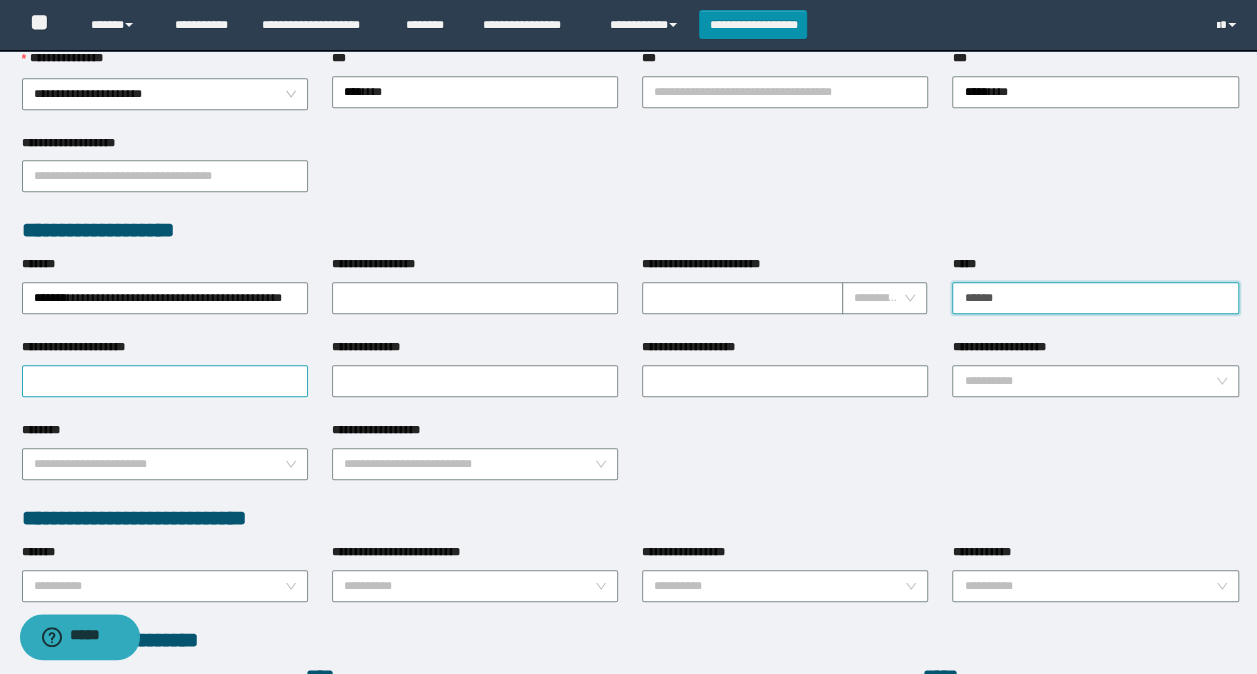 type on "******" 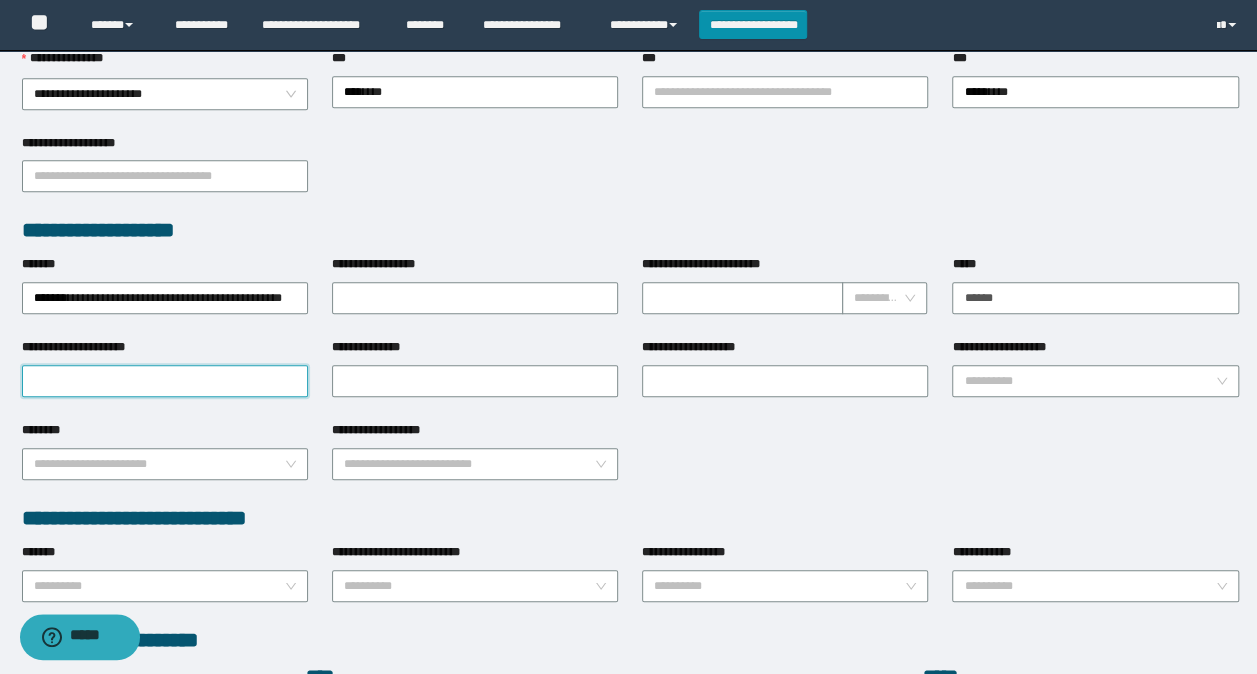 click on "**********" at bounding box center [165, 381] 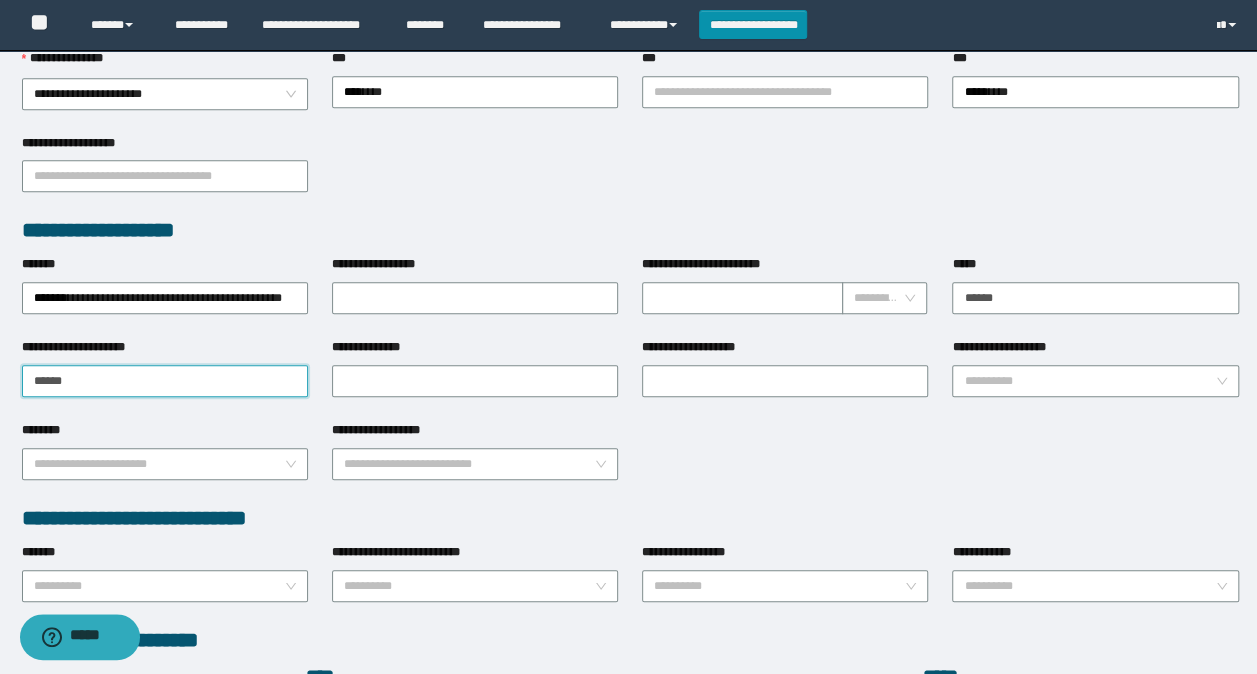 type on "******" 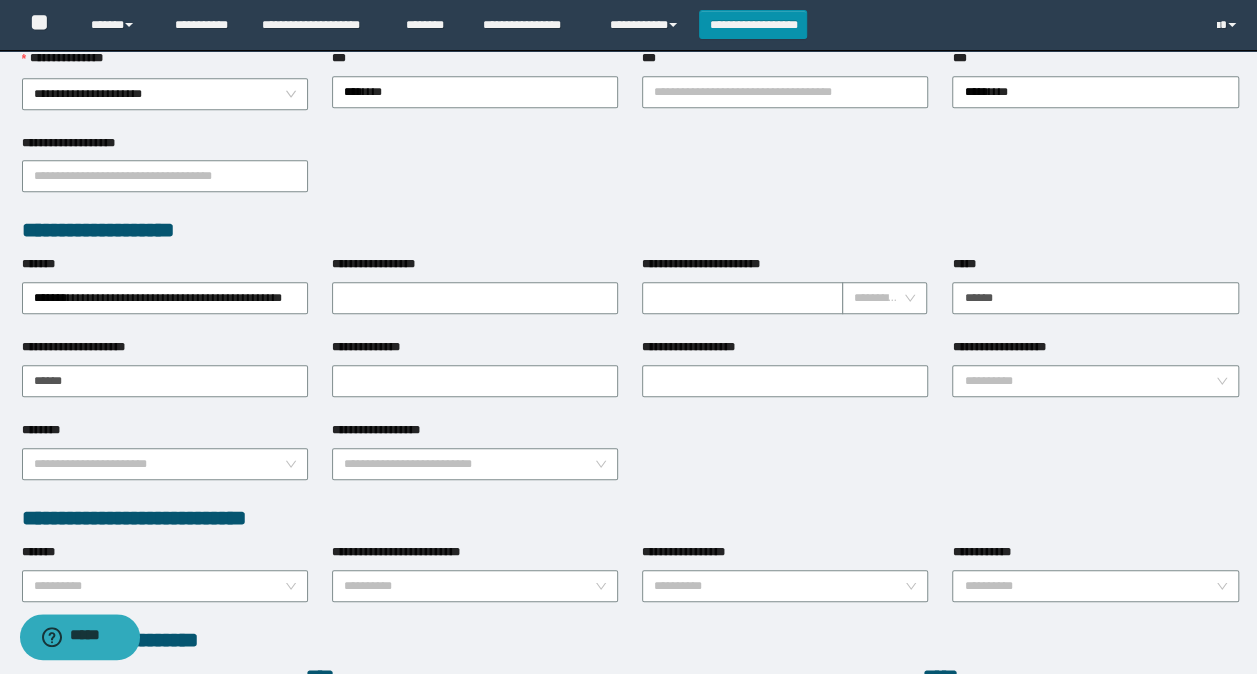 click on "********" at bounding box center [165, 434] 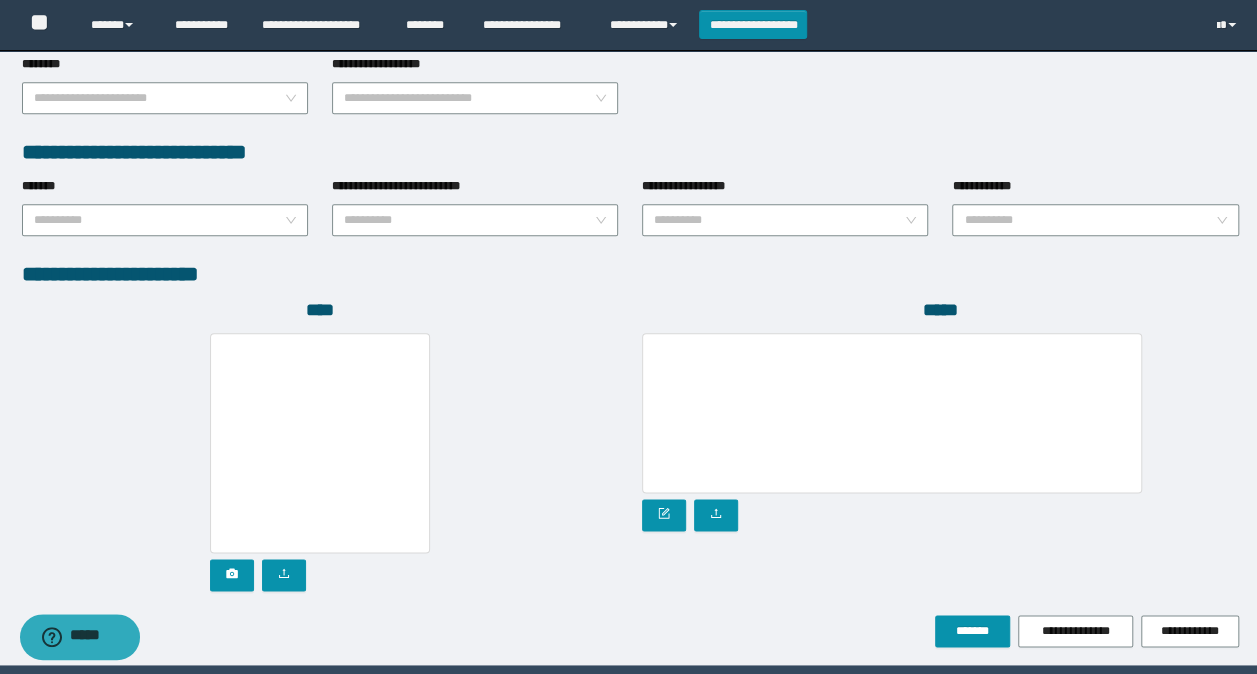 scroll, scrollTop: 1030, scrollLeft: 0, axis: vertical 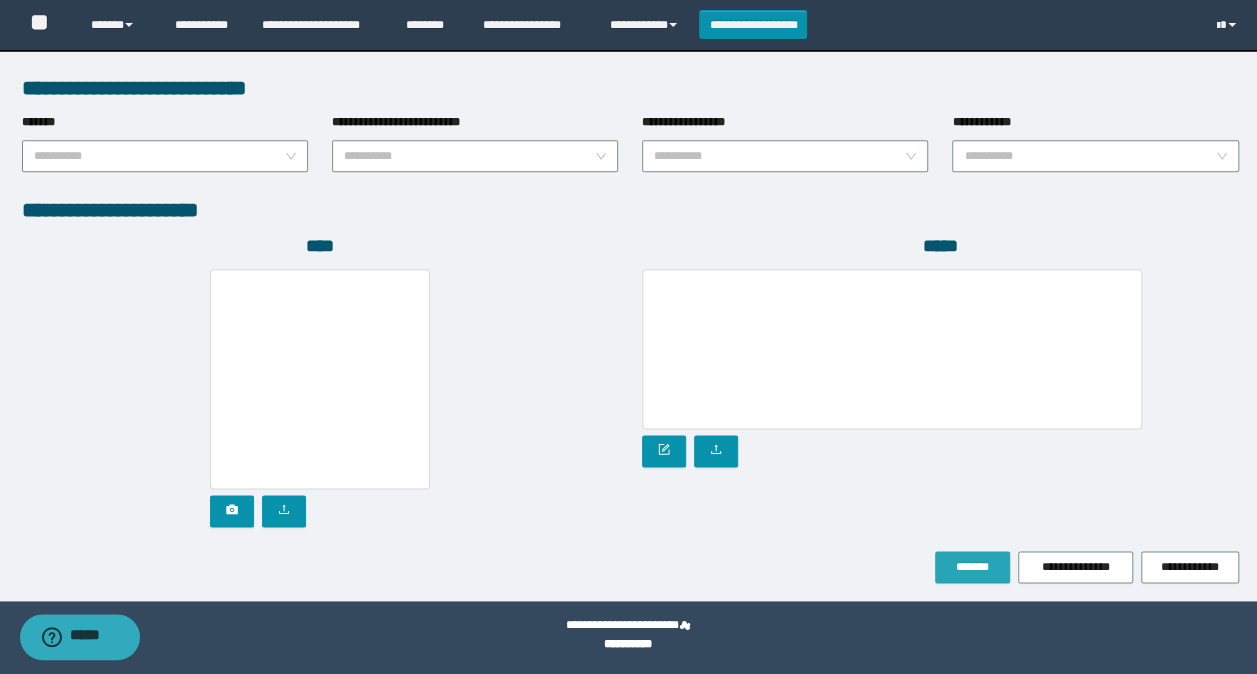 click on "*******" at bounding box center (972, 567) 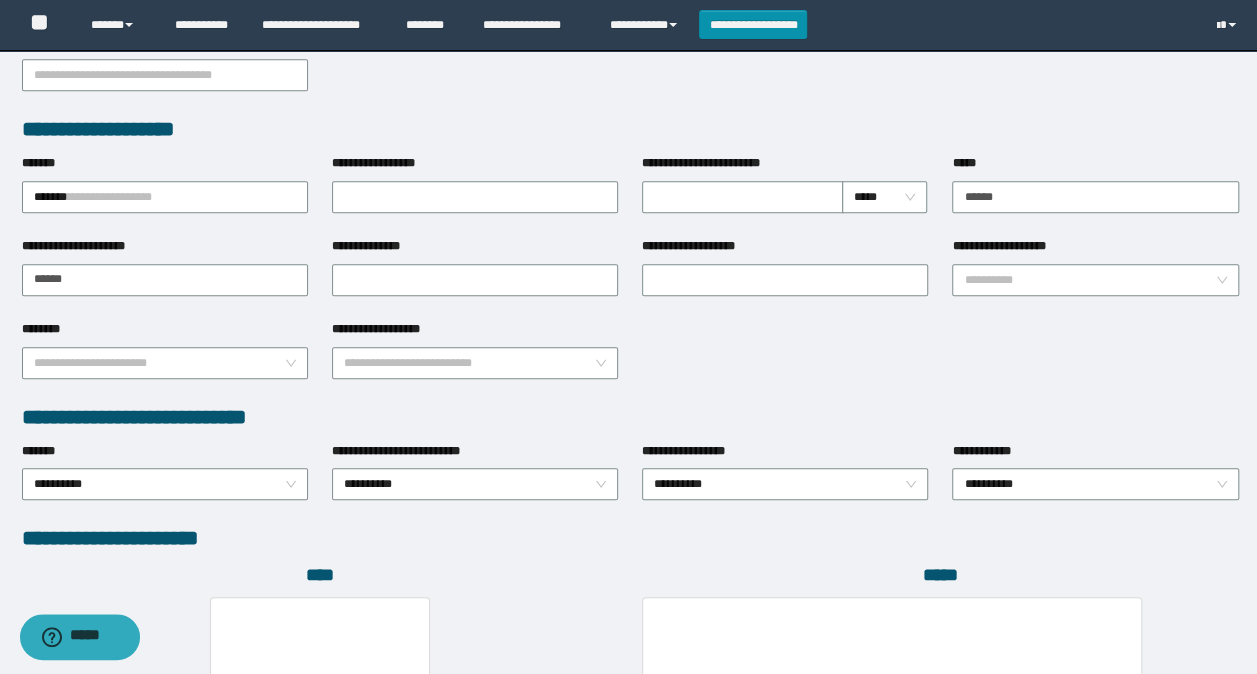 scroll, scrollTop: 682, scrollLeft: 0, axis: vertical 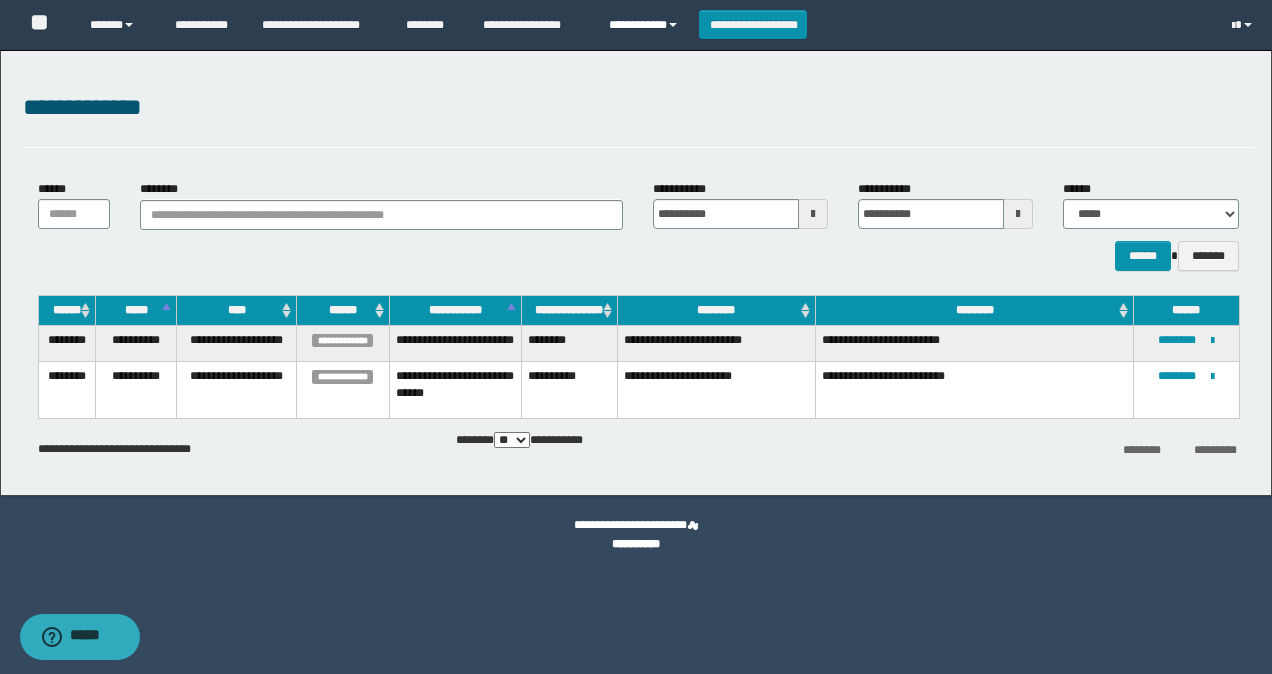 drag, startPoint x: 647, startPoint y: 26, endPoint x: 656, endPoint y: 31, distance: 10.29563 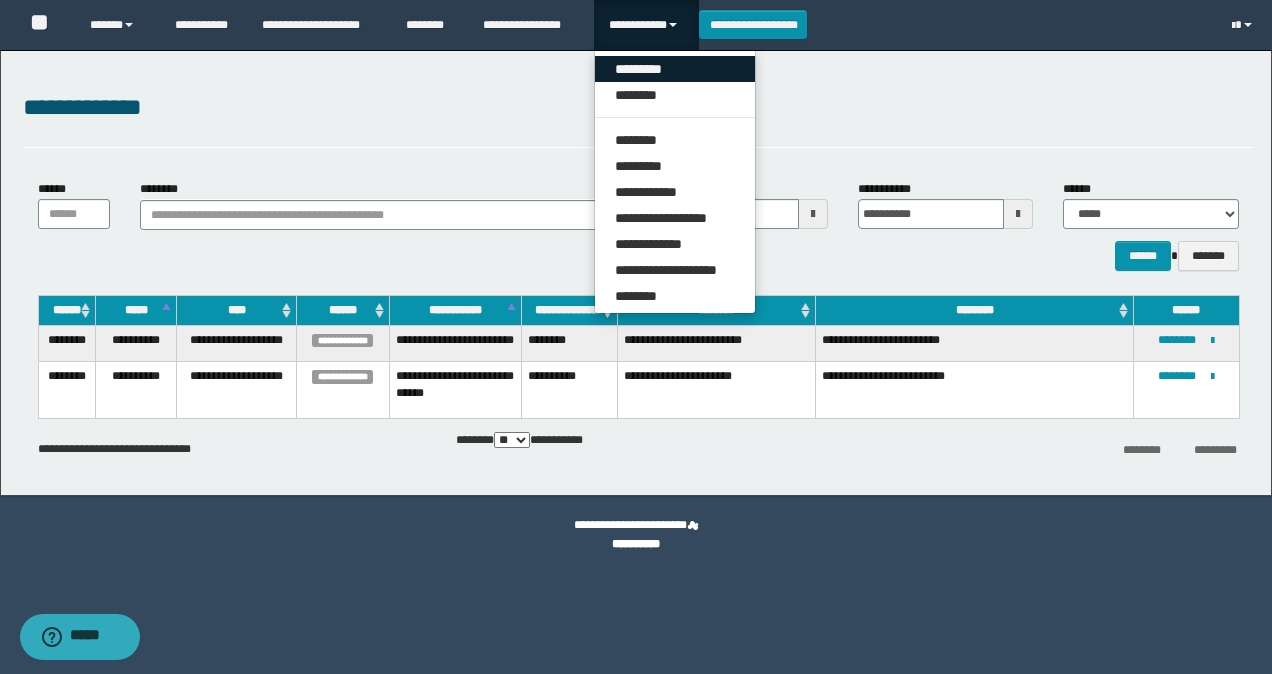 click on "*********" at bounding box center (675, 69) 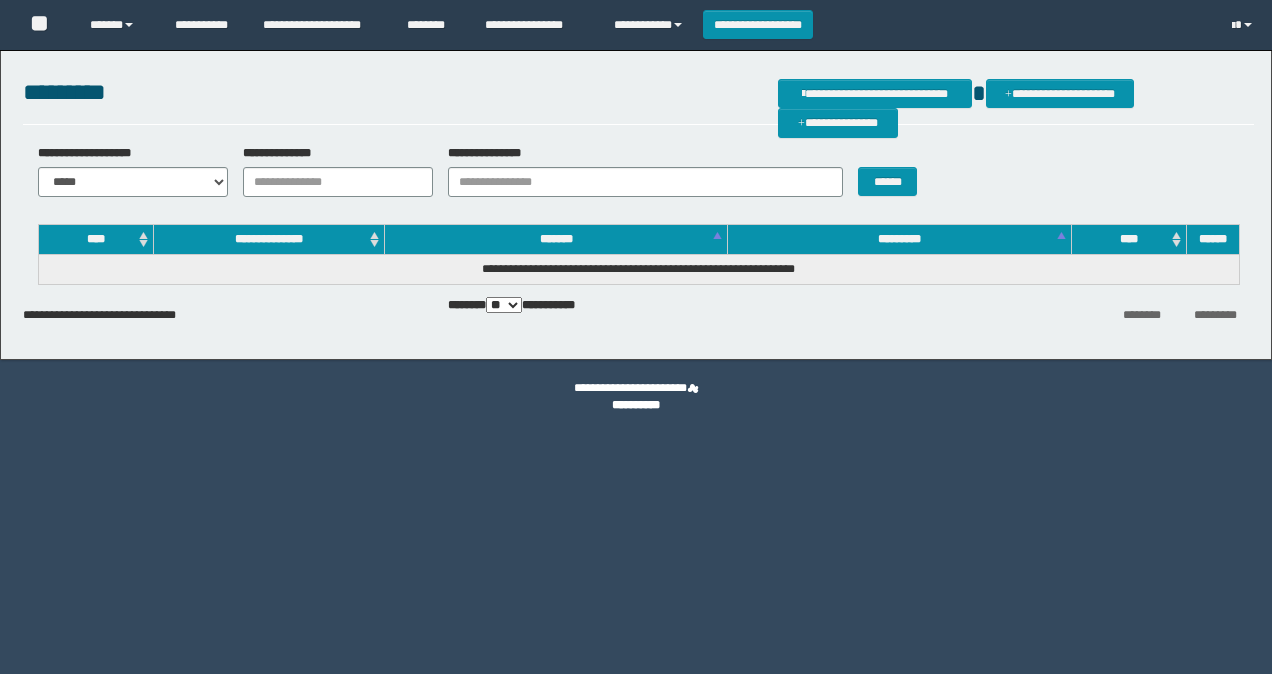scroll, scrollTop: 0, scrollLeft: 0, axis: both 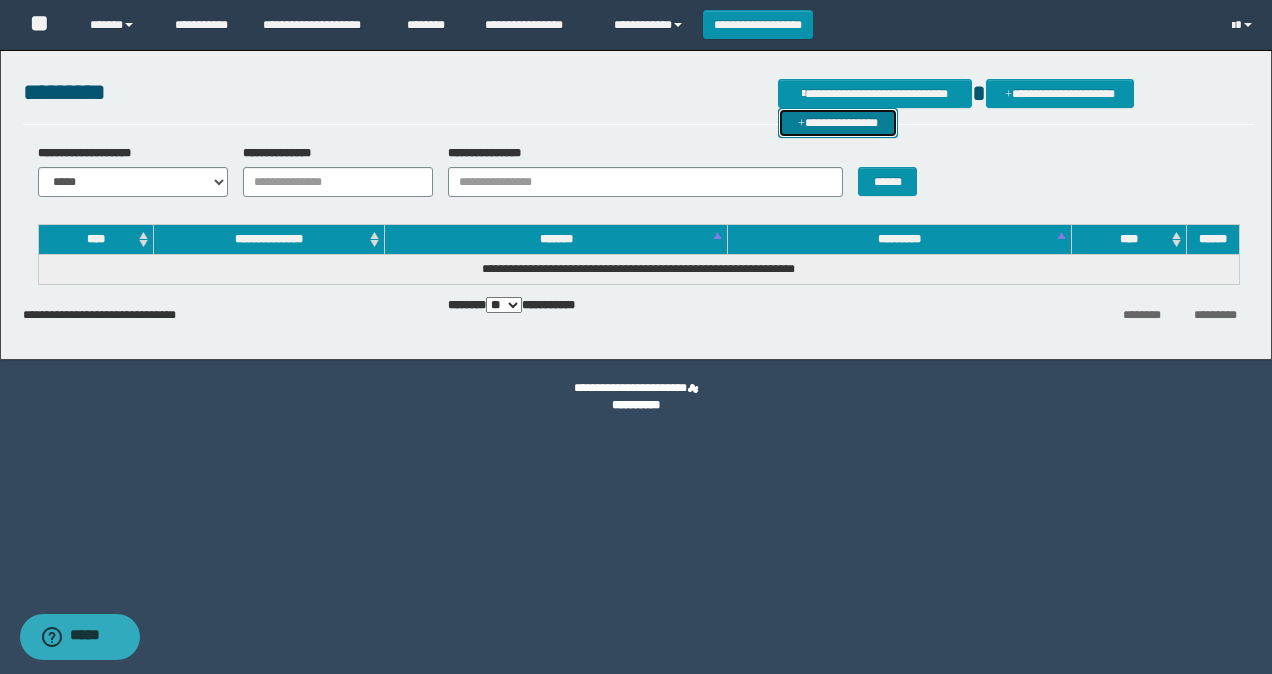 click on "**********" at bounding box center (838, 122) 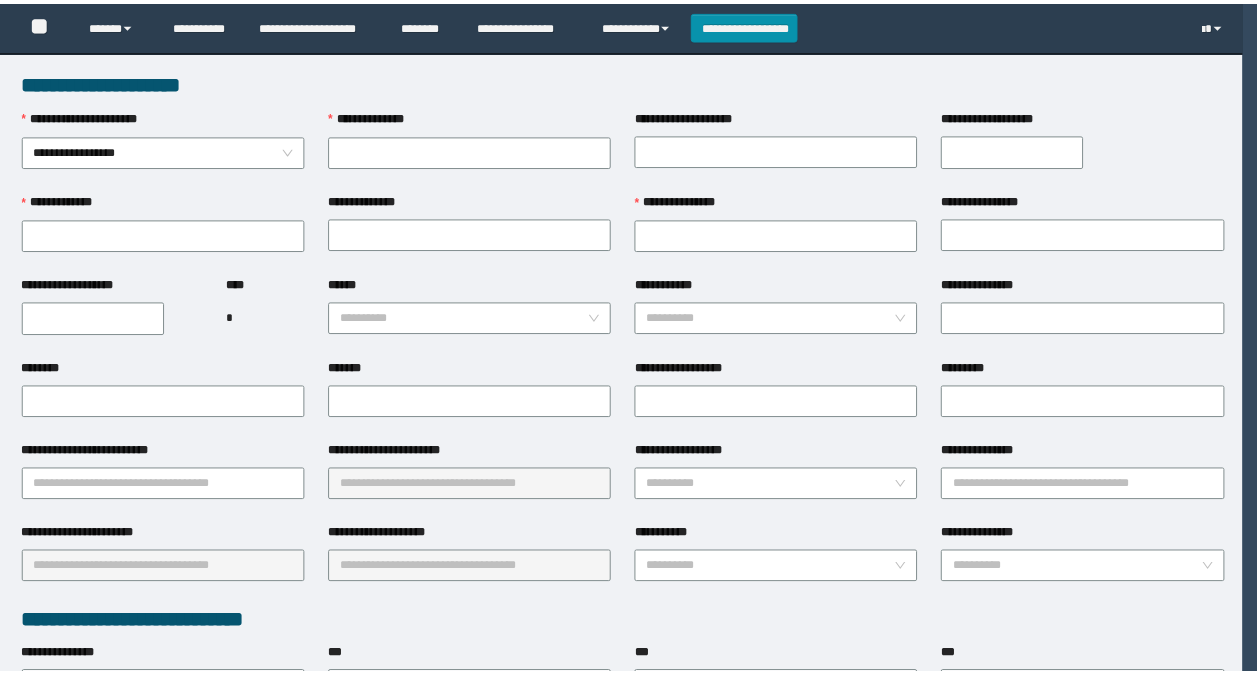 scroll, scrollTop: 0, scrollLeft: 0, axis: both 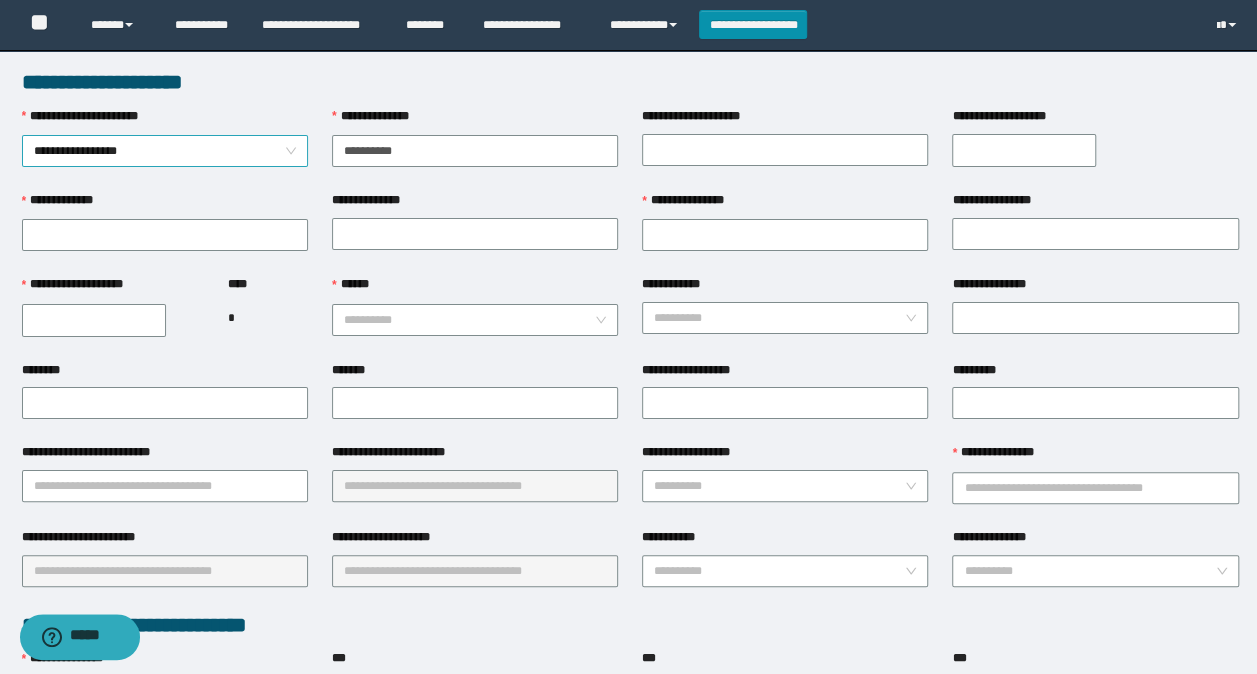 drag, startPoint x: 426, startPoint y: 147, endPoint x: 302, endPoint y: 142, distance: 124.10077 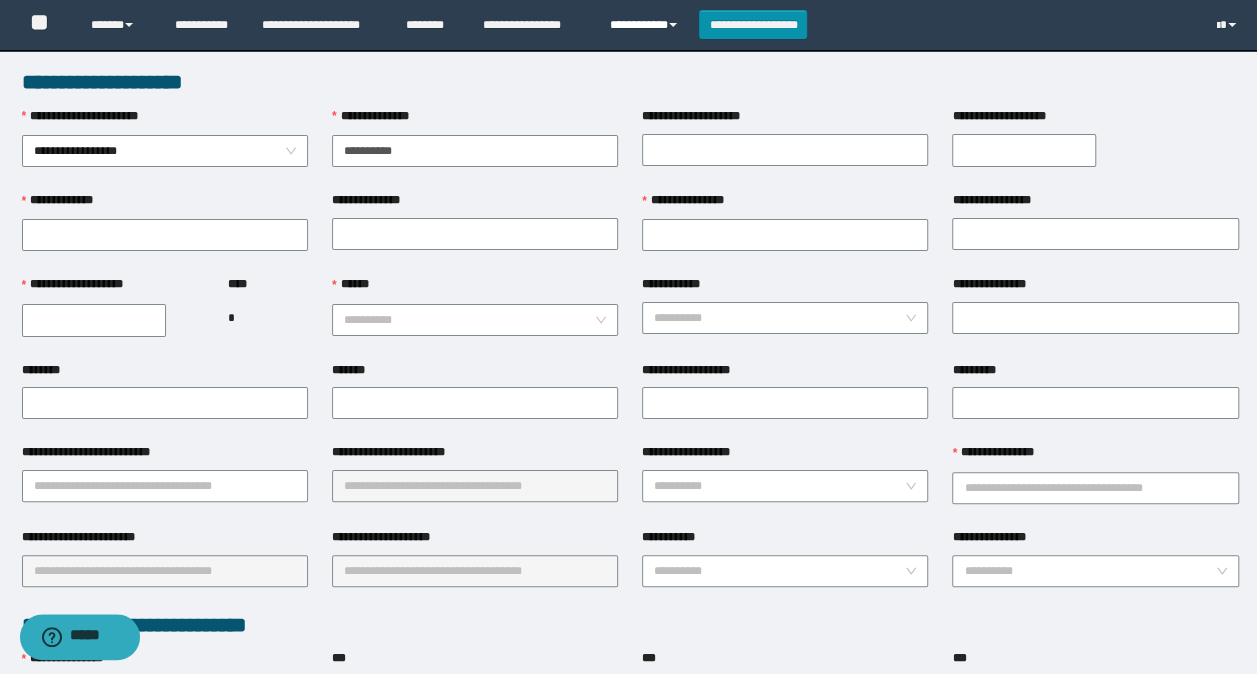 type on "**********" 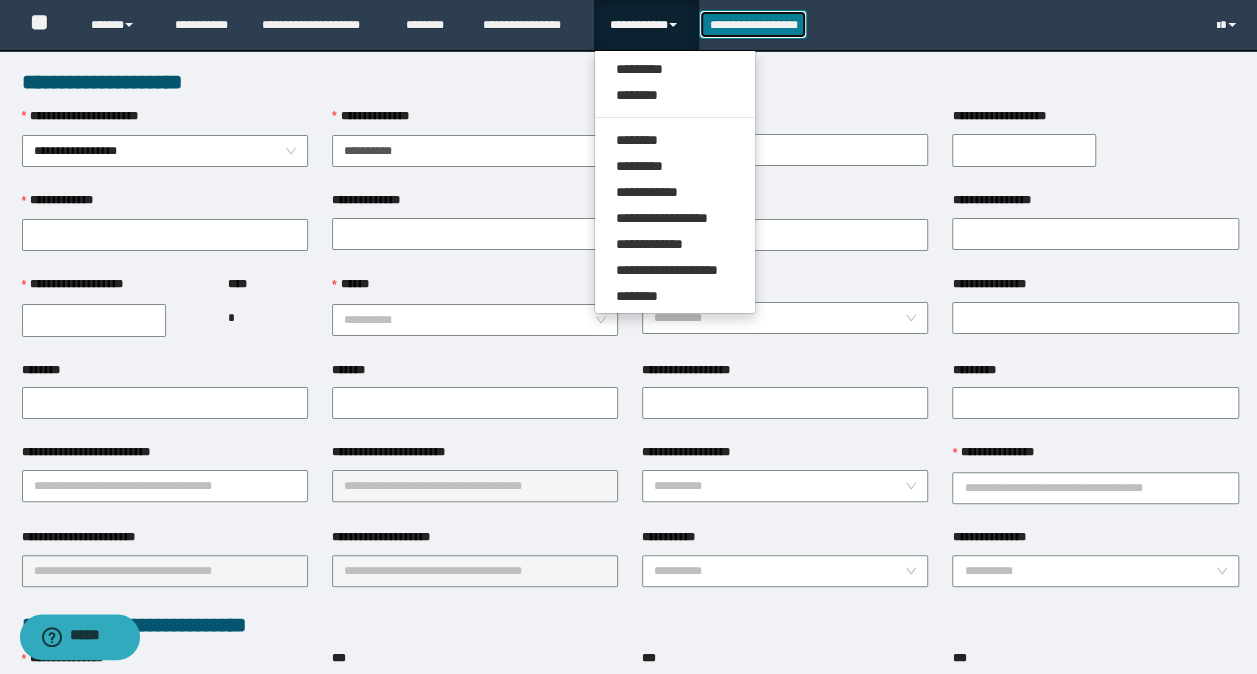 click on "**********" at bounding box center (753, 24) 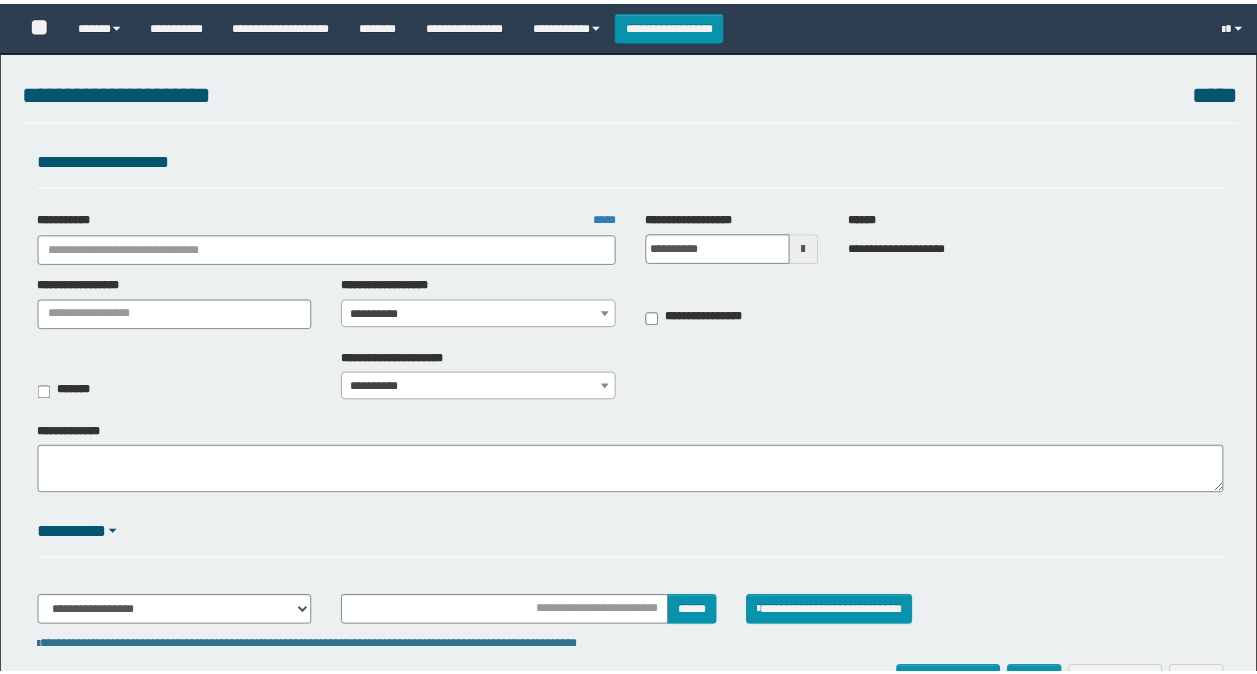 scroll, scrollTop: 0, scrollLeft: 0, axis: both 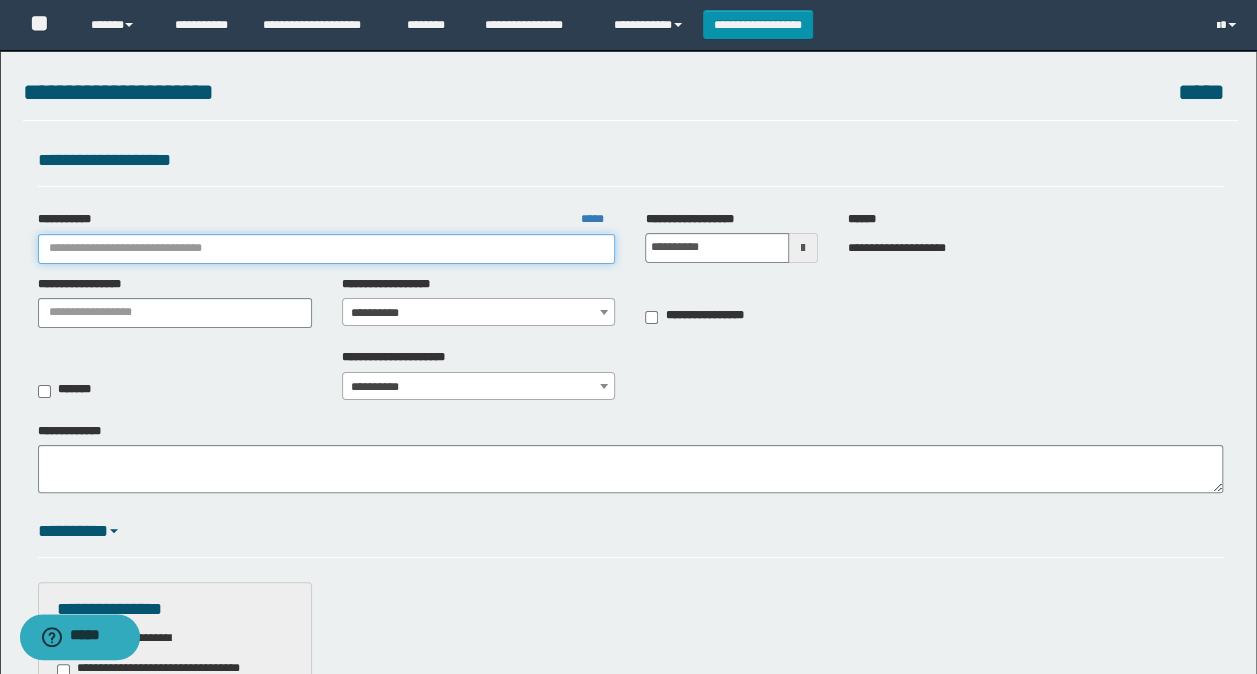 click on "**********" at bounding box center (327, 249) 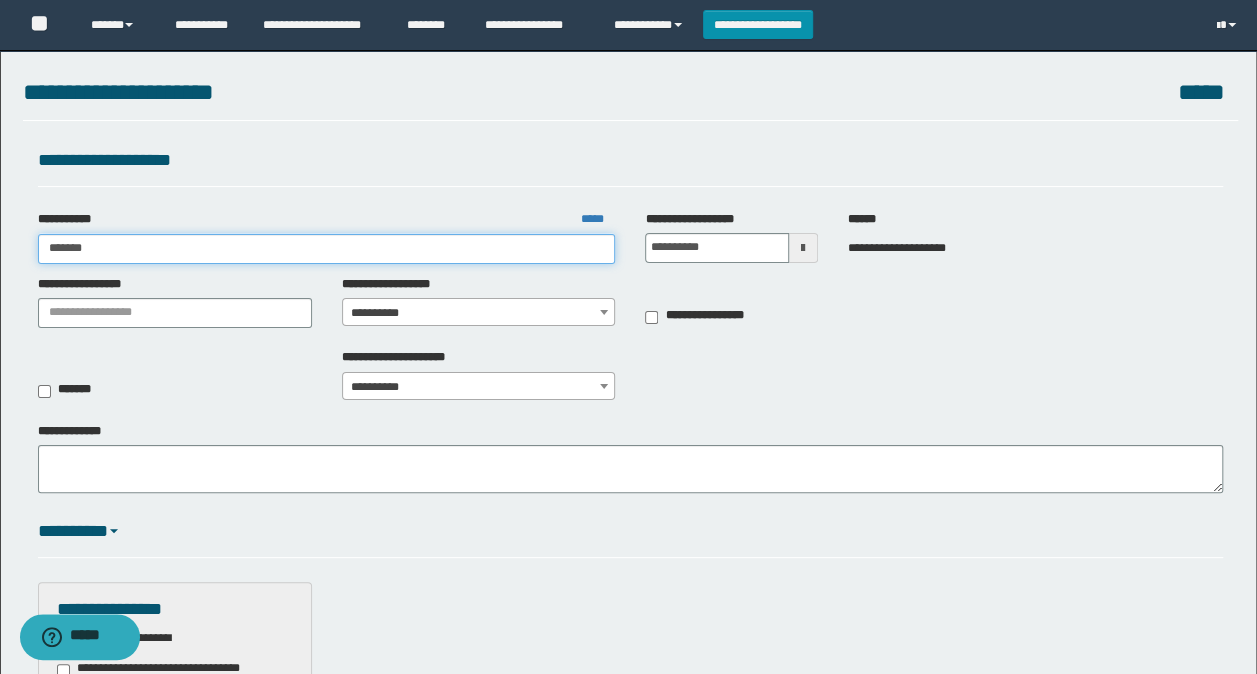 type on "******" 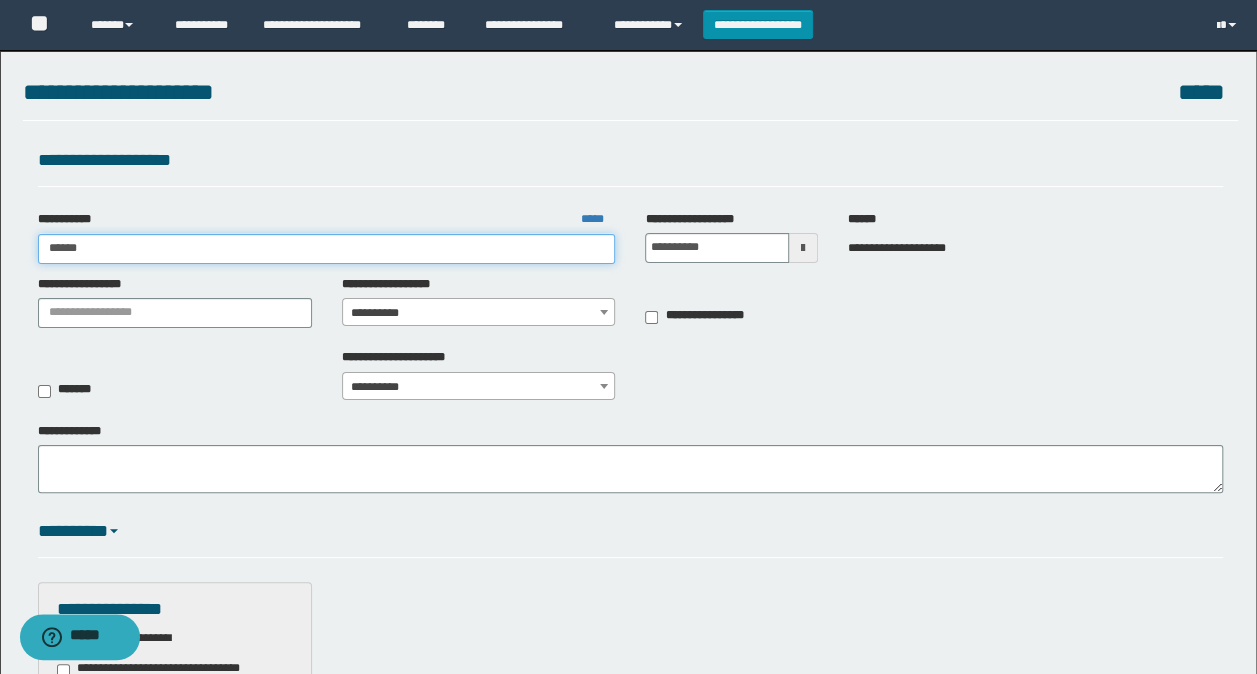 type on "******" 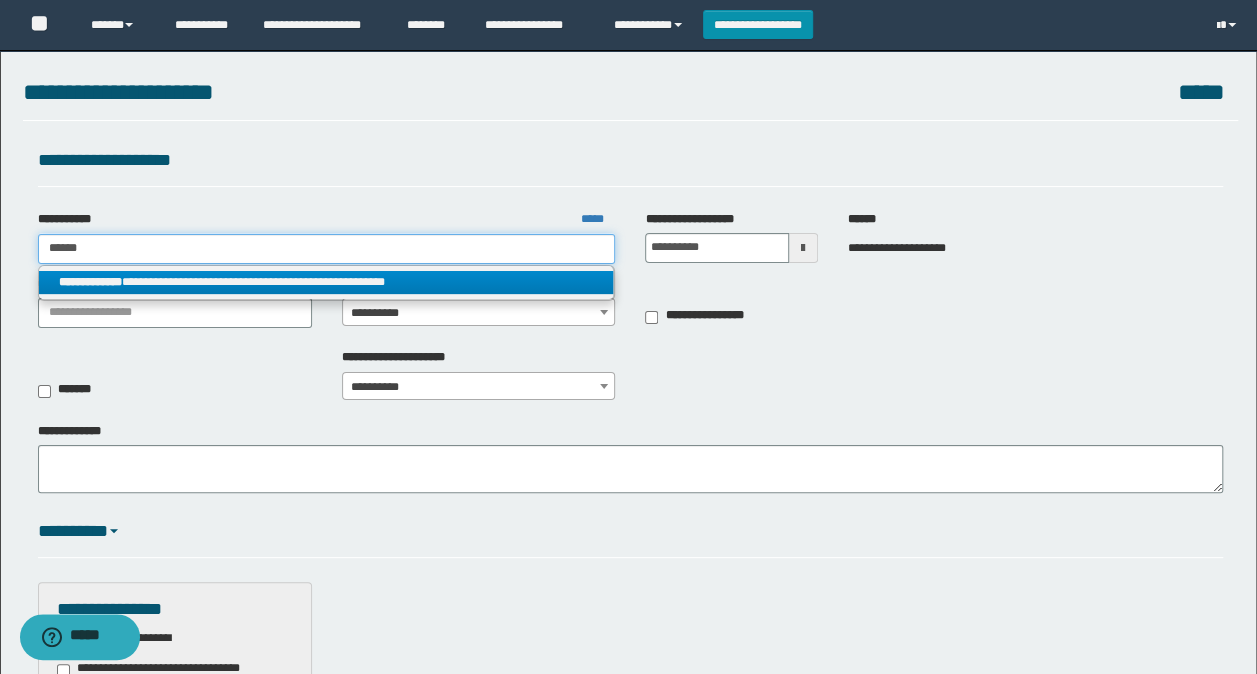 type on "******" 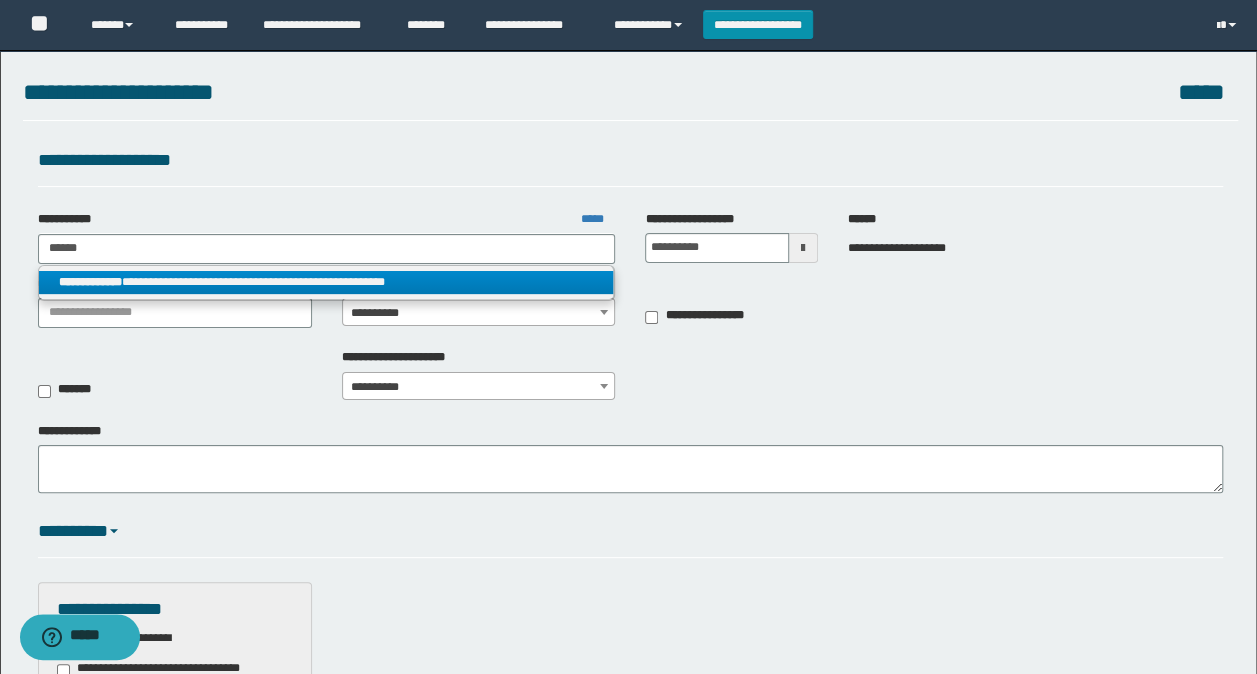 drag, startPoint x: 302, startPoint y: 282, endPoint x: 452, endPoint y: 329, distance: 157.19096 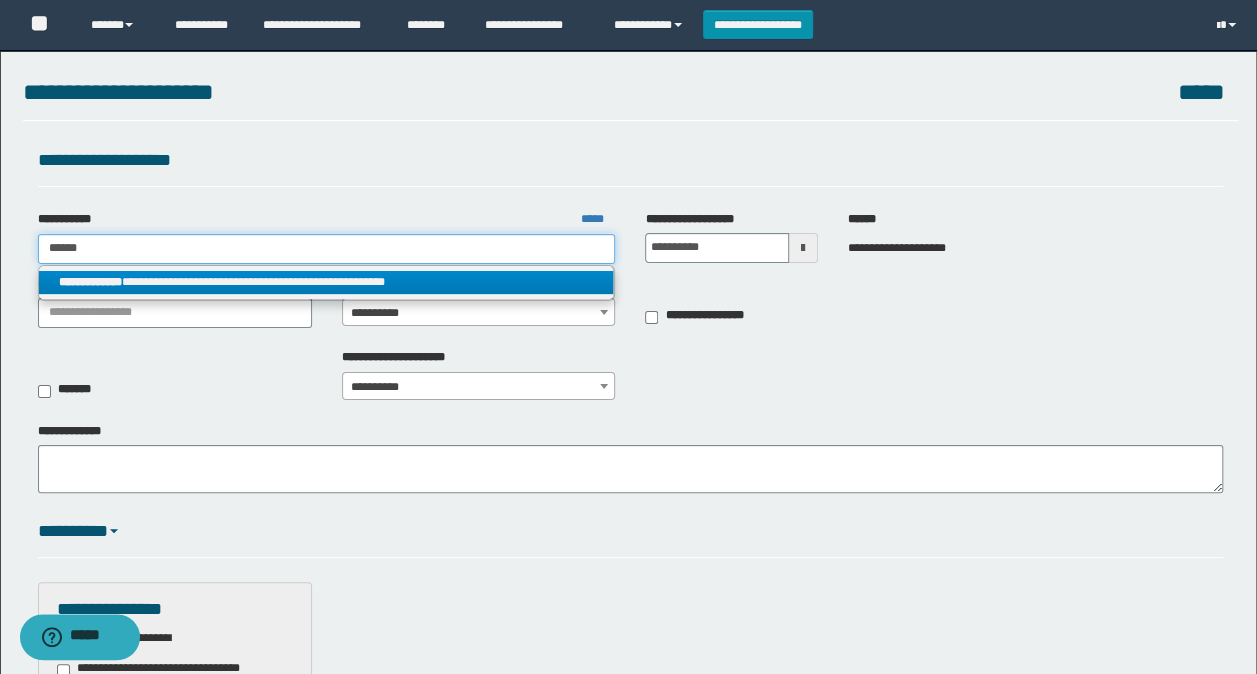 type 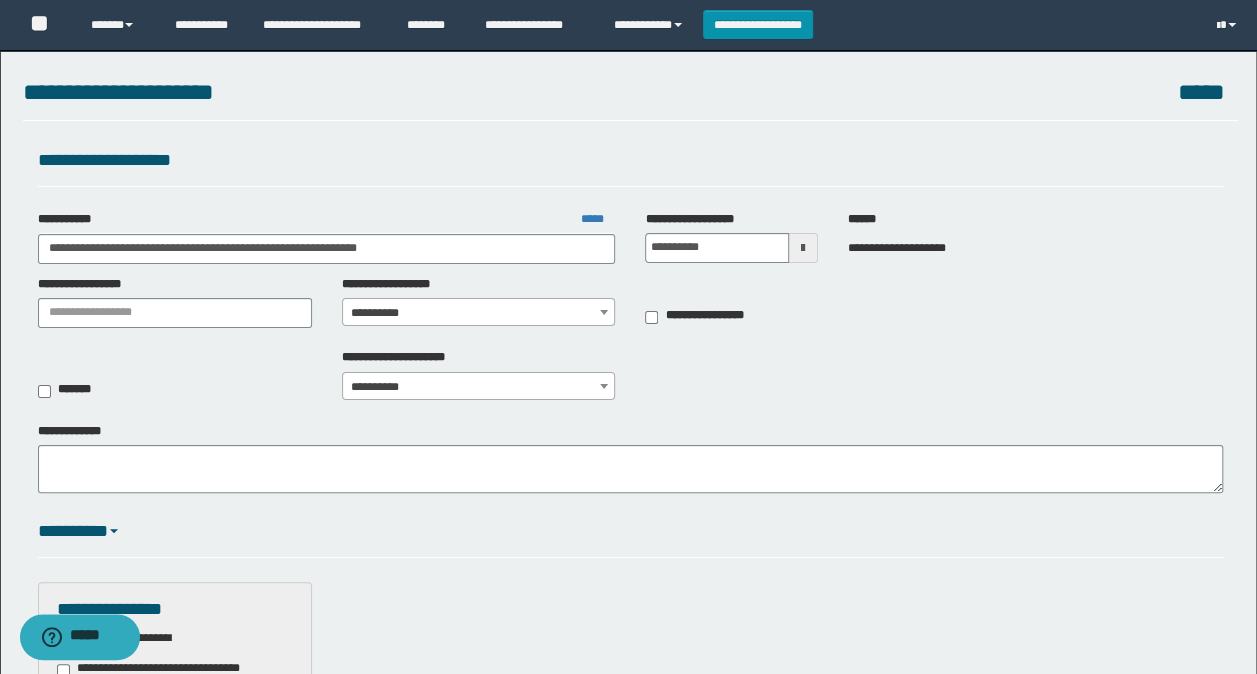 drag, startPoint x: 433, startPoint y: 306, endPoint x: 438, endPoint y: 315, distance: 10.29563 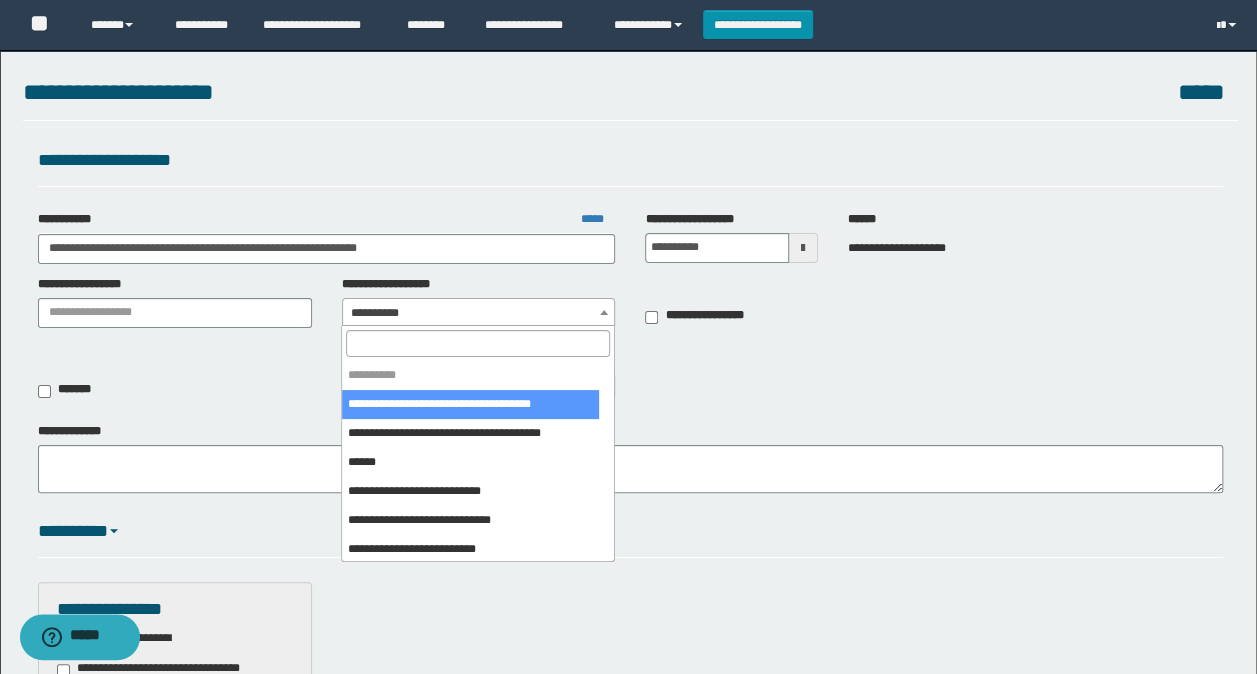 select on "****" 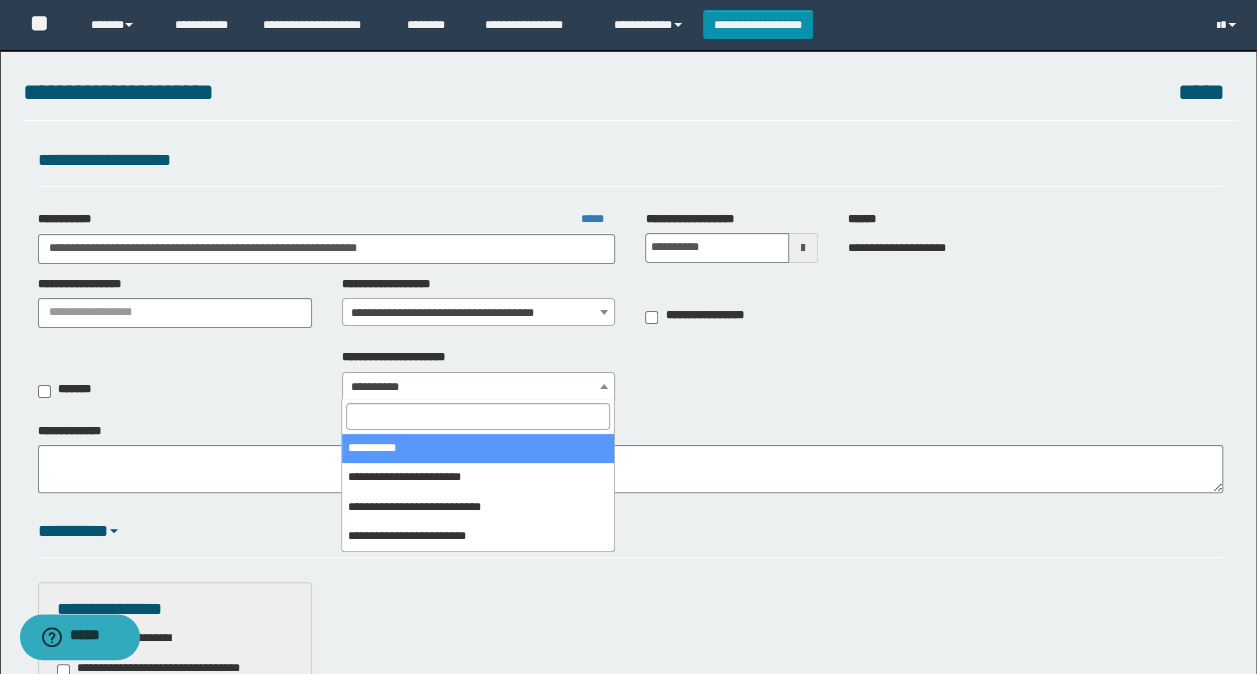 click on "**********" at bounding box center [479, 387] 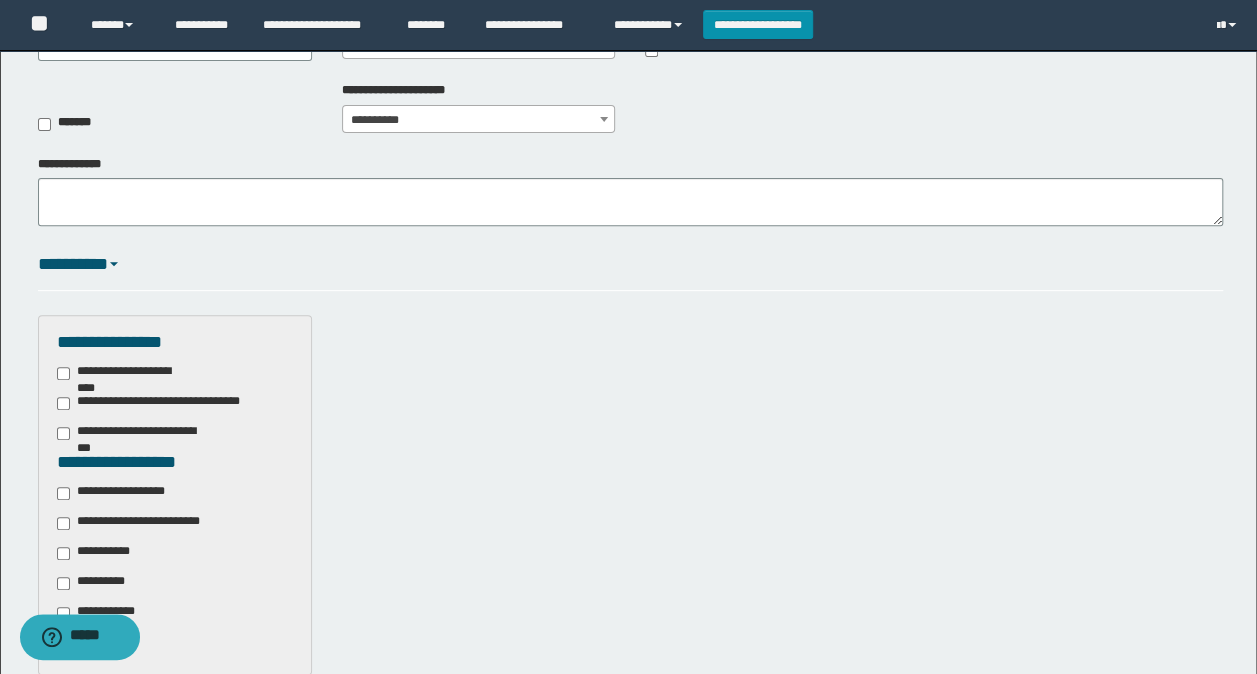 scroll, scrollTop: 300, scrollLeft: 0, axis: vertical 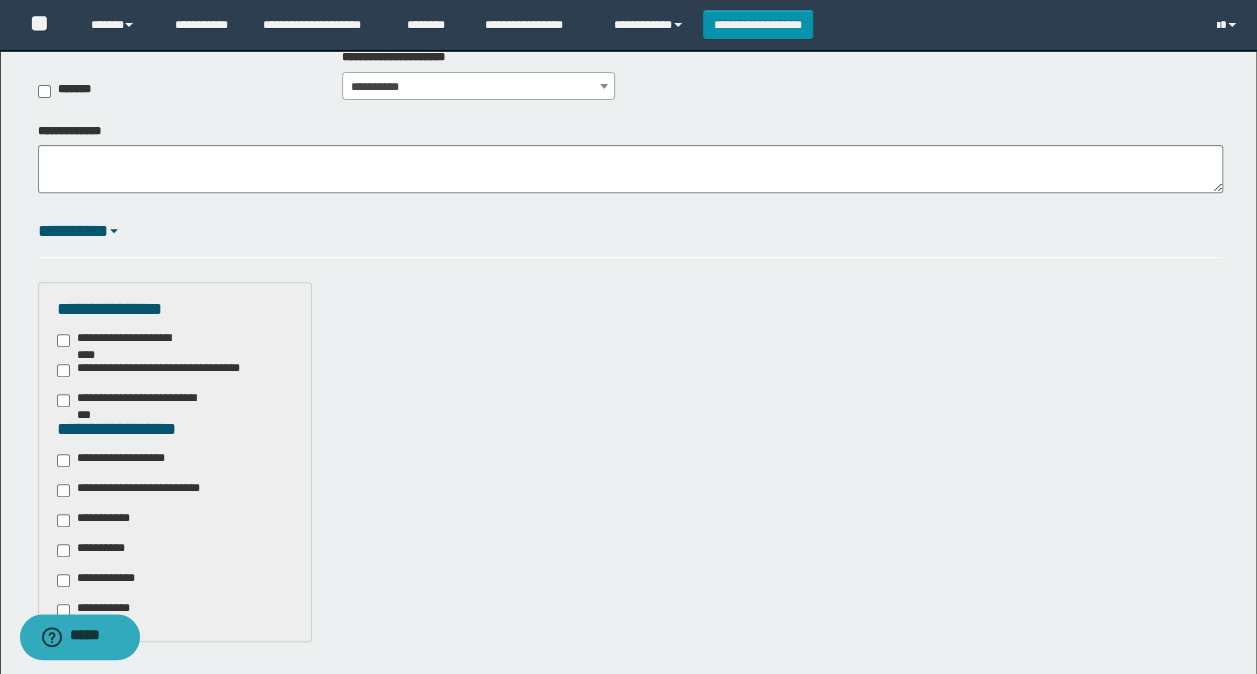 click on "**********" at bounding box center (175, 462) 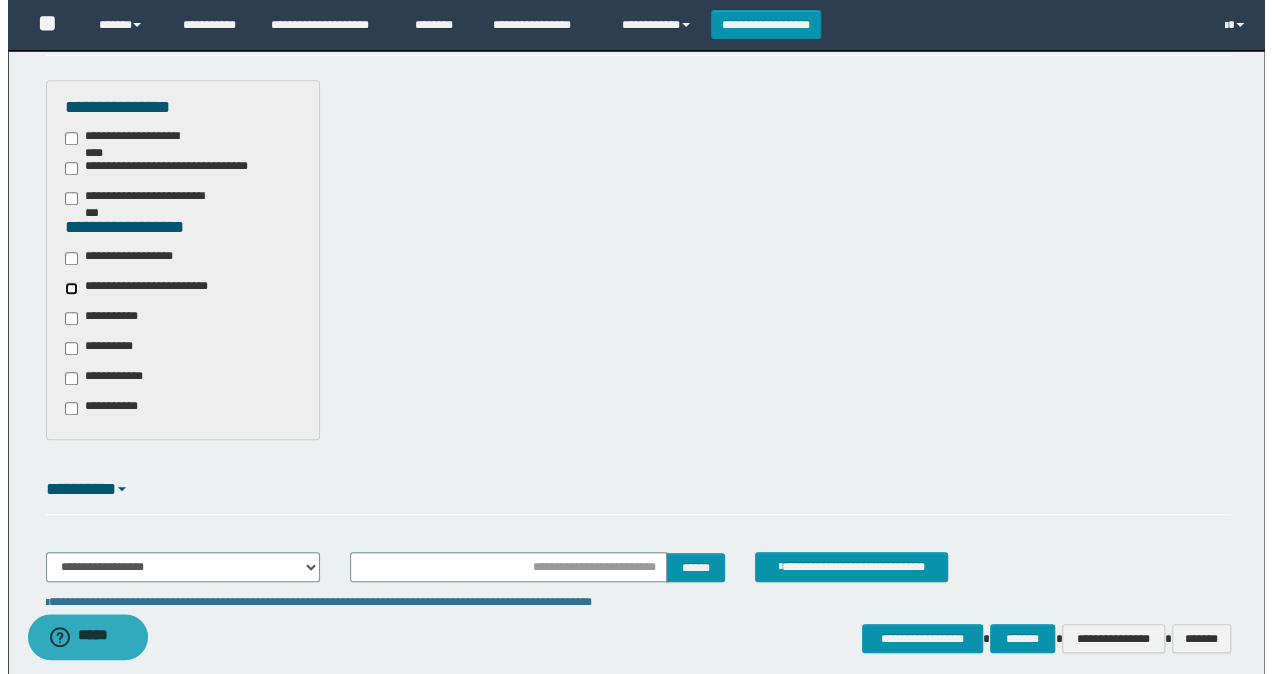 scroll, scrollTop: 585, scrollLeft: 0, axis: vertical 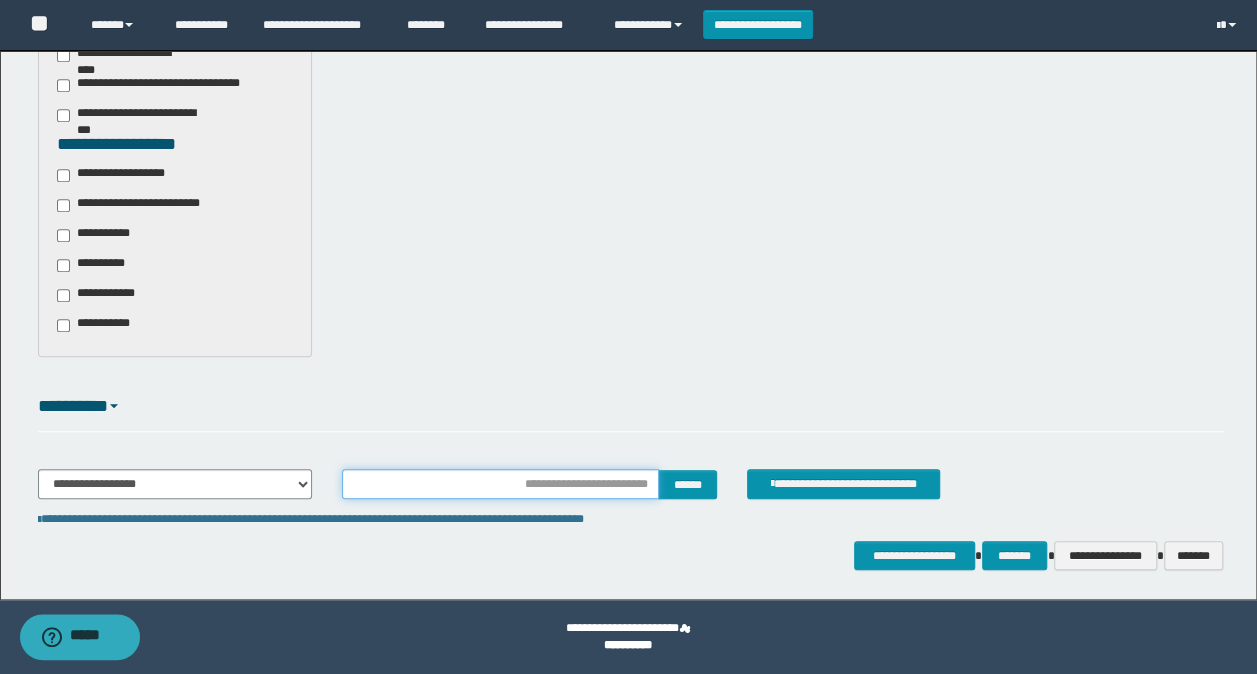 click at bounding box center (501, 484) 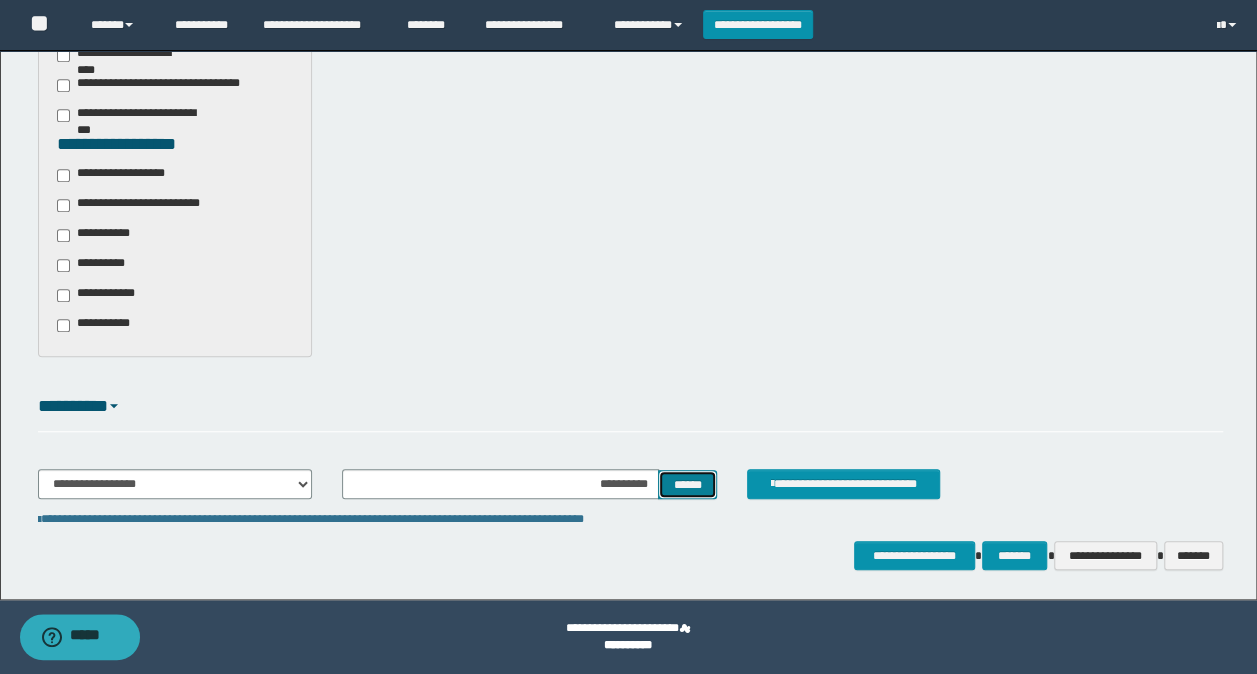 click on "******" at bounding box center [687, 484] 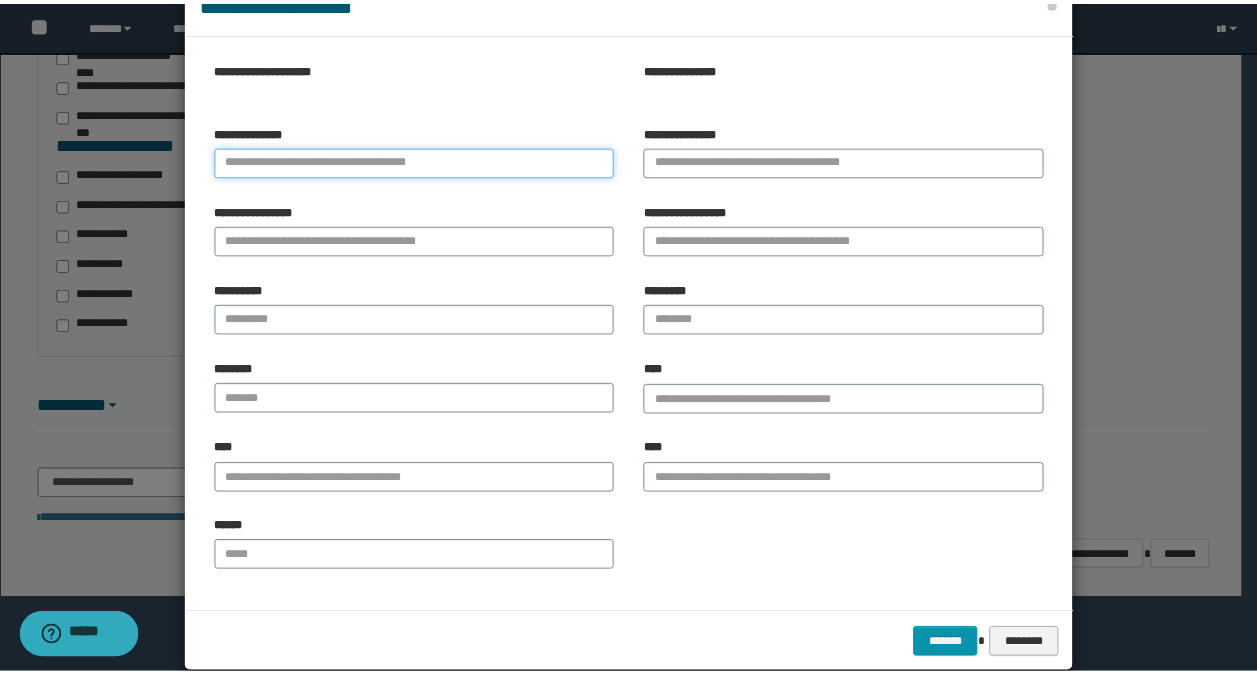 scroll, scrollTop: 84, scrollLeft: 0, axis: vertical 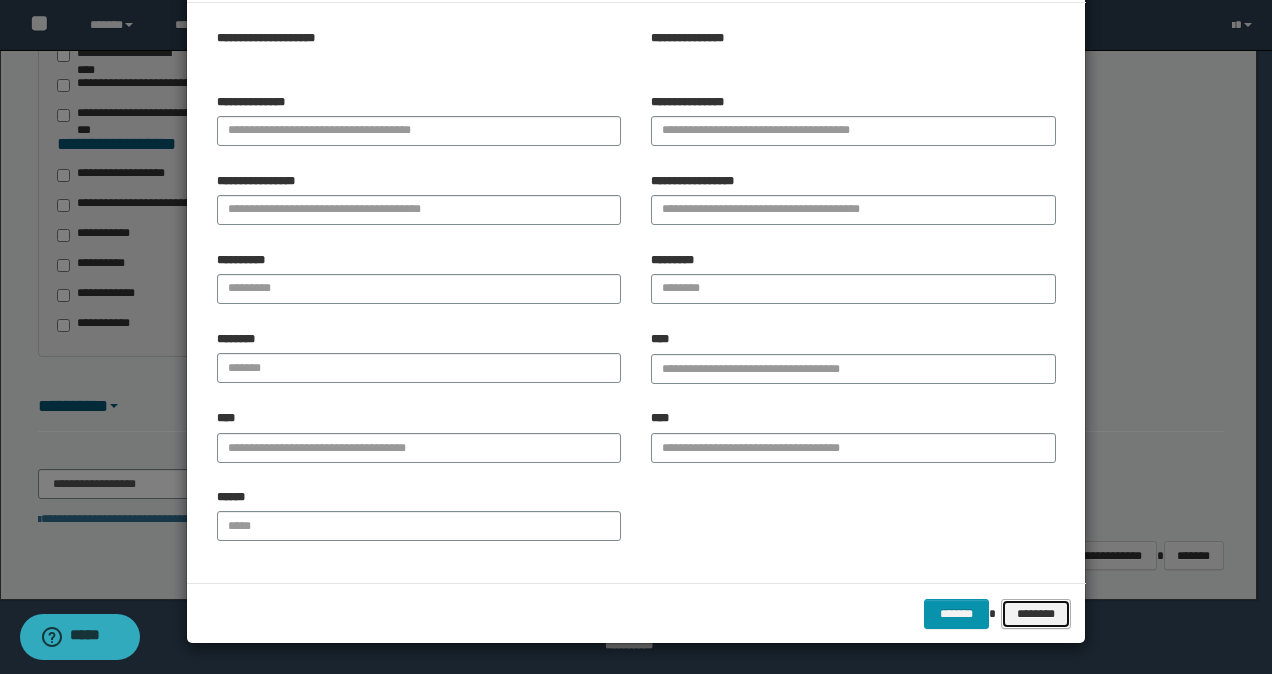click on "********" at bounding box center [1035, 613] 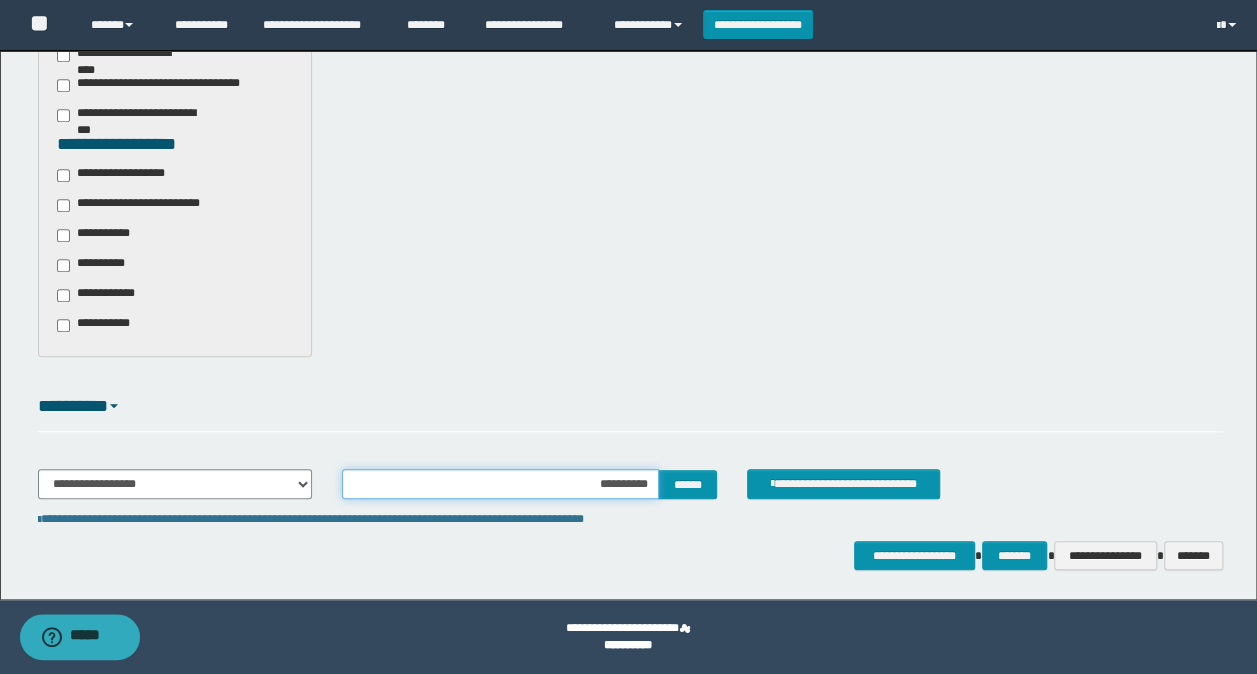 click on "**********" at bounding box center [501, 484] 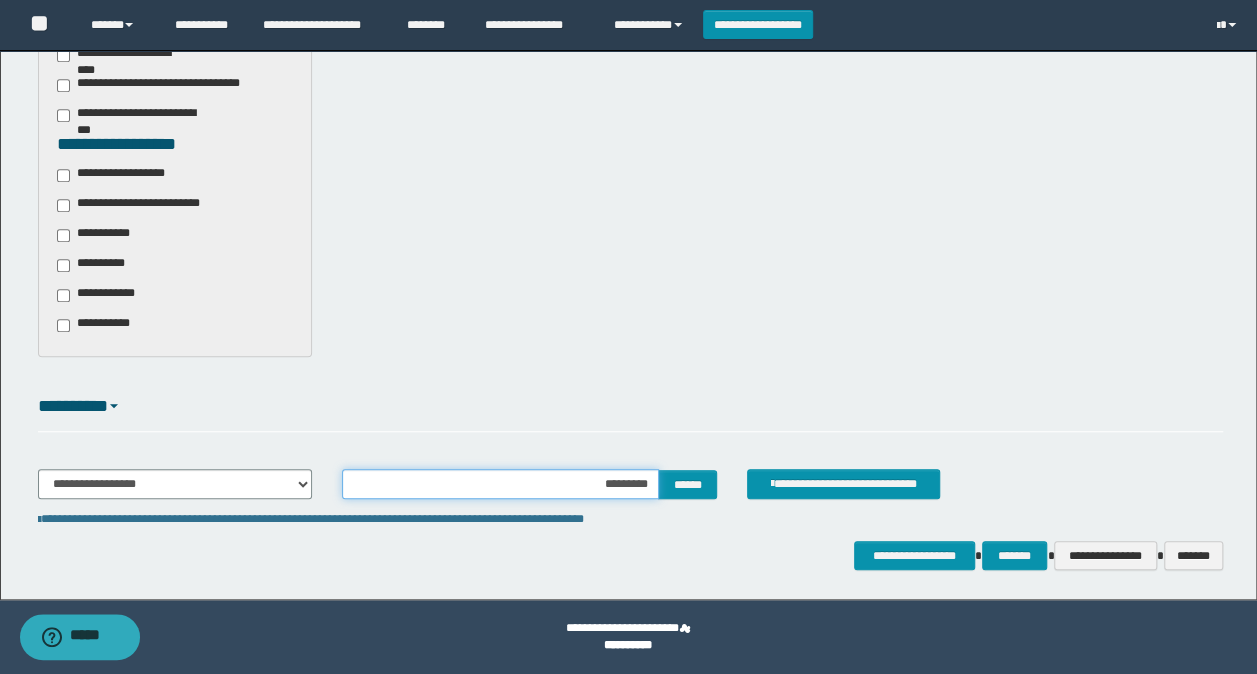 type on "**********" 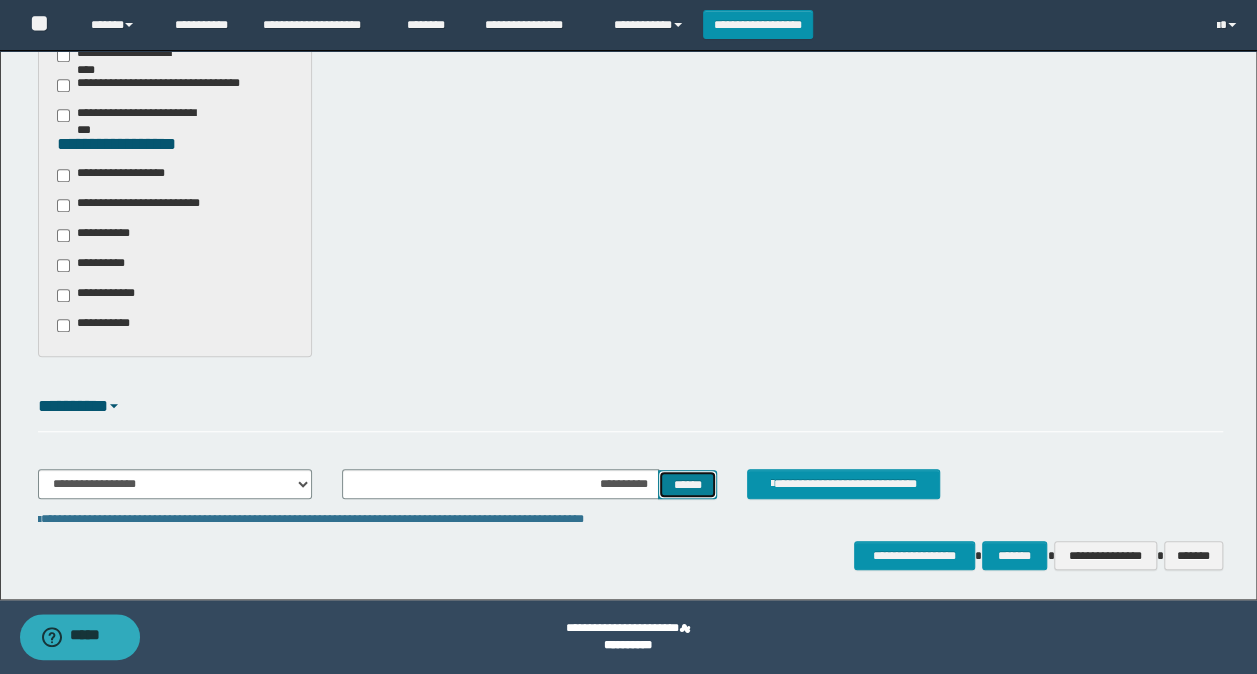 click on "******" at bounding box center [687, 484] 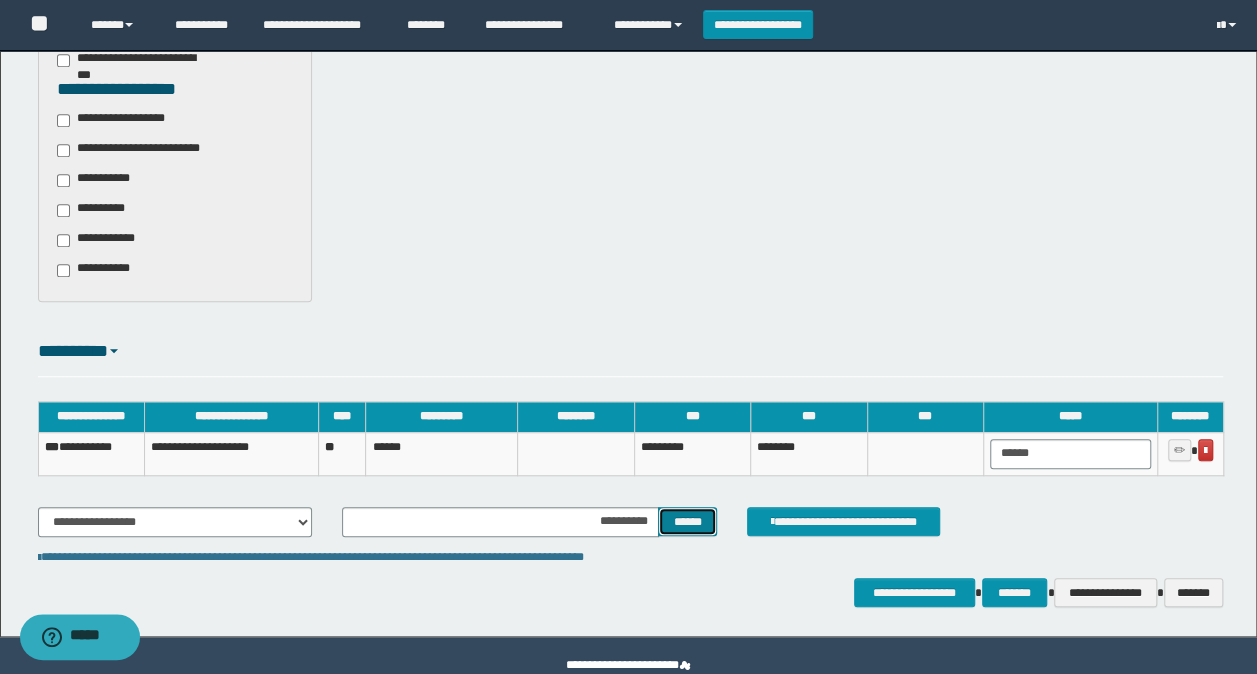 scroll, scrollTop: 678, scrollLeft: 0, axis: vertical 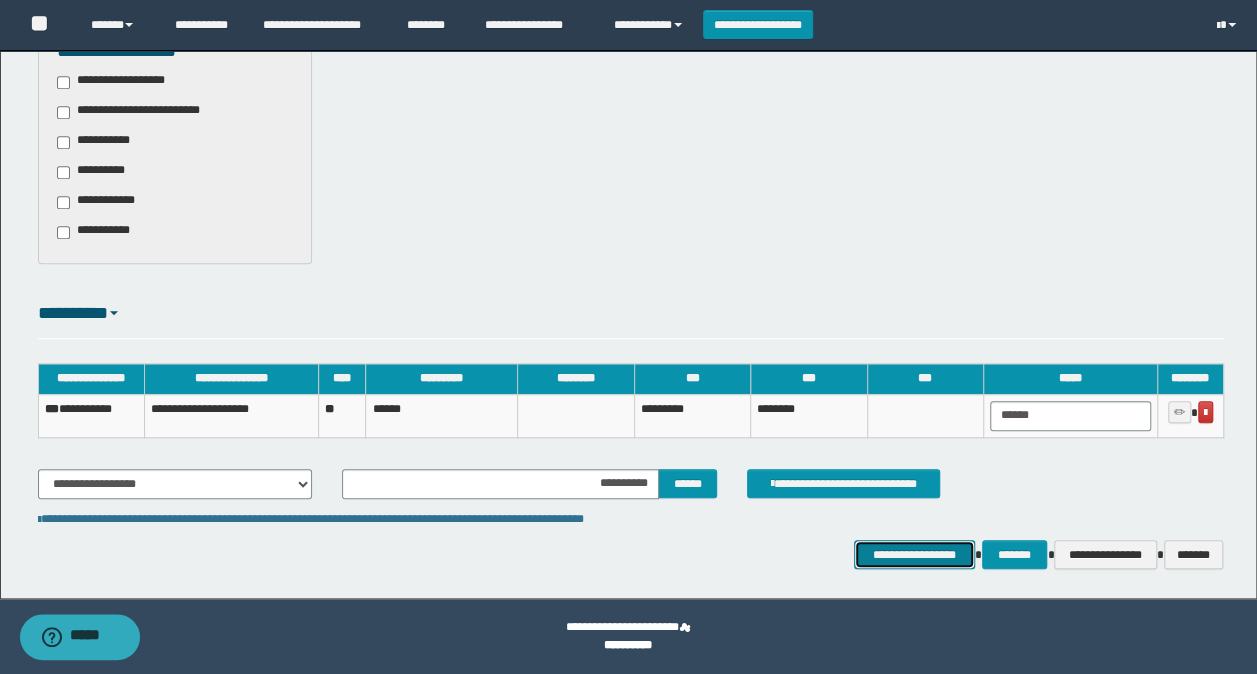 click on "**********" at bounding box center [914, 554] 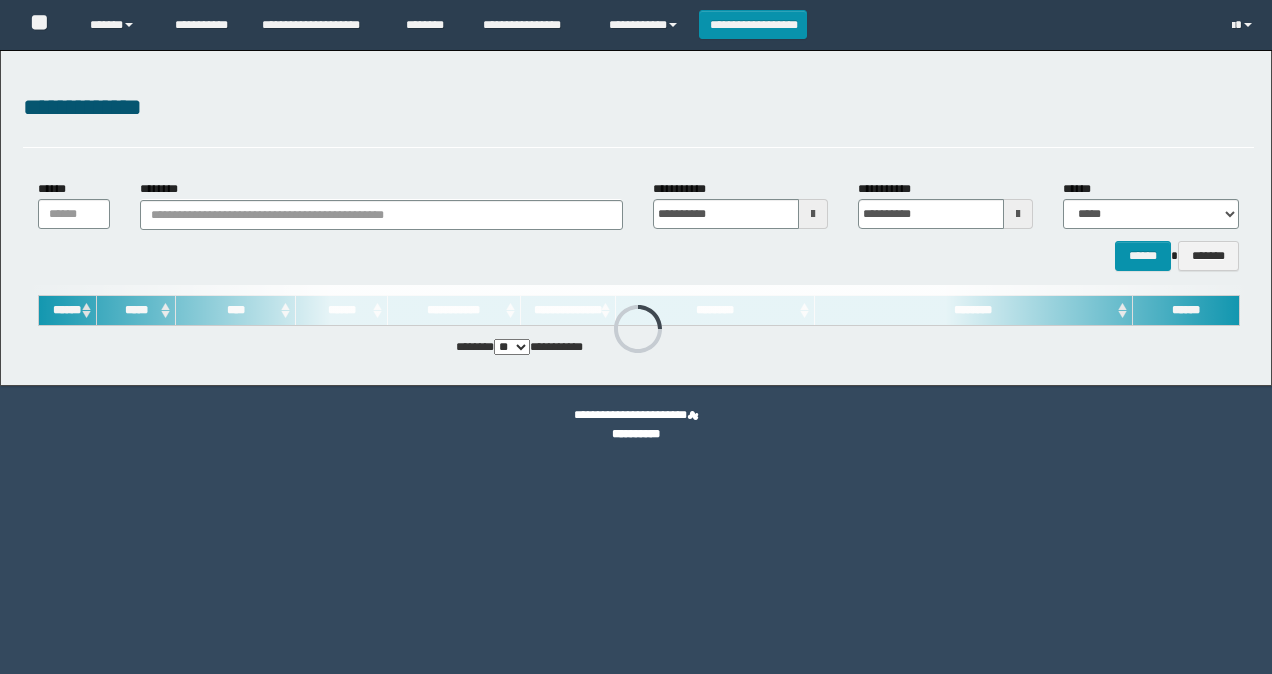 scroll, scrollTop: 0, scrollLeft: 0, axis: both 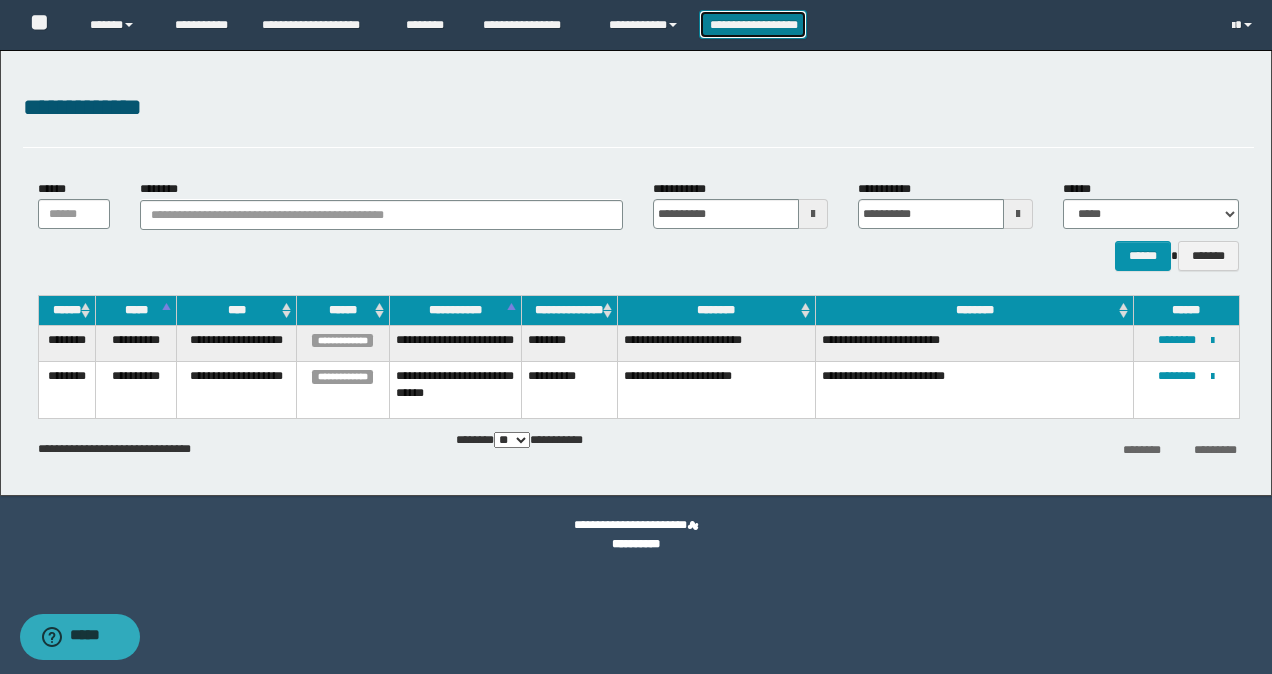 click on "**********" at bounding box center (753, 24) 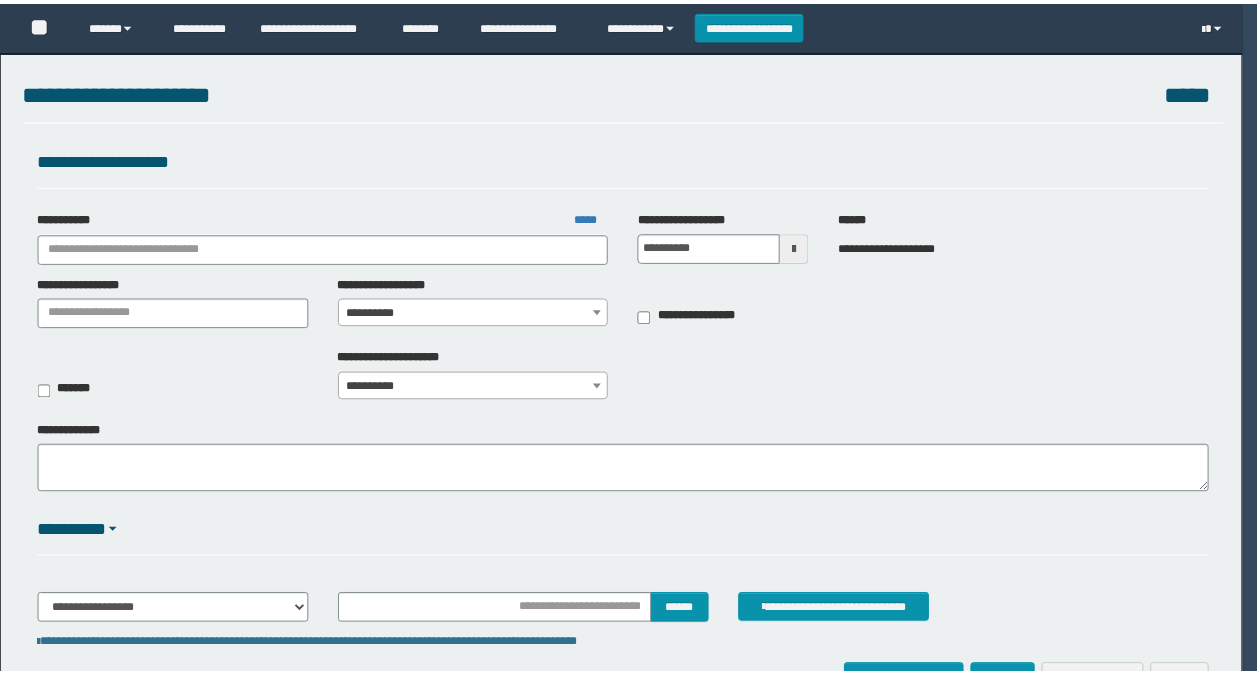 scroll, scrollTop: 0, scrollLeft: 0, axis: both 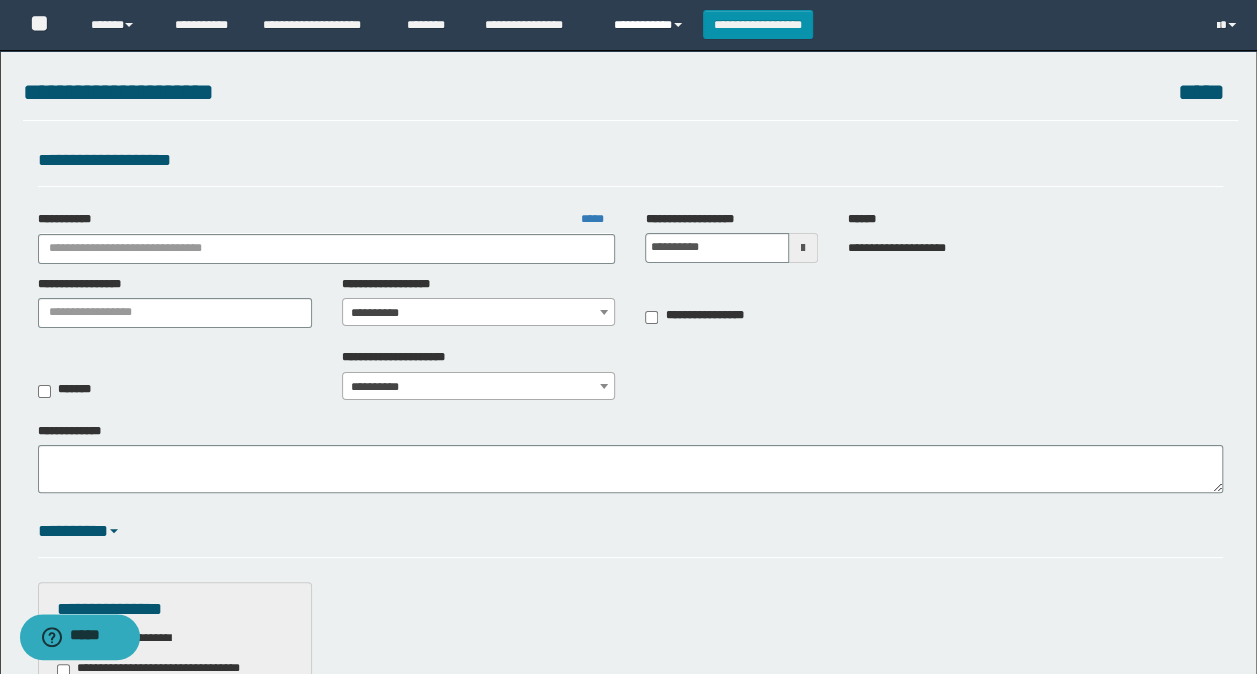 click on "**********" at bounding box center (651, 25) 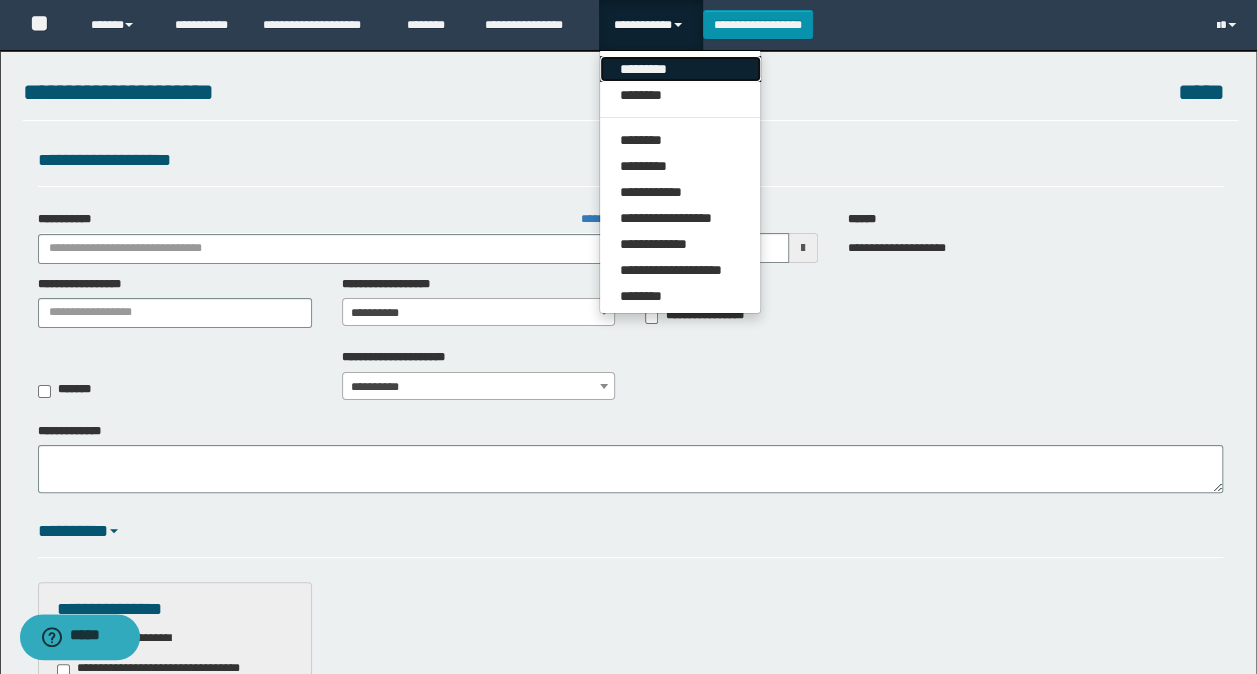 click on "*********" at bounding box center (680, 69) 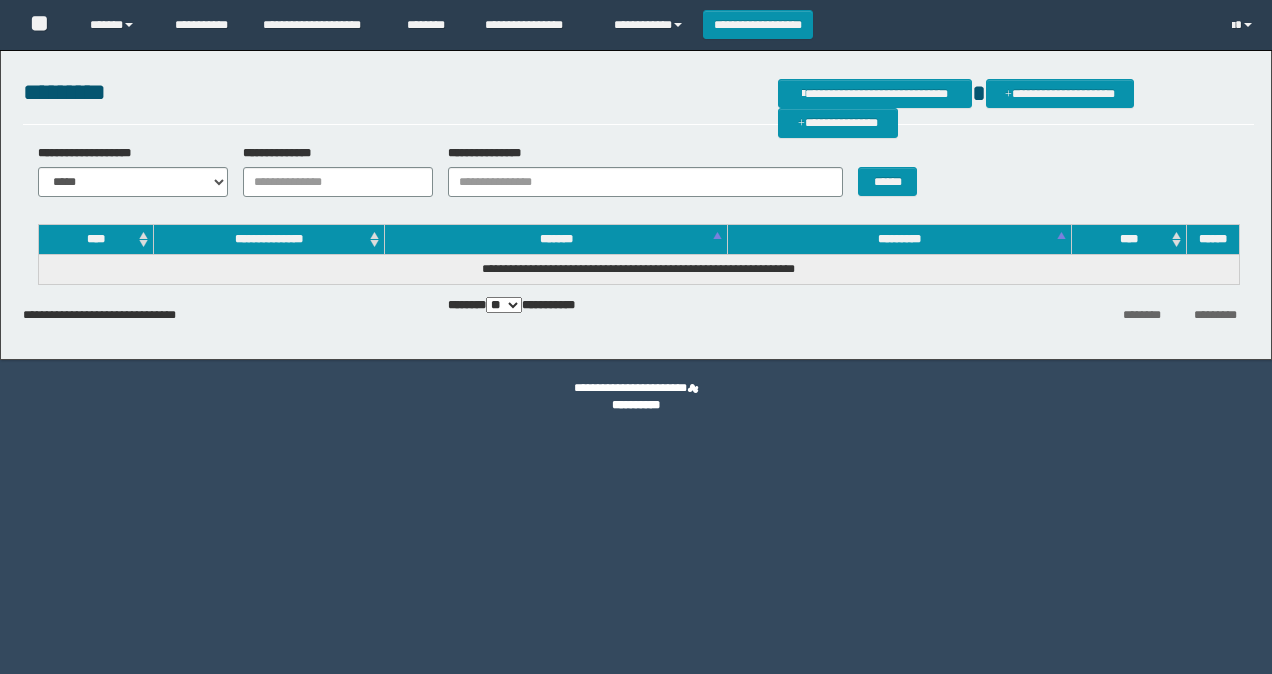scroll, scrollTop: 0, scrollLeft: 0, axis: both 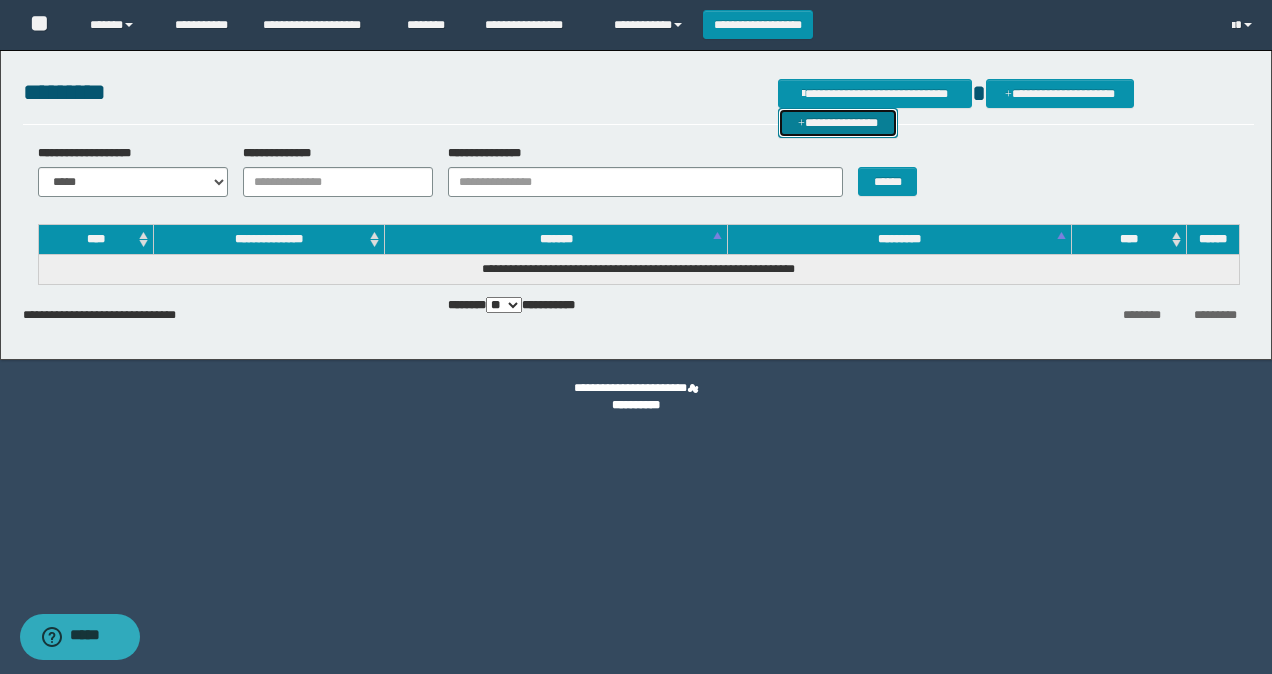 click on "**********" at bounding box center [838, 122] 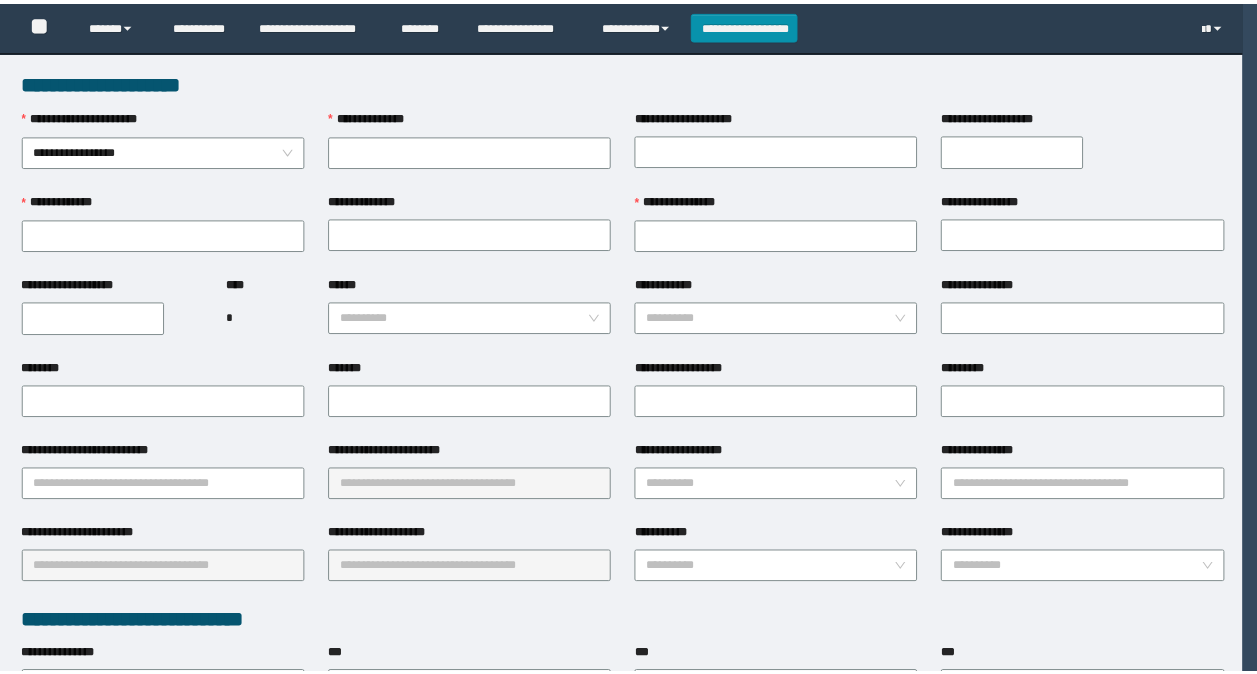 scroll, scrollTop: 0, scrollLeft: 0, axis: both 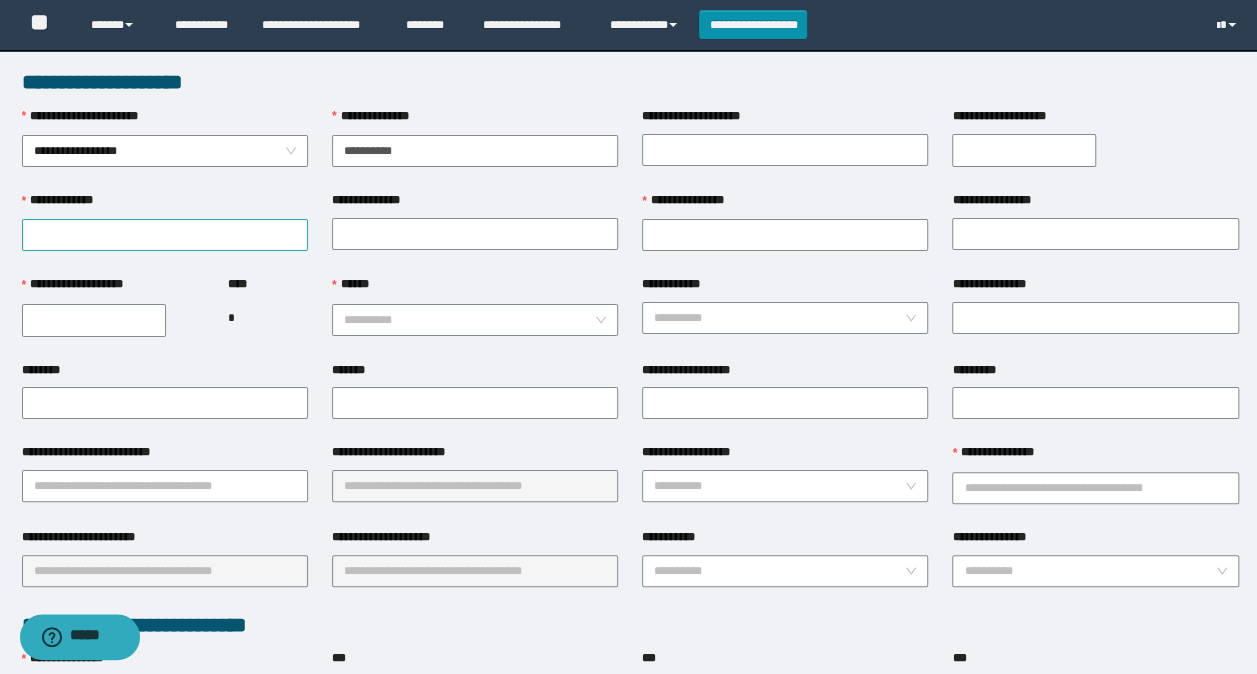 type on "**********" 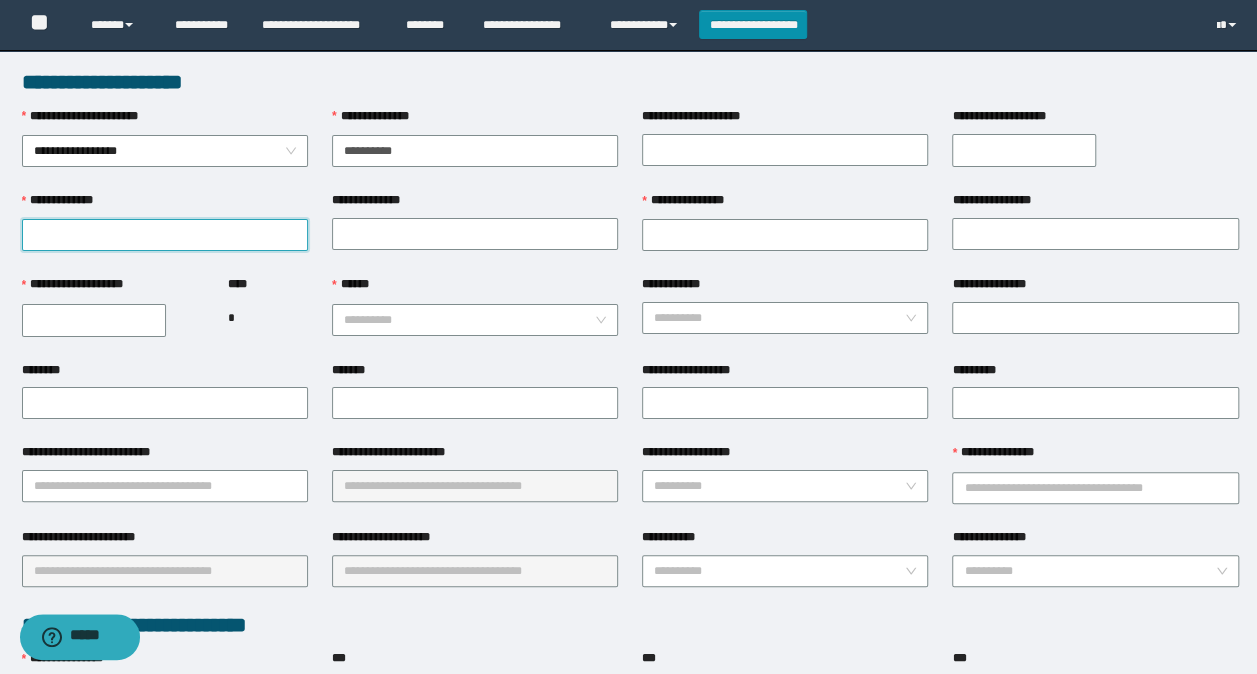 click on "**********" at bounding box center [165, 235] 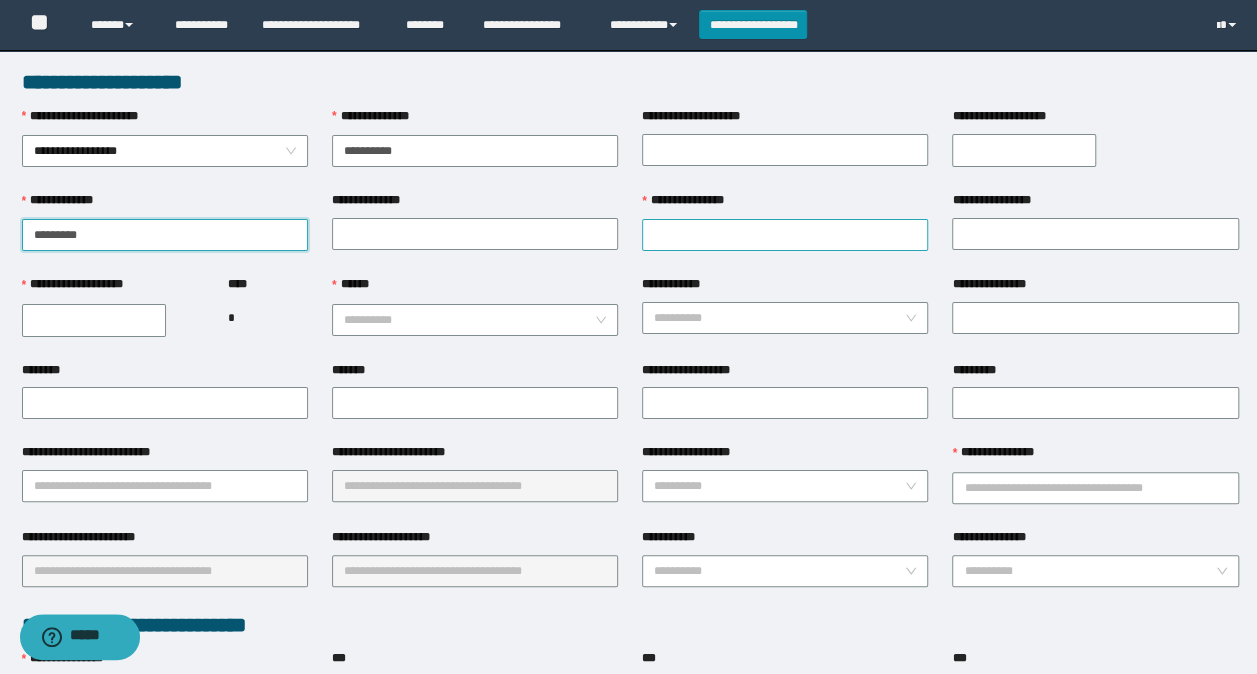 type on "*********" 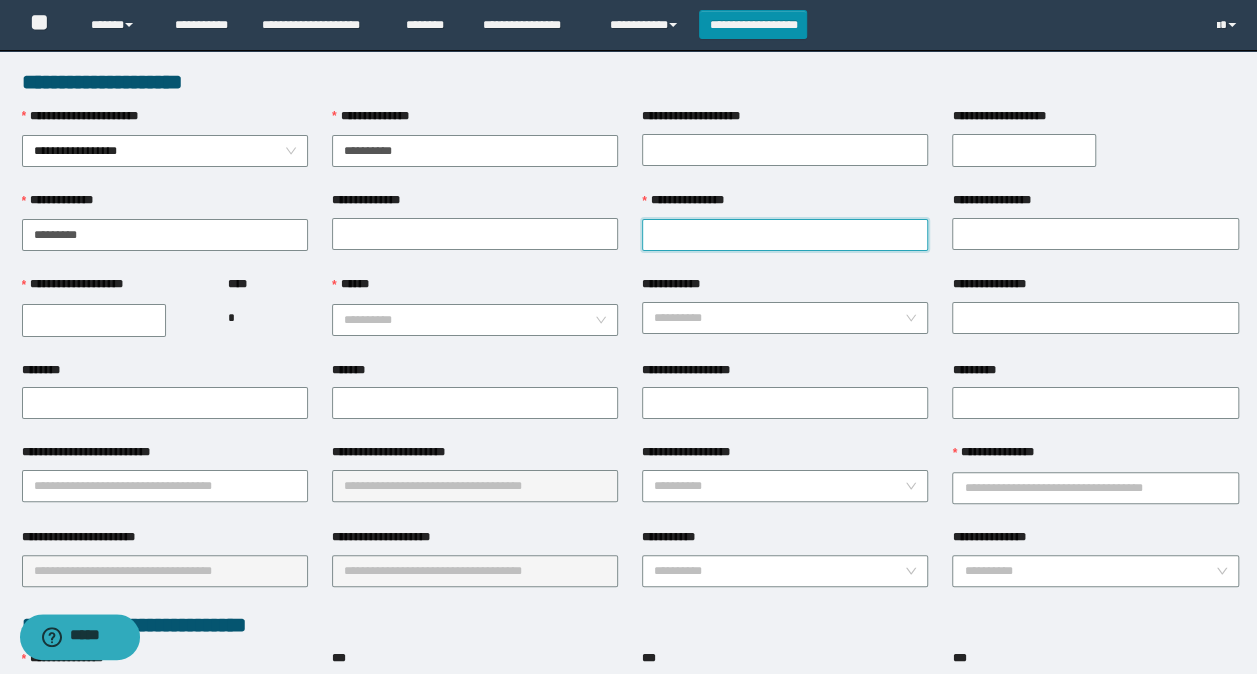 click on "**********" at bounding box center [785, 235] 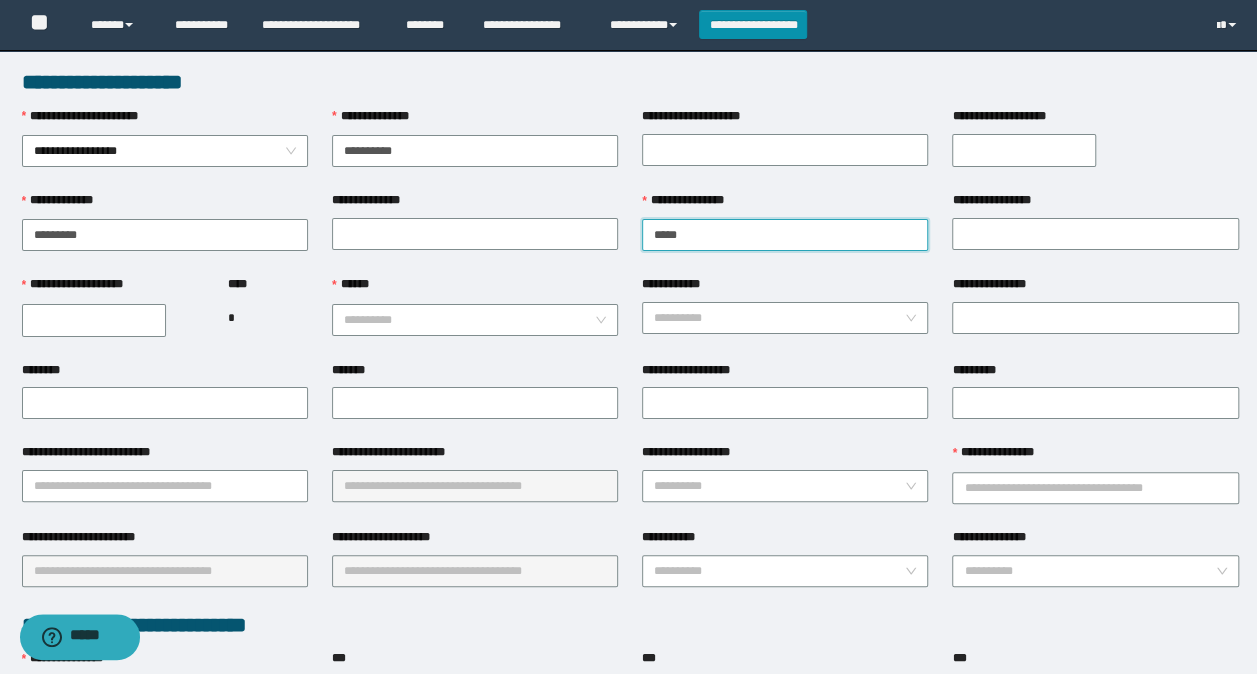 type on "*****" 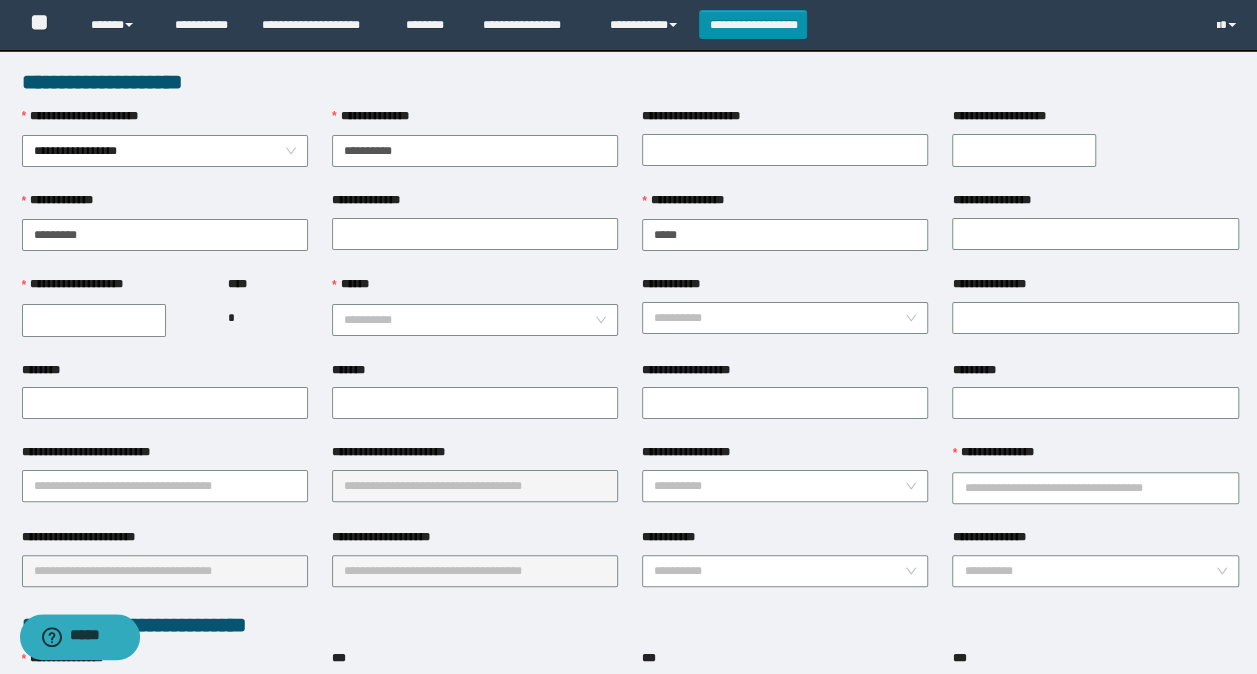 click on "**********" at bounding box center (94, 320) 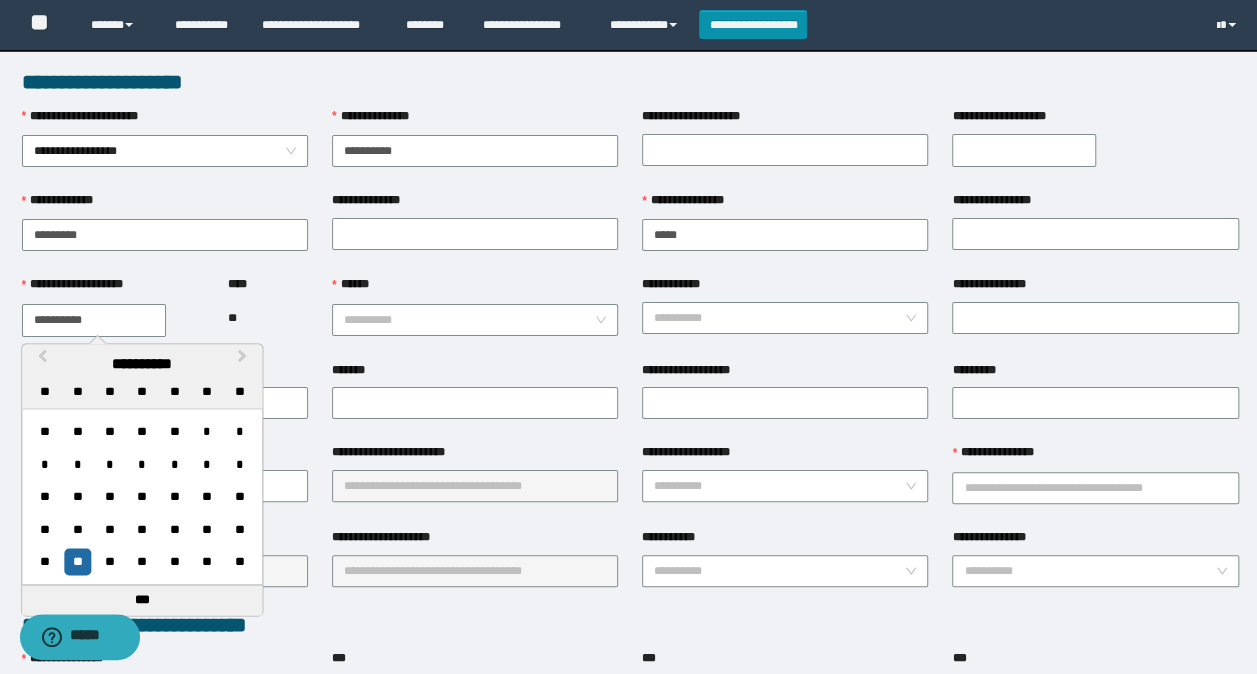 click on "**** **" at bounding box center [267, 317] 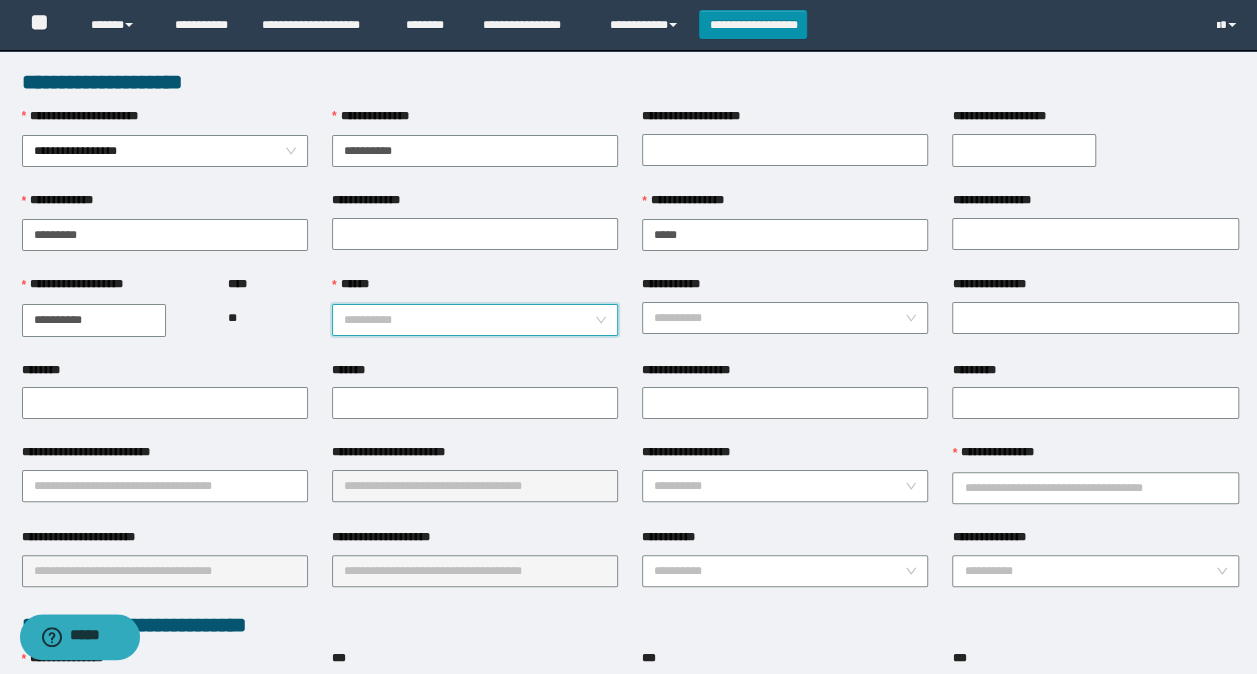 click on "******" at bounding box center (469, 320) 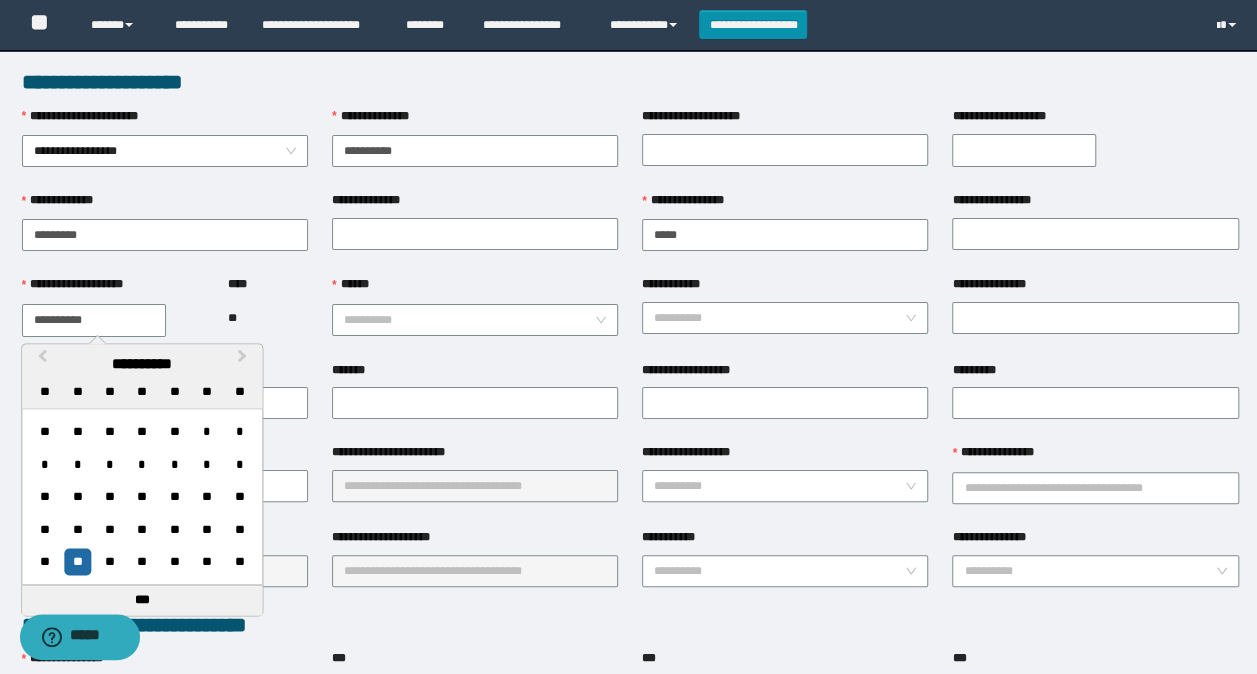 drag, startPoint x: 119, startPoint y: 321, endPoint x: 0, endPoint y: 316, distance: 119.104996 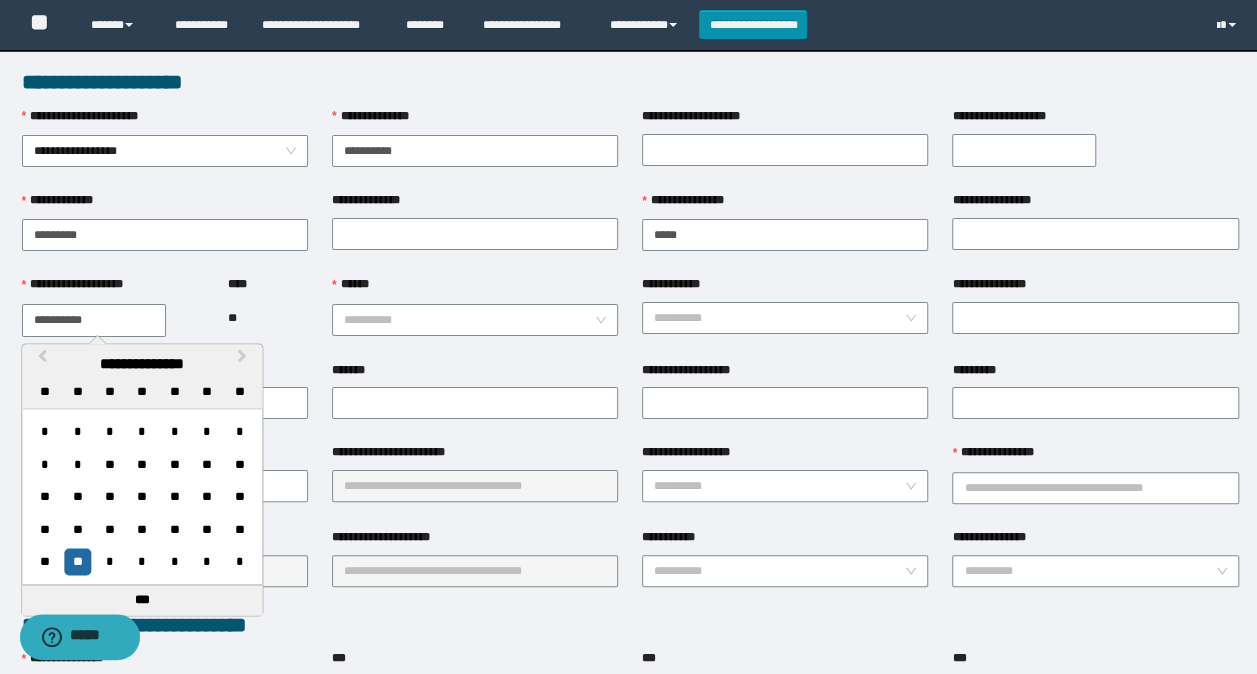 type on "**********" 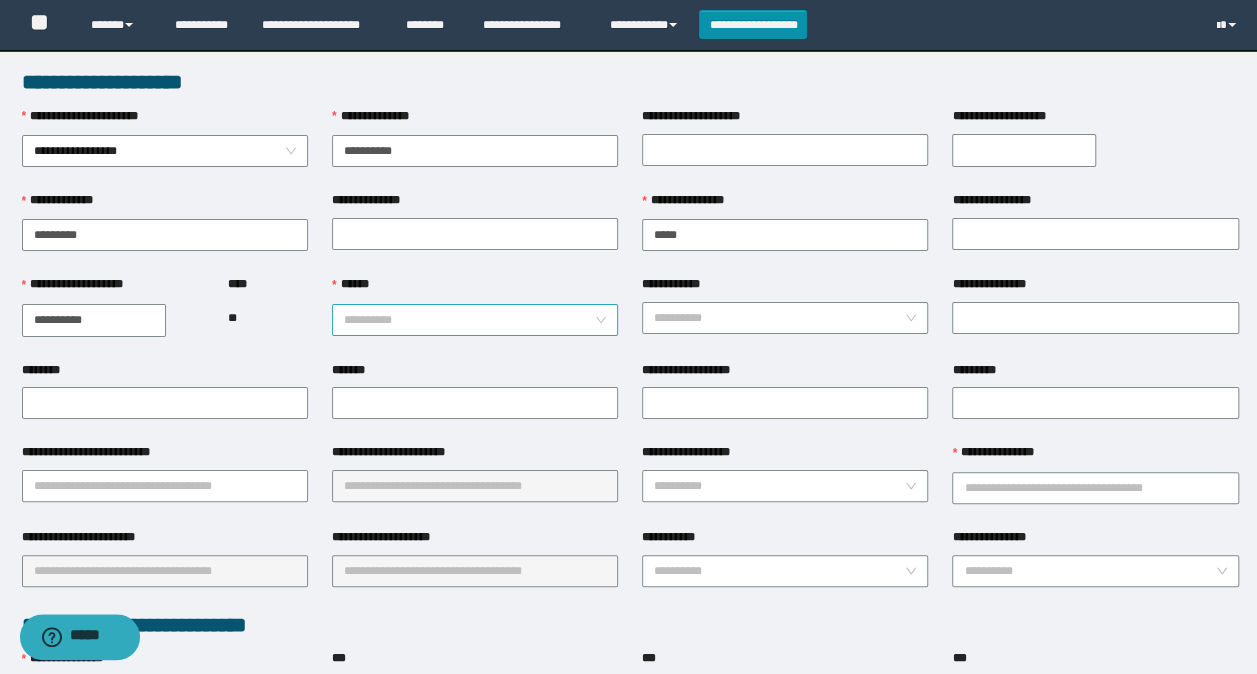 click on "******" at bounding box center (469, 320) 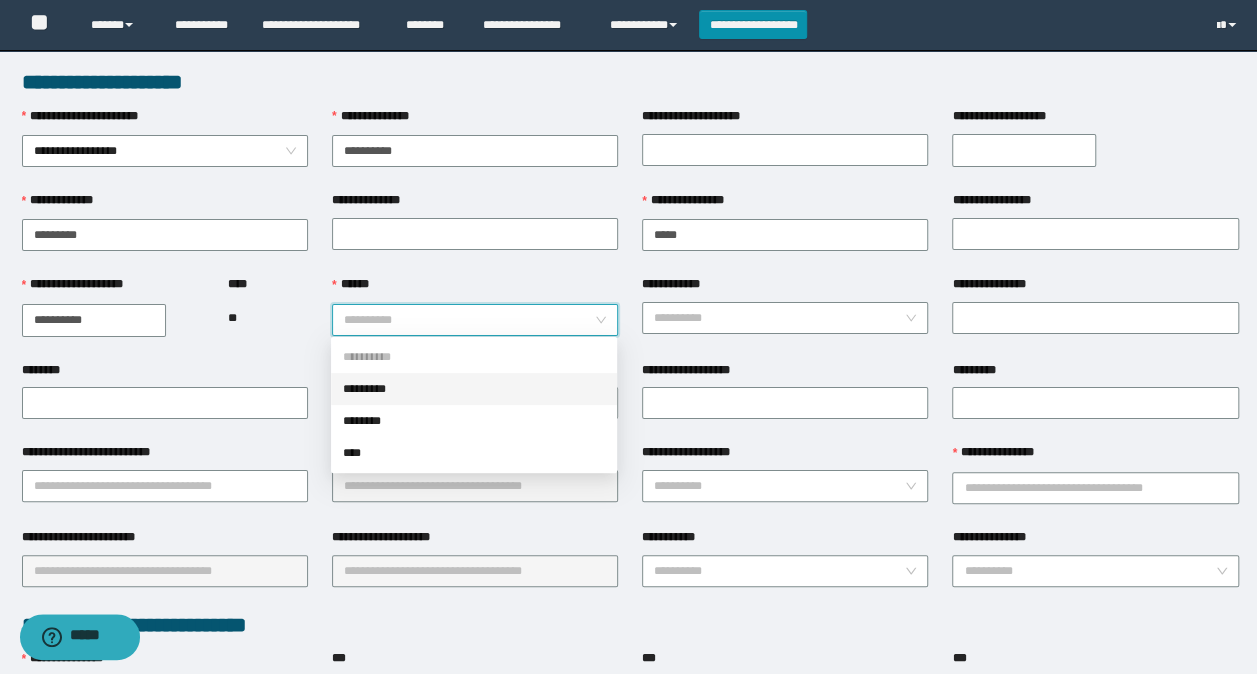 drag, startPoint x: 394, startPoint y: 392, endPoint x: 654, endPoint y: 341, distance: 264.9547 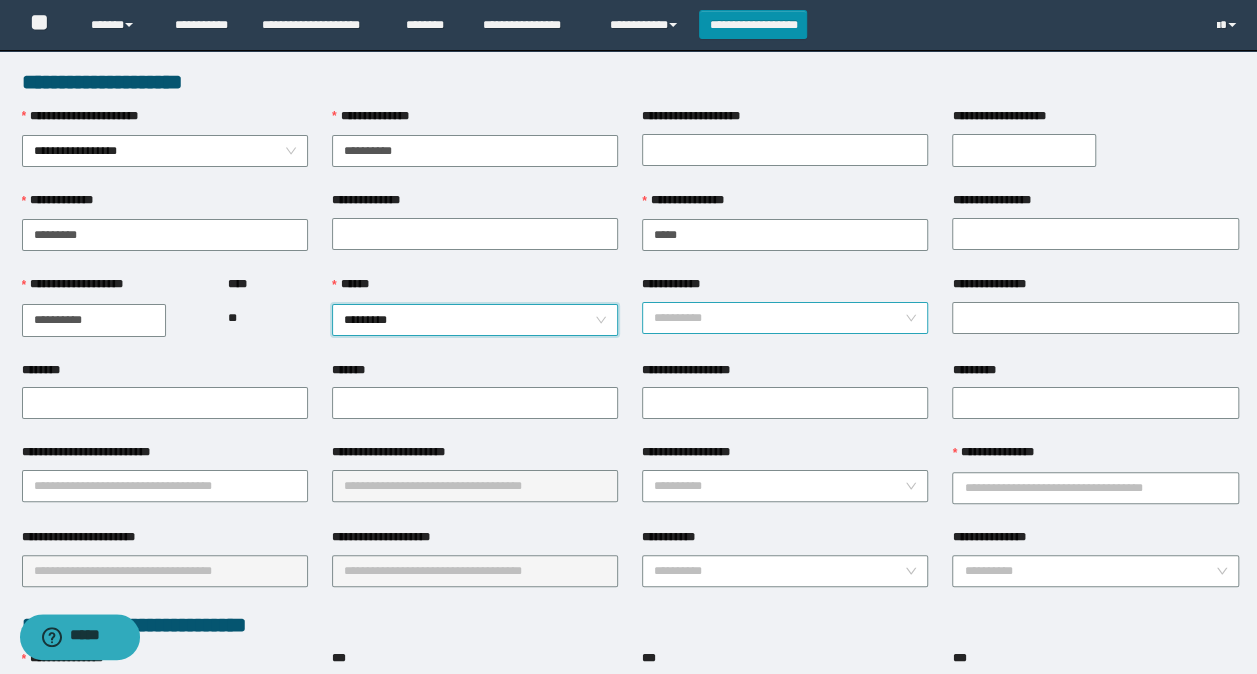 click on "**********" at bounding box center [785, 318] 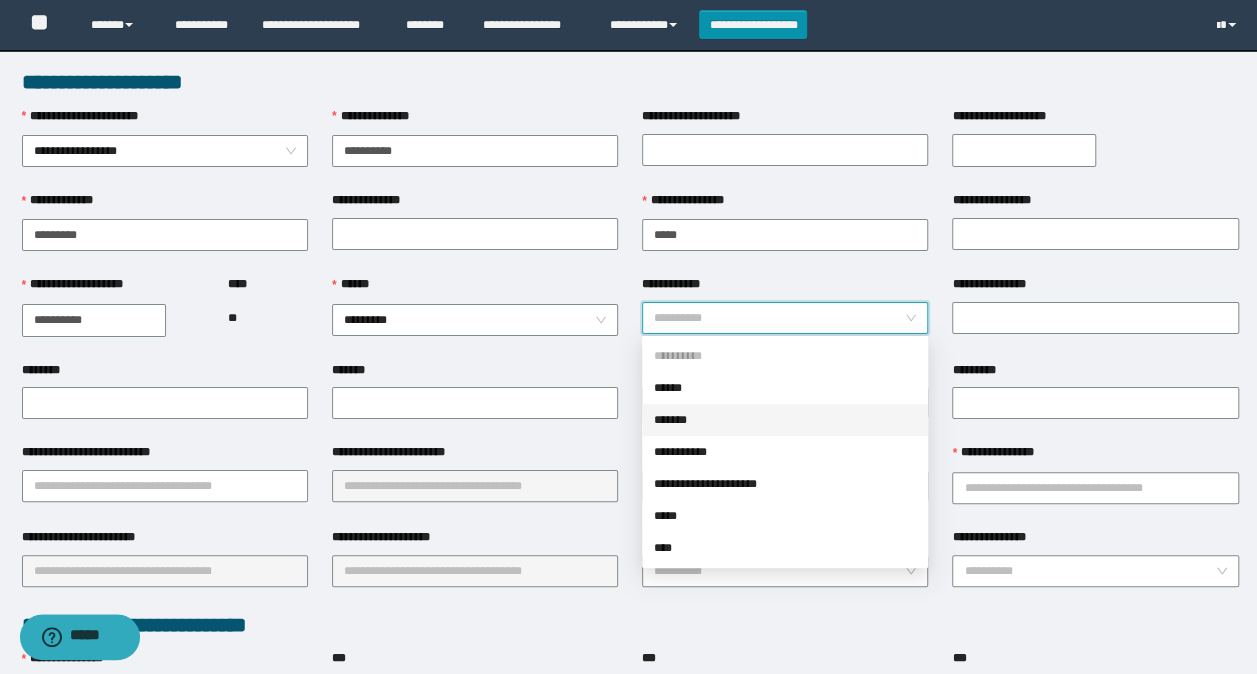 click on "*******" at bounding box center (785, 420) 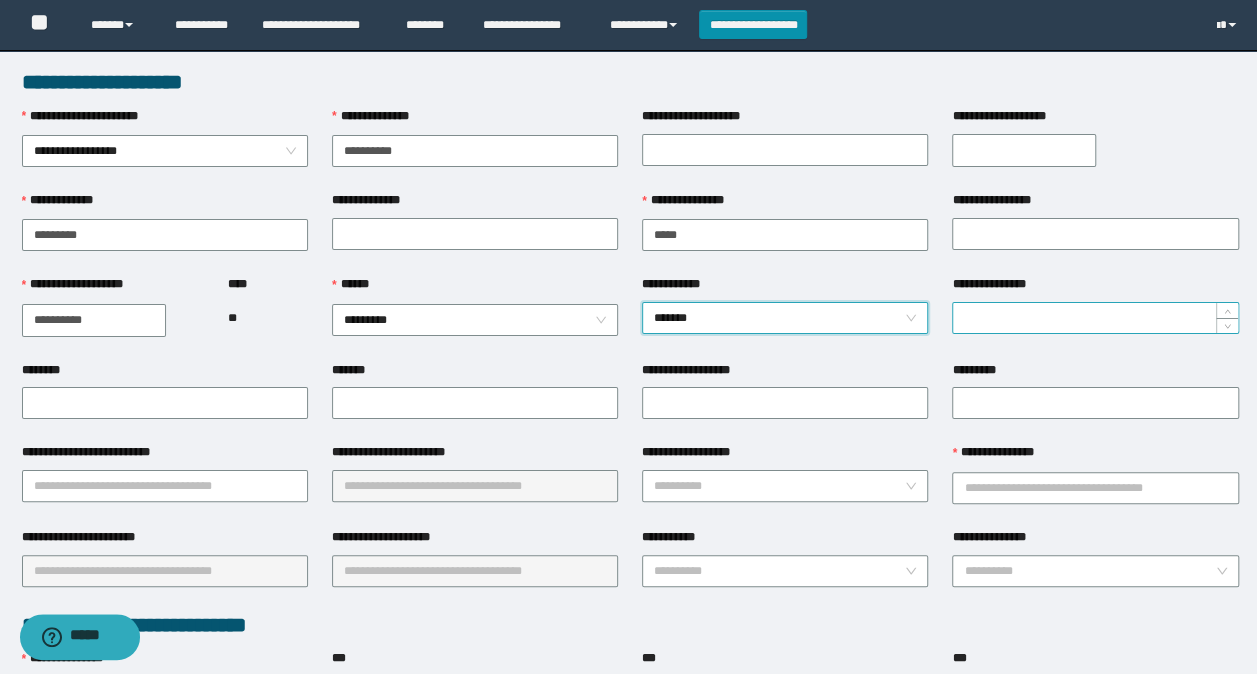 click on "**********" at bounding box center [1095, 318] 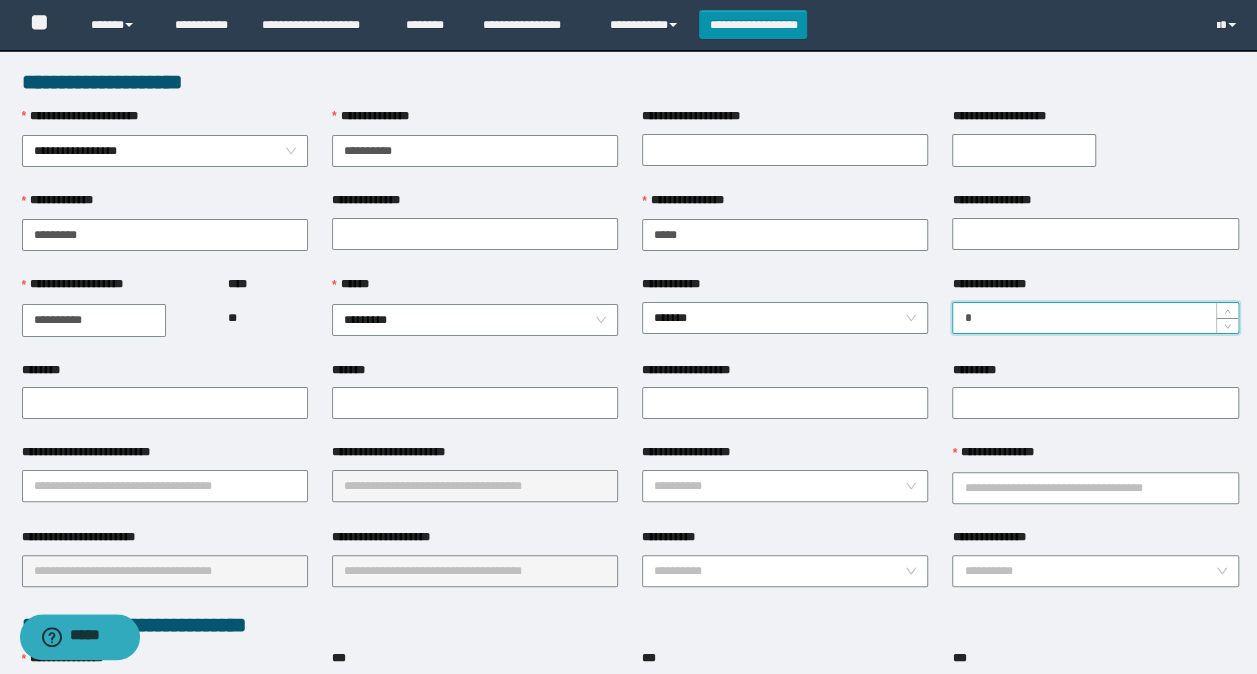 type on "*" 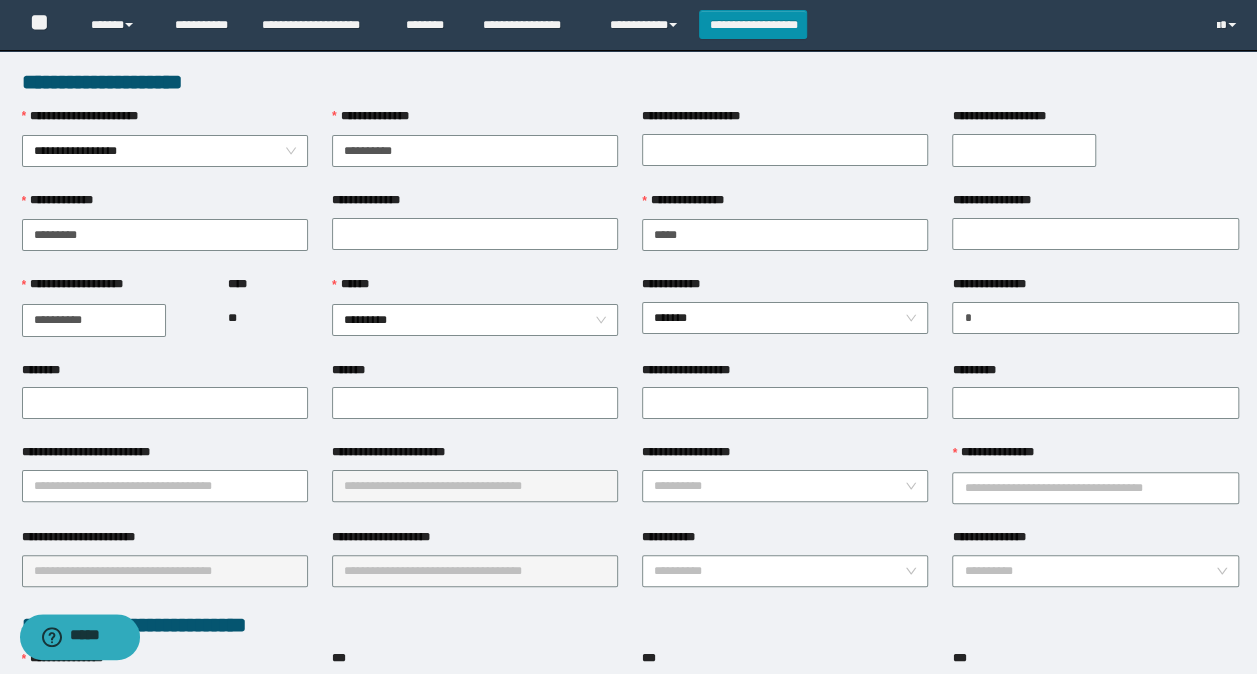 click on "**********" at bounding box center [785, 402] 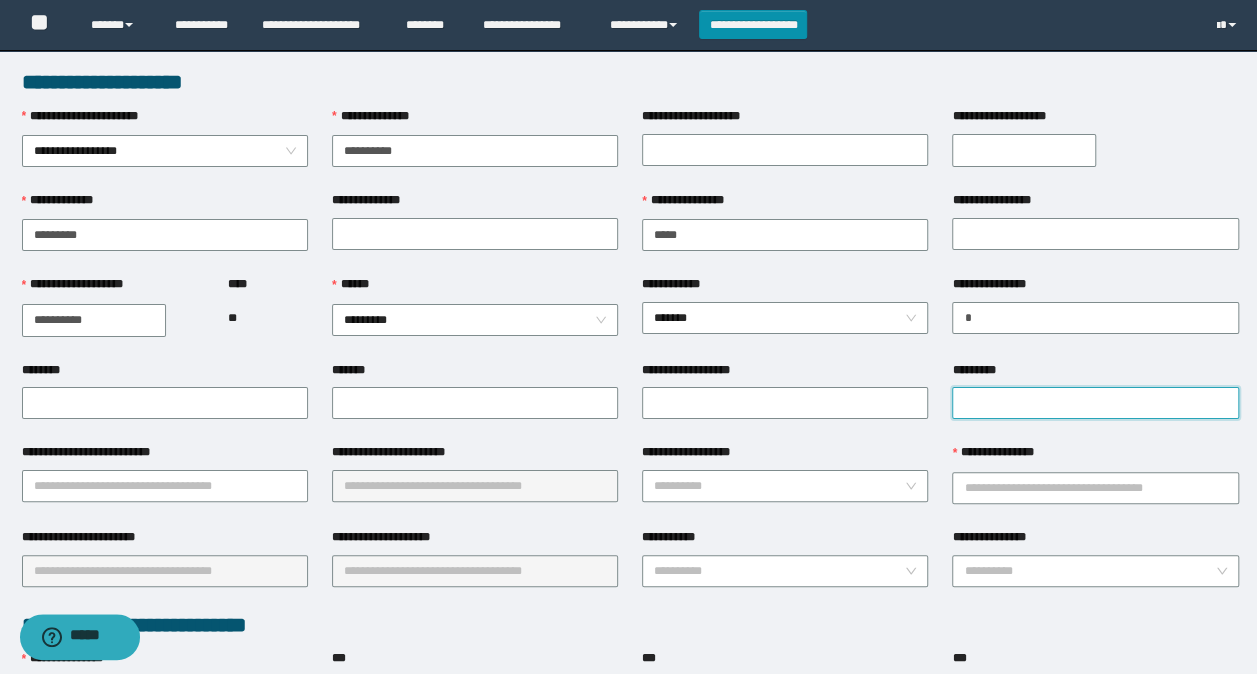 click on "*********" at bounding box center (1095, 403) 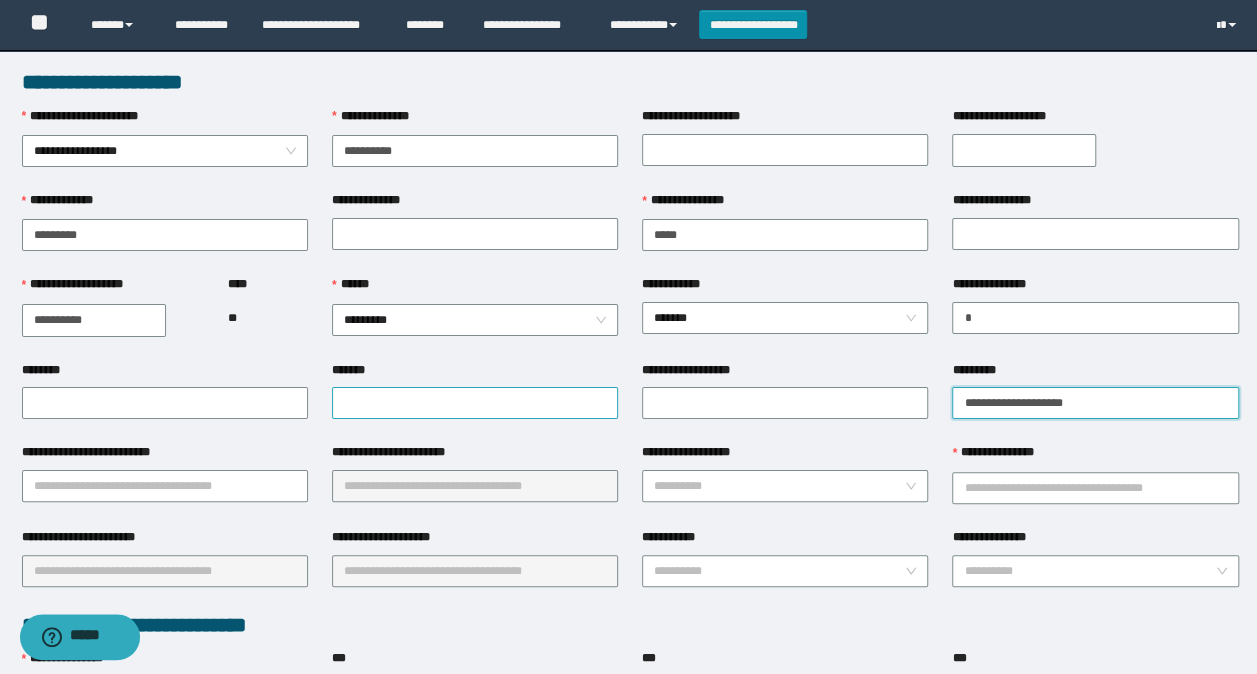 type on "**********" 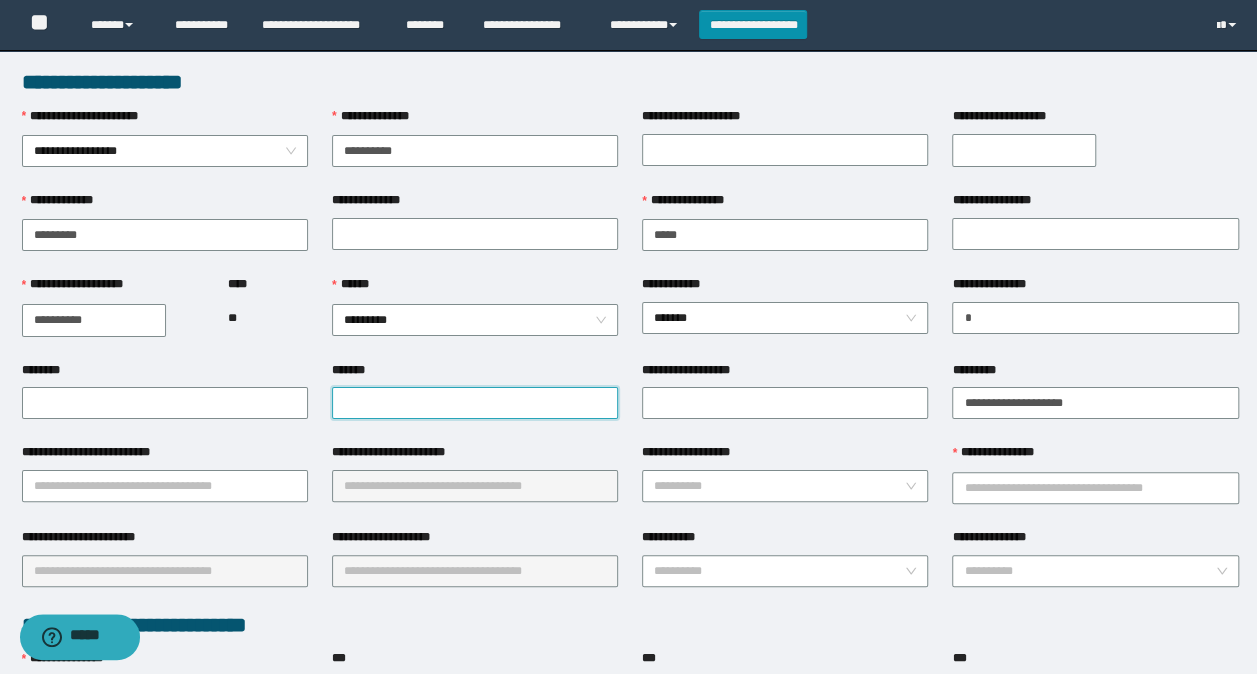 click on "*******" at bounding box center [475, 403] 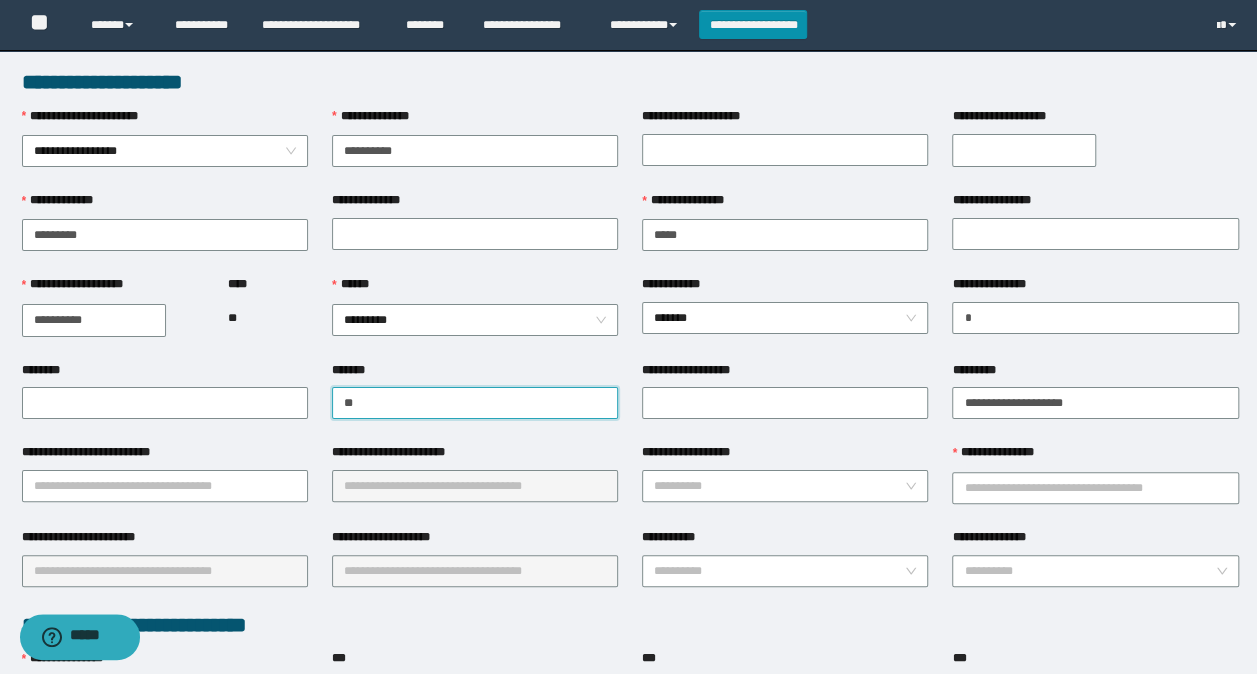 type on "*" 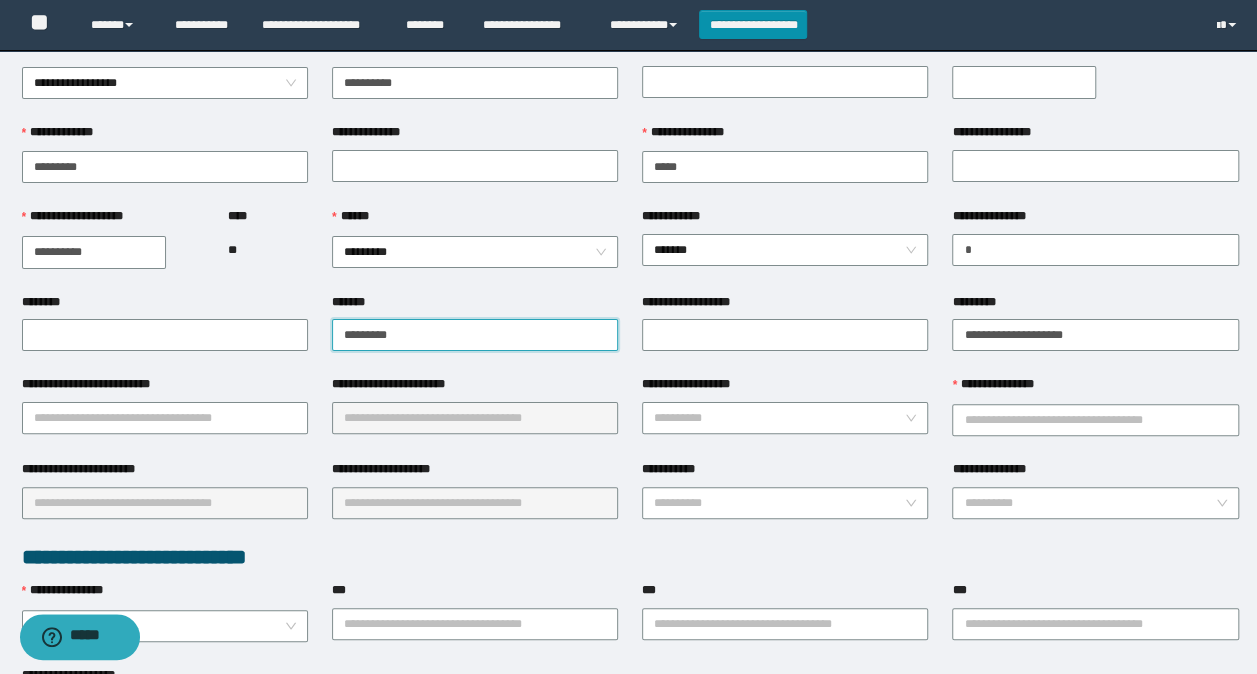 scroll, scrollTop: 100, scrollLeft: 0, axis: vertical 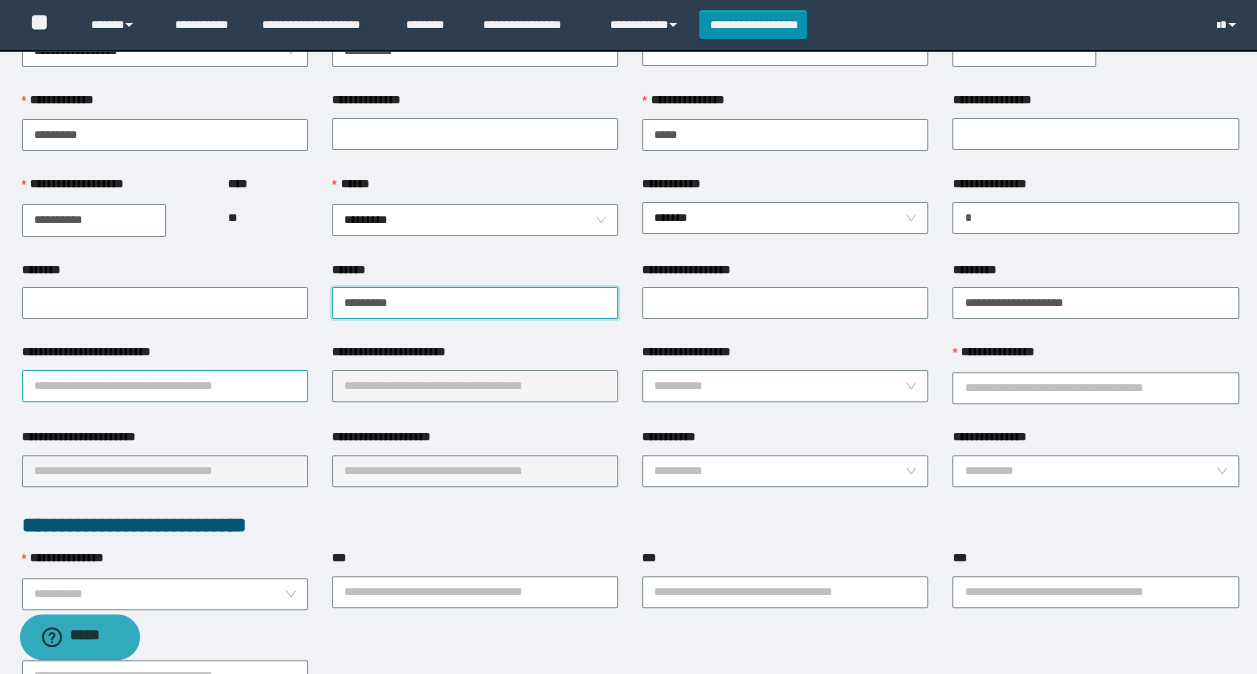 type on "*********" 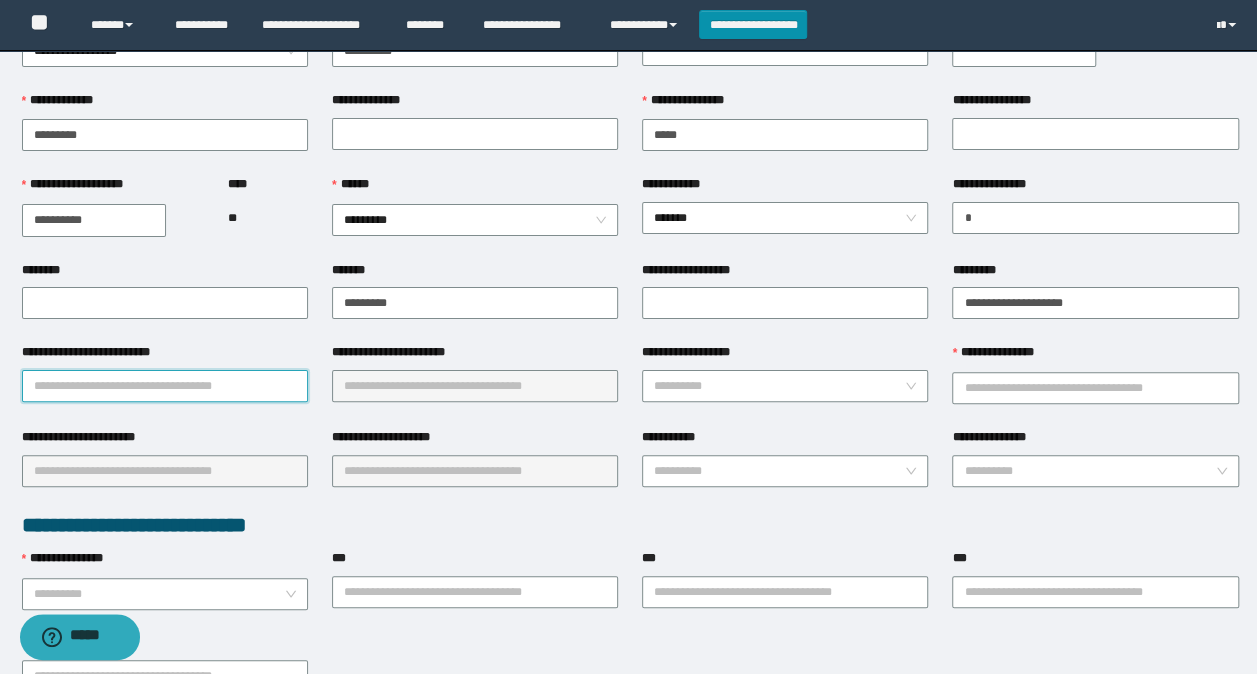 click on "**********" at bounding box center (165, 386) 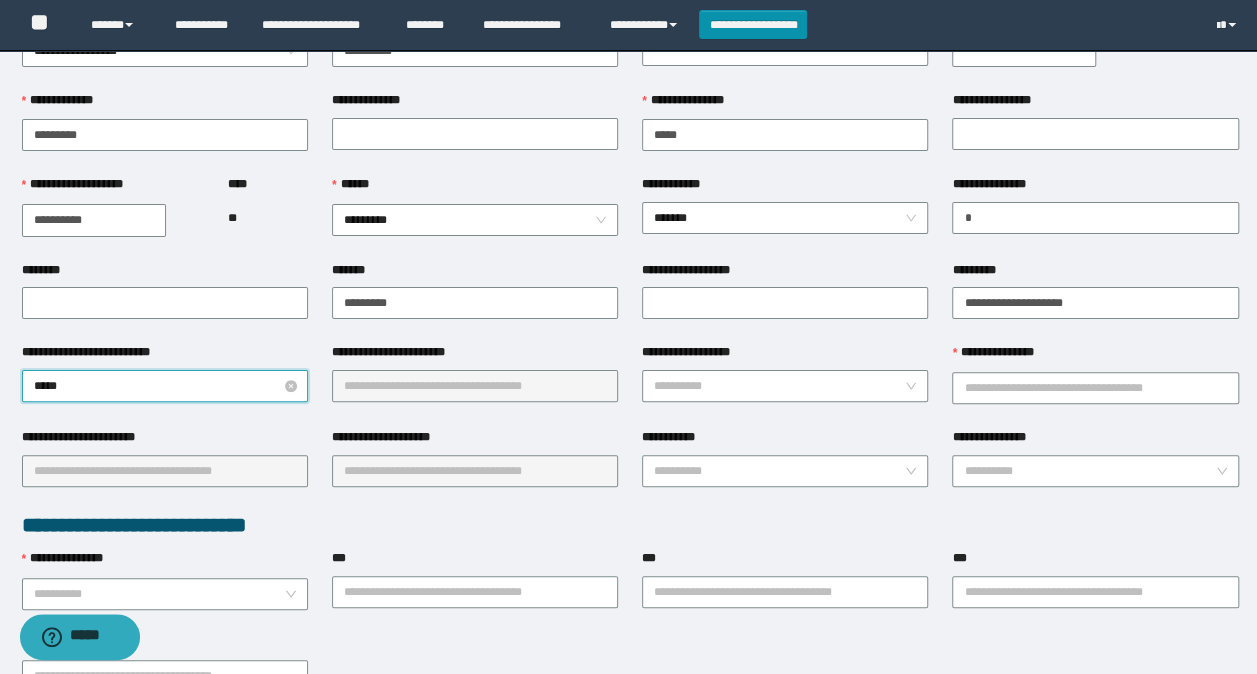 type on "******" 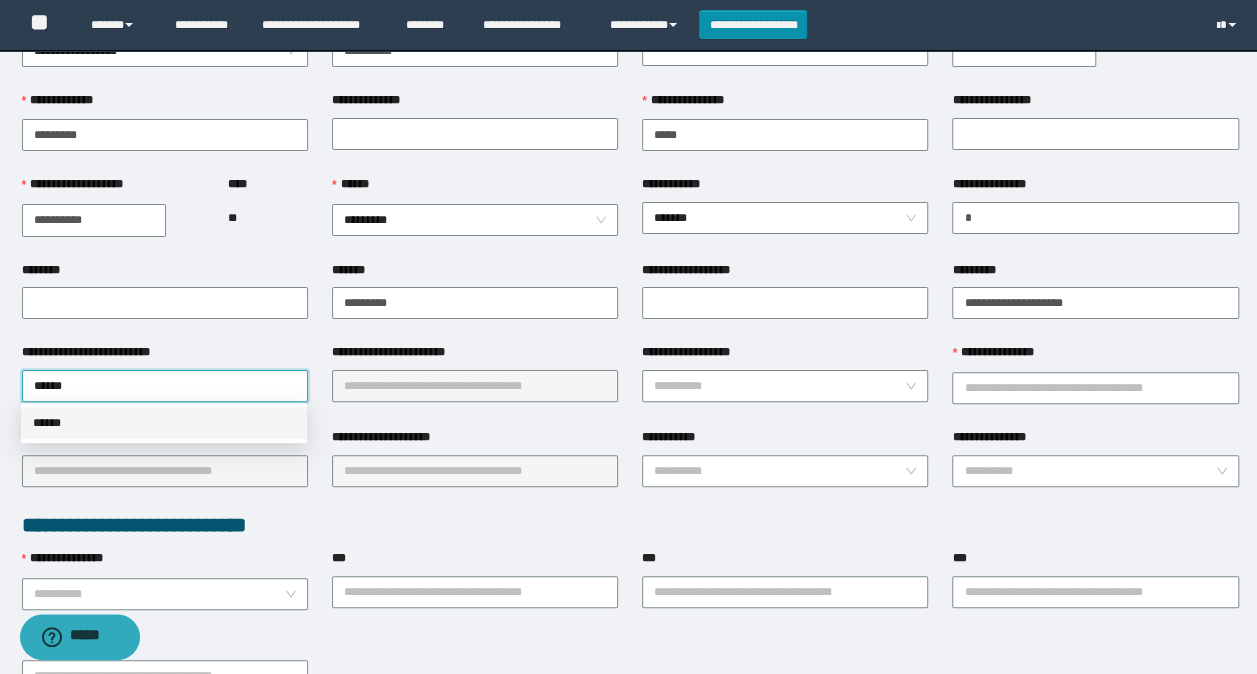click on "******" at bounding box center (164, 423) 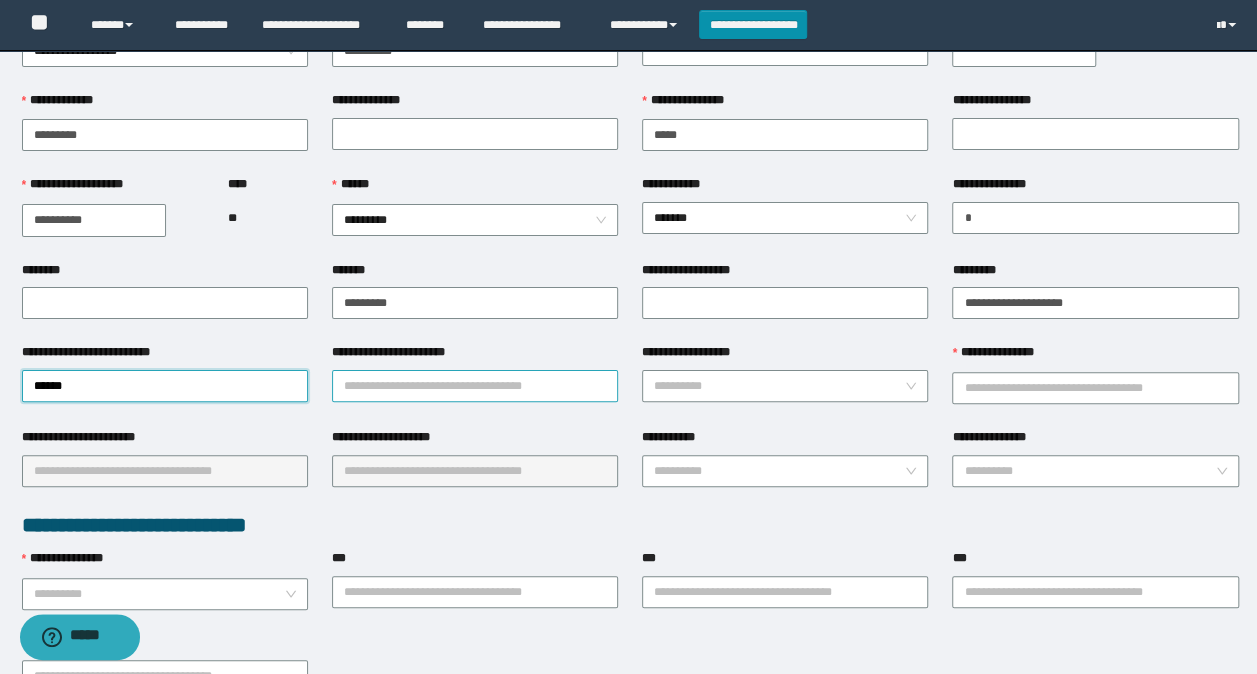 click on "**********" at bounding box center (475, 386) 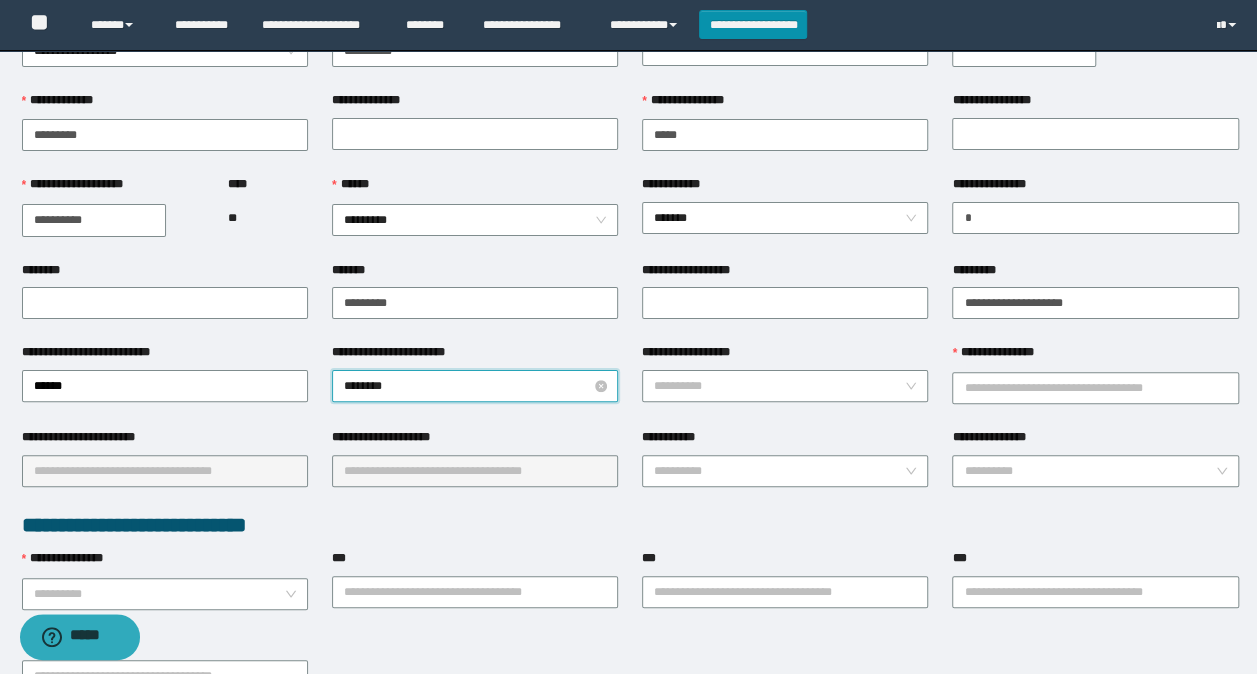 type on "*********" 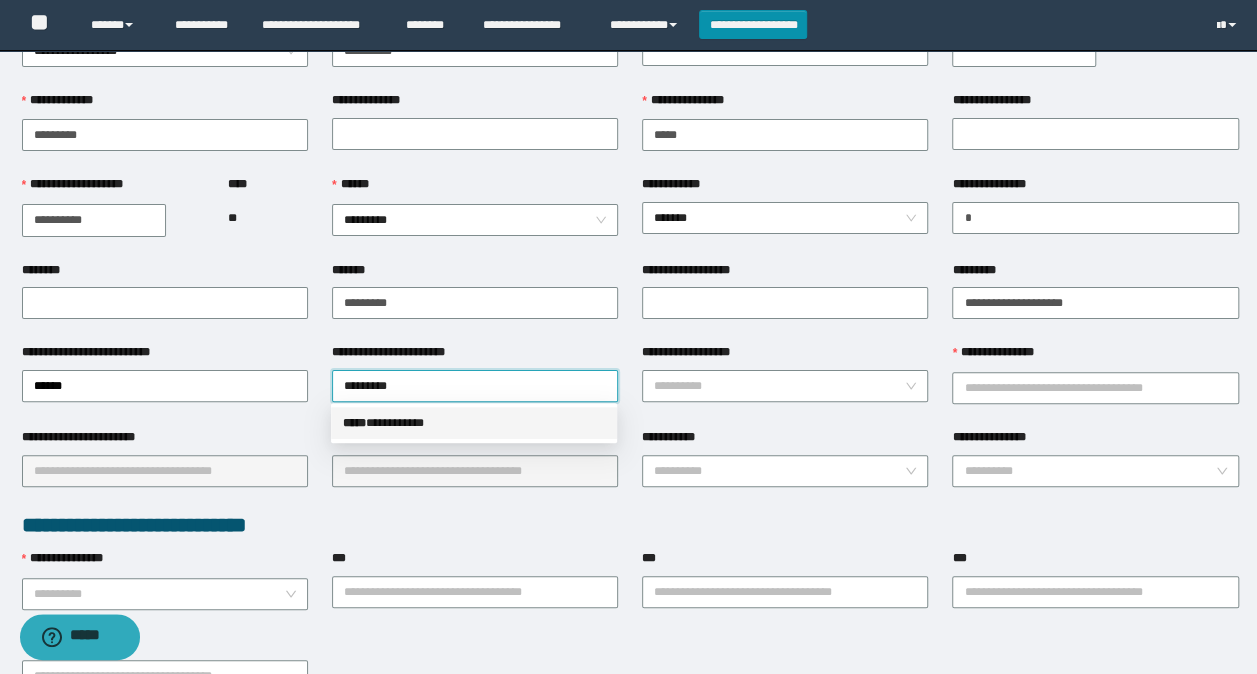 click on "***** * *********" at bounding box center (474, 423) 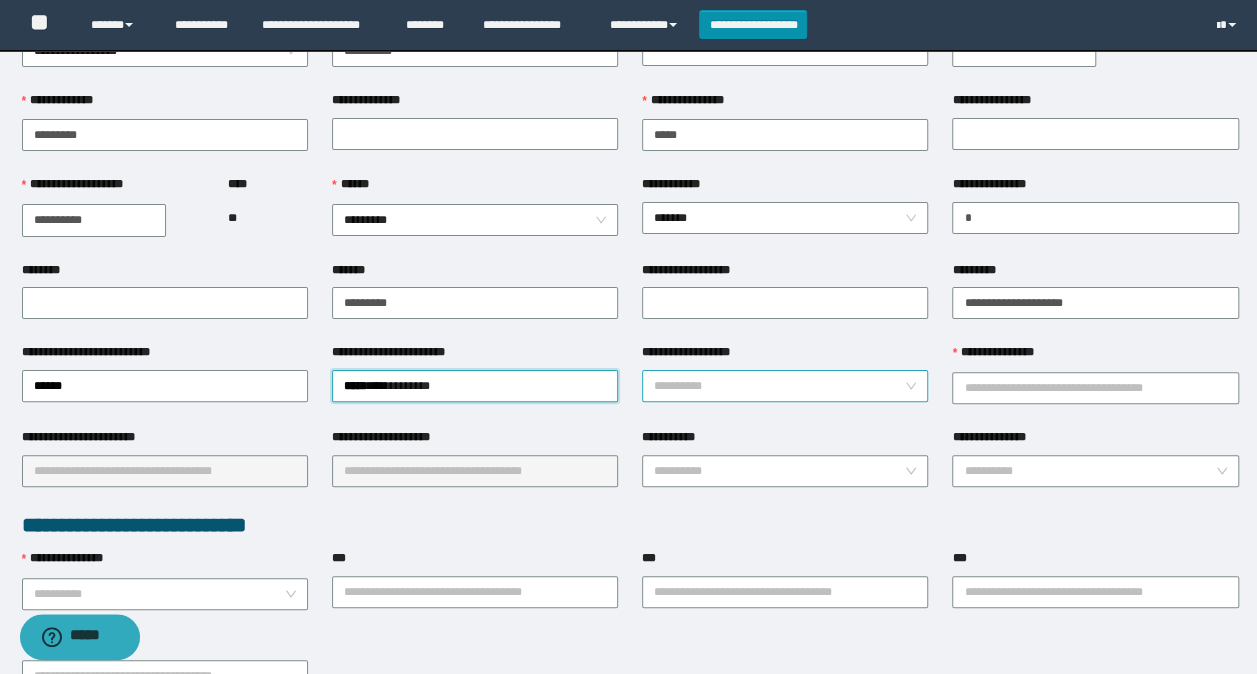 click on "**********" at bounding box center [779, 386] 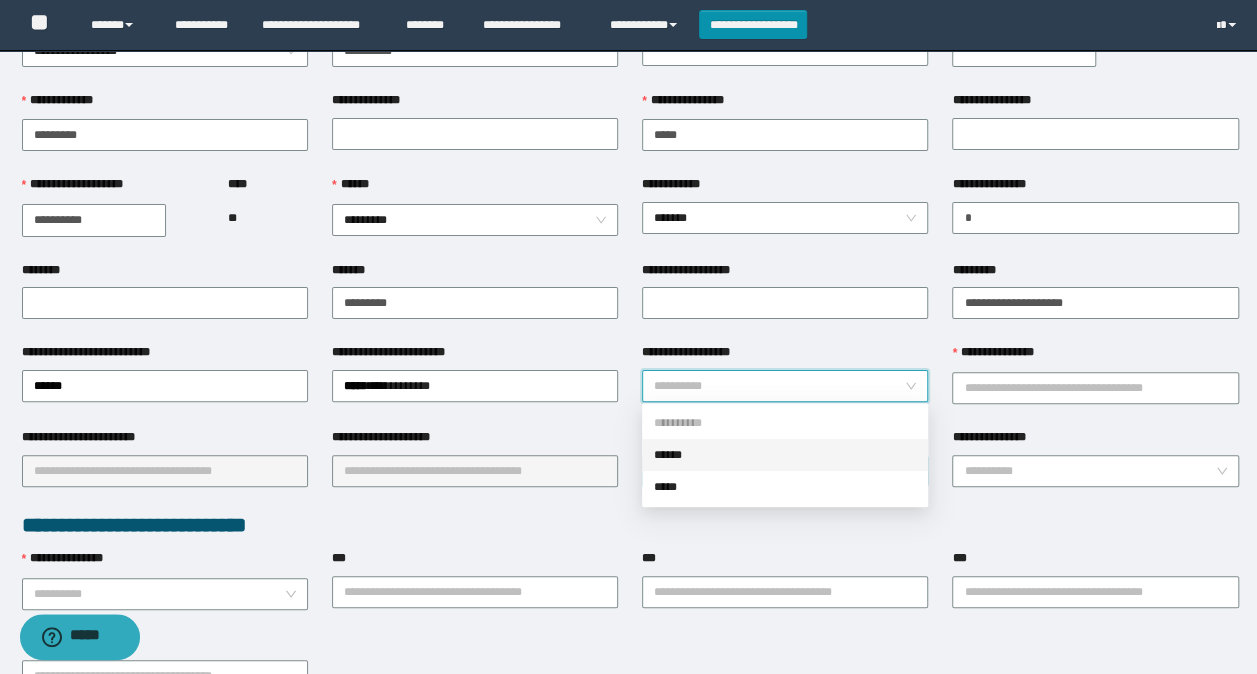 click on "******" at bounding box center [785, 455] 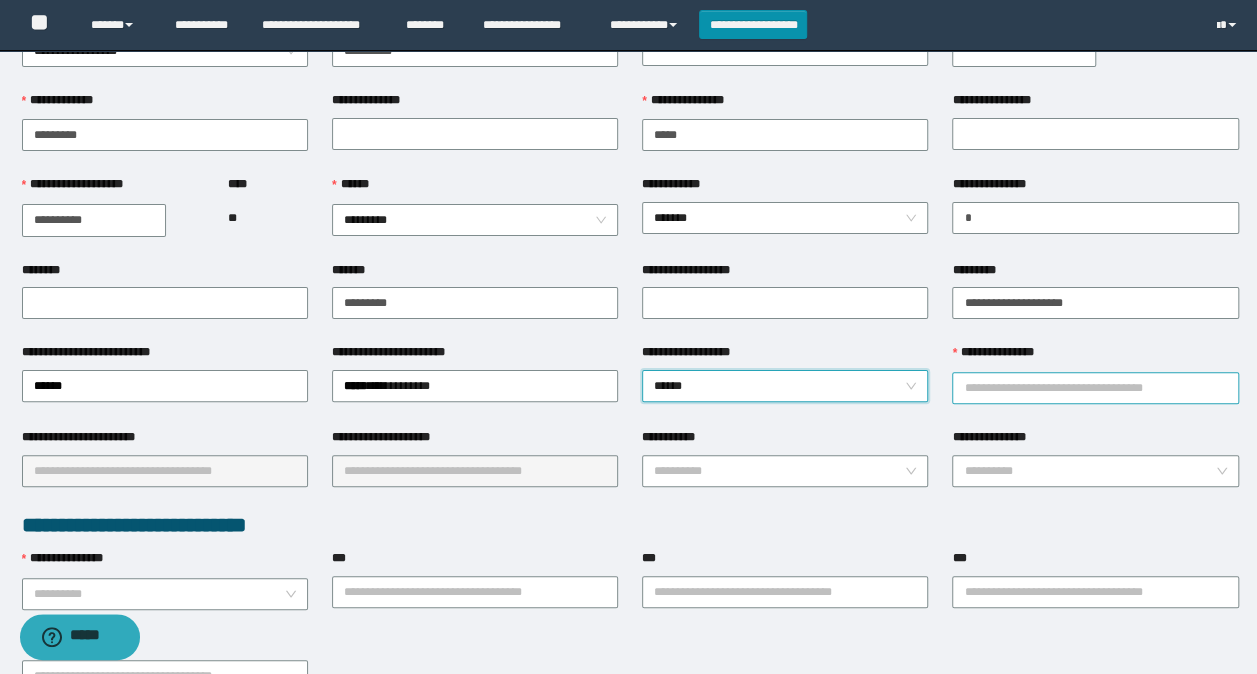 click on "**********" at bounding box center [1095, 388] 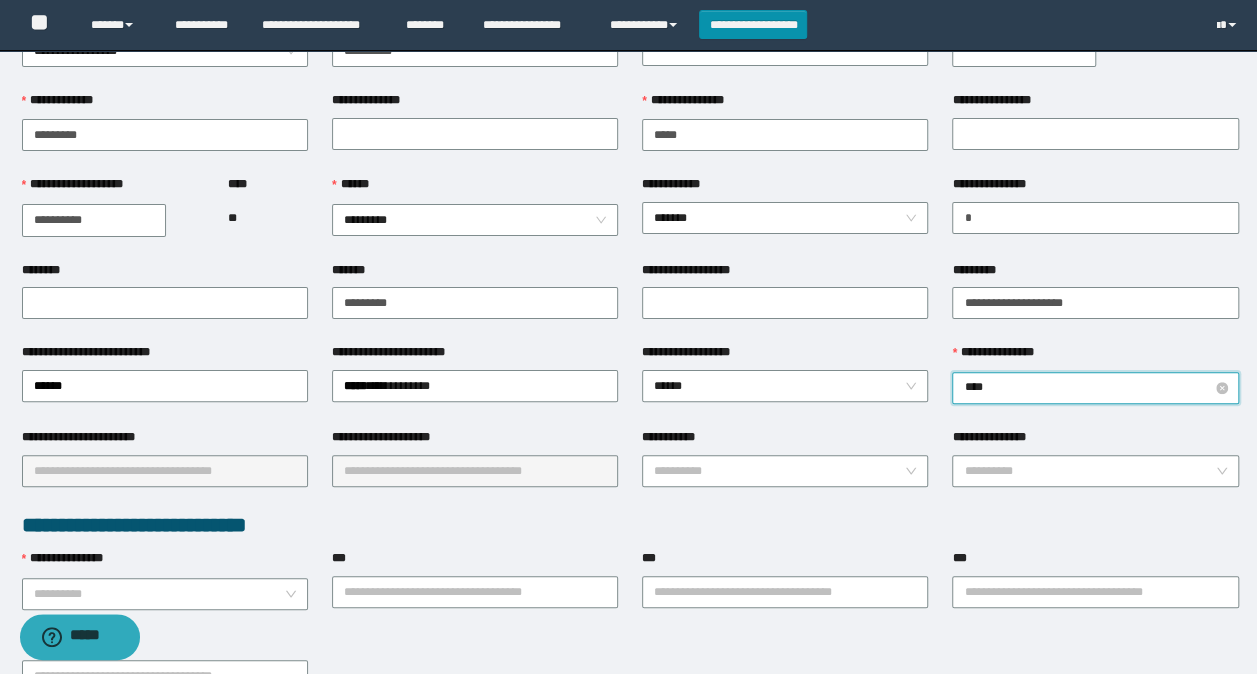 type on "*****" 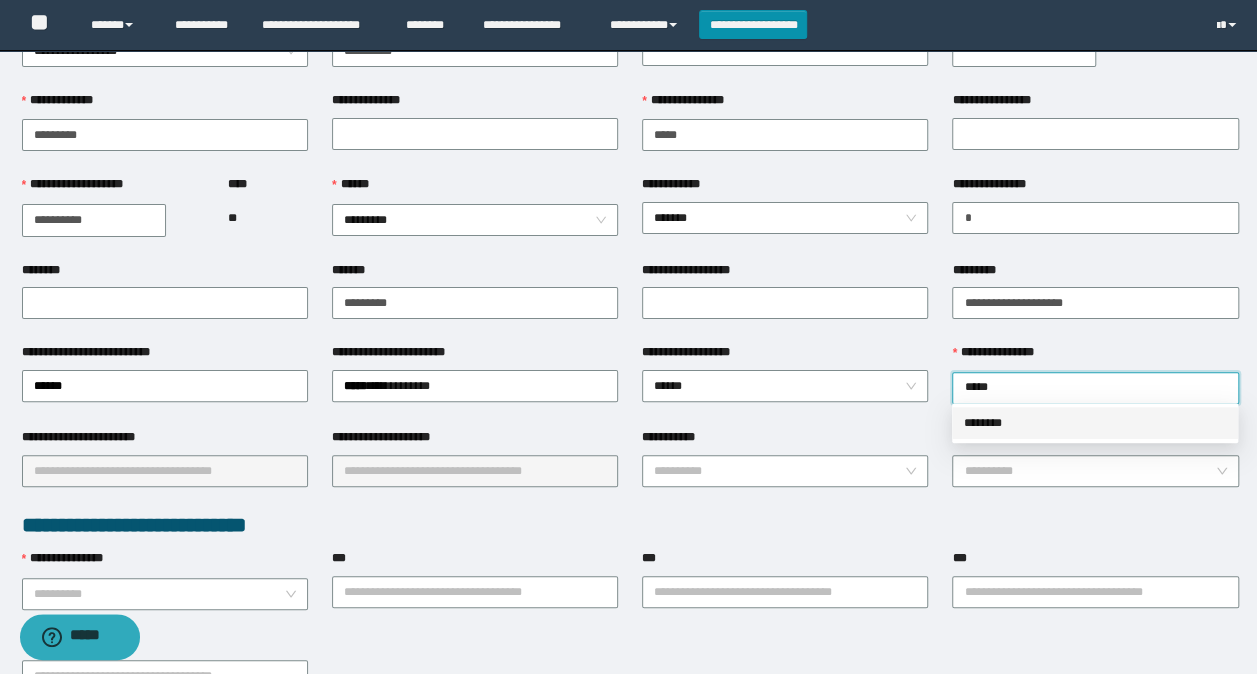 click on "********" at bounding box center (1095, 423) 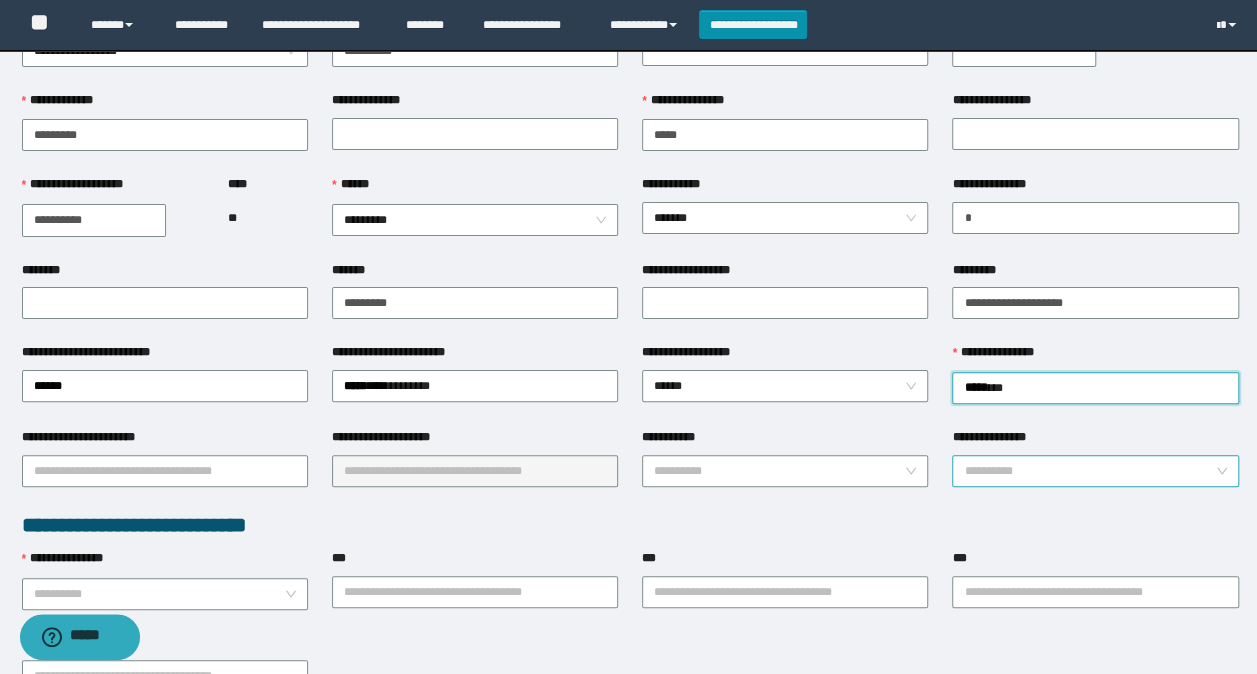 click on "**********" at bounding box center [1089, 471] 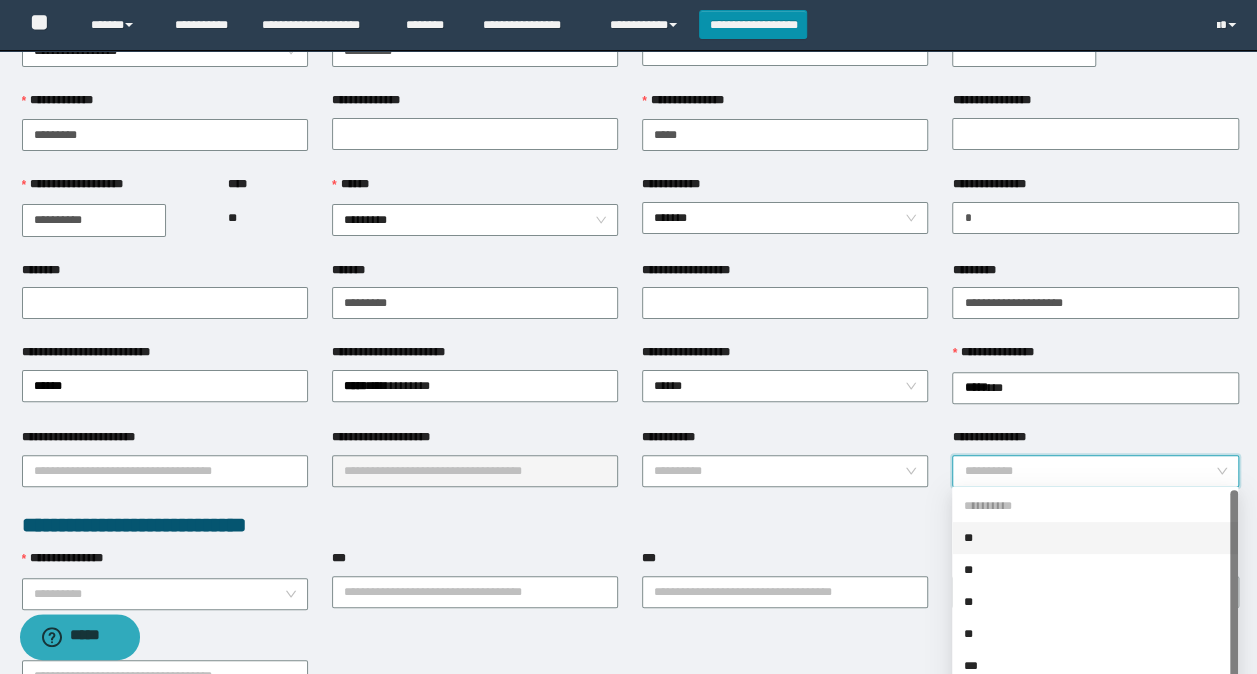 scroll, scrollTop: 32, scrollLeft: 0, axis: vertical 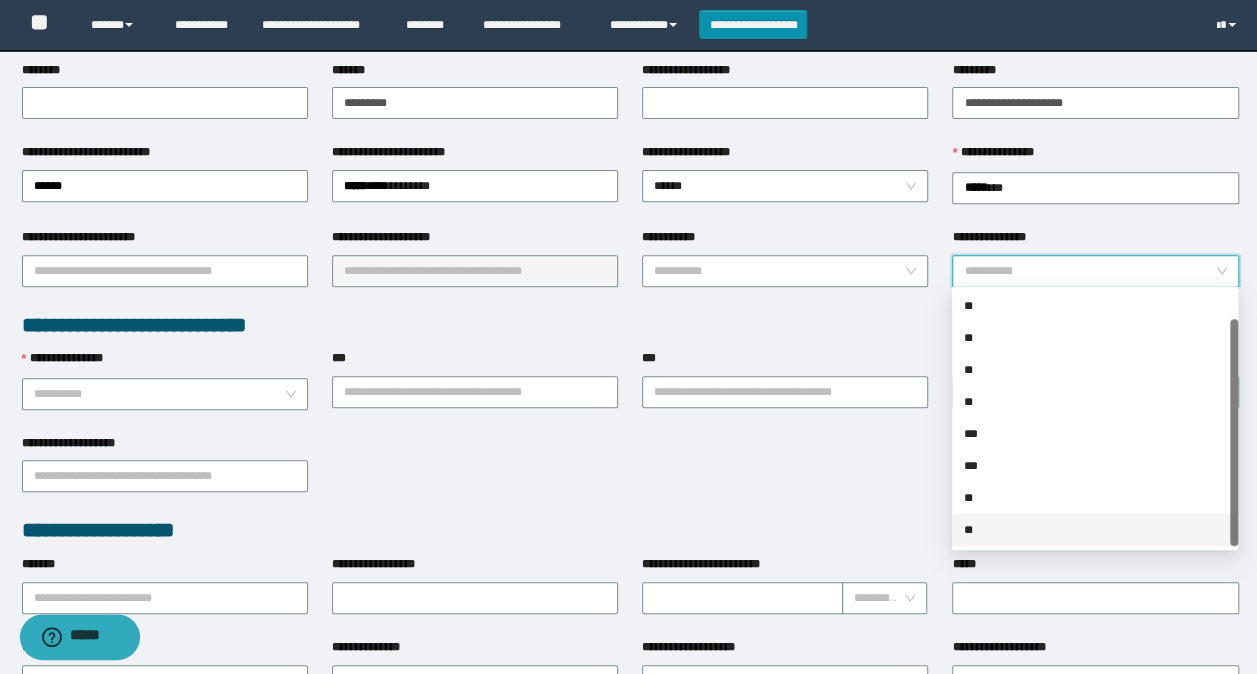 click on "**" at bounding box center [1095, 530] 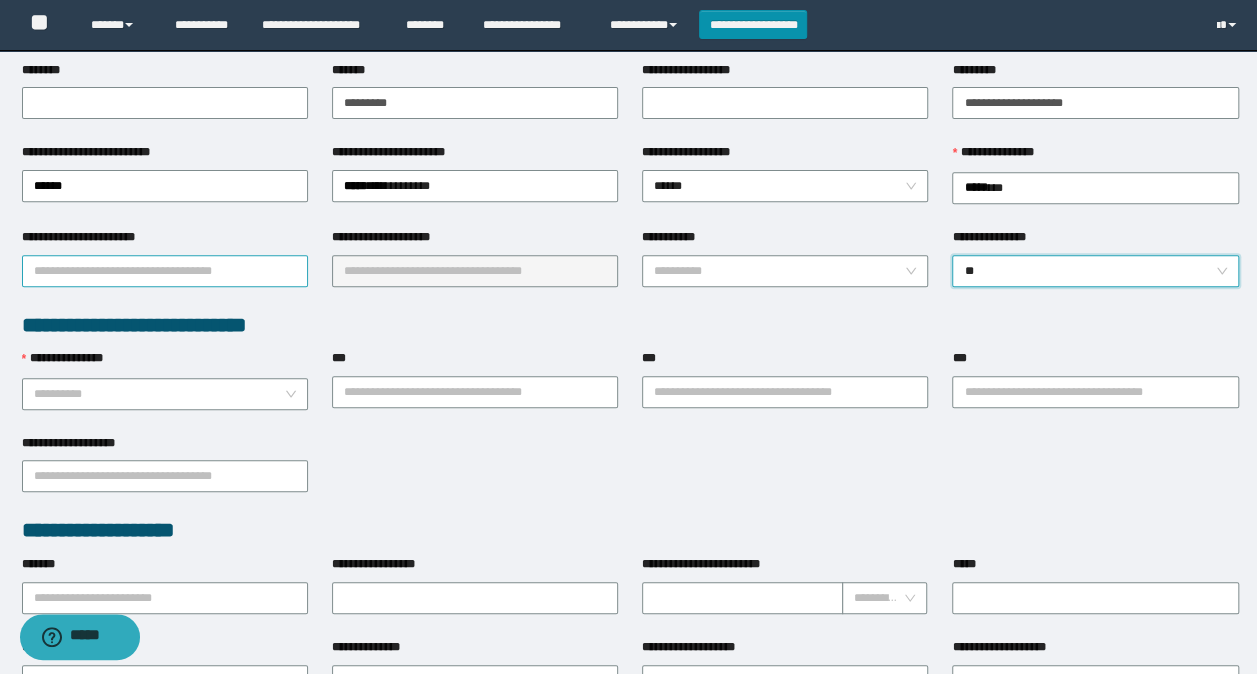 click on "**********" at bounding box center [165, 271] 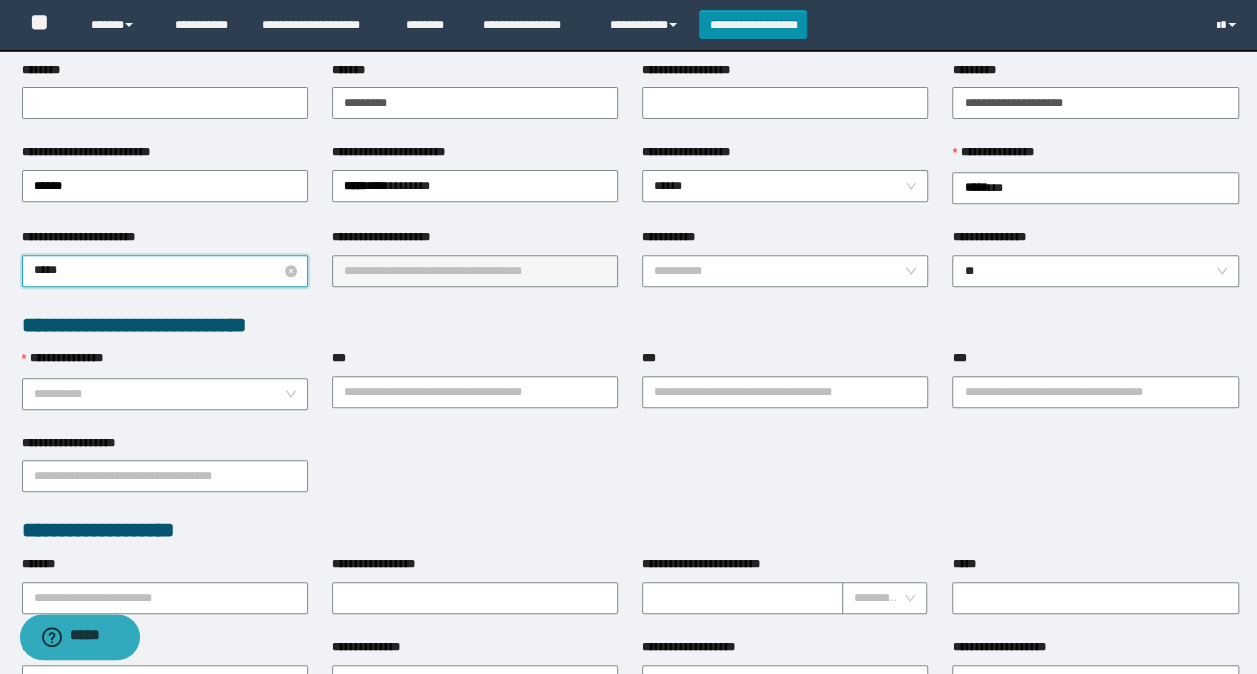 type on "******" 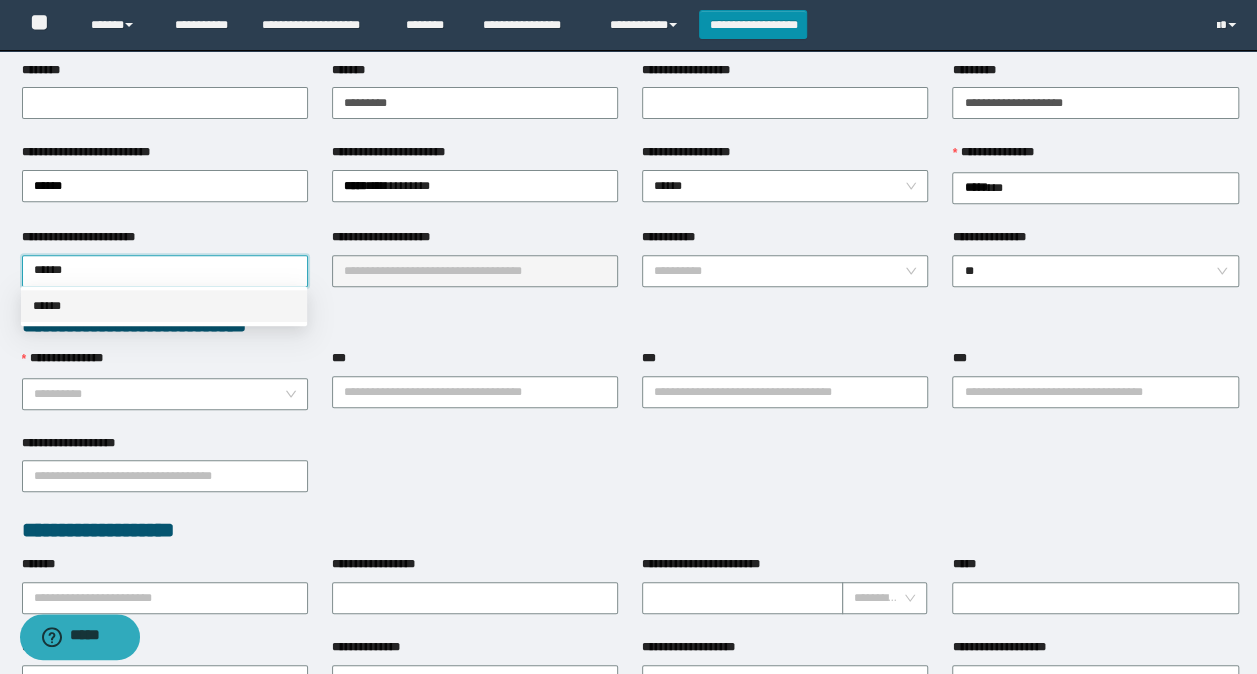 click on "******" at bounding box center (164, 306) 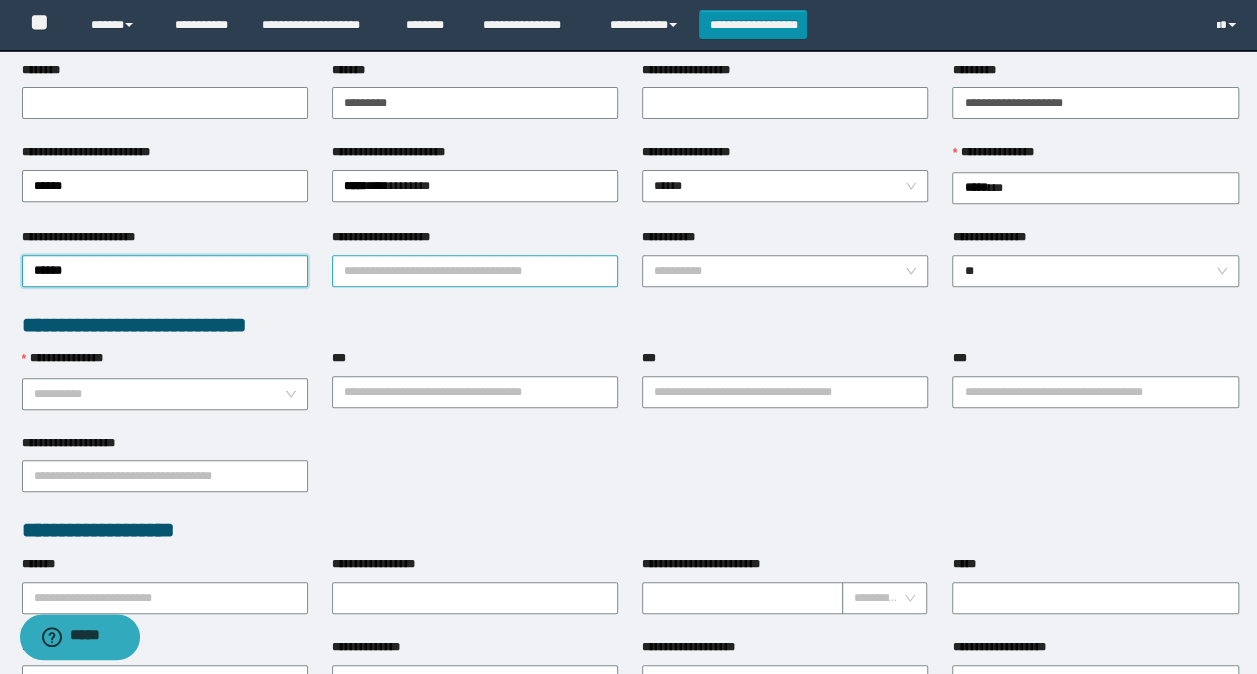 click on "**********" at bounding box center (475, 271) 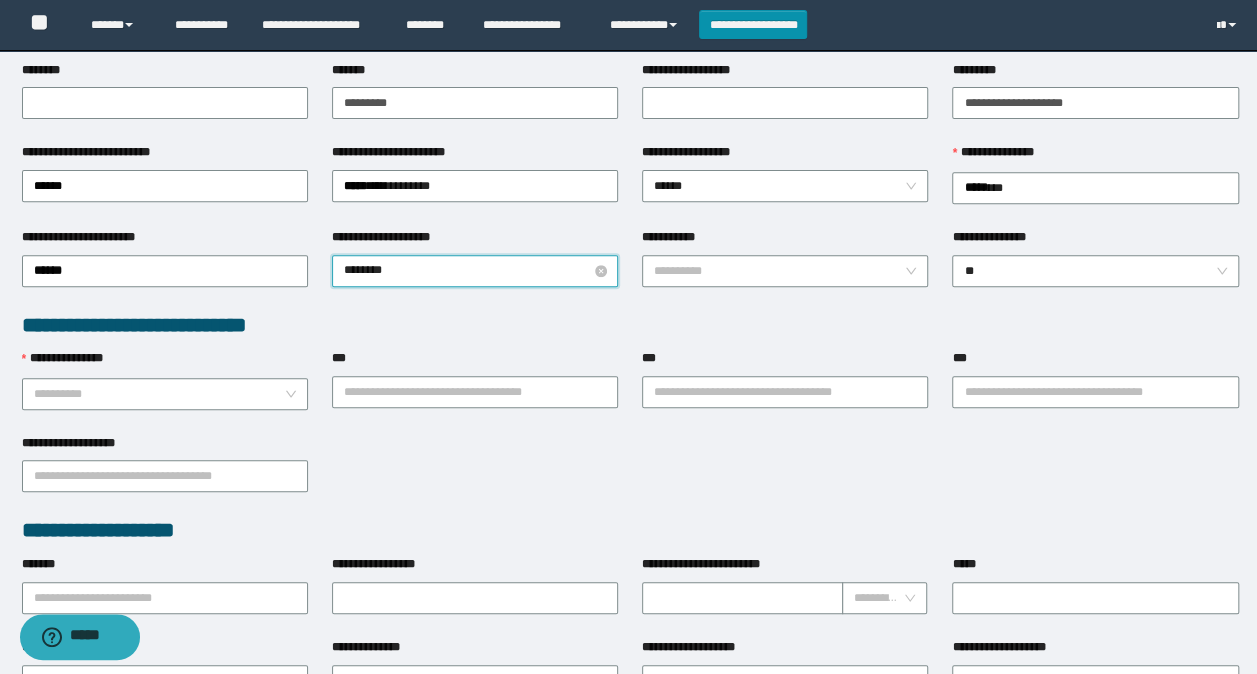 type on "*********" 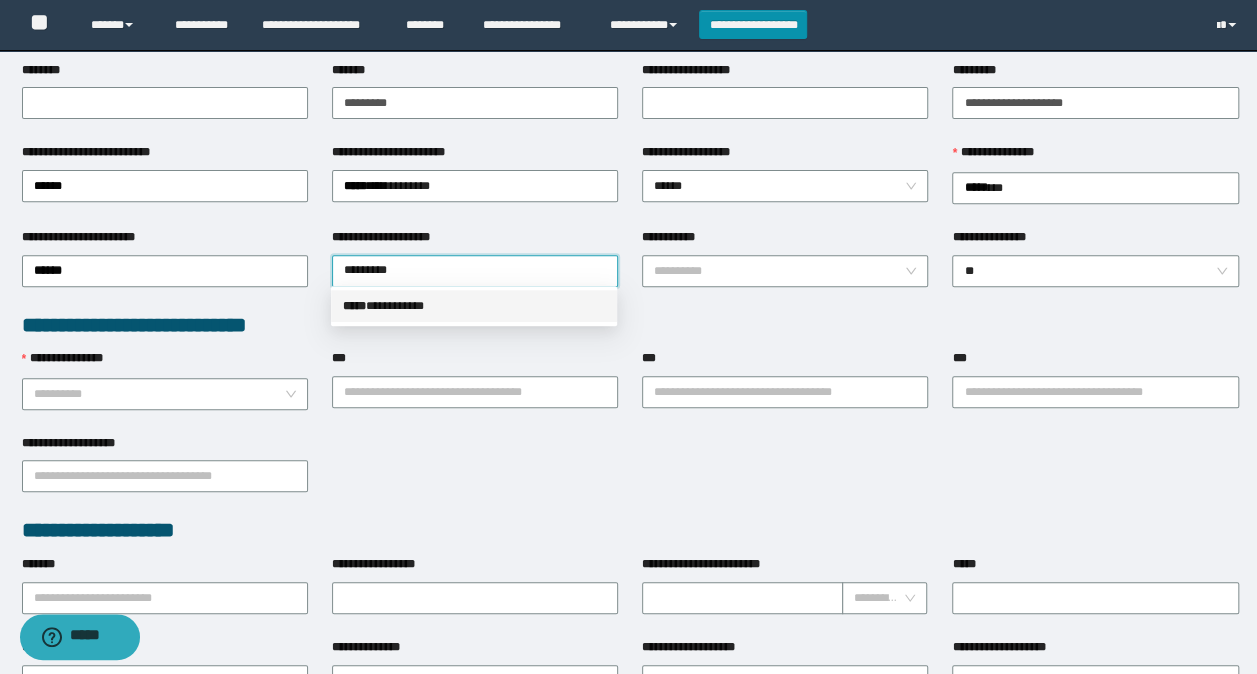 drag, startPoint x: 417, startPoint y: 308, endPoint x: 726, endPoint y: 246, distance: 315.1587 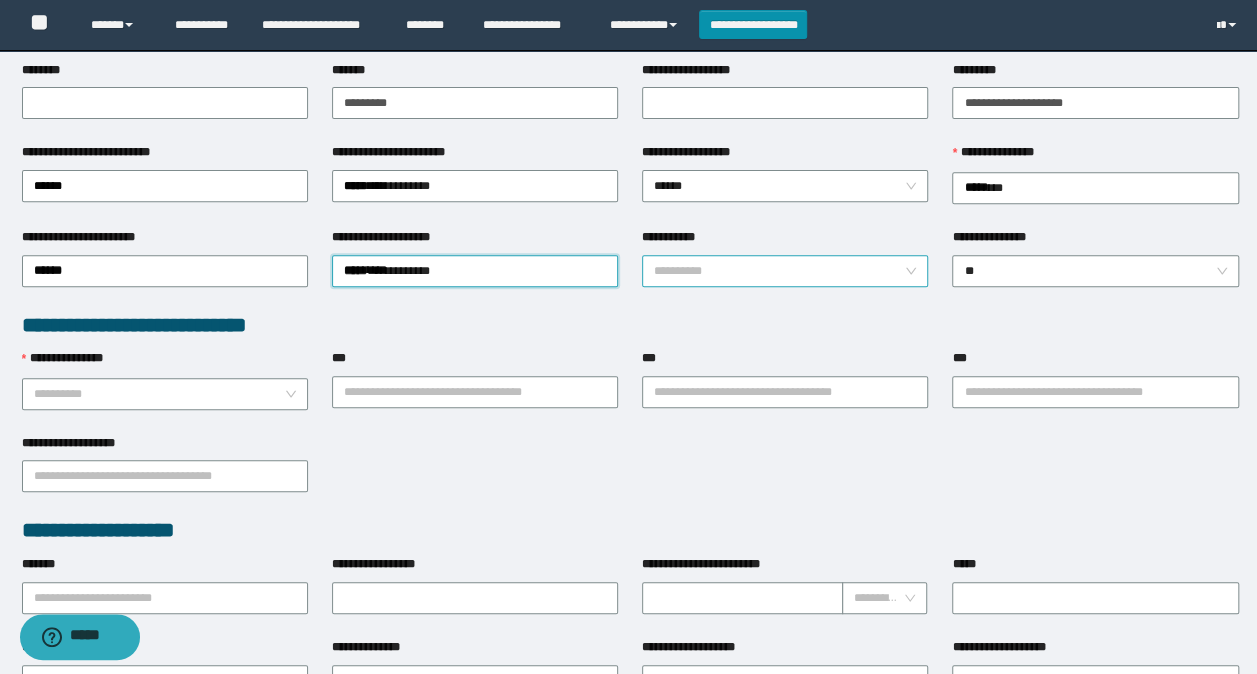 click on "**********" at bounding box center (779, 271) 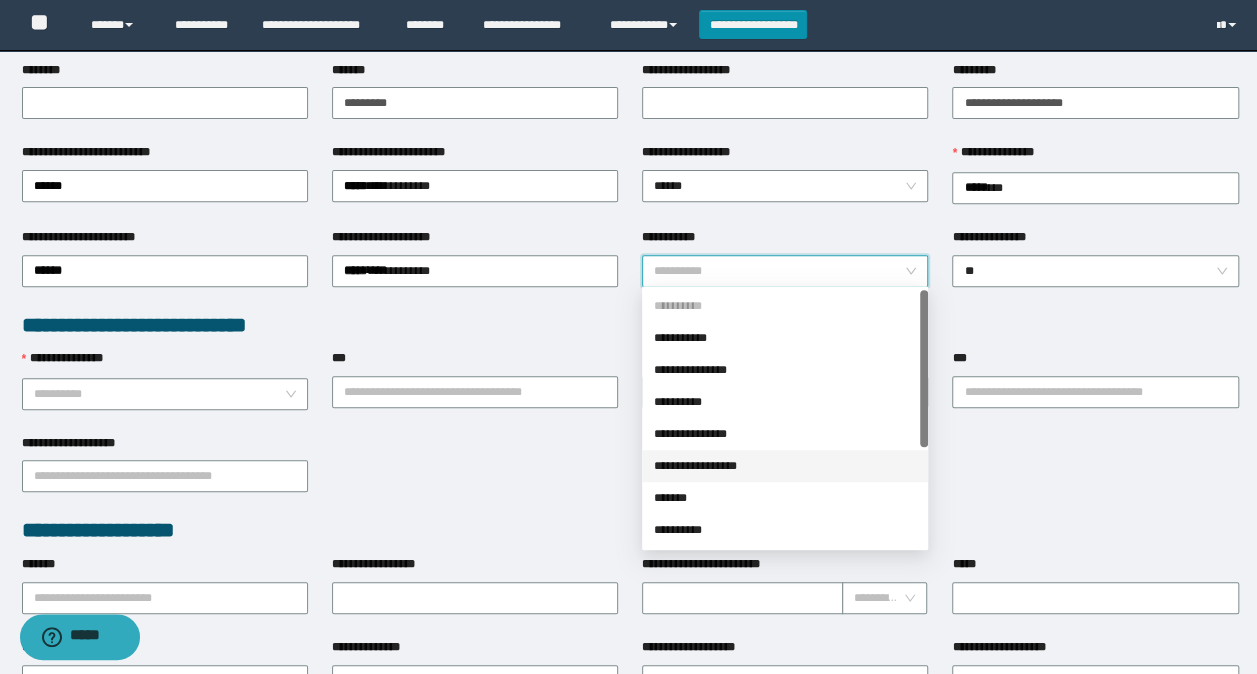 click on "**********" at bounding box center (785, 466) 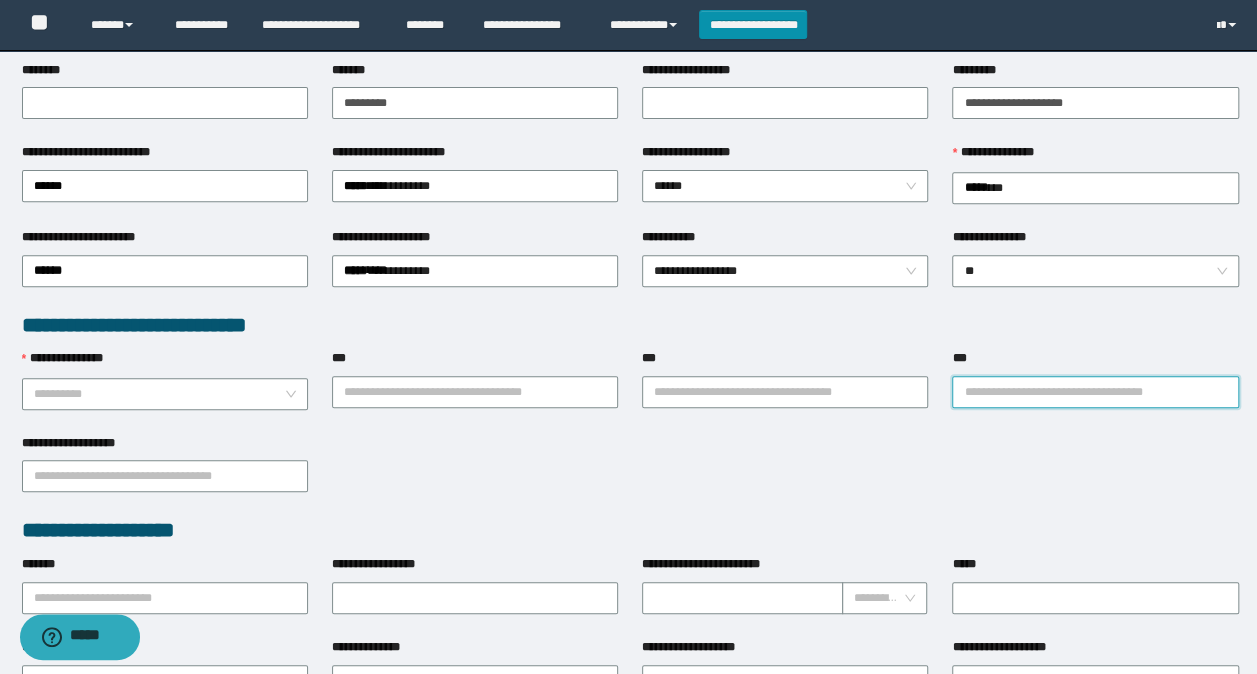 click on "***" at bounding box center [1095, 392] 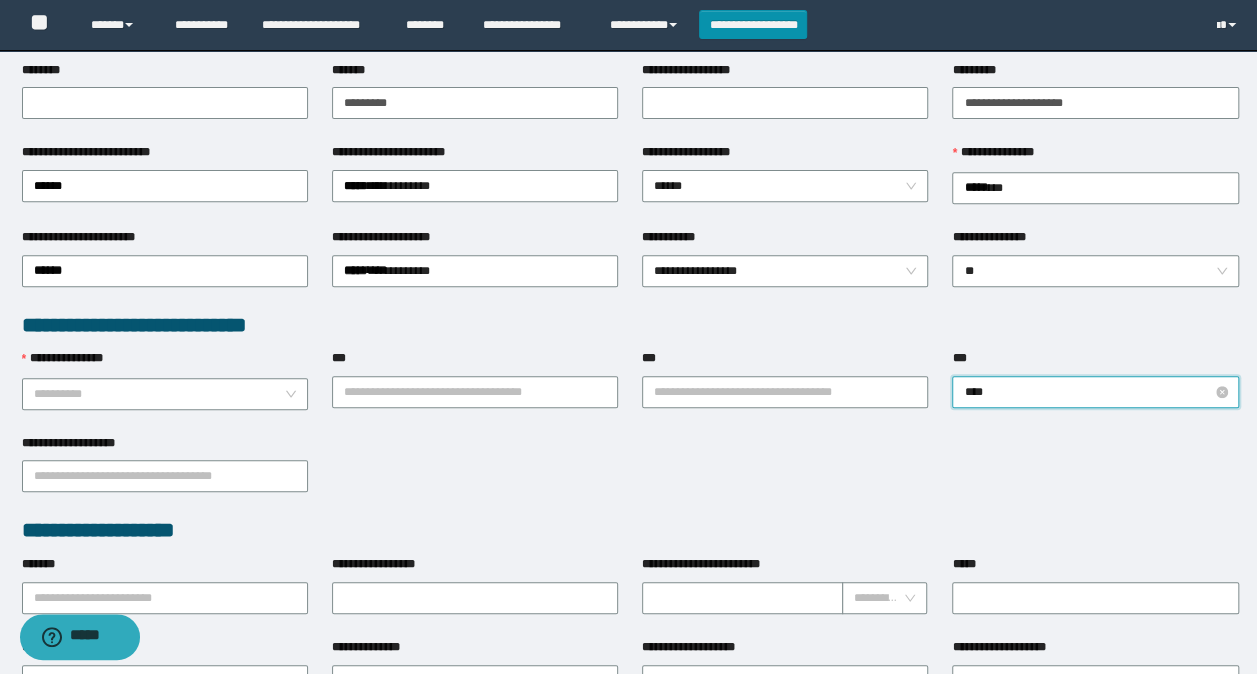 type on "*****" 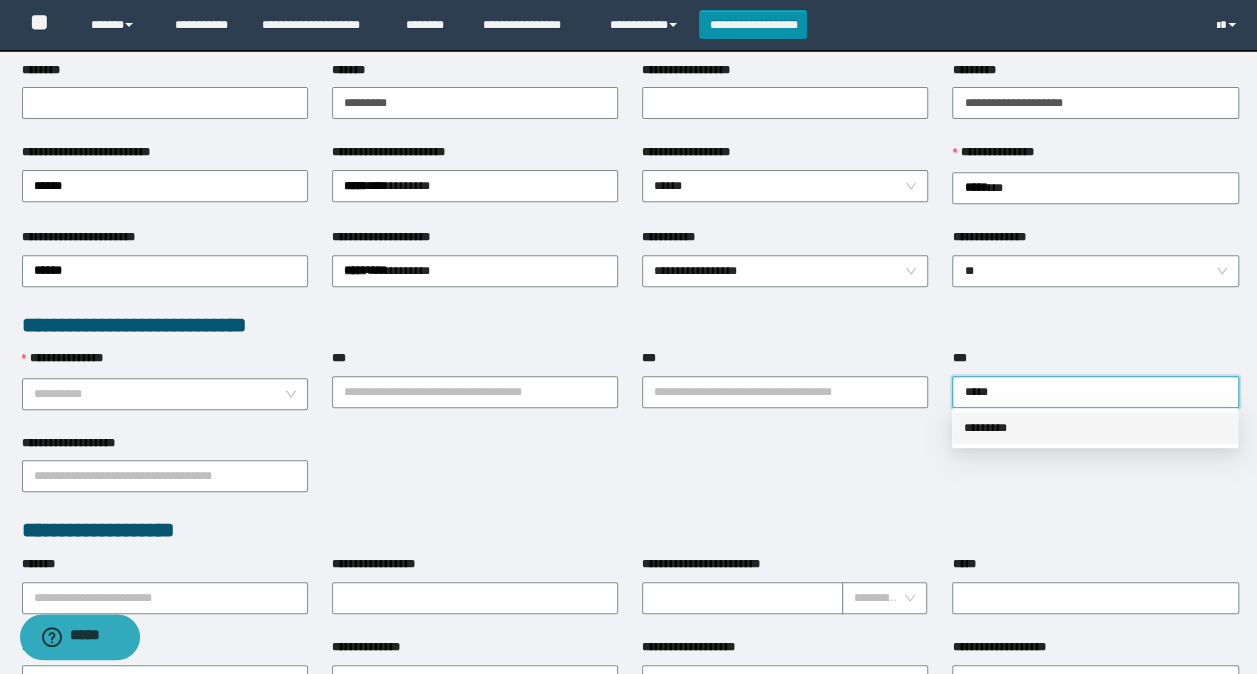 click on "*********" at bounding box center (1095, 428) 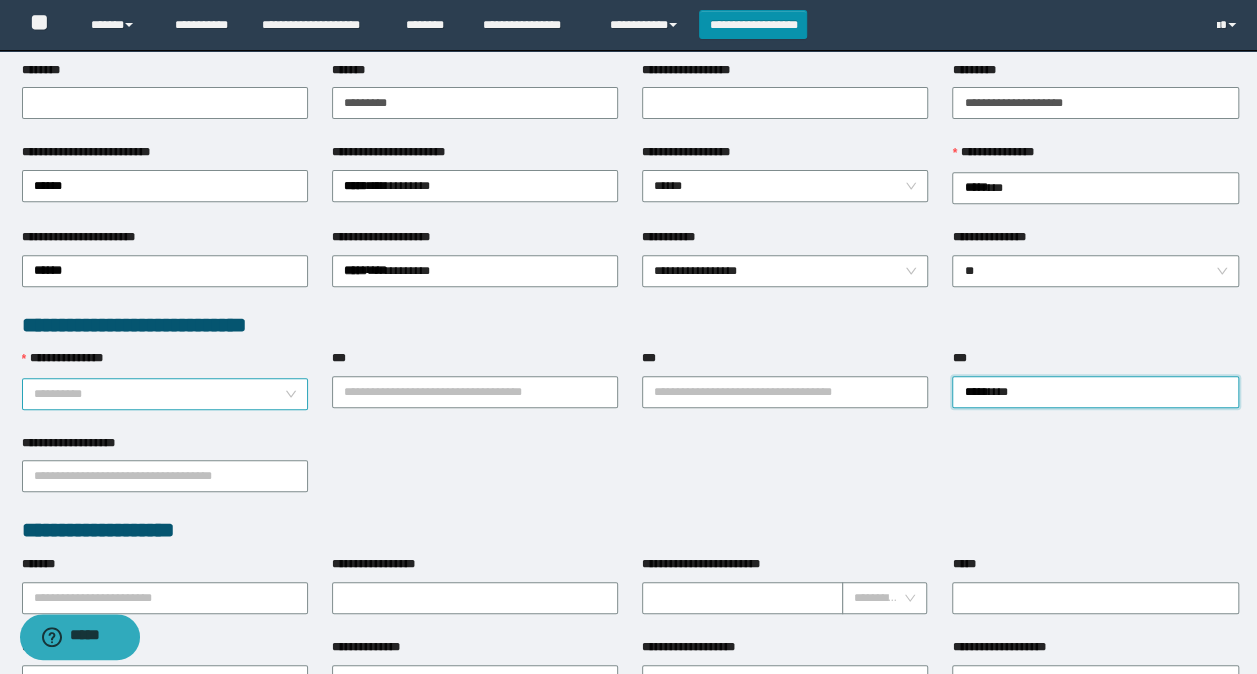 click on "**********" at bounding box center [159, 394] 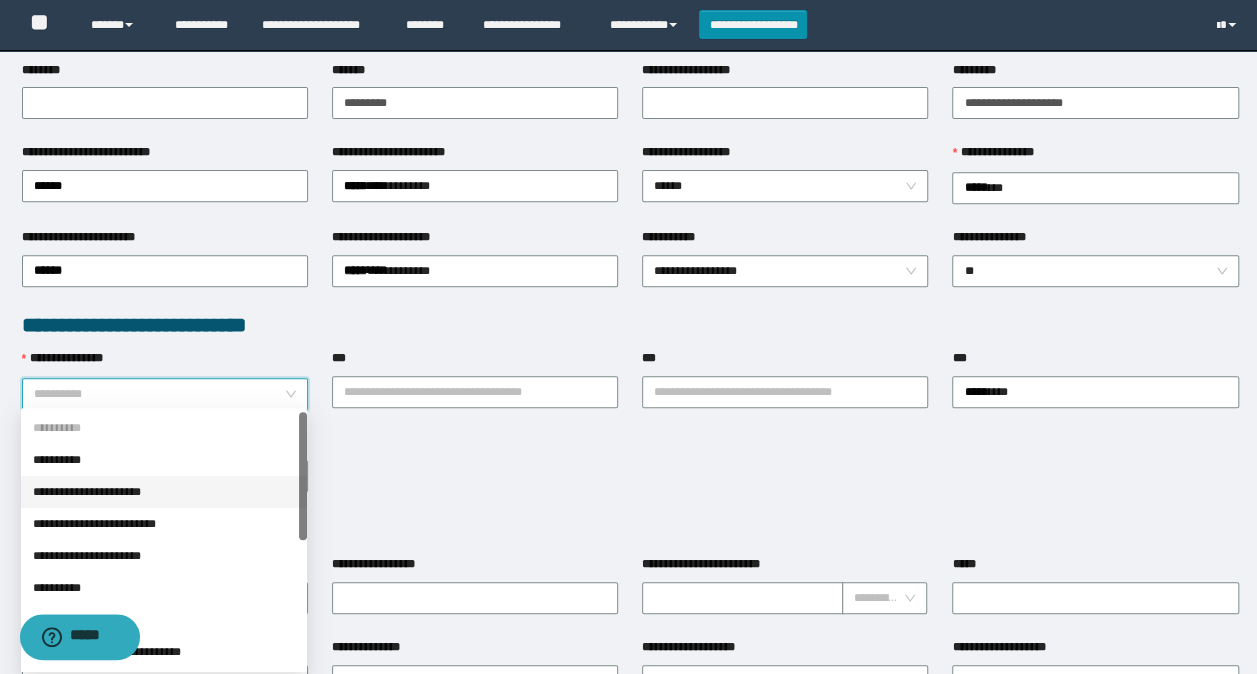 click on "**********" at bounding box center [164, 492] 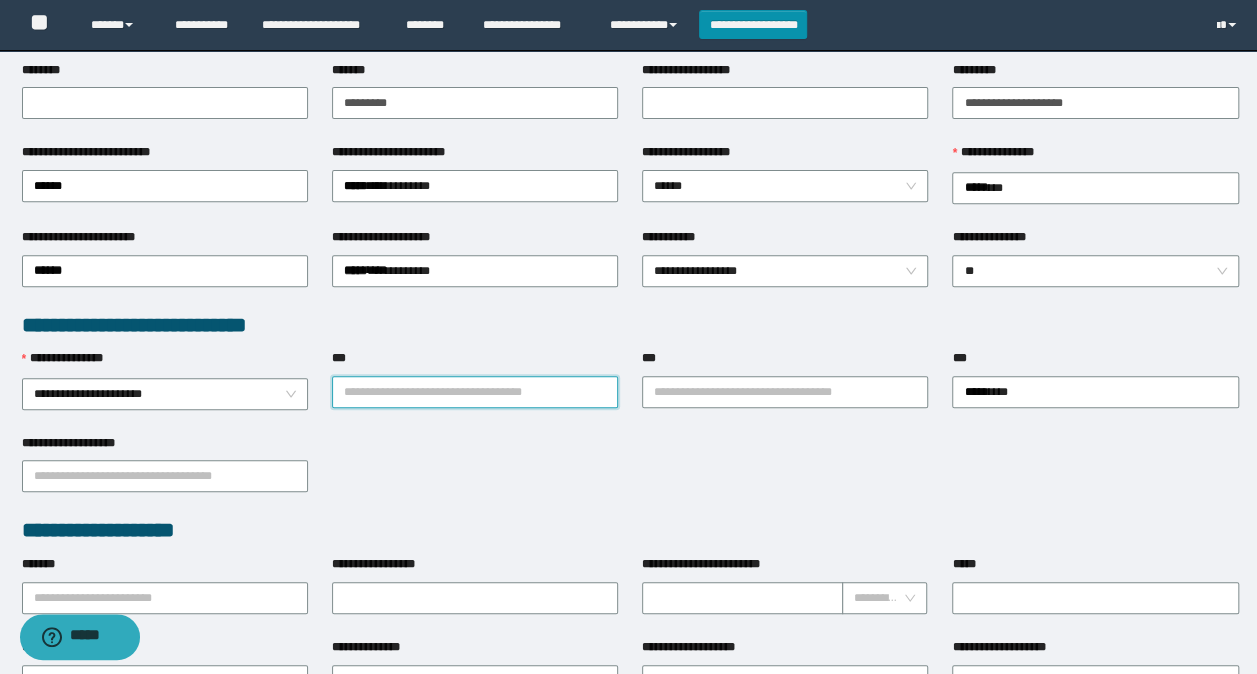 click on "***" at bounding box center (475, 392) 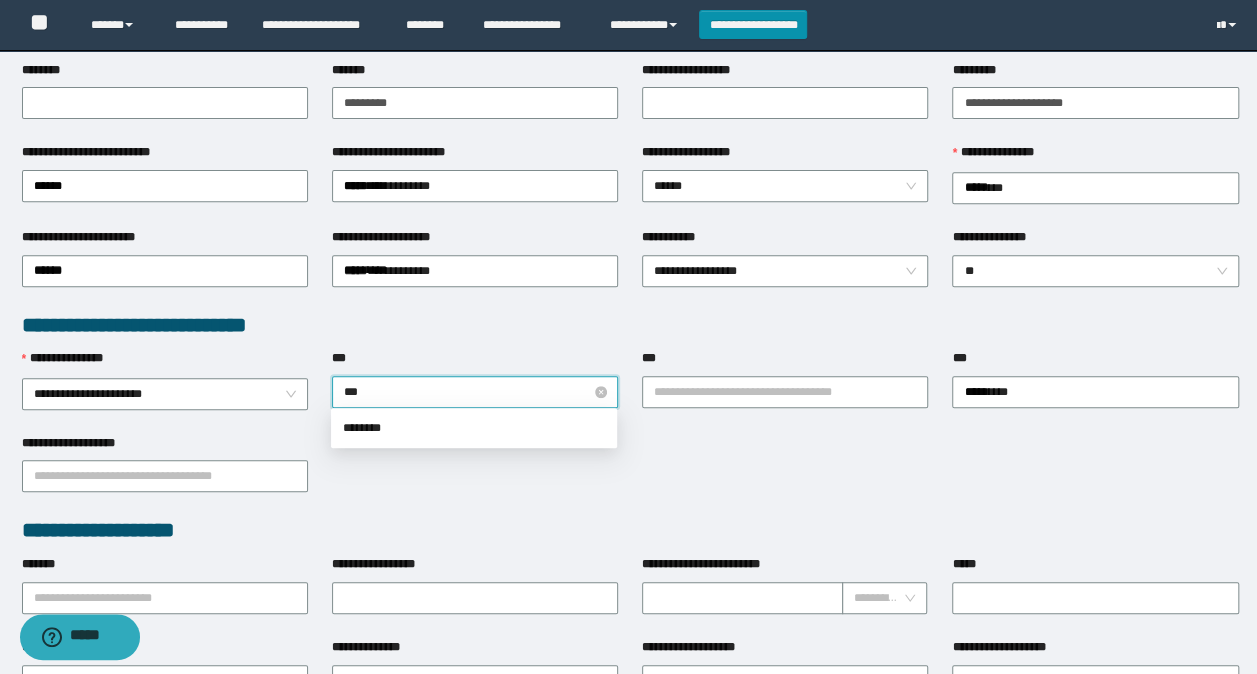 type on "****" 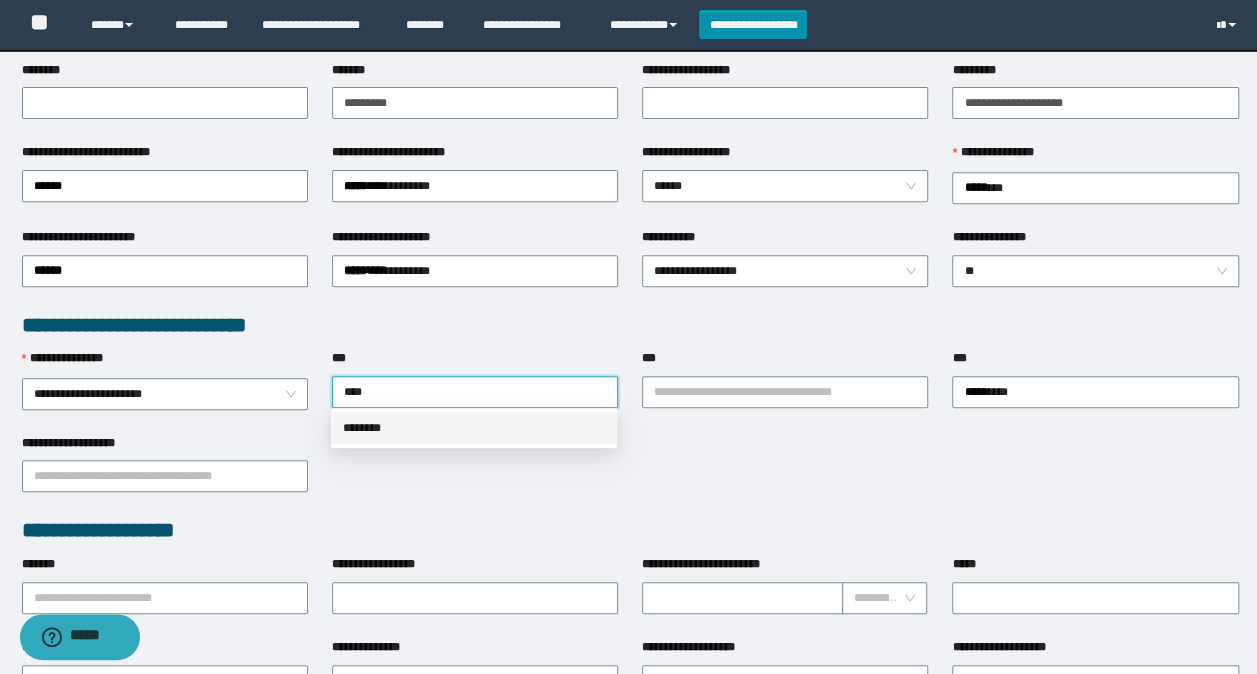 click on "********" at bounding box center [474, 428] 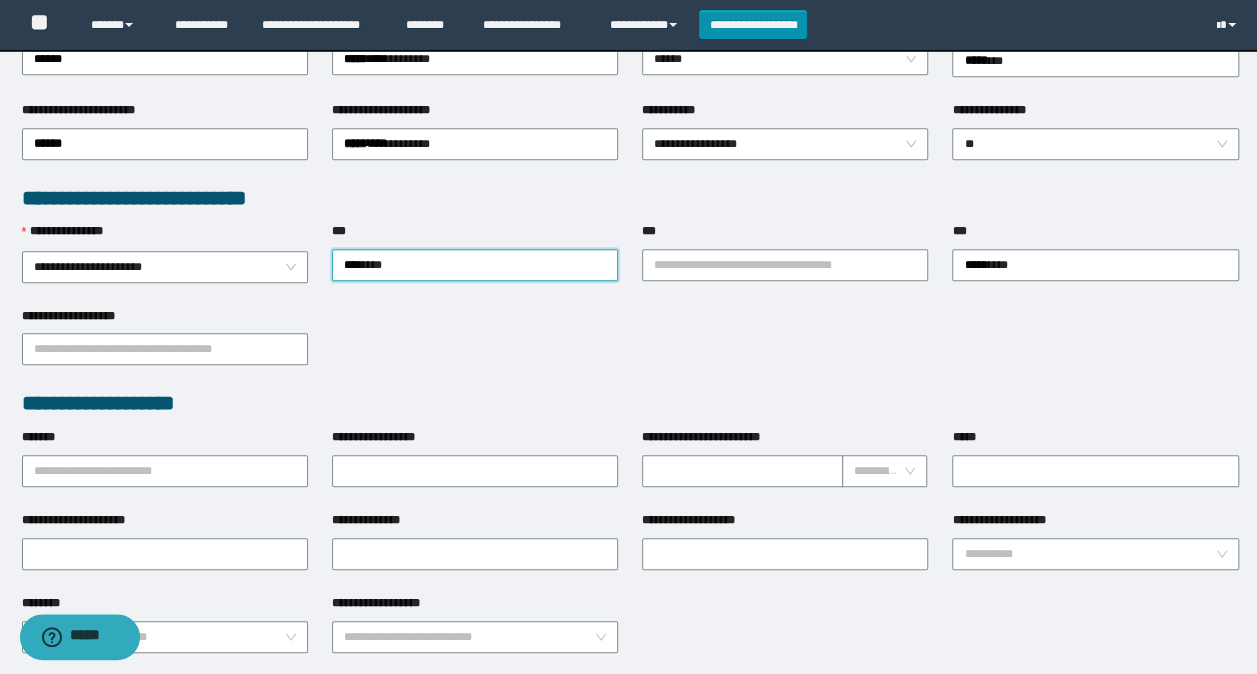 scroll, scrollTop: 500, scrollLeft: 0, axis: vertical 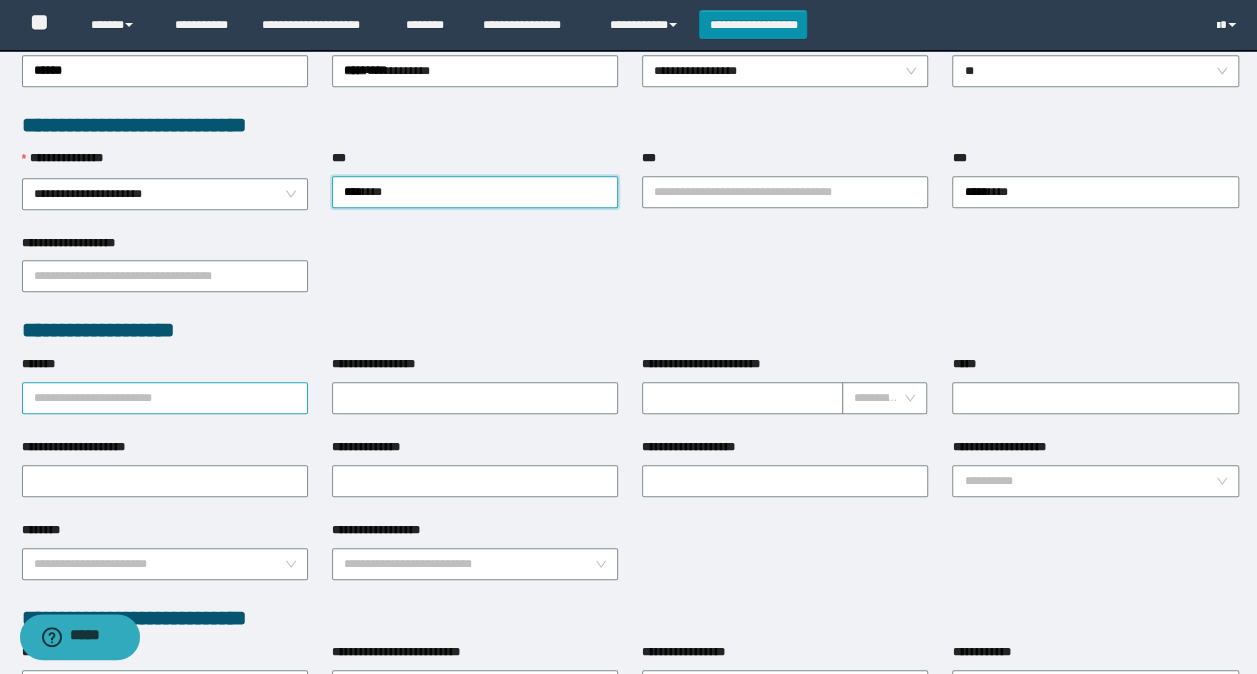 click on "*******" at bounding box center [165, 398] 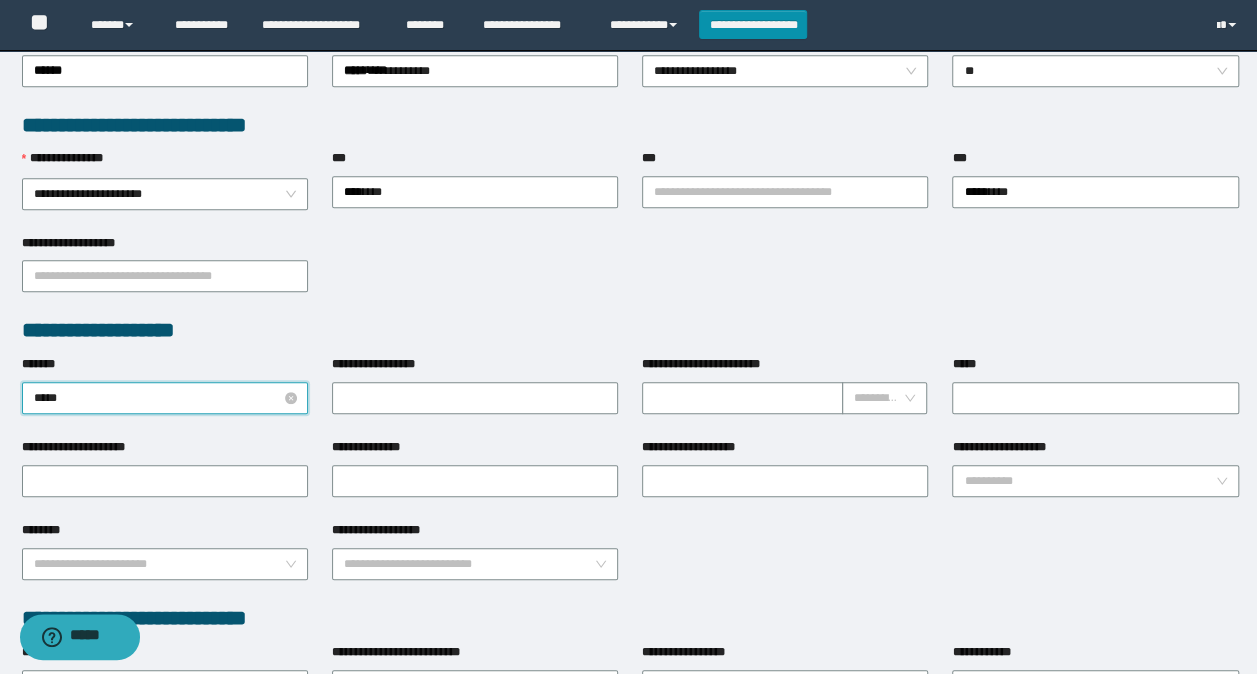 type on "******" 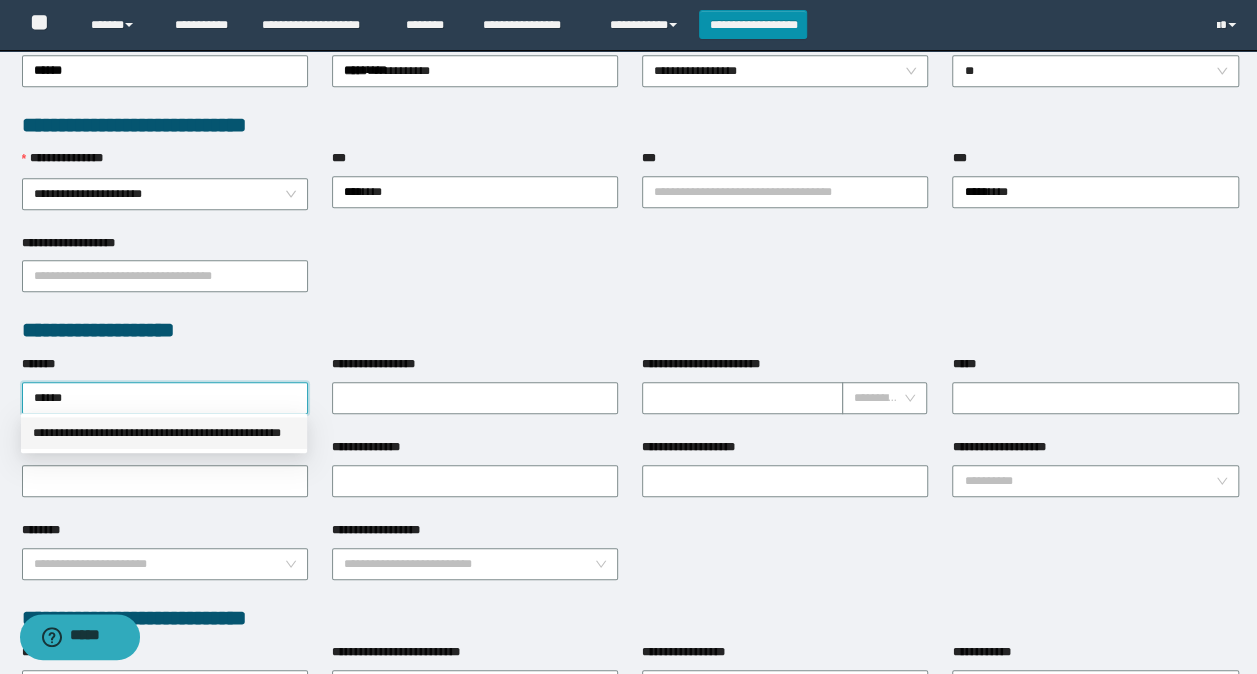 click on "**********" at bounding box center [164, 433] 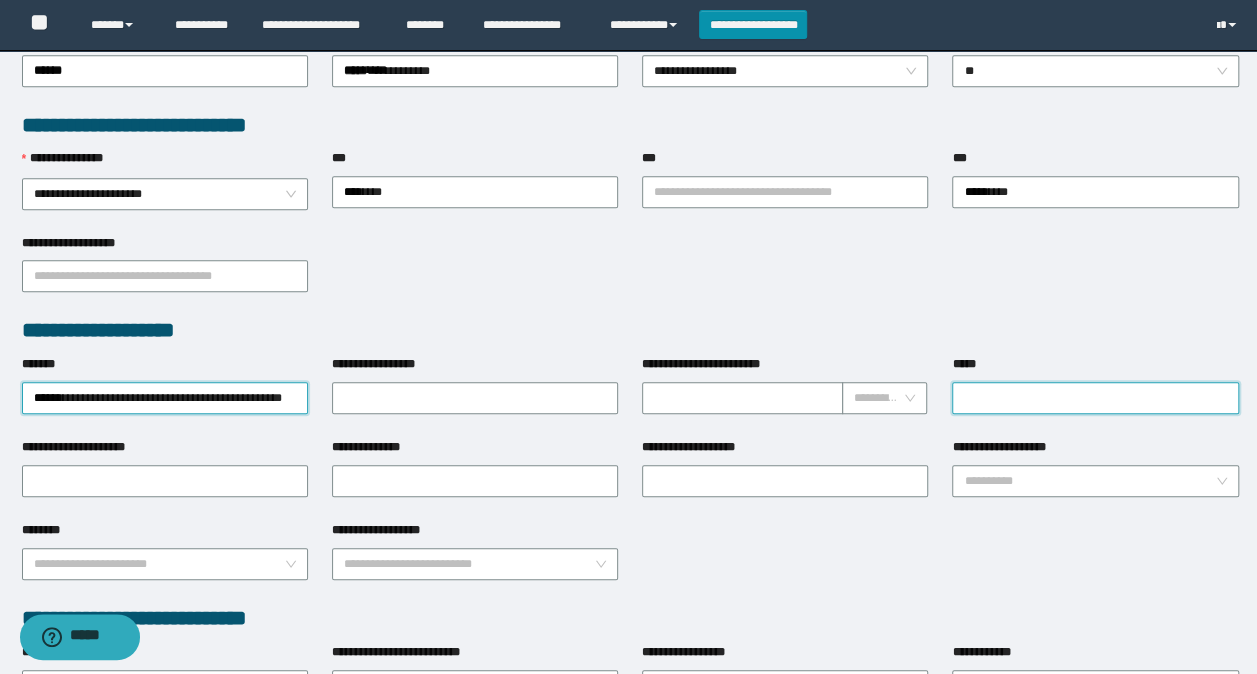 click on "*****" at bounding box center [1095, 398] 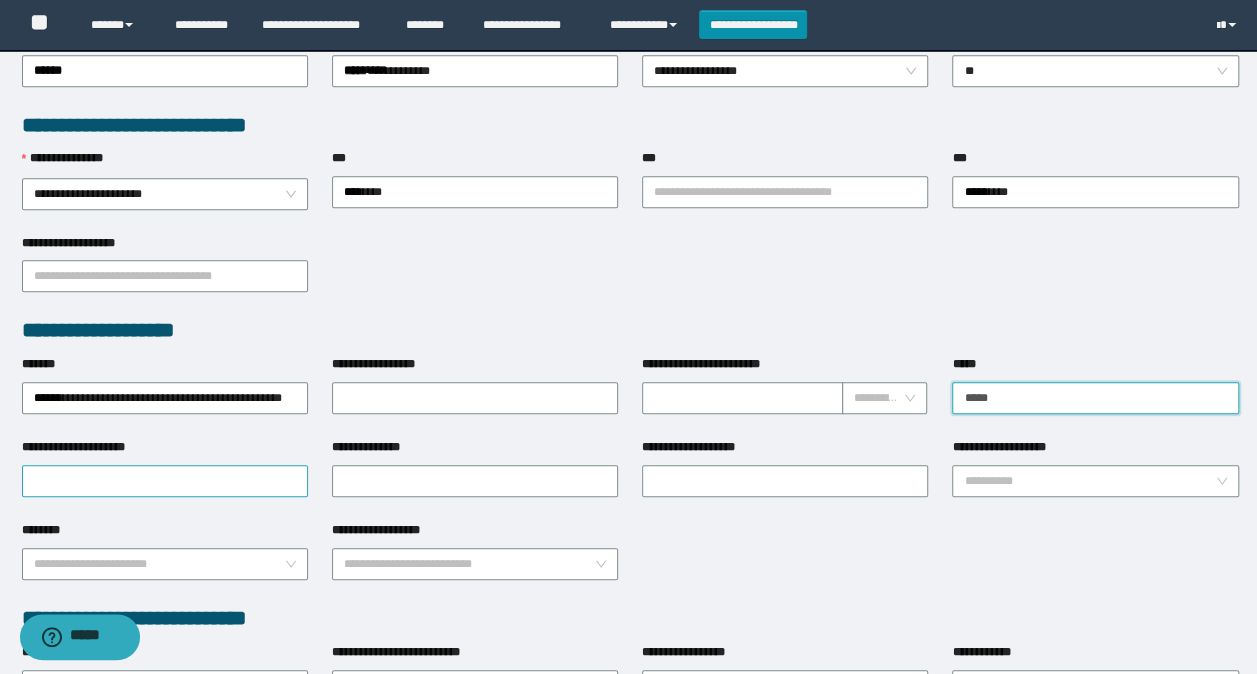 type on "*****" 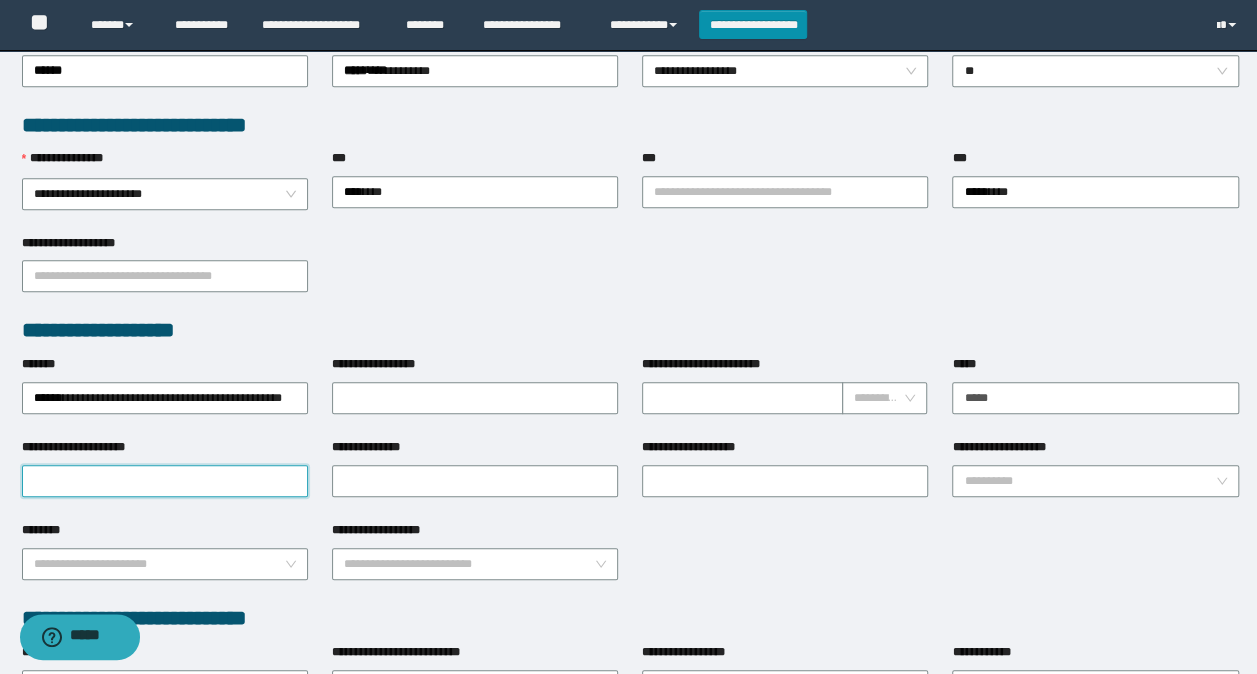 click on "**********" at bounding box center [165, 481] 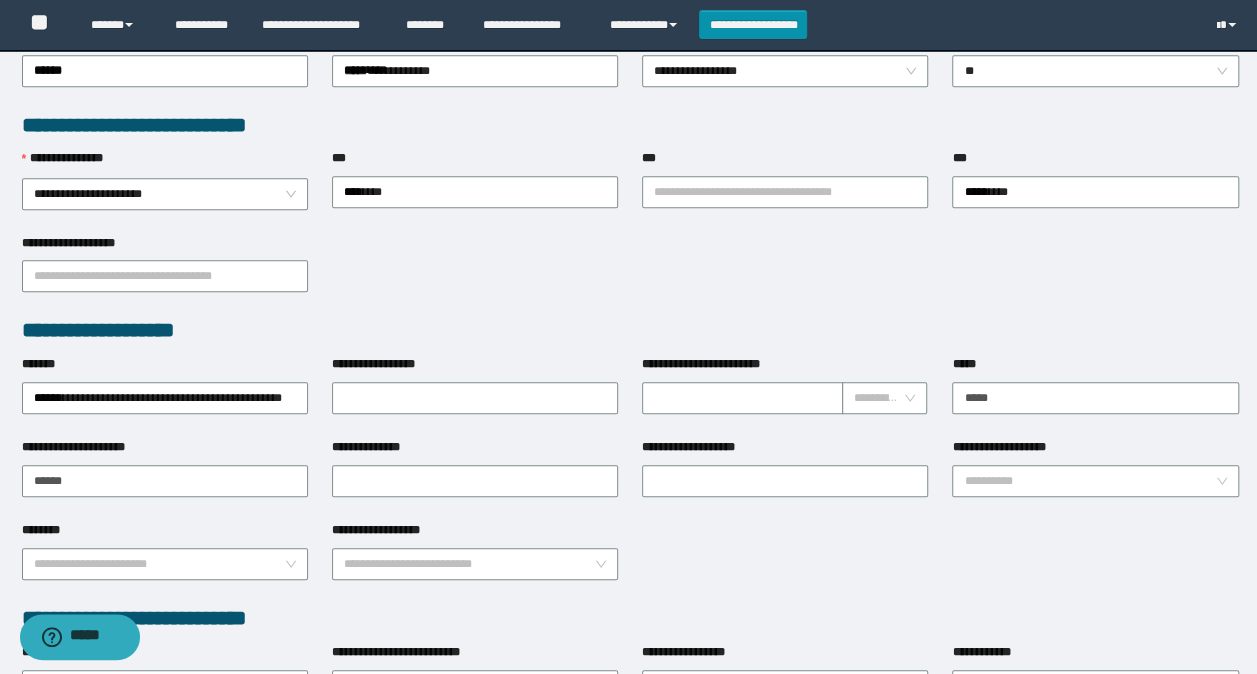 type on "*********" 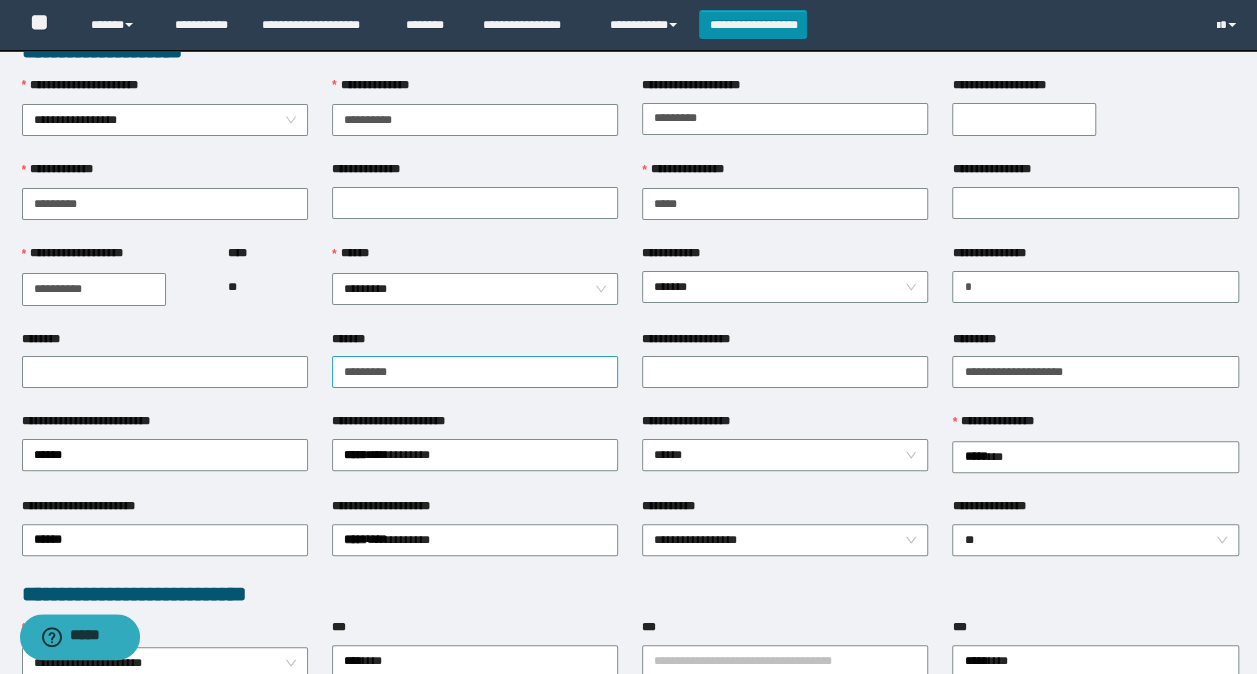 scroll, scrollTop: 0, scrollLeft: 0, axis: both 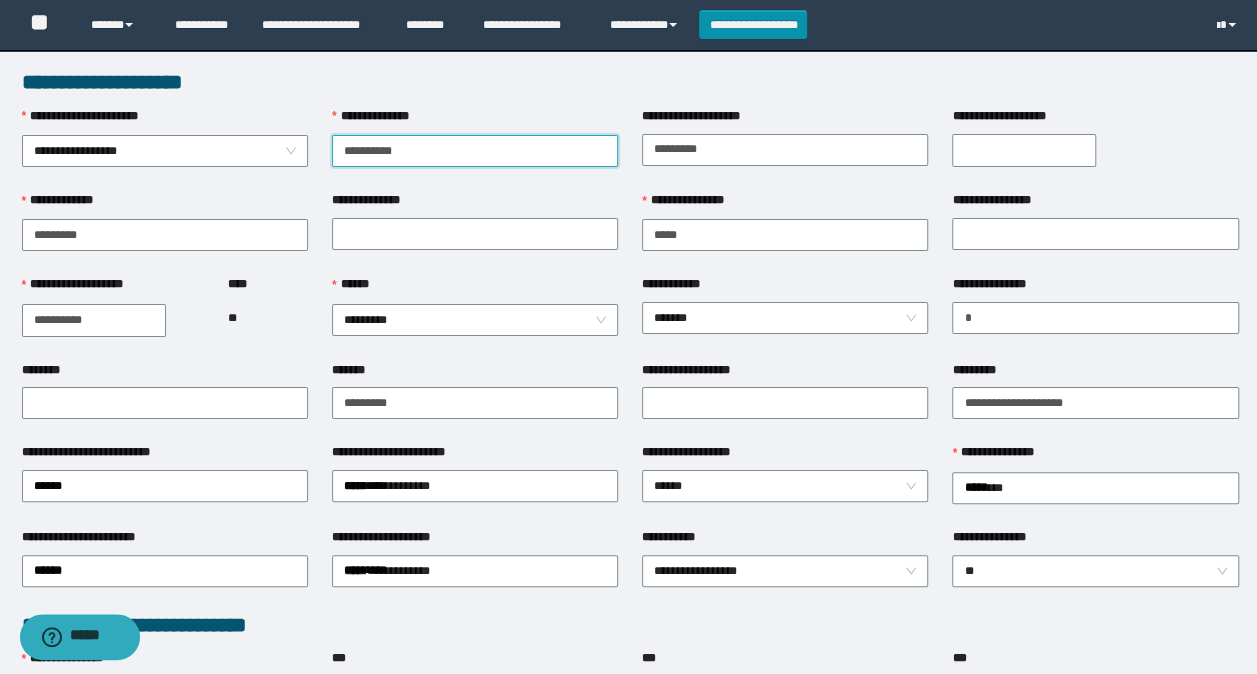 drag, startPoint x: 419, startPoint y: 153, endPoint x: 326, endPoint y: 150, distance: 93.04838 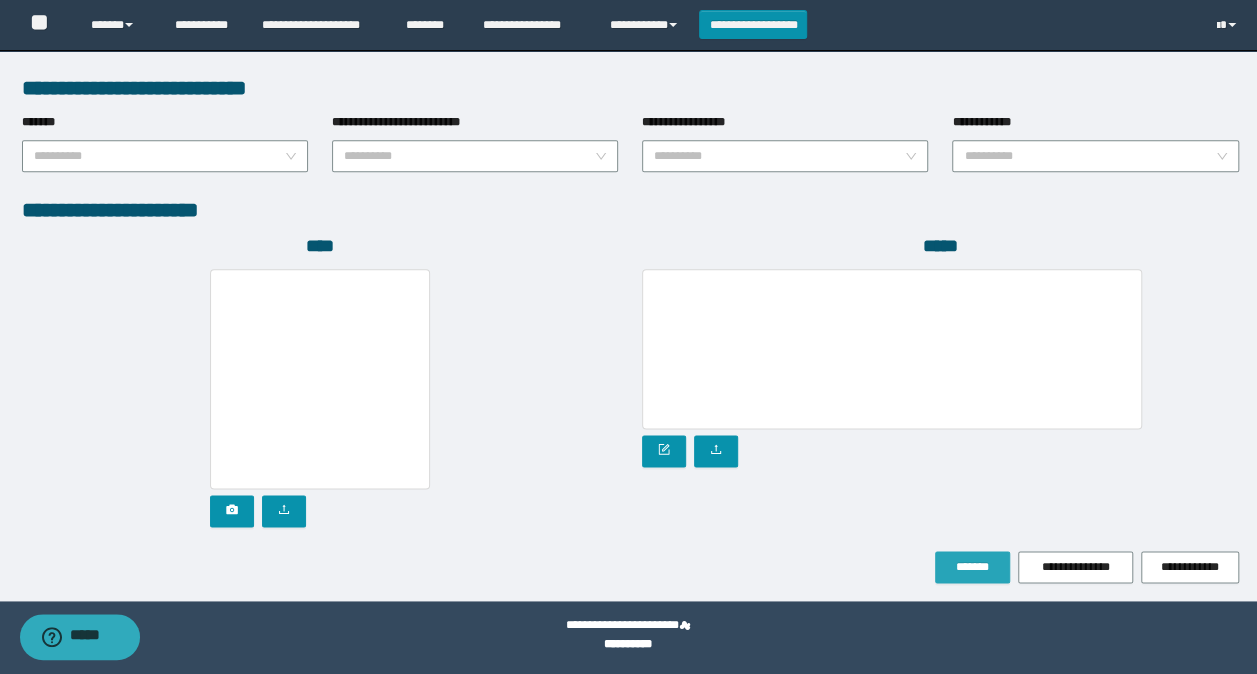 click on "*******" at bounding box center [972, 567] 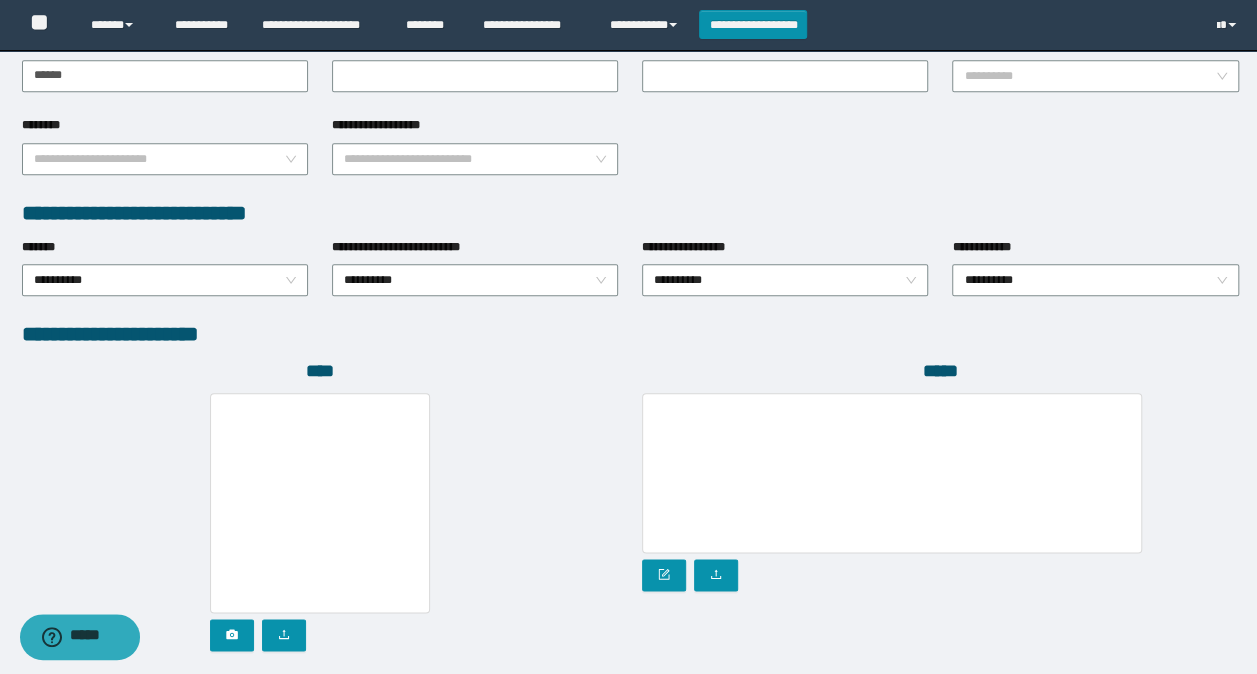 scroll, scrollTop: 782, scrollLeft: 0, axis: vertical 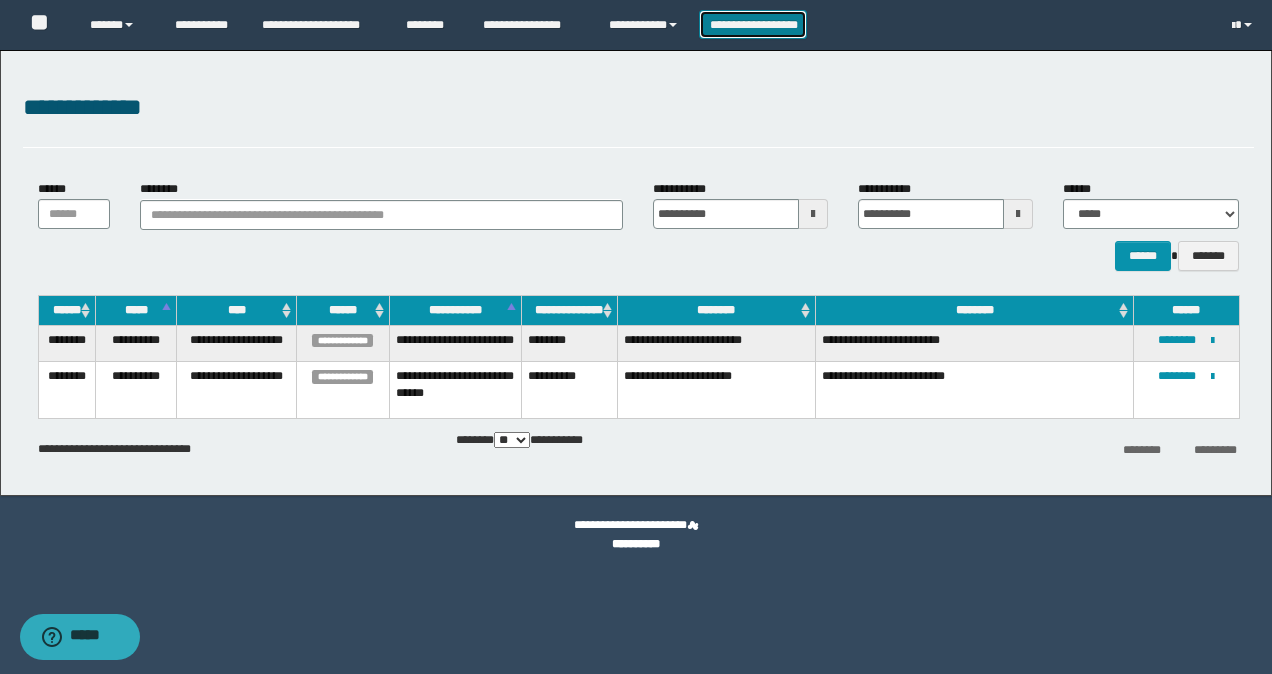 drag, startPoint x: 754, startPoint y: 26, endPoint x: 781, endPoint y: 47, distance: 34.20526 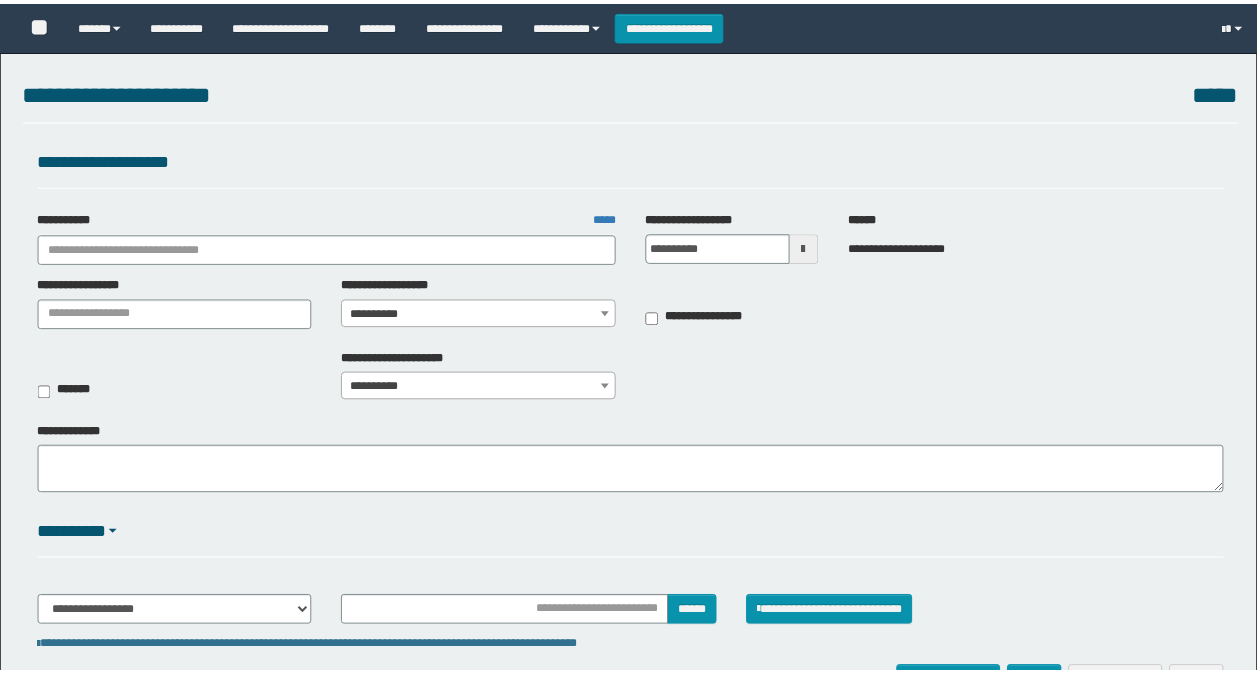 scroll, scrollTop: 0, scrollLeft: 0, axis: both 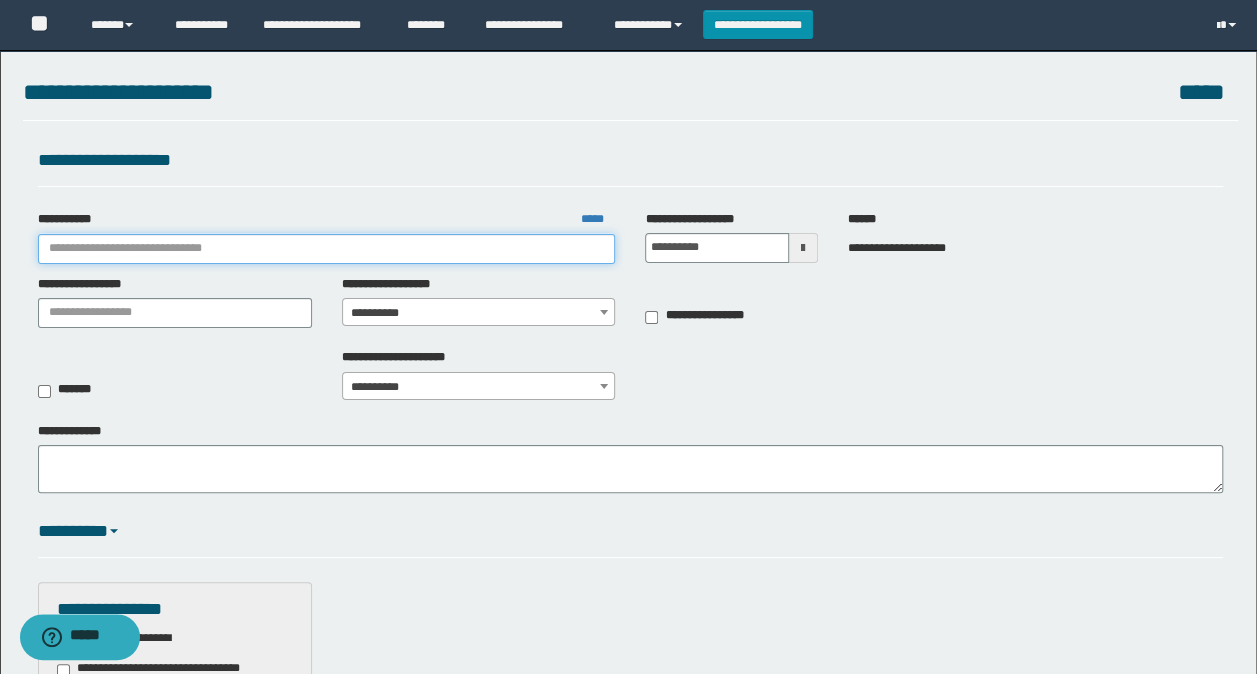 click on "**********" at bounding box center (327, 249) 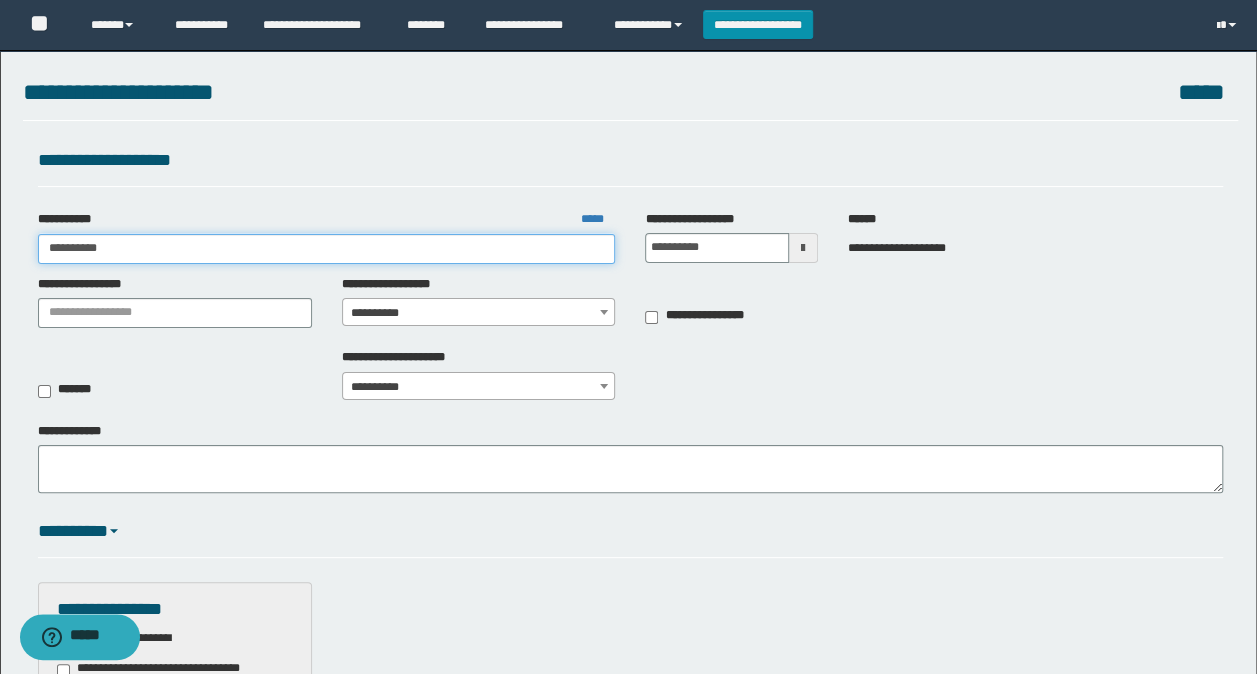 type on "**********" 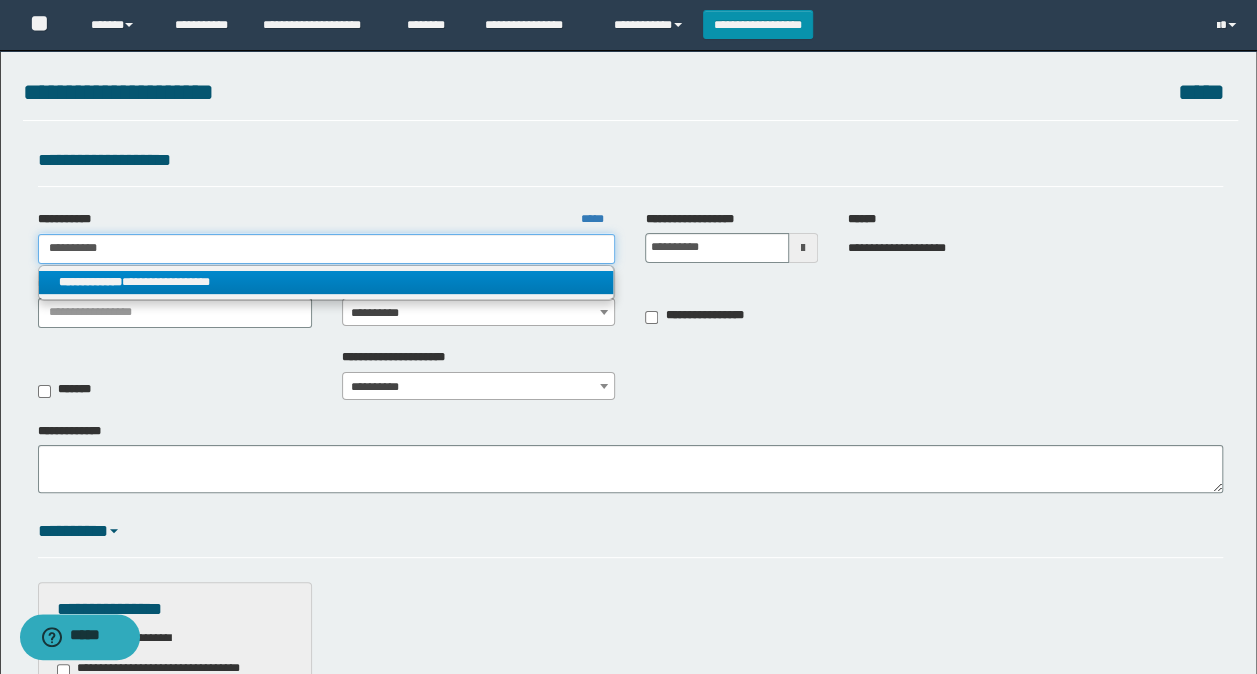 type on "**********" 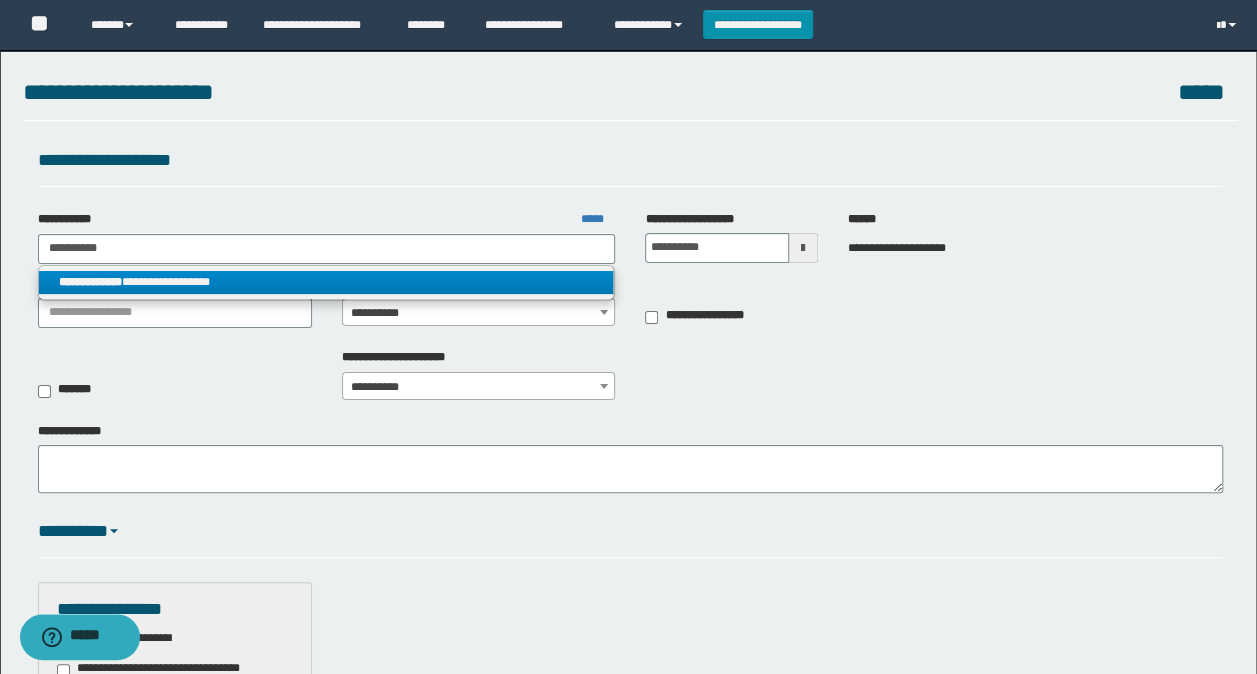 click on "**********" at bounding box center (326, 282) 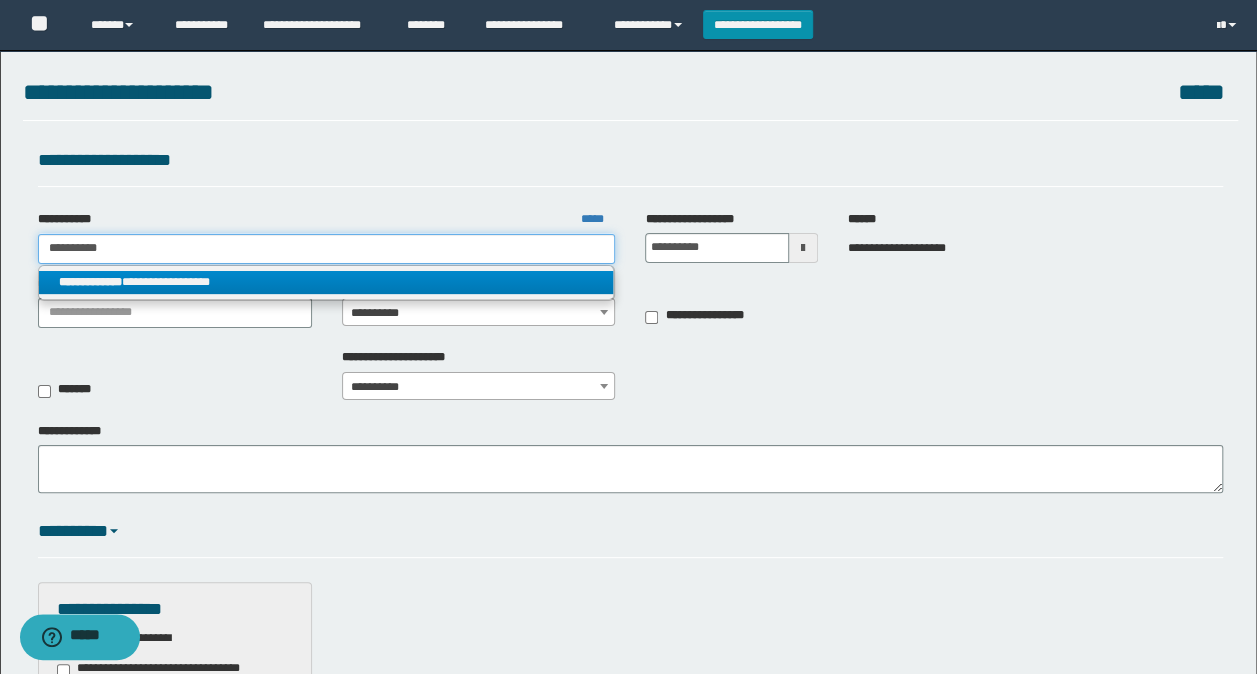 type 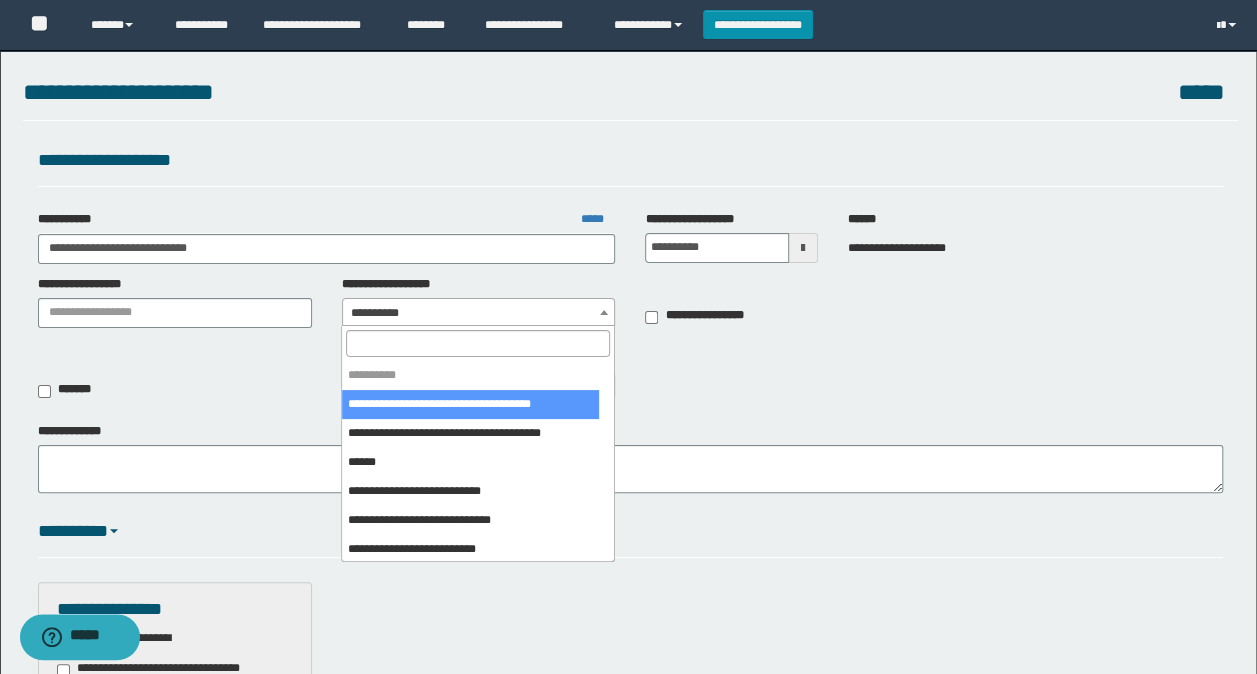 click on "**********" at bounding box center (479, 313) 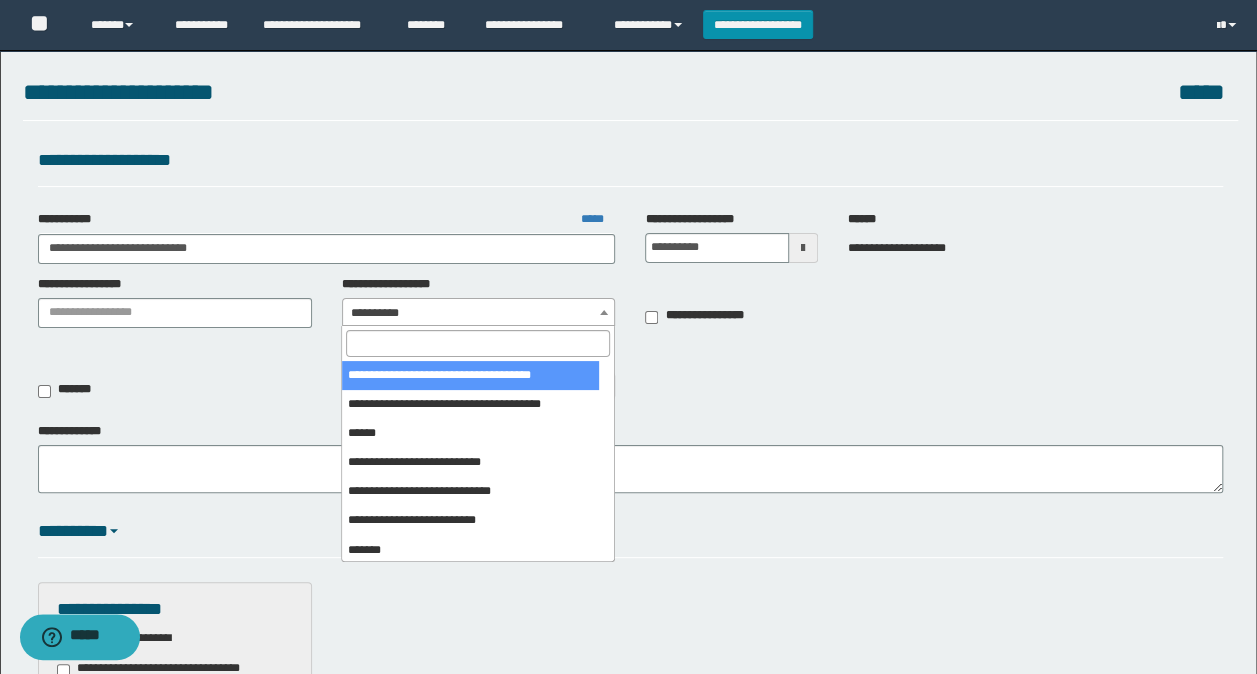 scroll, scrollTop: 0, scrollLeft: 0, axis: both 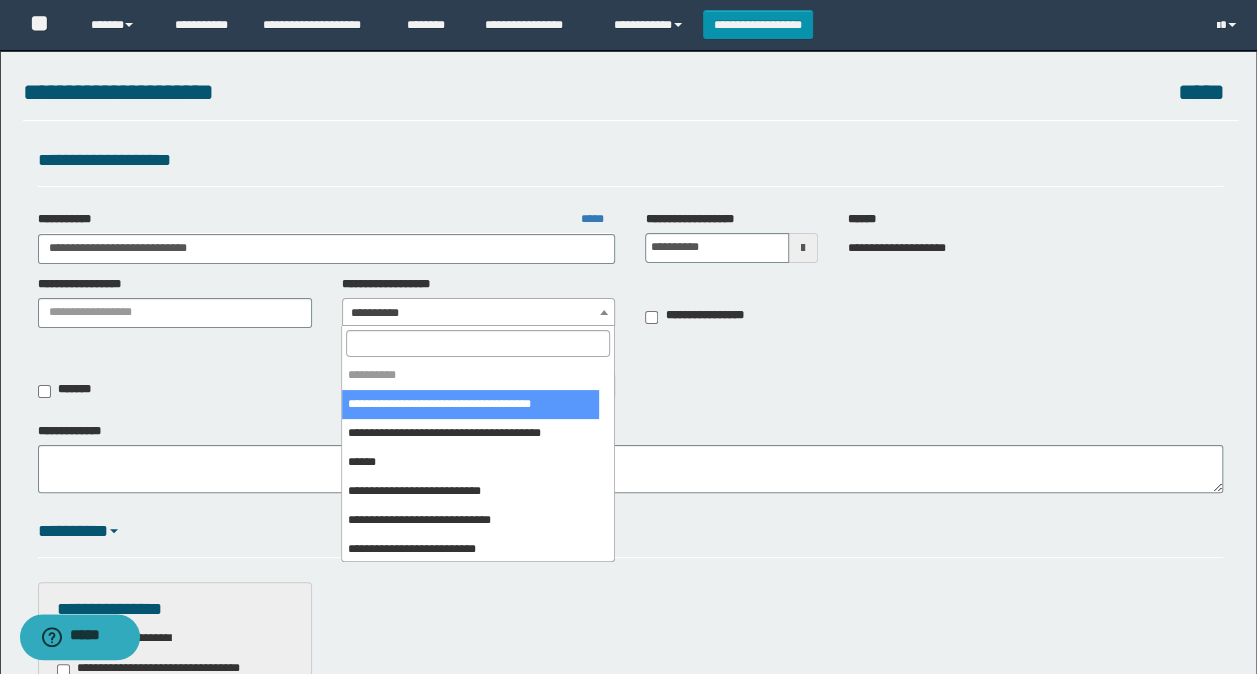 select on "****" 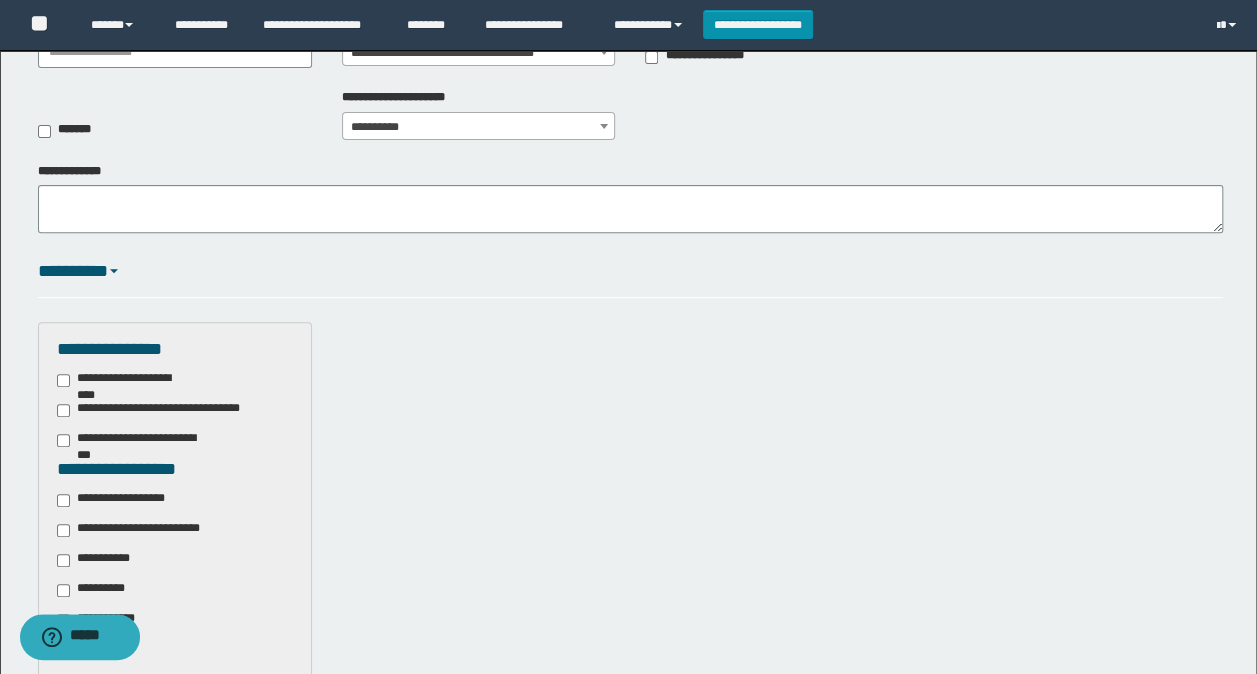 scroll, scrollTop: 400, scrollLeft: 0, axis: vertical 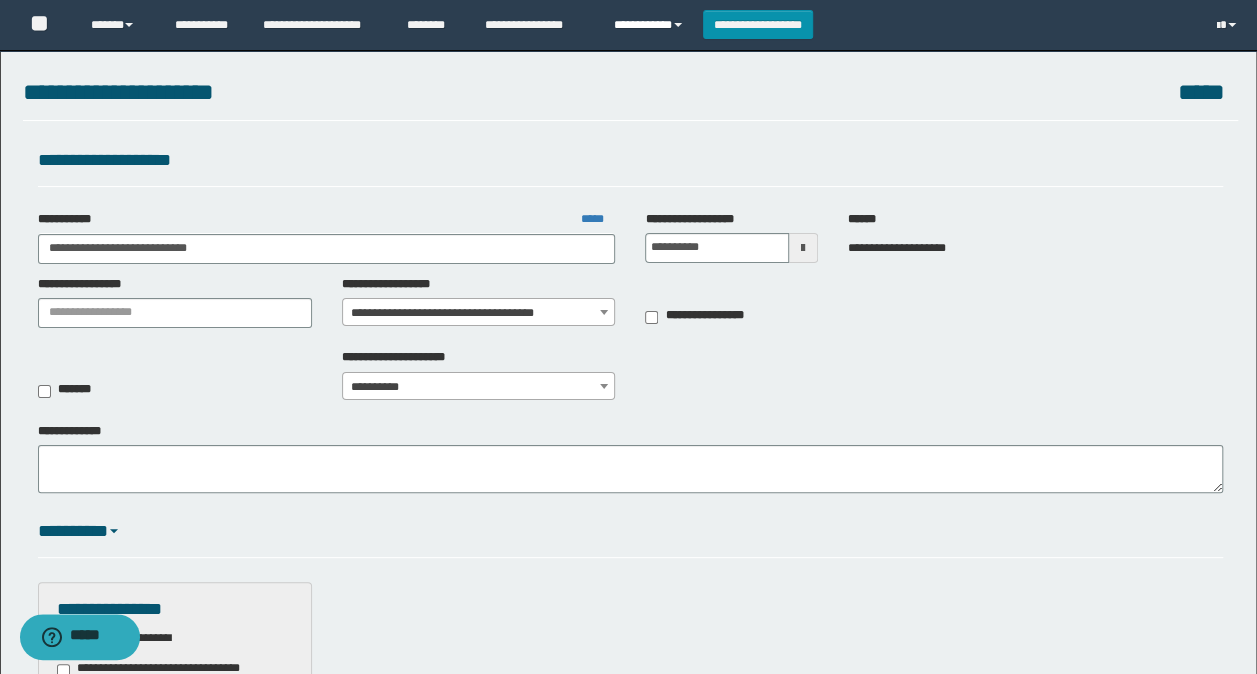 click on "**********" at bounding box center (651, 25) 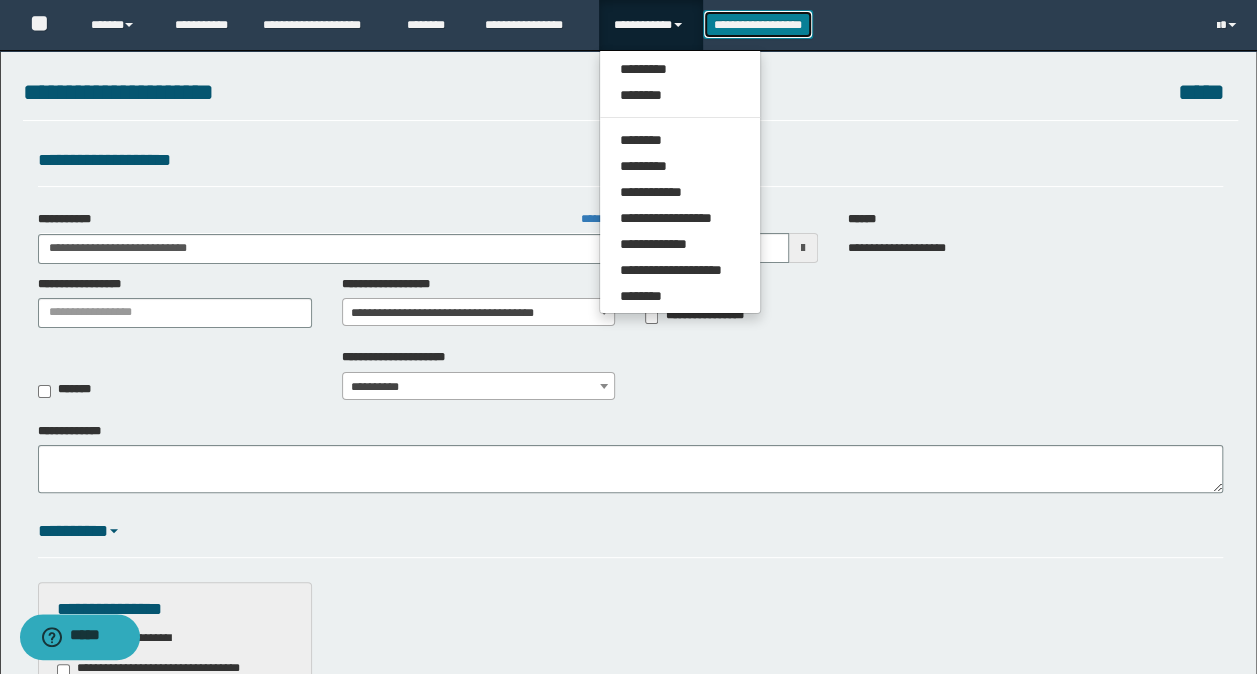 click on "**********" at bounding box center [758, 24] 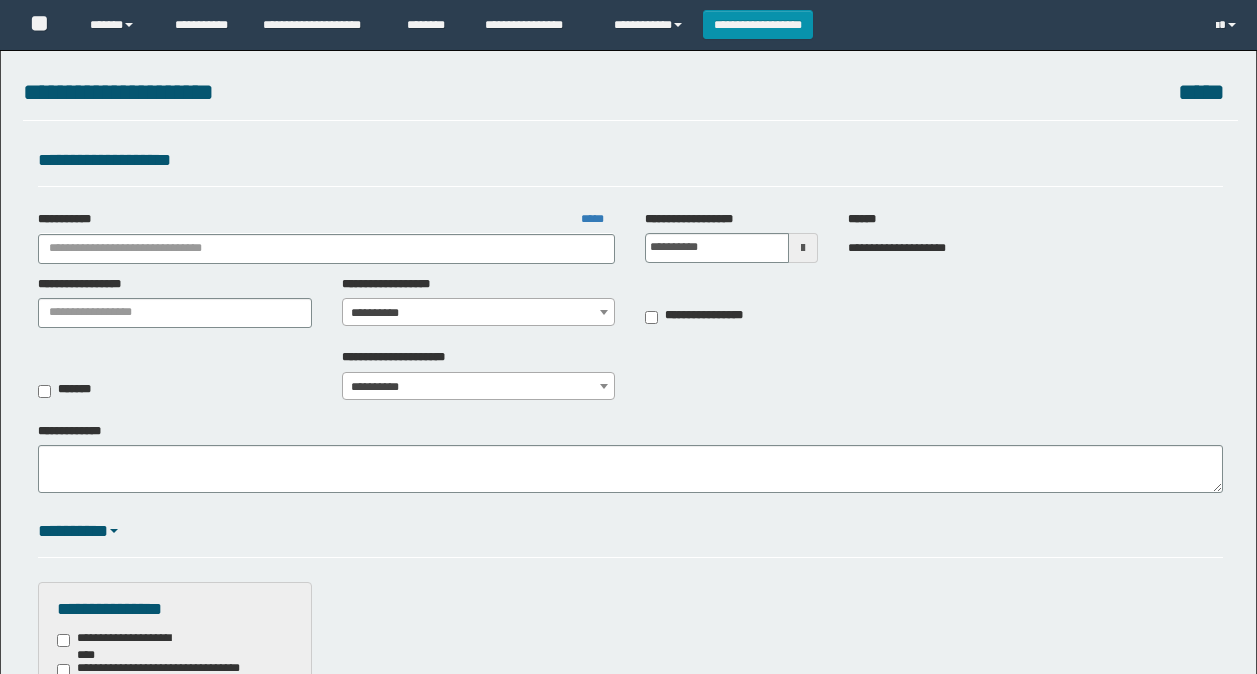 scroll, scrollTop: 0, scrollLeft: 0, axis: both 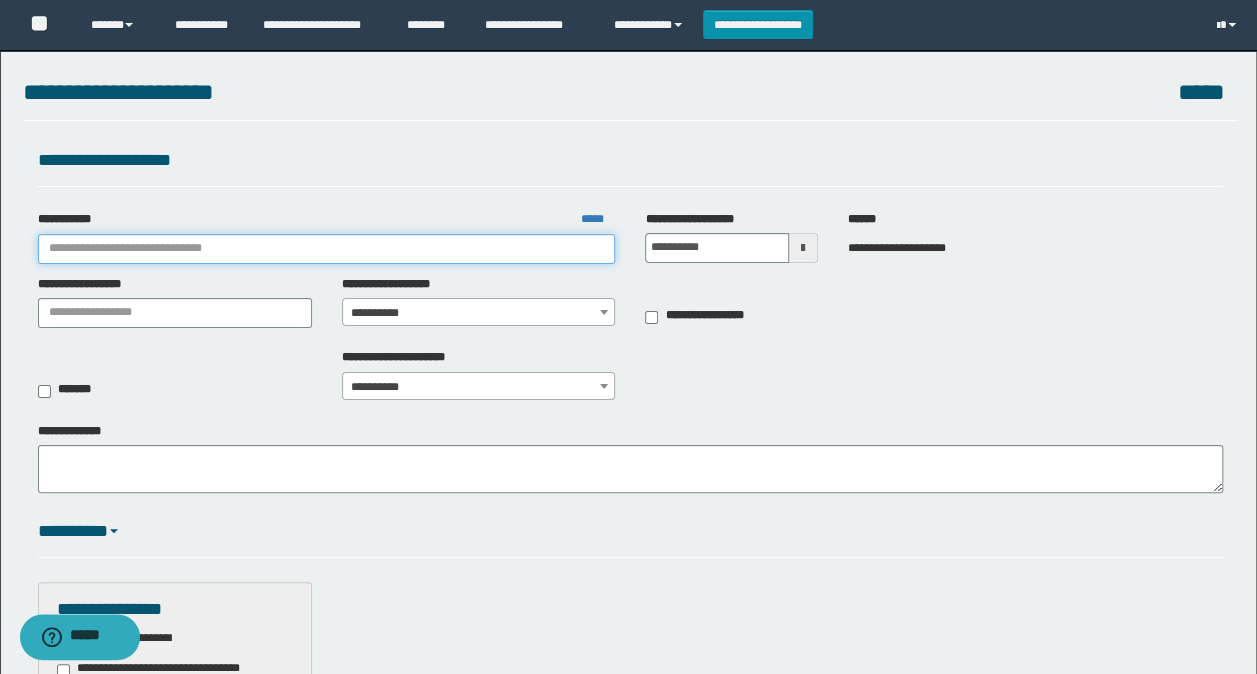click on "**********" at bounding box center (327, 249) 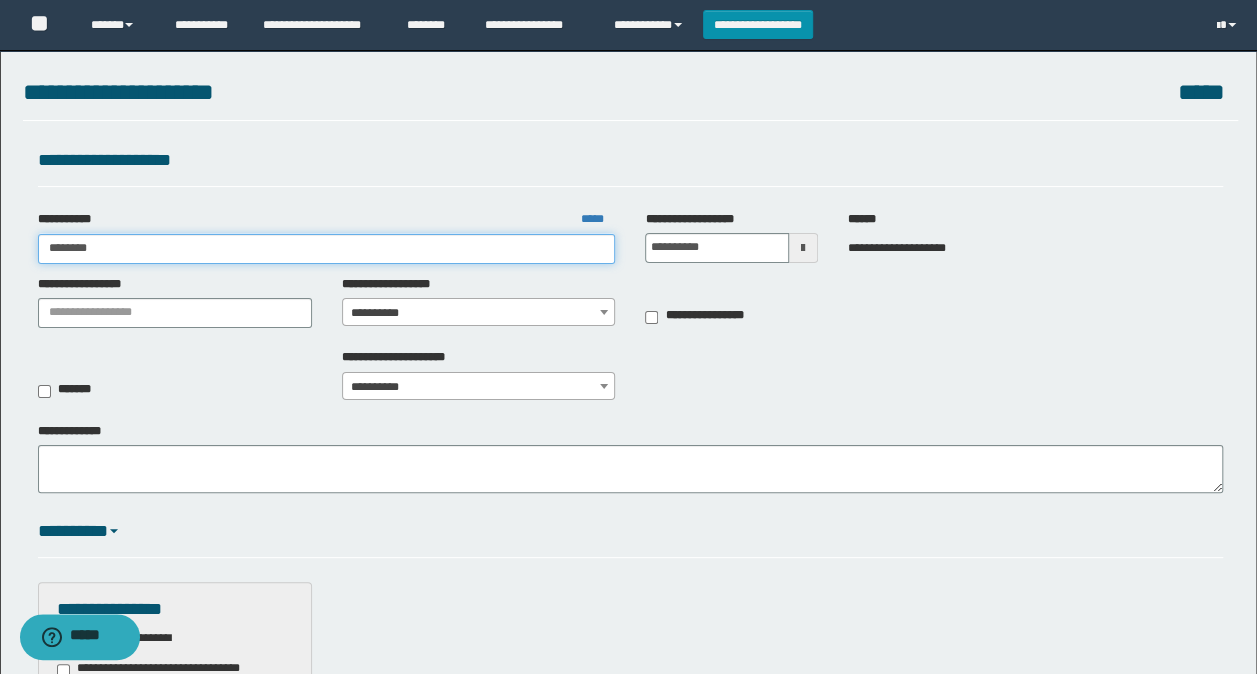 type on "*******" 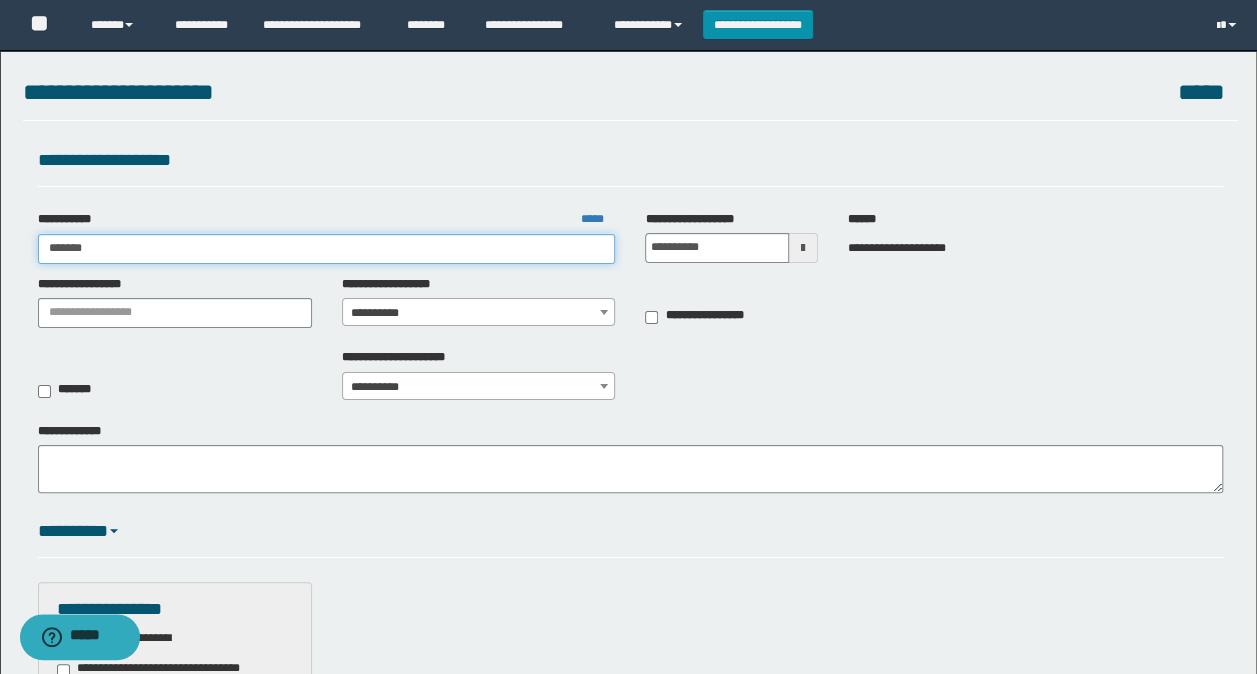 type on "*******" 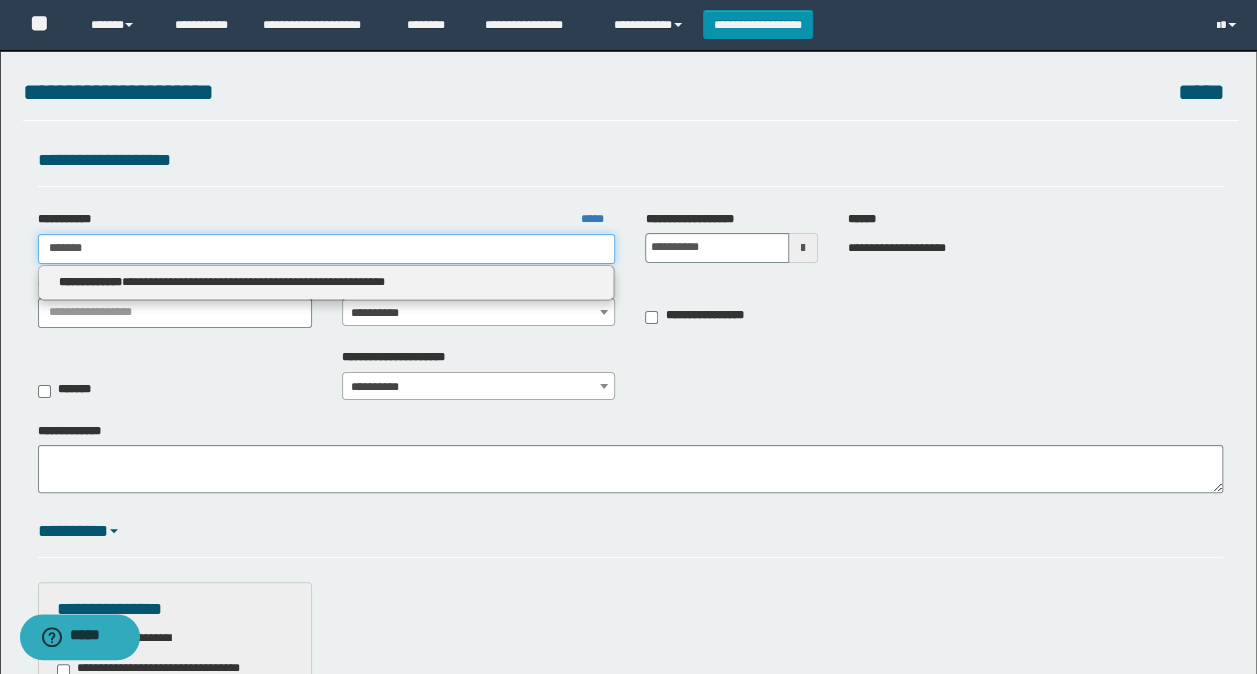 type on "*******" 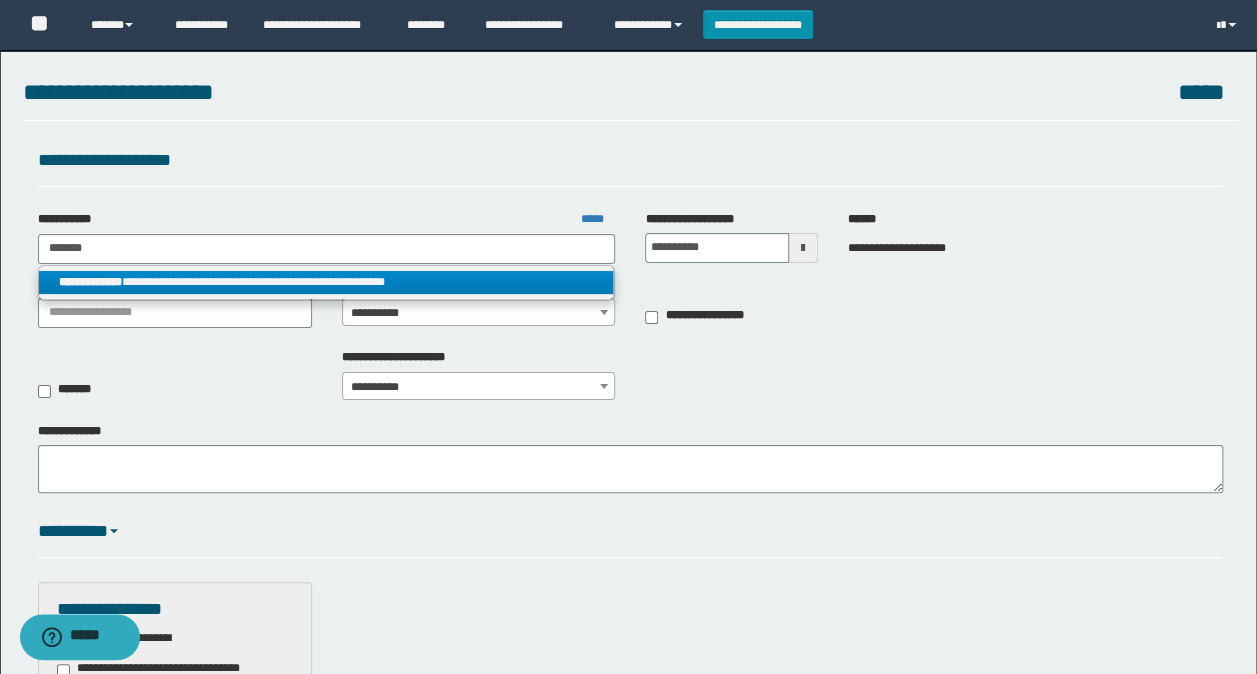 click on "**********" at bounding box center (326, 282) 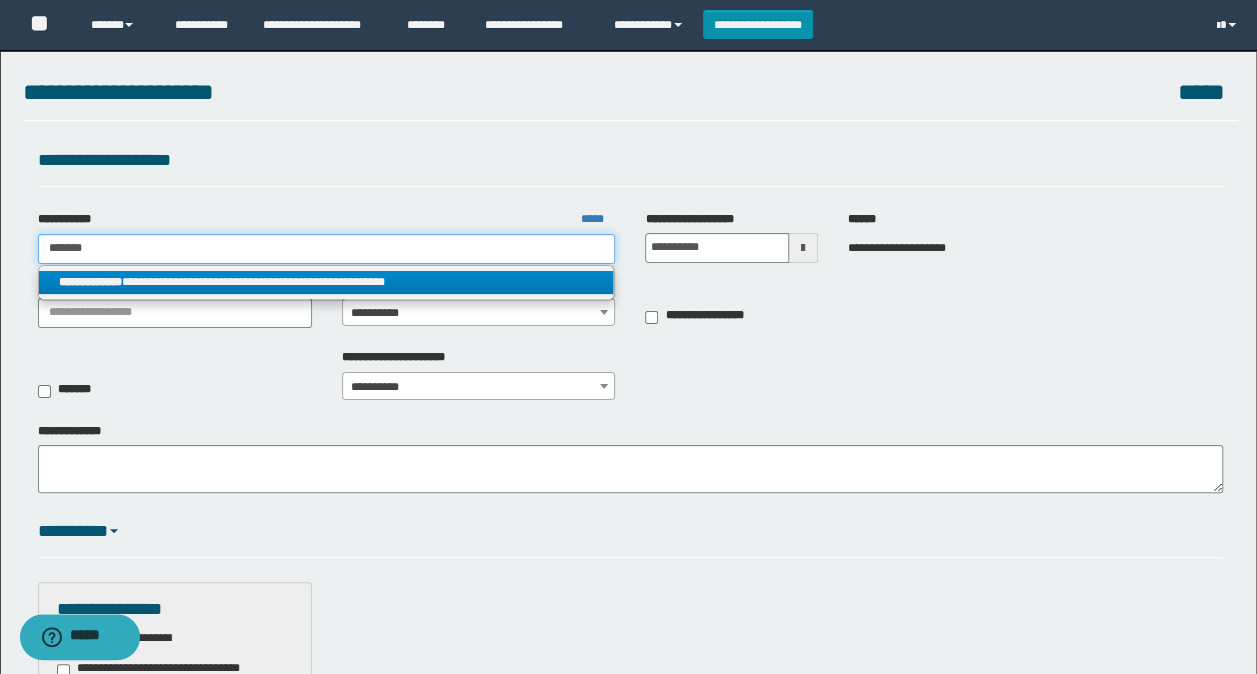 type 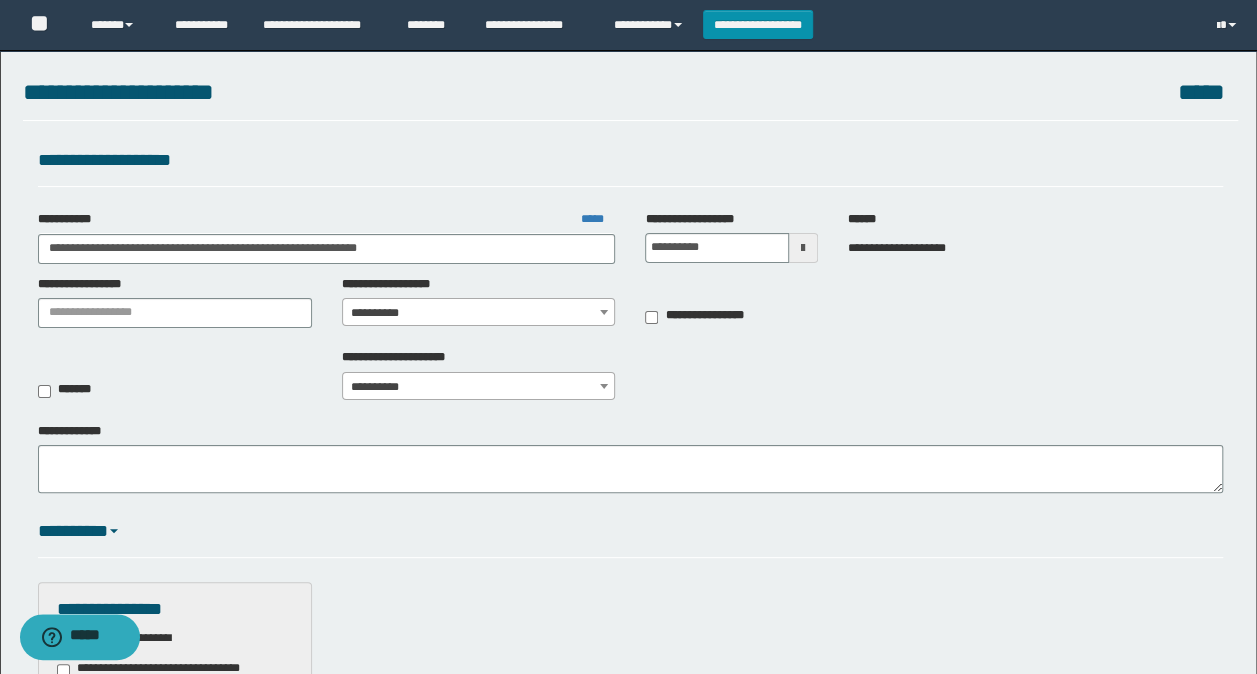 click on "**********" at bounding box center [479, 313] 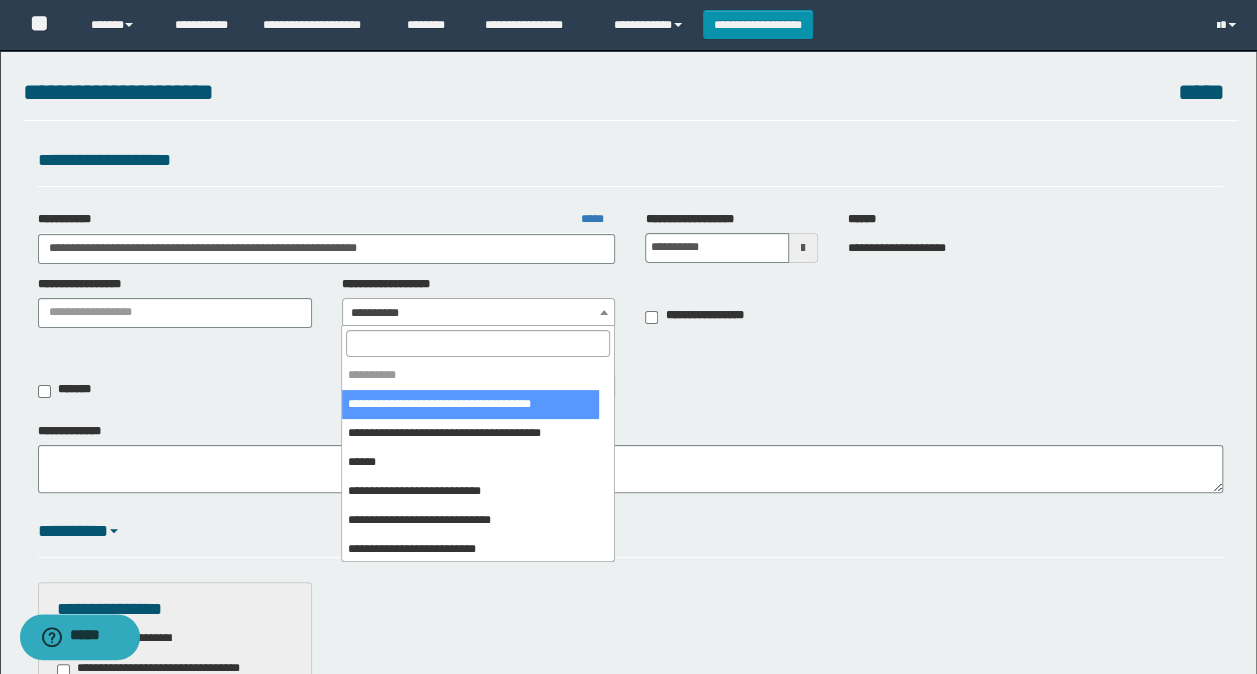select on "****" 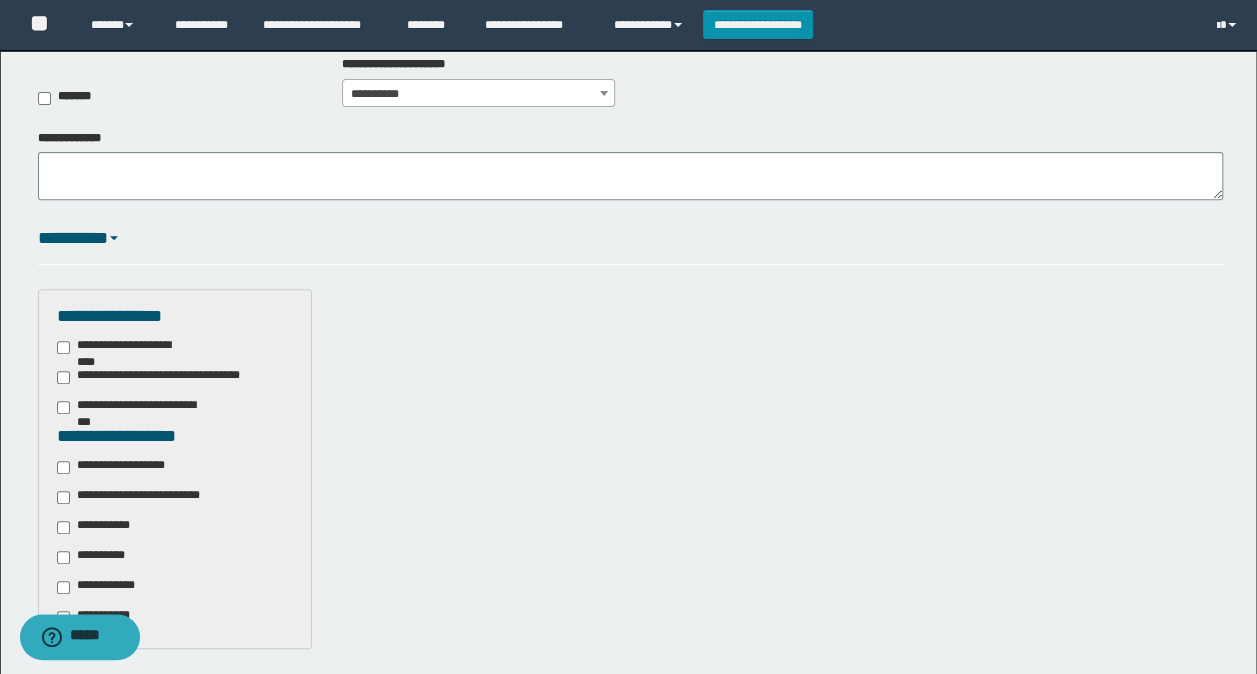 scroll, scrollTop: 400, scrollLeft: 0, axis: vertical 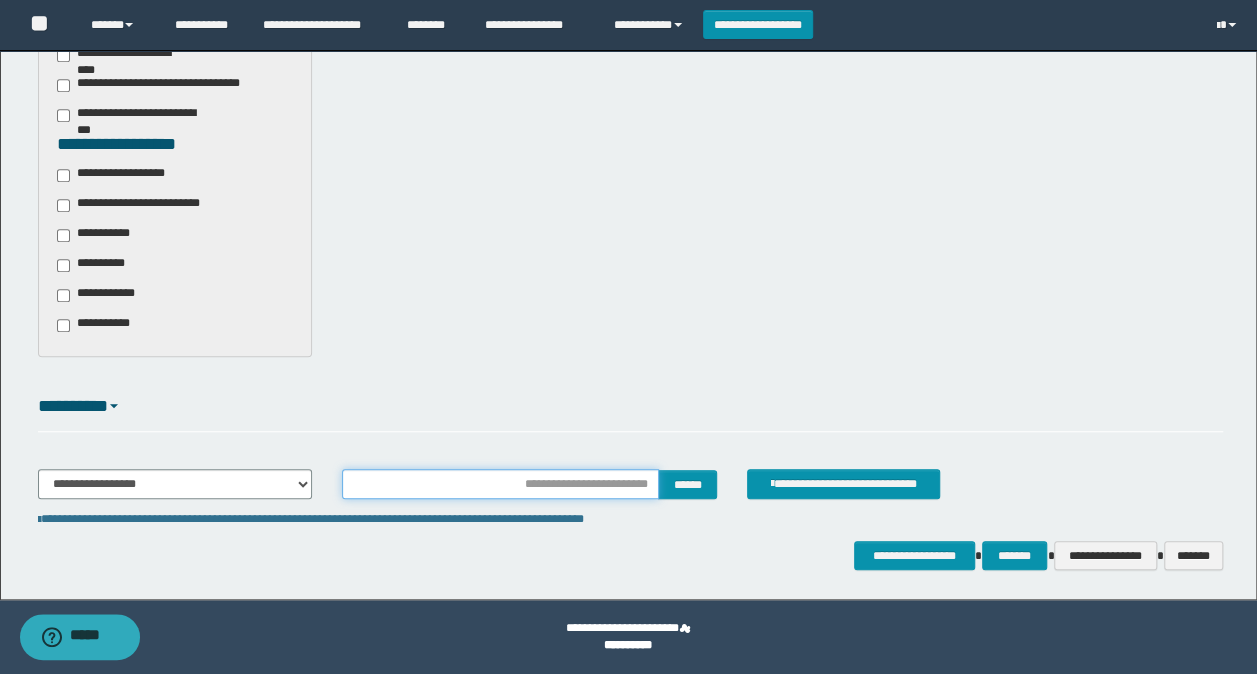 click at bounding box center [501, 484] 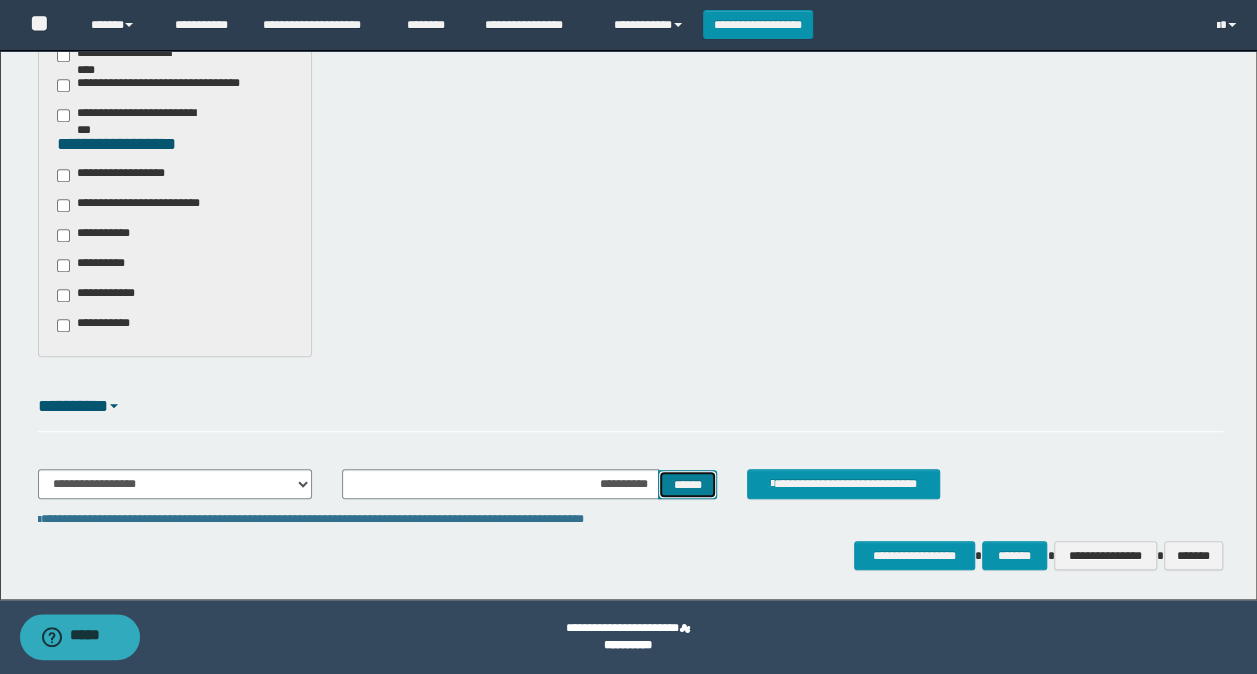 click on "******" at bounding box center [687, 484] 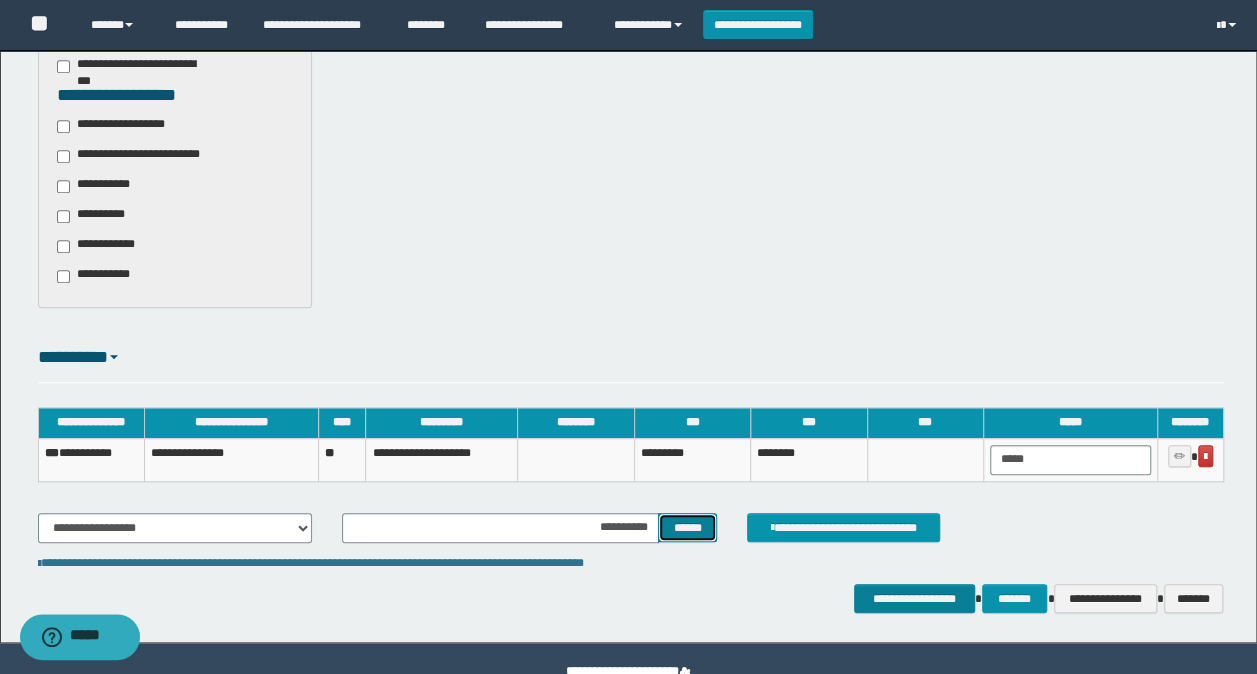 scroll, scrollTop: 678, scrollLeft: 0, axis: vertical 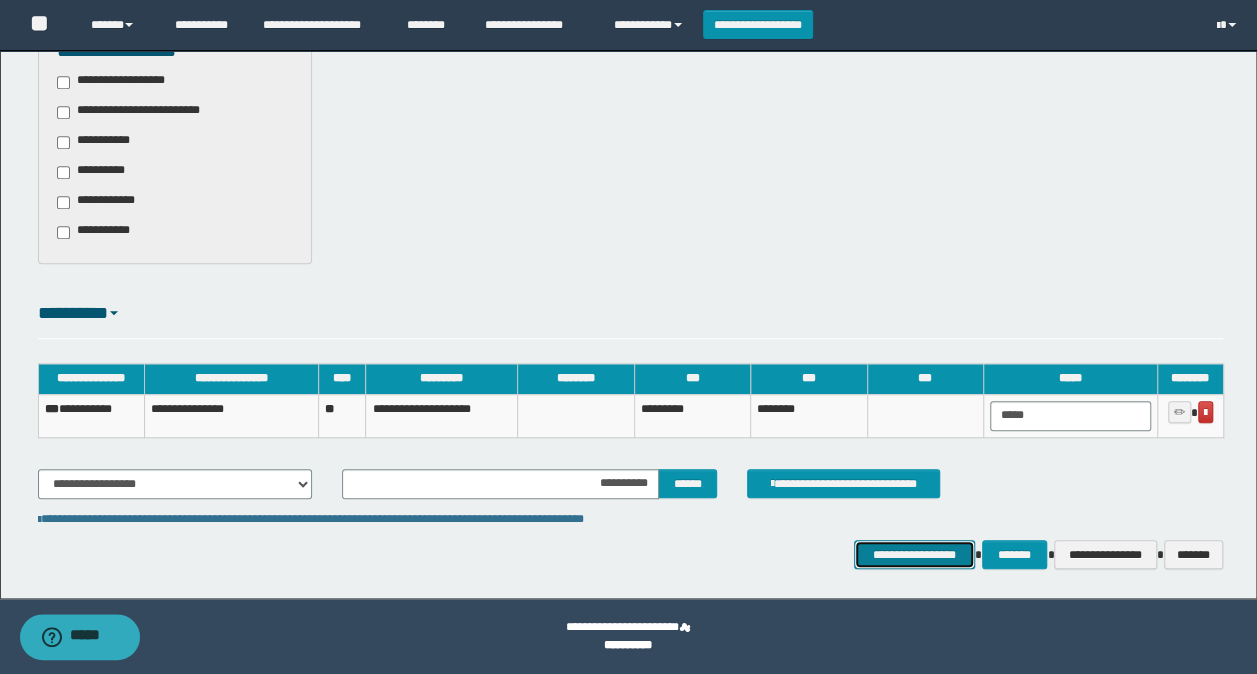 click on "**********" at bounding box center [914, 554] 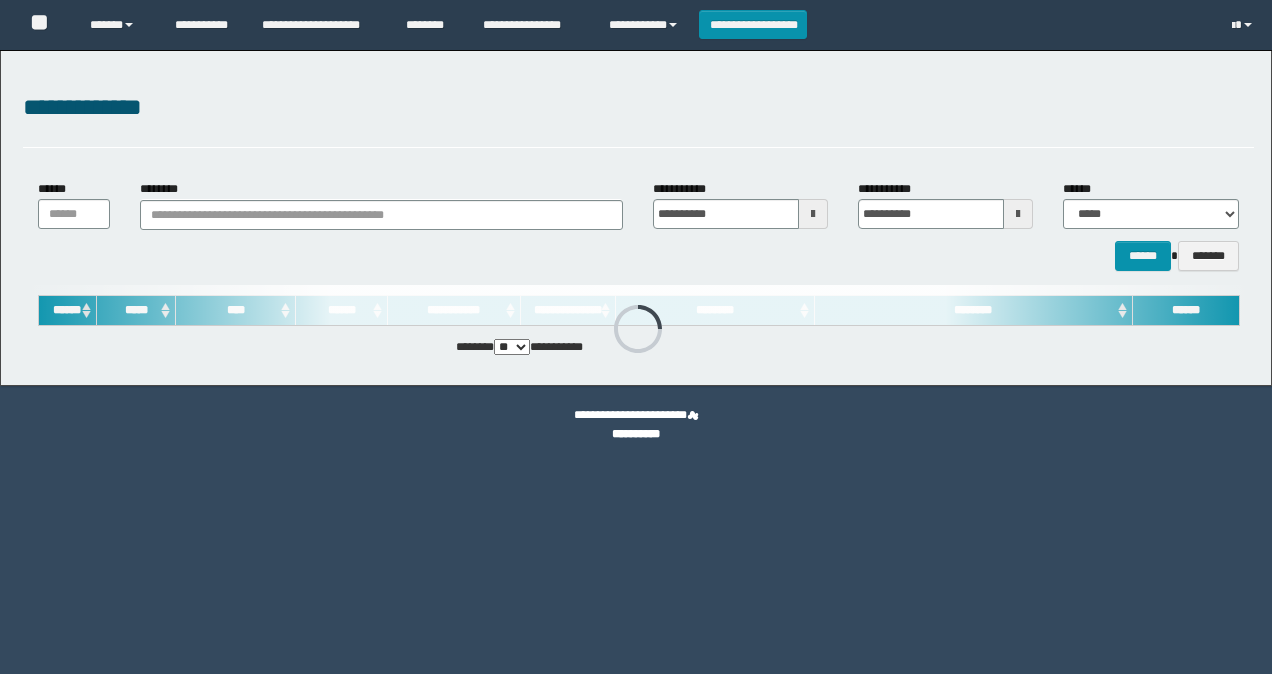 scroll, scrollTop: 0, scrollLeft: 0, axis: both 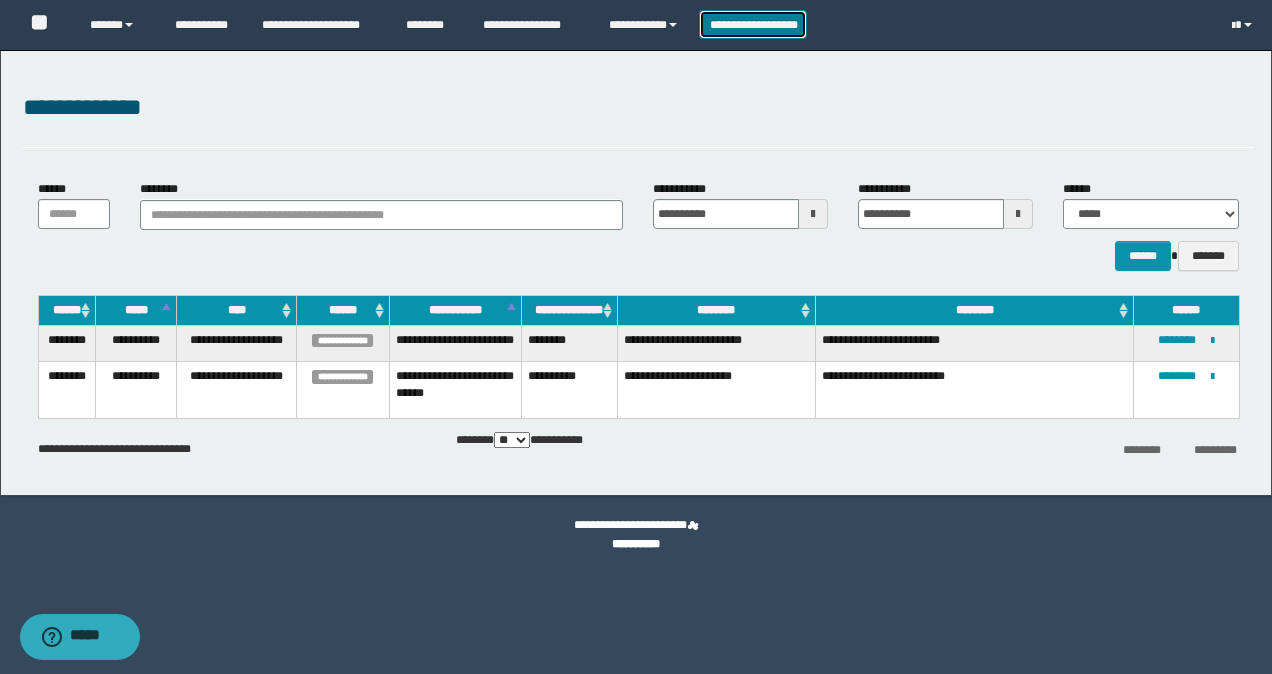 click on "**********" at bounding box center (753, 24) 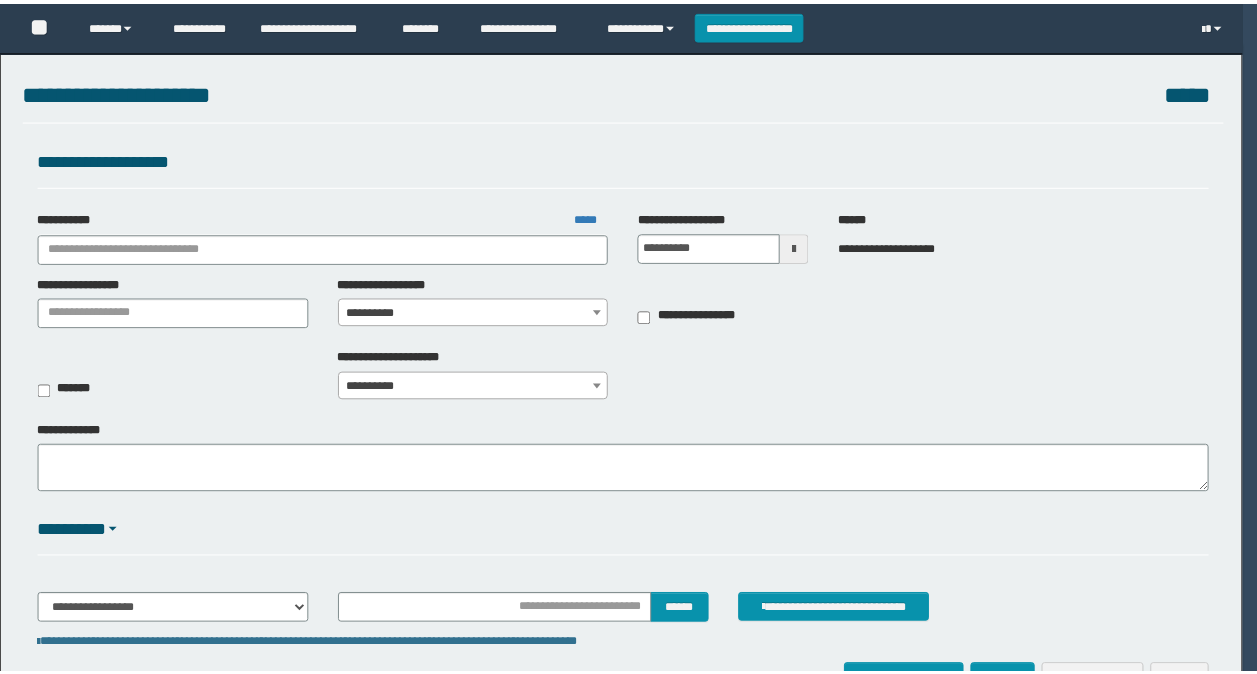 scroll, scrollTop: 0, scrollLeft: 0, axis: both 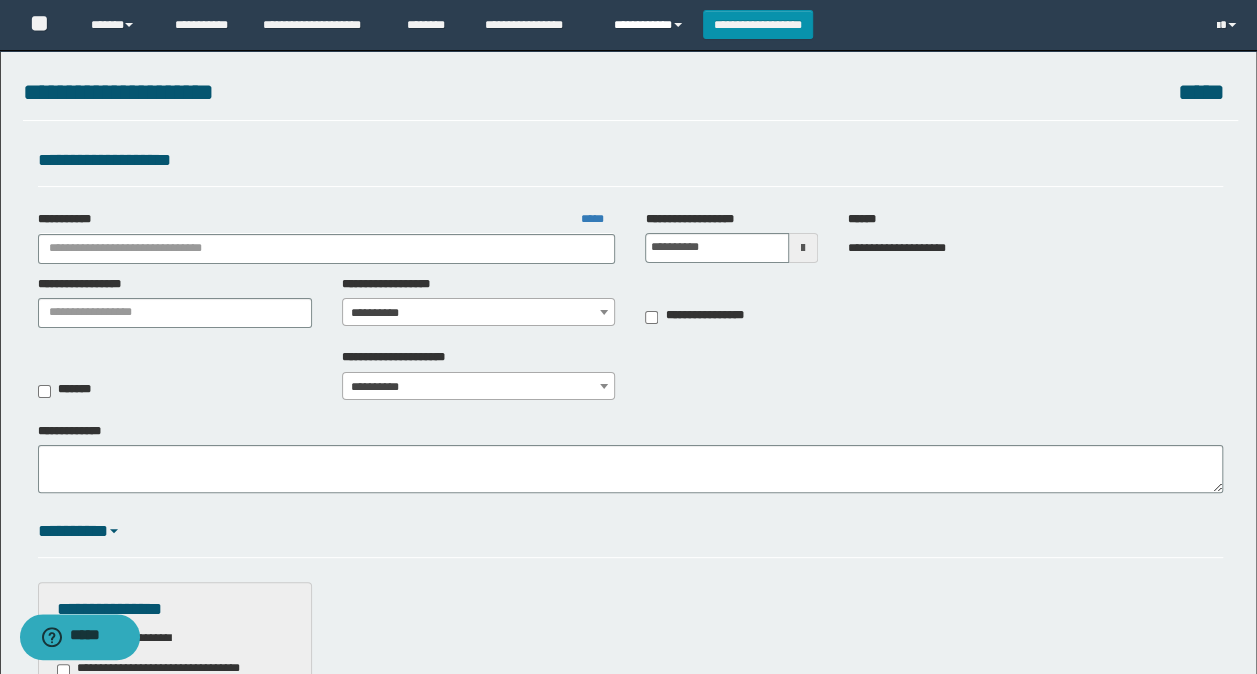 click on "**********" at bounding box center [651, 25] 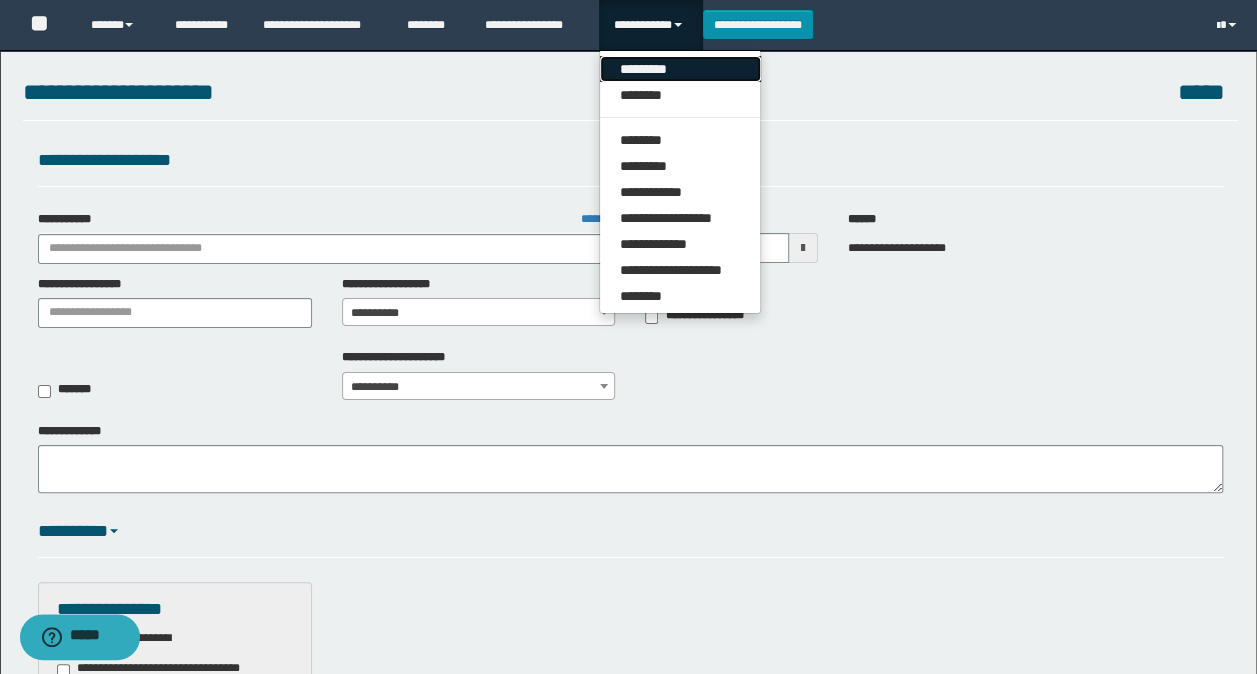 click on "*********" at bounding box center [680, 69] 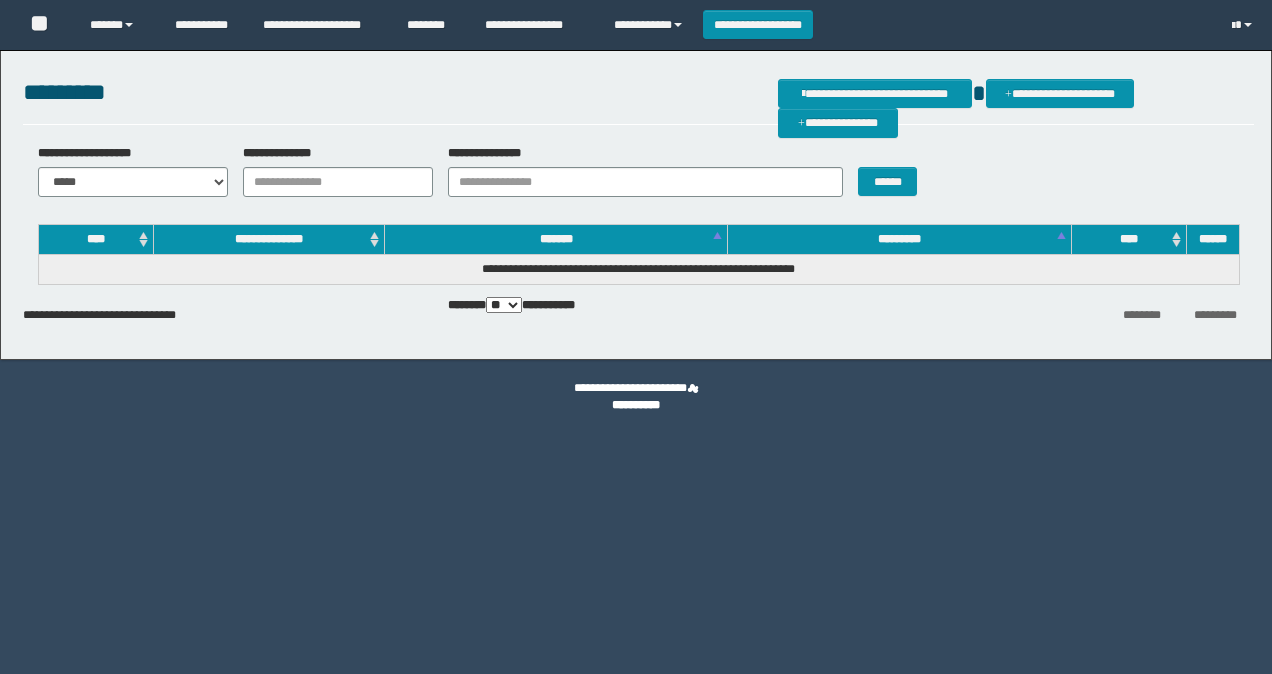 scroll, scrollTop: 0, scrollLeft: 0, axis: both 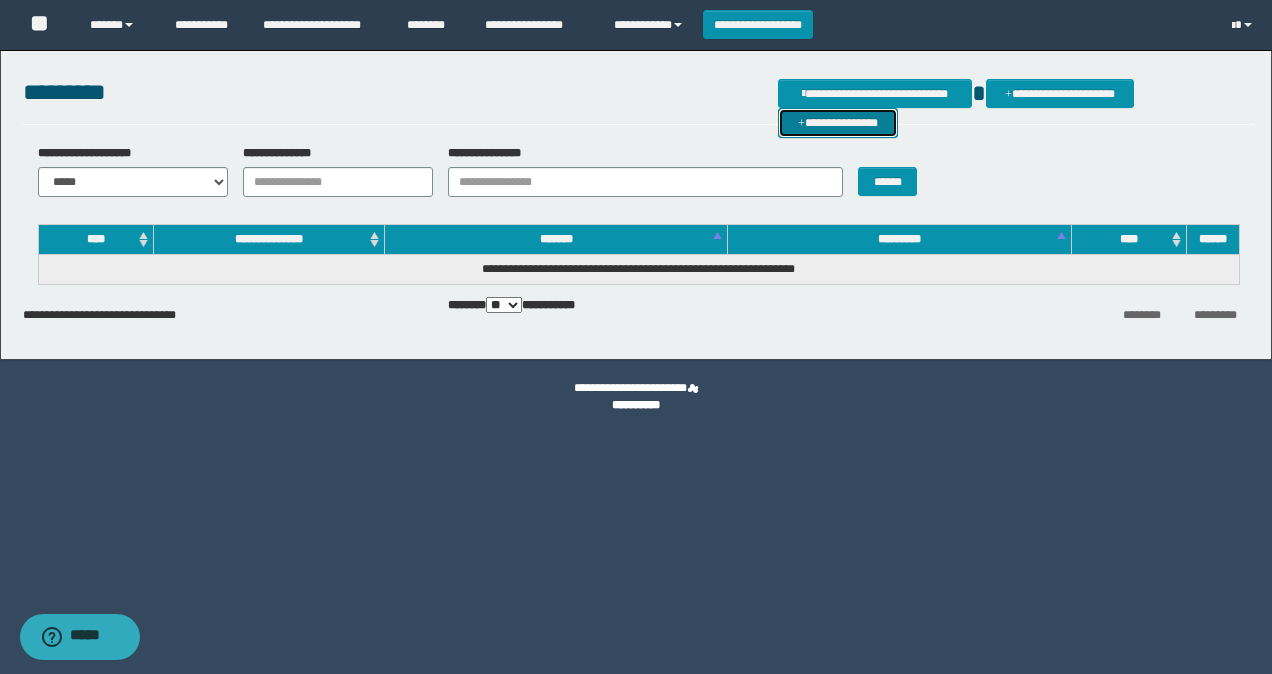 click on "**********" at bounding box center (838, 122) 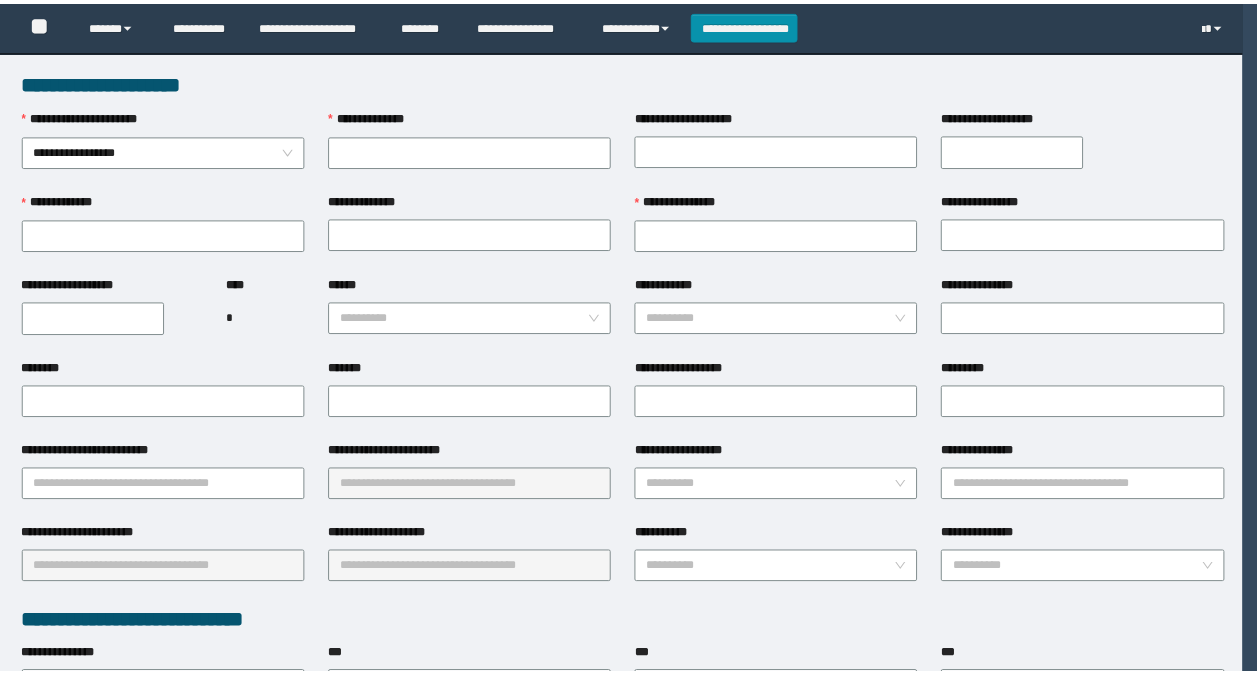 scroll, scrollTop: 0, scrollLeft: 0, axis: both 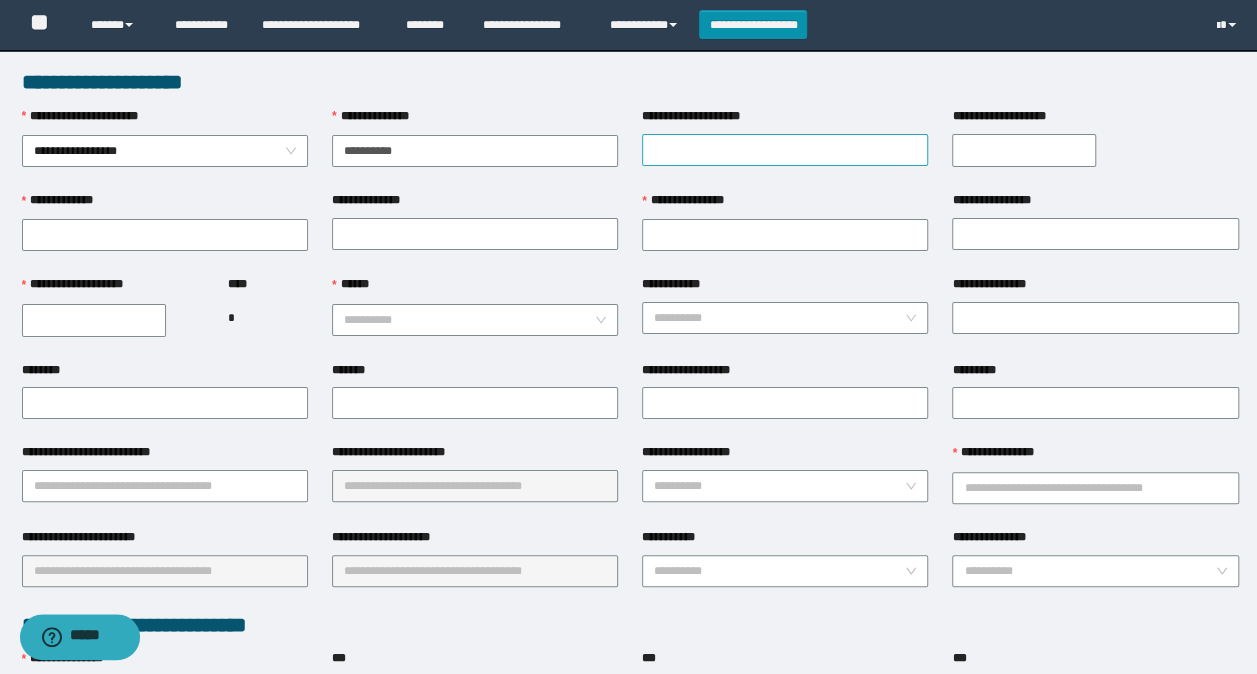 type on "**********" 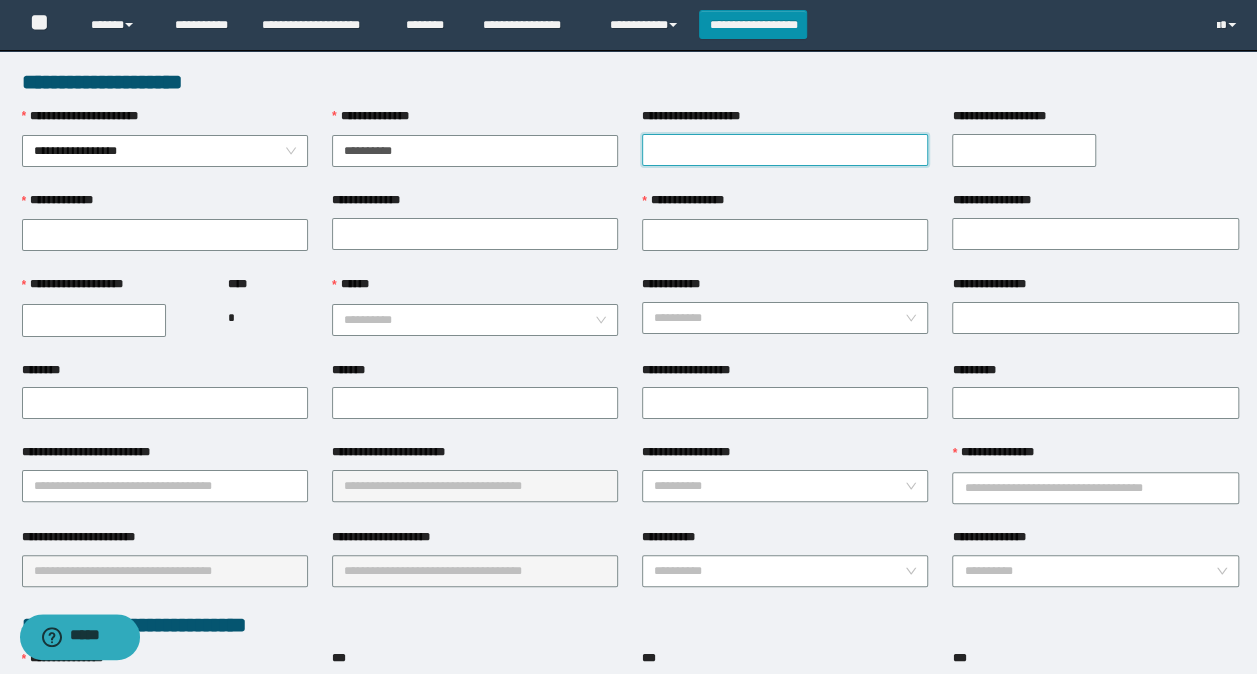 click on "**********" at bounding box center [785, 150] 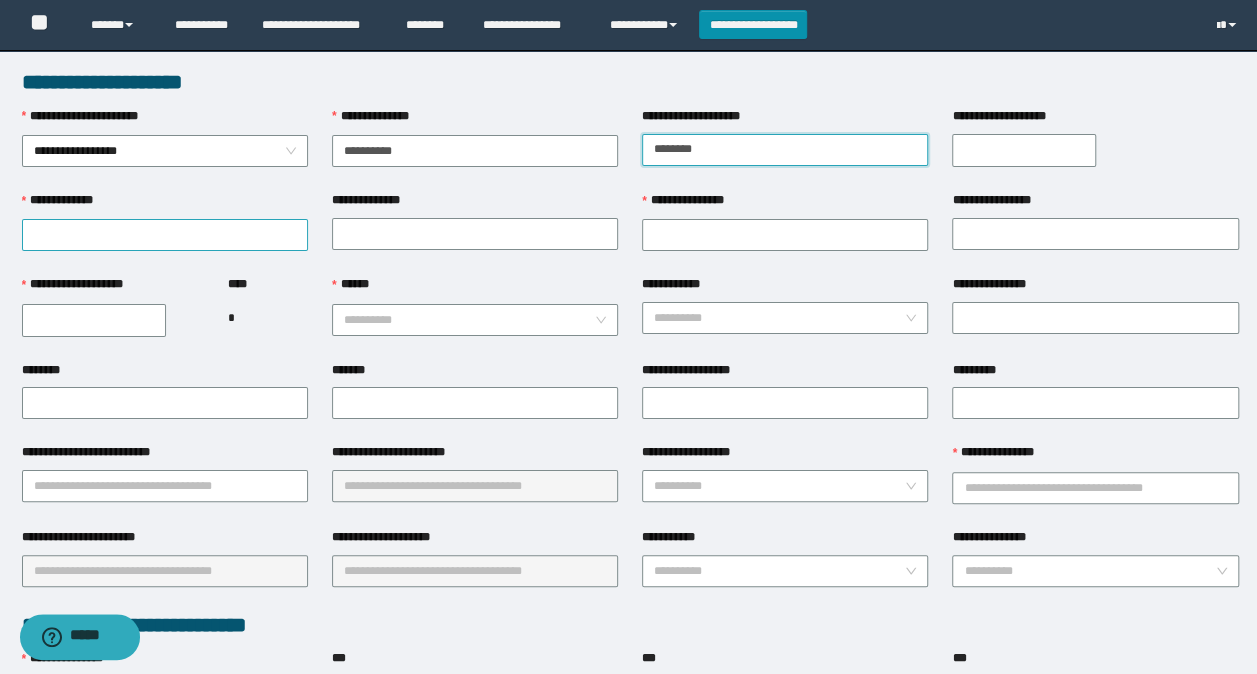 type on "********" 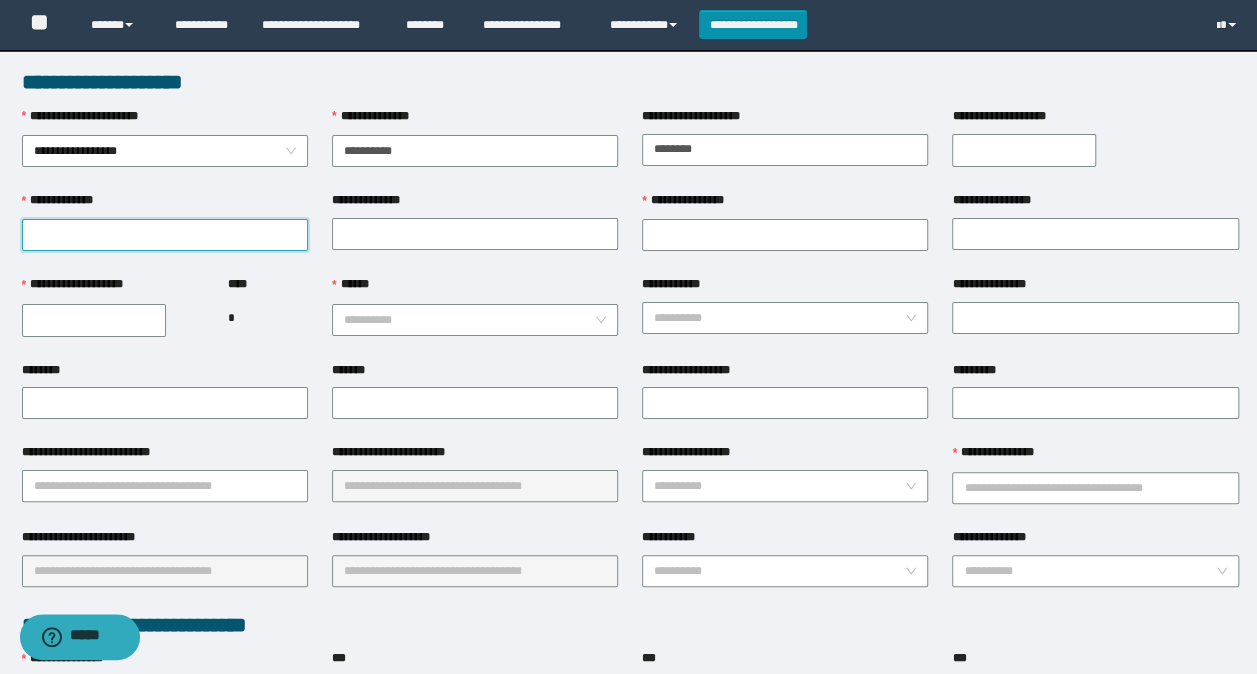 click on "**********" at bounding box center (165, 235) 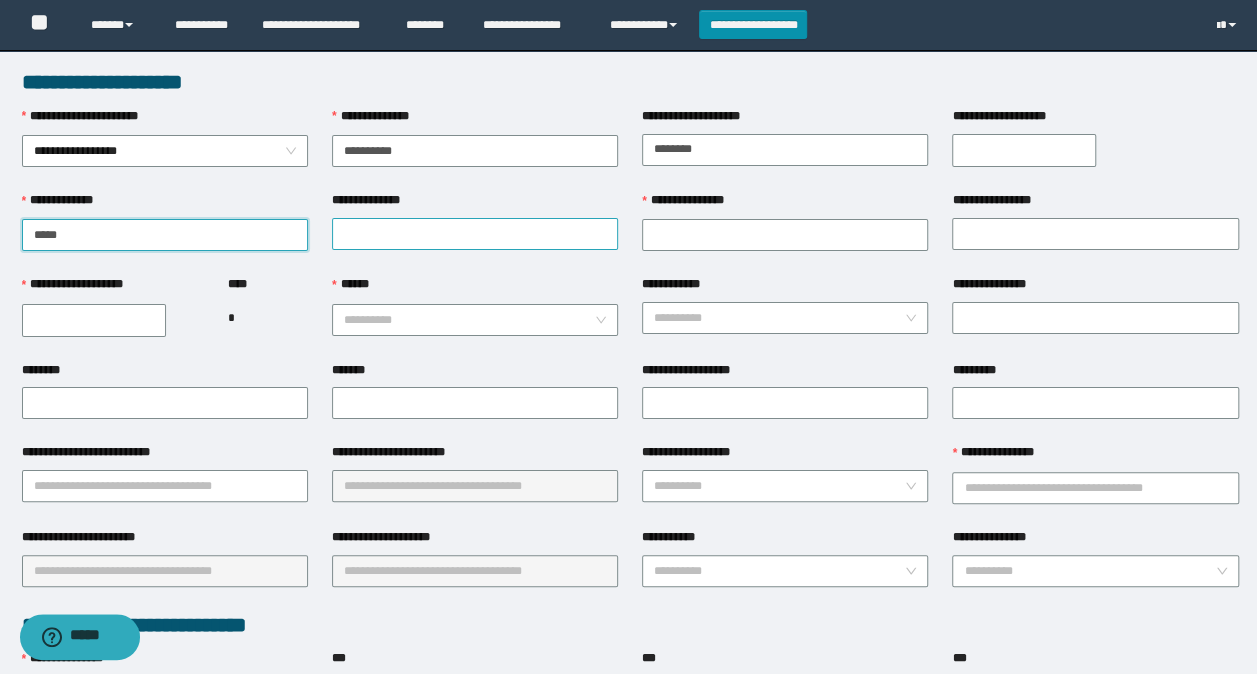 type on "****" 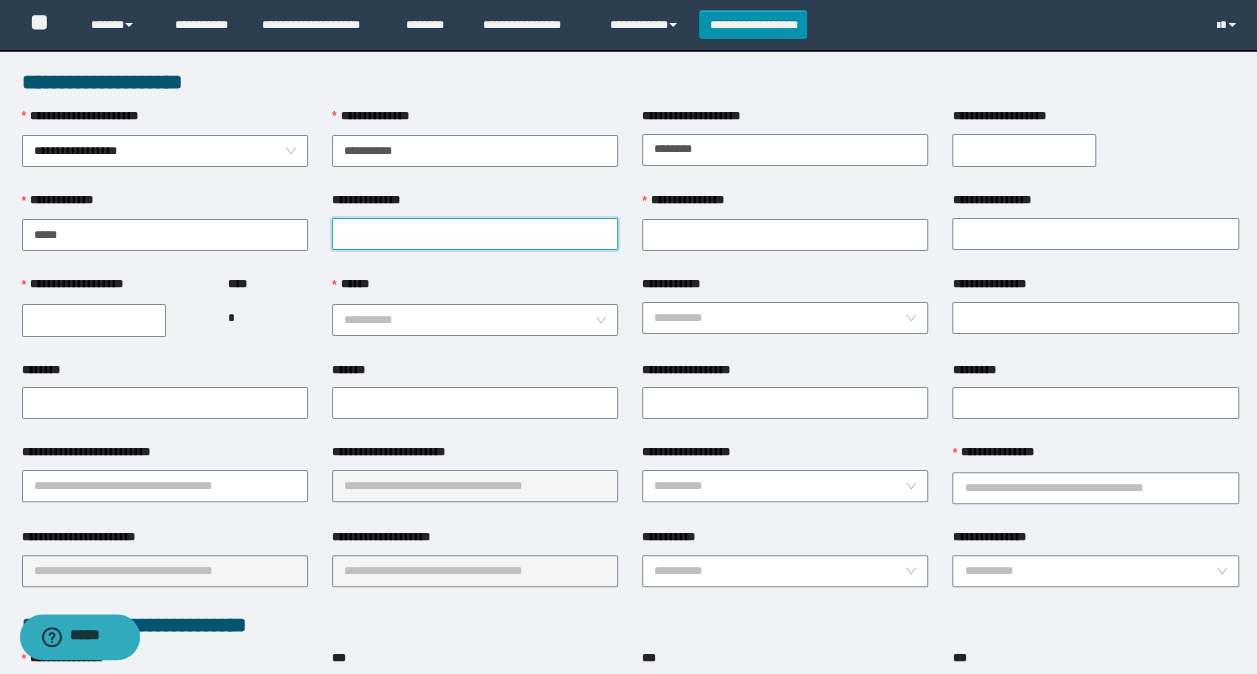 click on "**********" at bounding box center (475, 234) 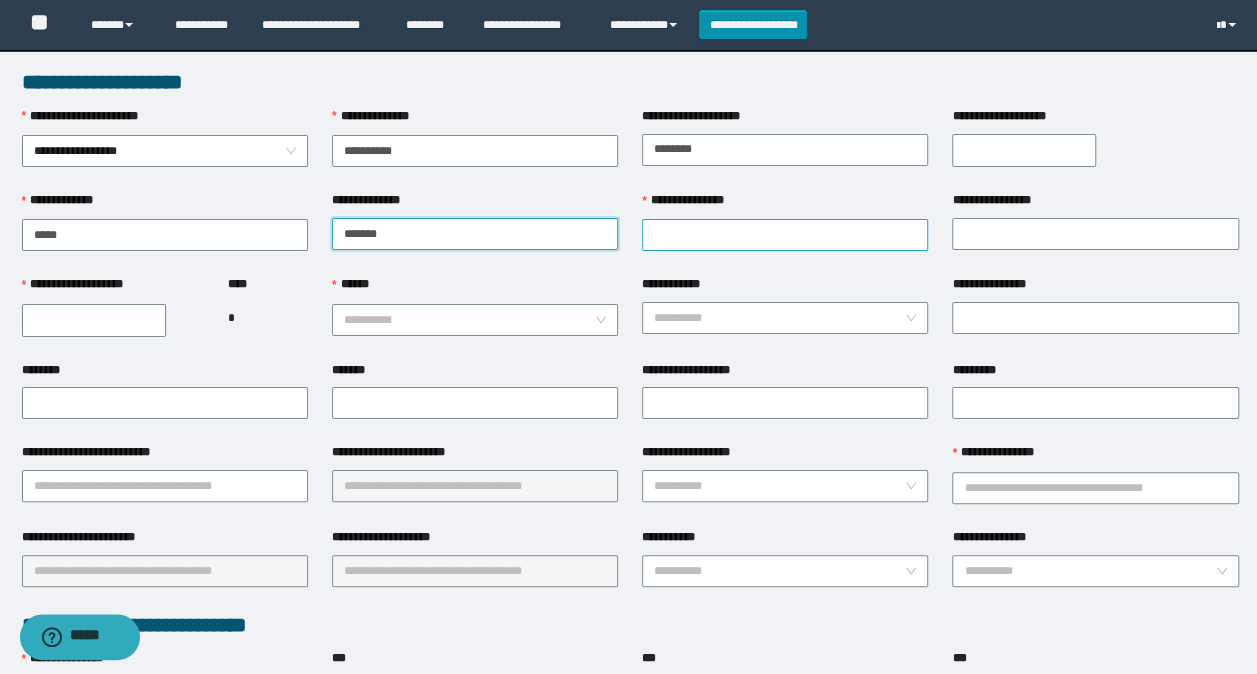 type on "*******" 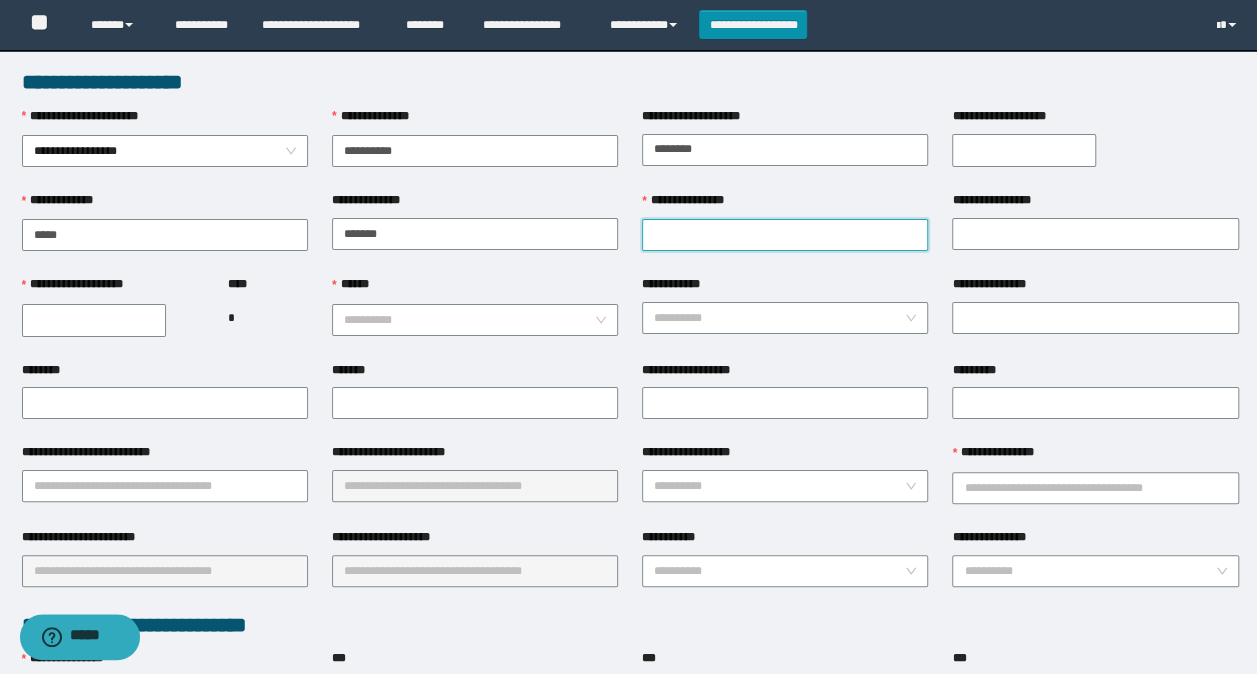 click on "**********" at bounding box center [785, 235] 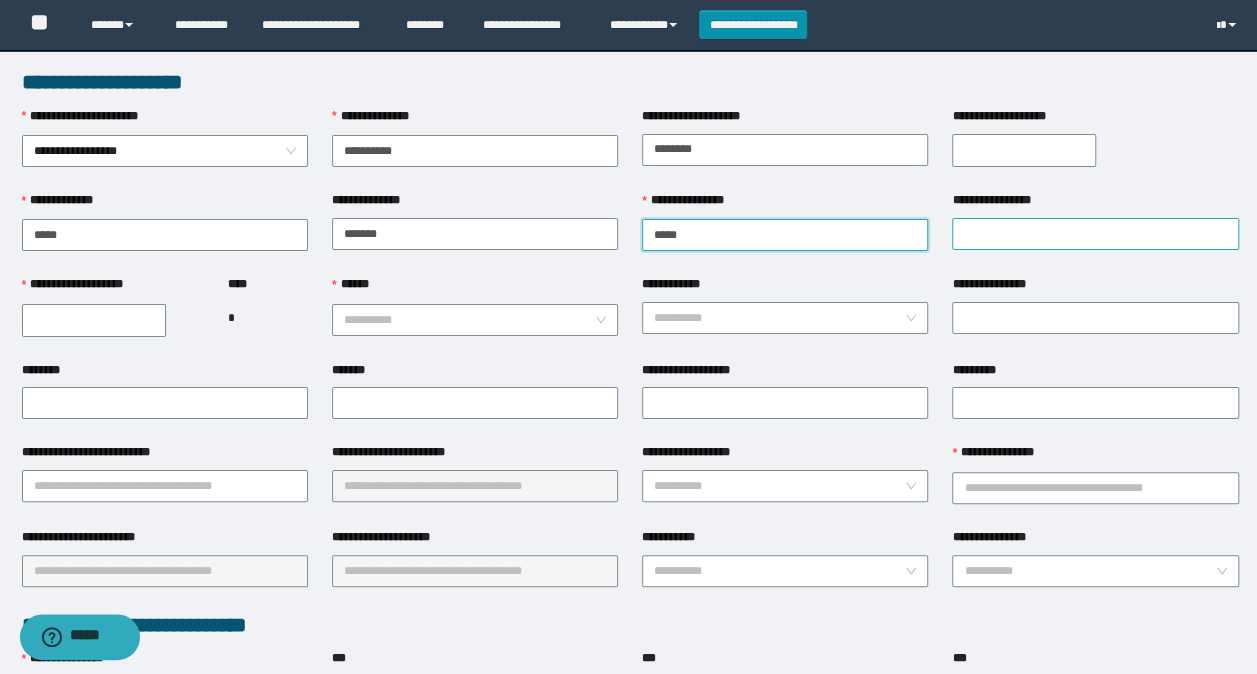 type on "*****" 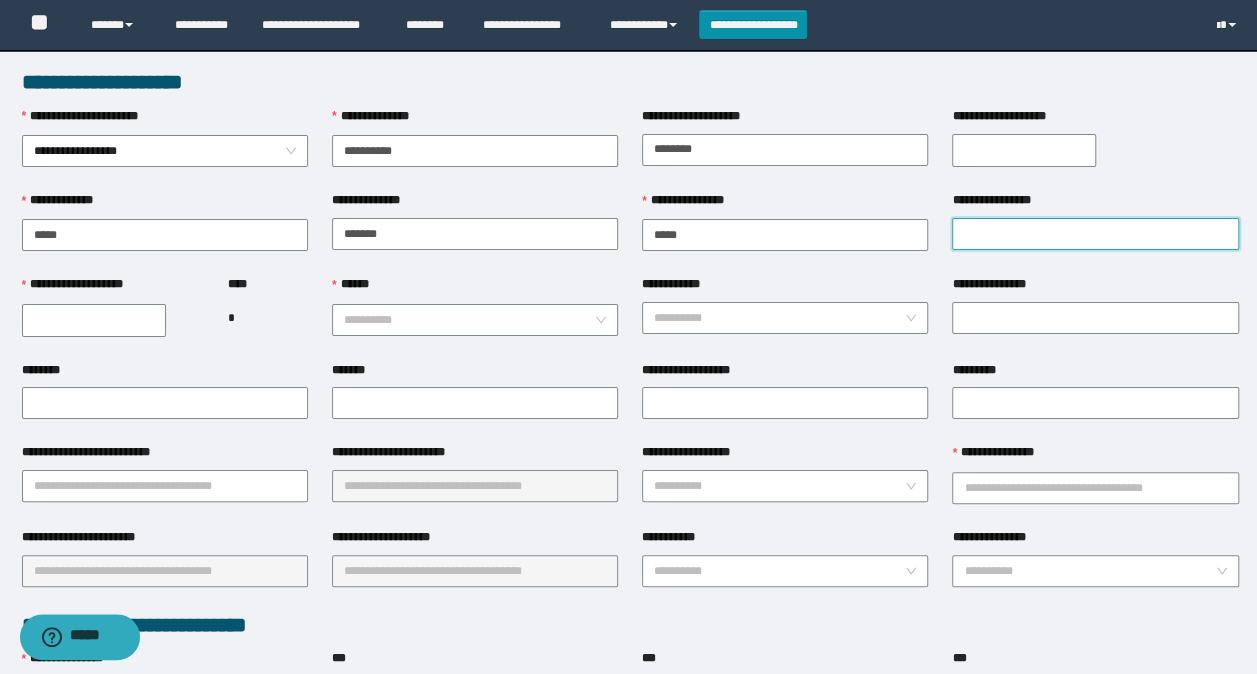 click on "**********" at bounding box center [1095, 234] 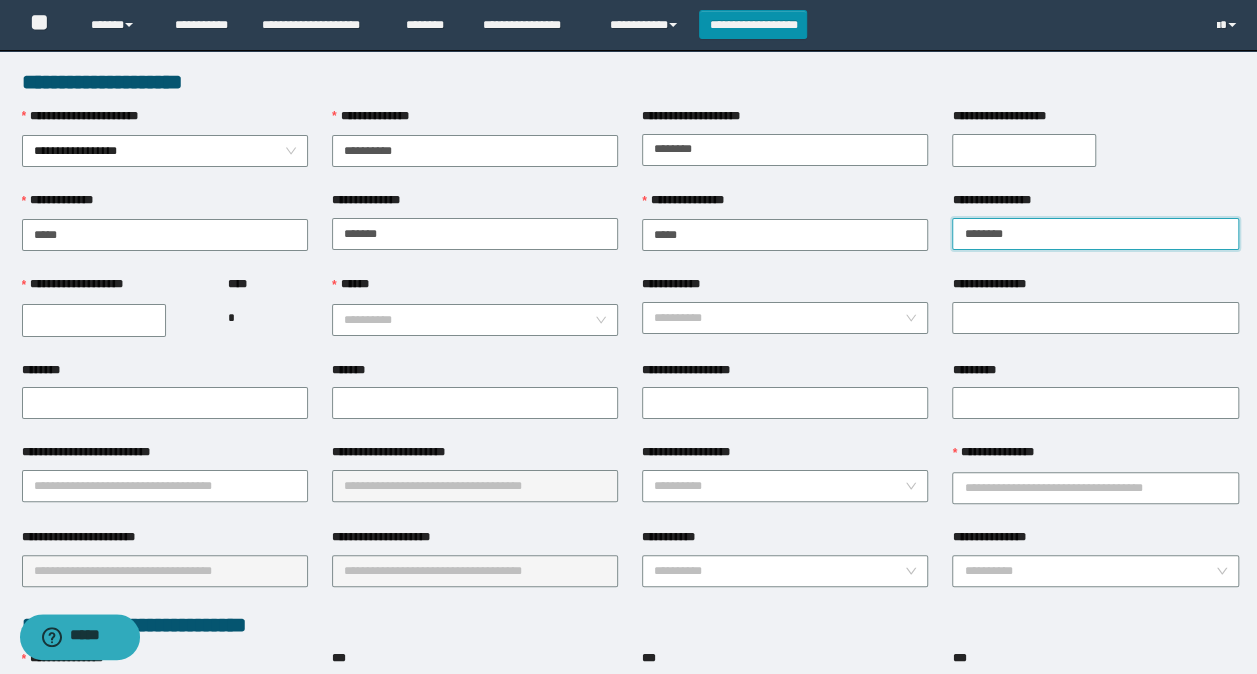 type on "********" 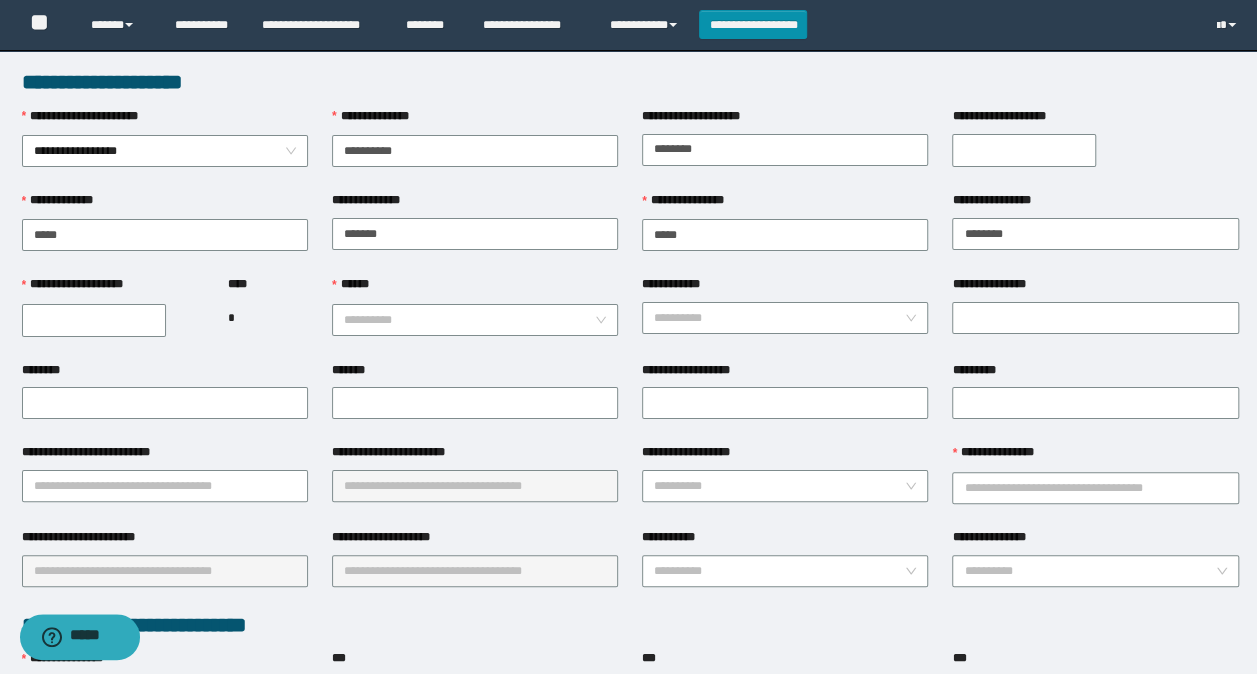 click on "**********" at bounding box center (94, 320) 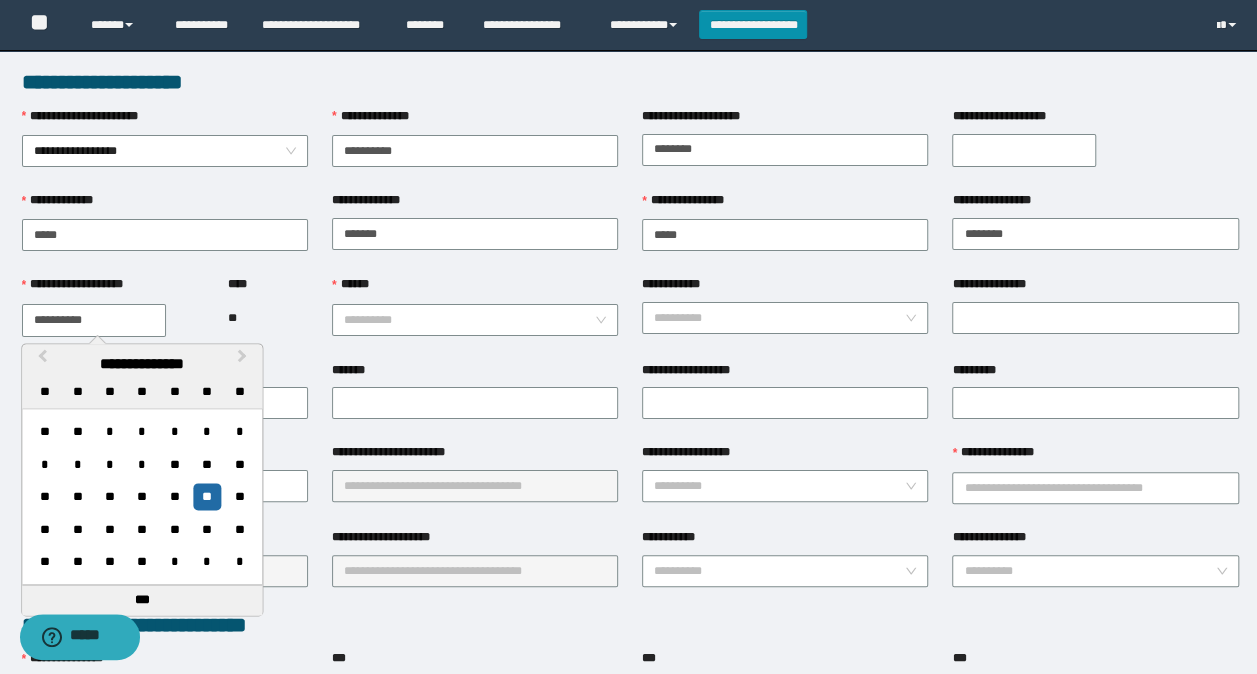 type on "**********" 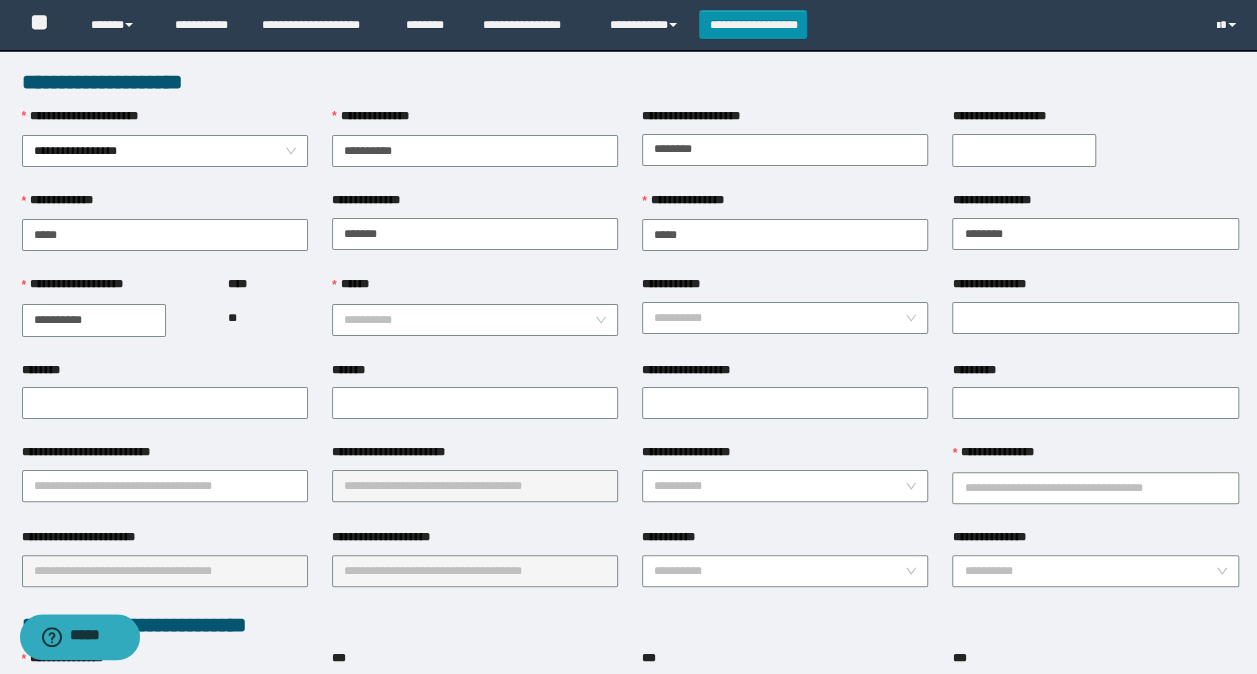 click on "**** **" at bounding box center (267, 317) 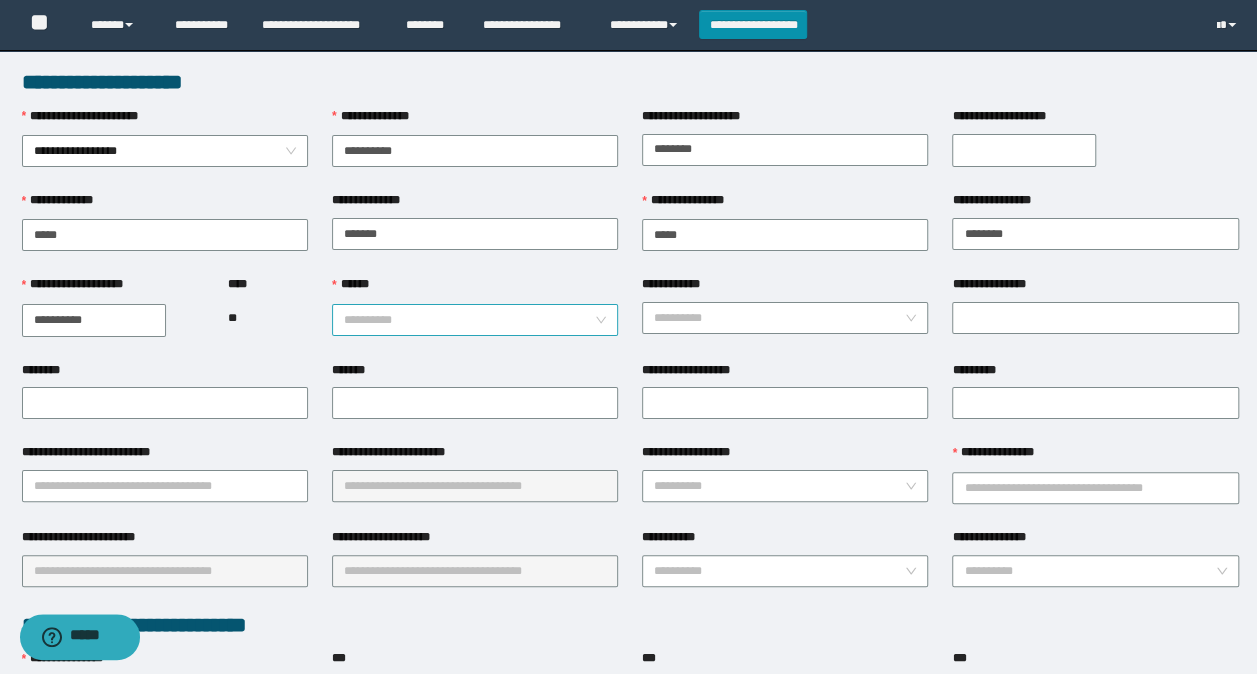 click on "******" at bounding box center (469, 320) 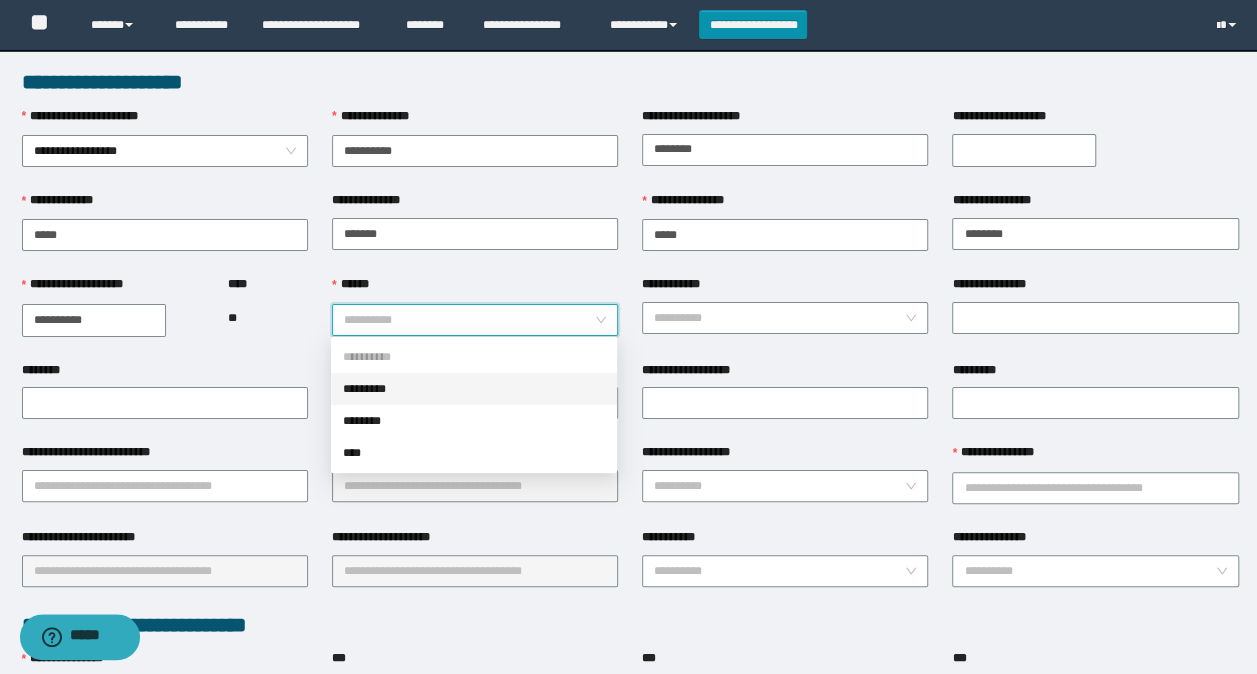 click on "*********" at bounding box center [474, 389] 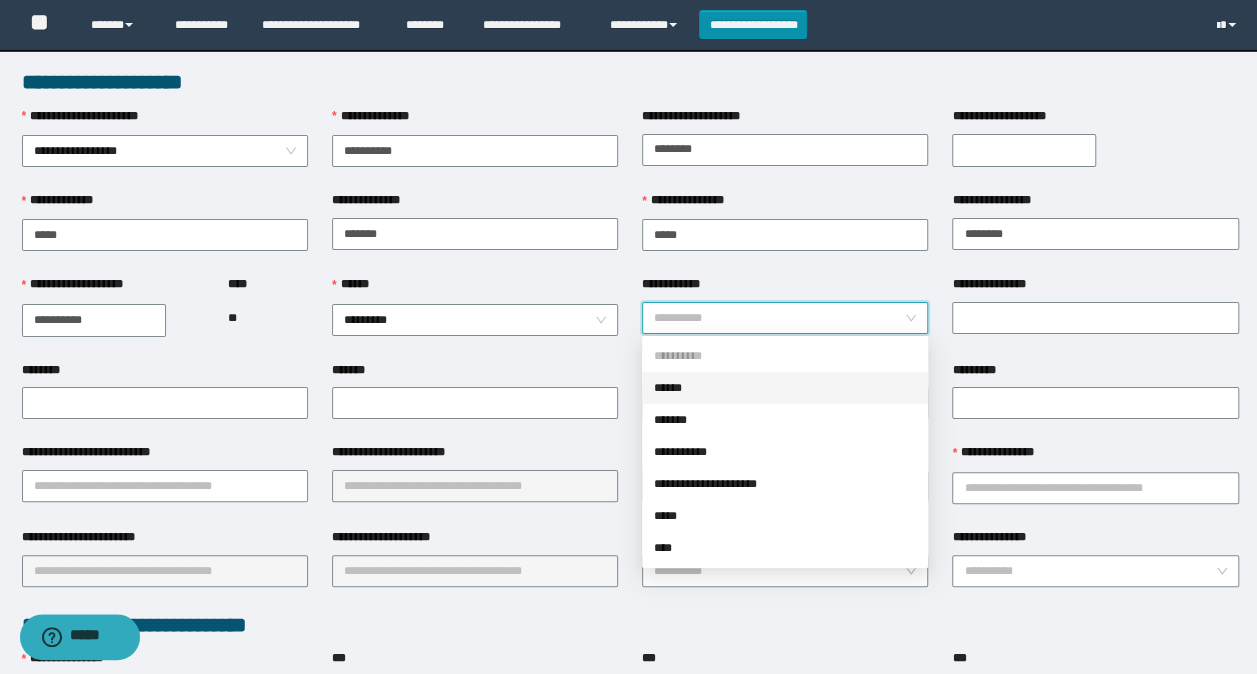 click on "**********" at bounding box center (779, 318) 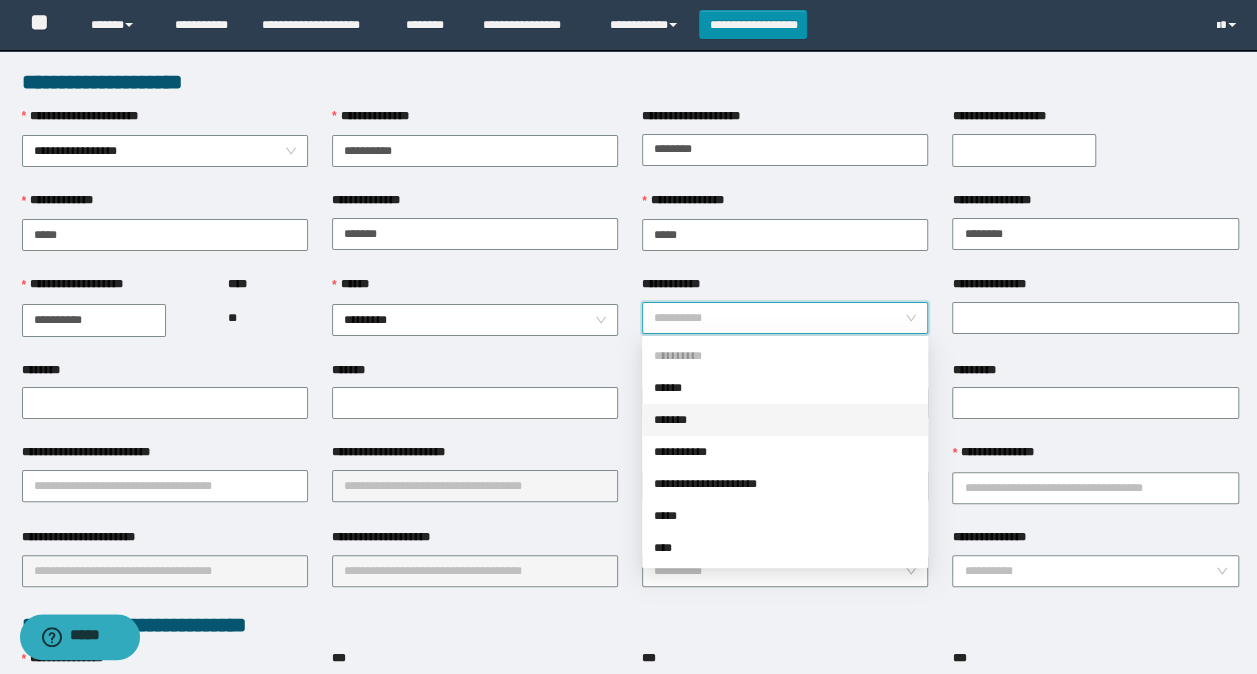 click on "*******" at bounding box center (785, 420) 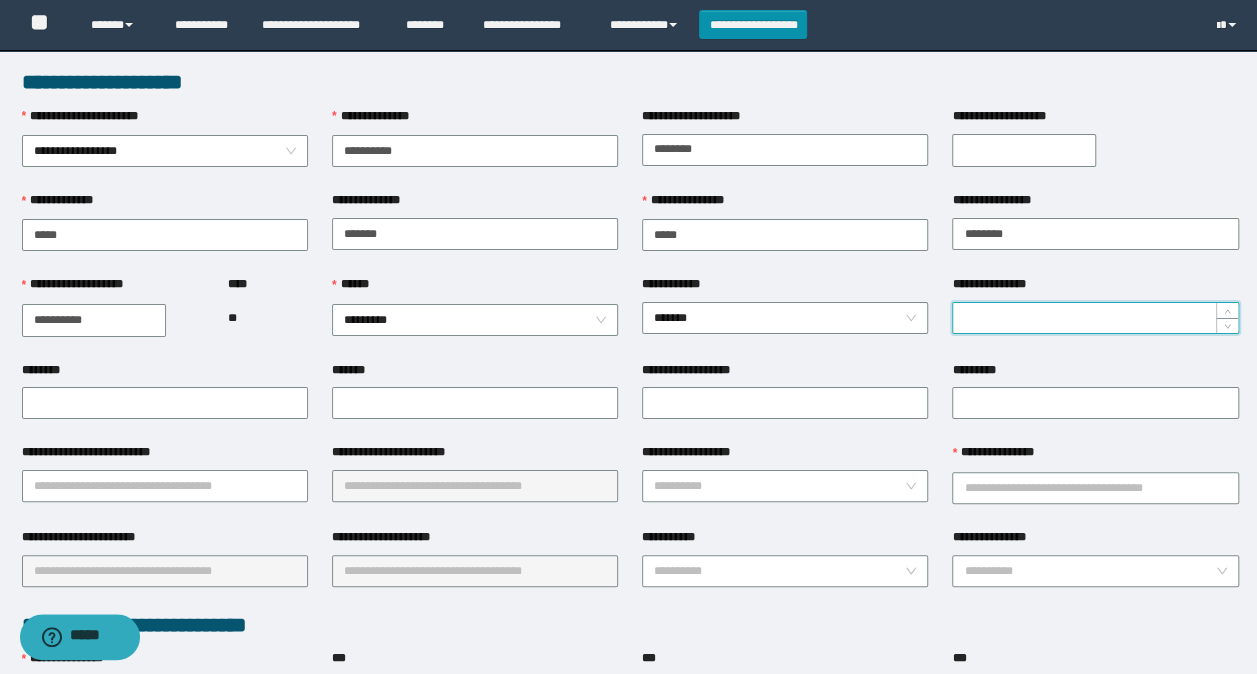 click on "**********" at bounding box center [1095, 318] 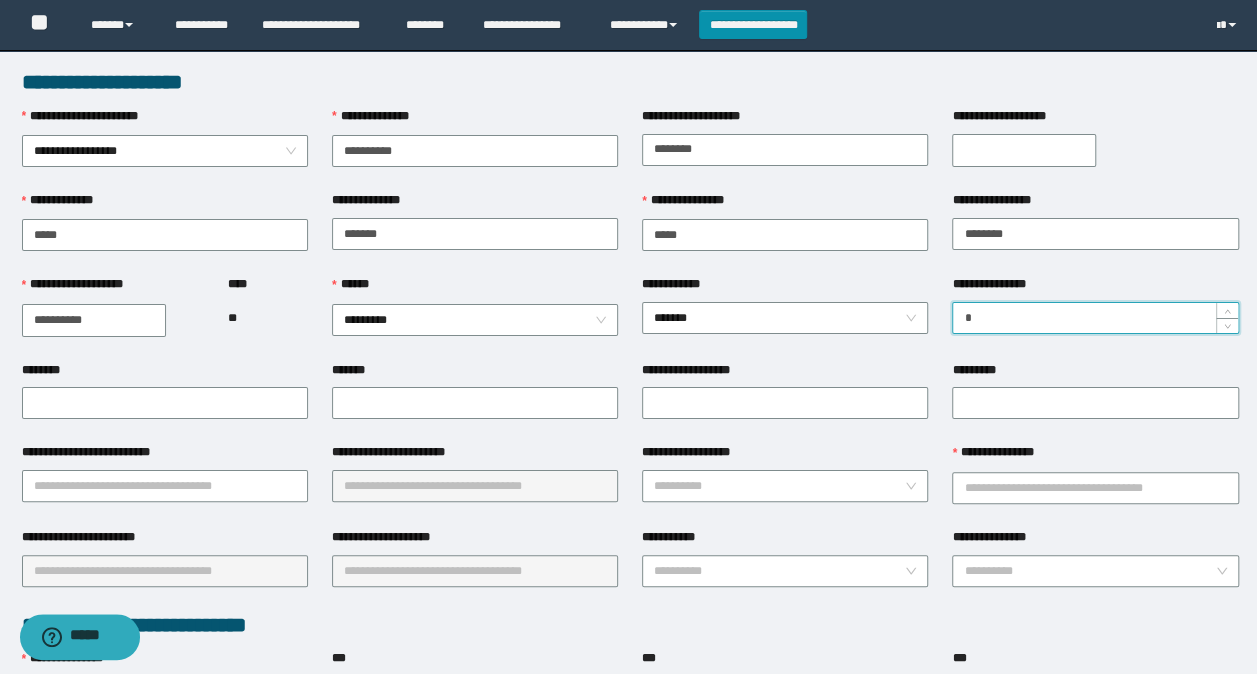 type on "*" 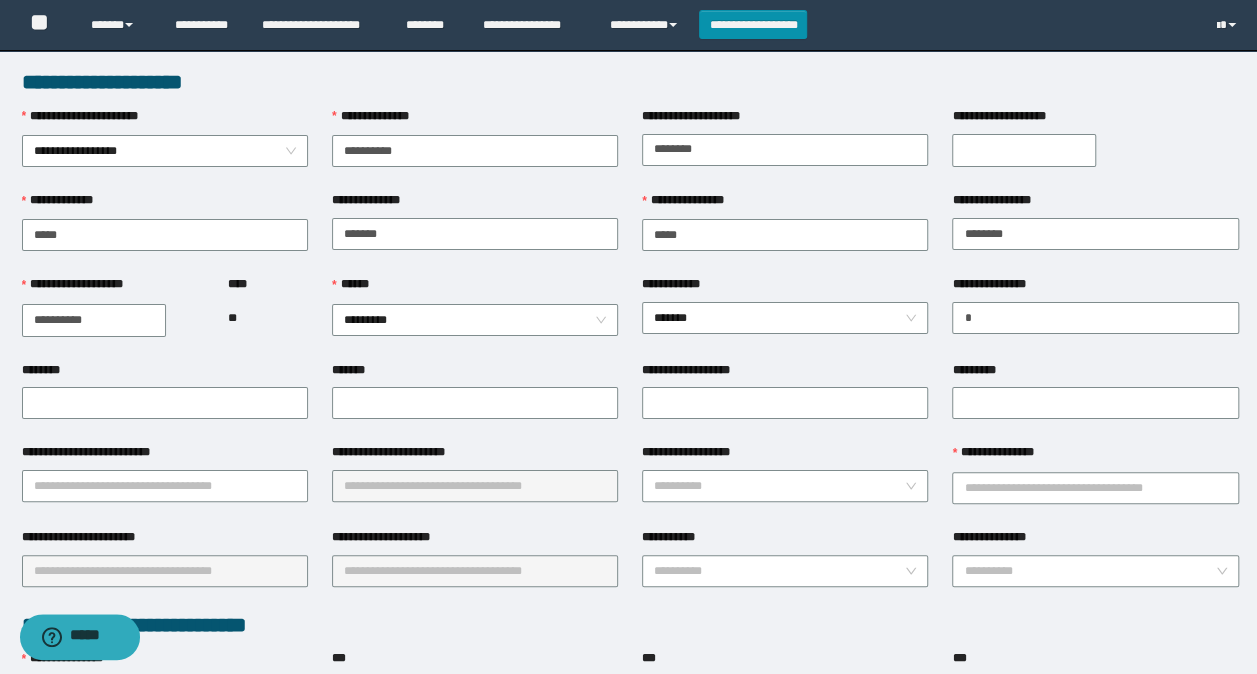 drag, startPoint x: 899, startPoint y: 503, endPoint x: 987, endPoint y: 501, distance: 88.02273 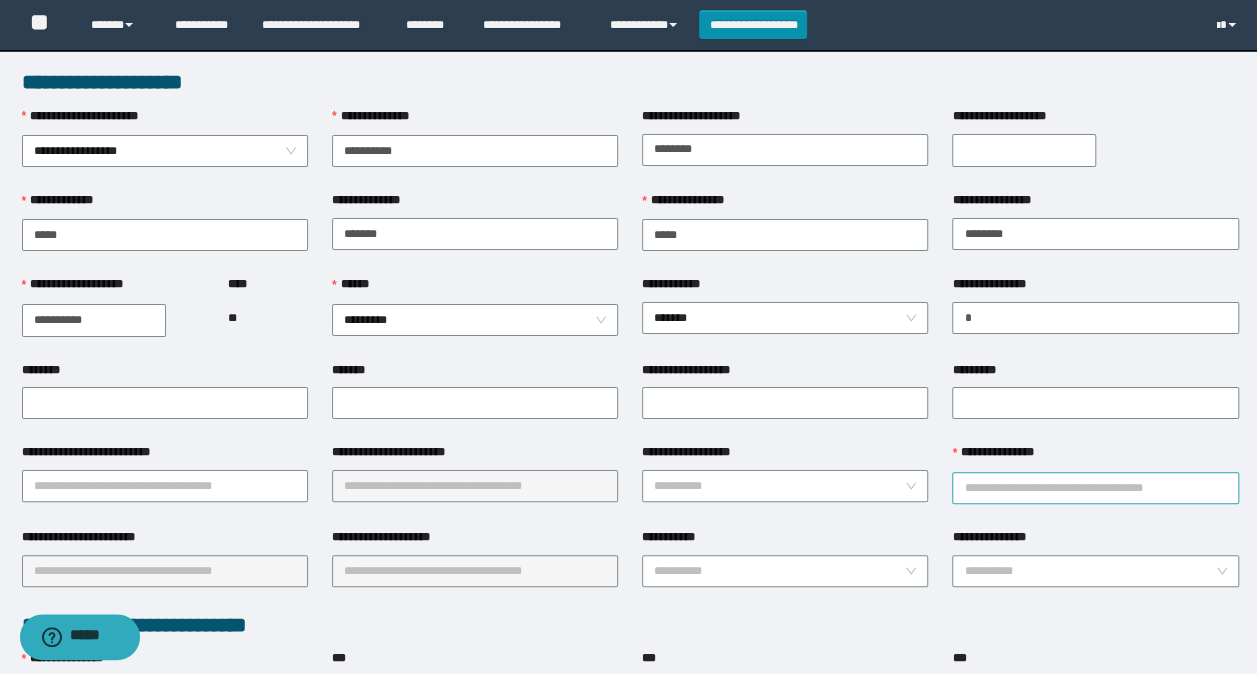click on "**********" at bounding box center (1095, 488) 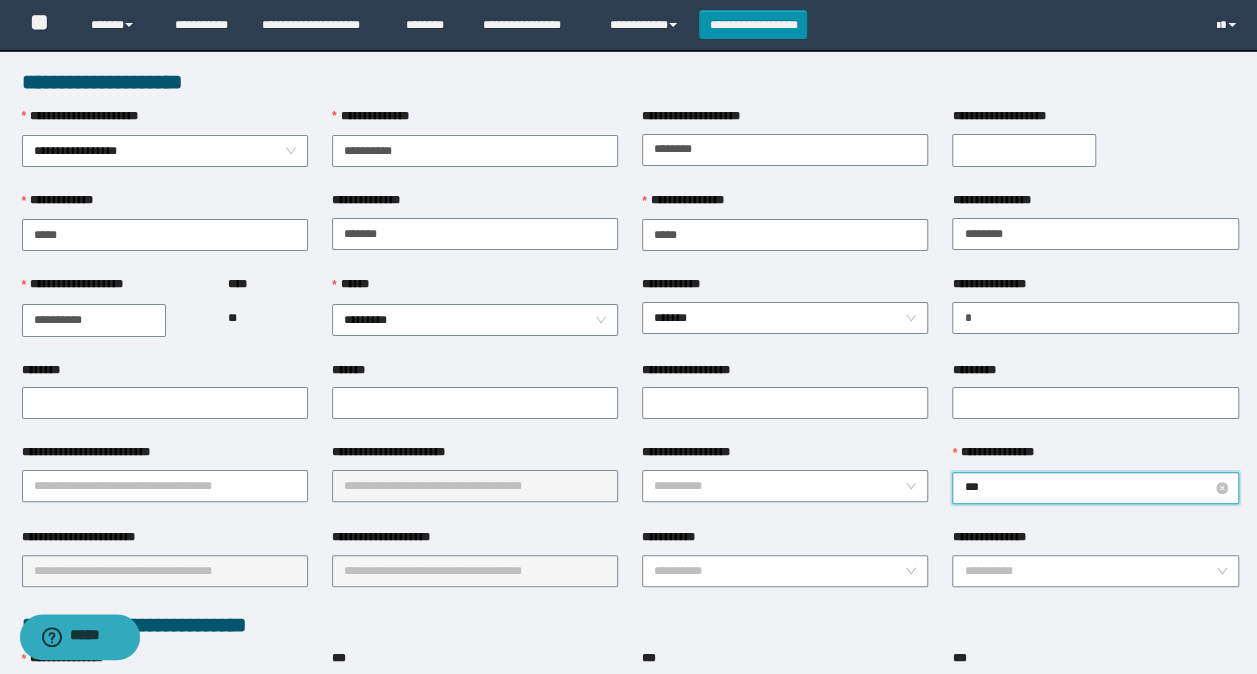 type on "****" 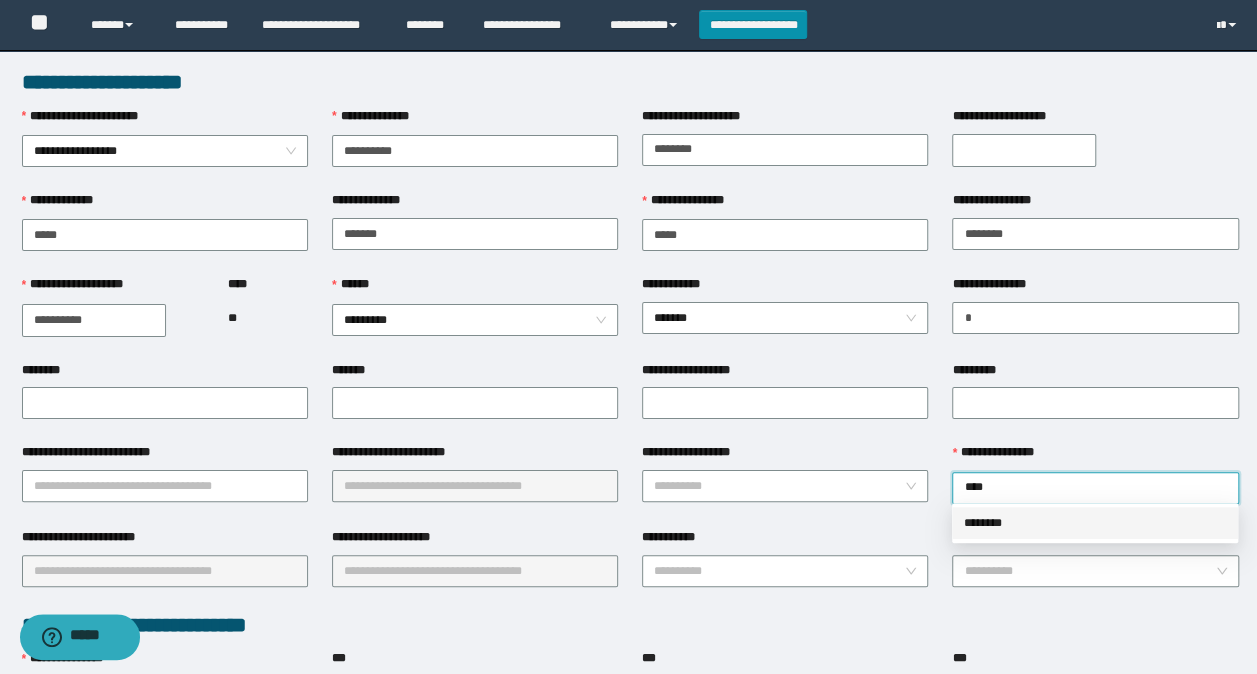 click on "********" at bounding box center (1095, 523) 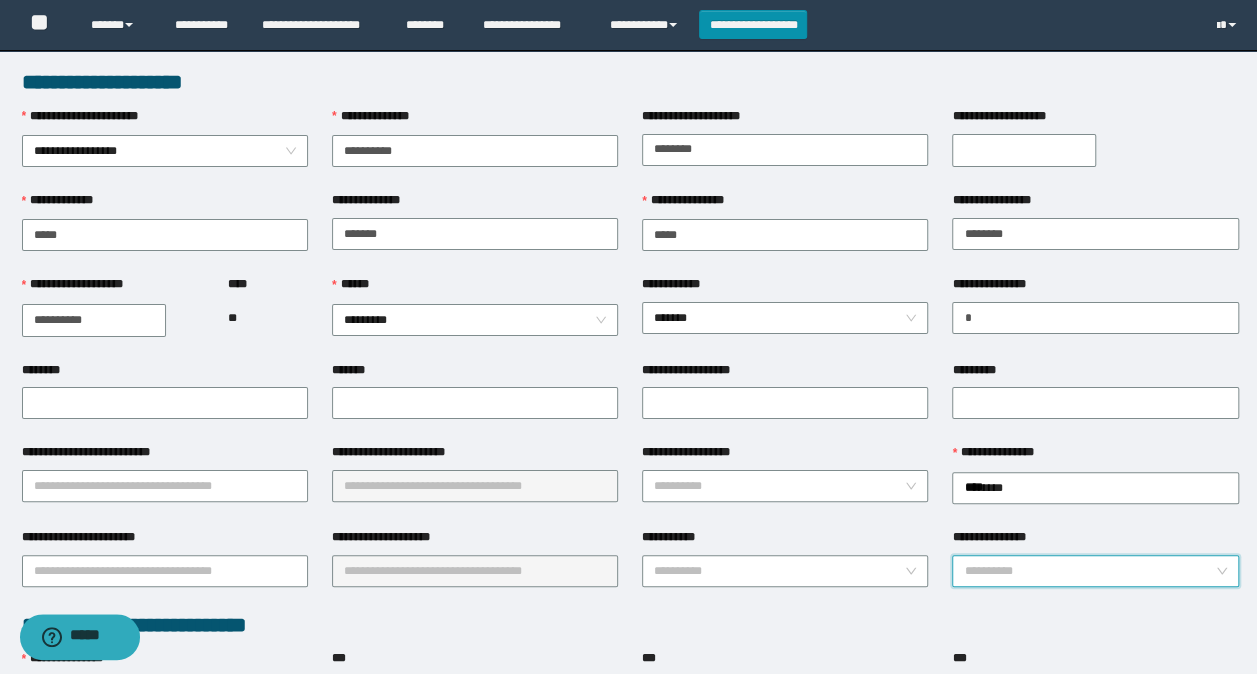 click on "**********" at bounding box center [1089, 571] 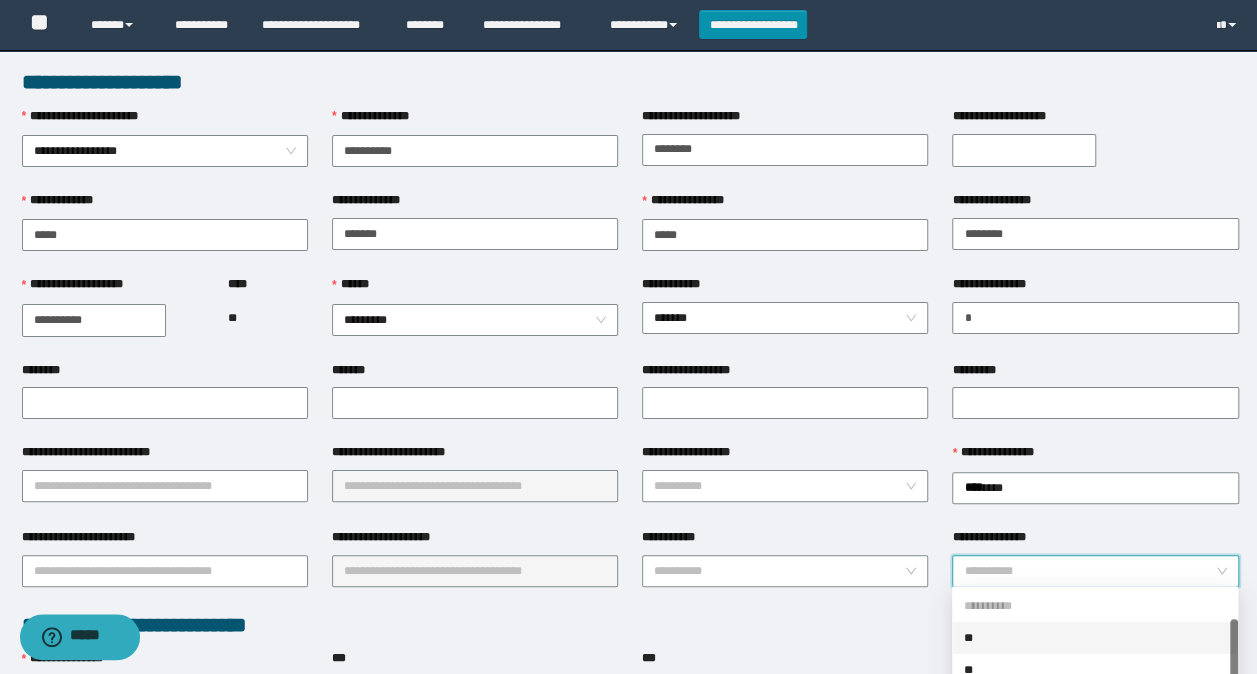 scroll, scrollTop: 32, scrollLeft: 0, axis: vertical 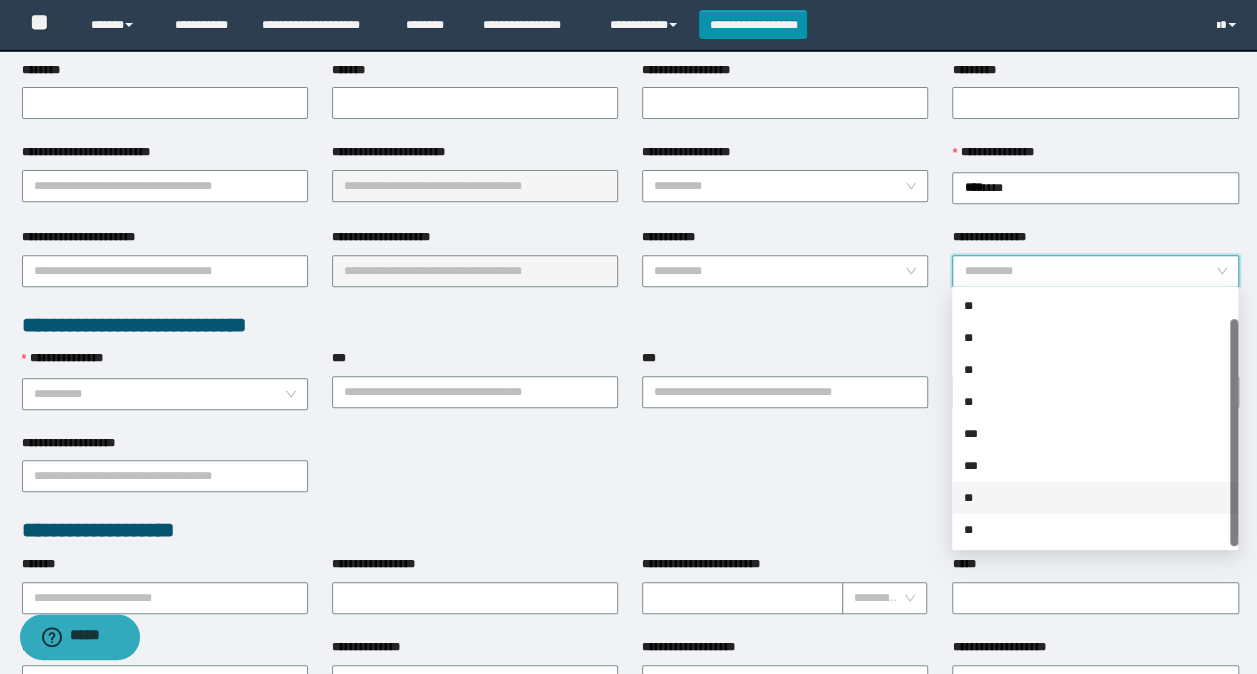click on "**" at bounding box center [1095, 498] 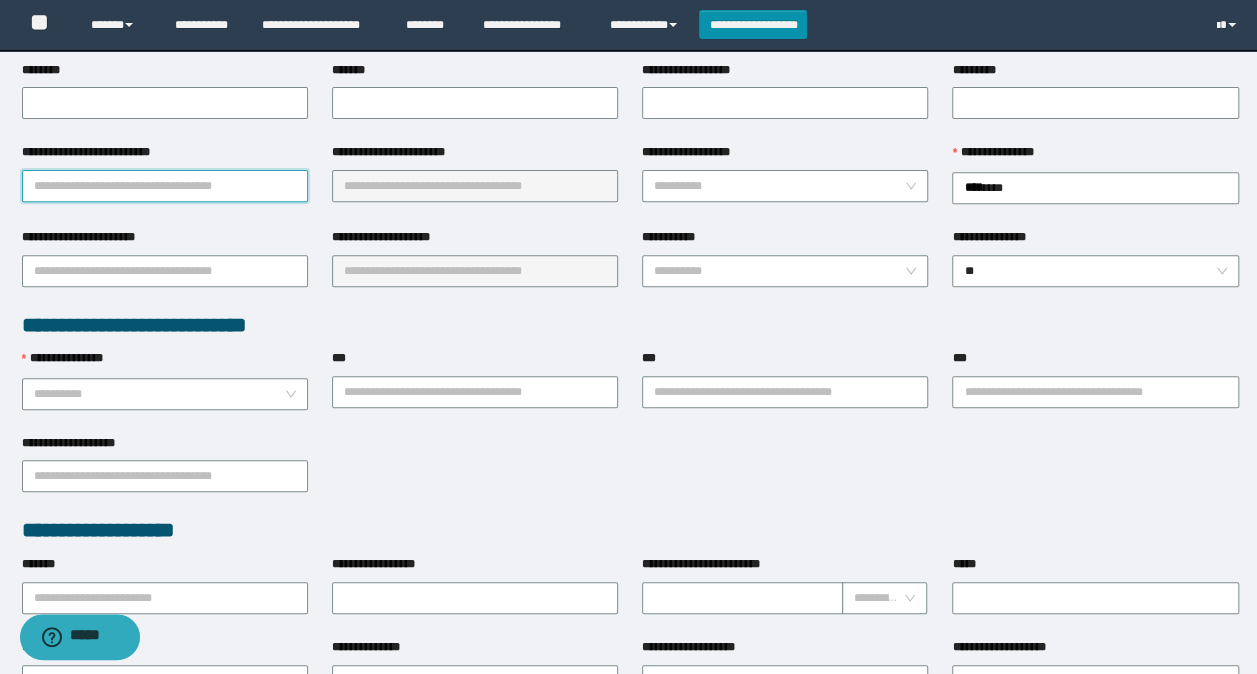 click on "**********" at bounding box center [165, 186] 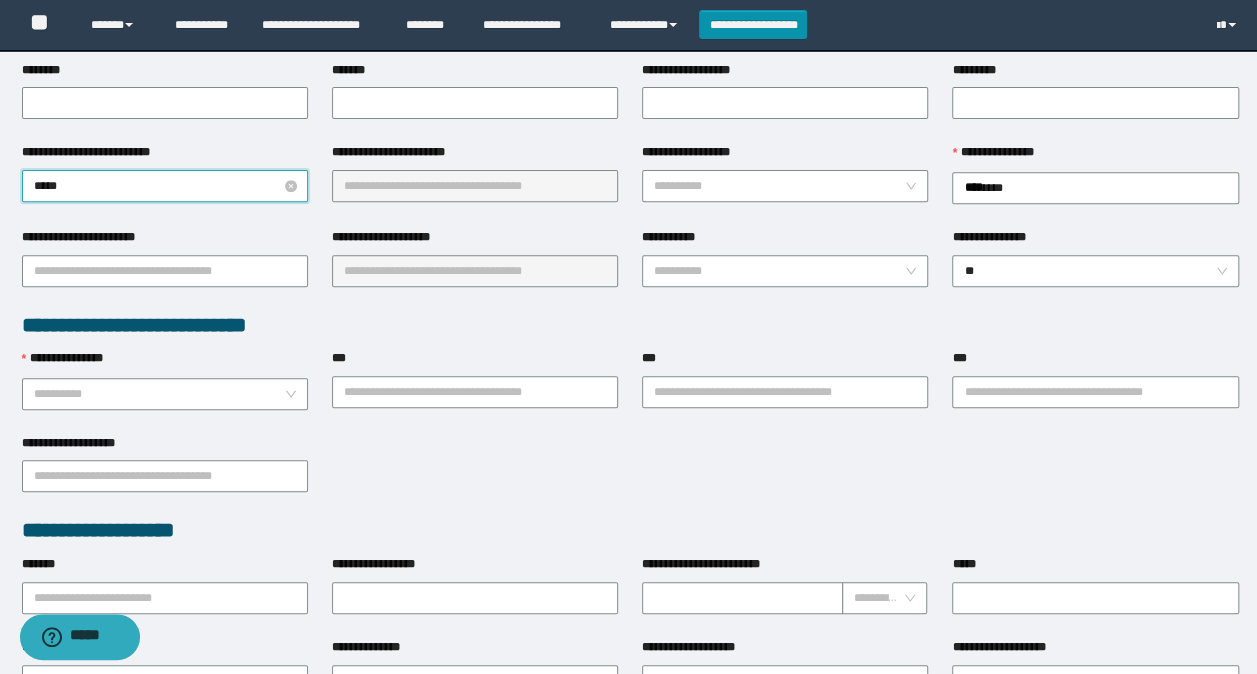 type on "****" 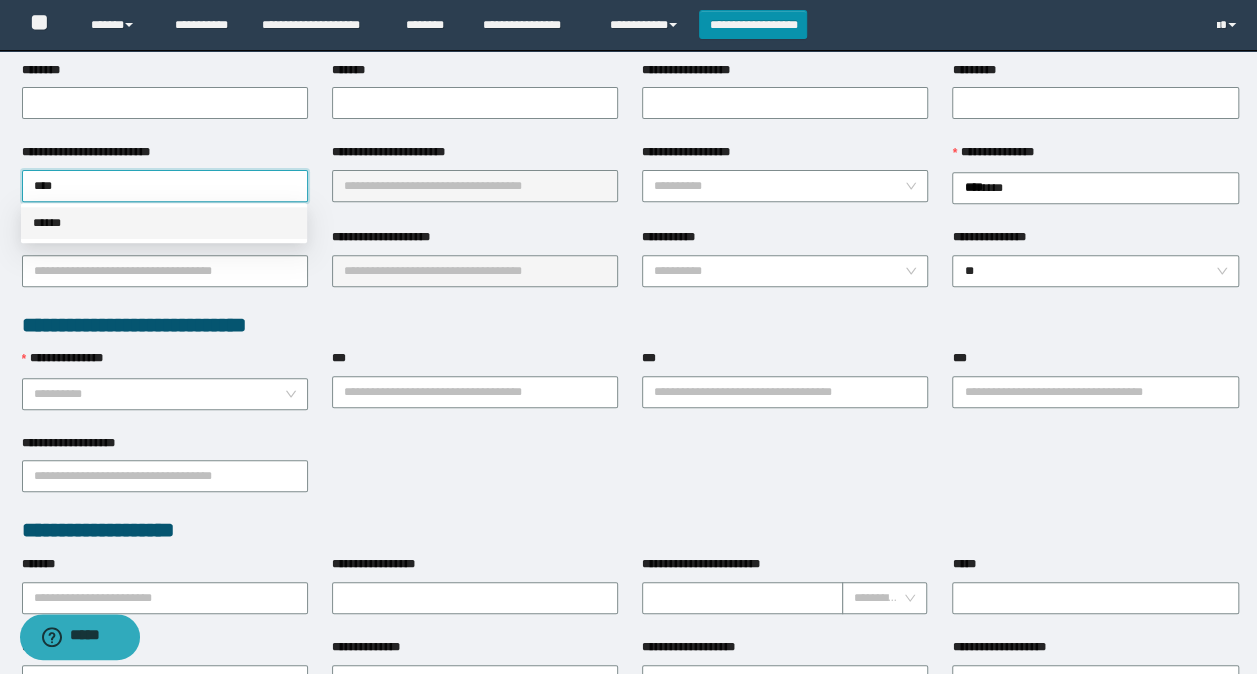 click on "******" at bounding box center (164, 223) 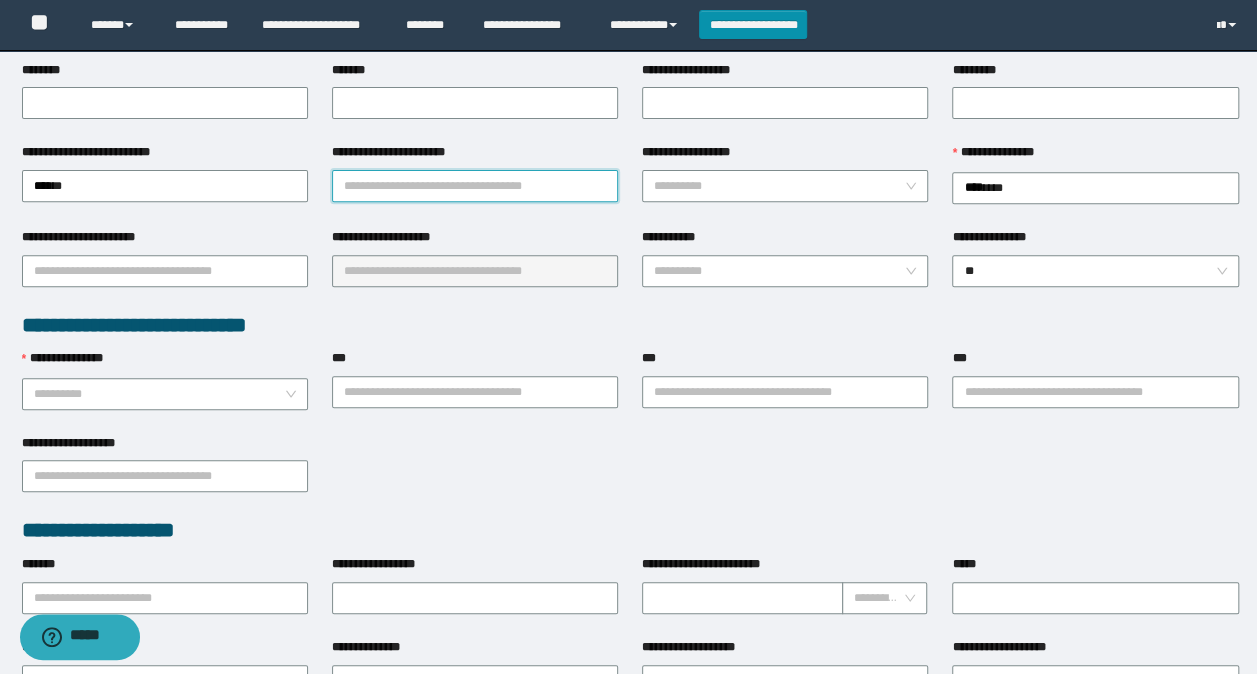click on "**********" at bounding box center [475, 186] 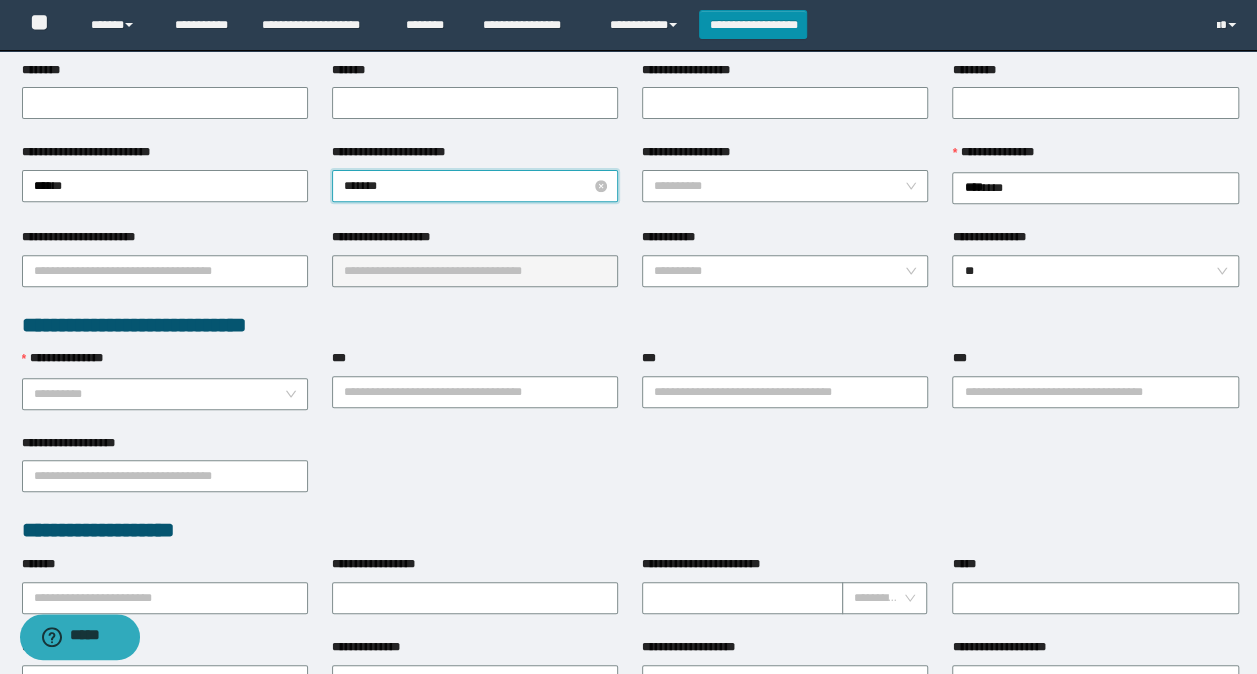 type on "********" 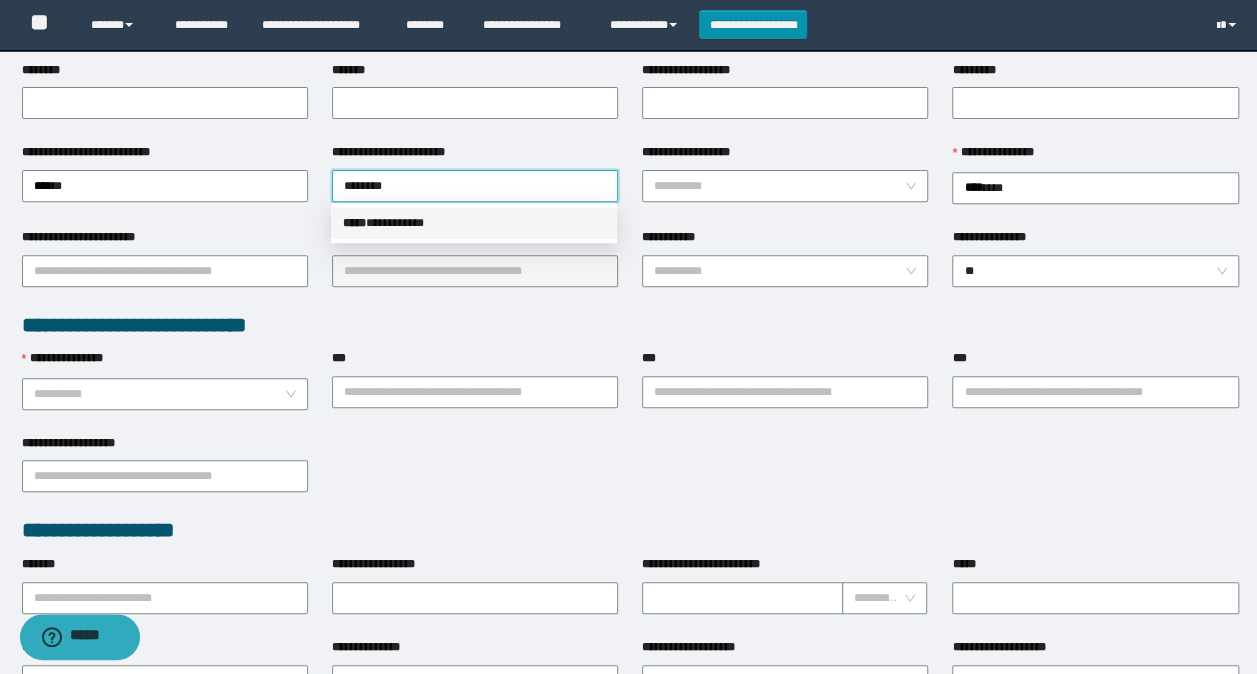 click on "***** * *********" at bounding box center [474, 223] 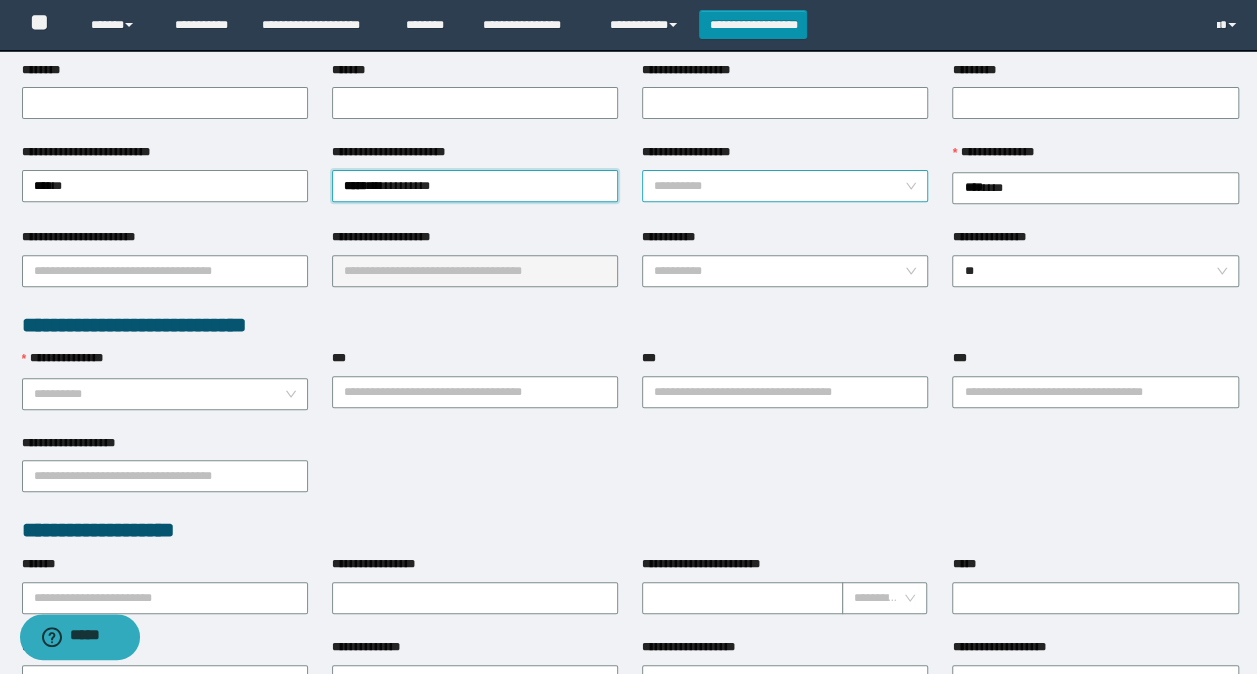 click on "**********" at bounding box center [779, 186] 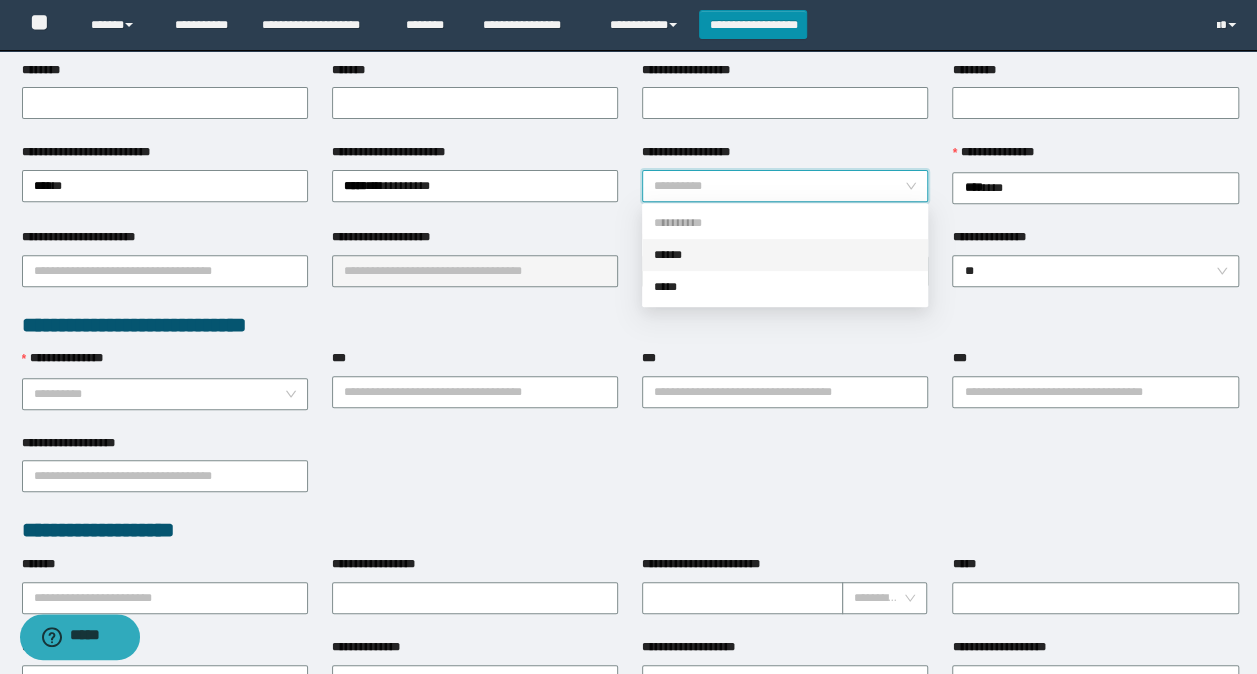 click on "******" at bounding box center [785, 255] 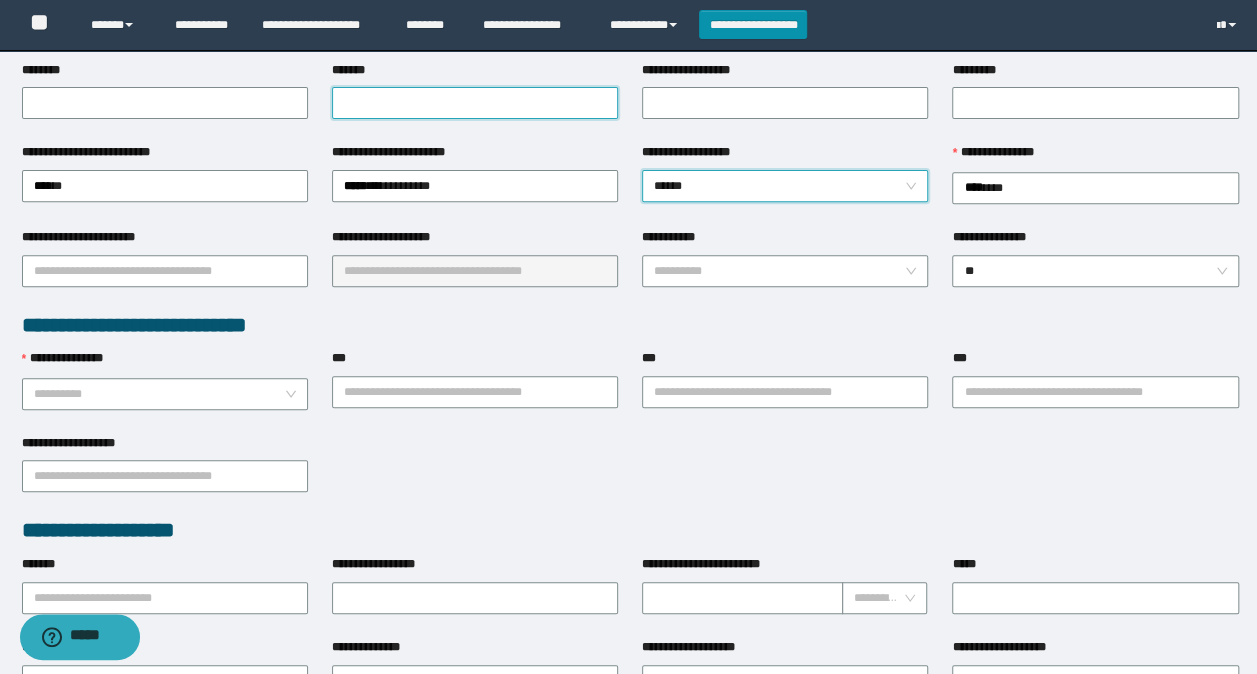 click on "*******" at bounding box center [475, 103] 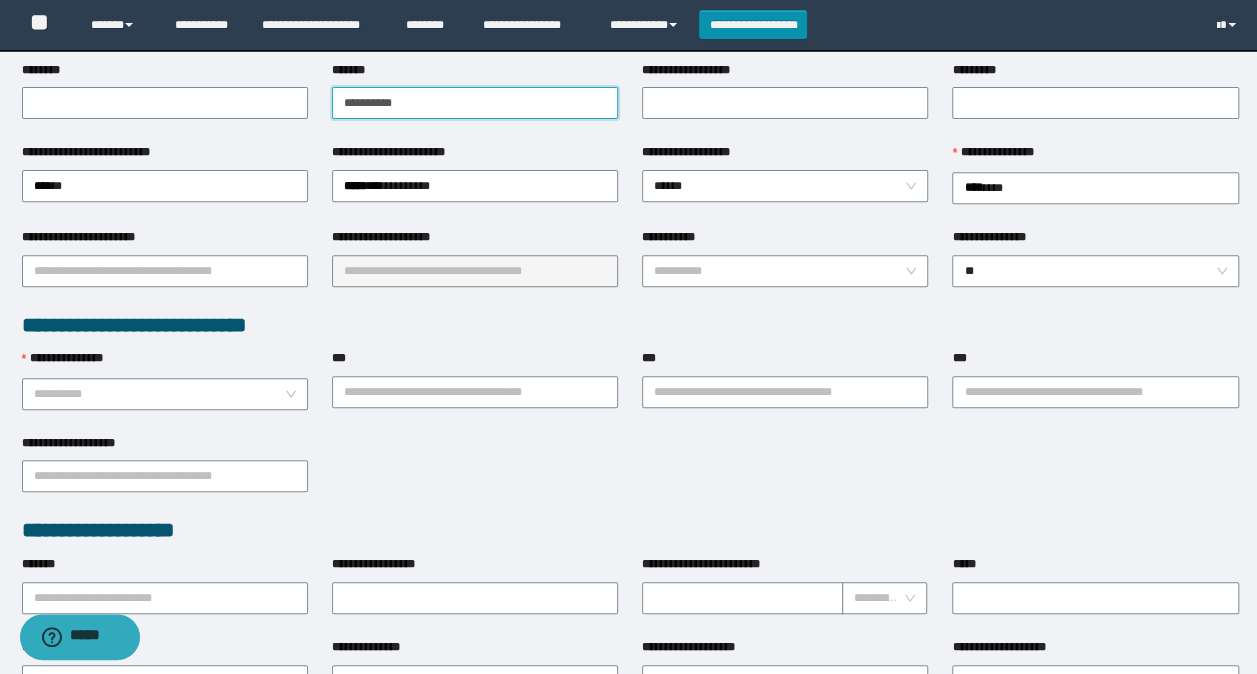 type on "**********" 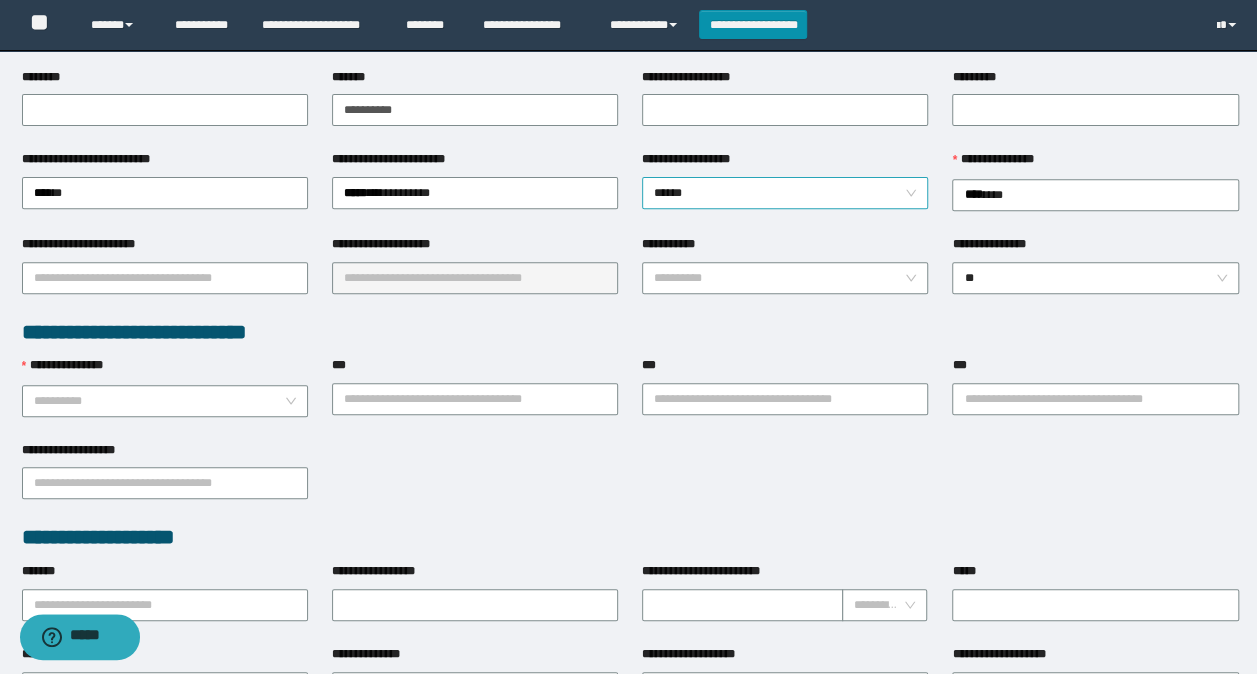 scroll, scrollTop: 200, scrollLeft: 0, axis: vertical 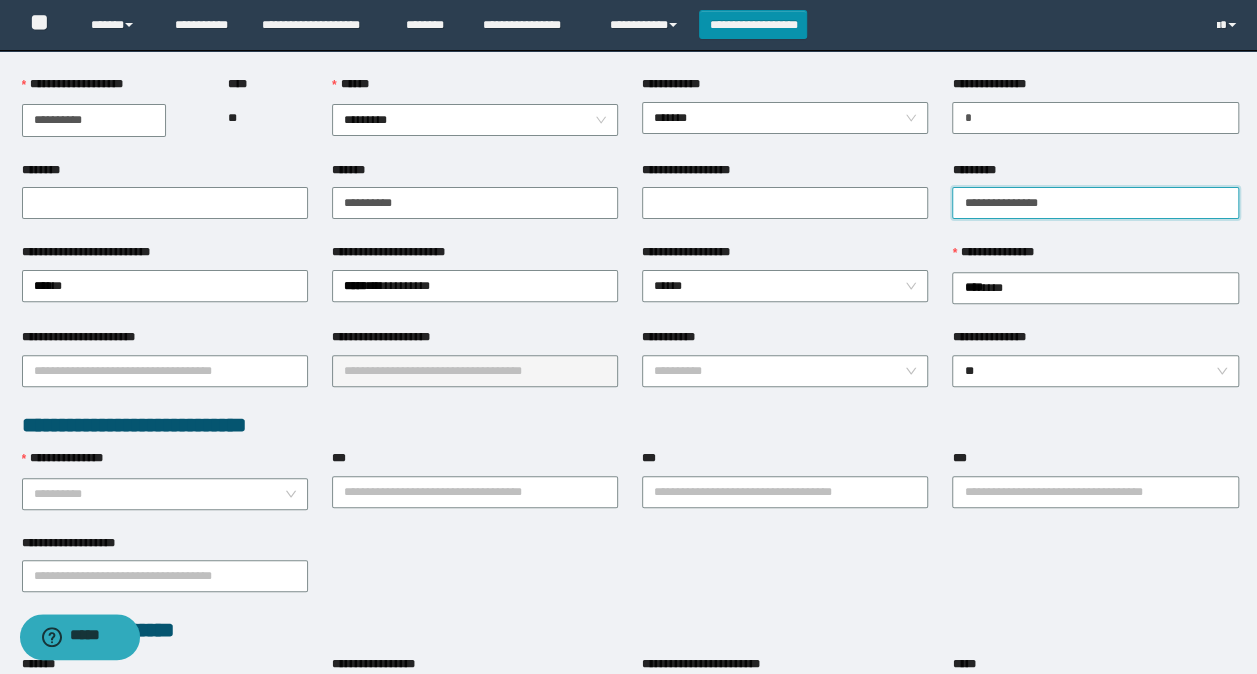 drag, startPoint x: 984, startPoint y: 191, endPoint x: 1271, endPoint y: 270, distance: 297.67432 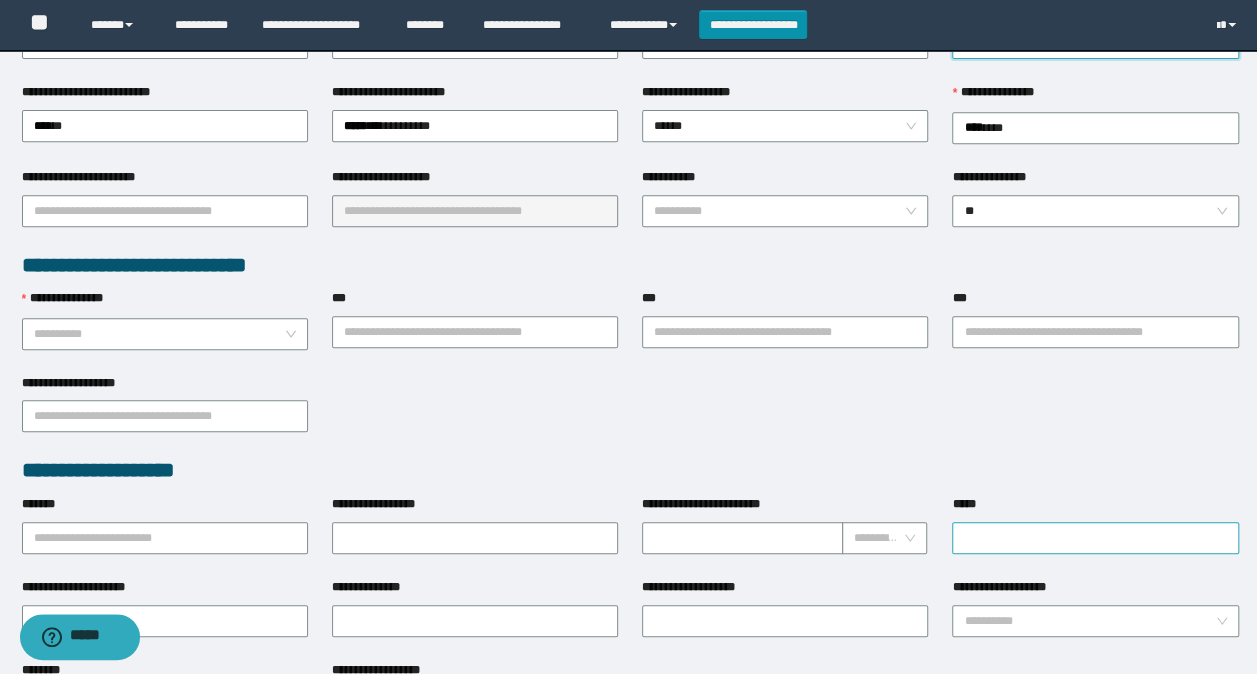 scroll, scrollTop: 500, scrollLeft: 0, axis: vertical 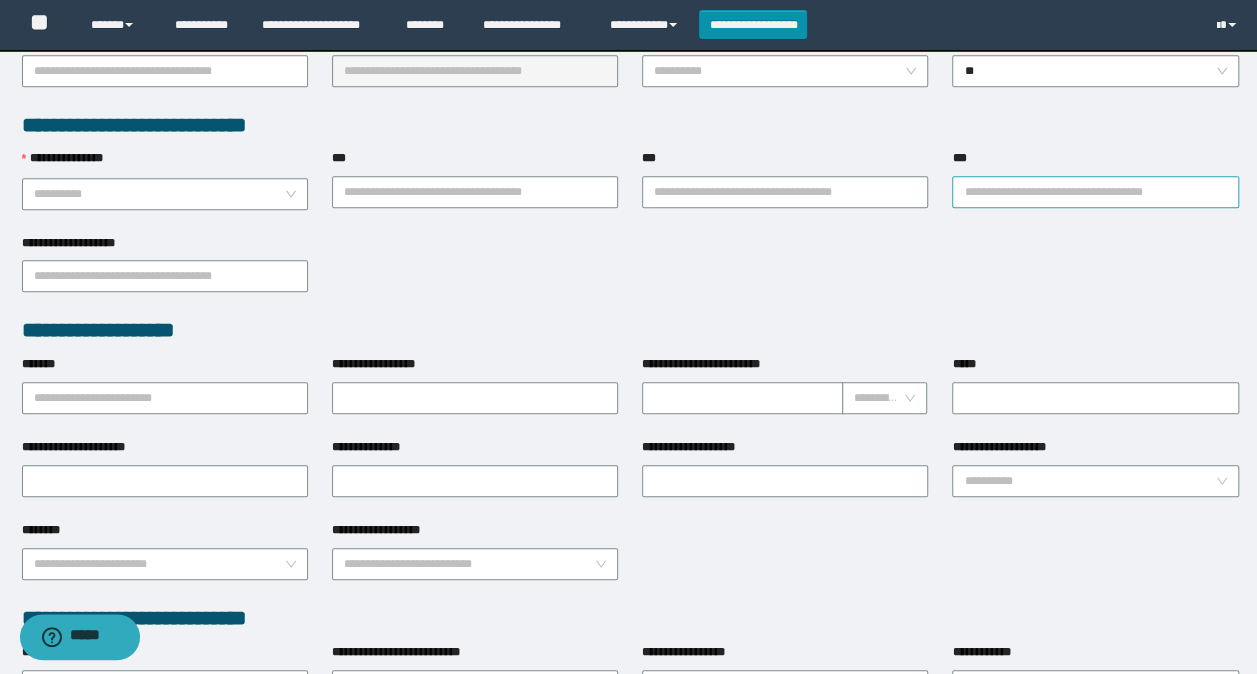 type on "**********" 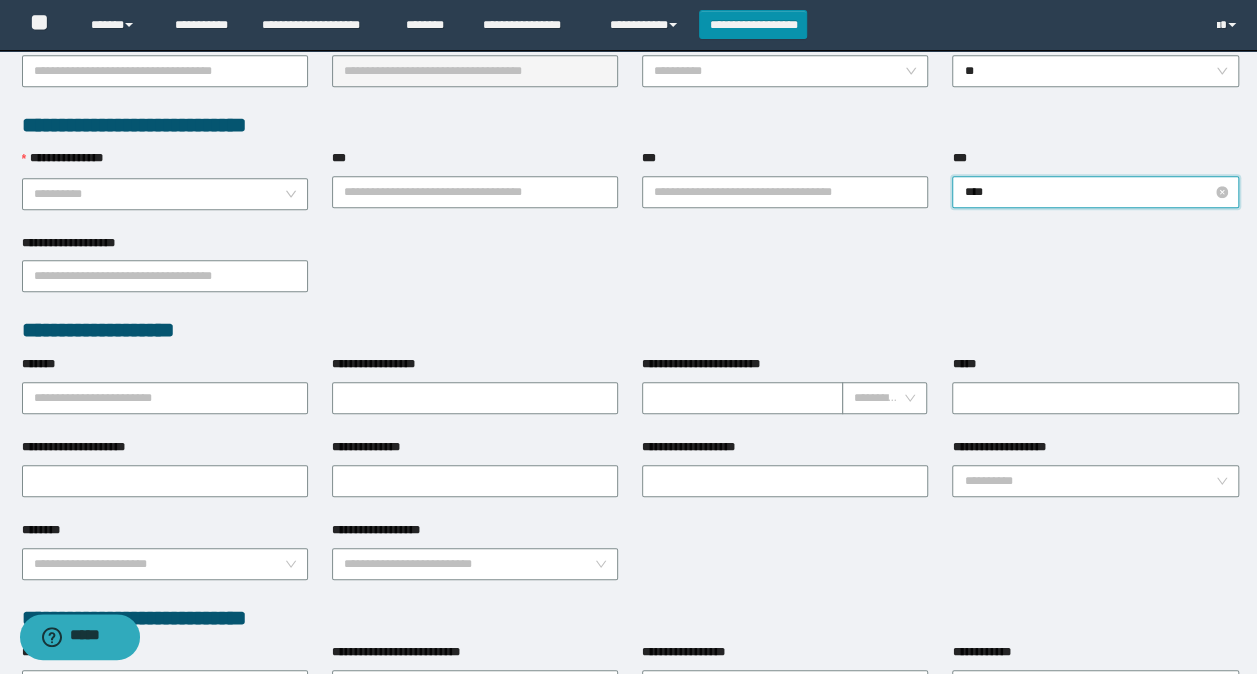 type on "*****" 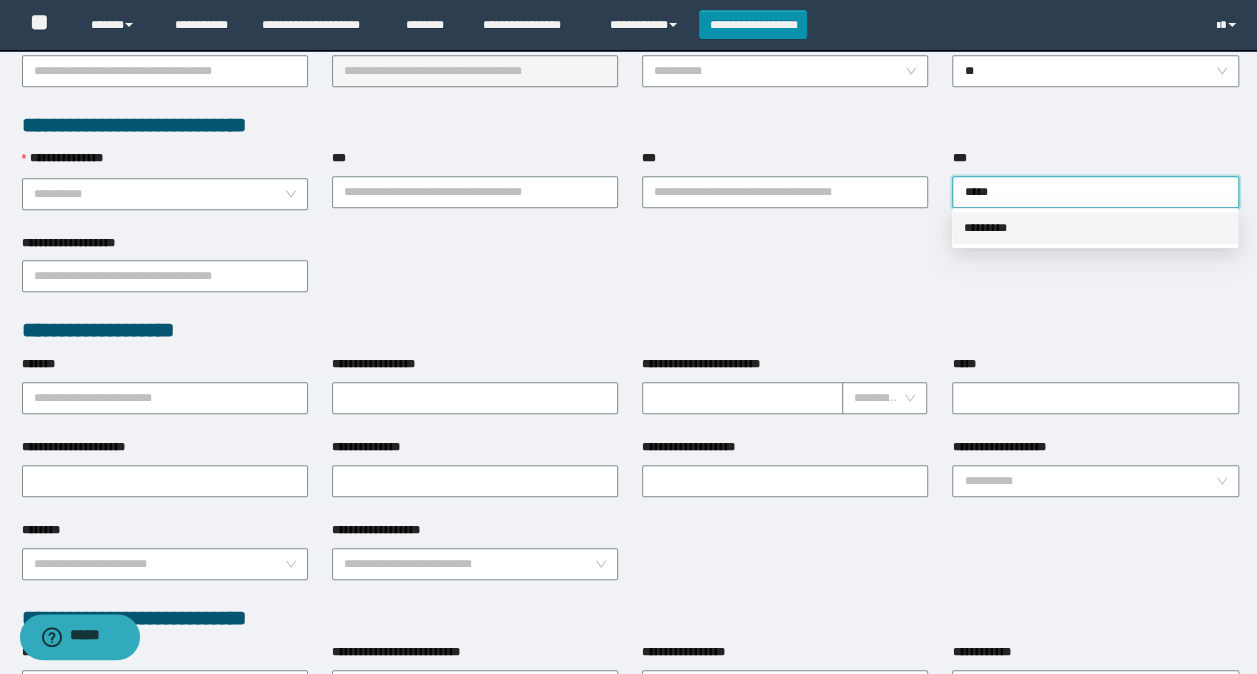 drag, startPoint x: 996, startPoint y: 228, endPoint x: 966, endPoint y: 223, distance: 30.413813 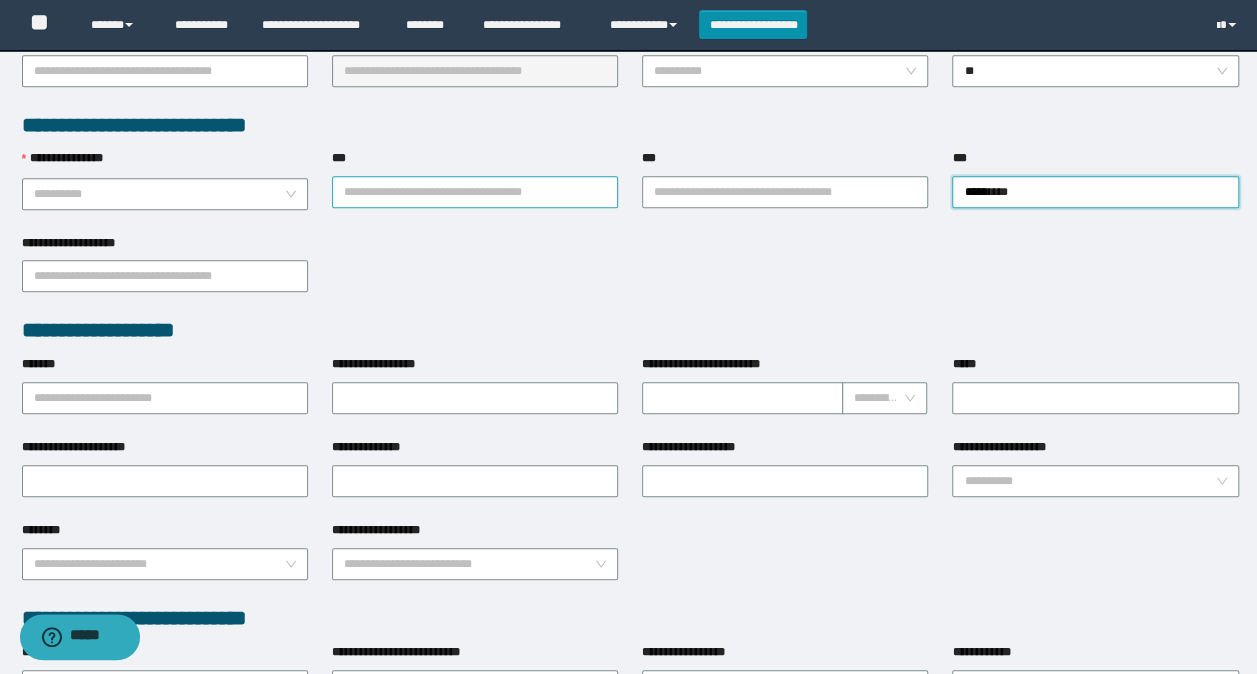 click on "***" at bounding box center [475, 192] 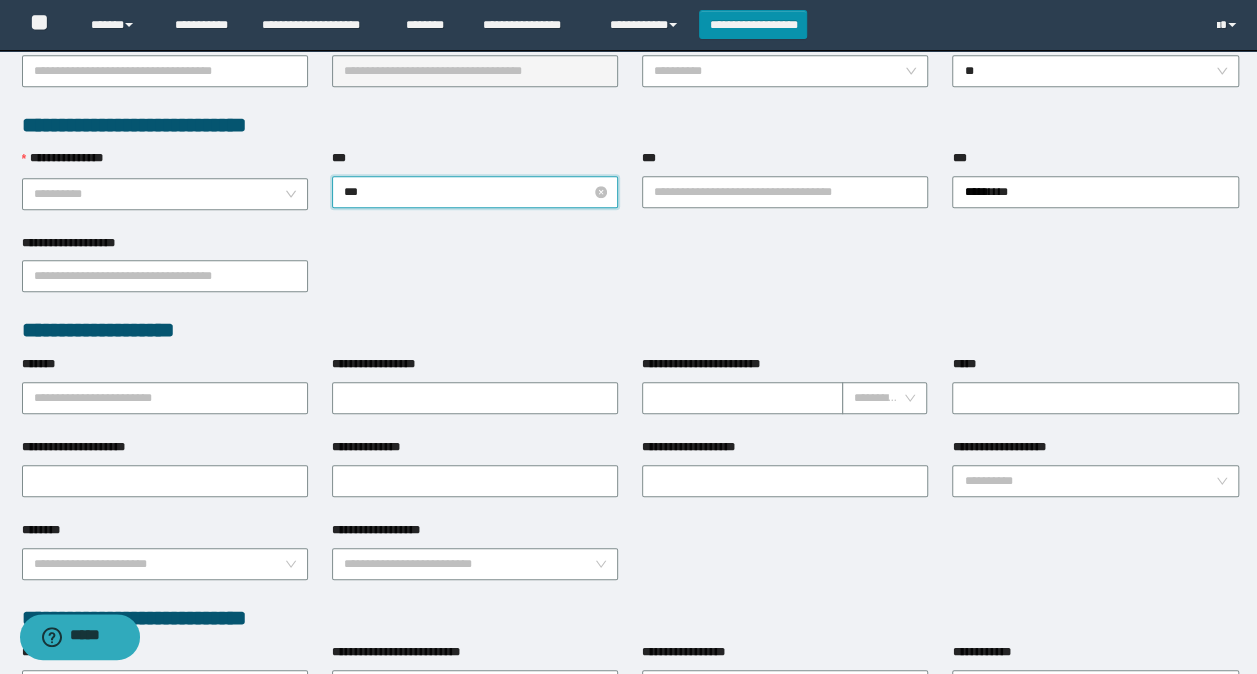 type on "****" 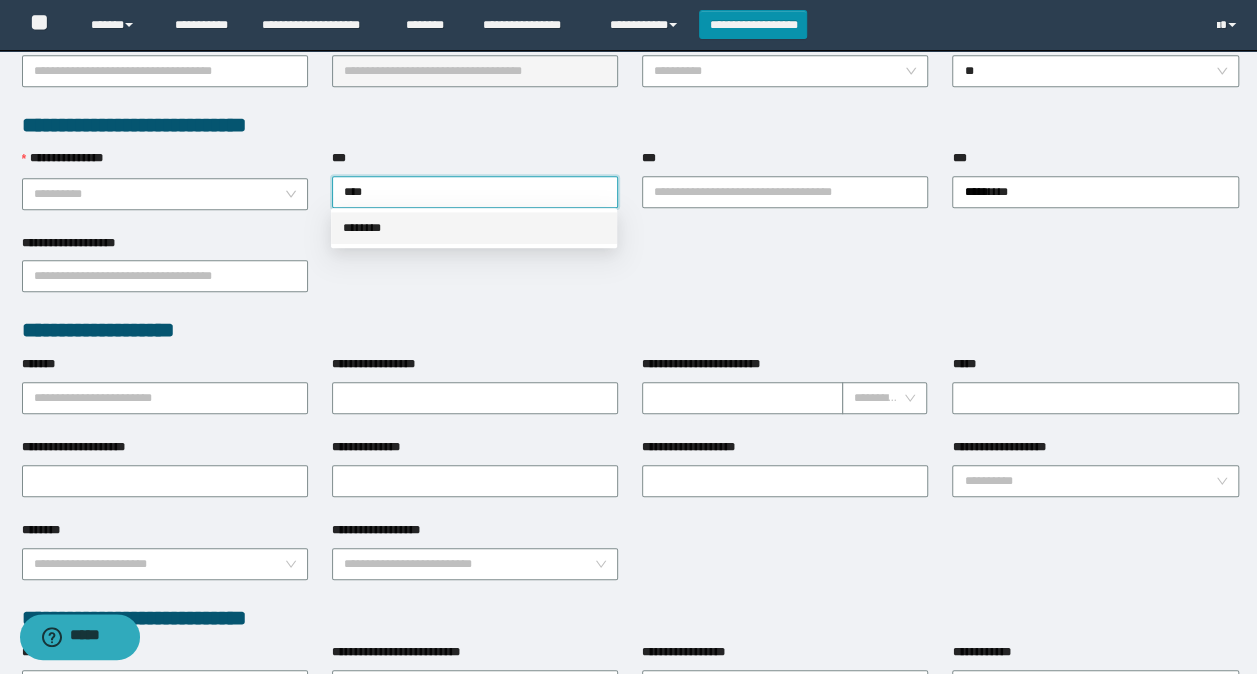 drag, startPoint x: 374, startPoint y: 224, endPoint x: 358, endPoint y: 224, distance: 16 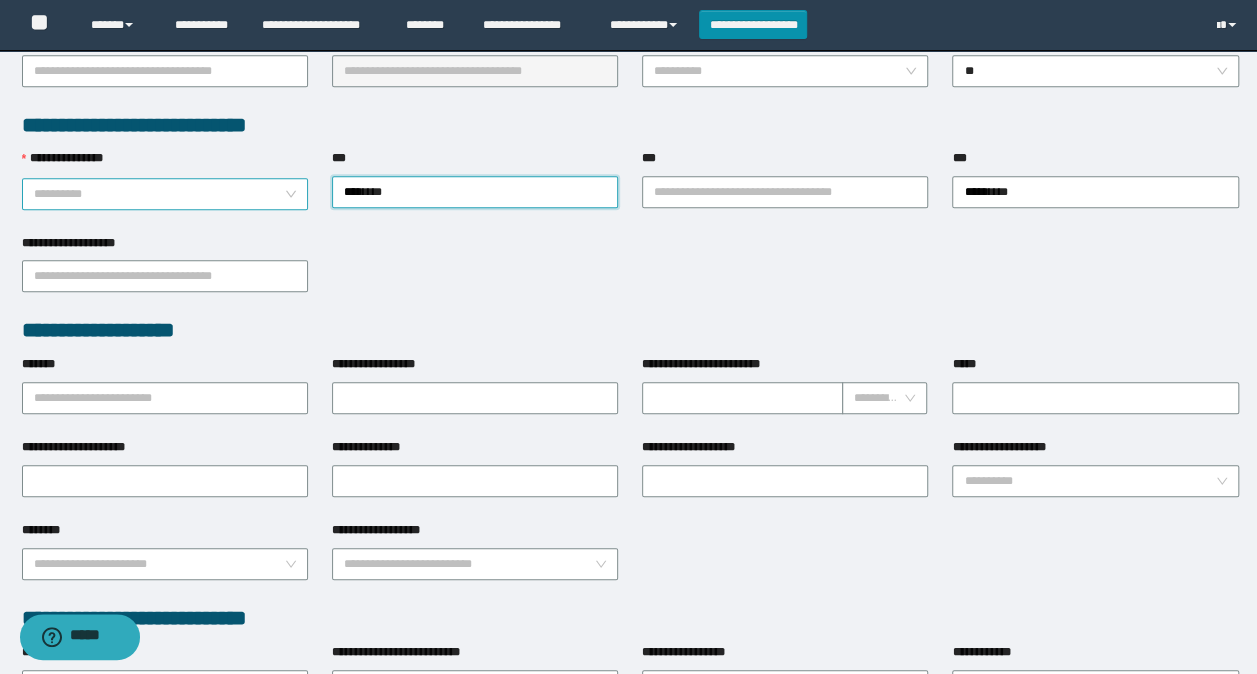 click on "**********" at bounding box center [159, 194] 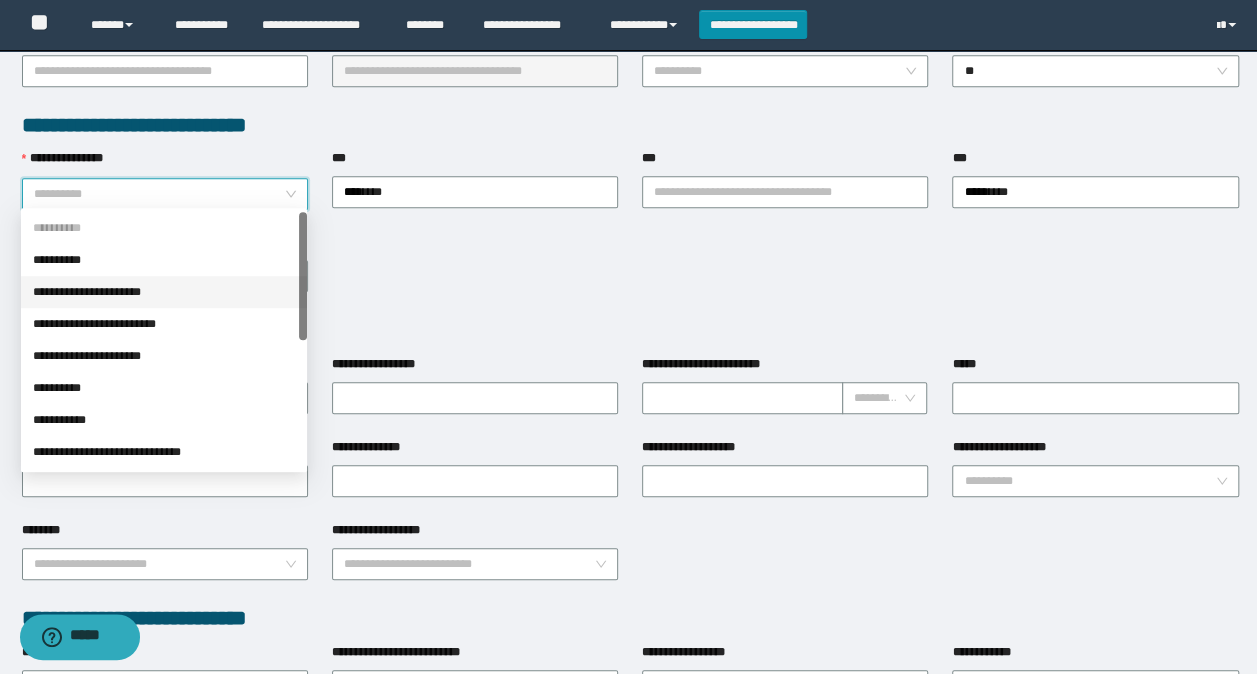 drag, startPoint x: 79, startPoint y: 288, endPoint x: 658, endPoint y: 293, distance: 579.0216 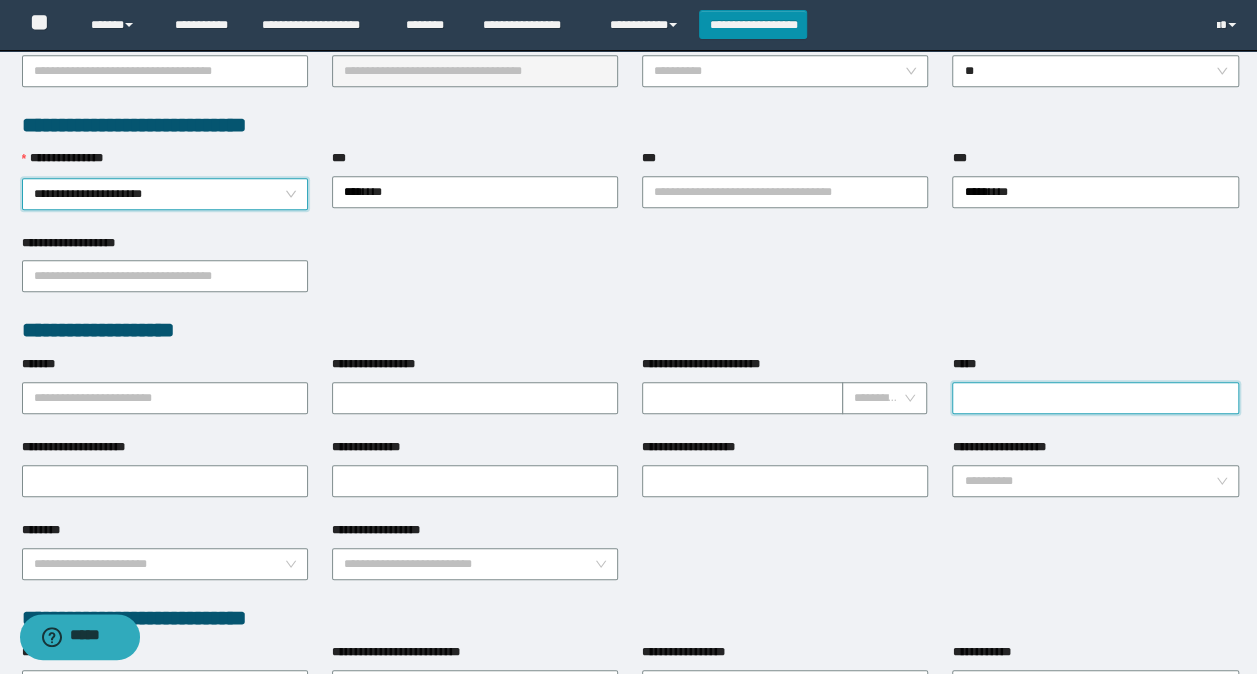click on "*****" at bounding box center [1095, 398] 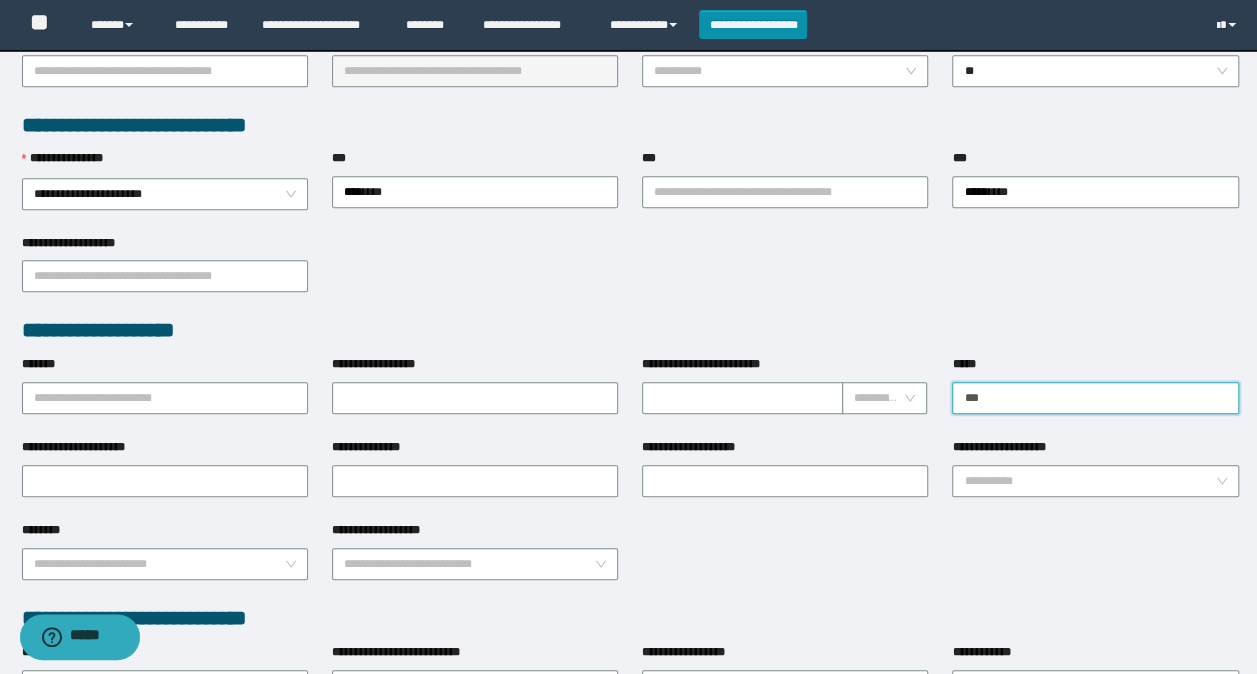 type on "*****" 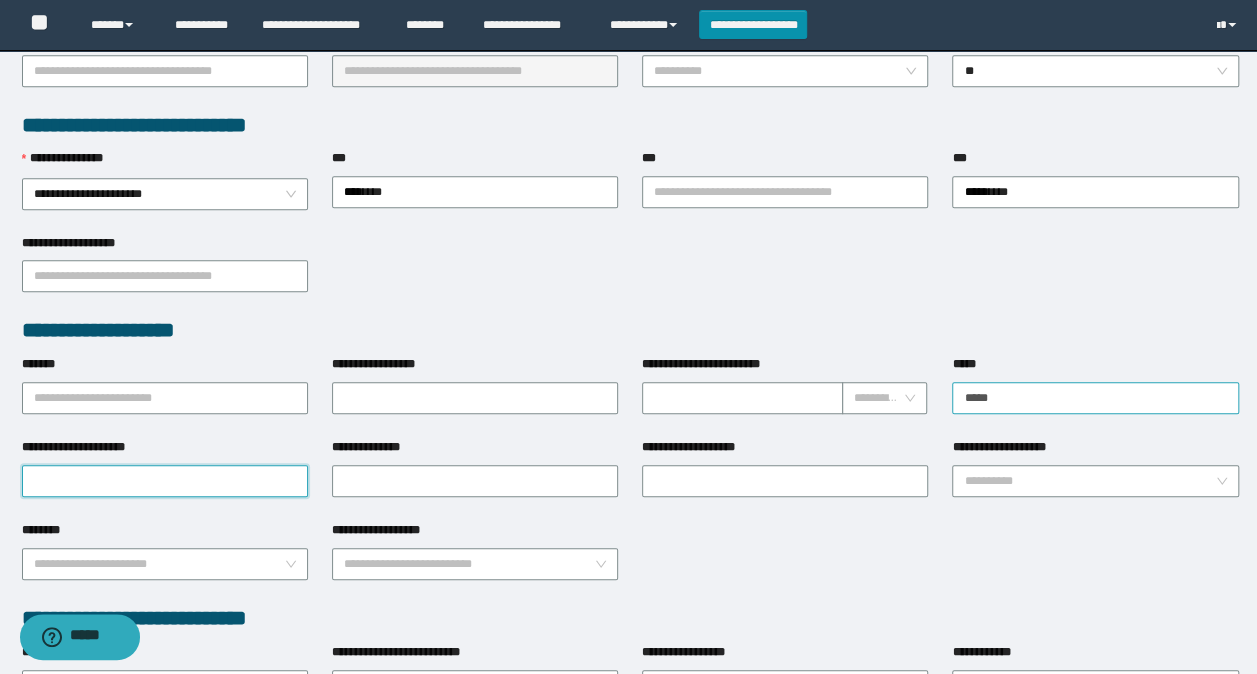 type on "******" 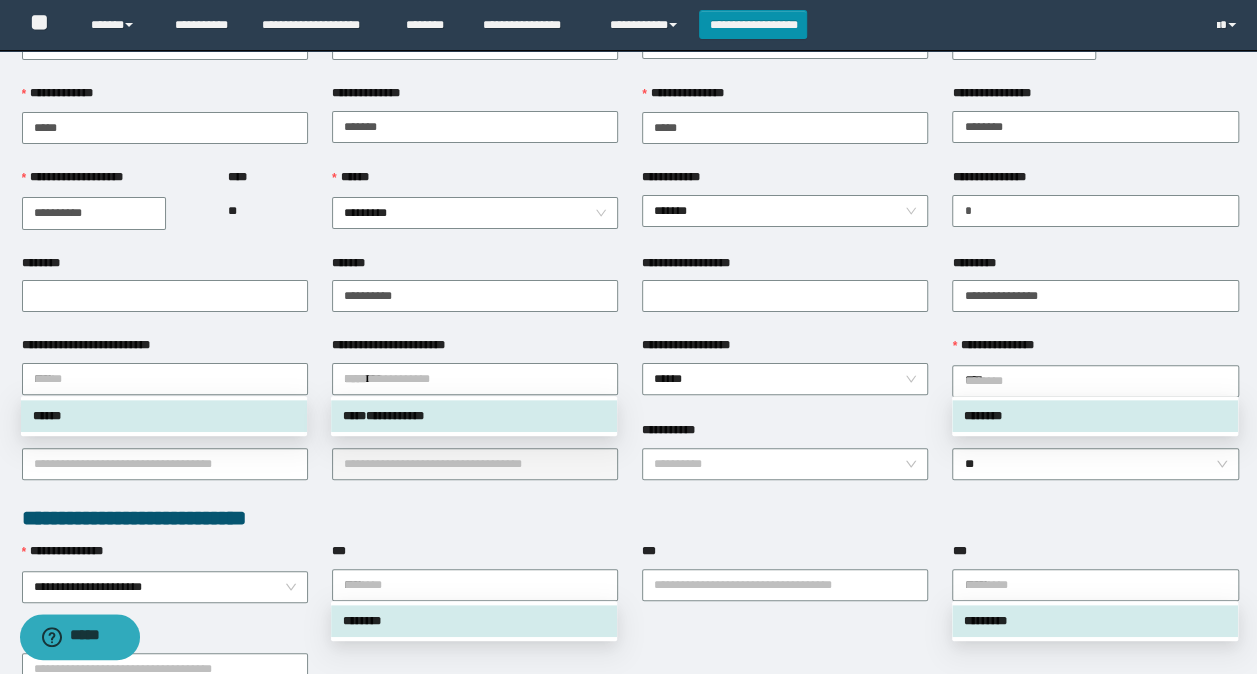 scroll, scrollTop: 0, scrollLeft: 0, axis: both 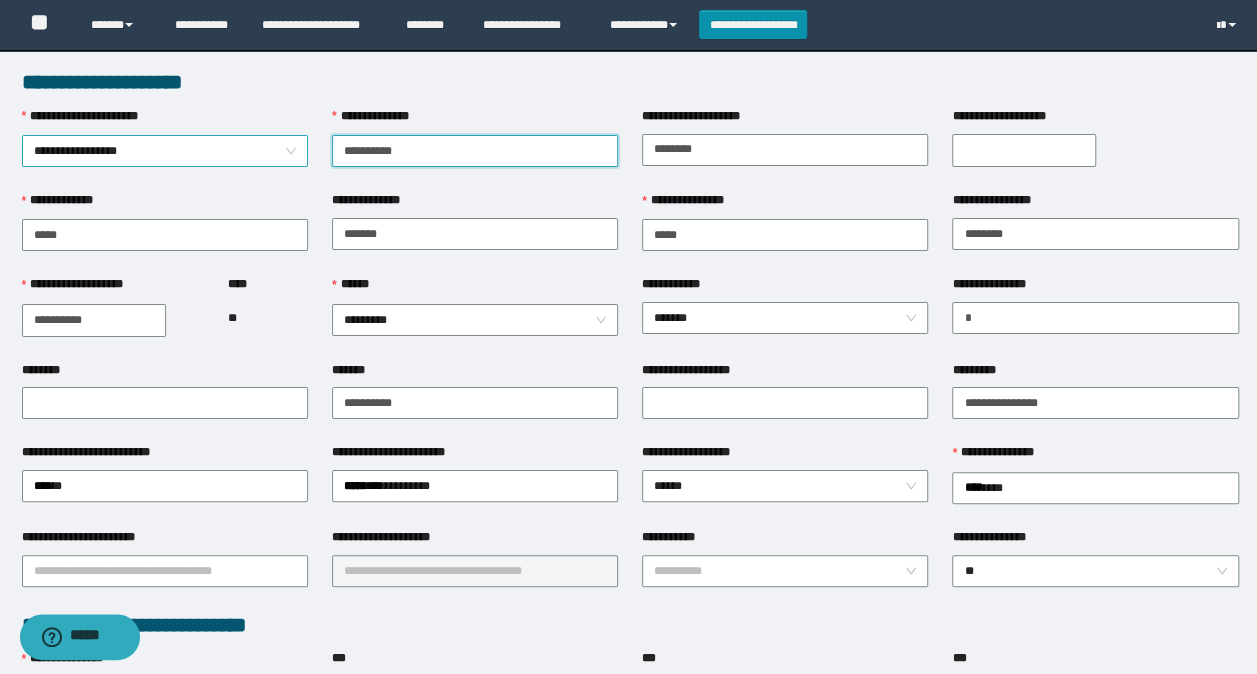 drag, startPoint x: 414, startPoint y: 150, endPoint x: 294, endPoint y: 146, distance: 120.06665 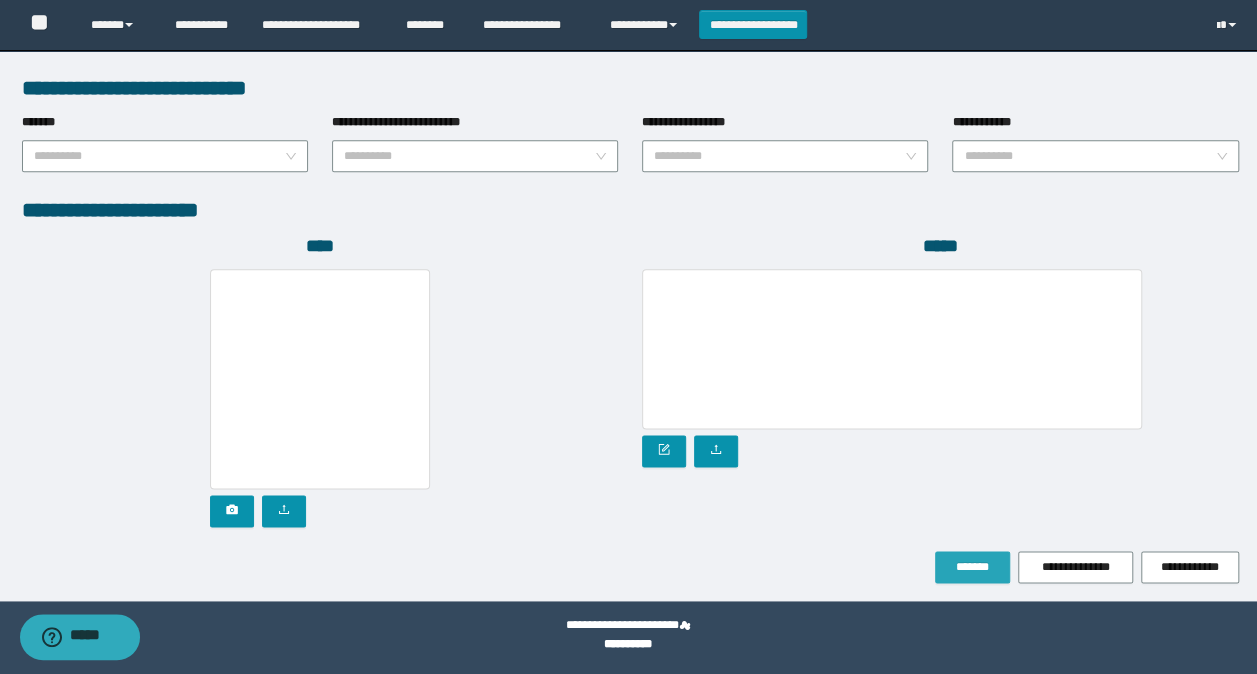 click on "*******" at bounding box center [972, 567] 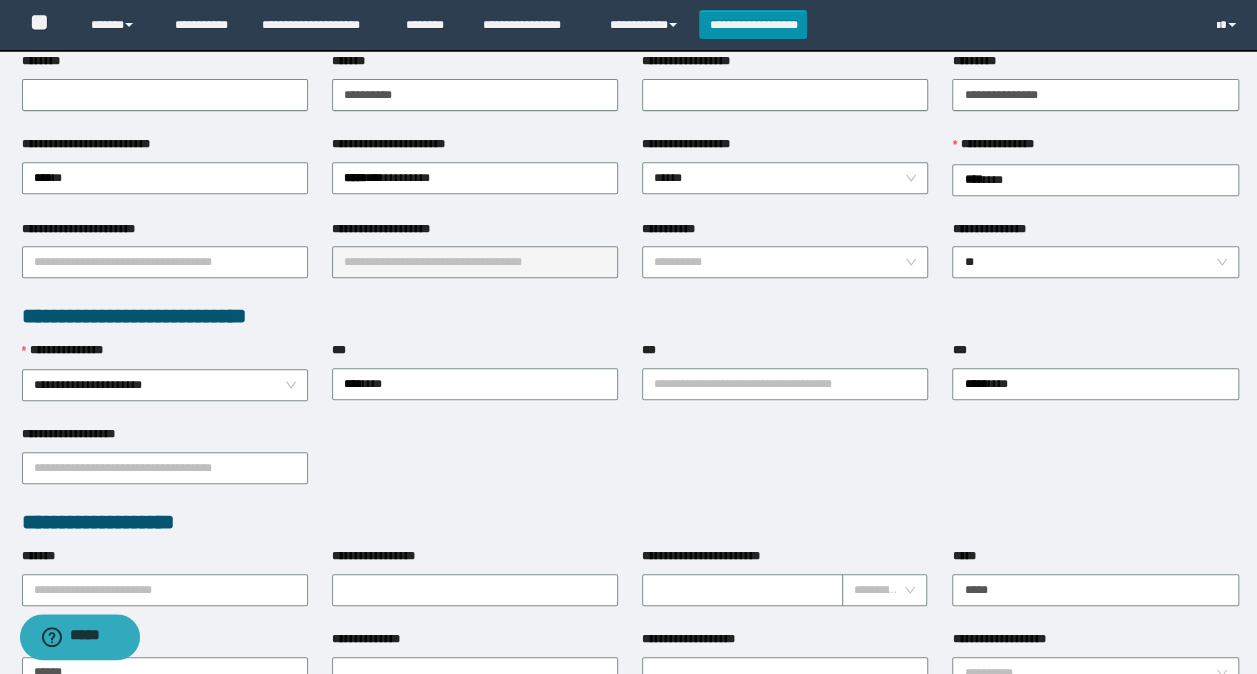 scroll, scrollTop: 182, scrollLeft: 0, axis: vertical 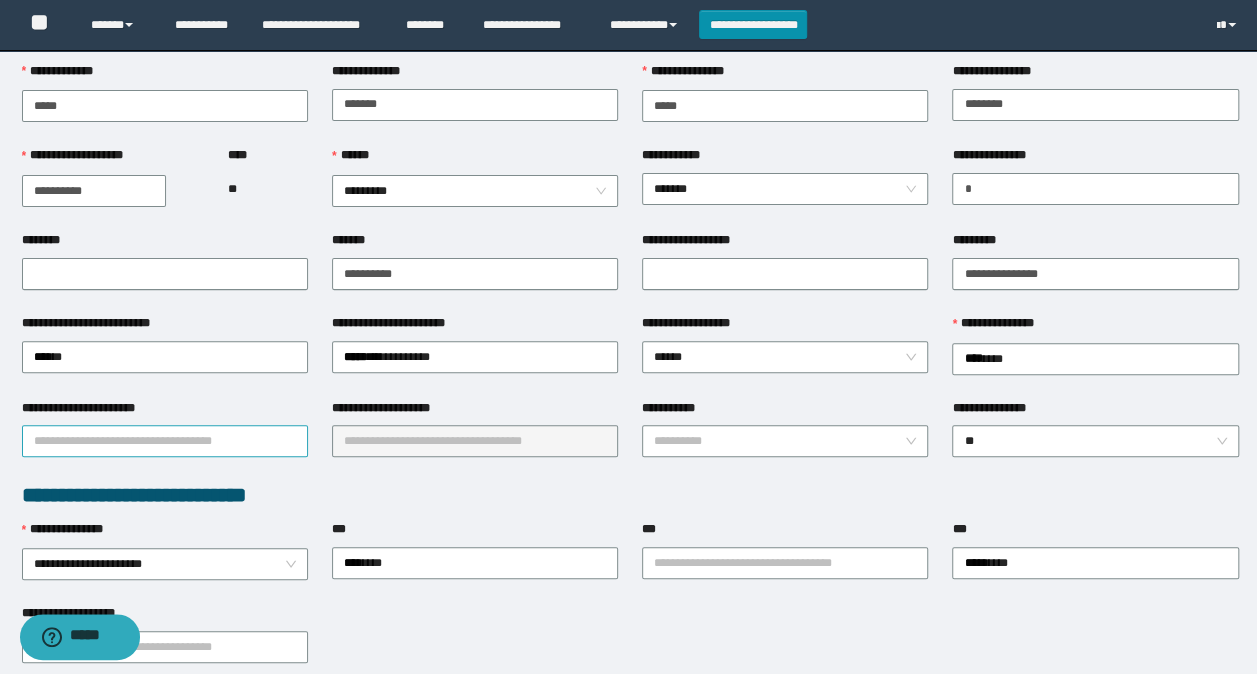 click on "**********" at bounding box center (165, 441) 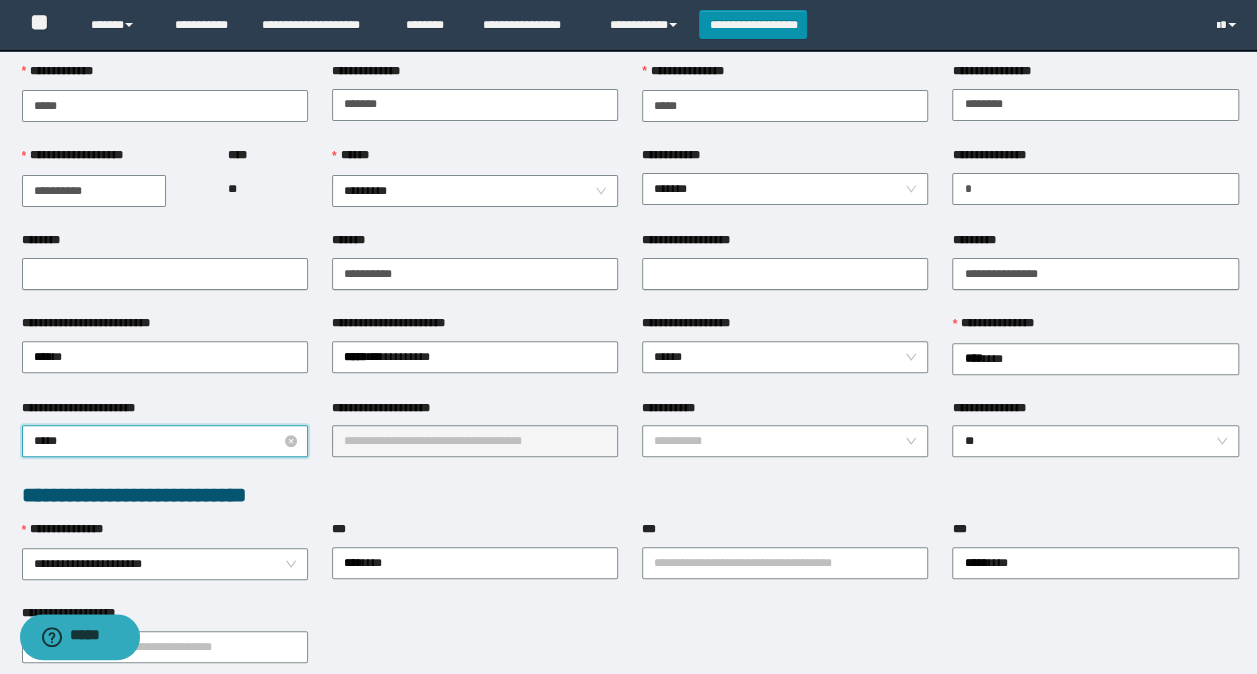 type on "******" 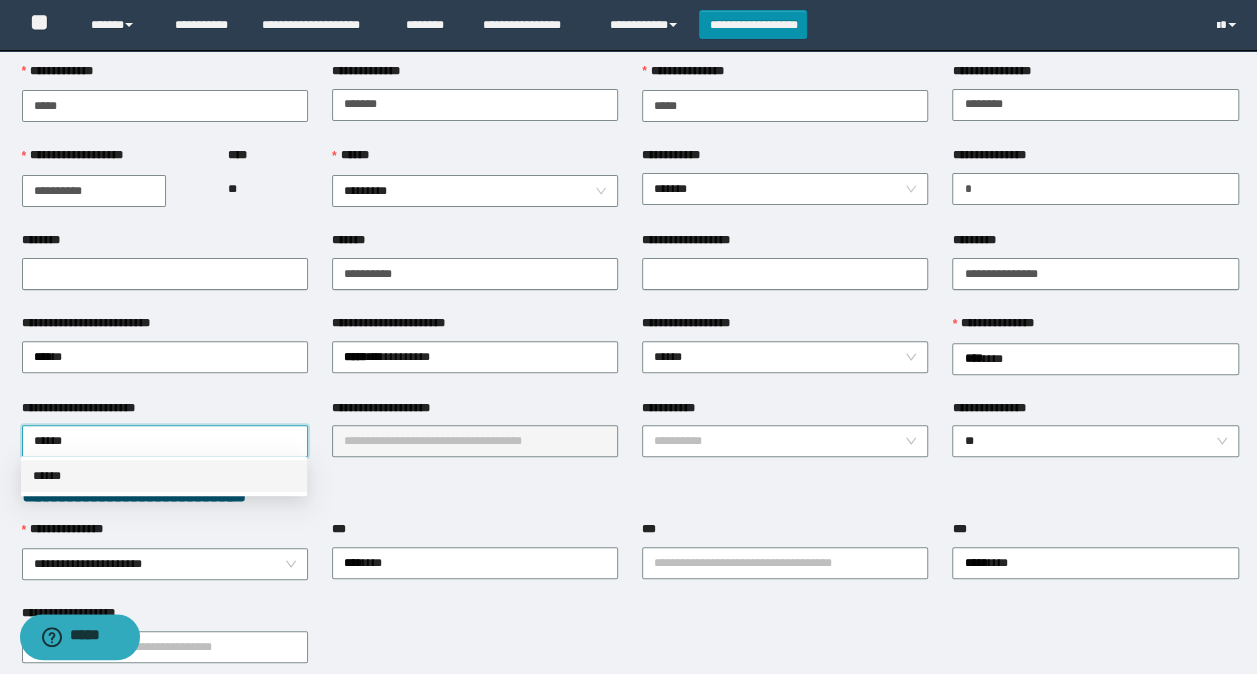click on "******" at bounding box center [164, 476] 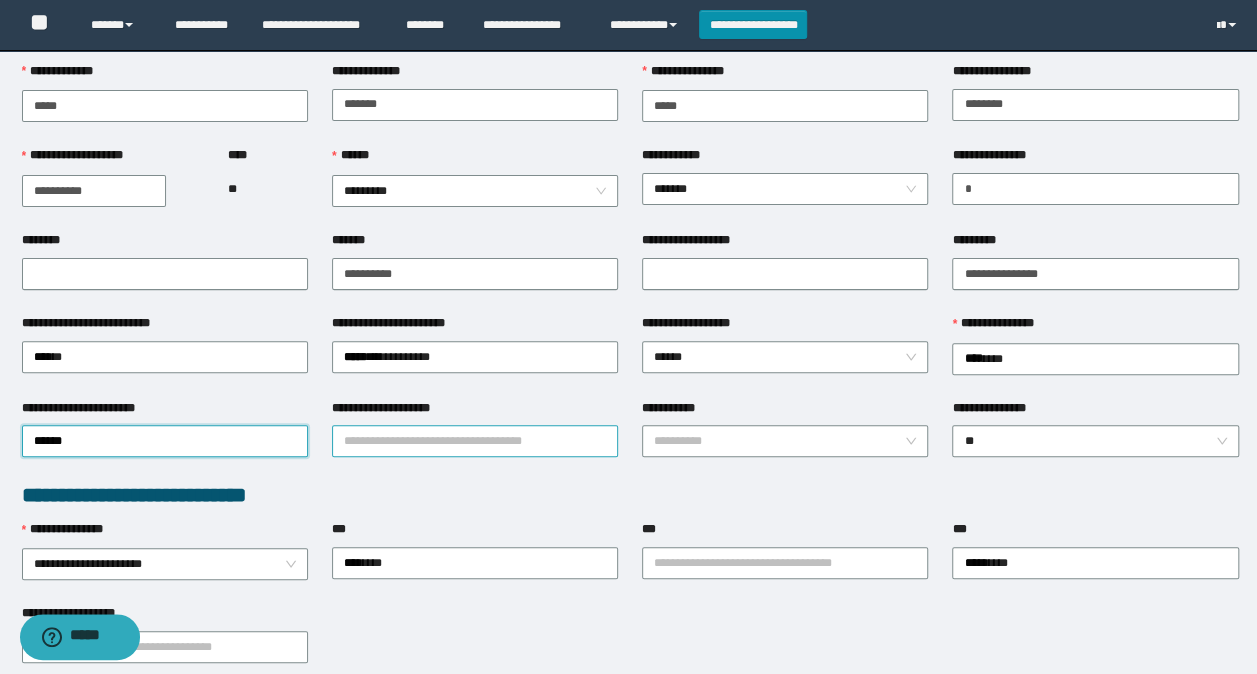 click on "**********" at bounding box center [475, 441] 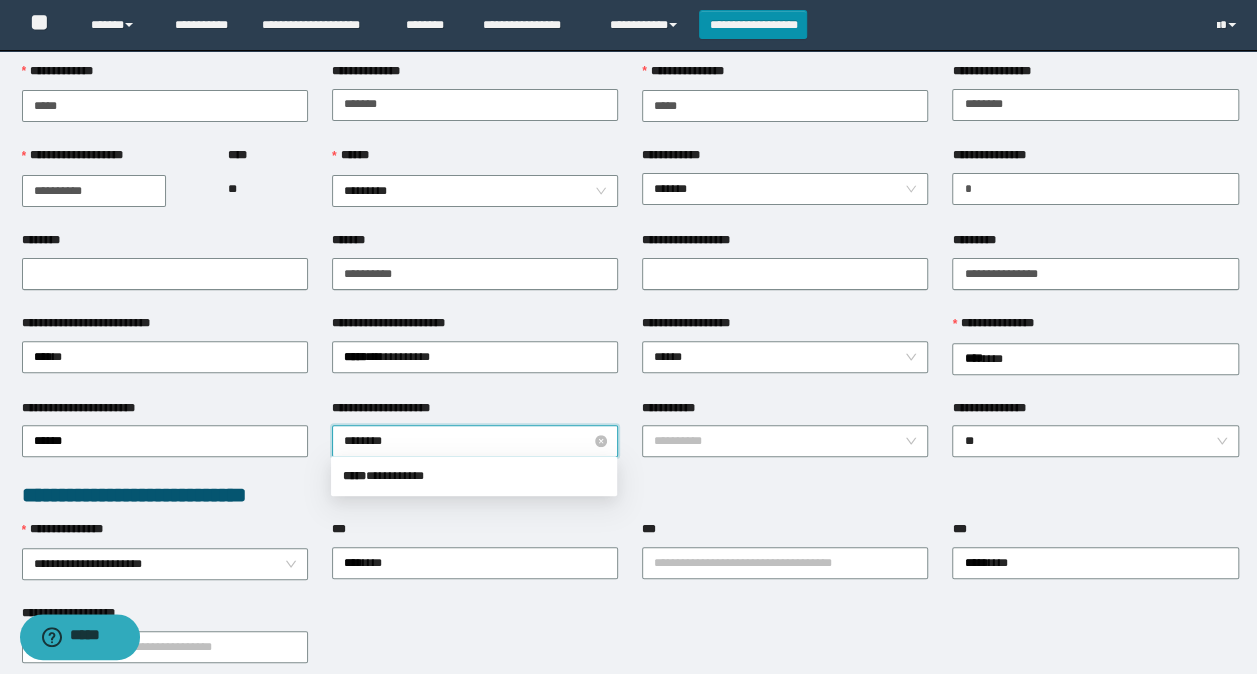 type on "*********" 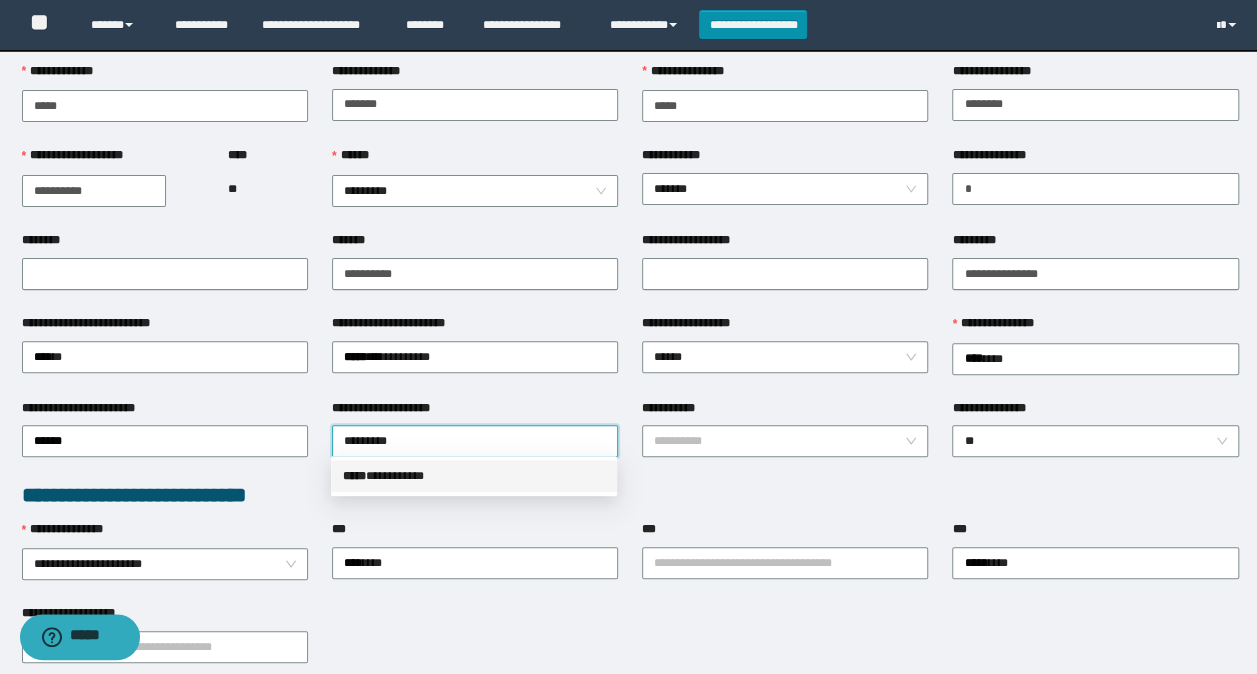 click on "***** * *********" at bounding box center (474, 476) 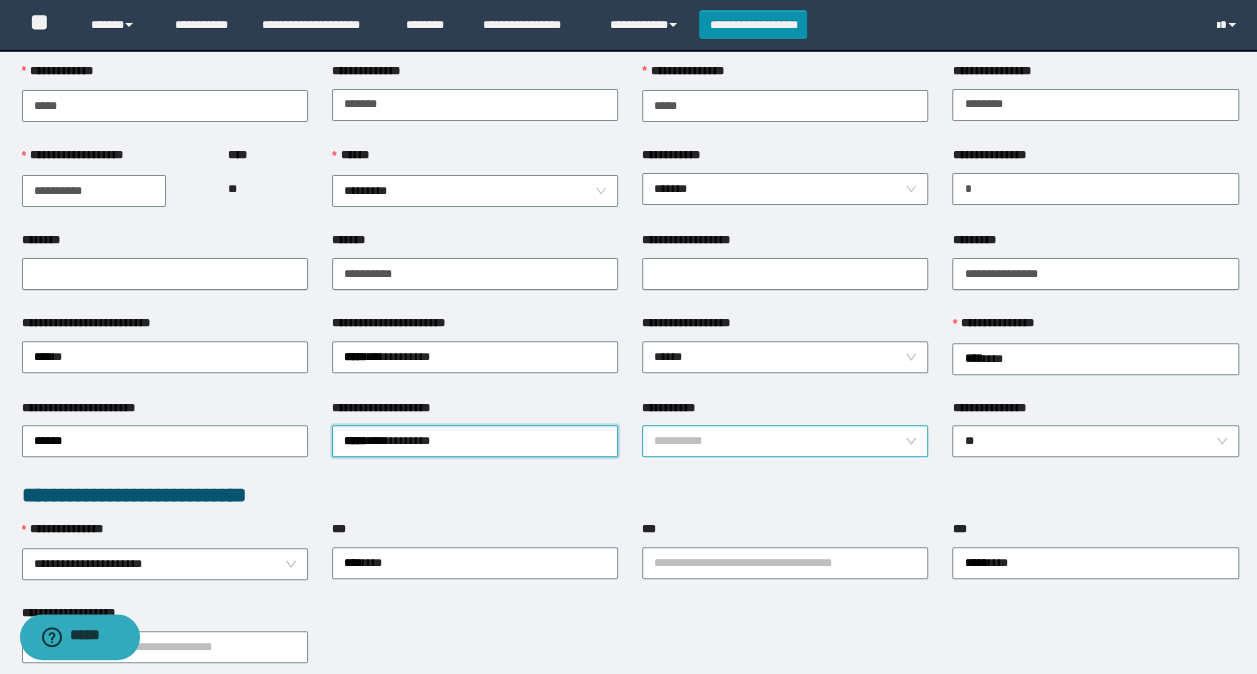 click on "**********" at bounding box center [779, 441] 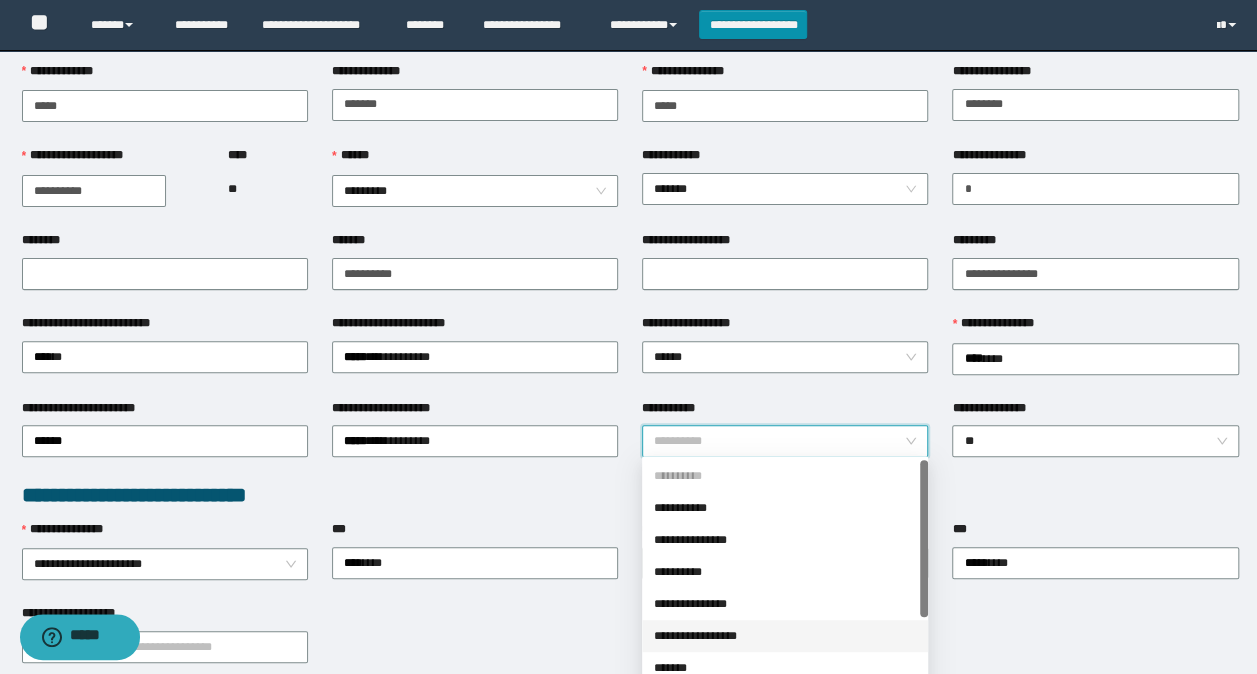 drag, startPoint x: 710, startPoint y: 632, endPoint x: 930, endPoint y: 522, distance: 245.96748 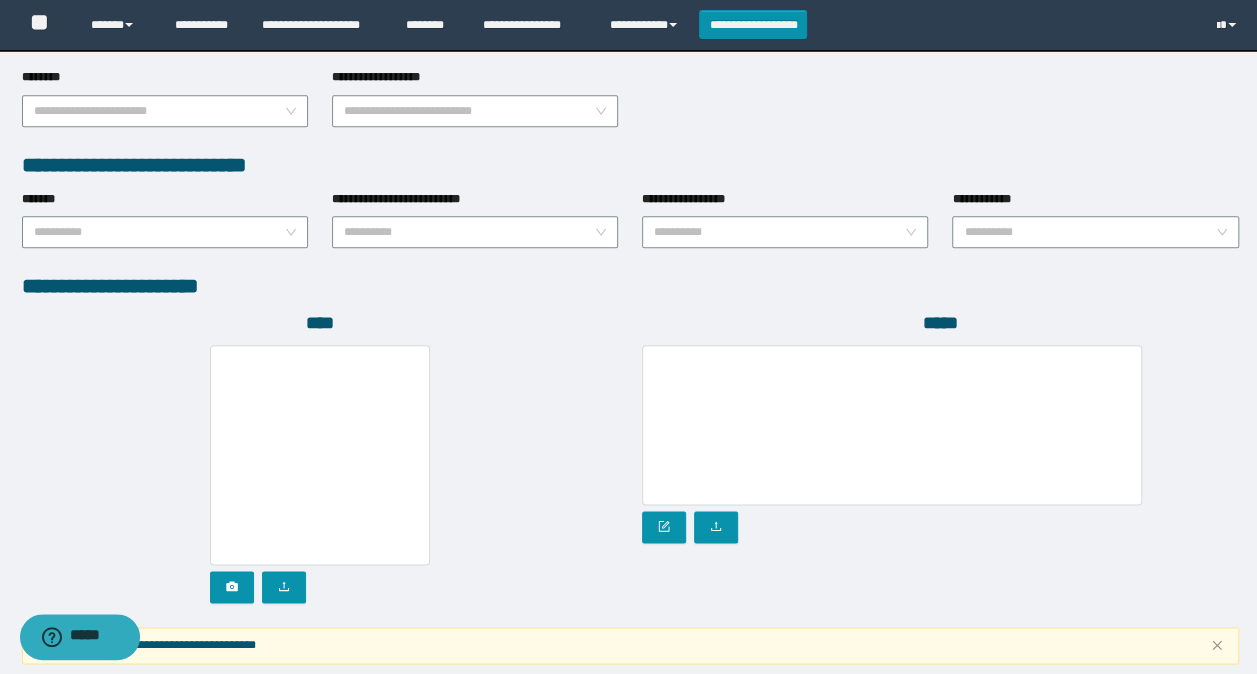 scroll, scrollTop: 1134, scrollLeft: 0, axis: vertical 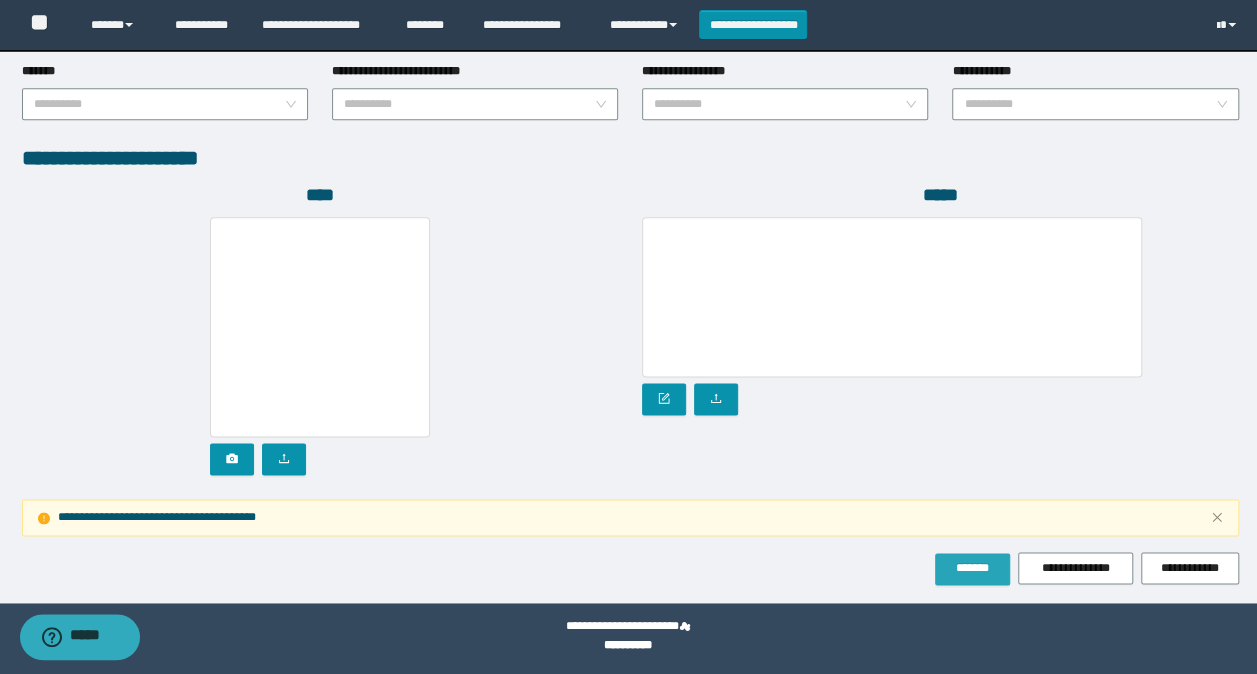 click on "*******" at bounding box center [972, 568] 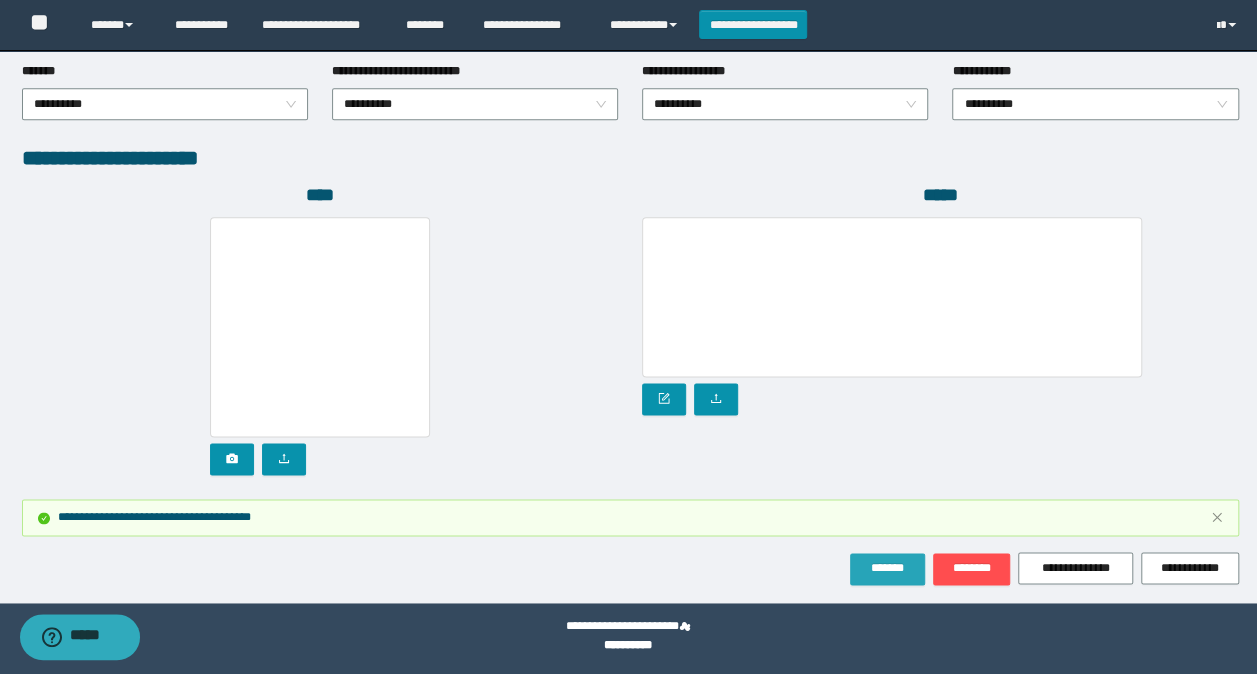 click on "*******" at bounding box center [887, 568] 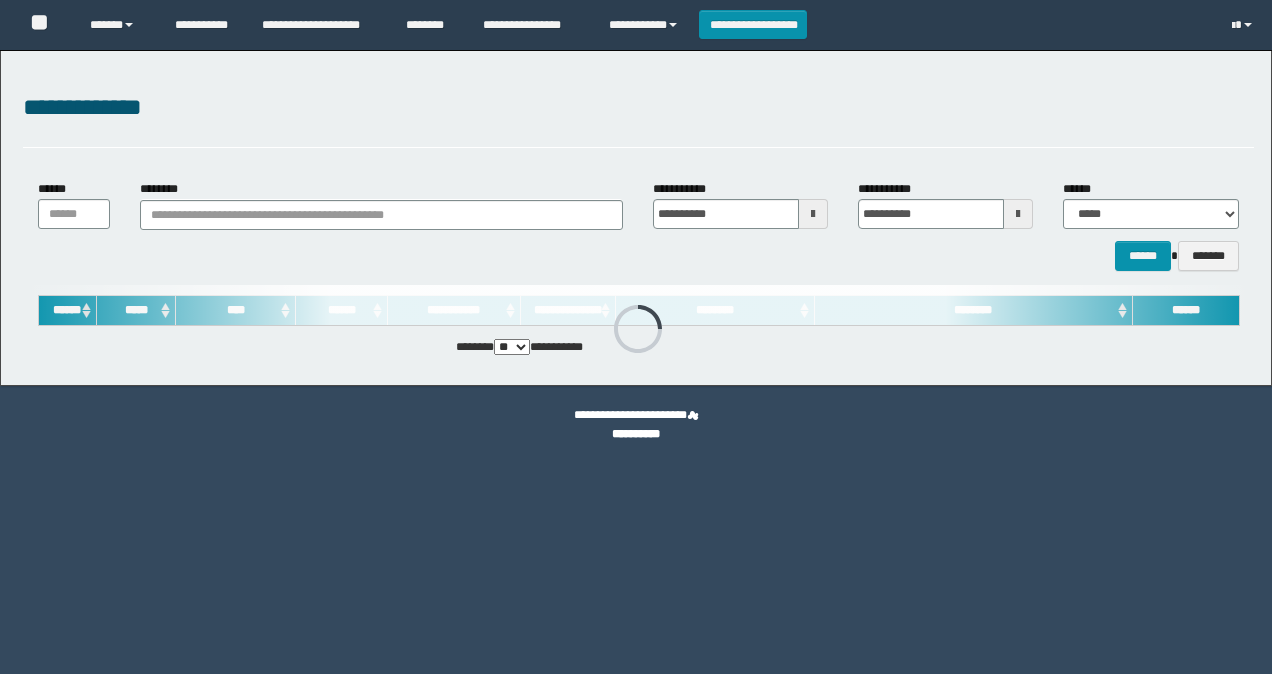 scroll, scrollTop: 0, scrollLeft: 0, axis: both 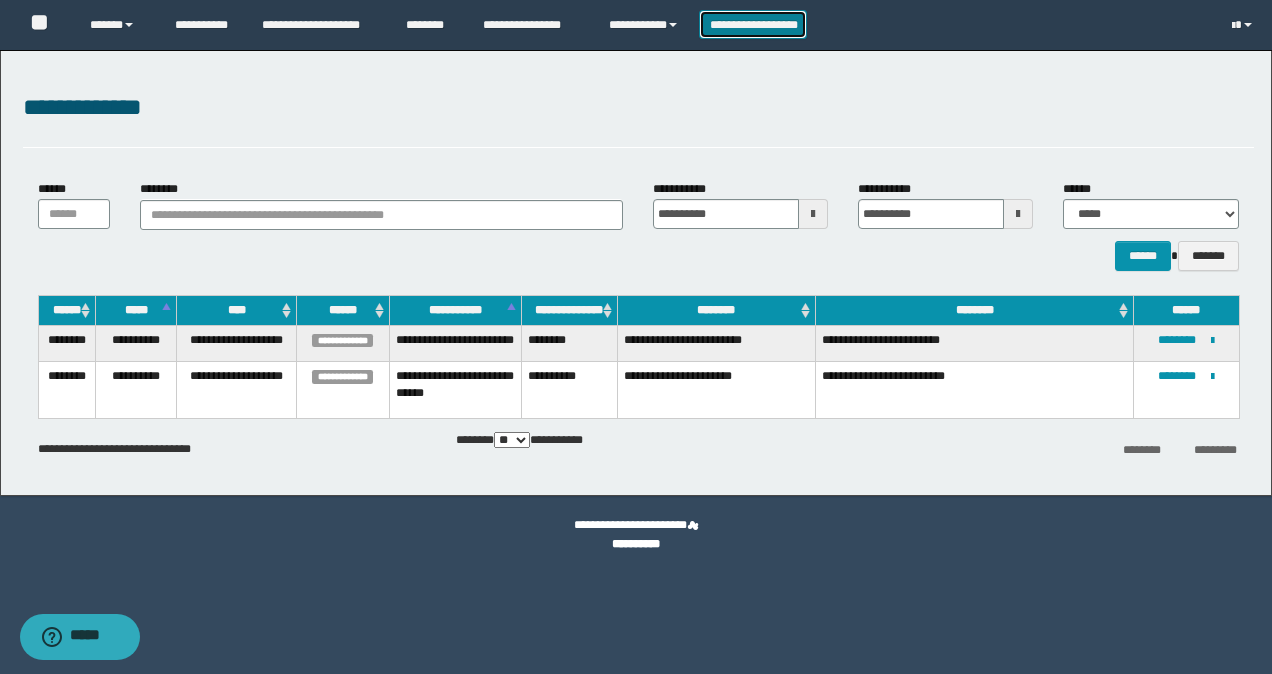 click on "**********" at bounding box center [753, 24] 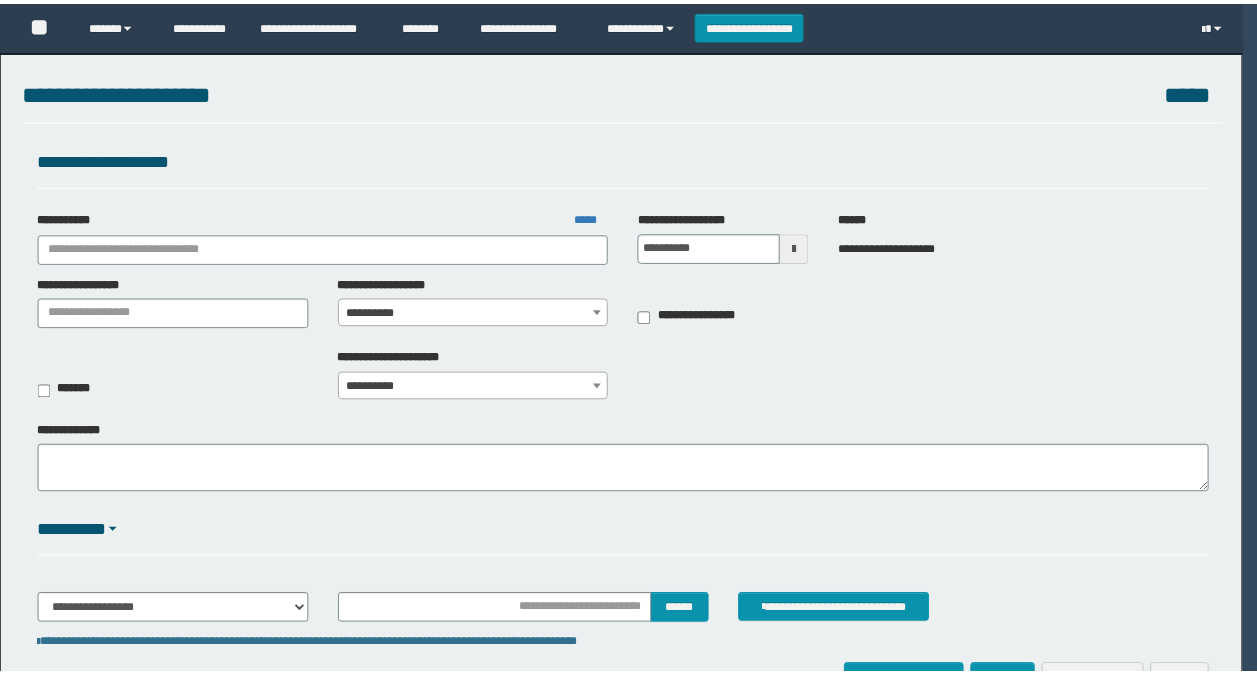scroll, scrollTop: 0, scrollLeft: 0, axis: both 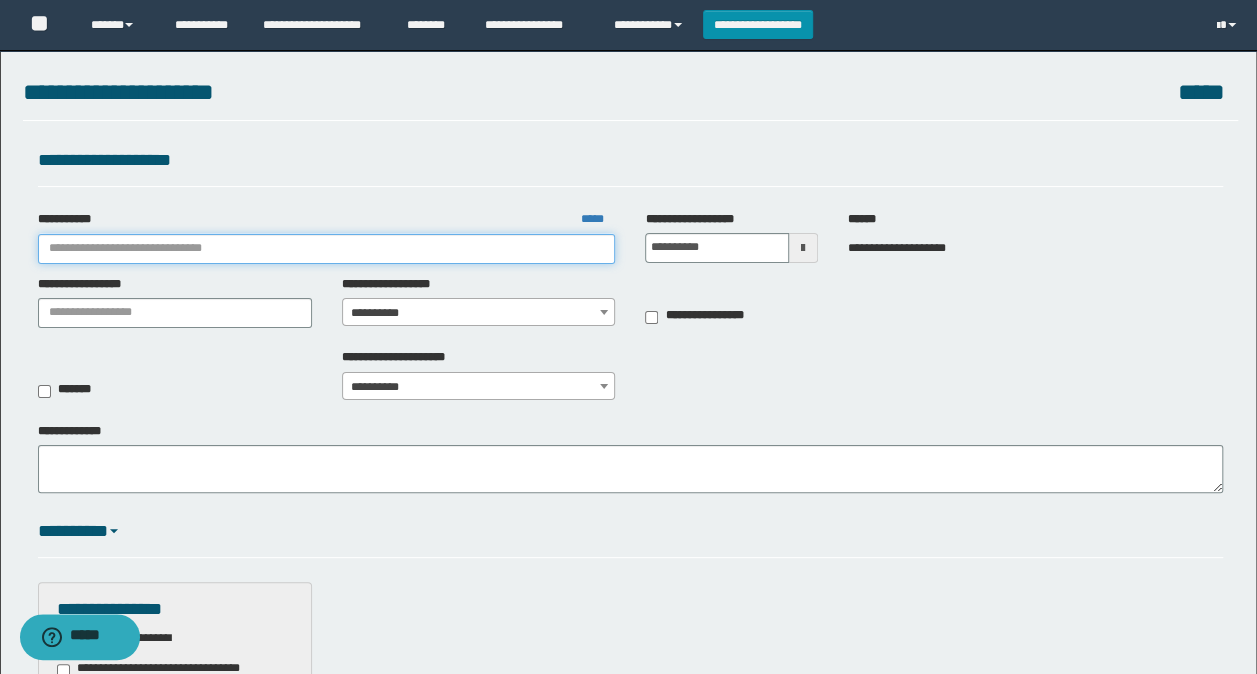 click on "**********" at bounding box center [327, 249] 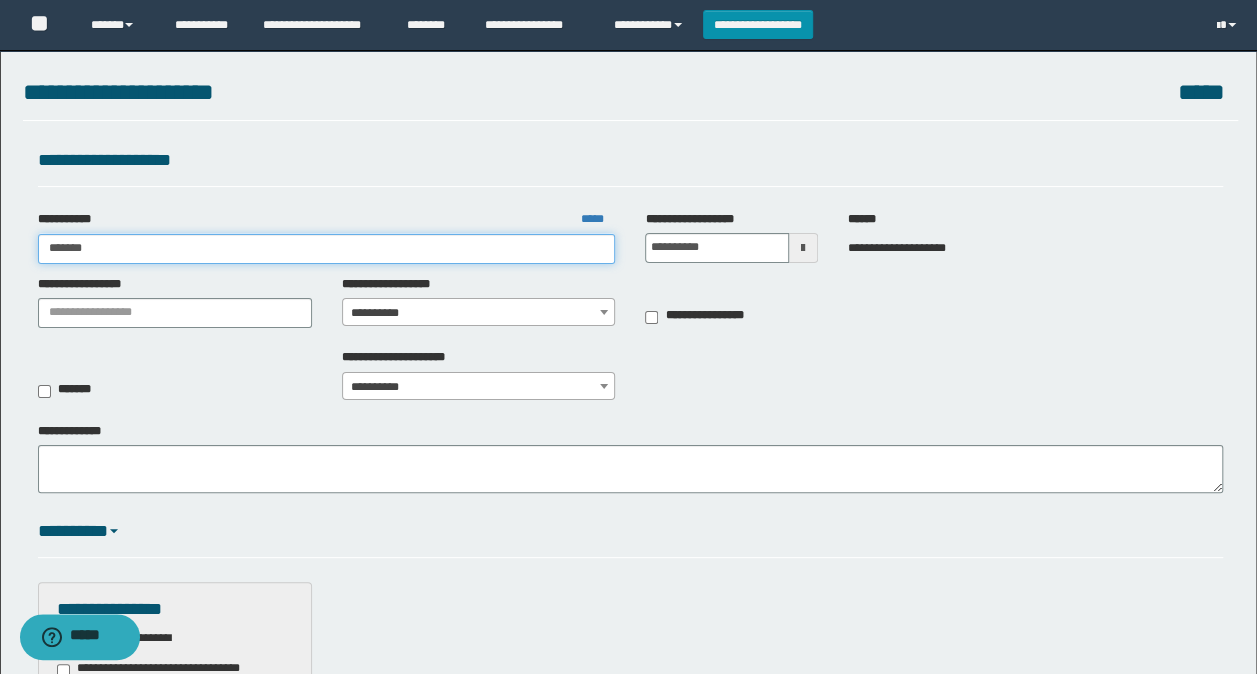 type on "********" 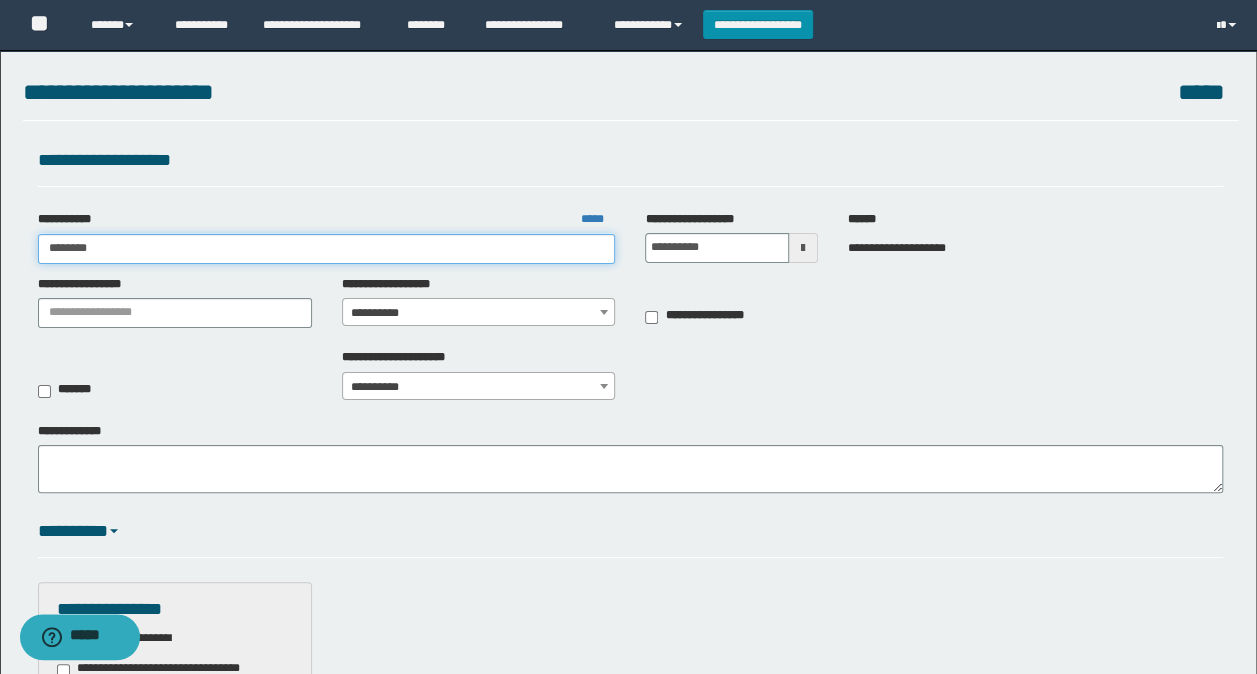 type on "********" 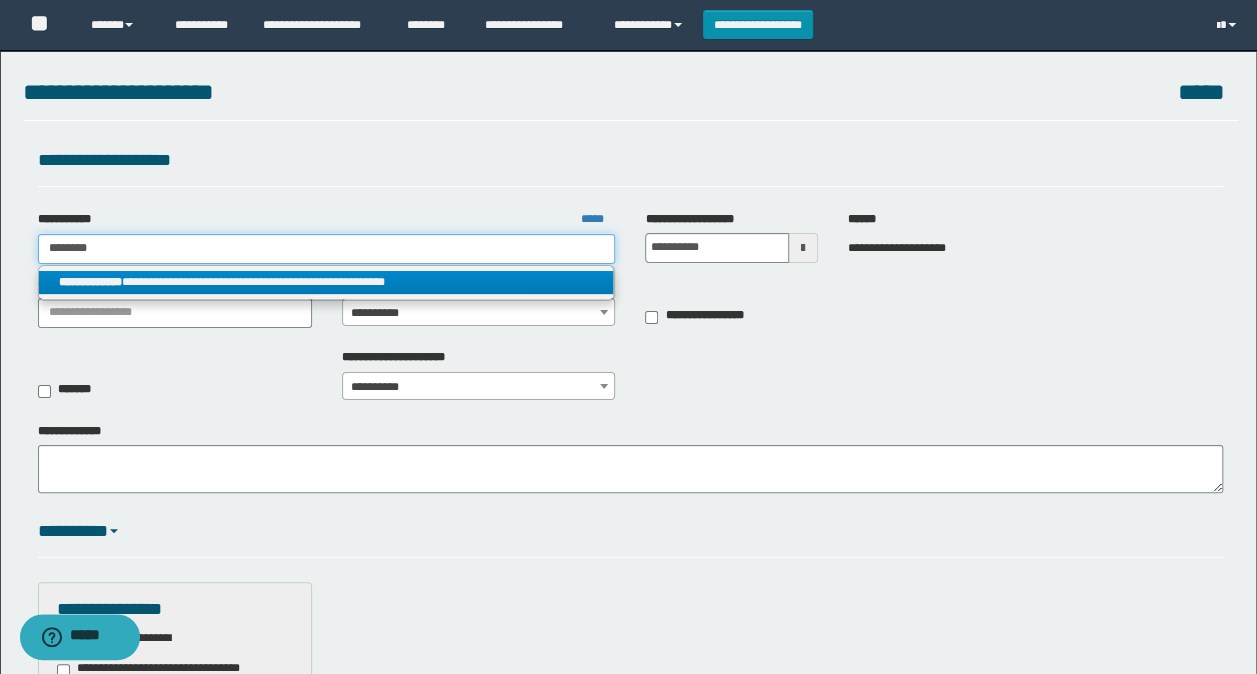 type on "********" 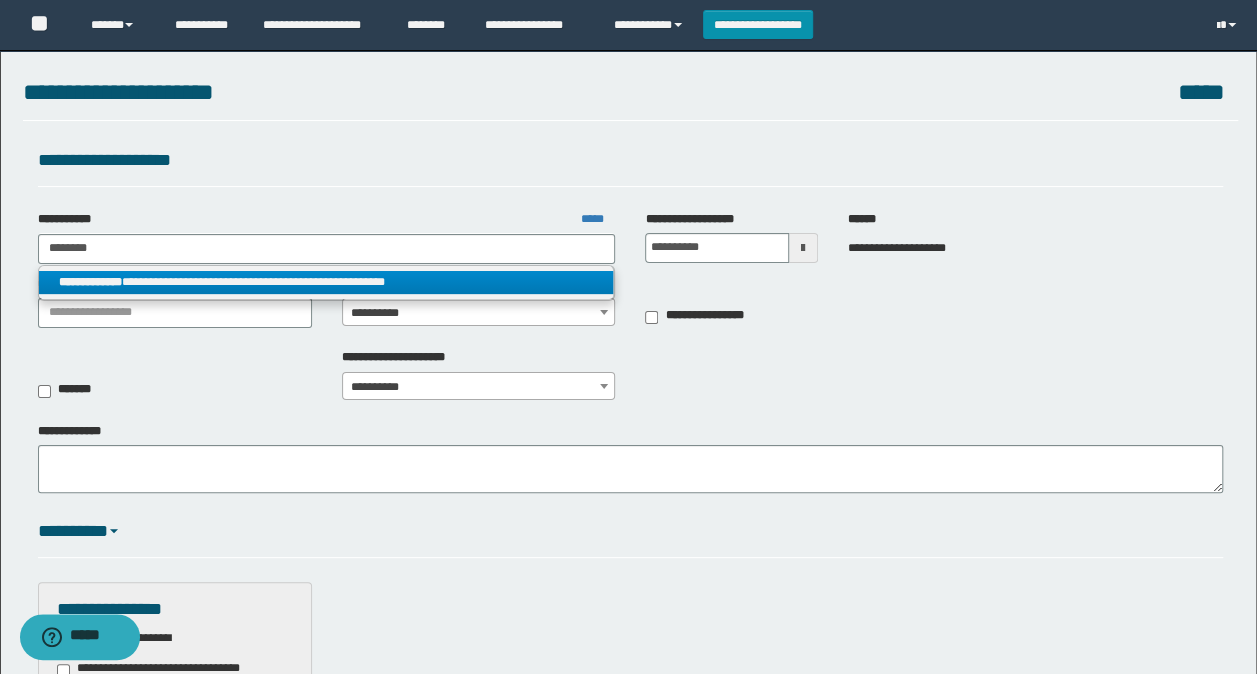 click on "**********" at bounding box center (326, 282) 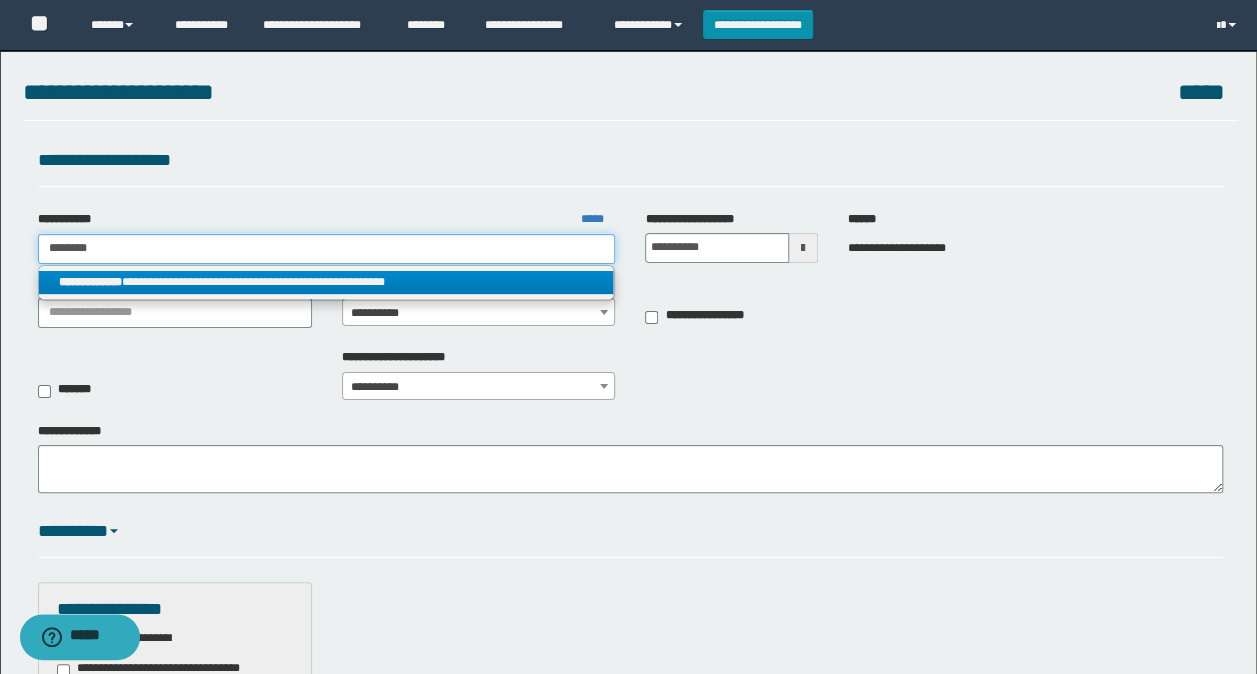 type 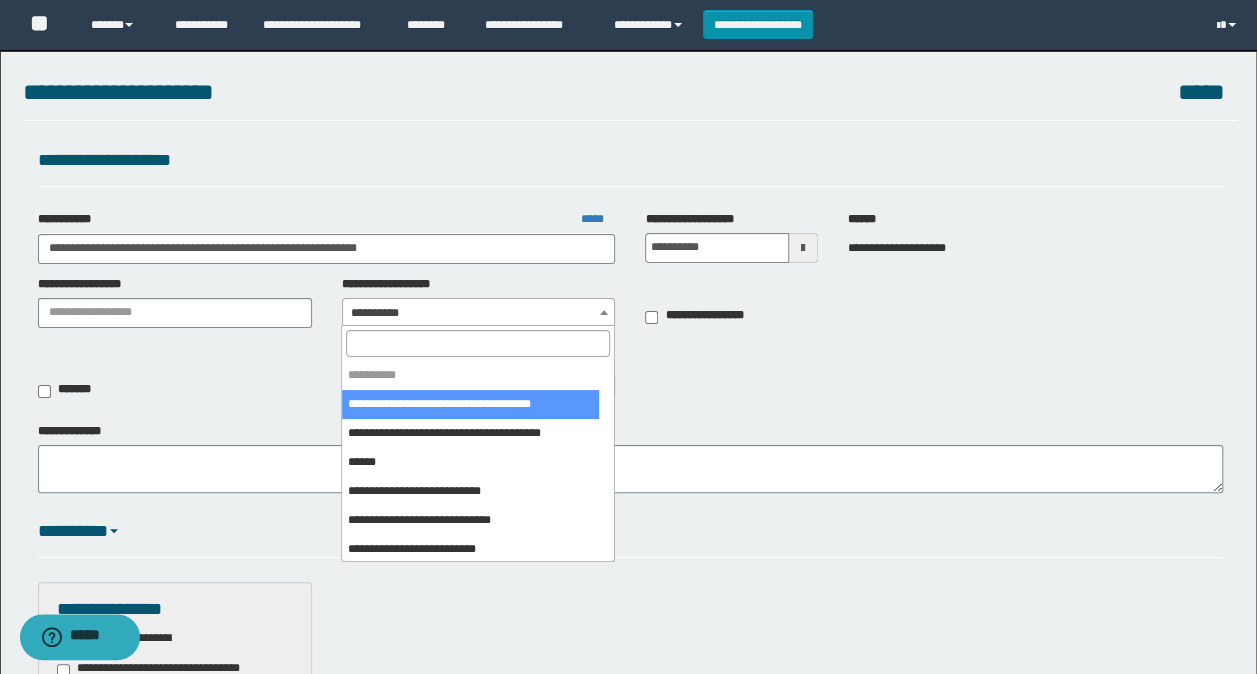 click on "**********" at bounding box center (479, 313) 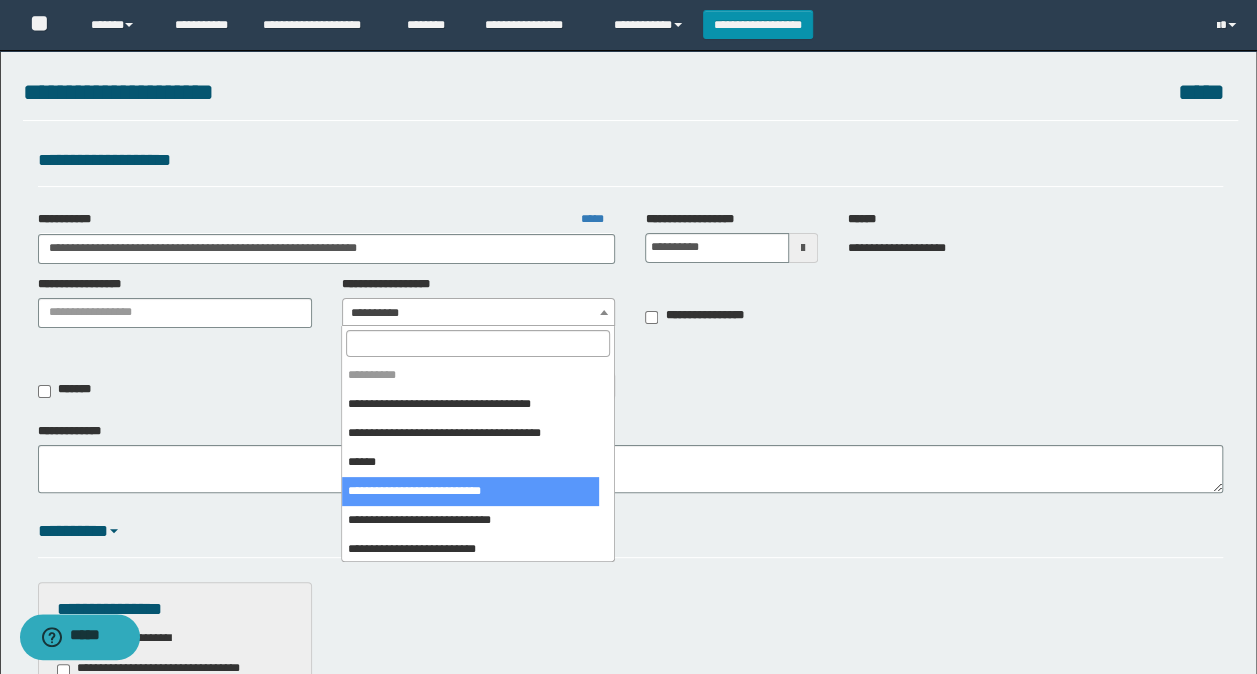 scroll, scrollTop: 100, scrollLeft: 0, axis: vertical 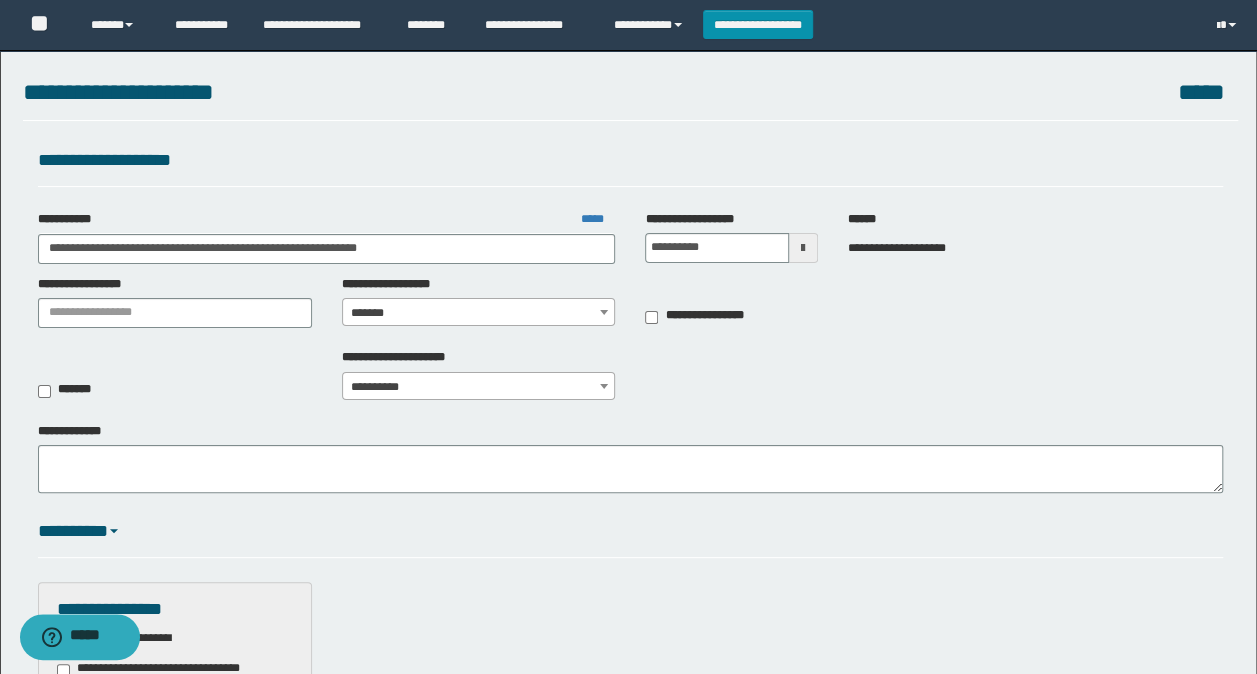 click on "*******" at bounding box center [479, 313] 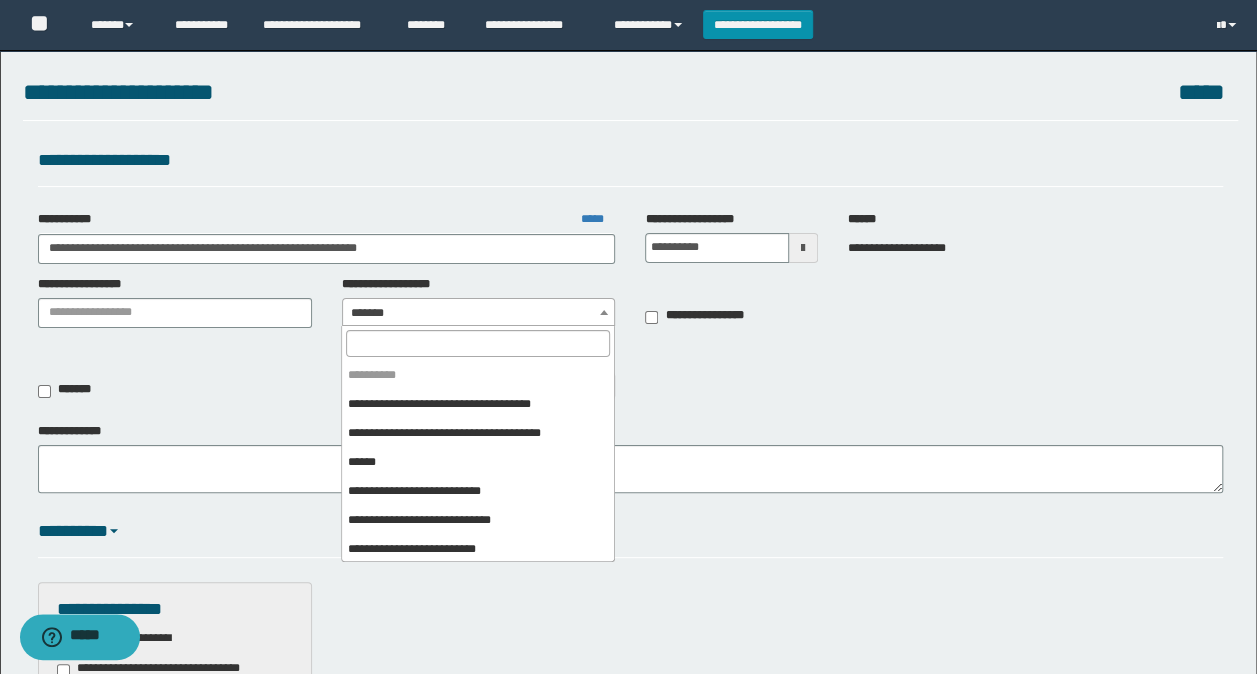 scroll, scrollTop: 146, scrollLeft: 0, axis: vertical 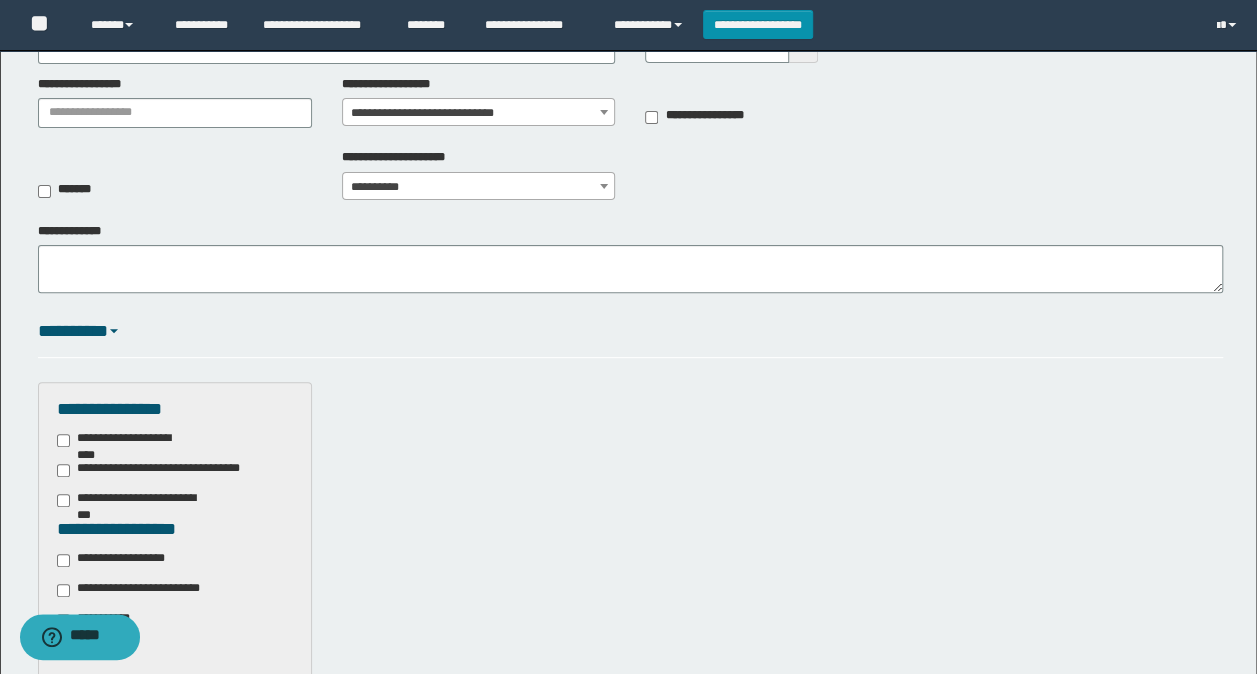 click on "**********" at bounding box center (479, 113) 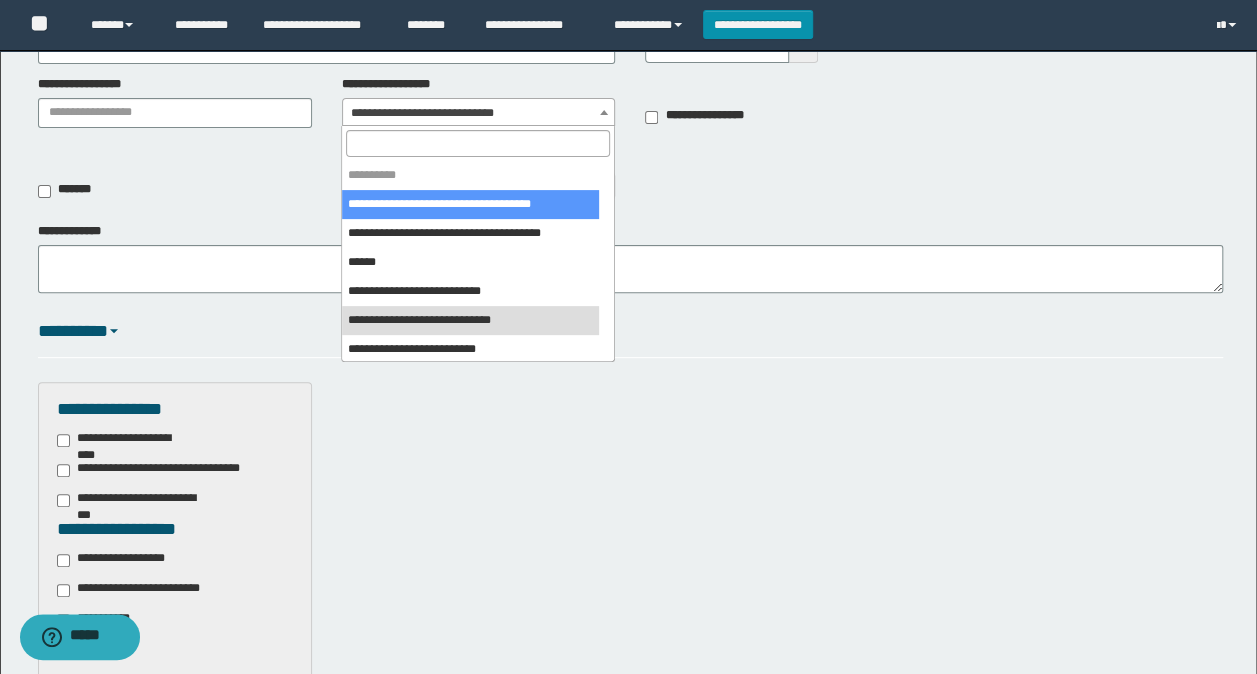 drag, startPoint x: 503, startPoint y: 202, endPoint x: 525, endPoint y: 224, distance: 31.112698 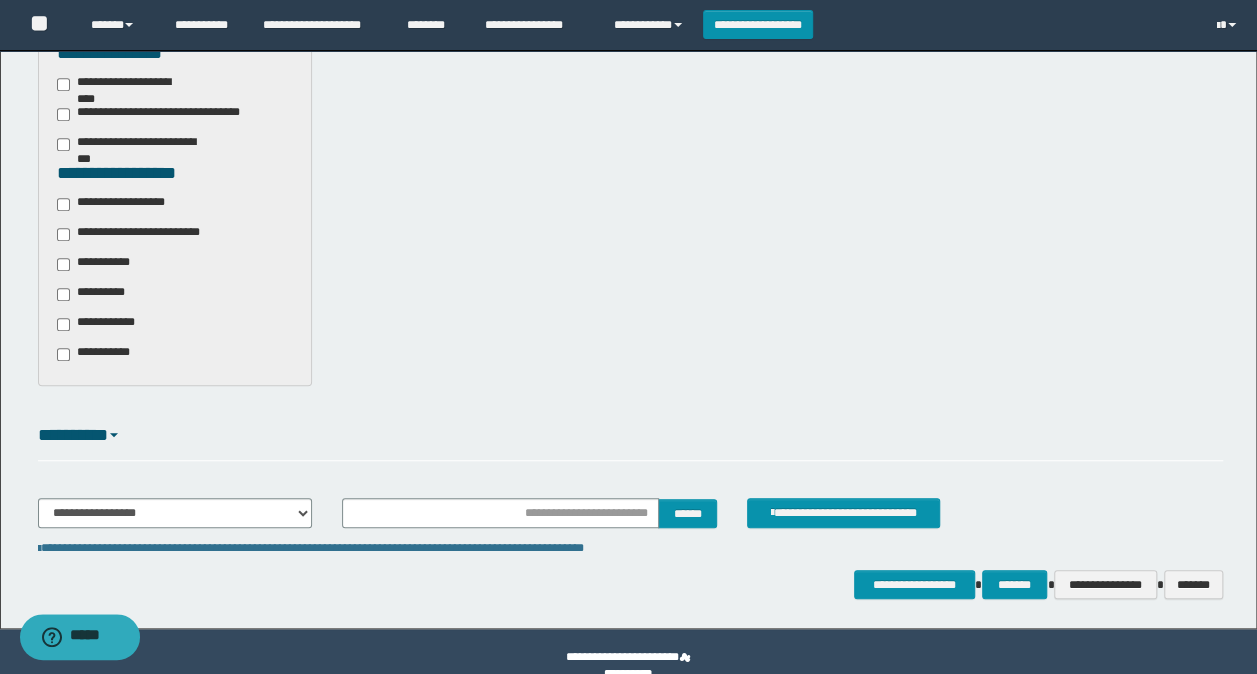 scroll, scrollTop: 585, scrollLeft: 0, axis: vertical 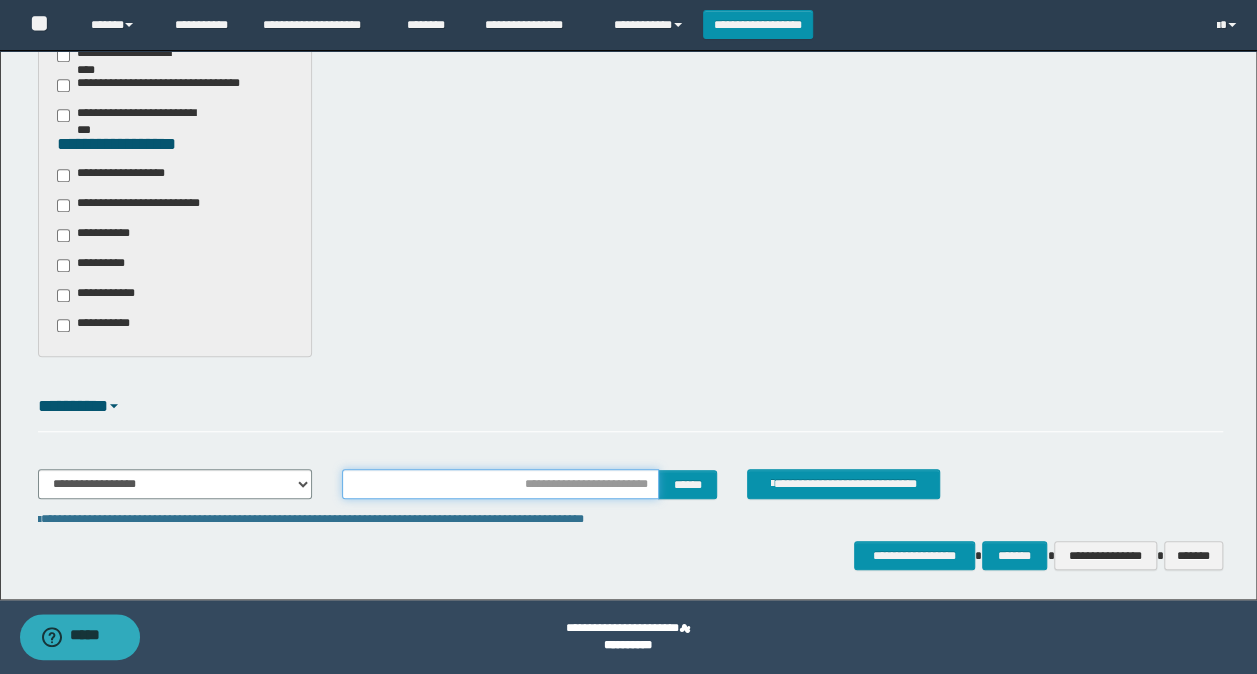 click at bounding box center [501, 484] 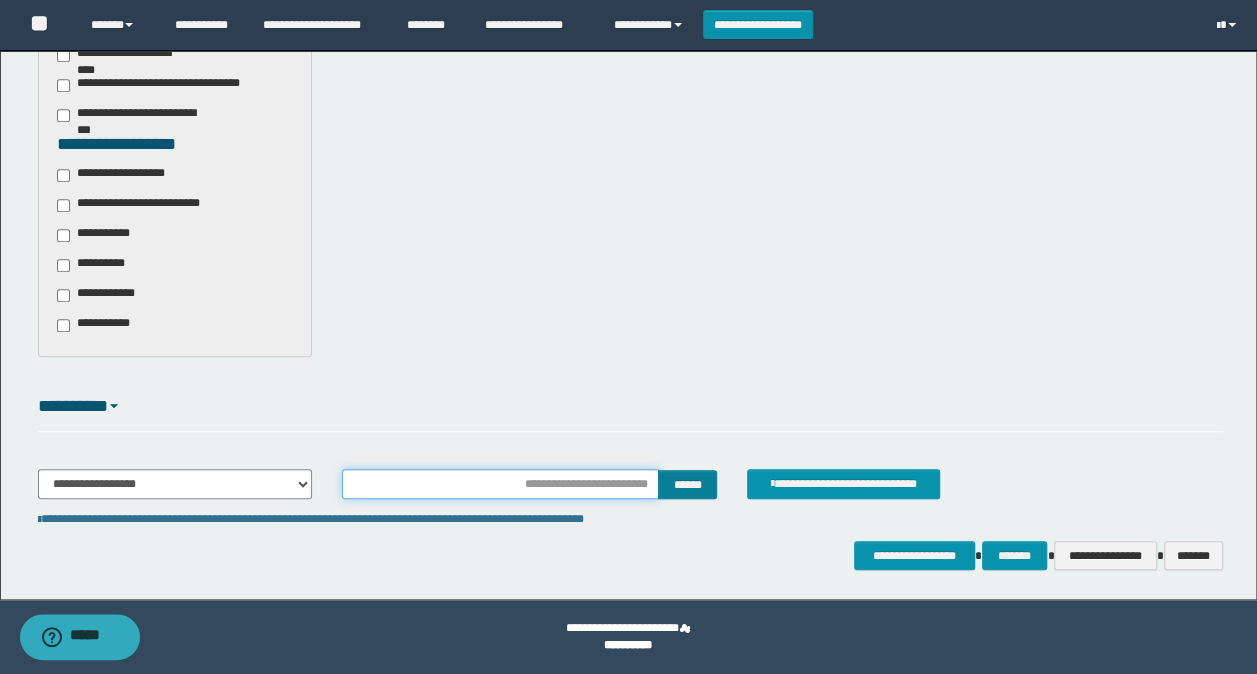 type on "**********" 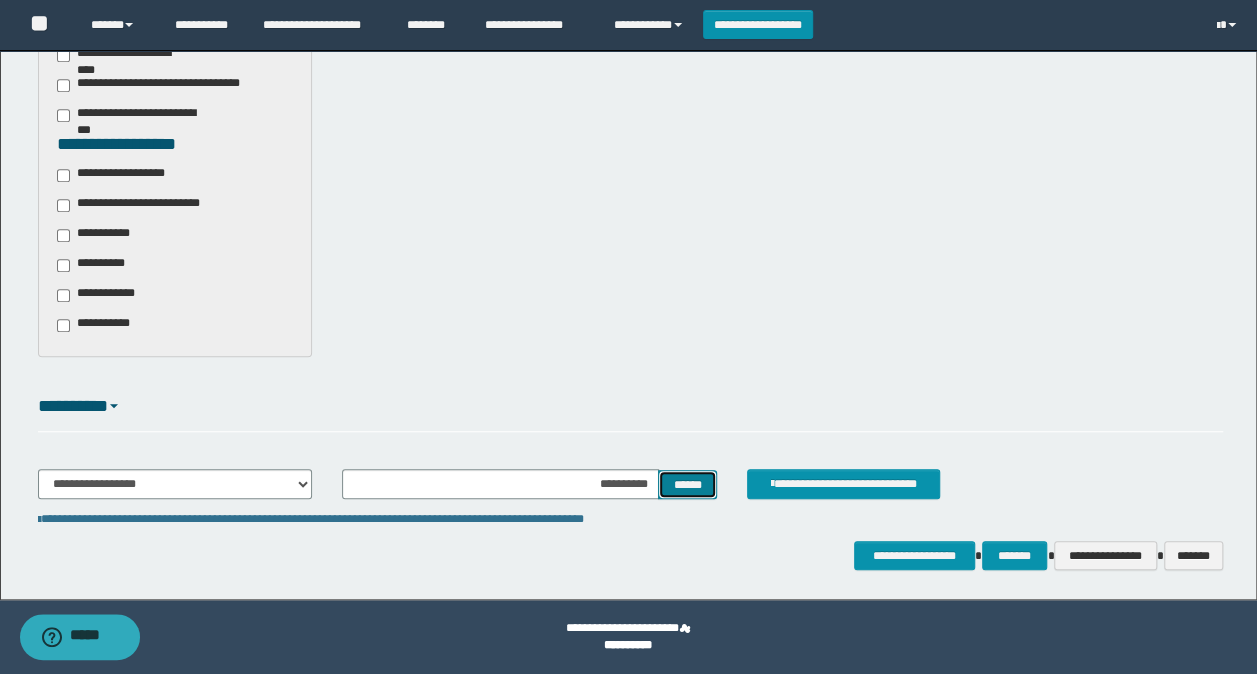 click on "******" at bounding box center [687, 484] 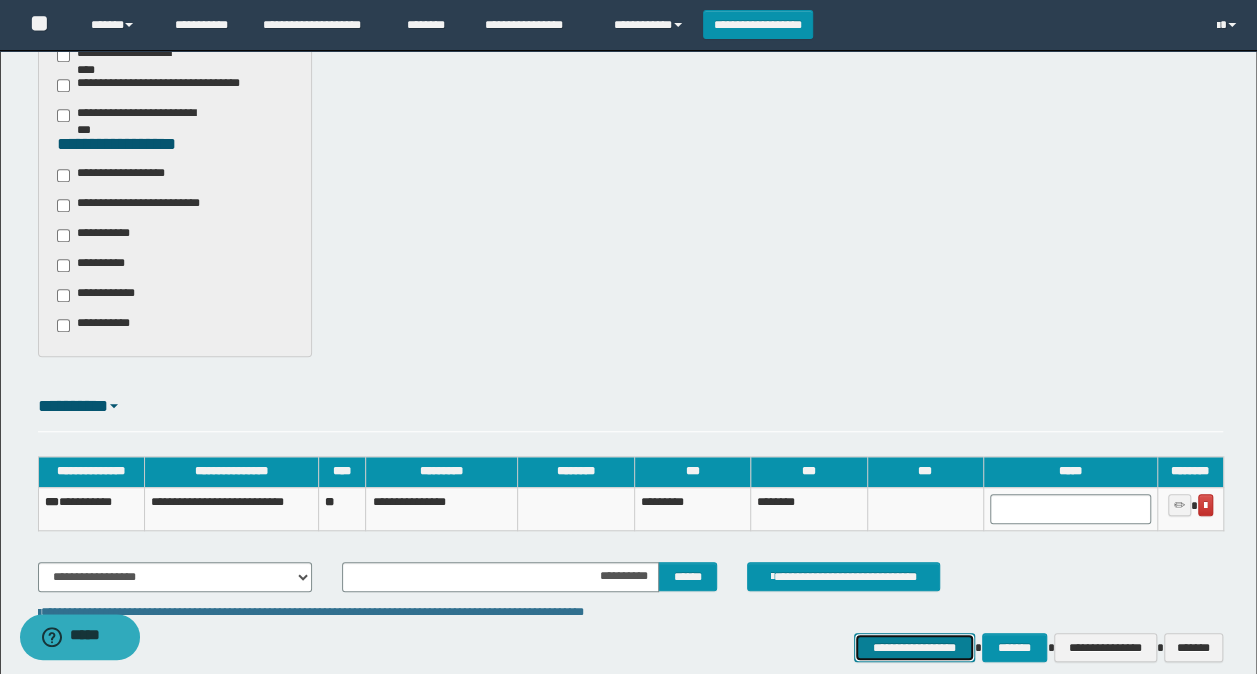click on "**********" at bounding box center [914, 647] 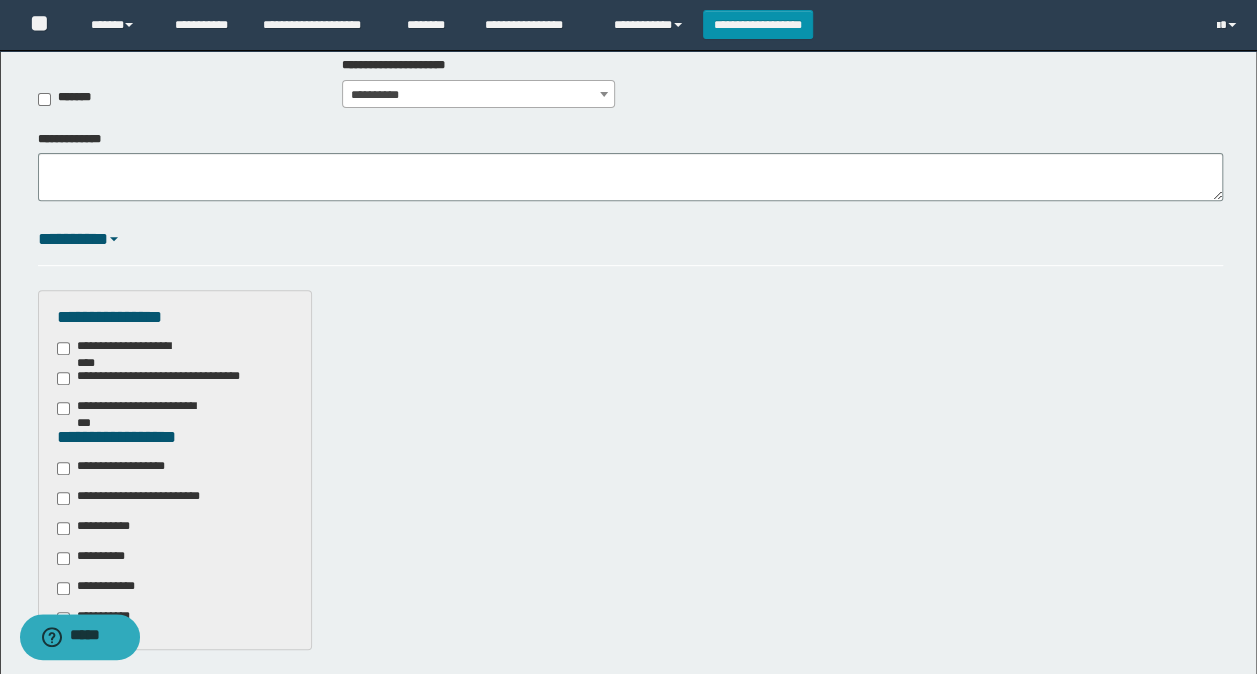 scroll, scrollTop: 285, scrollLeft: 0, axis: vertical 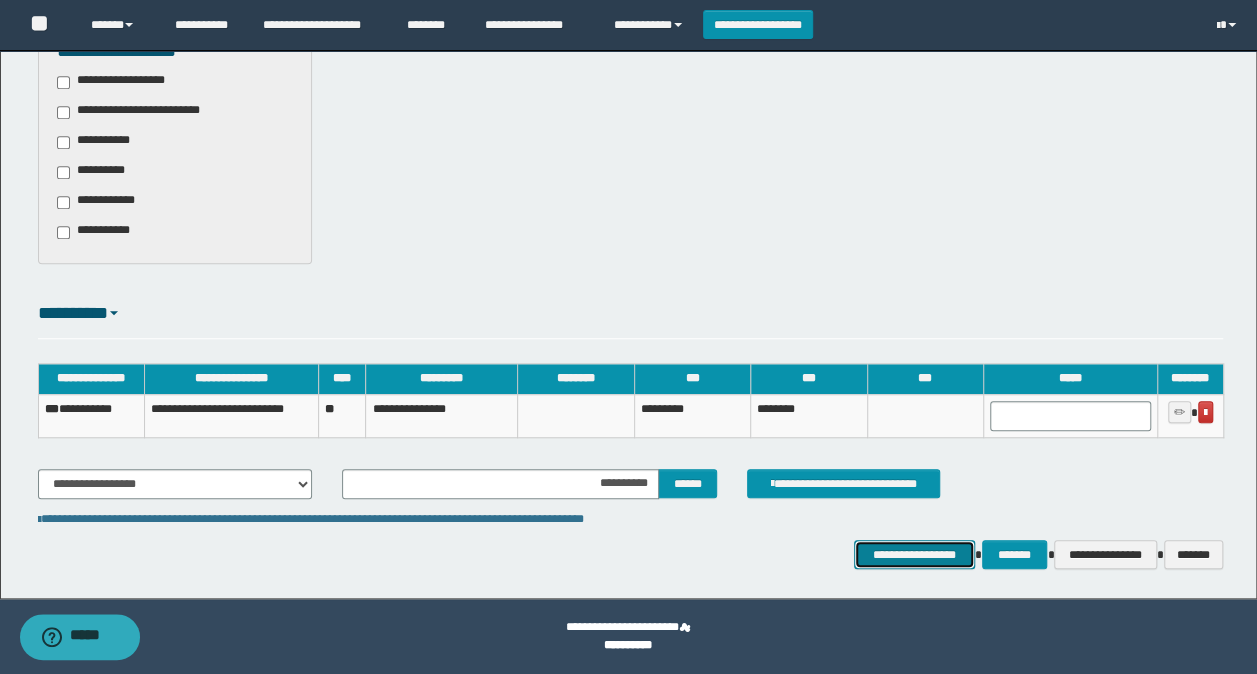 click on "**********" at bounding box center (914, 554) 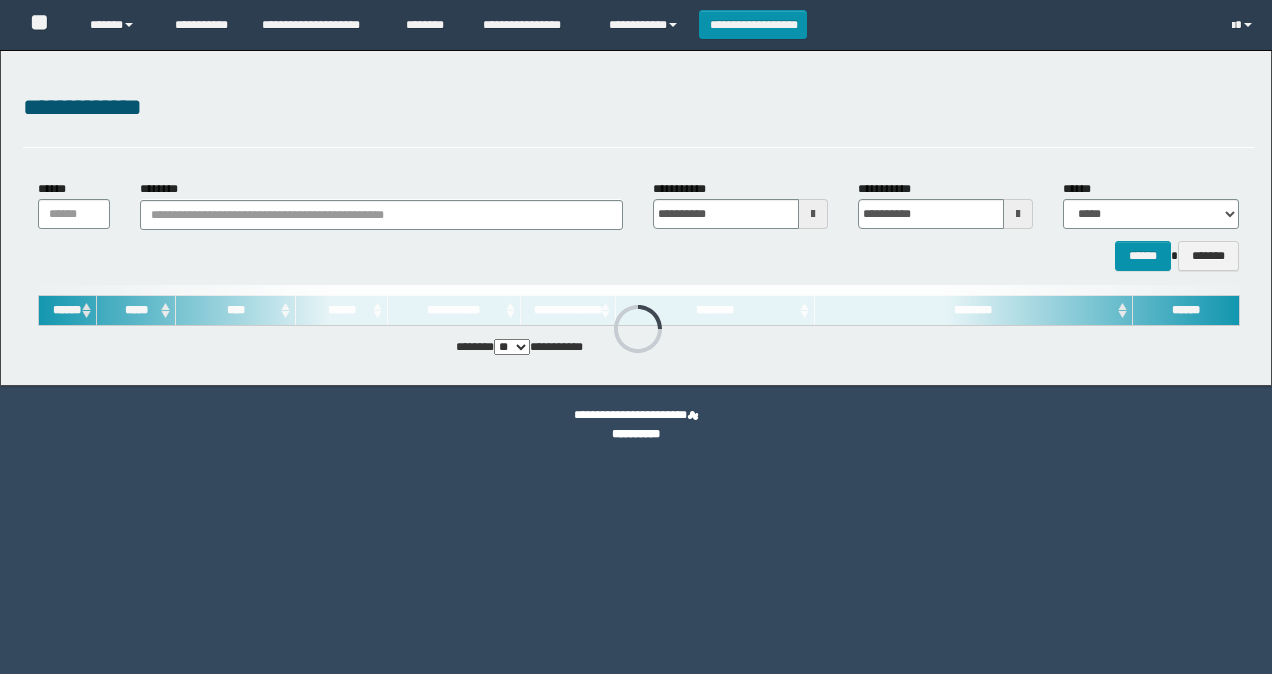 scroll, scrollTop: 0, scrollLeft: 0, axis: both 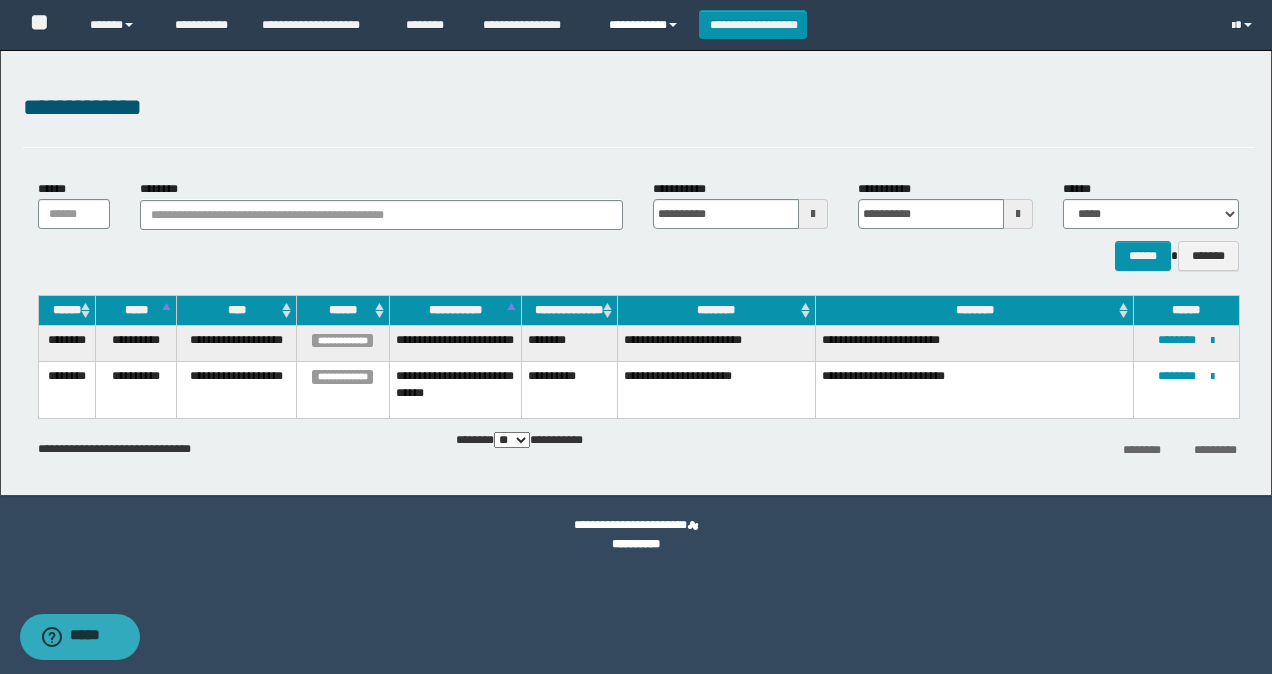 click on "**********" at bounding box center (646, 25) 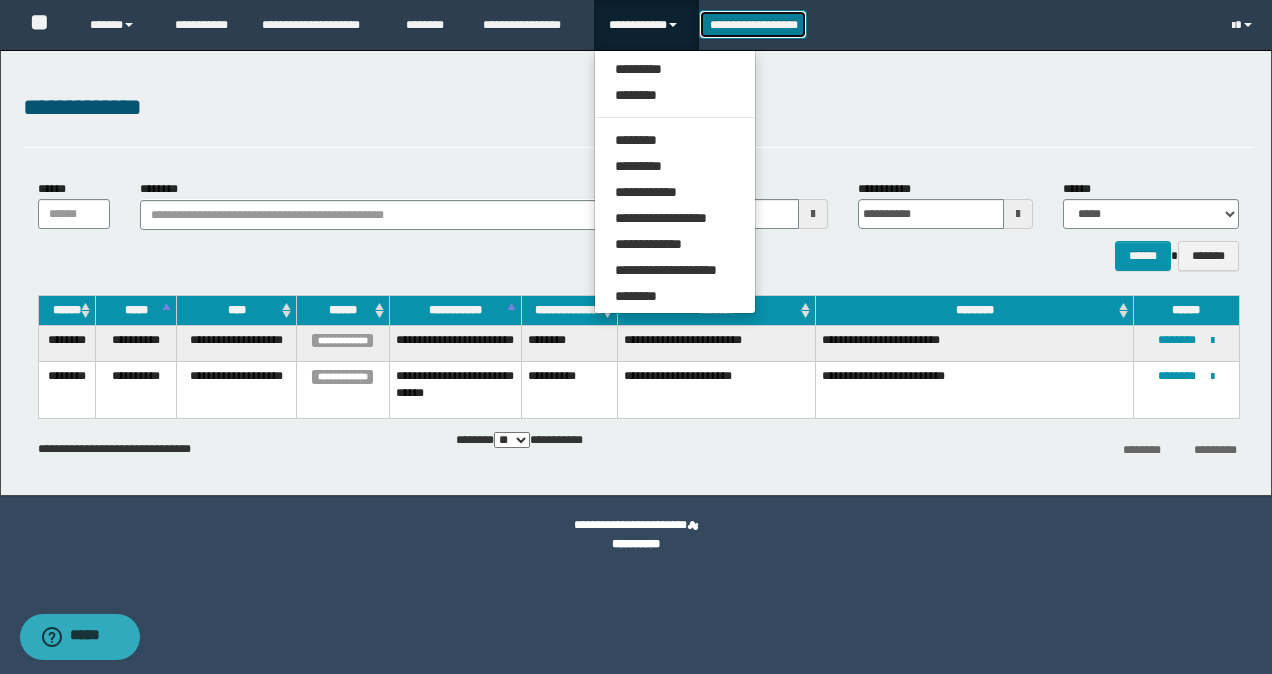 click on "**********" at bounding box center (753, 24) 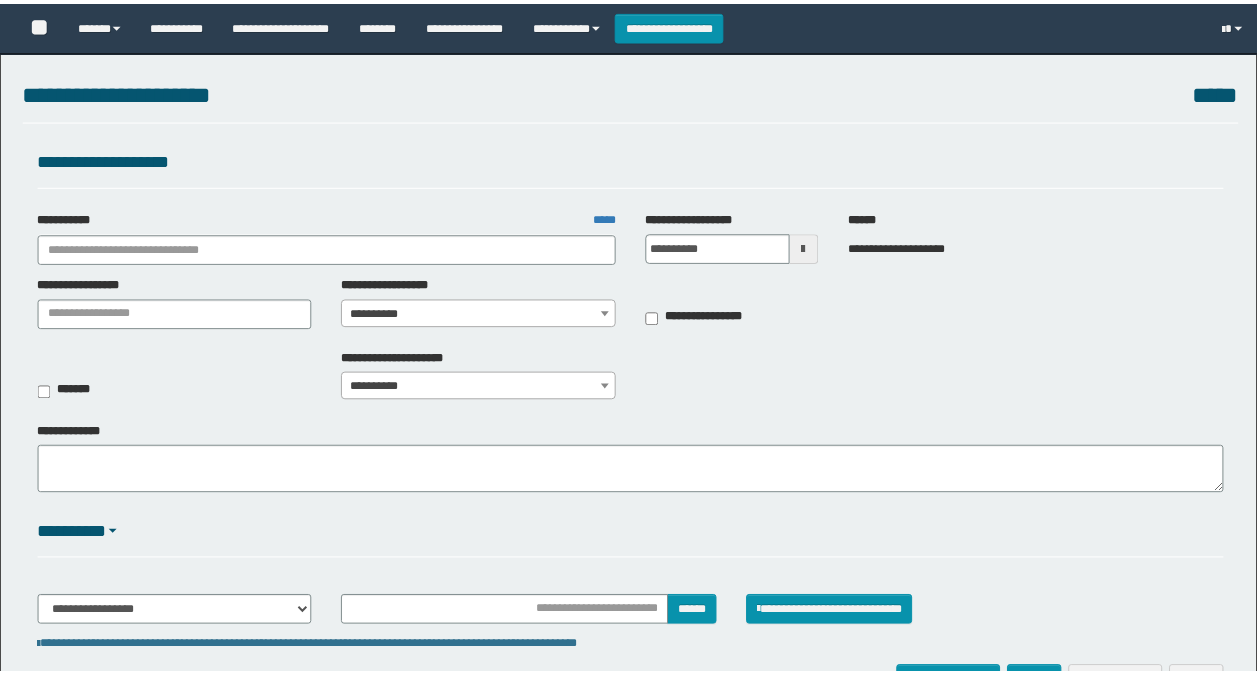 scroll, scrollTop: 0, scrollLeft: 0, axis: both 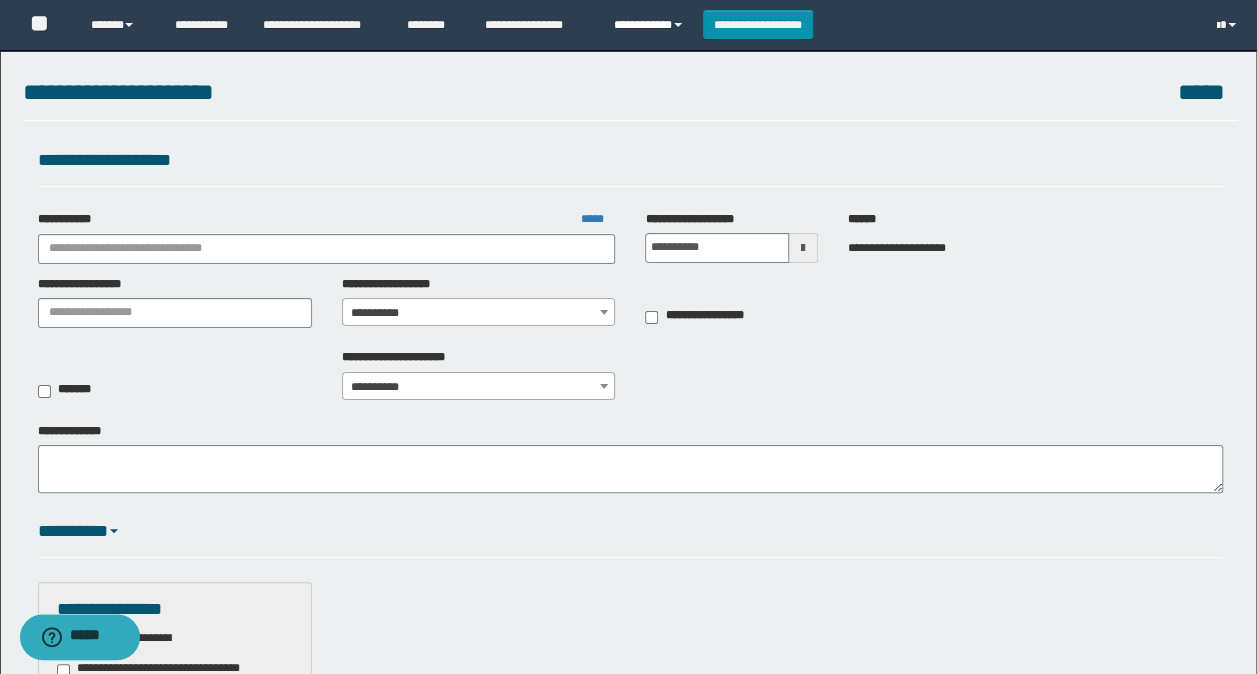 click on "**********" at bounding box center [651, 25] 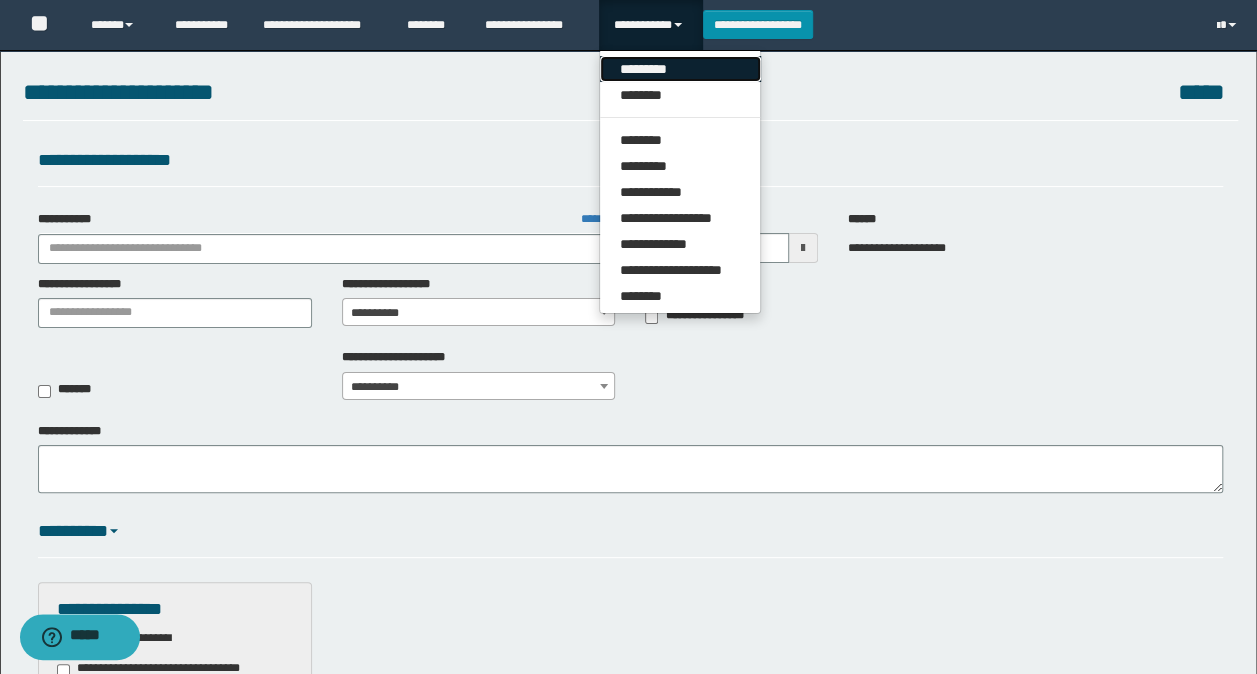 click on "*********" at bounding box center [680, 69] 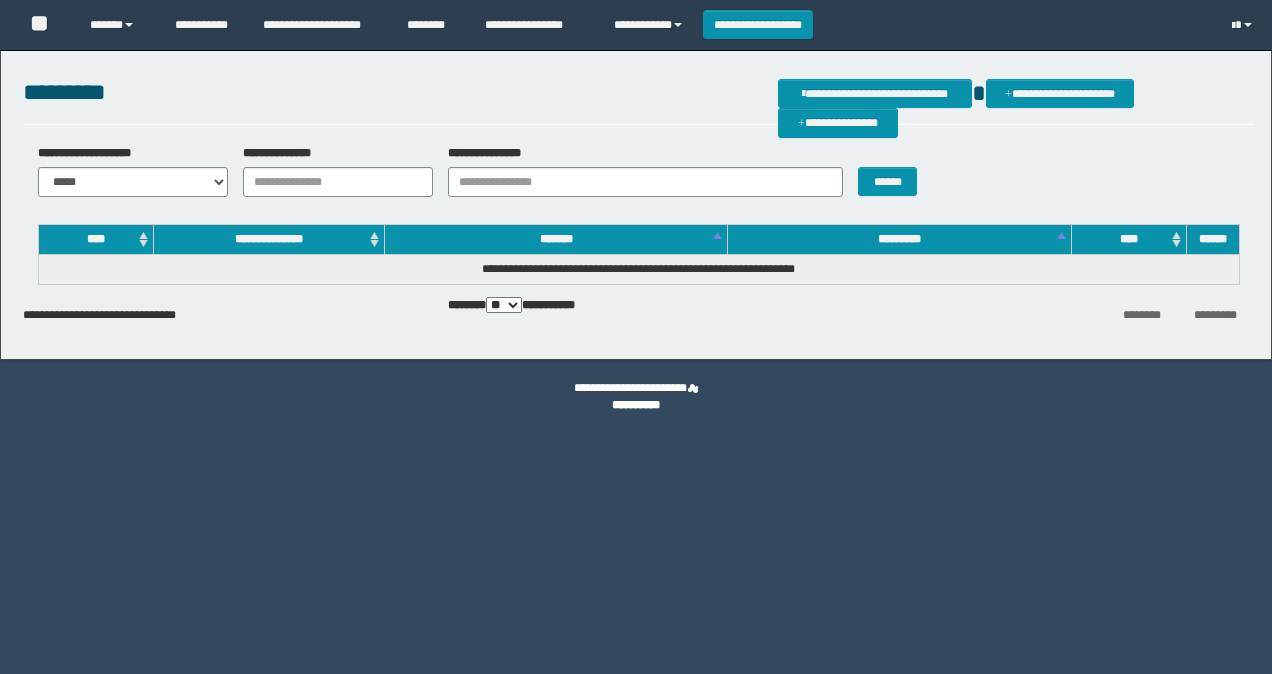 scroll, scrollTop: 0, scrollLeft: 0, axis: both 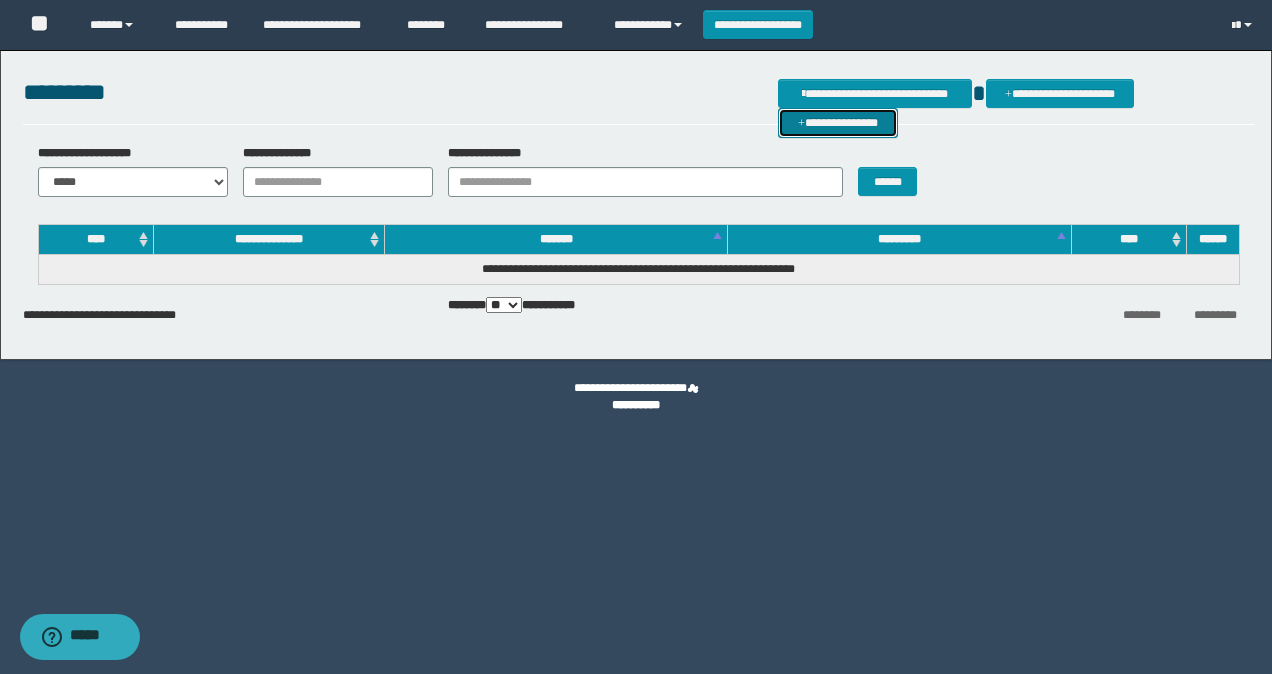 click on "**********" at bounding box center (838, 122) 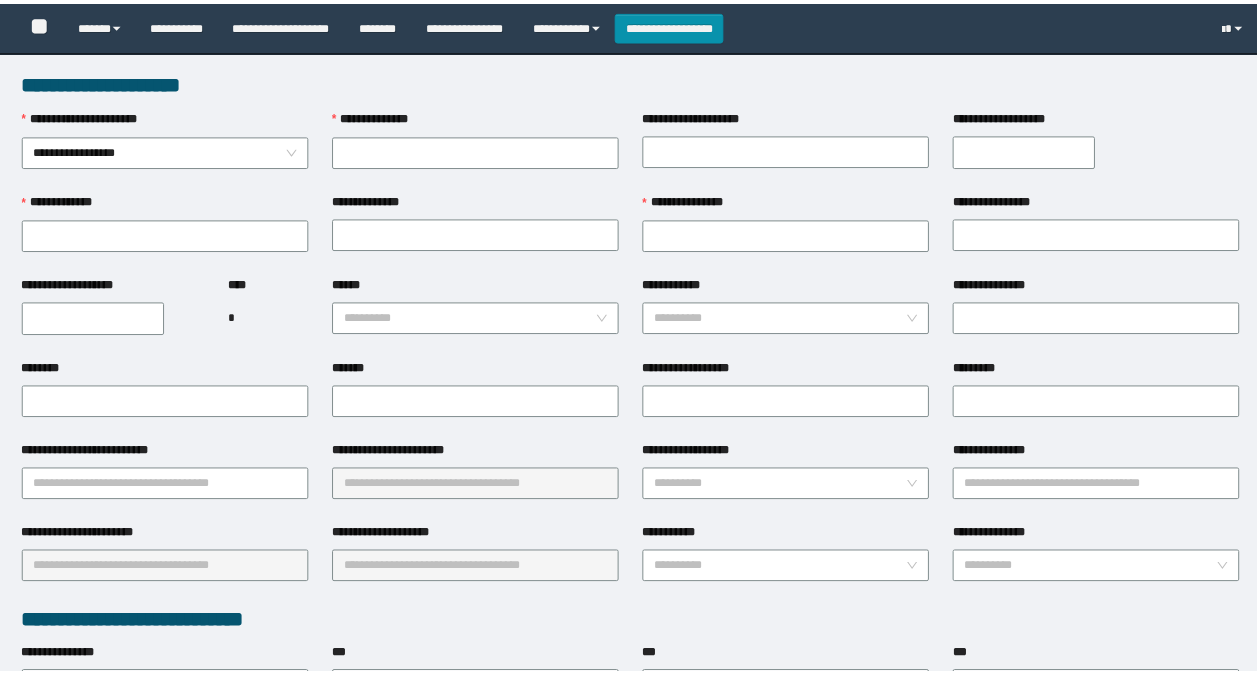 scroll, scrollTop: 0, scrollLeft: 0, axis: both 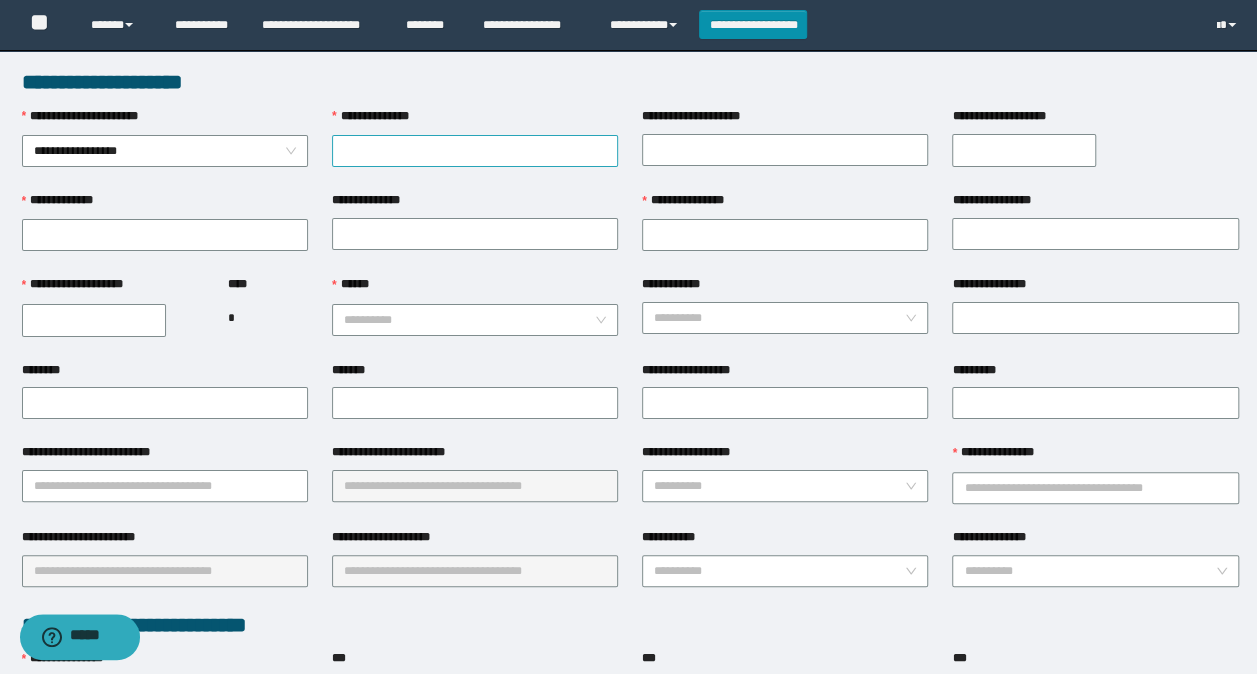 click on "**********" at bounding box center [475, 151] 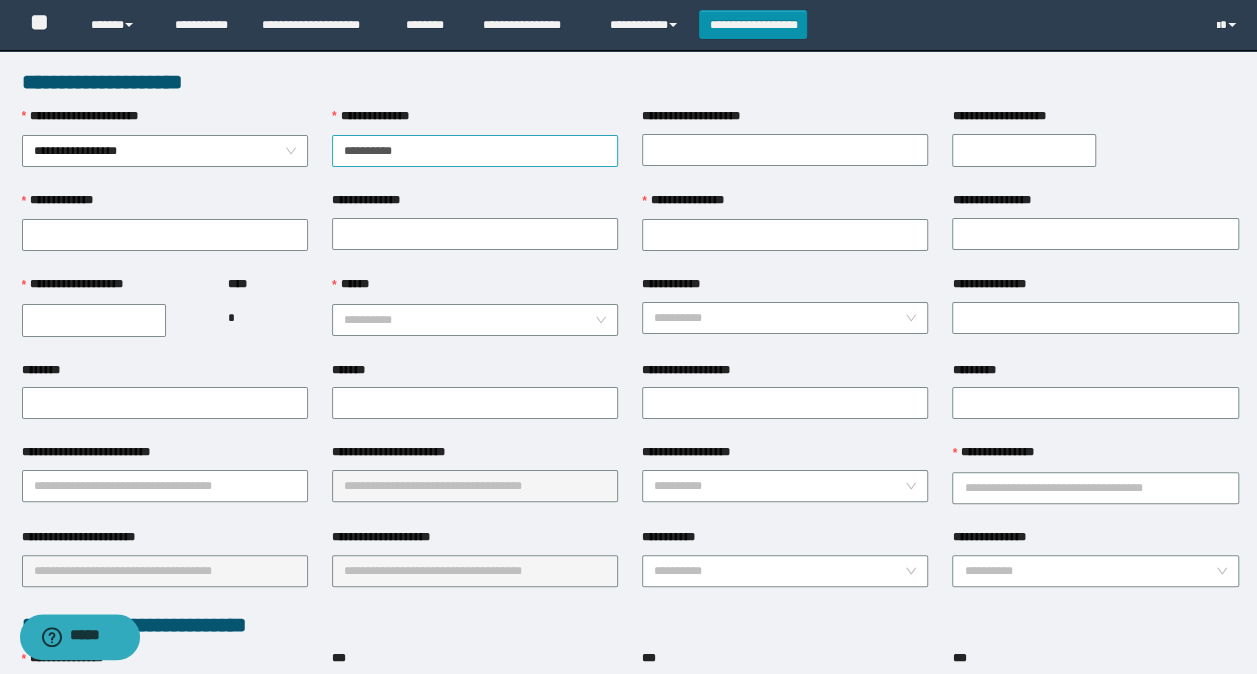 click on "**********" at bounding box center [475, 151] 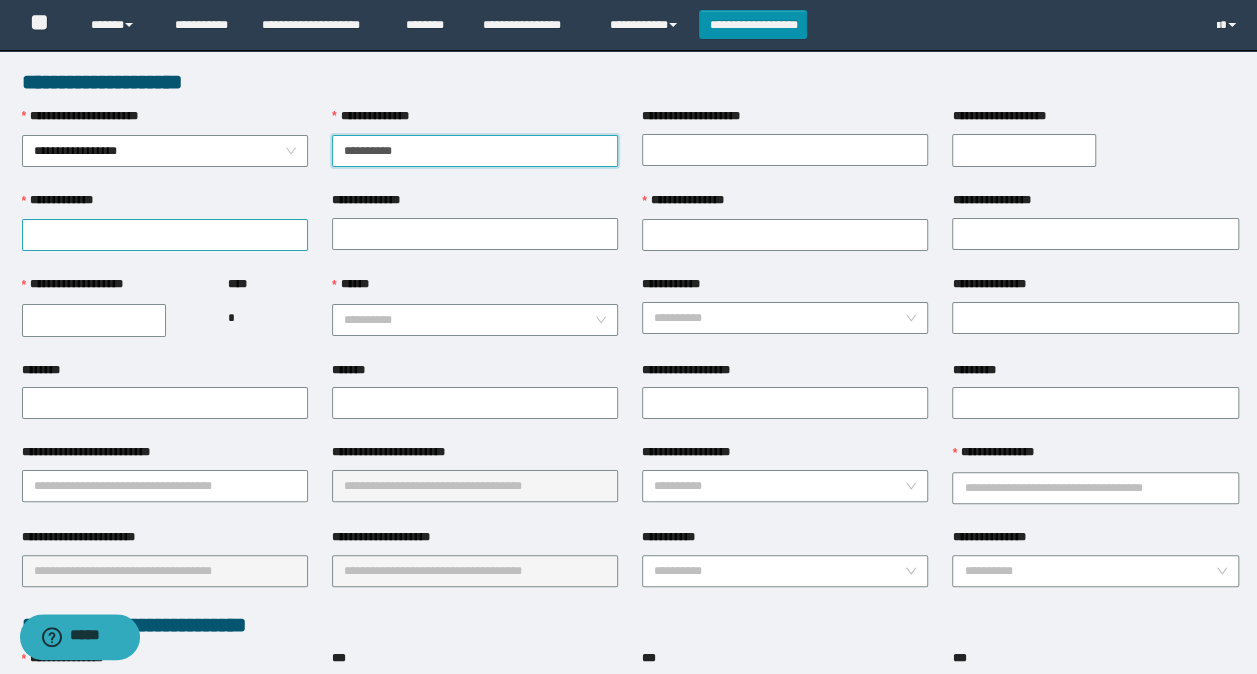 type on "**********" 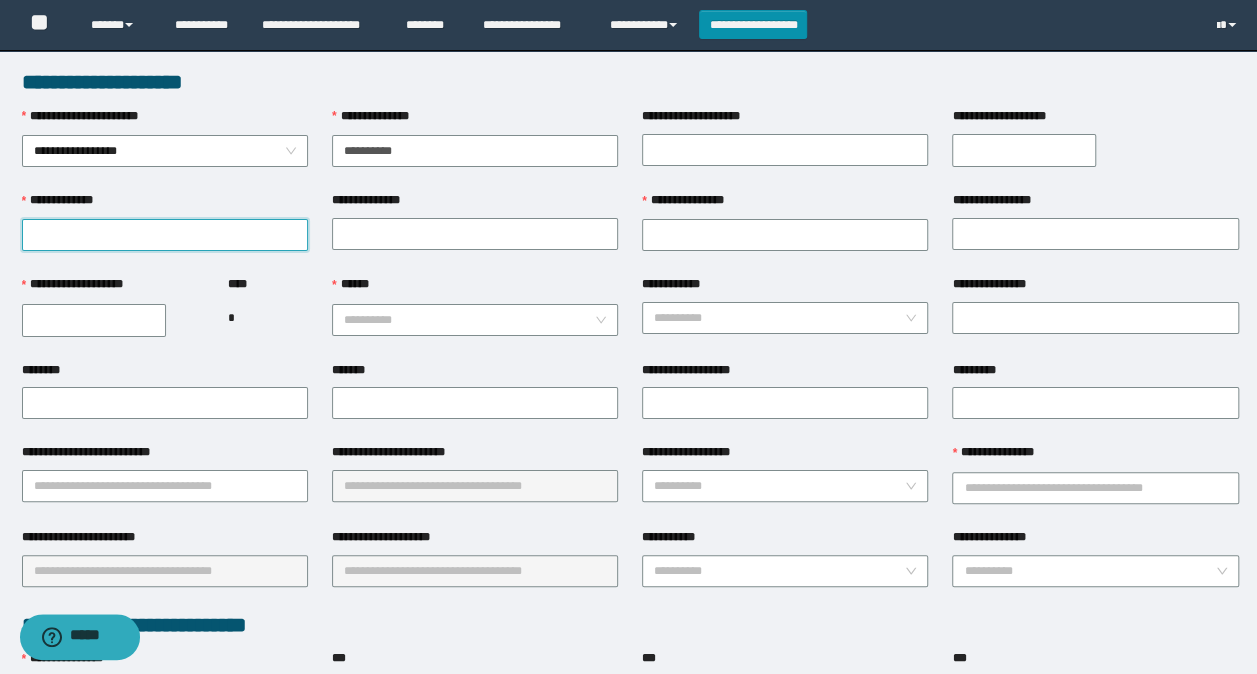 click on "**********" at bounding box center [165, 235] 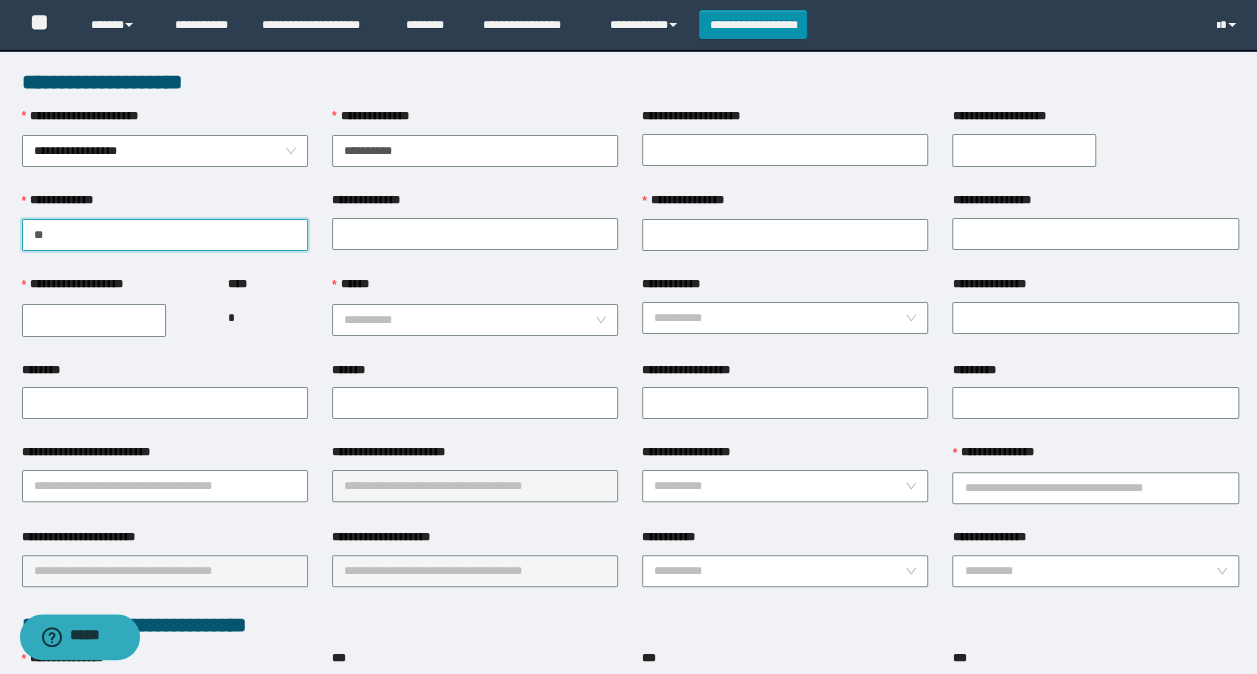type on "*" 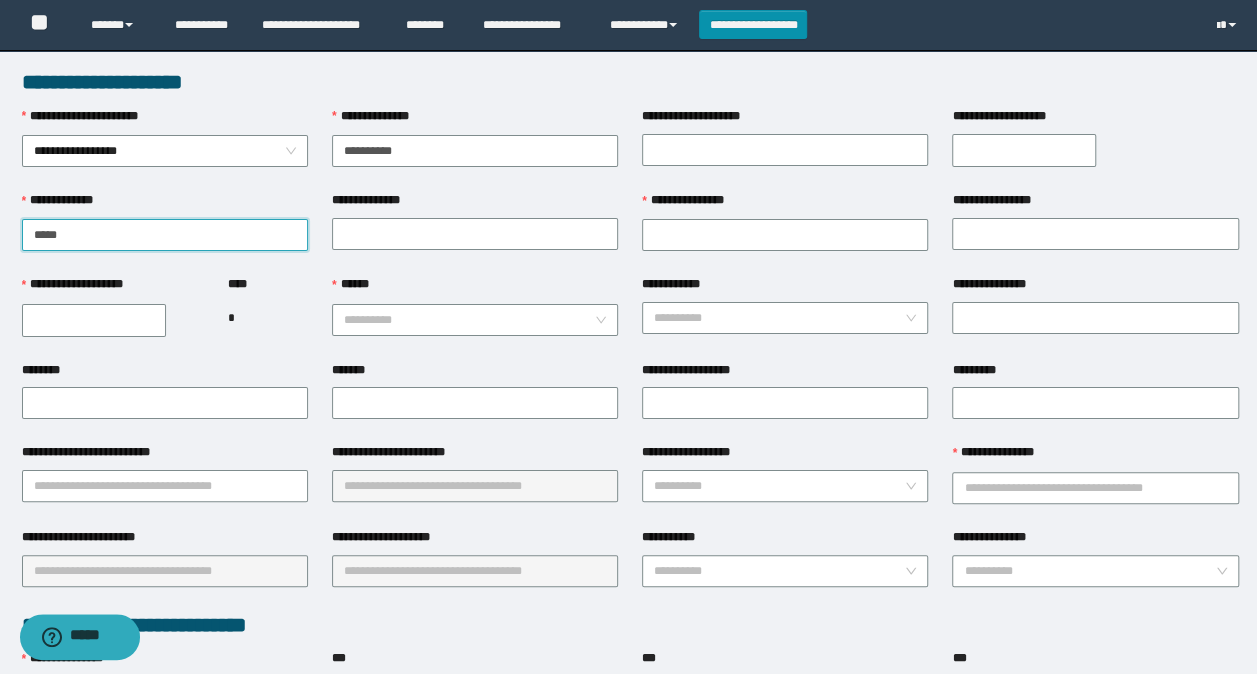 type on "****" 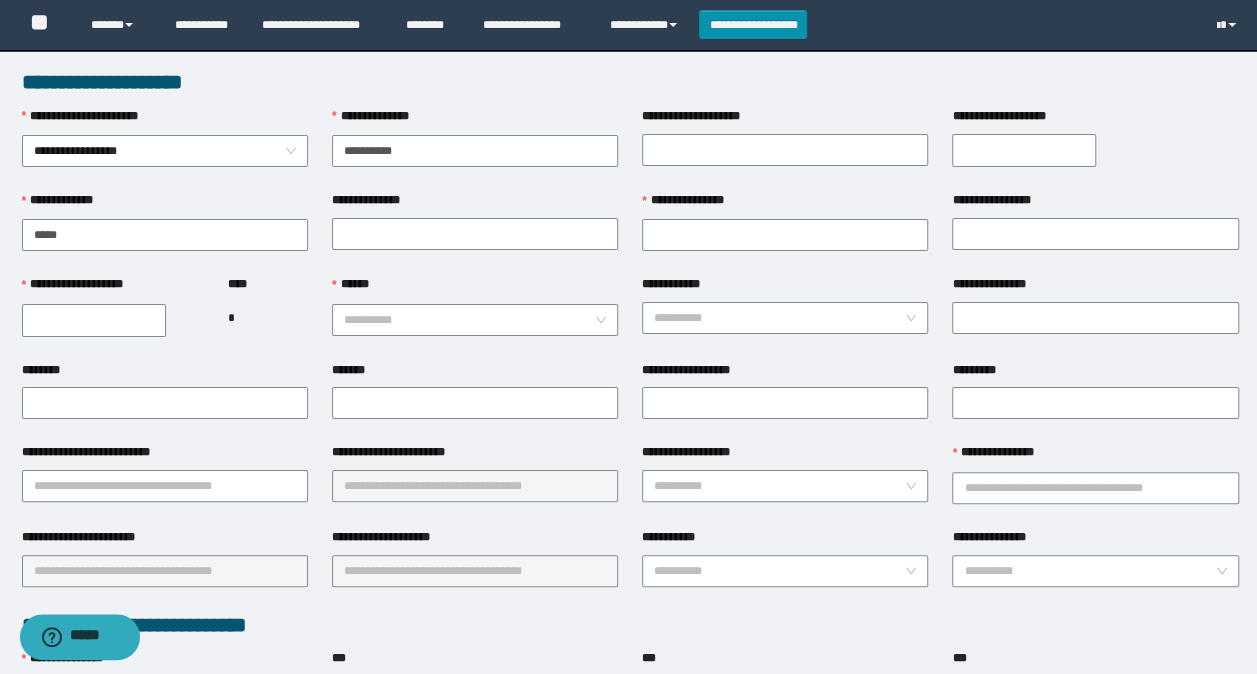 click at bounding box center [475, 234] 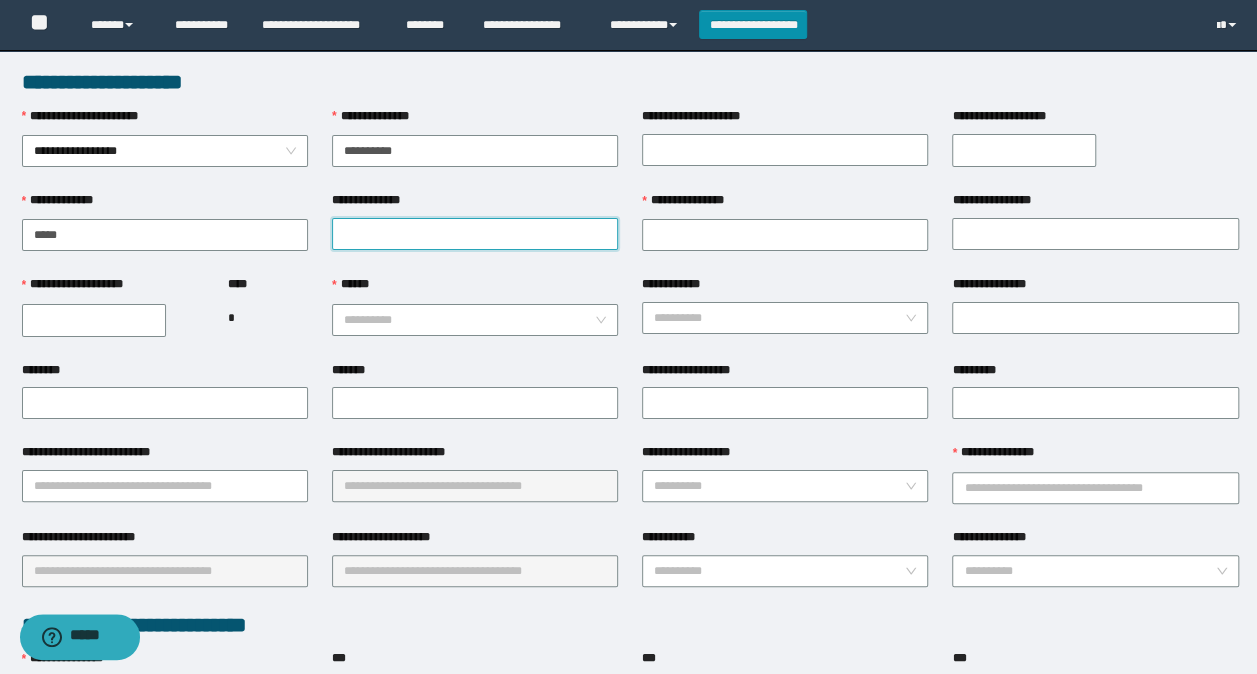 click on "**********" at bounding box center [475, 234] 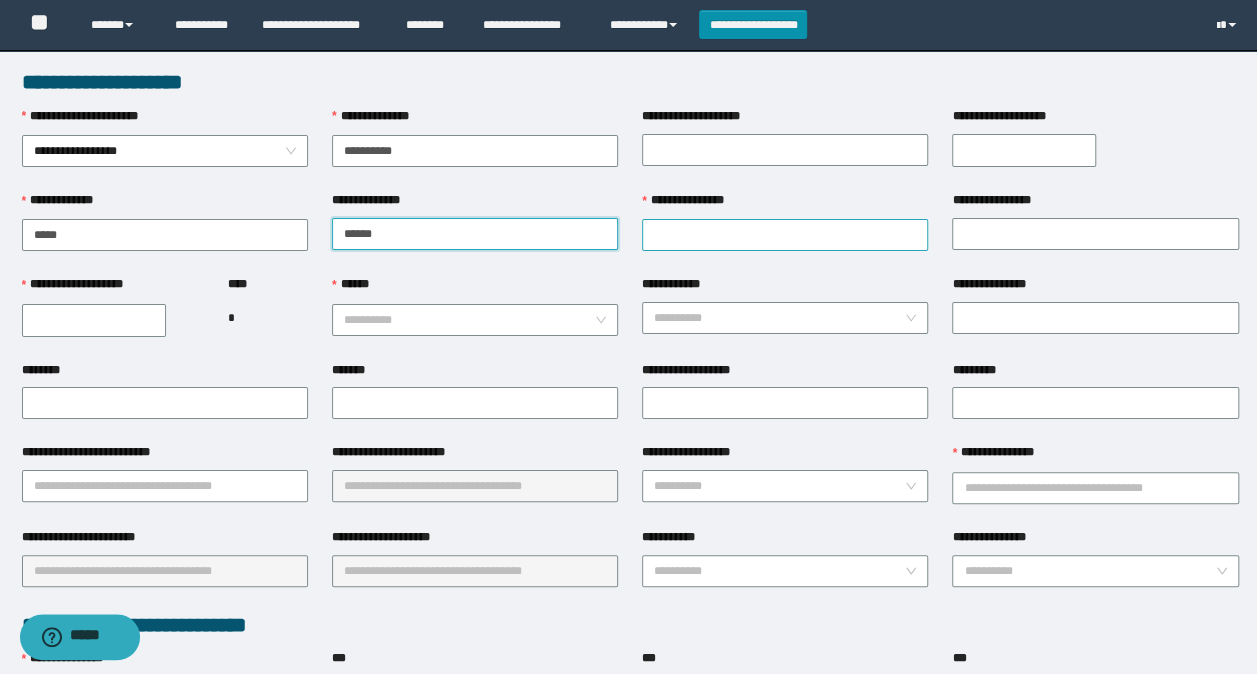 type on "*****" 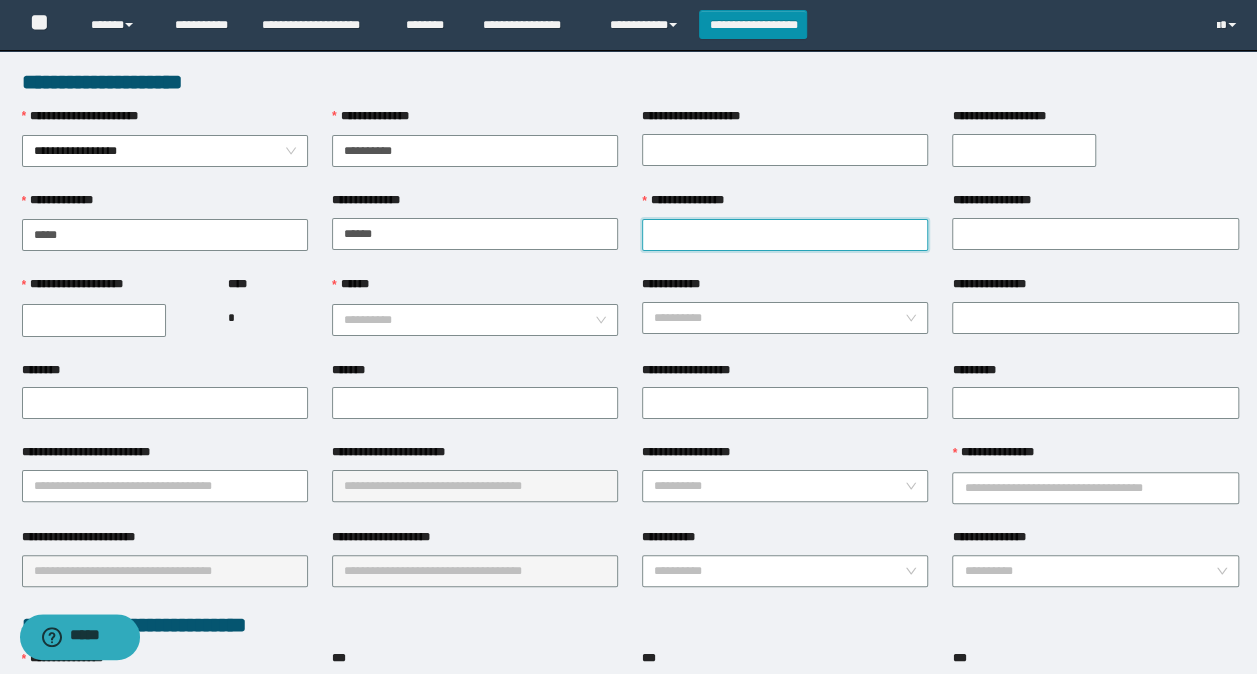 click on "**********" at bounding box center [785, 235] 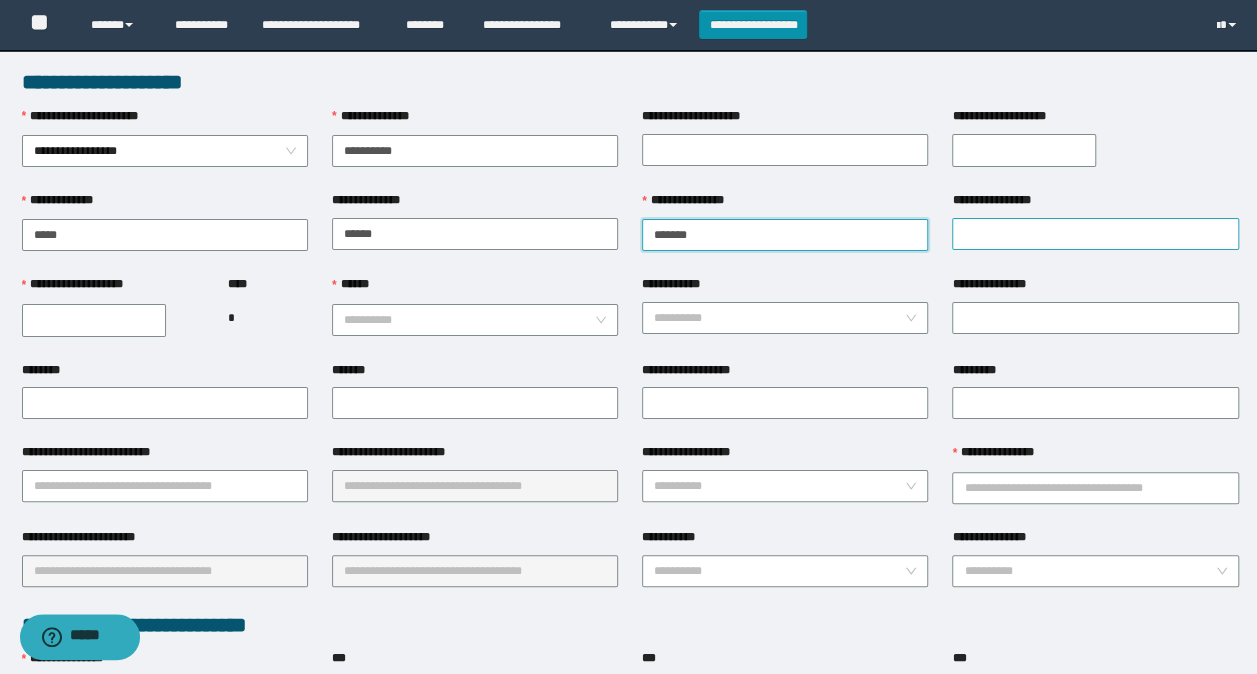 type on "*******" 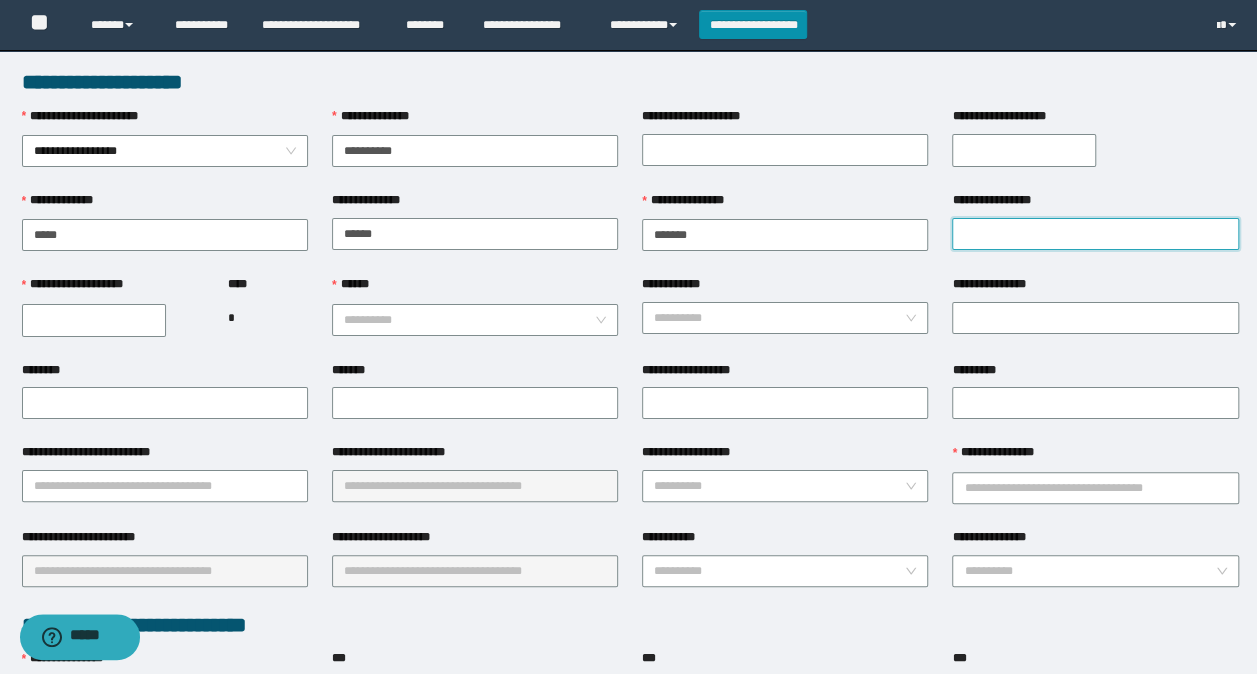 click on "**********" at bounding box center [1095, 234] 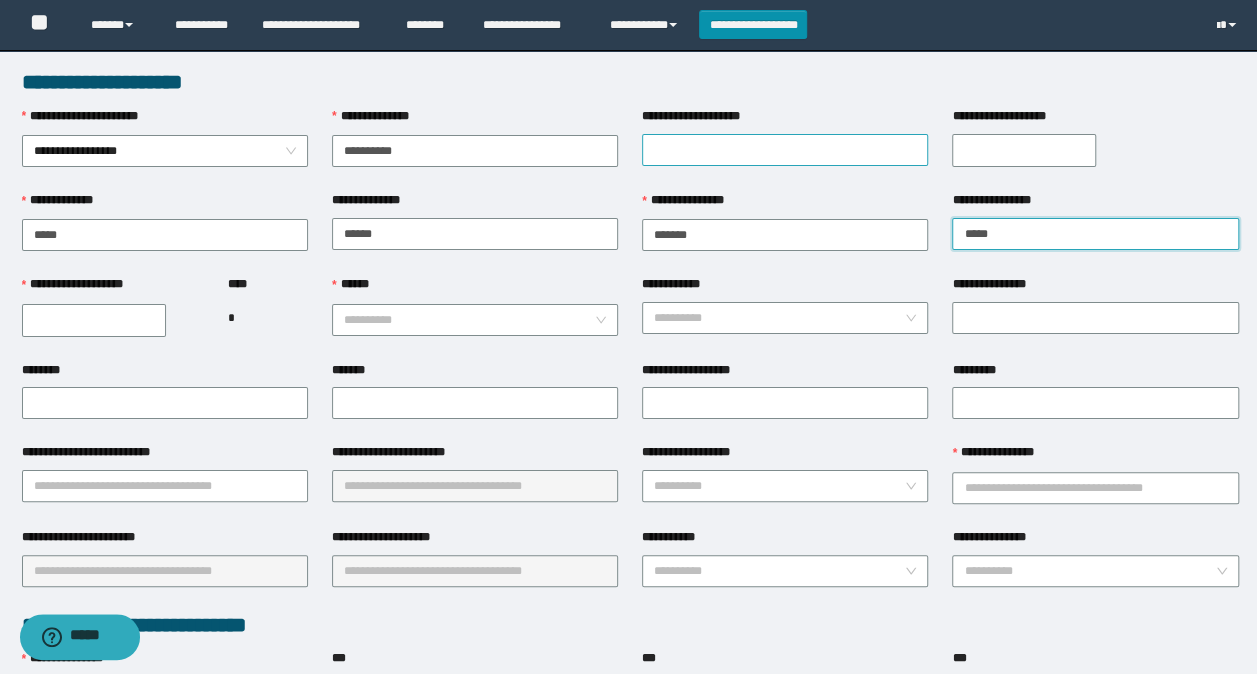 type on "*****" 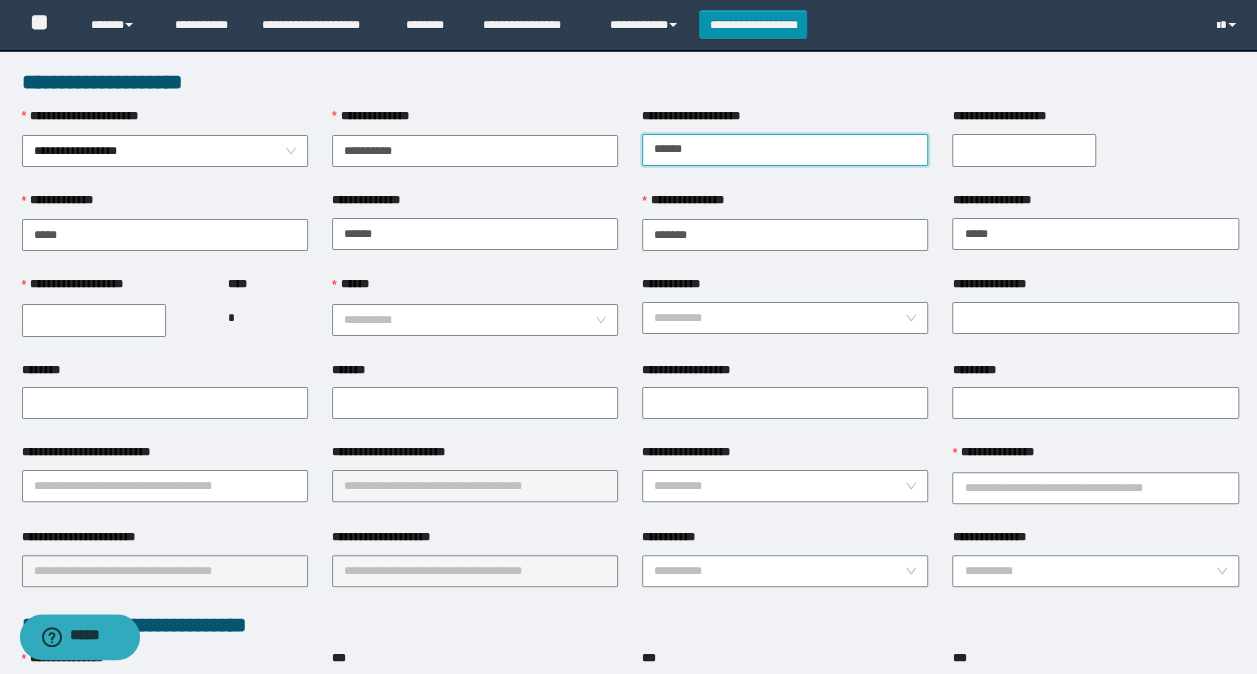 click on "******" at bounding box center (785, 150) 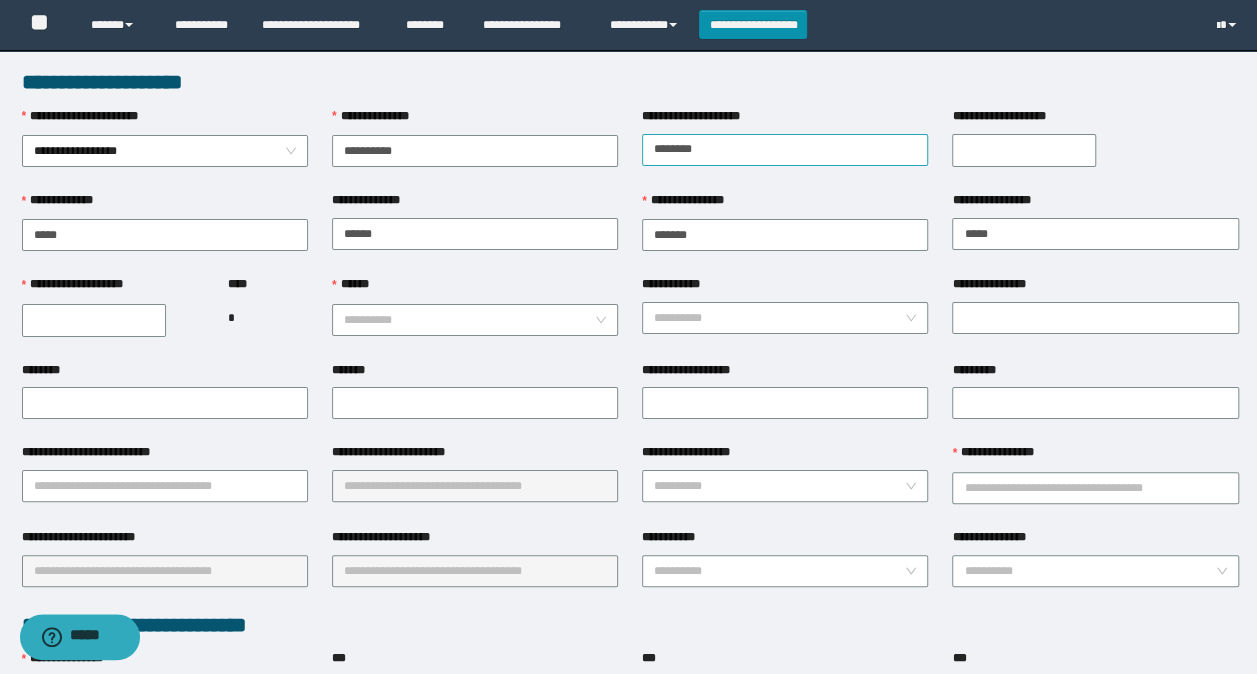 type on "*" 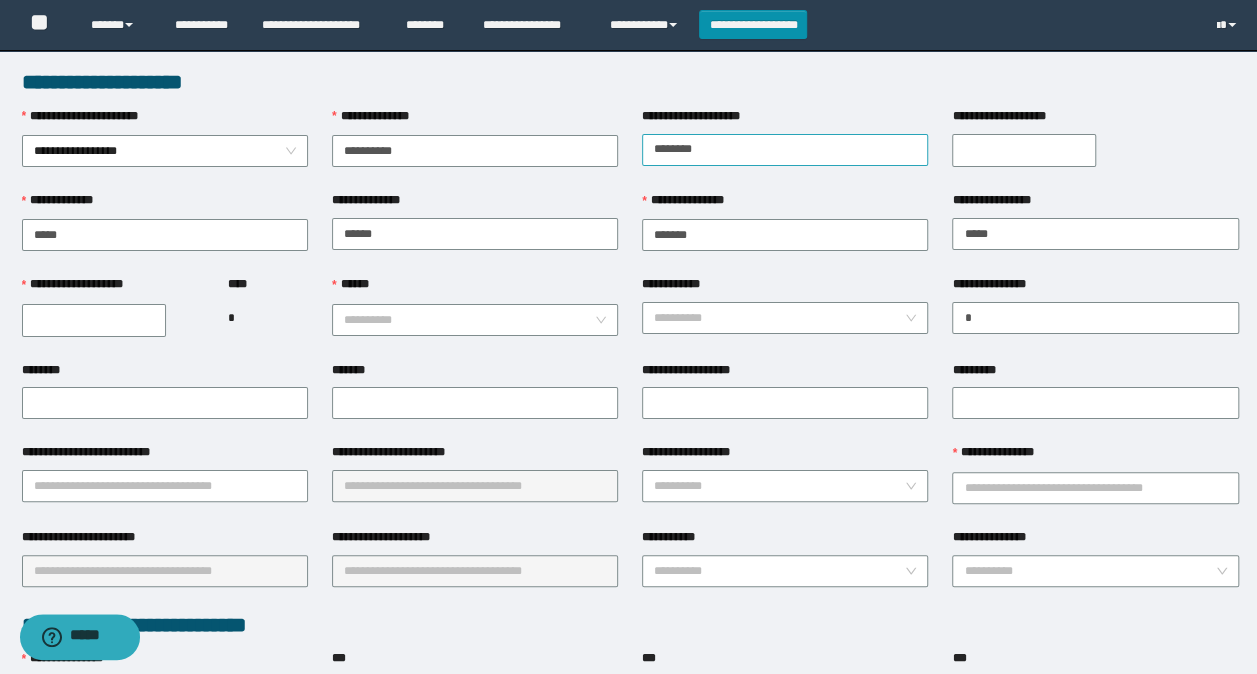 type on "*****" 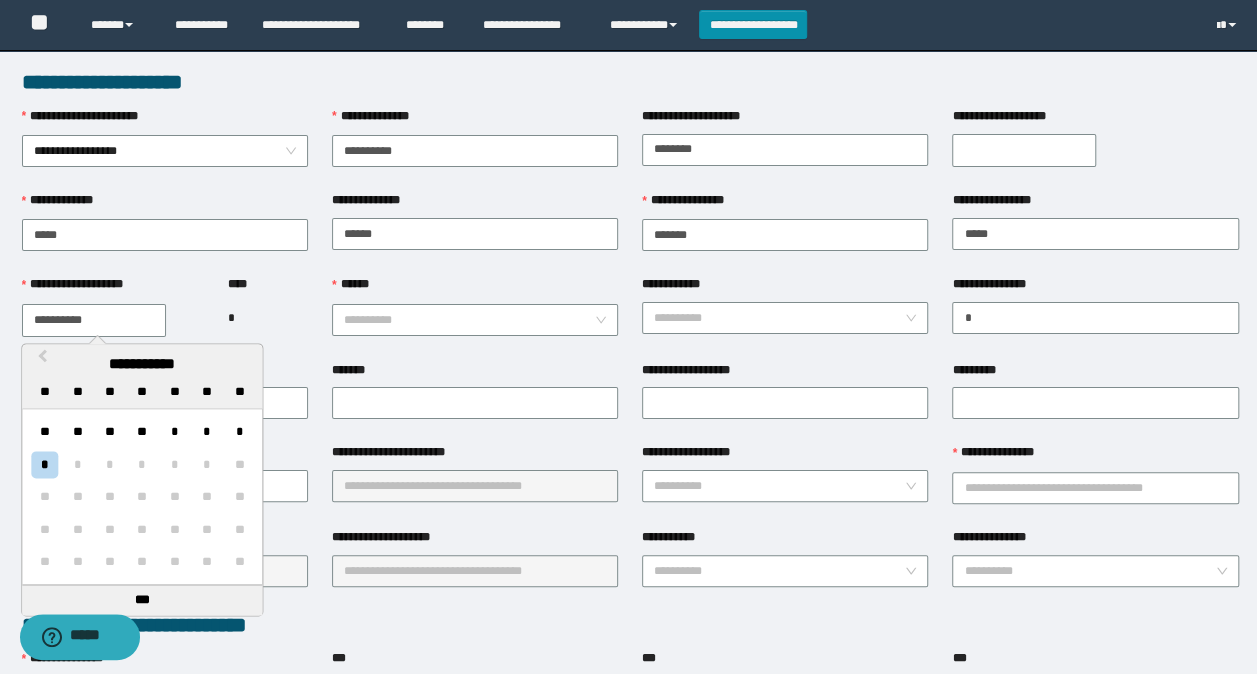 click on "**********" at bounding box center (94, 320) 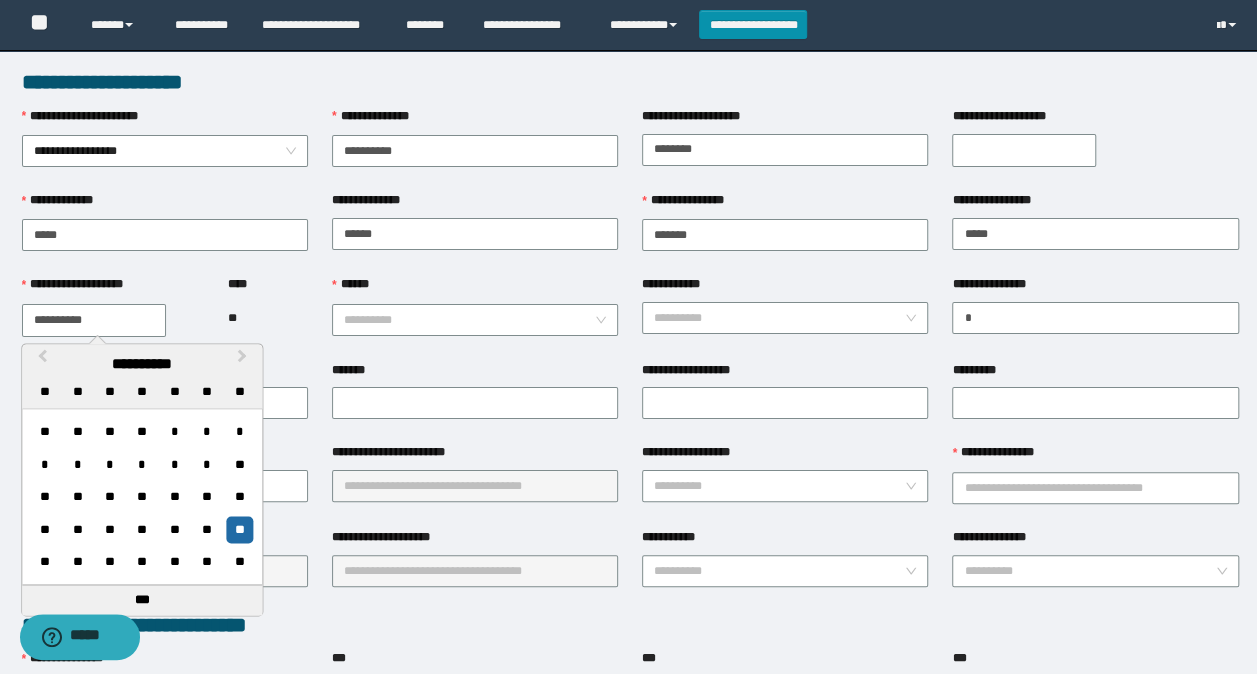 type on "**********" 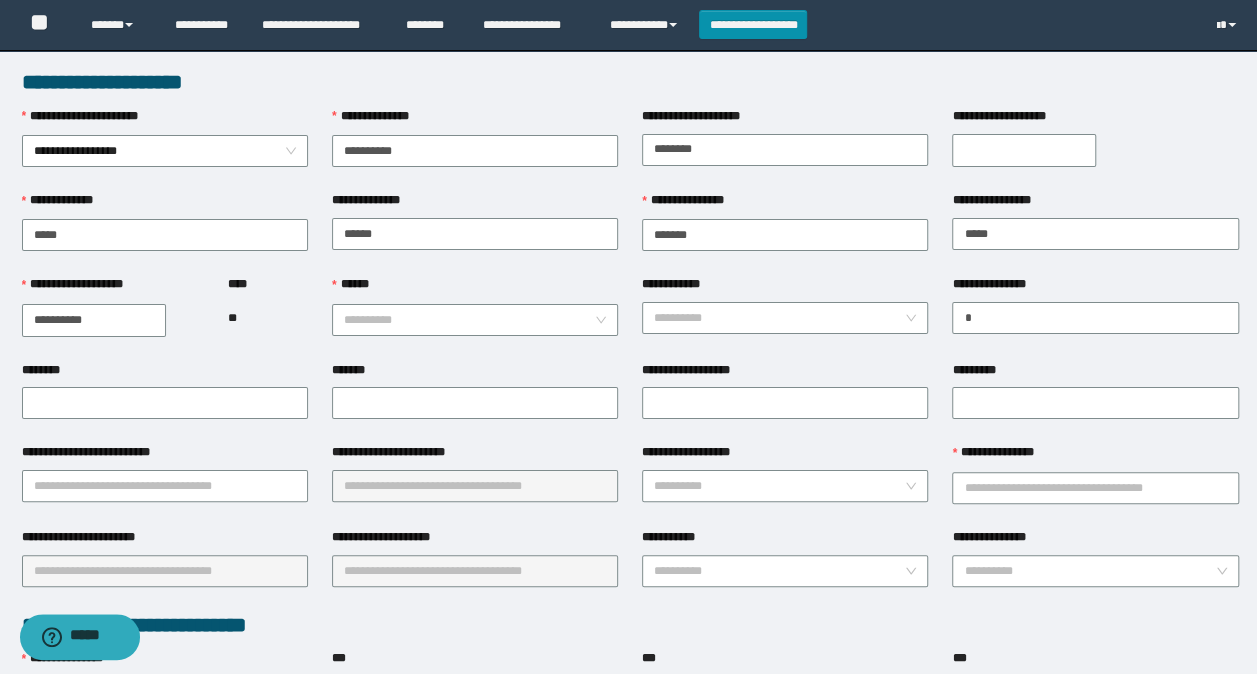 click on "*******" at bounding box center [475, 374] 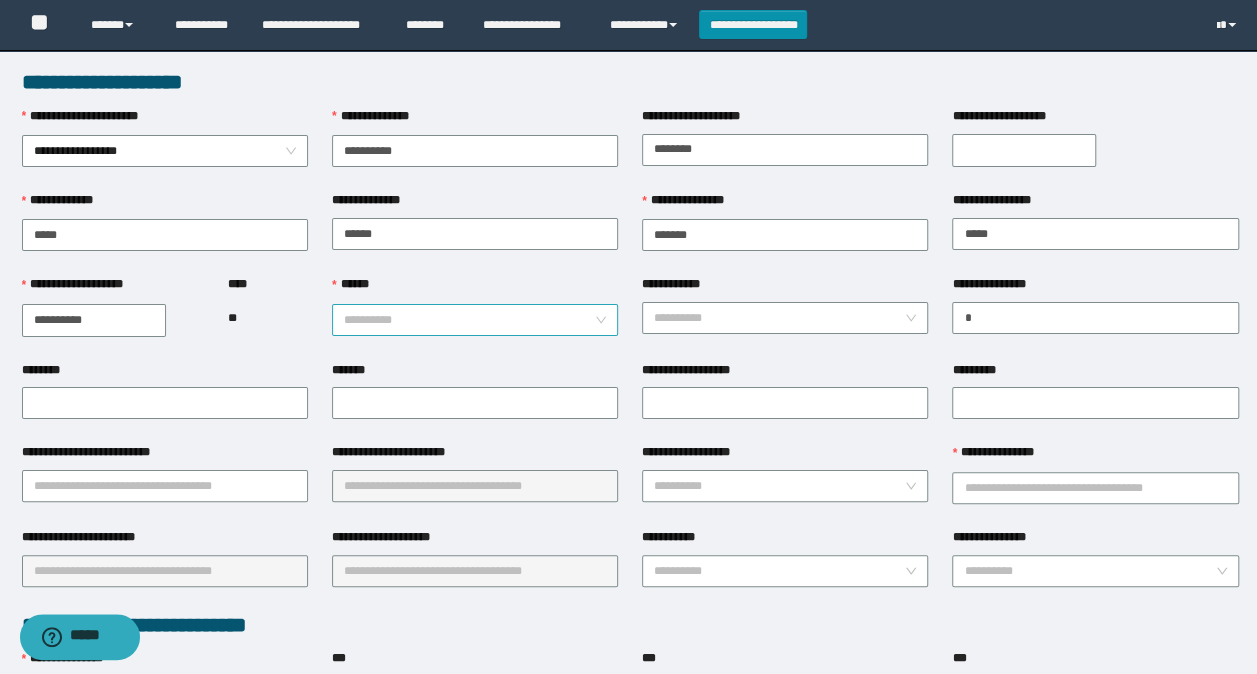 click on "******" at bounding box center [469, 320] 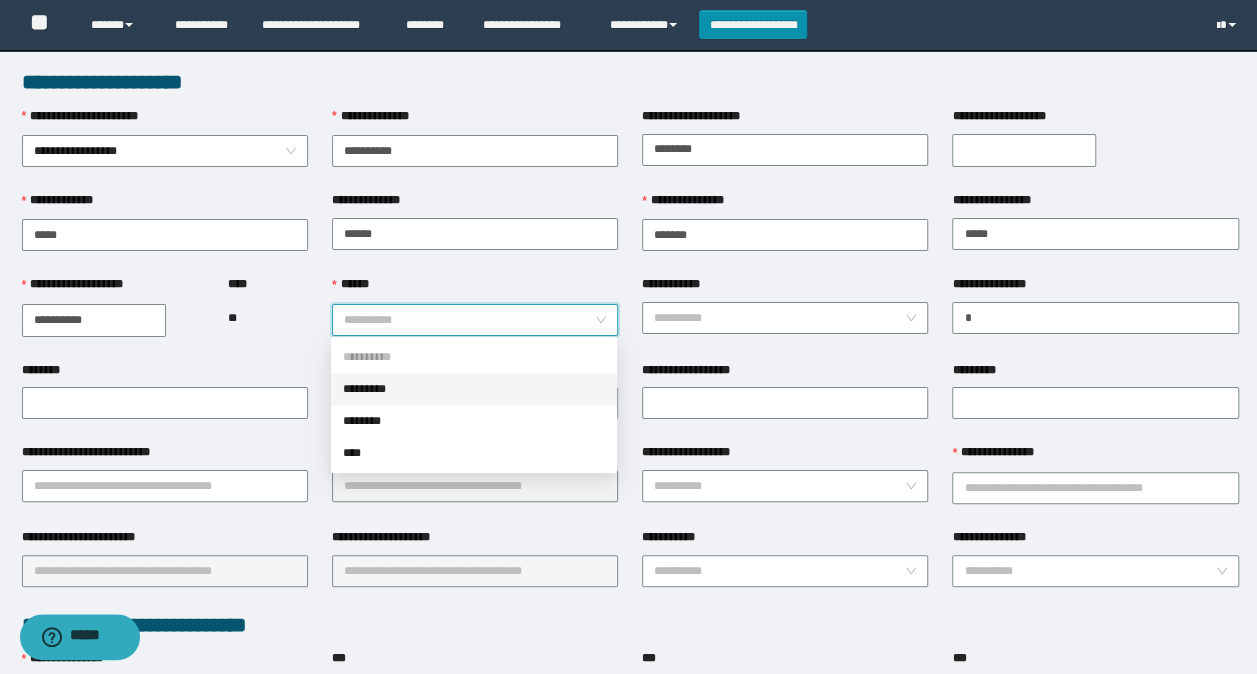 click on "*********" at bounding box center [474, 389] 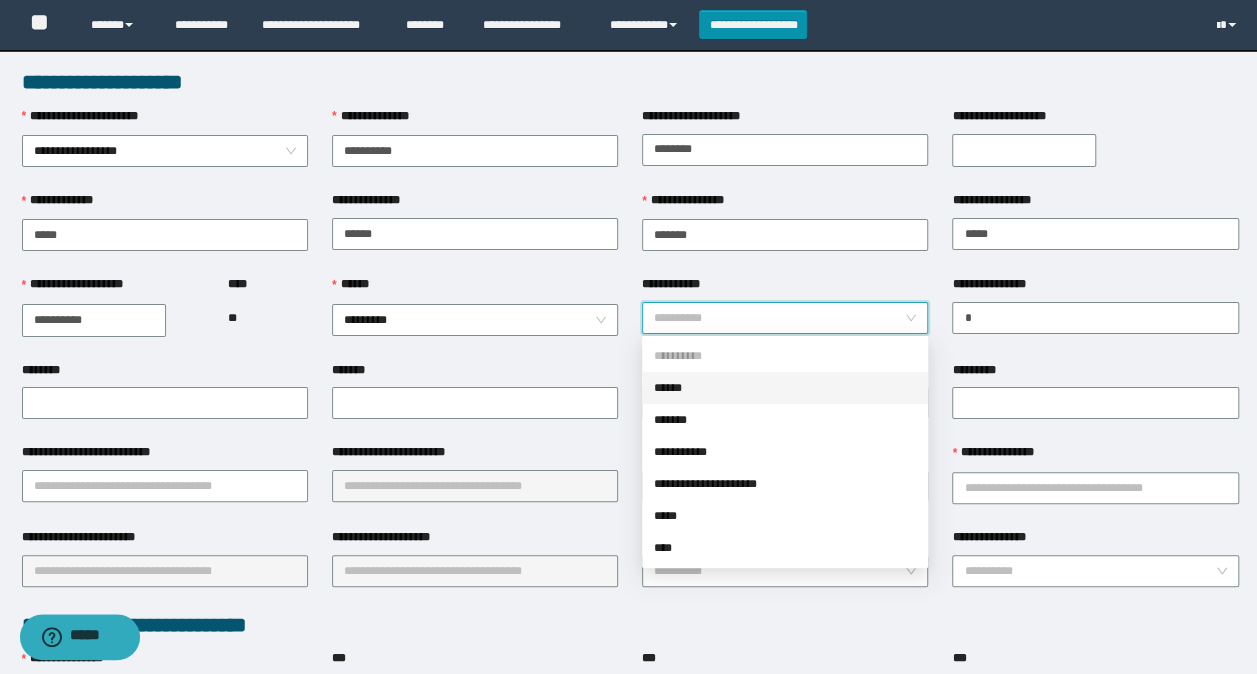 click on "**********" at bounding box center (779, 318) 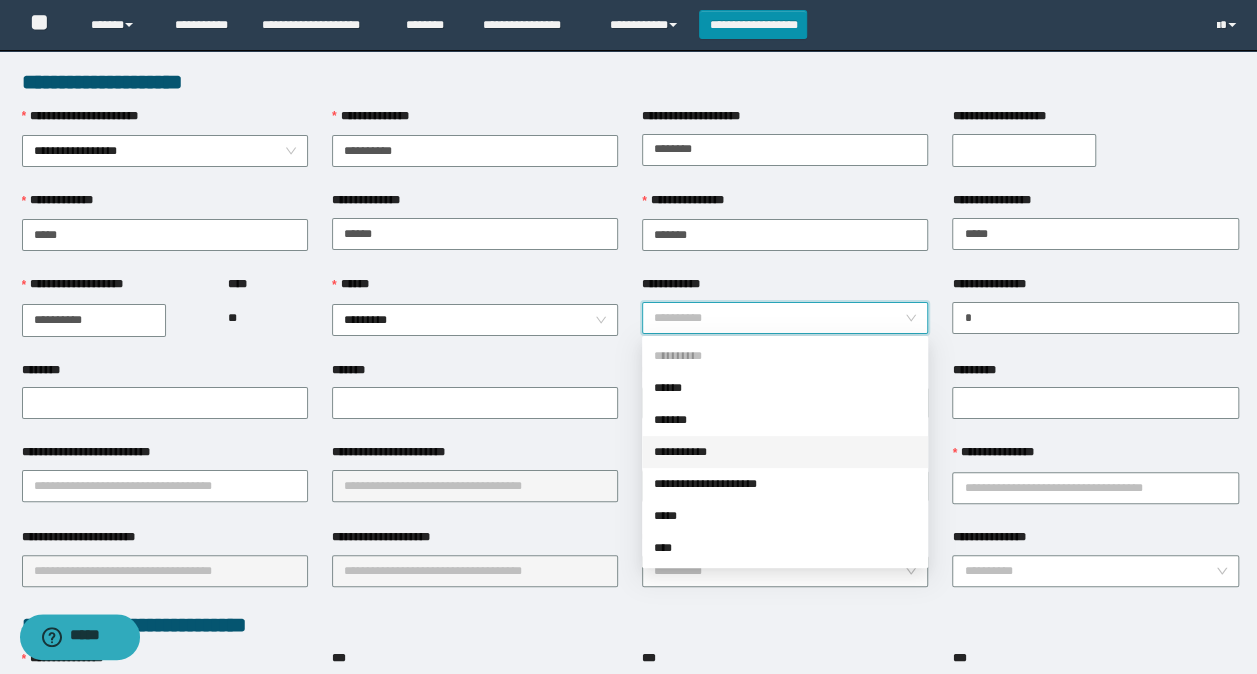 click on "**********" at bounding box center [785, 452] 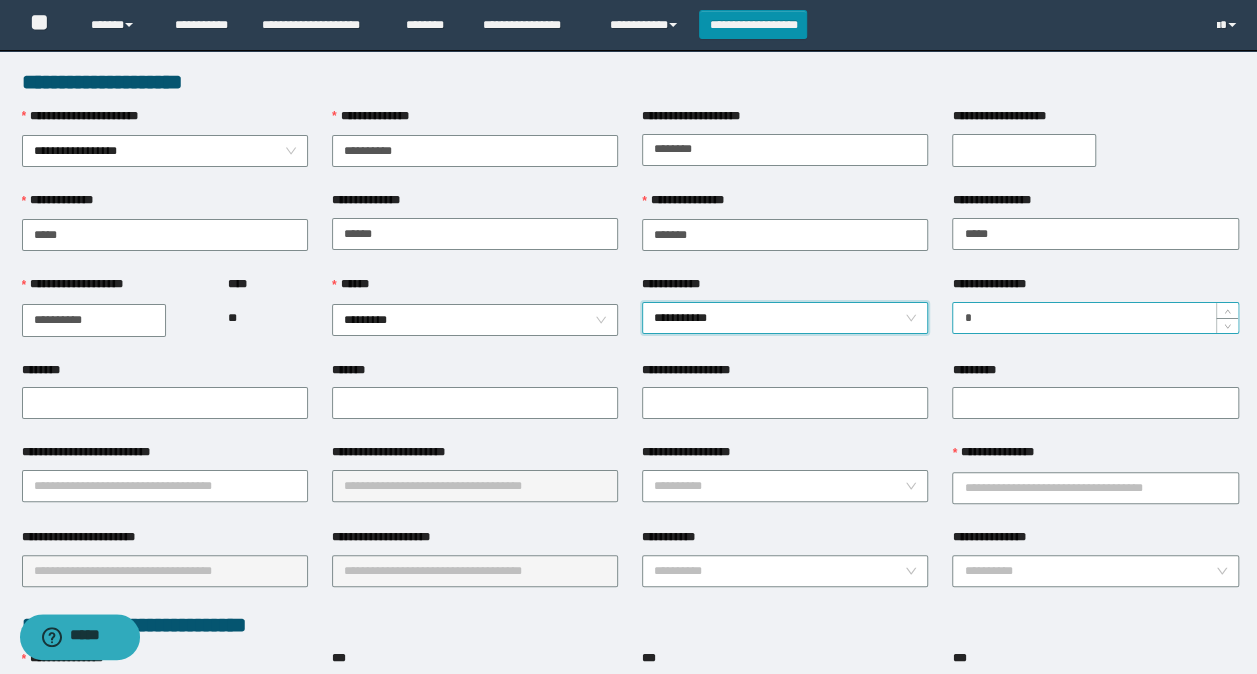 click on "*" at bounding box center (1095, 318) 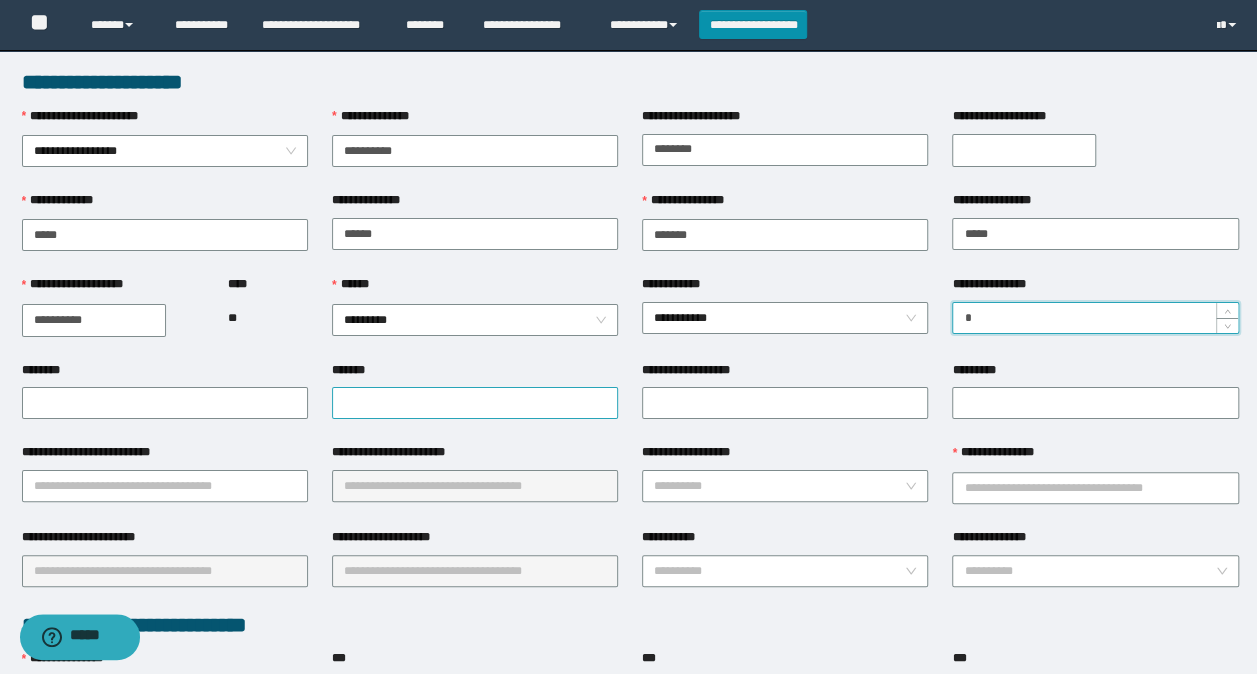 type on "*" 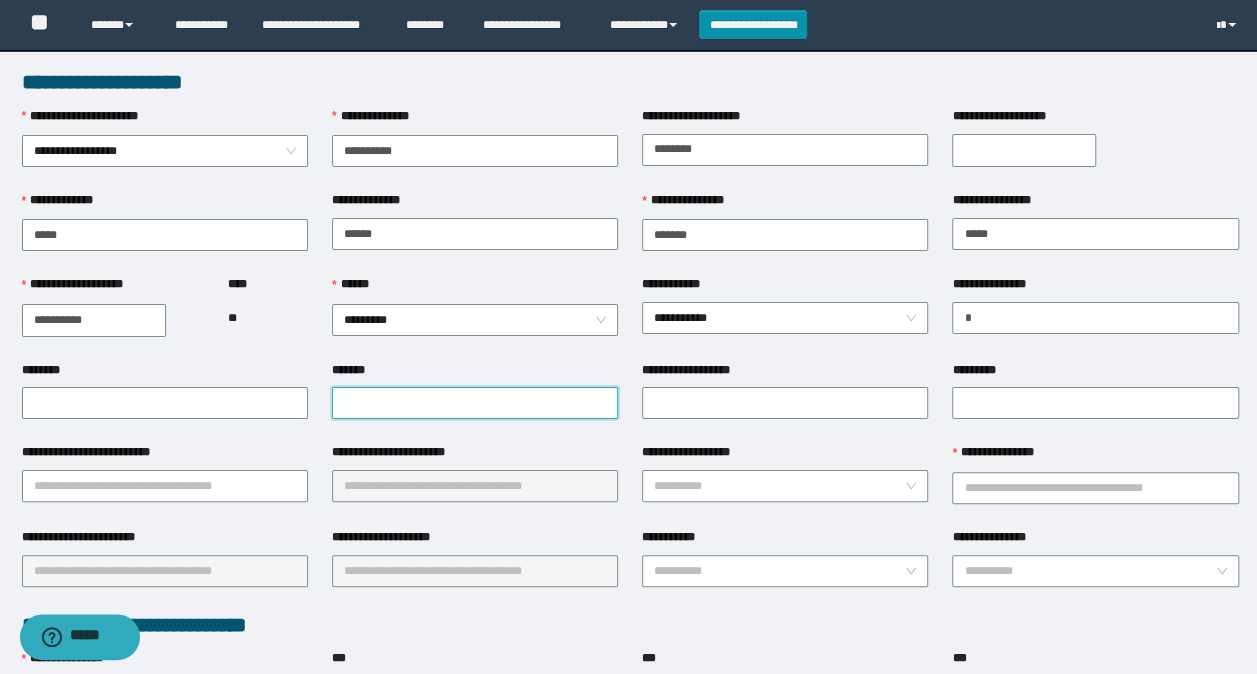 click on "*******" at bounding box center [475, 403] 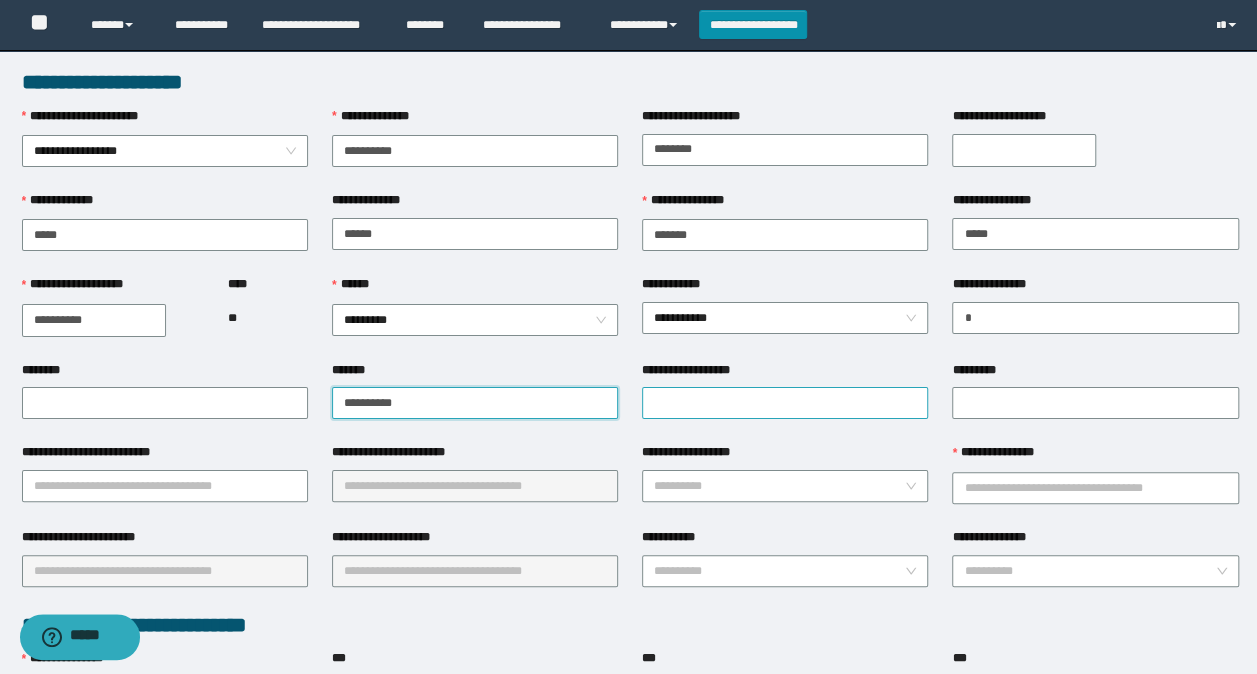 scroll, scrollTop: 200, scrollLeft: 0, axis: vertical 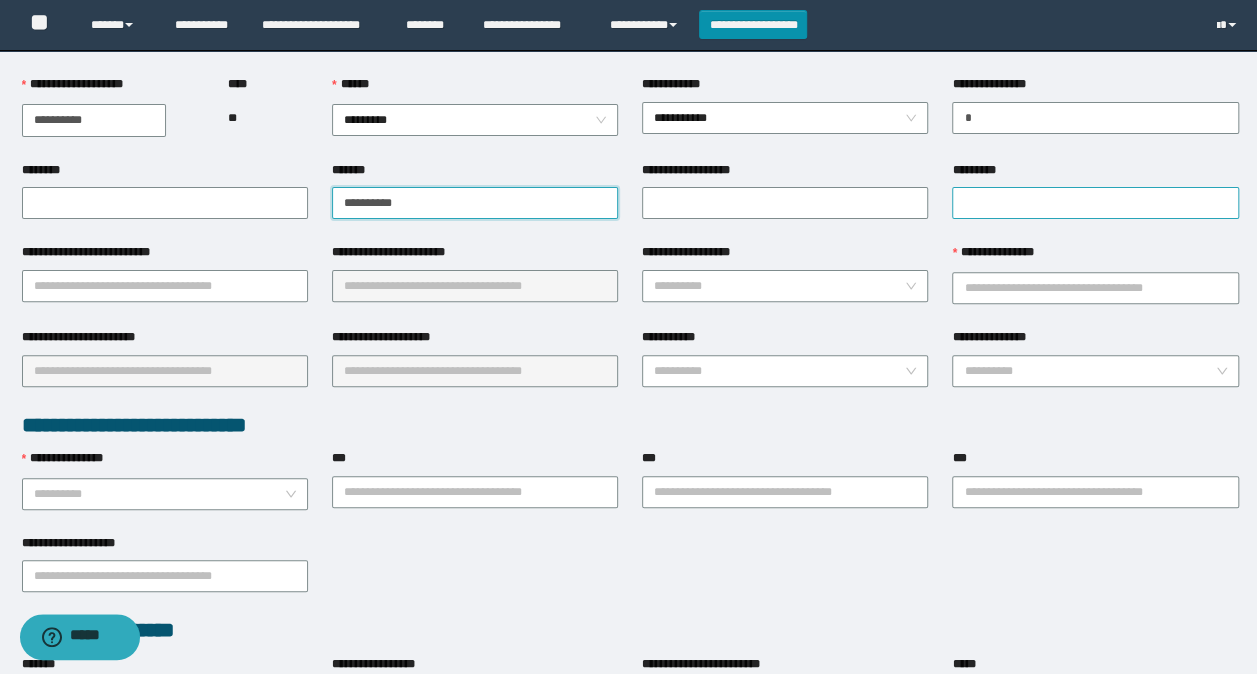 type on "**********" 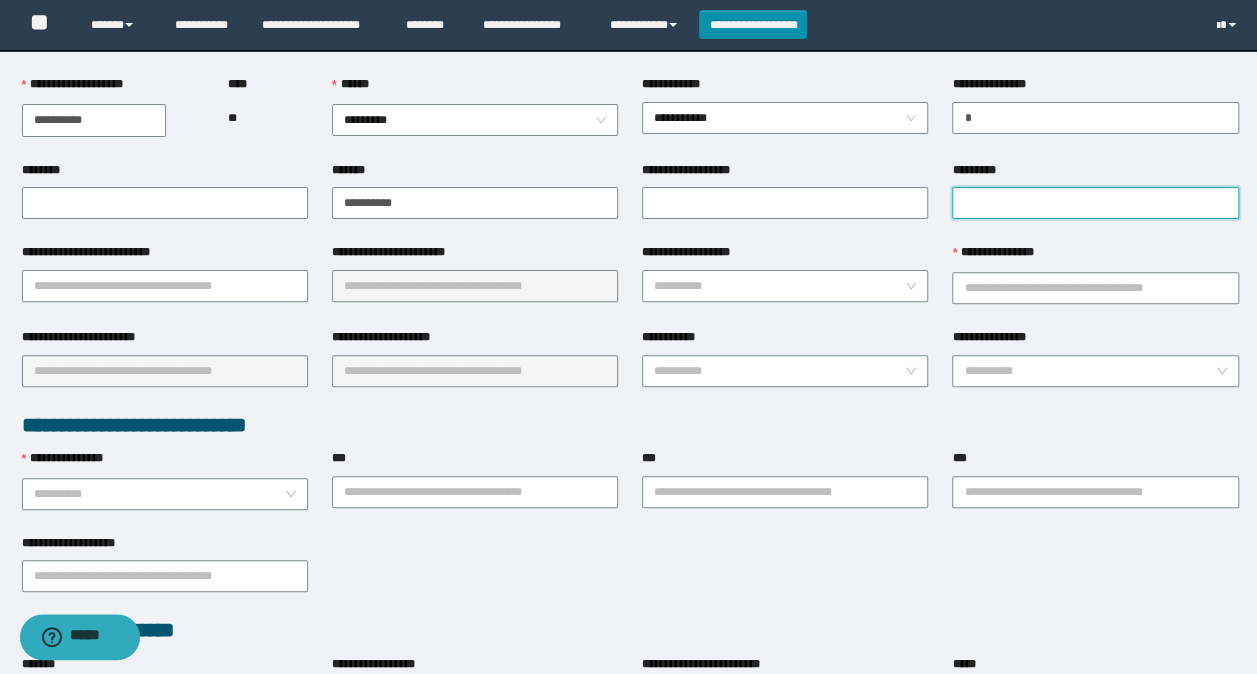 click on "*********" at bounding box center [1095, 203] 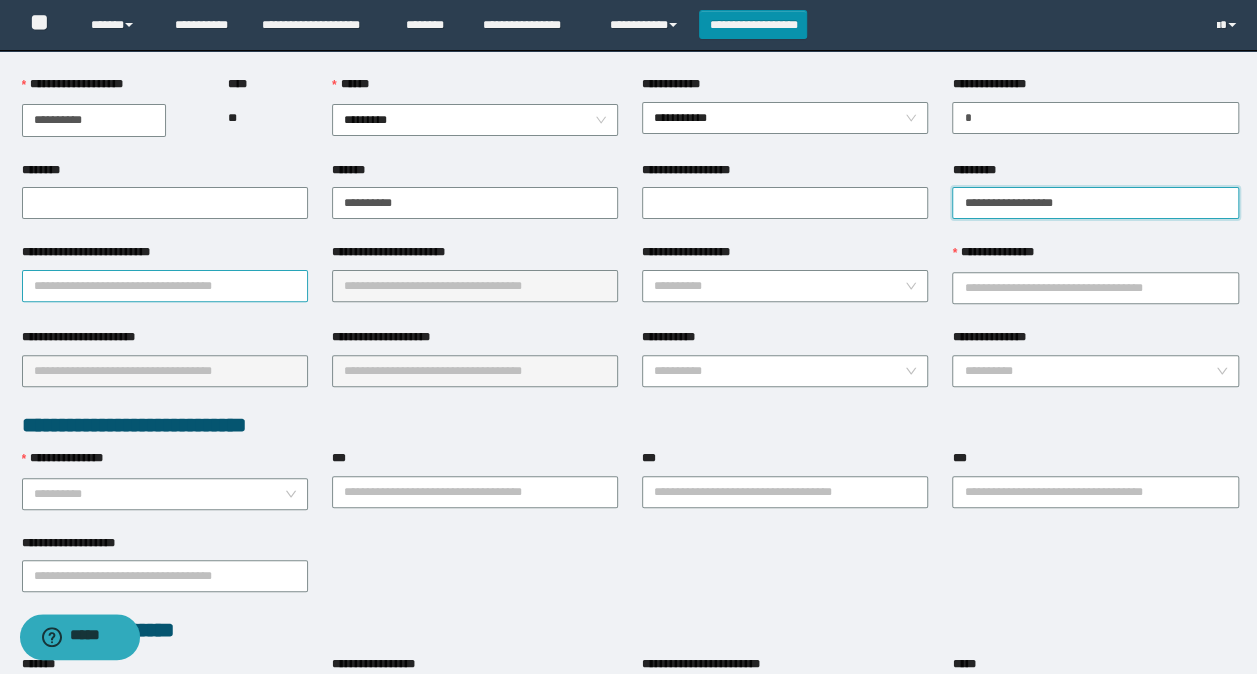 type on "**********" 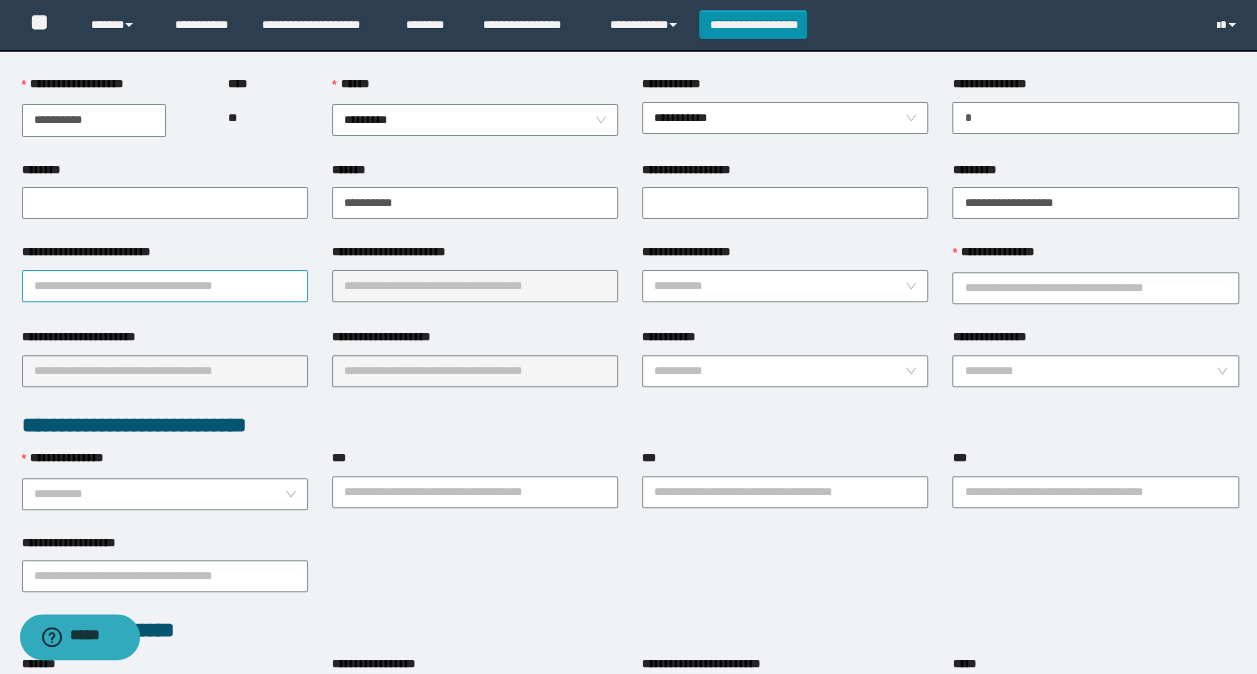 click on "**********" at bounding box center [165, 286] 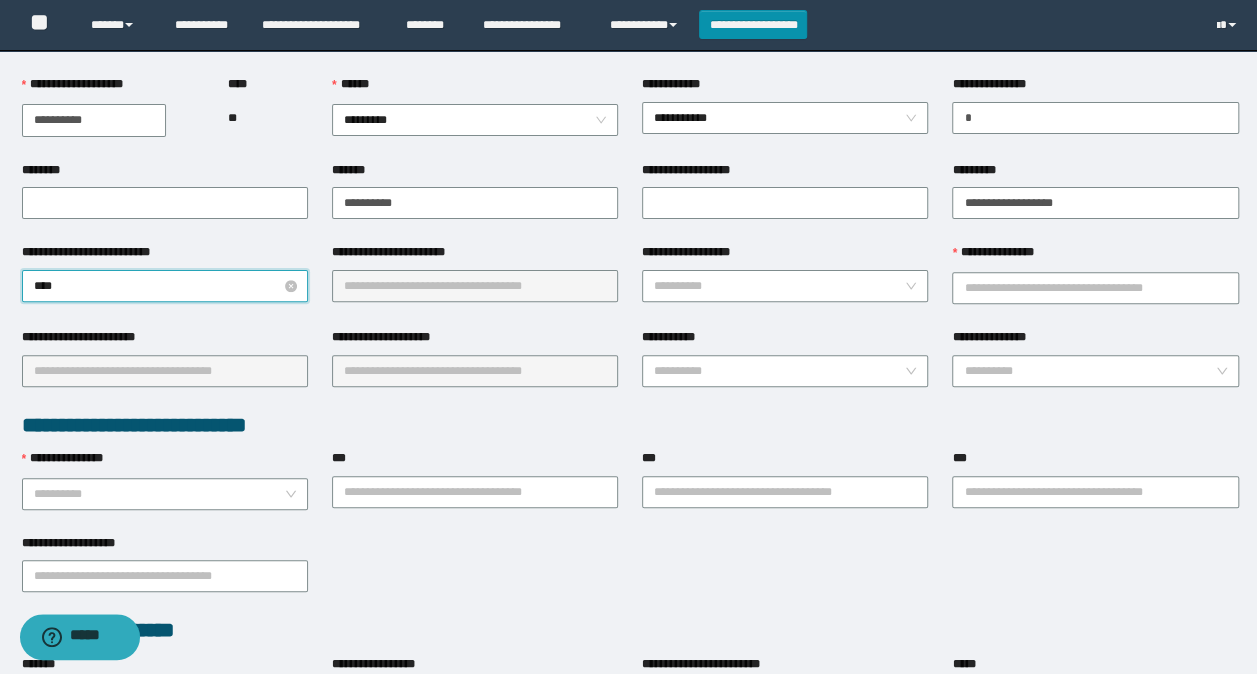 type on "*****" 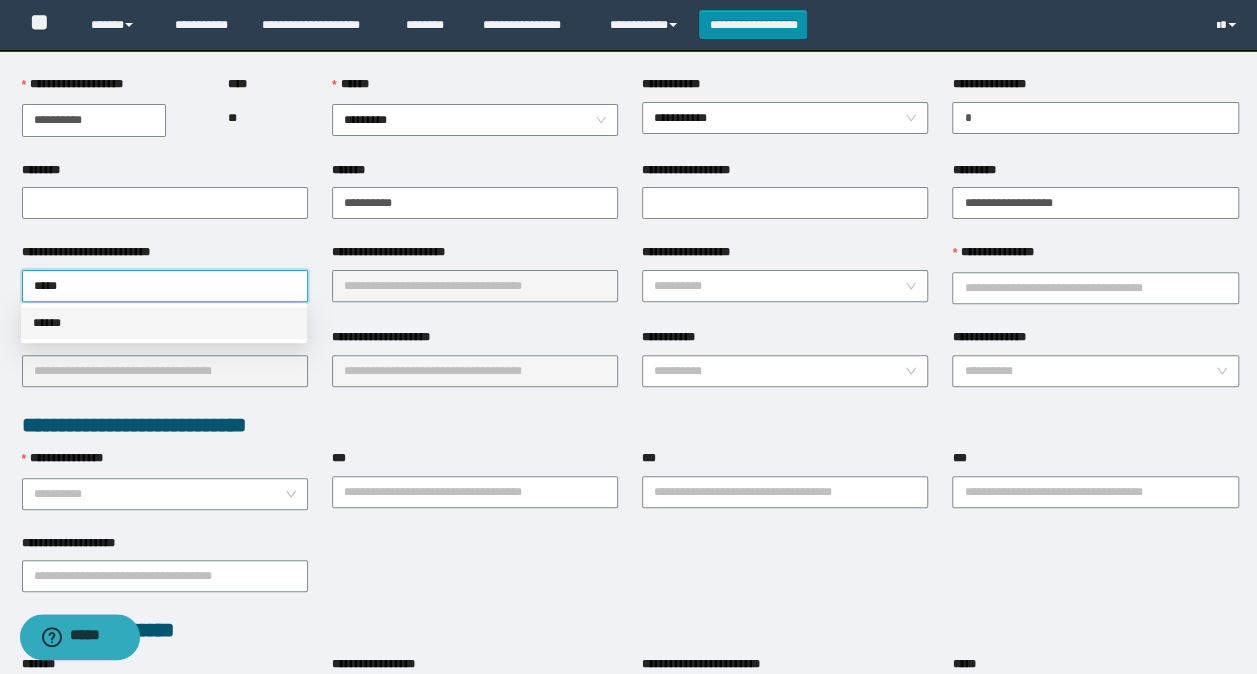 drag, startPoint x: 64, startPoint y: 326, endPoint x: 71, endPoint y: 312, distance: 15.652476 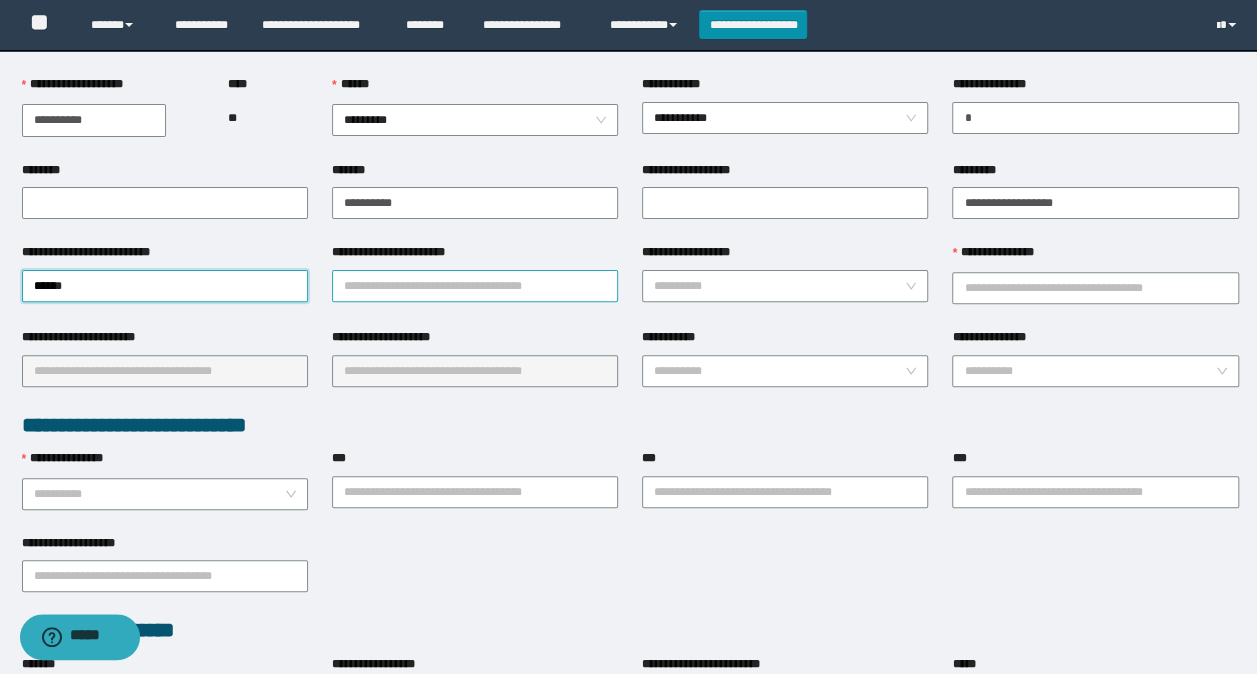 click on "**********" at bounding box center [475, 286] 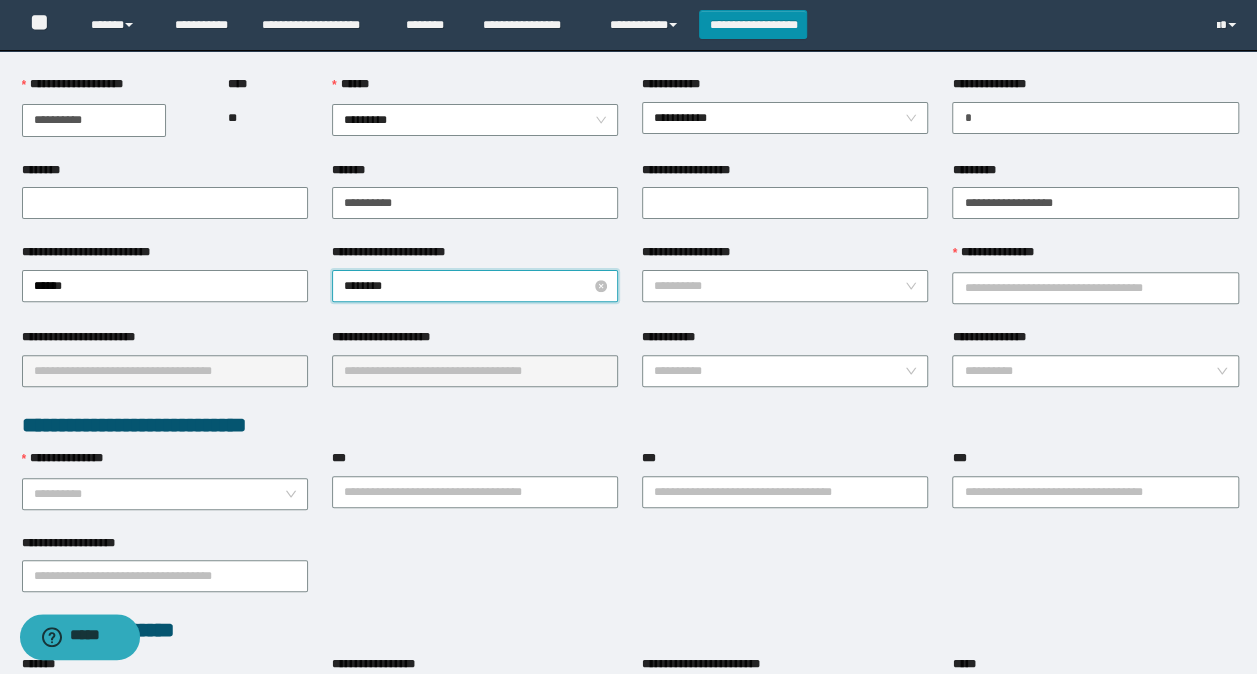 type on "*********" 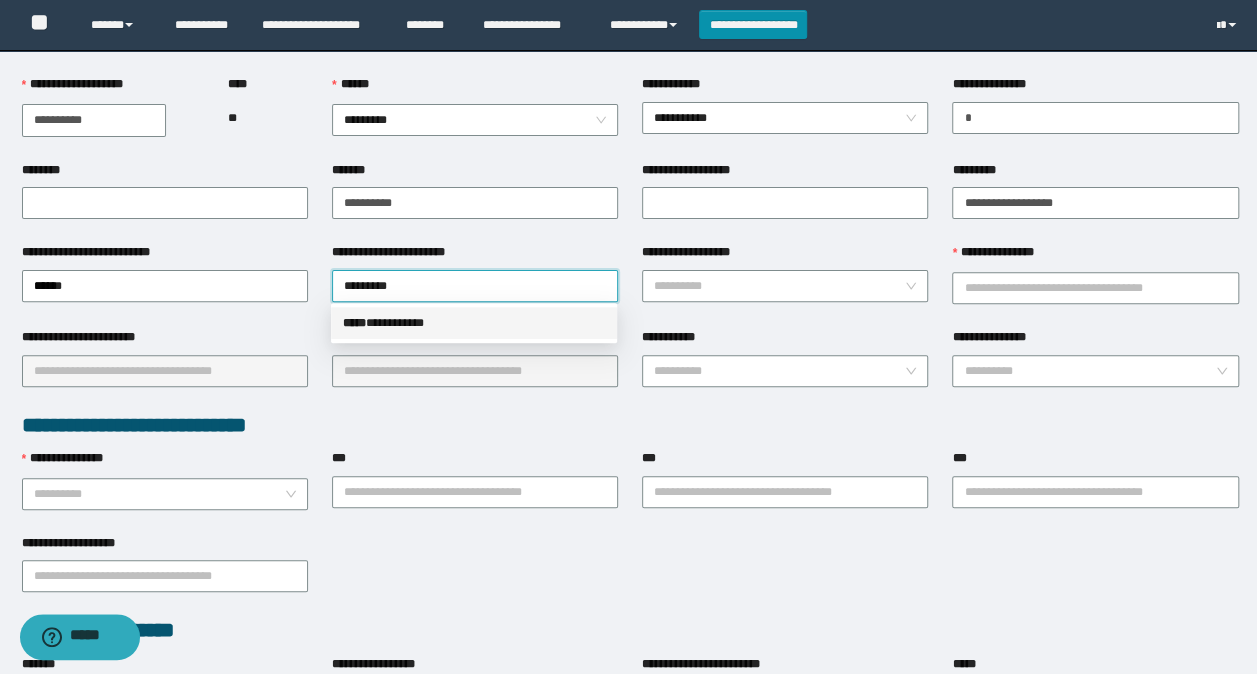 click on "***** * *********" at bounding box center [474, 323] 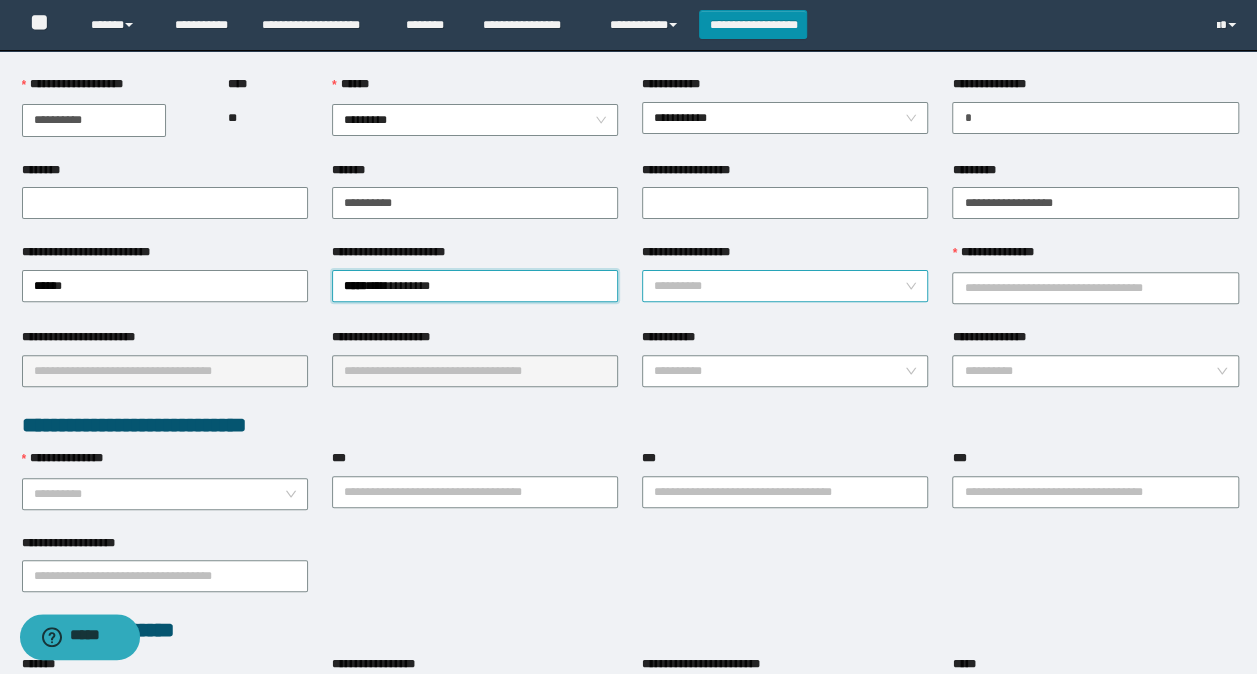 click on "**********" at bounding box center (779, 286) 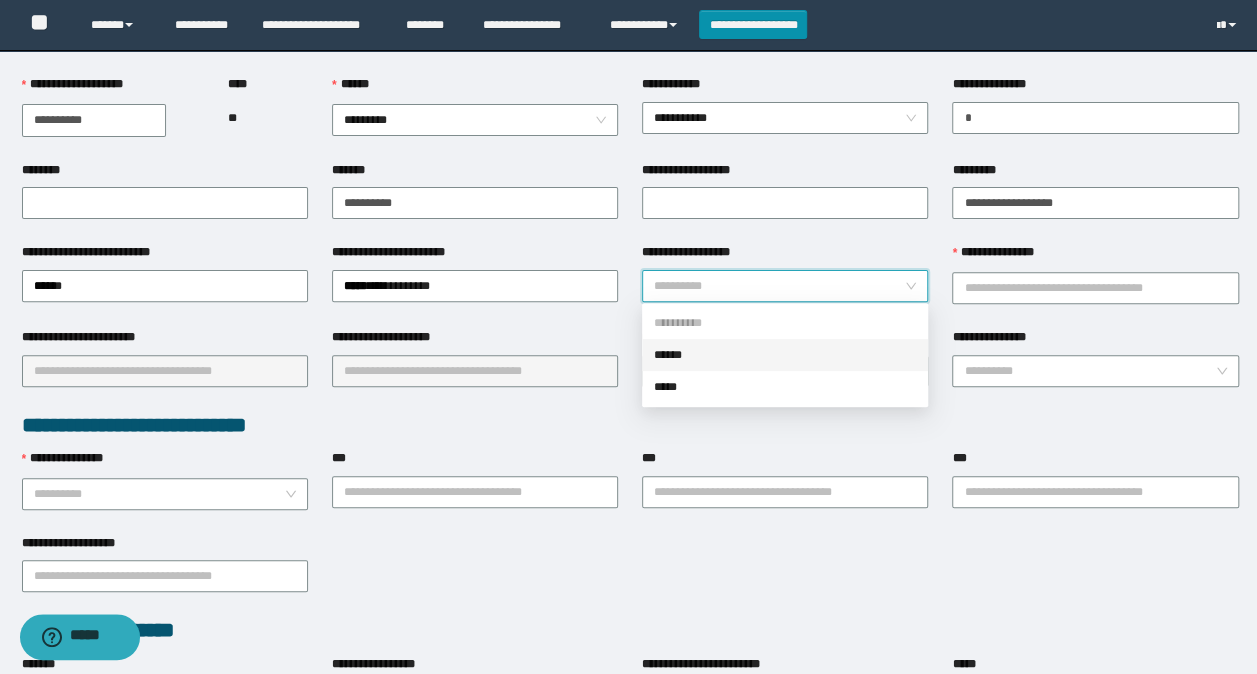 click on "******" at bounding box center (785, 355) 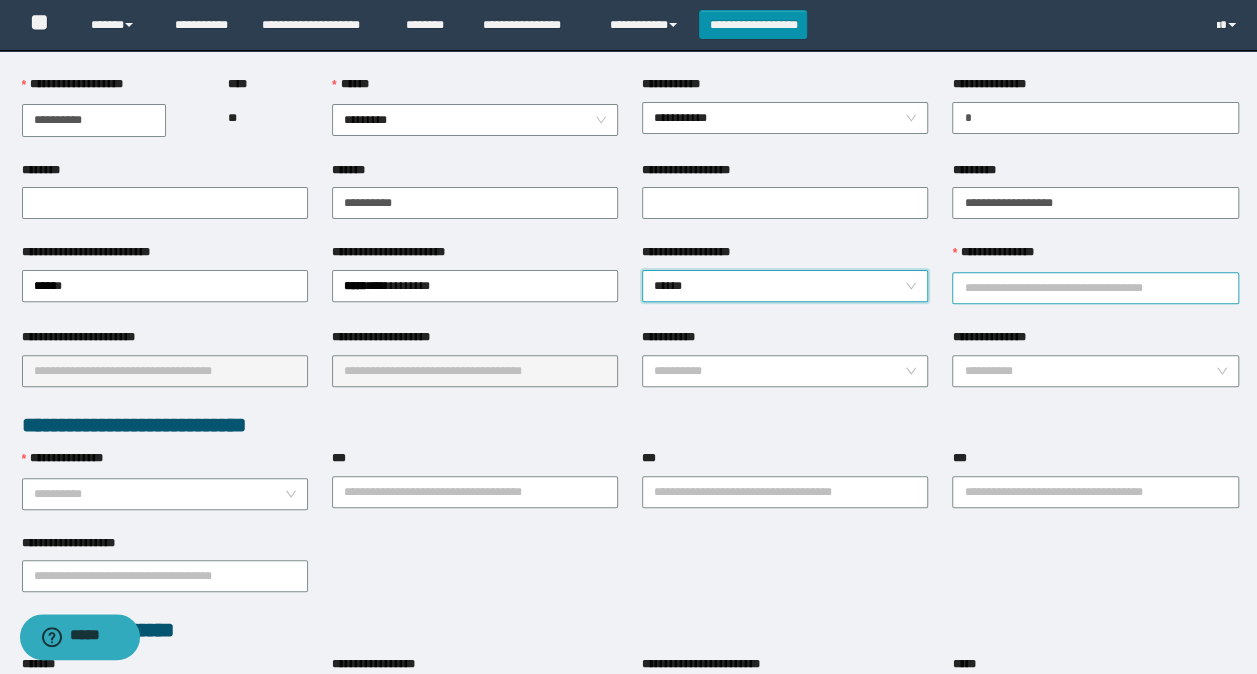 click on "**********" at bounding box center (1095, 288) 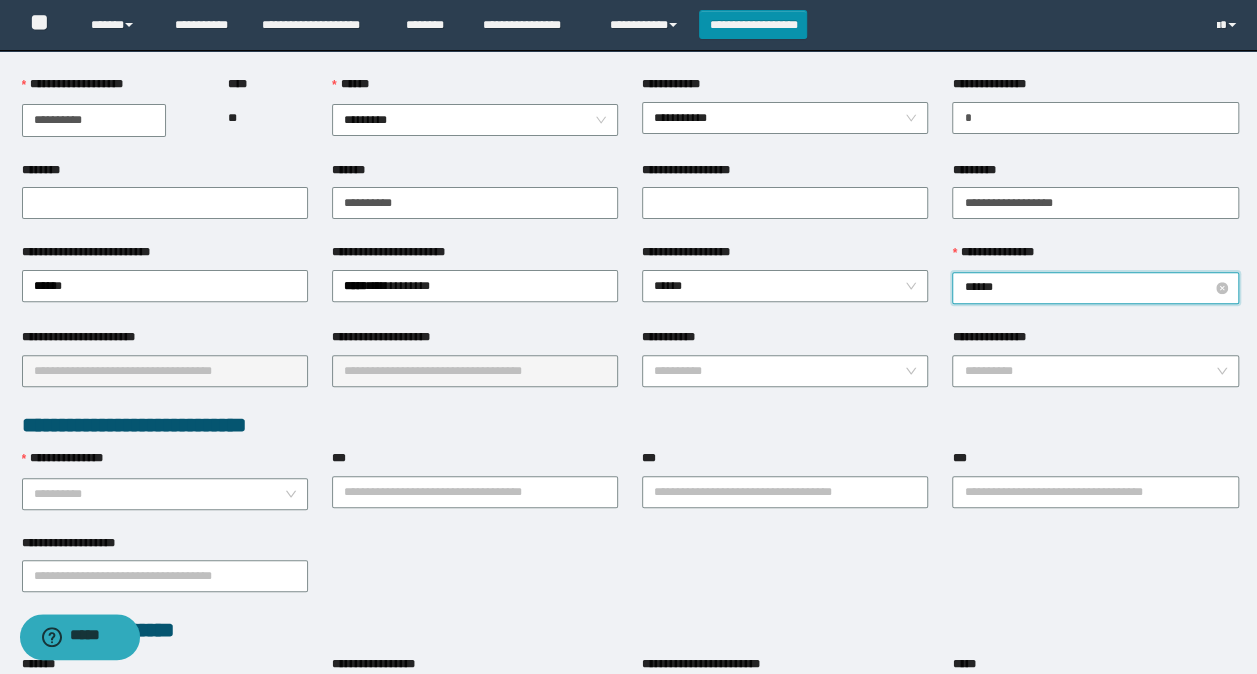 type on "*******" 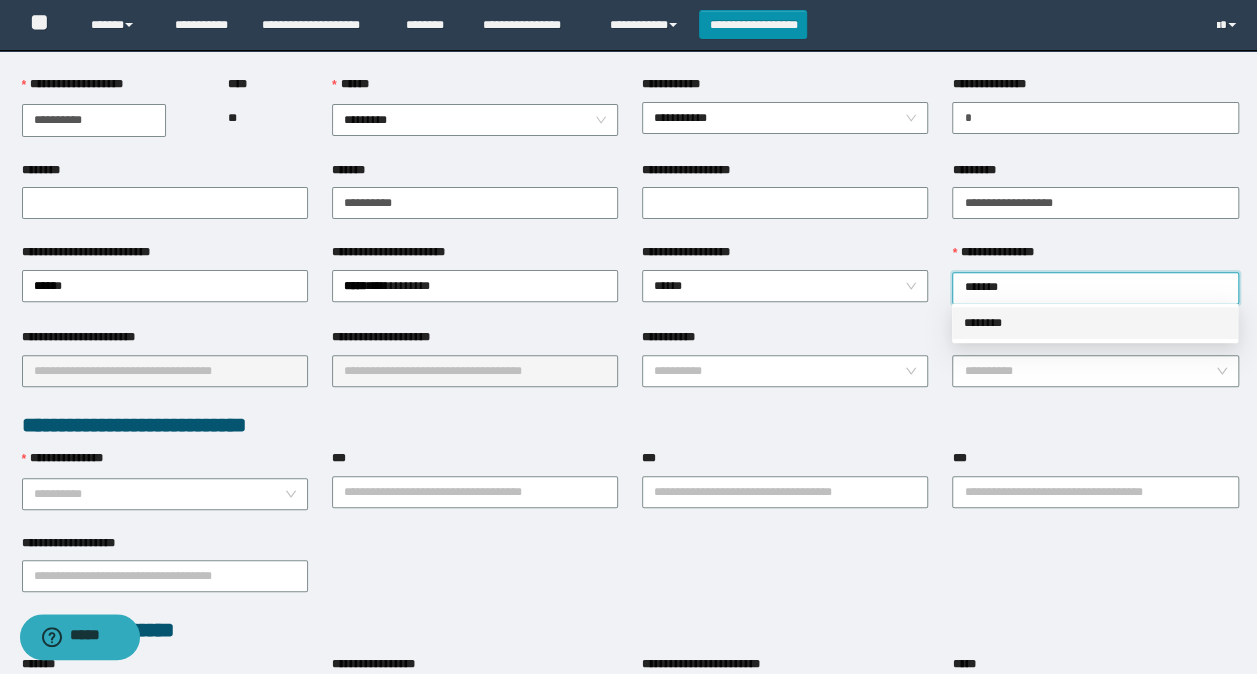 click on "********" at bounding box center [1095, 323] 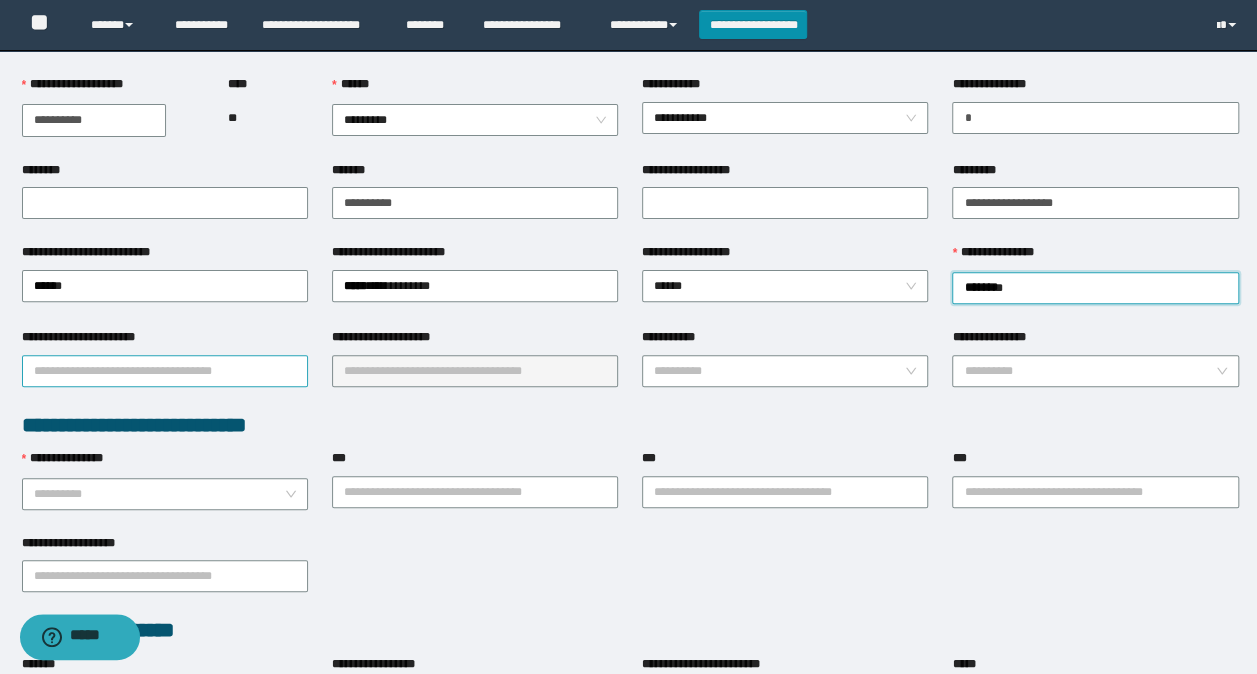 click on "**********" at bounding box center [165, 371] 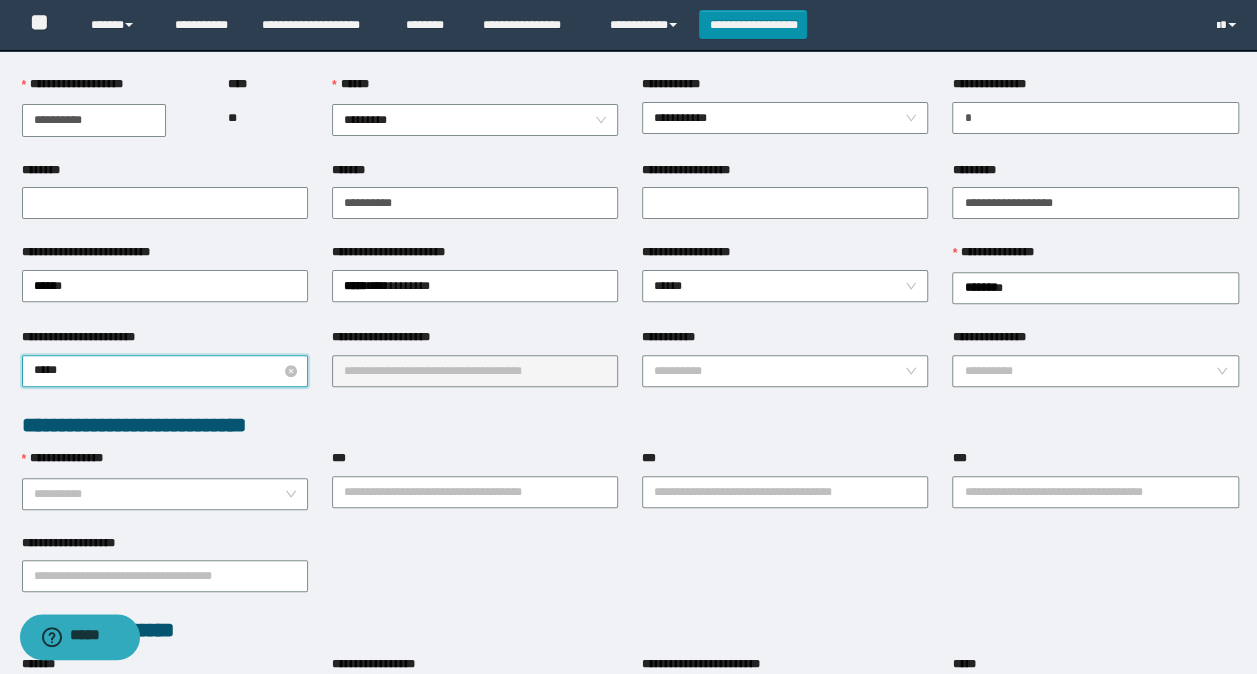 type on "******" 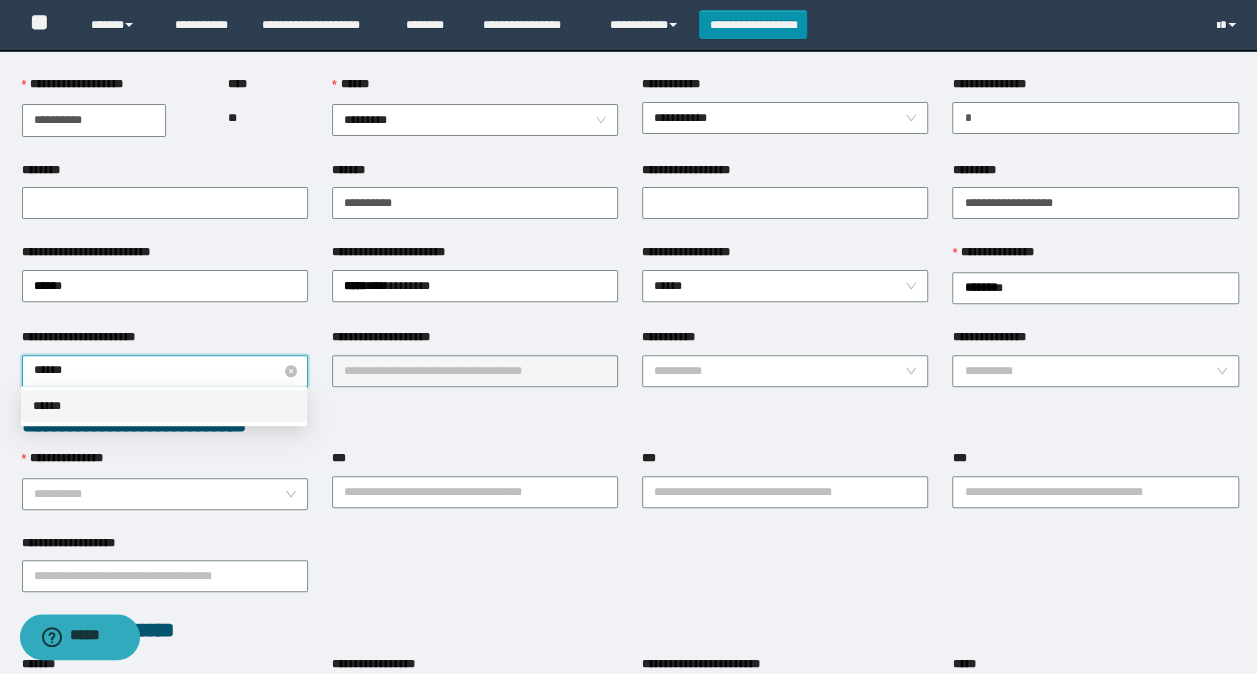 drag, startPoint x: 56, startPoint y: 406, endPoint x: 136, endPoint y: 382, distance: 83.52245 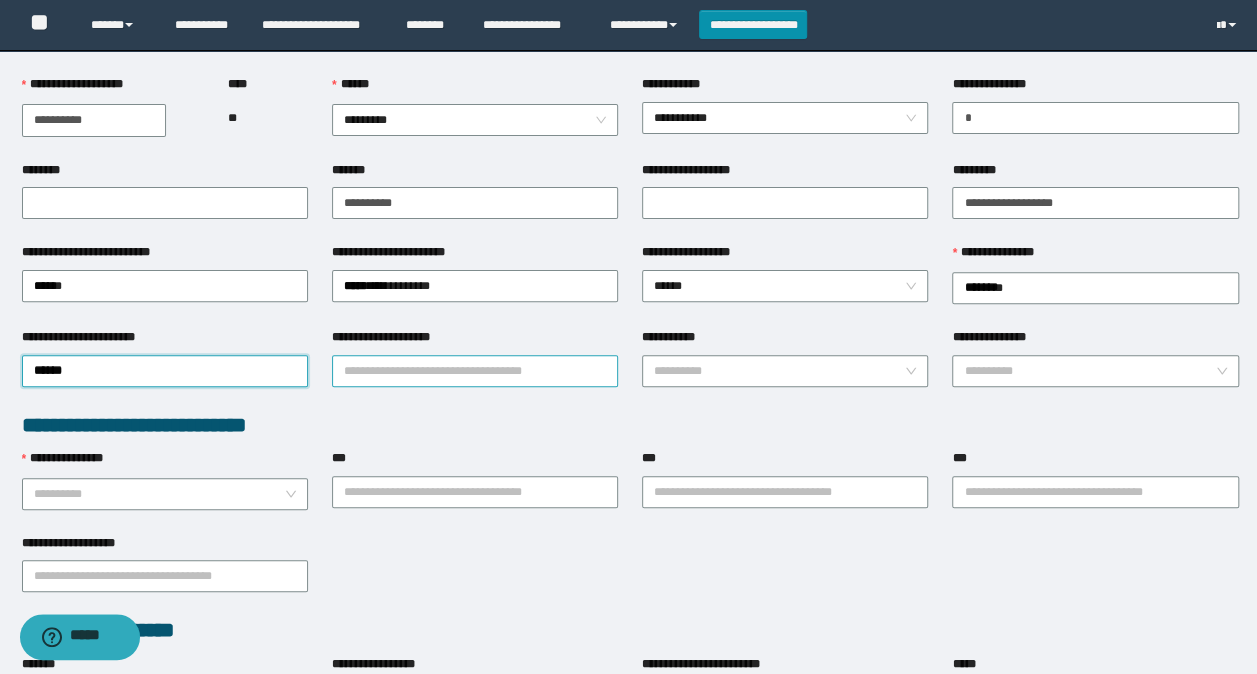 click on "**********" at bounding box center (475, 371) 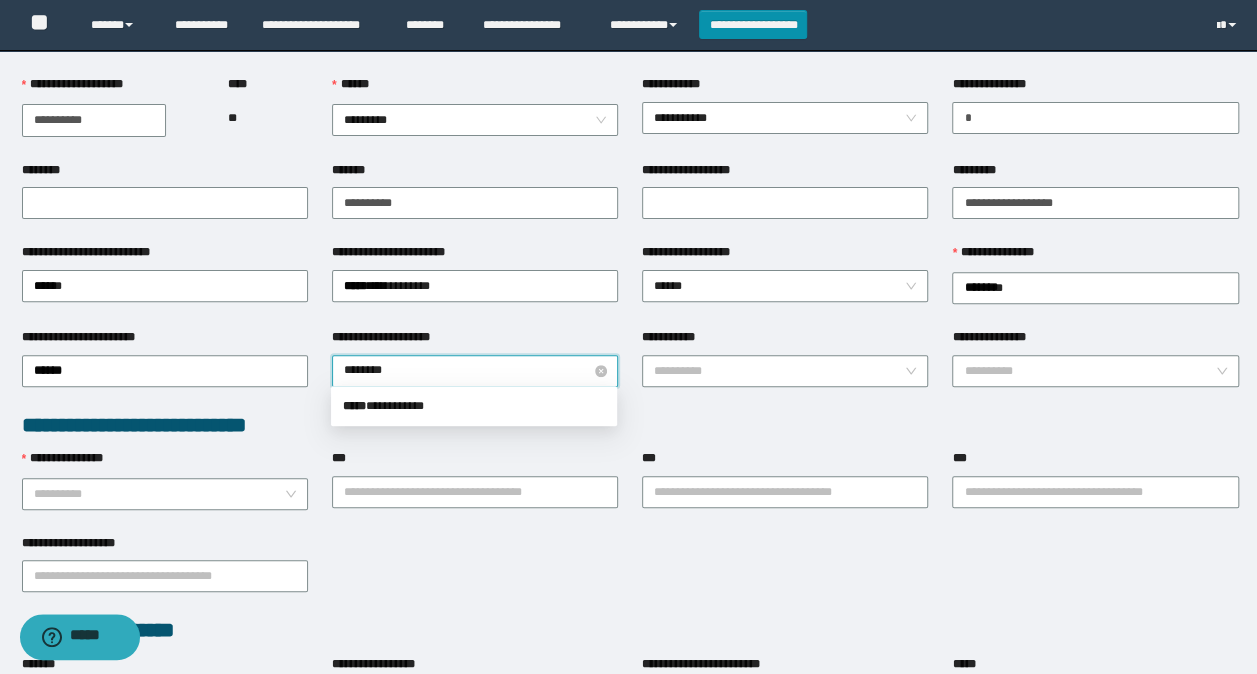 type on "*********" 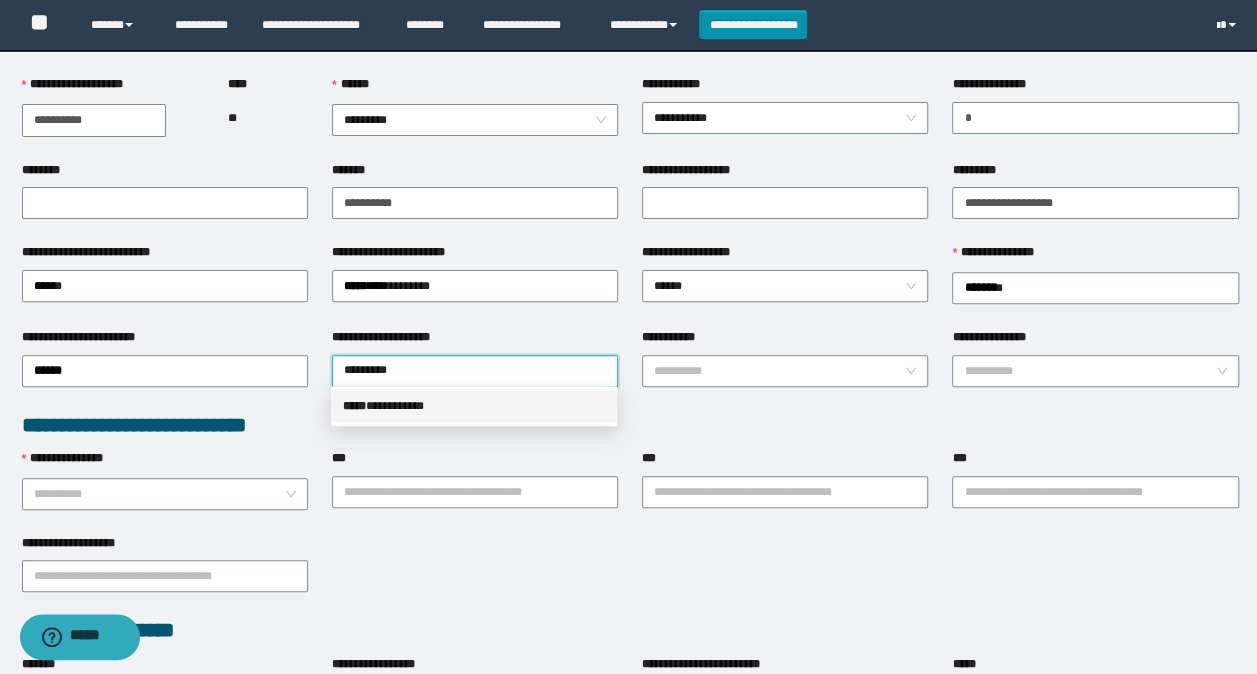 click on "***** * *********" at bounding box center [474, 406] 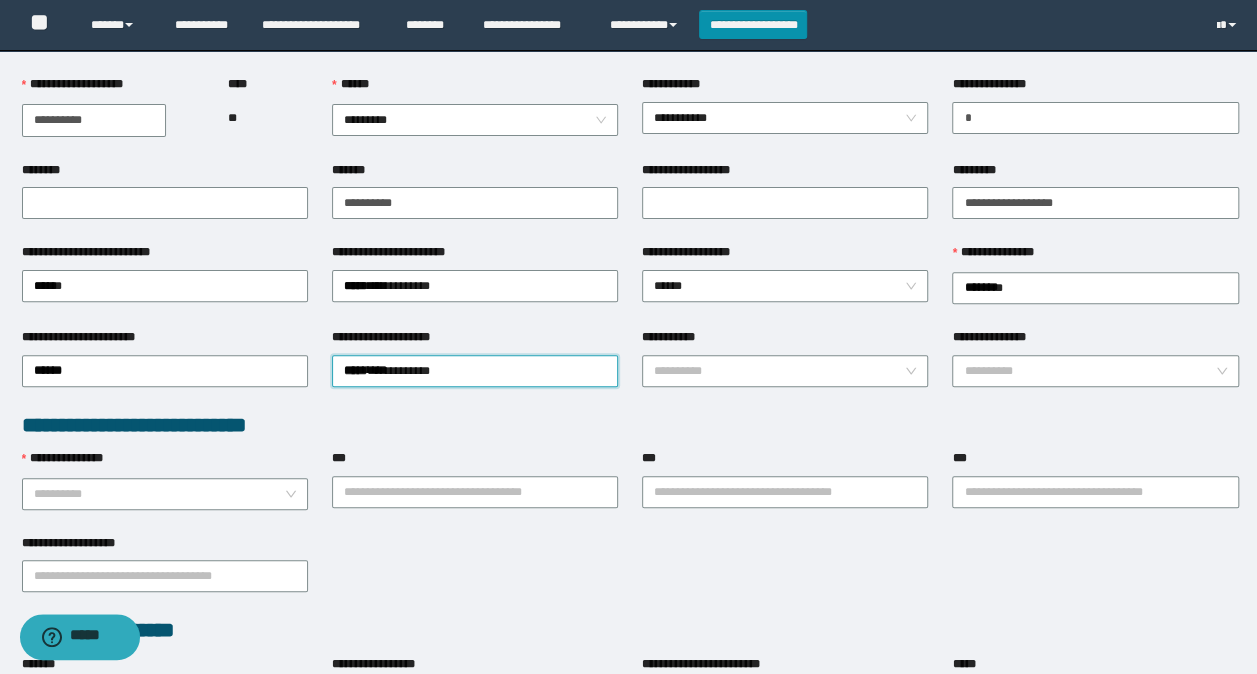 click on "**********" at bounding box center (785, 341) 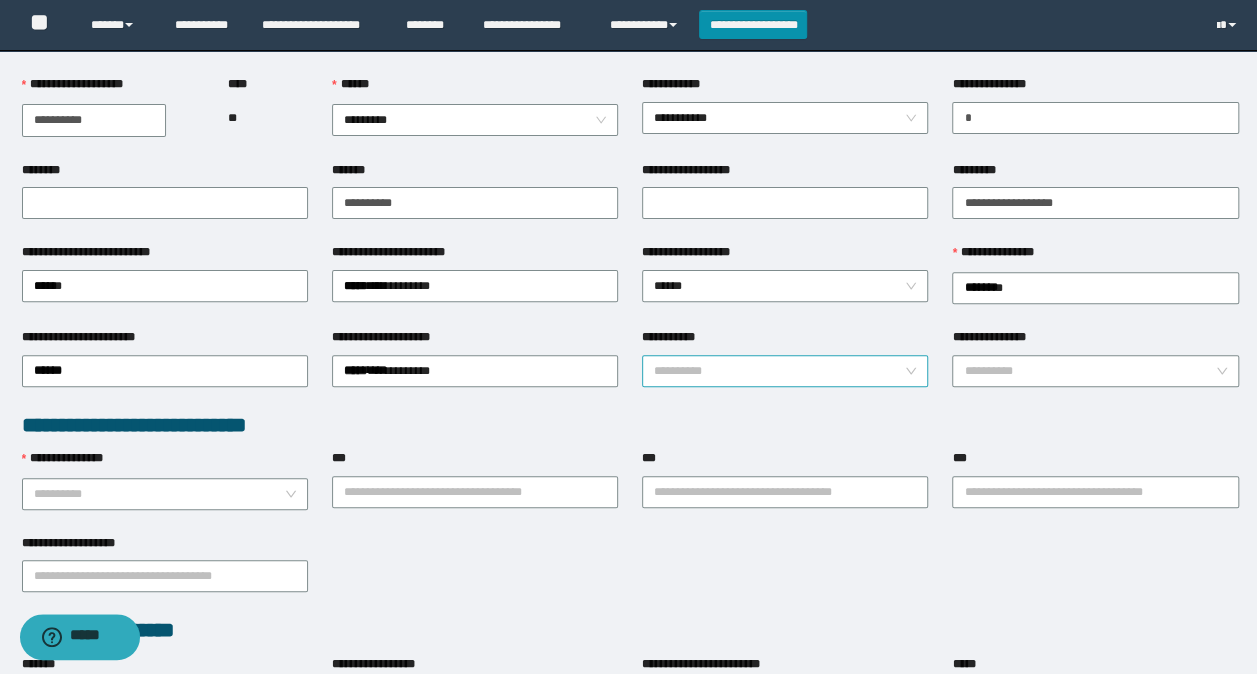 click on "**********" at bounding box center (779, 371) 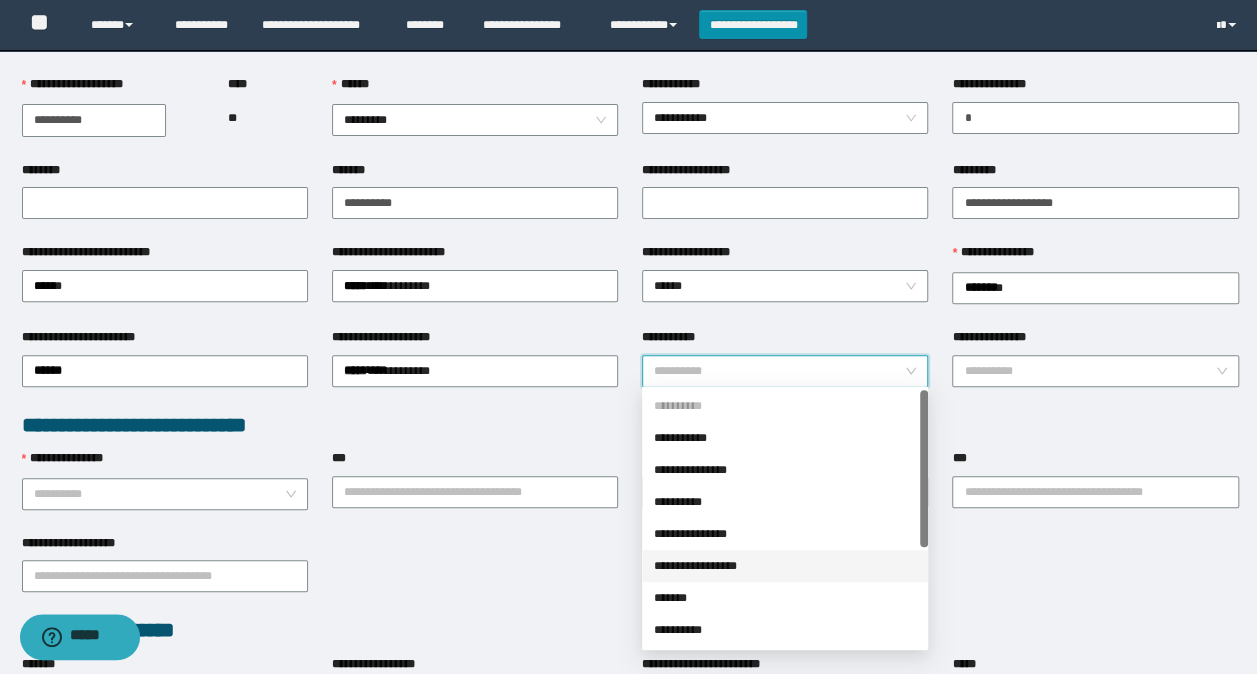 scroll, scrollTop: 100, scrollLeft: 0, axis: vertical 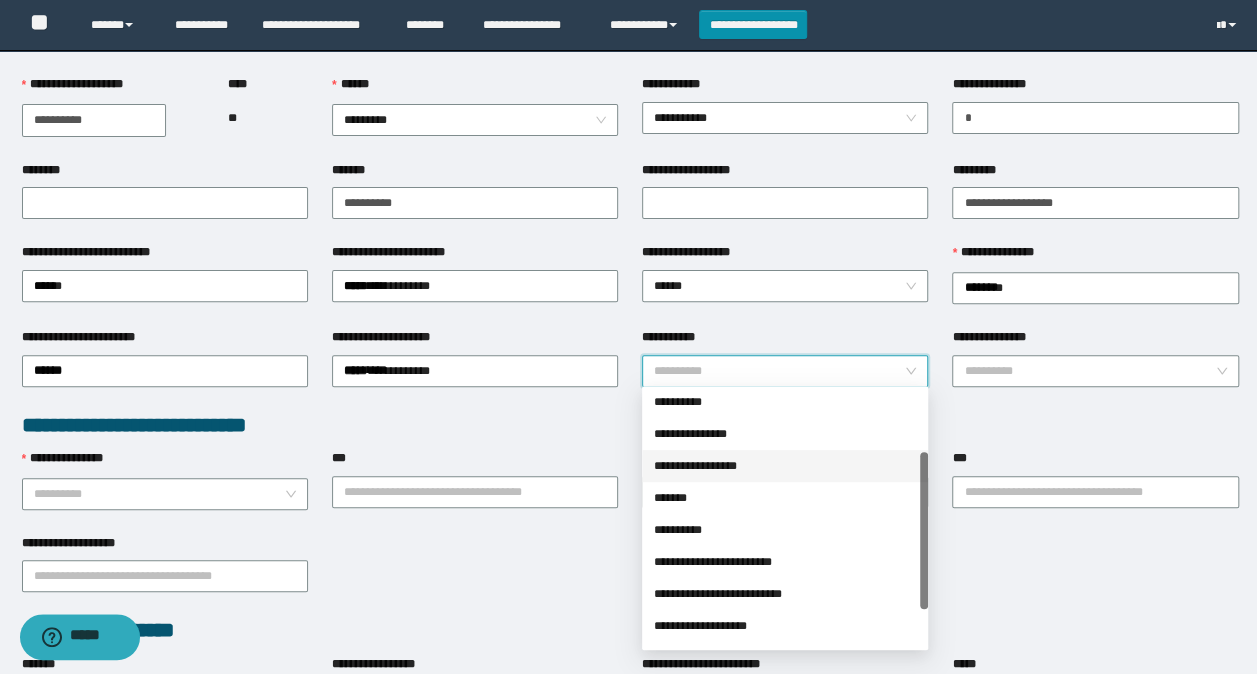 click on "**********" at bounding box center (785, 466) 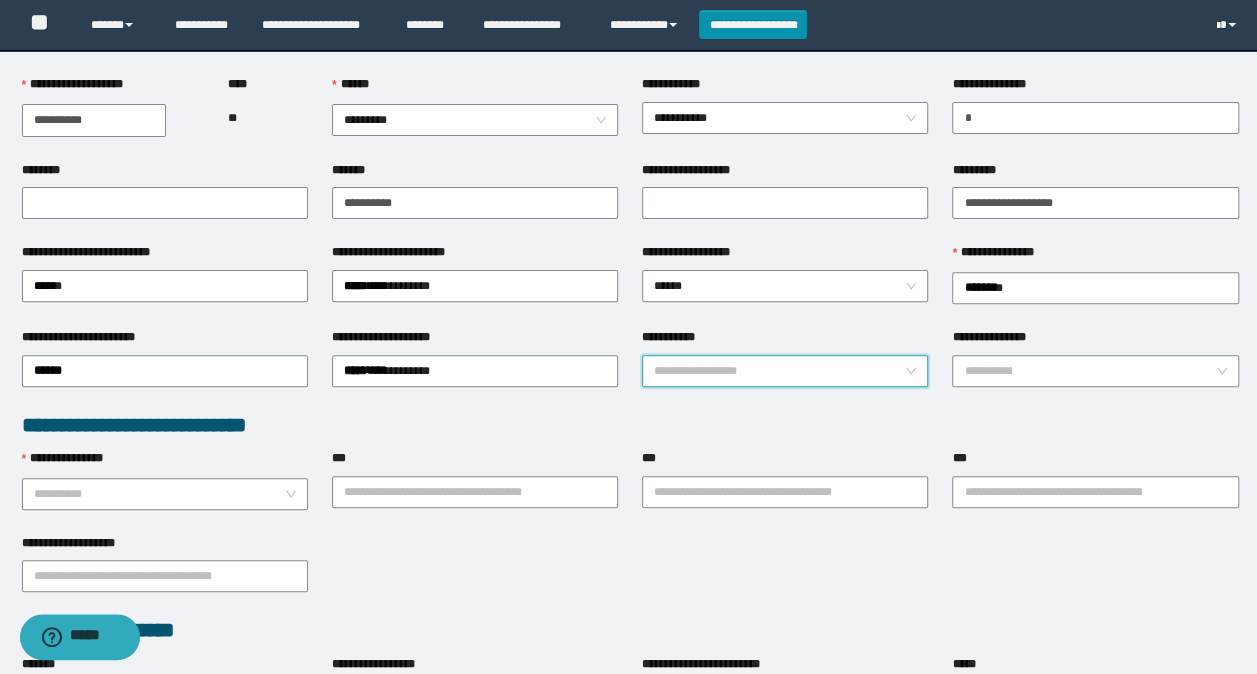 click on "**********" at bounding box center (785, 371) 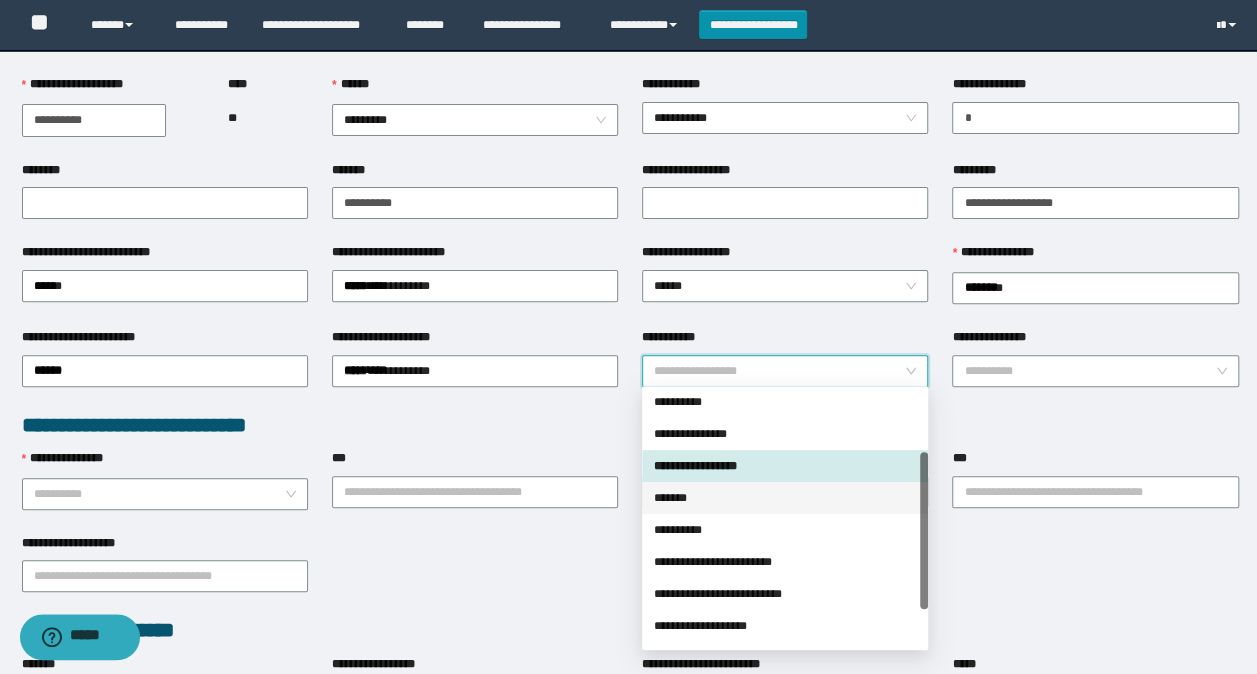 click on "*******" at bounding box center [785, 498] 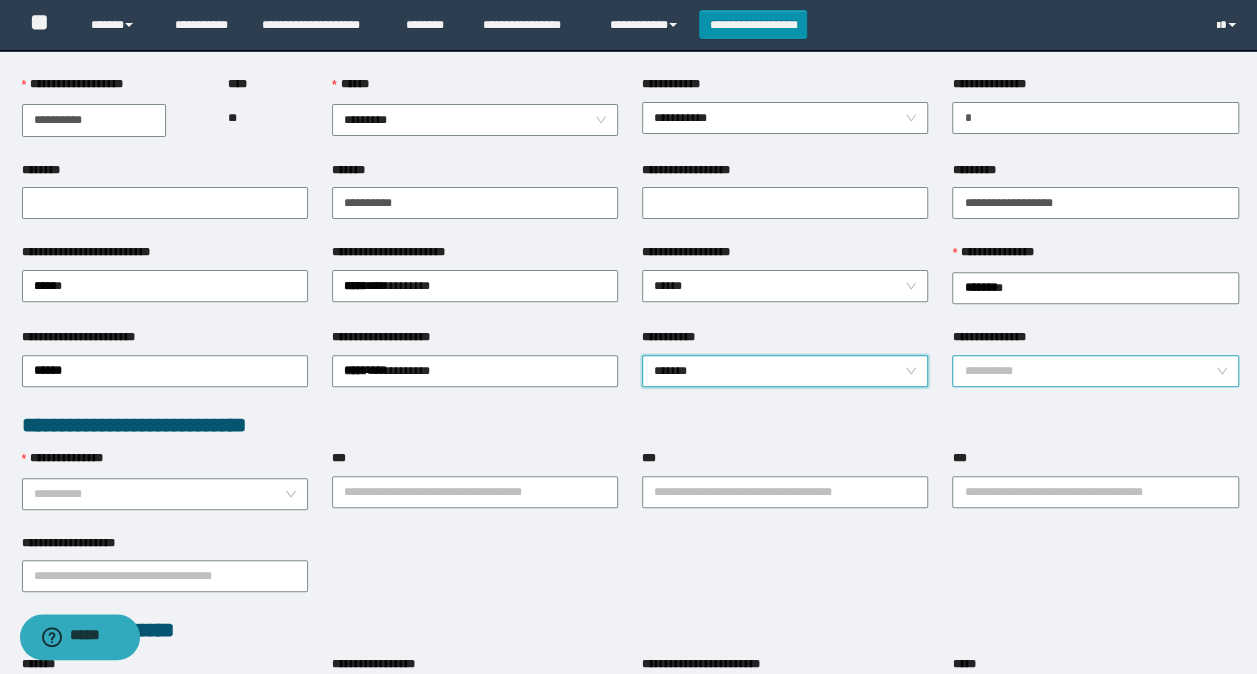 click on "**********" at bounding box center [1089, 371] 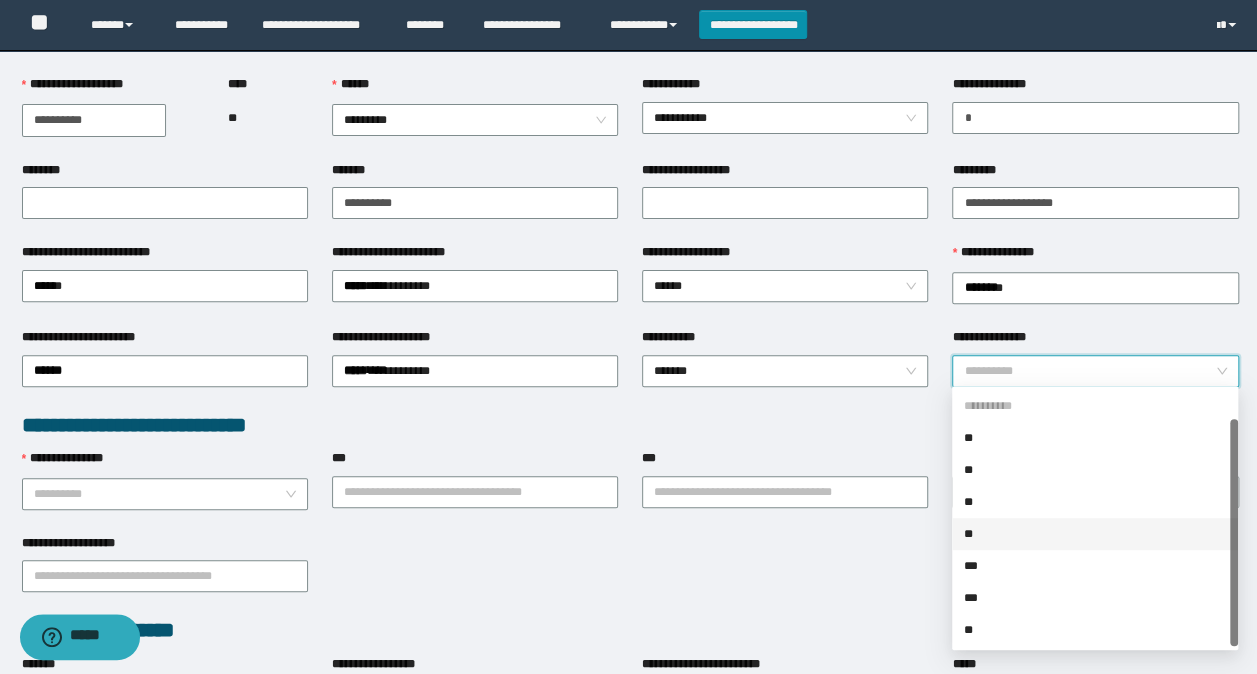 scroll, scrollTop: 32, scrollLeft: 0, axis: vertical 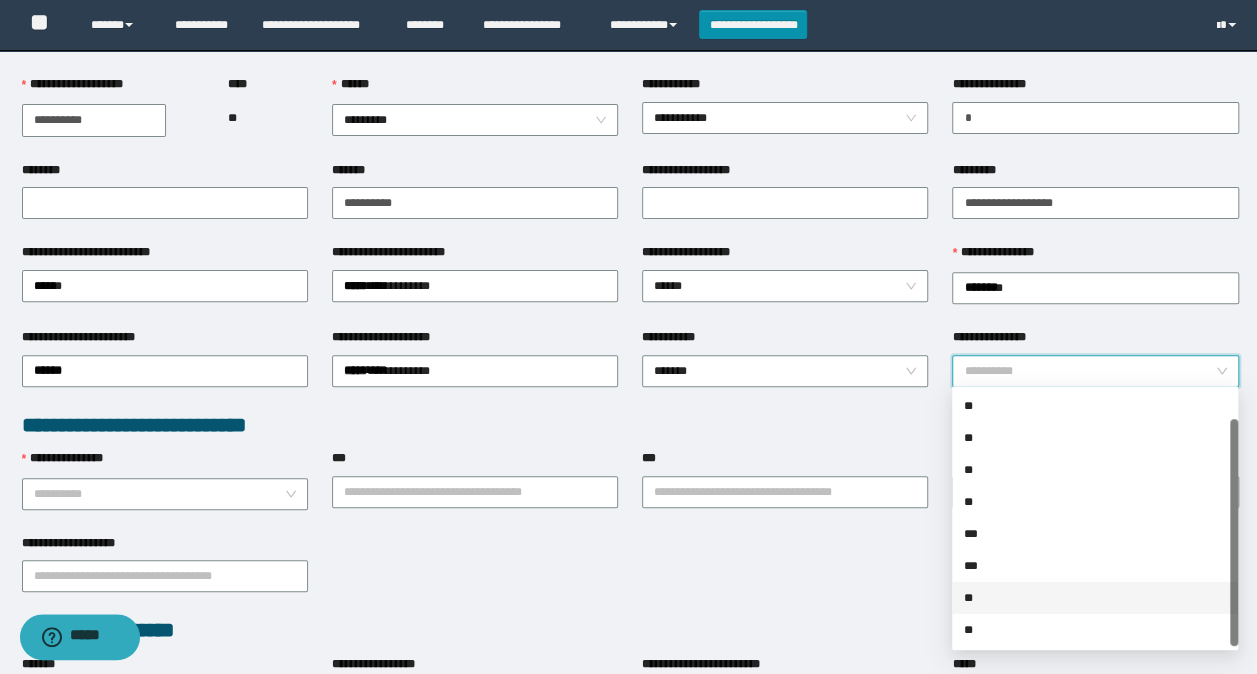 click on "**" at bounding box center [1095, 598] 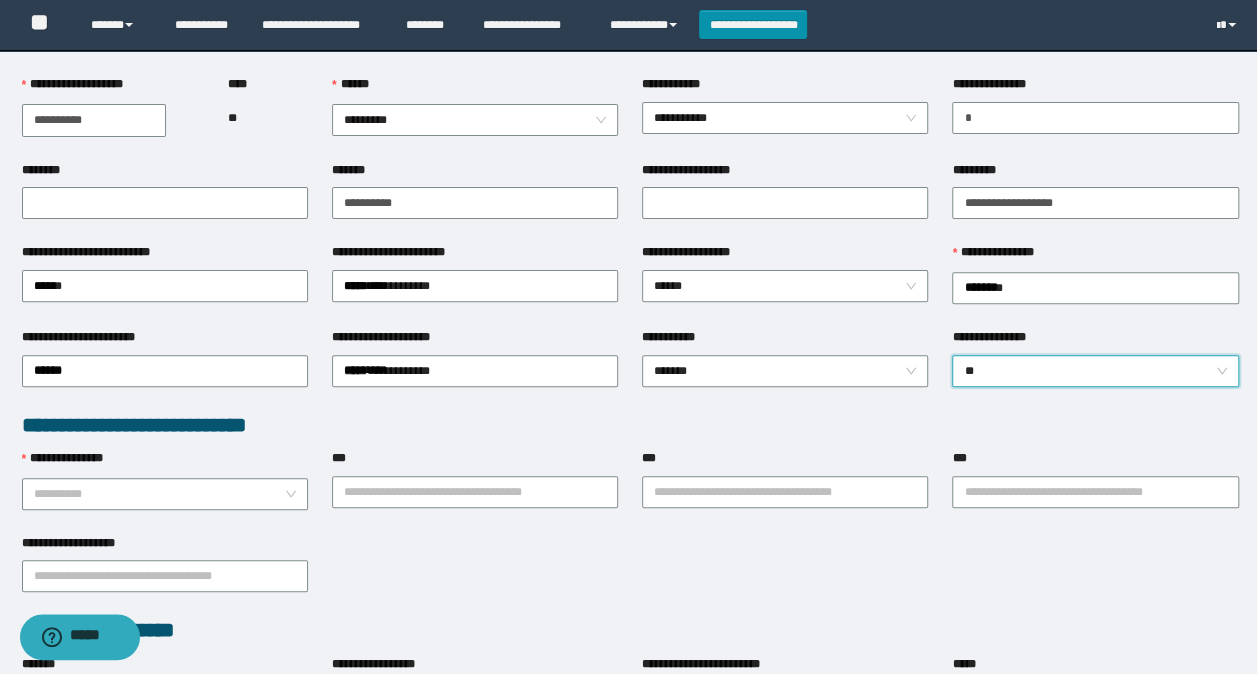scroll, scrollTop: 300, scrollLeft: 0, axis: vertical 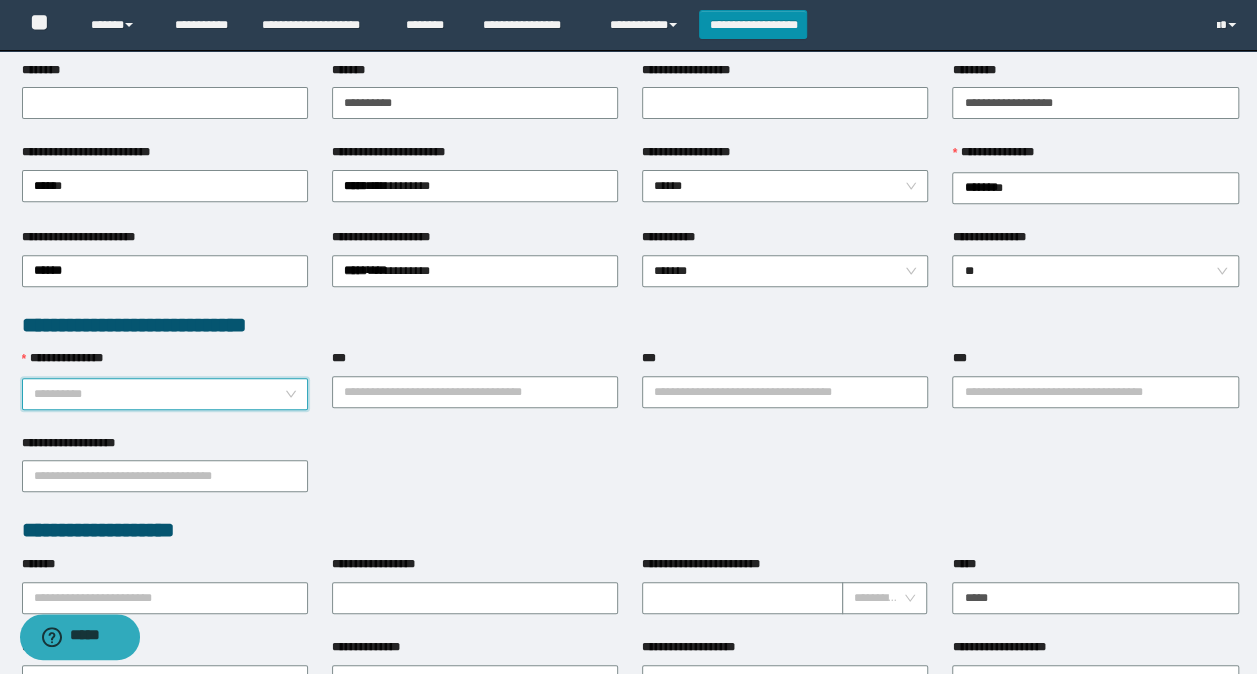 click on "**********" at bounding box center (159, 394) 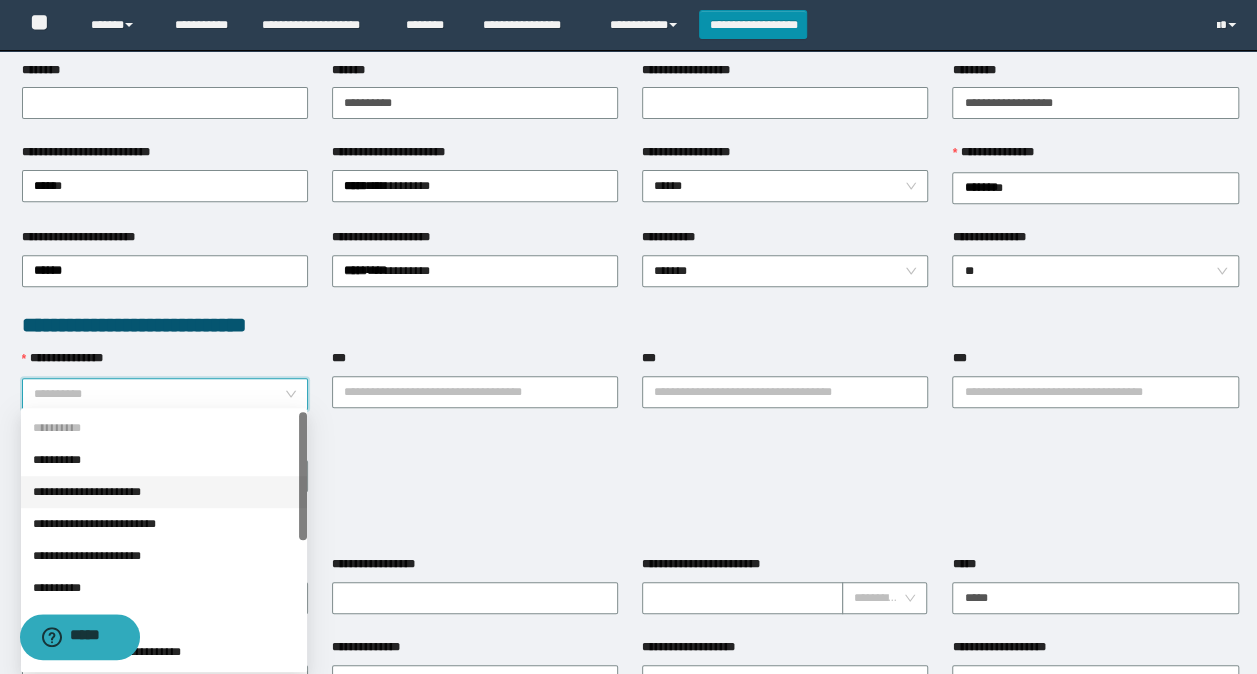 click on "**********" at bounding box center [164, 492] 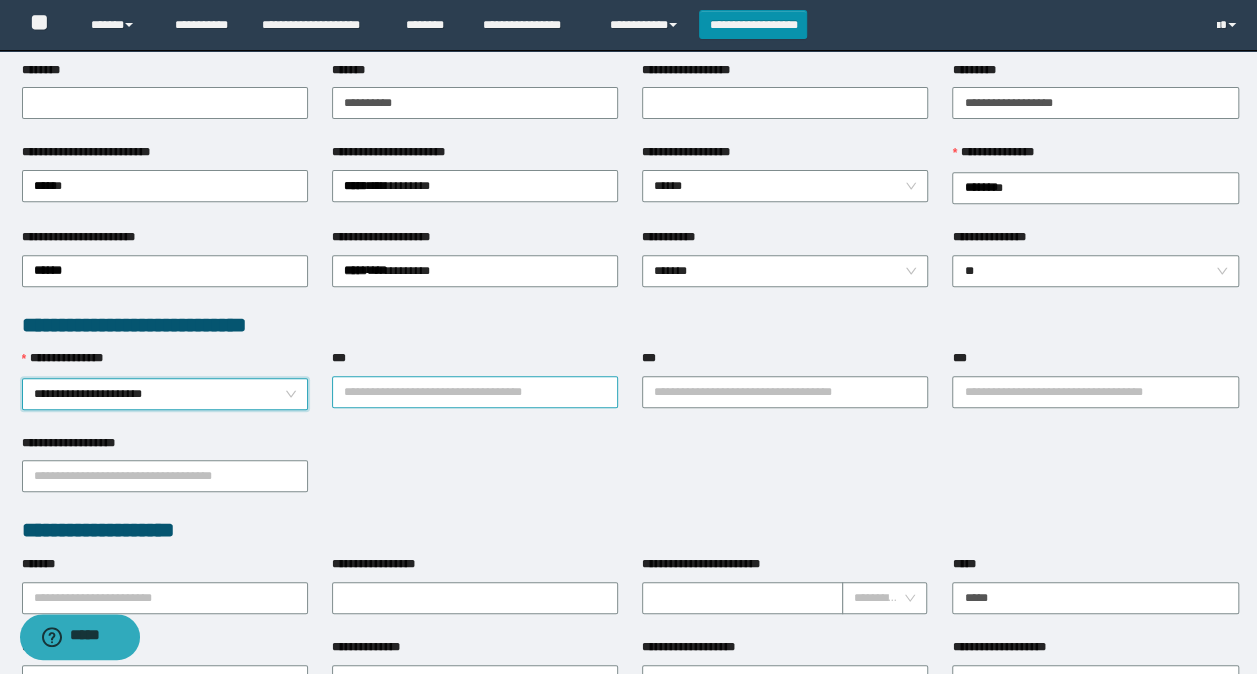 click on "***" at bounding box center (475, 392) 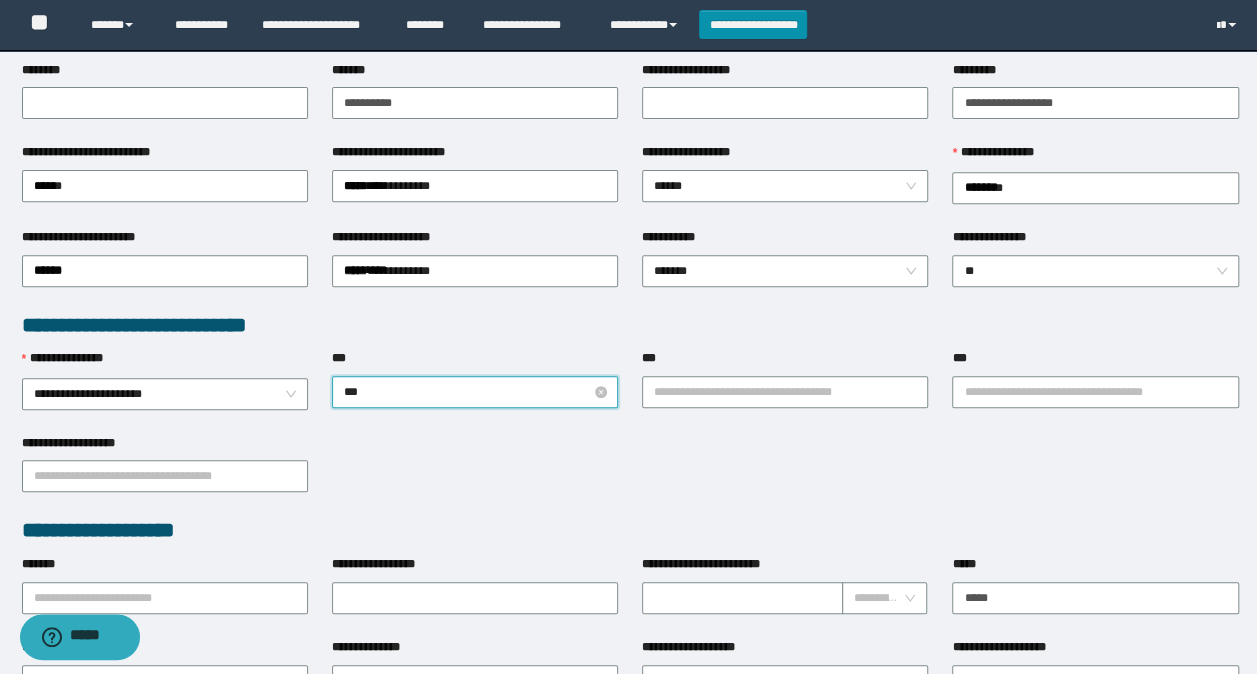 type on "****" 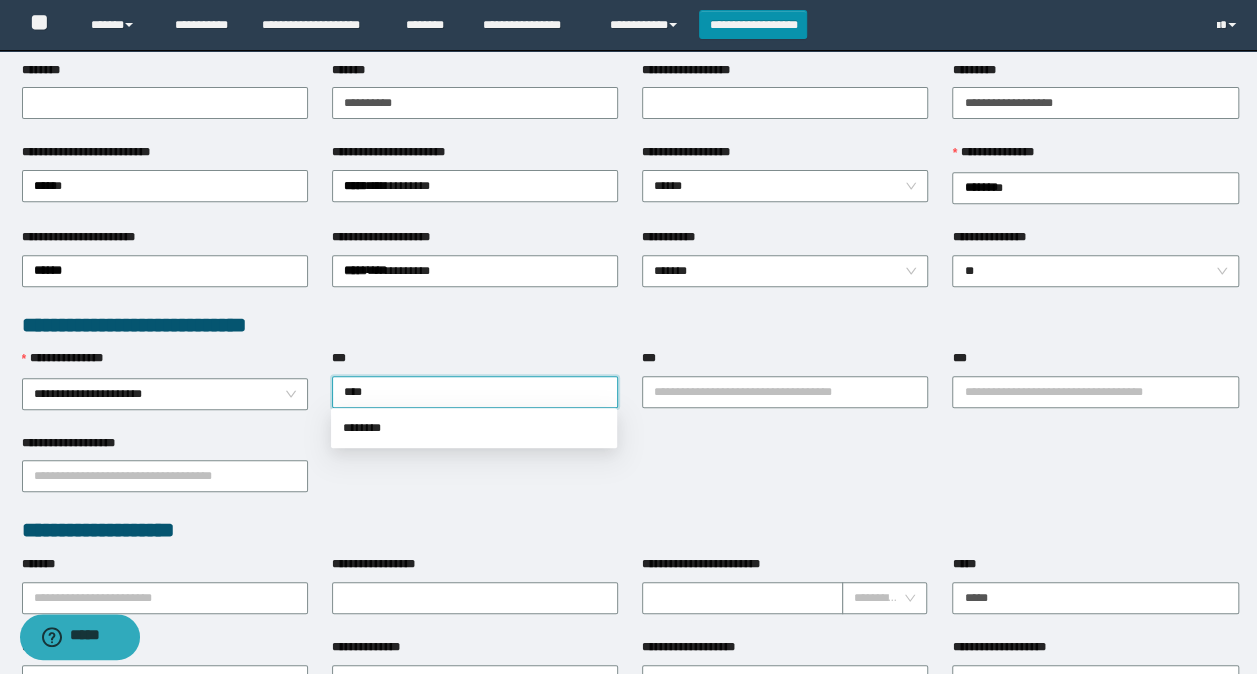 click on "**********" at bounding box center (1095, 391) 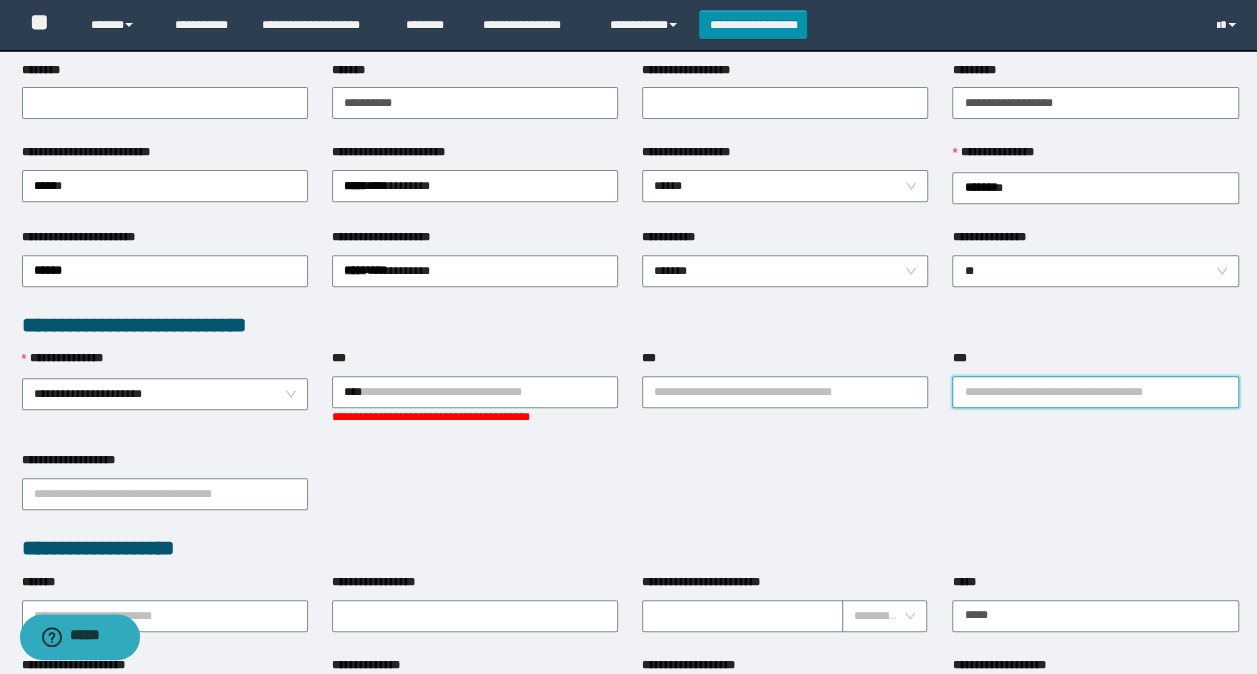 click on "***" at bounding box center (1095, 392) 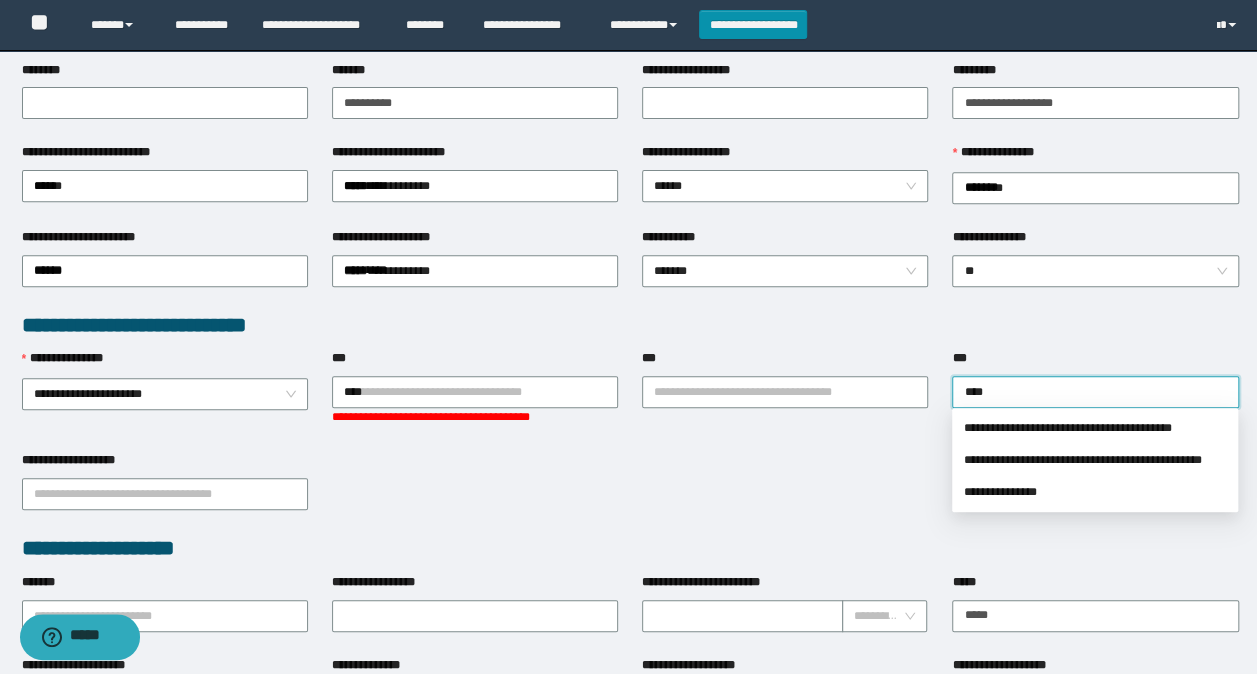type on "*****" 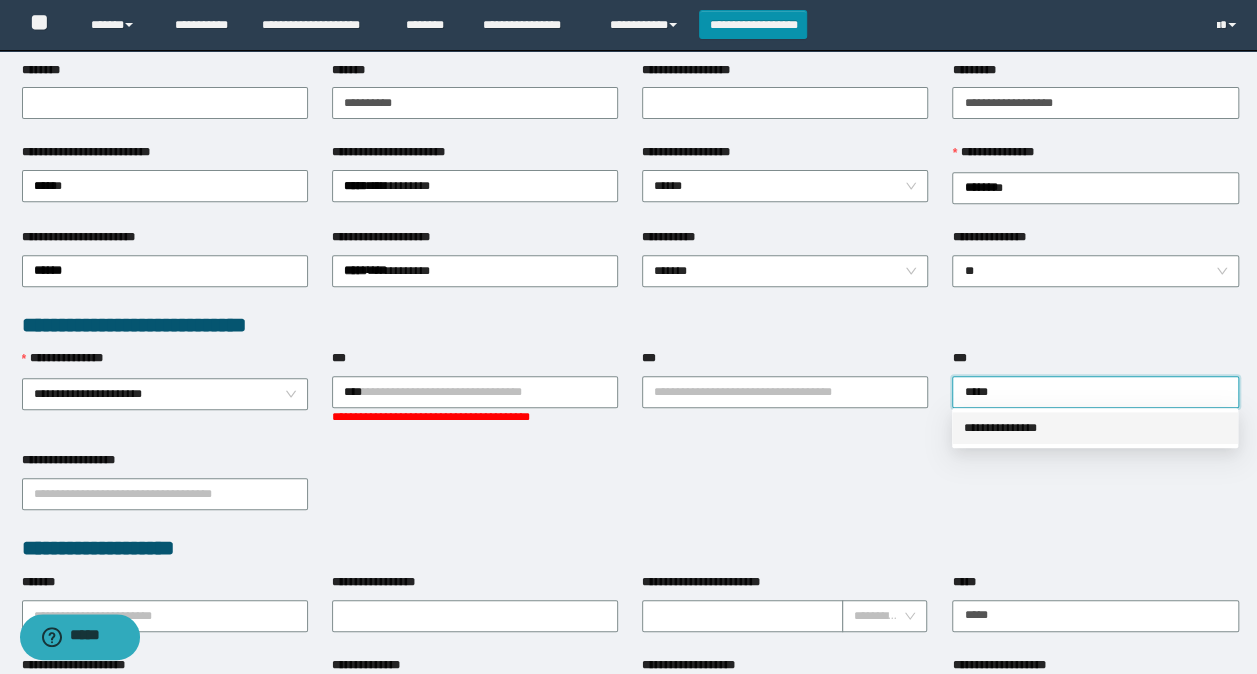 click on "**********" at bounding box center [1095, 428] 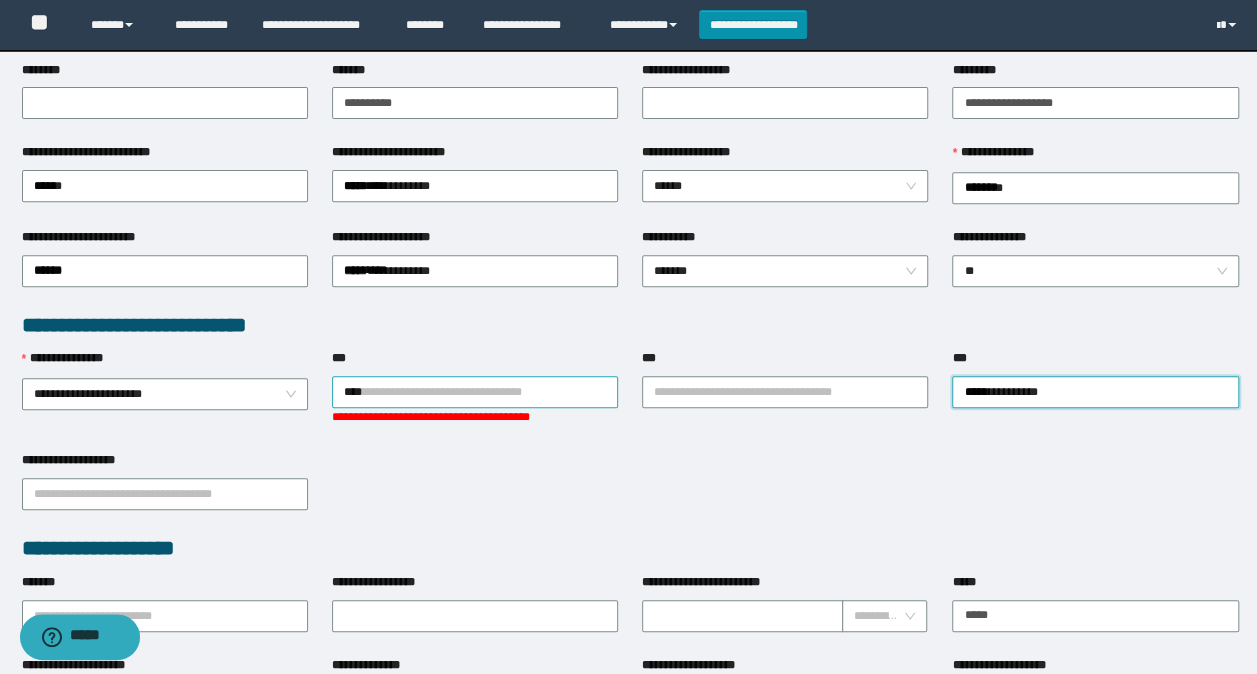 click on "****" at bounding box center [475, 392] 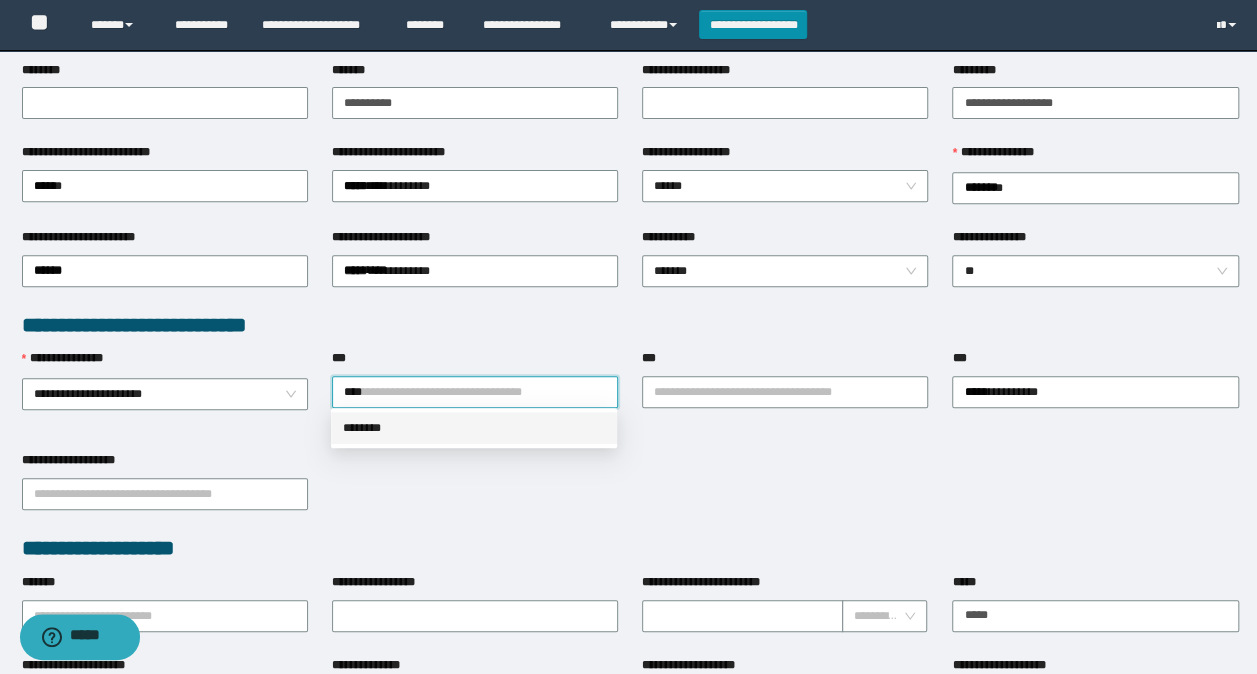 click on "********" at bounding box center (474, 428) 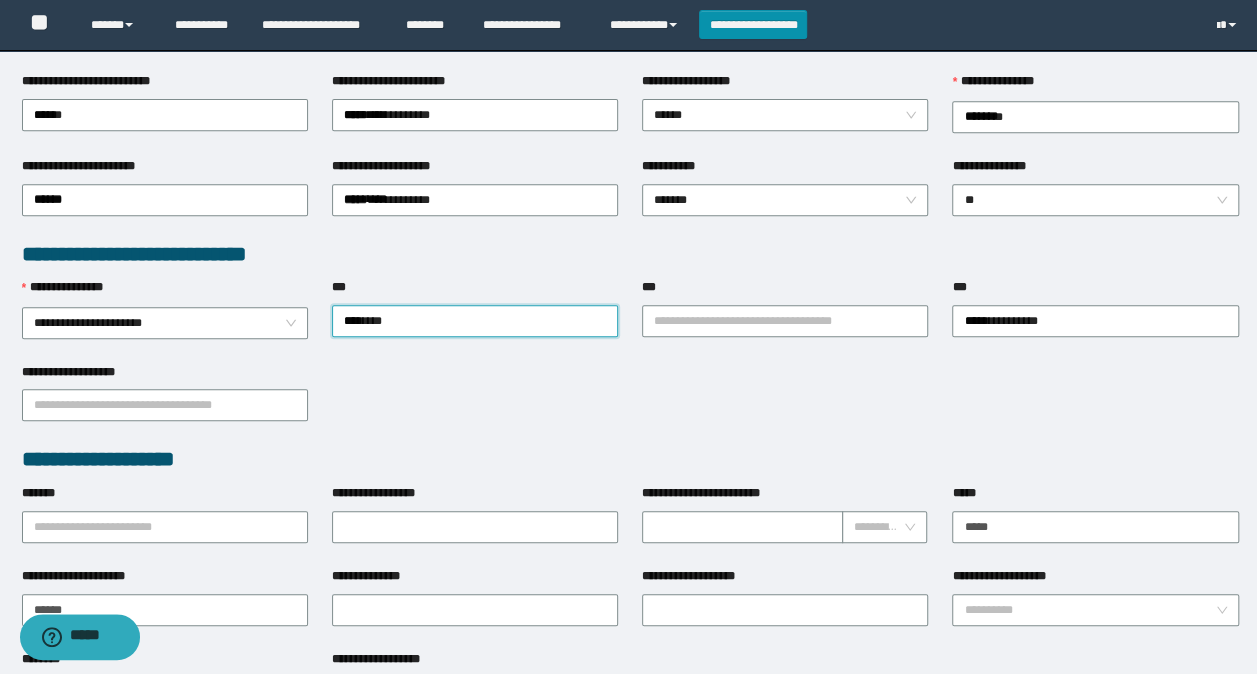 scroll, scrollTop: 400, scrollLeft: 0, axis: vertical 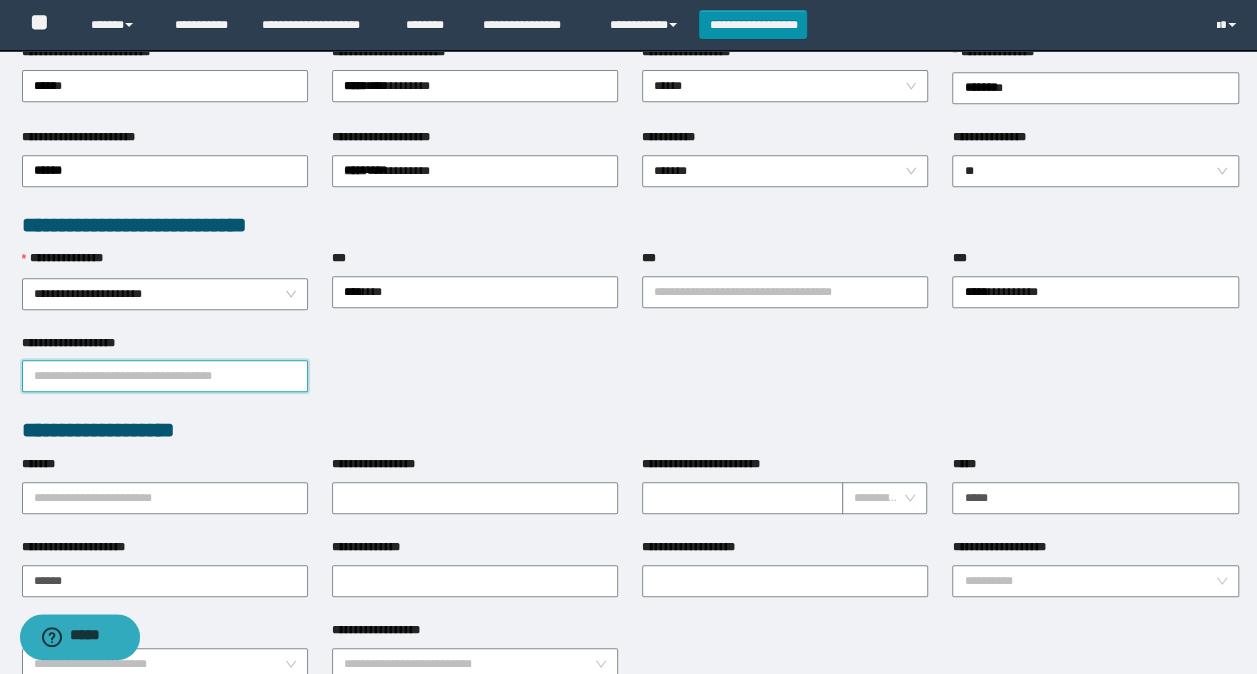click on "**********" at bounding box center (165, 376) 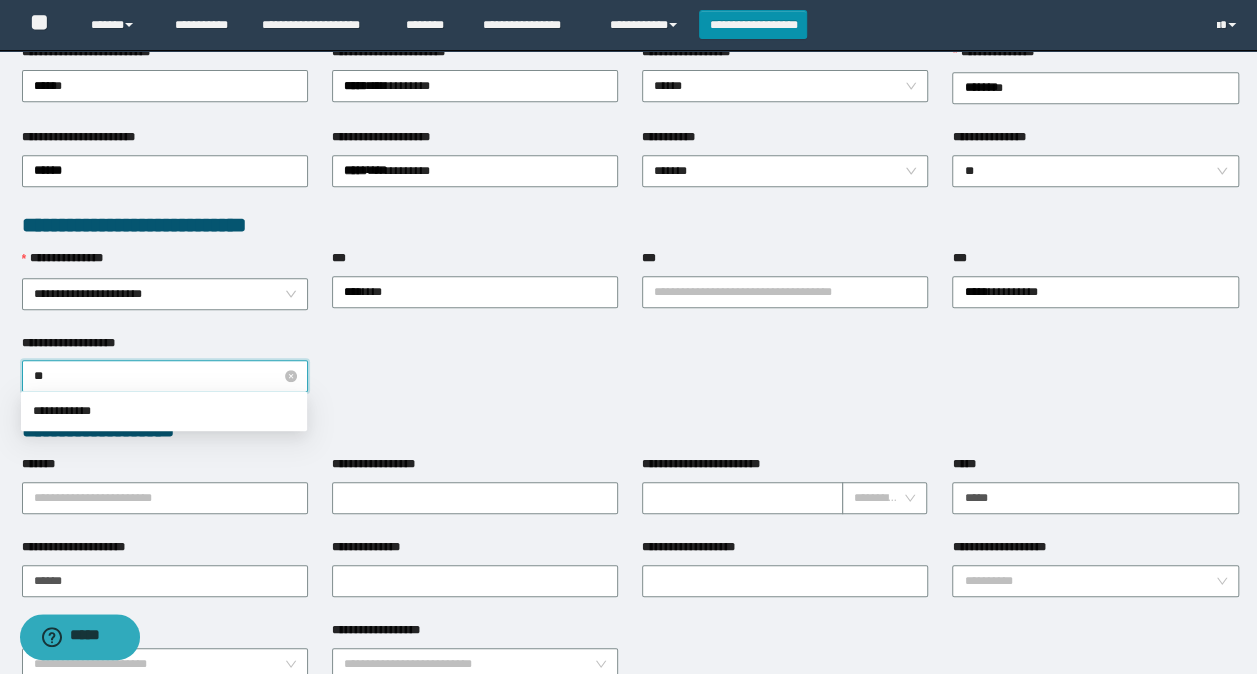 type on "*" 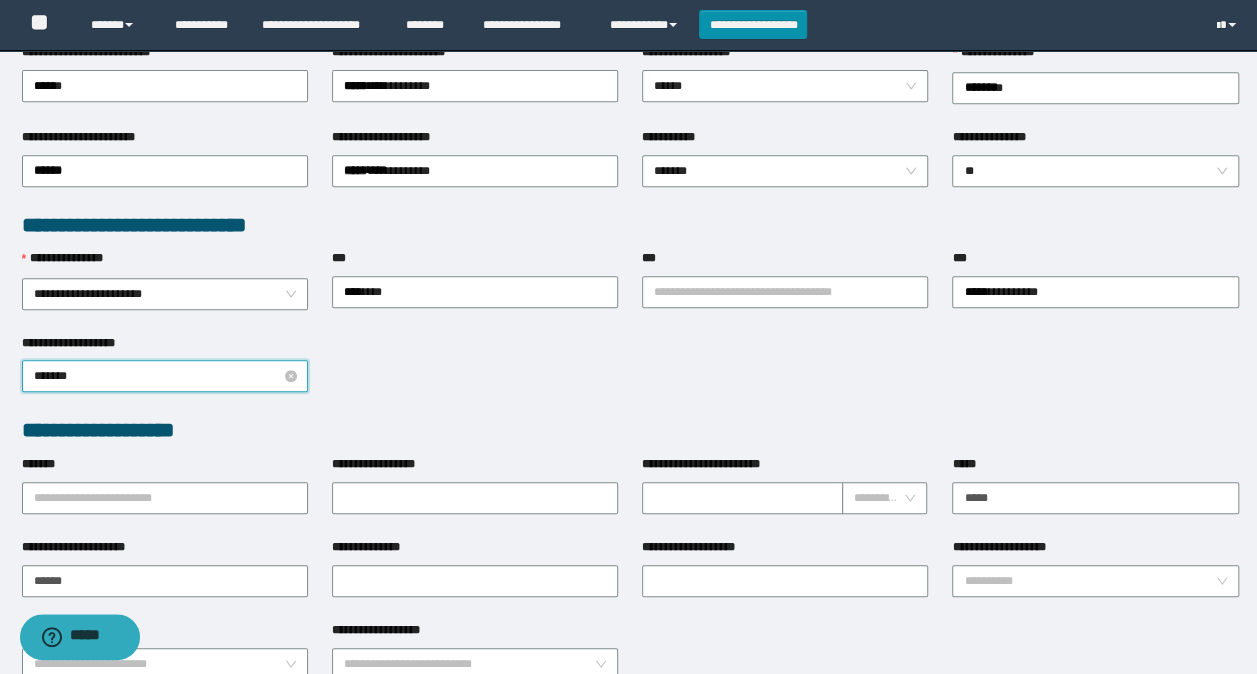 type on "********" 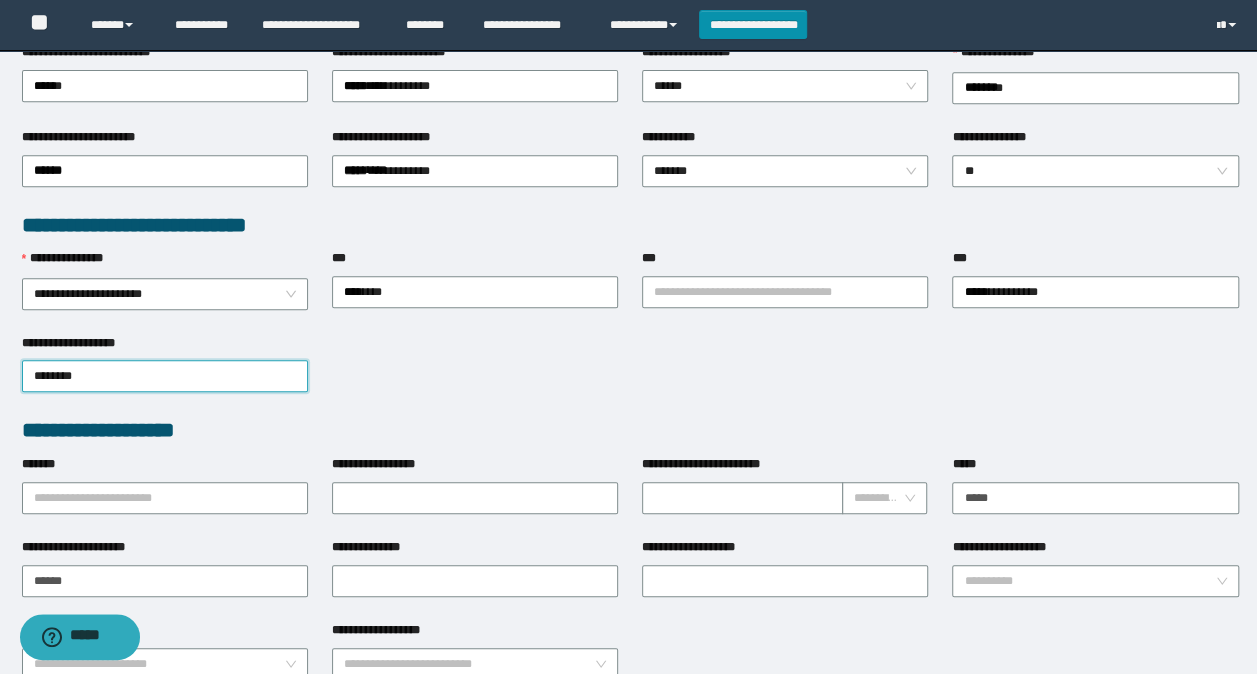 drag, startPoint x: 120, startPoint y: 367, endPoint x: -4, endPoint y: 354, distance: 124.67959 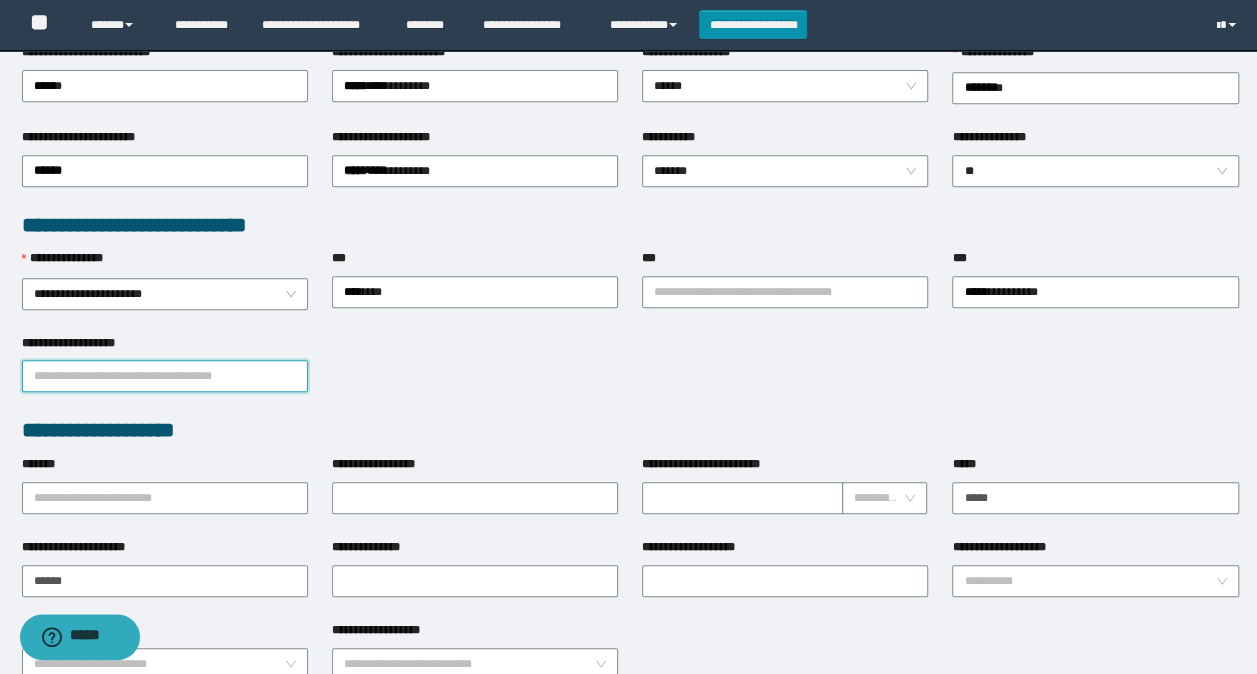 click on "*** **** ********" at bounding box center [475, 291] 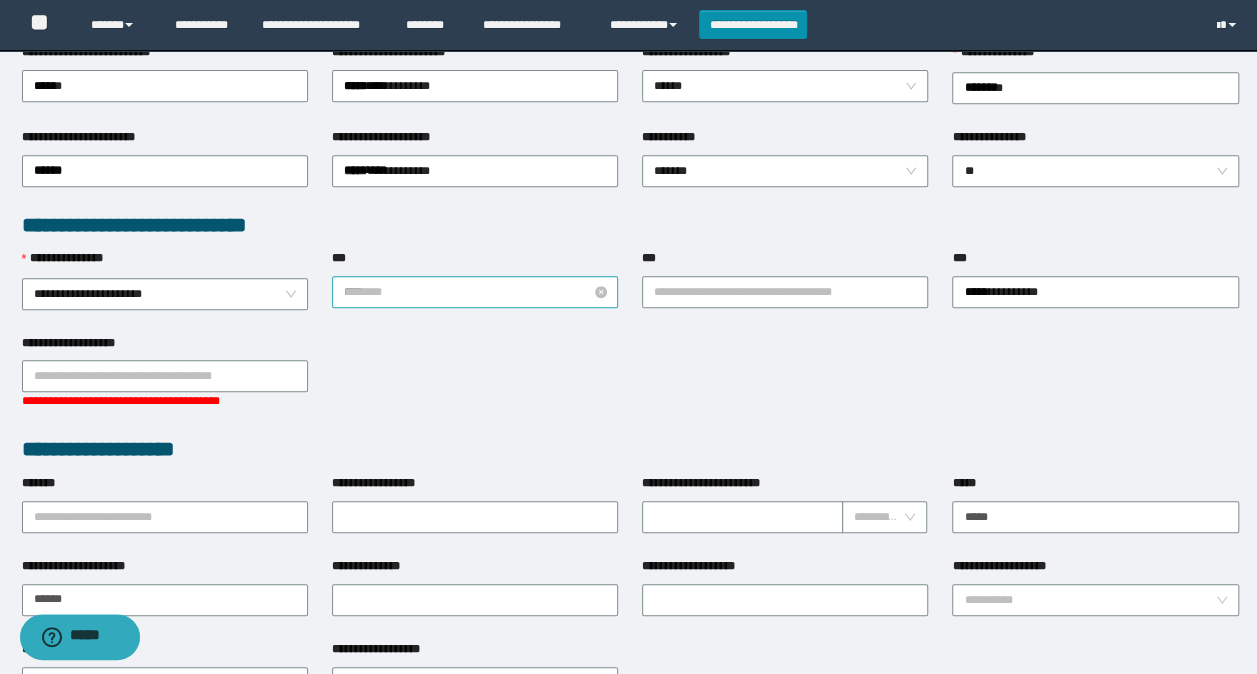 click on "********" at bounding box center (475, 292) 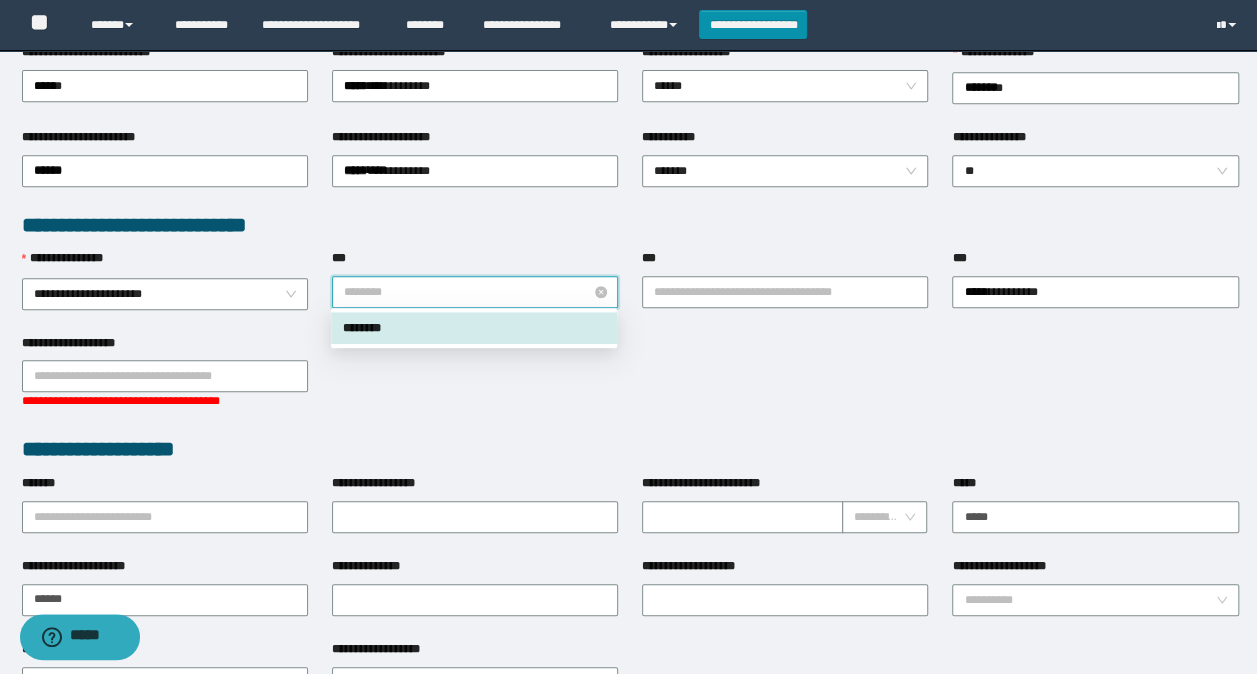 paste on "********" 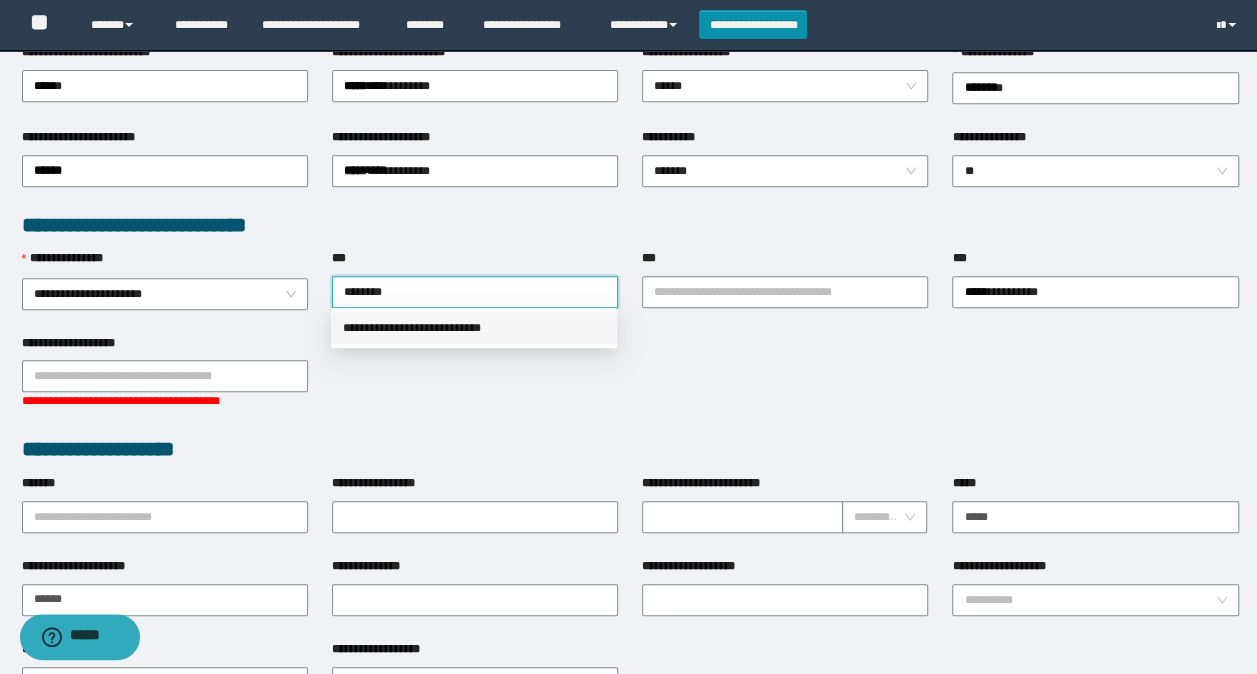 click on "**********" at bounding box center [474, 328] 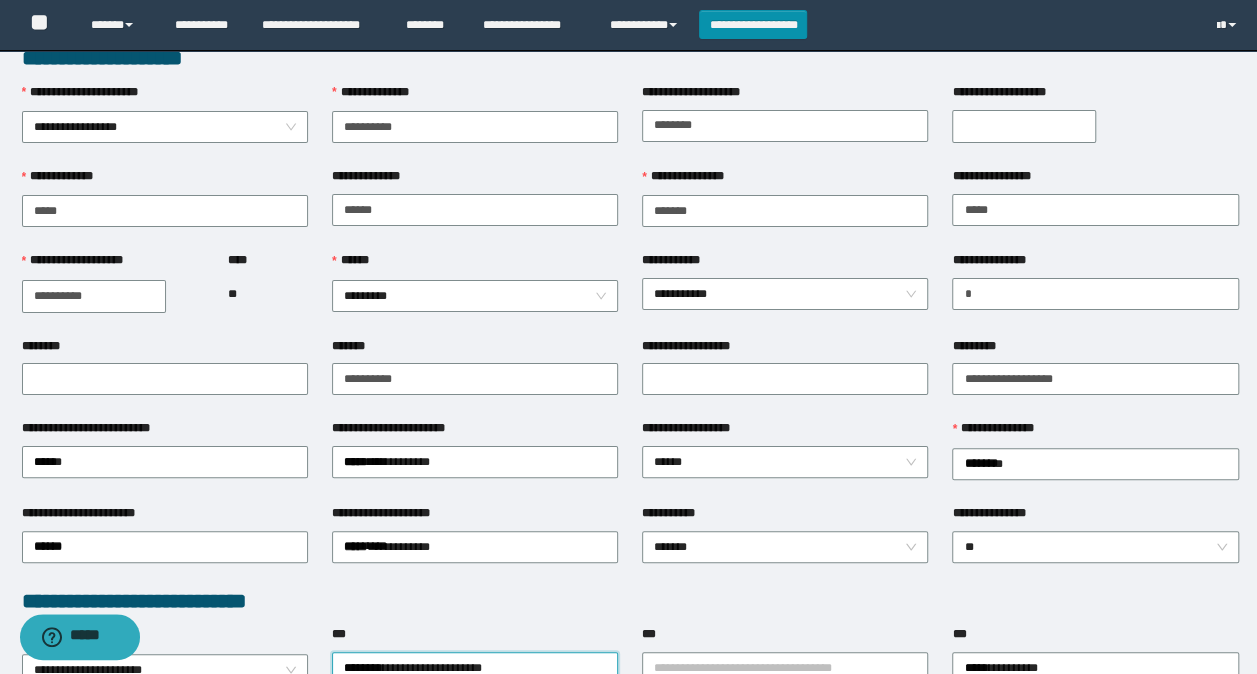 scroll, scrollTop: 0, scrollLeft: 0, axis: both 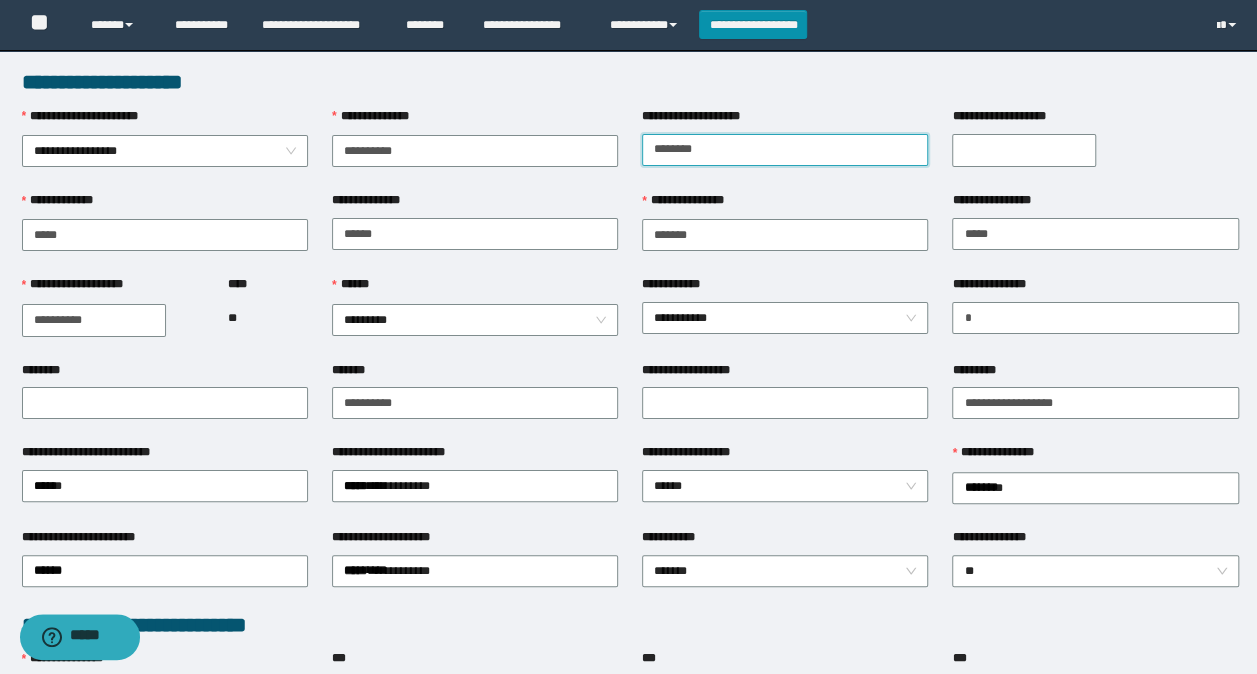 click on "********" at bounding box center [785, 150] 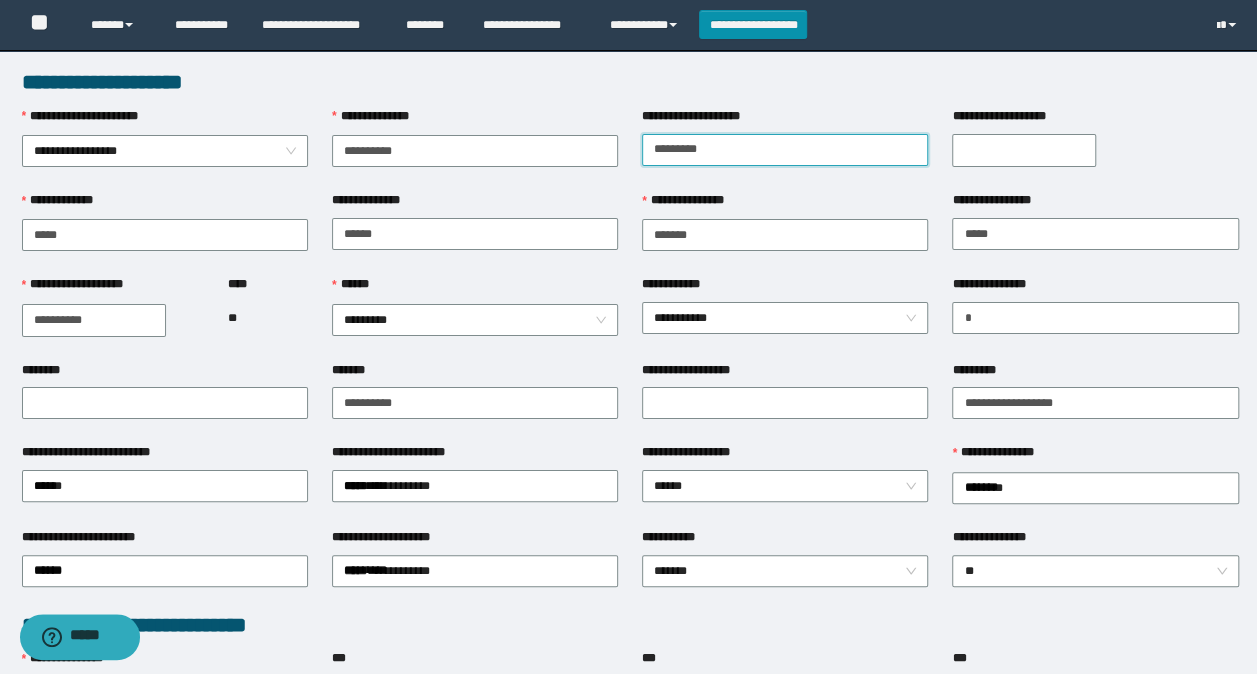 type on "*********" 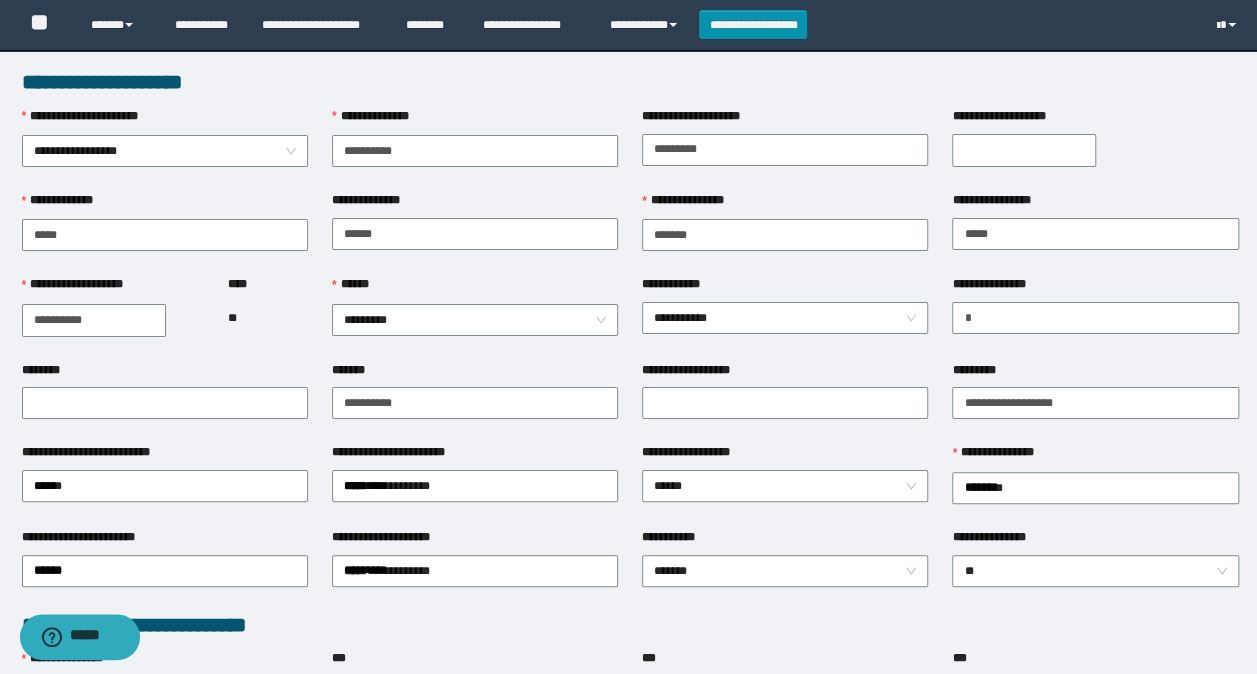 click on "**********" at bounding box center (475, 204) 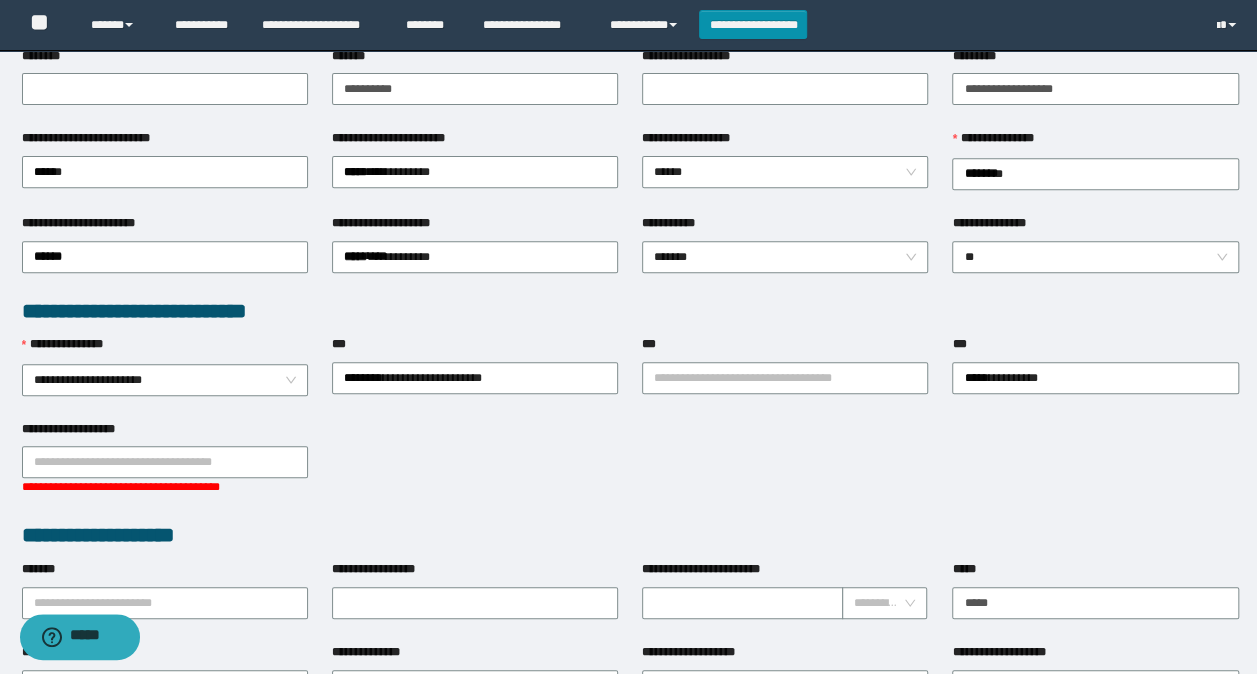 scroll, scrollTop: 500, scrollLeft: 0, axis: vertical 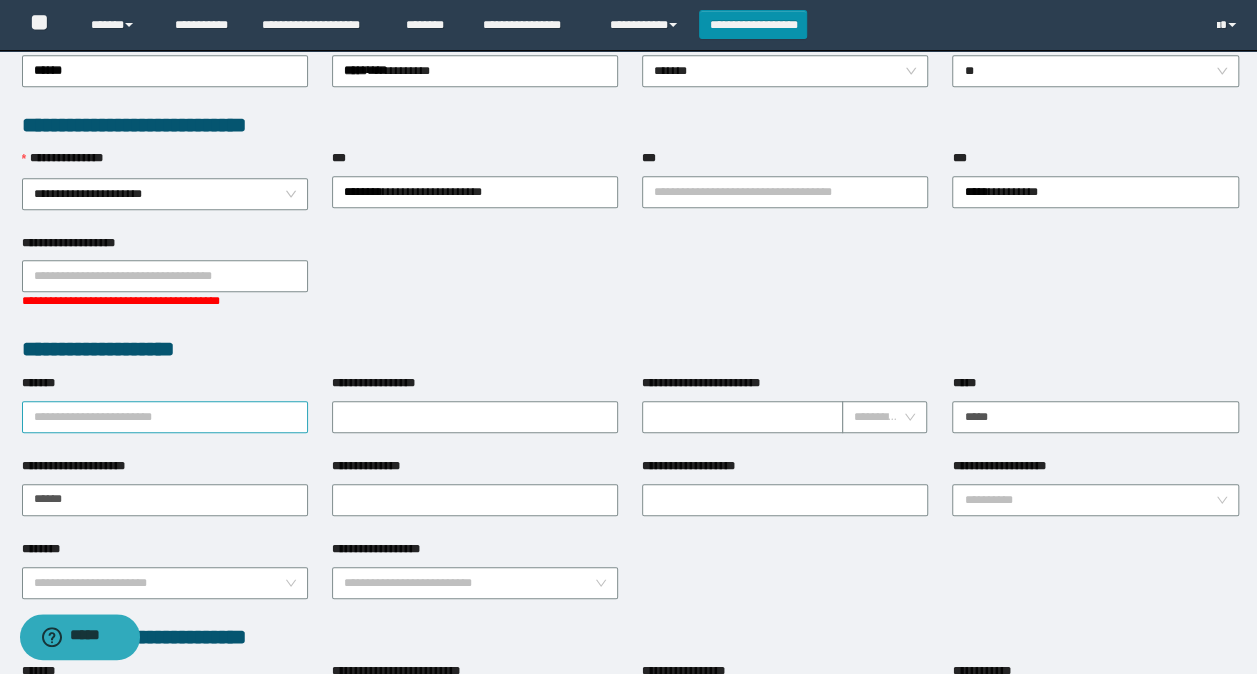 click on "*******" at bounding box center (165, 417) 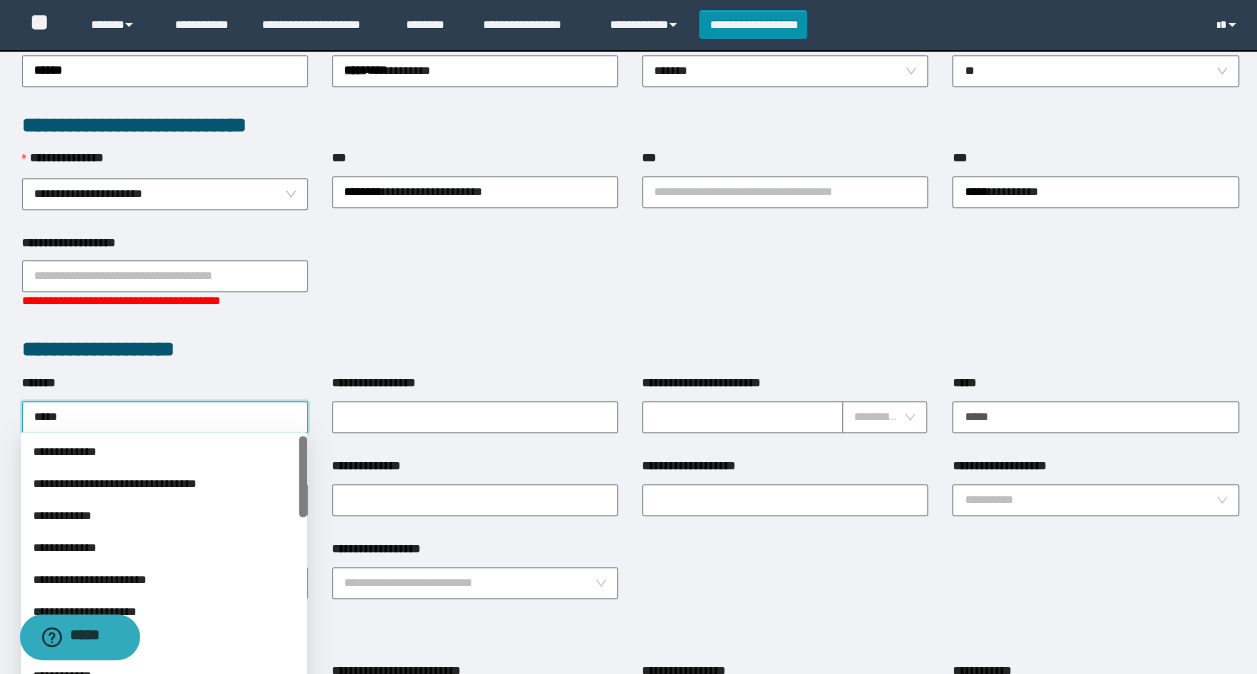 type on "******" 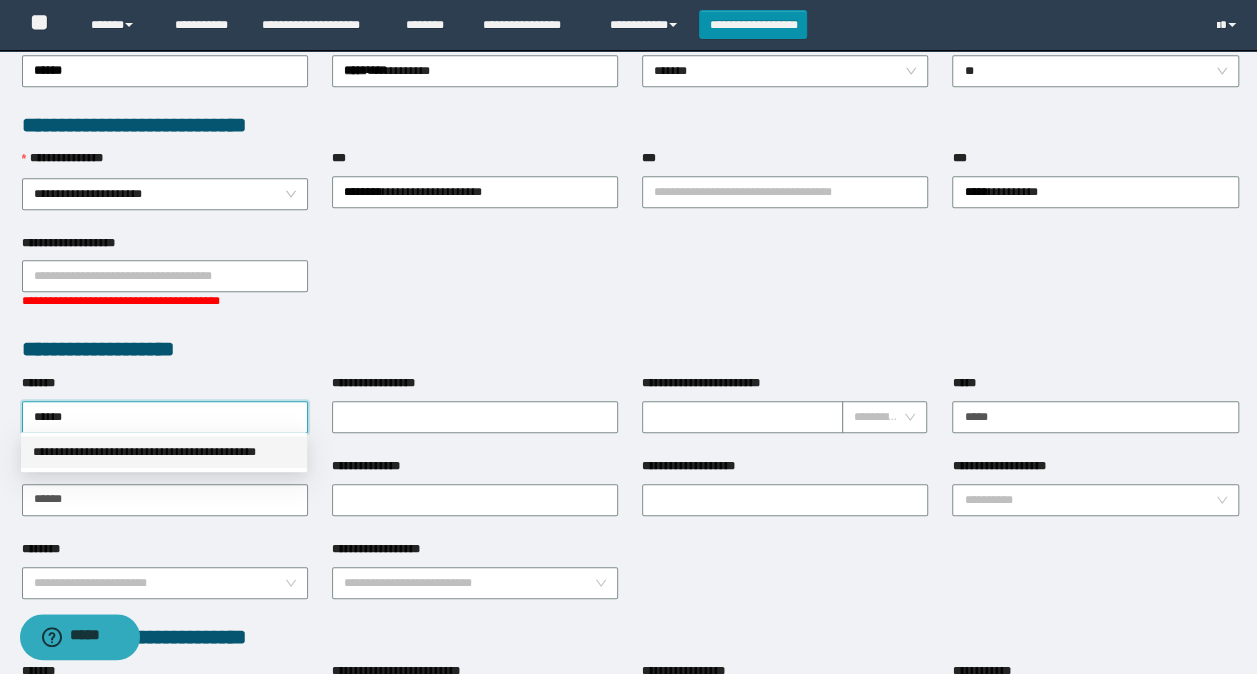 click on "**********" at bounding box center (164, 452) 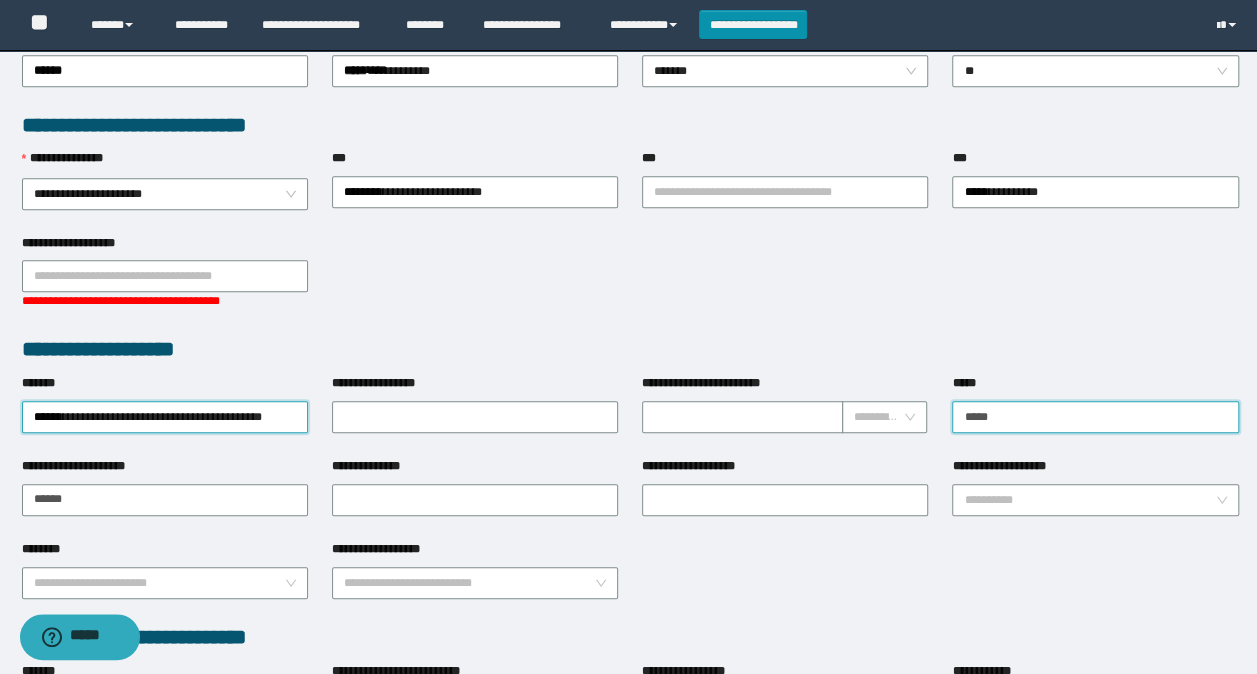 click on "*****" at bounding box center (1095, 417) 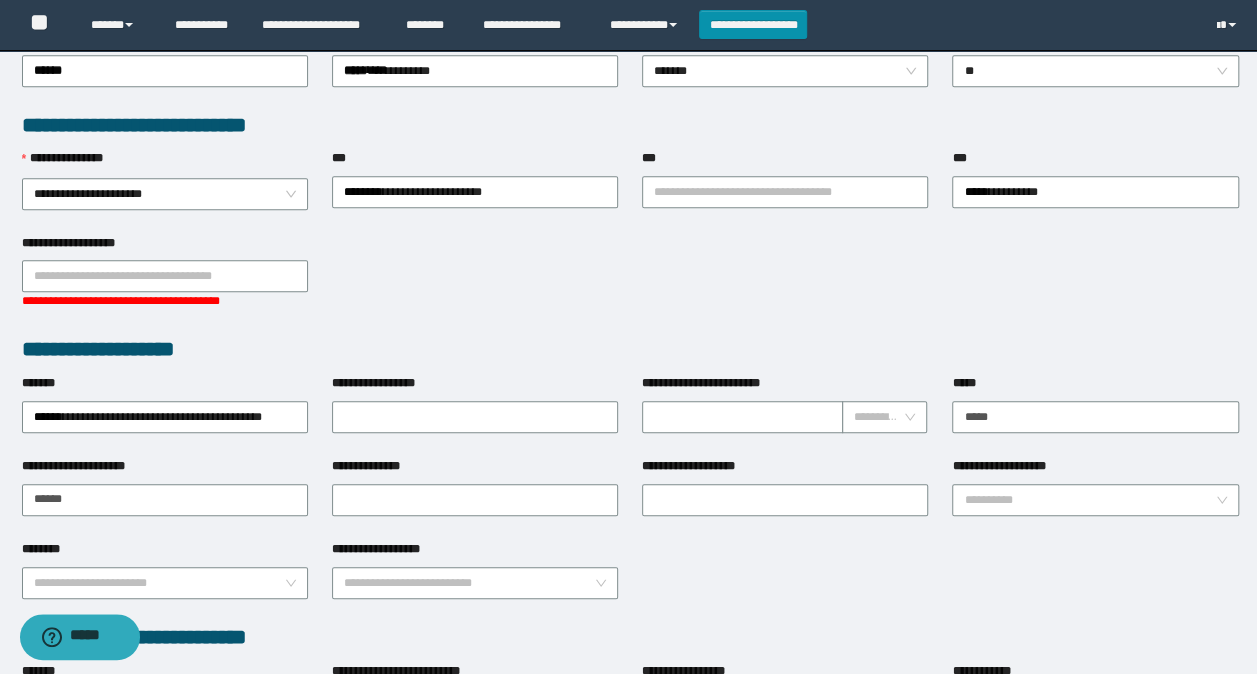 click on "**********" at bounding box center [165, 498] 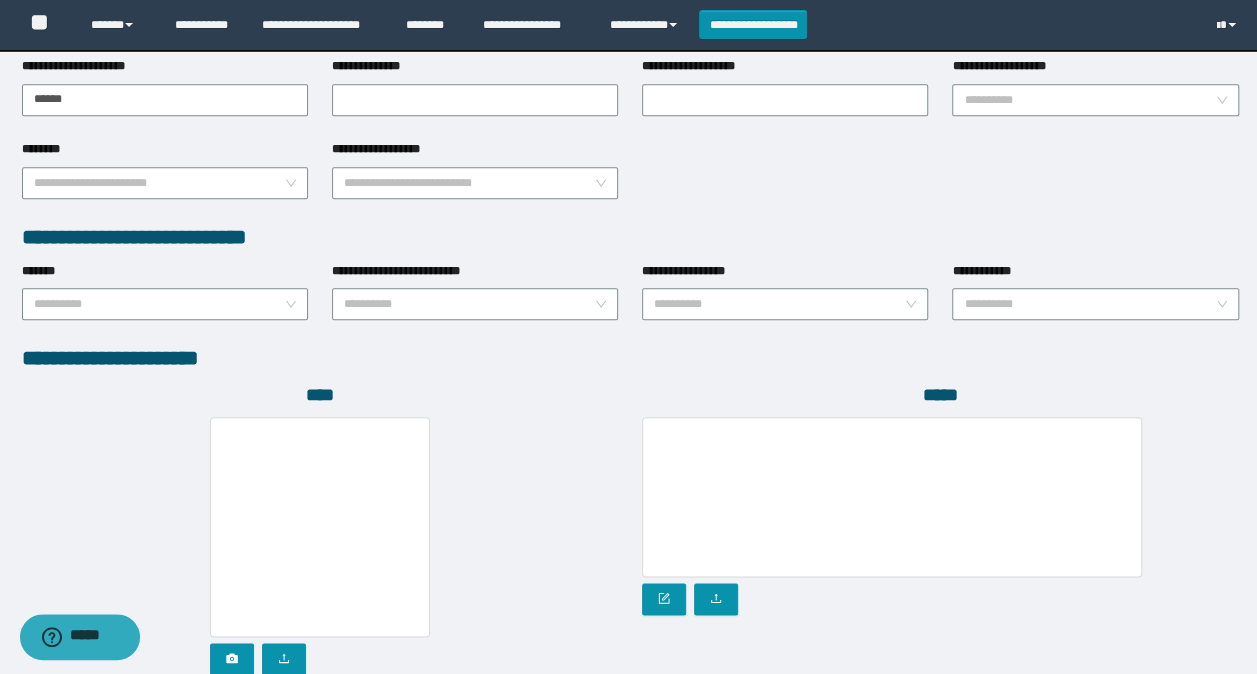 scroll, scrollTop: 1048, scrollLeft: 0, axis: vertical 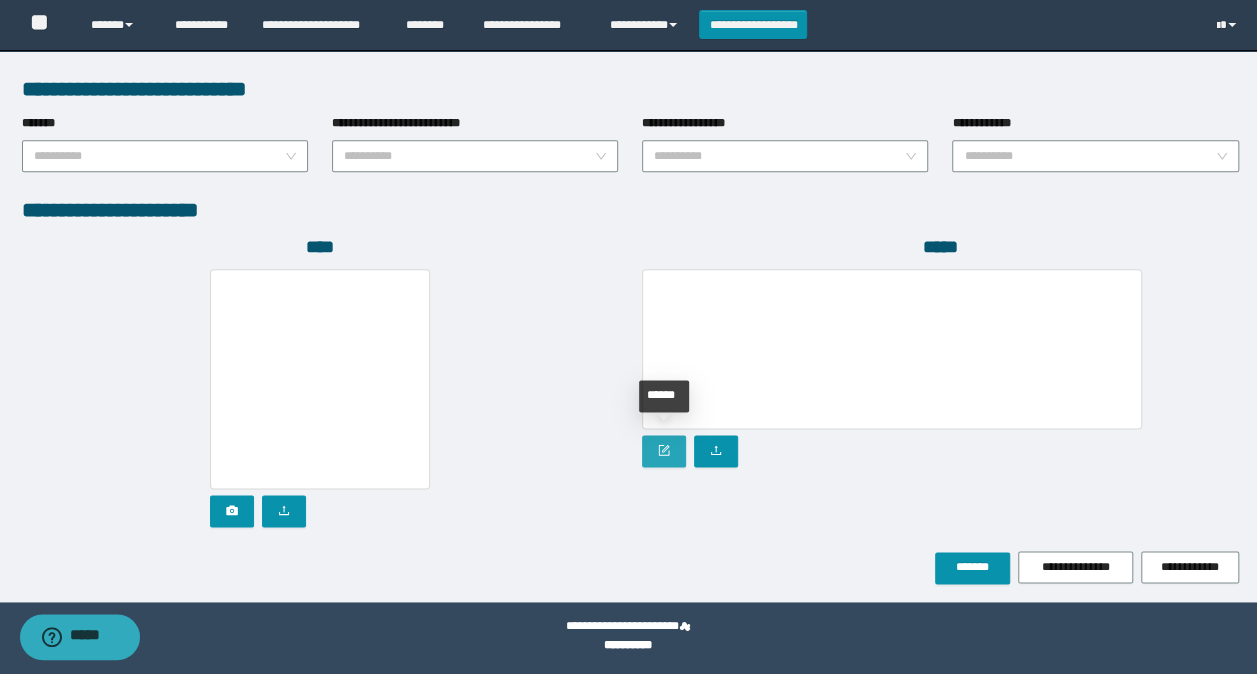 click 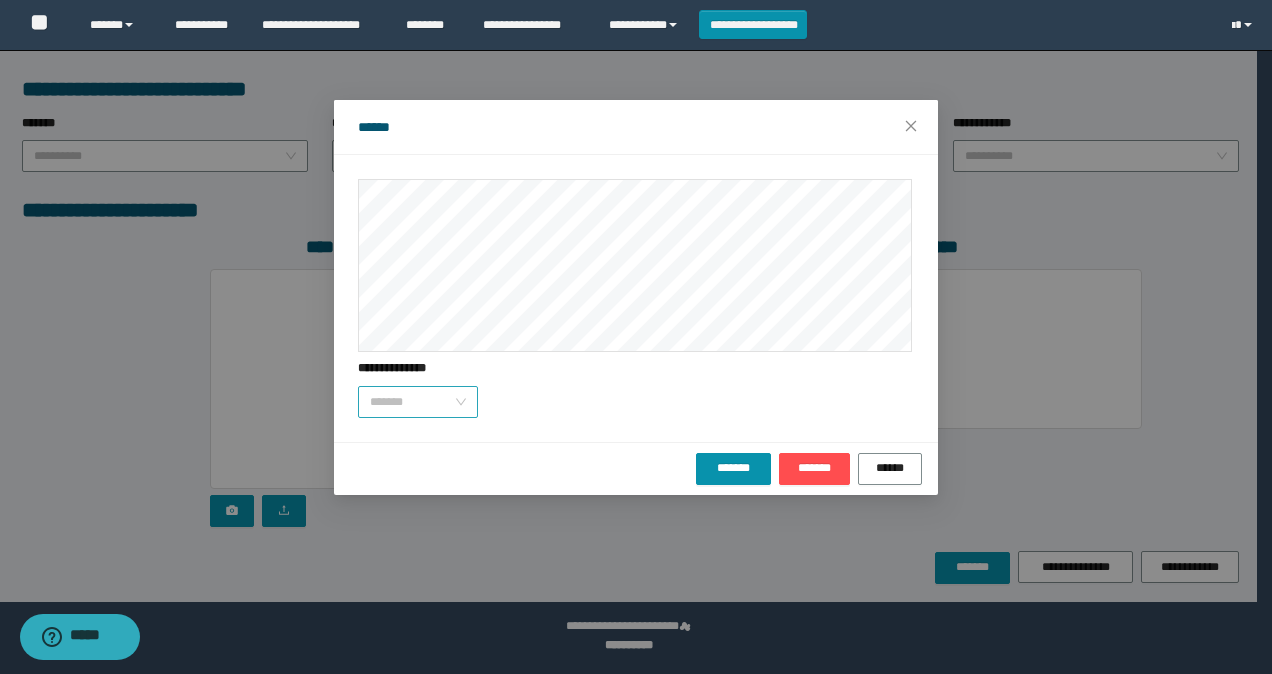 click on "*******" at bounding box center (418, 402) 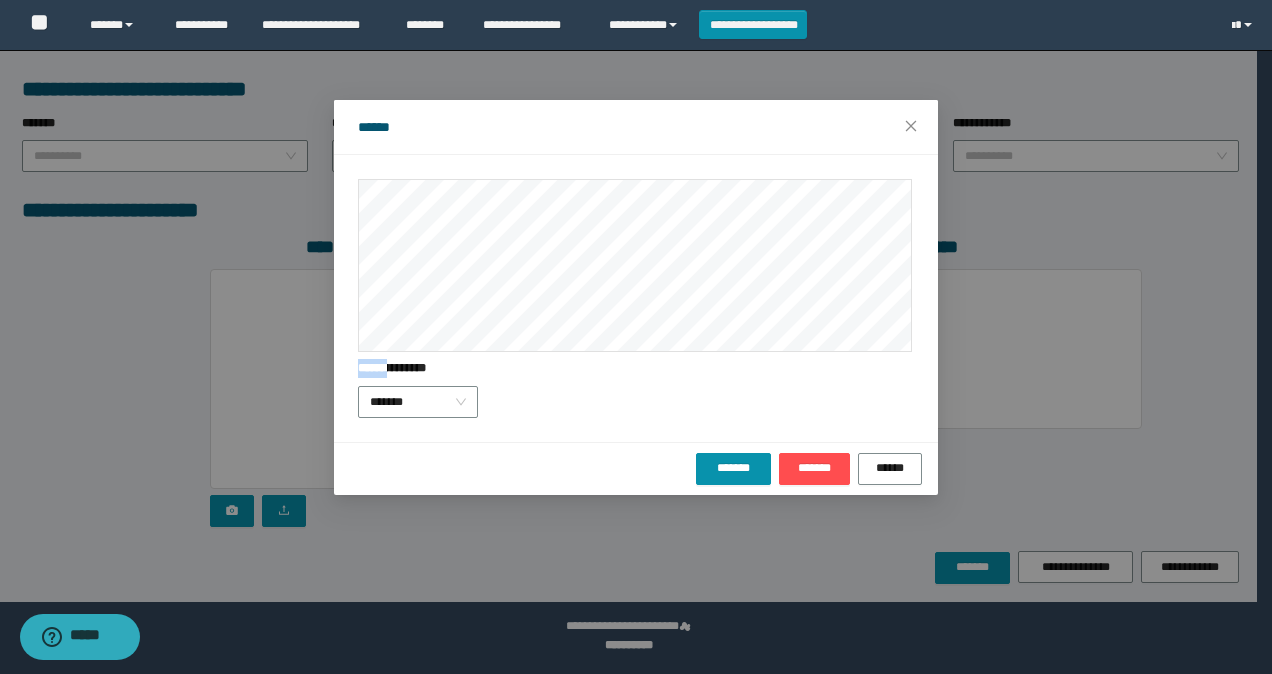 click on "**********" at bounding box center (636, 298) 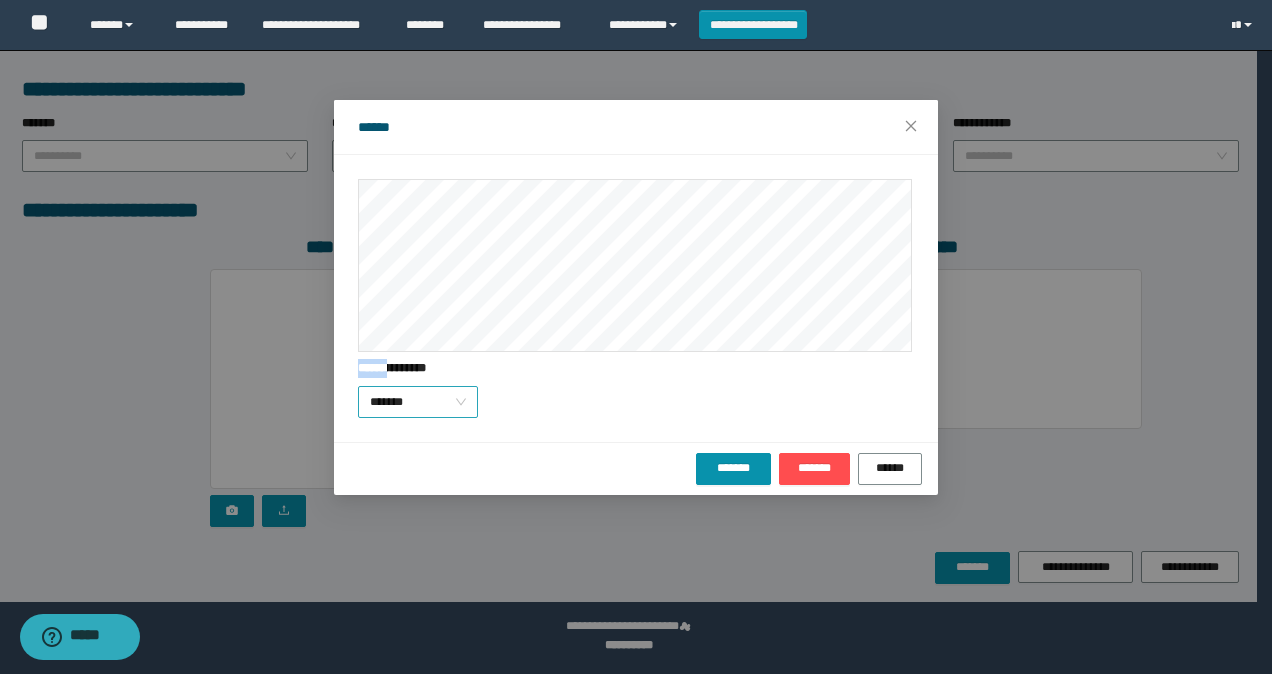 click on "*******" at bounding box center [418, 402] 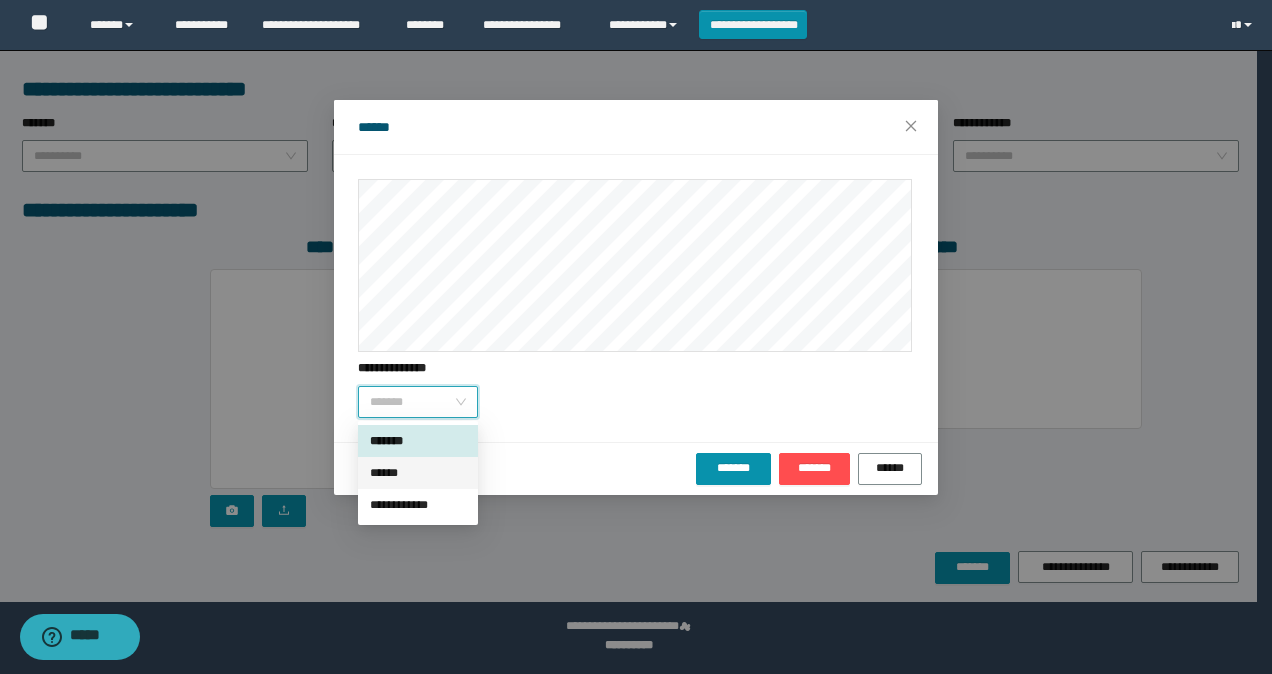 click on "******" at bounding box center (418, 473) 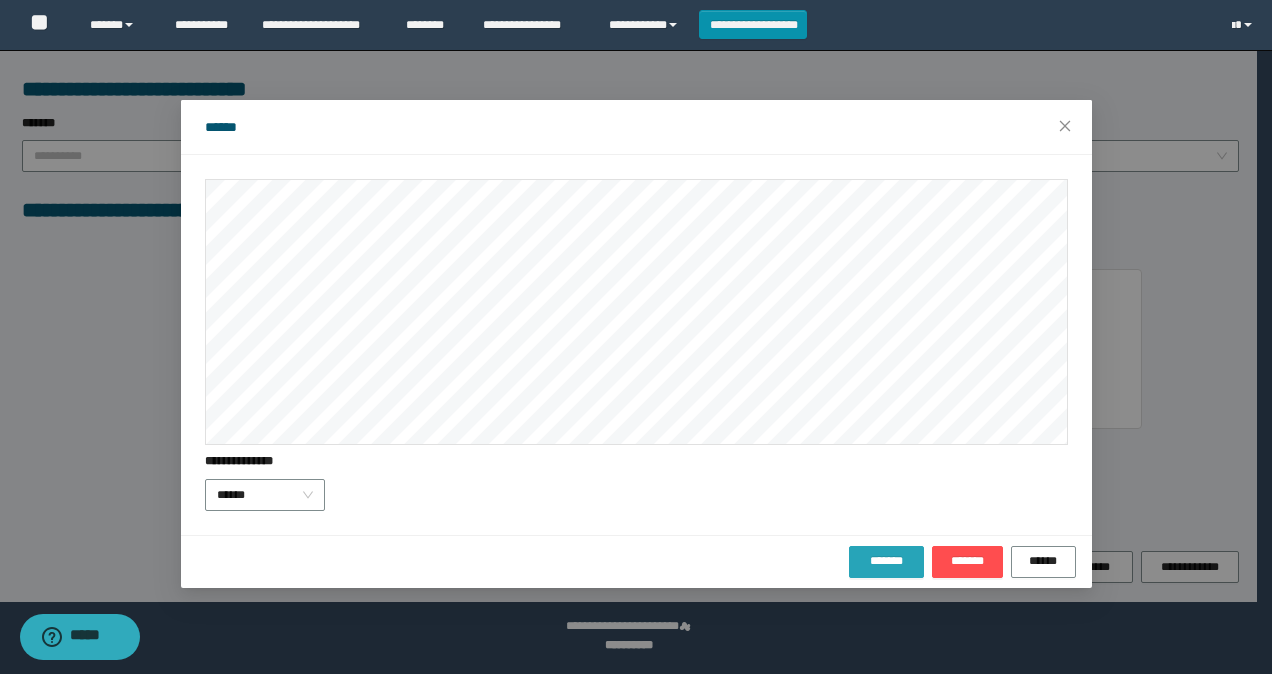 click on "*******" at bounding box center [886, 561] 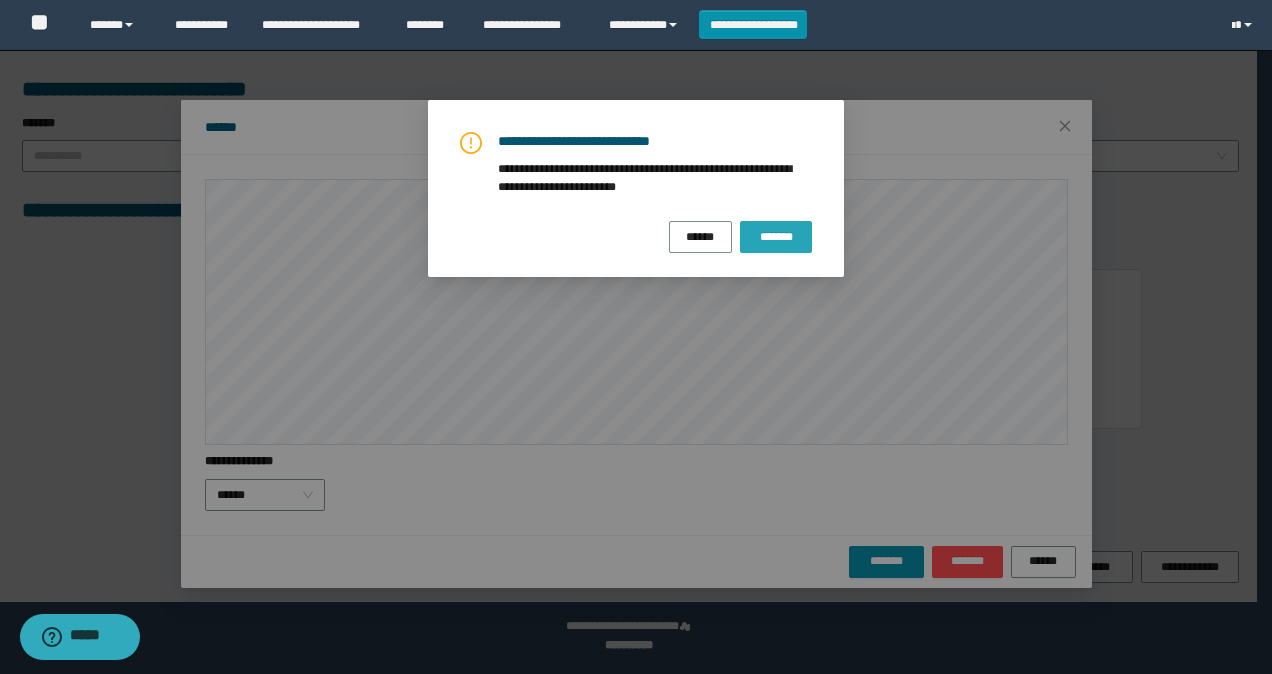 click on "*******" at bounding box center (776, 237) 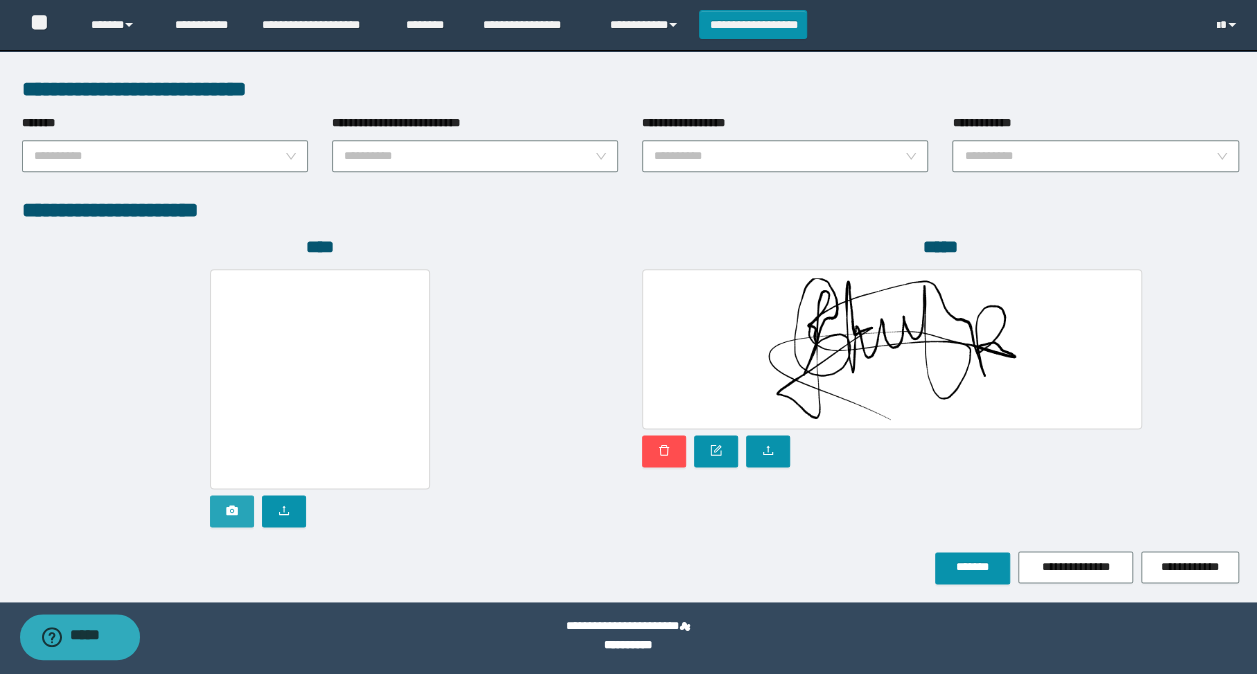 click at bounding box center [232, 511] 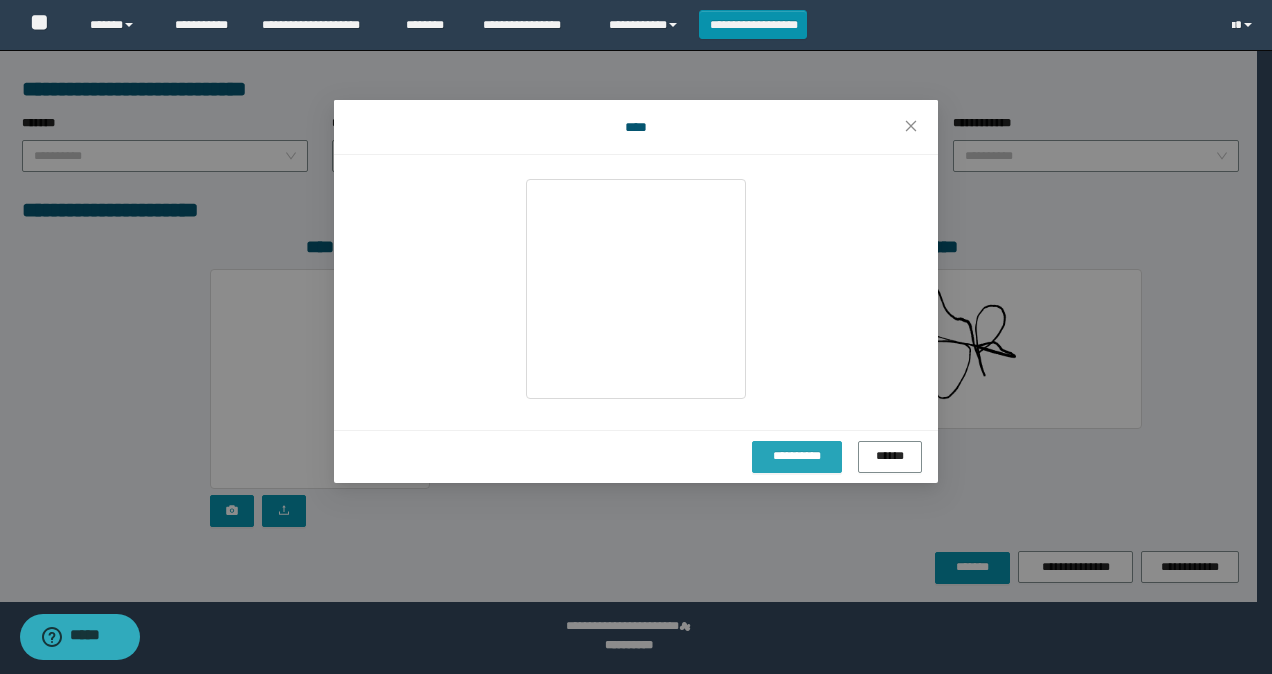 click on "**********" at bounding box center [797, 456] 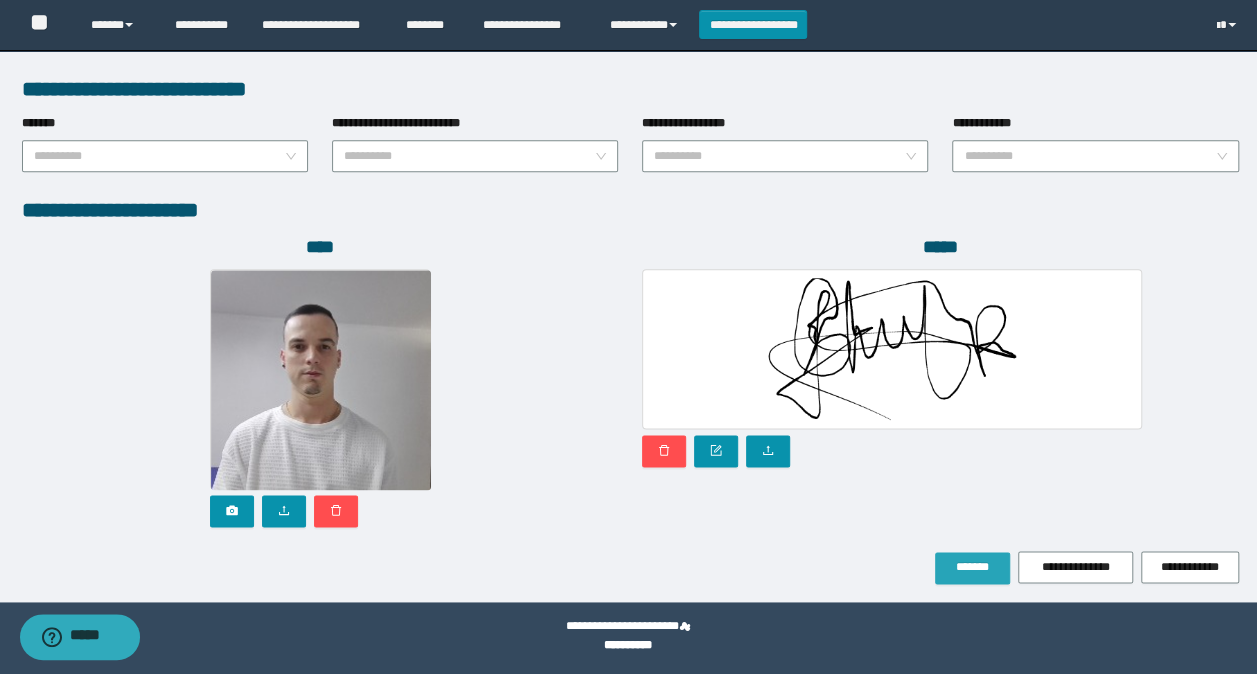 click on "*******" at bounding box center [972, 567] 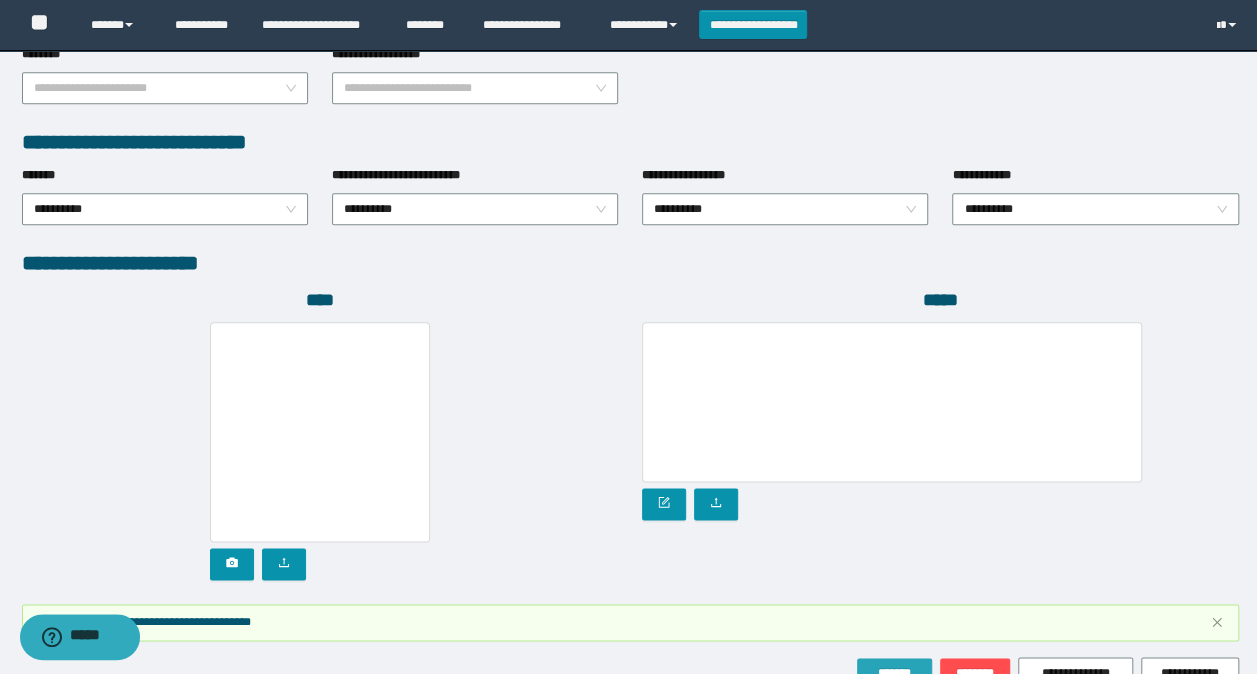 scroll, scrollTop: 1101, scrollLeft: 0, axis: vertical 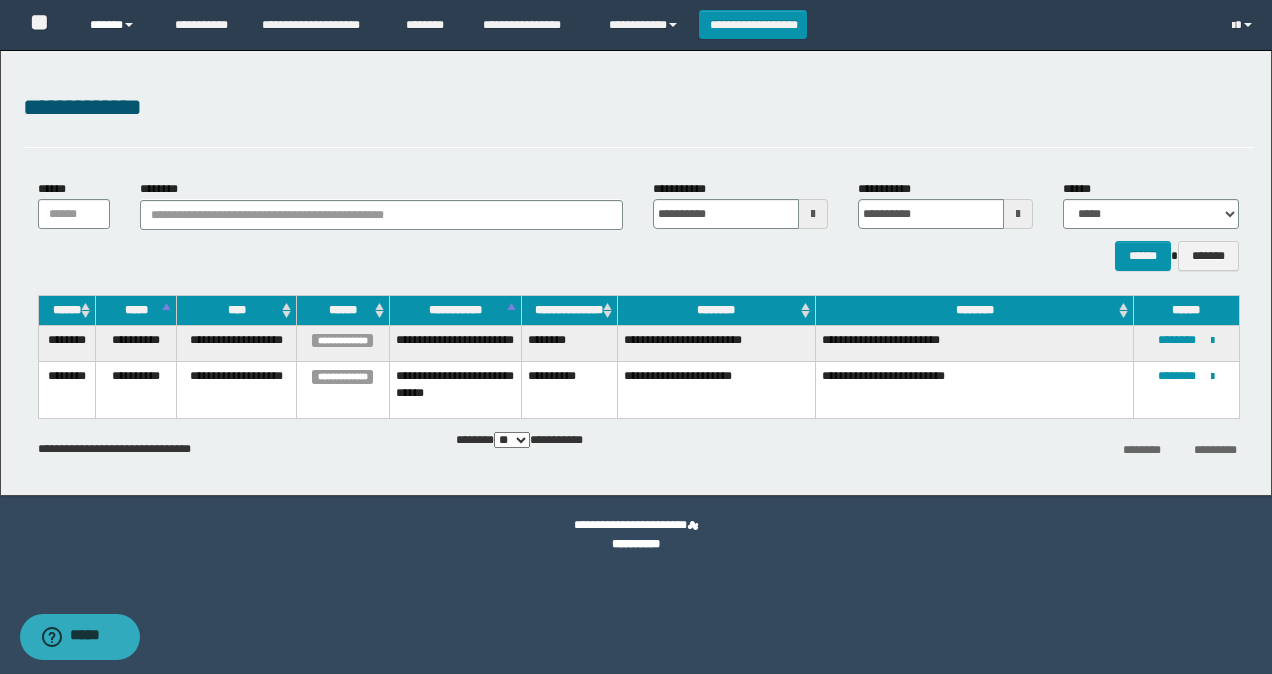 click on "******" at bounding box center [117, 25] 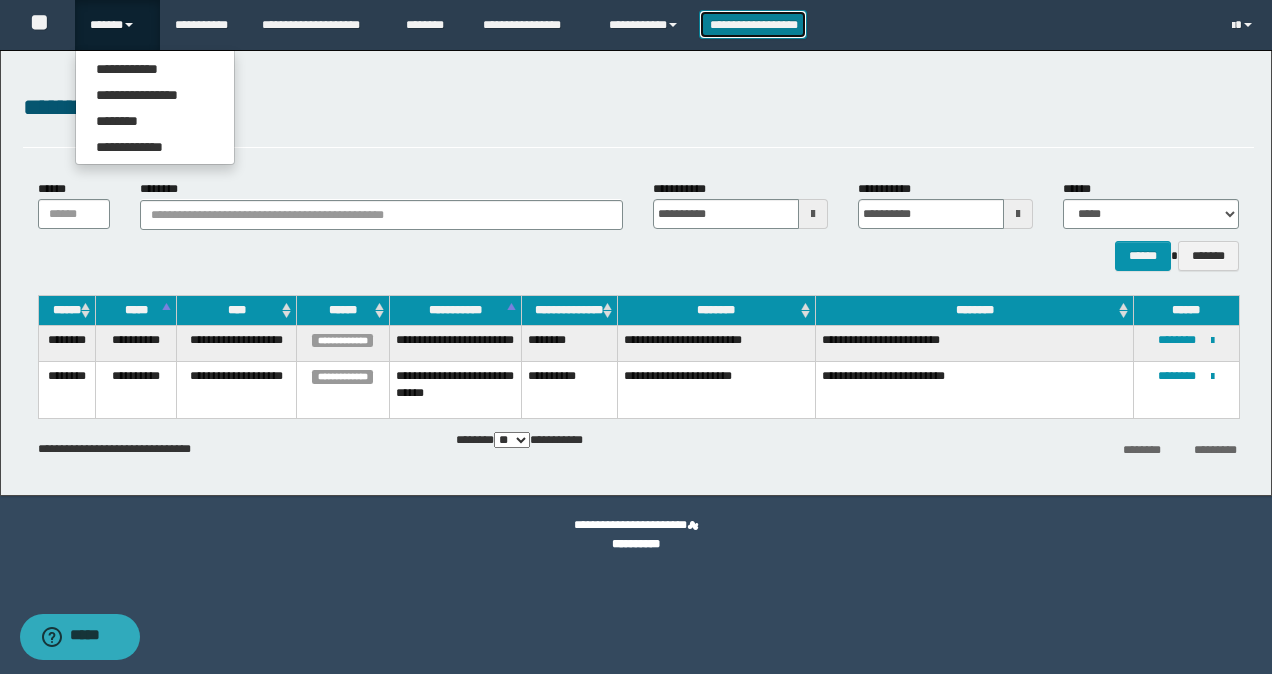 click on "**********" at bounding box center [753, 24] 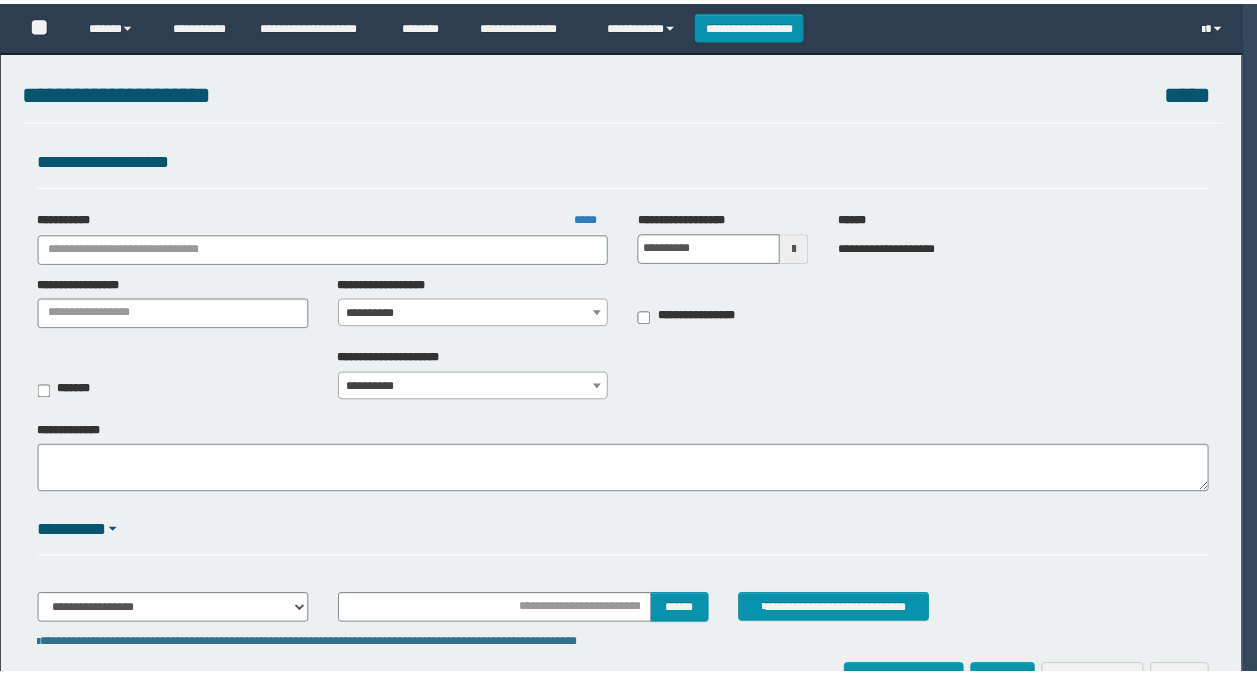 scroll, scrollTop: 0, scrollLeft: 0, axis: both 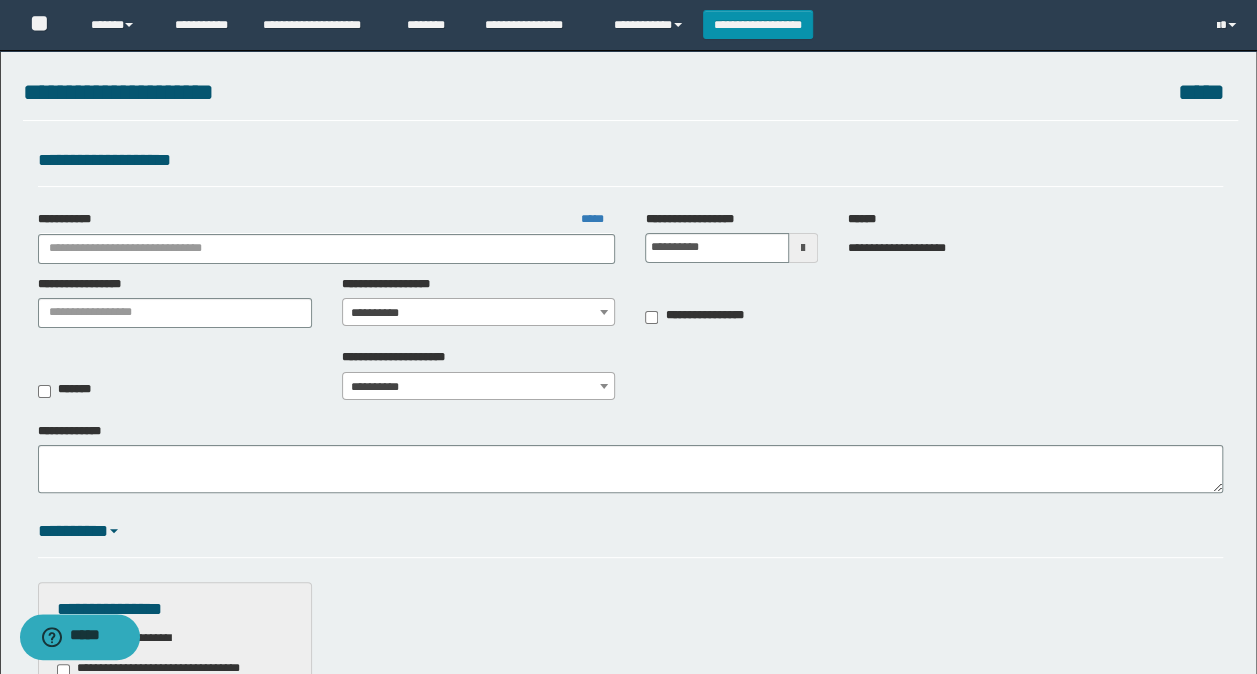 drag, startPoint x: 179, startPoint y: 220, endPoint x: 174, endPoint y: 233, distance: 13.928389 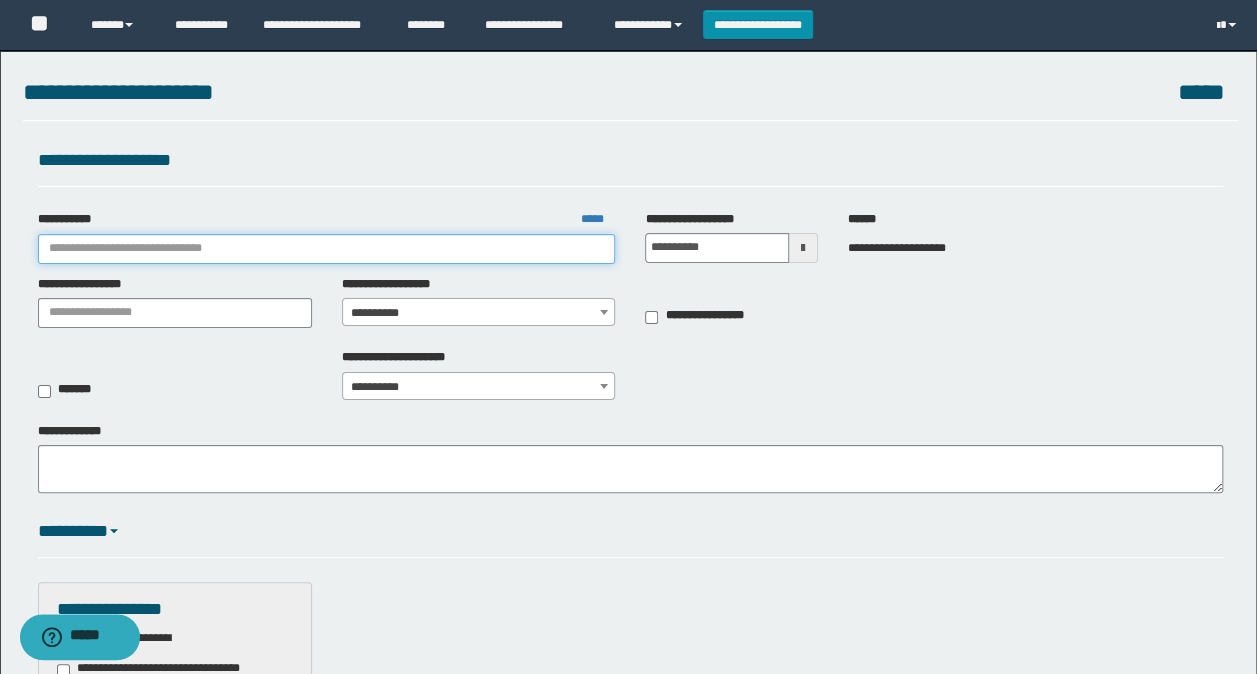 click on "**********" at bounding box center [327, 249] 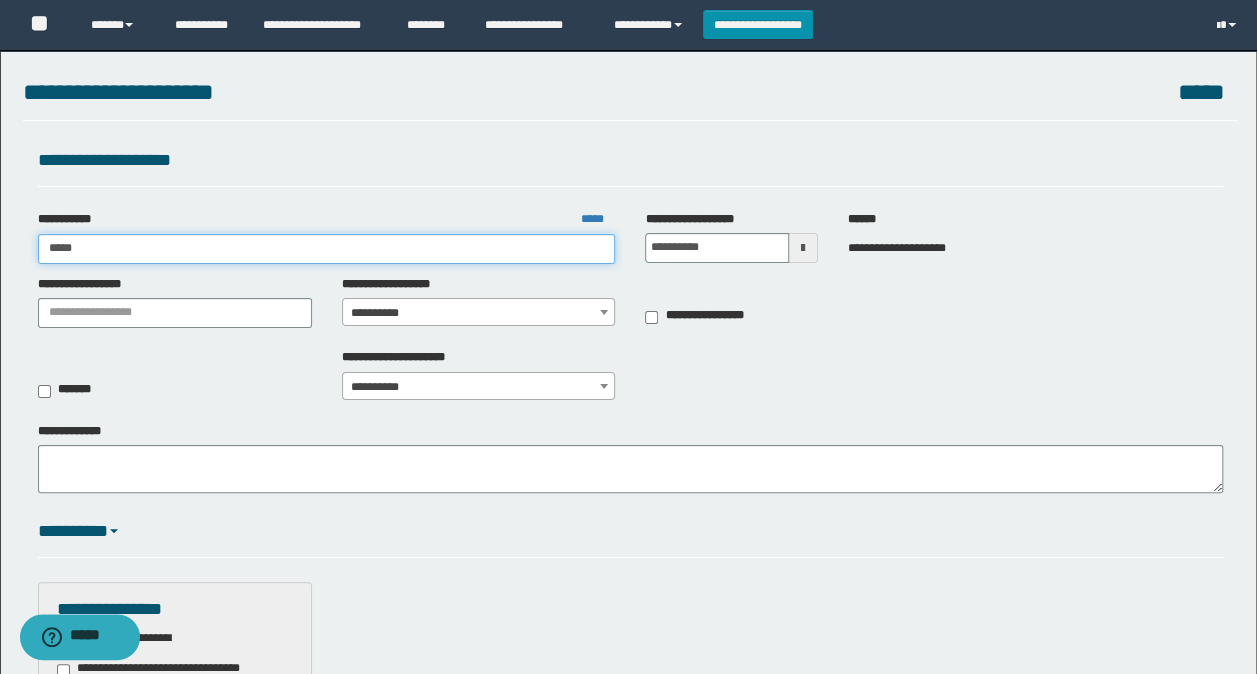 type on "******" 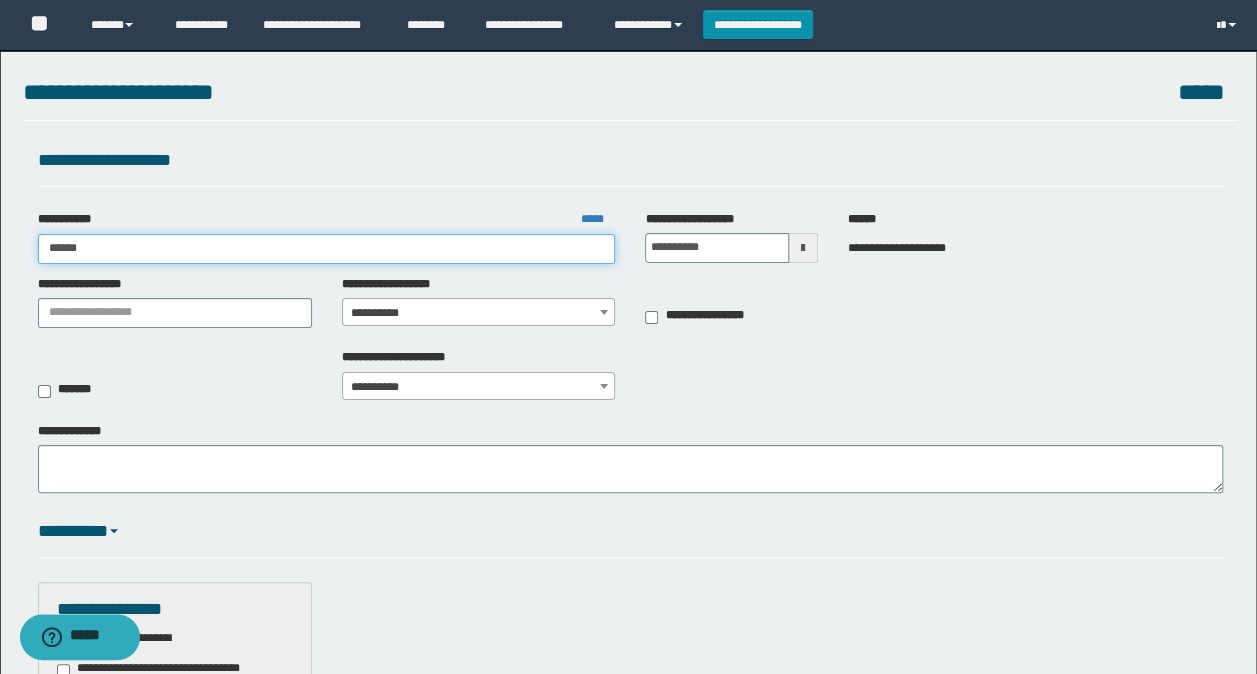 type on "******" 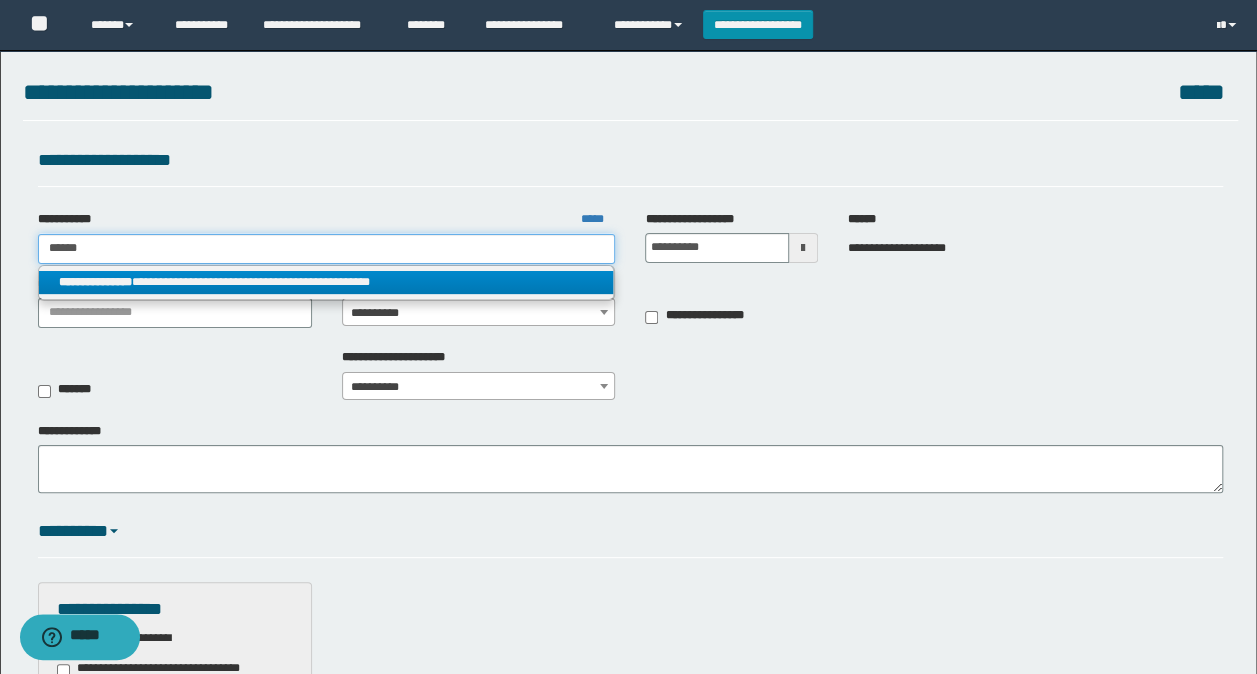 type on "******" 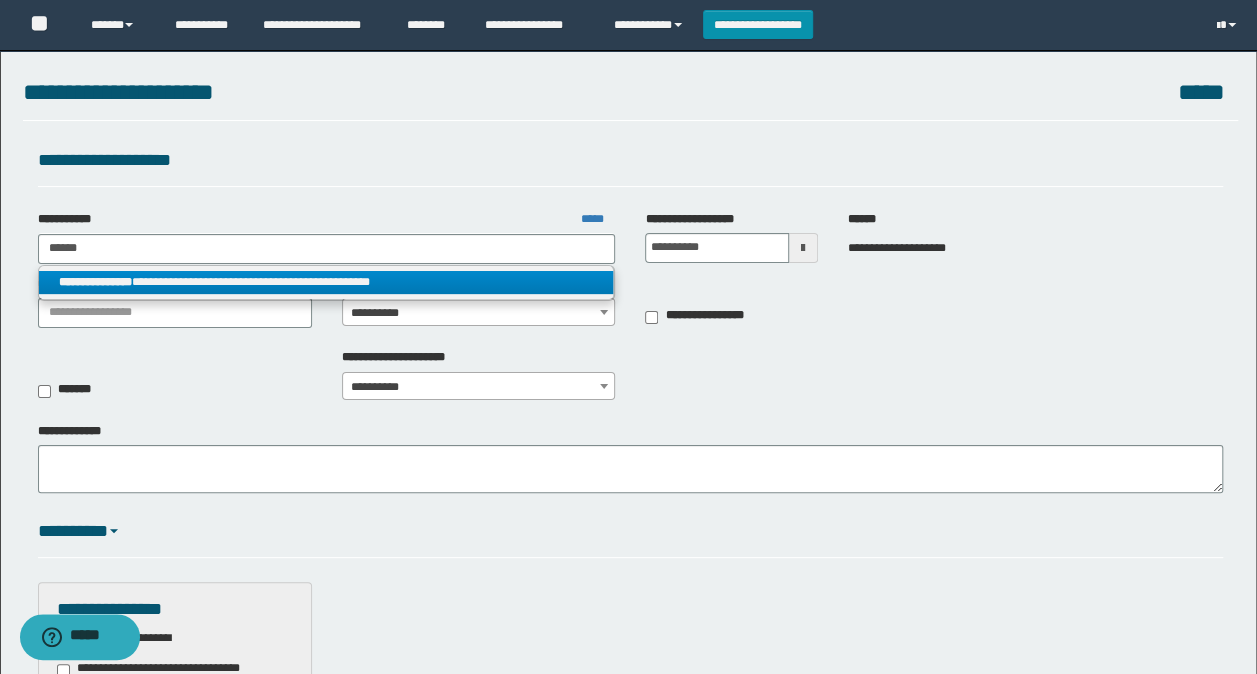 click on "**********" at bounding box center (326, 282) 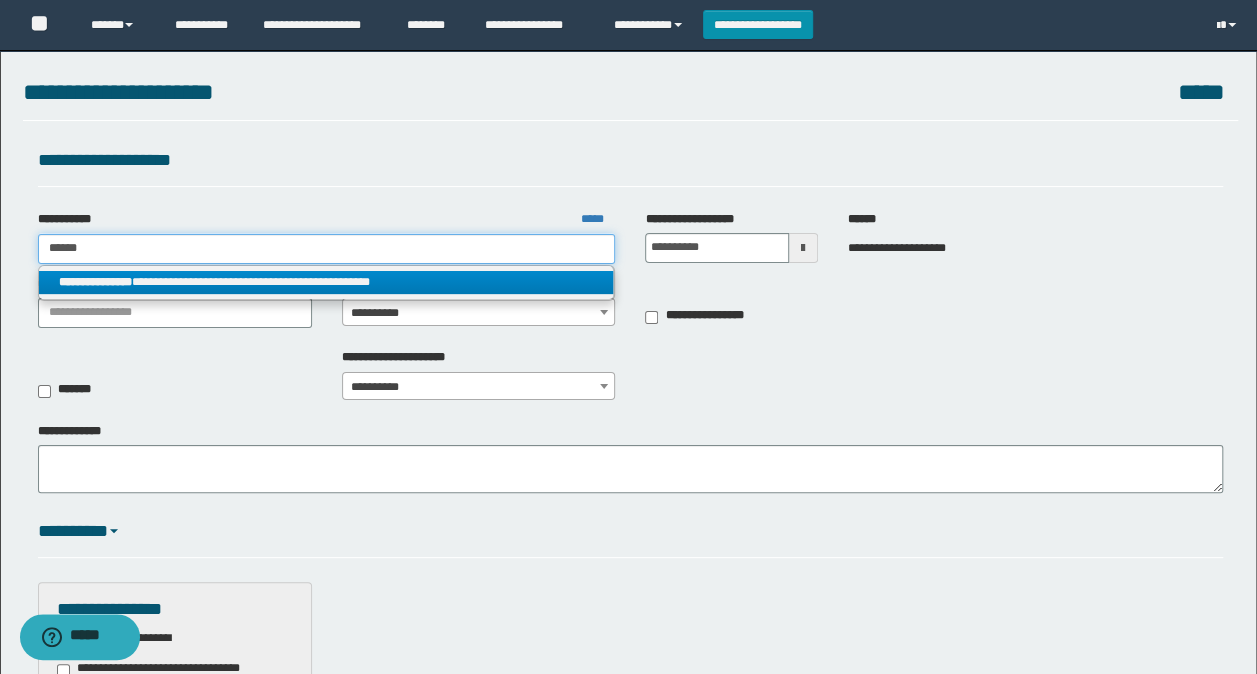 type 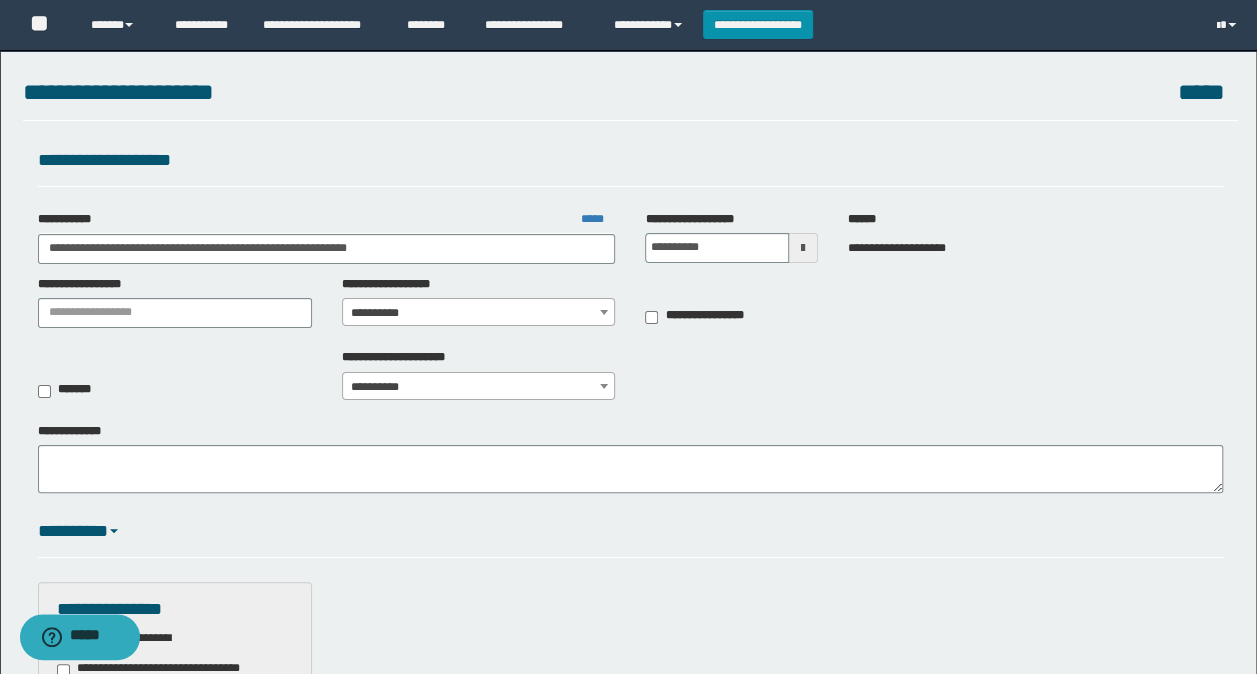 click on "**********" at bounding box center [479, 313] 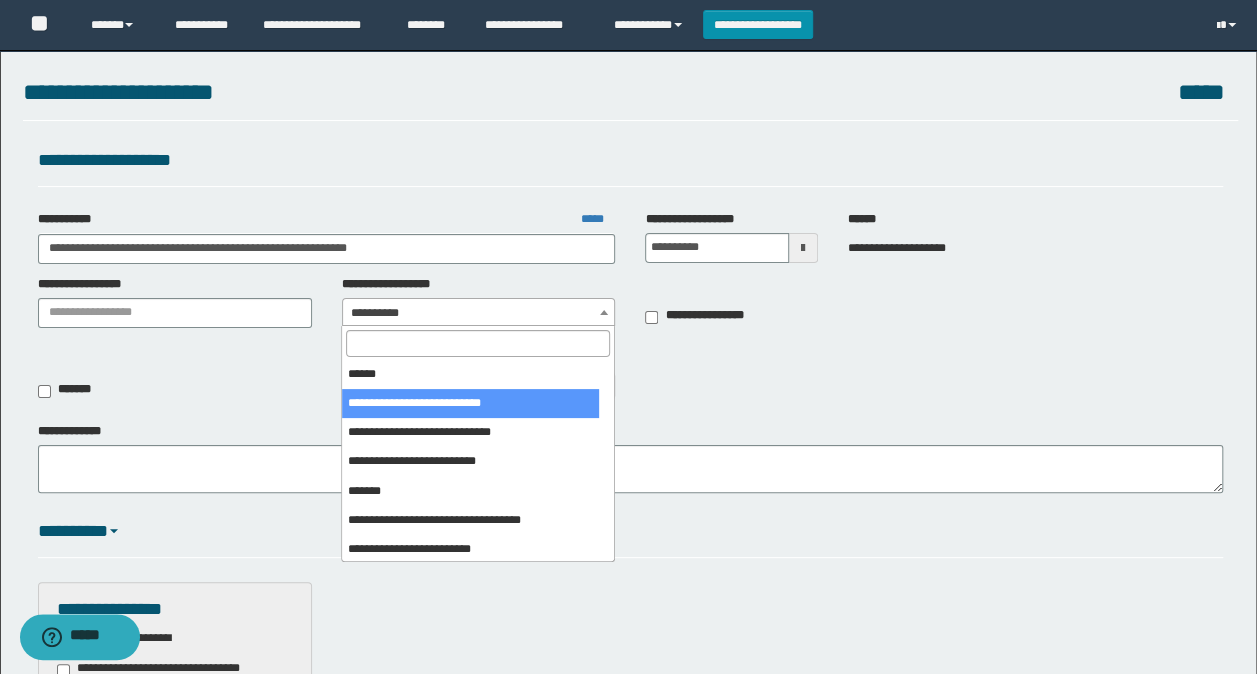 scroll, scrollTop: 100, scrollLeft: 0, axis: vertical 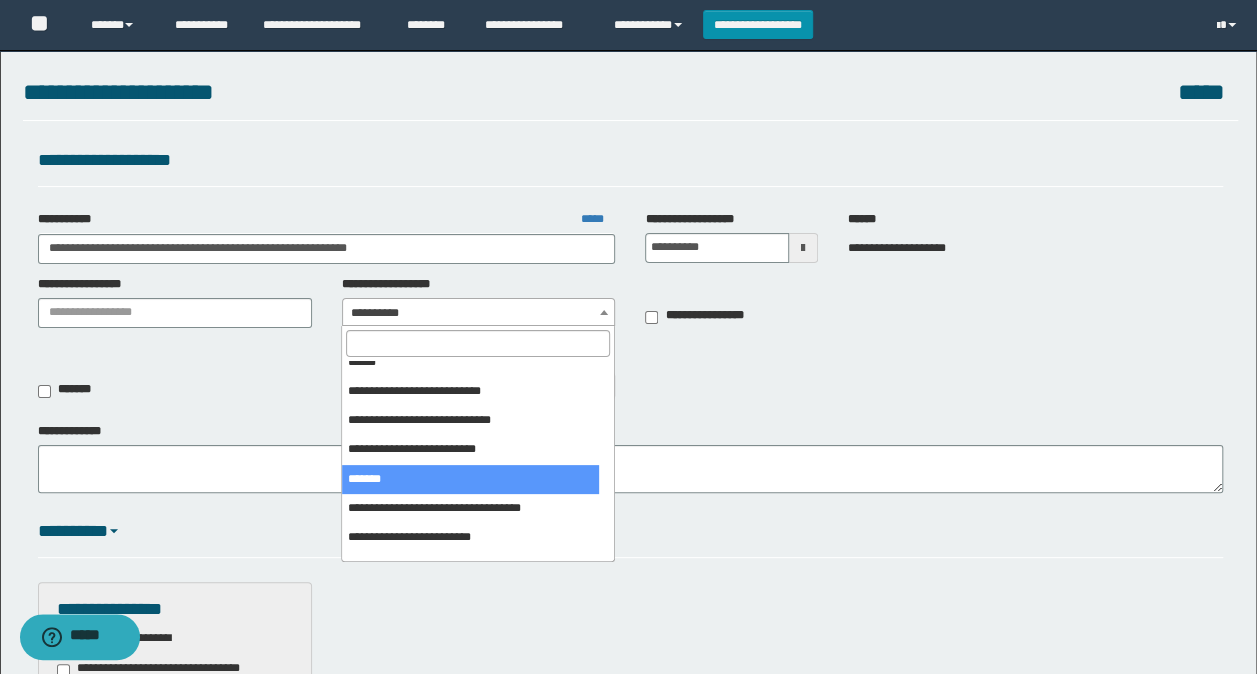 select on "***" 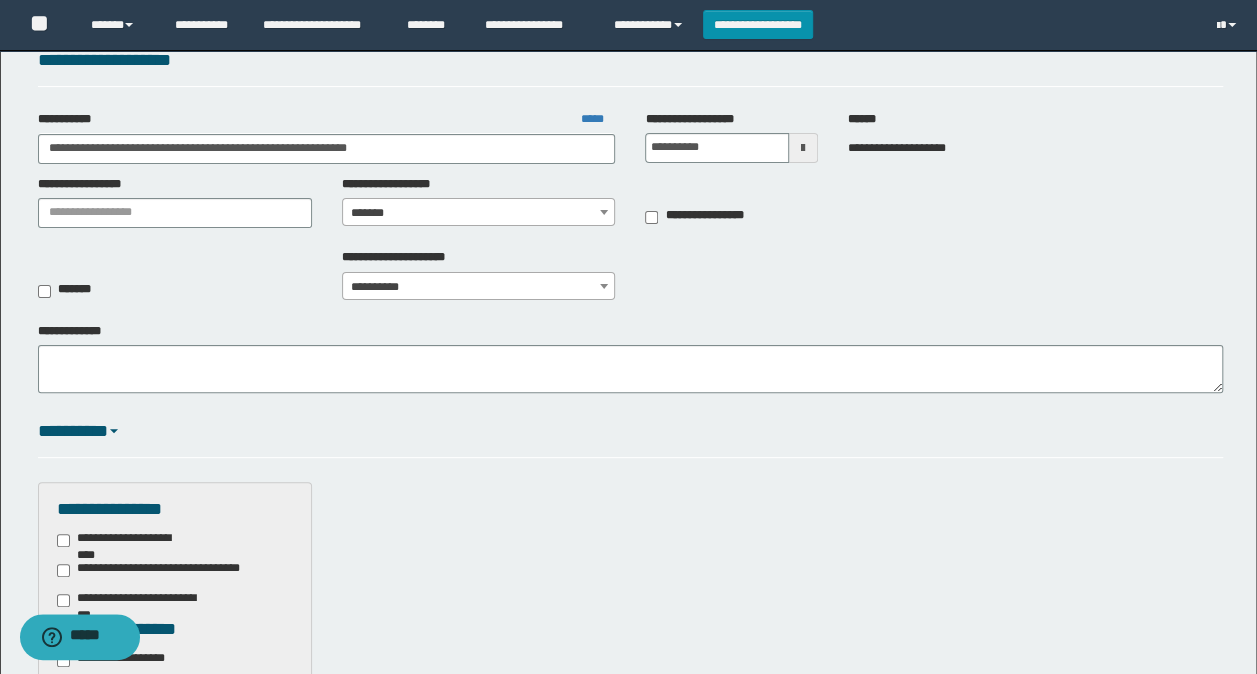 scroll, scrollTop: 300, scrollLeft: 0, axis: vertical 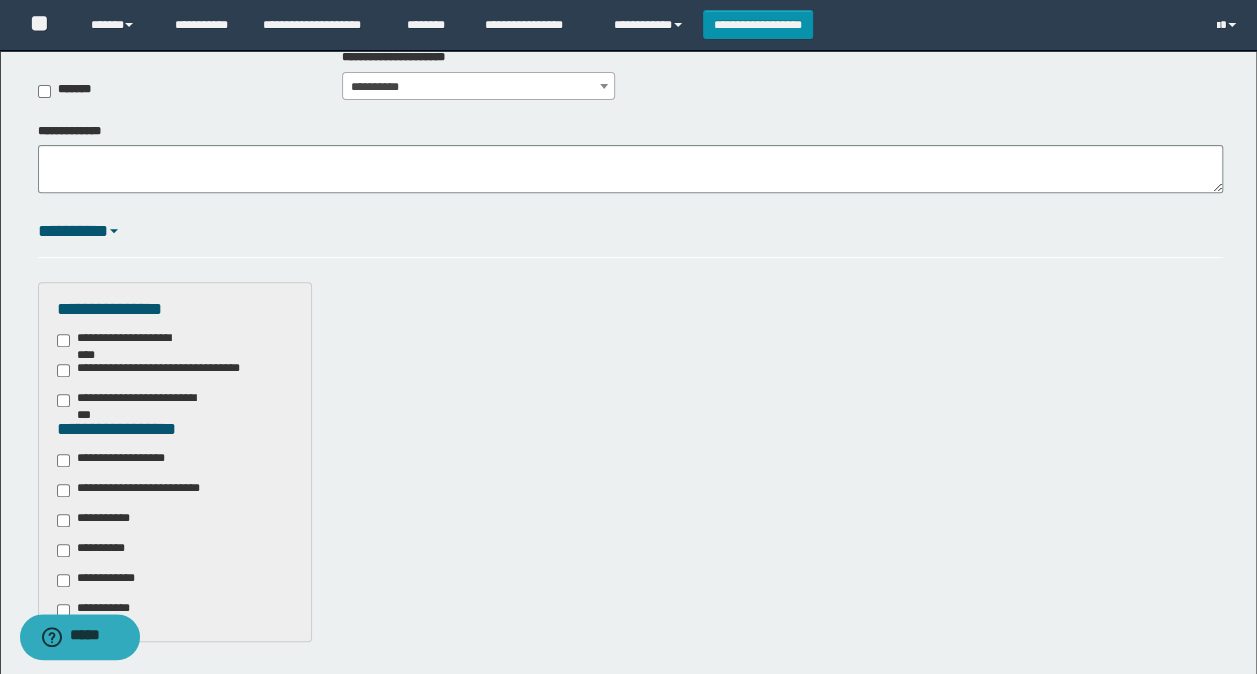 click on "**********" at bounding box center (145, 490) 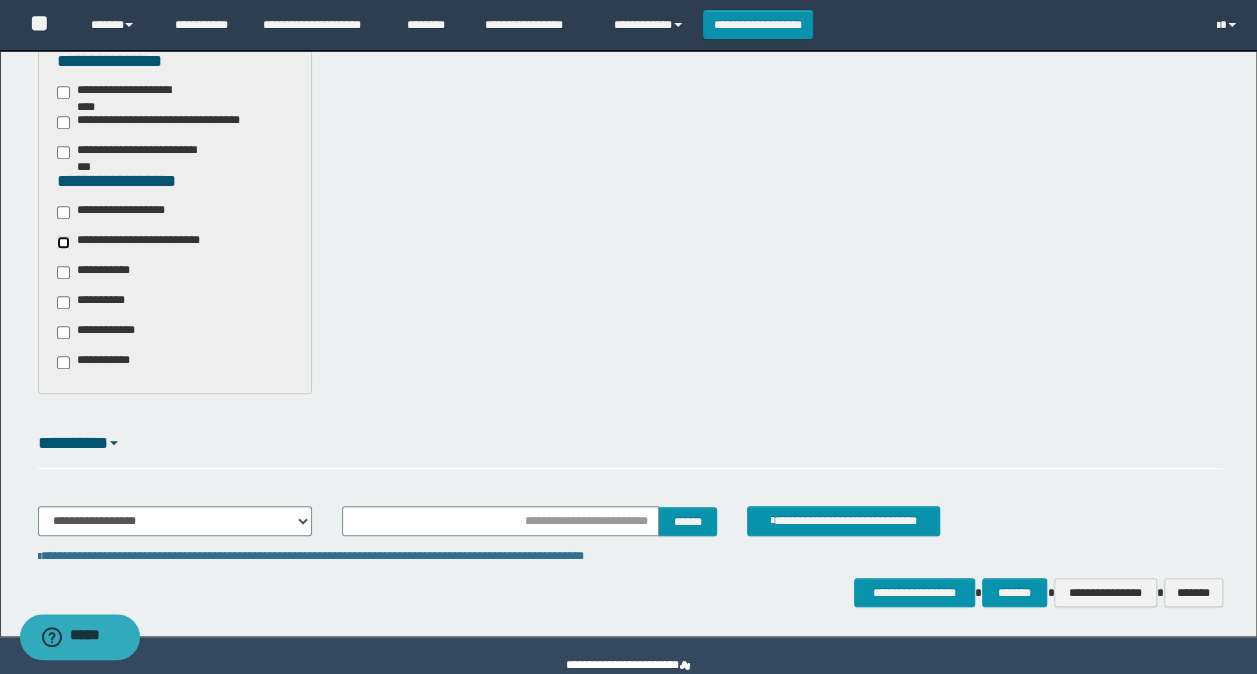 scroll, scrollTop: 585, scrollLeft: 0, axis: vertical 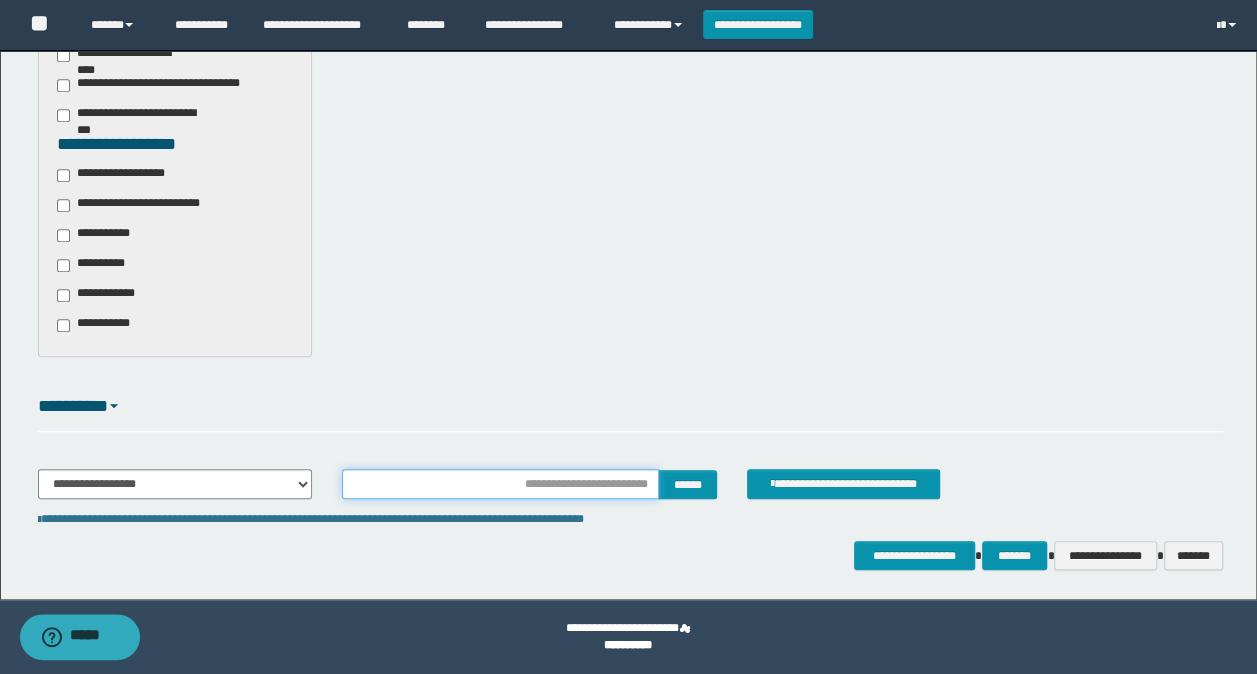 click at bounding box center (501, 484) 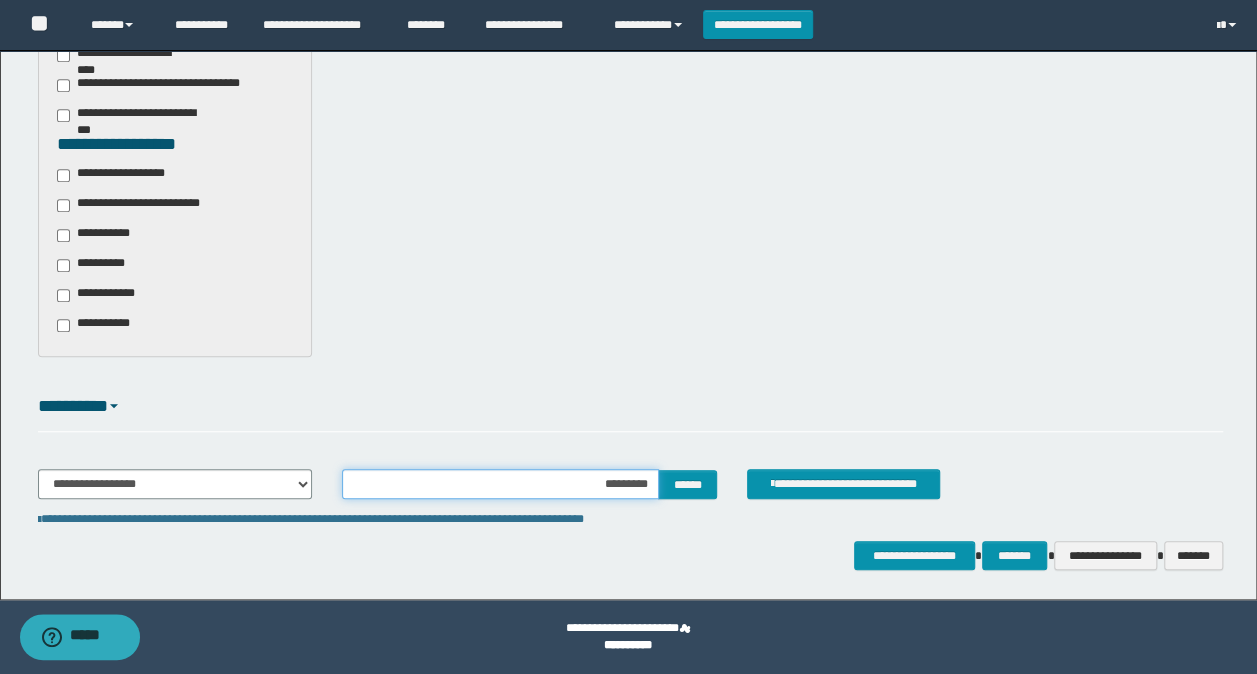 type on "**********" 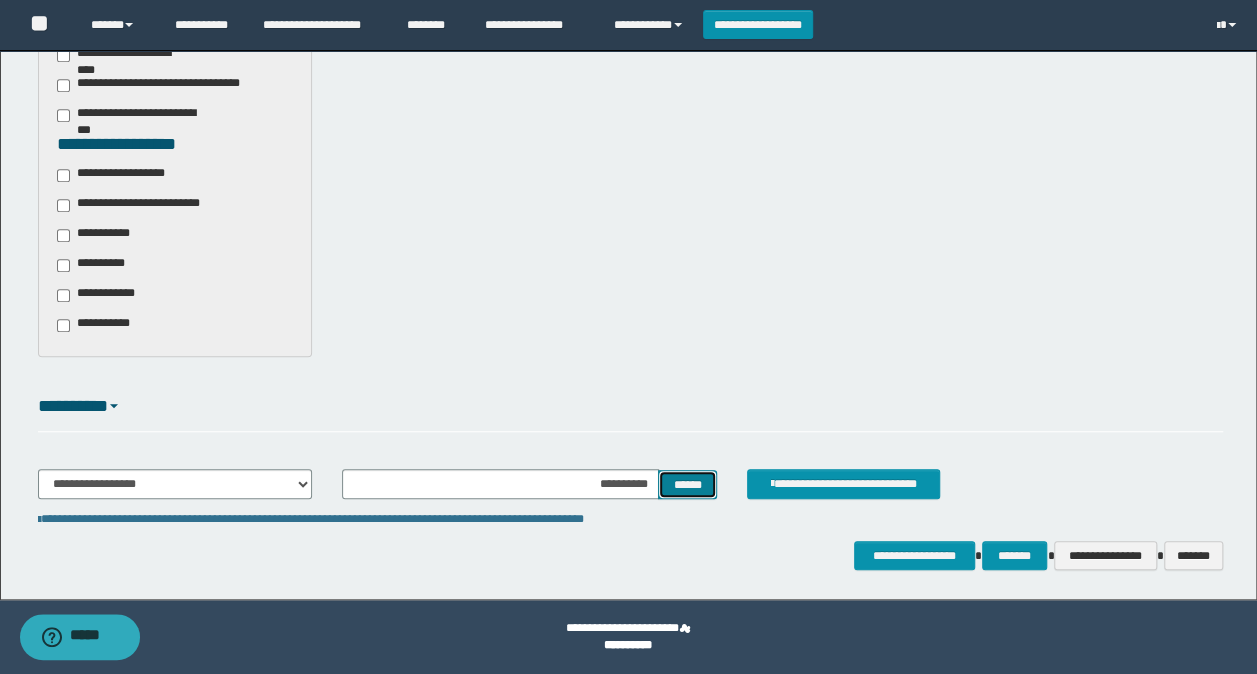 click on "******" at bounding box center [687, 484] 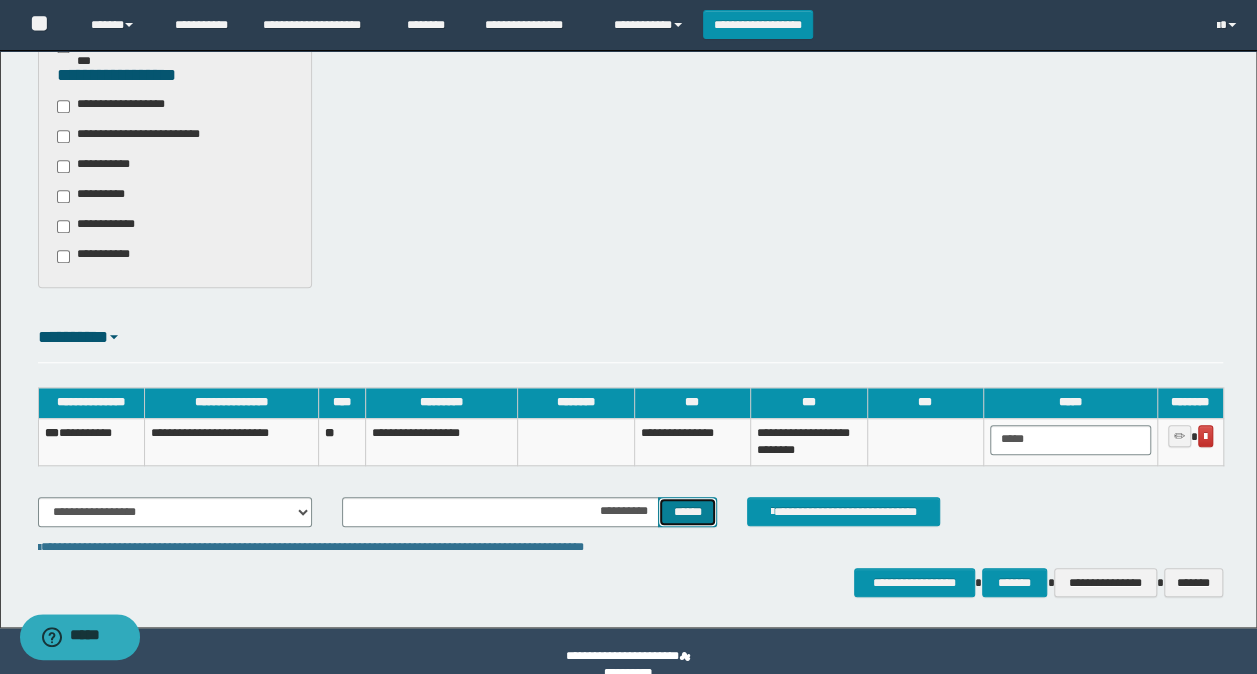 scroll, scrollTop: 682, scrollLeft: 0, axis: vertical 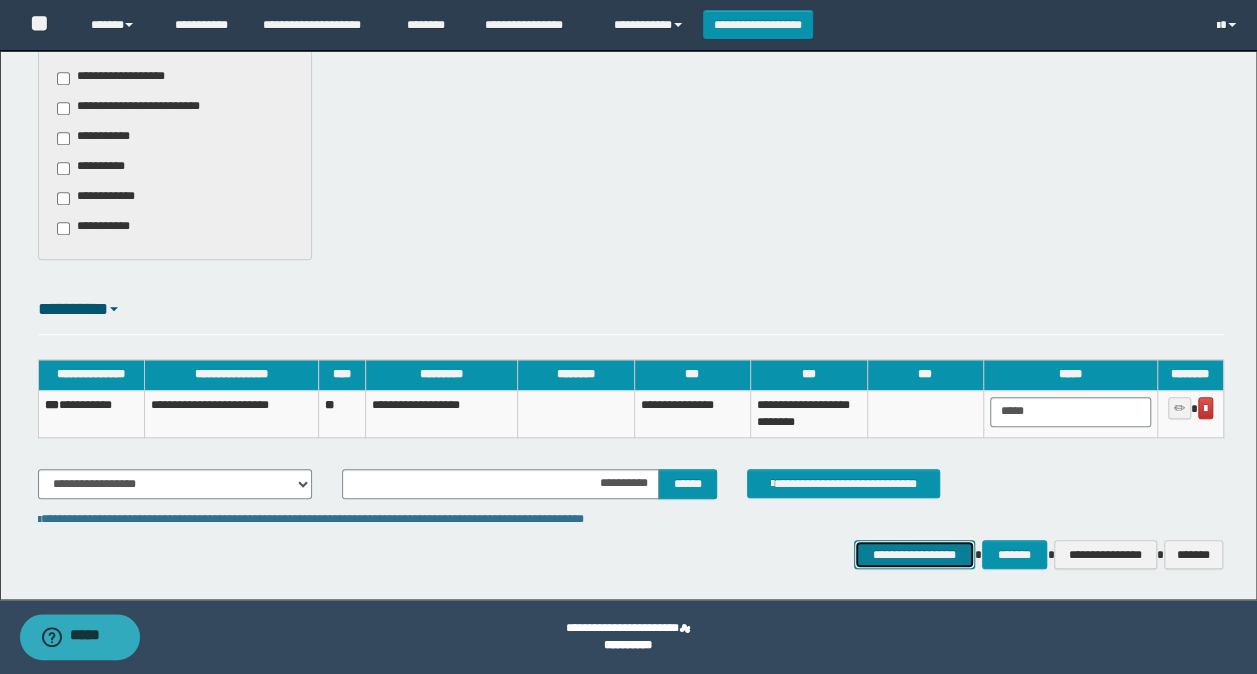 click on "**********" at bounding box center (914, 554) 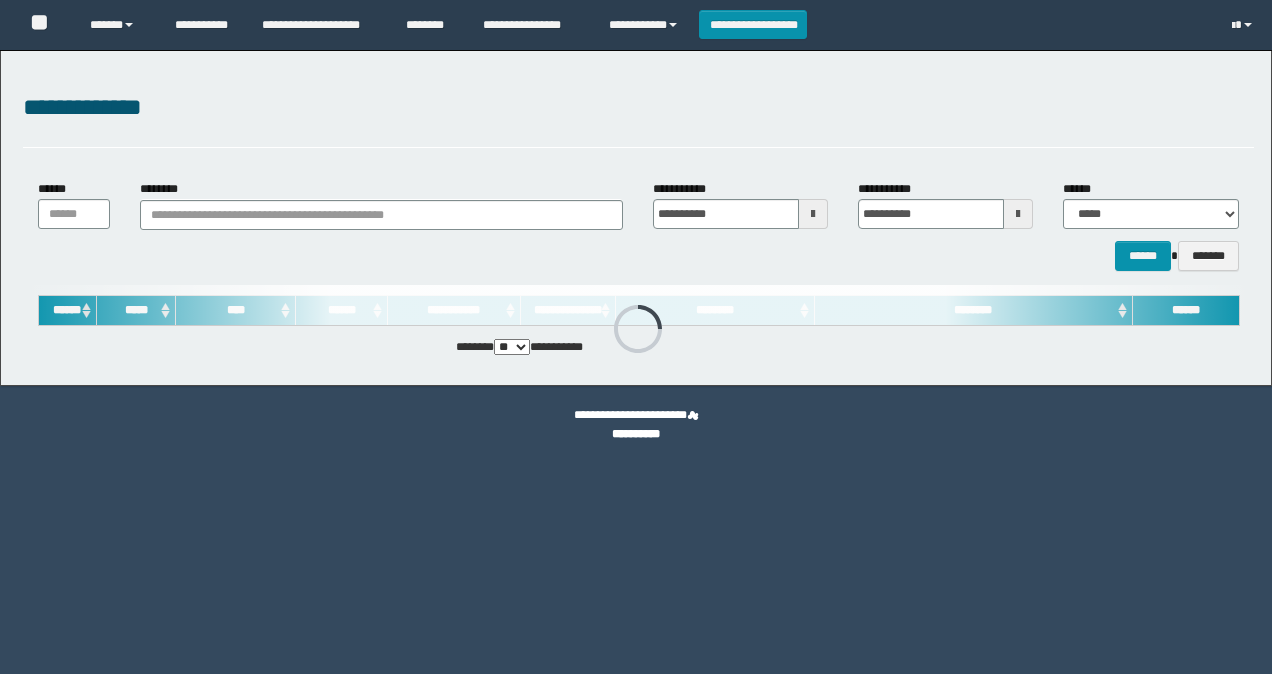 scroll, scrollTop: 0, scrollLeft: 0, axis: both 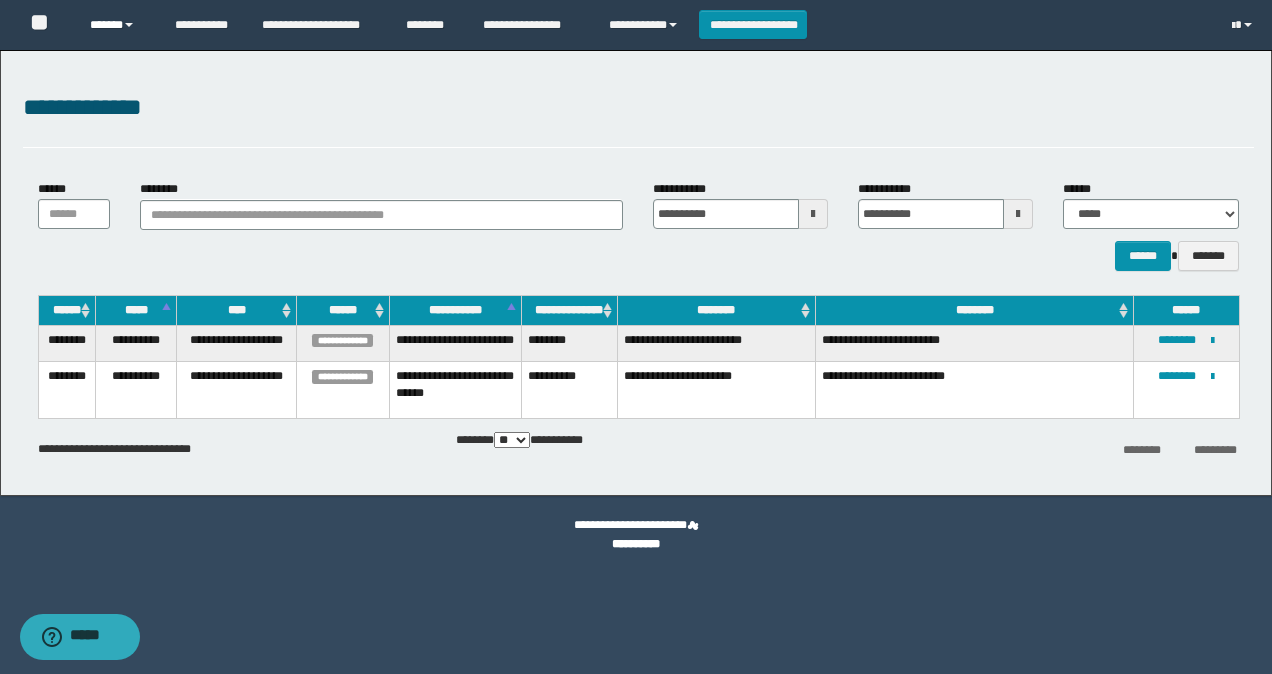 click on "******" at bounding box center [117, 25] 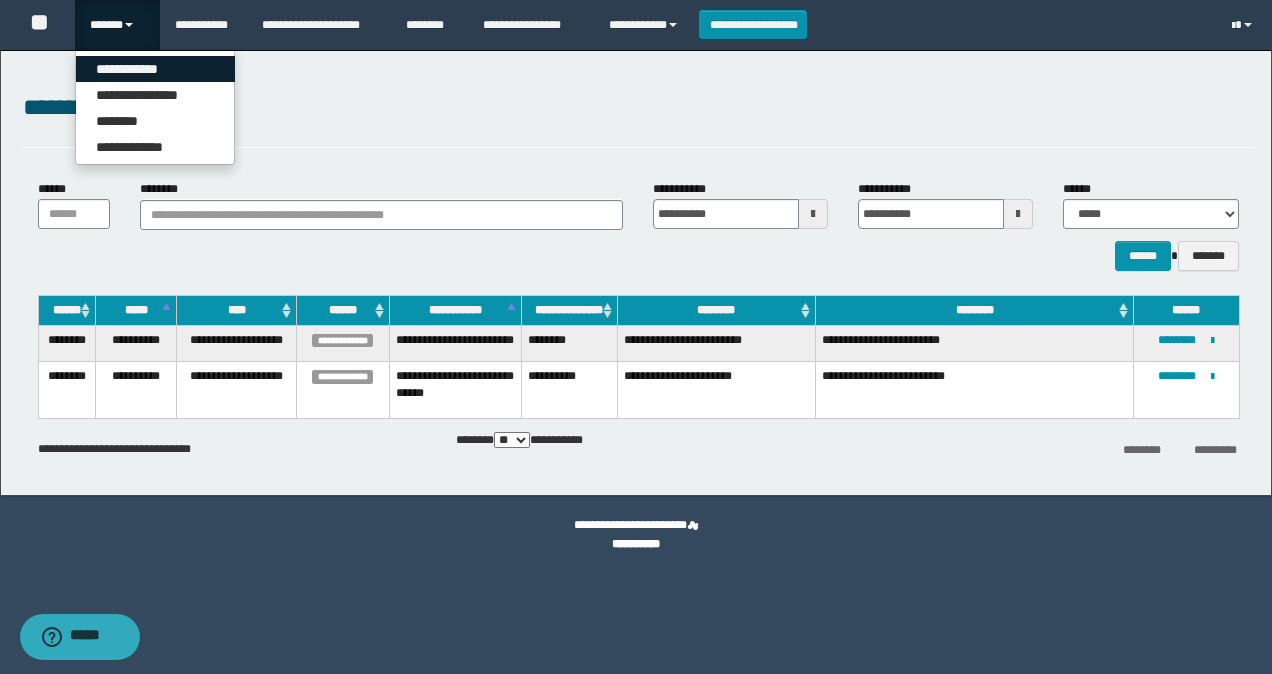click on "**********" at bounding box center (155, 69) 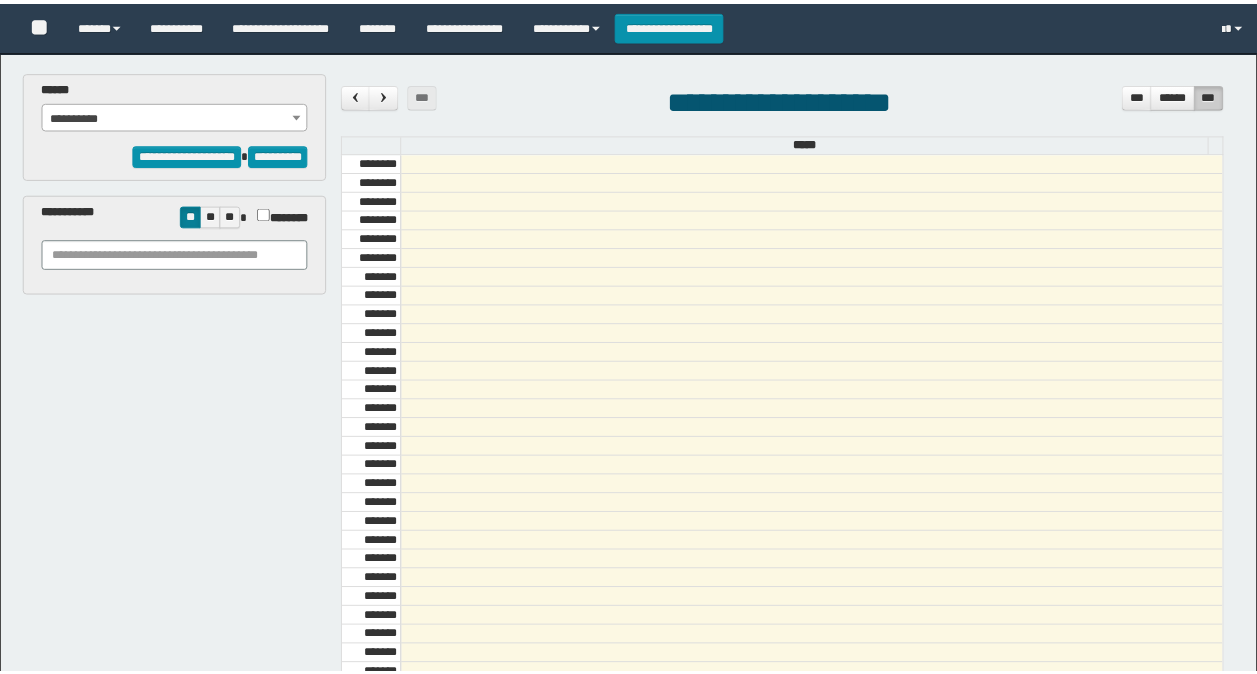 scroll, scrollTop: 0, scrollLeft: 0, axis: both 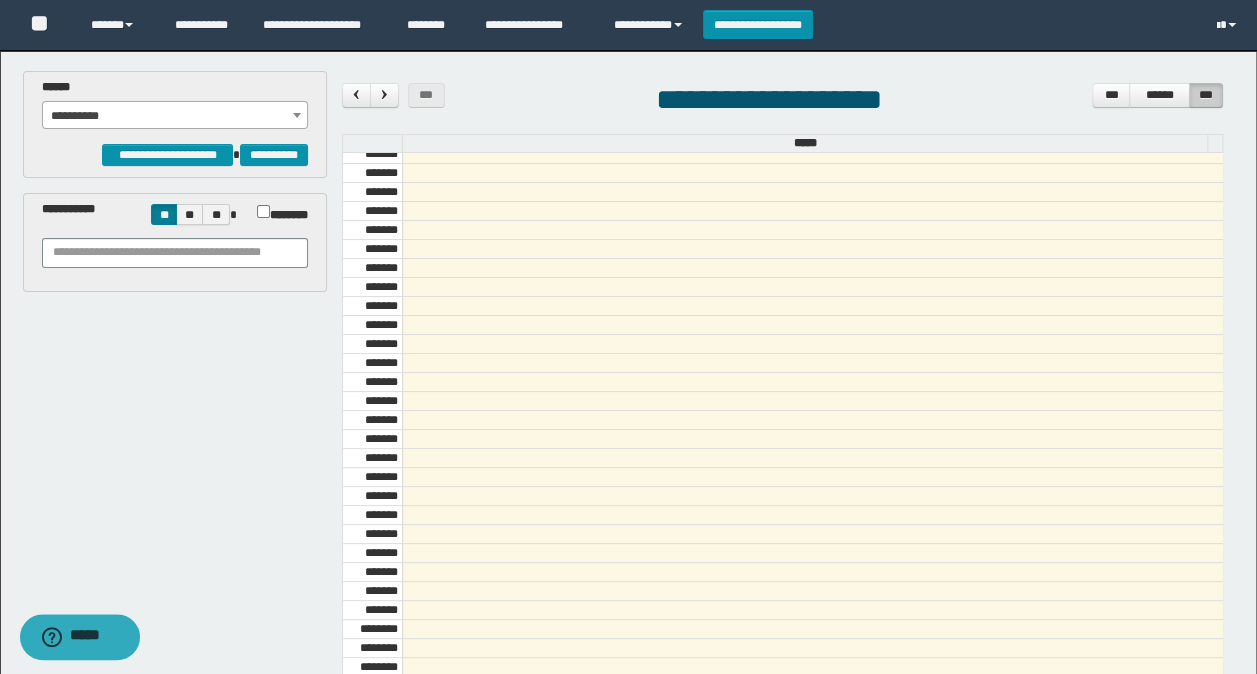 click on "**********" at bounding box center (175, 116) 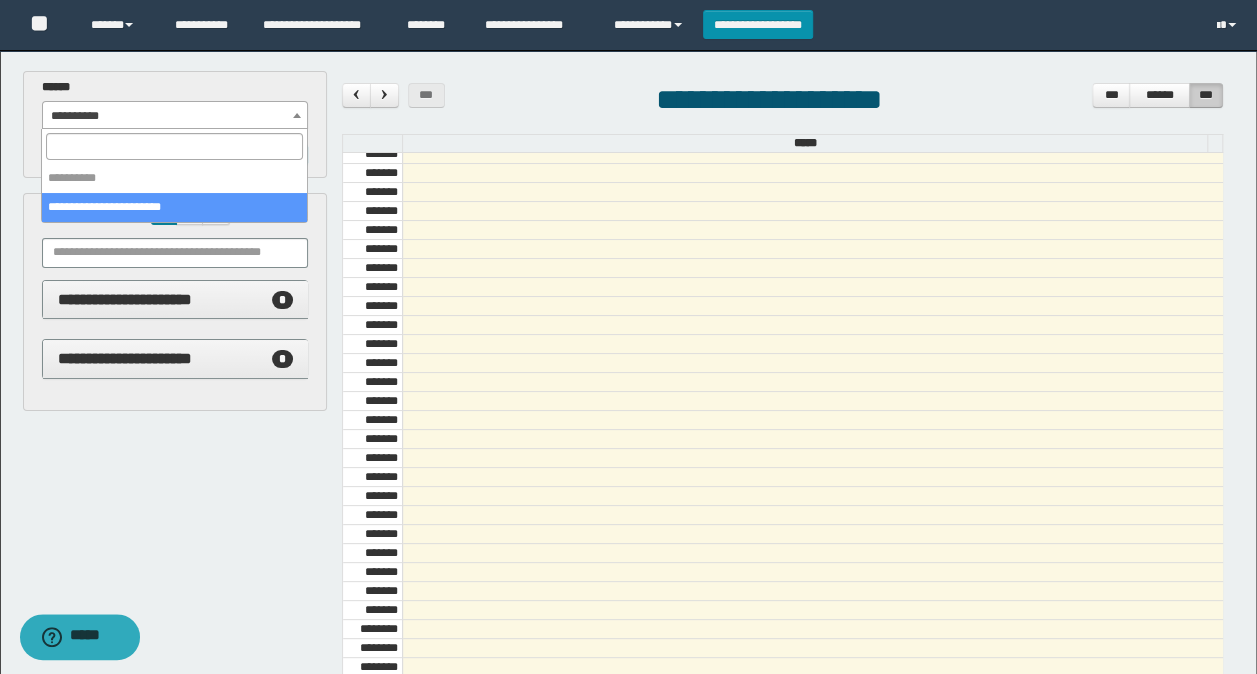 select on "******" 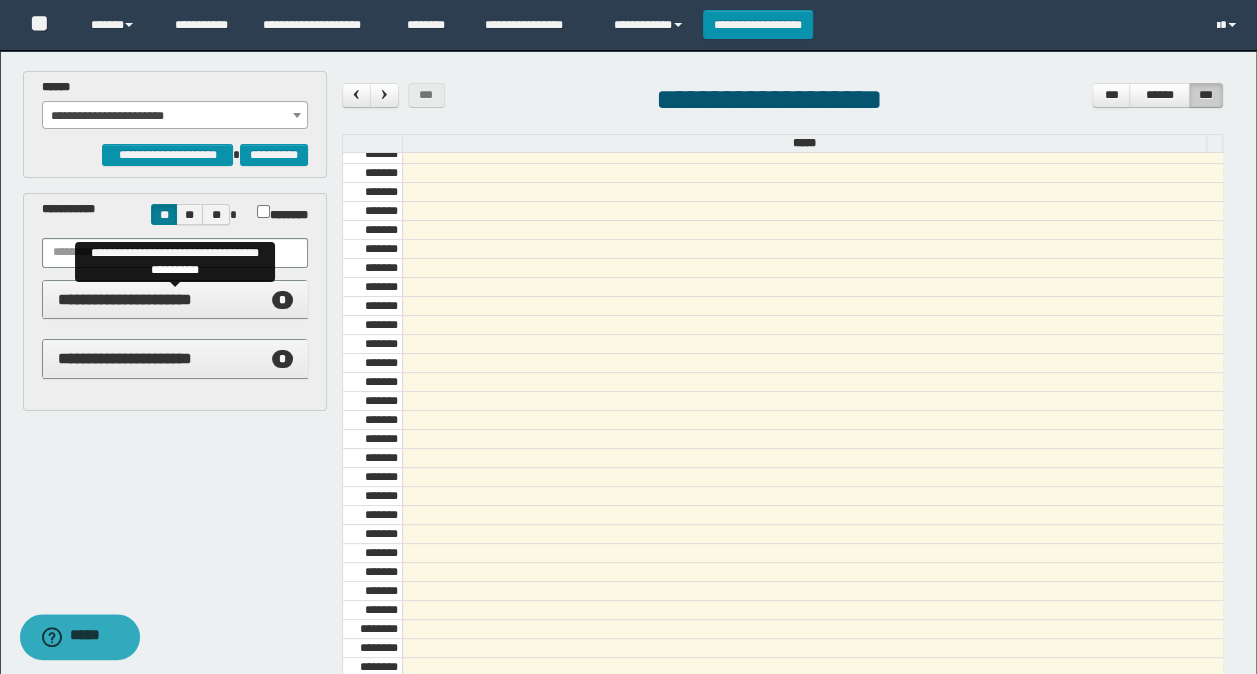 click on "**********" at bounding box center (125, 299) 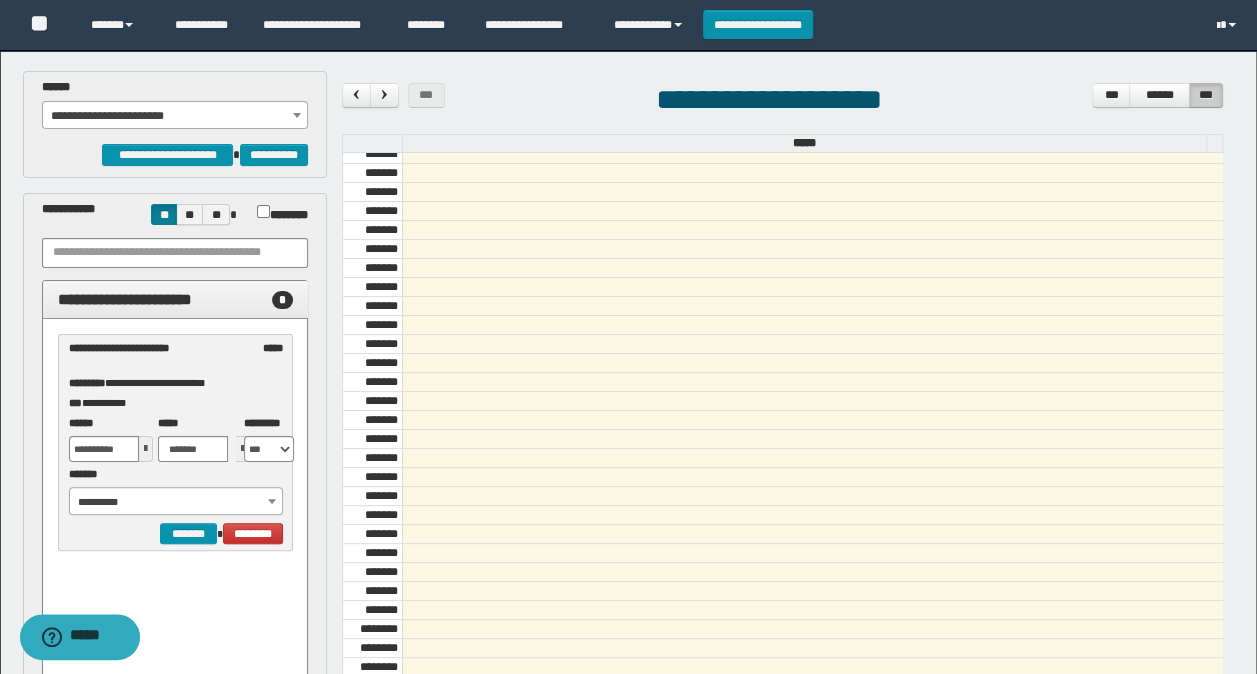 drag, startPoint x: 160, startPoint y: 520, endPoint x: 154, endPoint y: 510, distance: 11.661903 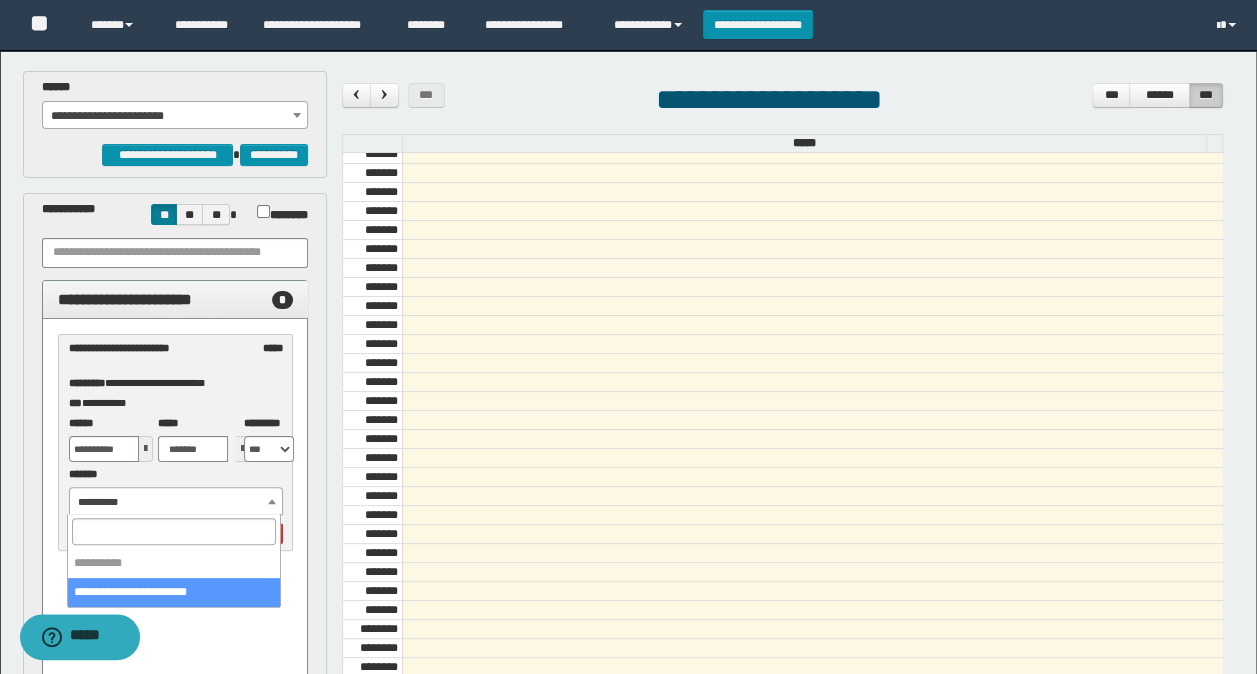 drag, startPoint x: 152, startPoint y: 498, endPoint x: 180, endPoint y: 529, distance: 41.773197 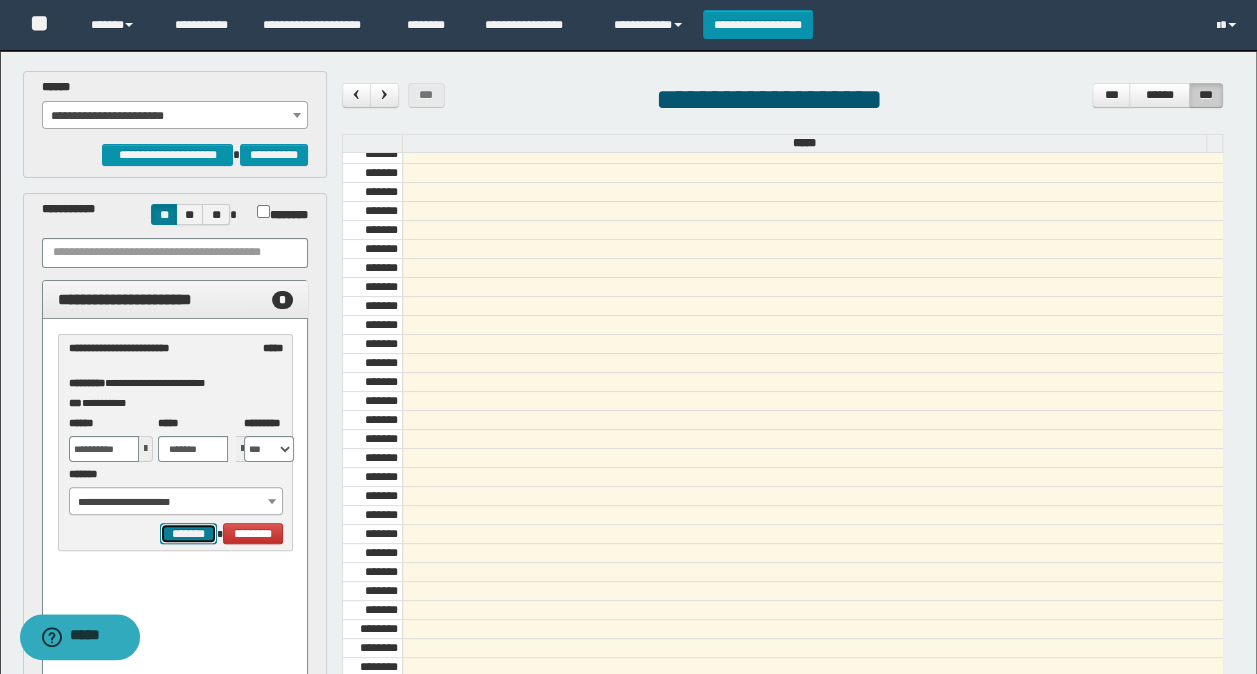click on "*******" at bounding box center [188, 533] 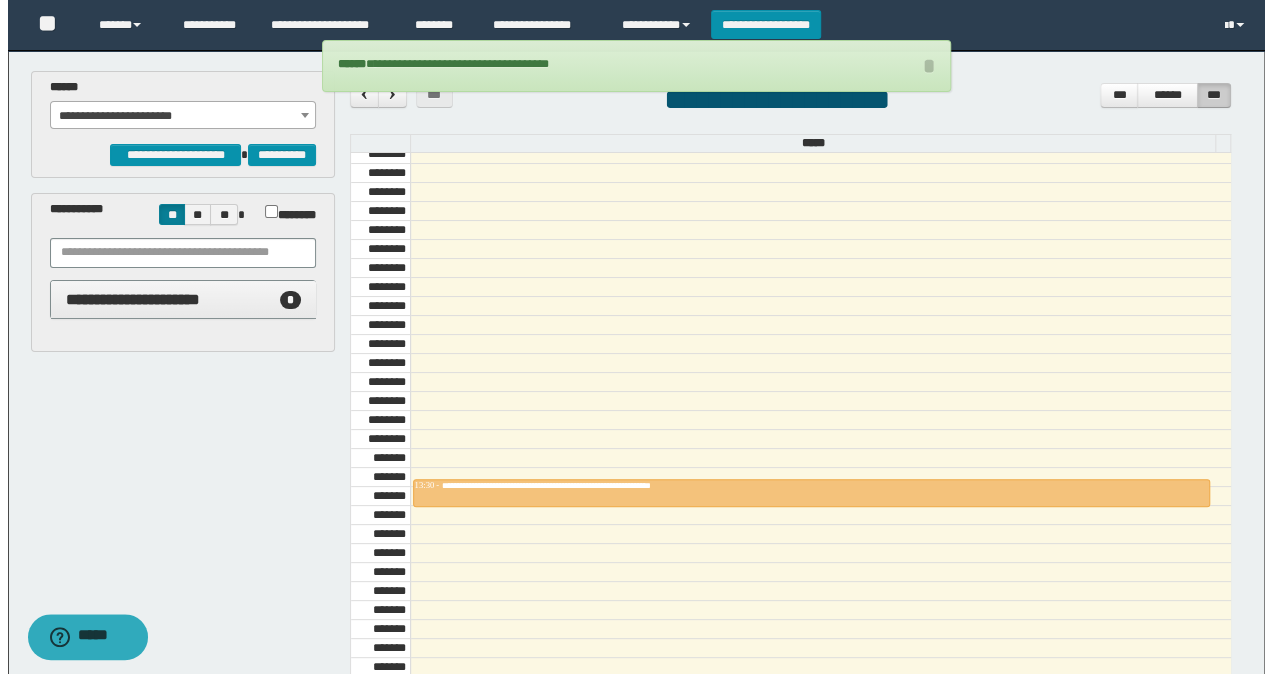 scroll, scrollTop: 1273, scrollLeft: 0, axis: vertical 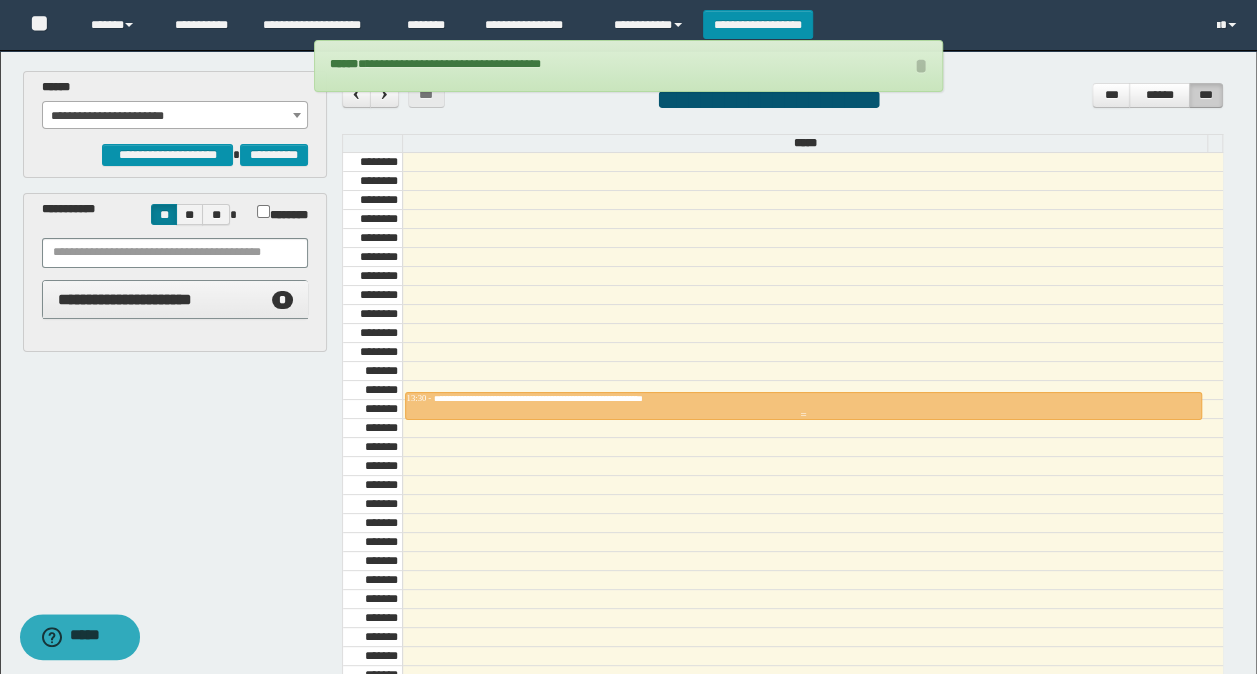 click on "**********" at bounding box center [580, 398] 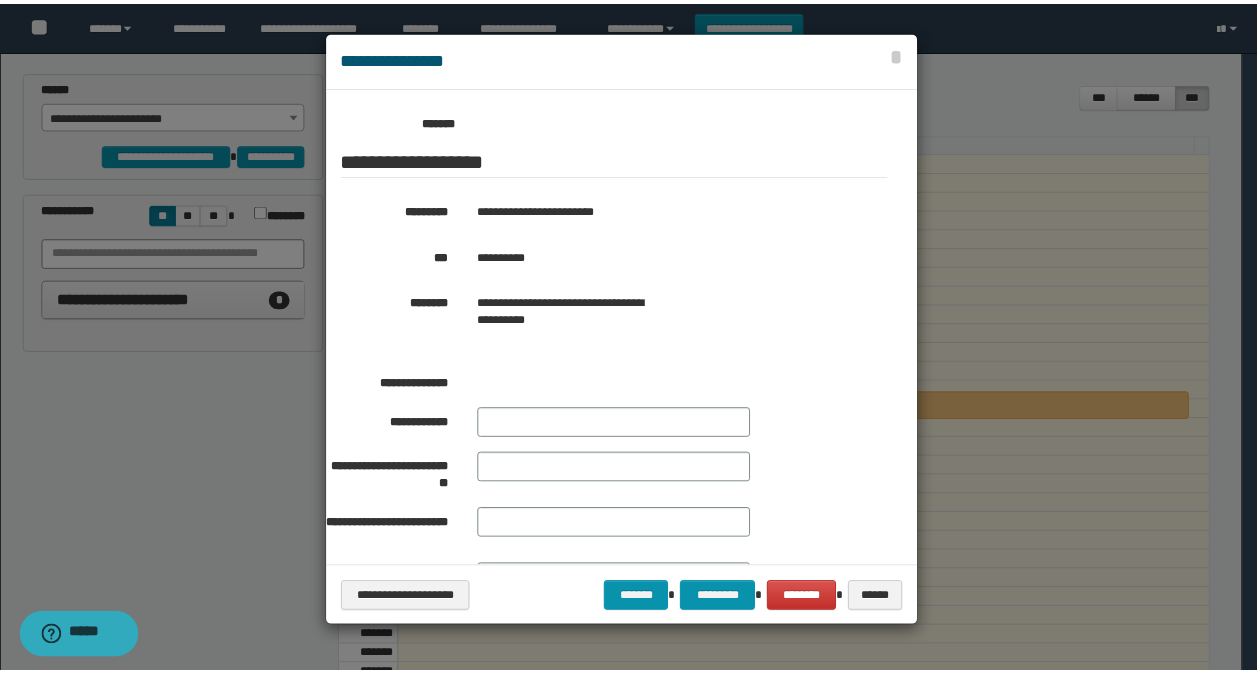 scroll, scrollTop: 399, scrollLeft: 0, axis: vertical 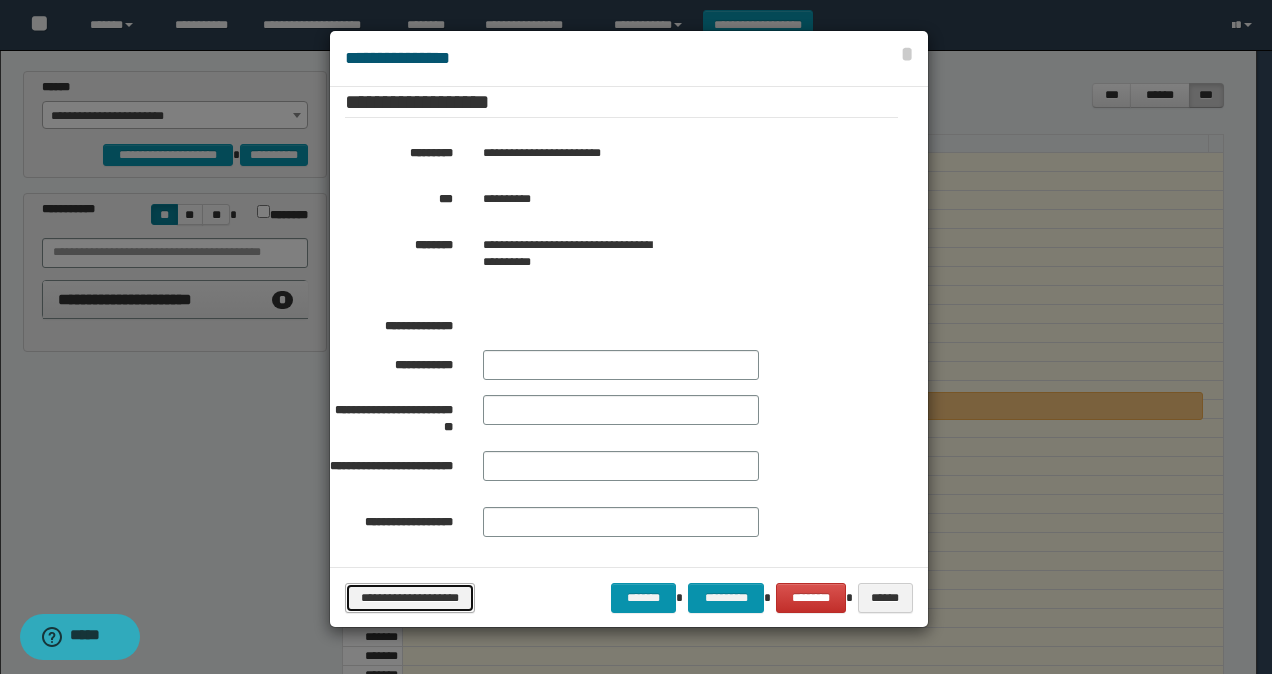 click on "**********" at bounding box center [410, 597] 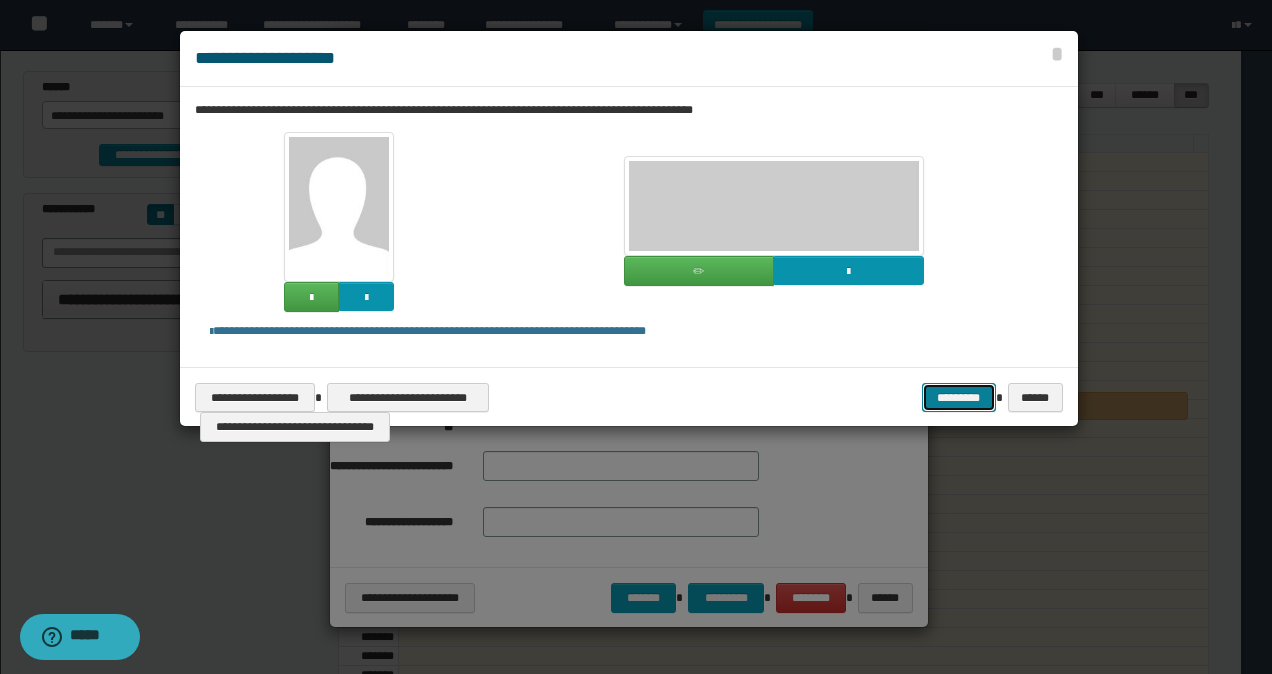 click on "*********" at bounding box center (959, 397) 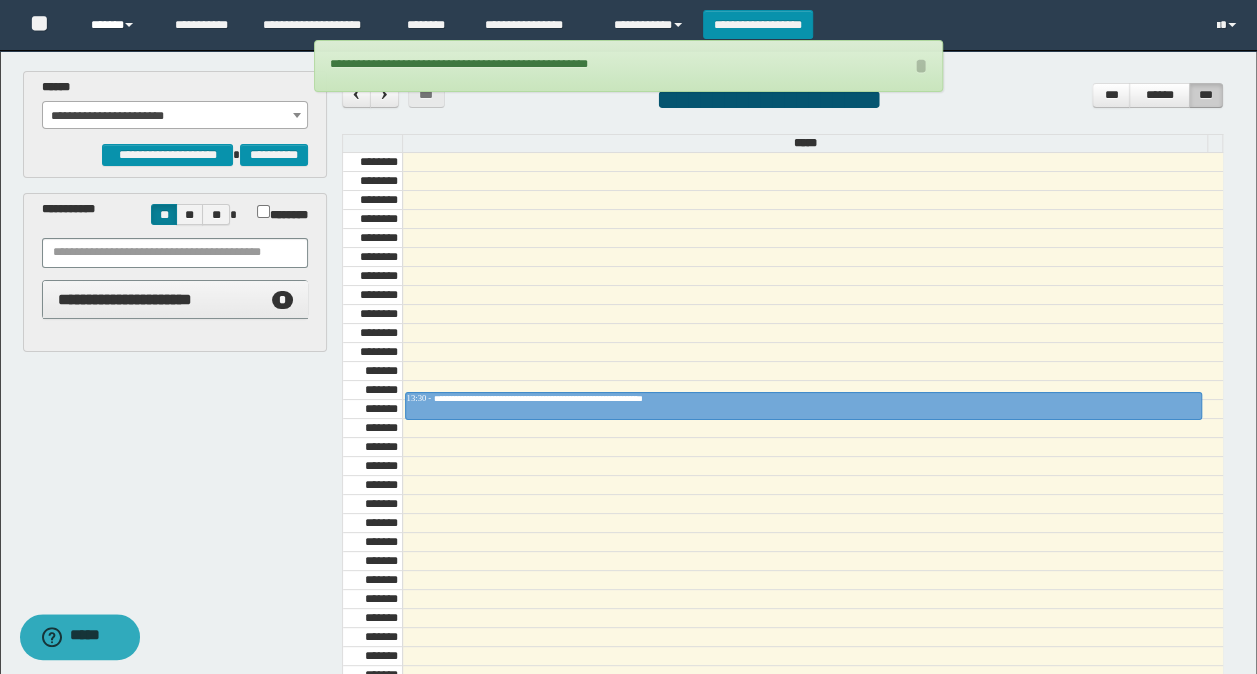 click on "******" at bounding box center (117, 25) 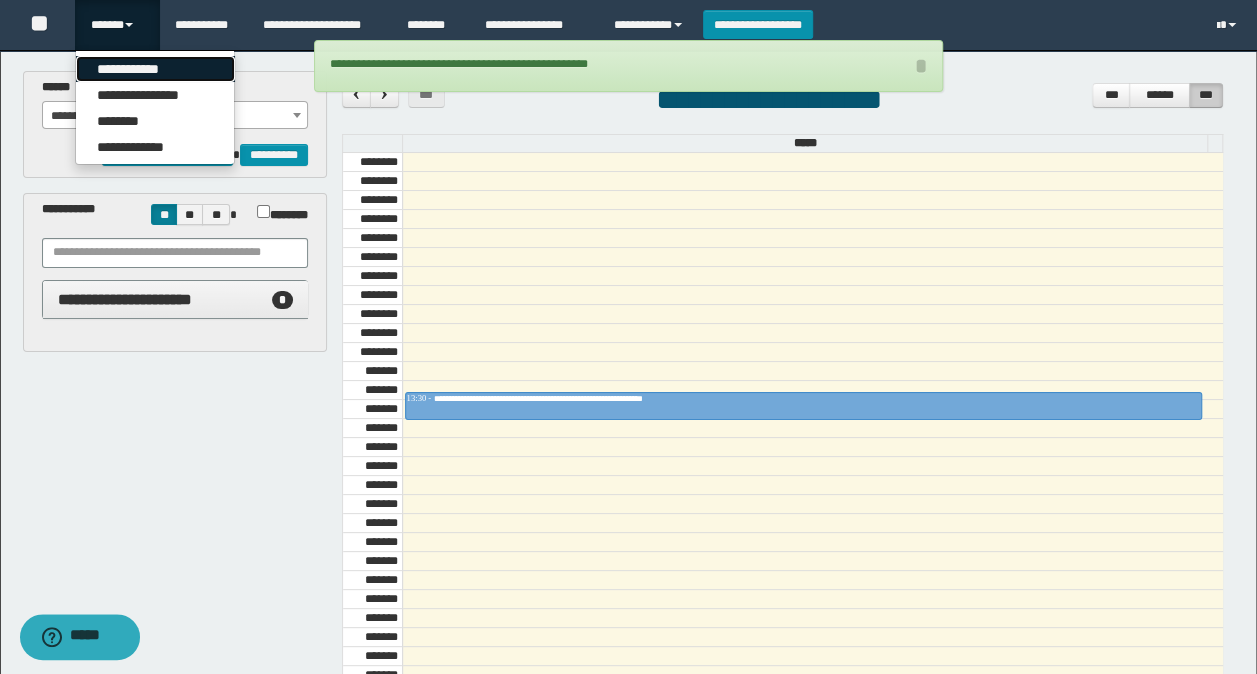 click on "**********" at bounding box center (155, 69) 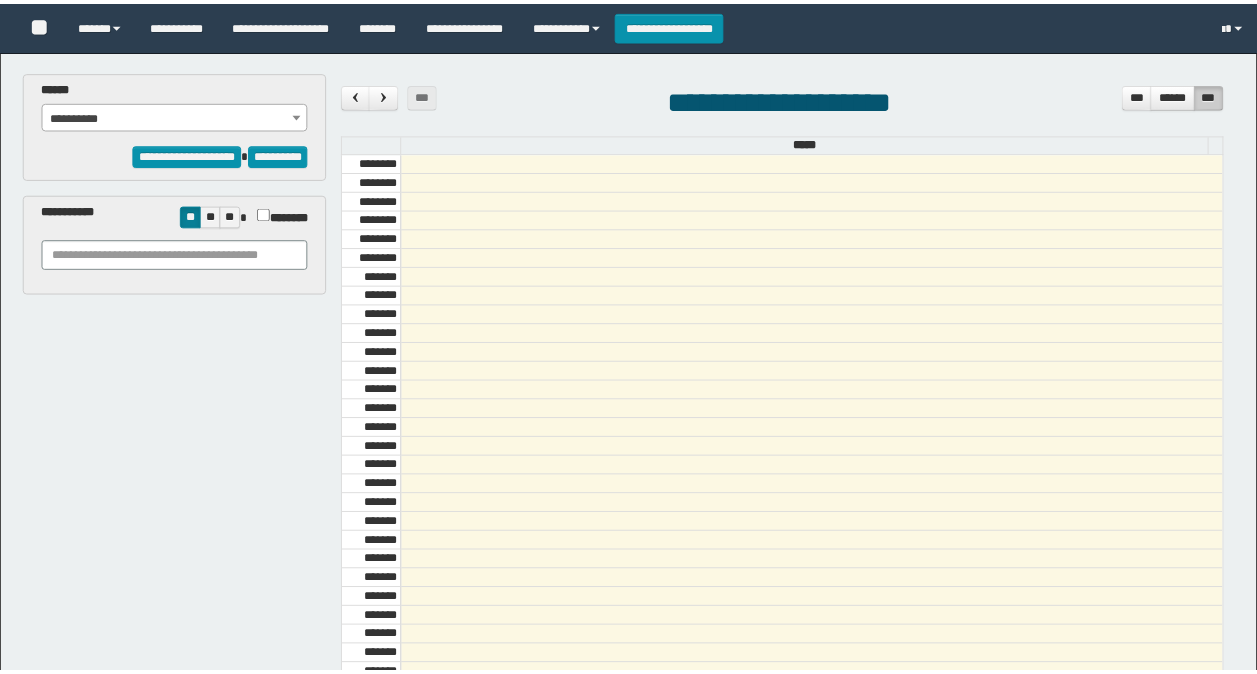 scroll, scrollTop: 0, scrollLeft: 0, axis: both 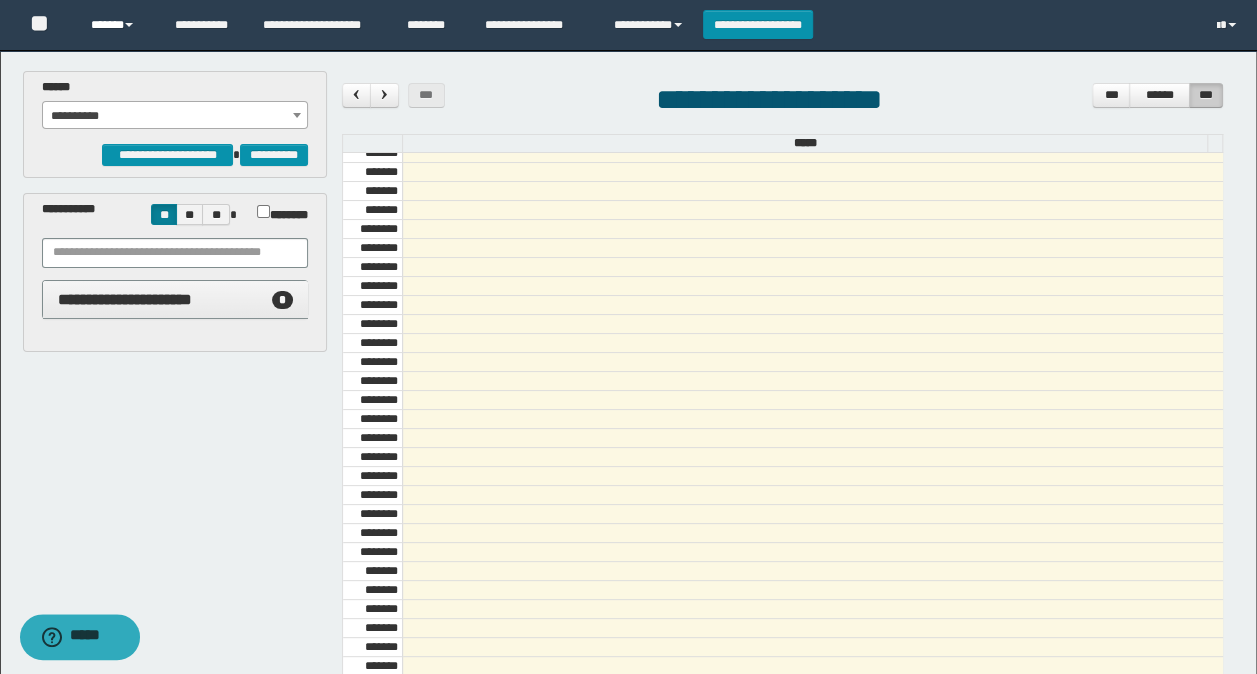 click on "******" at bounding box center [117, 25] 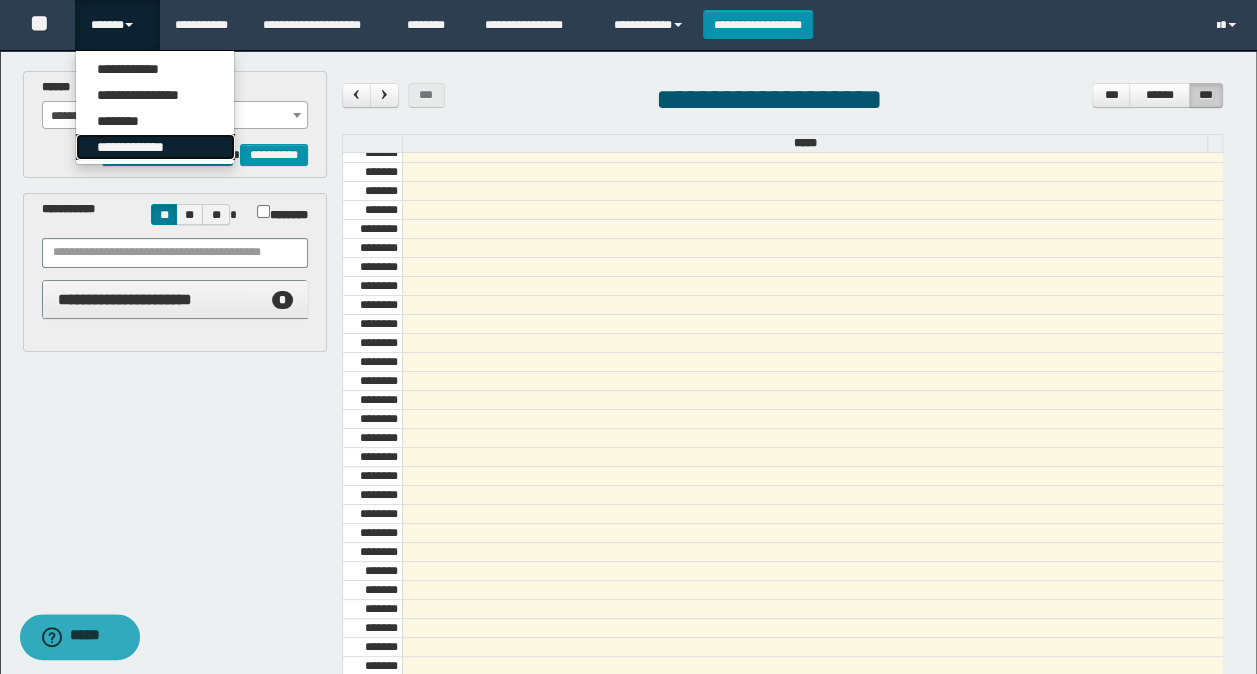 click on "**********" at bounding box center (155, 147) 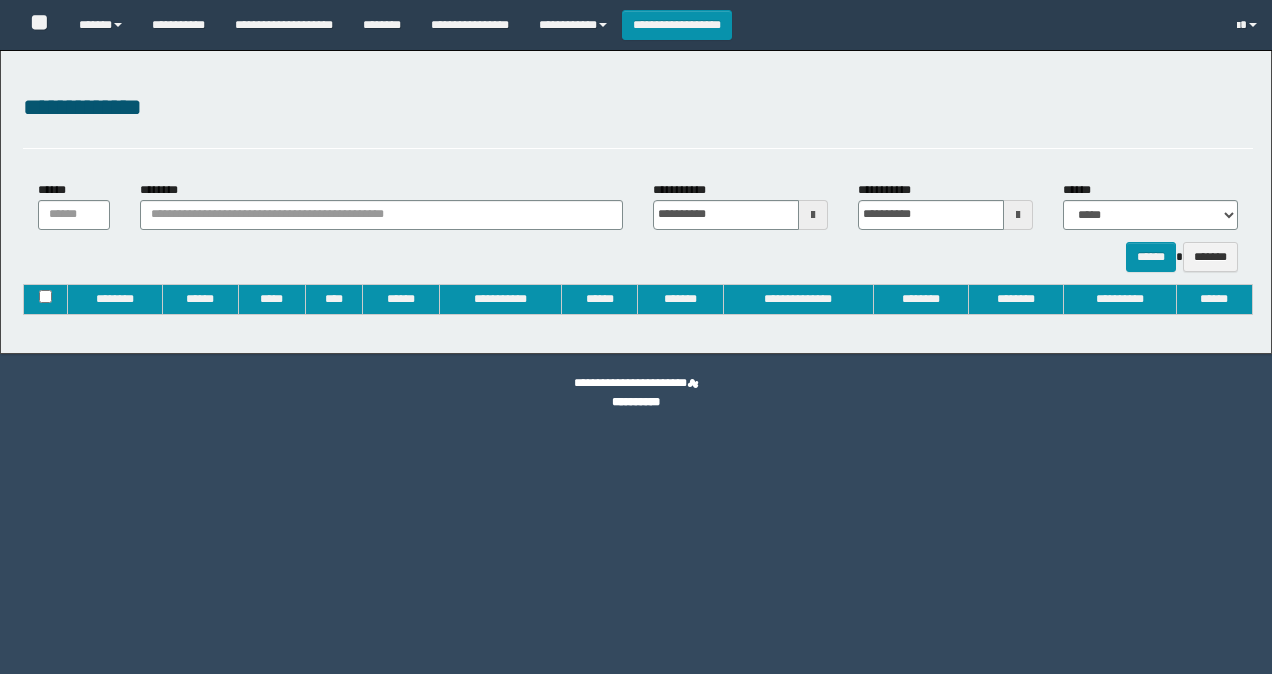 type on "**********" 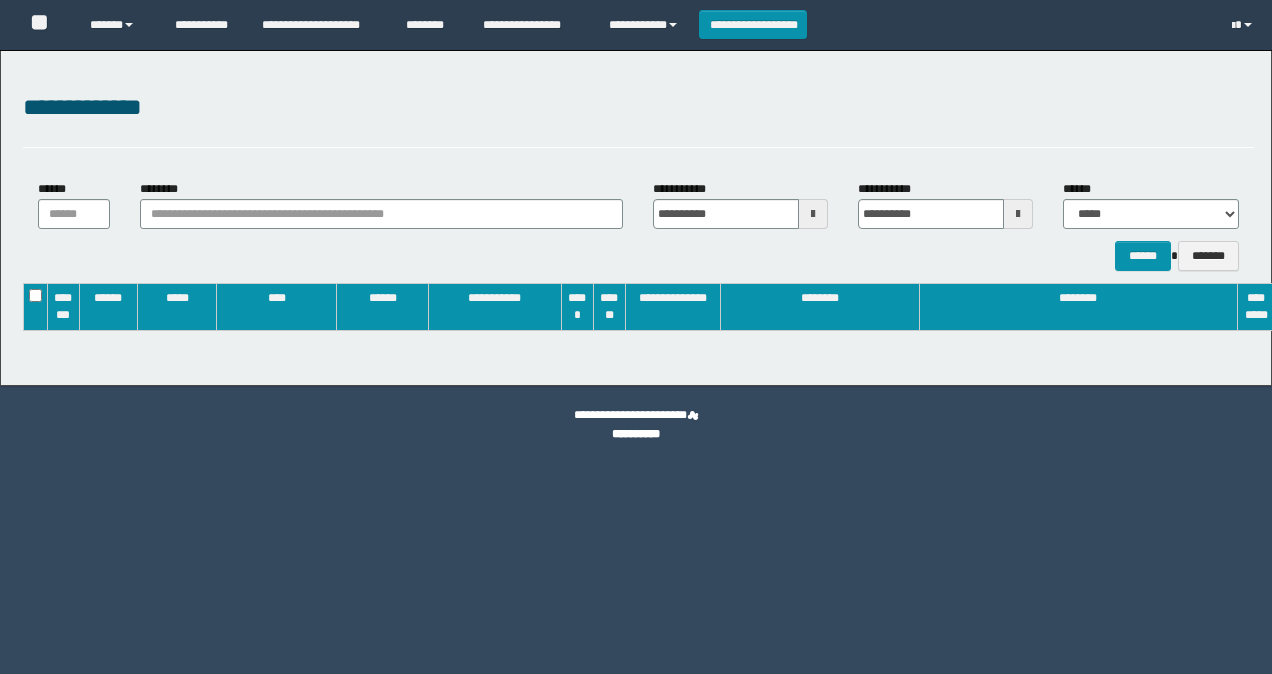 scroll, scrollTop: 0, scrollLeft: 0, axis: both 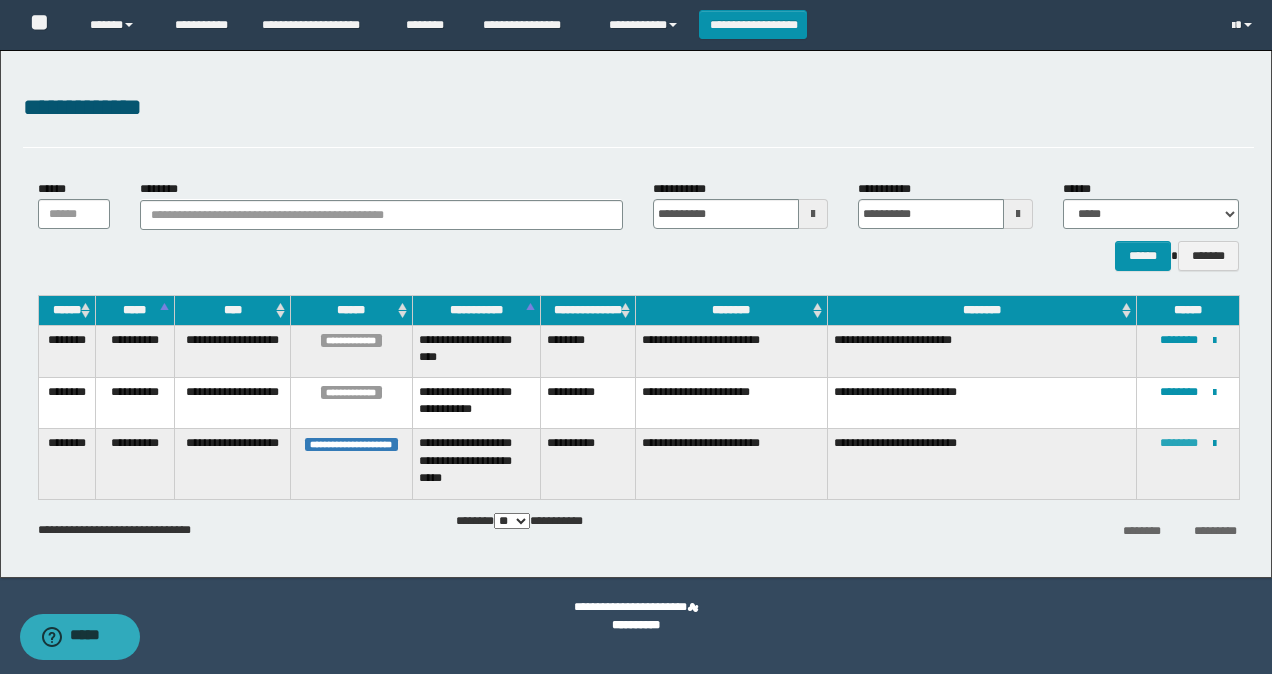 click on "********" at bounding box center (1179, 443) 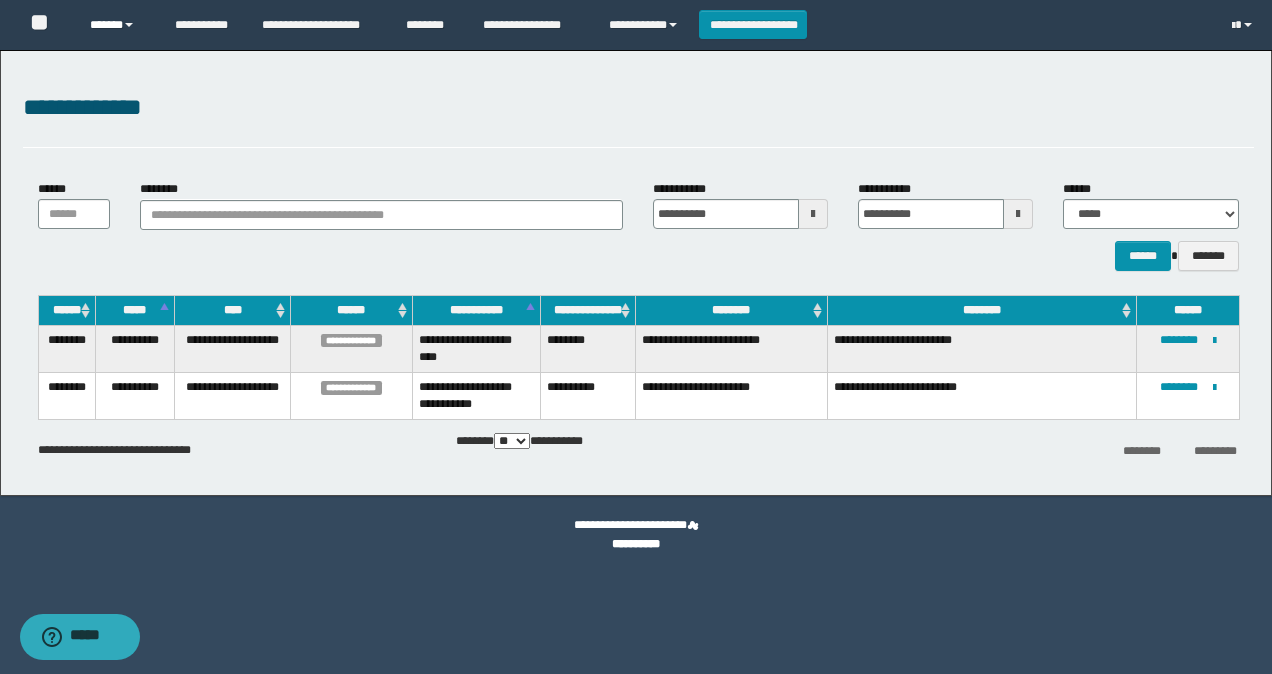 click on "******" at bounding box center [117, 25] 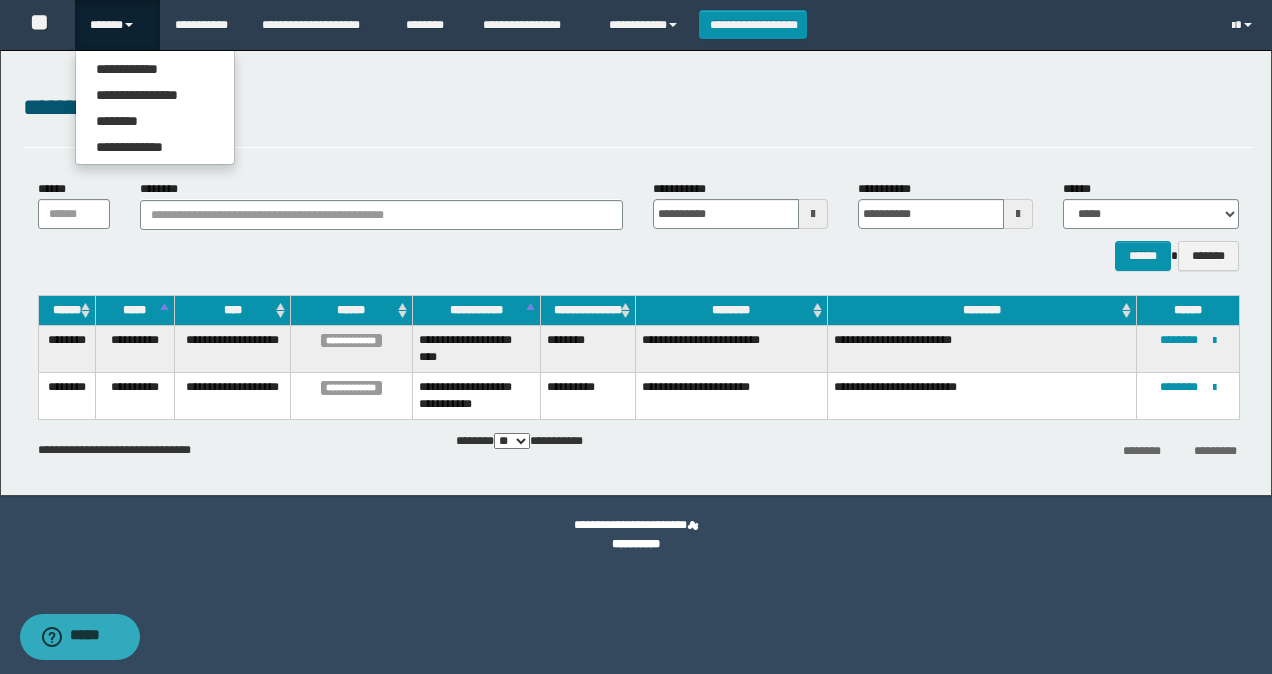 click on "******" at bounding box center (117, 25) 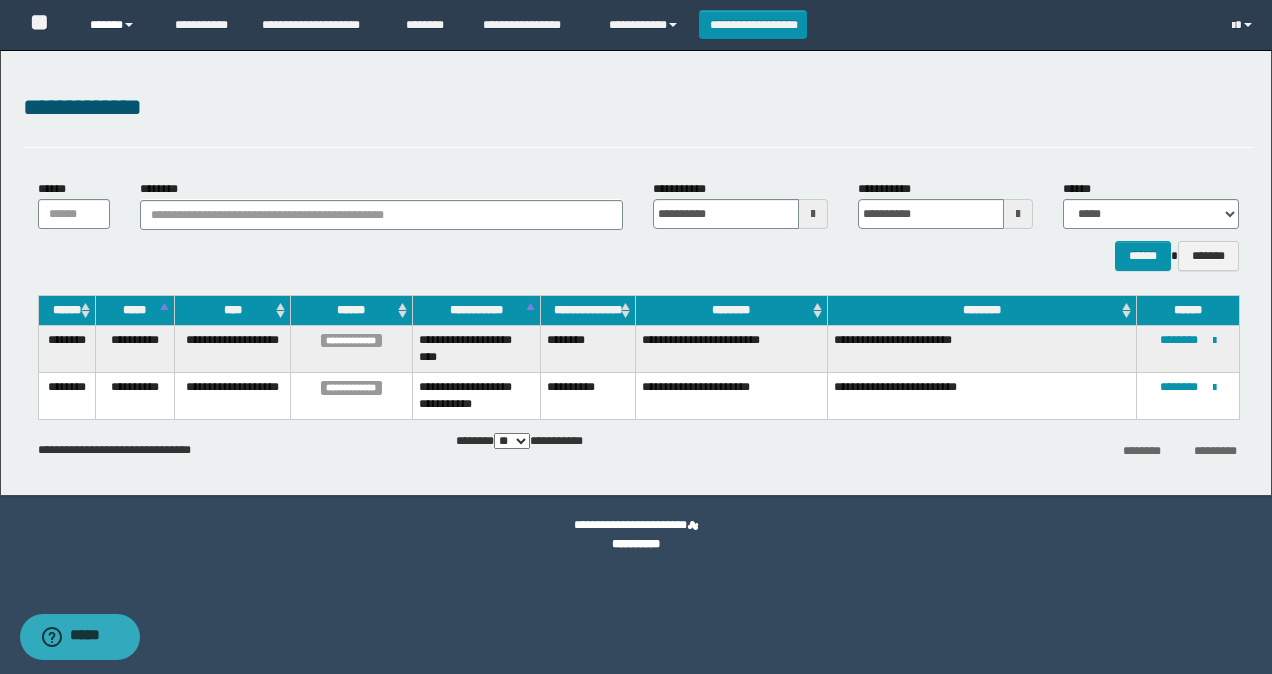 click on "******" at bounding box center [117, 25] 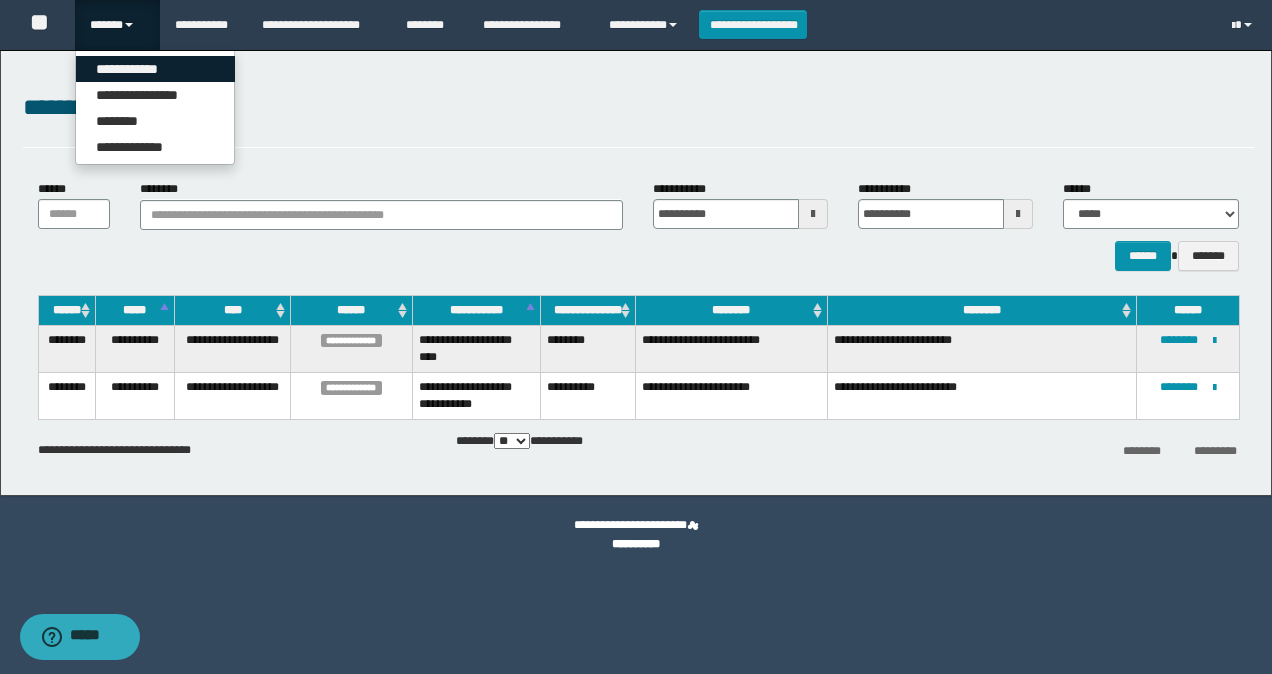 click on "**********" at bounding box center [155, 69] 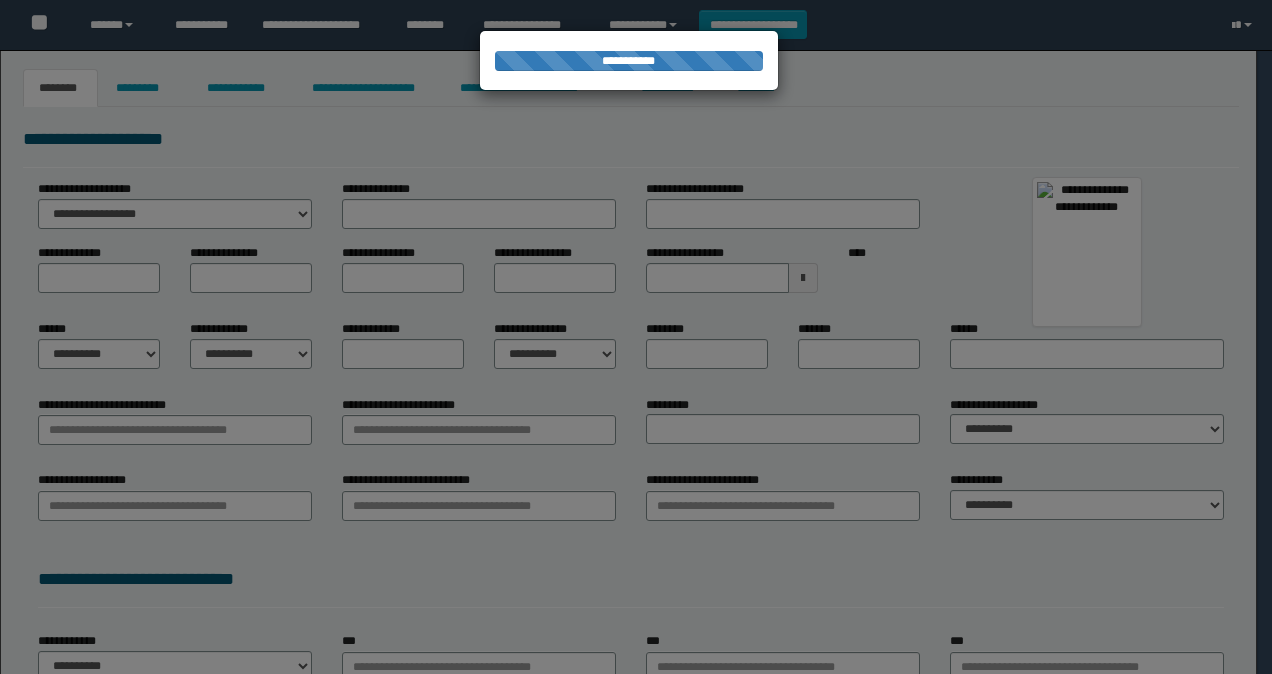 scroll, scrollTop: 0, scrollLeft: 0, axis: both 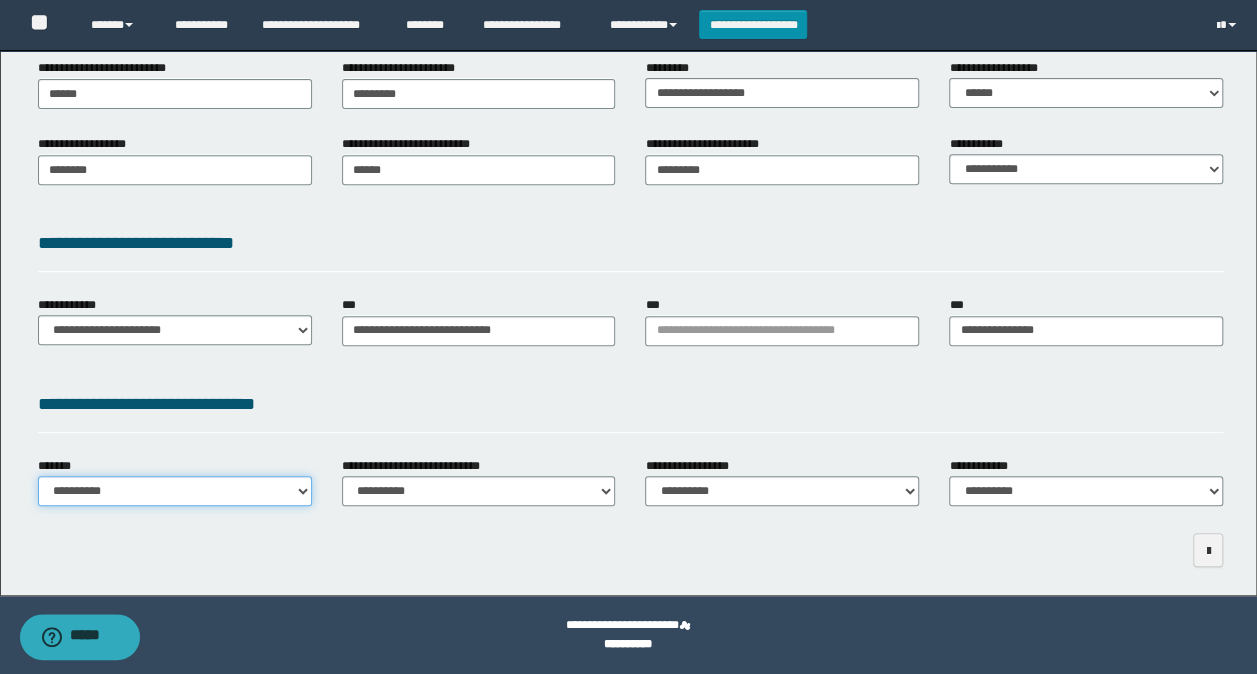 click on "**********" at bounding box center [175, 491] 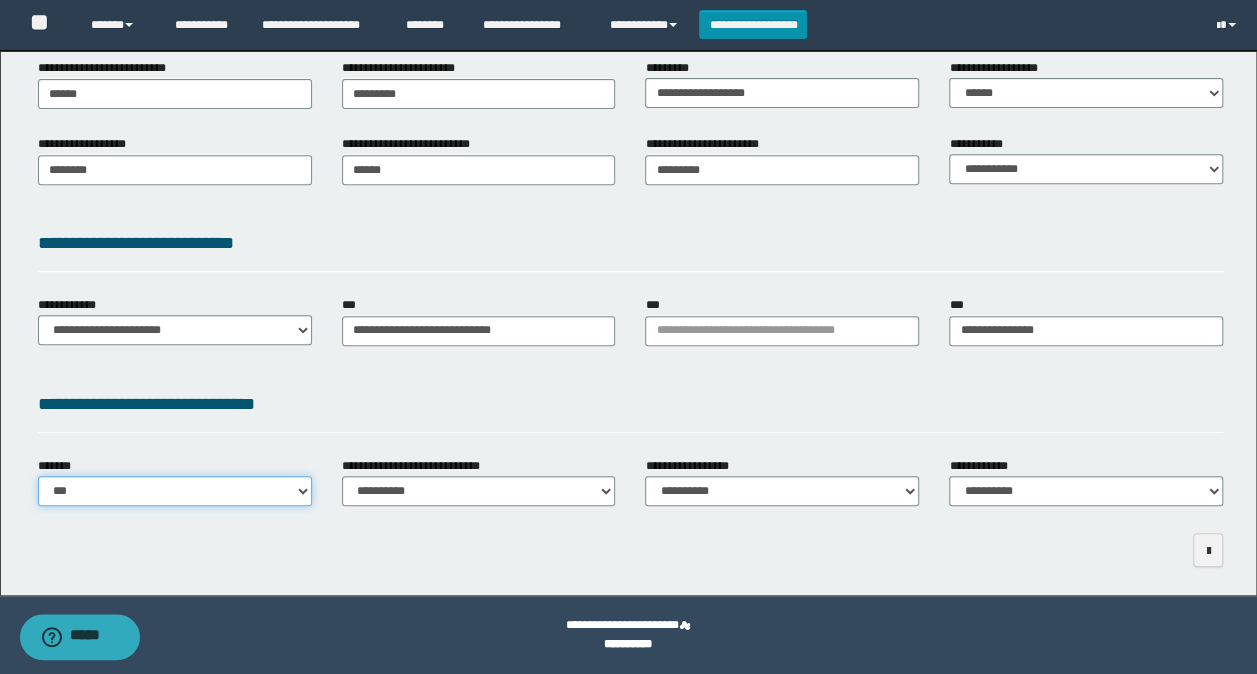 click on "**********" at bounding box center (175, 491) 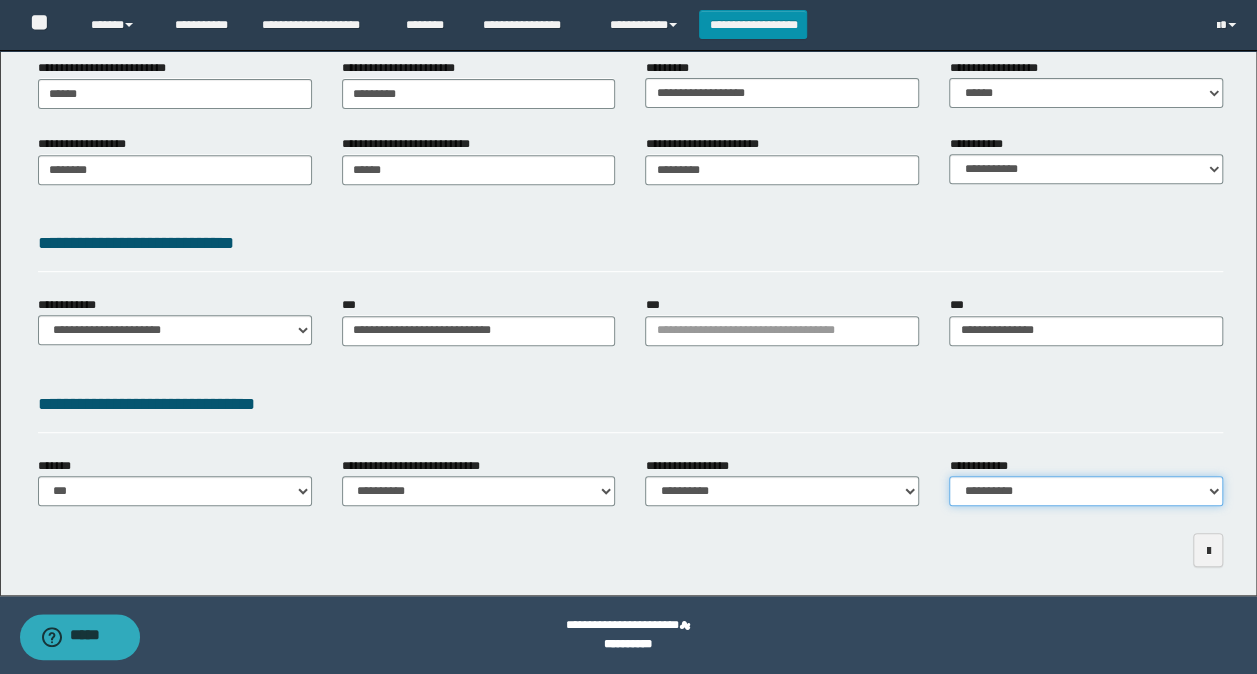 click on "**********" at bounding box center (1086, 491) 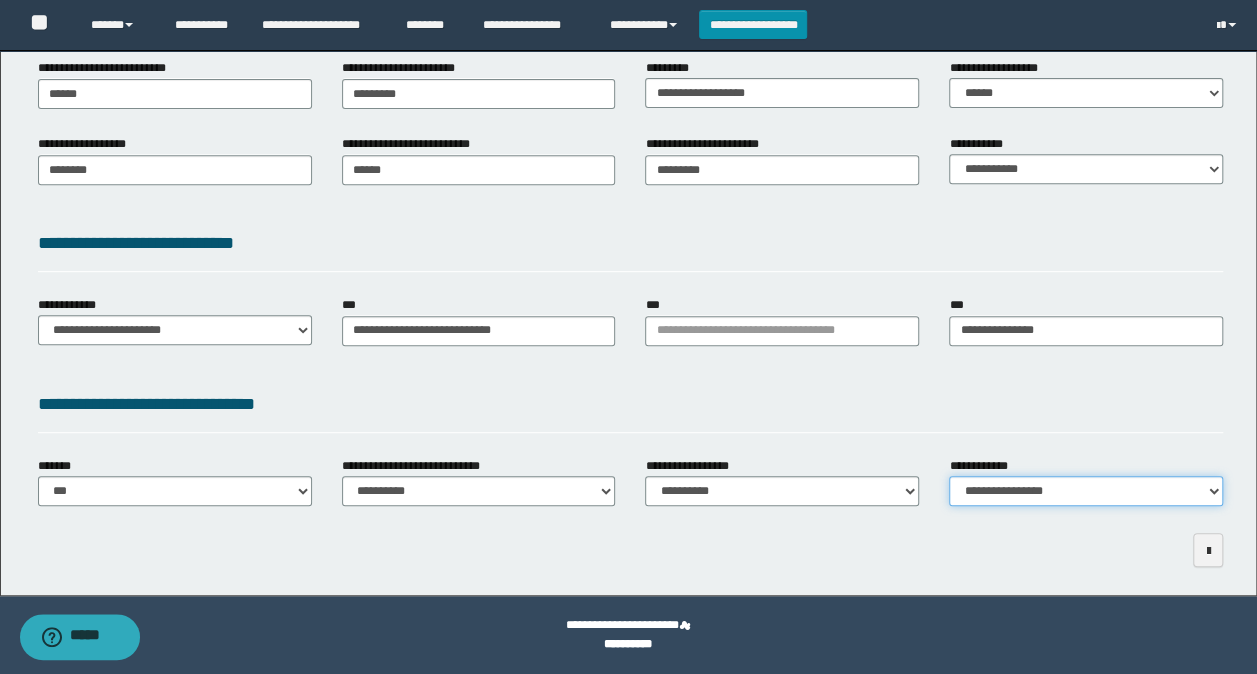 click on "**********" at bounding box center [1086, 491] 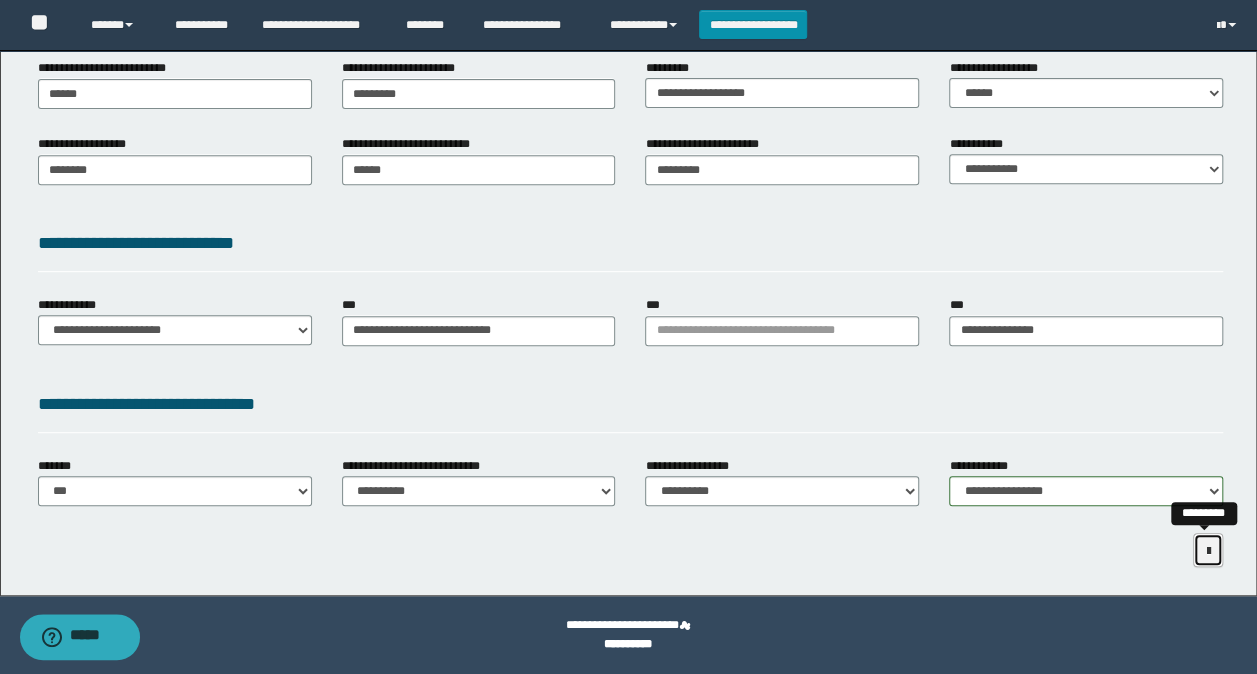 click at bounding box center [1208, 550] 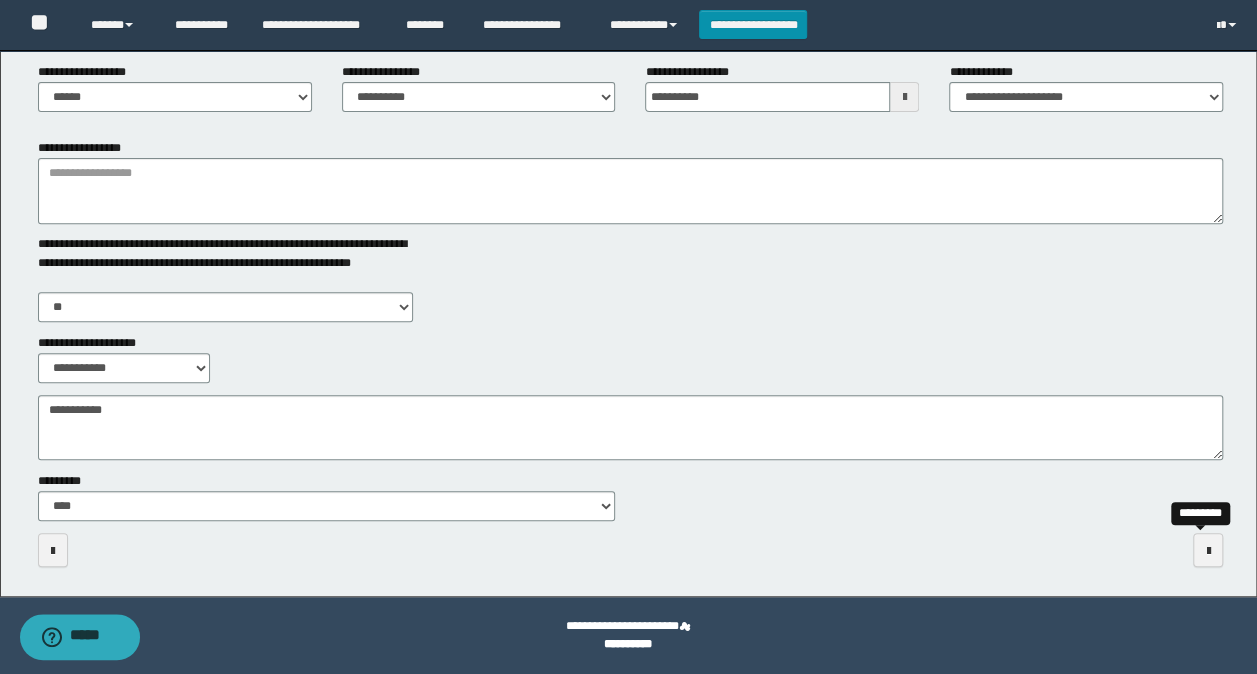 scroll, scrollTop: 269, scrollLeft: 0, axis: vertical 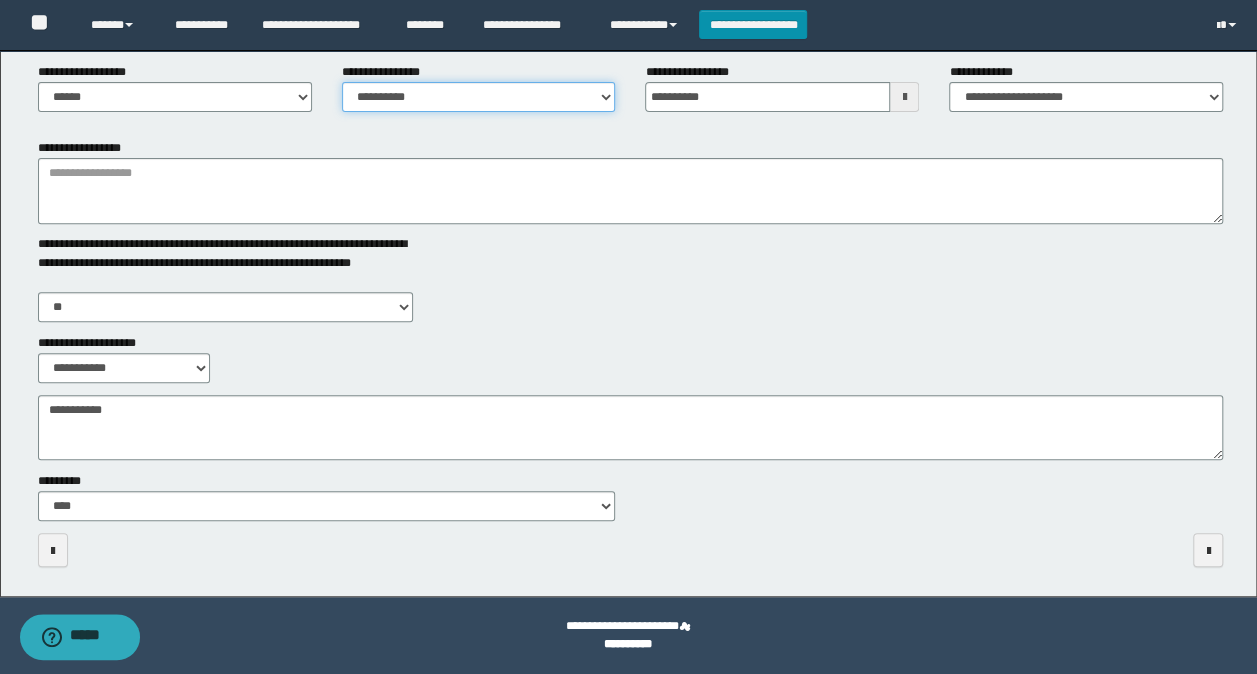 drag, startPoint x: 466, startPoint y: 104, endPoint x: 462, endPoint y: 94, distance: 10.770329 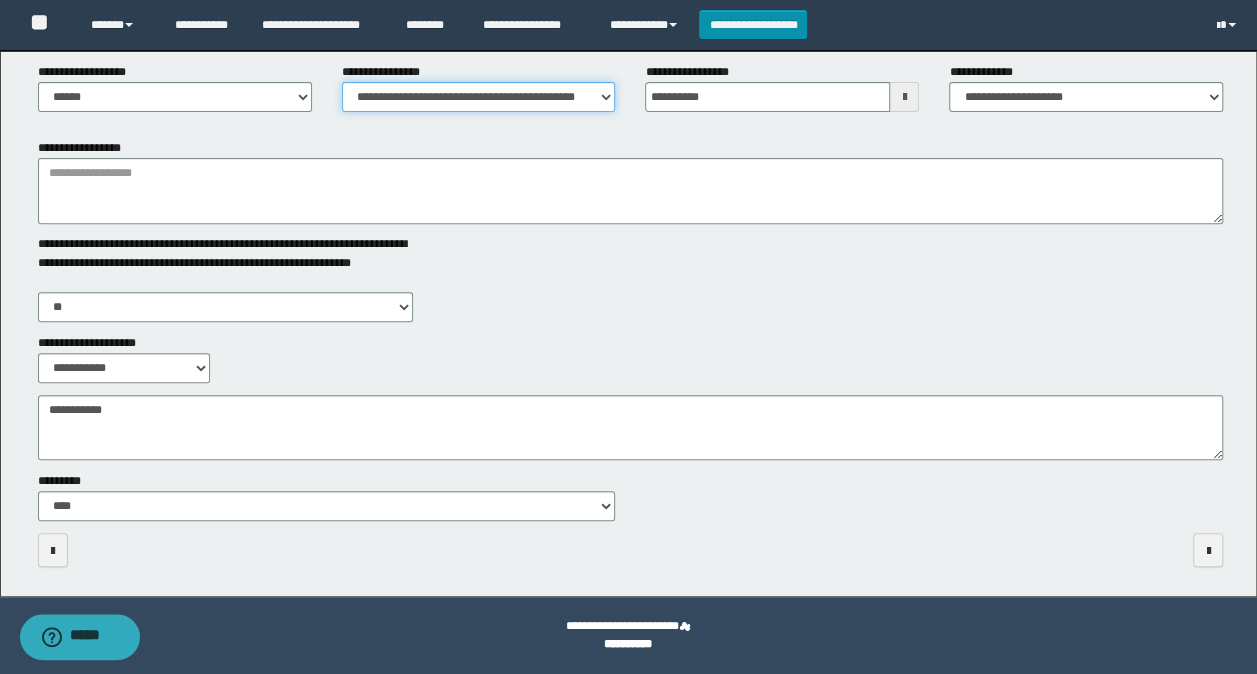 click on "**********" at bounding box center [479, 97] 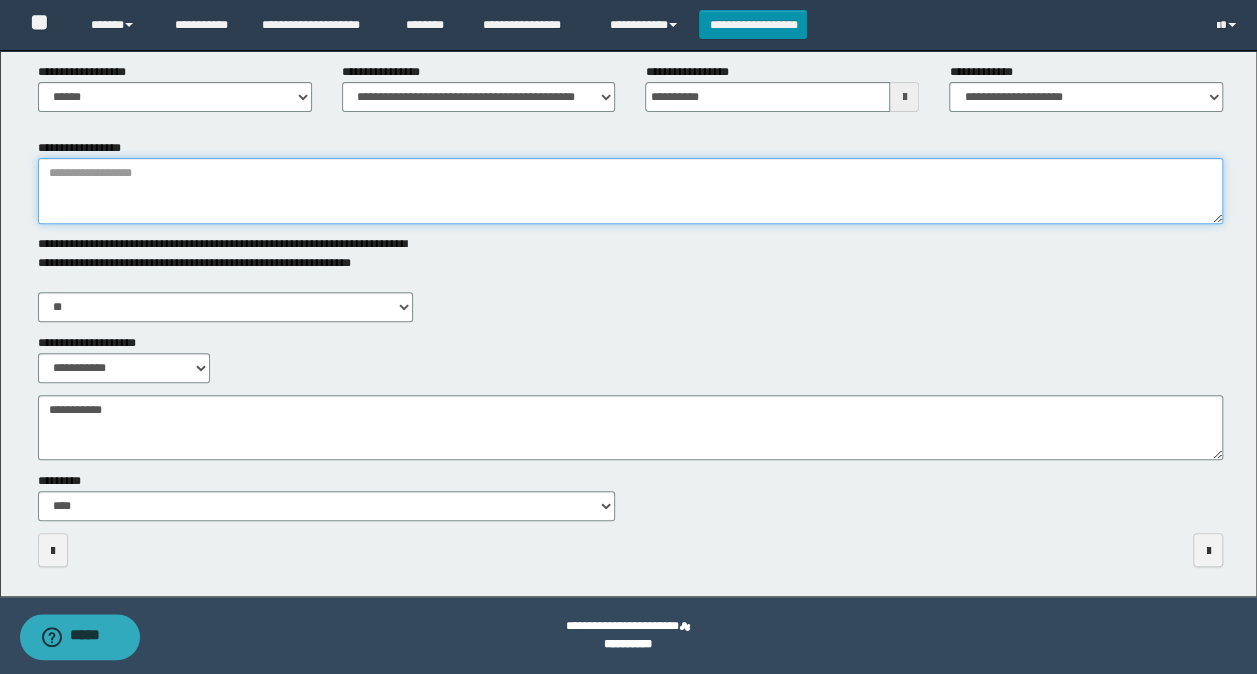 click on "**********" at bounding box center [631, 191] 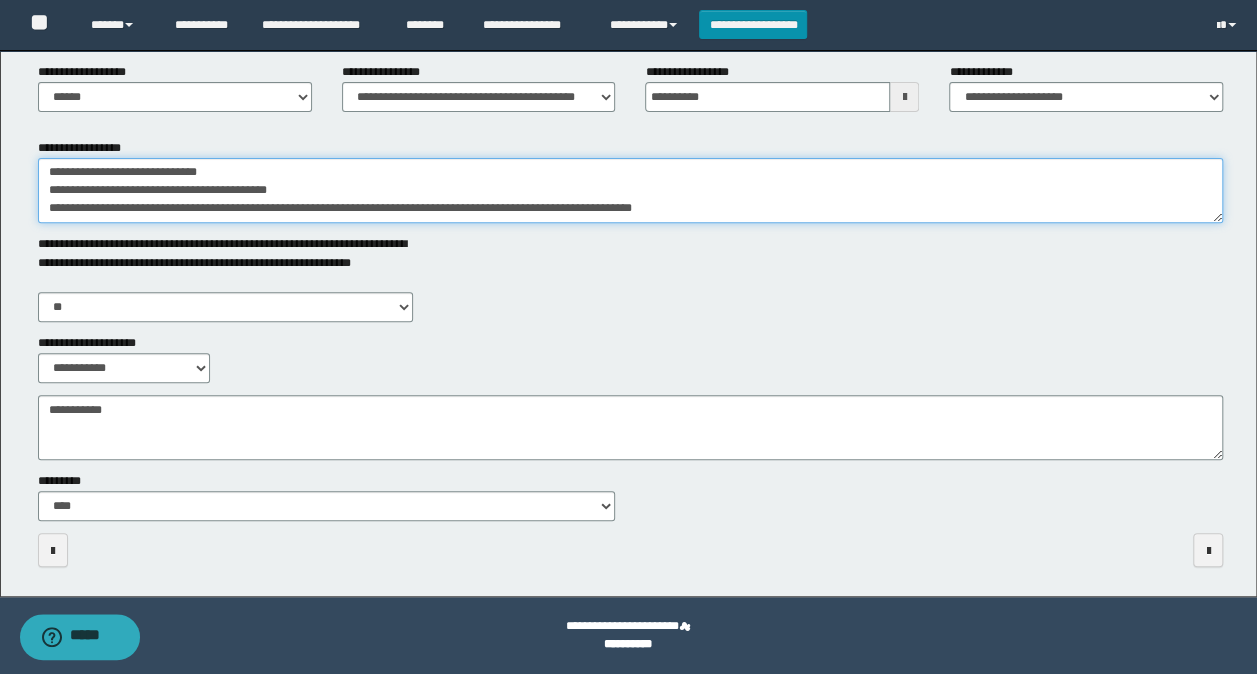 scroll, scrollTop: 0, scrollLeft: 0, axis: both 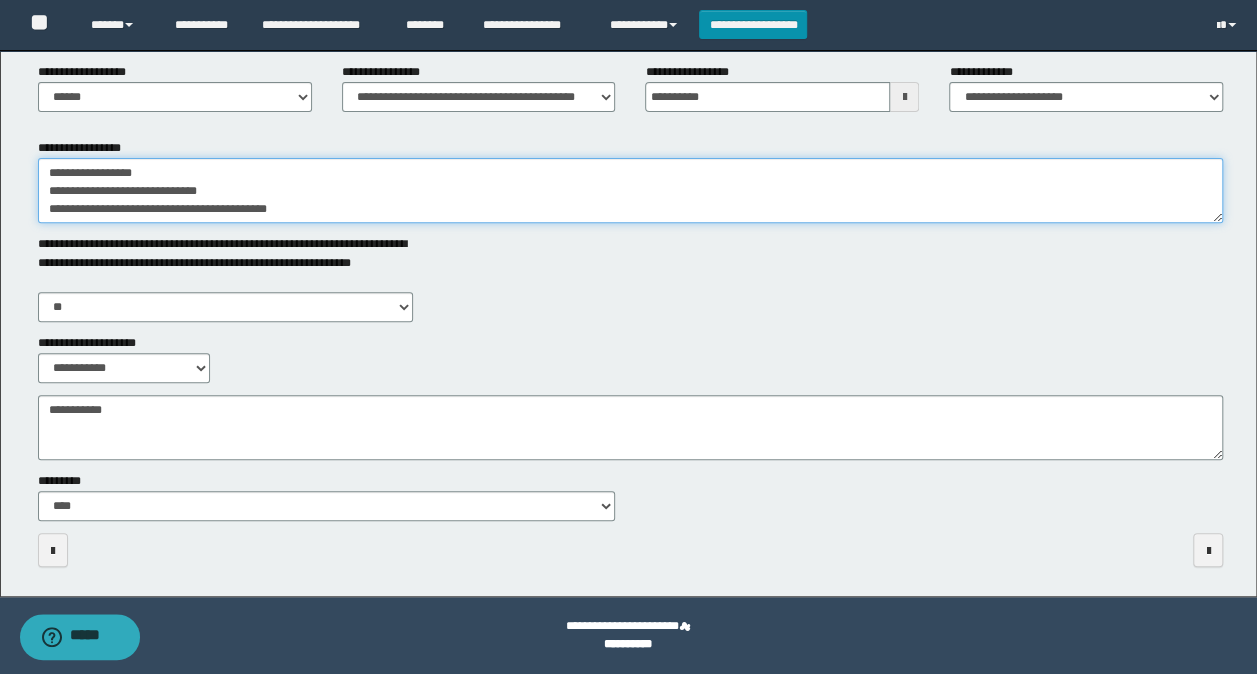 drag, startPoint x: 172, startPoint y: 162, endPoint x: 8, endPoint y: 162, distance: 164 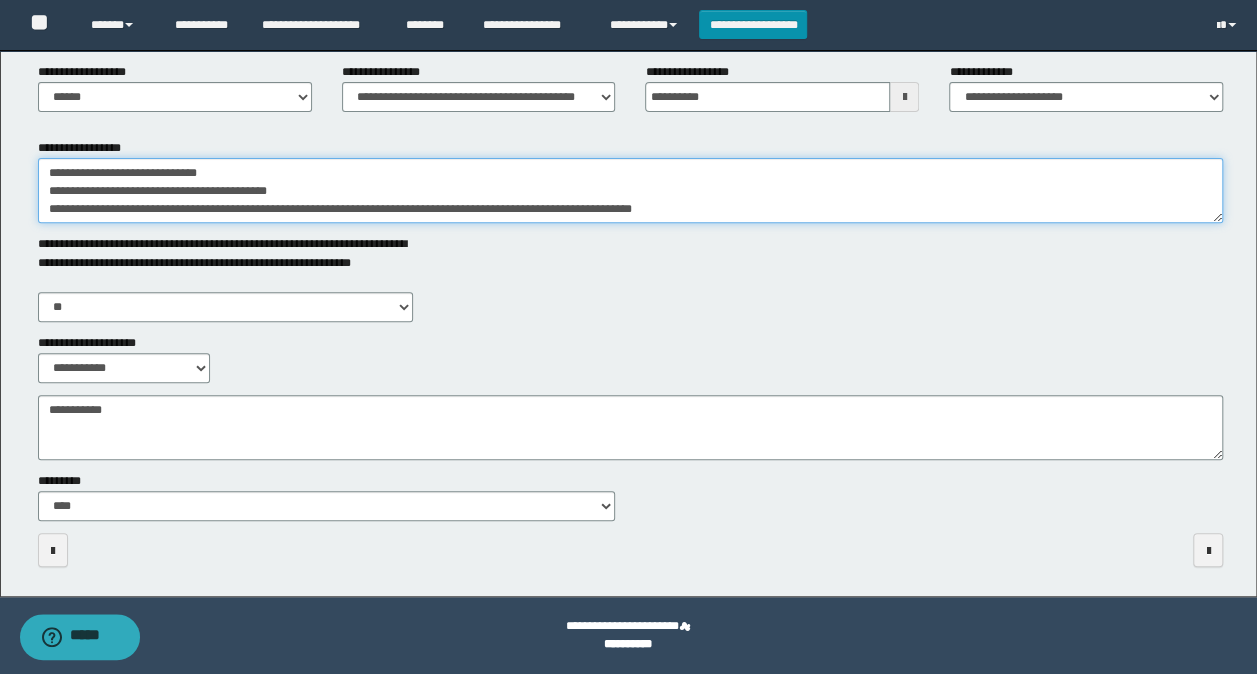 scroll, scrollTop: 18, scrollLeft: 0, axis: vertical 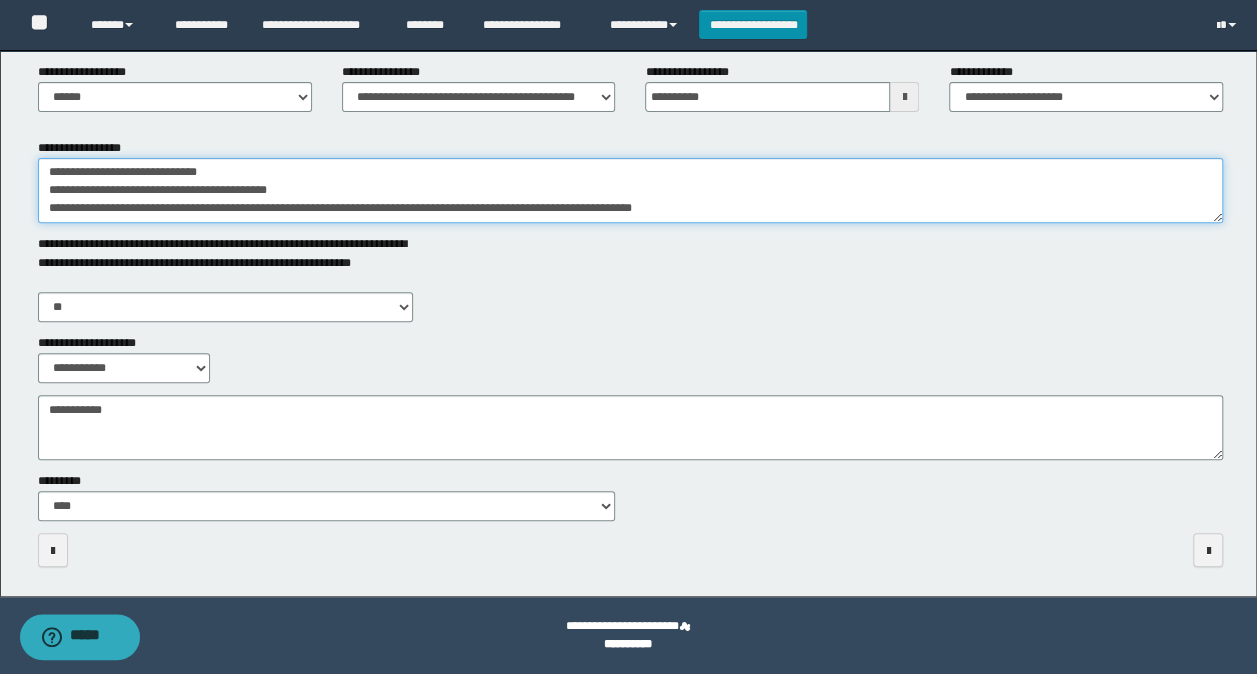 drag, startPoint x: 42, startPoint y: 208, endPoint x: 910, endPoint y: 269, distance: 870.1408 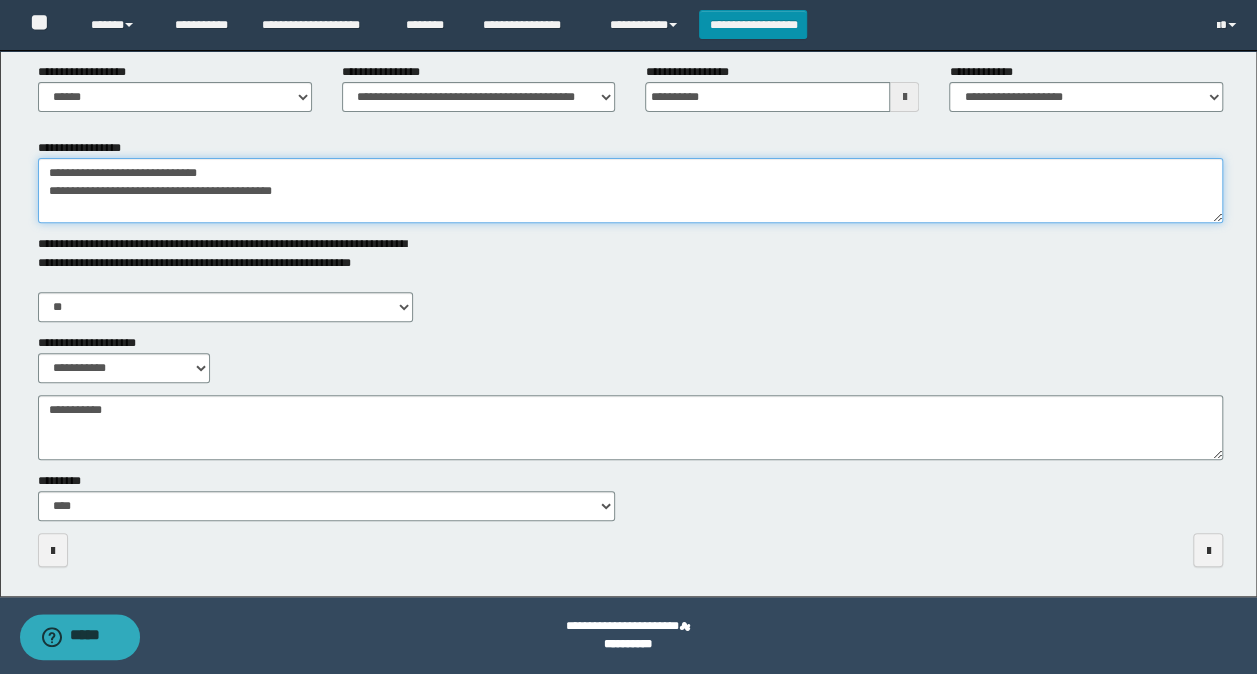 scroll, scrollTop: 0, scrollLeft: 0, axis: both 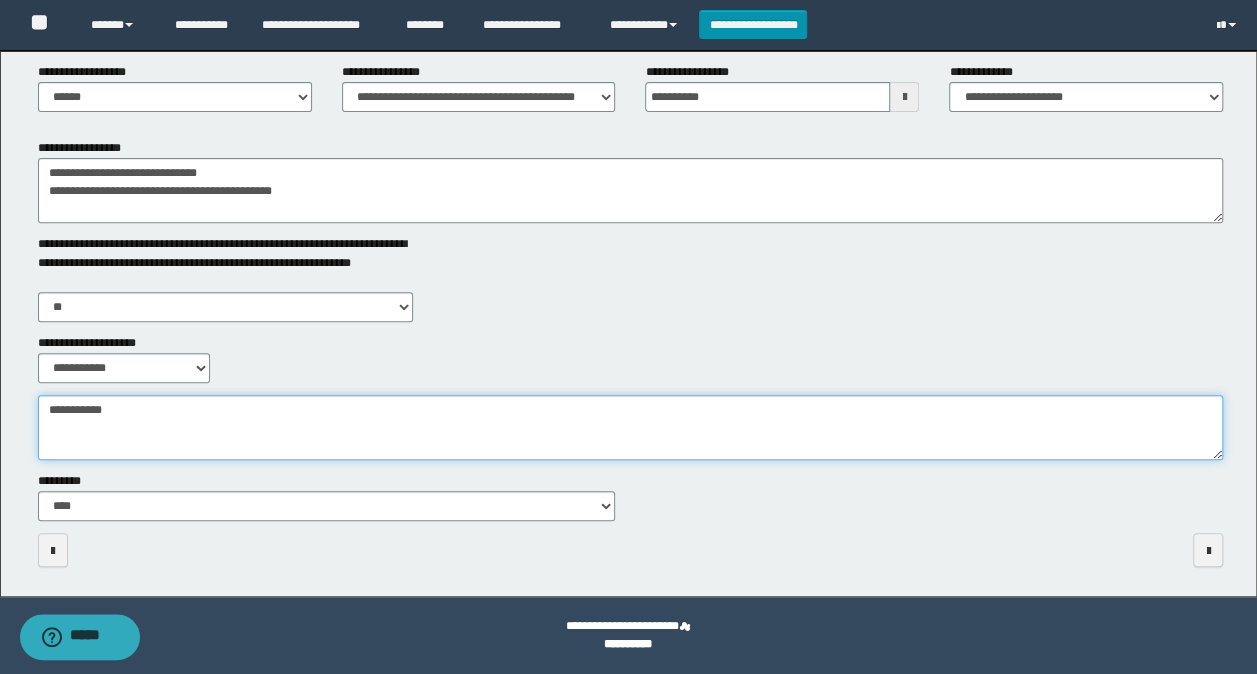 click on "**********" at bounding box center [631, 427] 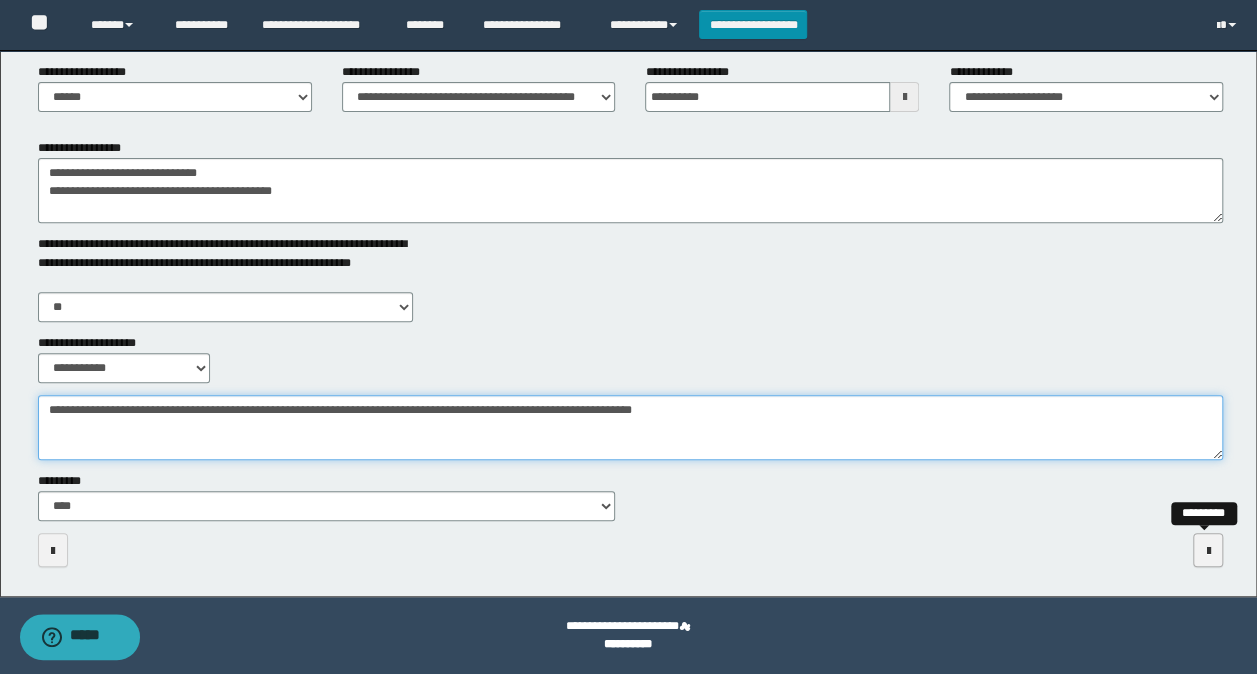 type on "**********" 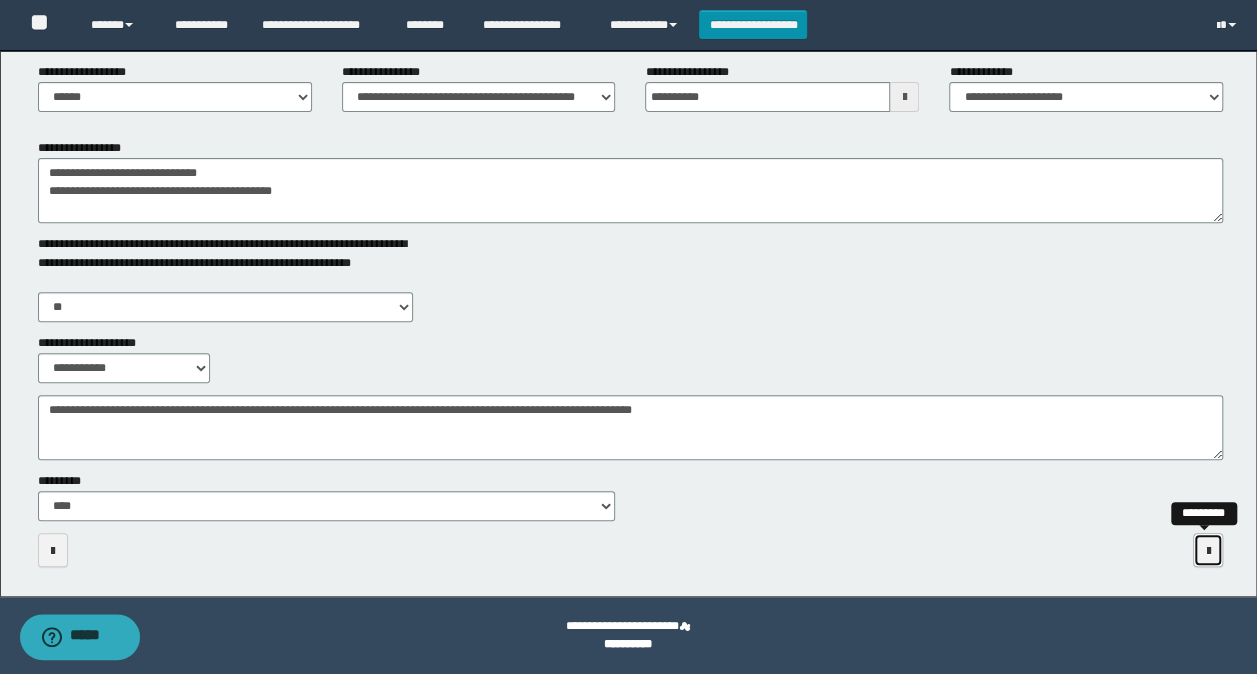 click at bounding box center [1208, 551] 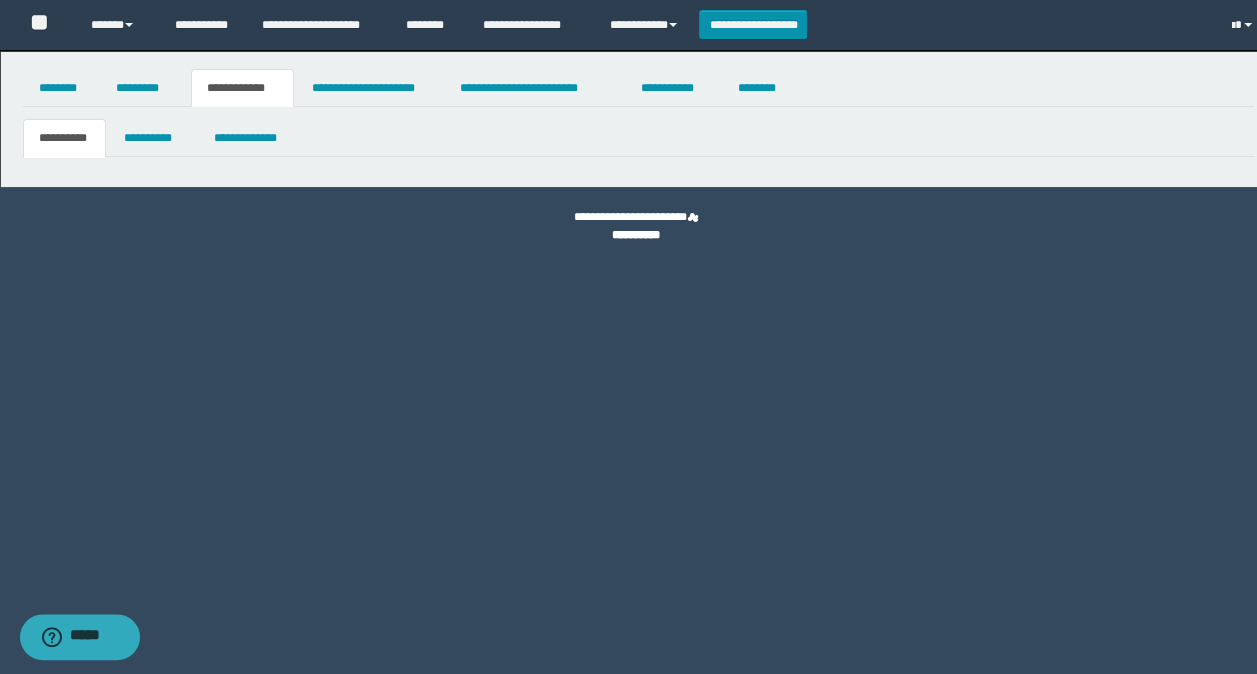 scroll, scrollTop: 0, scrollLeft: 0, axis: both 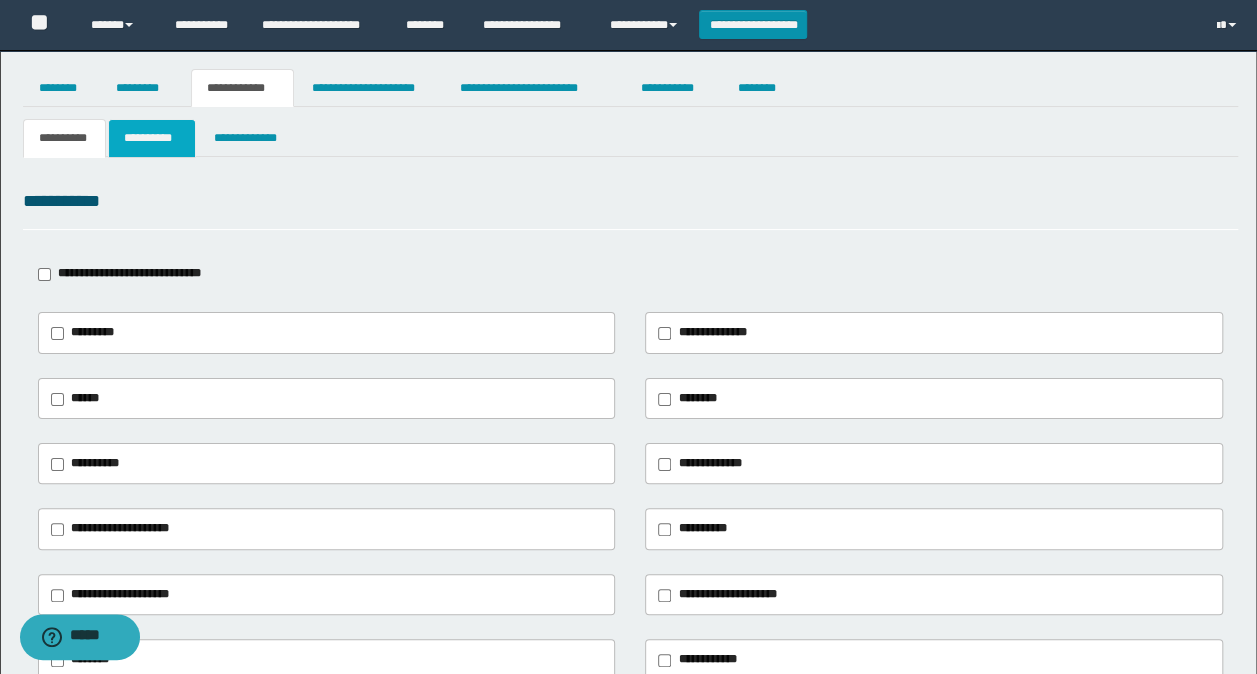 click on "**********" at bounding box center [151, 138] 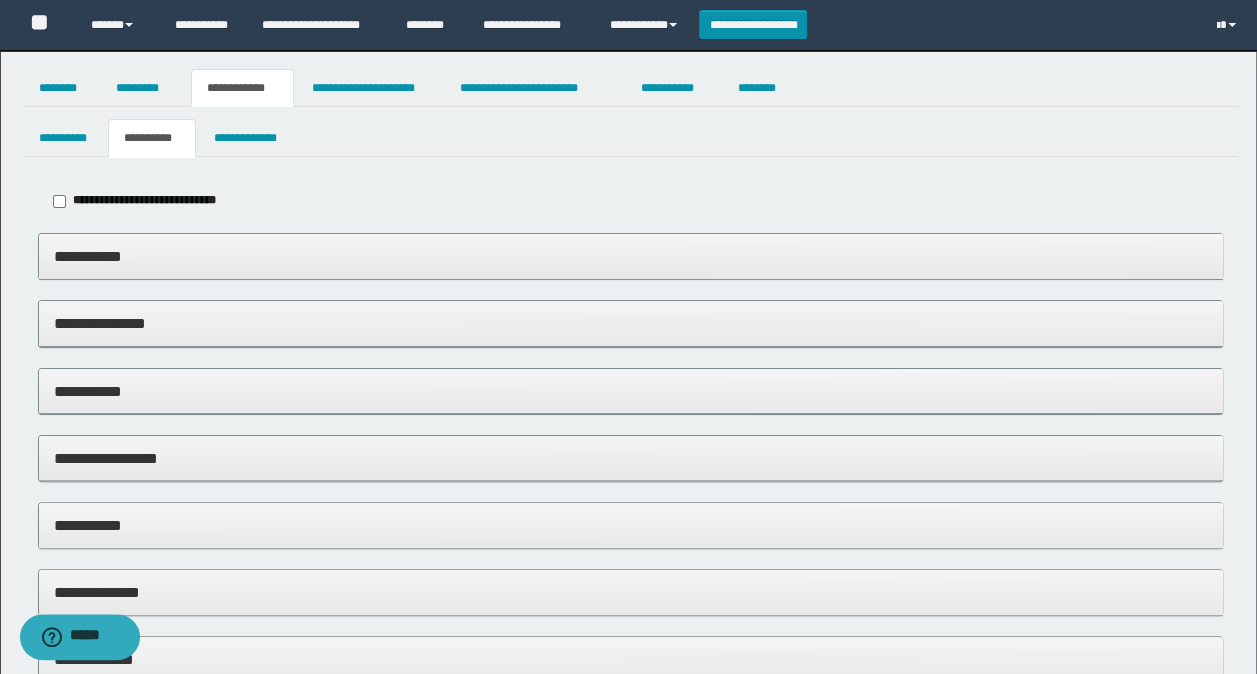 click on "**********" at bounding box center (631, 256) 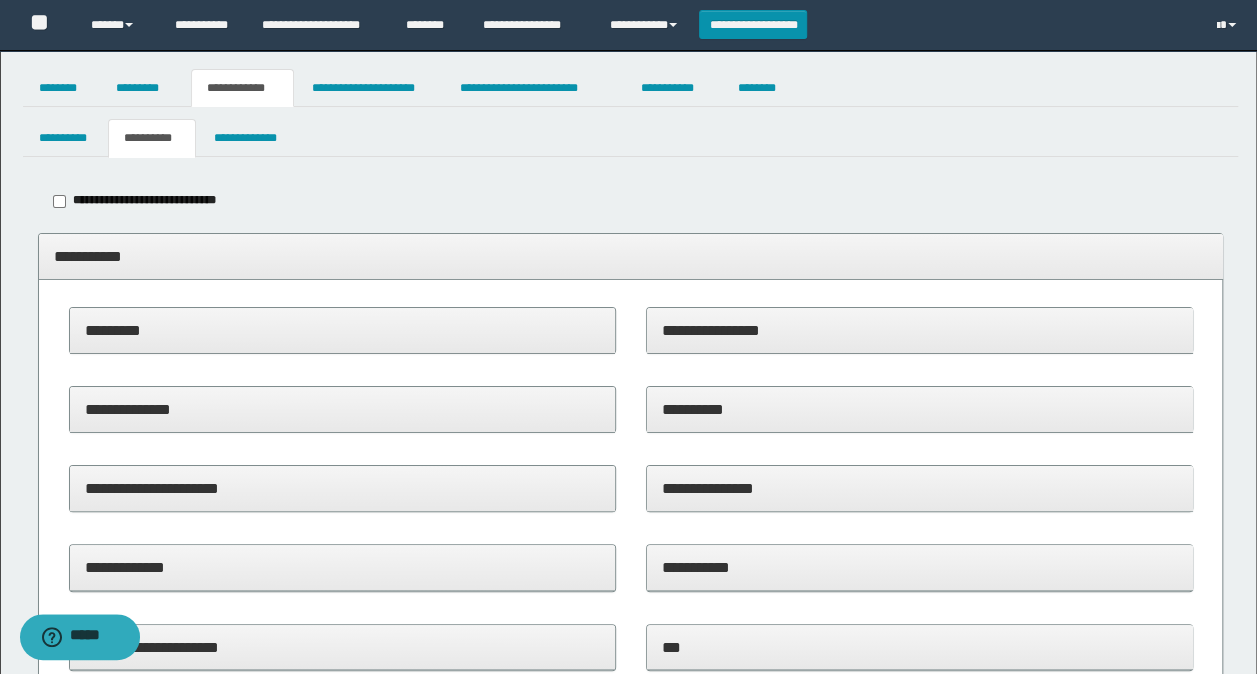 click on "**********" at bounding box center (631, 257) 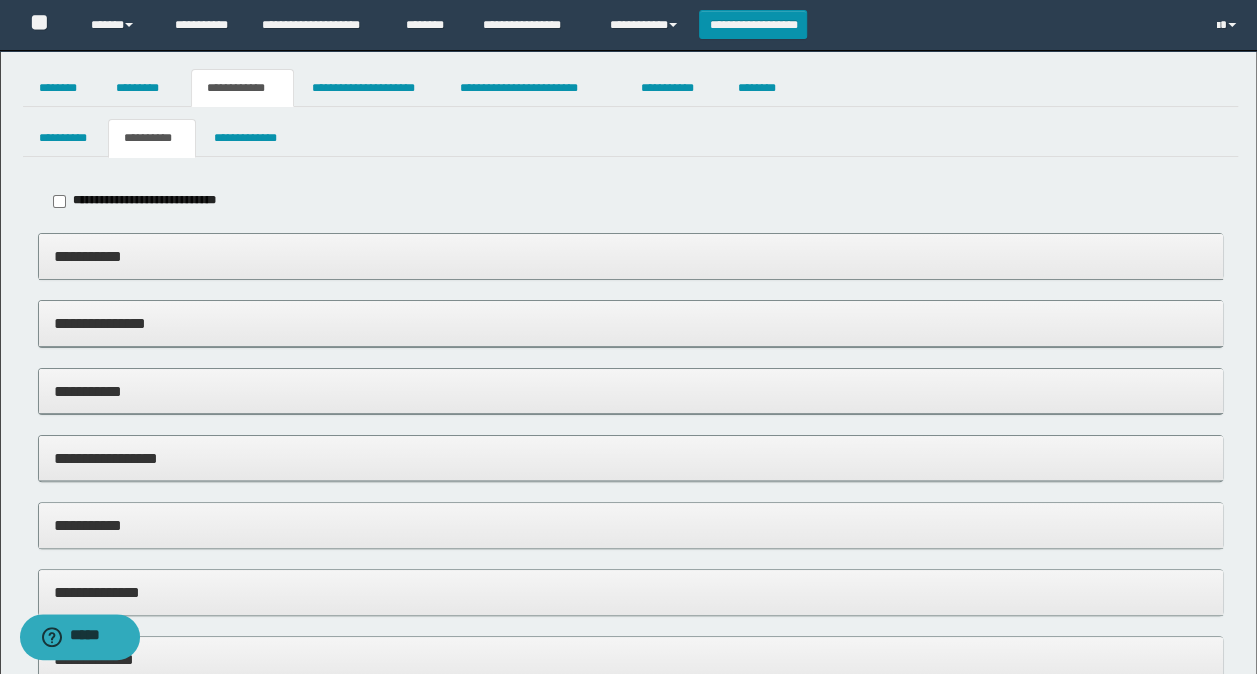 click on "**********" at bounding box center (631, 323) 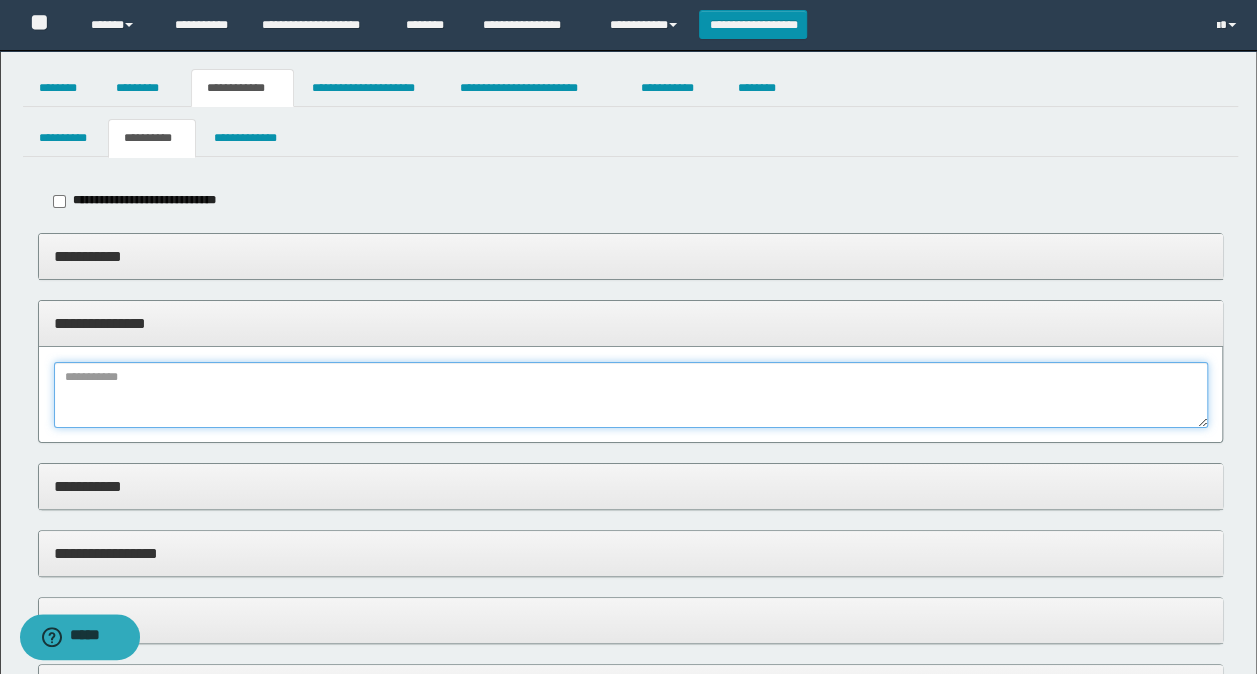click at bounding box center [631, 395] 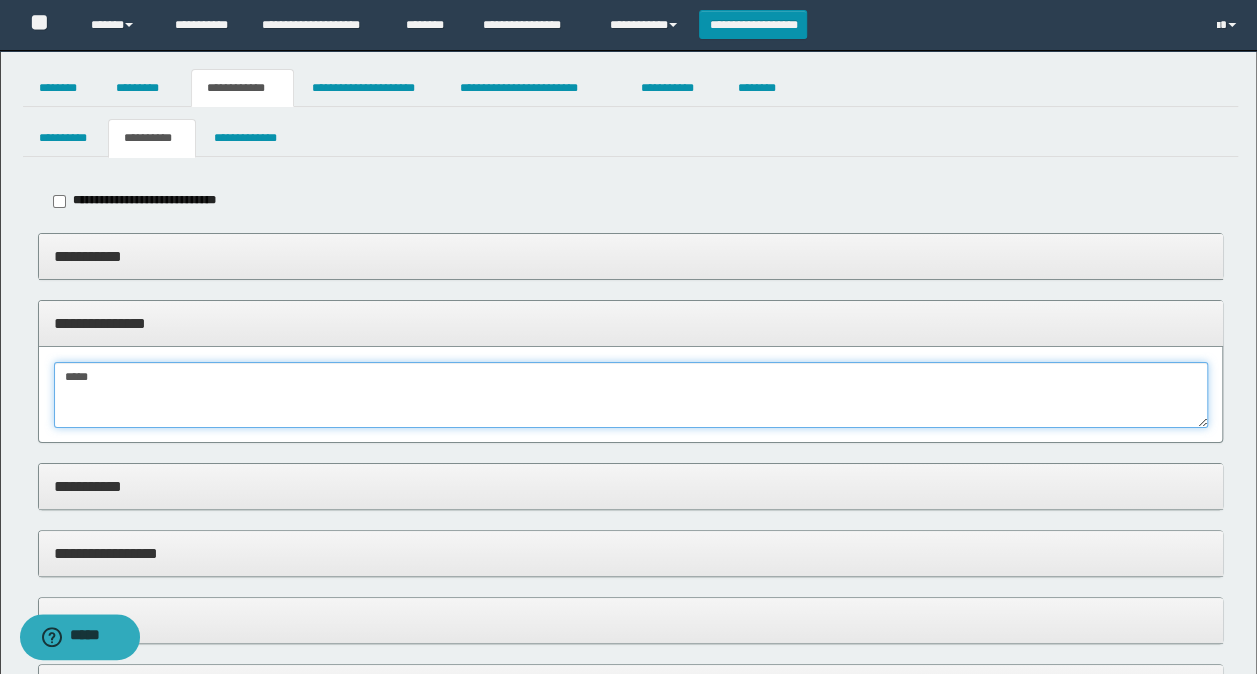type on "*****" 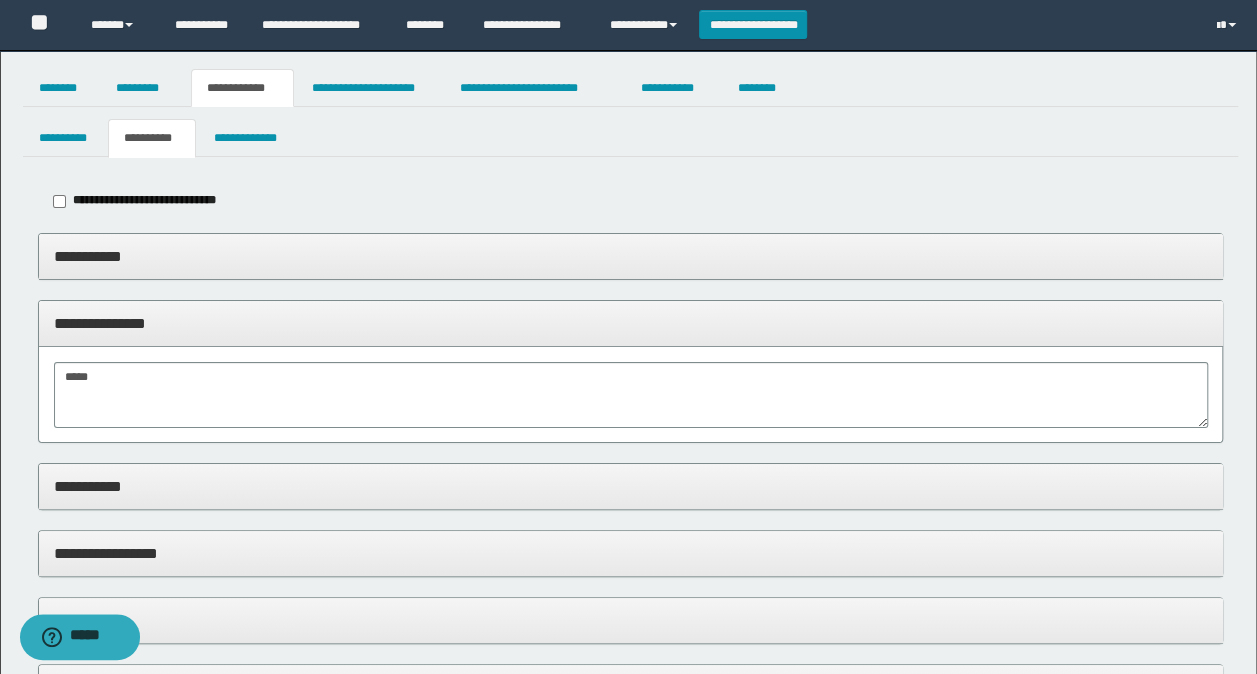 click on "**********" at bounding box center (631, 487) 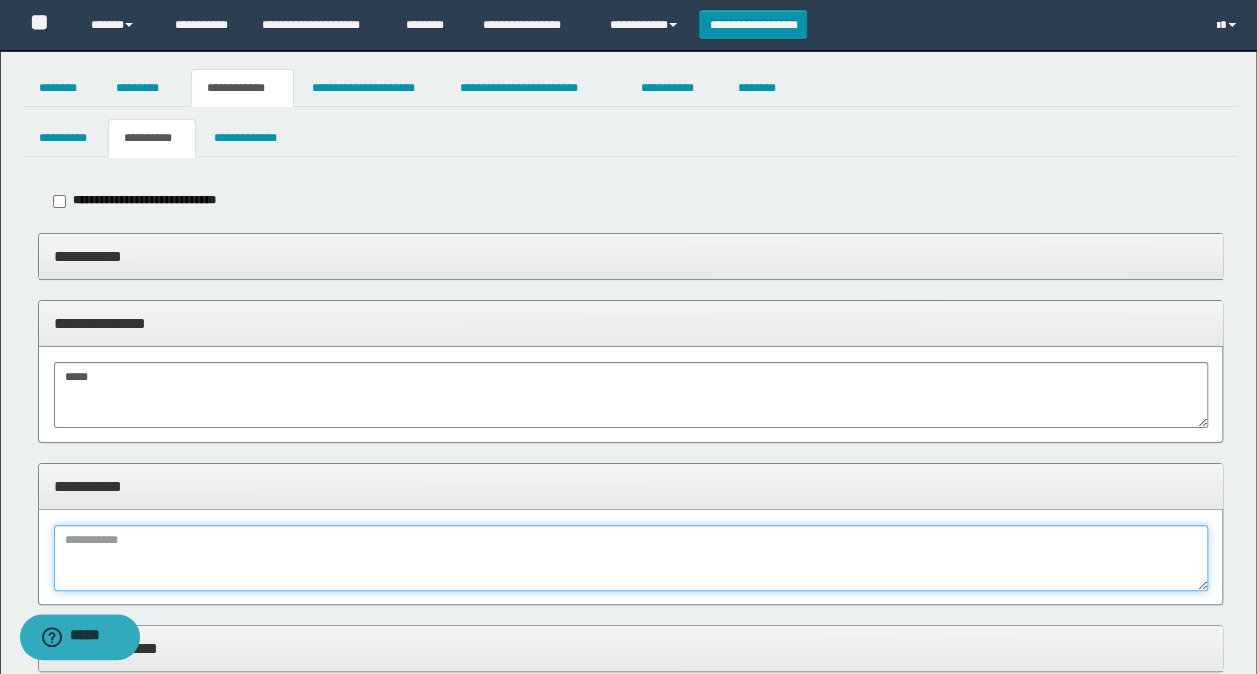 click at bounding box center (631, 558) 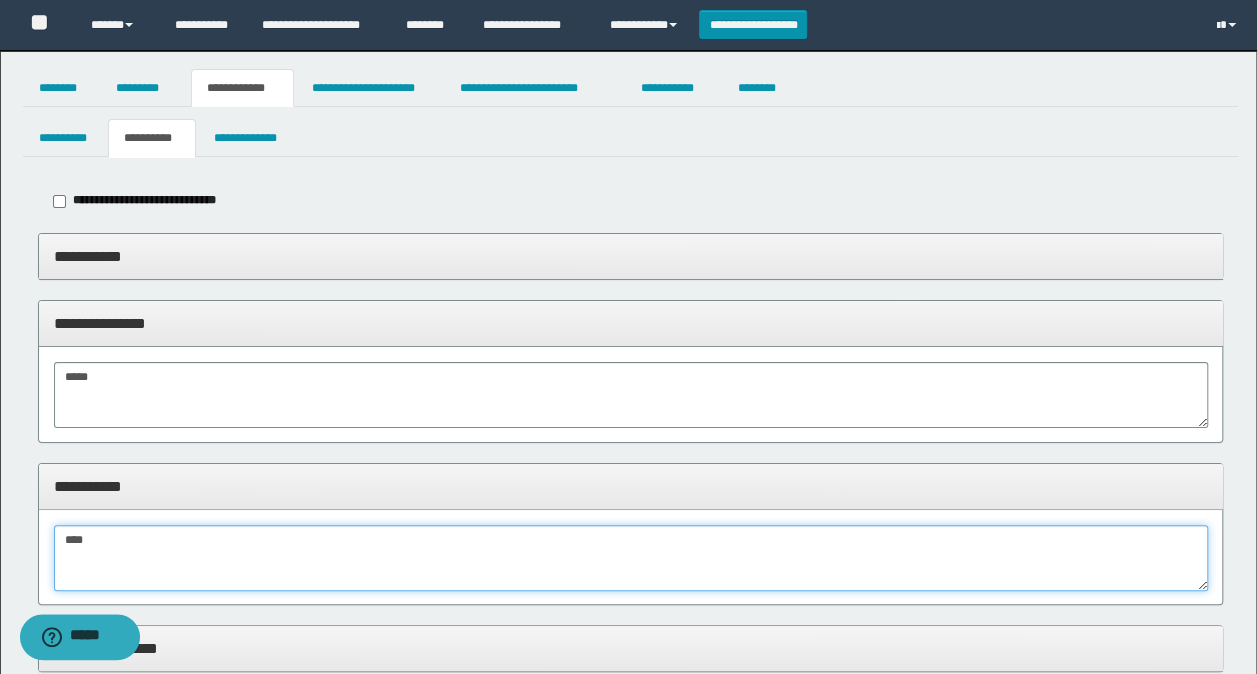 type on "*****" 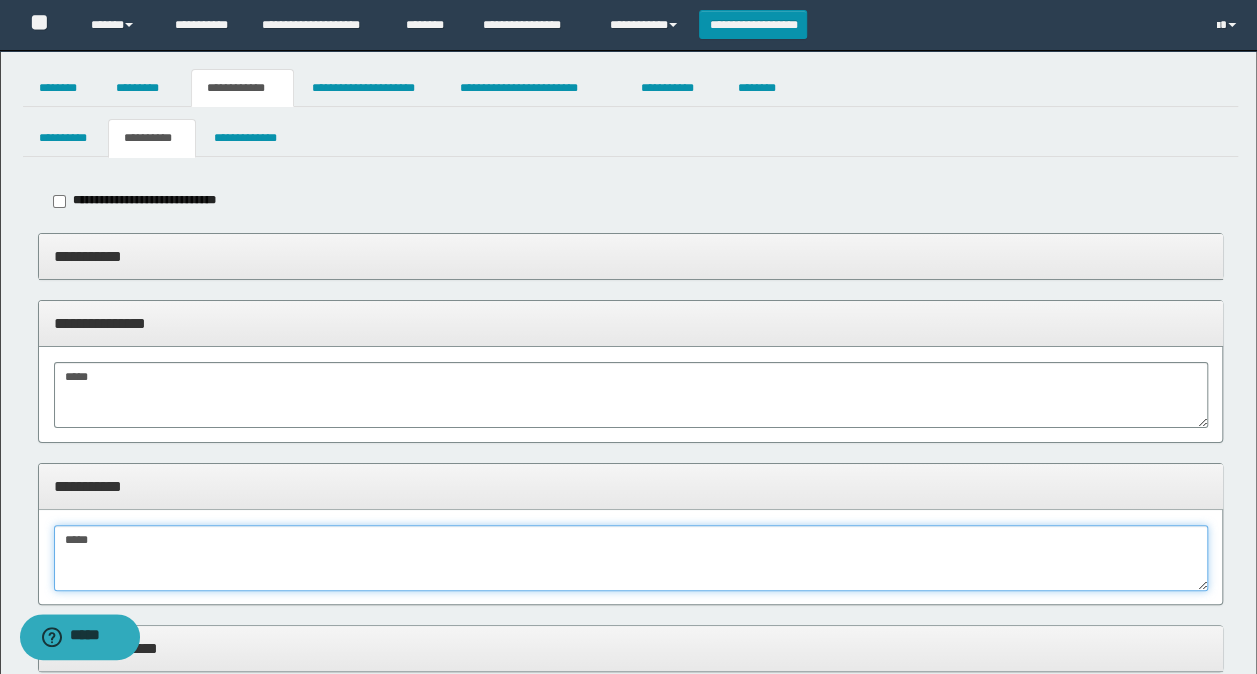 drag, startPoint x: 136, startPoint y: 535, endPoint x: -4, endPoint y: 480, distance: 150.41609 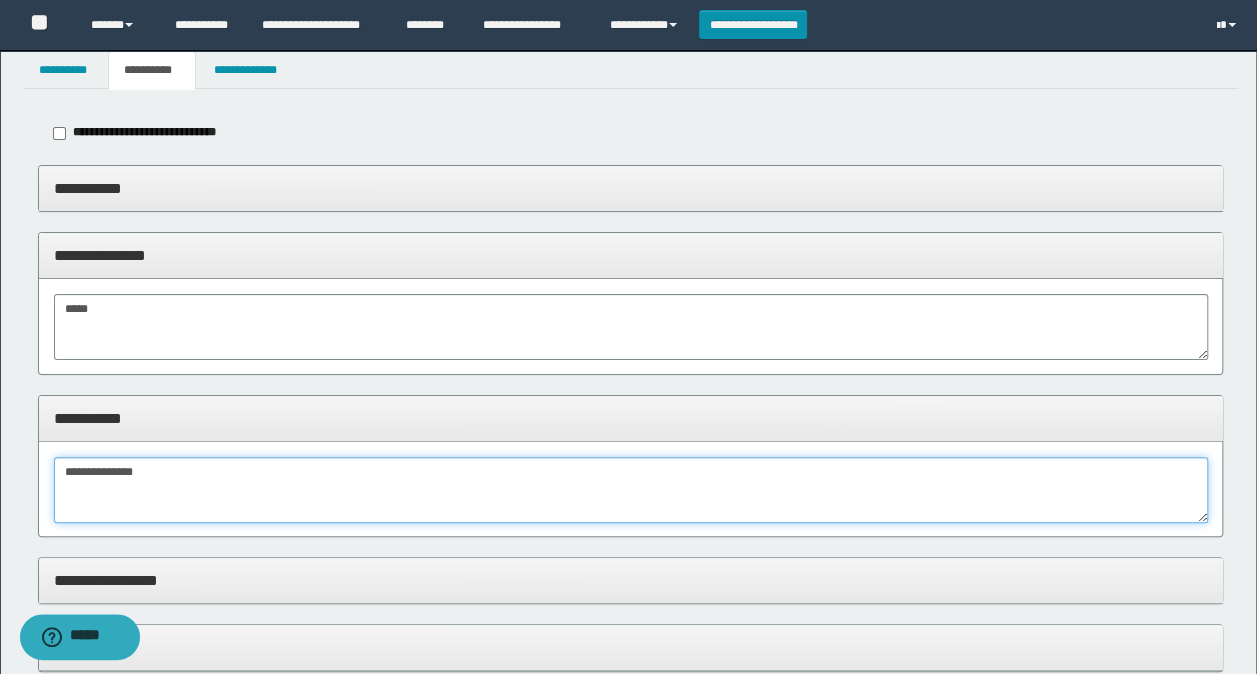 scroll, scrollTop: 100, scrollLeft: 0, axis: vertical 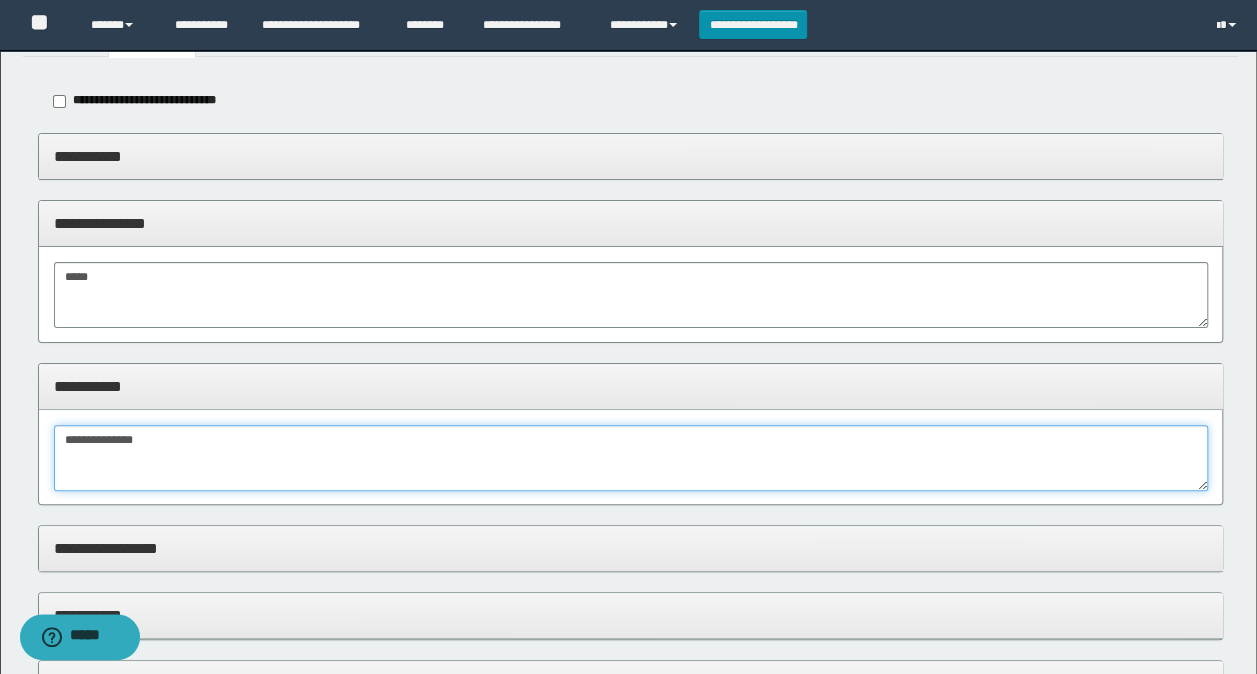 type on "**********" 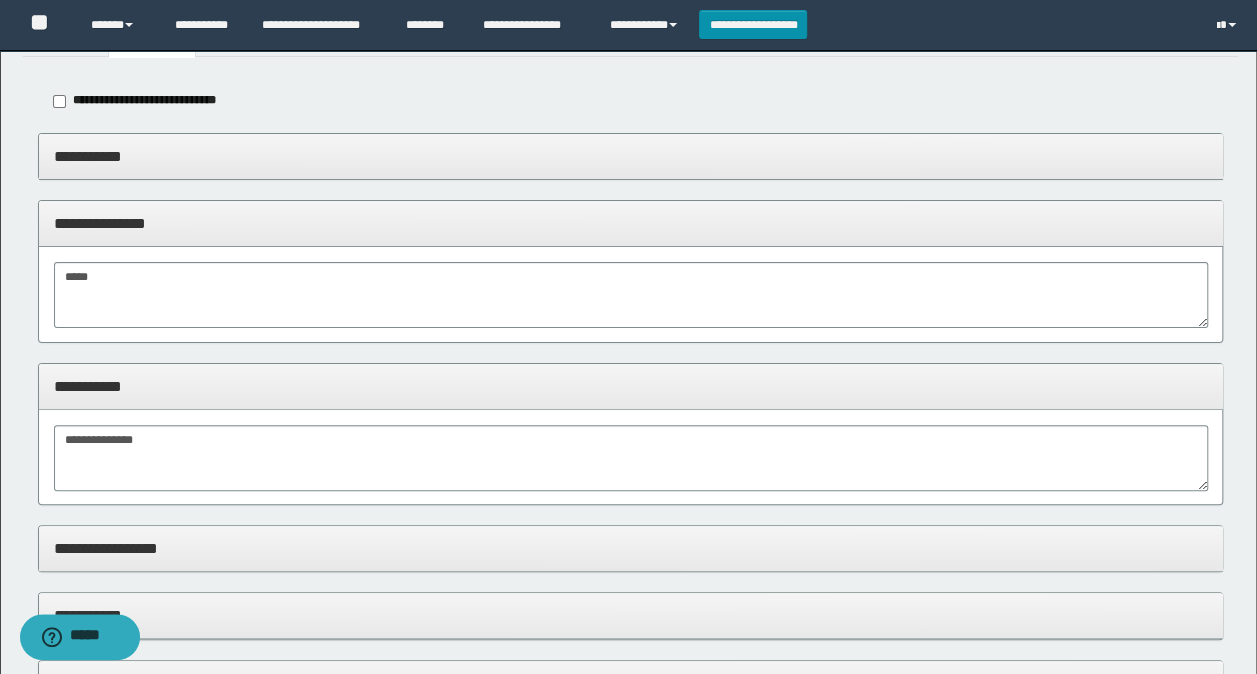 click on "**********" at bounding box center (631, 548) 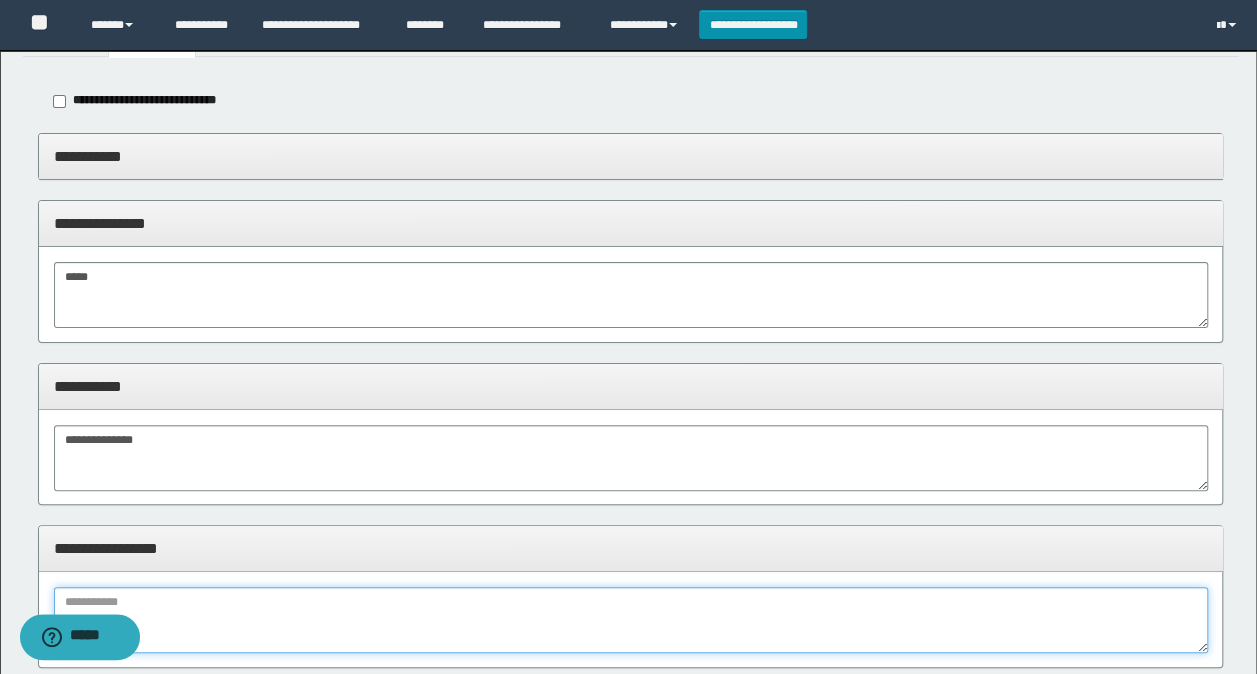 drag, startPoint x: 152, startPoint y: 1227, endPoint x: 131, endPoint y: 615, distance: 612.36017 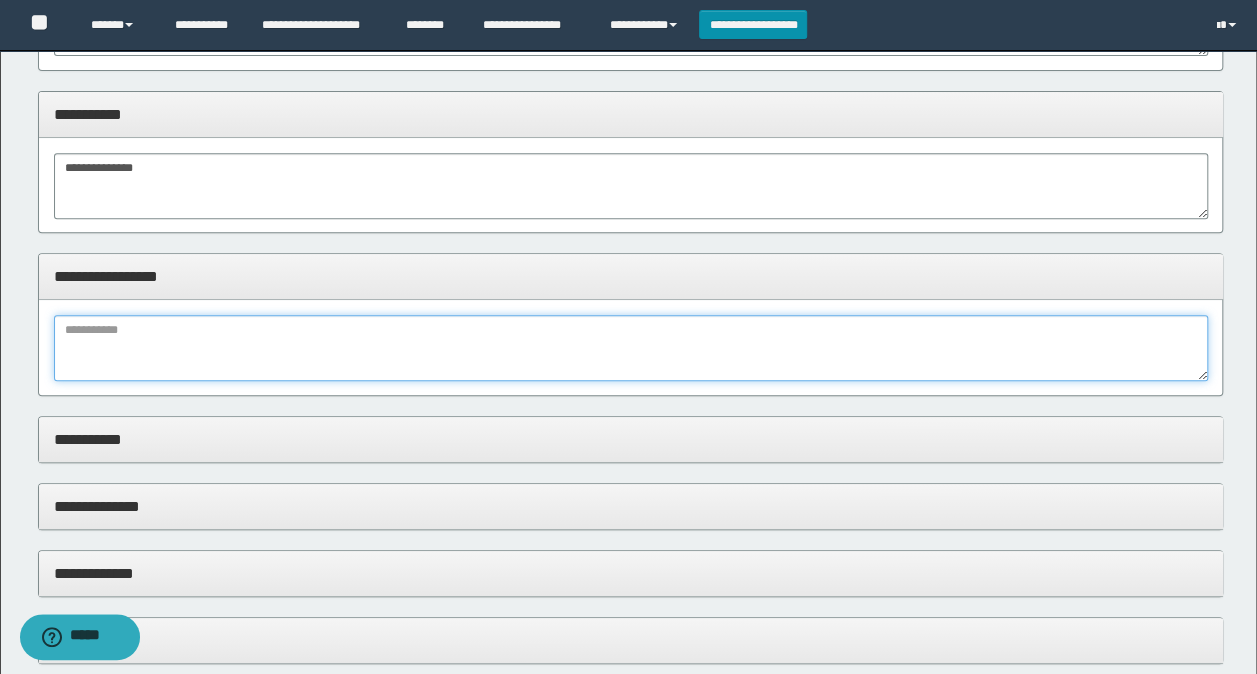 scroll, scrollTop: 500, scrollLeft: 0, axis: vertical 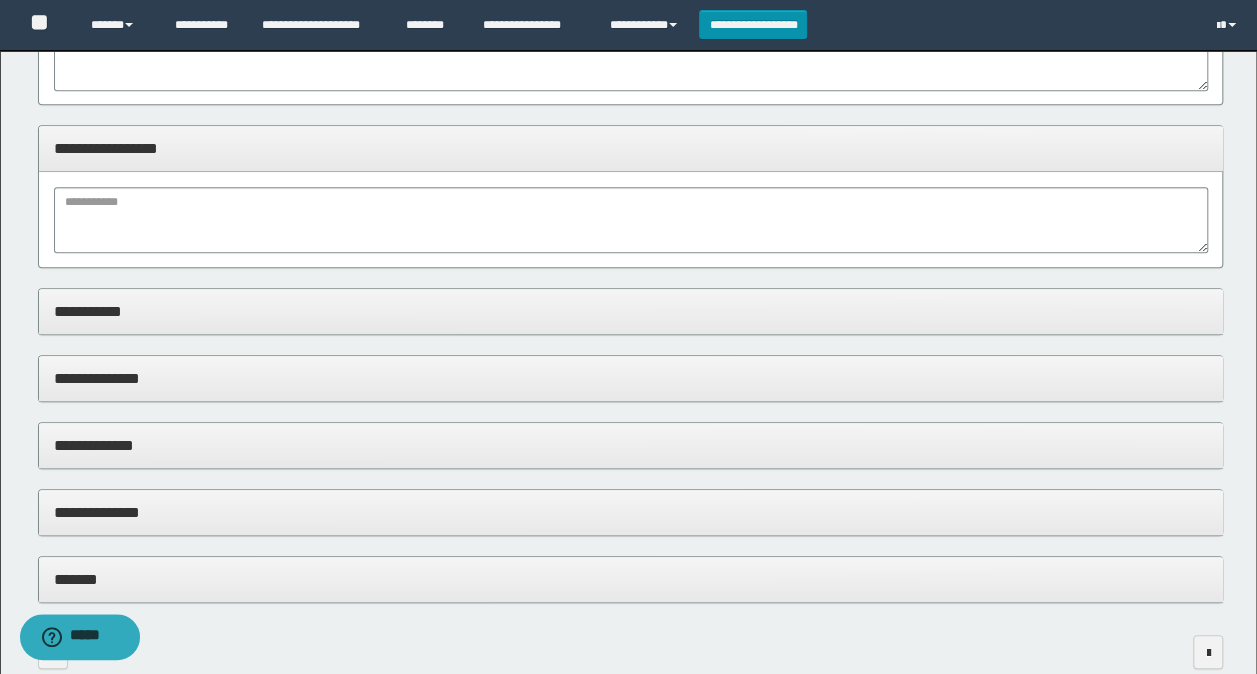 click on "**********" at bounding box center [631, 311] 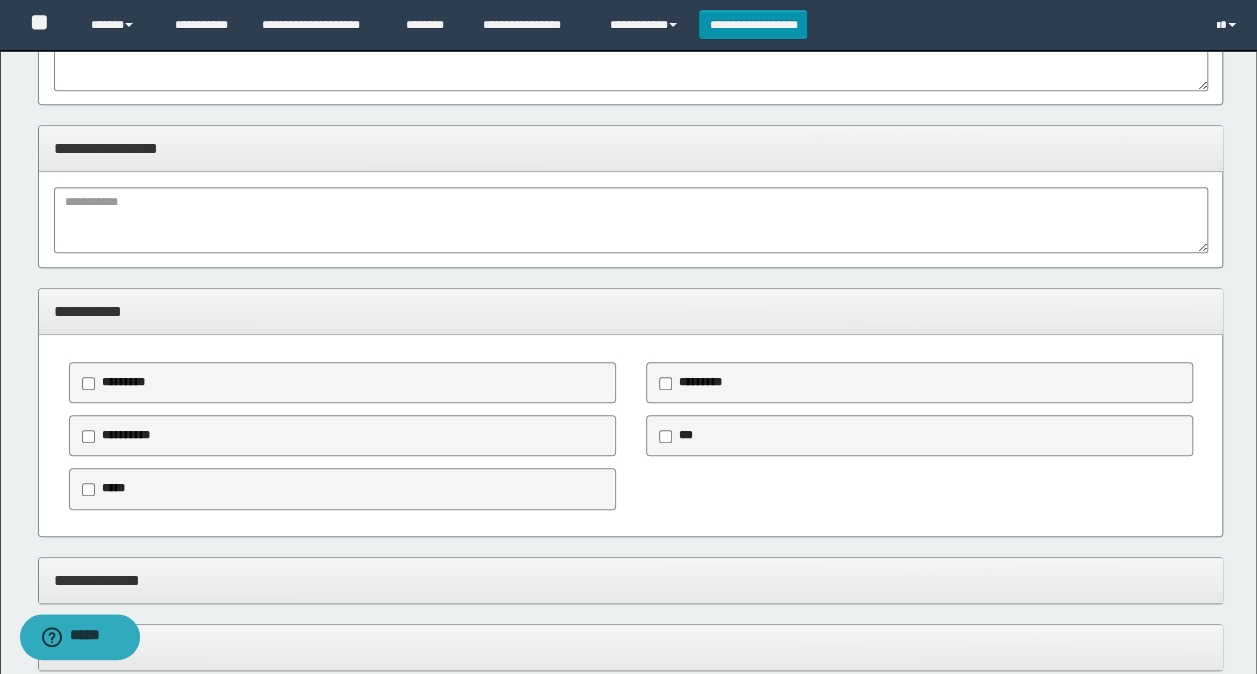 click on "*********" at bounding box center [695, 383] 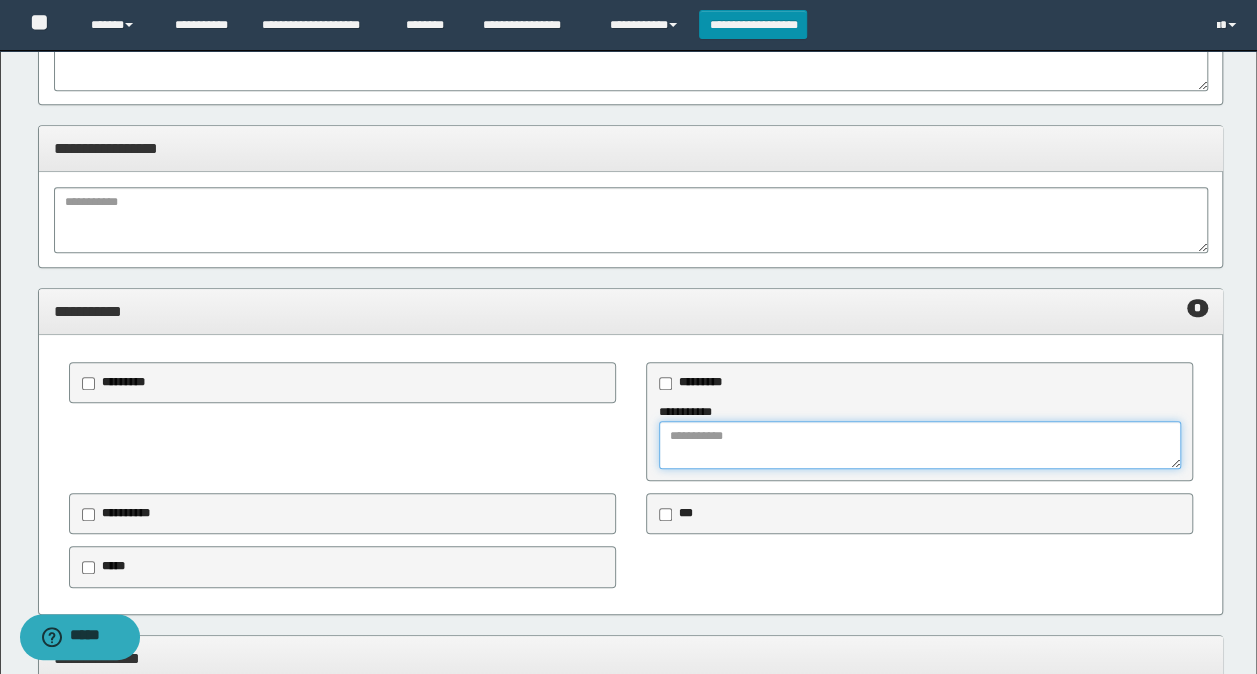click at bounding box center (920, 445) 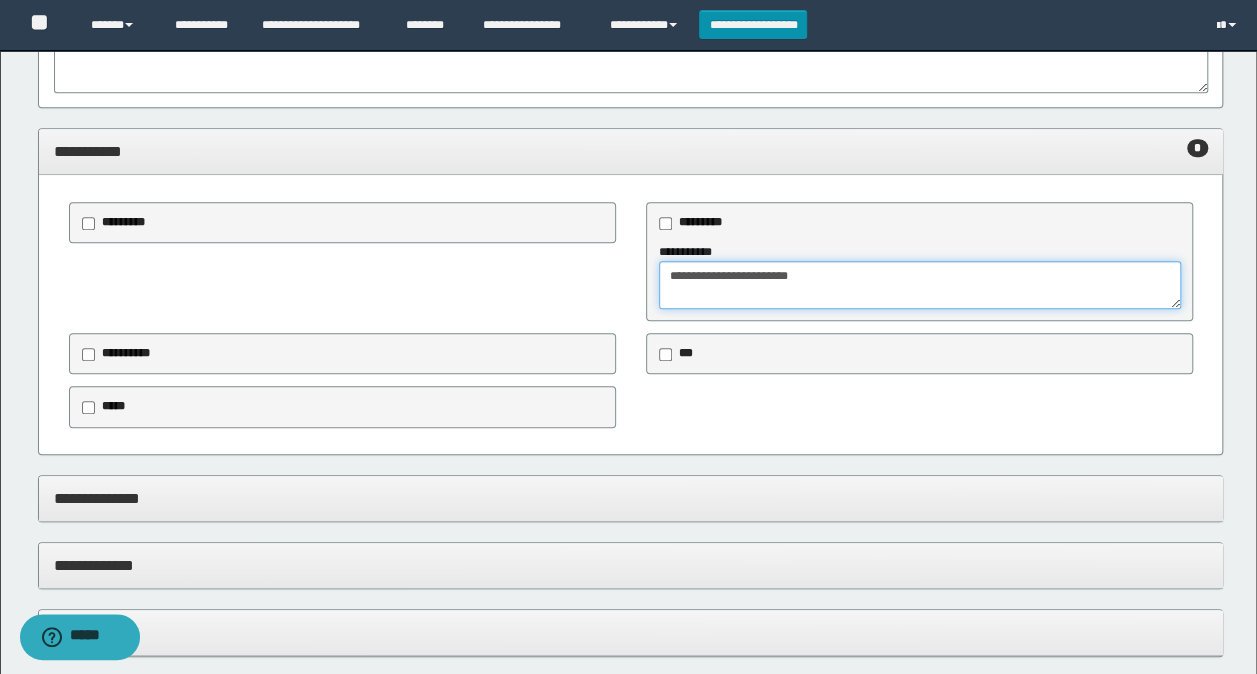 scroll, scrollTop: 800, scrollLeft: 0, axis: vertical 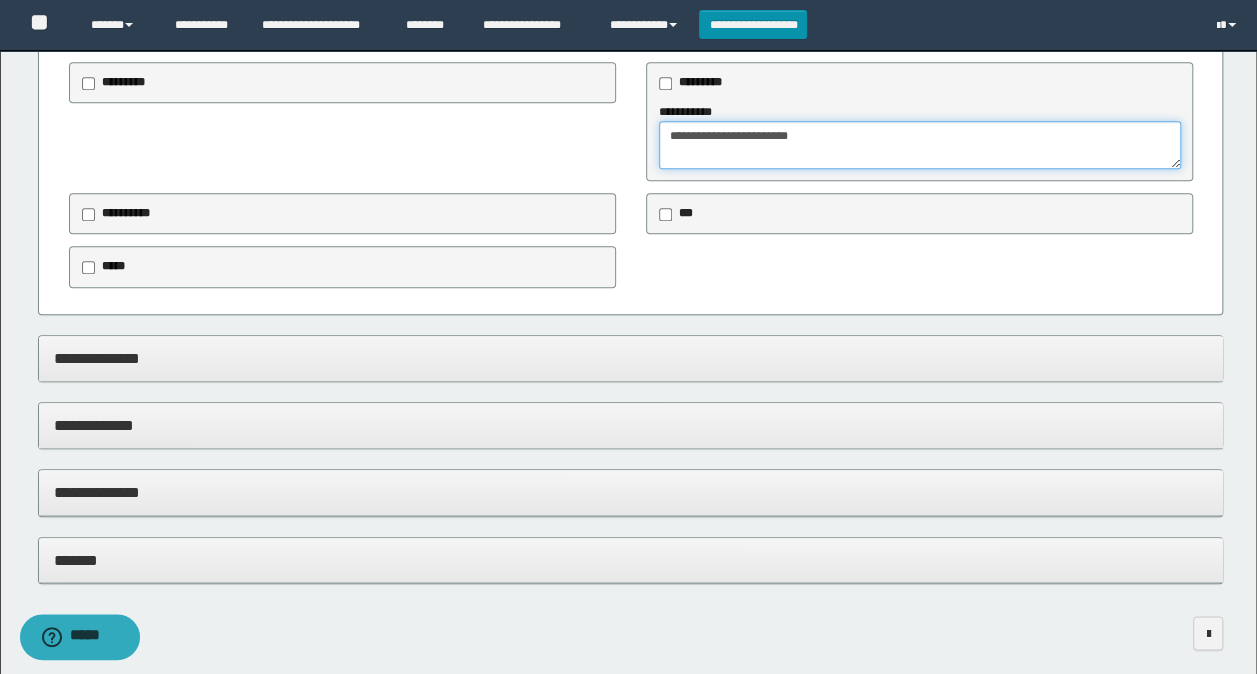 type on "**********" 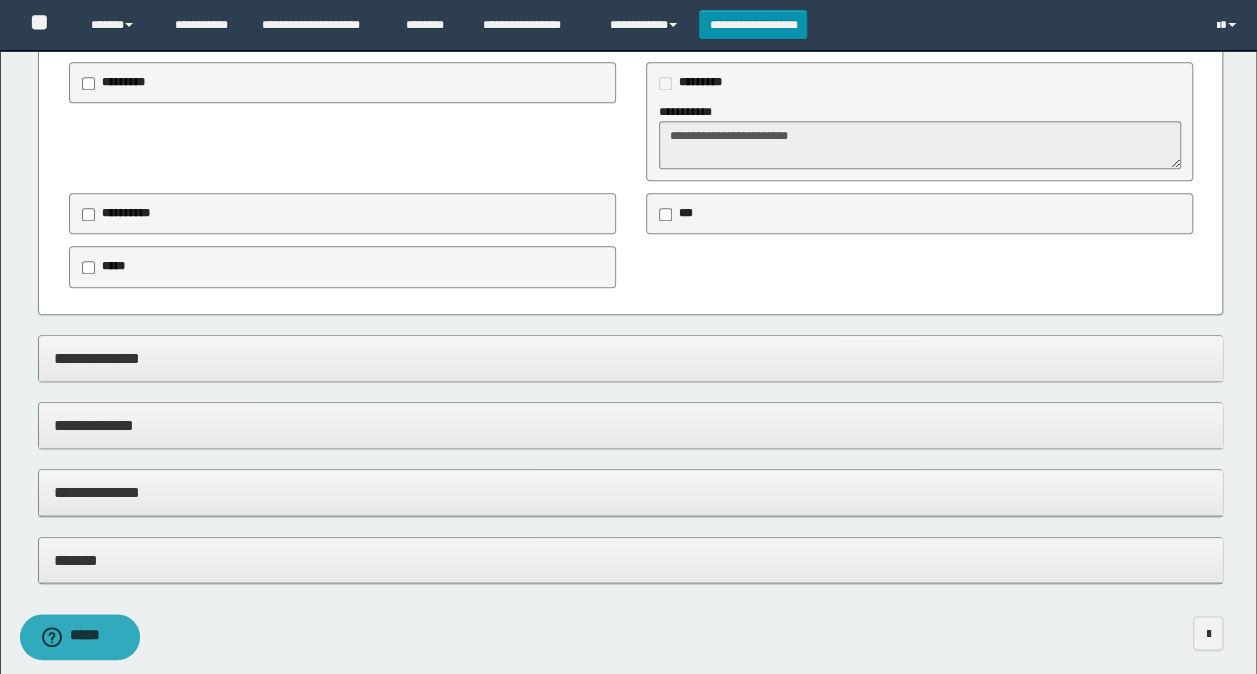 click on "**********" at bounding box center (631, 492) 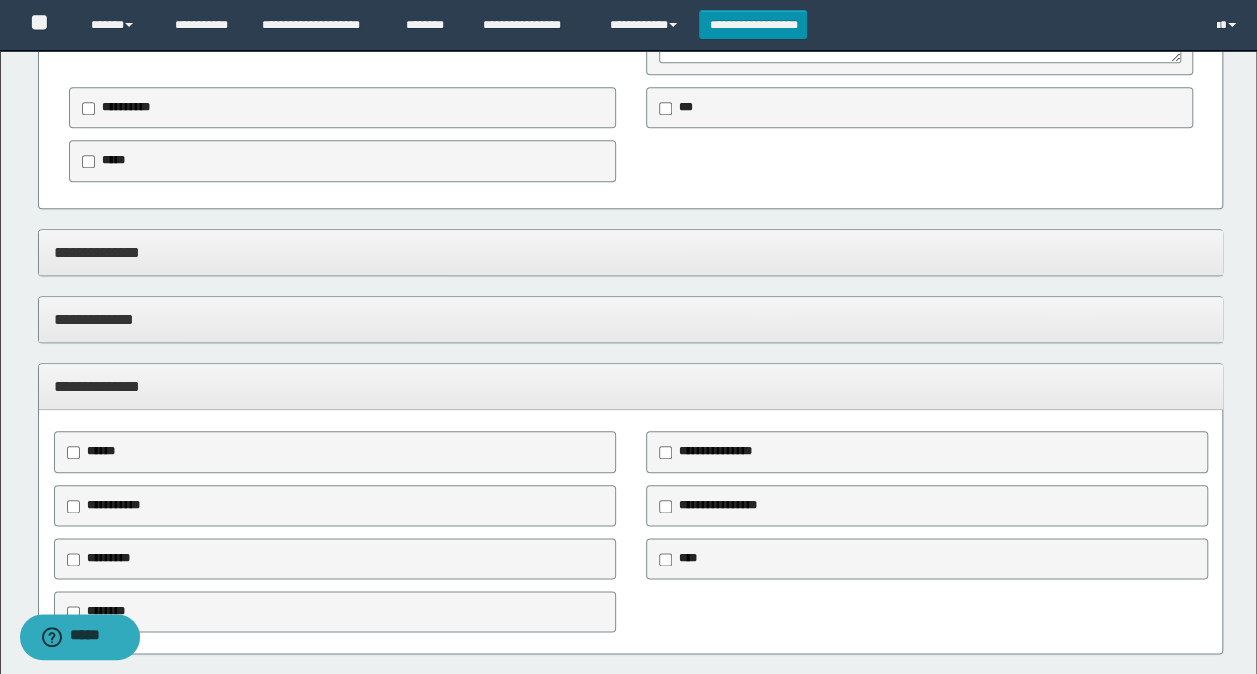 scroll, scrollTop: 1000, scrollLeft: 0, axis: vertical 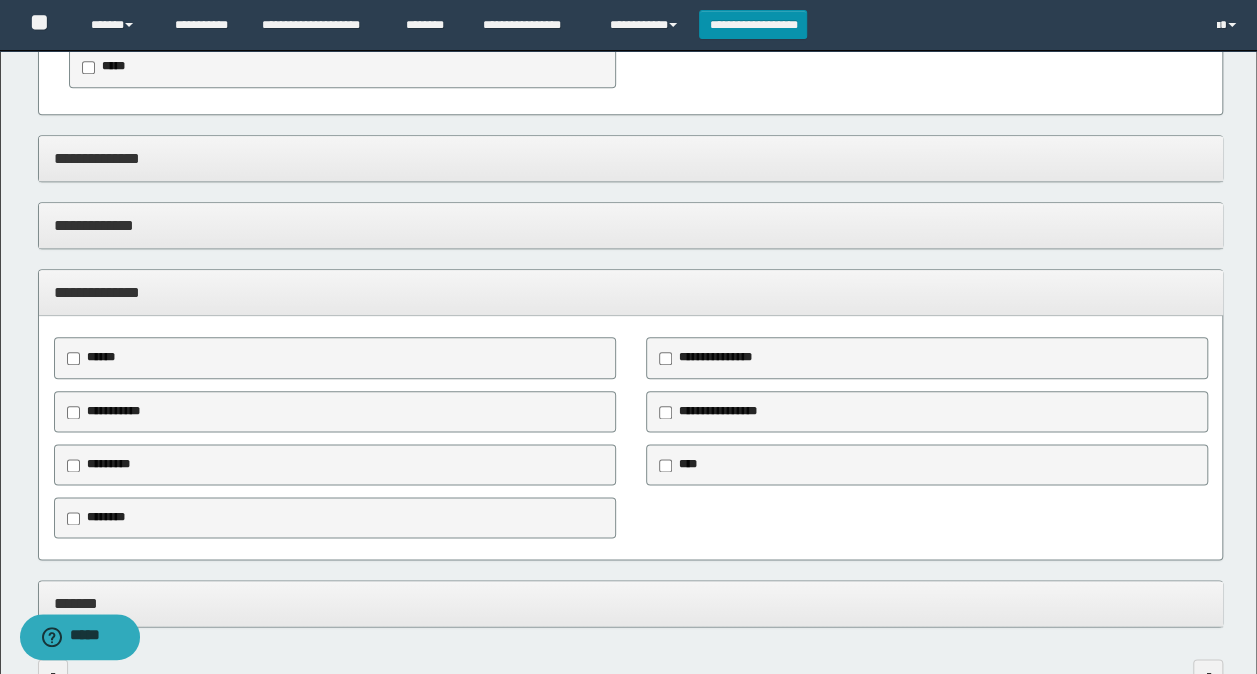 click on "********" at bounding box center [105, 518] 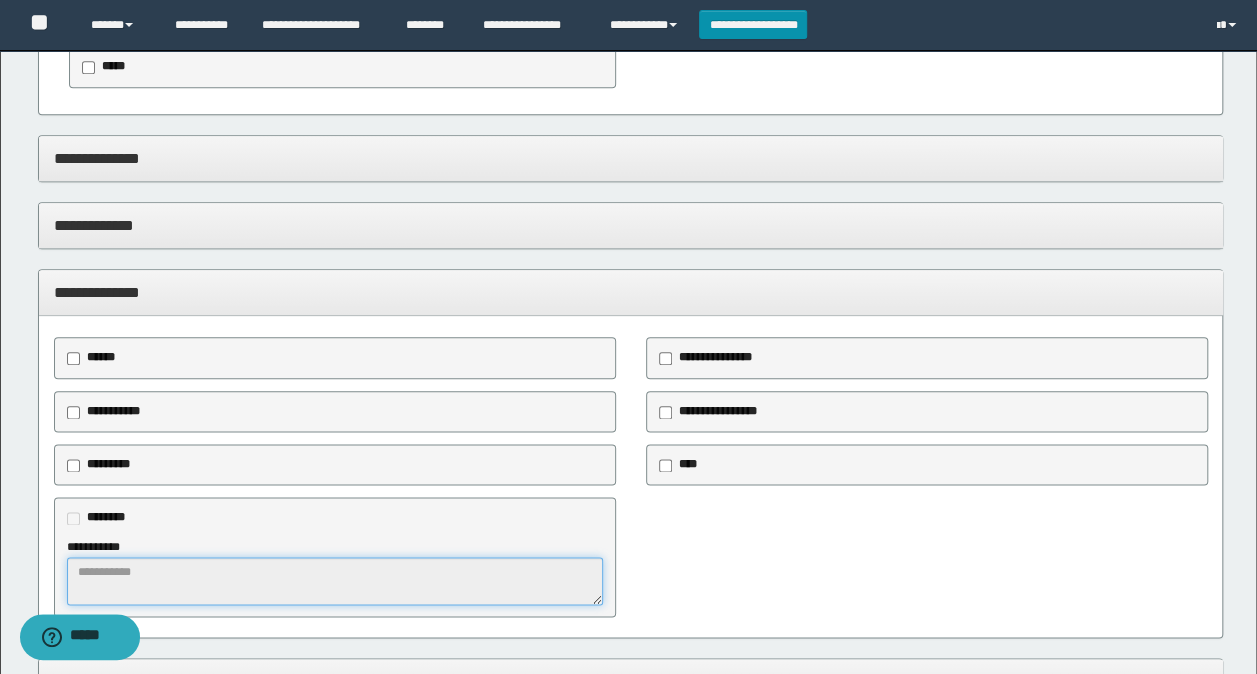 click at bounding box center [335, 581] 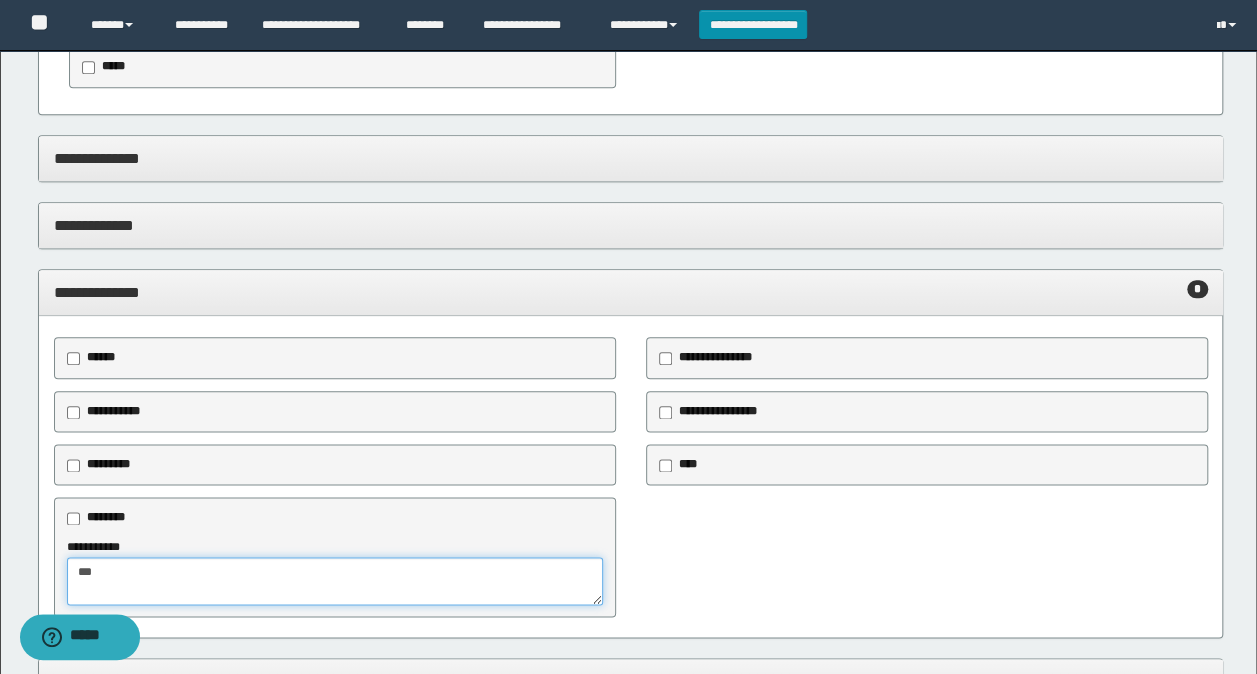 type on "***" 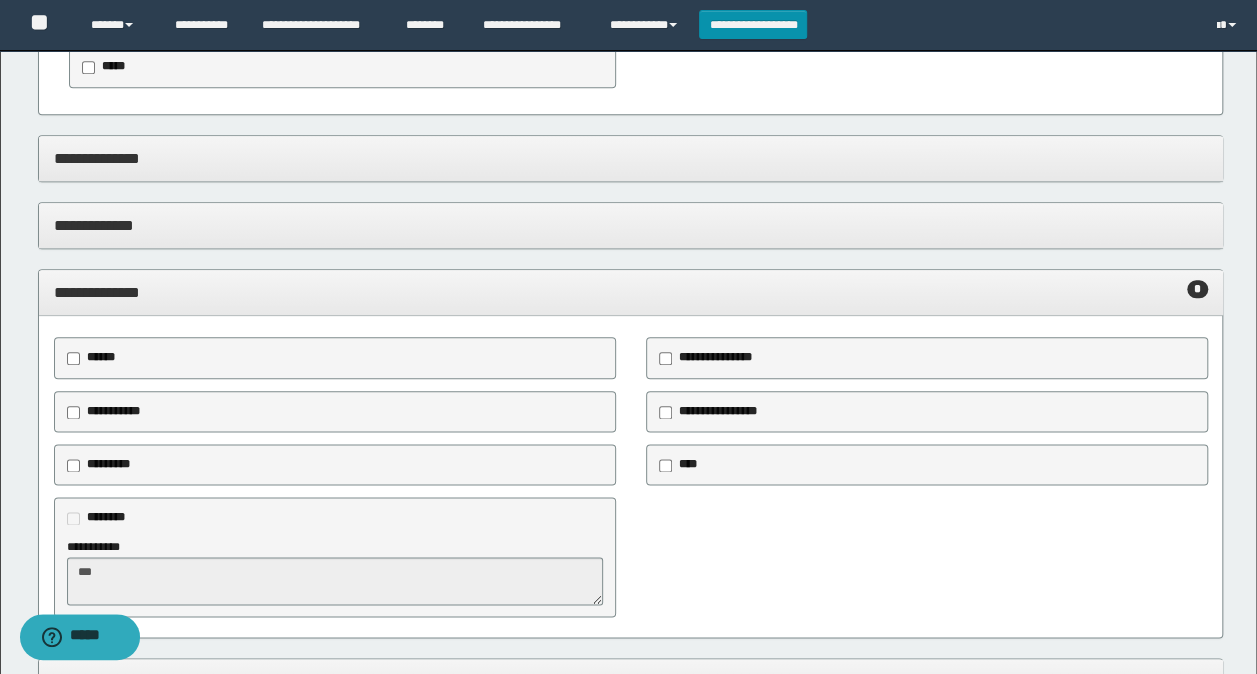 click on "**********" at bounding box center [927, 358] 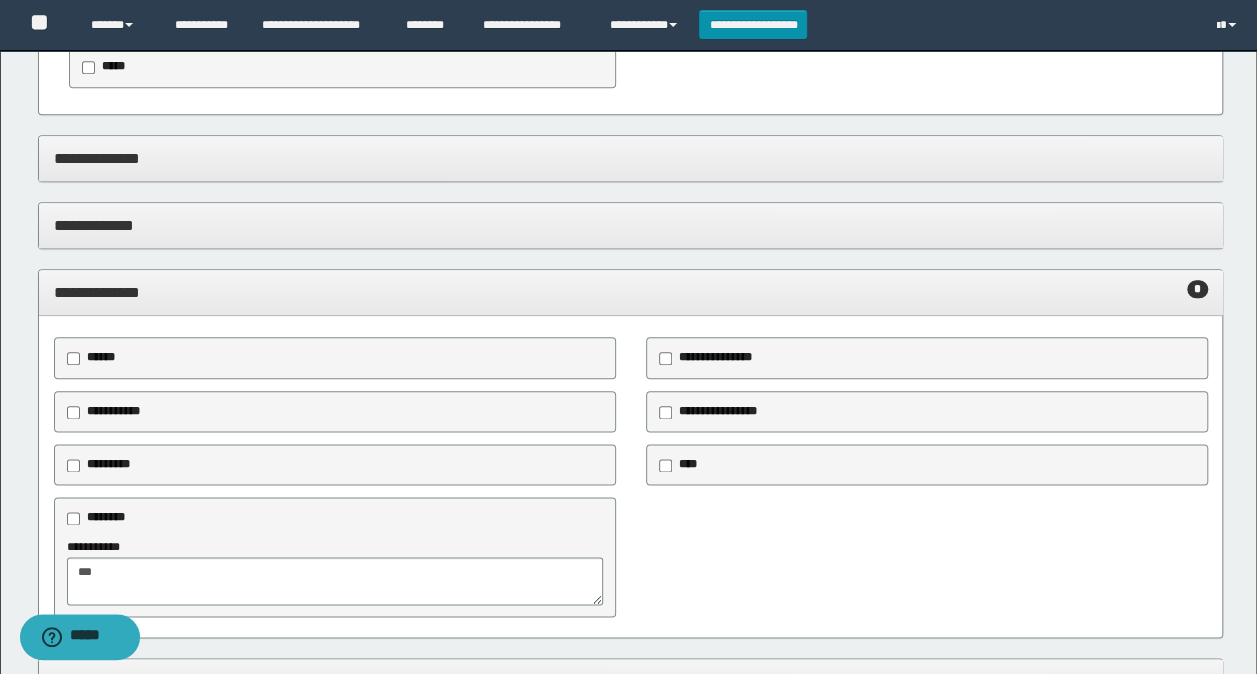 click on "**********" at bounding box center [711, 358] 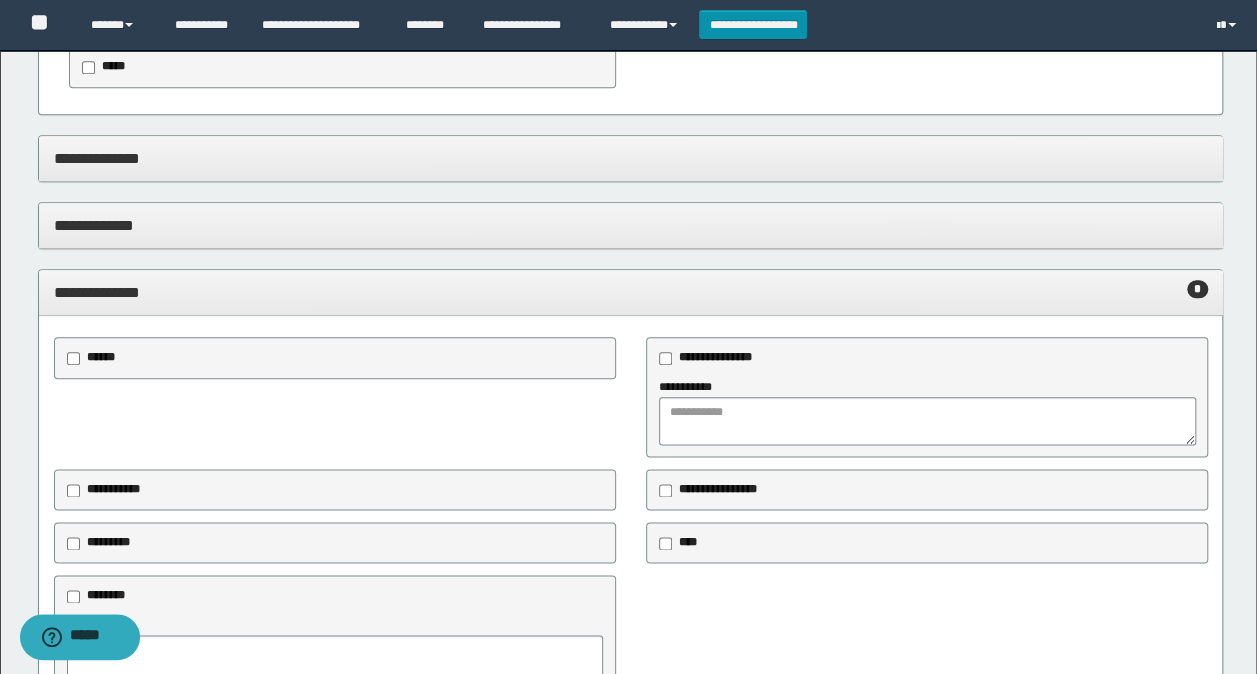 click on "**********" at bounding box center [927, 397] 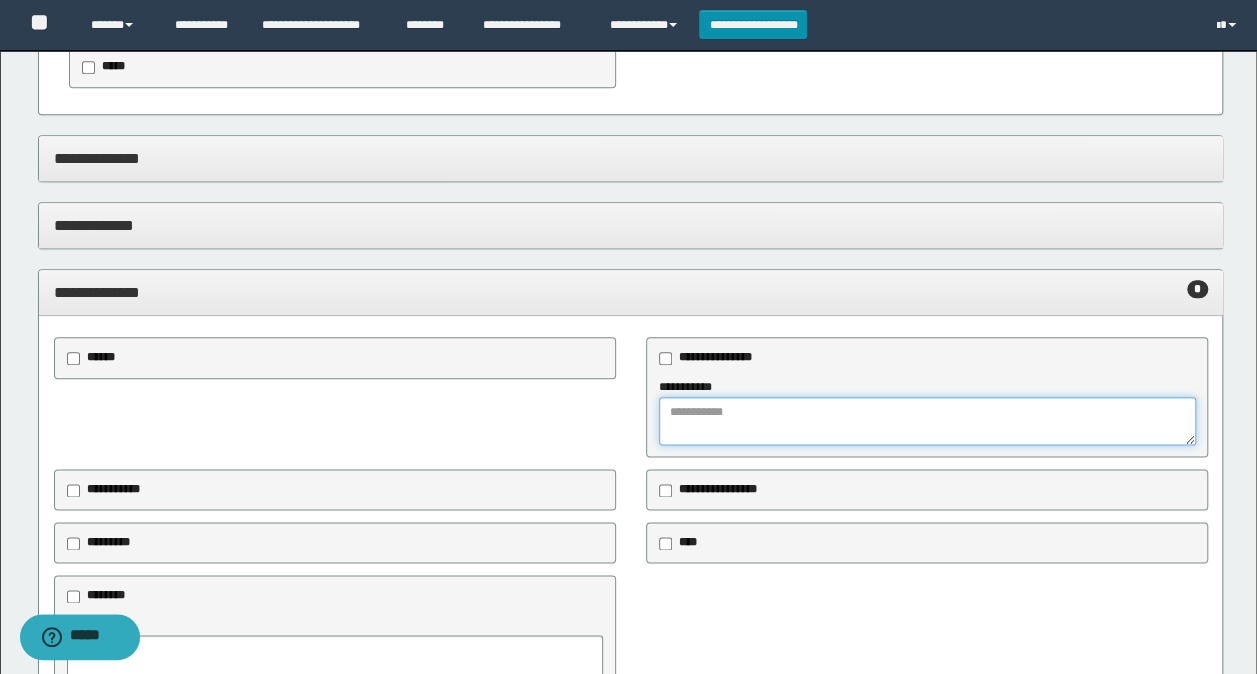 click at bounding box center (927, 421) 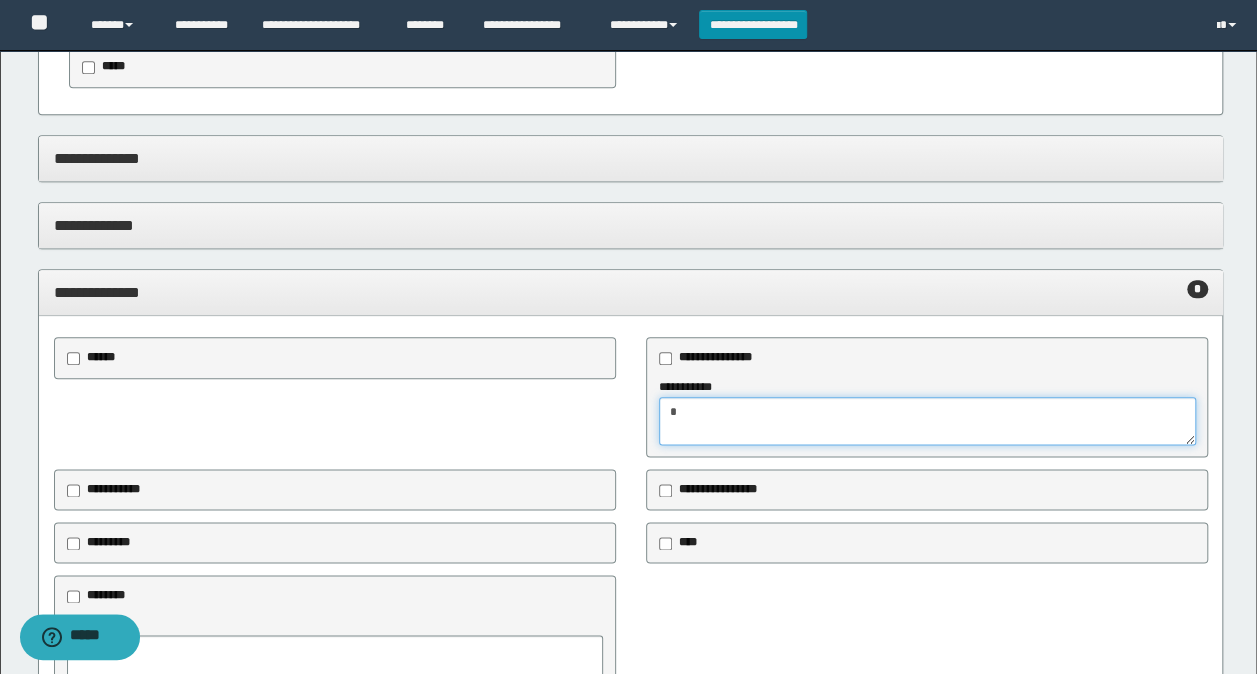 type on "*" 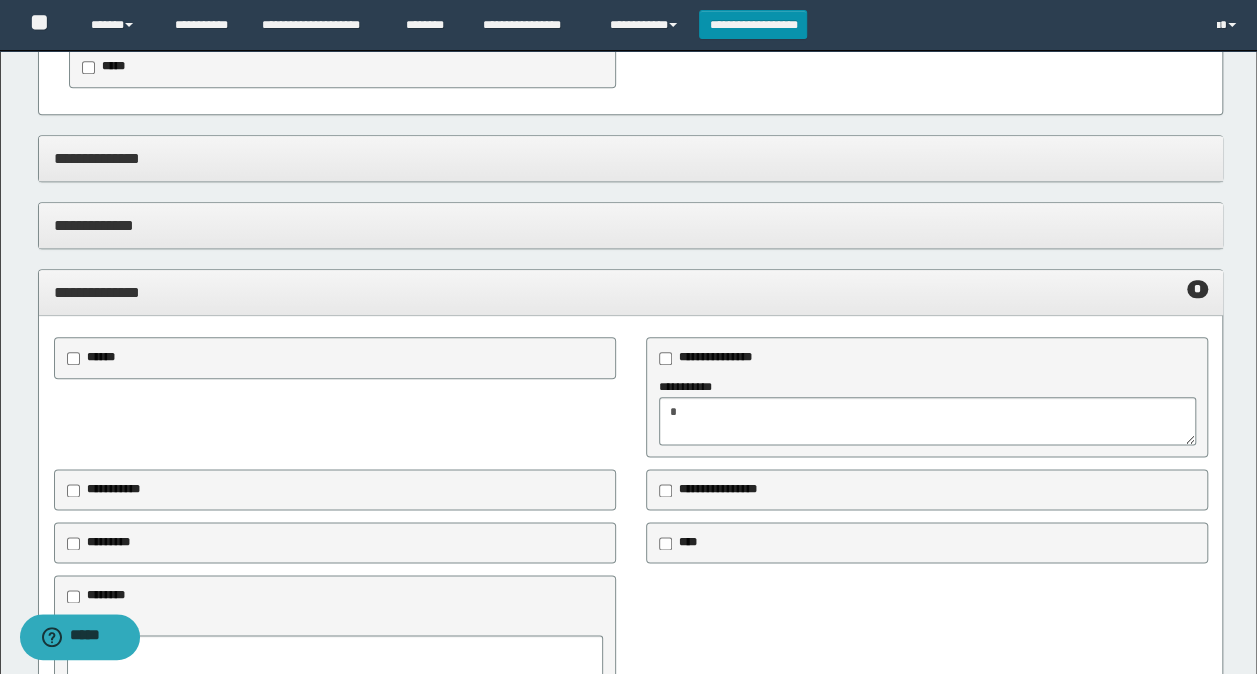 click on "**********" at bounding box center [631, -14] 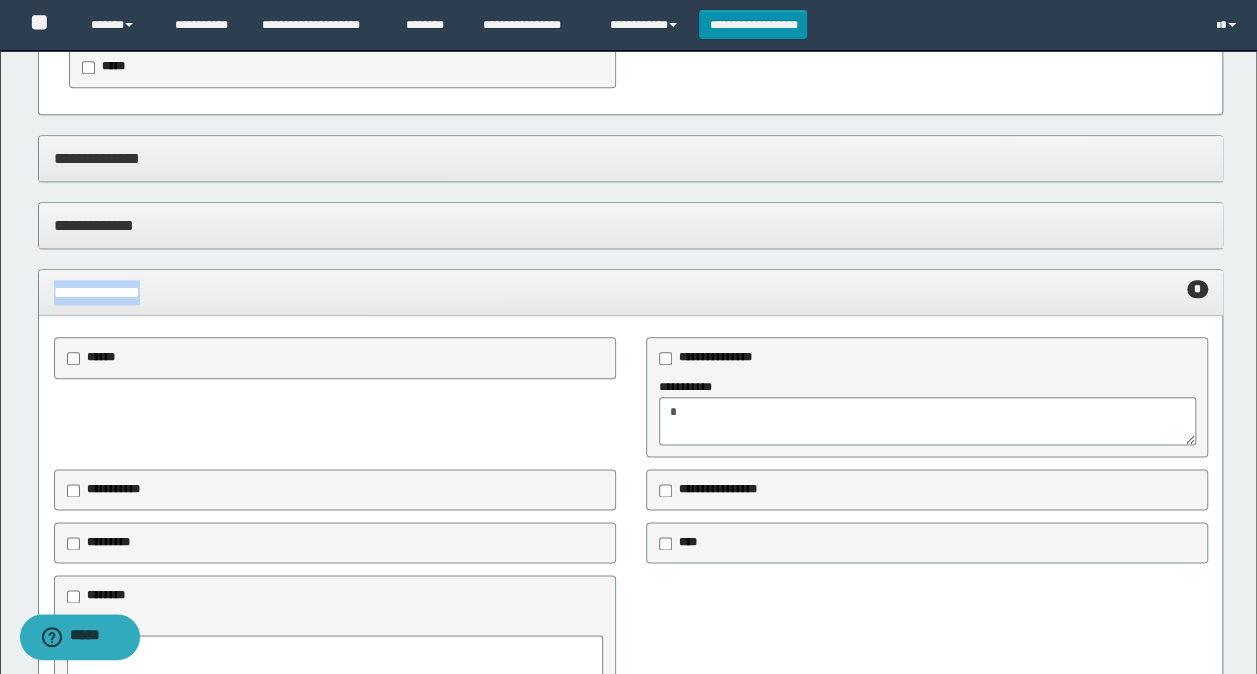 drag, startPoint x: 381, startPoint y: 267, endPoint x: 316, endPoint y: 314, distance: 80.21222 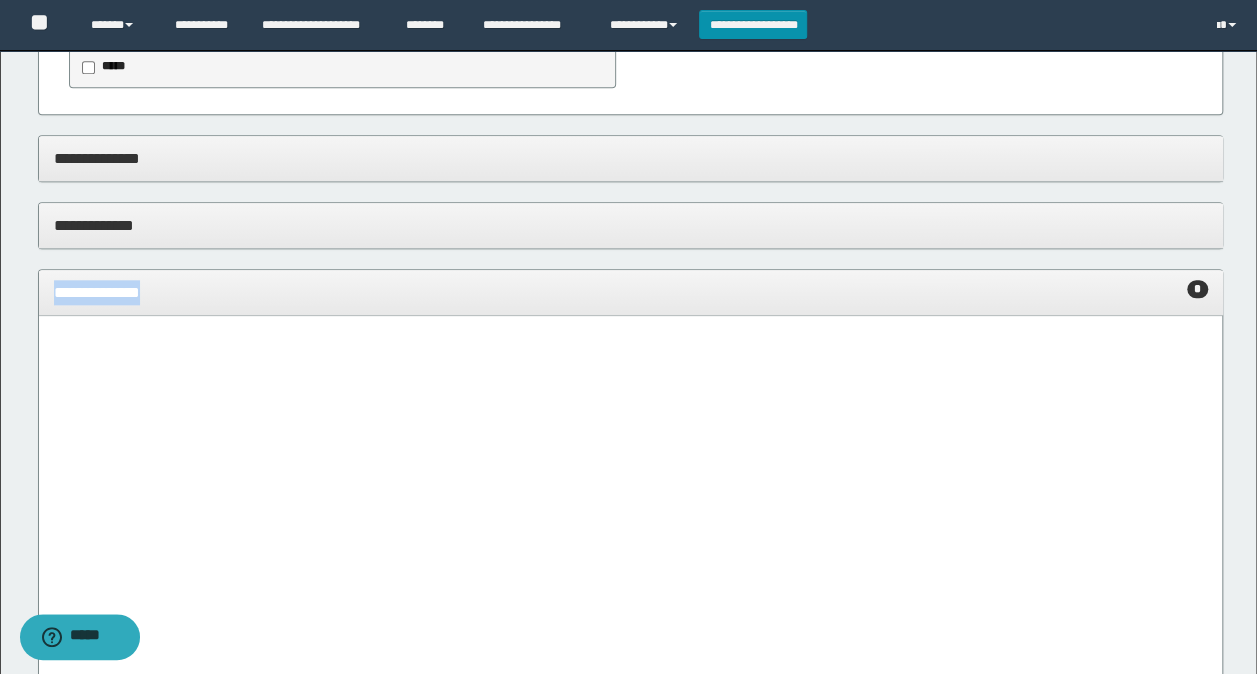 scroll, scrollTop: 883, scrollLeft: 0, axis: vertical 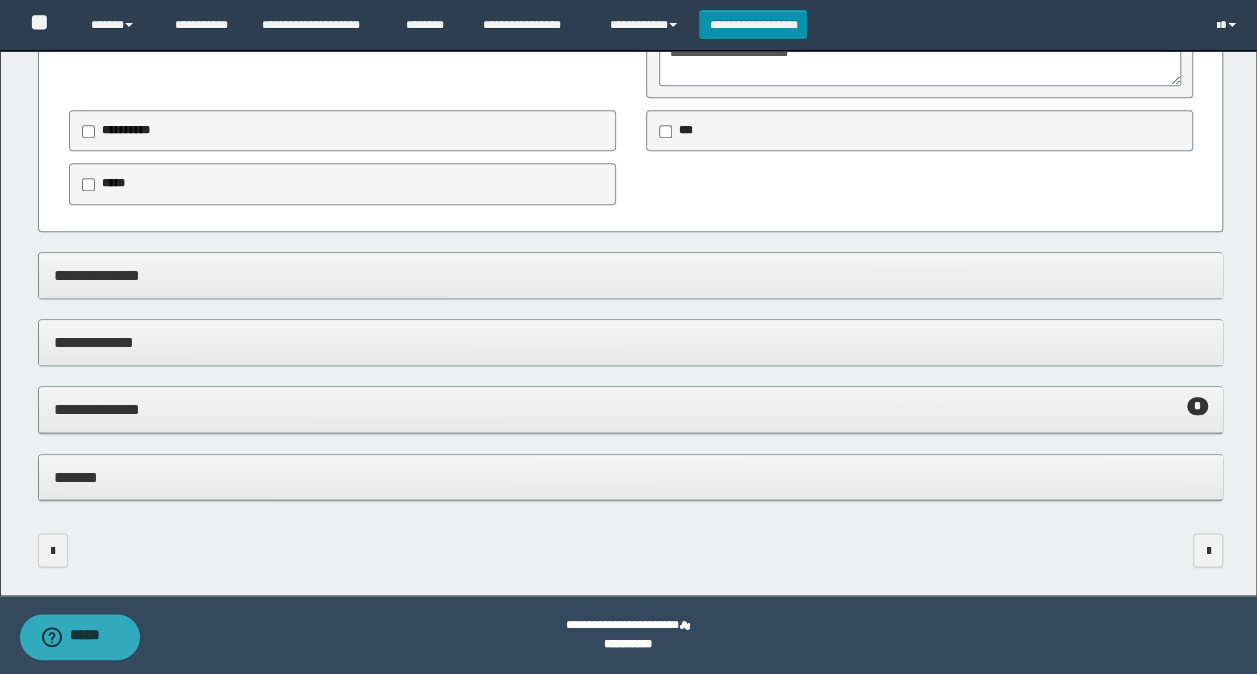 click on "*******" at bounding box center (631, 477) 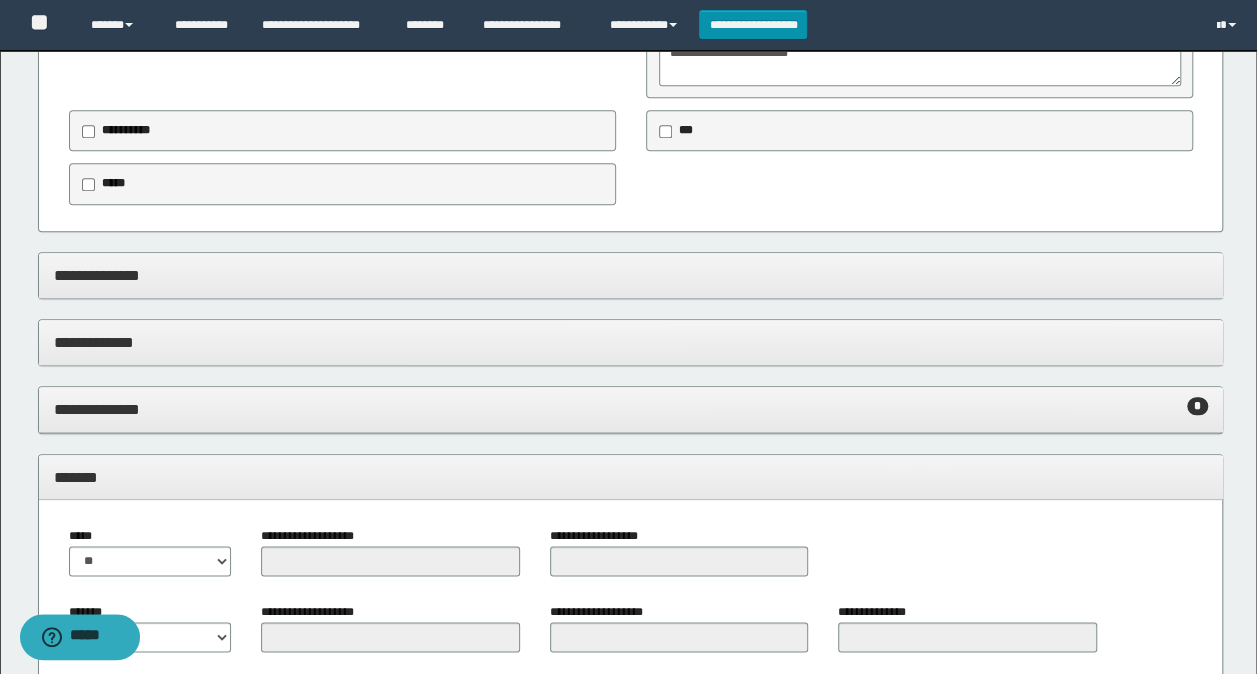 scroll, scrollTop: 1000, scrollLeft: 0, axis: vertical 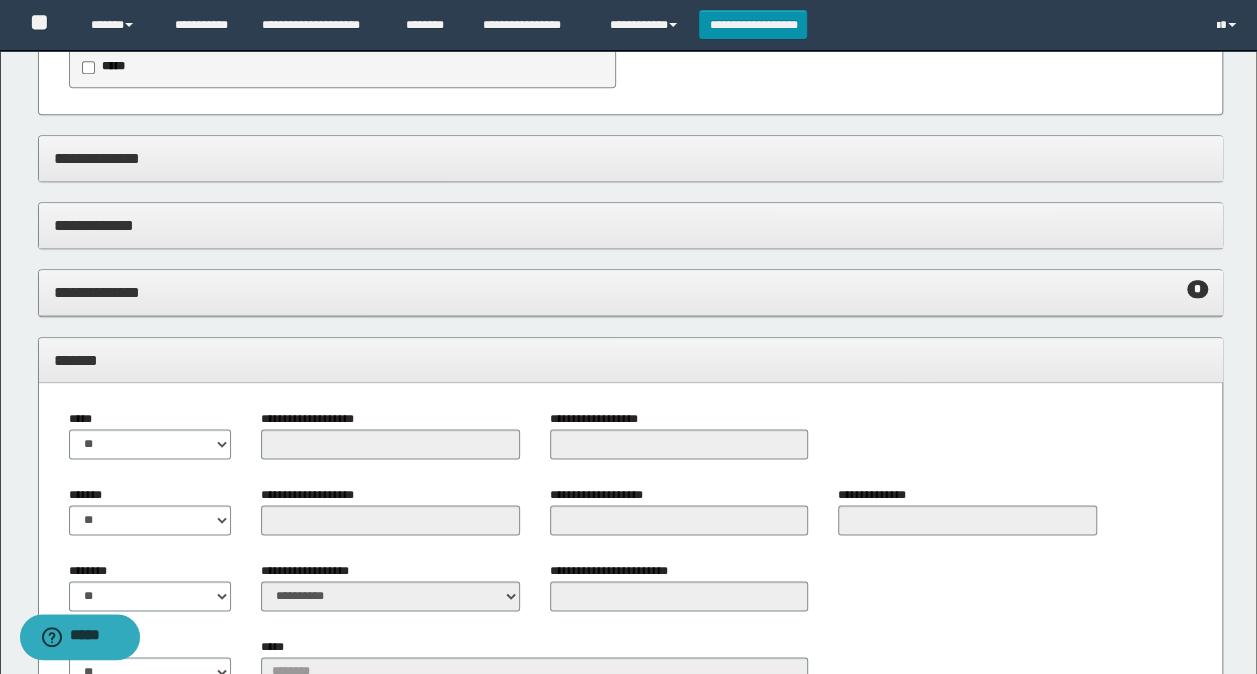 click on "*******" at bounding box center [631, 360] 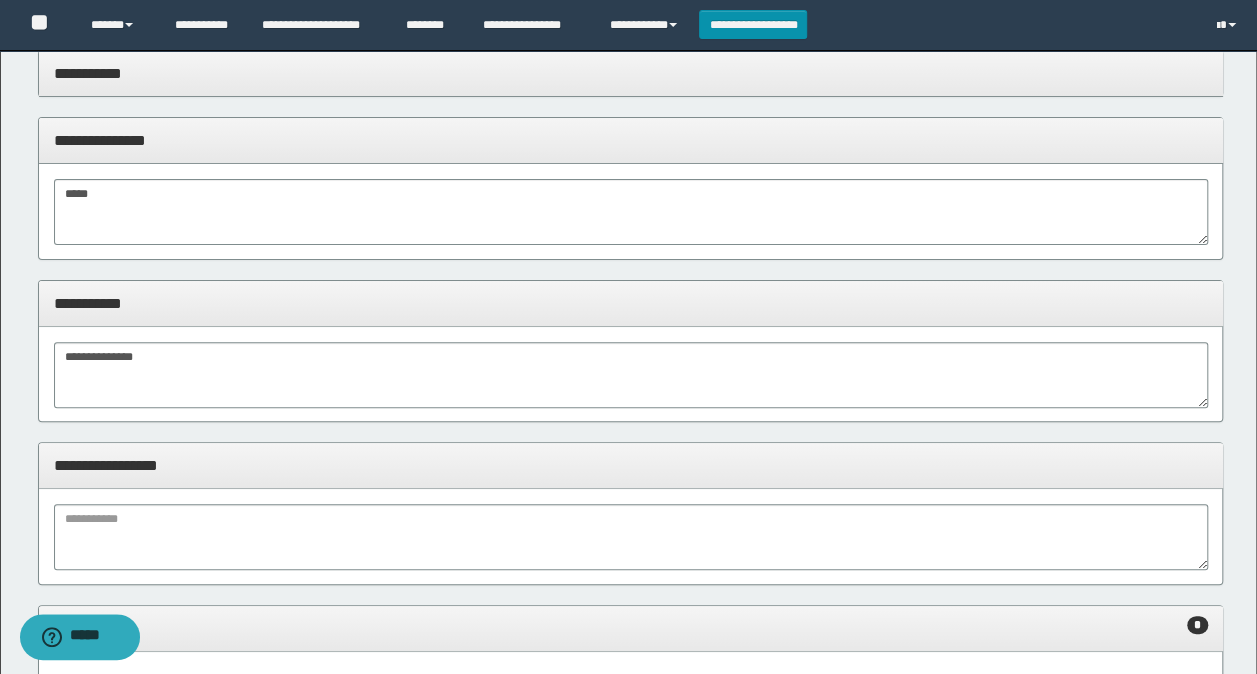 scroll, scrollTop: 0, scrollLeft: 0, axis: both 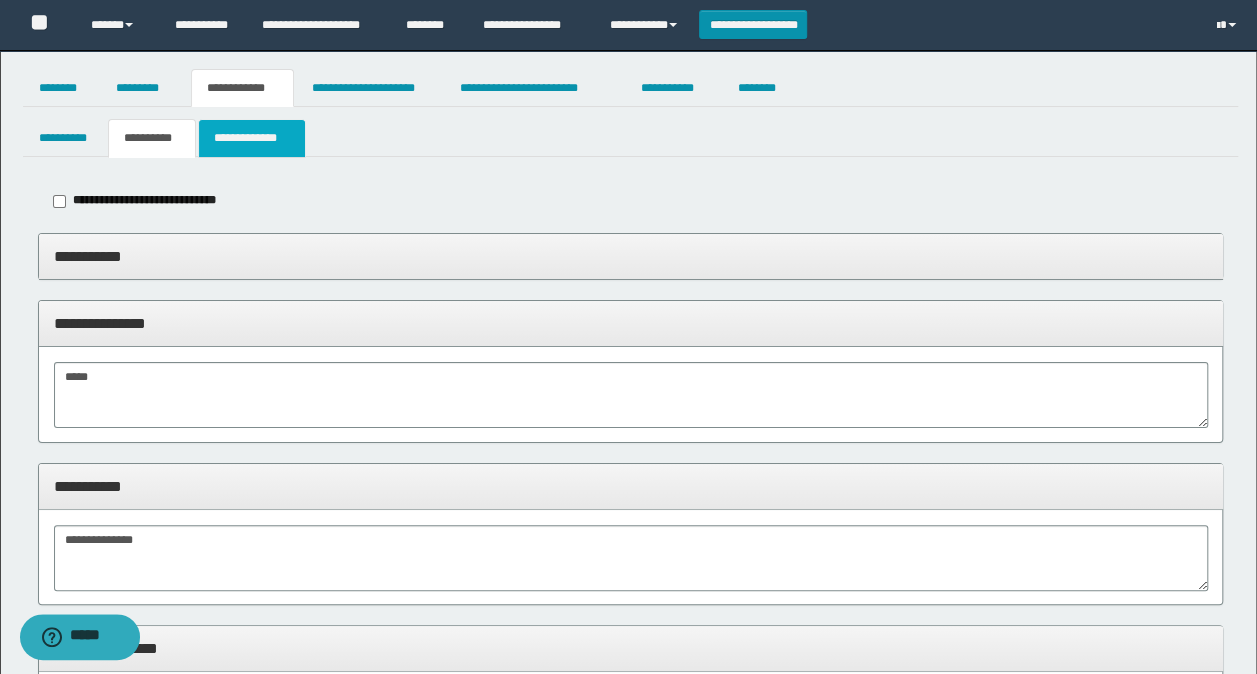click on "**********" at bounding box center (252, 138) 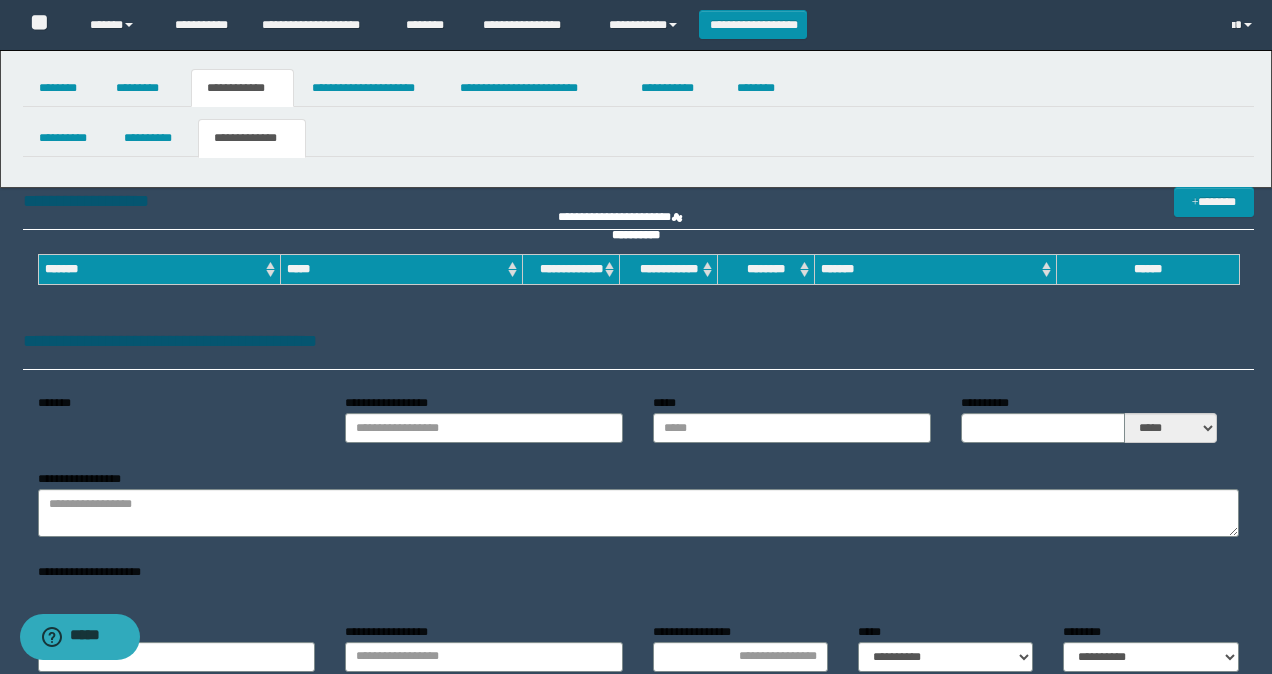 type on "*****" 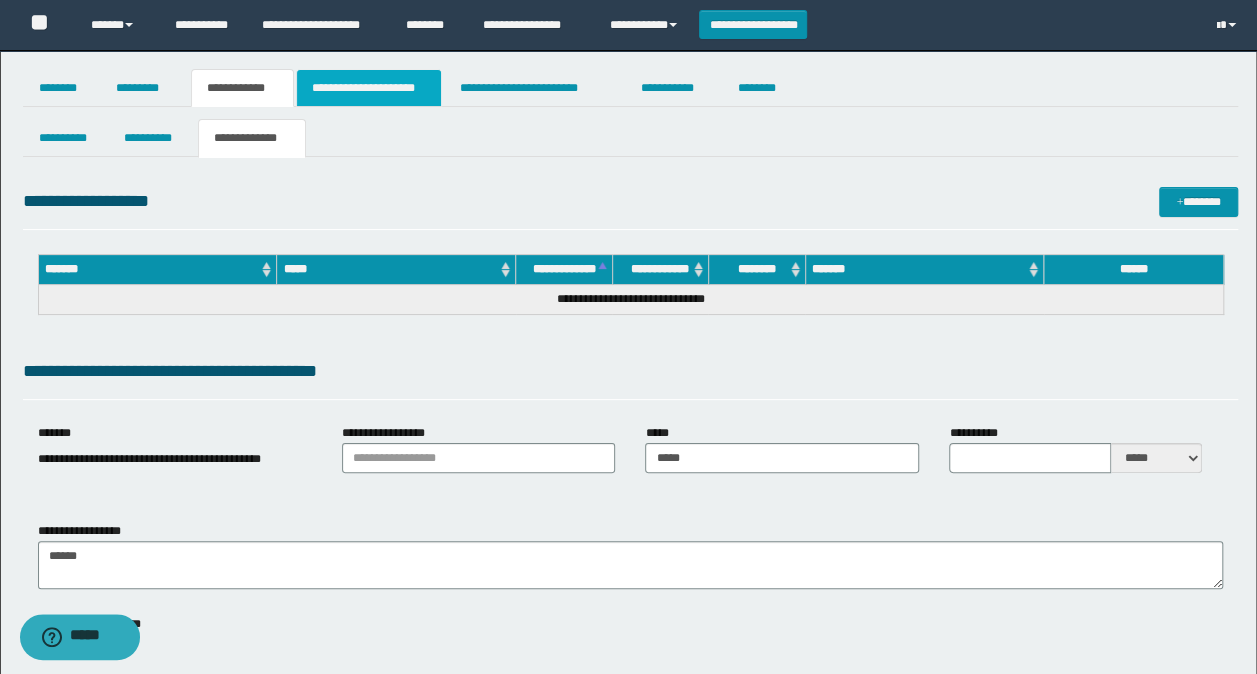click on "**********" at bounding box center (369, 88) 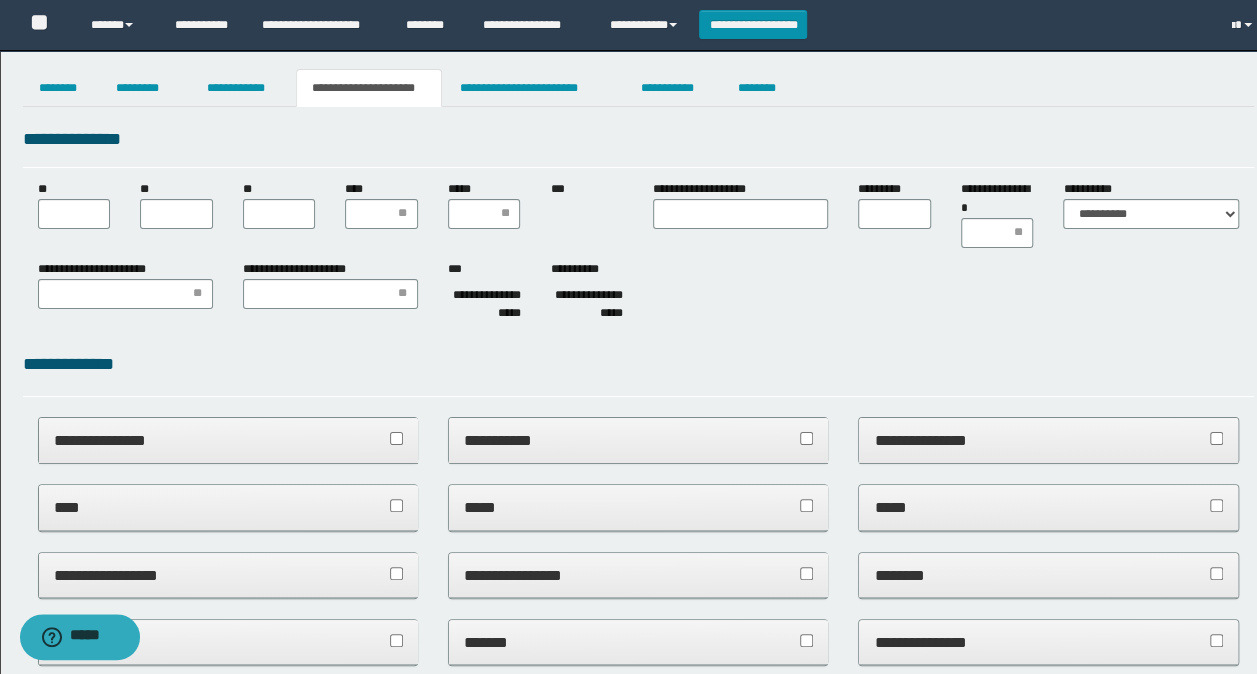 scroll, scrollTop: 0, scrollLeft: 0, axis: both 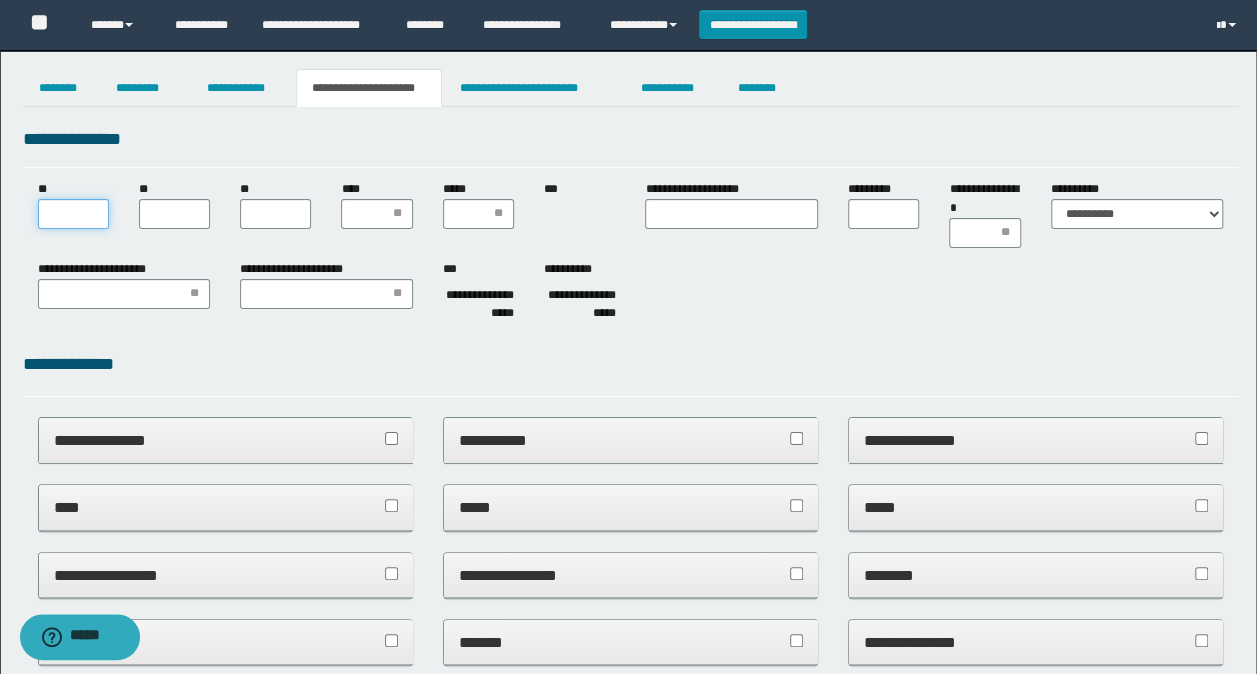 click on "**" at bounding box center (73, 214) 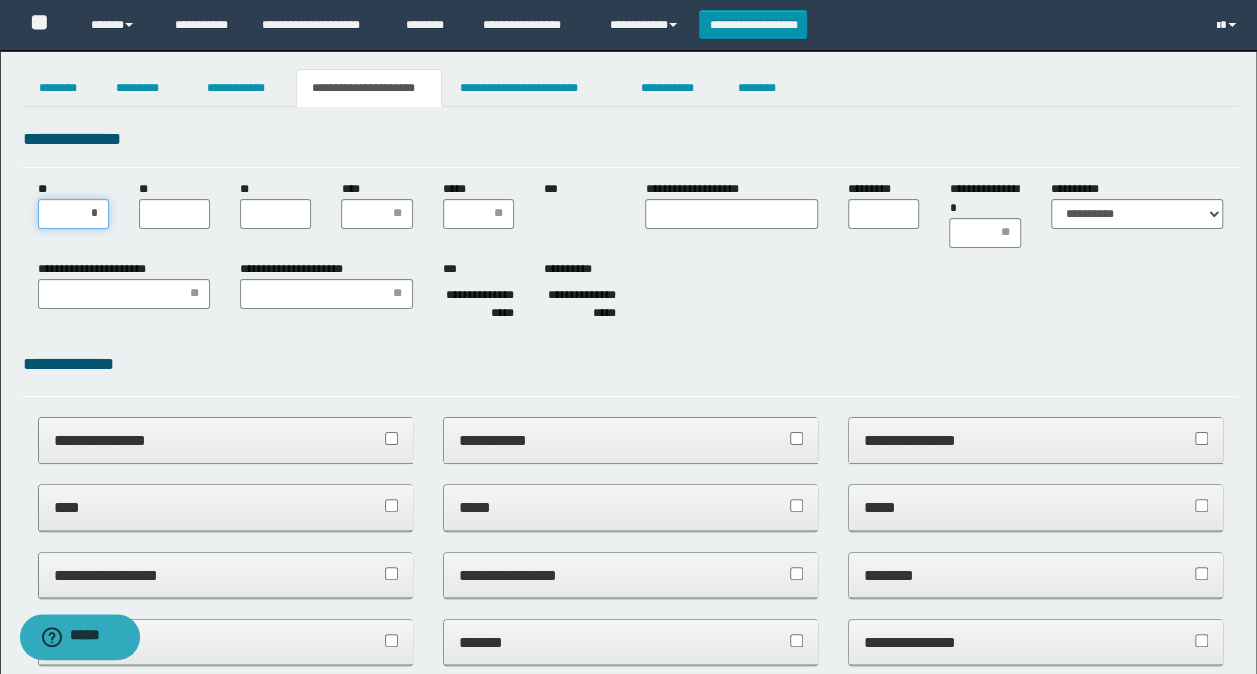 type on "**" 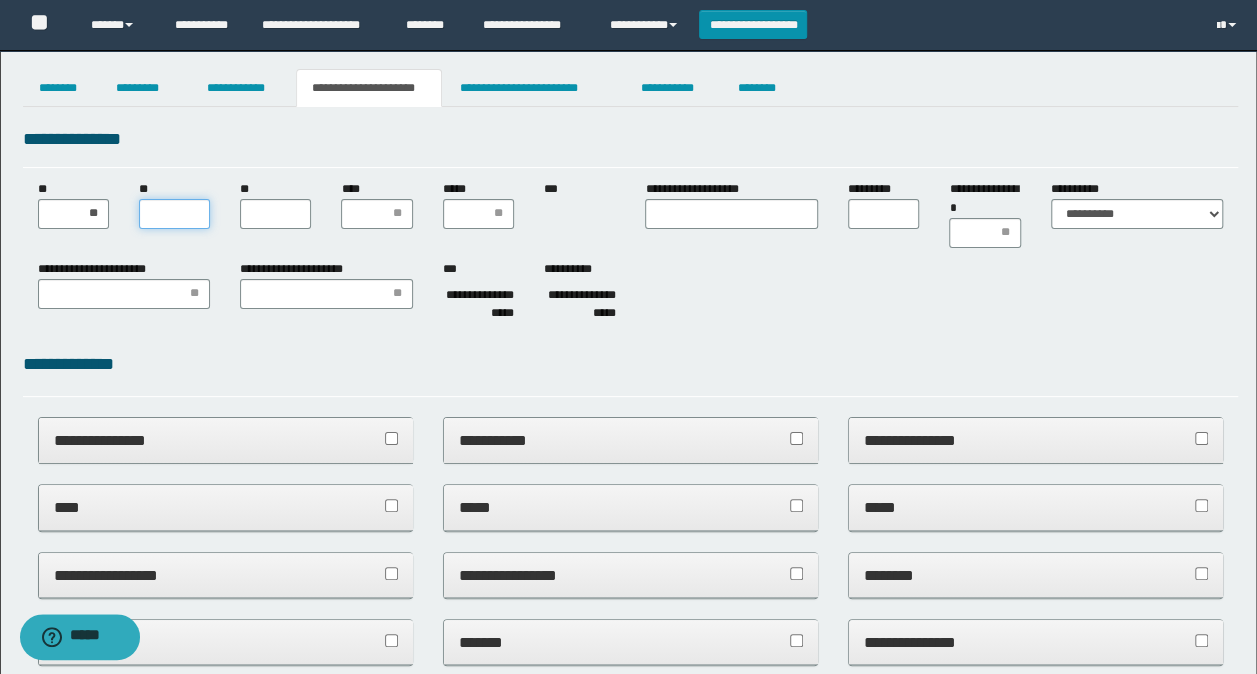 click on "**" at bounding box center (174, 214) 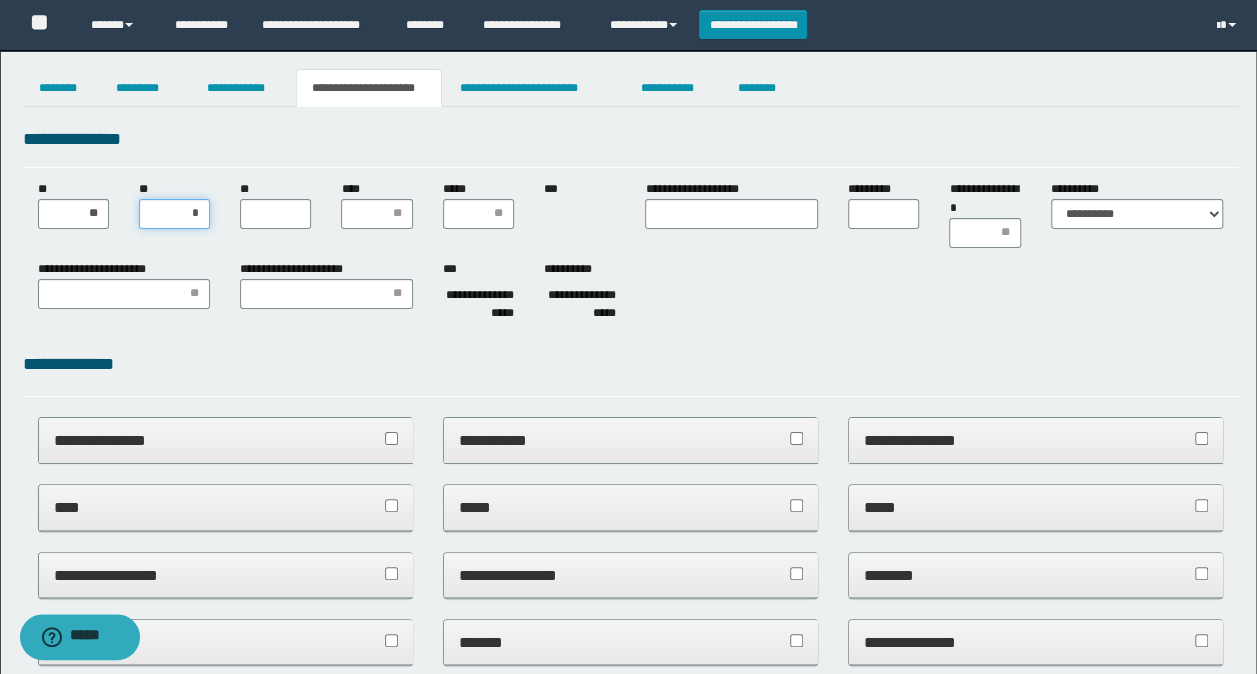 type on "**" 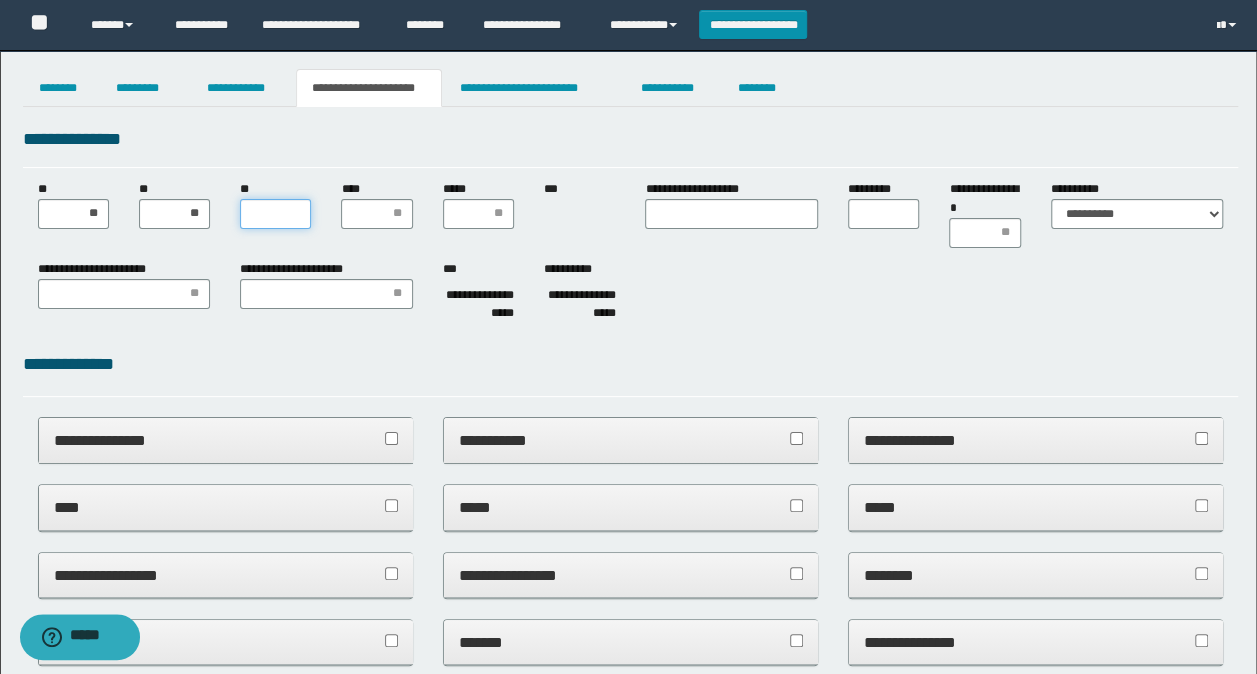 click on "**" at bounding box center [275, 214] 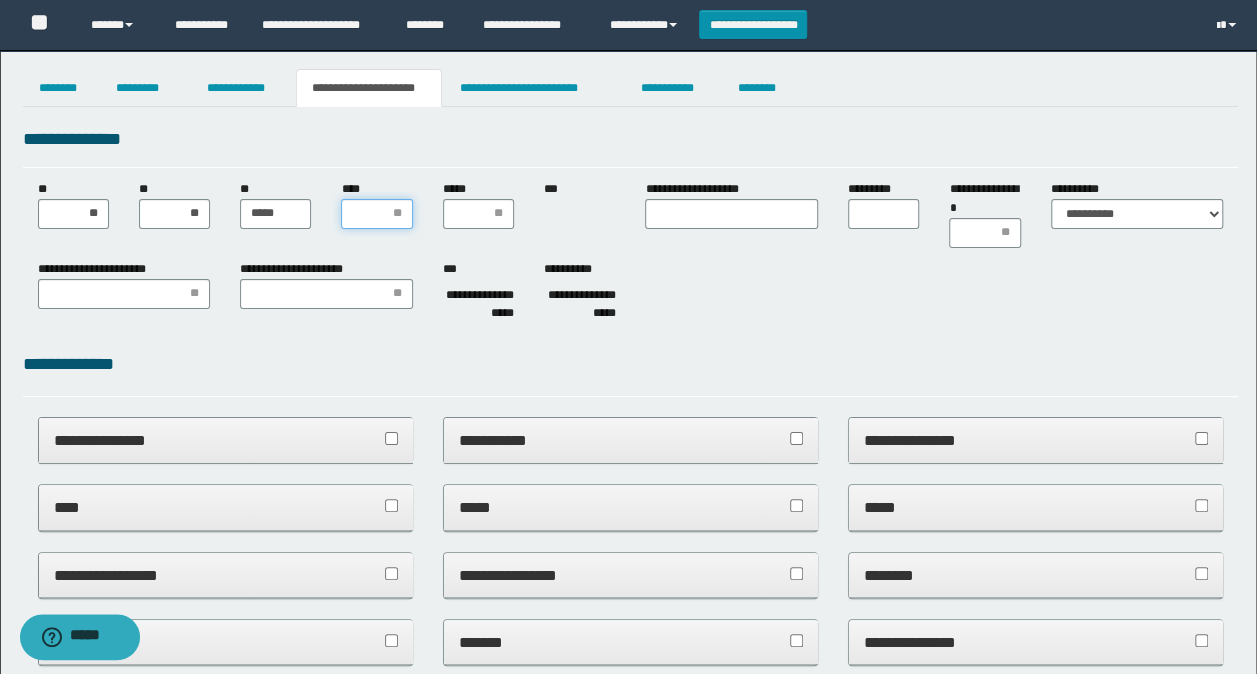 click on "****" at bounding box center [376, 214] 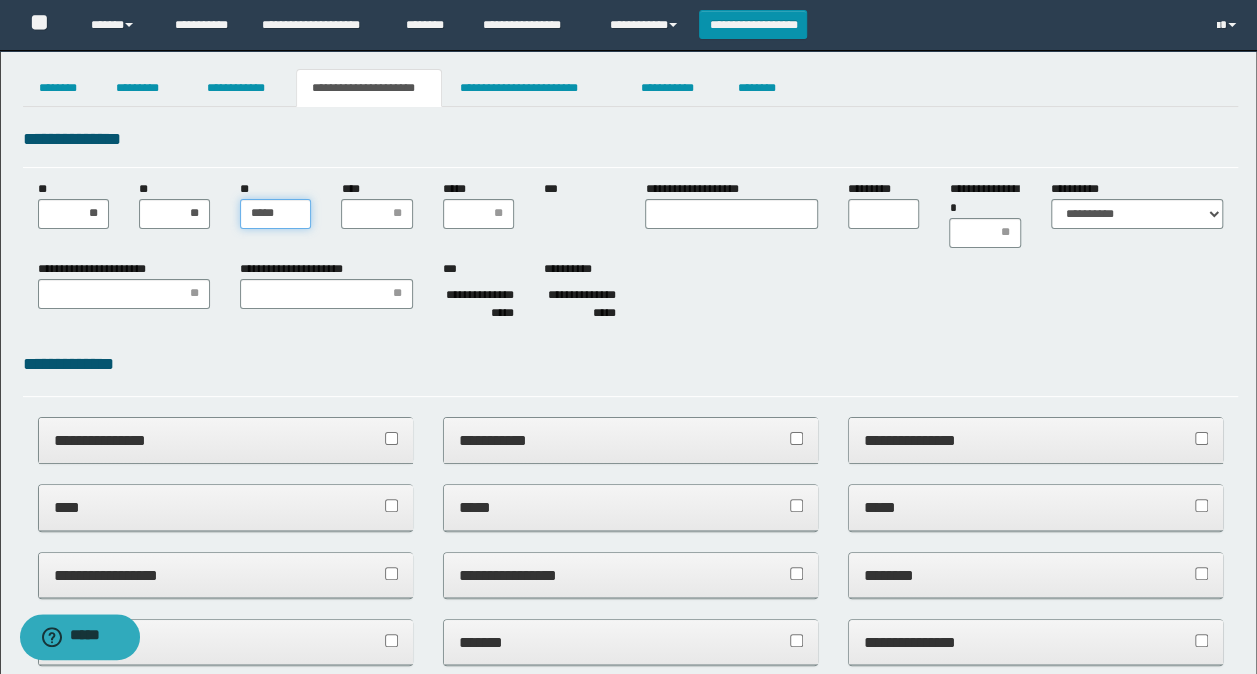 click on "*****" at bounding box center [275, 214] 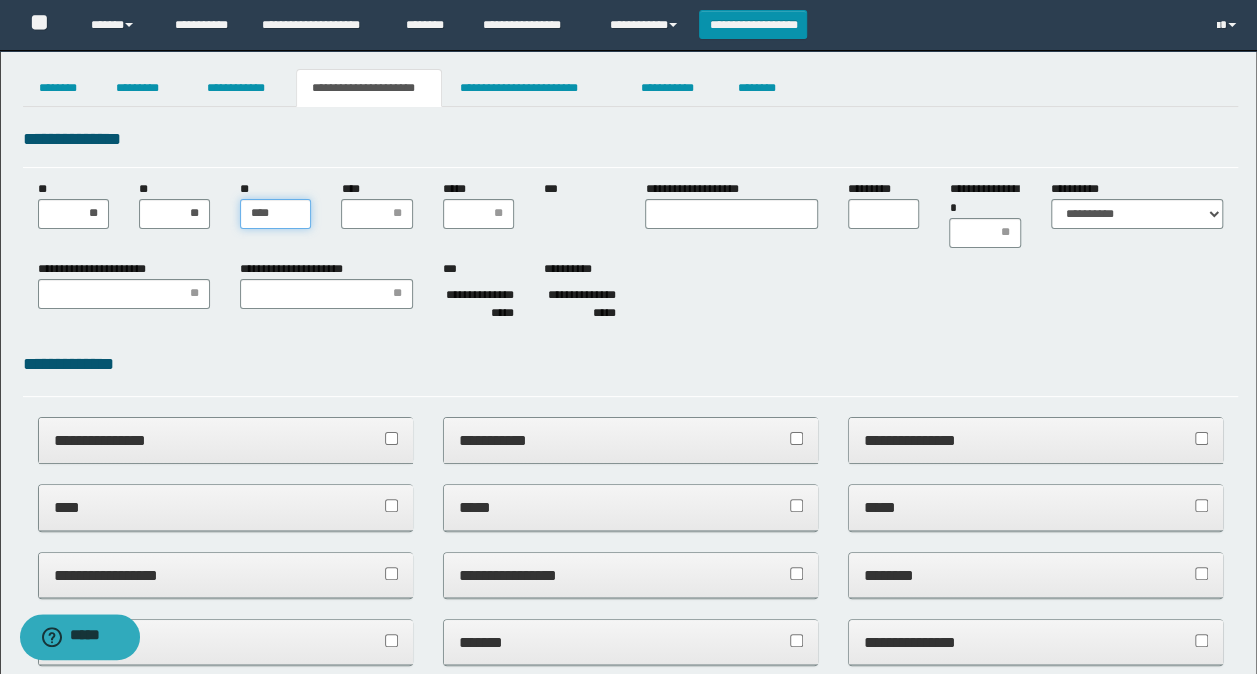 type on "***" 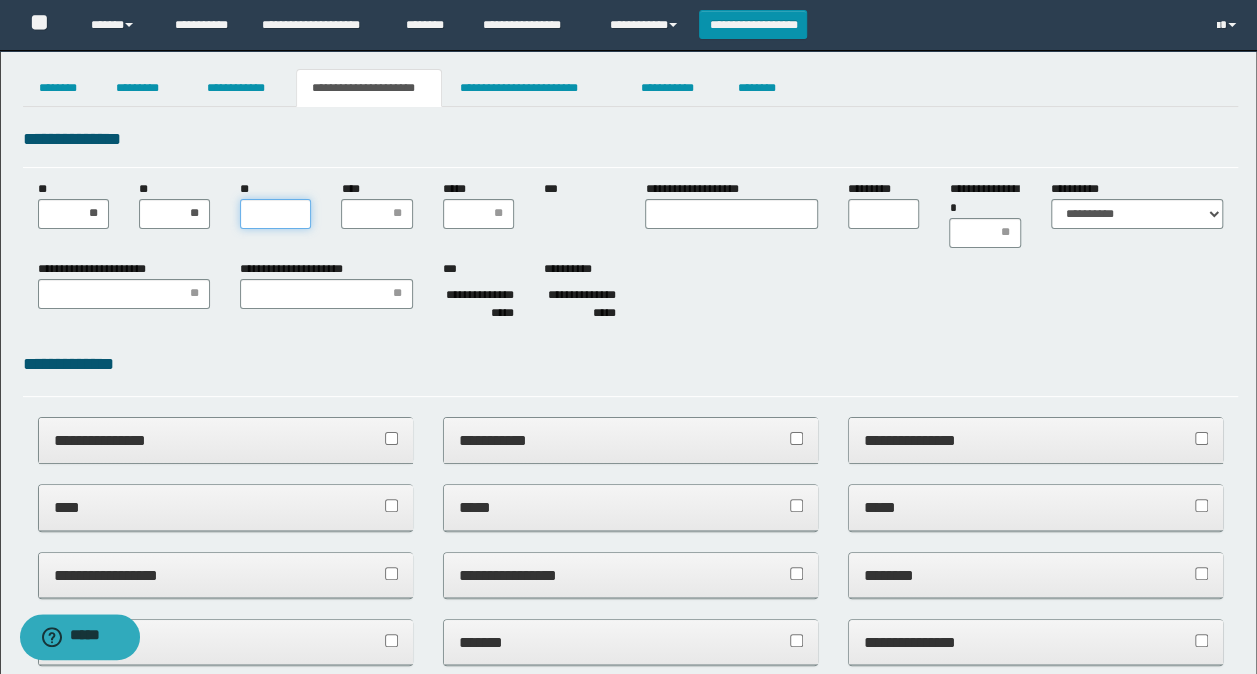 type 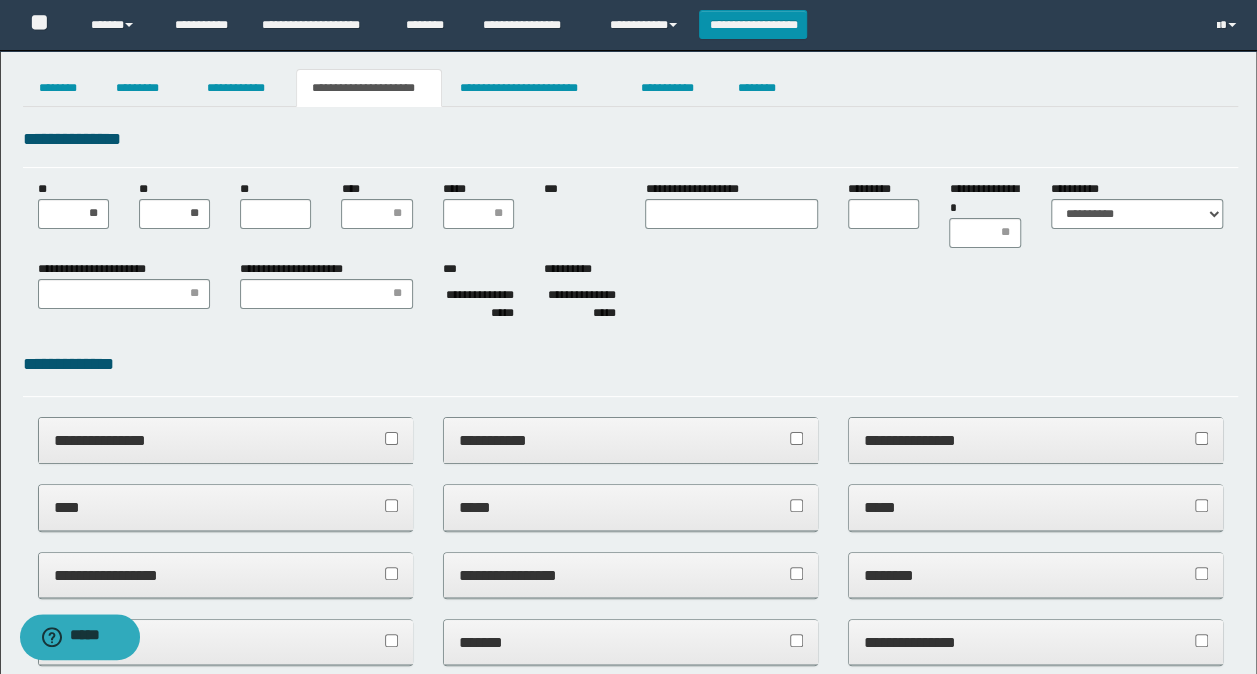 click on "*****" at bounding box center (478, 204) 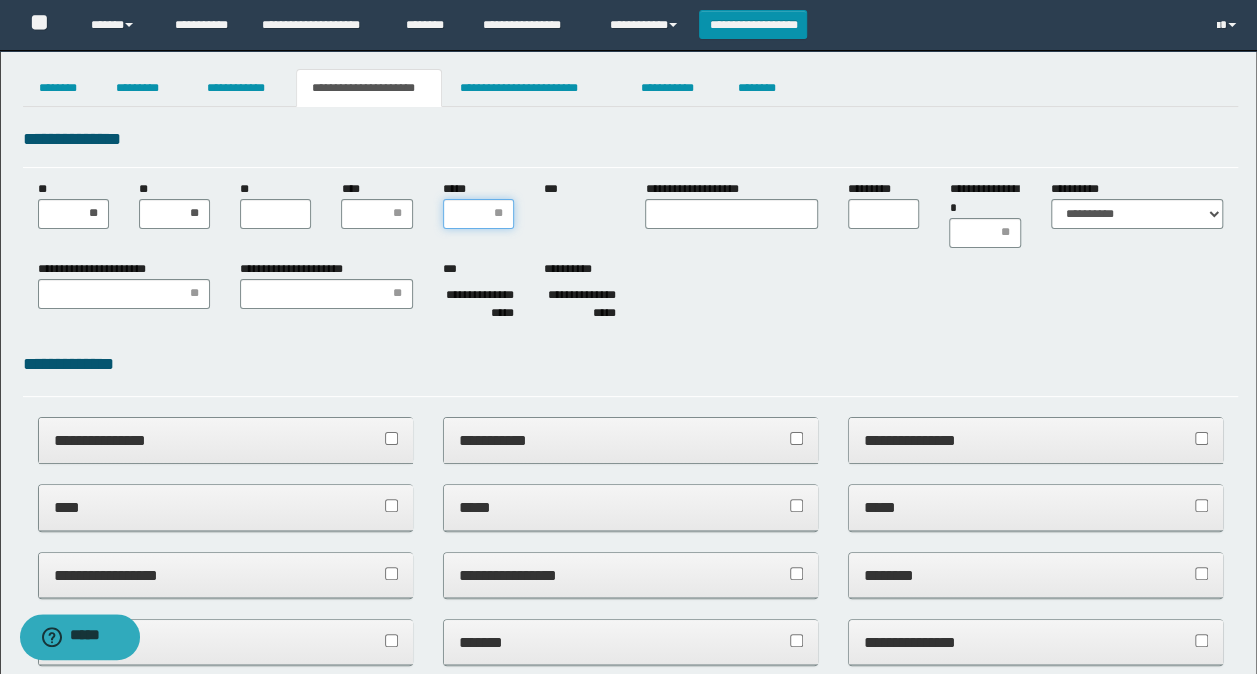 click on "*****" at bounding box center [478, 214] 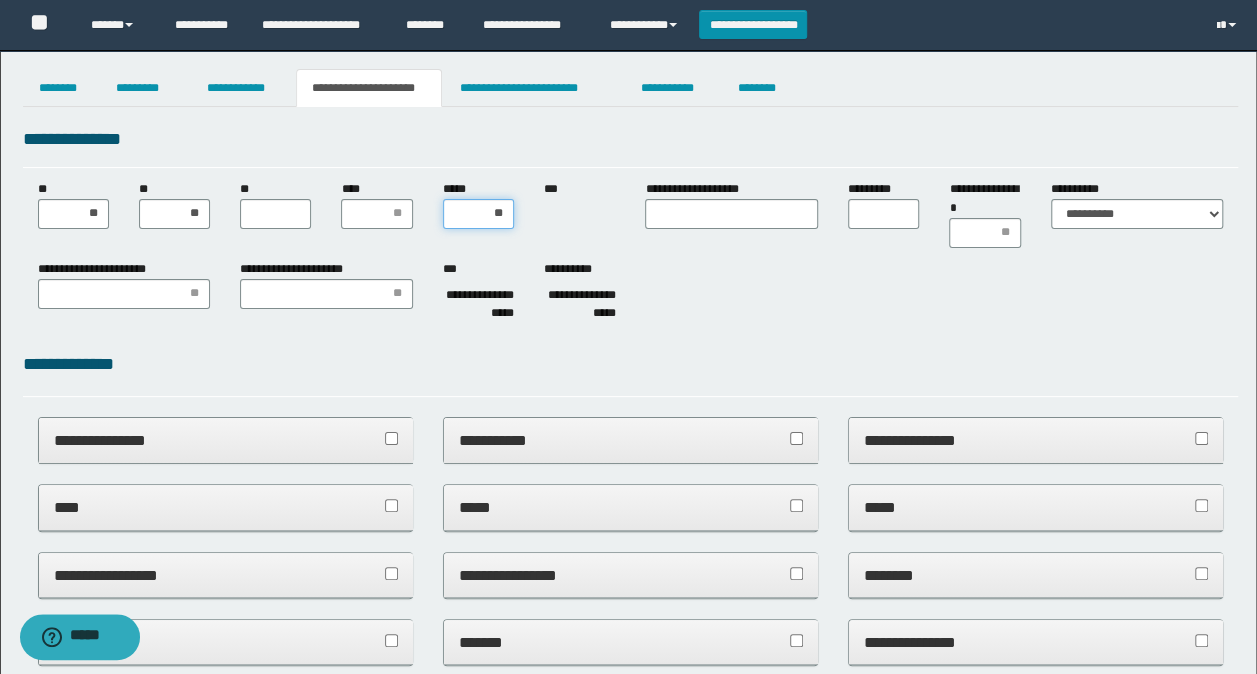 type on "***" 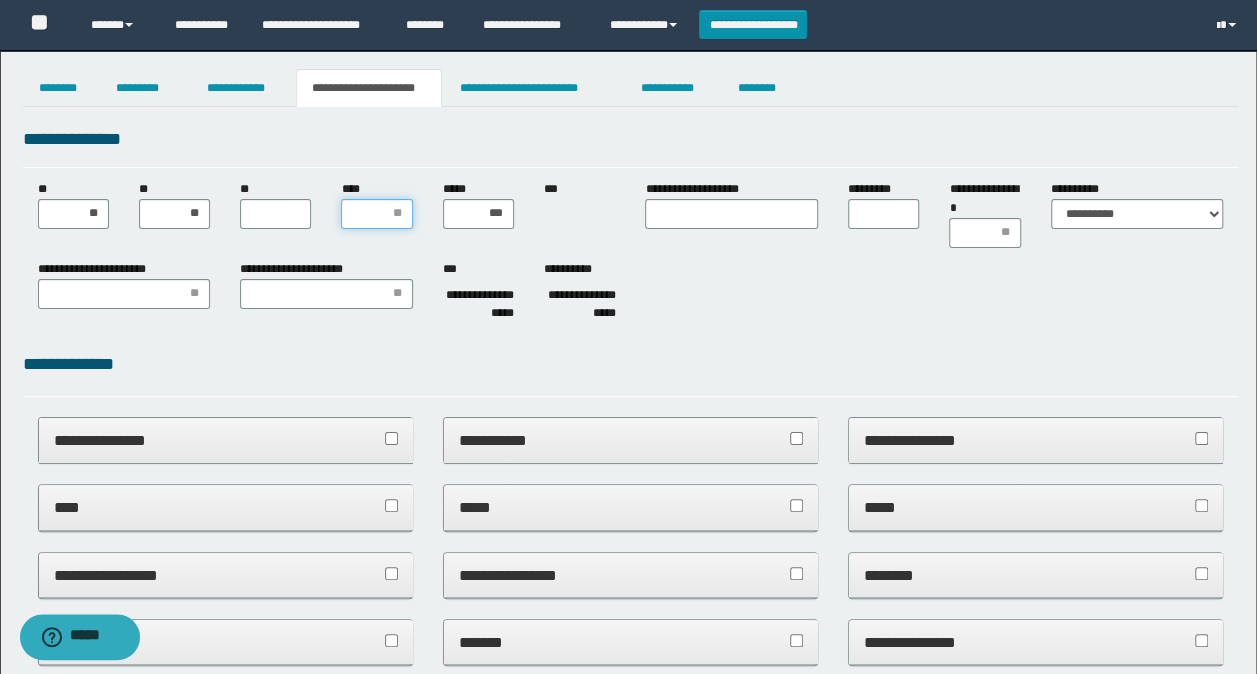 click on "****" at bounding box center [376, 214] 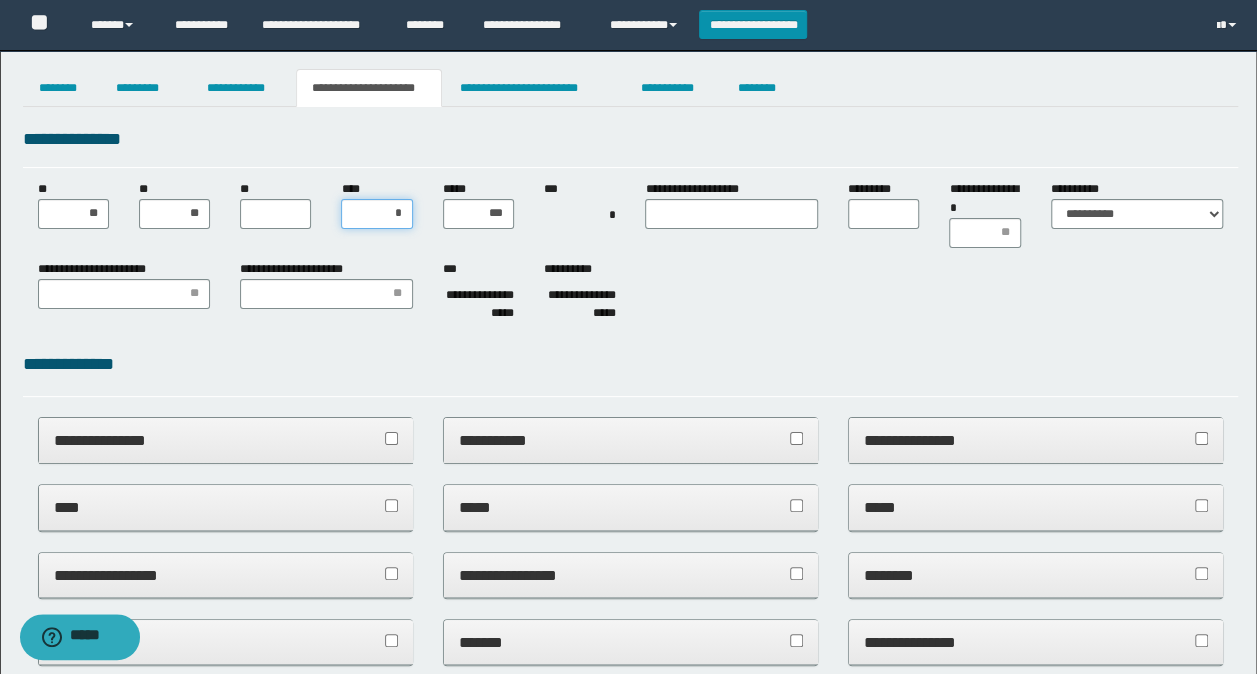 type on "**" 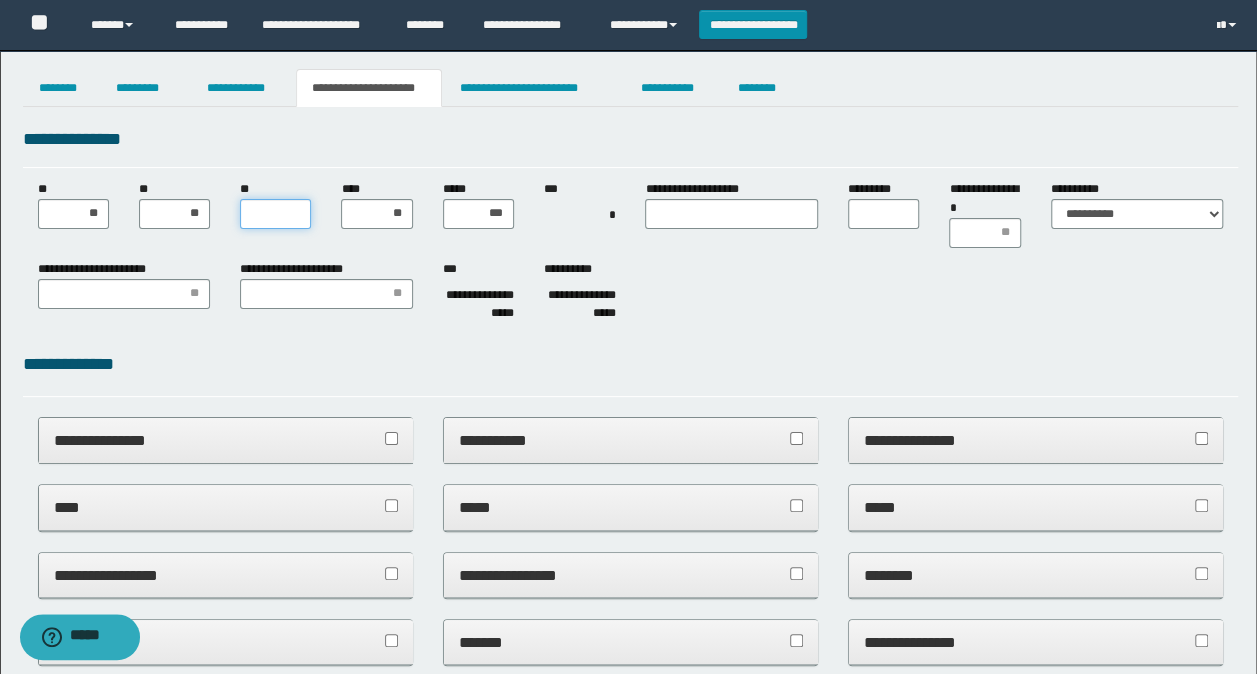 click on "**" at bounding box center (275, 214) 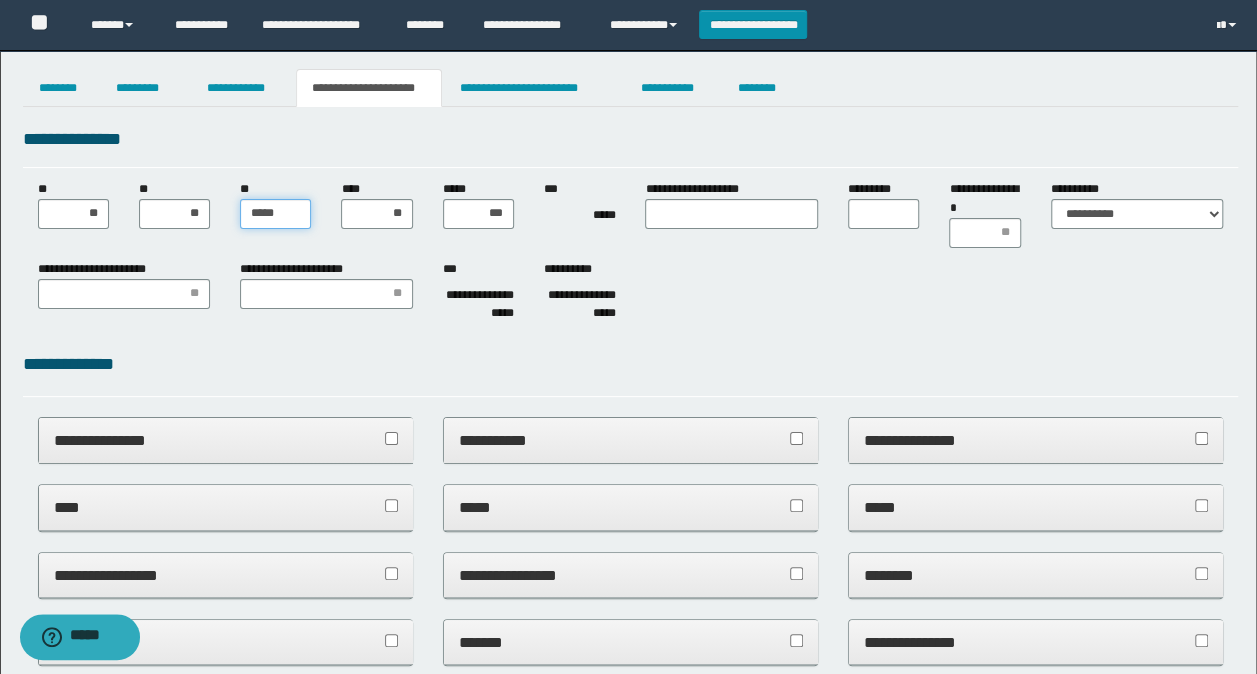 type on "******" 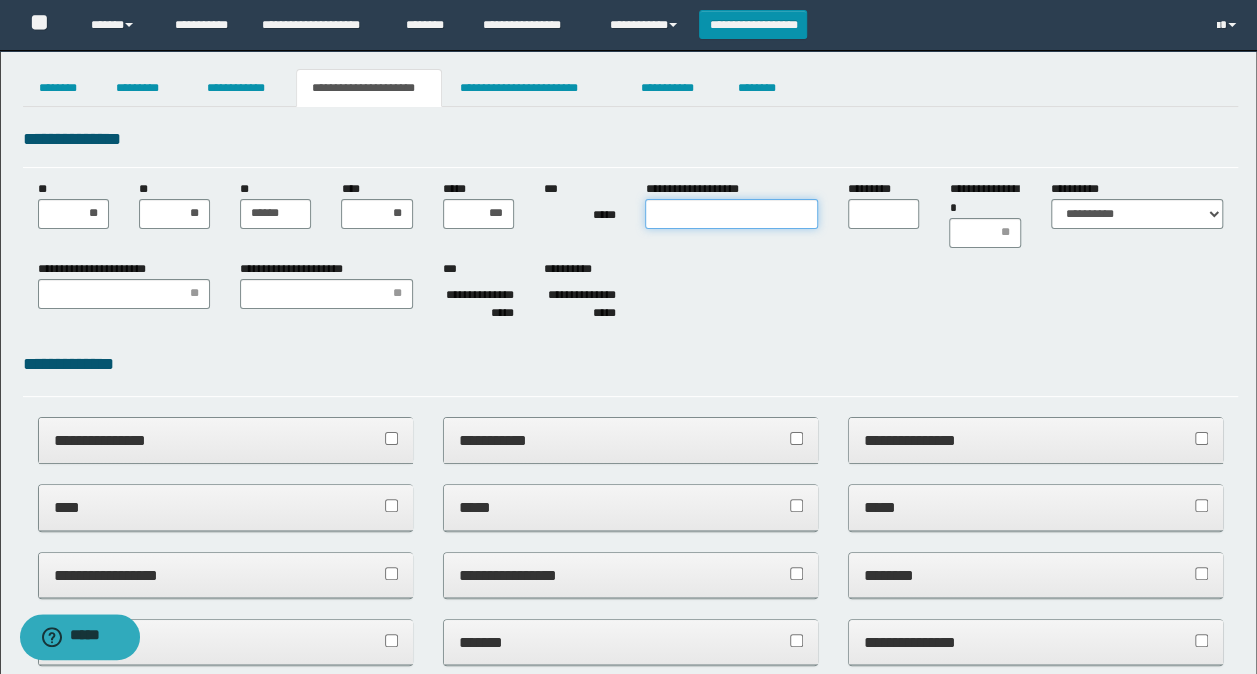 click on "**********" at bounding box center (731, 214) 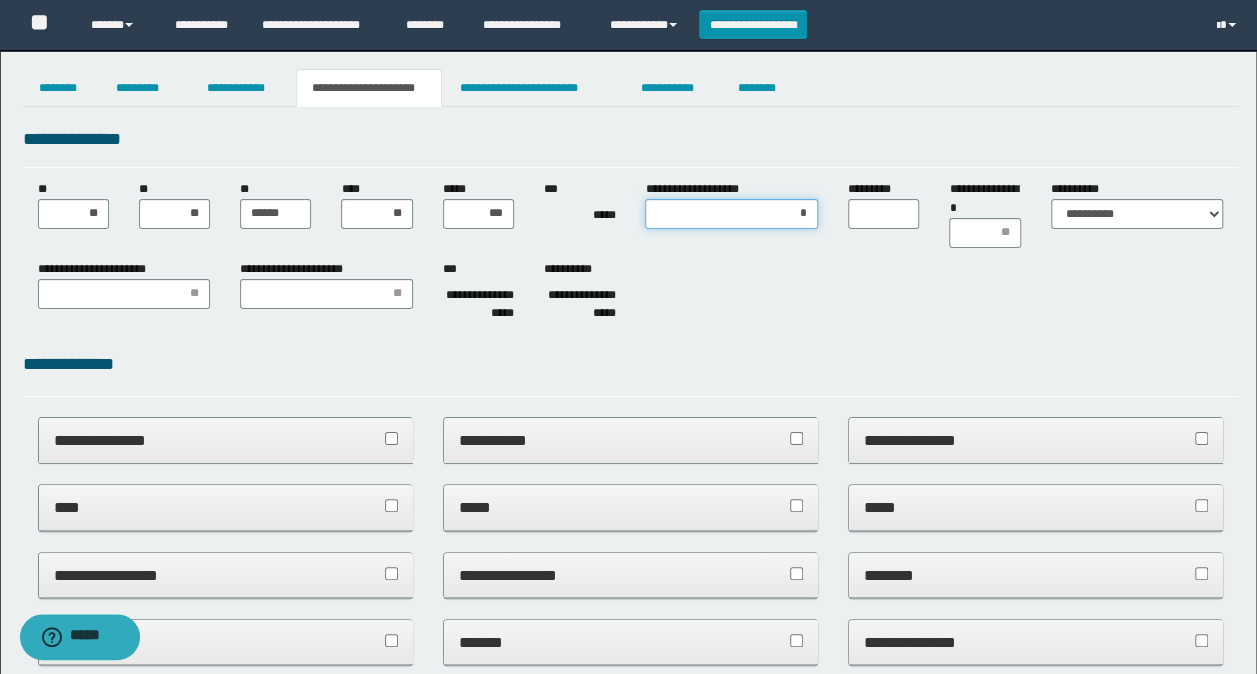 type on "**" 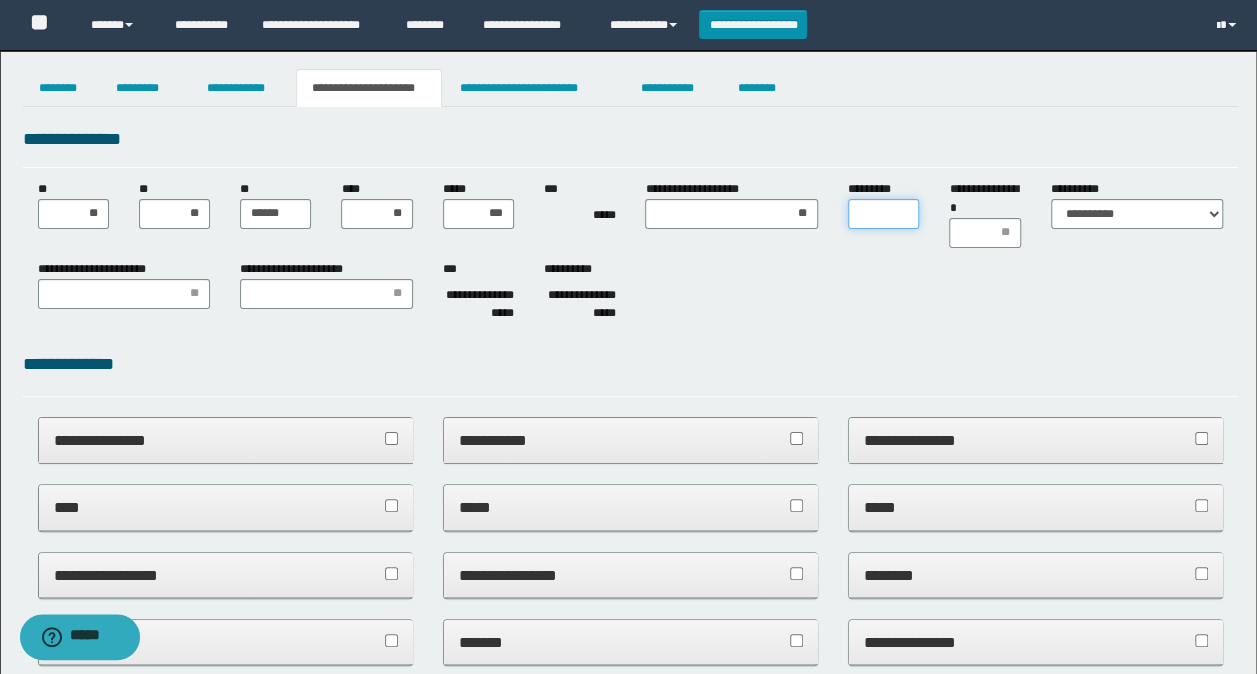 click on "*********" at bounding box center (883, 214) 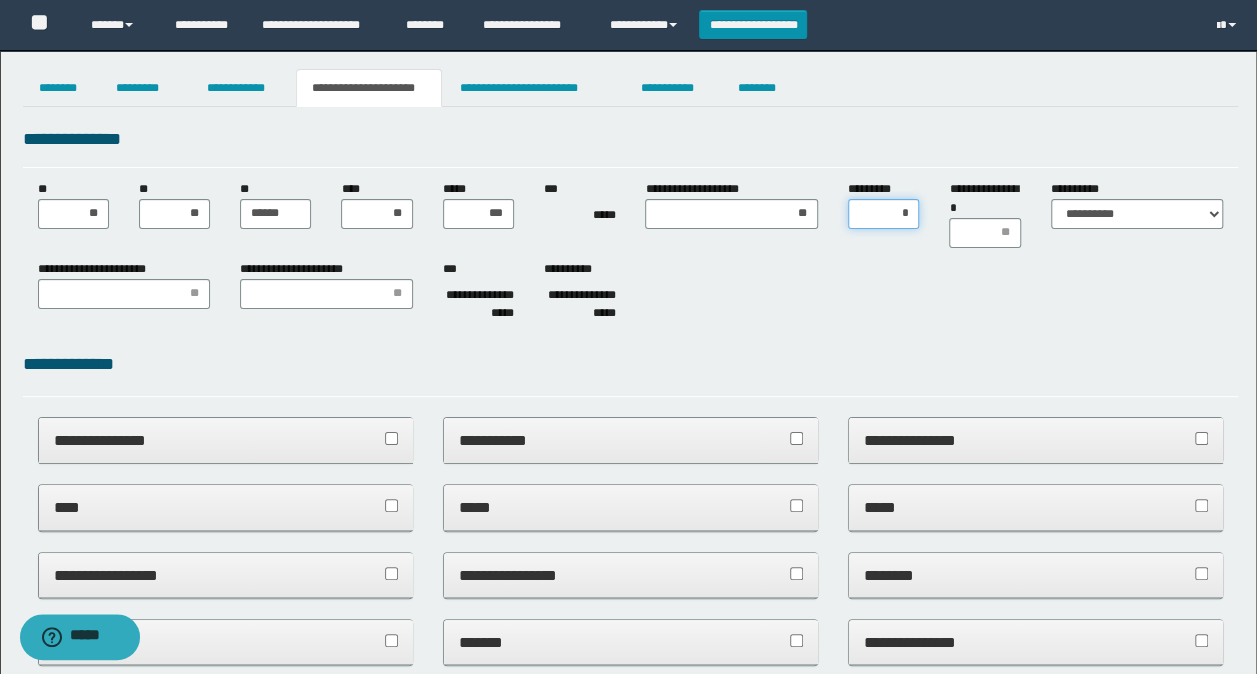 type on "**" 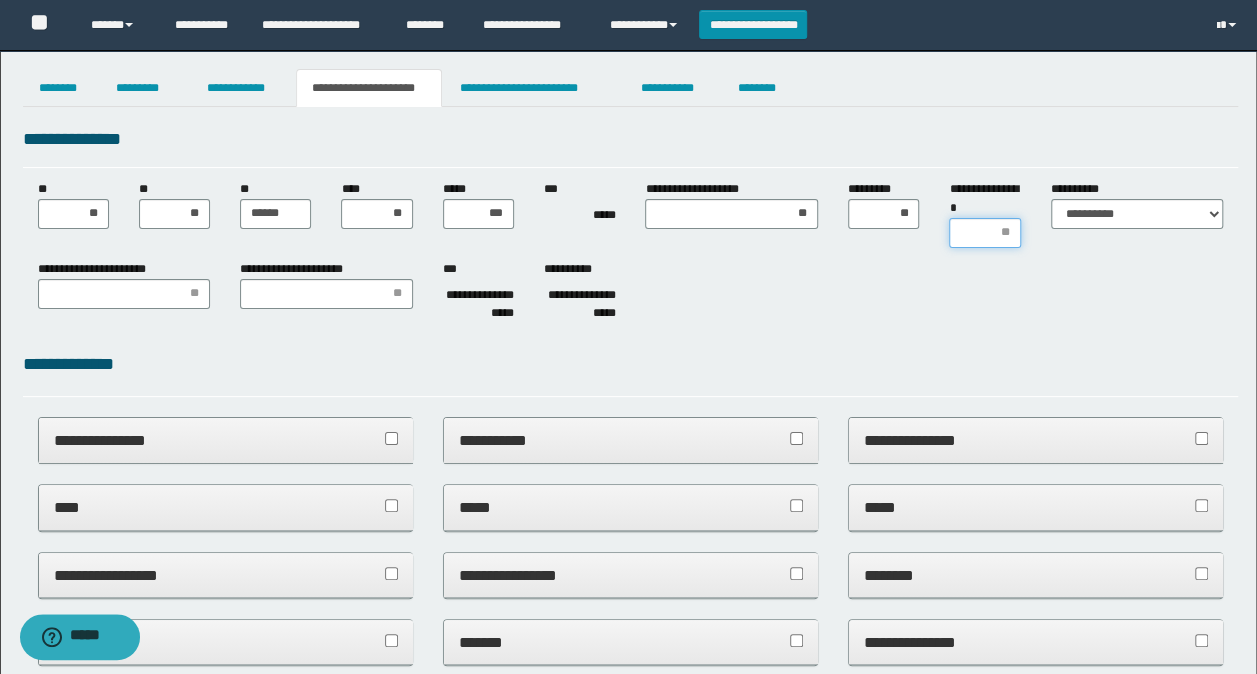 click on "**********" at bounding box center [984, 233] 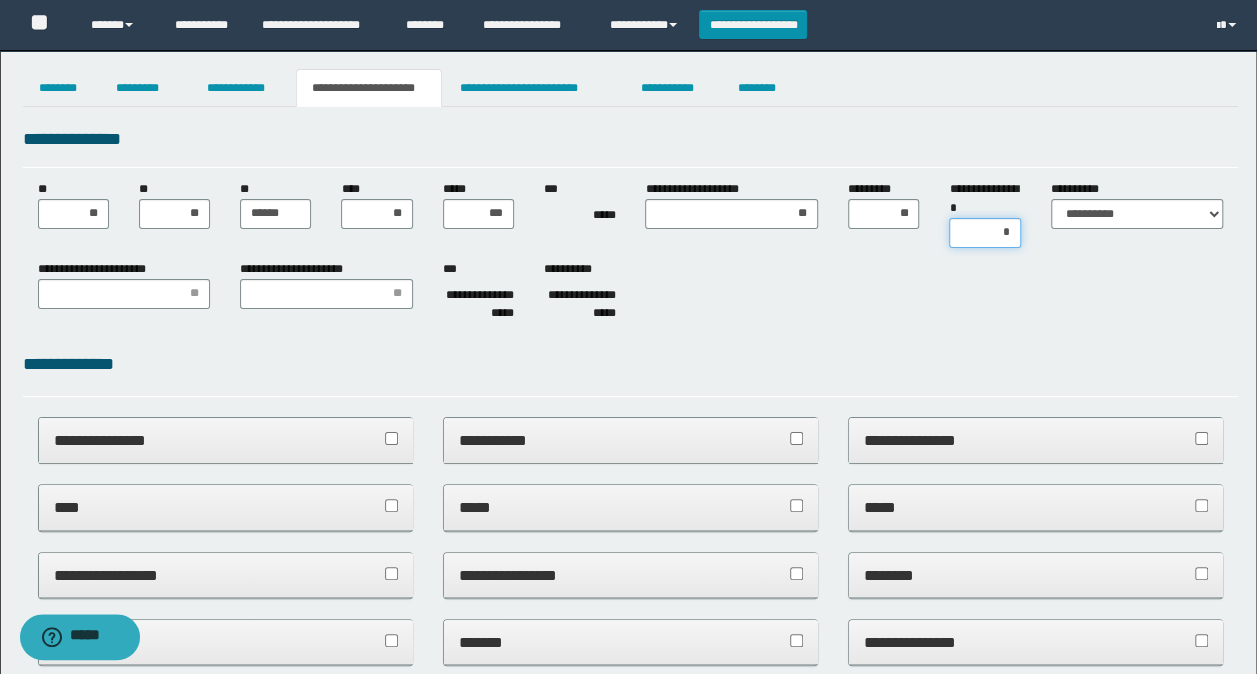 type on "**" 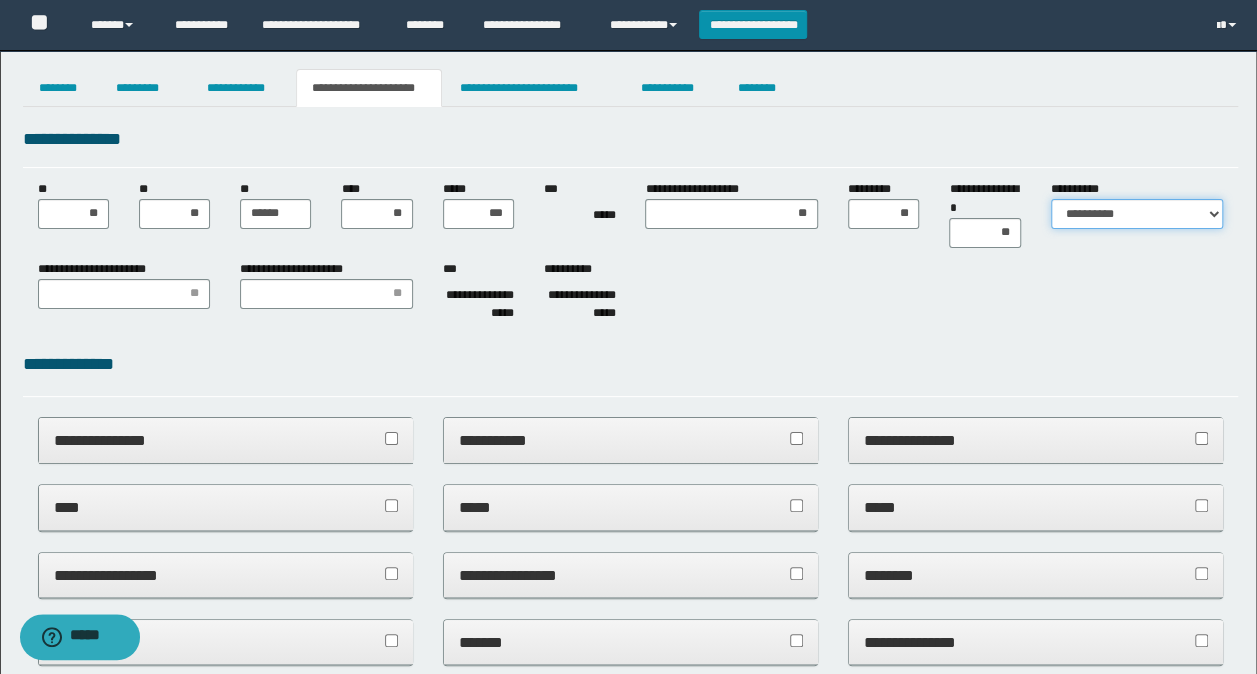 click on "**********" at bounding box center [1137, 214] 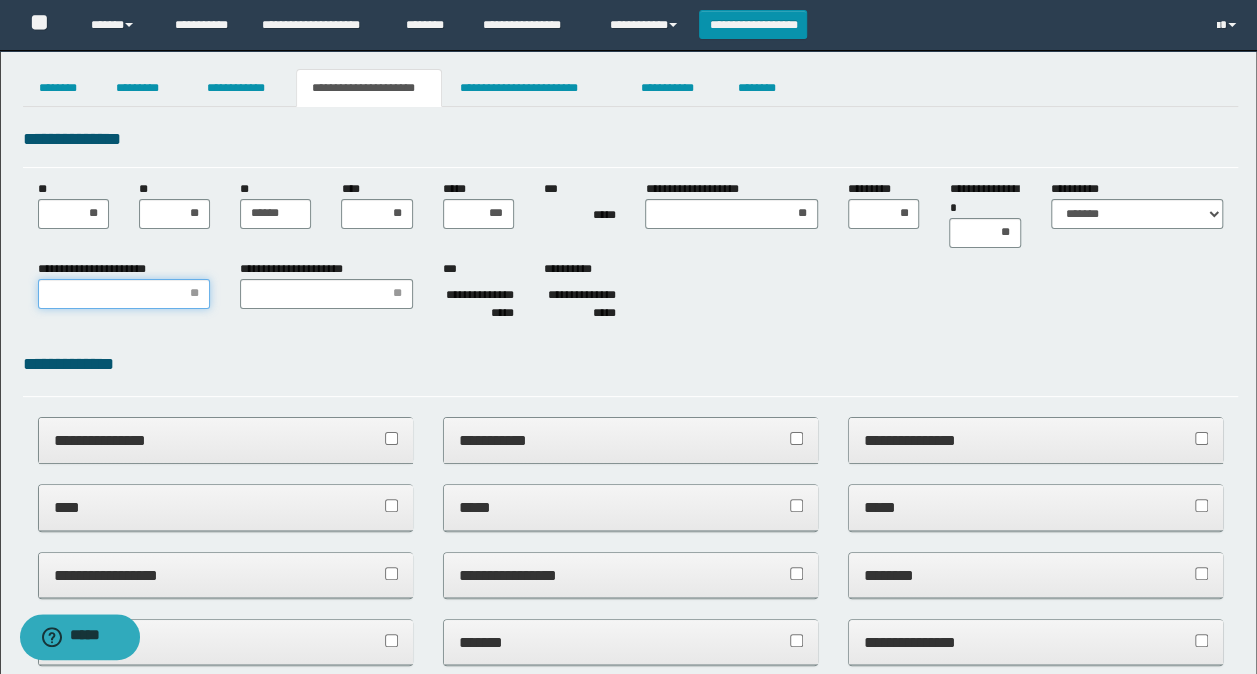 click on "**********" at bounding box center (124, 294) 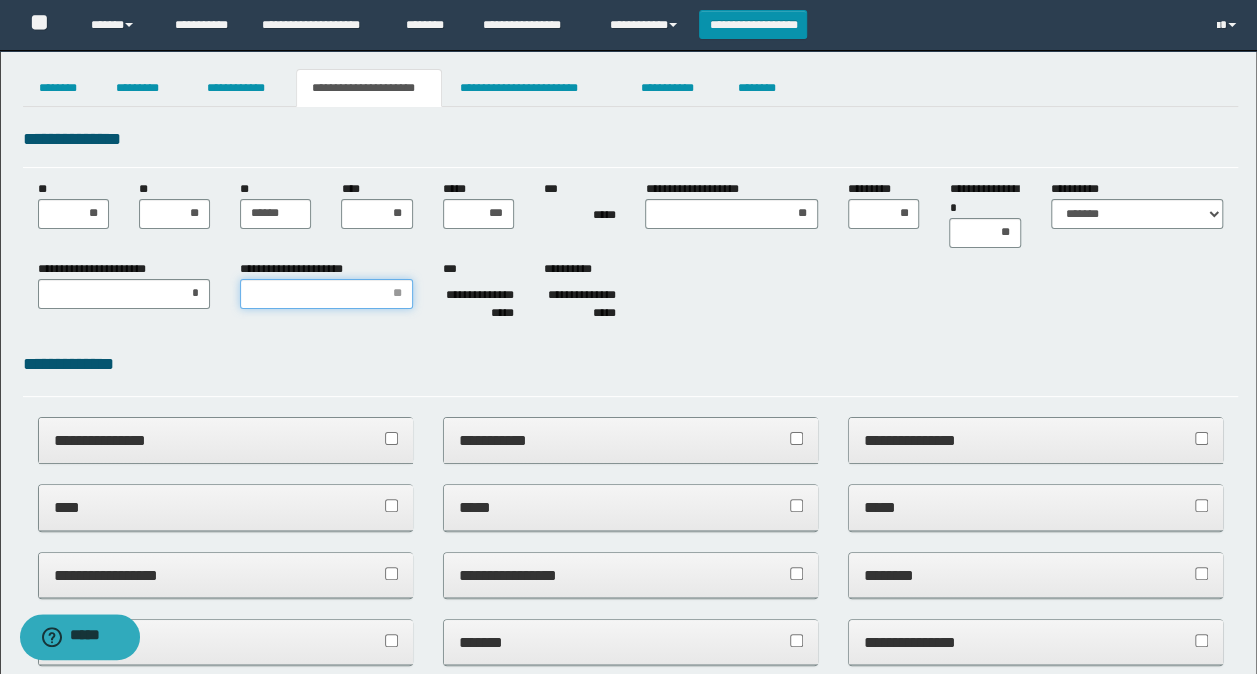 click on "**********" at bounding box center [326, 294] 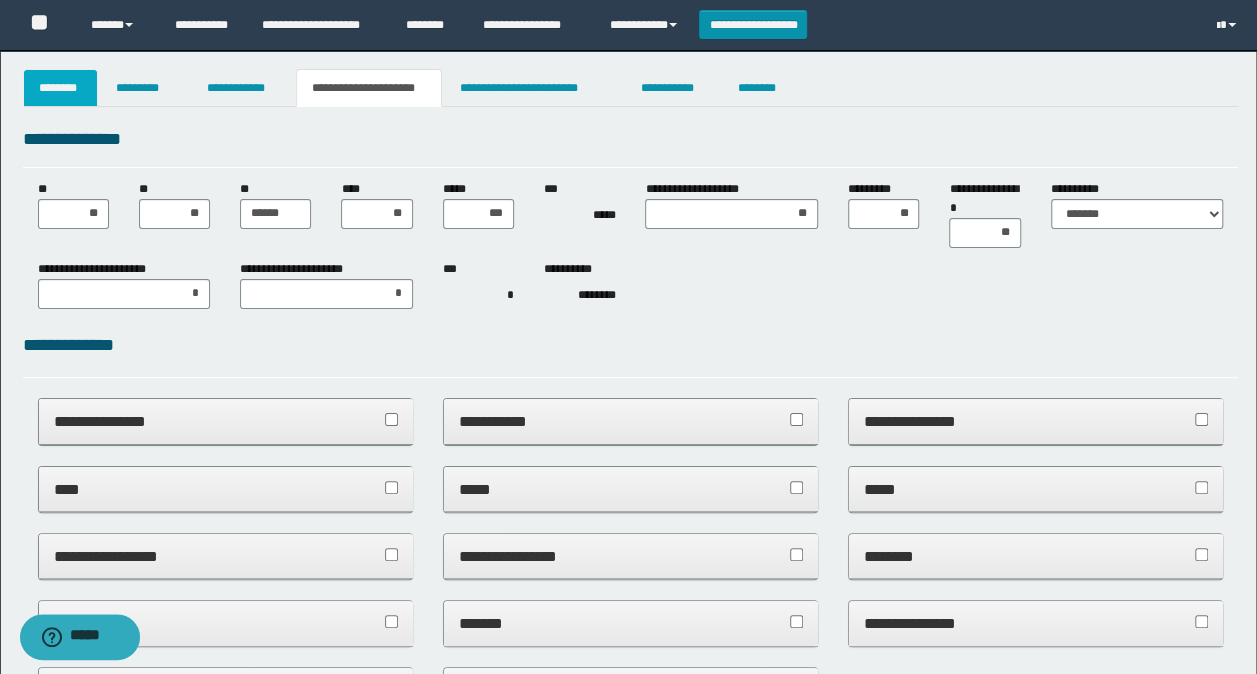 click on "********" at bounding box center [61, 88] 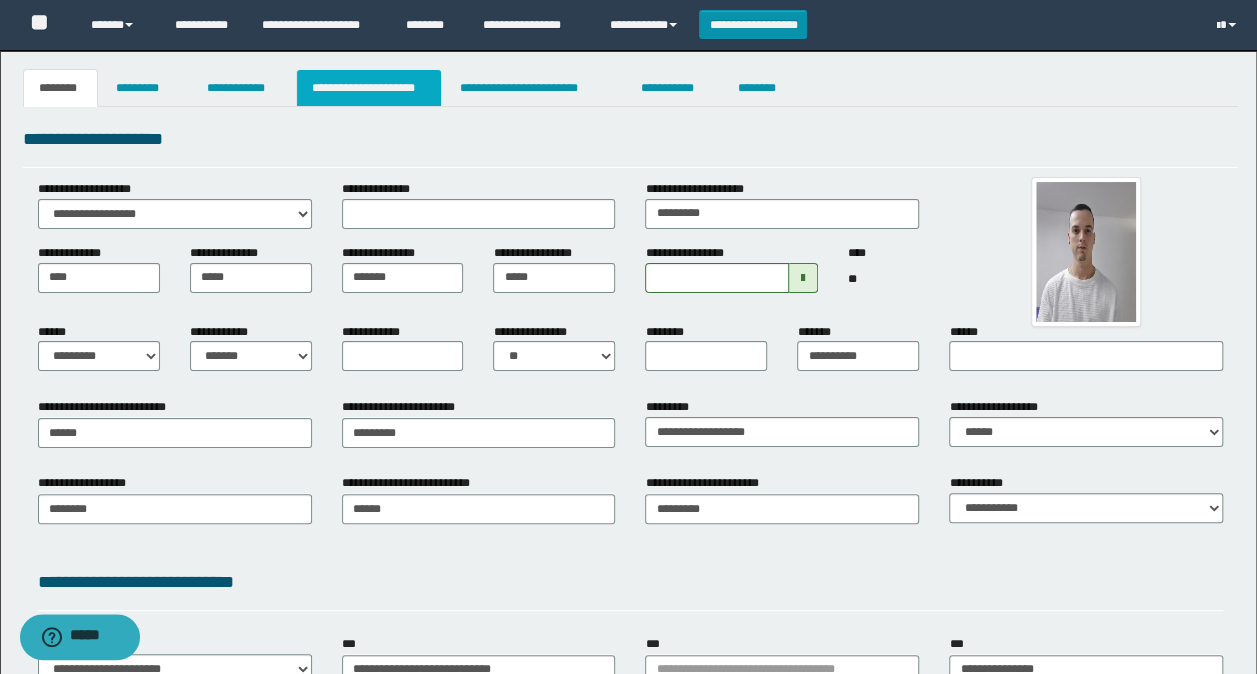click on "**********" at bounding box center (369, 88) 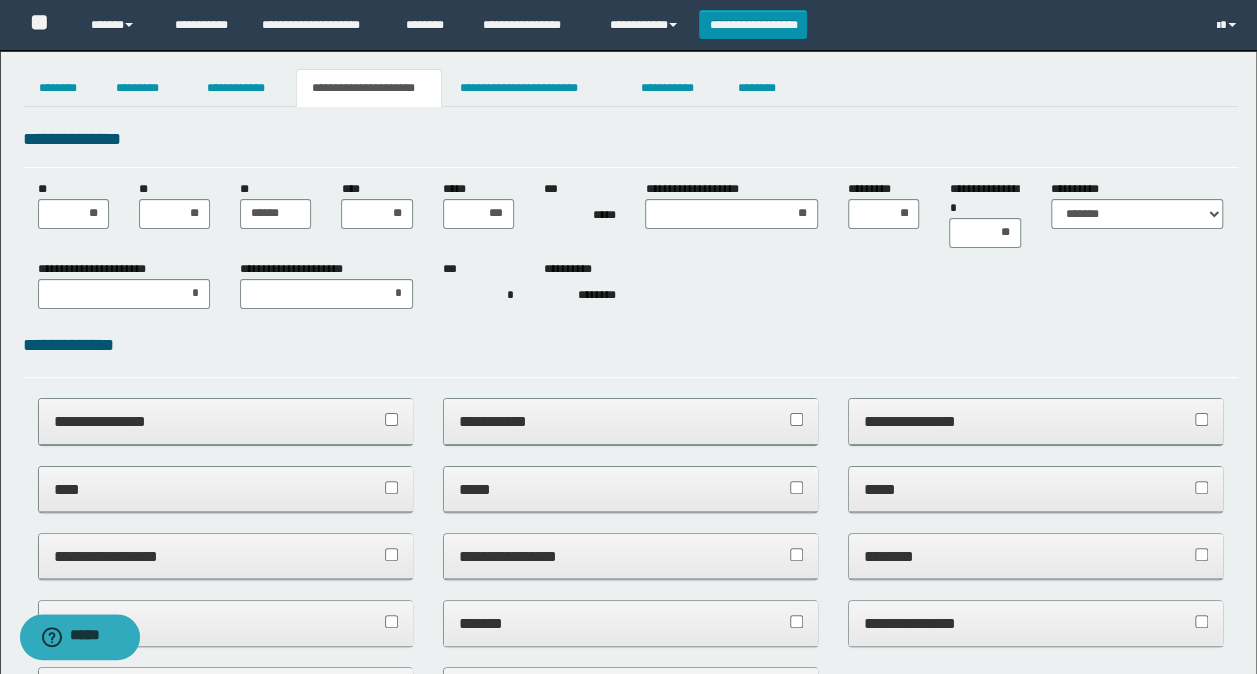 click on "****
**" at bounding box center [376, 204] 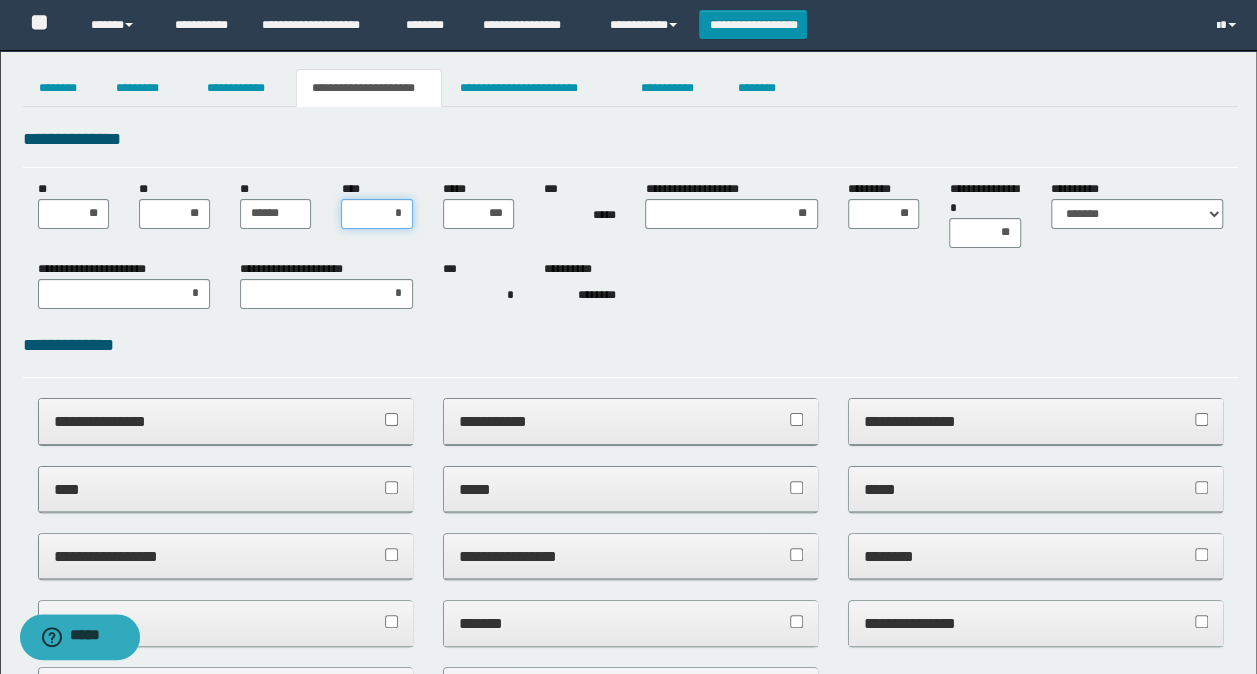 type on "**" 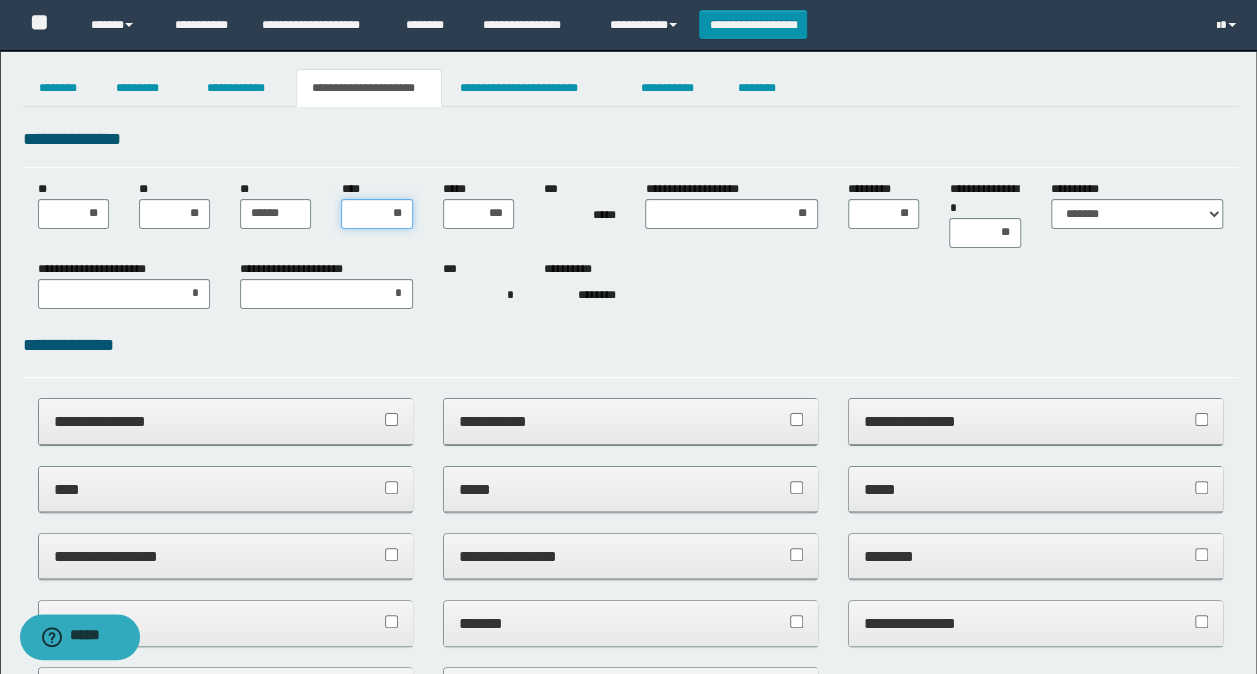 drag, startPoint x: 362, startPoint y: 218, endPoint x: 404, endPoint y: 328, distance: 117.74549 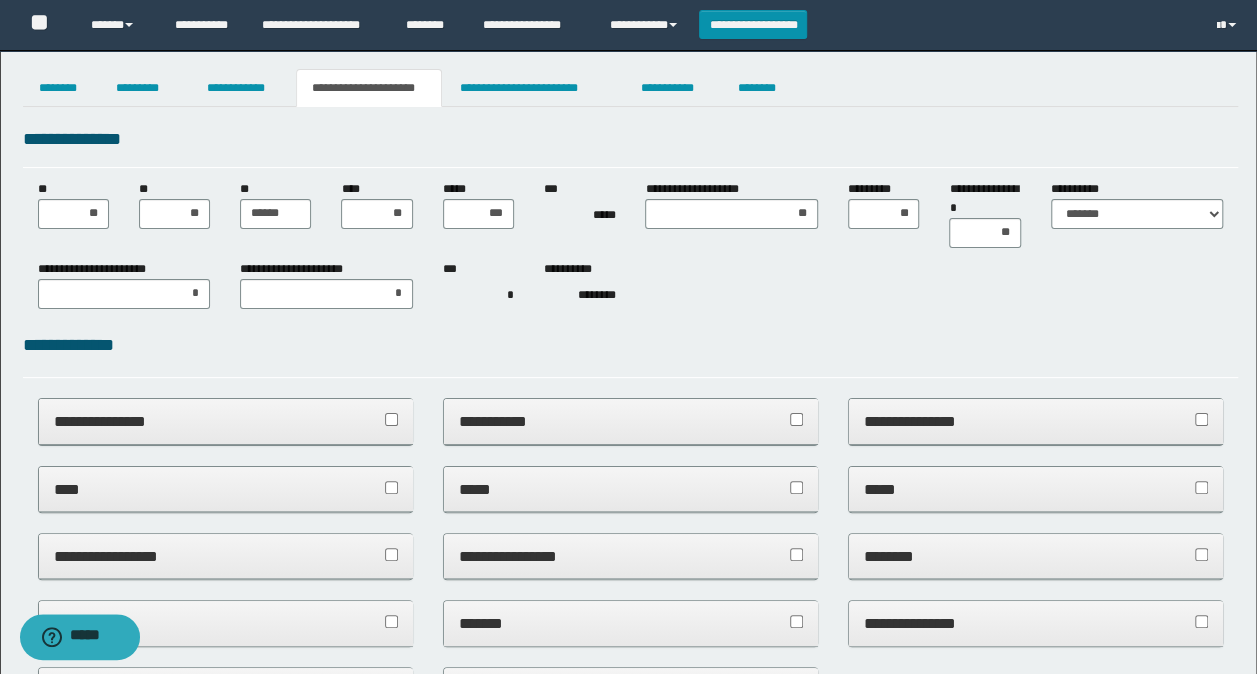 click on "**********" at bounding box center [631, 345] 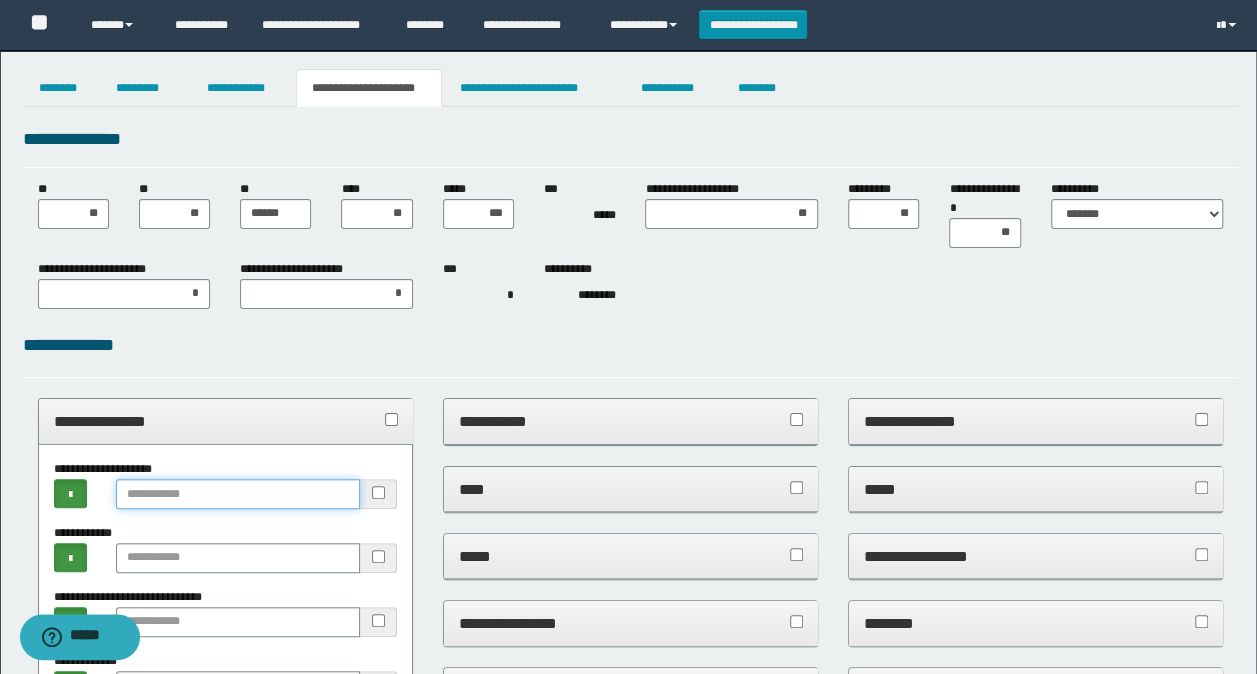 click at bounding box center [238, 494] 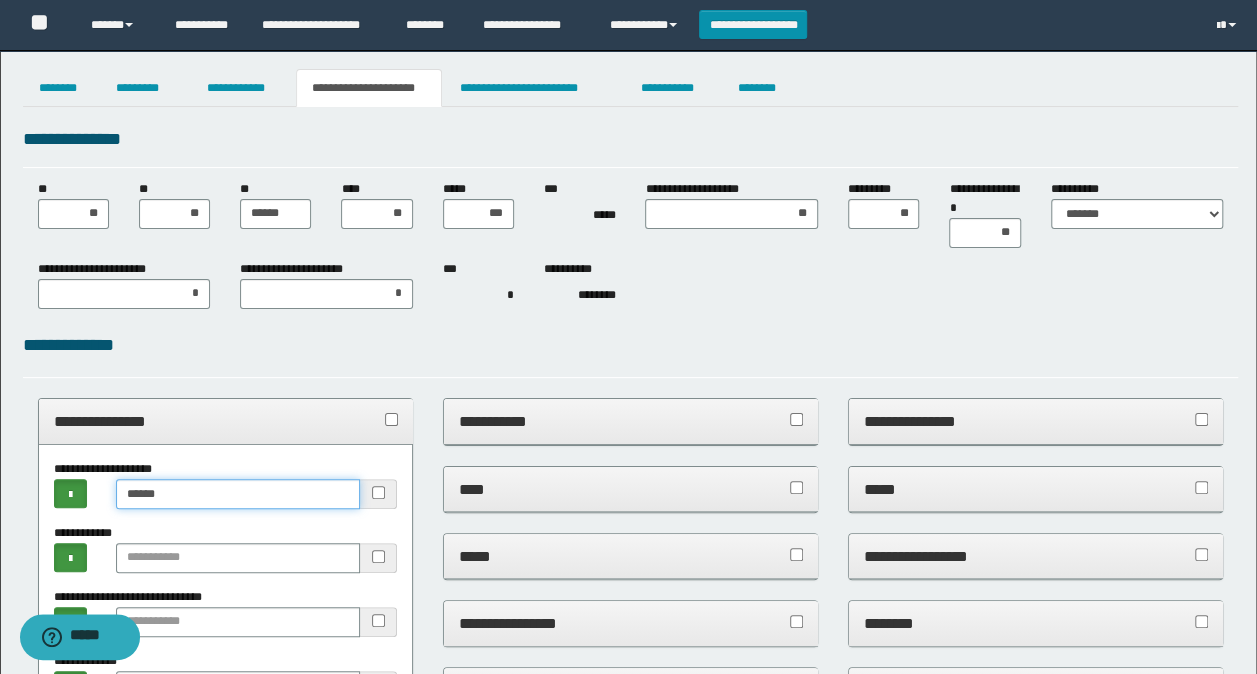 type on "******" 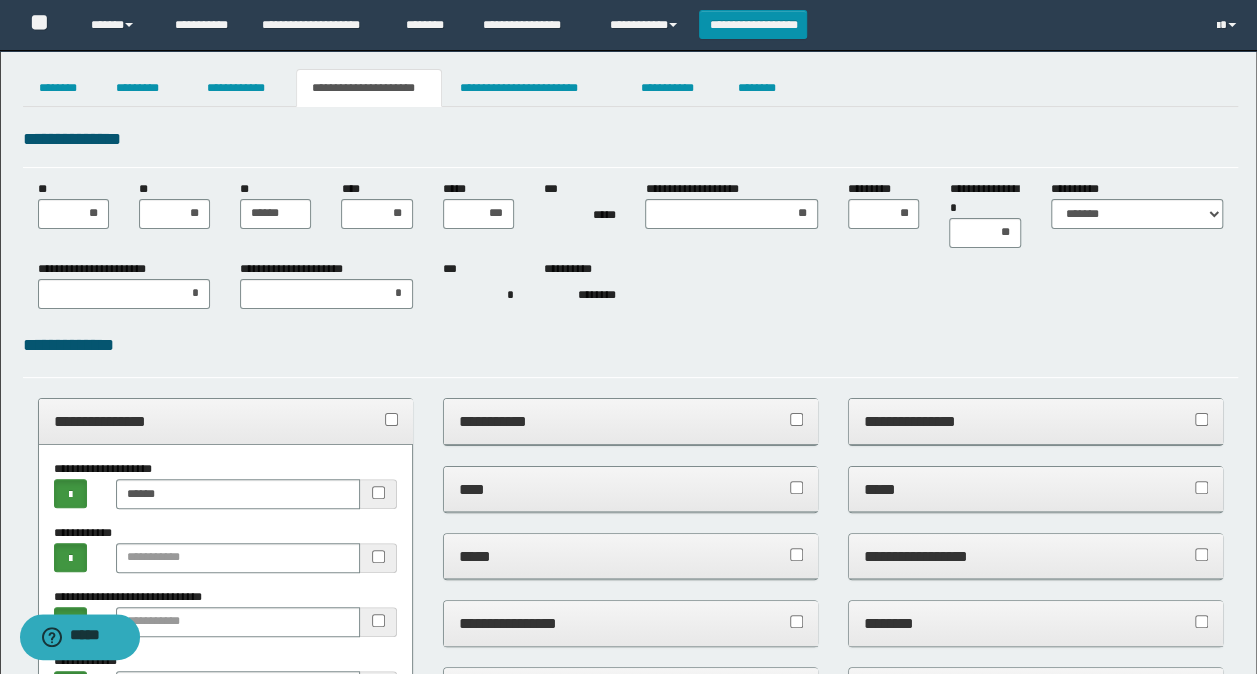 click on "**********" at bounding box center (226, 421) 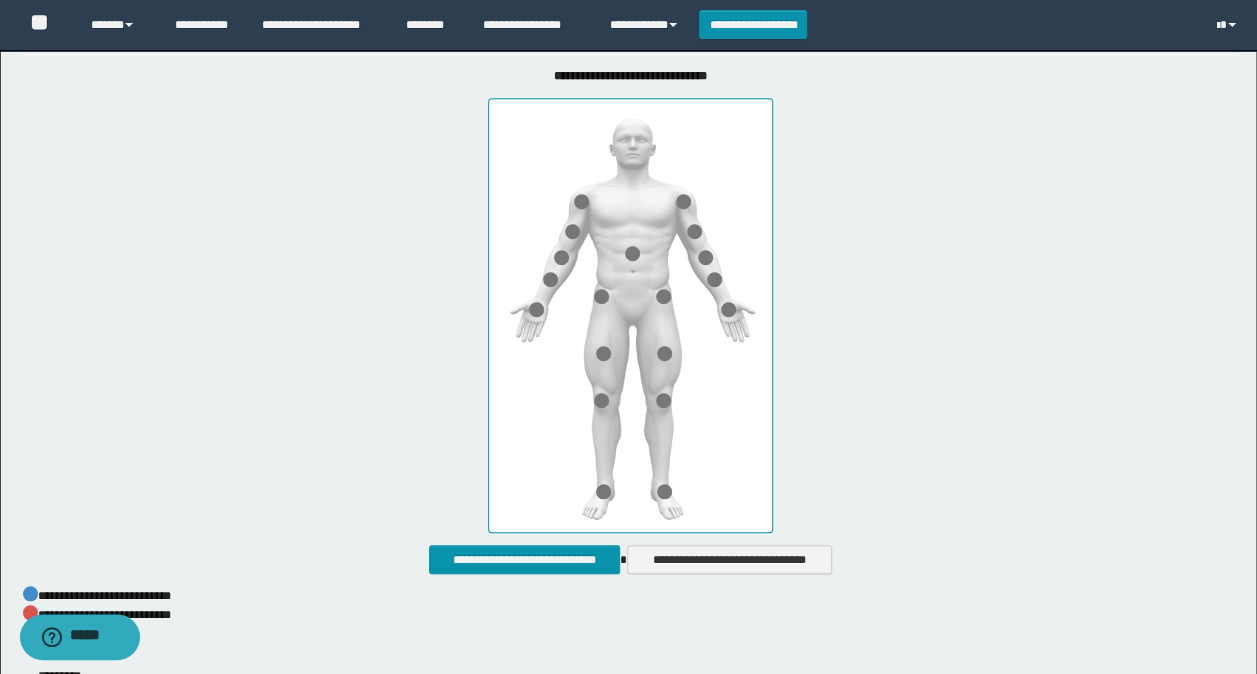 scroll, scrollTop: 900, scrollLeft: 0, axis: vertical 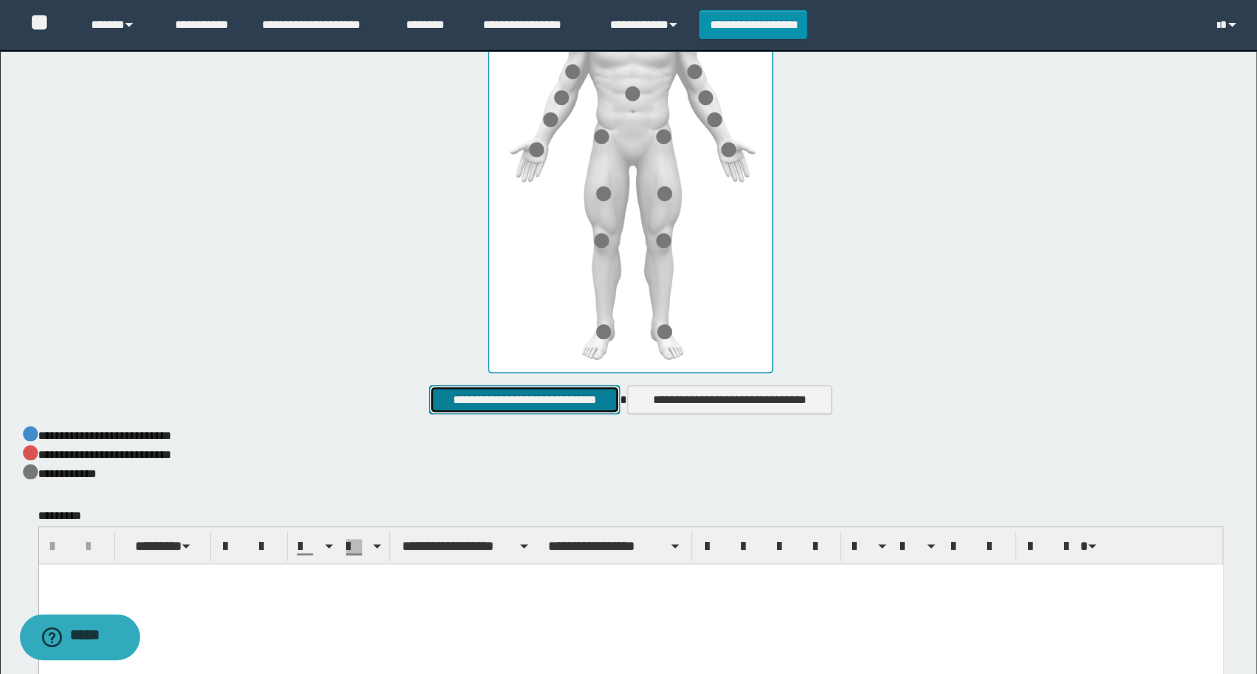 drag, startPoint x: 549, startPoint y: 404, endPoint x: 488, endPoint y: 476, distance: 94.36631 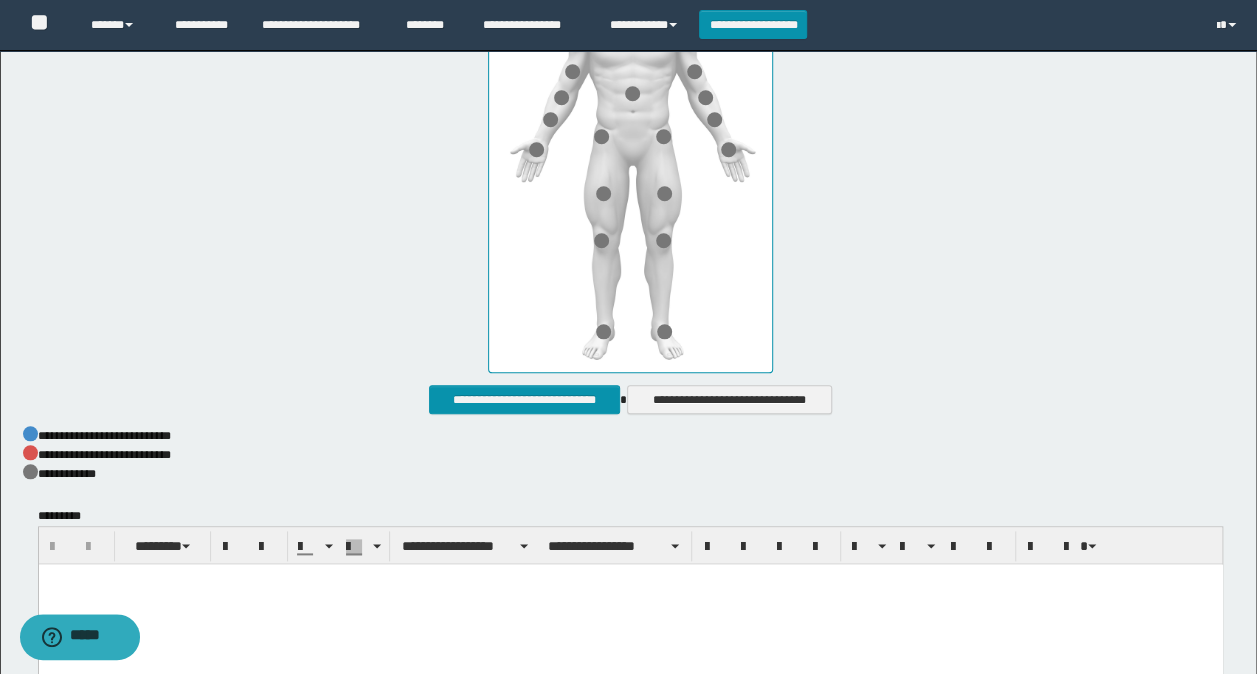 click at bounding box center (630, 604) 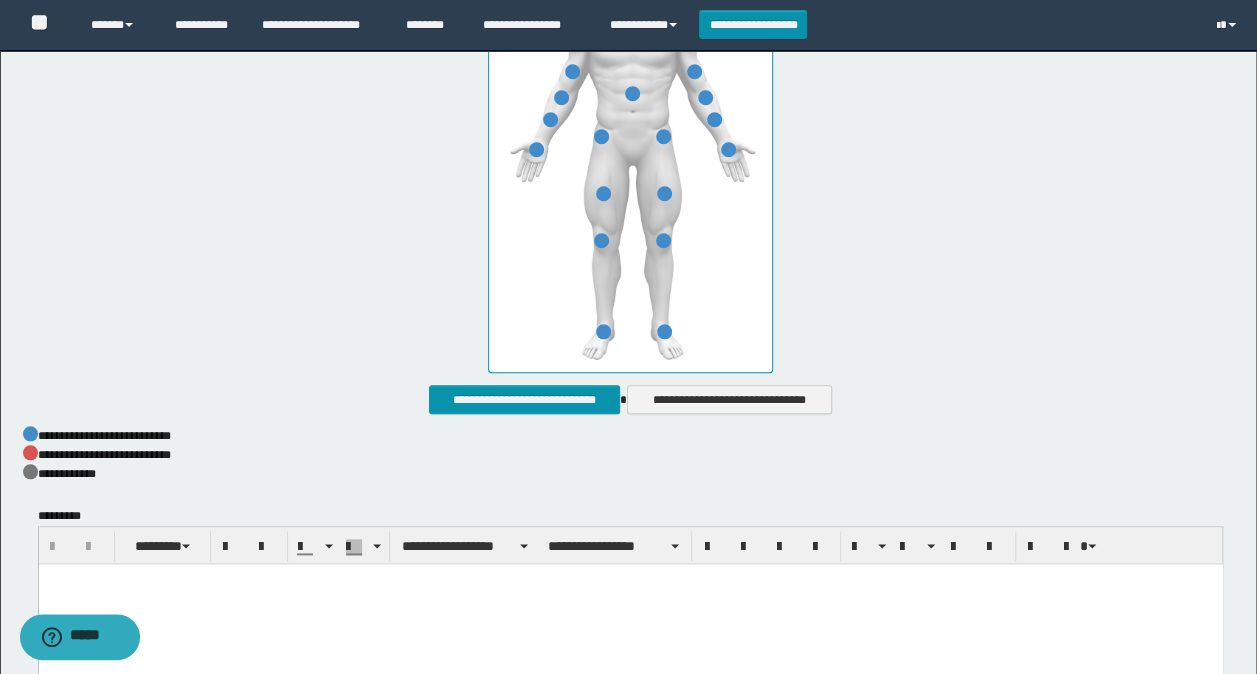 paste 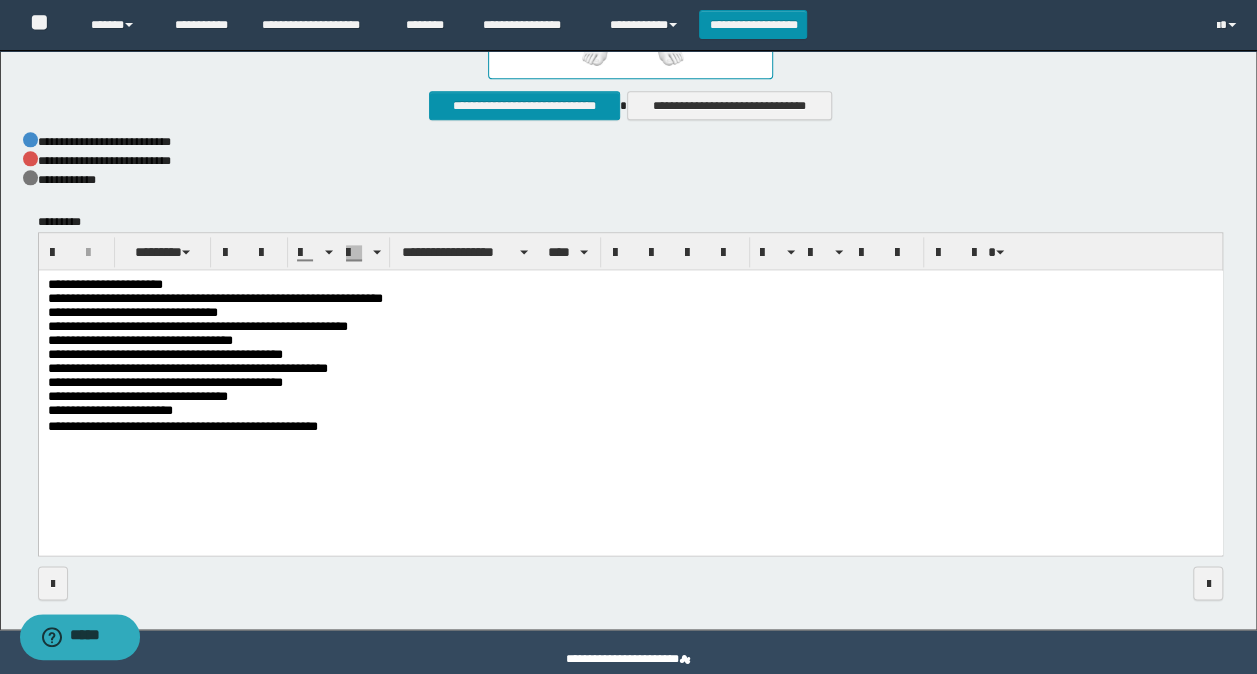 scroll, scrollTop: 1200, scrollLeft: 0, axis: vertical 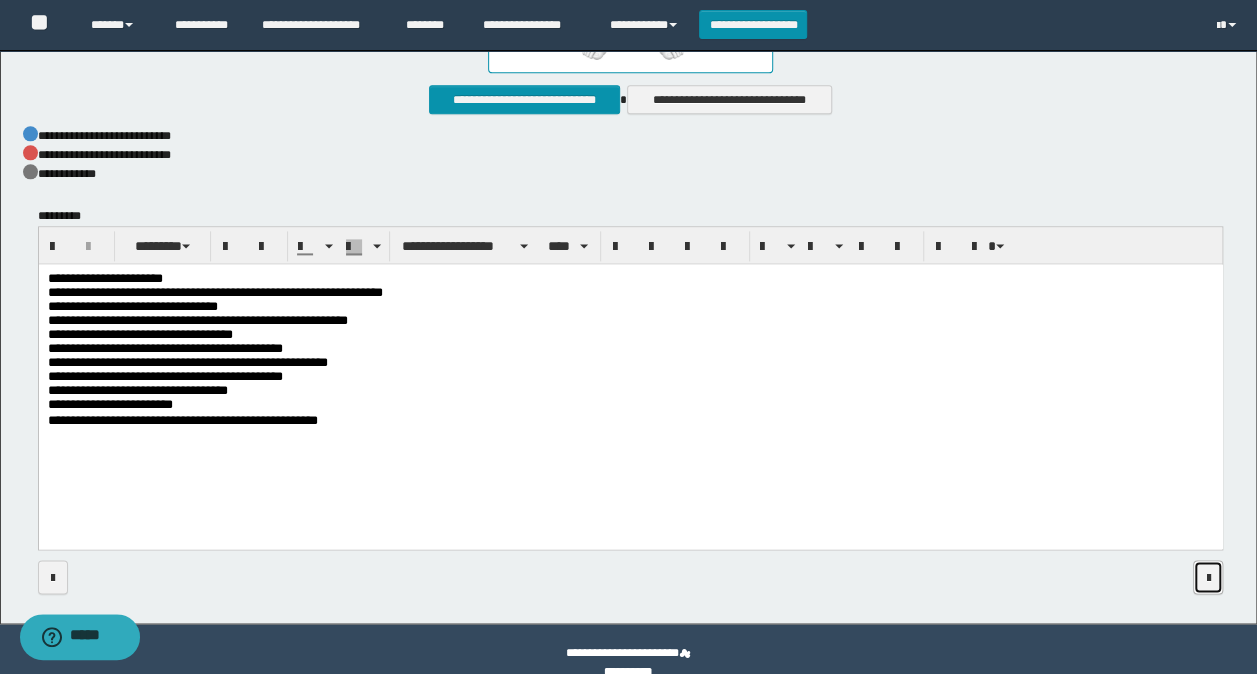 click at bounding box center (1208, 578) 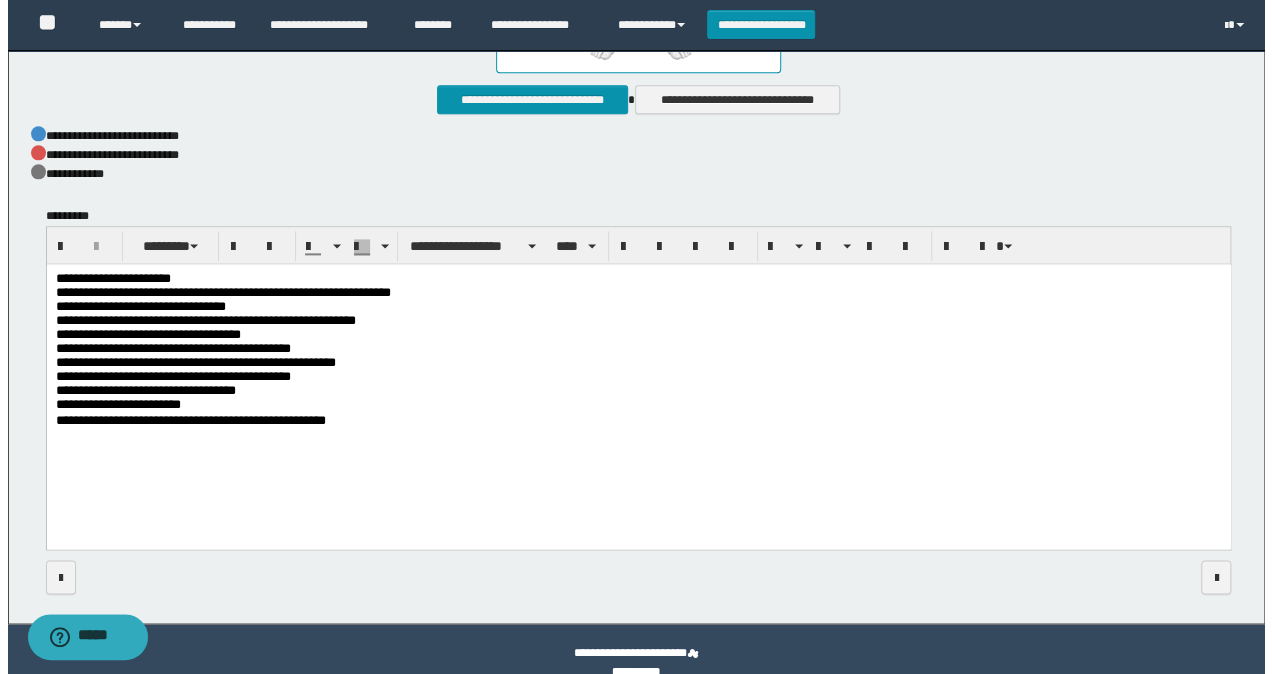 scroll, scrollTop: 0, scrollLeft: 0, axis: both 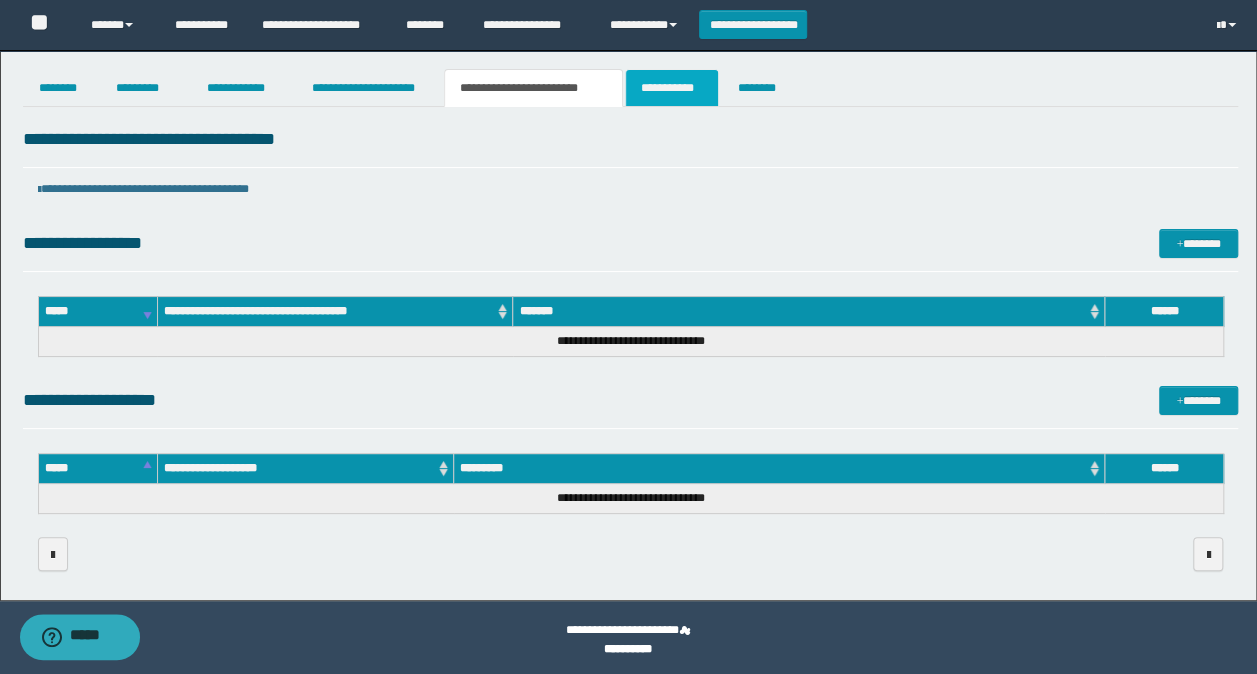 click on "**********" at bounding box center (672, 88) 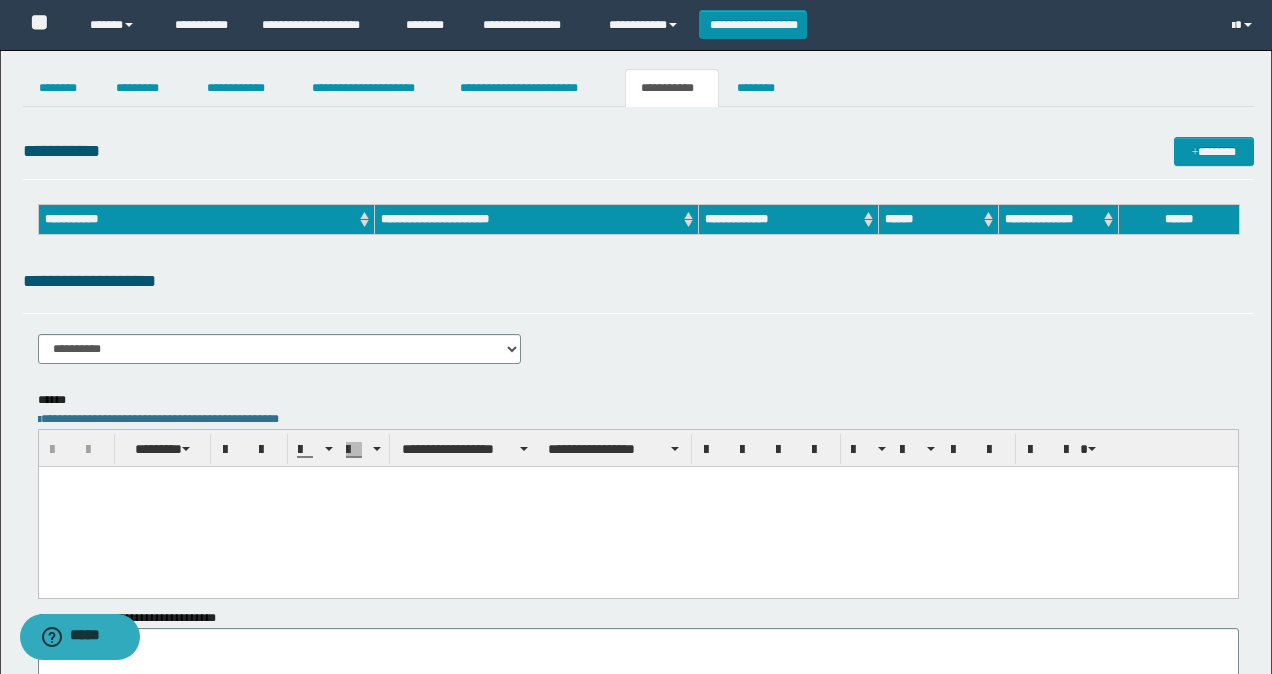 scroll, scrollTop: 0, scrollLeft: 0, axis: both 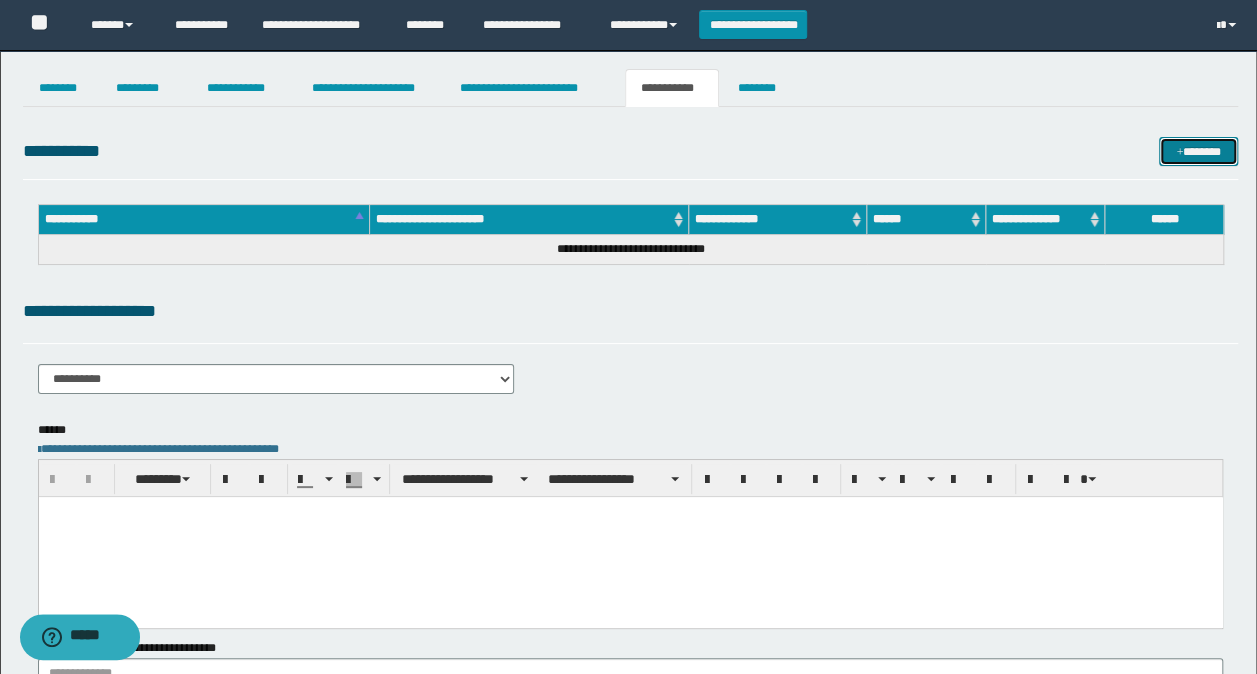 click at bounding box center [1179, 153] 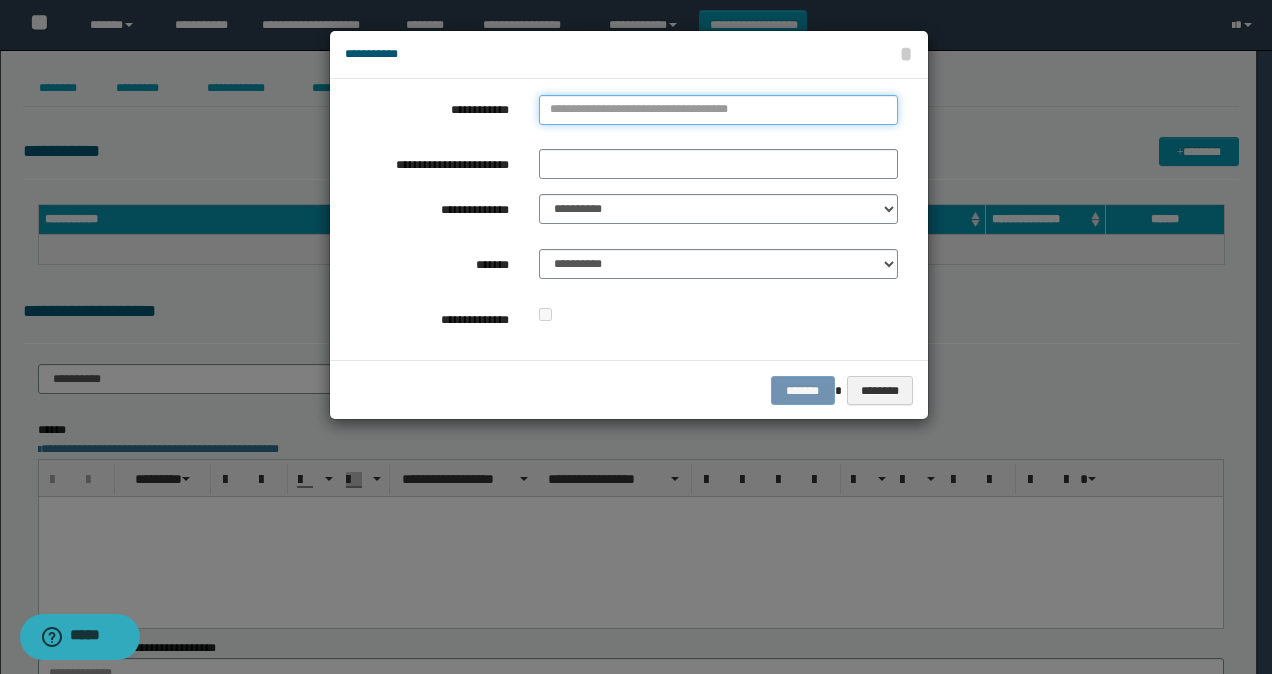 click on "**********" at bounding box center (718, 110) 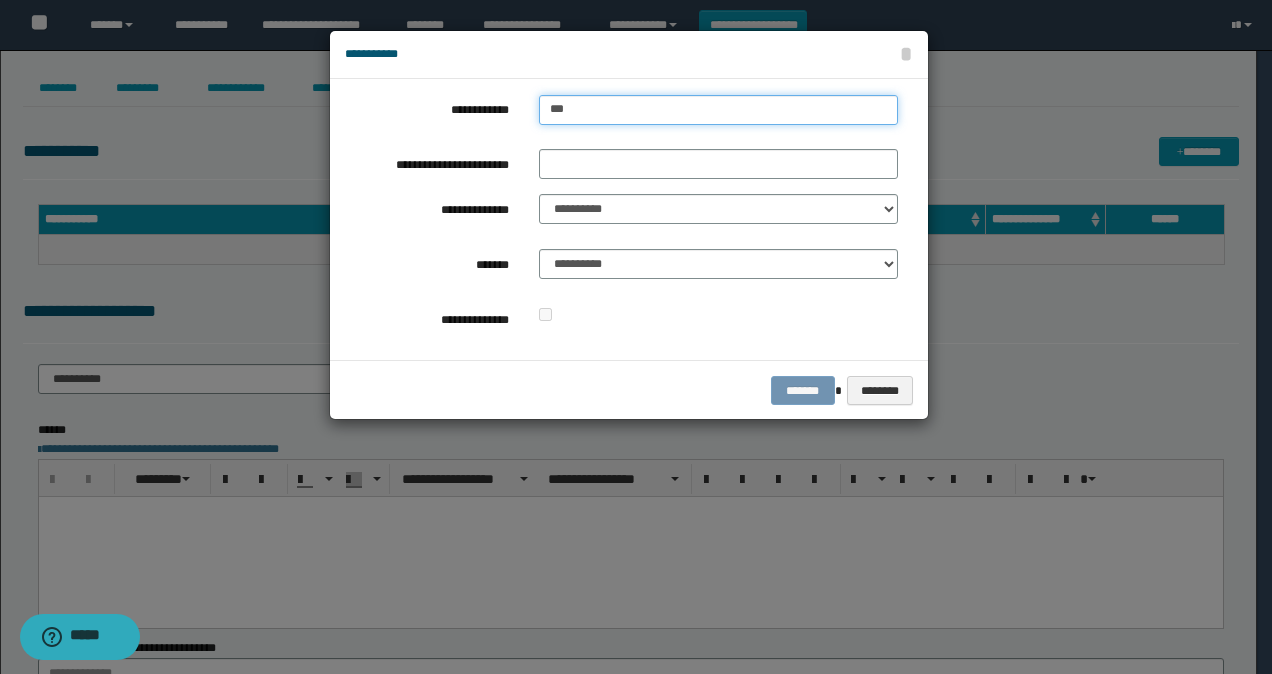 type on "****" 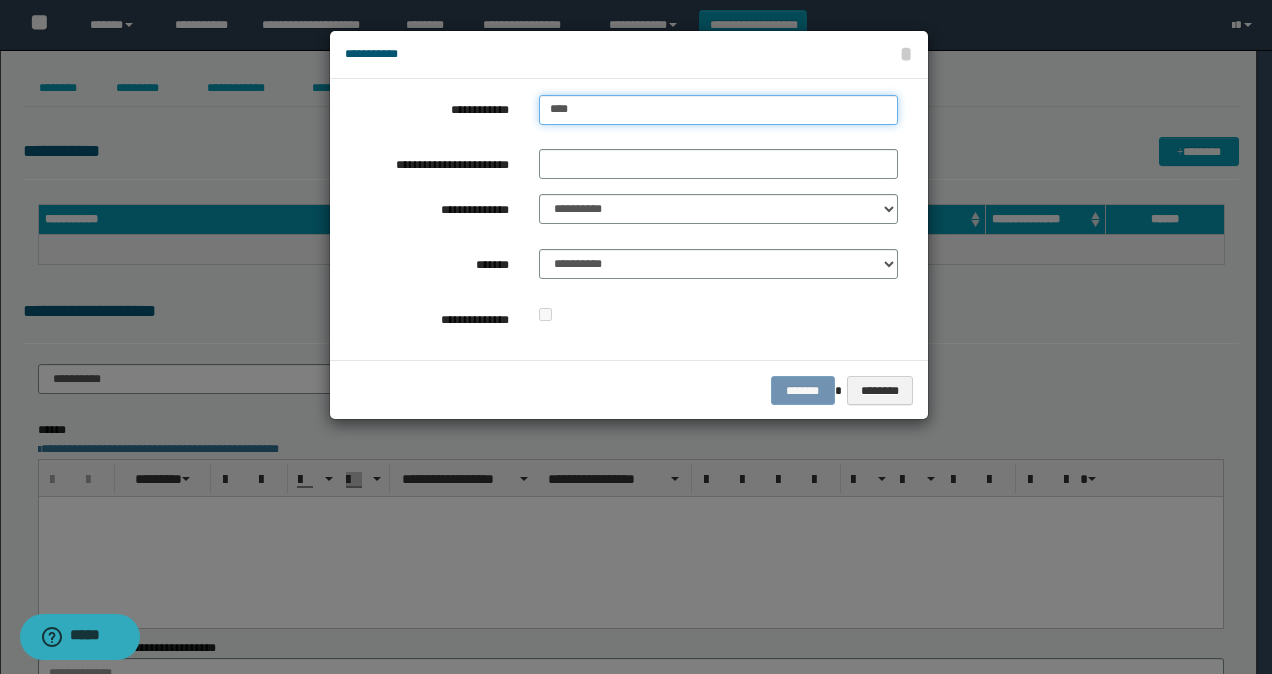 type on "****" 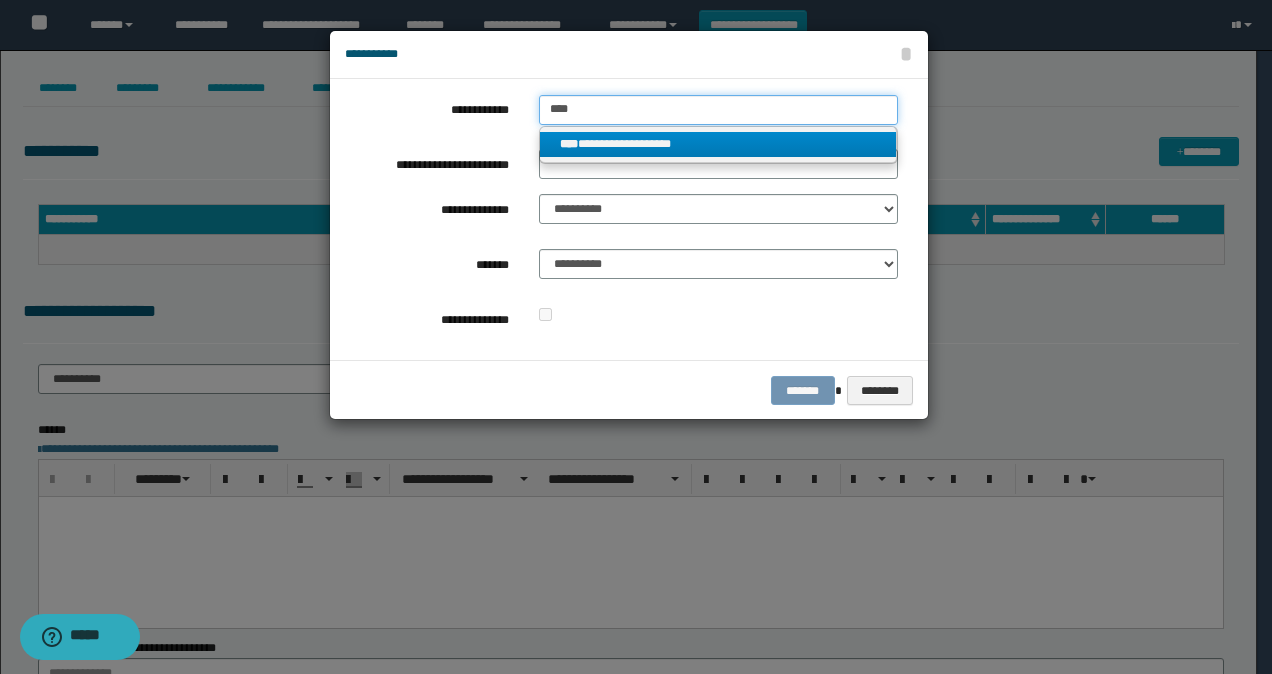 type on "****" 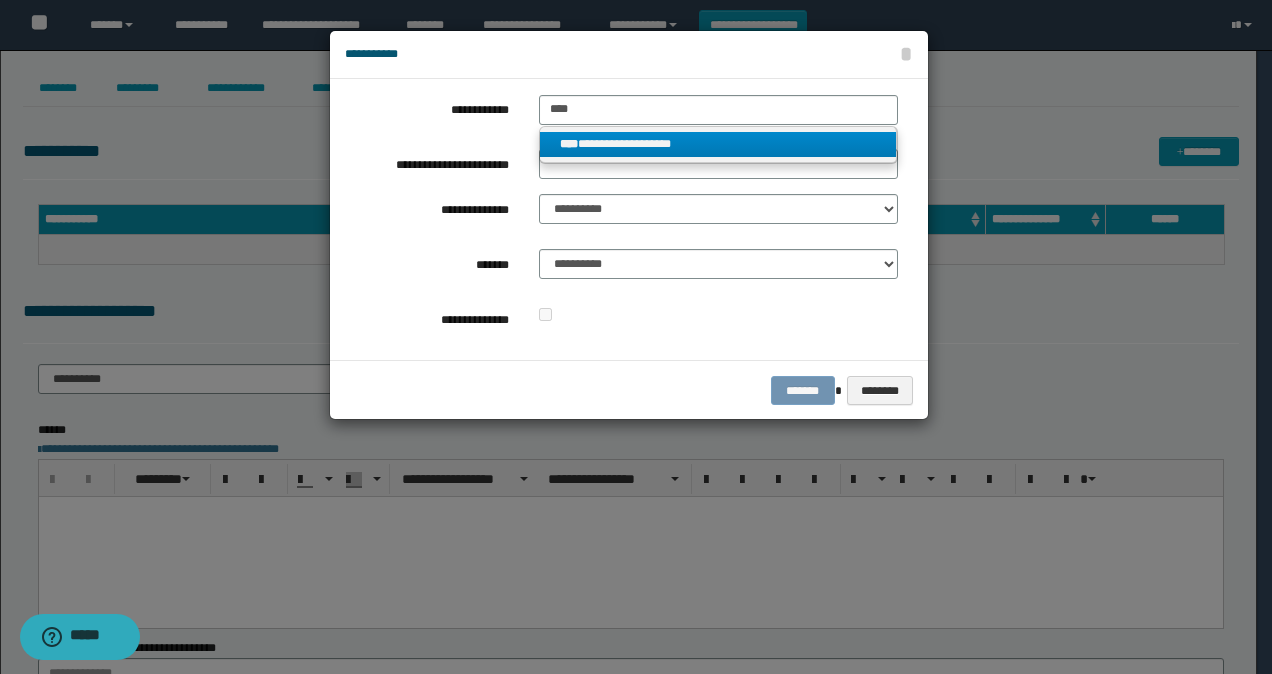 click on "**********" at bounding box center [718, 144] 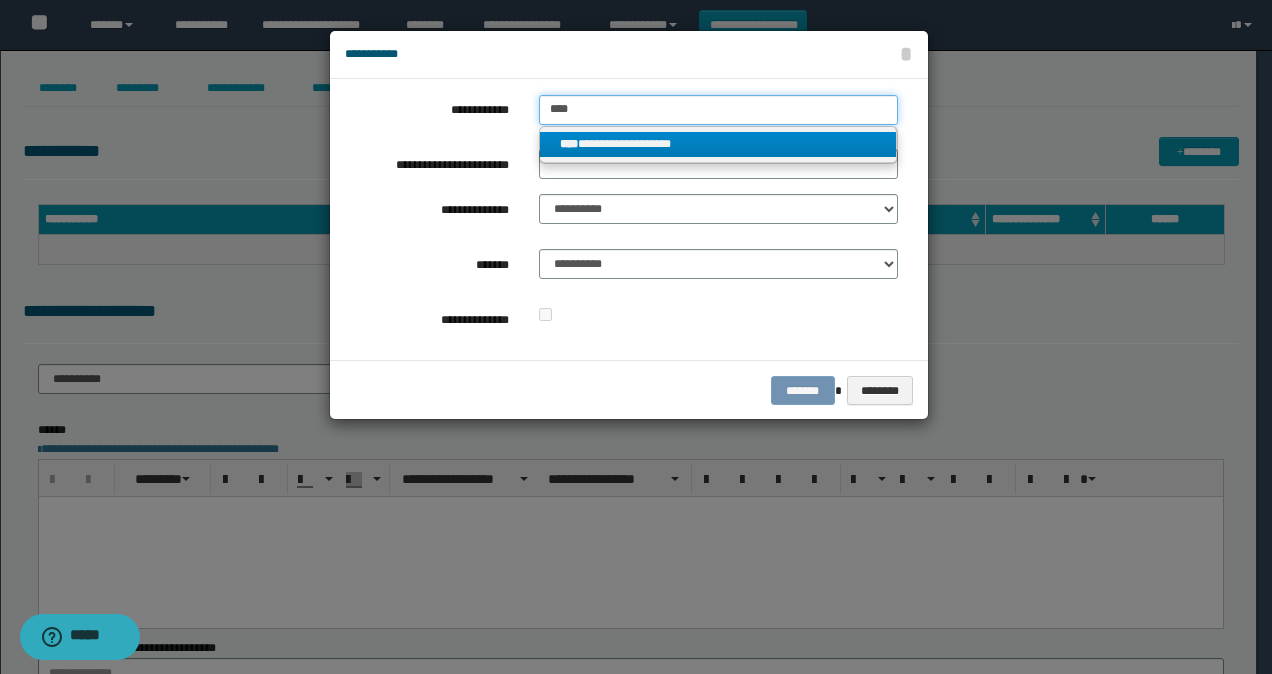 type 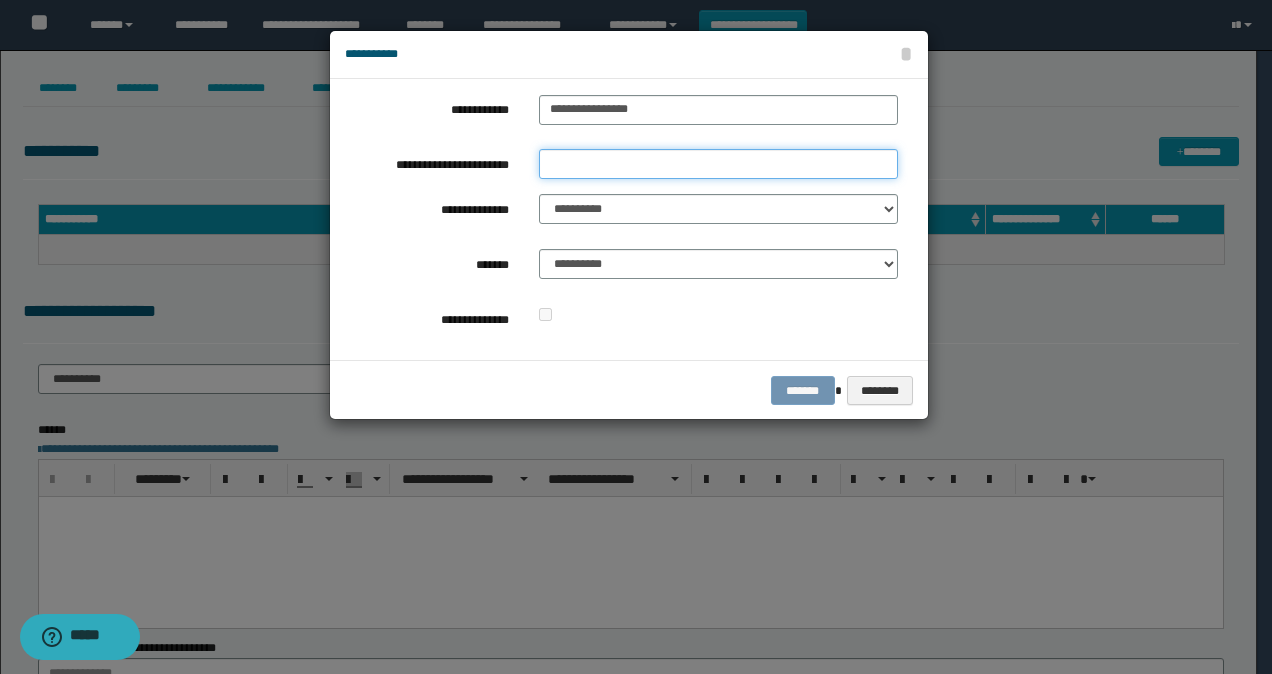 click on "**********" at bounding box center (718, 164) 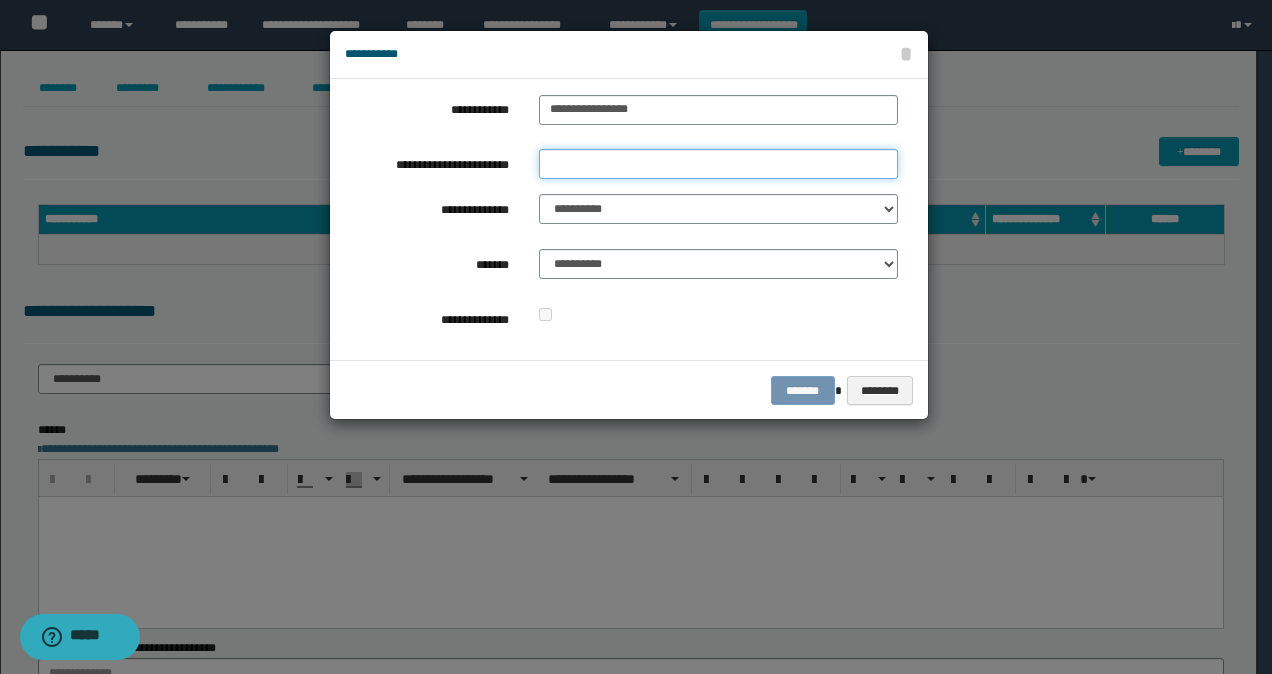 type on "*" 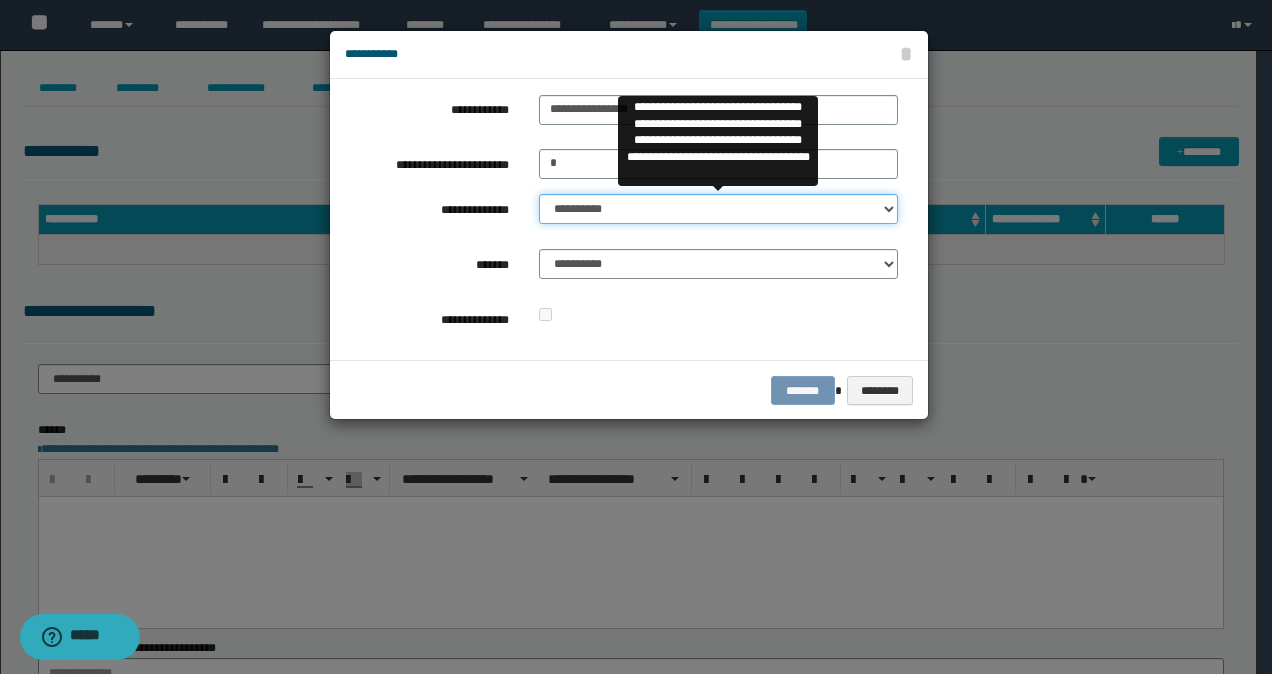 click on "**********" at bounding box center (718, 209) 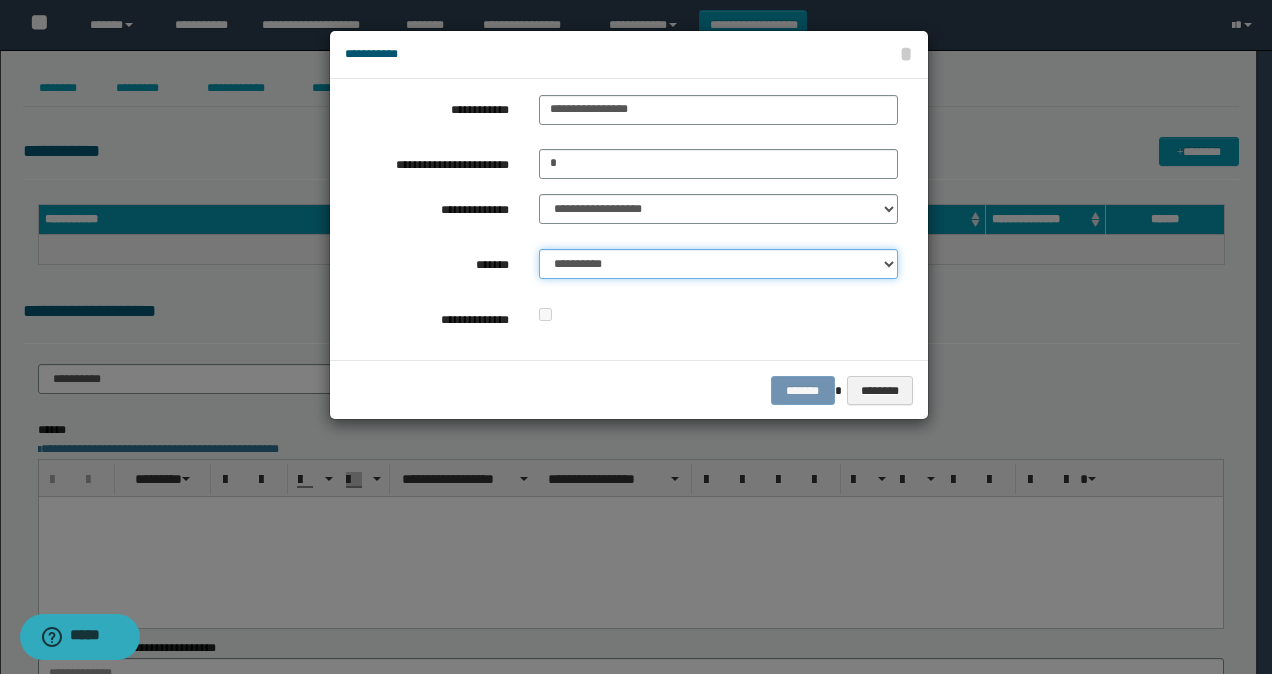 click on "**********" at bounding box center [718, 264] 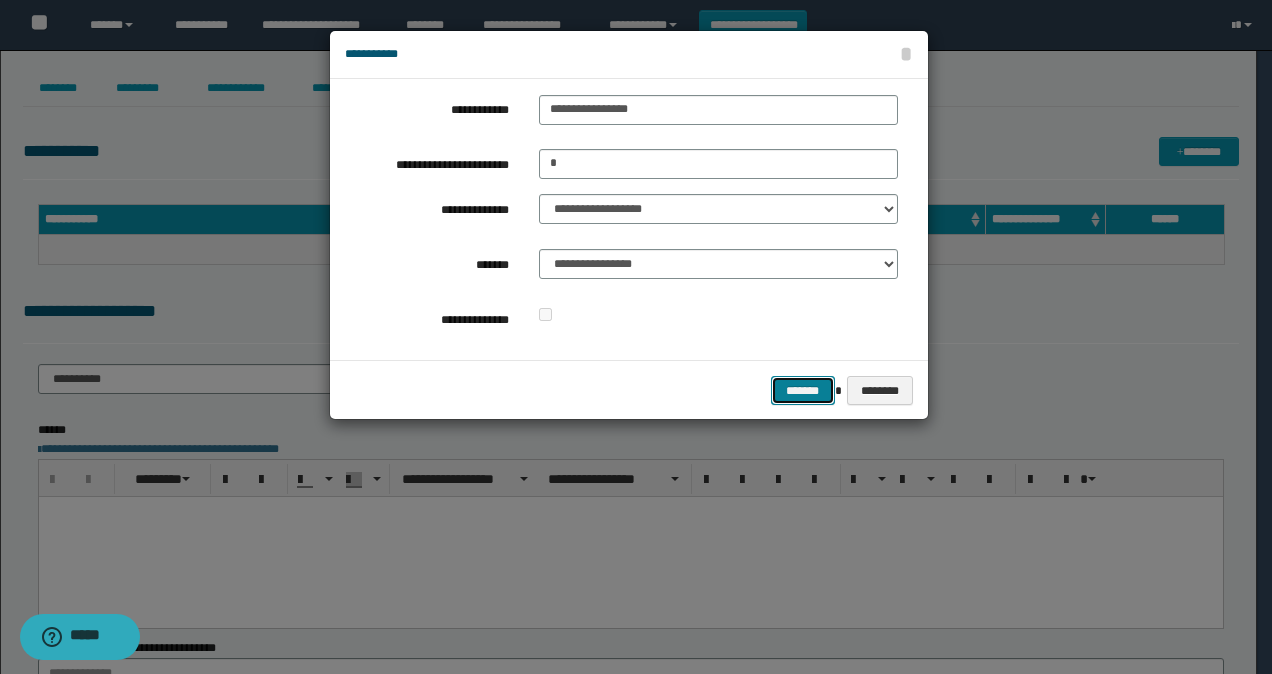 click on "*******" at bounding box center (803, 390) 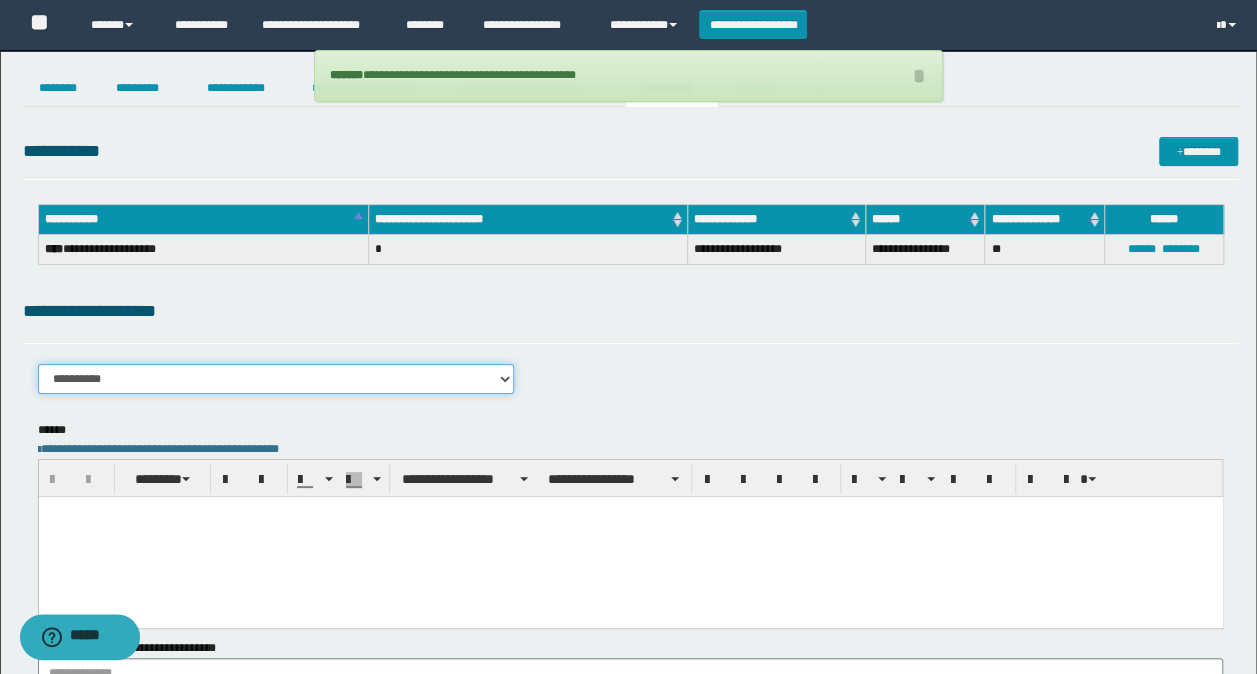 click on "**********" at bounding box center (276, 379) 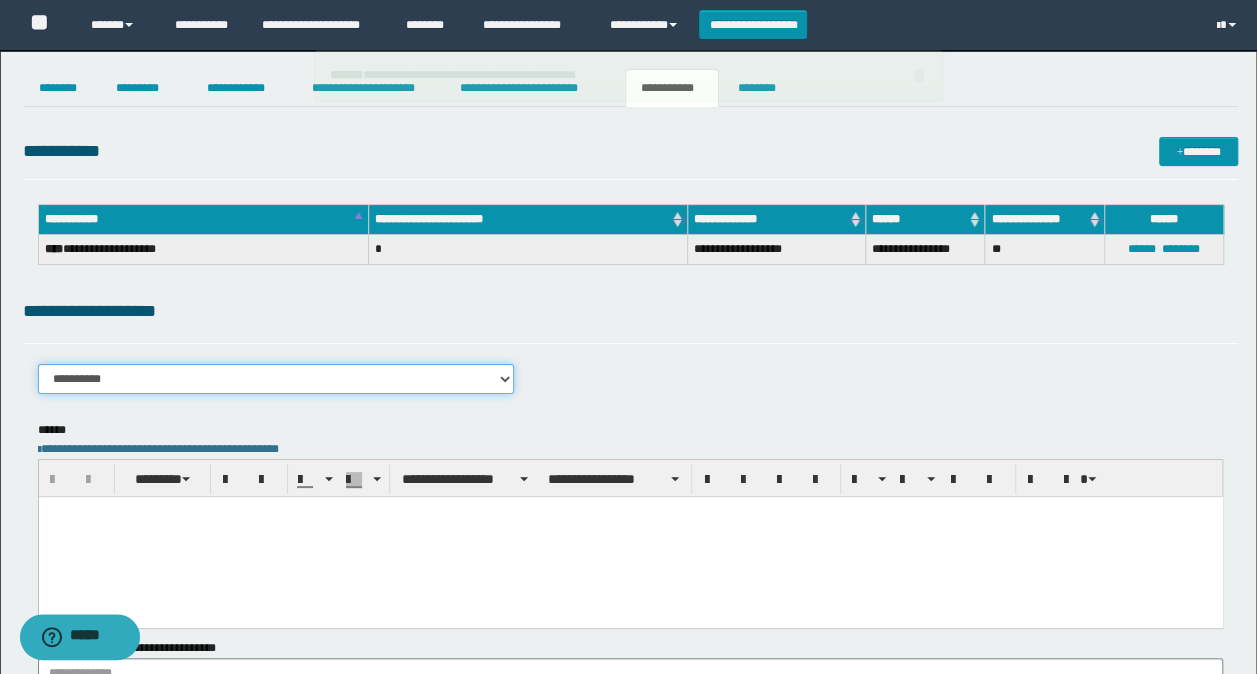 select on "****" 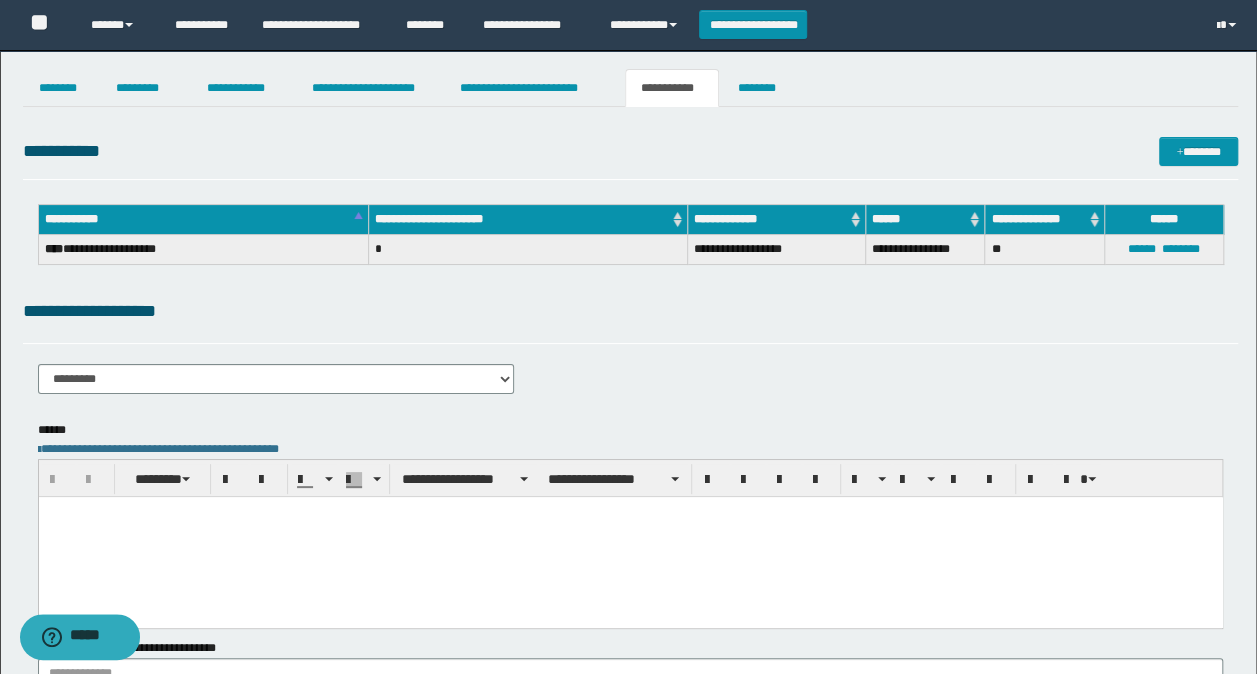click at bounding box center [630, 537] 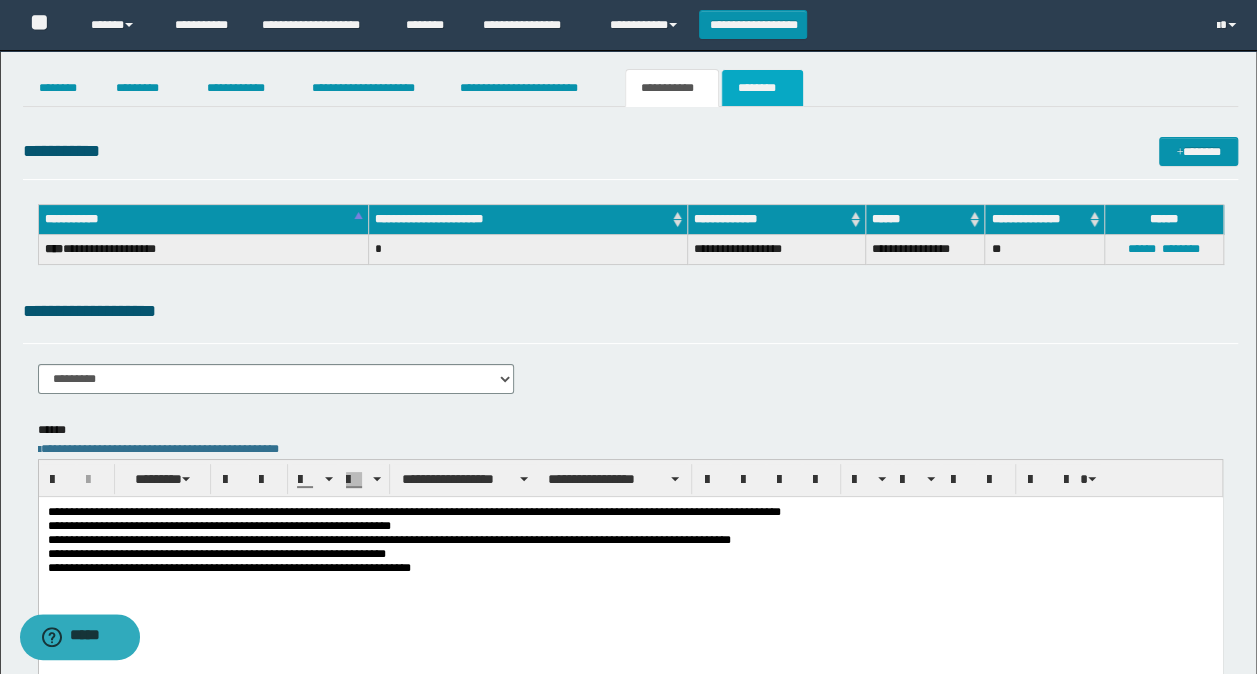 click on "********" at bounding box center [762, 88] 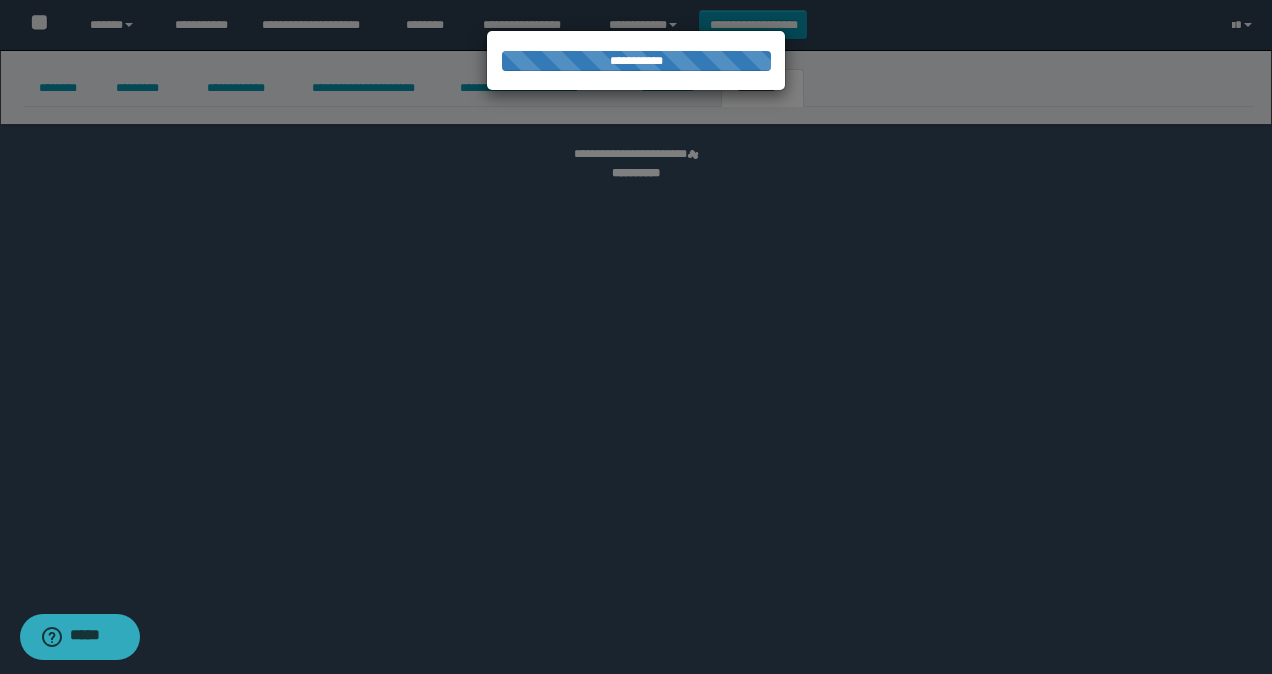 select 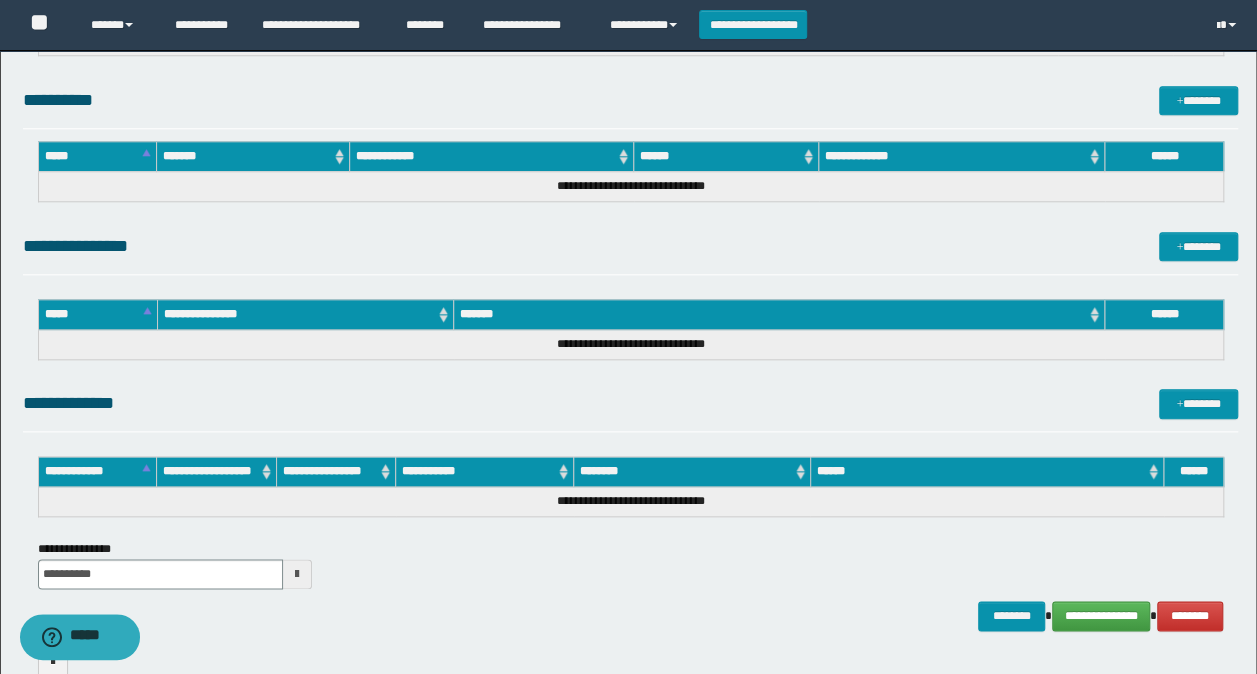 scroll, scrollTop: 1022, scrollLeft: 0, axis: vertical 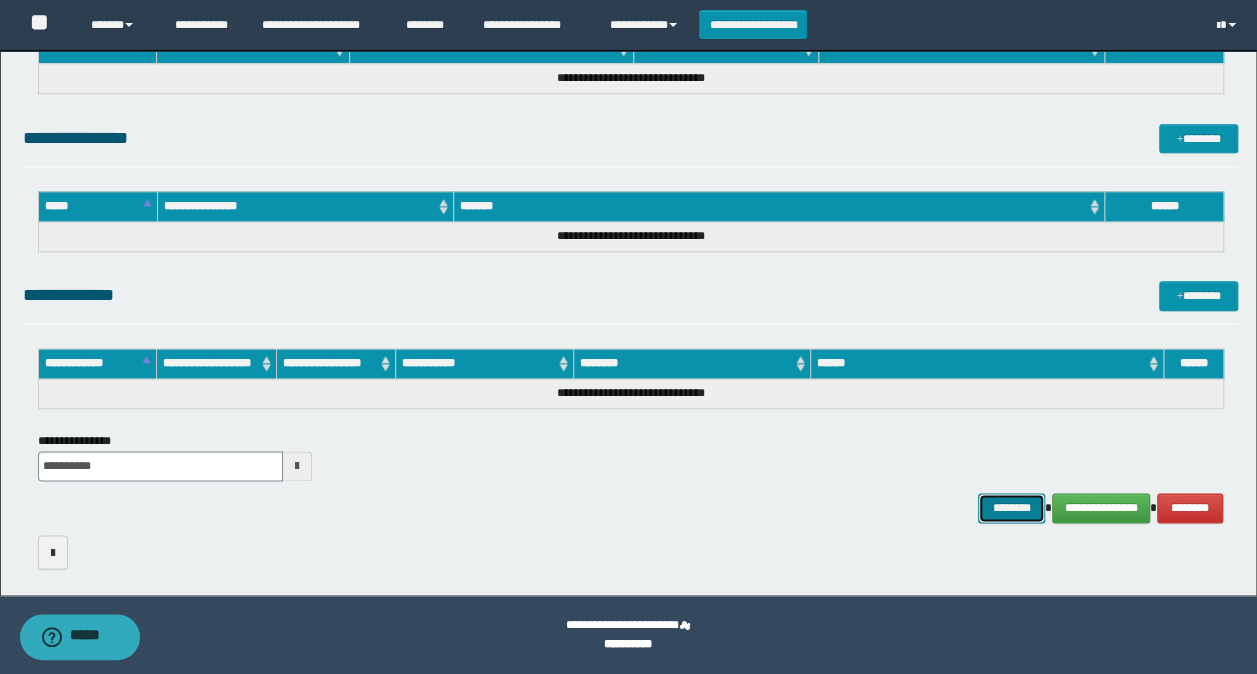 click on "********" at bounding box center [1011, 507] 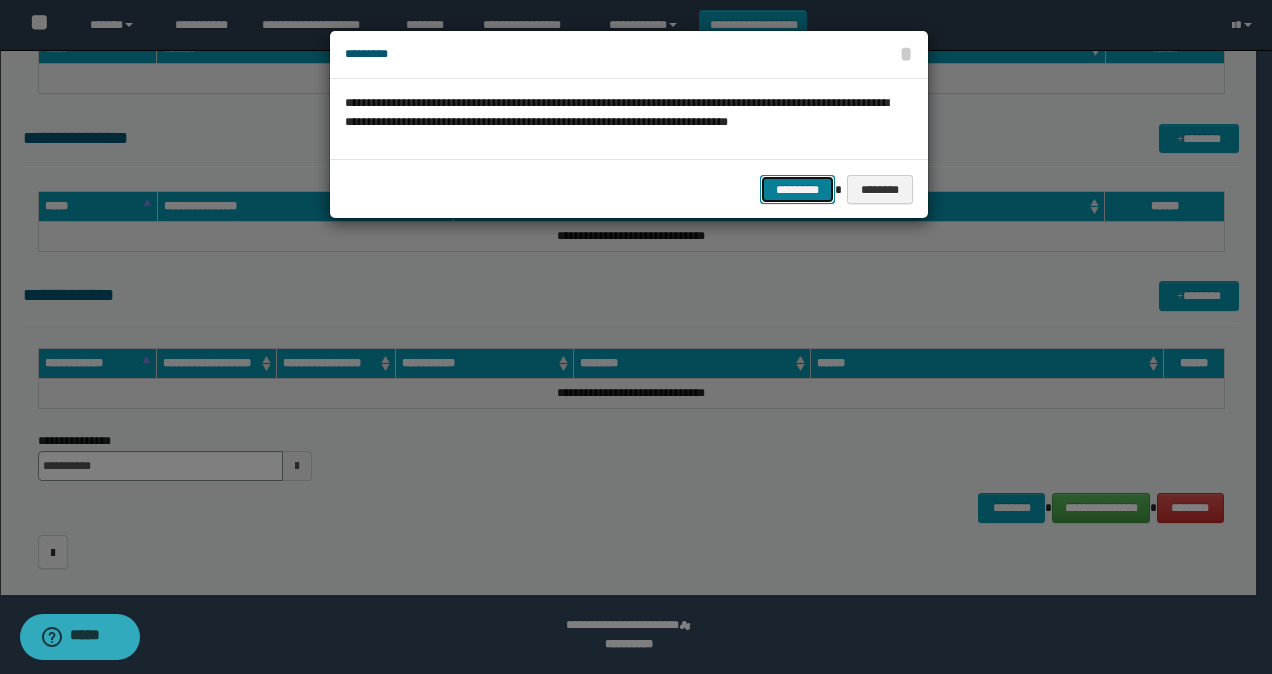click on "*********" at bounding box center [797, 189] 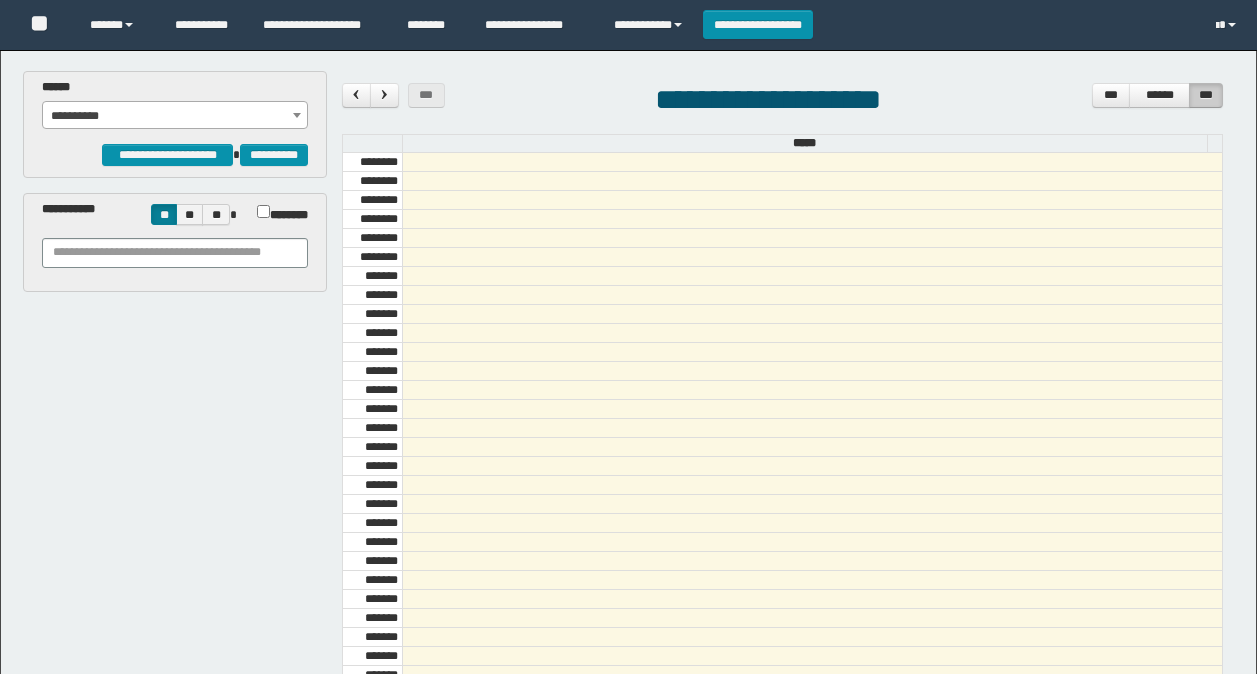 scroll, scrollTop: 0, scrollLeft: 0, axis: both 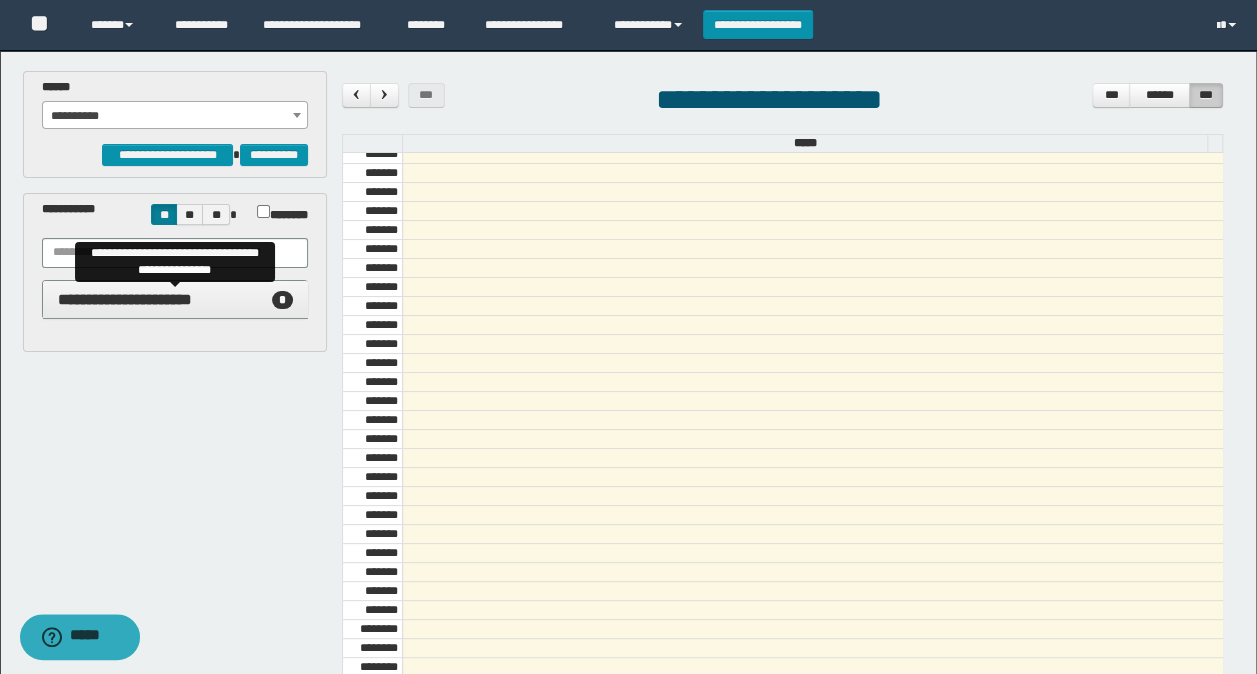 click on "**********" at bounding box center (125, 299) 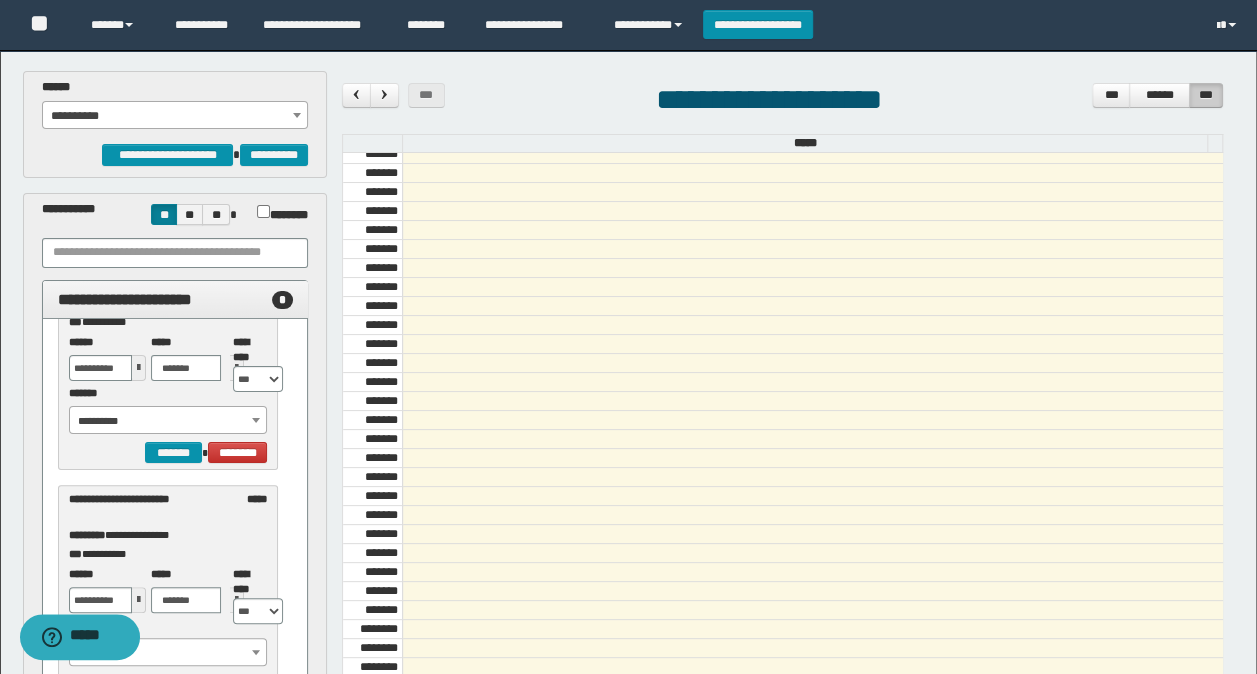 scroll, scrollTop: 100, scrollLeft: 0, axis: vertical 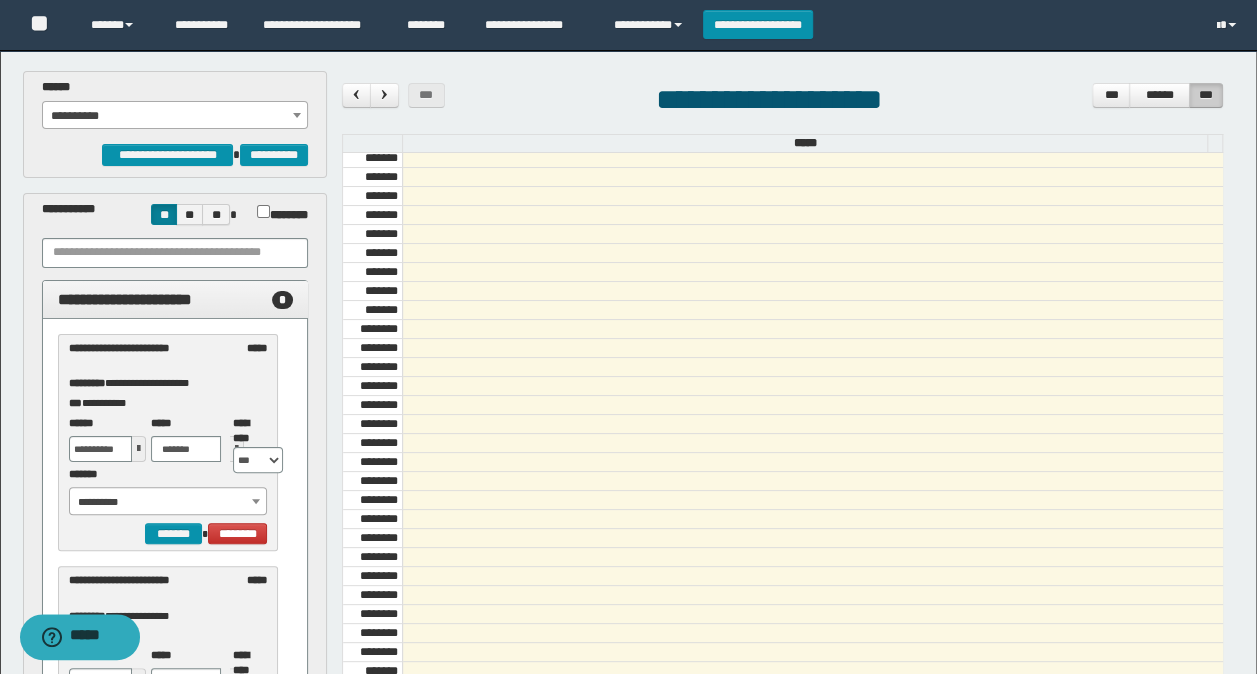 click on "**********" at bounding box center (168, 502) 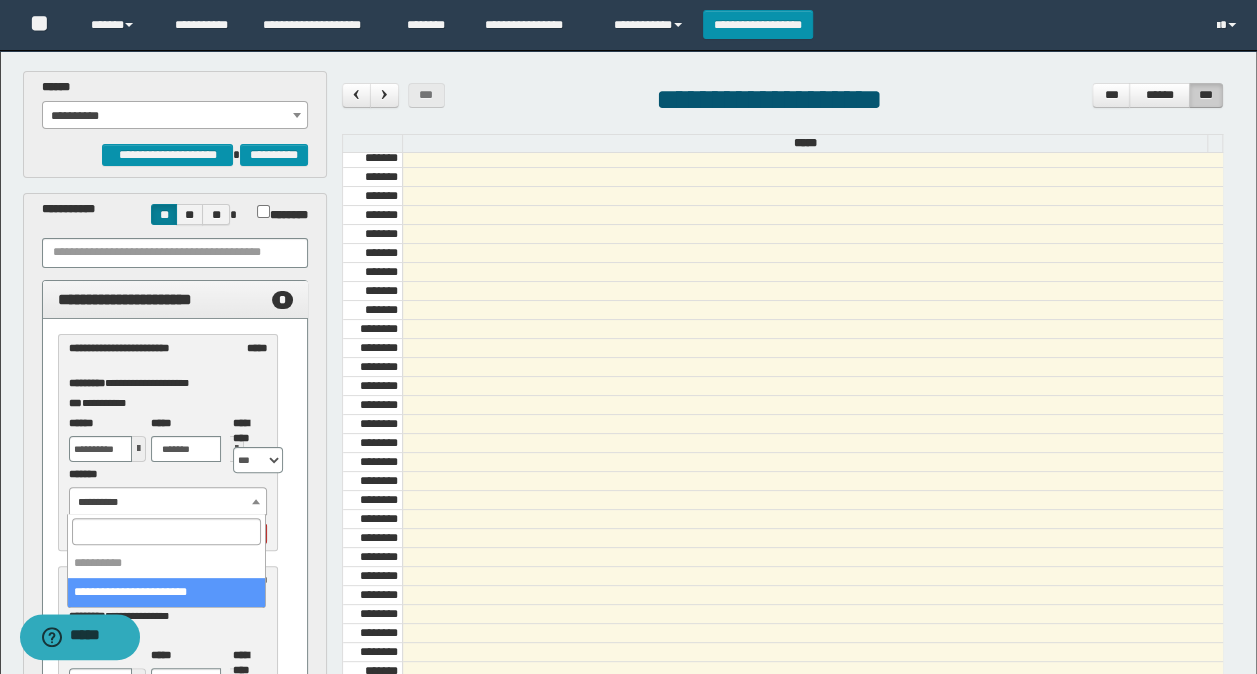 select on "******" 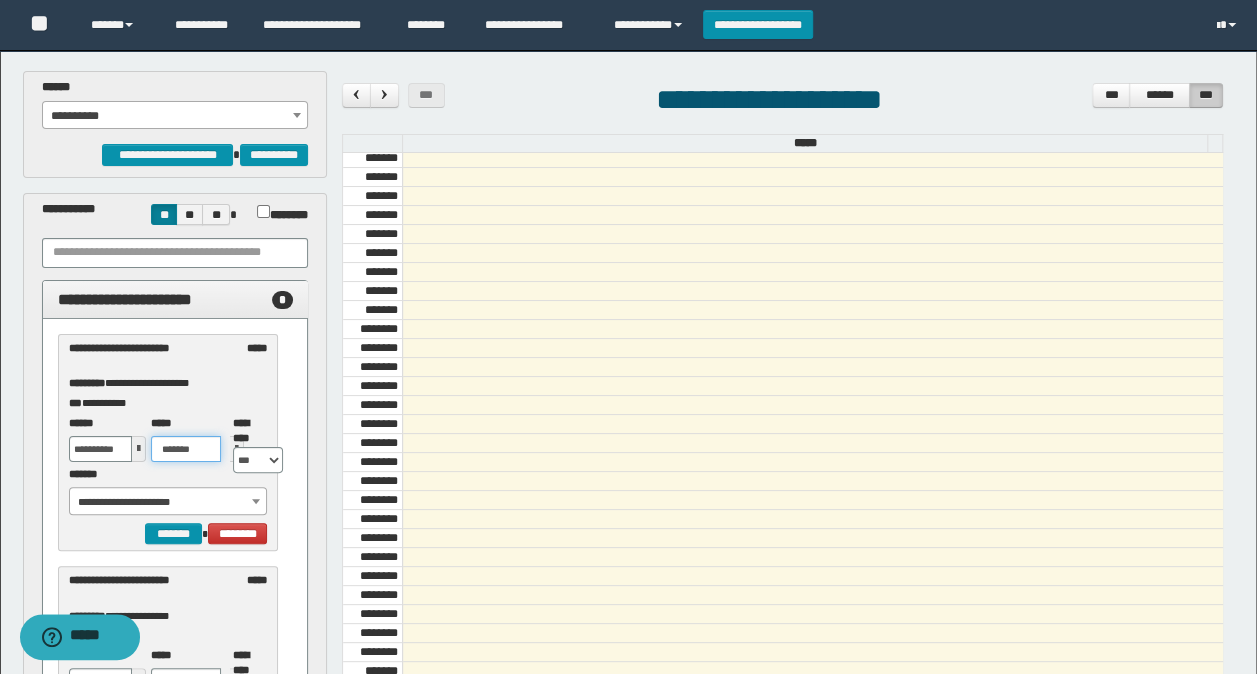 click on "*******" at bounding box center (186, 449) 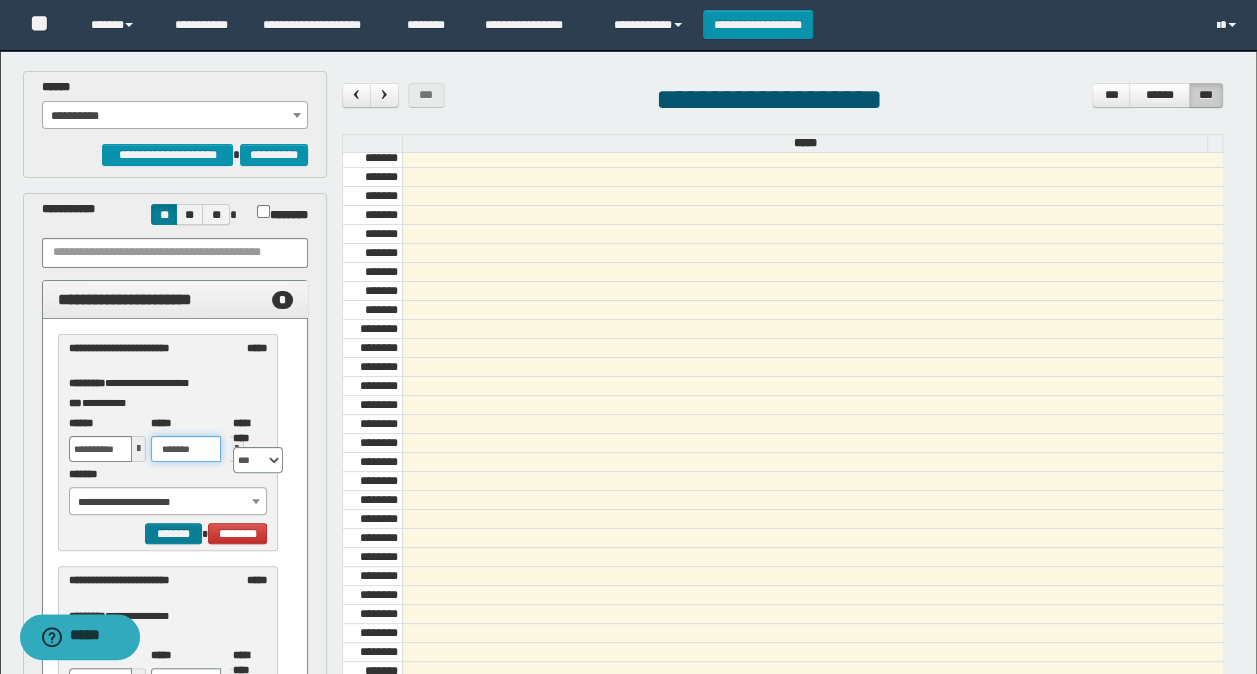 type on "*******" 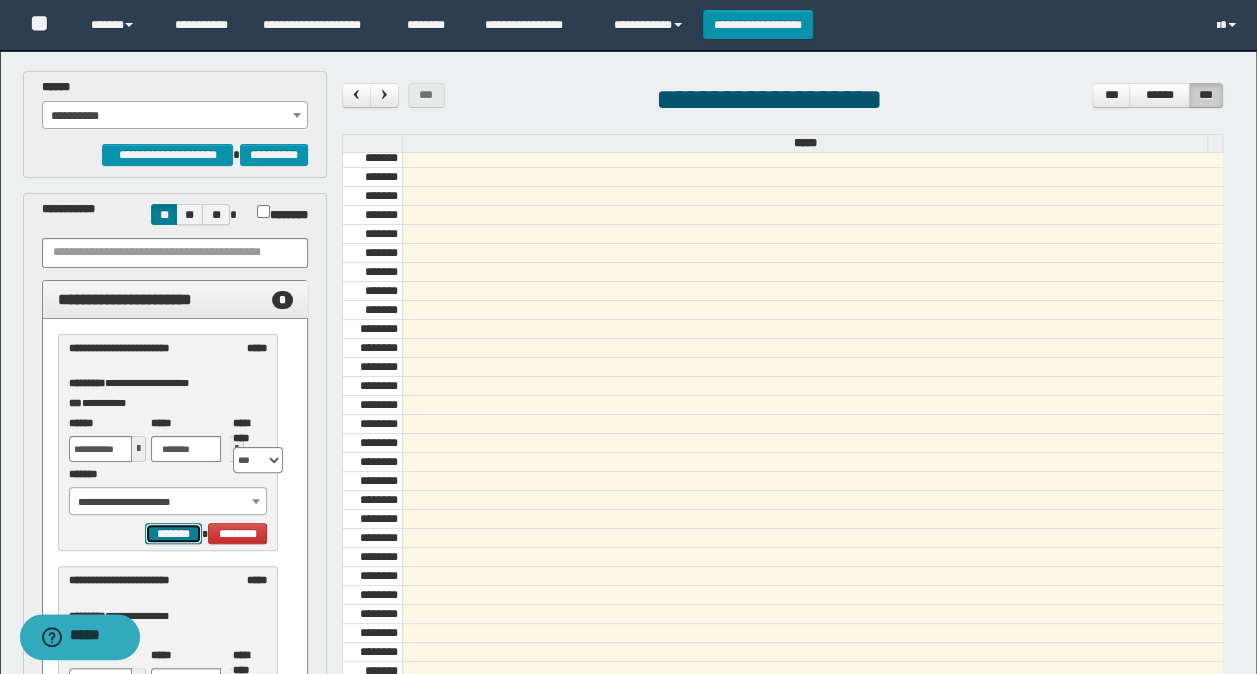 click on "*******" at bounding box center [173, 533] 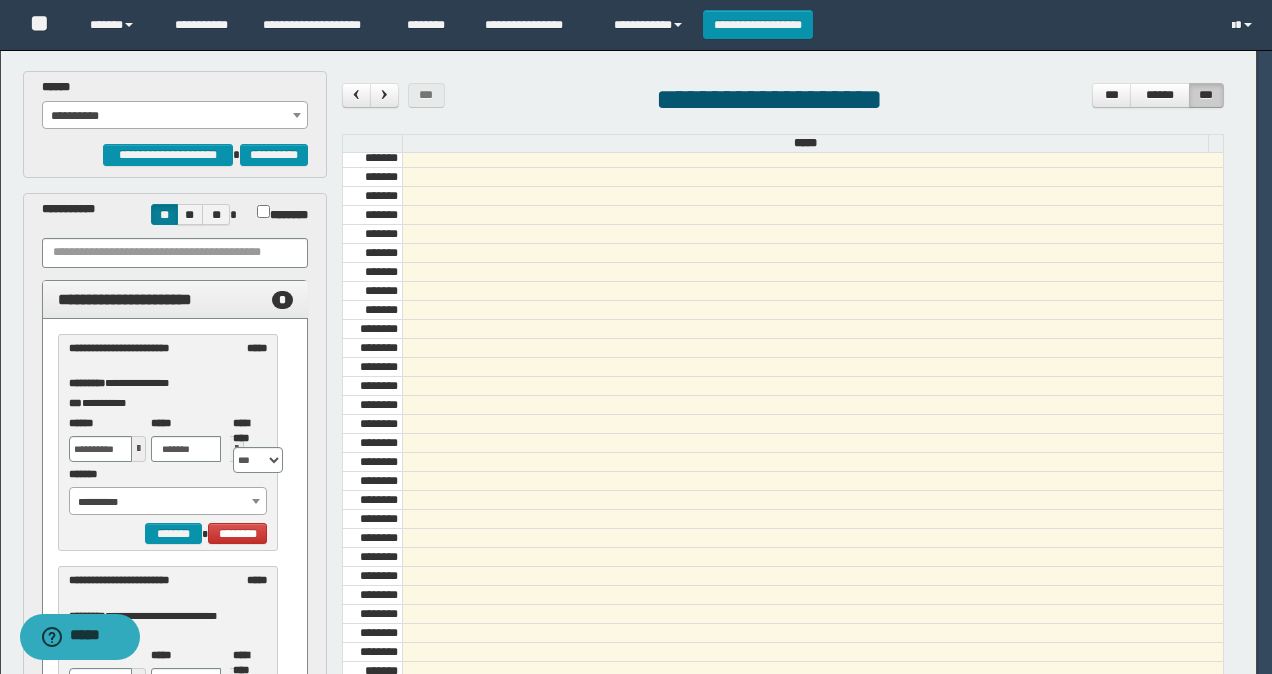 select on "******" 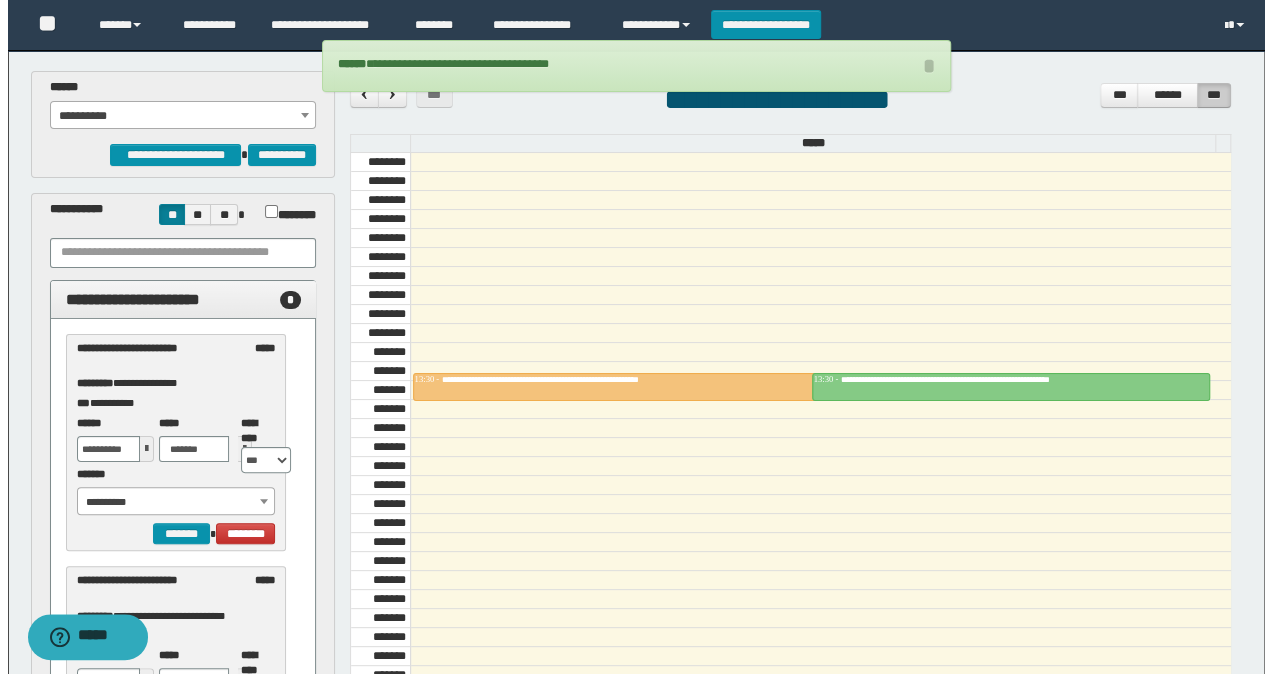 scroll, scrollTop: 1273, scrollLeft: 0, axis: vertical 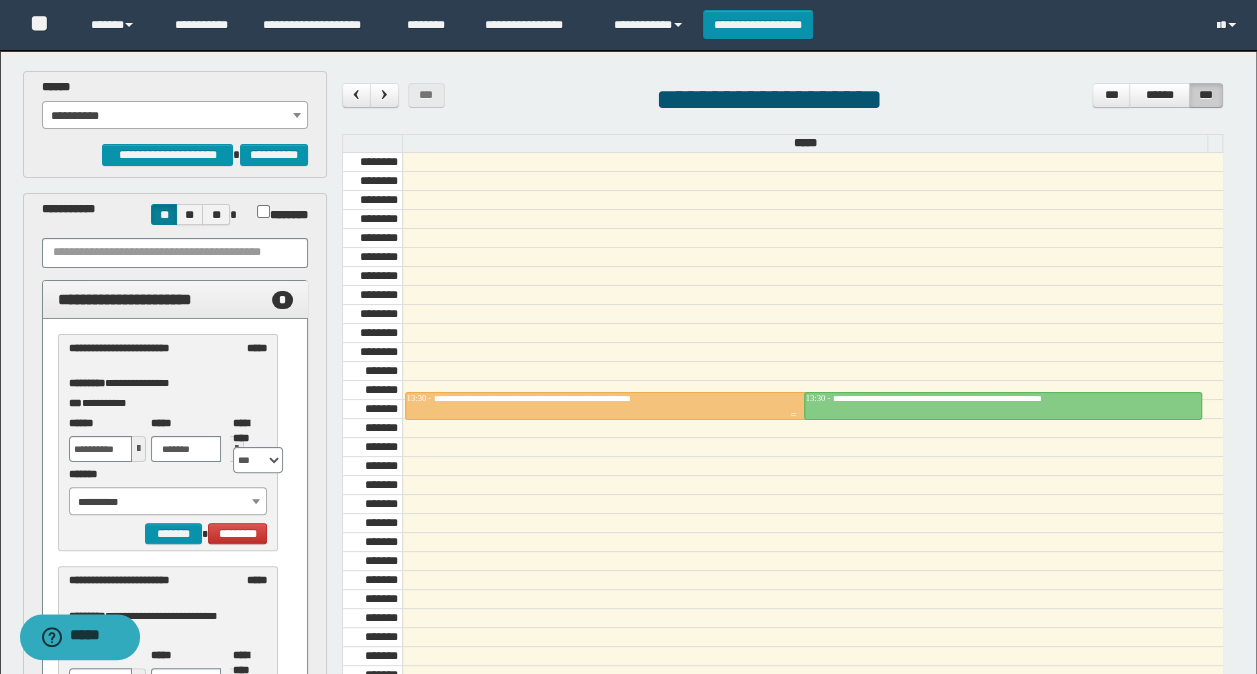 click on "**********" at bounding box center [570, 398] 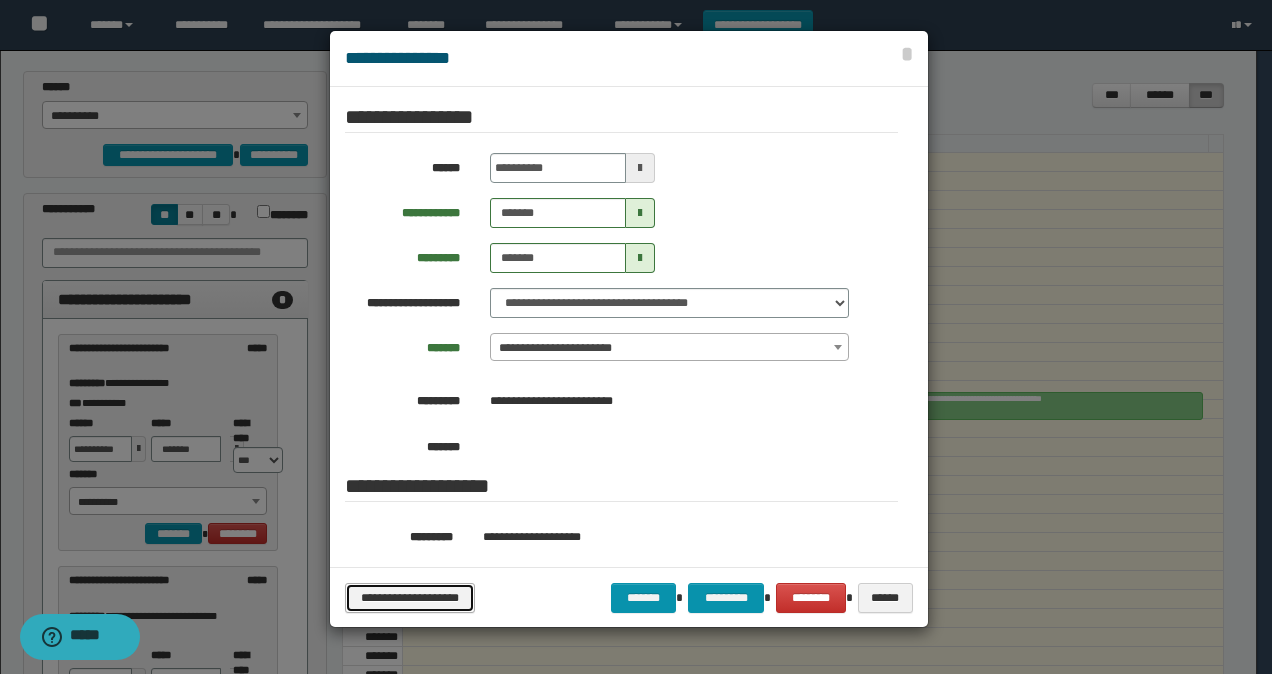 click on "**********" at bounding box center [410, 597] 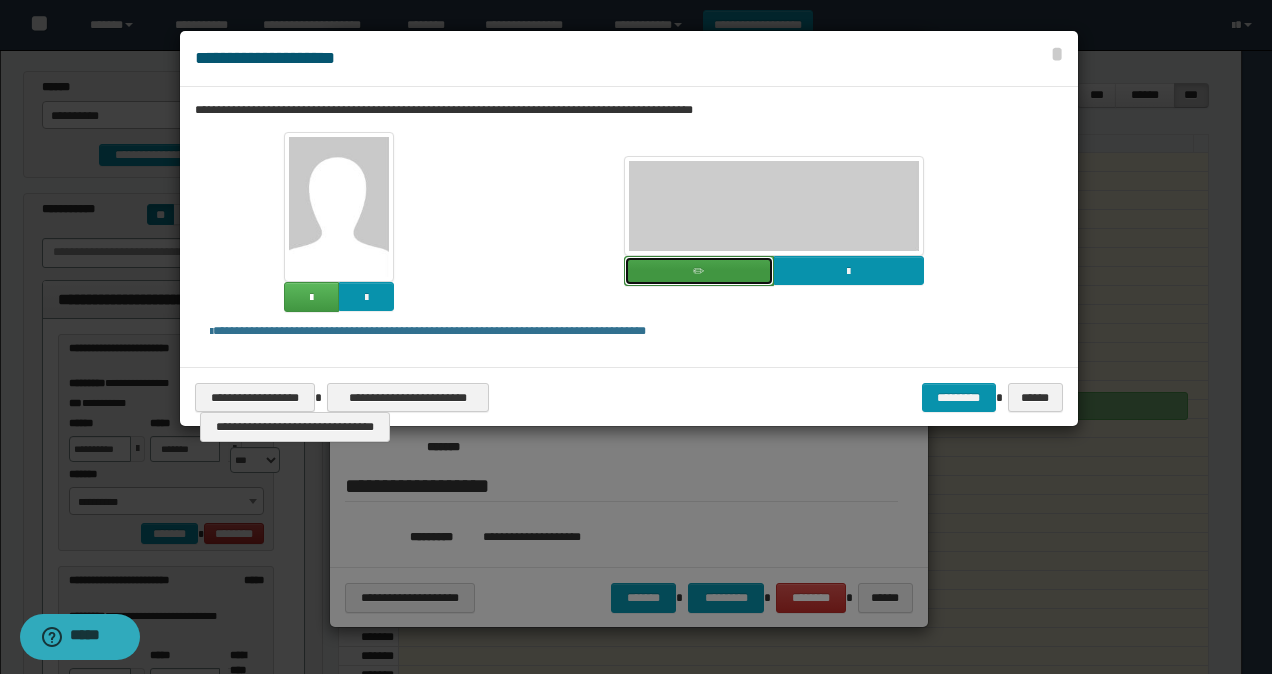 click at bounding box center [699, 271] 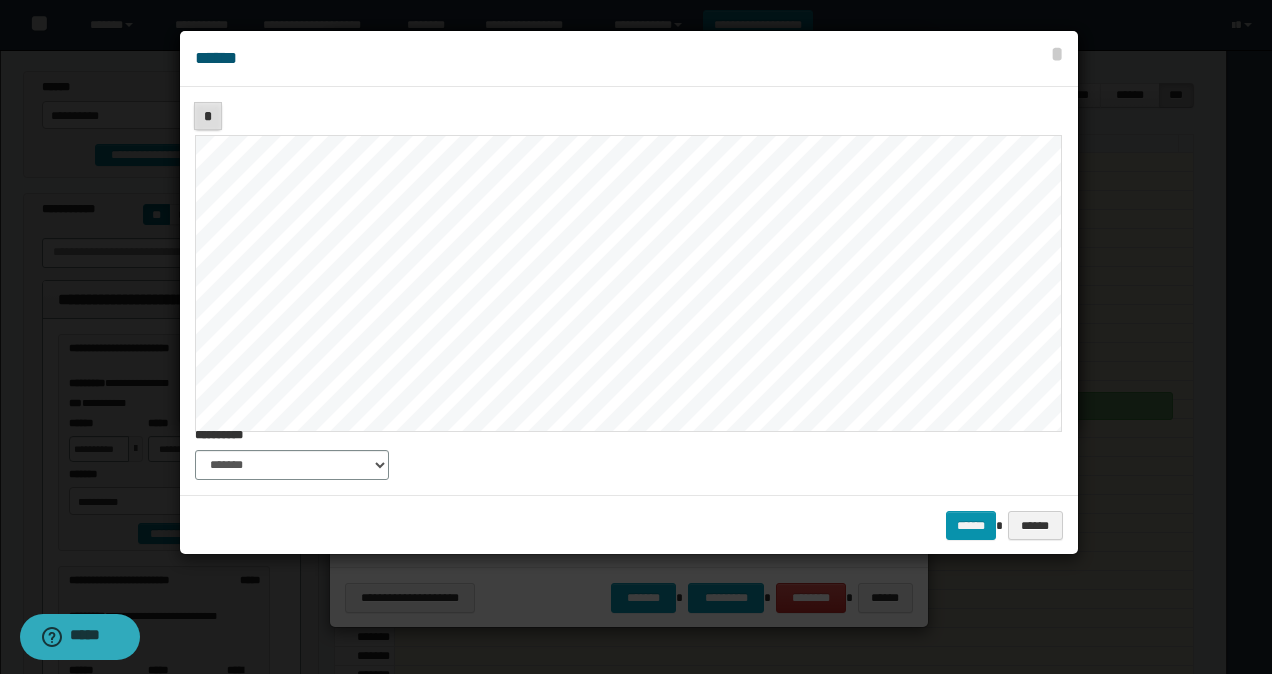 click on "*" at bounding box center (208, 116) 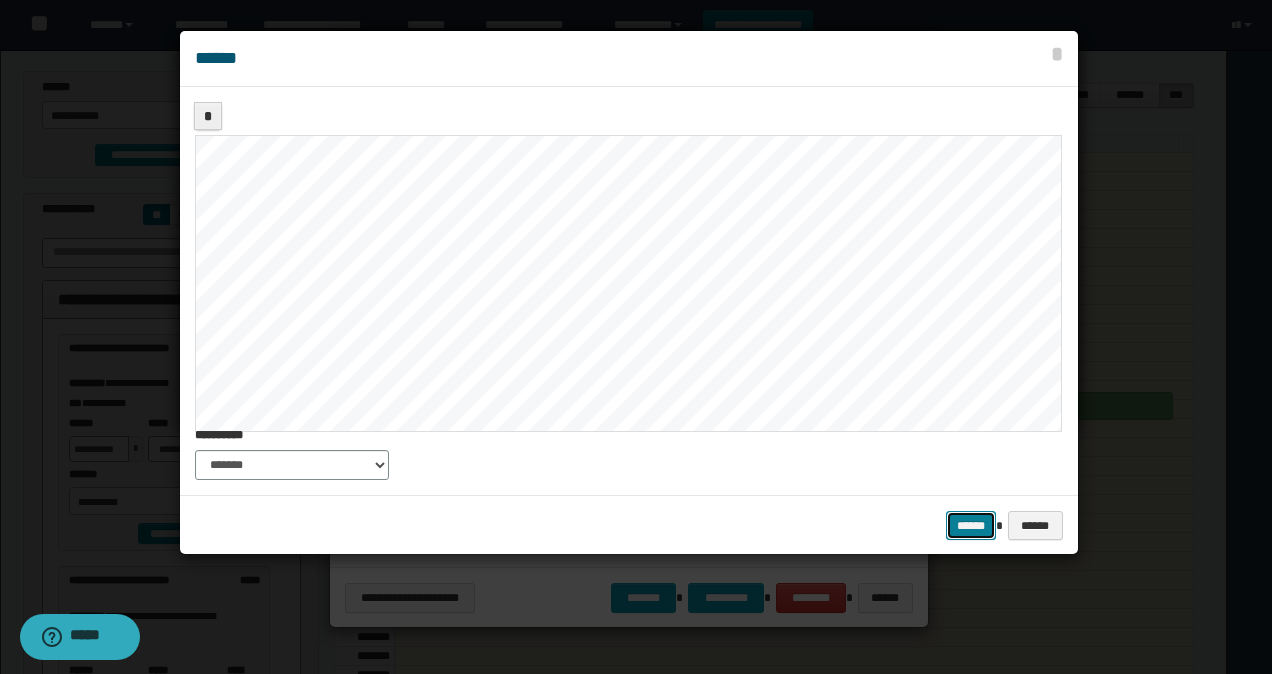 drag, startPoint x: 962, startPoint y: 518, endPoint x: 974, endPoint y: 526, distance: 14.422205 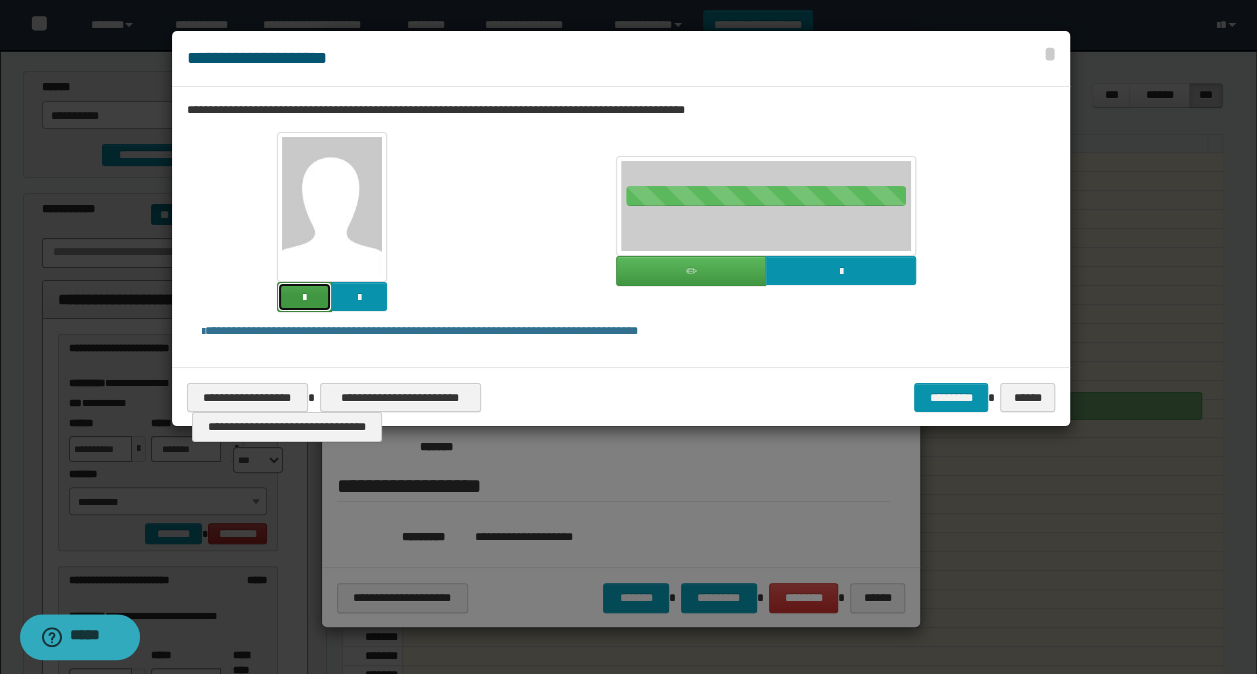 click at bounding box center (304, 298) 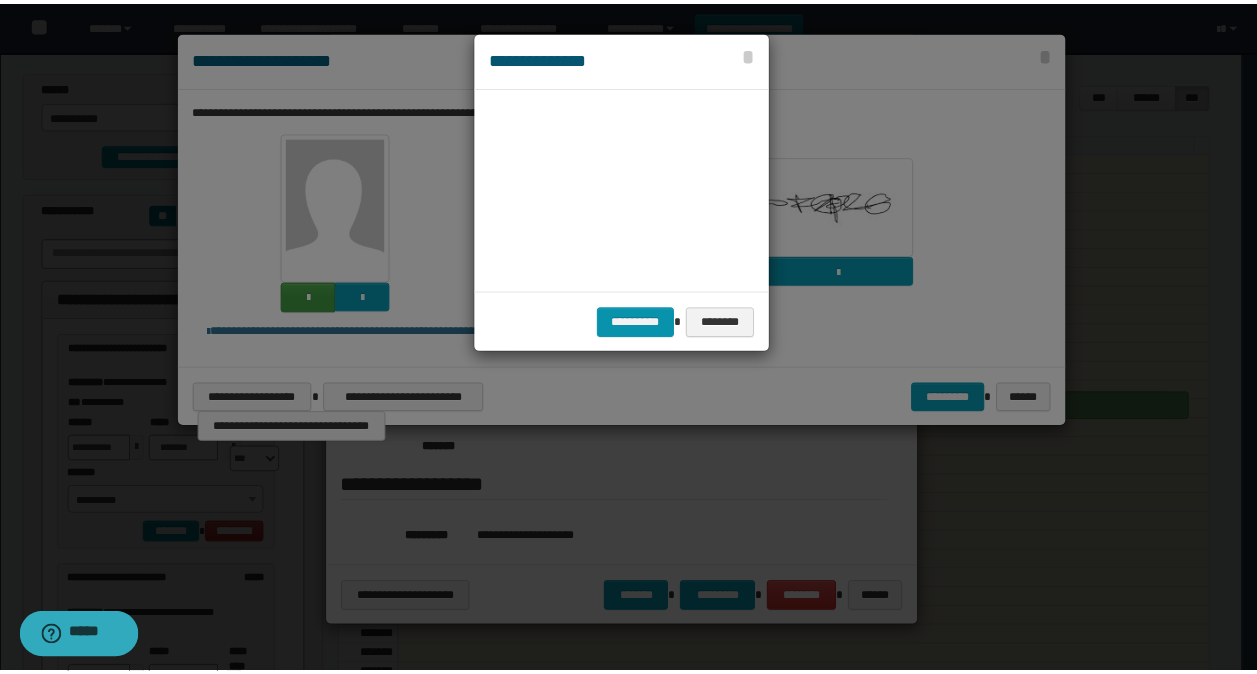 scroll, scrollTop: 45, scrollLeft: 105, axis: both 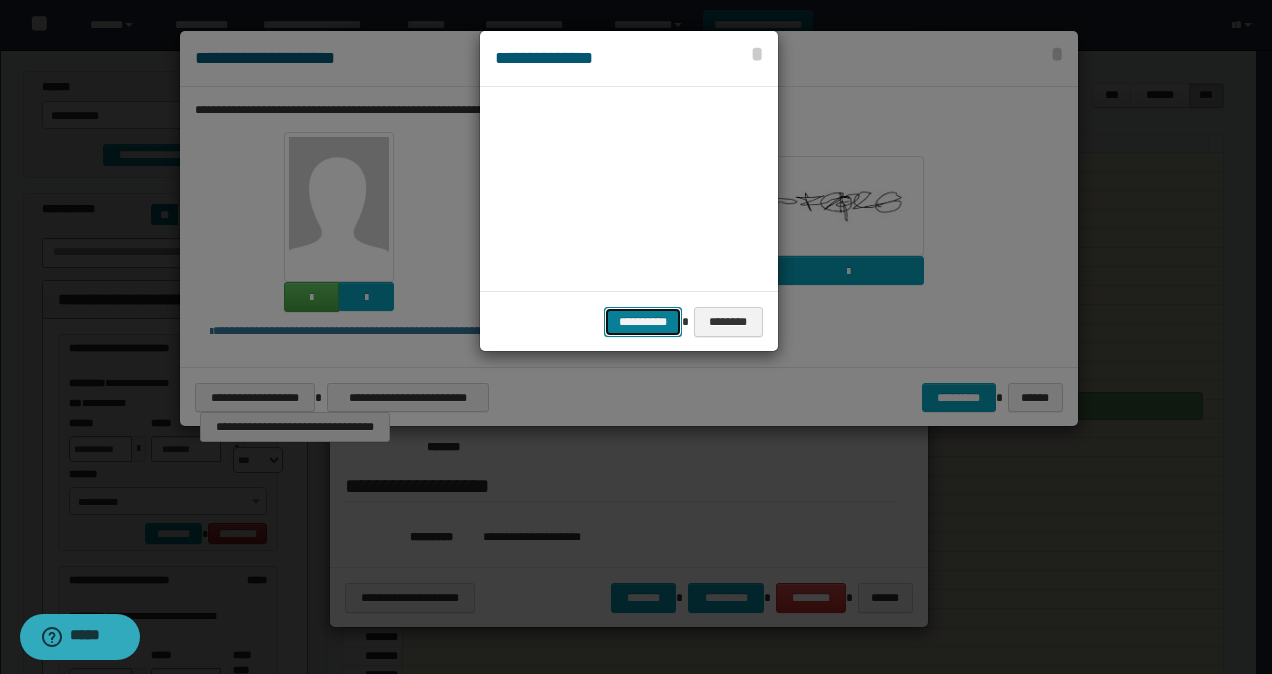click on "**********" at bounding box center (643, 321) 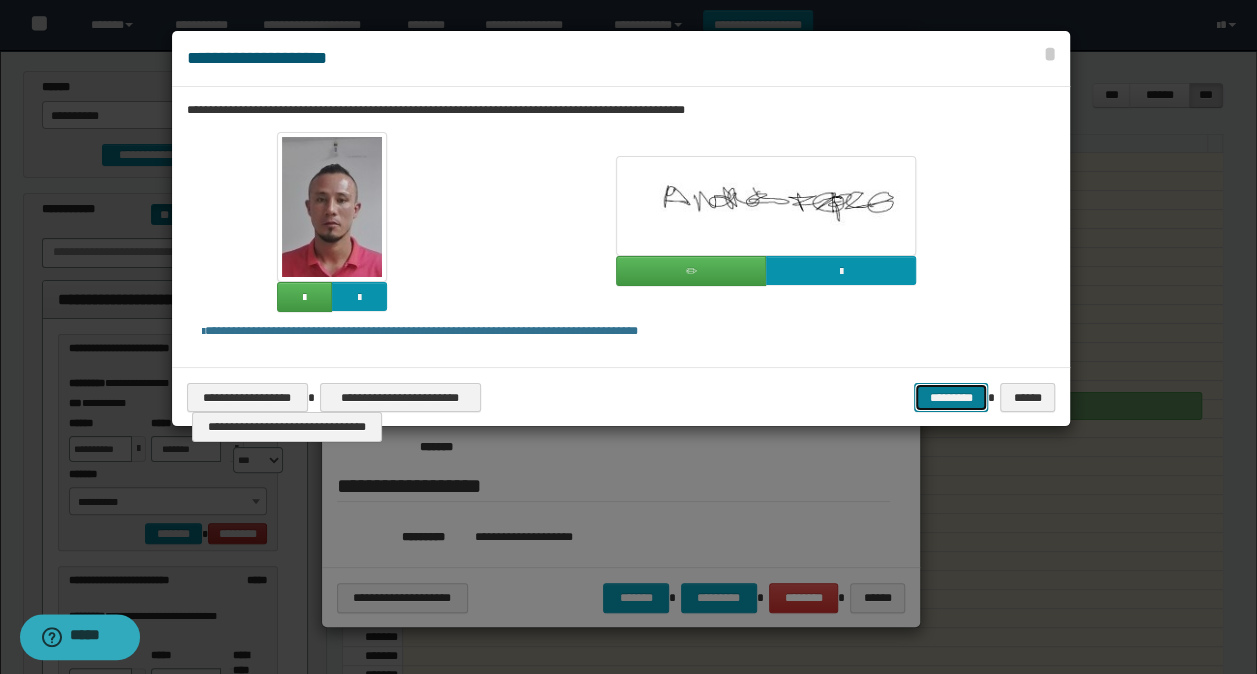 click on "*********" at bounding box center [951, 397] 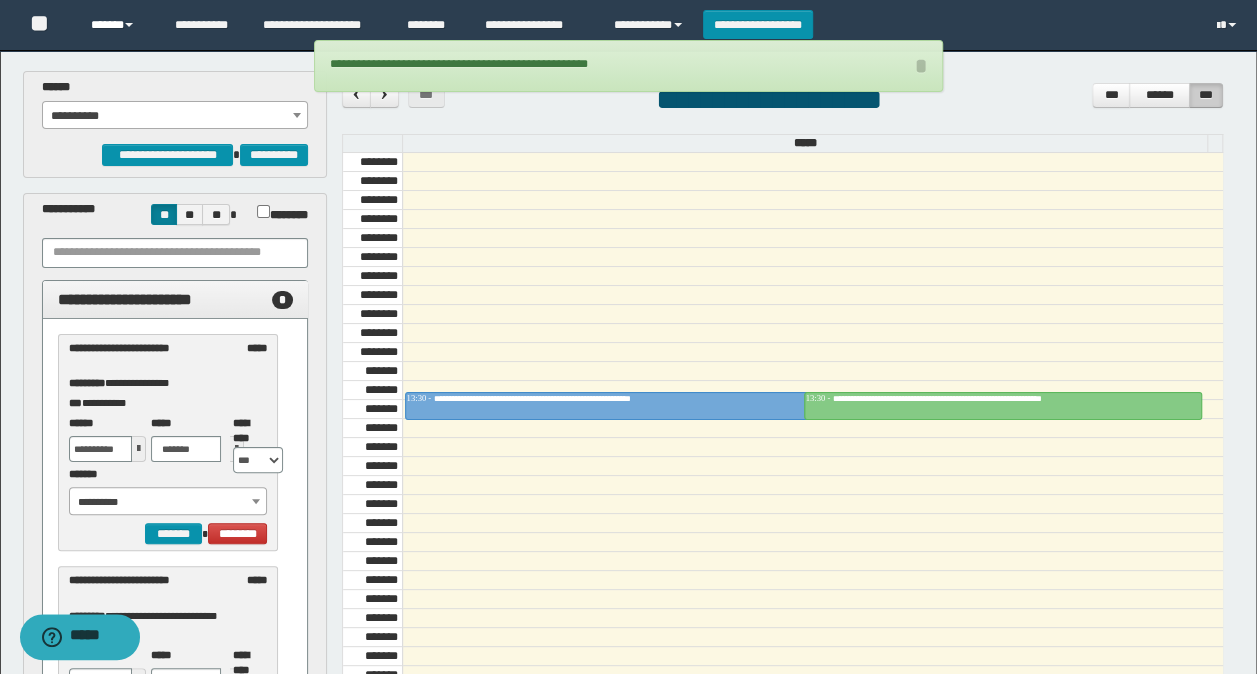 click on "******" at bounding box center (117, 25) 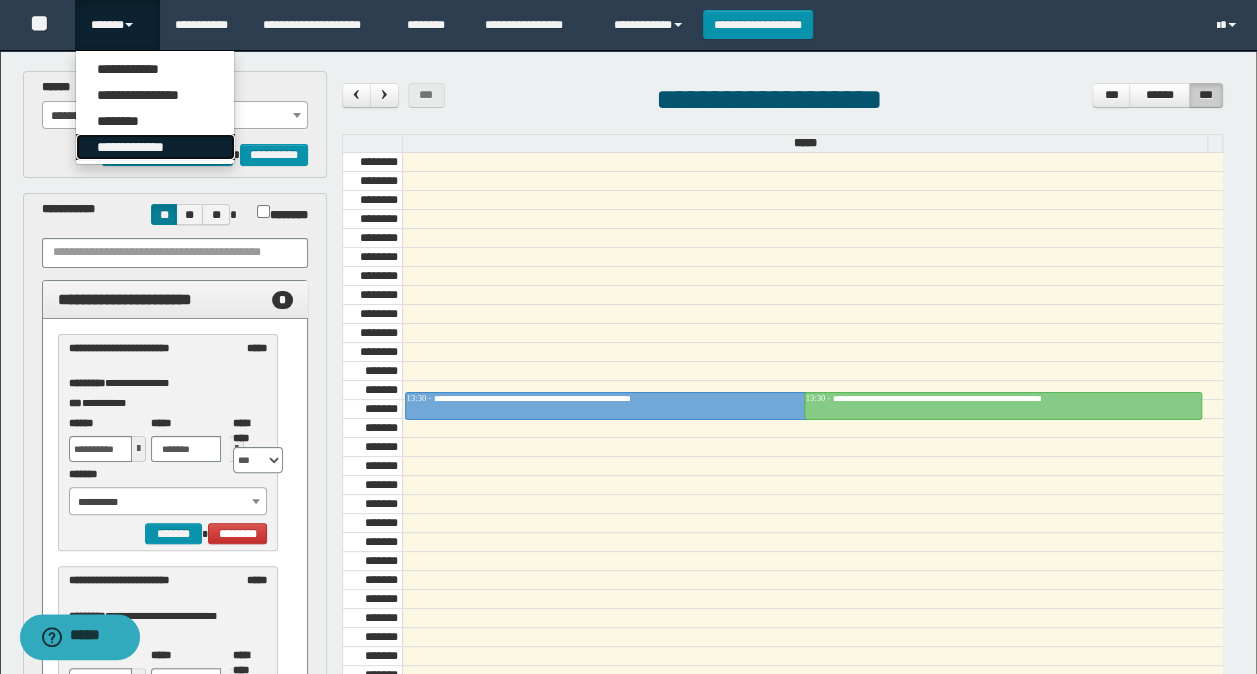 click on "**********" at bounding box center (155, 147) 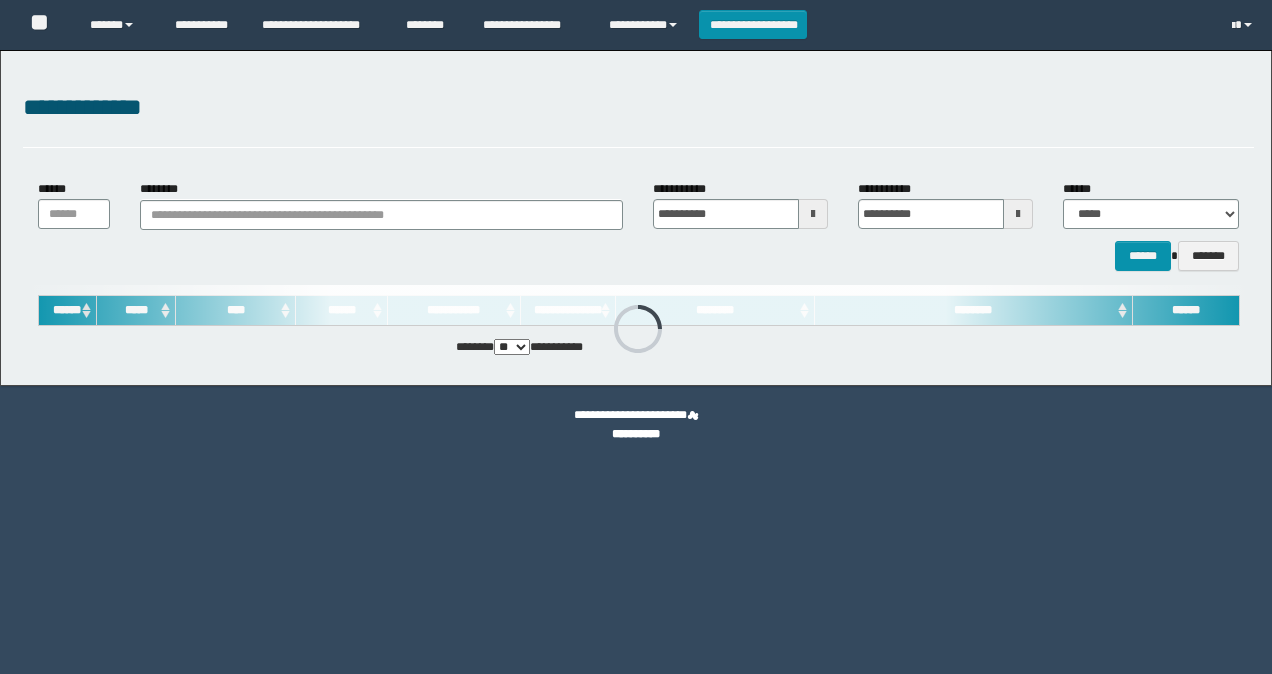 scroll, scrollTop: 0, scrollLeft: 0, axis: both 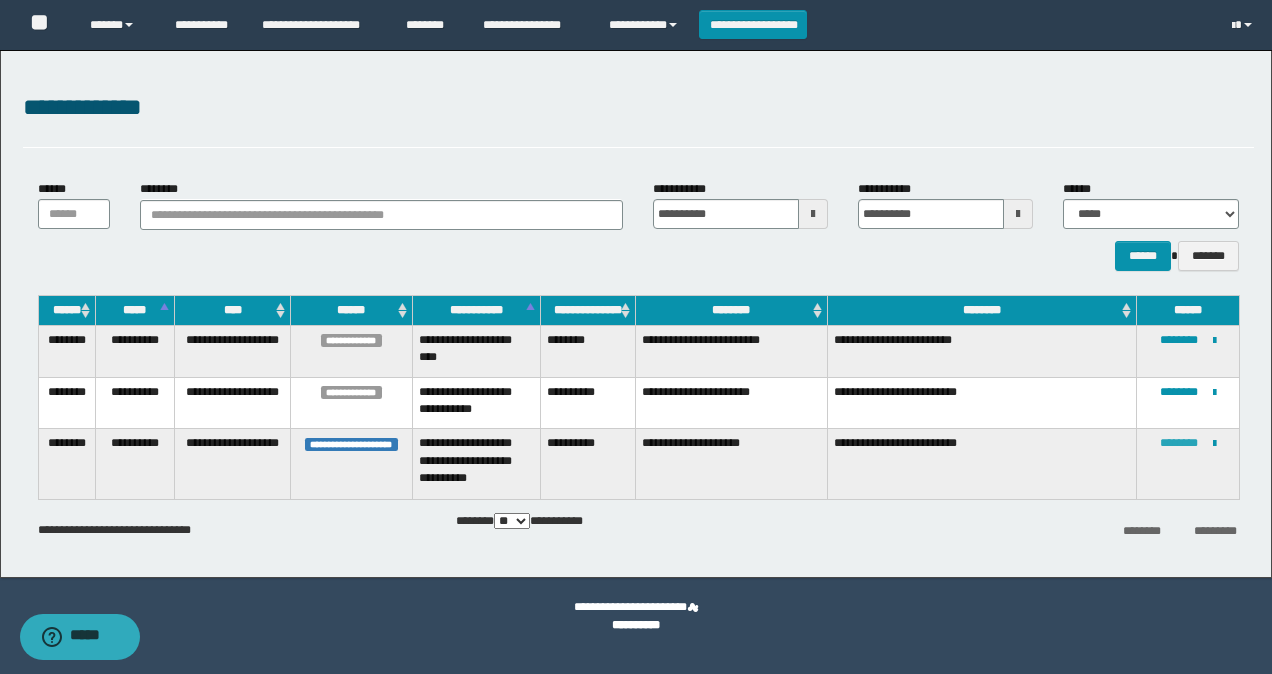 click on "********" at bounding box center (1179, 443) 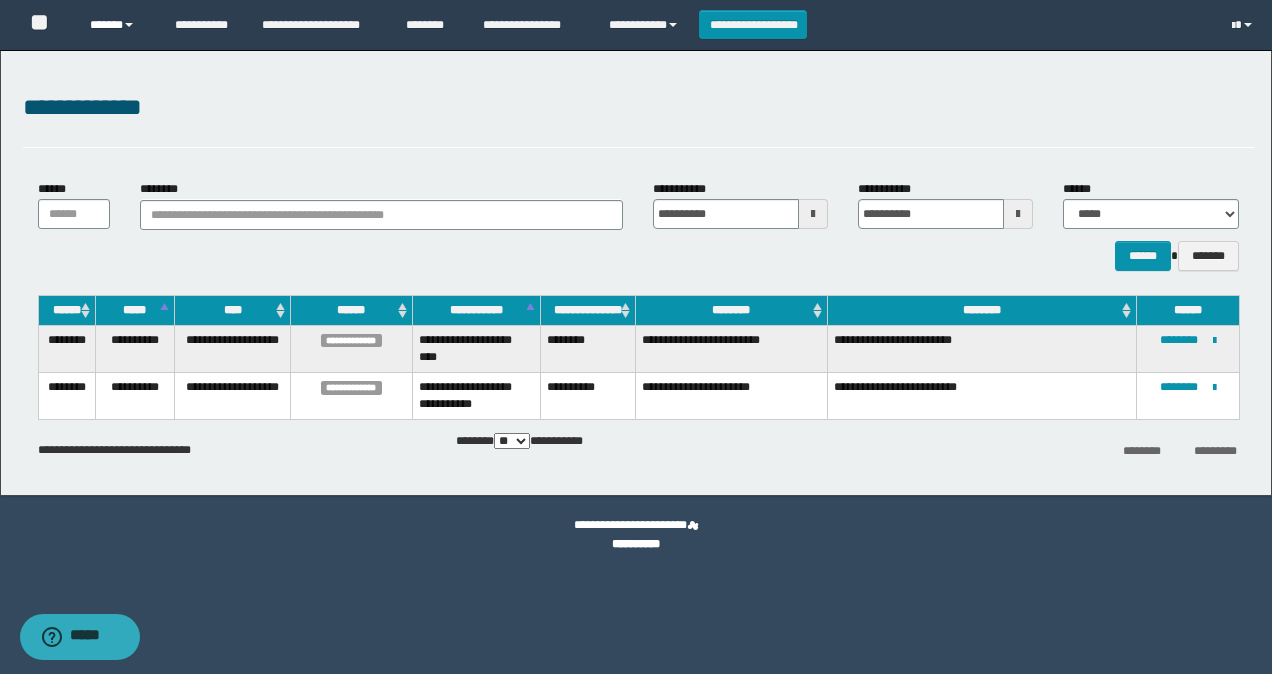 click on "******" at bounding box center [117, 25] 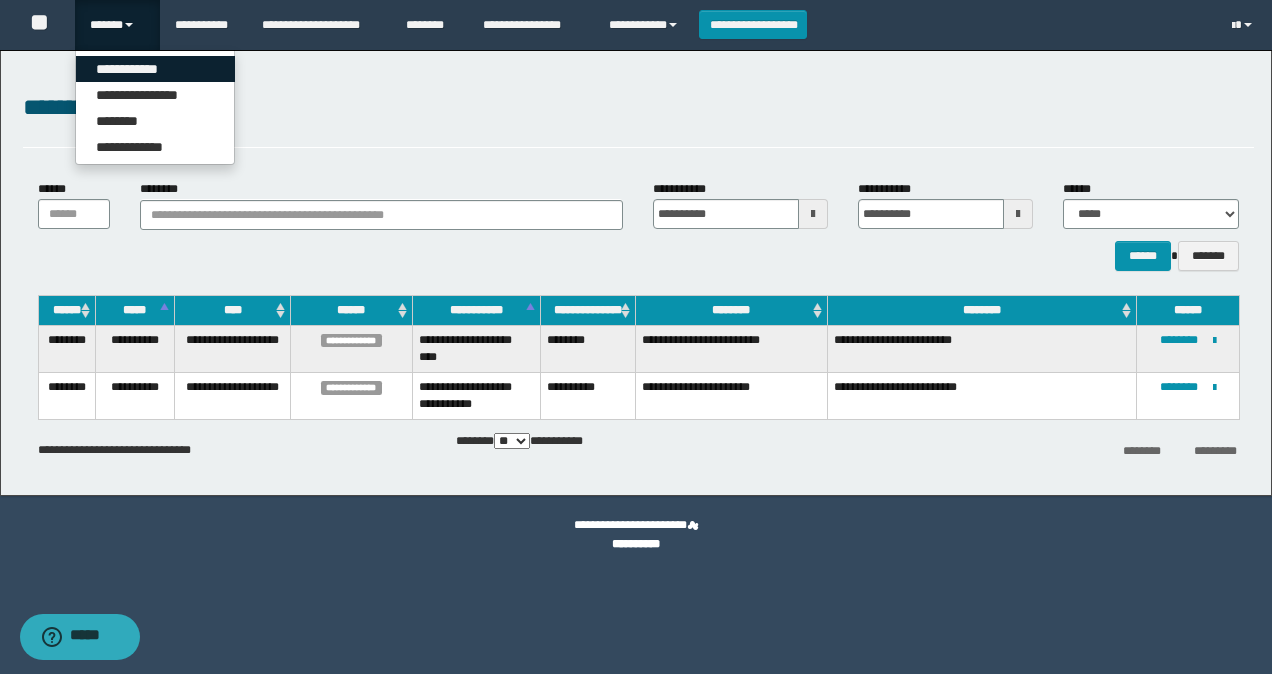 click on "**********" at bounding box center [155, 69] 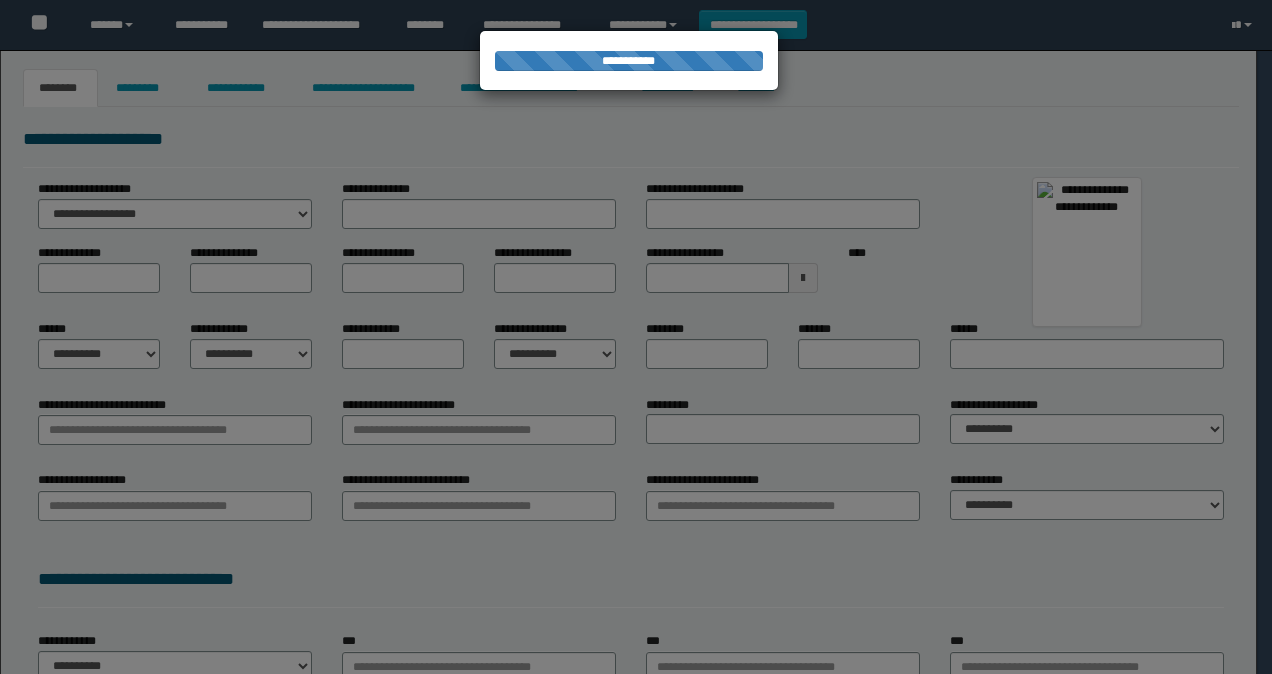 scroll, scrollTop: 0, scrollLeft: 0, axis: both 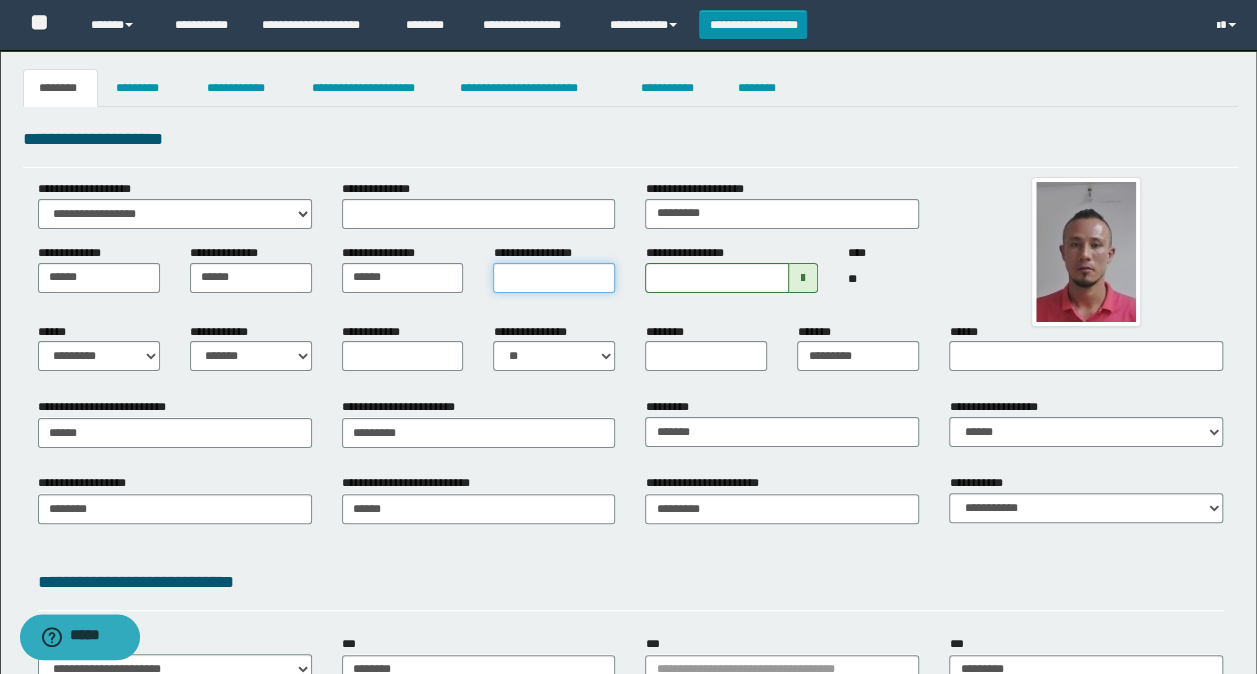click on "**********" at bounding box center (554, 278) 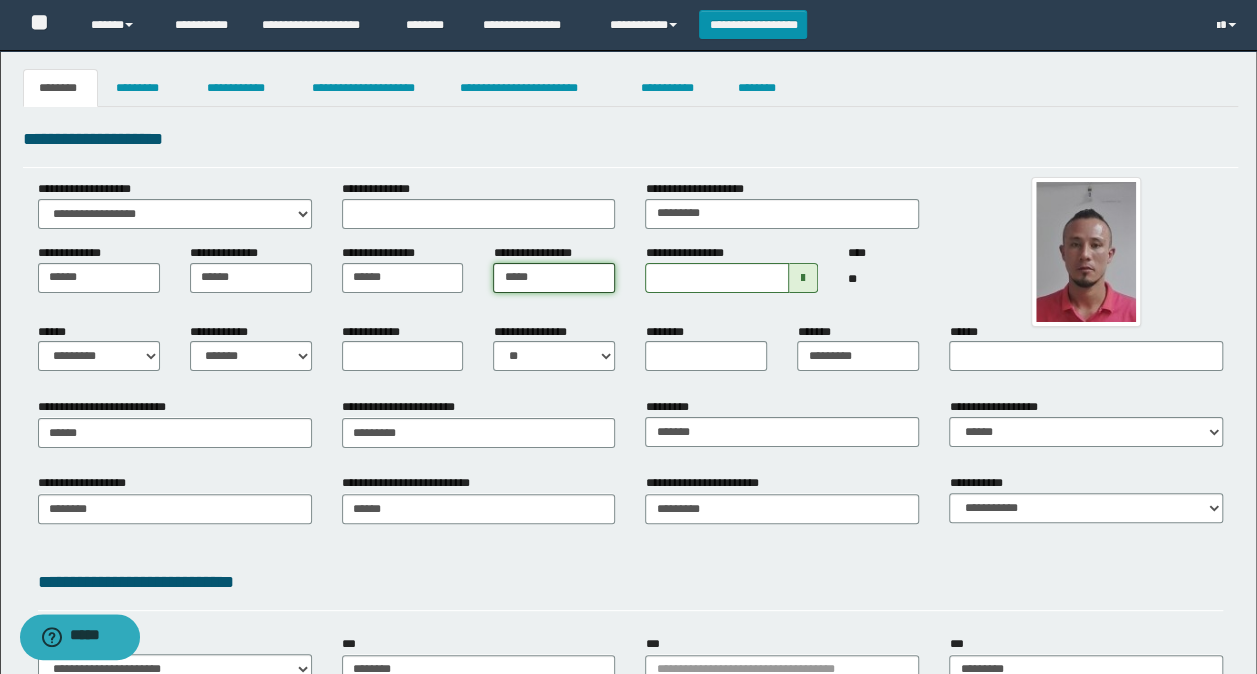 type on "*****" 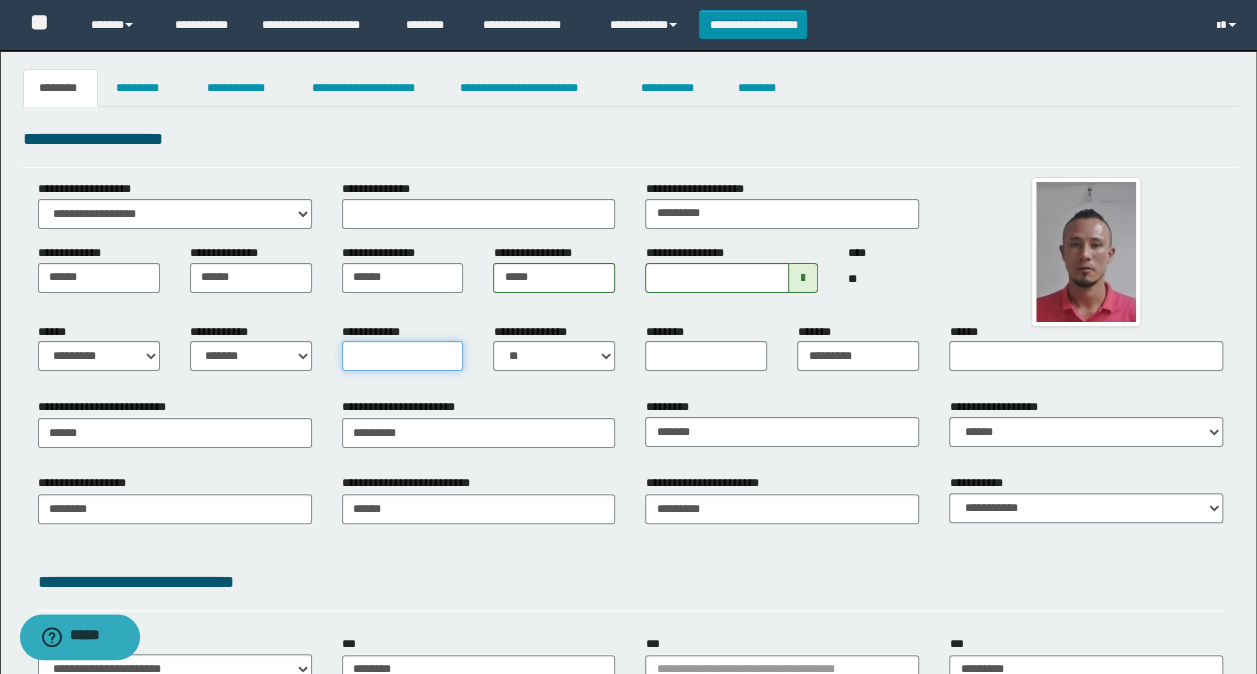 click on "**********" at bounding box center (403, 356) 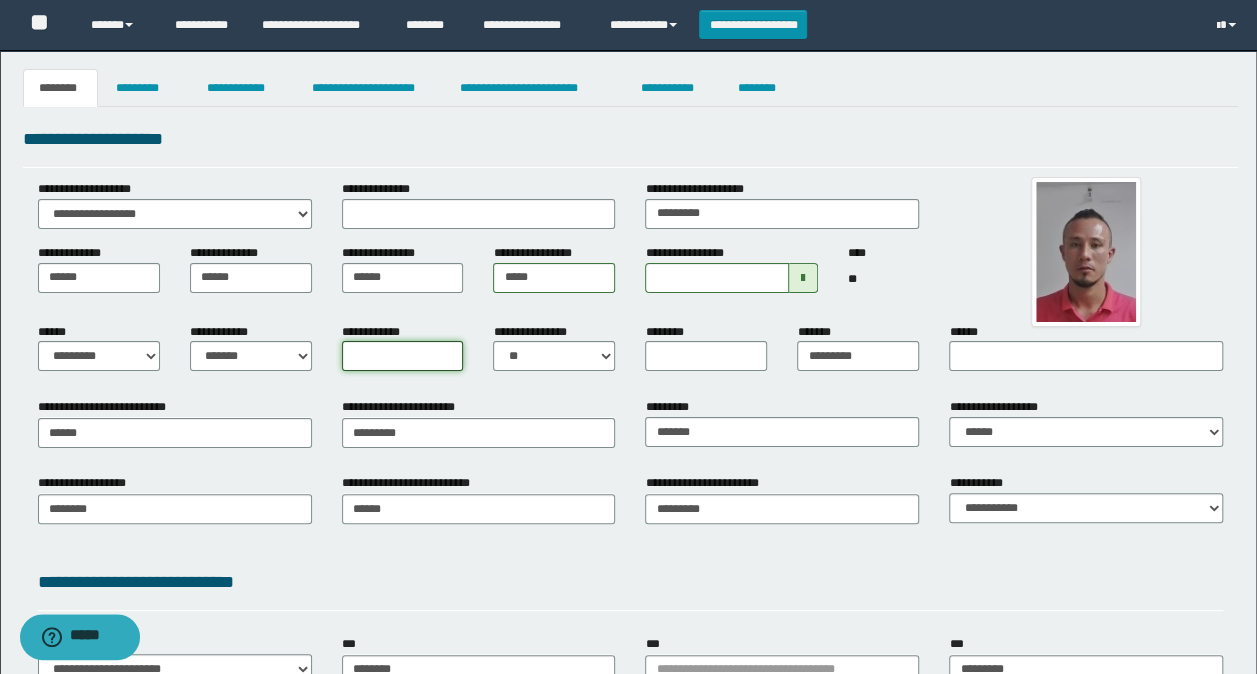 type on "*" 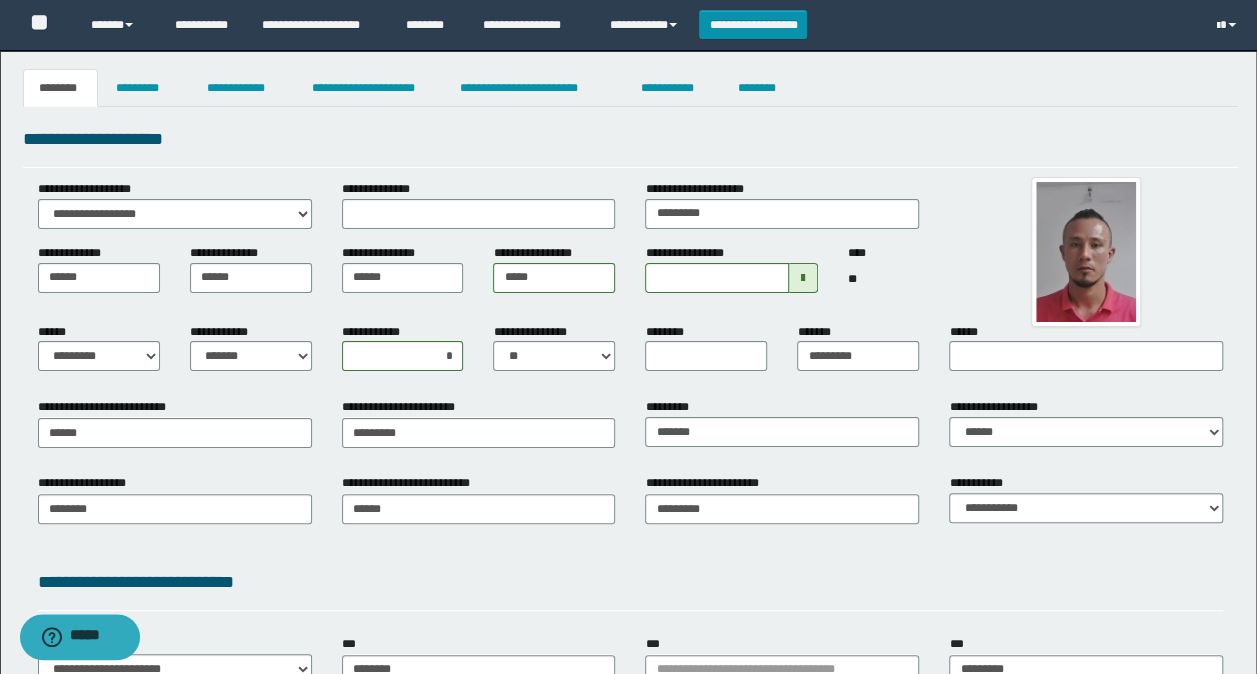 click on "**********" at bounding box center [631, 515] 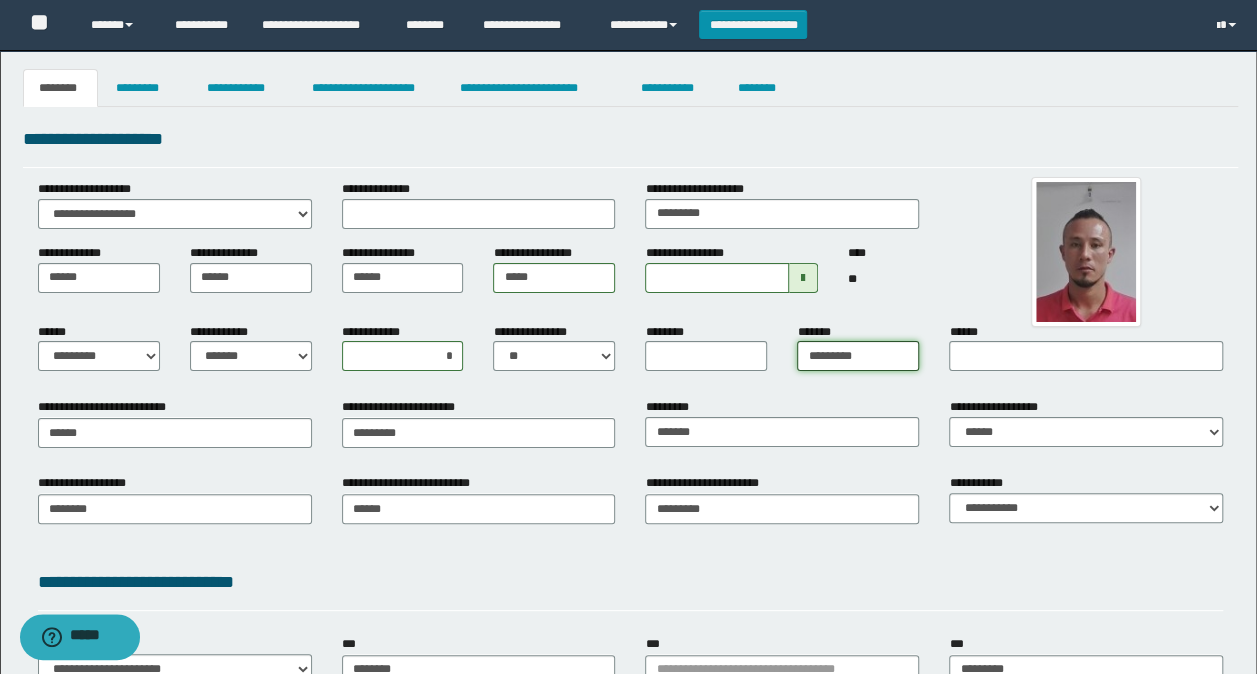 click on "*********" at bounding box center [858, 356] 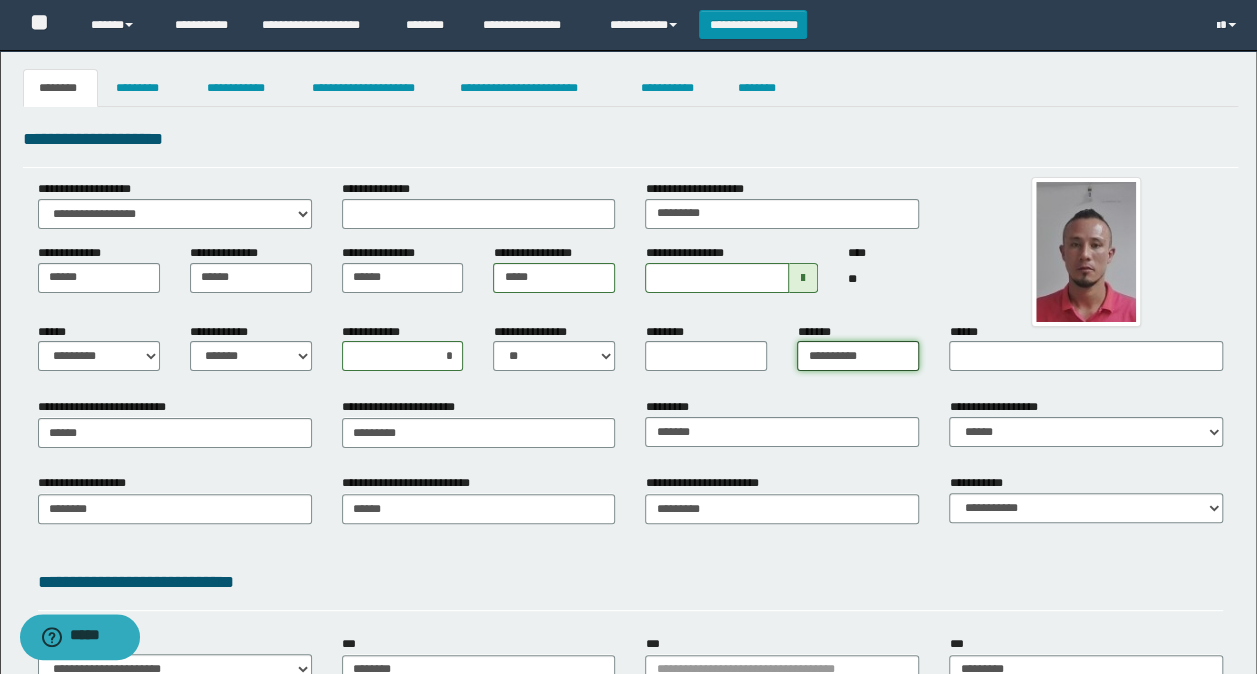scroll, scrollTop: 100, scrollLeft: 0, axis: vertical 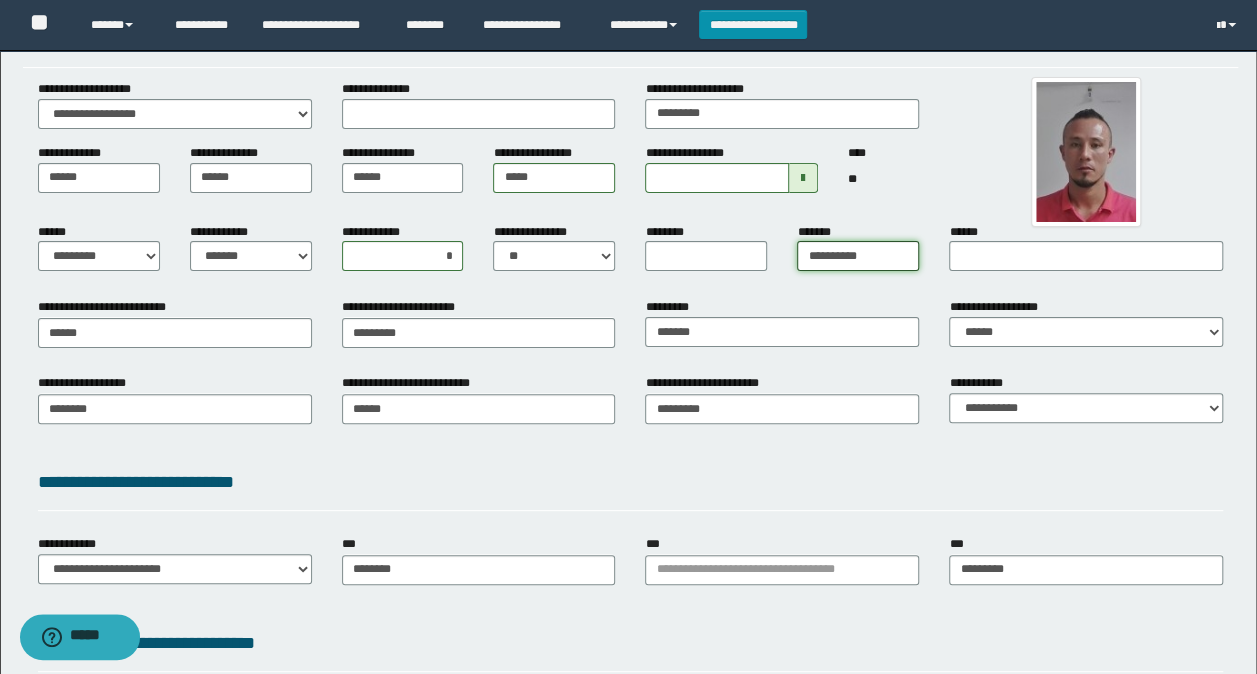 type on "**********" 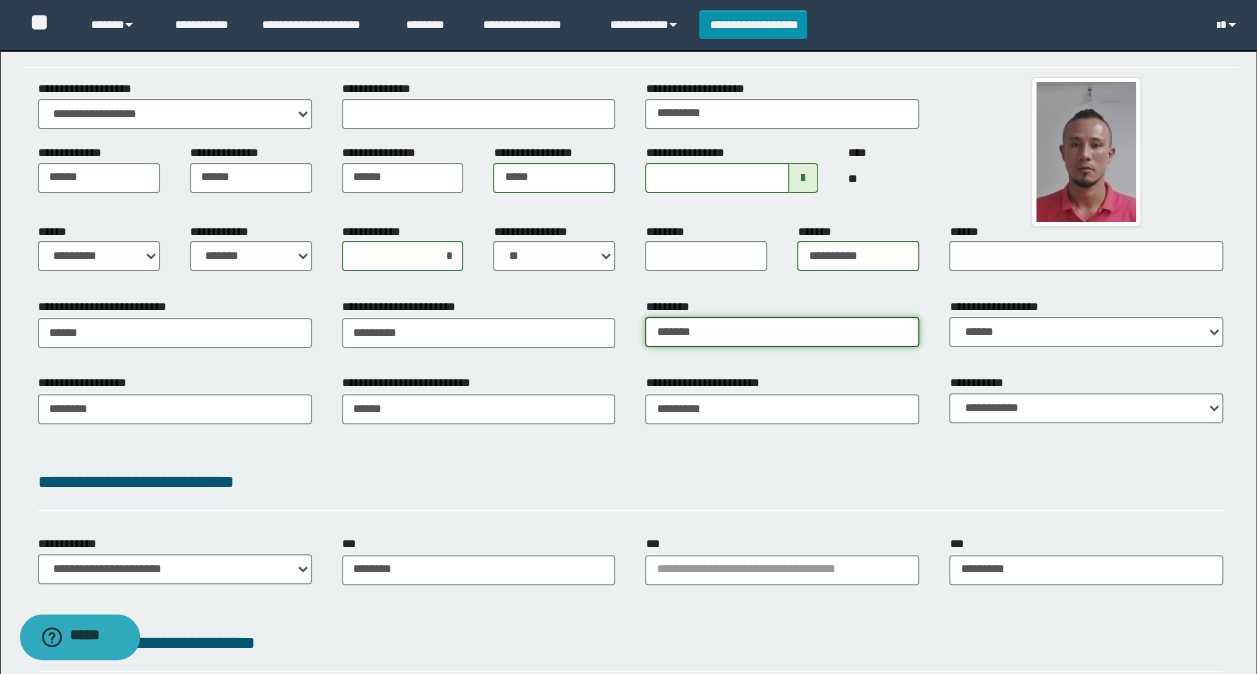 click on "******" at bounding box center (782, 332) 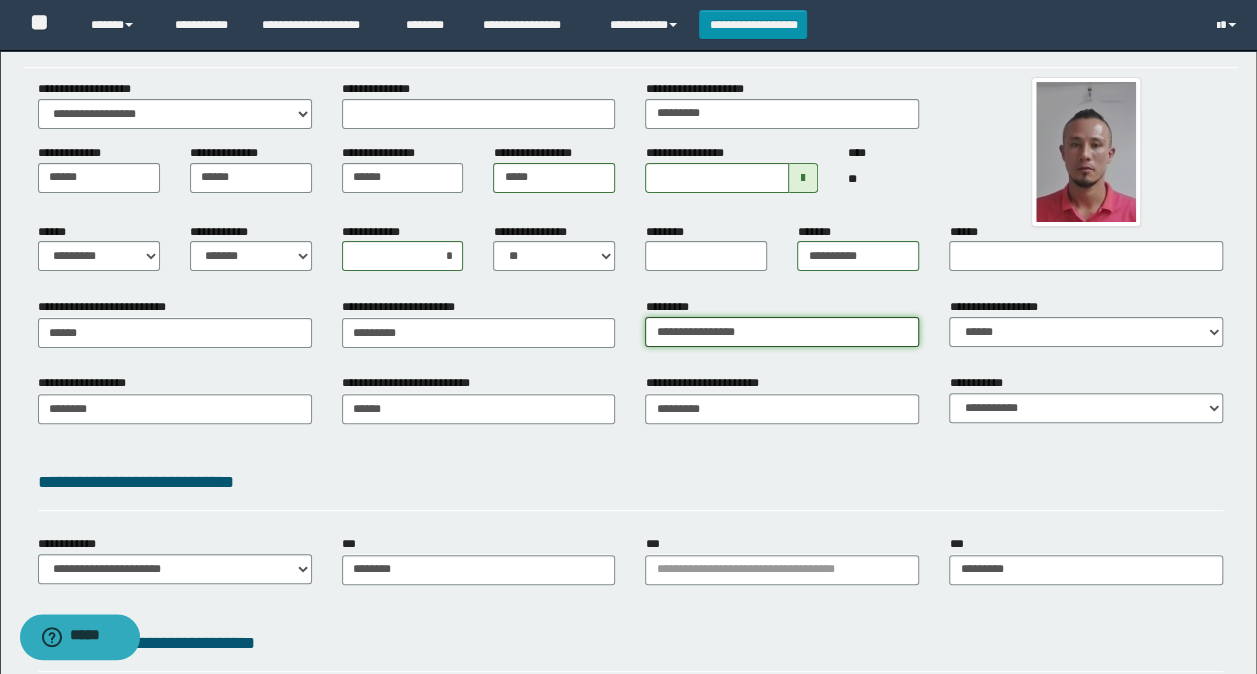 type on "**********" 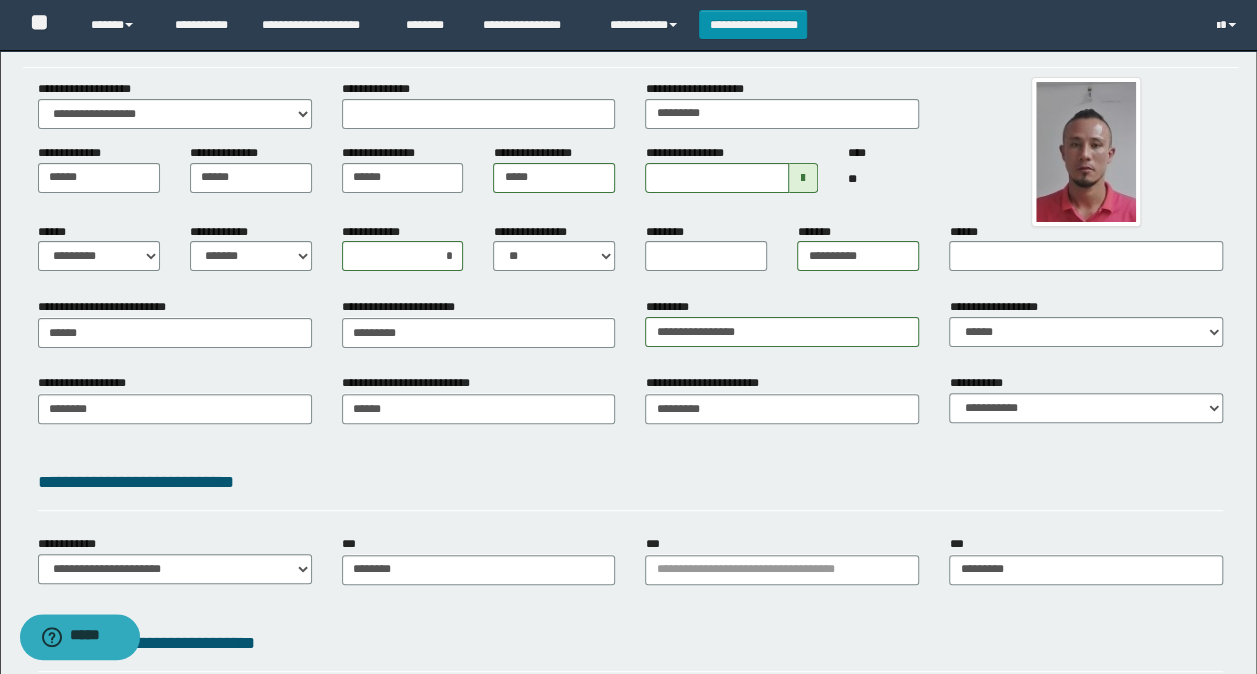 click on "**********" at bounding box center (631, 415) 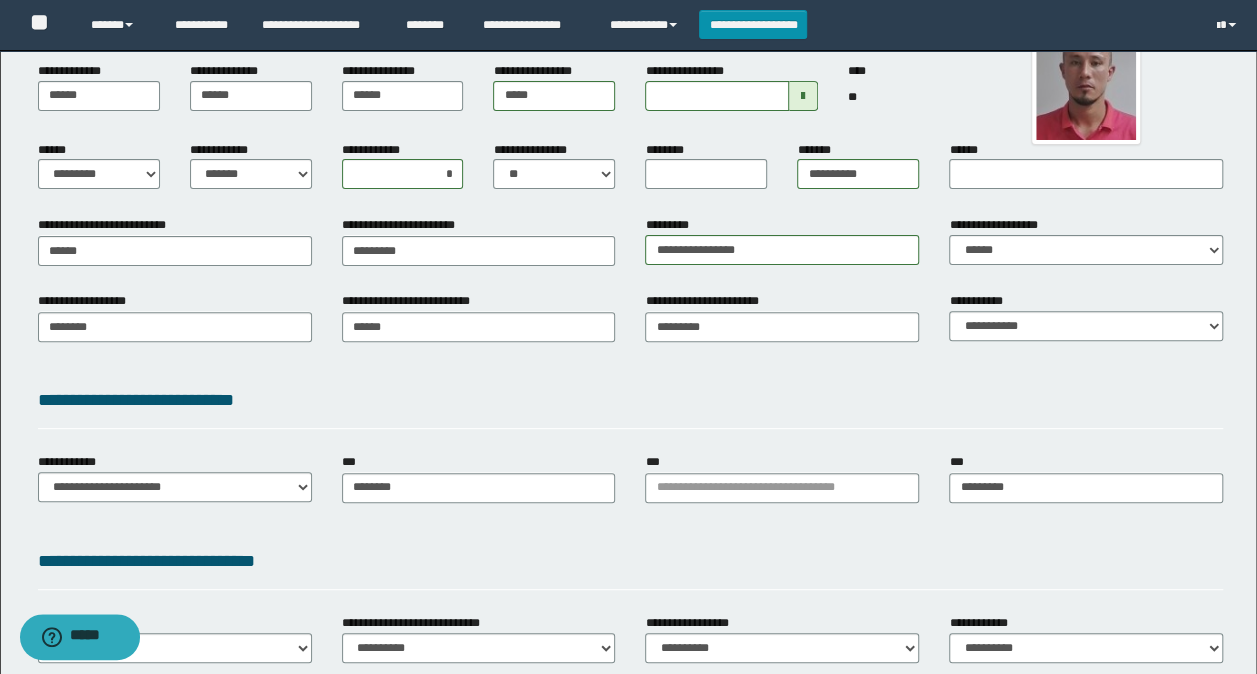 scroll, scrollTop: 300, scrollLeft: 0, axis: vertical 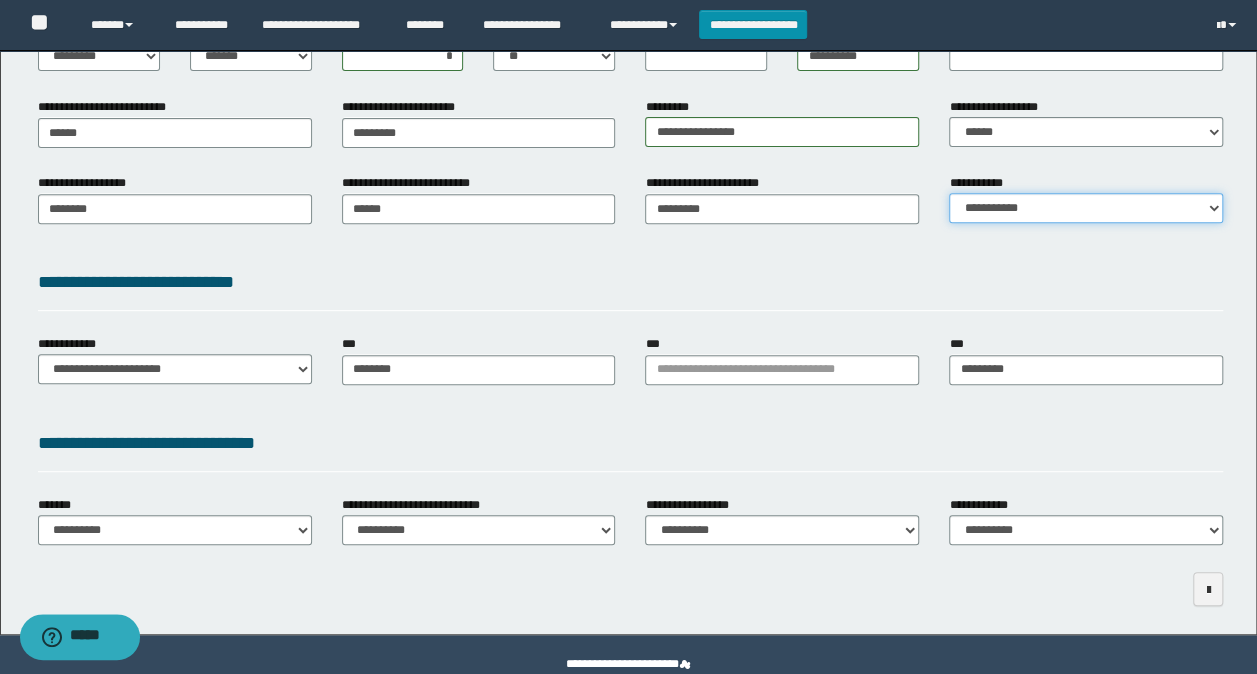 click on "**********" at bounding box center (1086, 208) 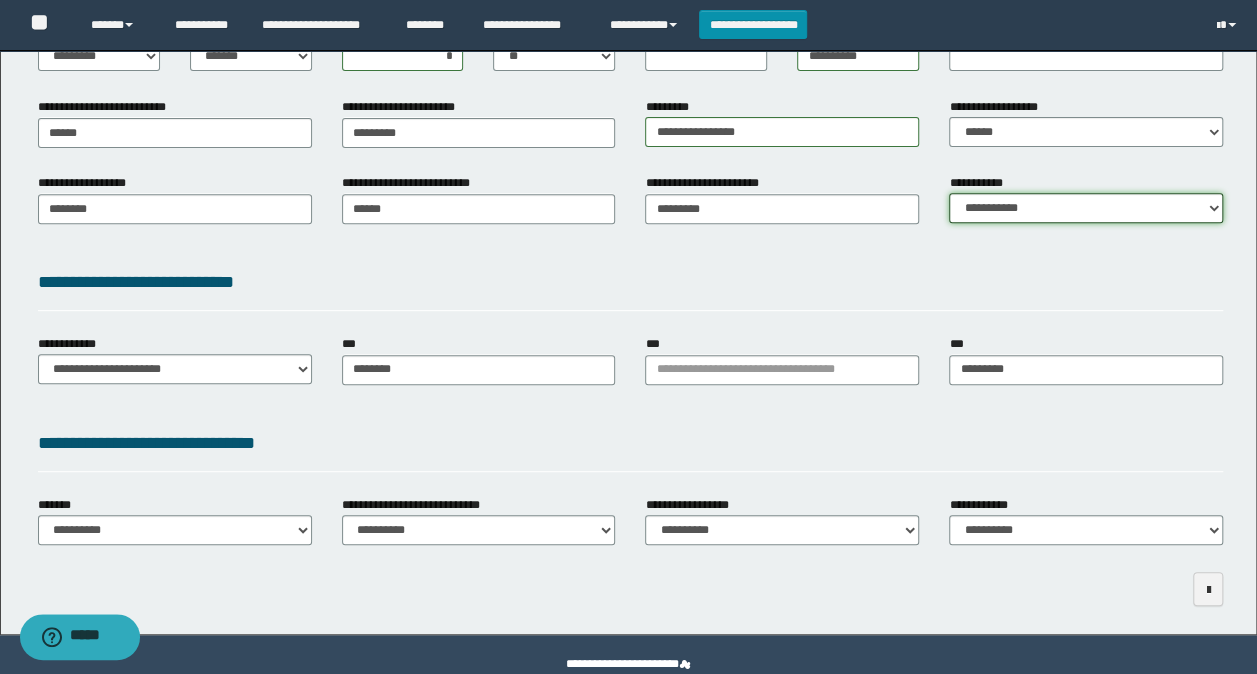 select on "*" 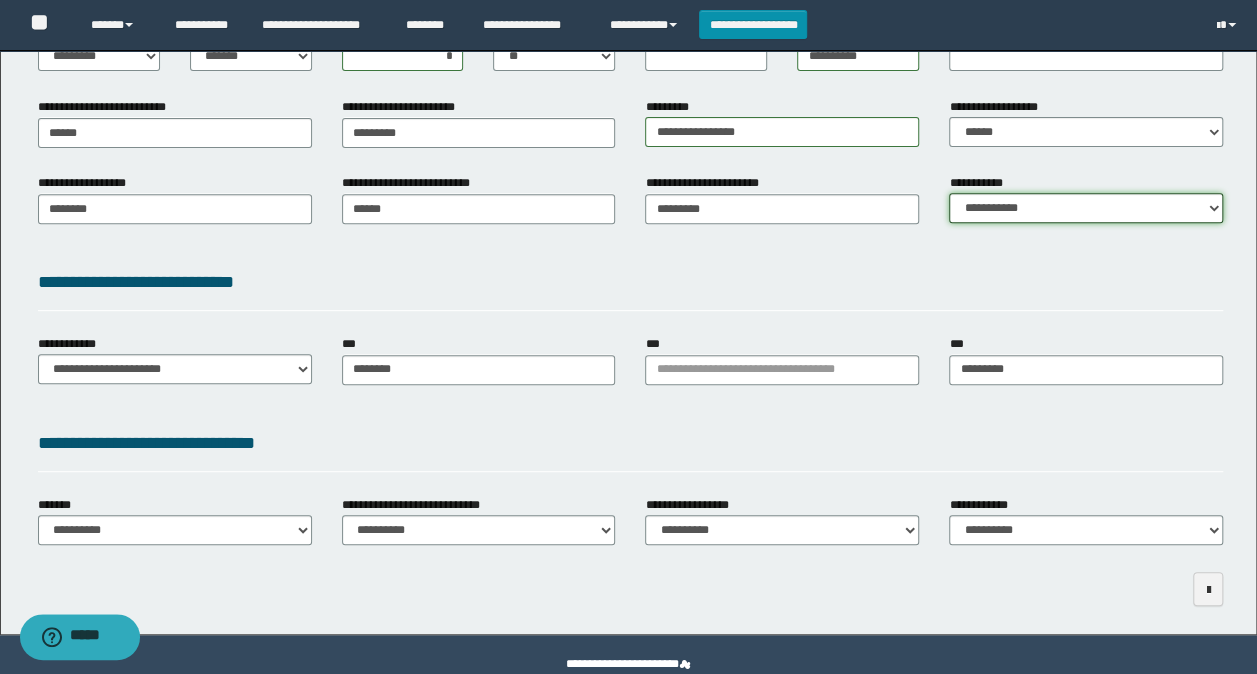 click on "**********" at bounding box center [1086, 208] 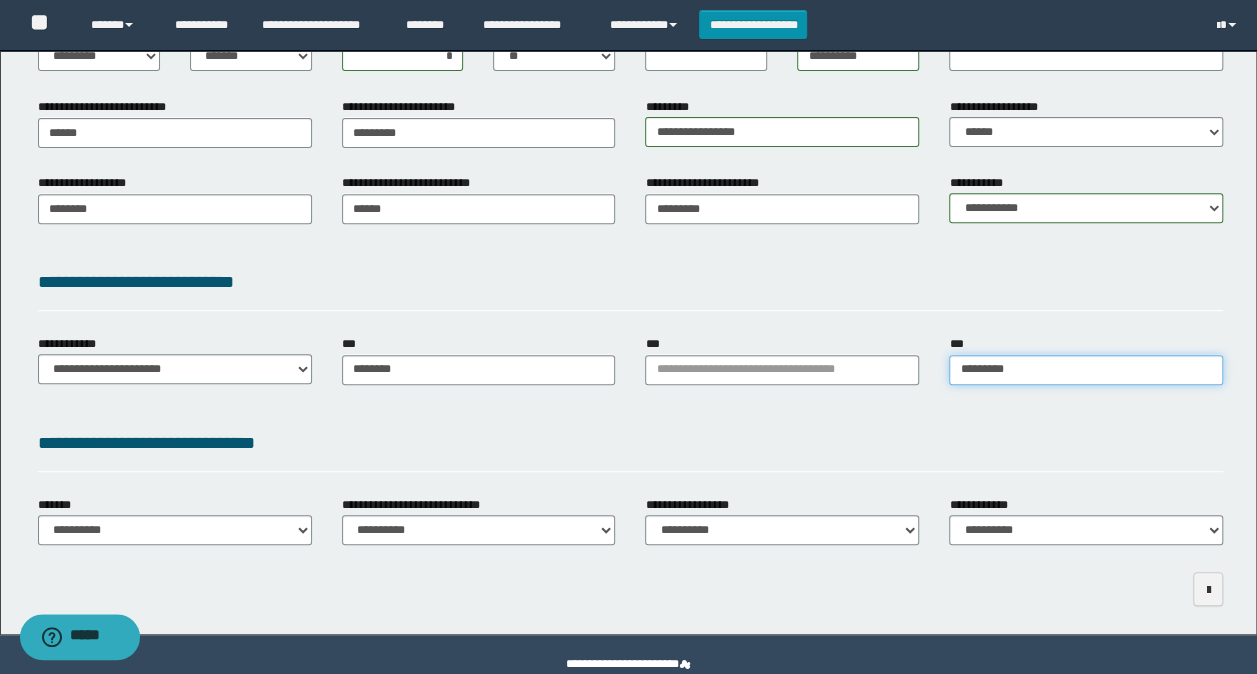 type on "*********" 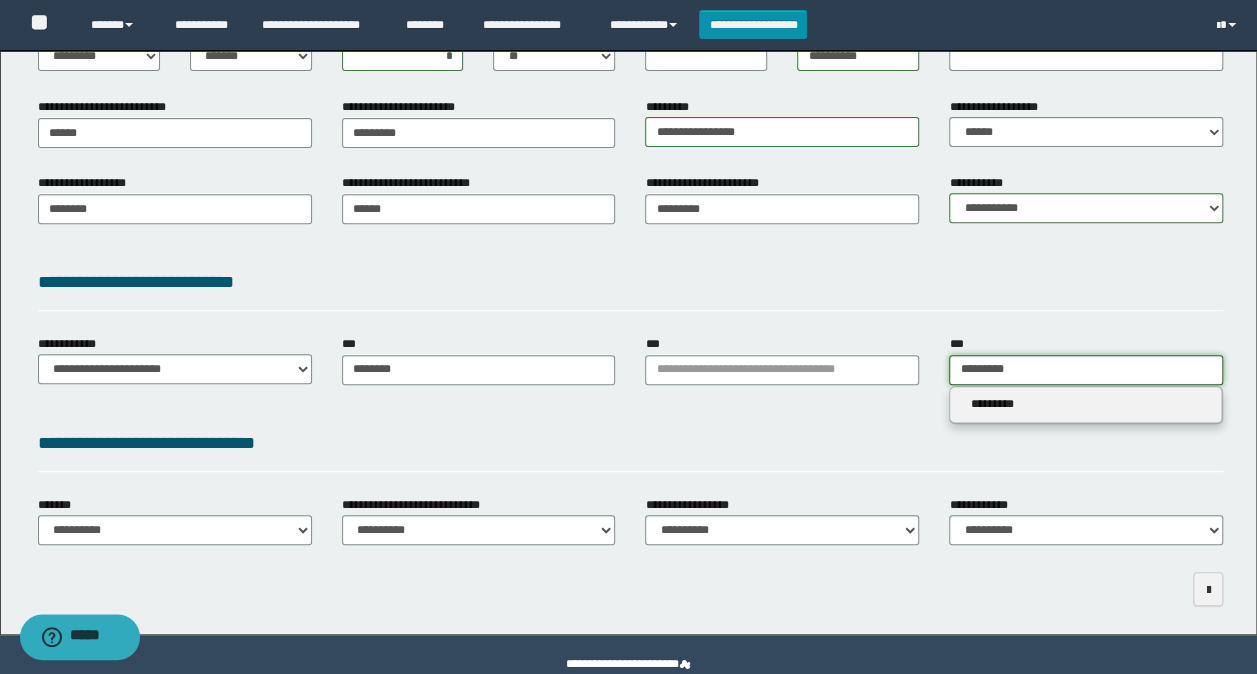 click on "*********" at bounding box center (1086, 370) 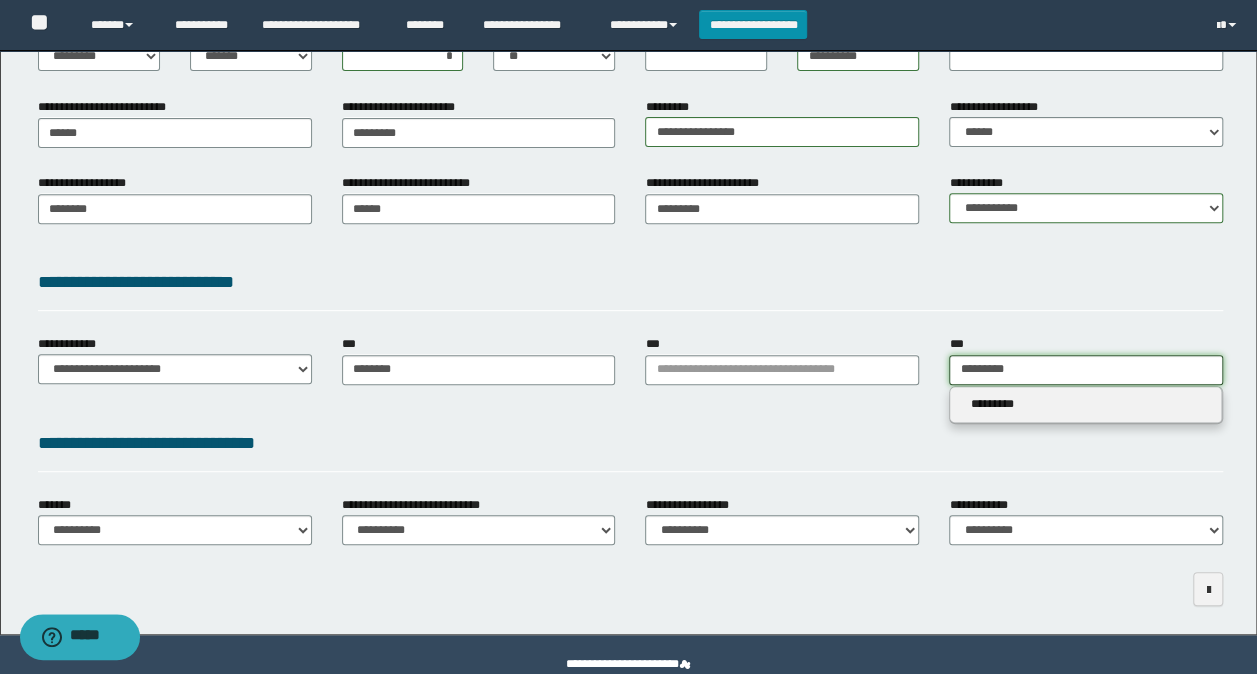drag, startPoint x: 1030, startPoint y: 368, endPoint x: 583, endPoint y: 474, distance: 459.39633 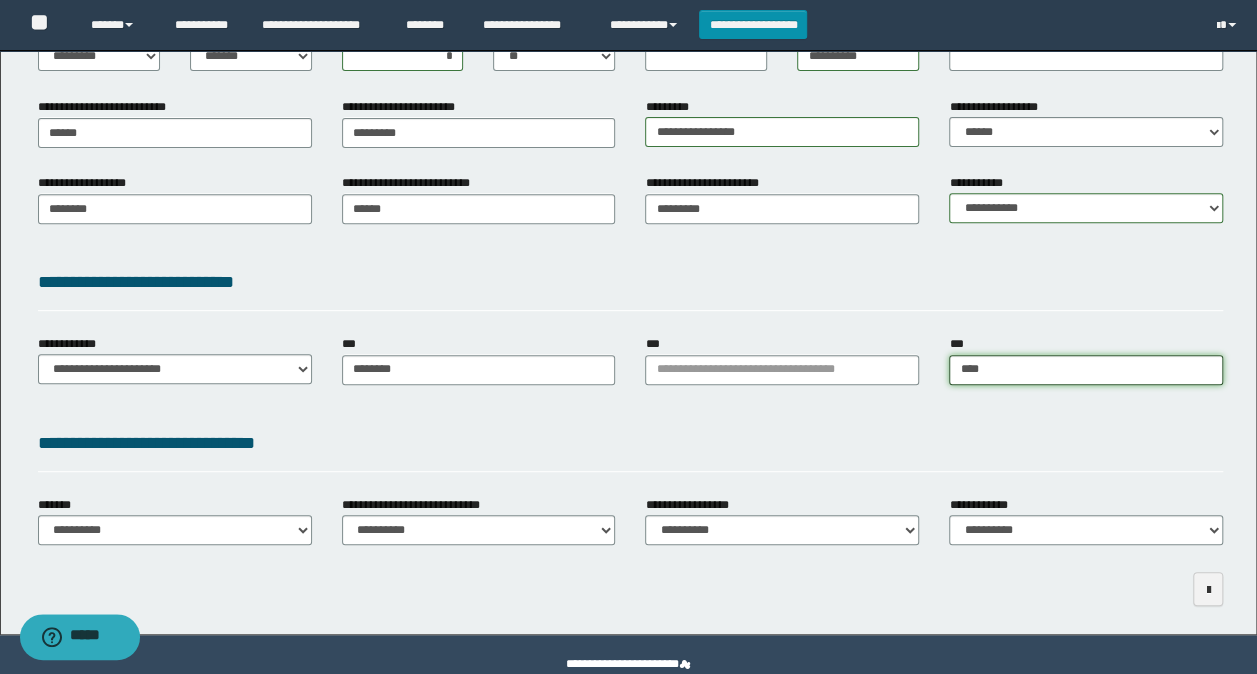 type on "*****" 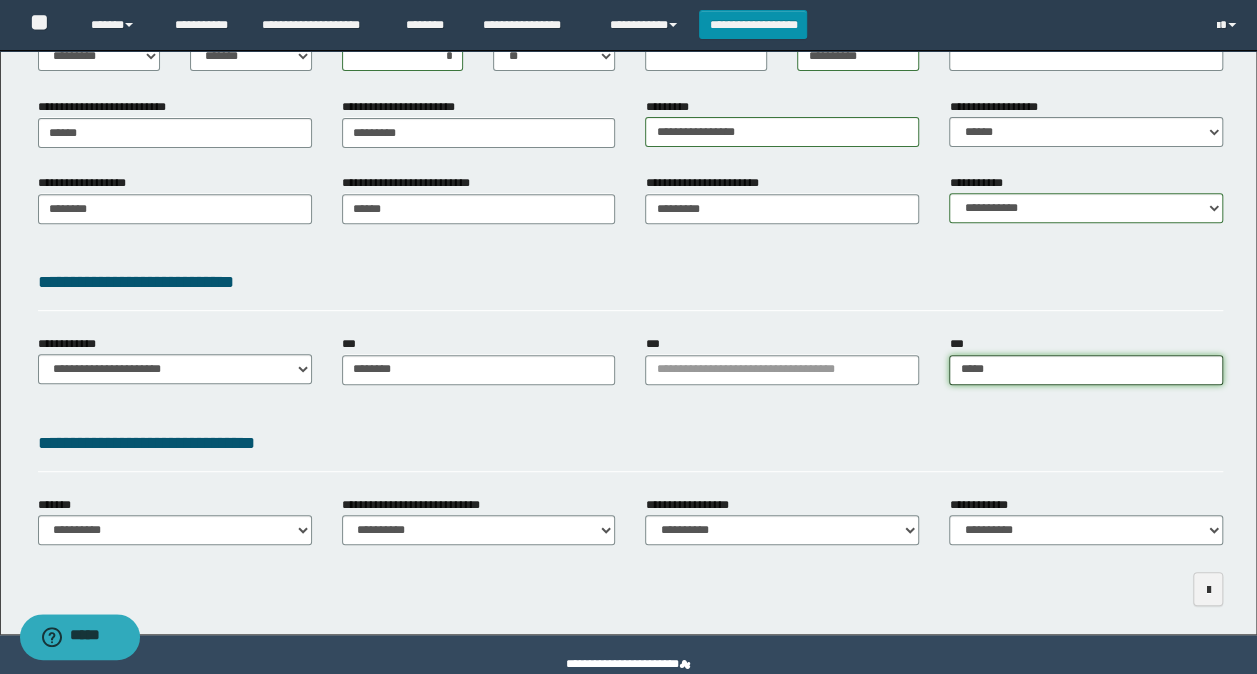 type on "*****" 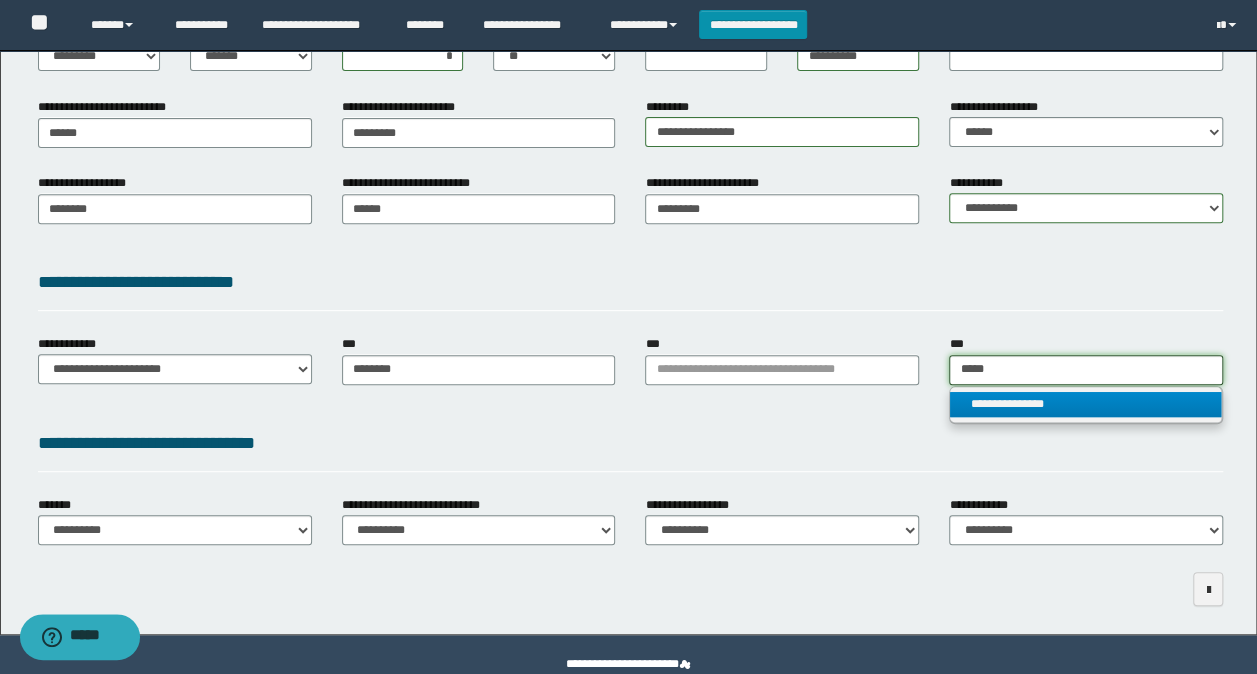 type on "*****" 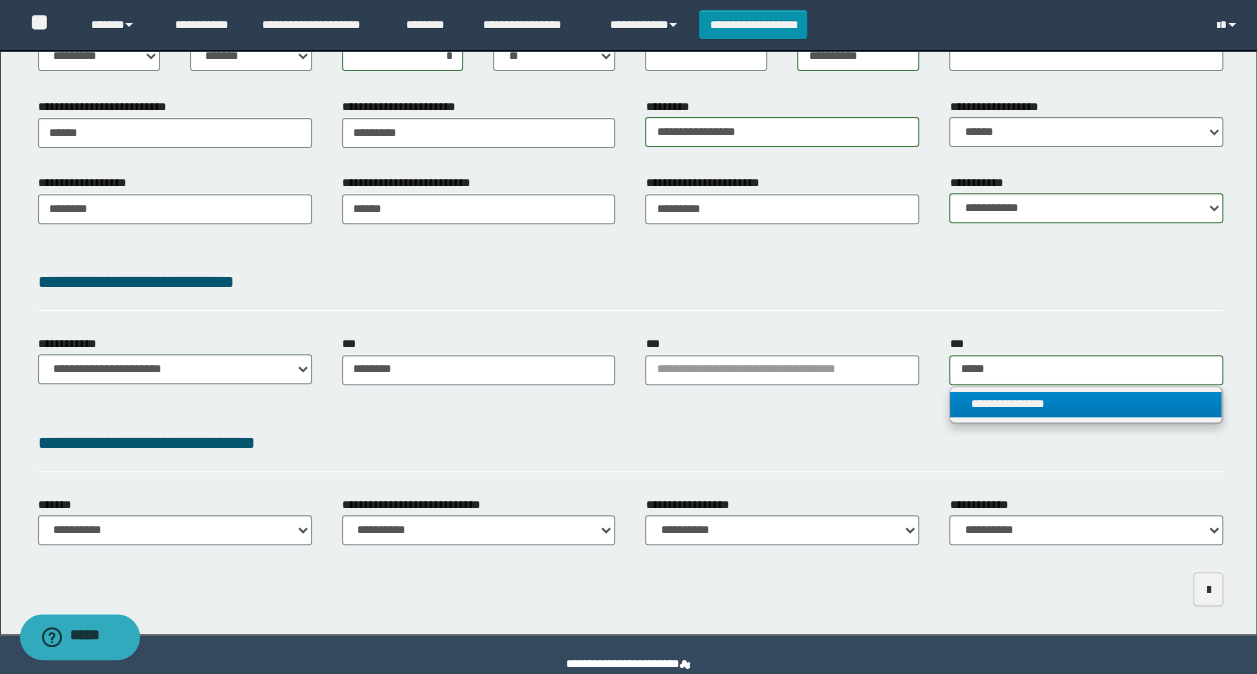 click on "**********" at bounding box center (1085, 404) 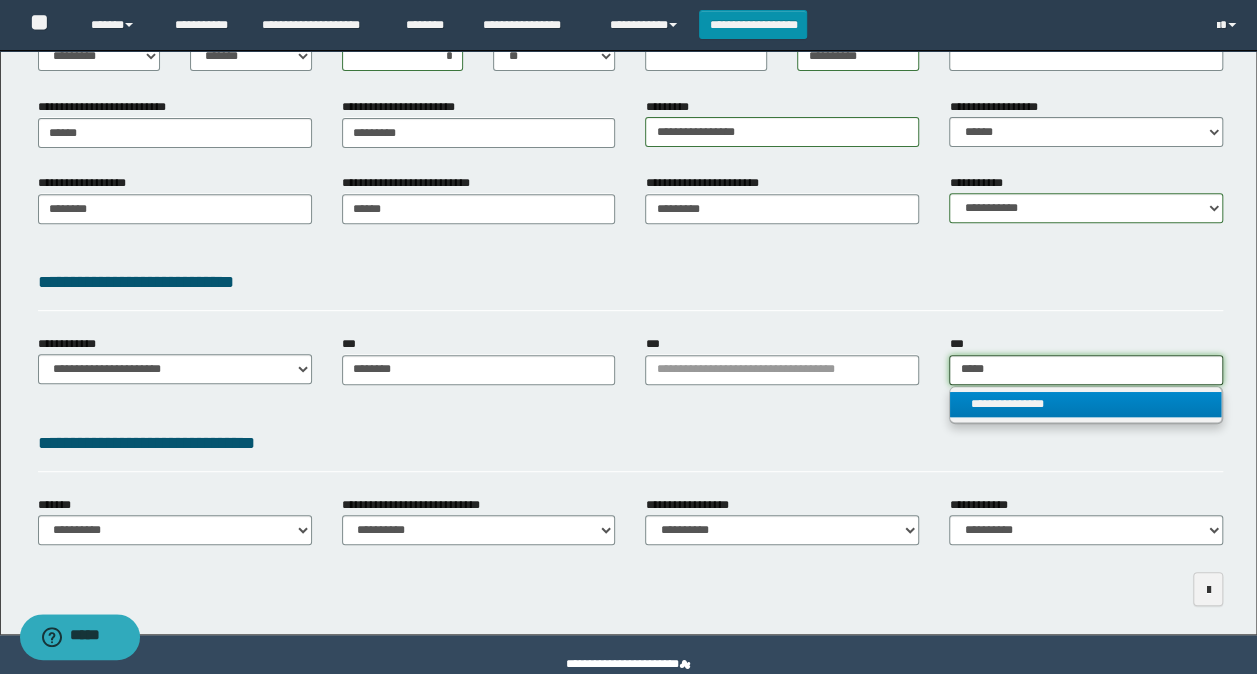 type 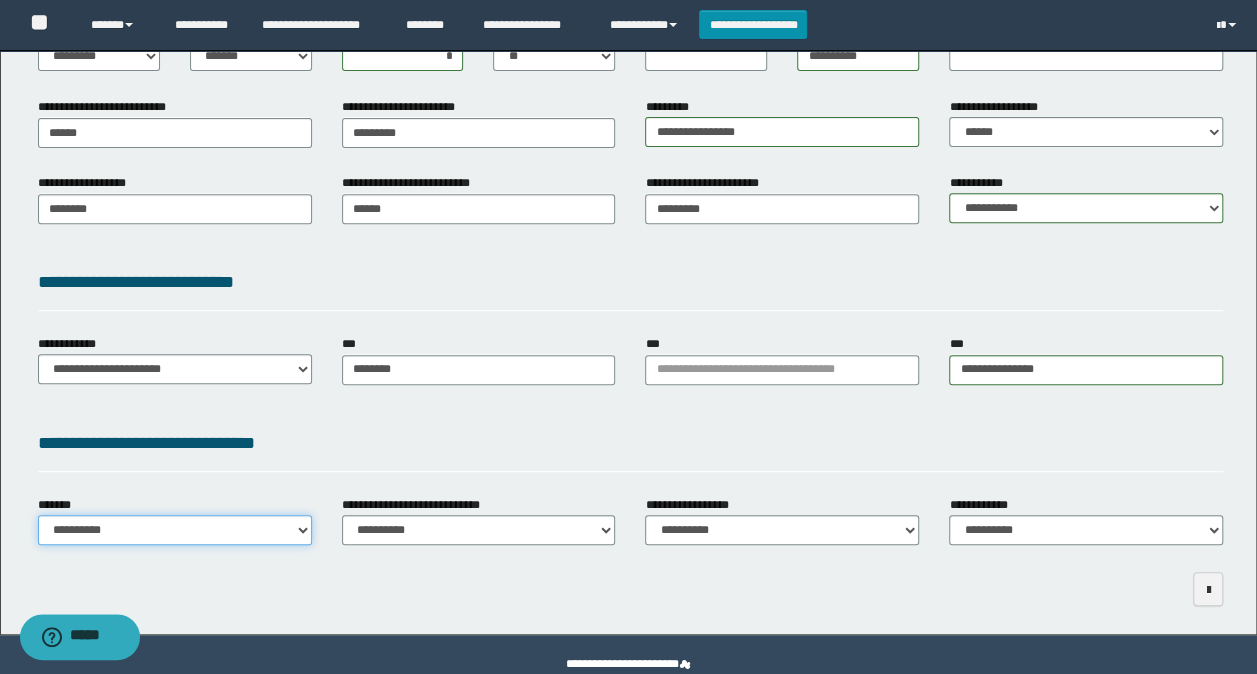 click on "**********" at bounding box center [175, 530] 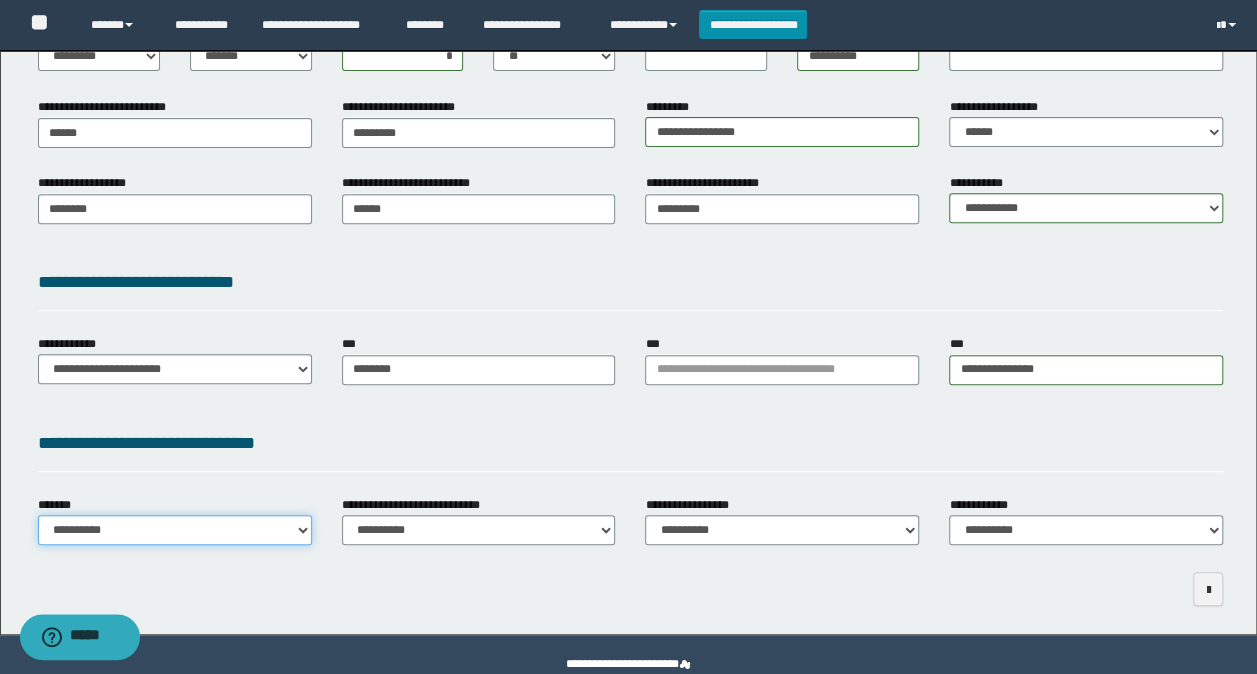 select on "*" 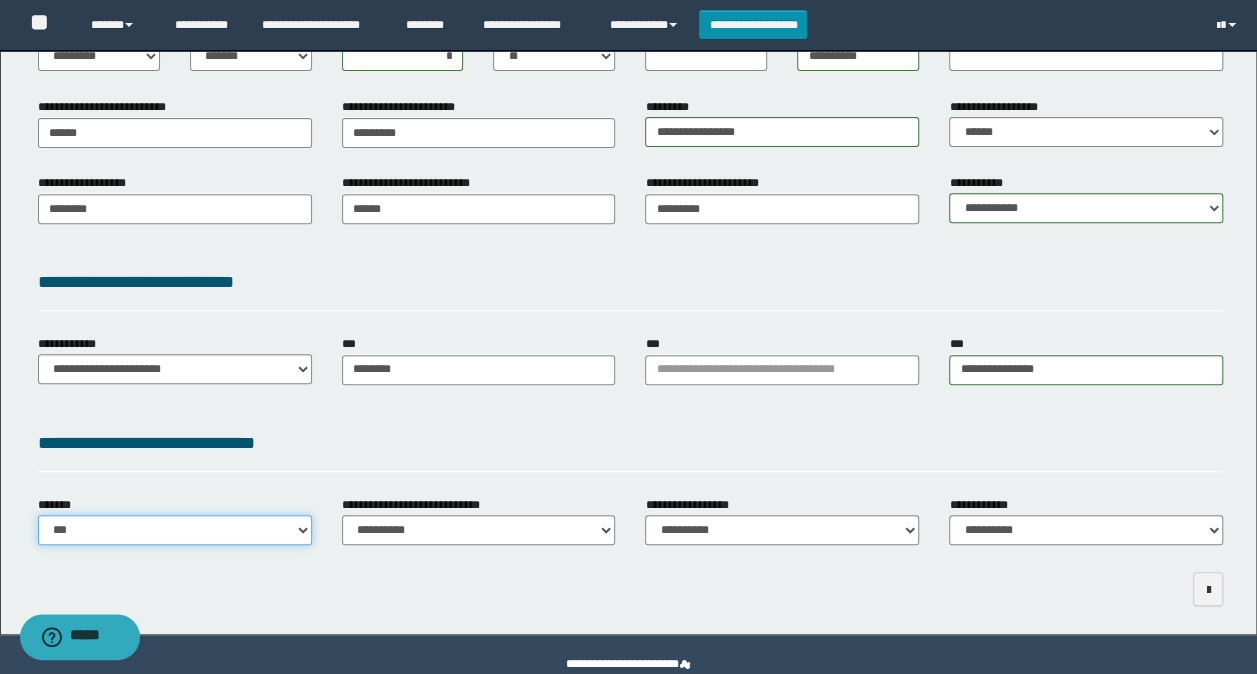 click on "**********" at bounding box center [175, 530] 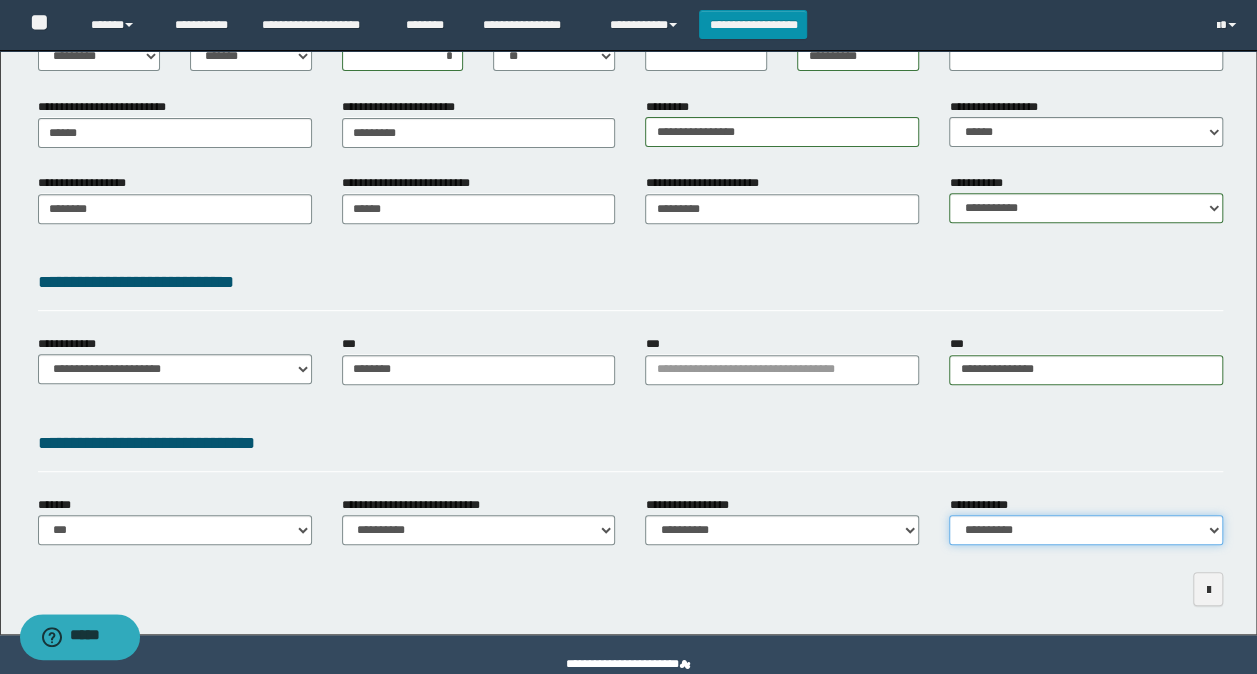 click on "**********" at bounding box center (1086, 530) 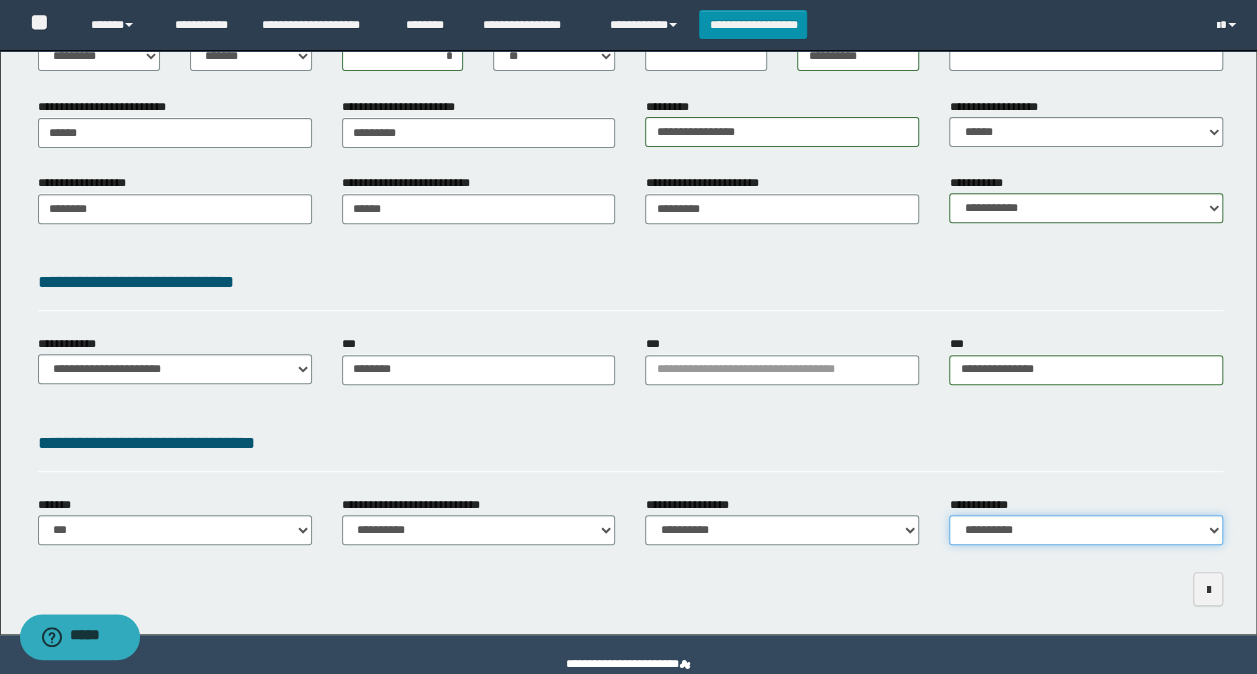 select on "*" 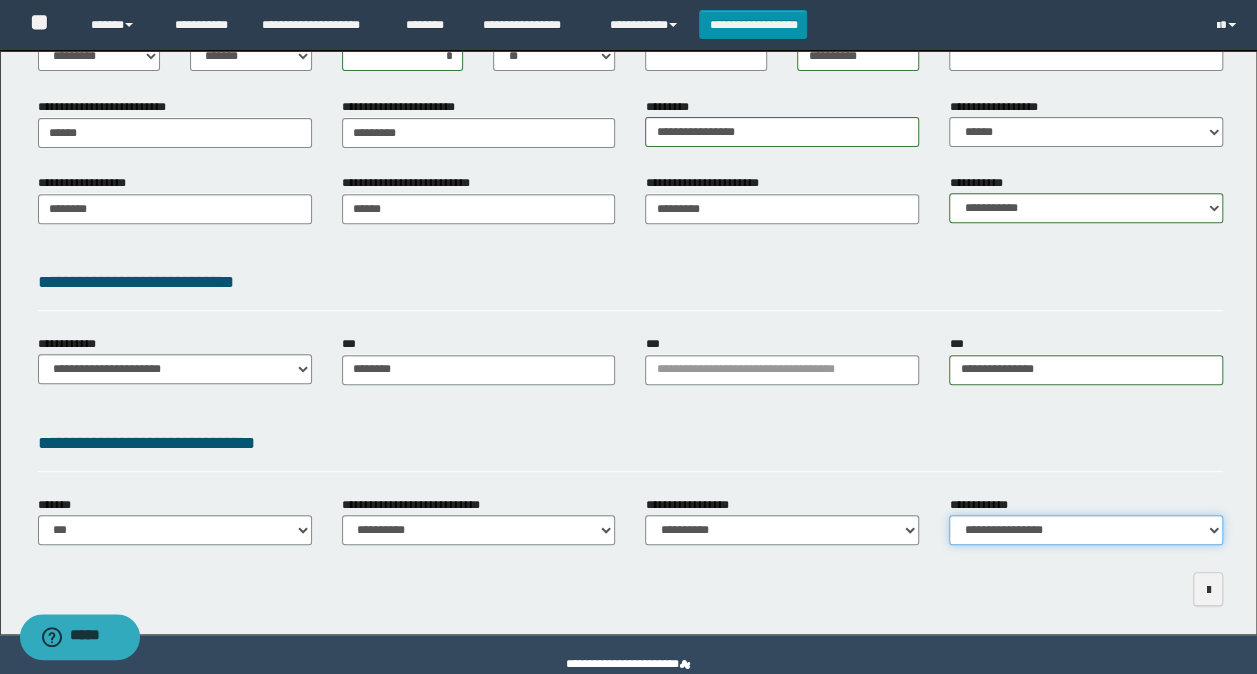 click on "**********" at bounding box center [1086, 530] 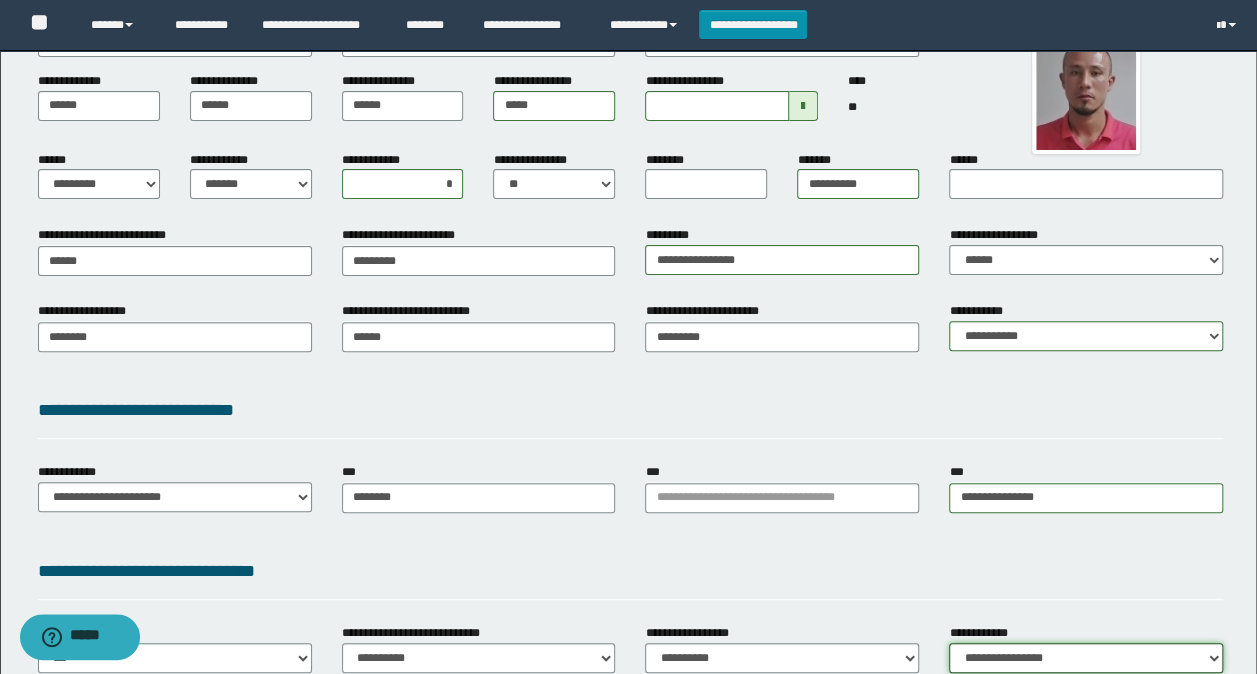 scroll, scrollTop: 100, scrollLeft: 0, axis: vertical 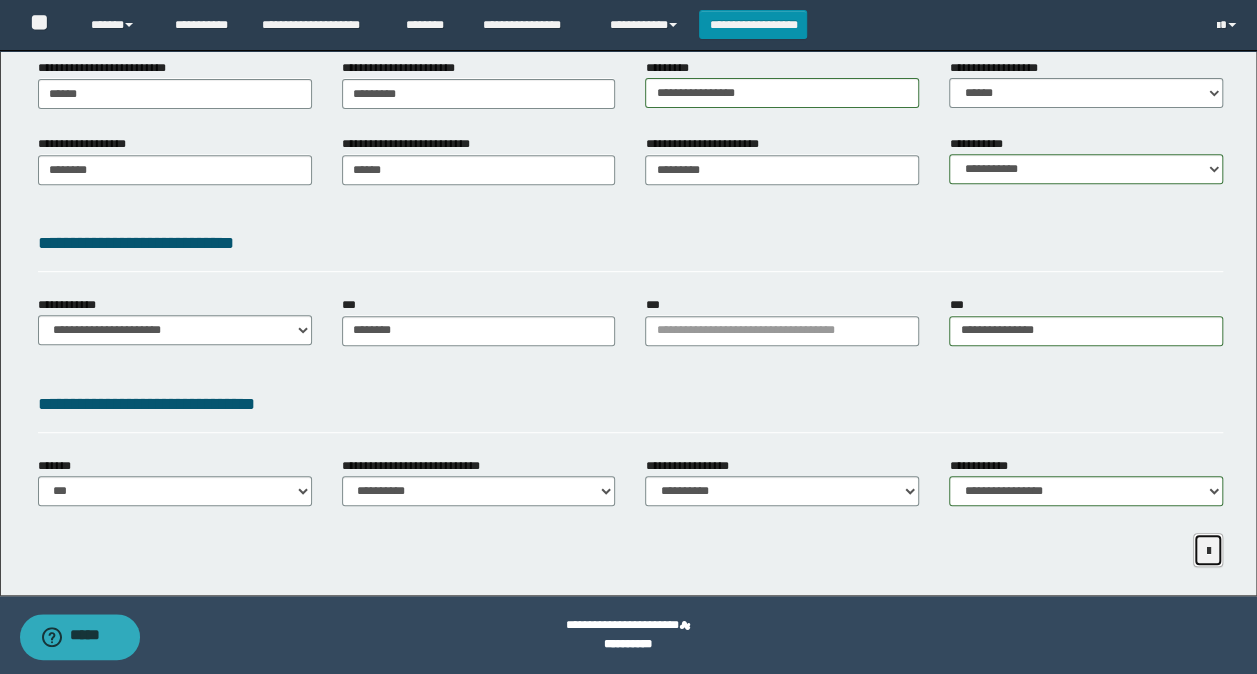 click at bounding box center [1208, 551] 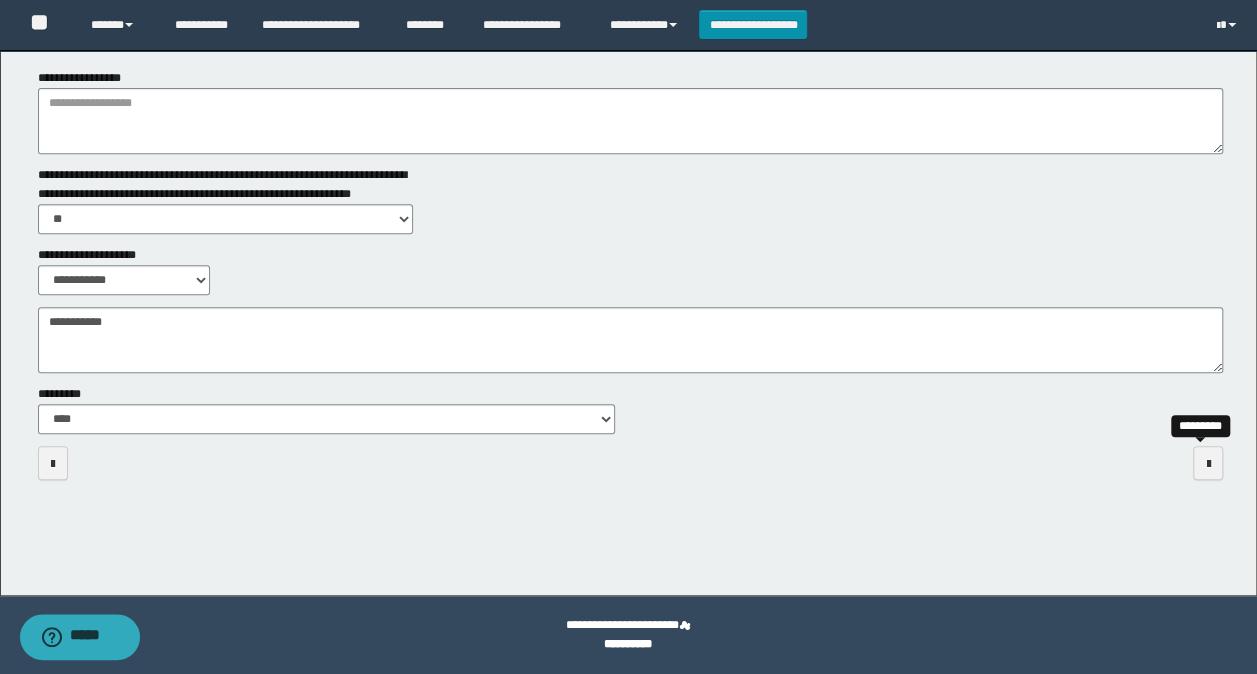 scroll, scrollTop: 269, scrollLeft: 0, axis: vertical 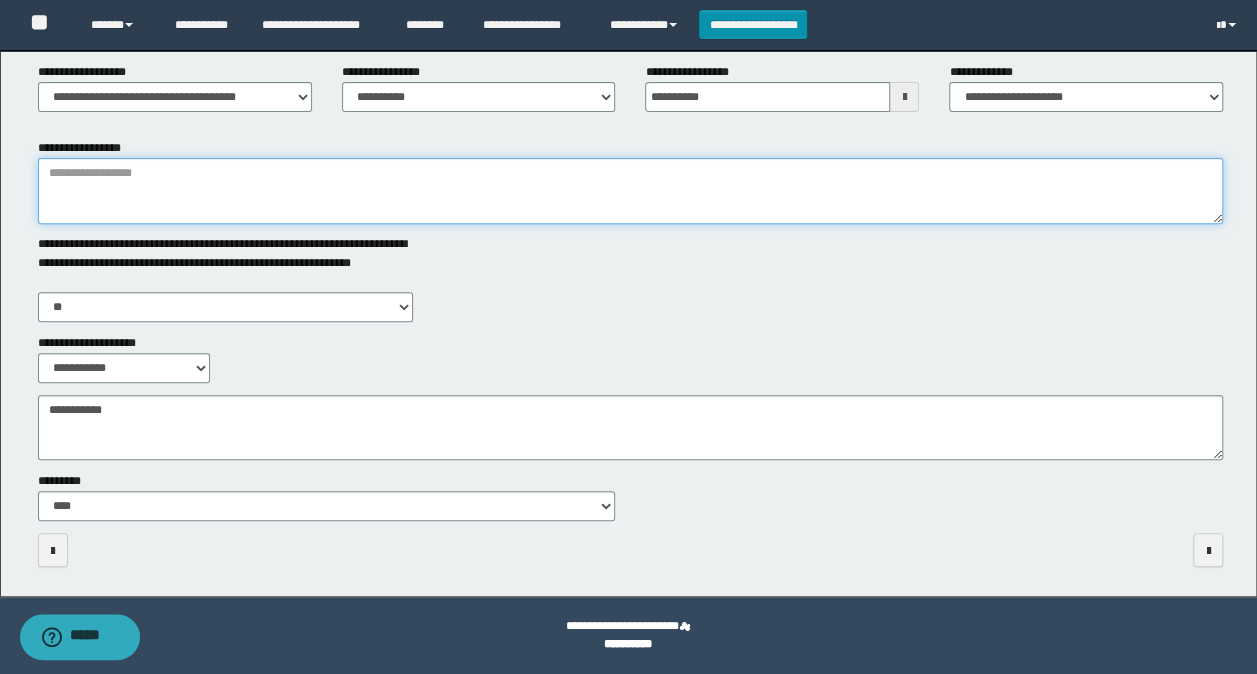 click on "**********" at bounding box center [631, 191] 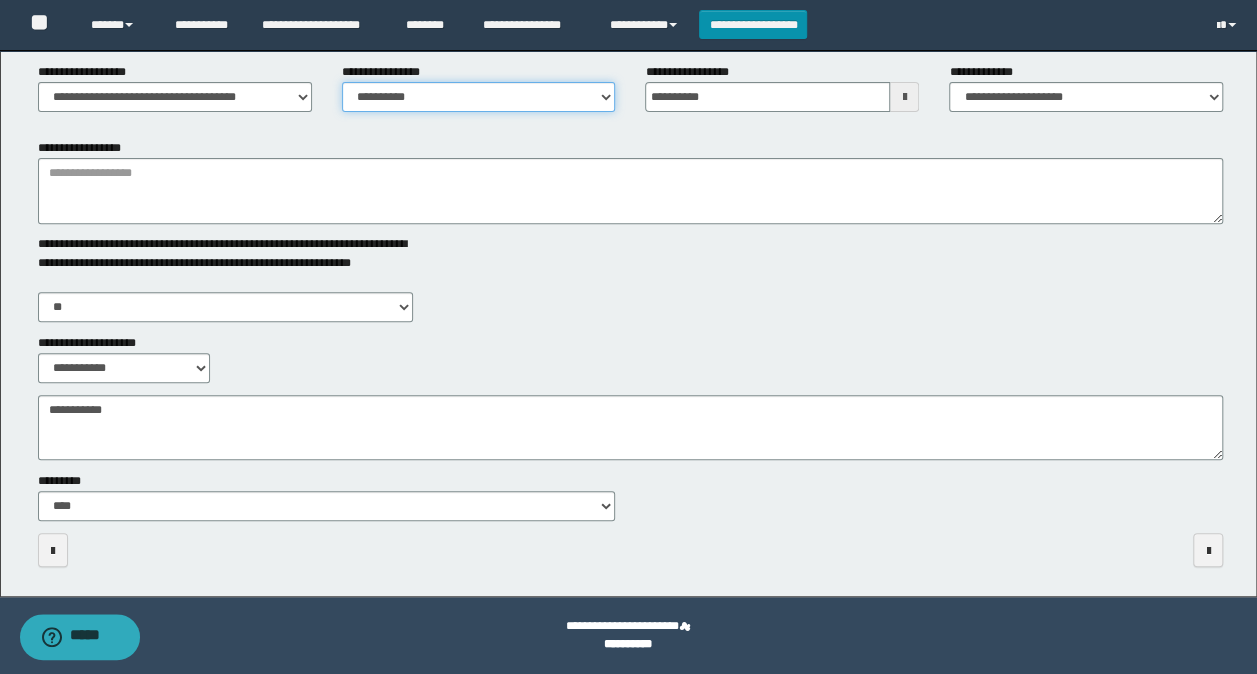 click on "**********" at bounding box center [479, 97] 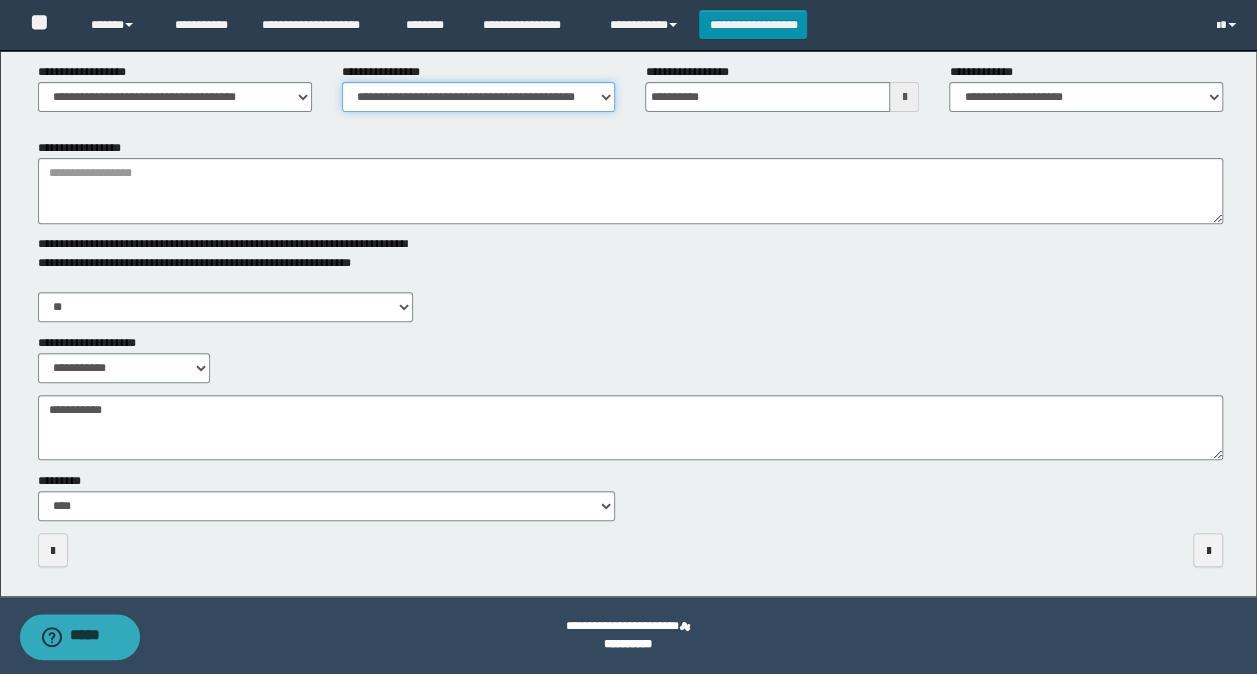 click on "**********" at bounding box center [479, 97] 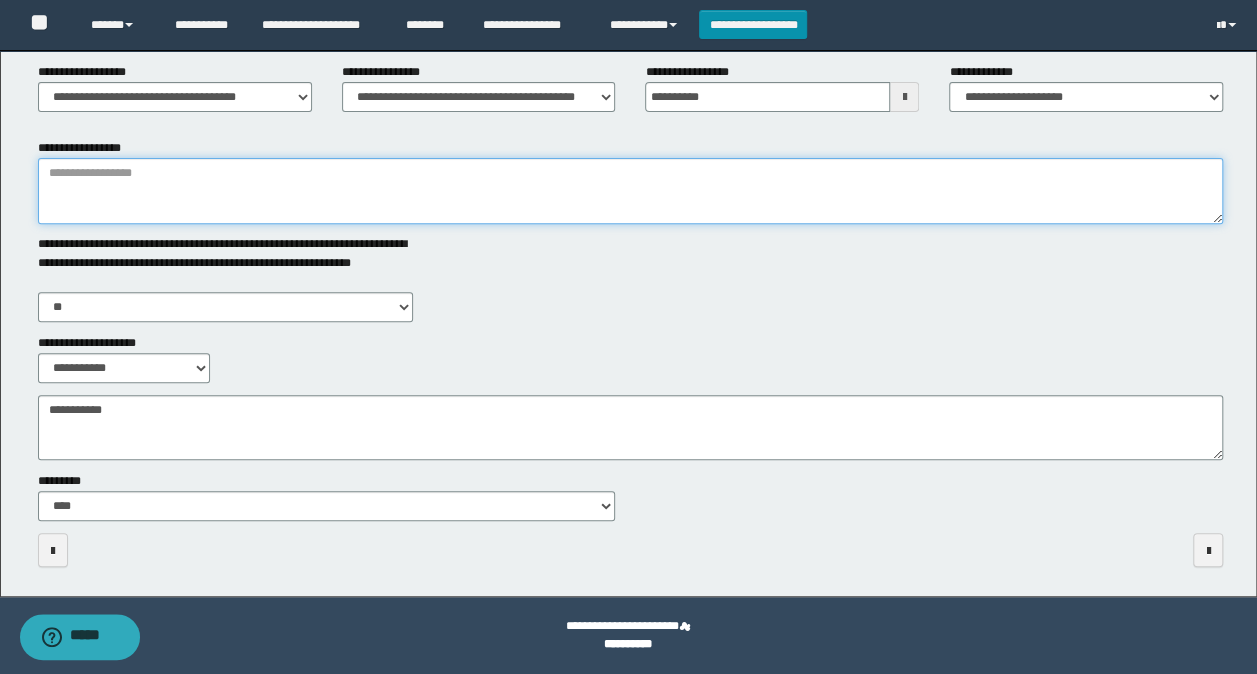 click on "**********" at bounding box center (631, 191) 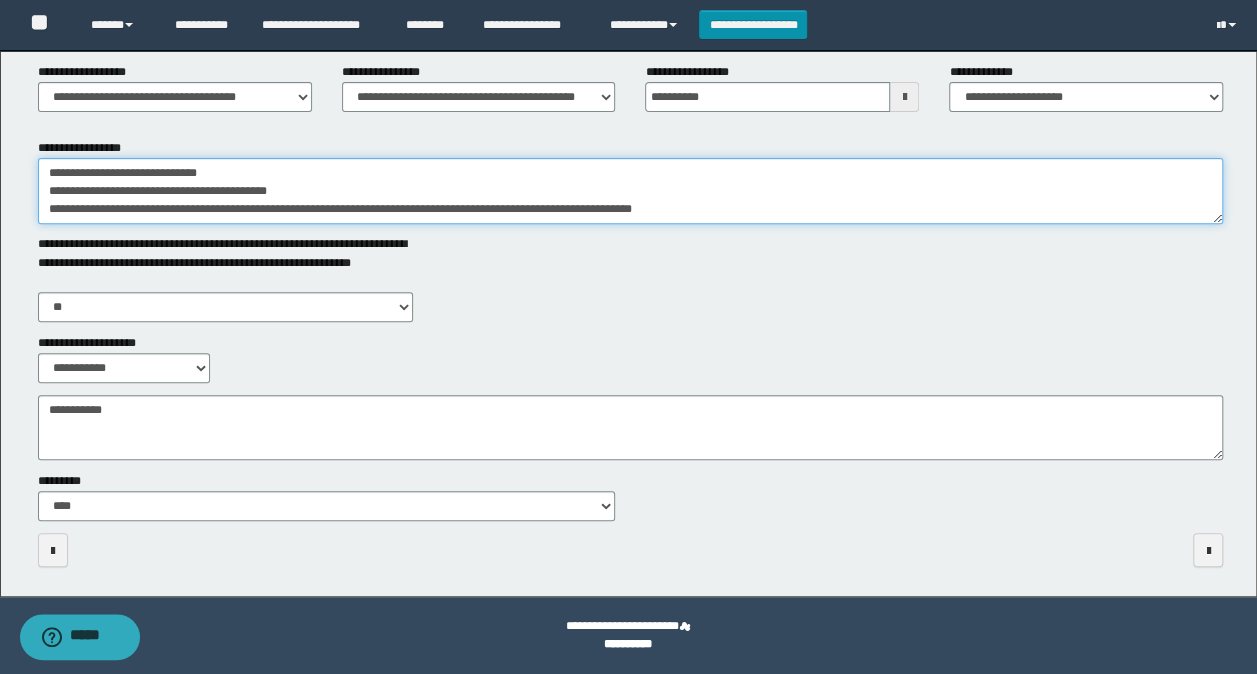 scroll, scrollTop: 12, scrollLeft: 0, axis: vertical 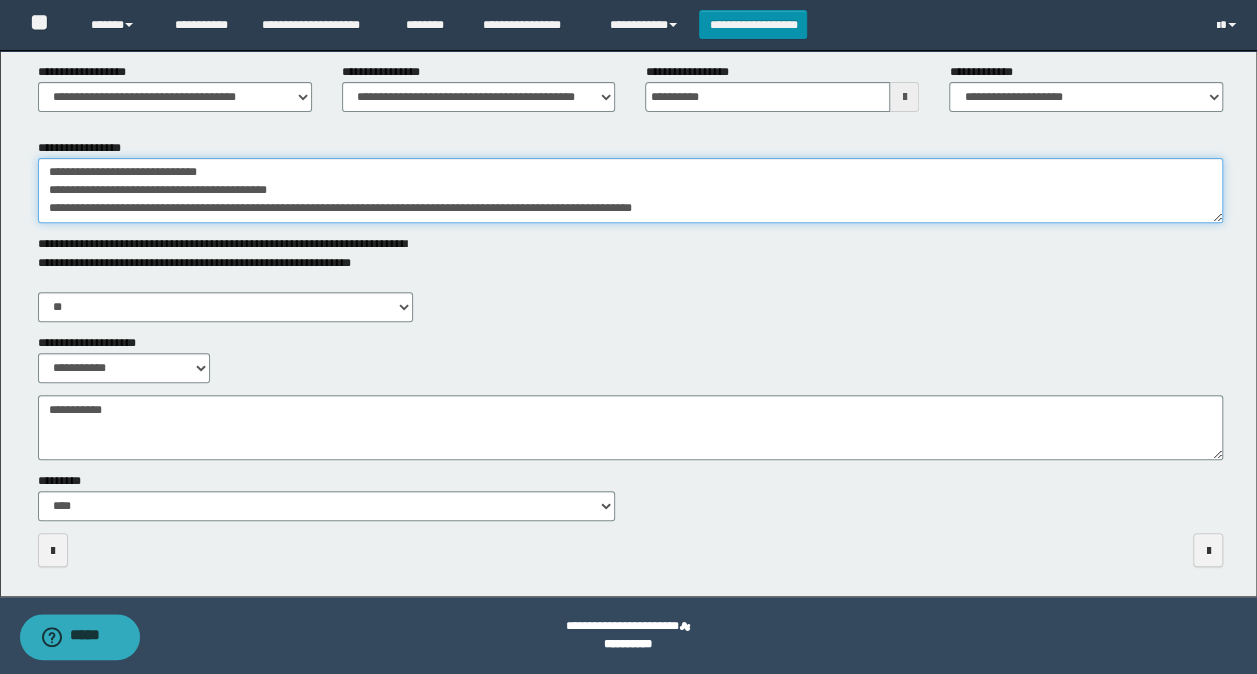 drag, startPoint x: 818, startPoint y: 198, endPoint x: 30, endPoint y: 194, distance: 788.01013 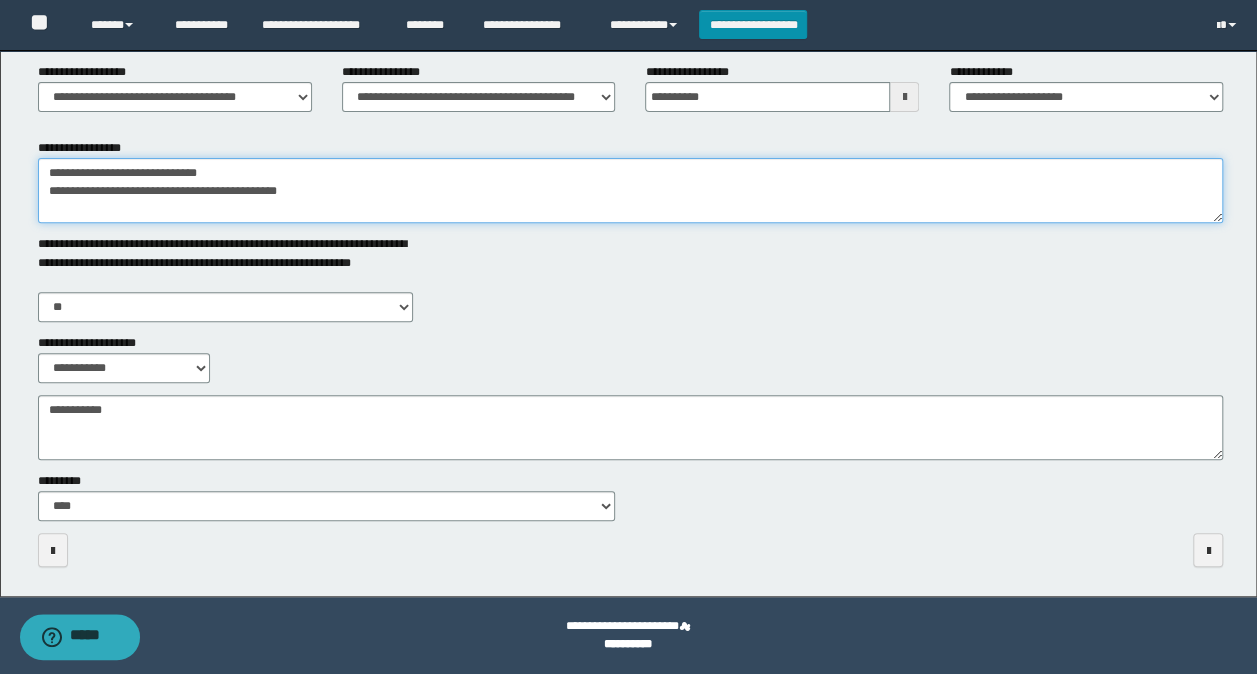 type on "**********" 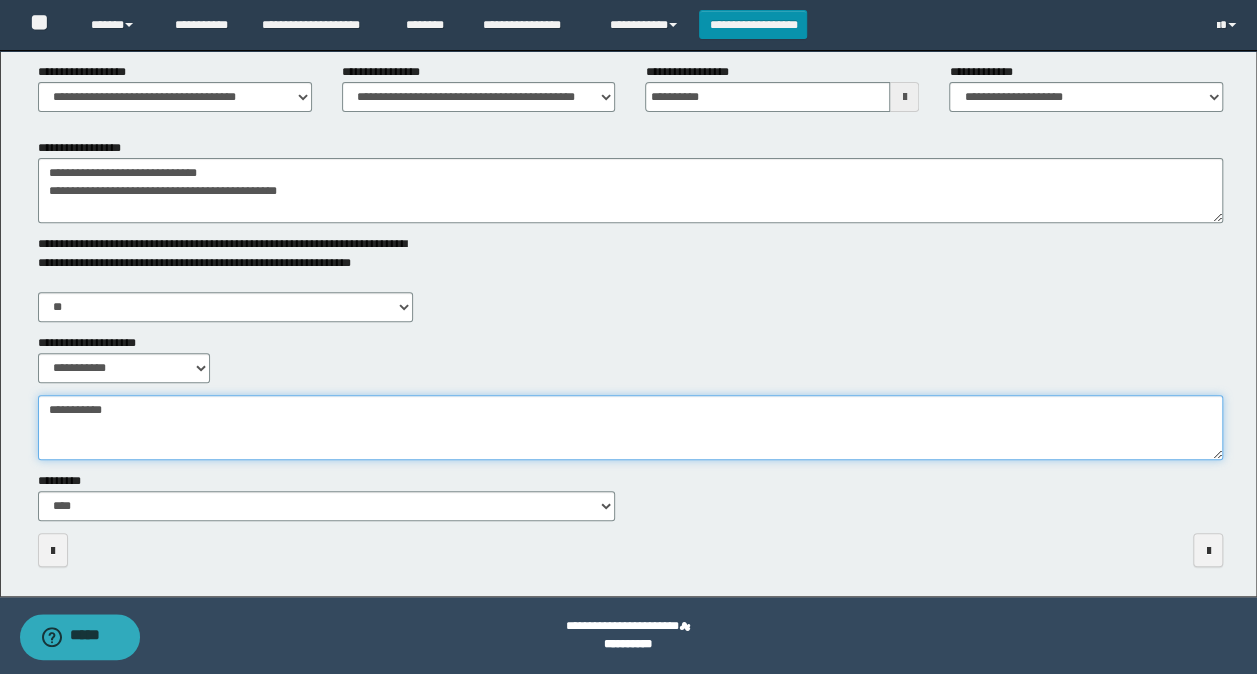click on "**********" at bounding box center [631, 427] 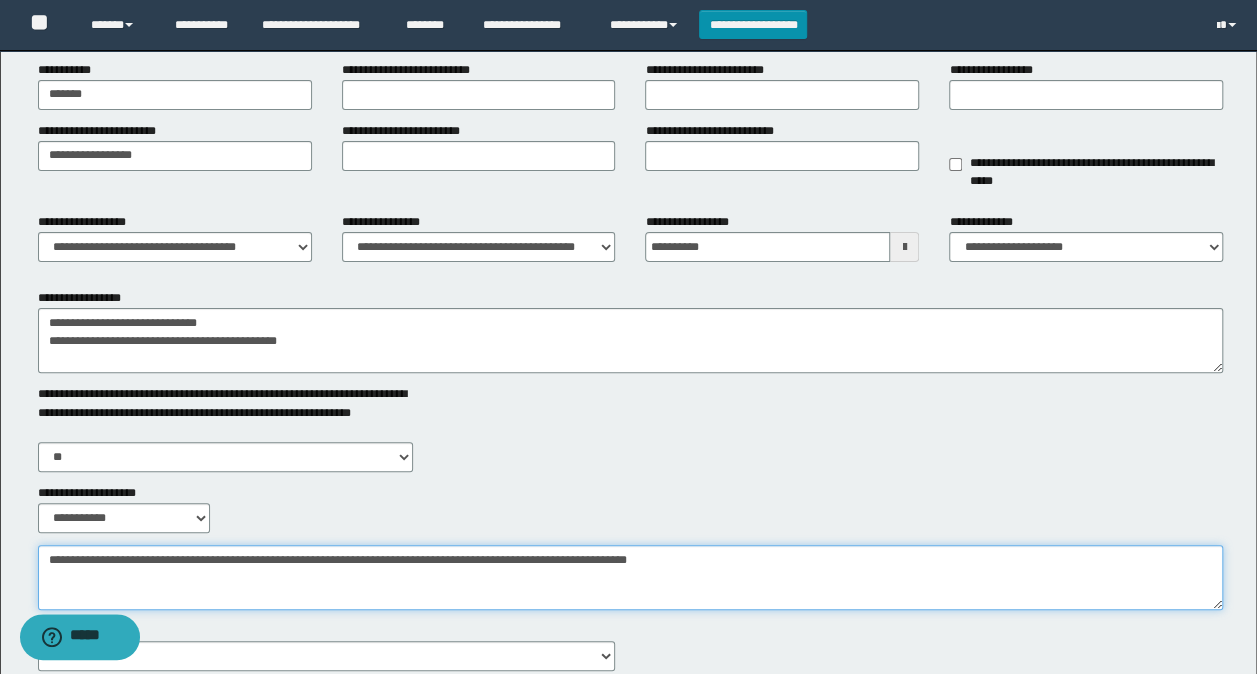 scroll, scrollTop: 0, scrollLeft: 0, axis: both 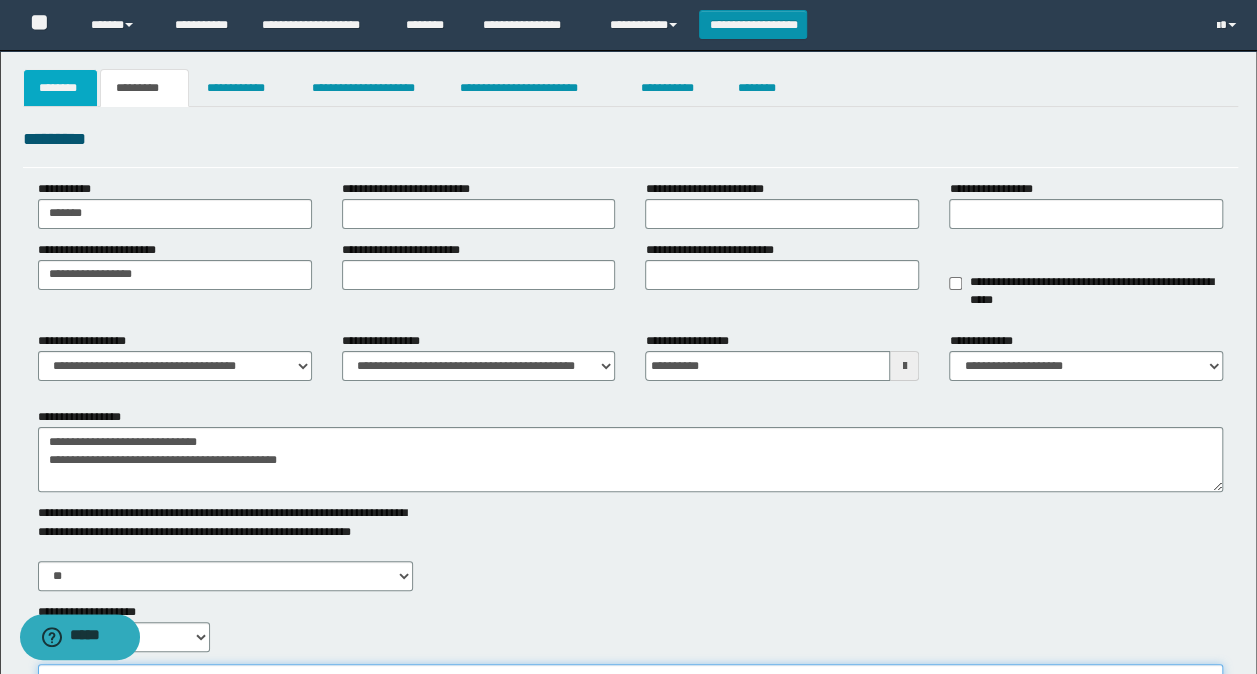 type on "**********" 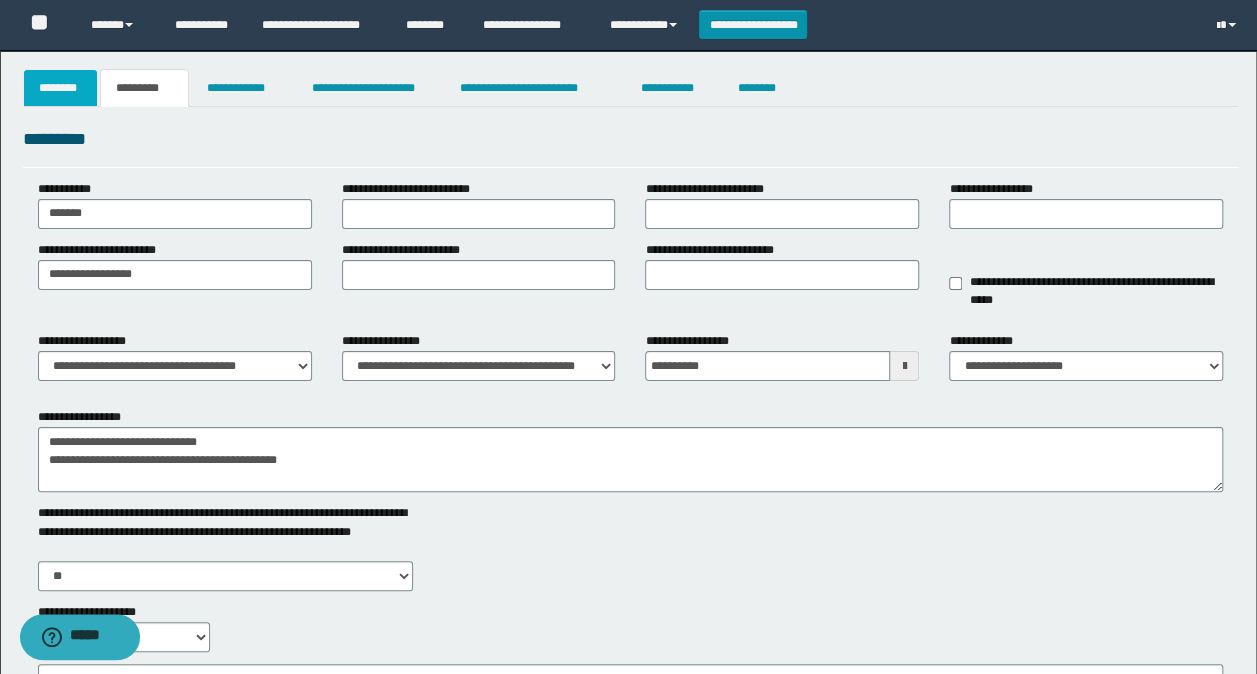 drag, startPoint x: 92, startPoint y: 84, endPoint x: 277, endPoint y: 192, distance: 214.21718 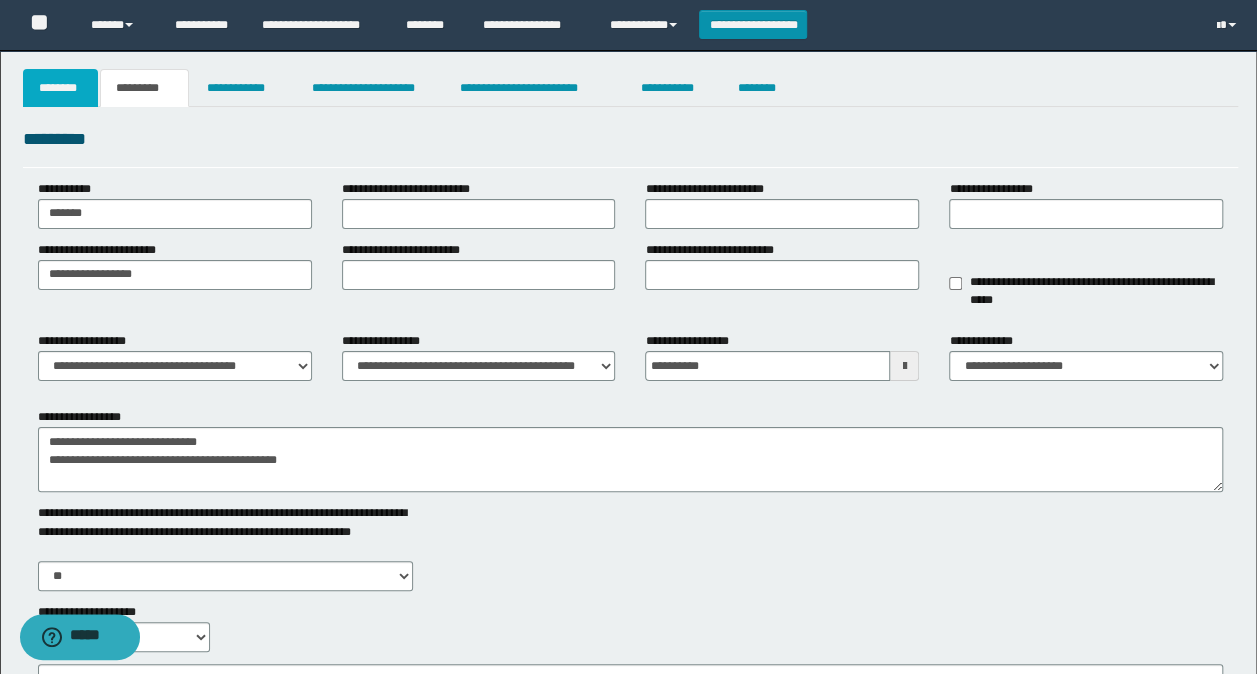 click on "********" at bounding box center (61, 88) 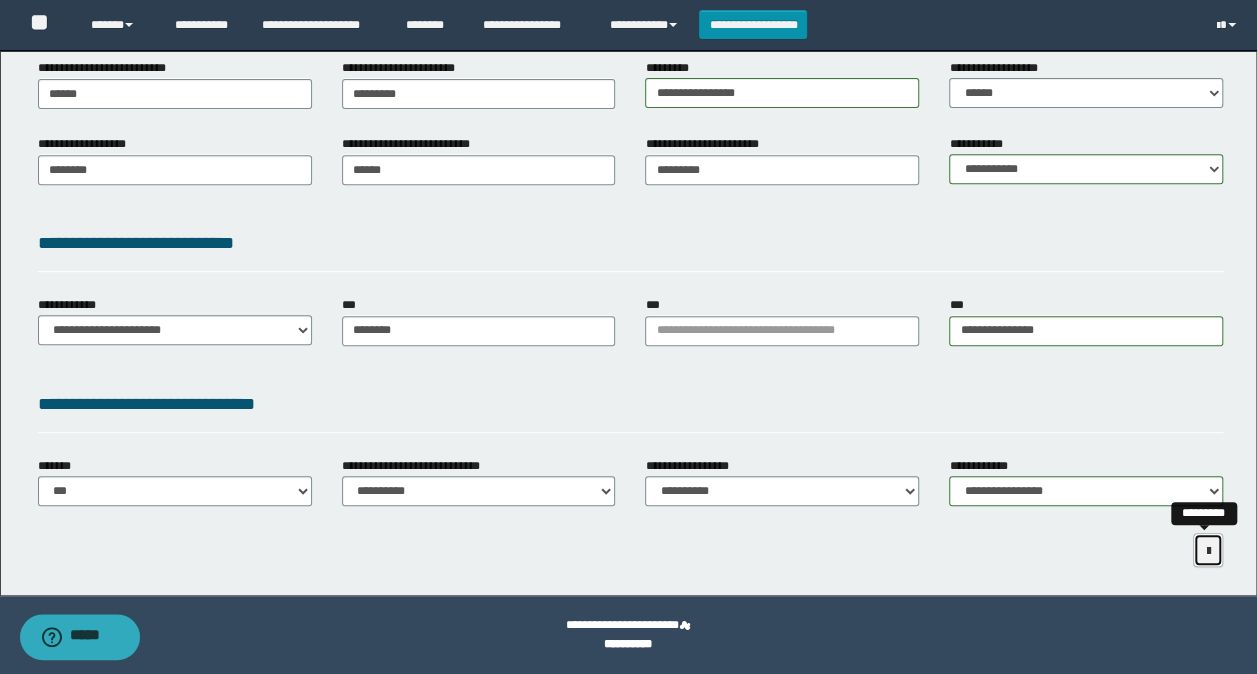 click at bounding box center [1208, 550] 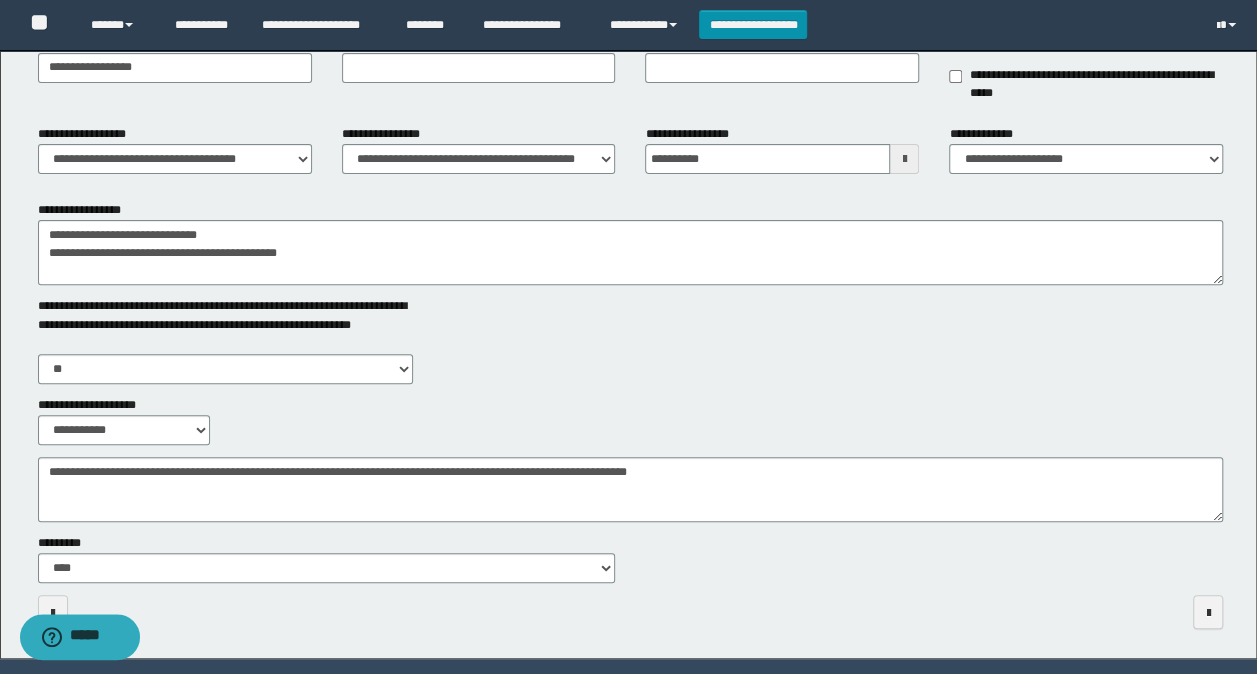 scroll, scrollTop: 269, scrollLeft: 0, axis: vertical 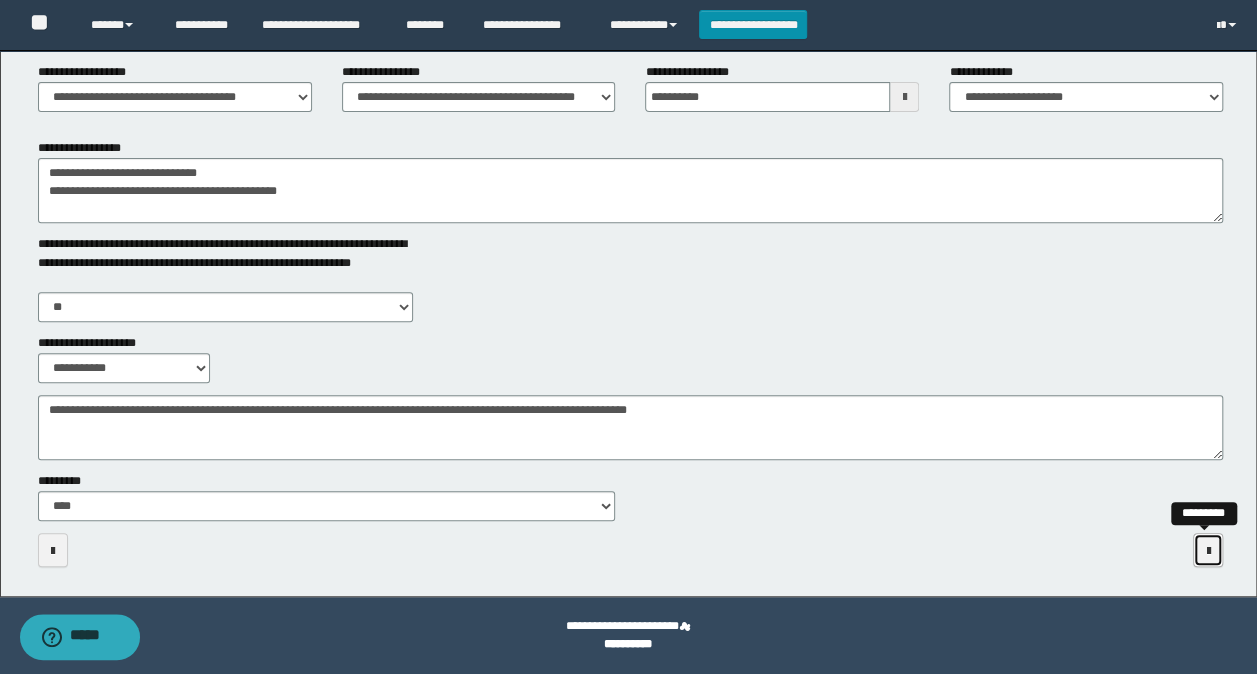 click at bounding box center (1208, 551) 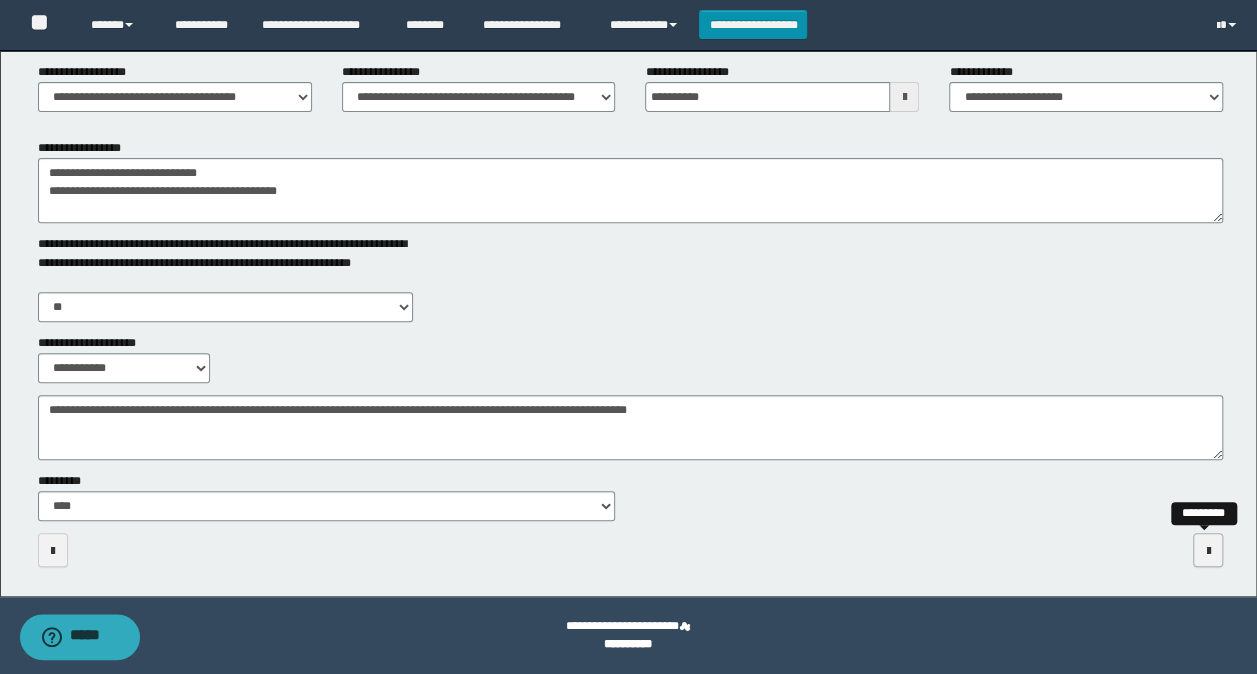 scroll, scrollTop: 0, scrollLeft: 0, axis: both 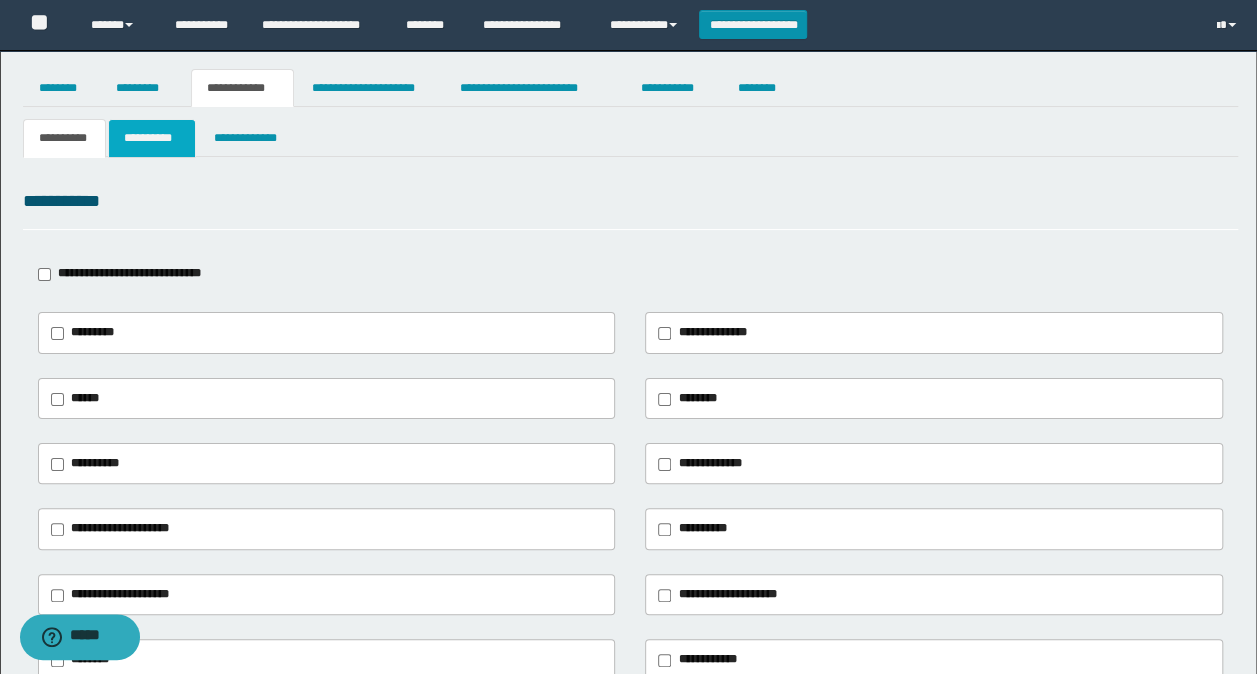 click on "**********" at bounding box center (151, 138) 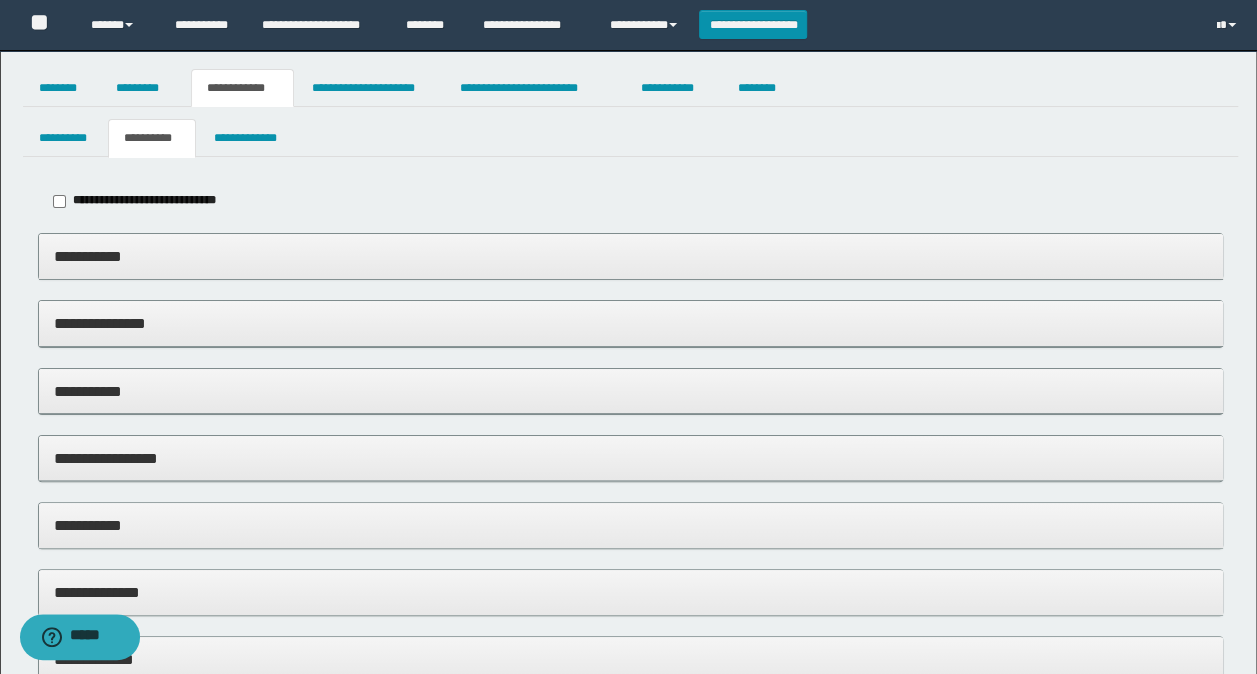 click on "**********" at bounding box center [631, 323] 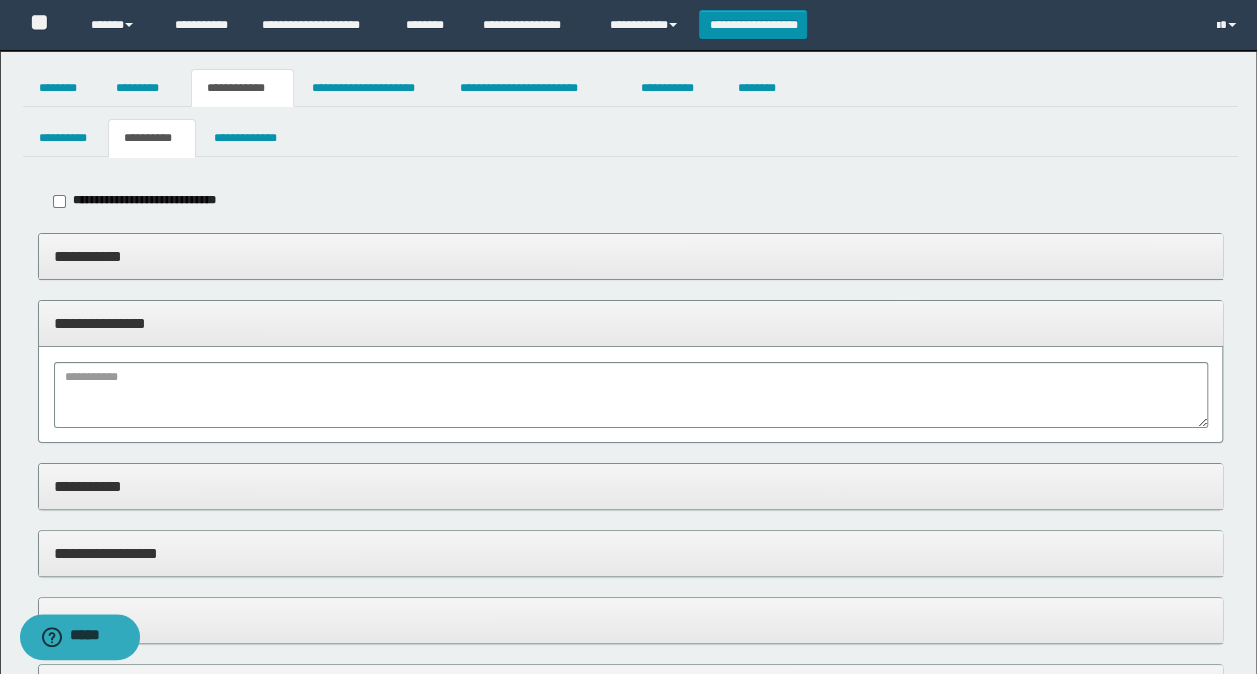 click at bounding box center [631, 394] 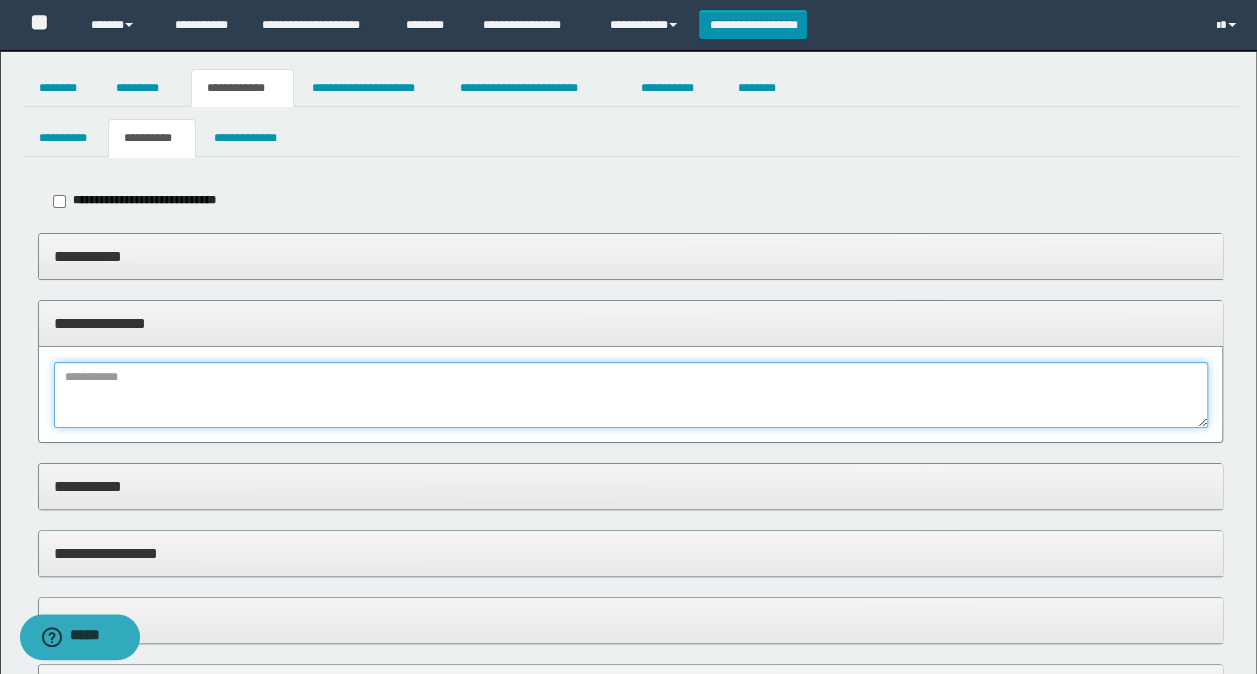 drag, startPoint x: 180, startPoint y: 406, endPoint x: 194, endPoint y: 401, distance: 14.866069 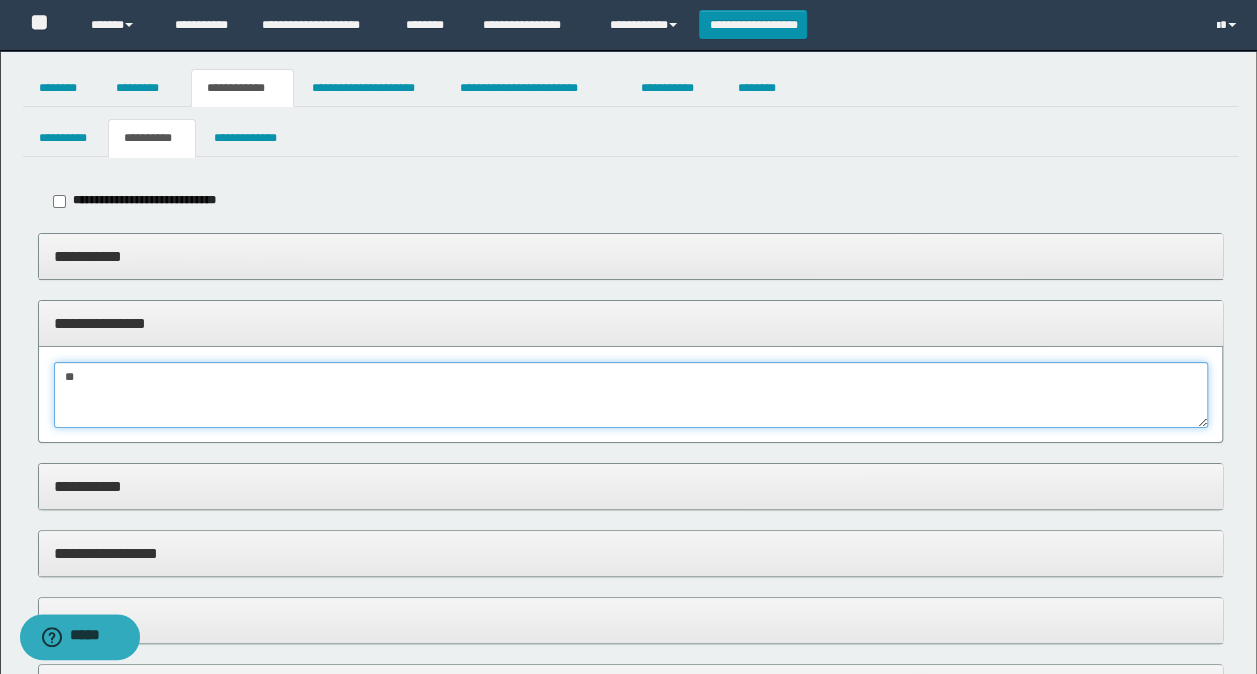 type on "*" 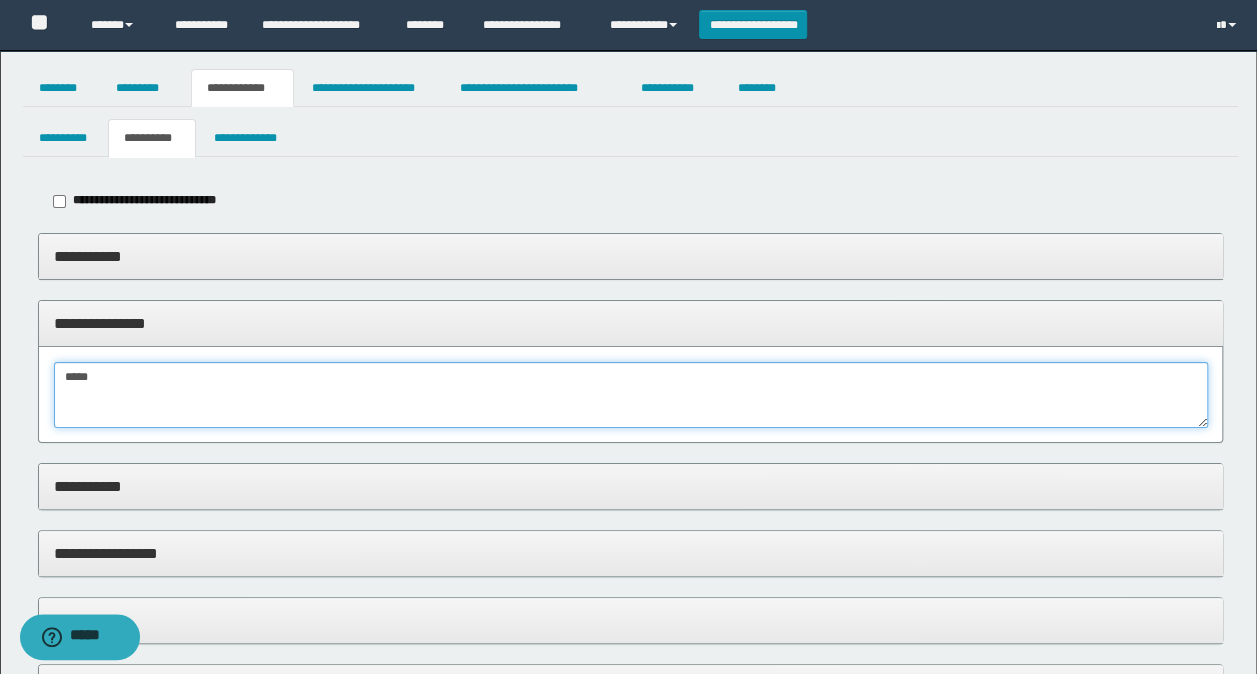 drag, startPoint x: 125, startPoint y: 397, endPoint x: -4, endPoint y: 356, distance: 135.35878 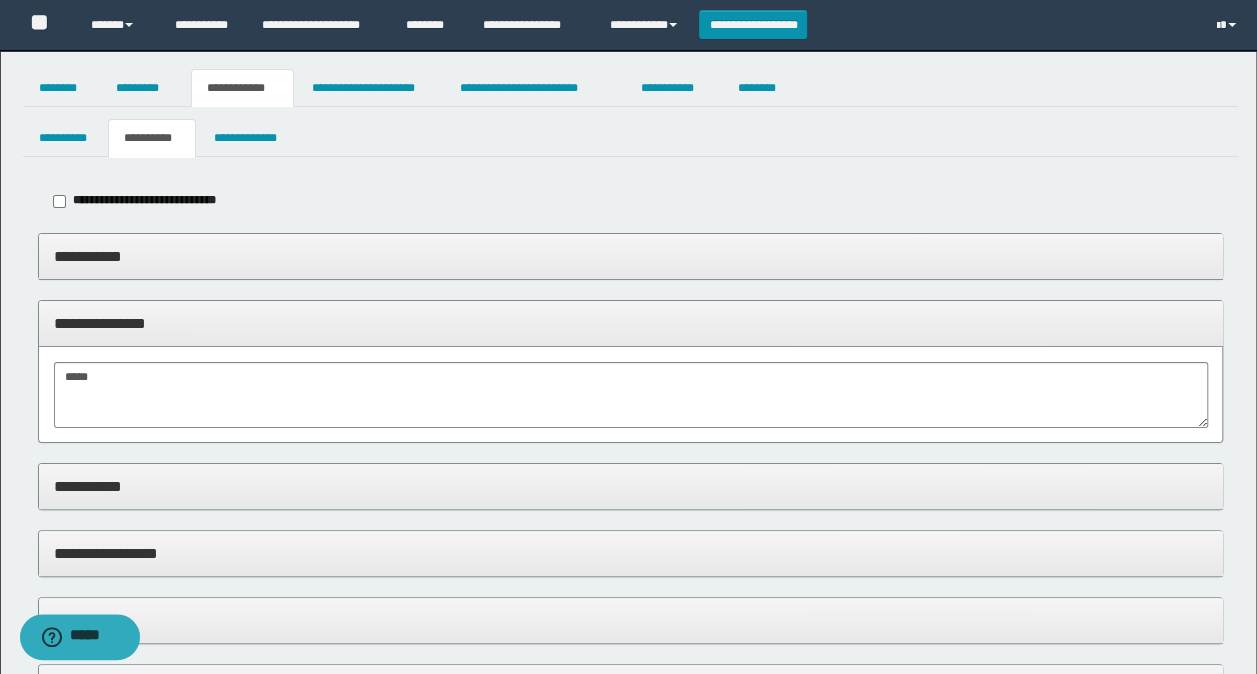 click on "**********" at bounding box center [631, 486] 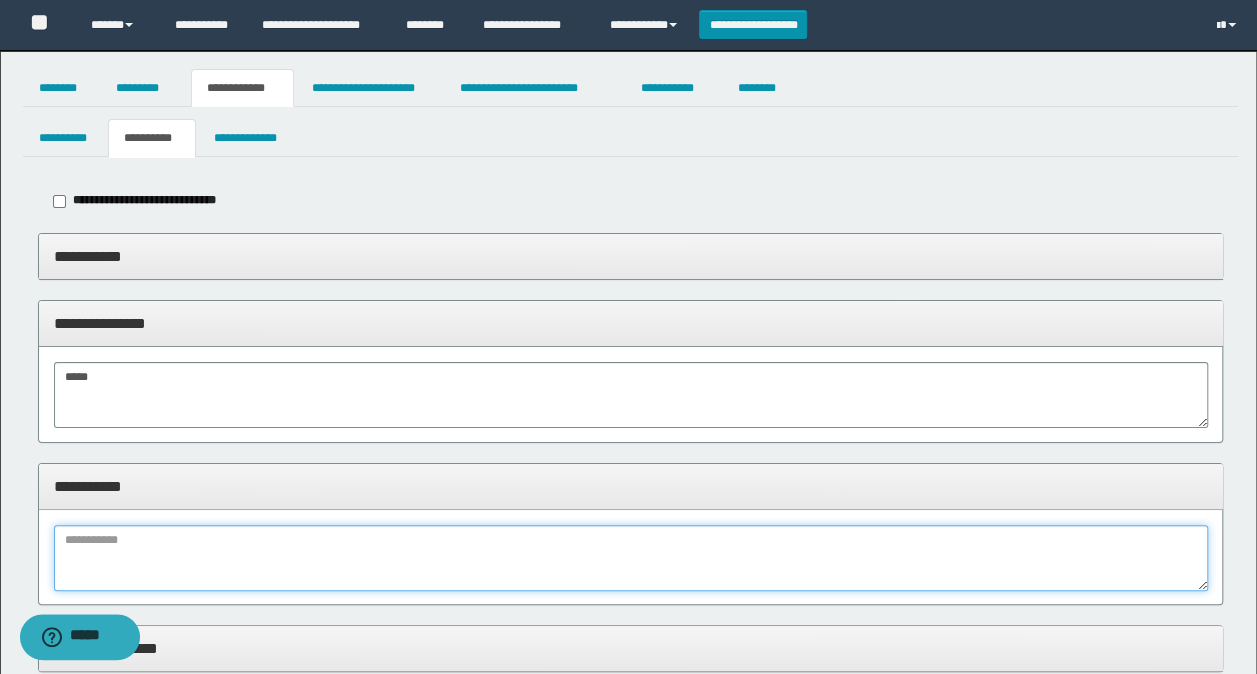 click at bounding box center (631, 558) 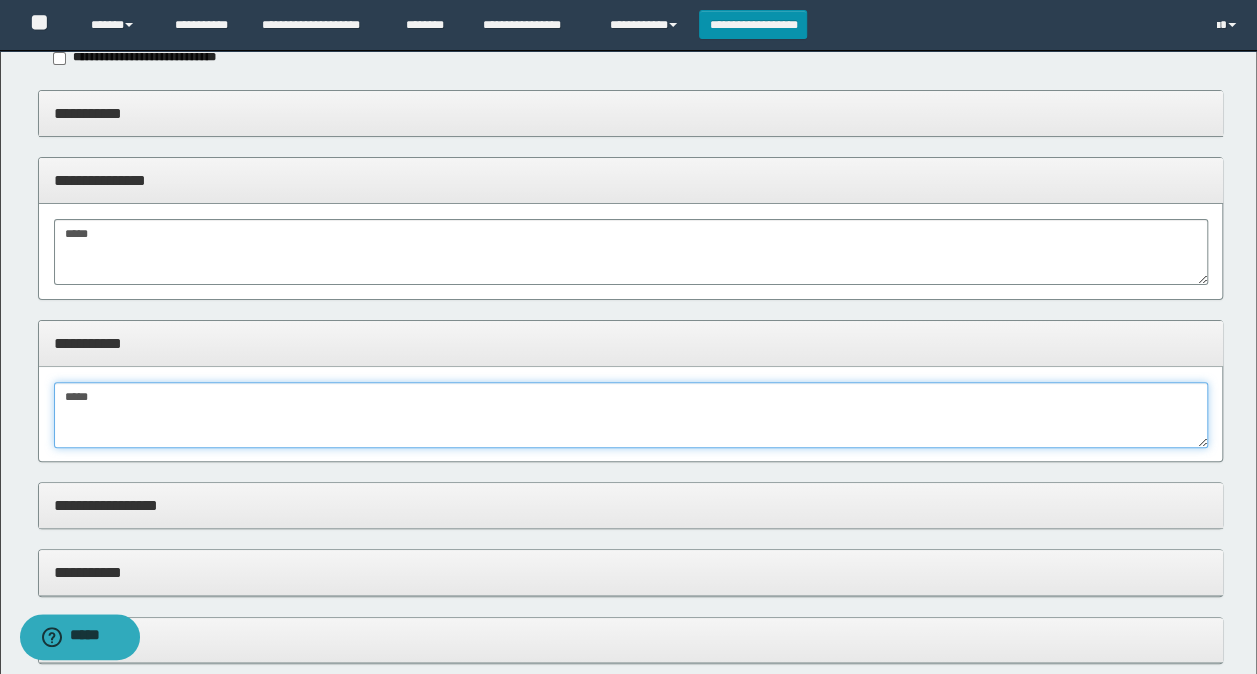 scroll, scrollTop: 200, scrollLeft: 0, axis: vertical 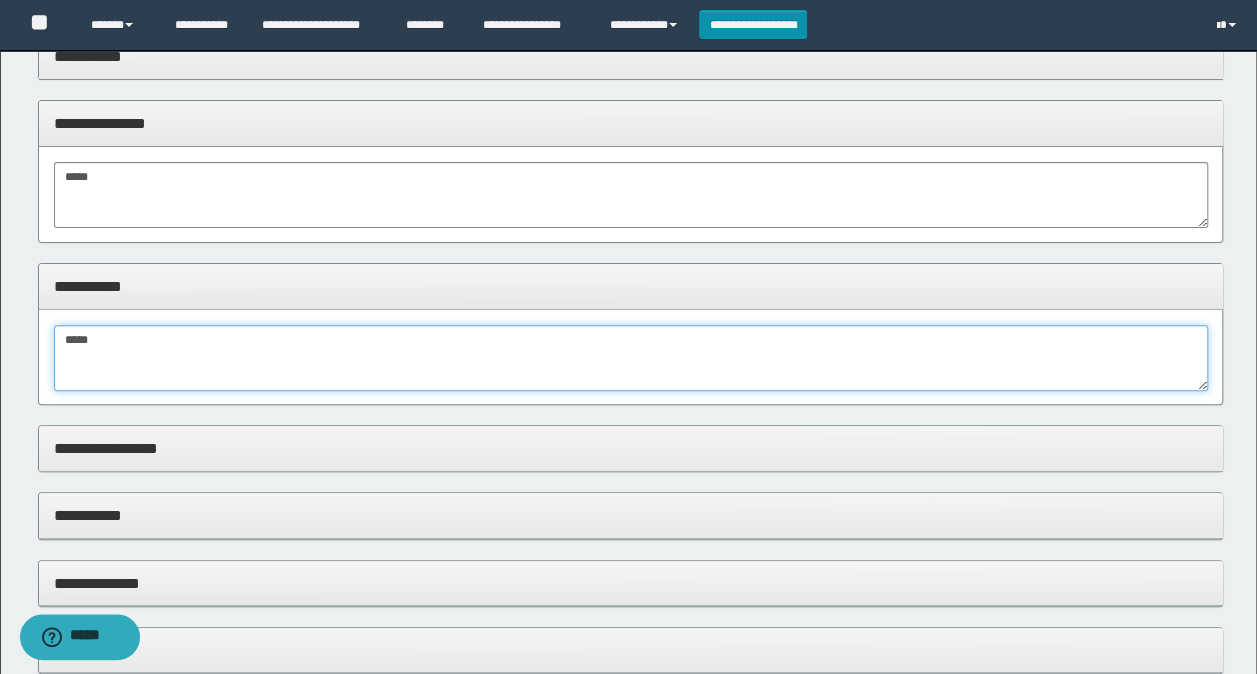 type on "*****" 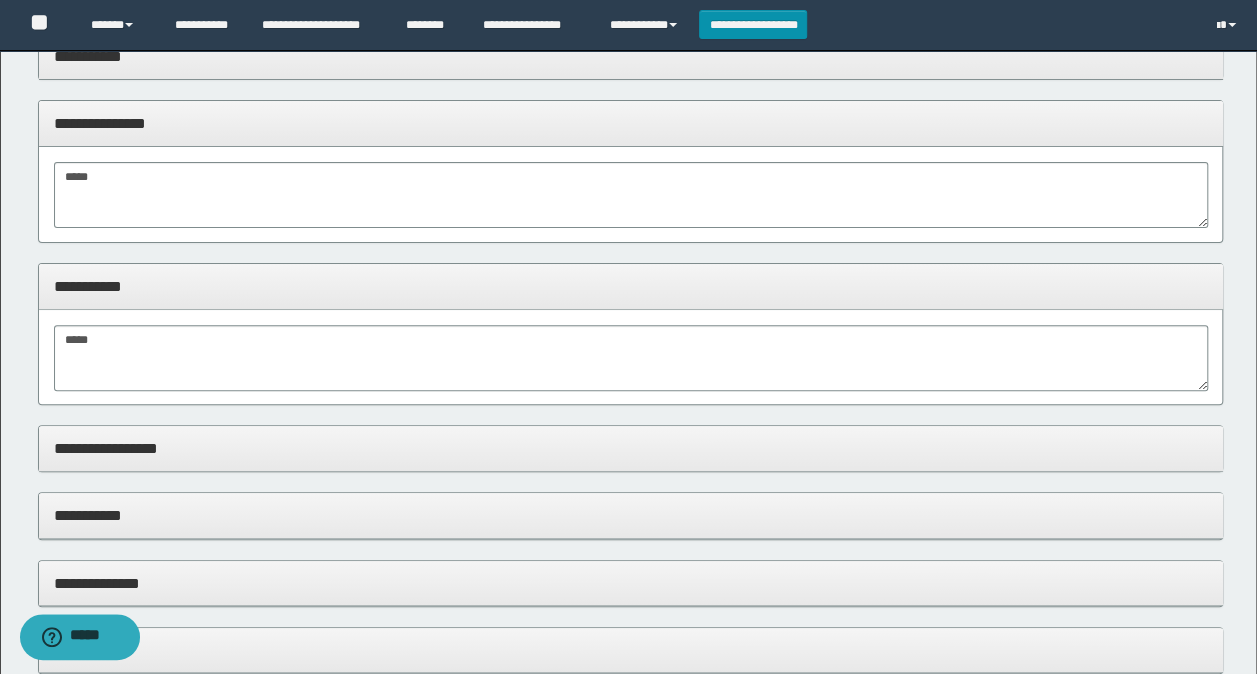 click on "**********" at bounding box center (631, 448) 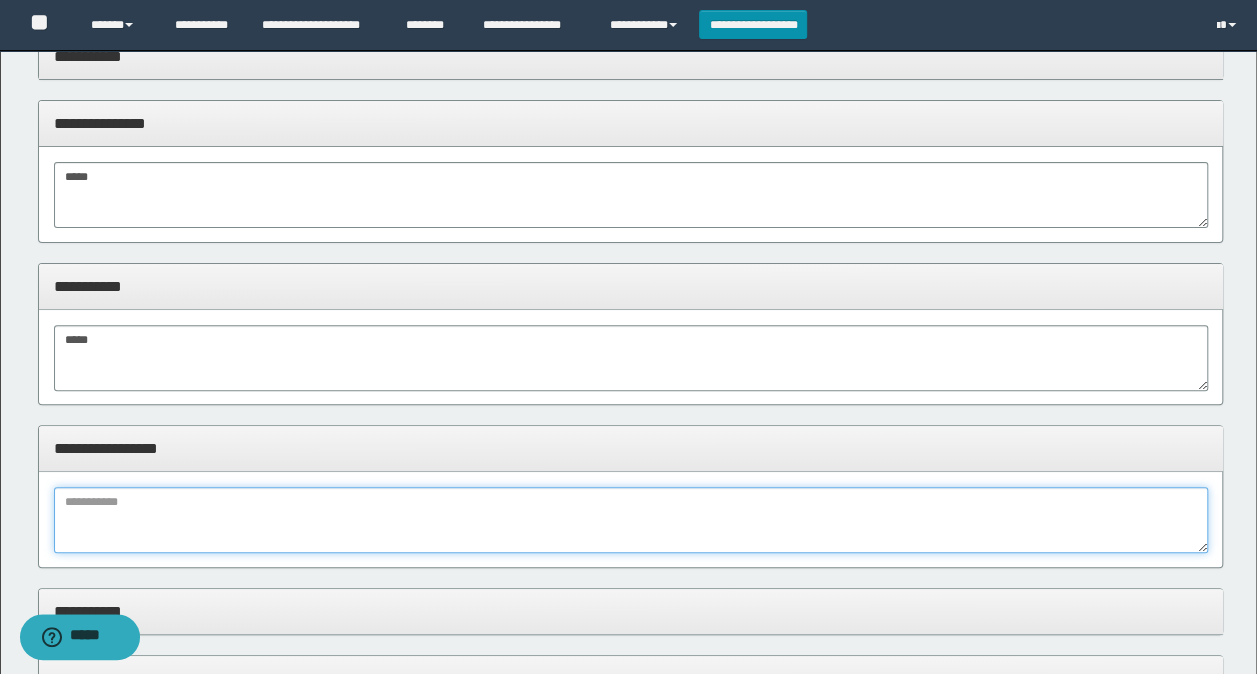 click at bounding box center [631, 520] 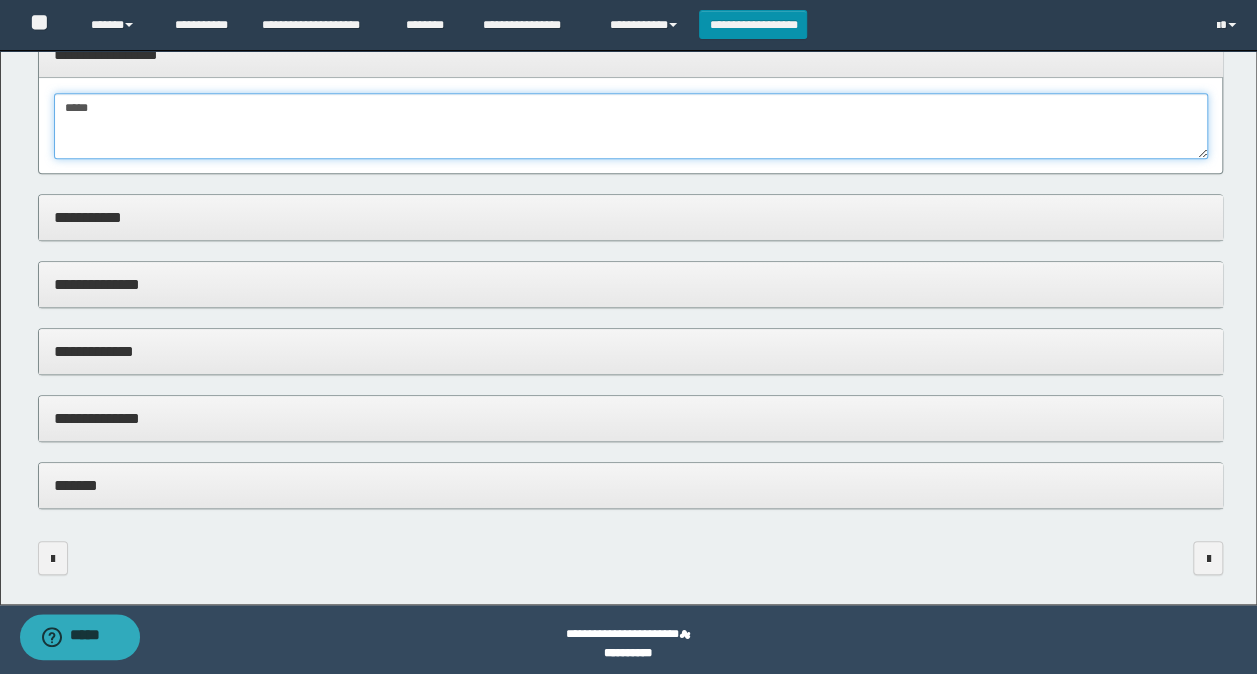 scroll, scrollTop: 600, scrollLeft: 0, axis: vertical 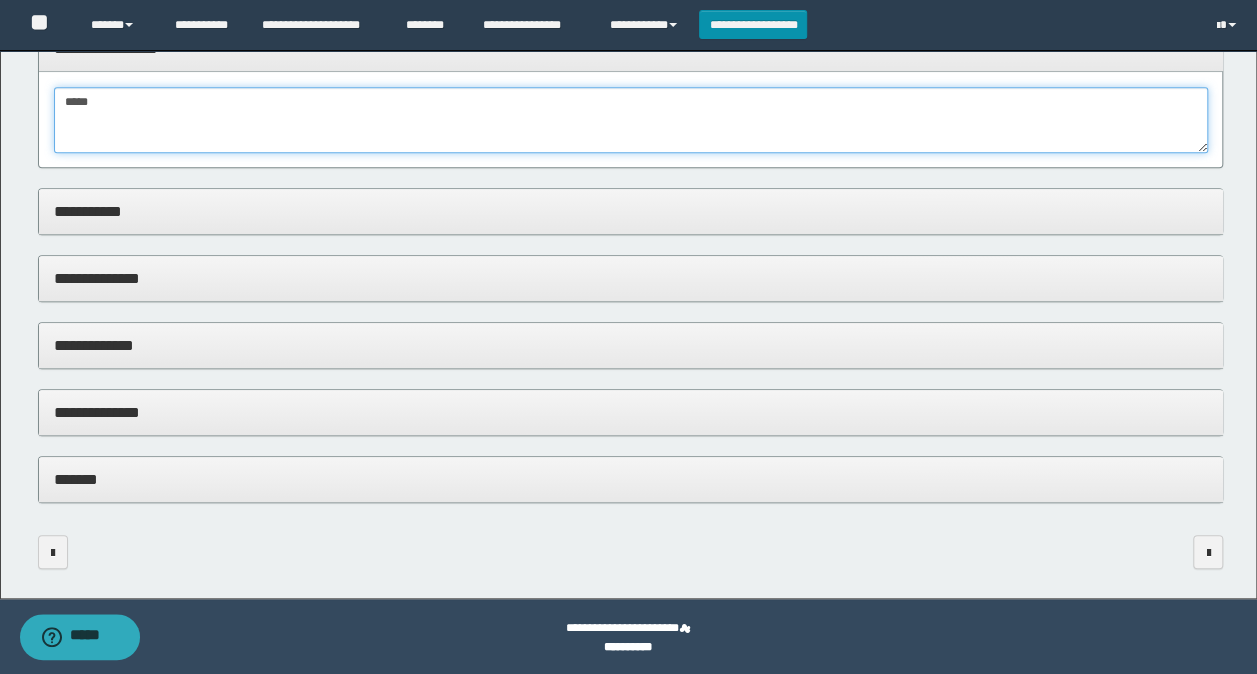 type on "*****" 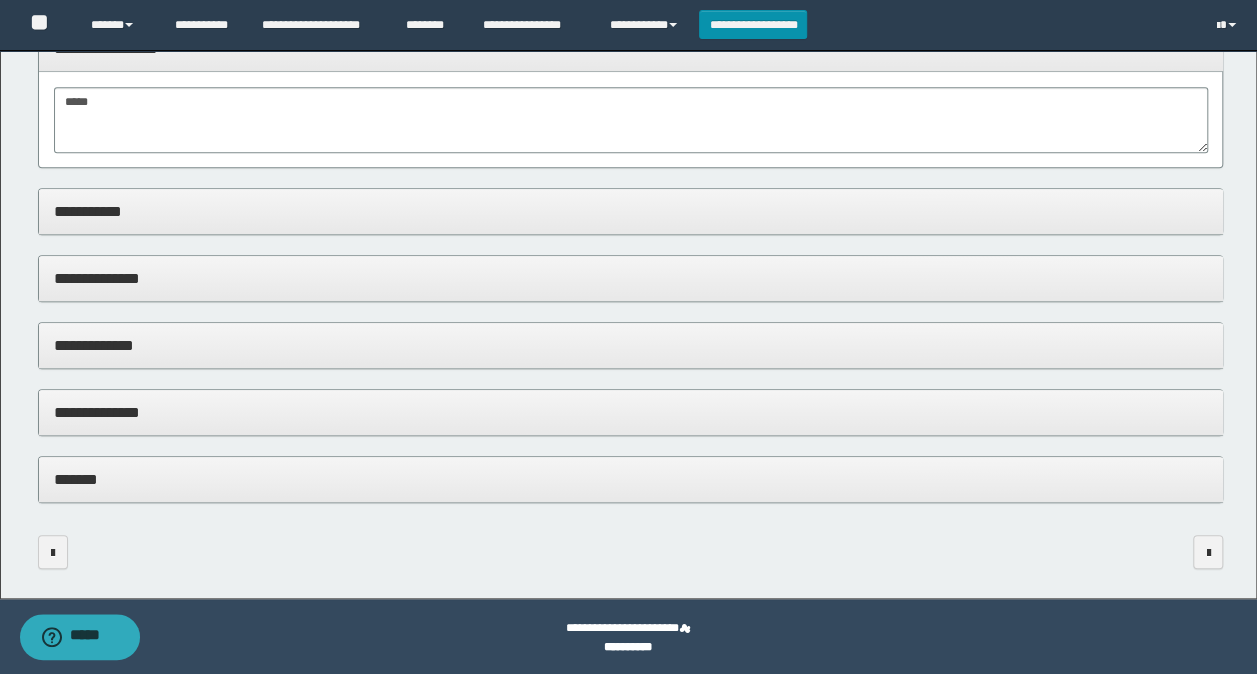 drag, startPoint x: 91, startPoint y: 381, endPoint x: 109, endPoint y: 400, distance: 26.172504 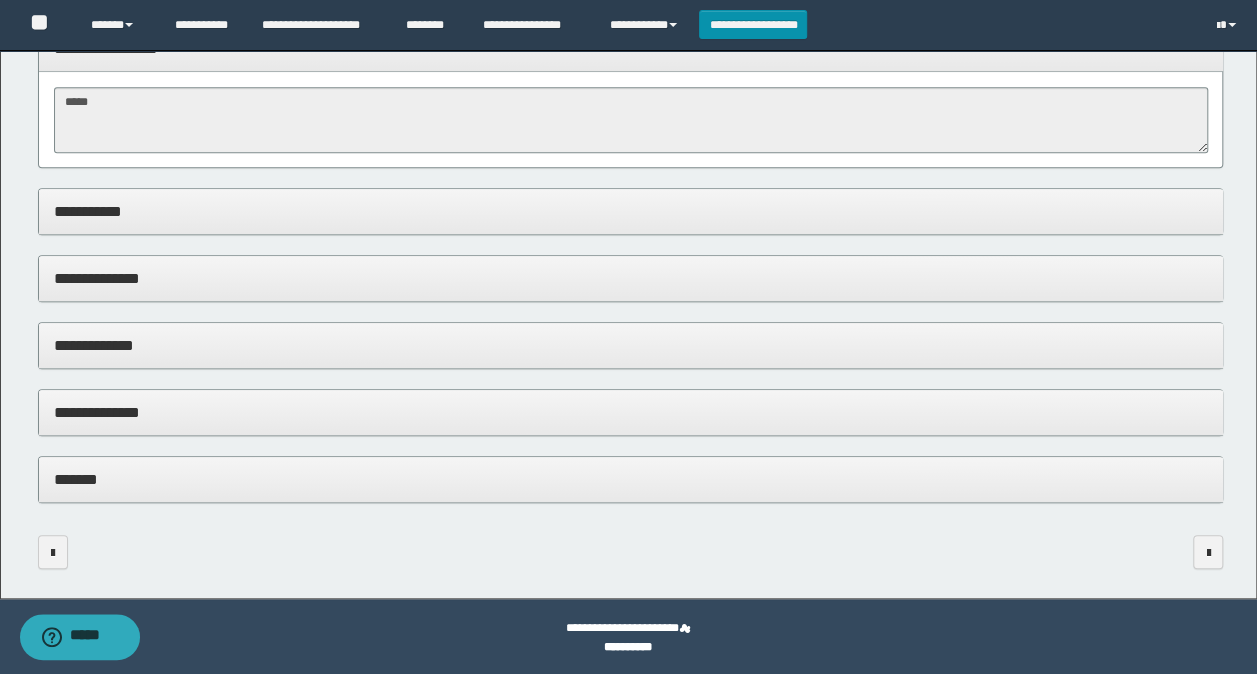 click on "**********" at bounding box center (631, 412) 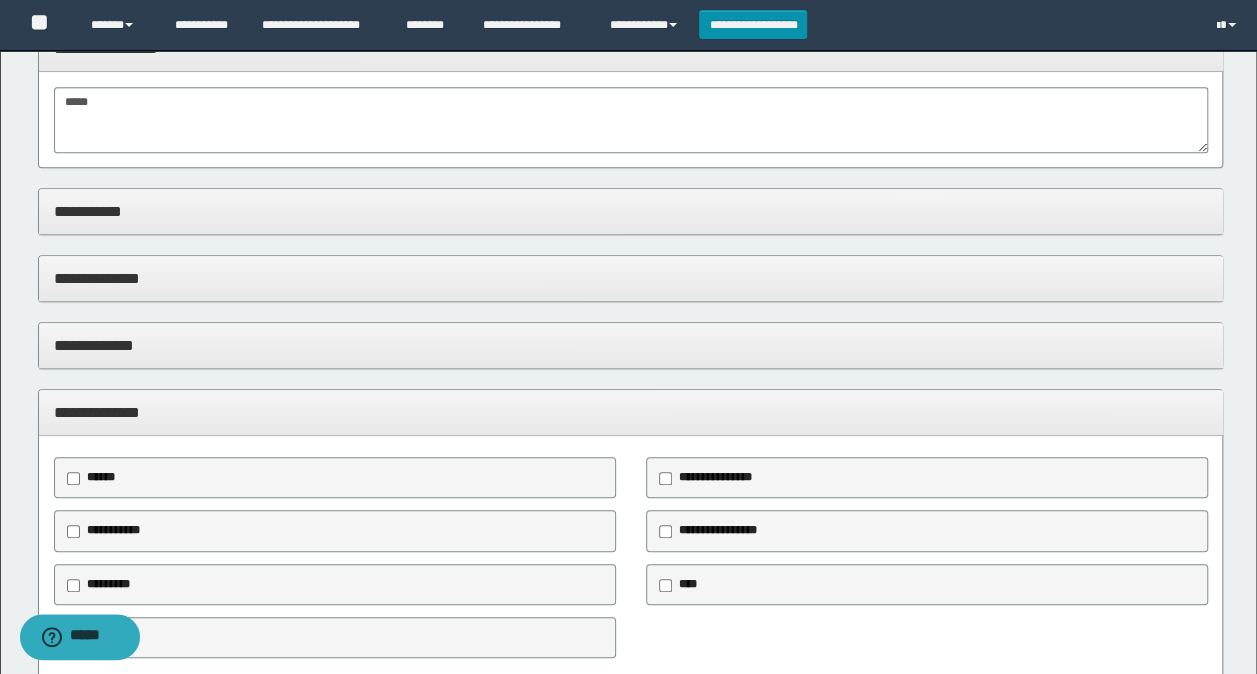 scroll, scrollTop: 846, scrollLeft: 0, axis: vertical 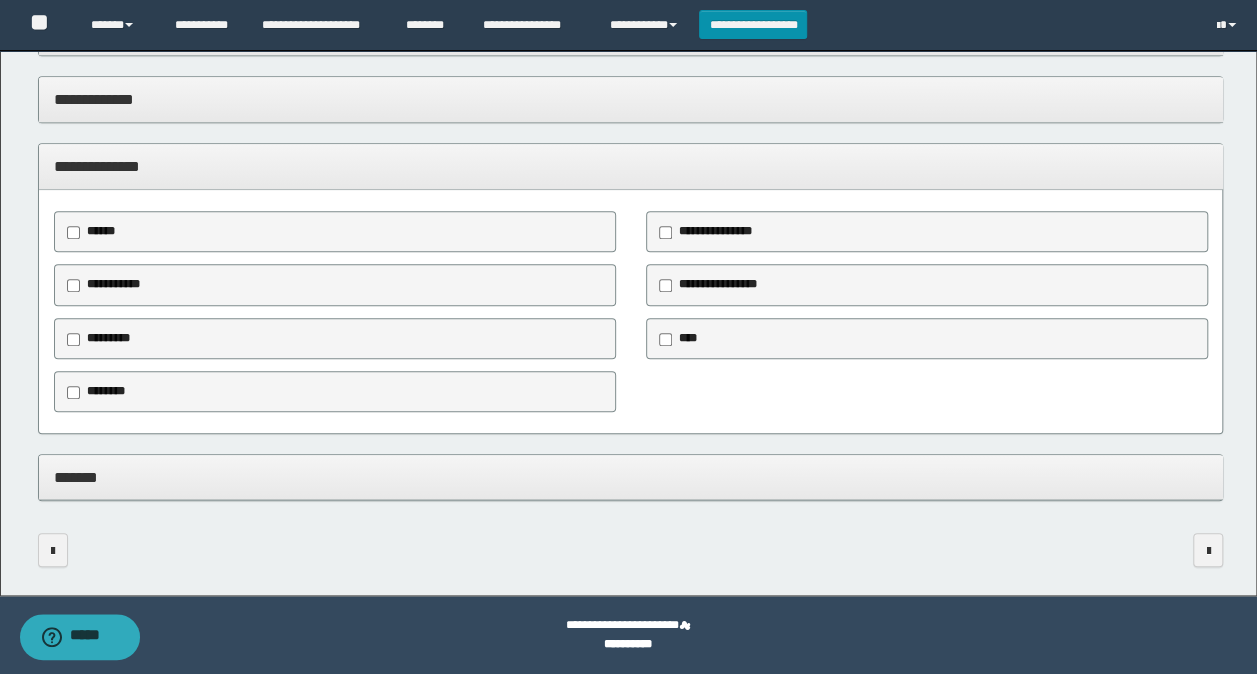 drag, startPoint x: 84, startPoint y: 392, endPoint x: 82, endPoint y: 402, distance: 10.198039 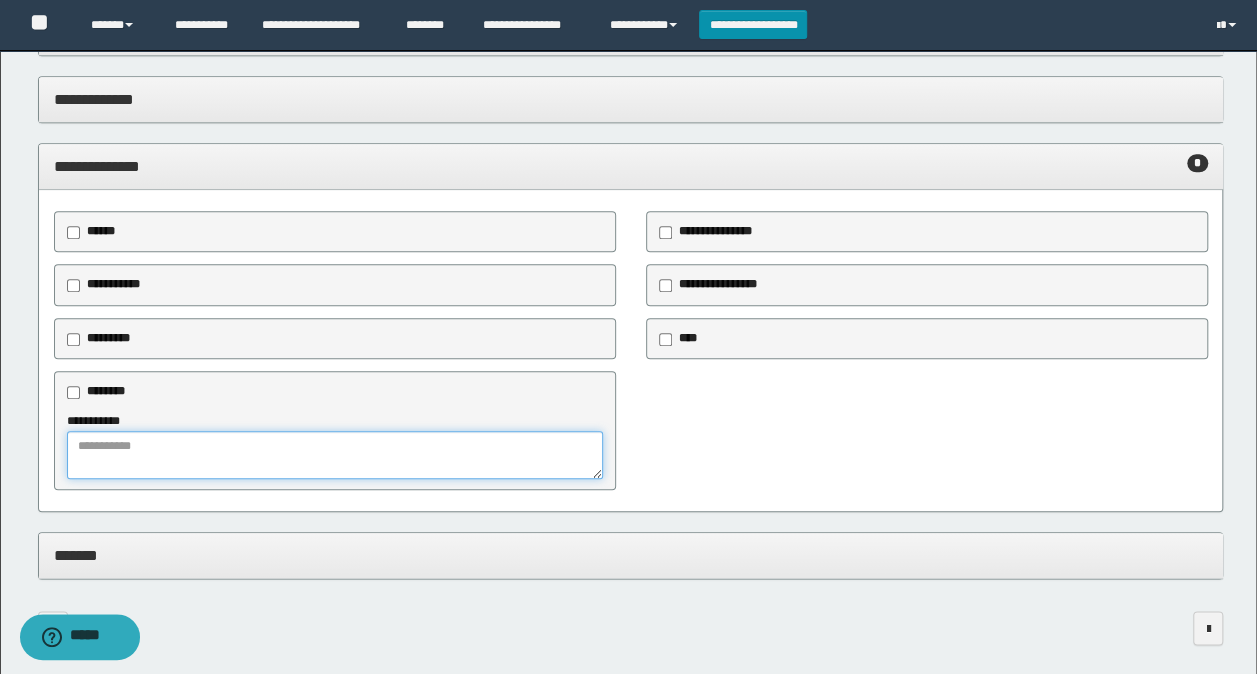 click at bounding box center [335, 455] 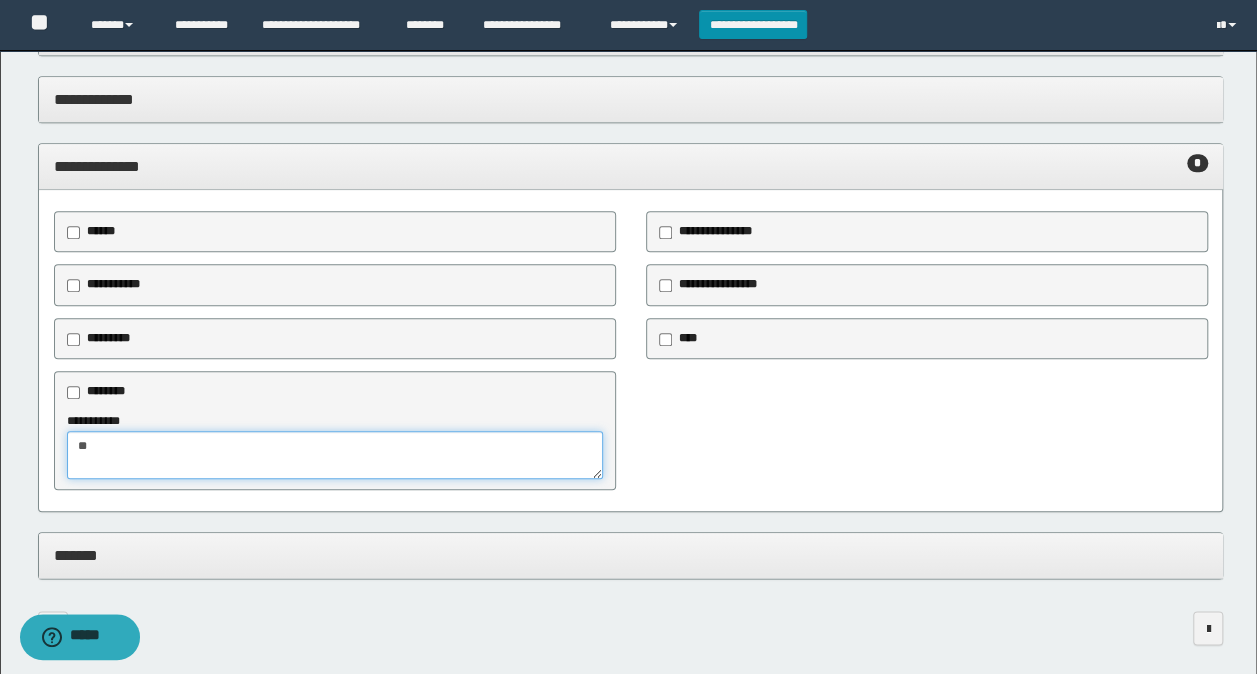 type on "**" 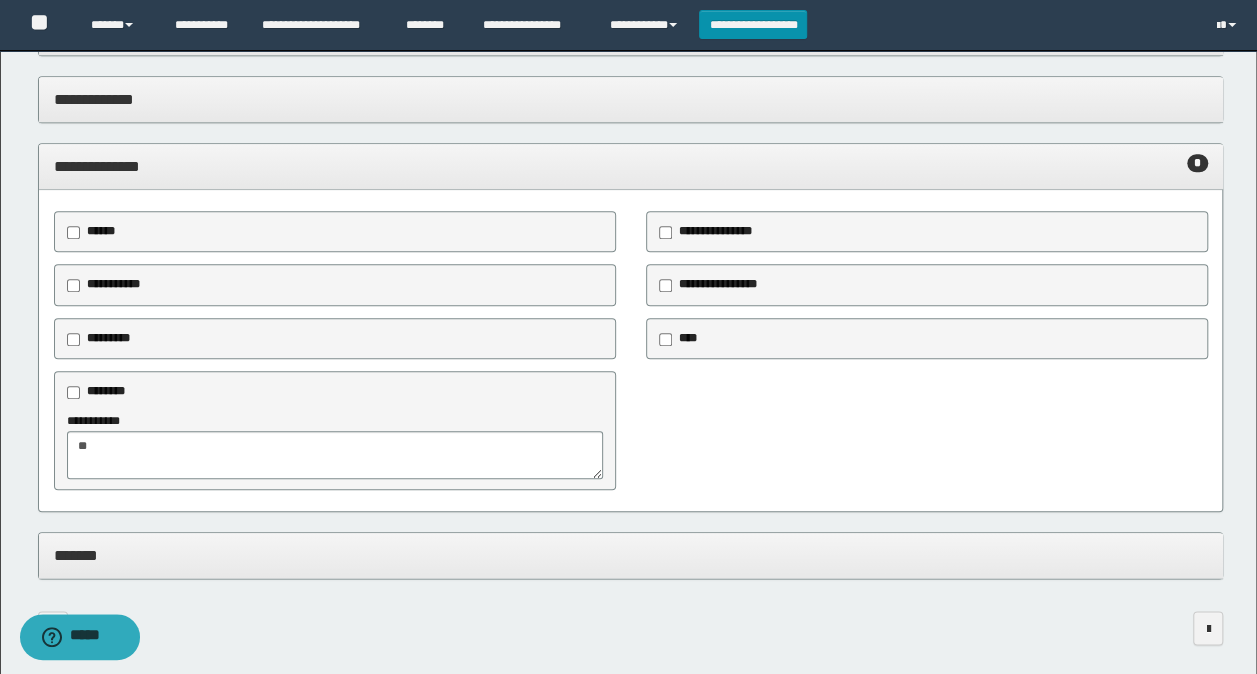 click on "*******" at bounding box center (631, 556) 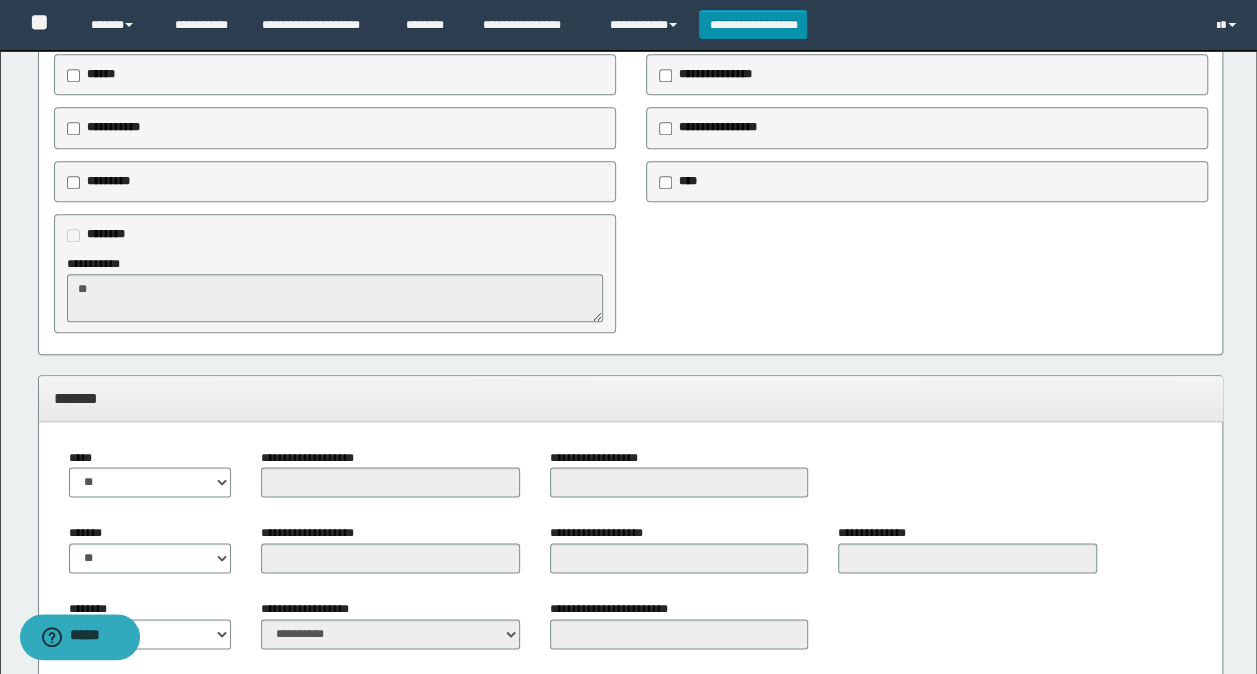 scroll, scrollTop: 1146, scrollLeft: 0, axis: vertical 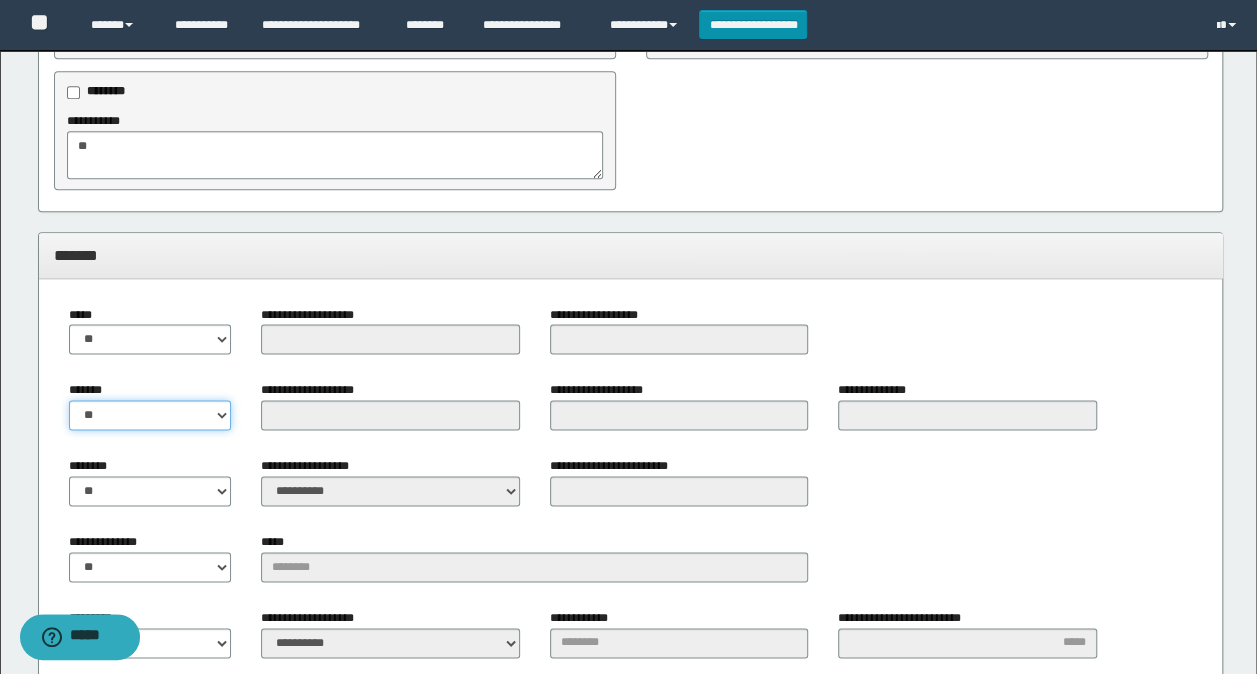 click on "**
**" at bounding box center (150, 415) 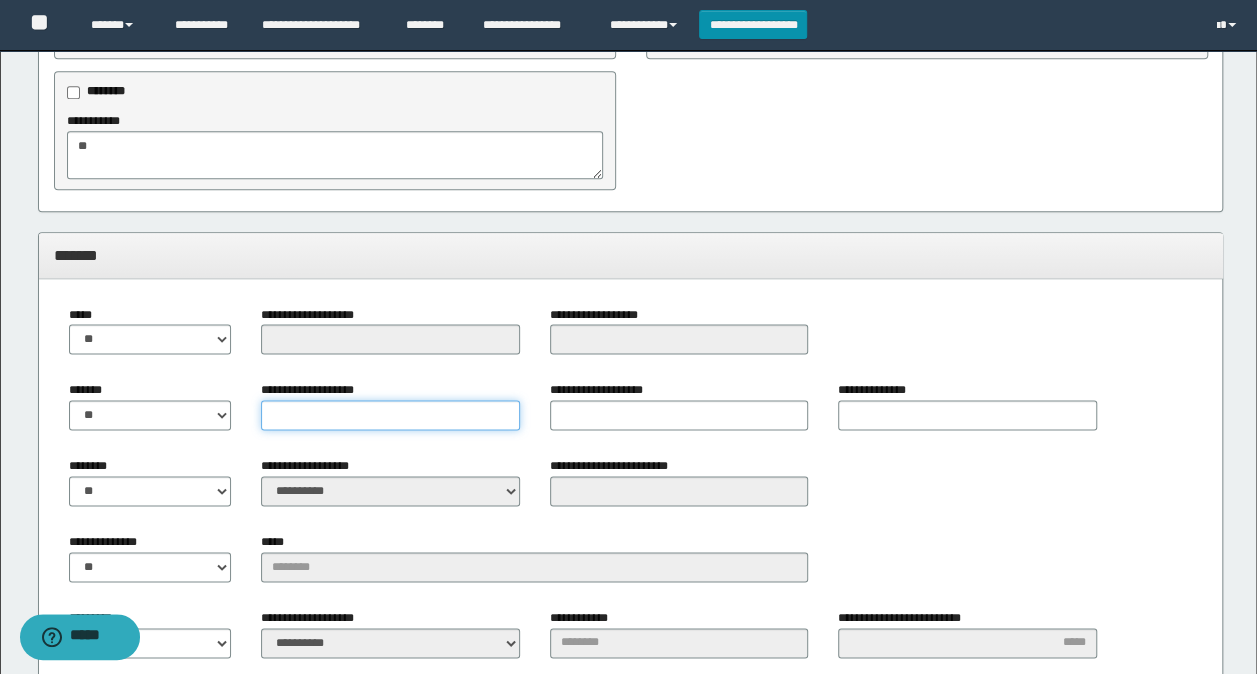click on "**********" at bounding box center (390, 415) 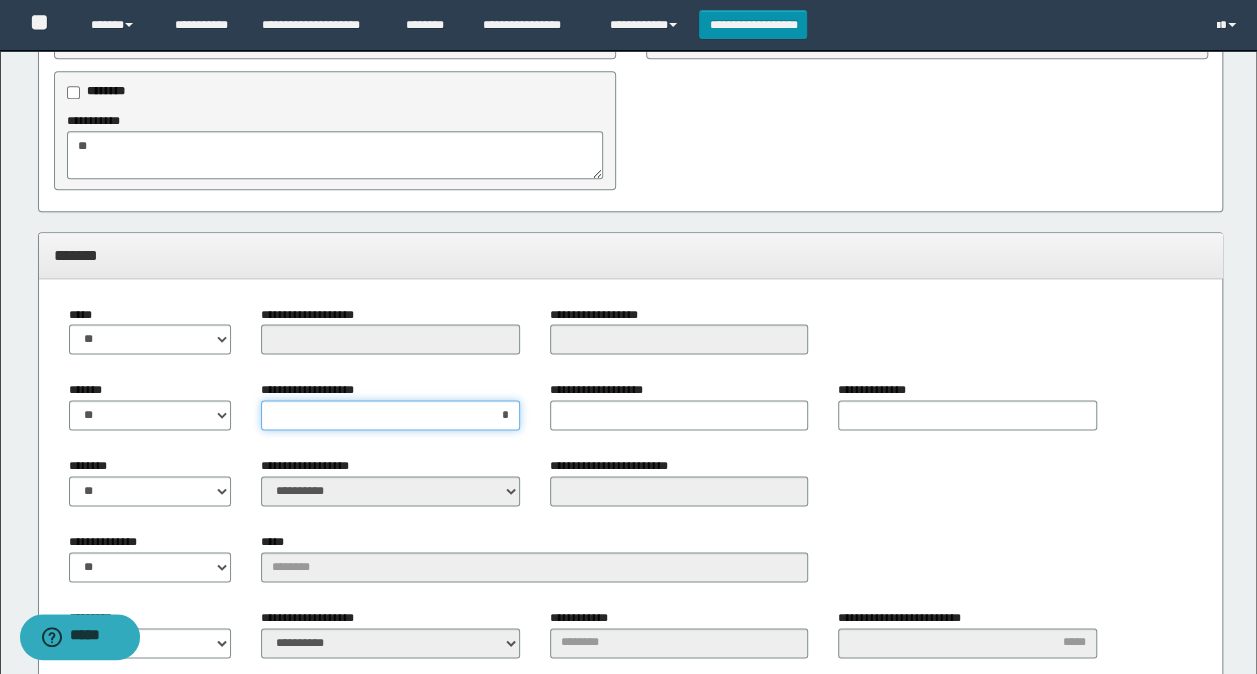 type on "**" 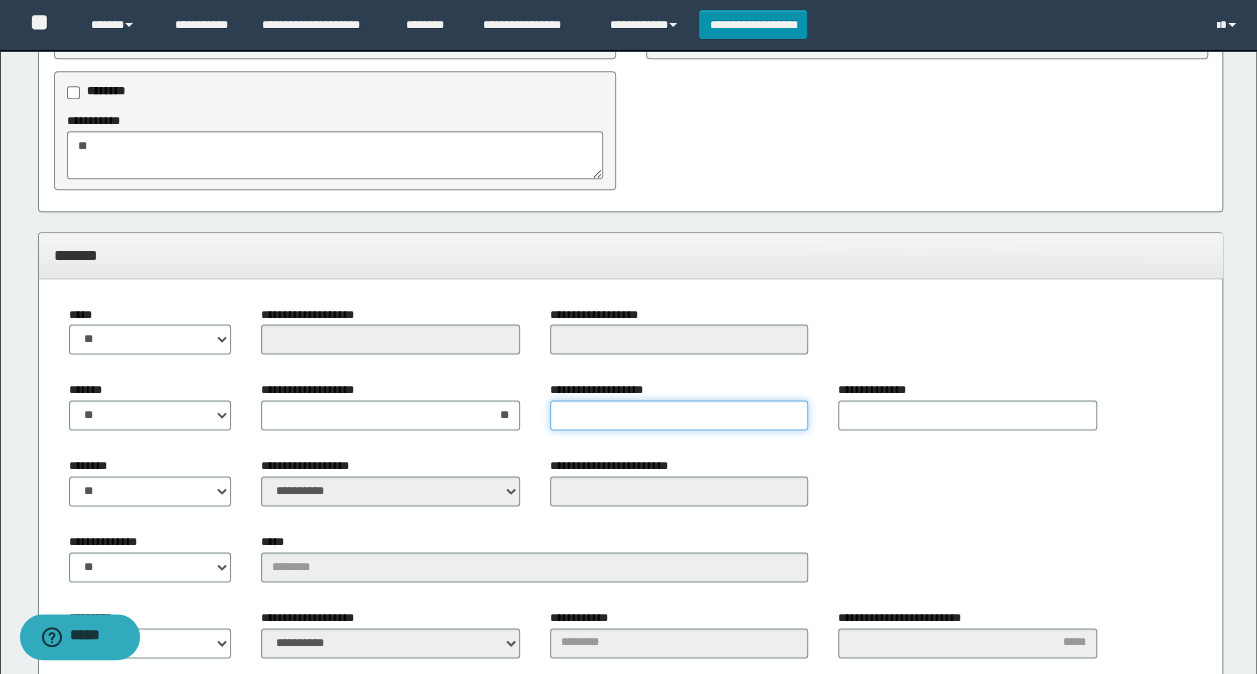 click on "**********" at bounding box center [679, 415] 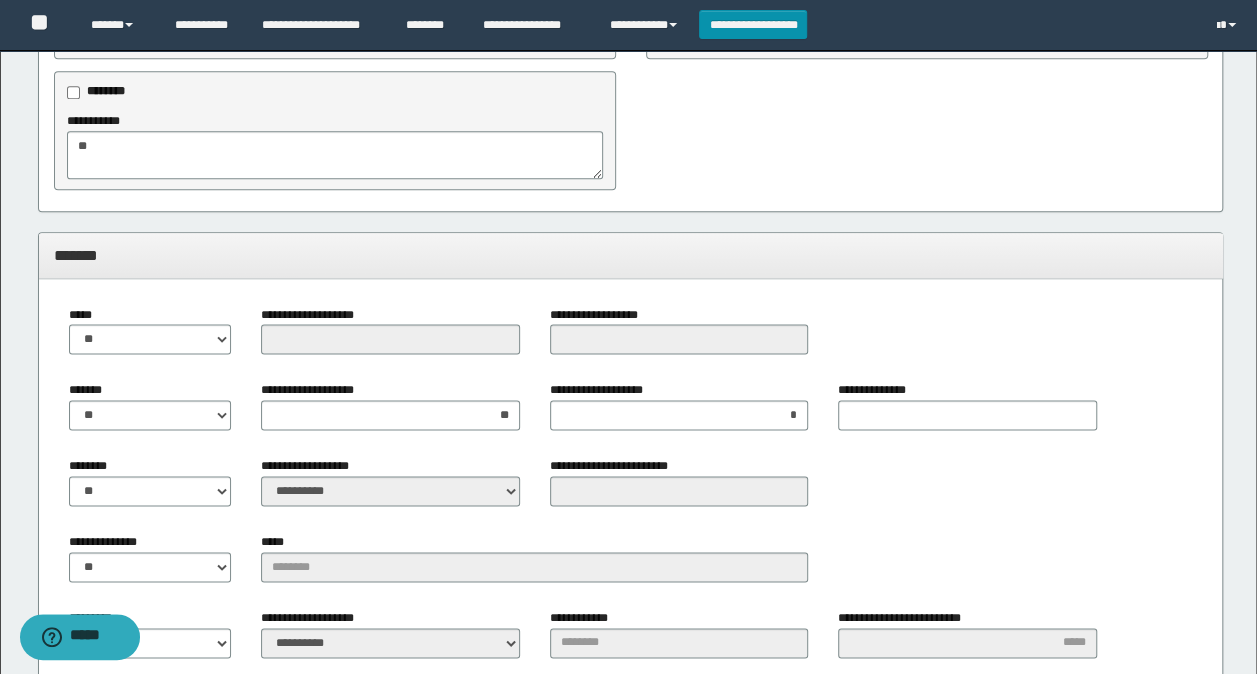 click on "*******" at bounding box center (631, 255) 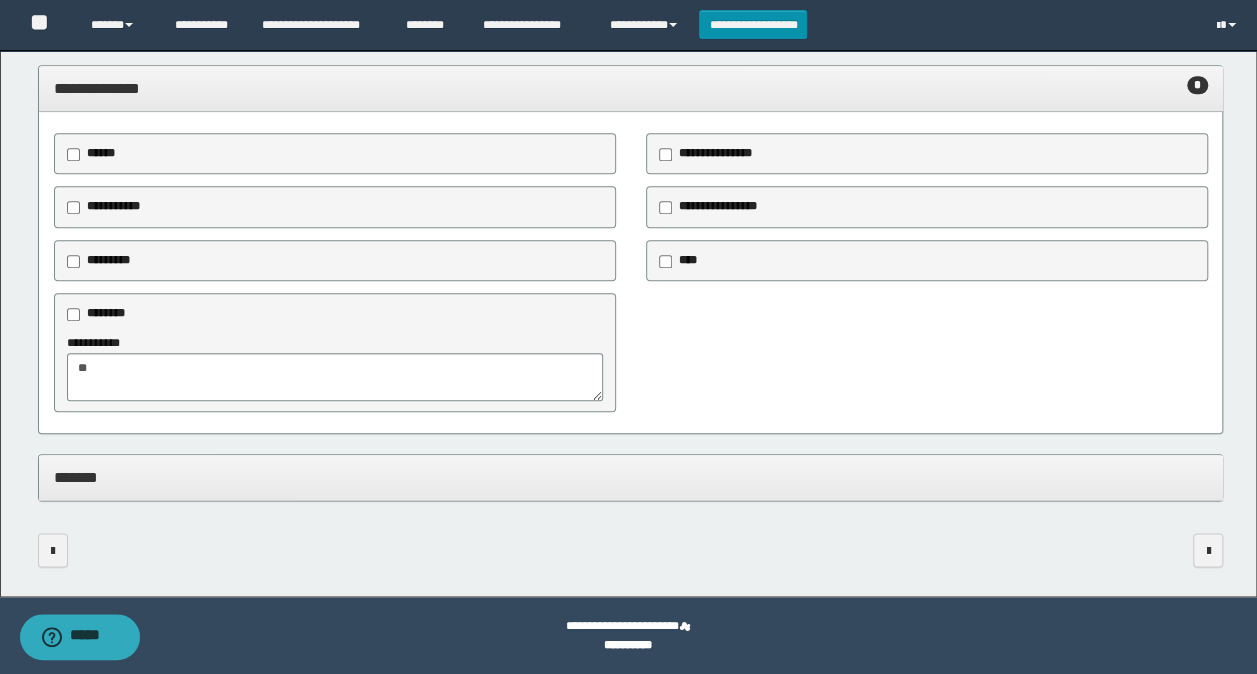 click on "**********" at bounding box center [335, 367] 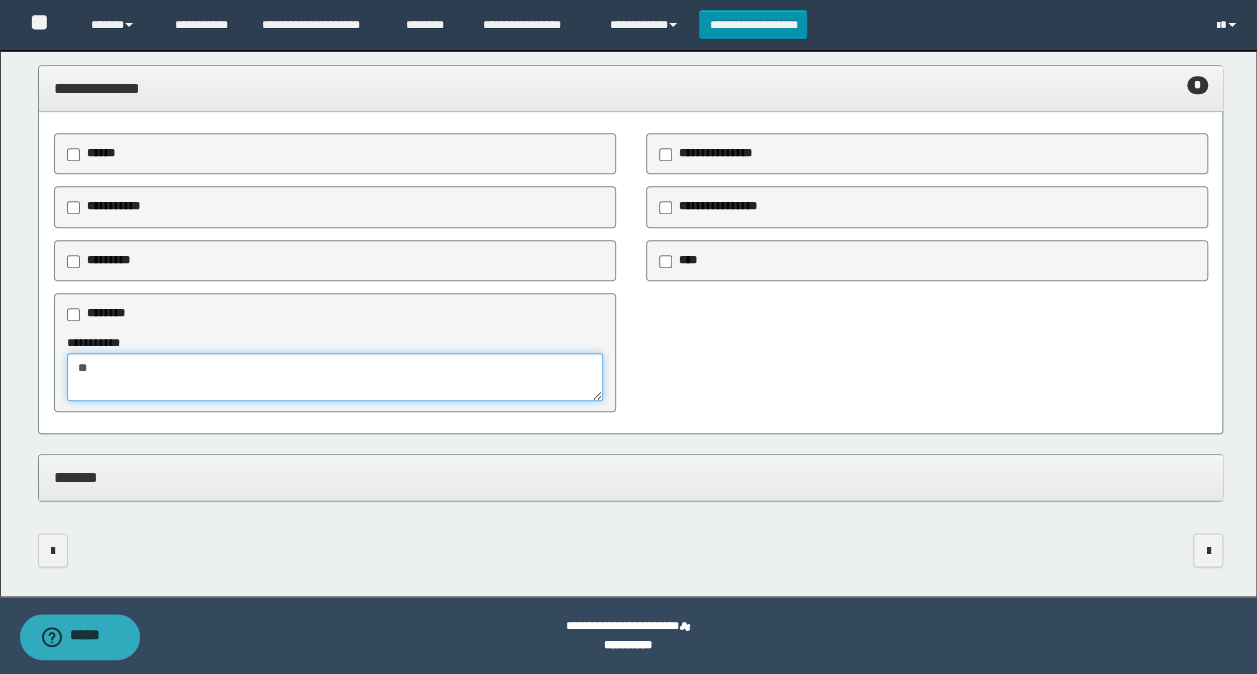 click on "**" at bounding box center [335, 377] 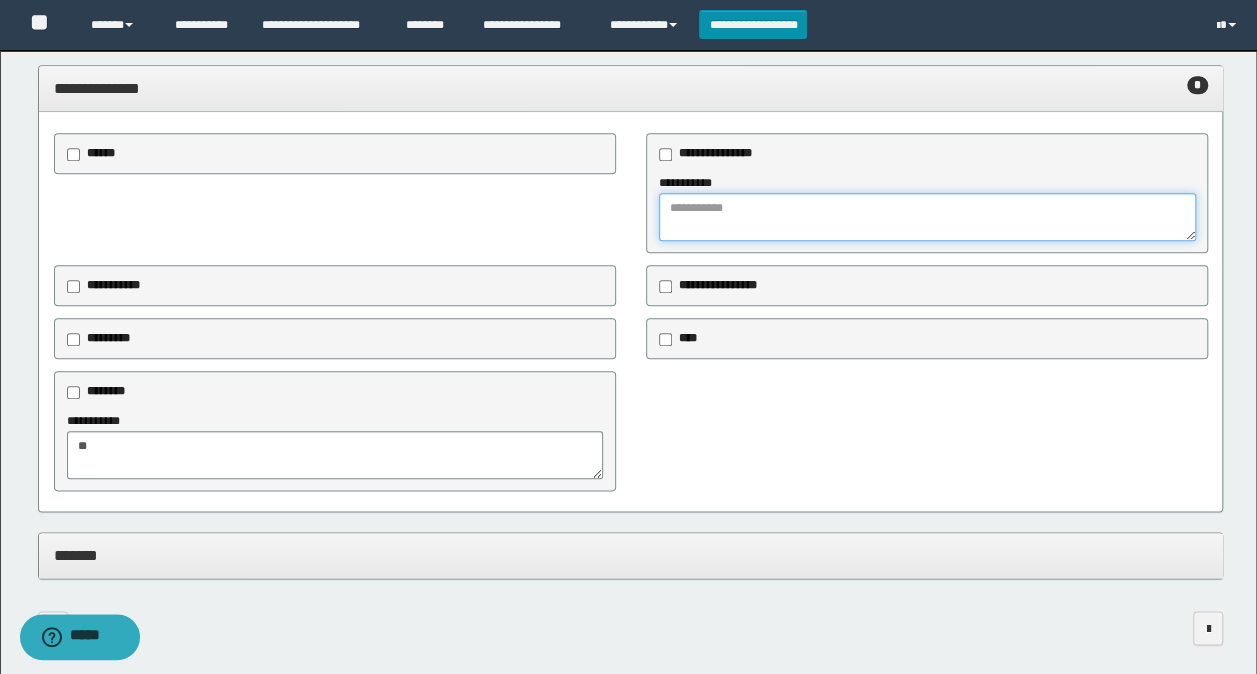 click at bounding box center [927, 217] 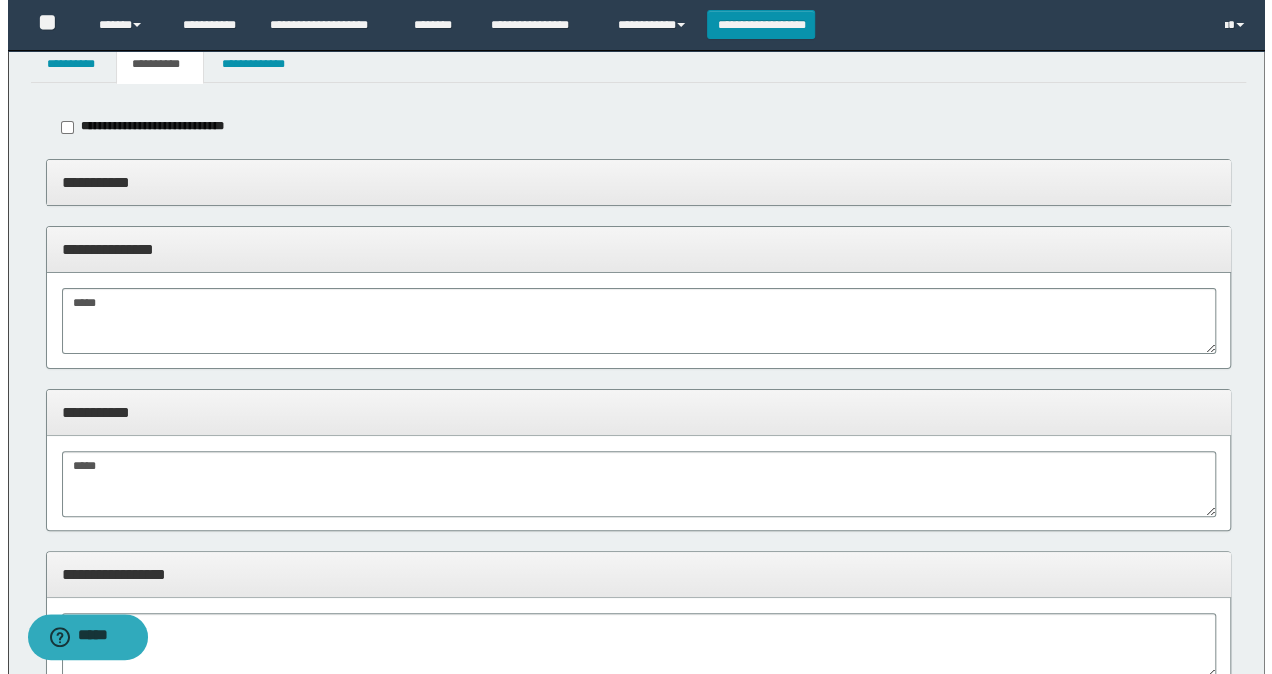 scroll, scrollTop: 0, scrollLeft: 0, axis: both 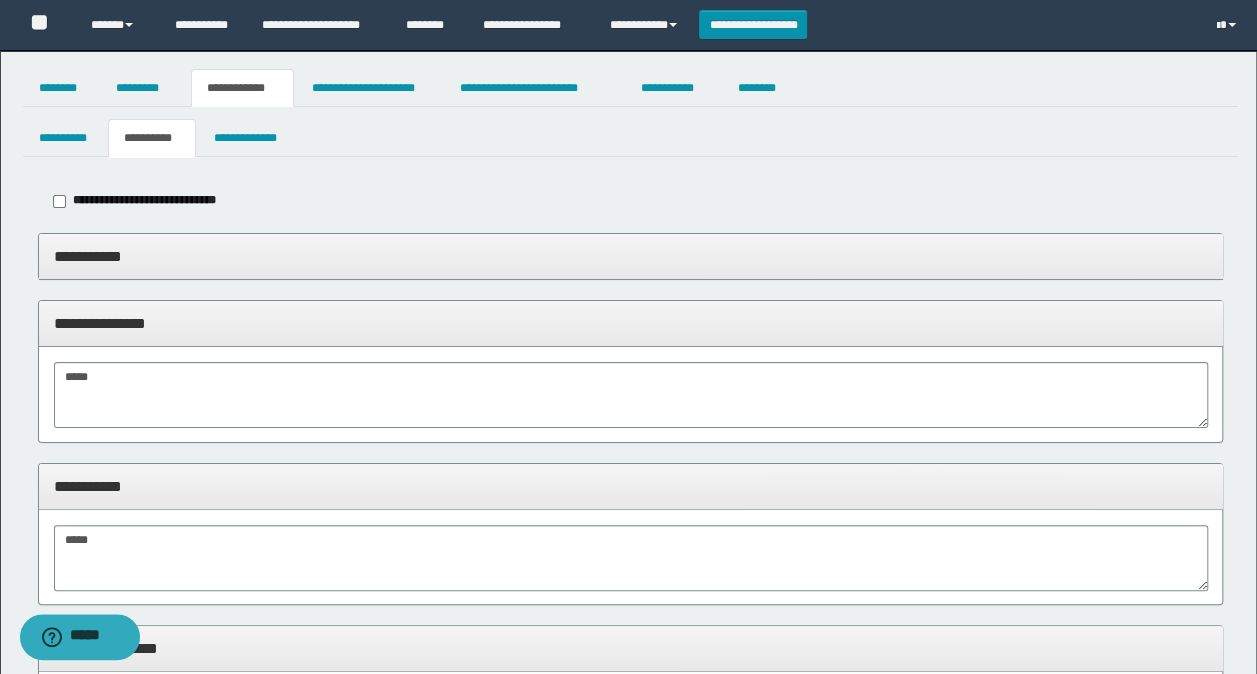 type on "*" 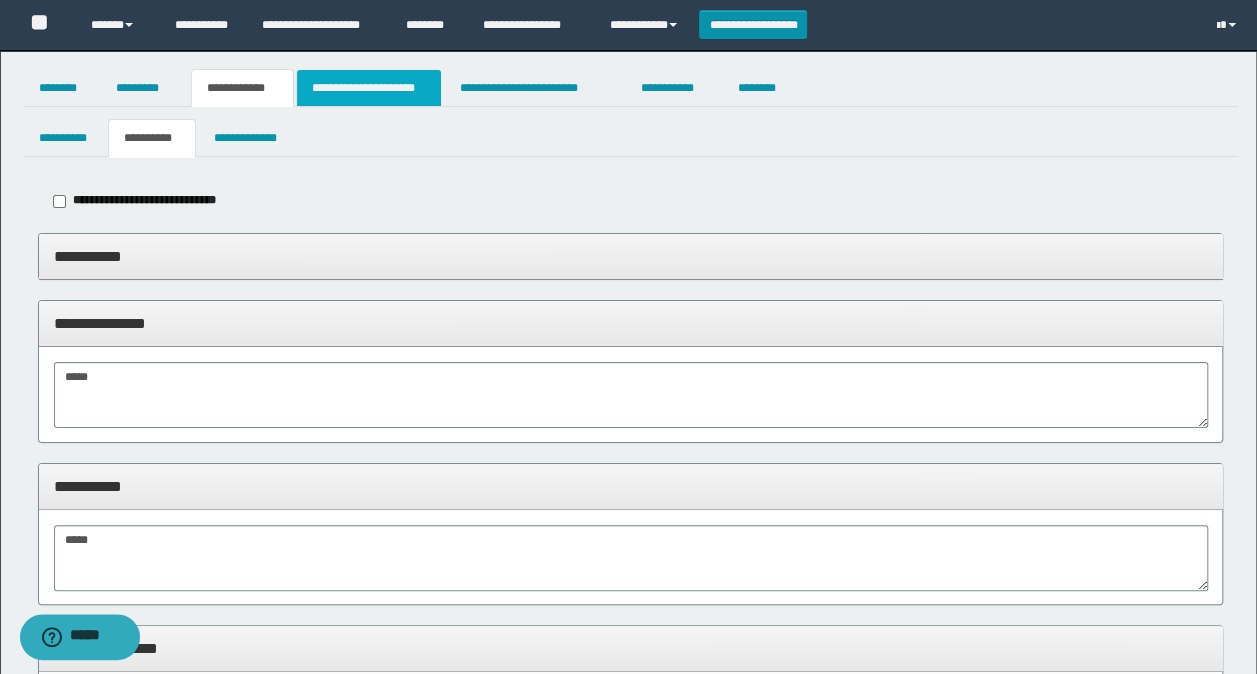 click on "**********" at bounding box center [369, 88] 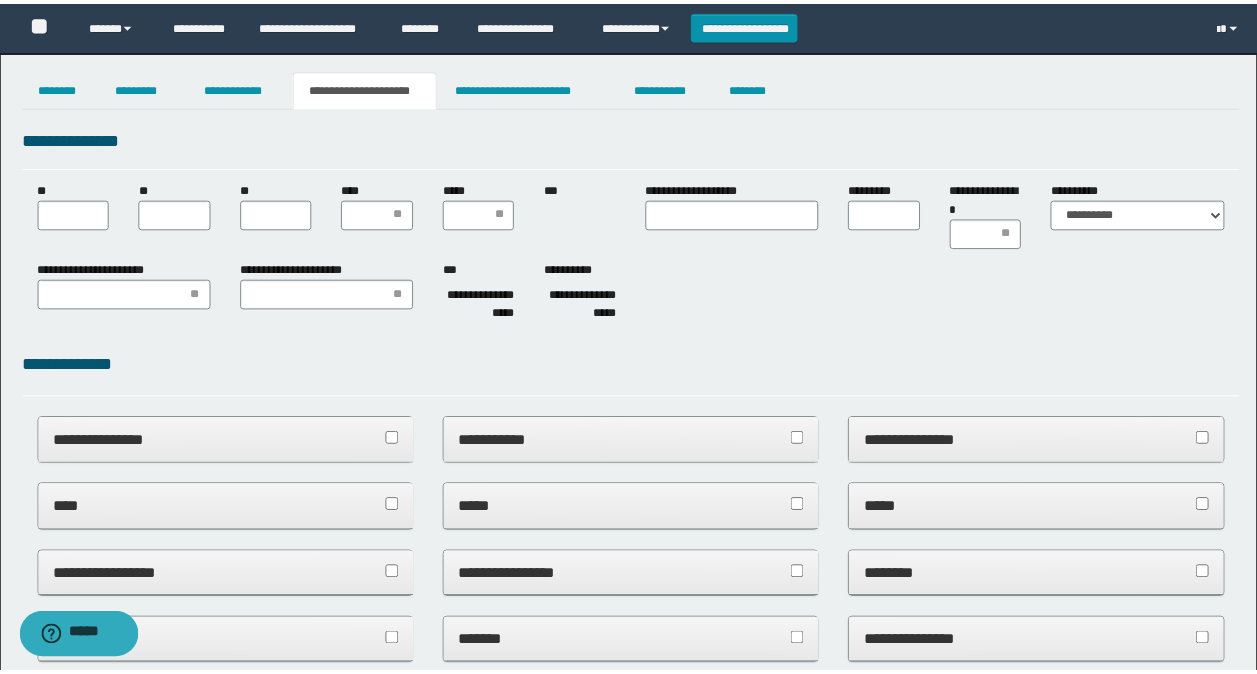 scroll, scrollTop: 0, scrollLeft: 0, axis: both 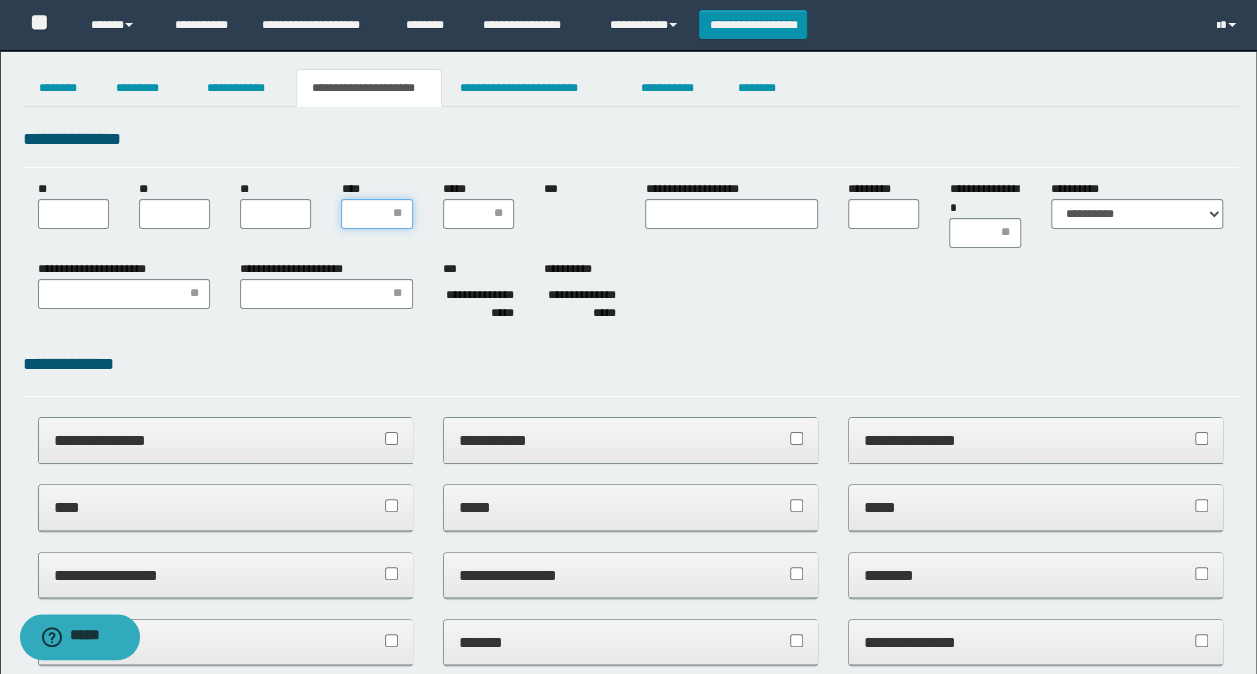 click on "****" at bounding box center [376, 214] 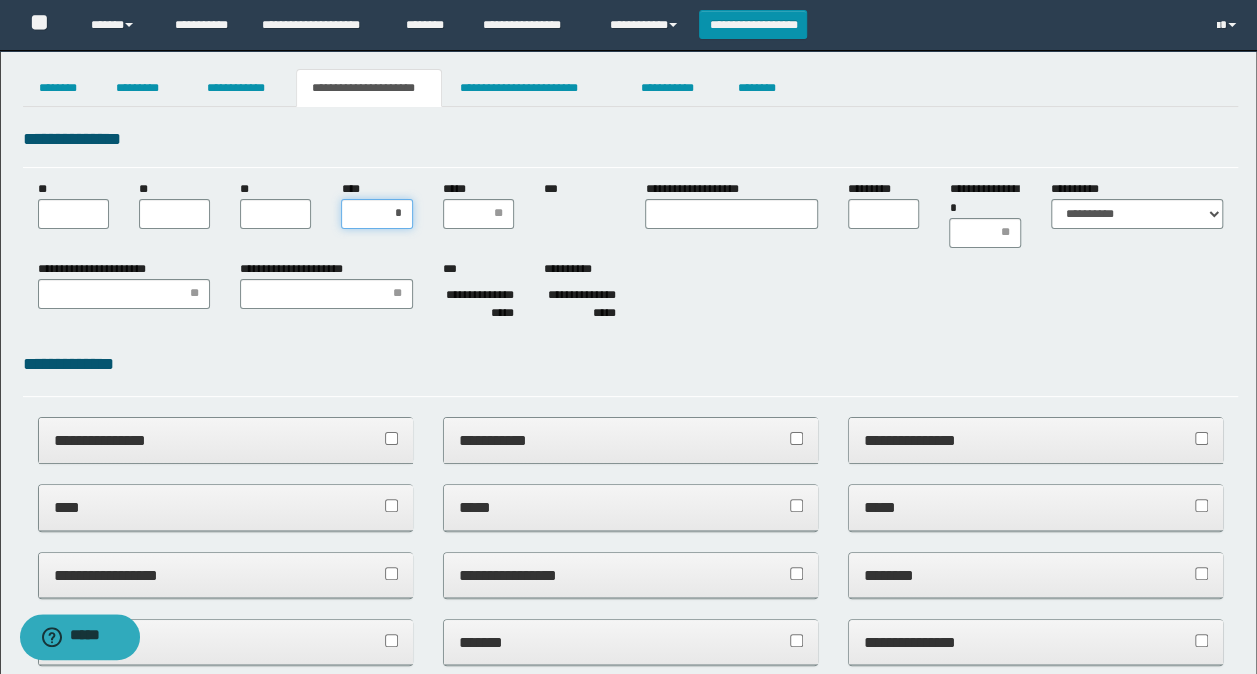 type on "**" 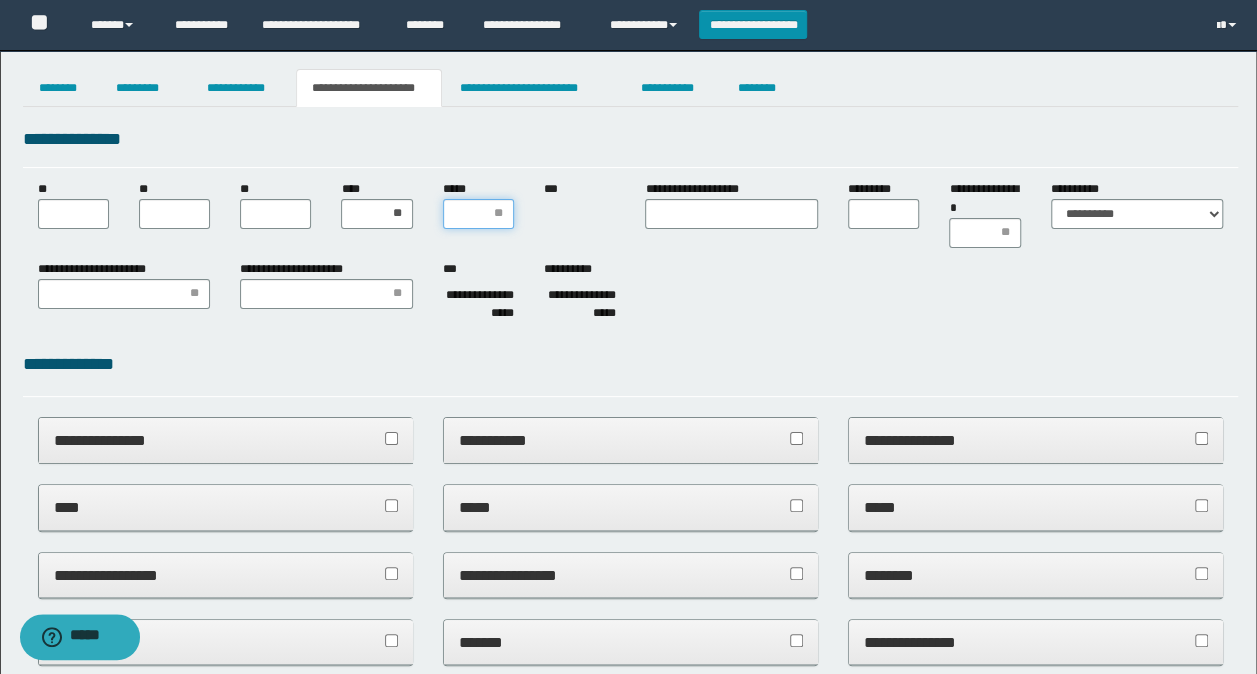 click on "*****" at bounding box center (478, 214) 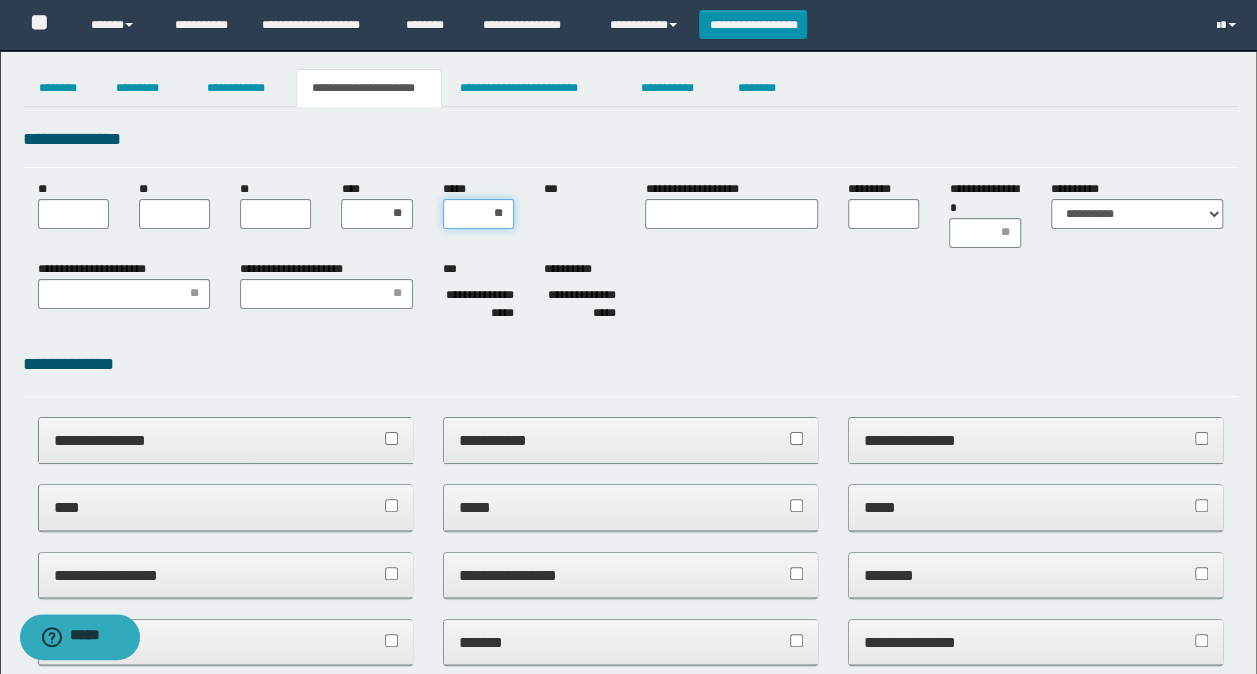 type on "***" 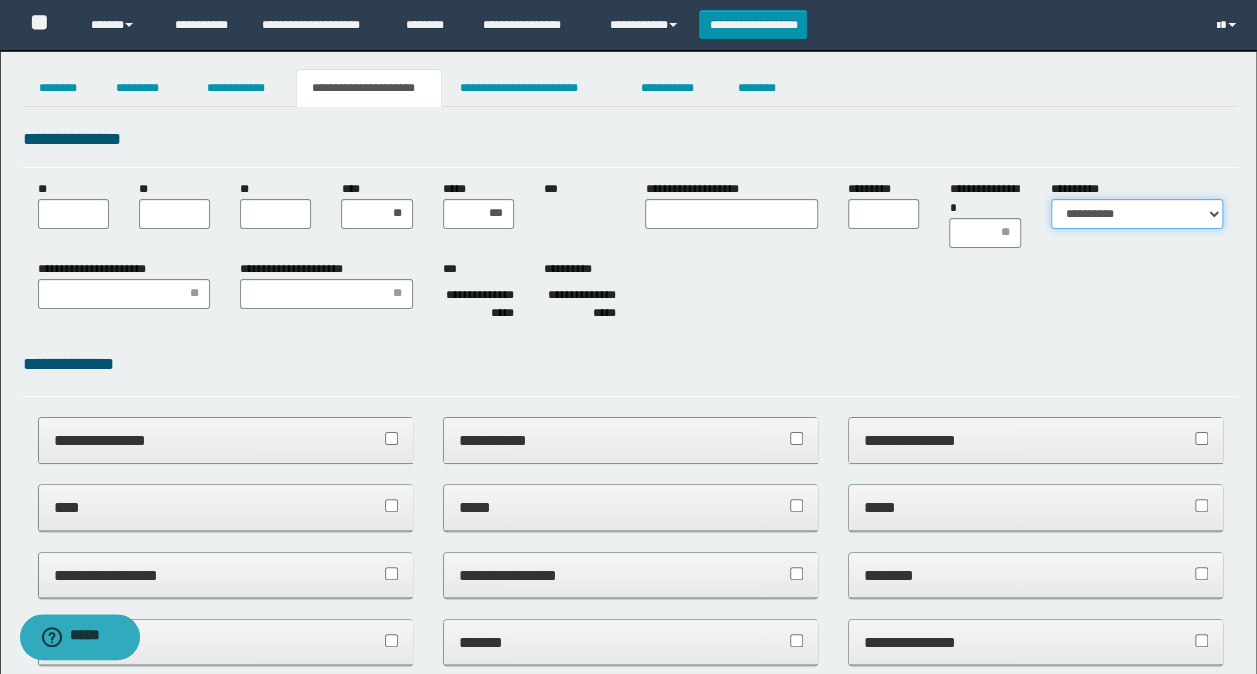 click on "**********" at bounding box center (1137, 214) 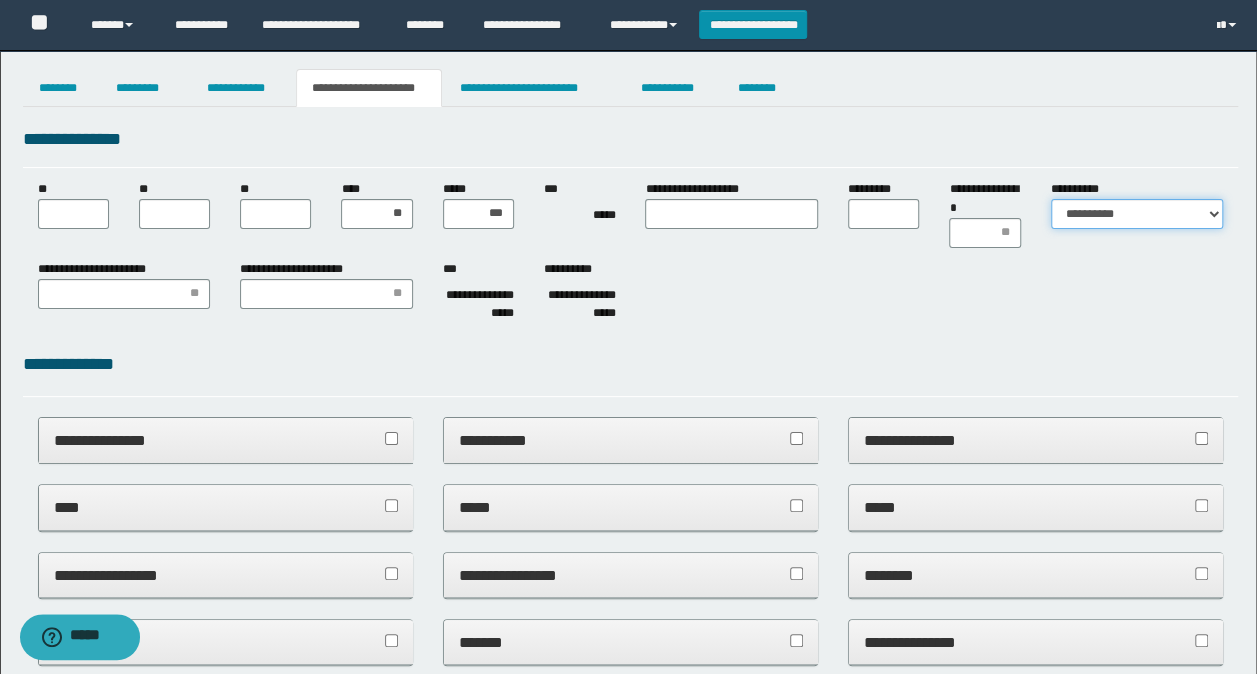 select on "*" 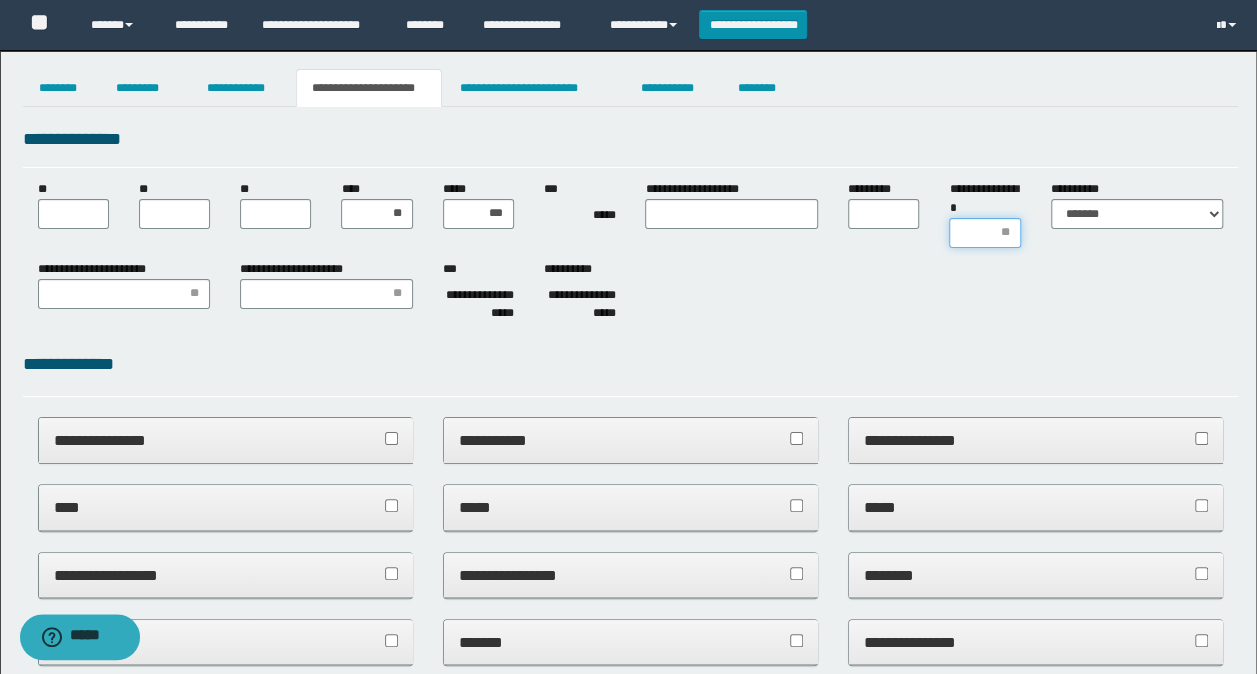 click on "**********" at bounding box center (984, 233) 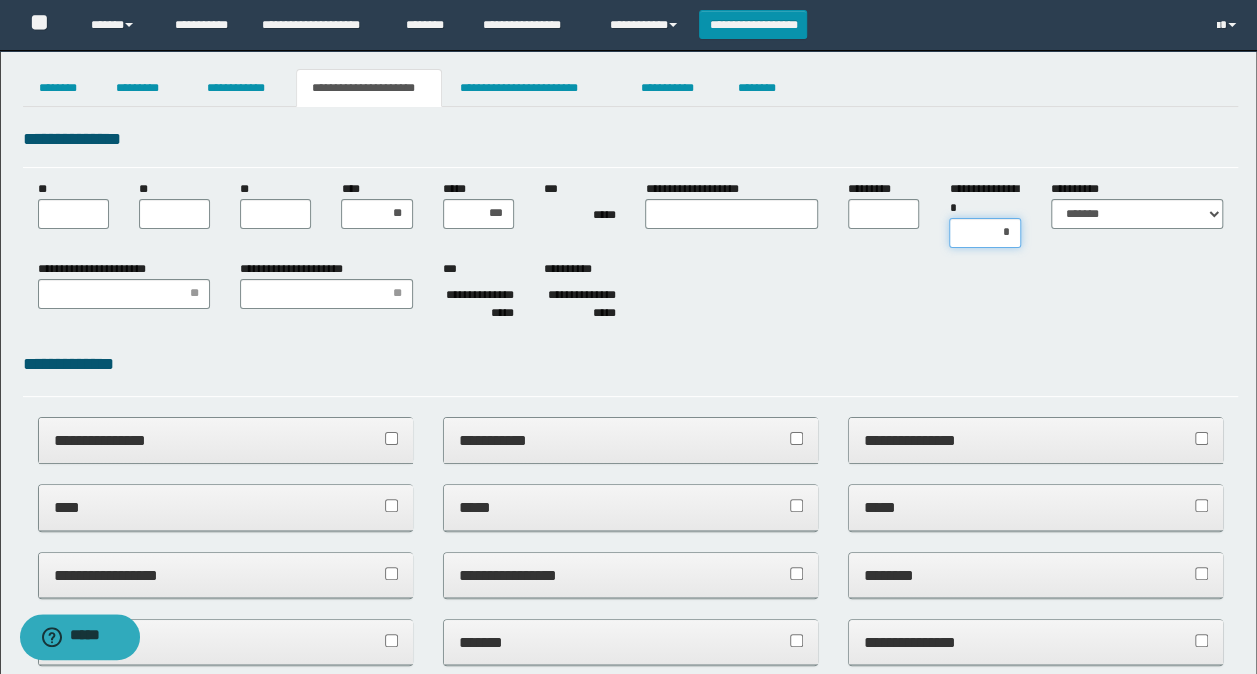 type on "**" 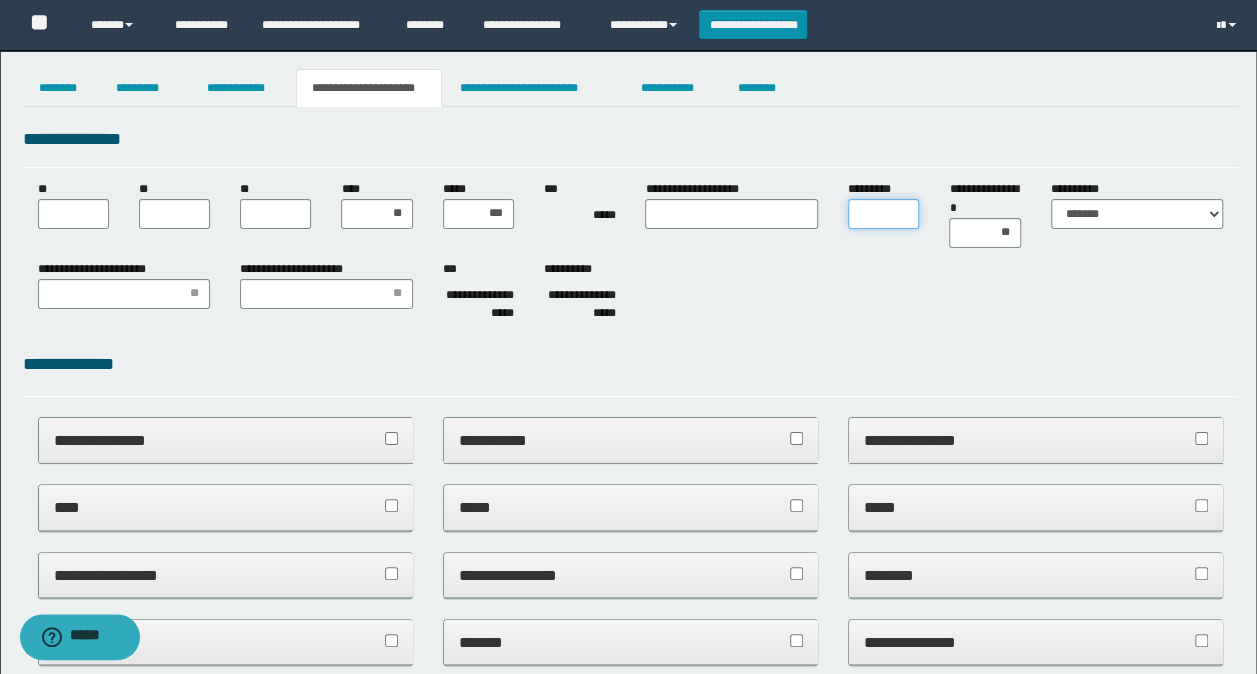 click on "*********" at bounding box center (883, 214) 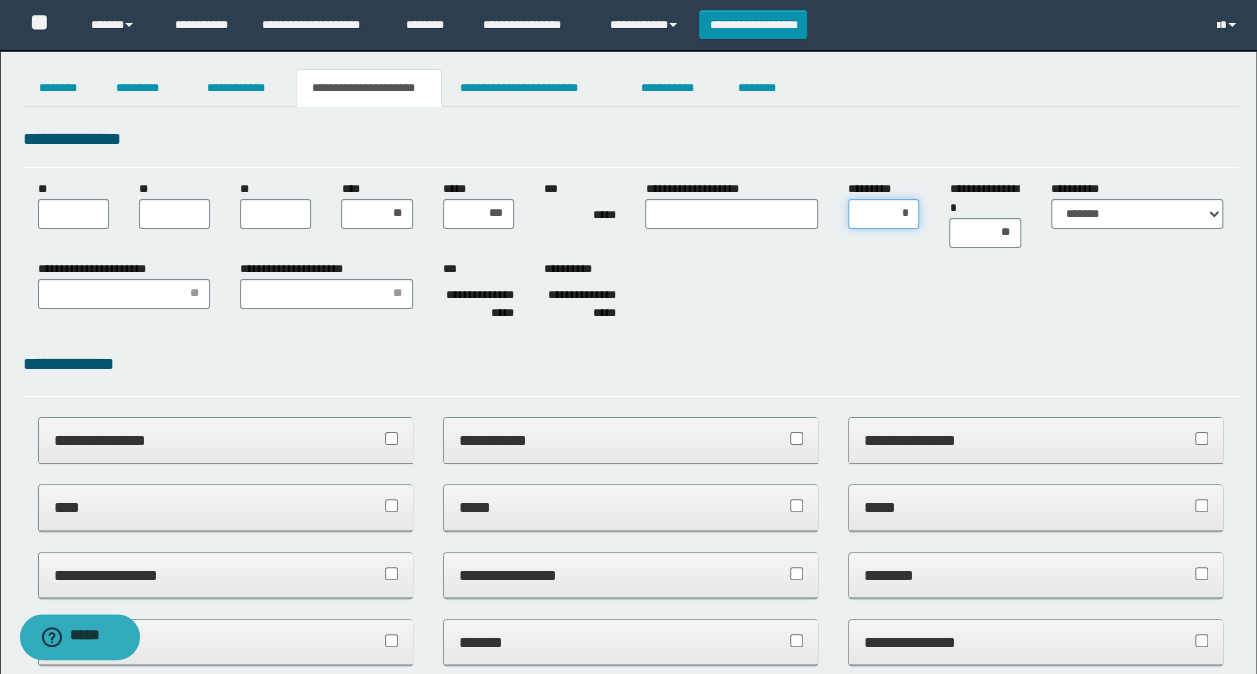 type on "**" 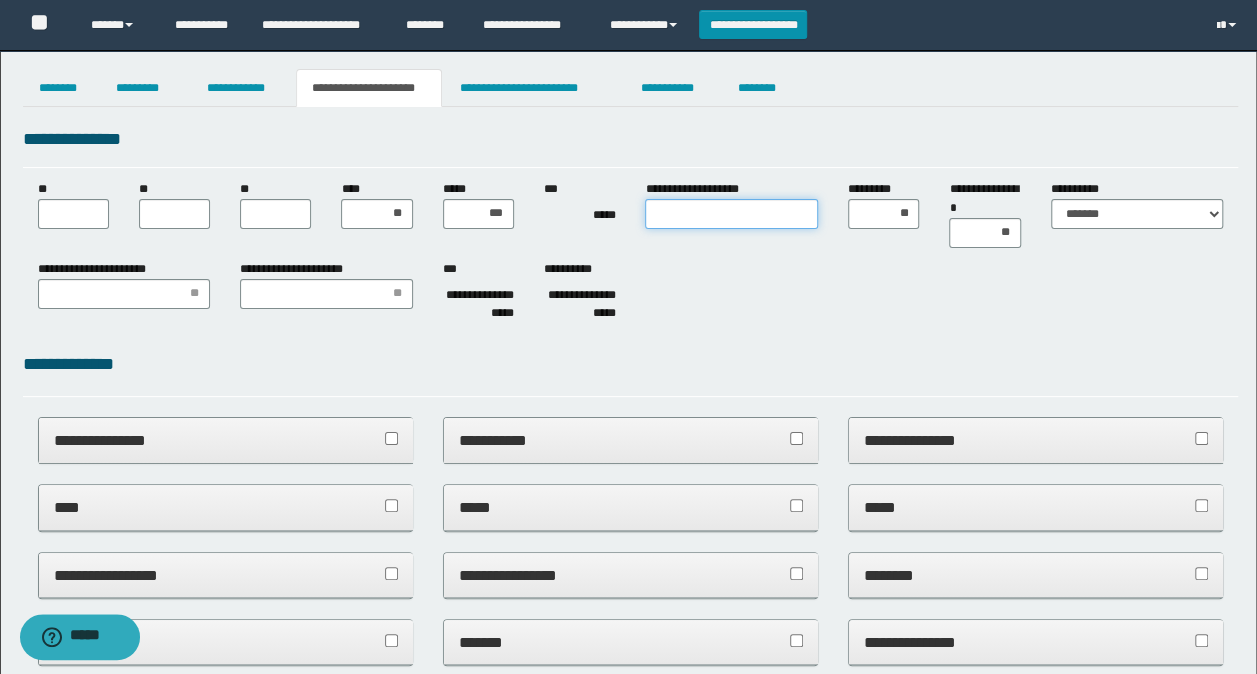 click on "**********" at bounding box center [731, 214] 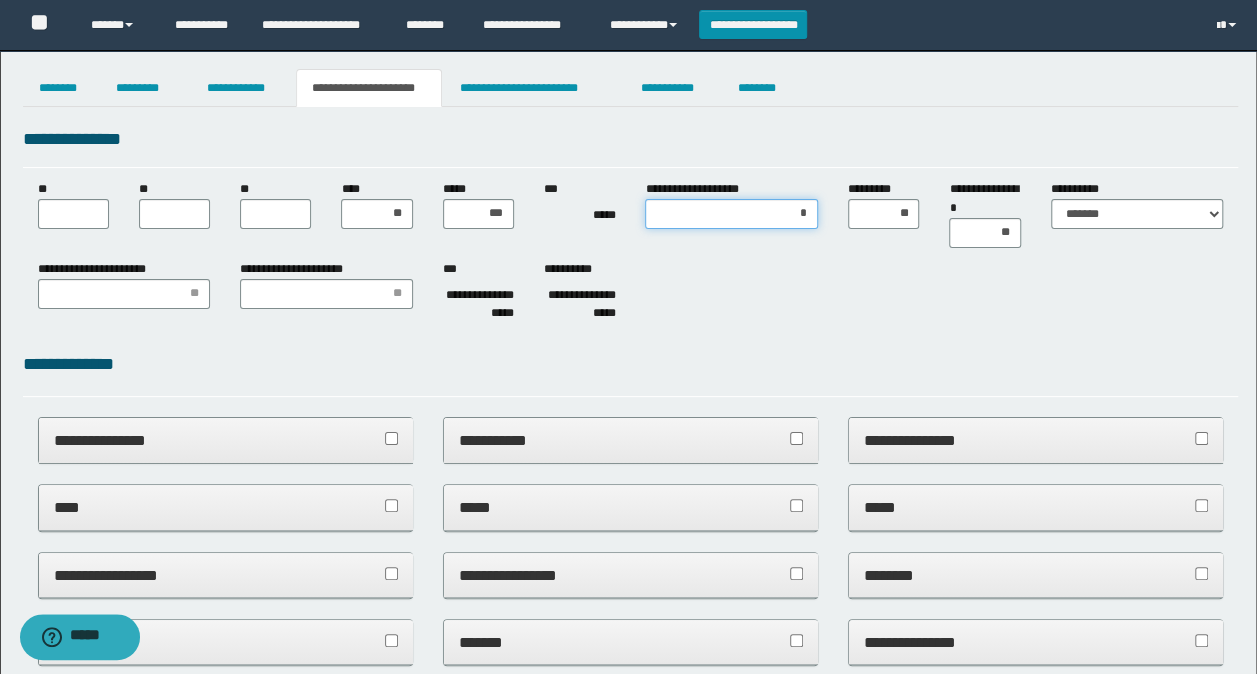 type on "**" 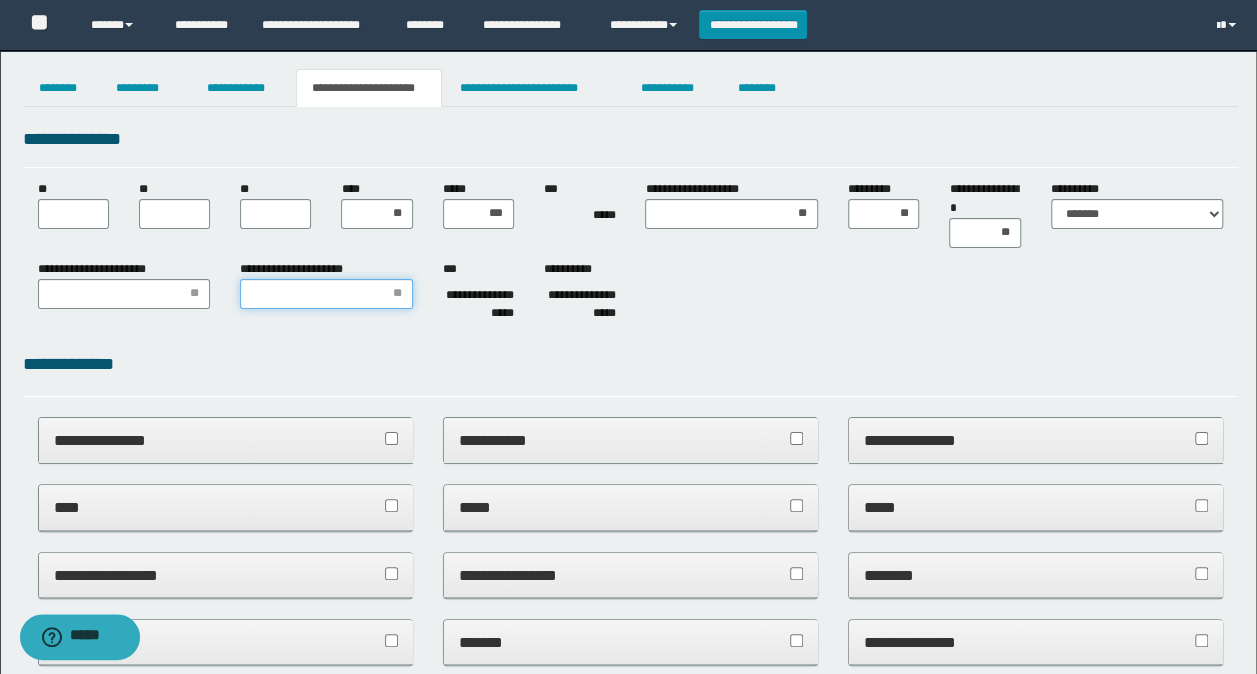 click on "**********" at bounding box center [326, 294] 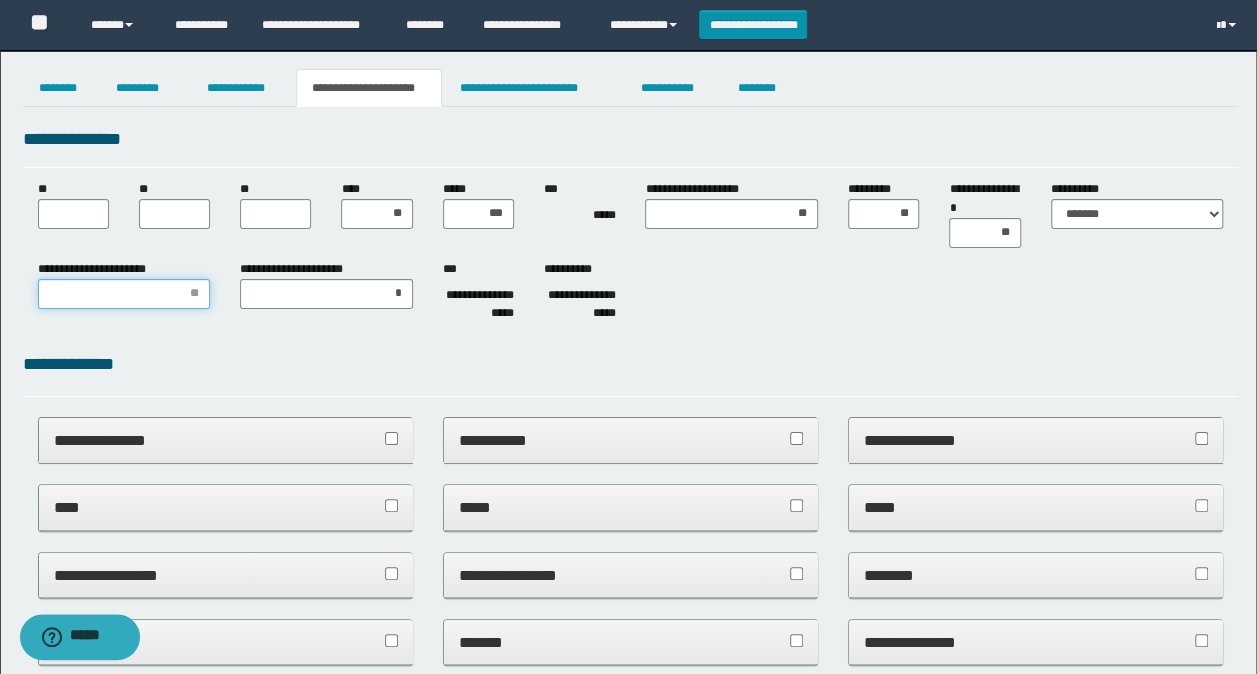 click on "**********" at bounding box center [124, 294] 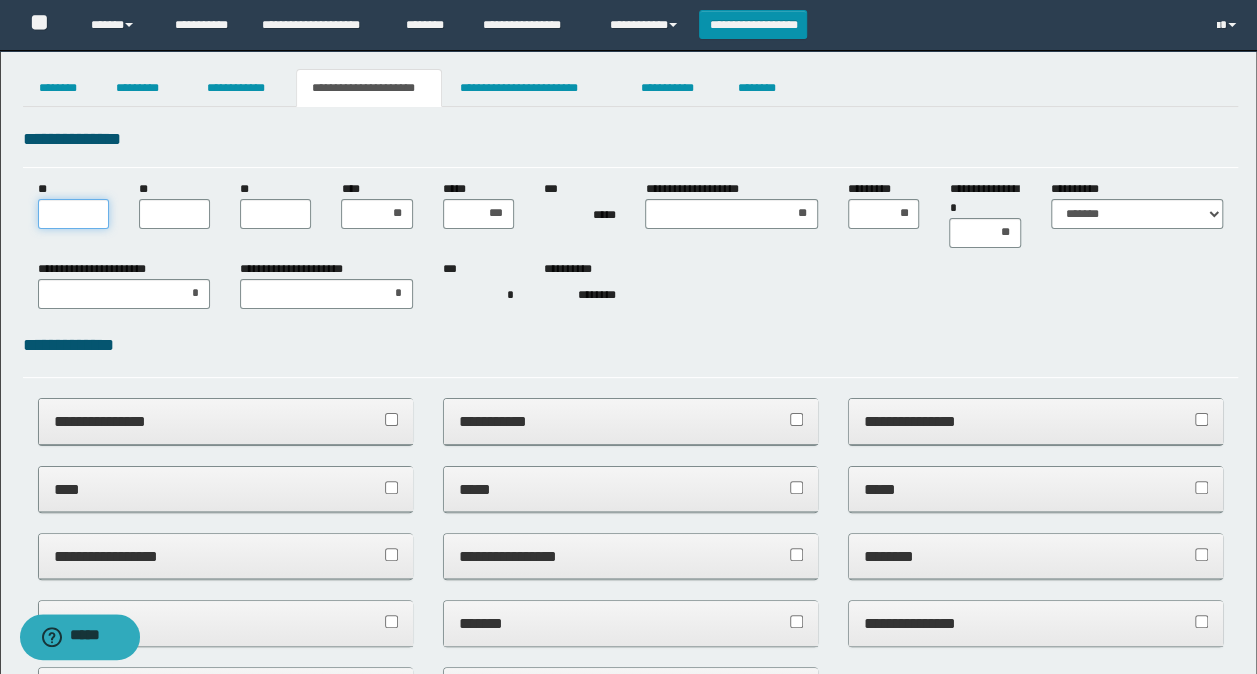 click on "**" at bounding box center (73, 214) 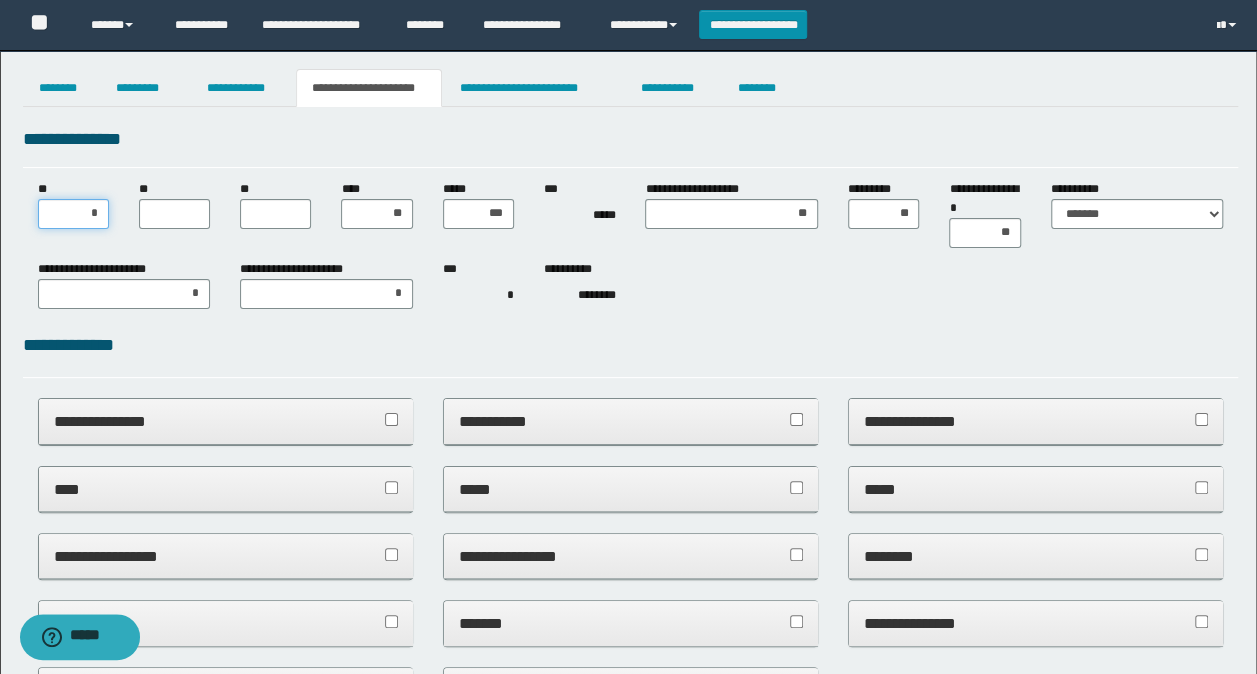 type on "**" 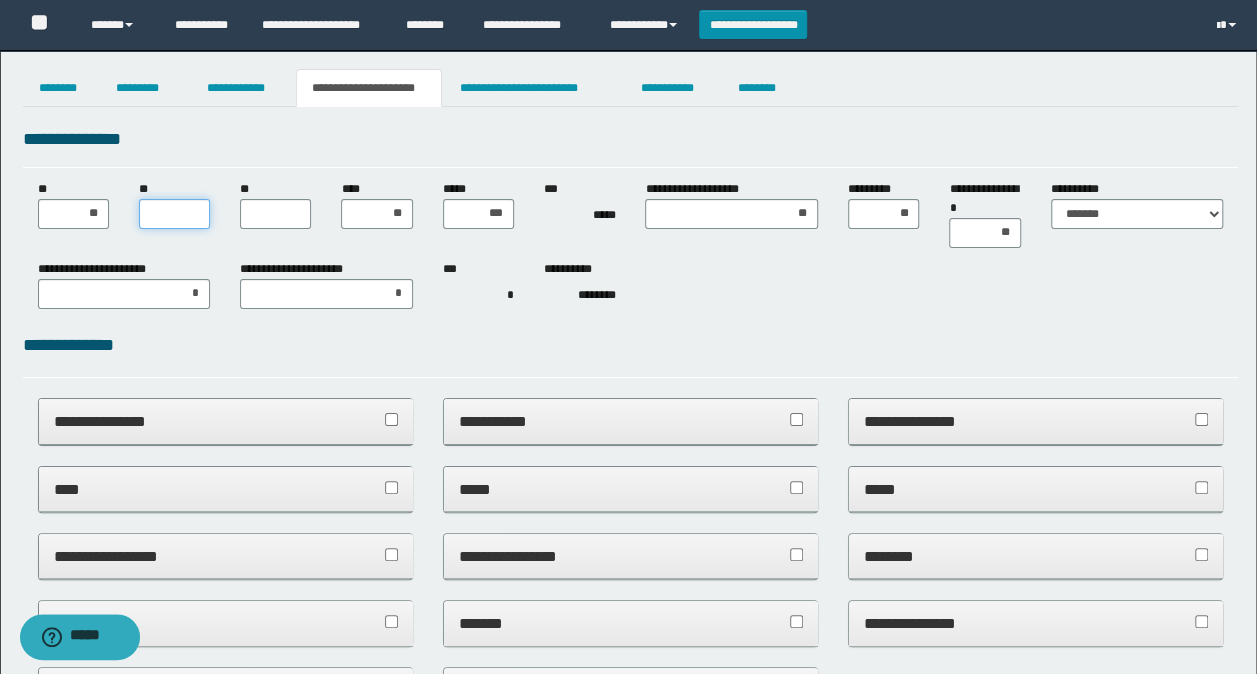 click on "**" at bounding box center [174, 214] 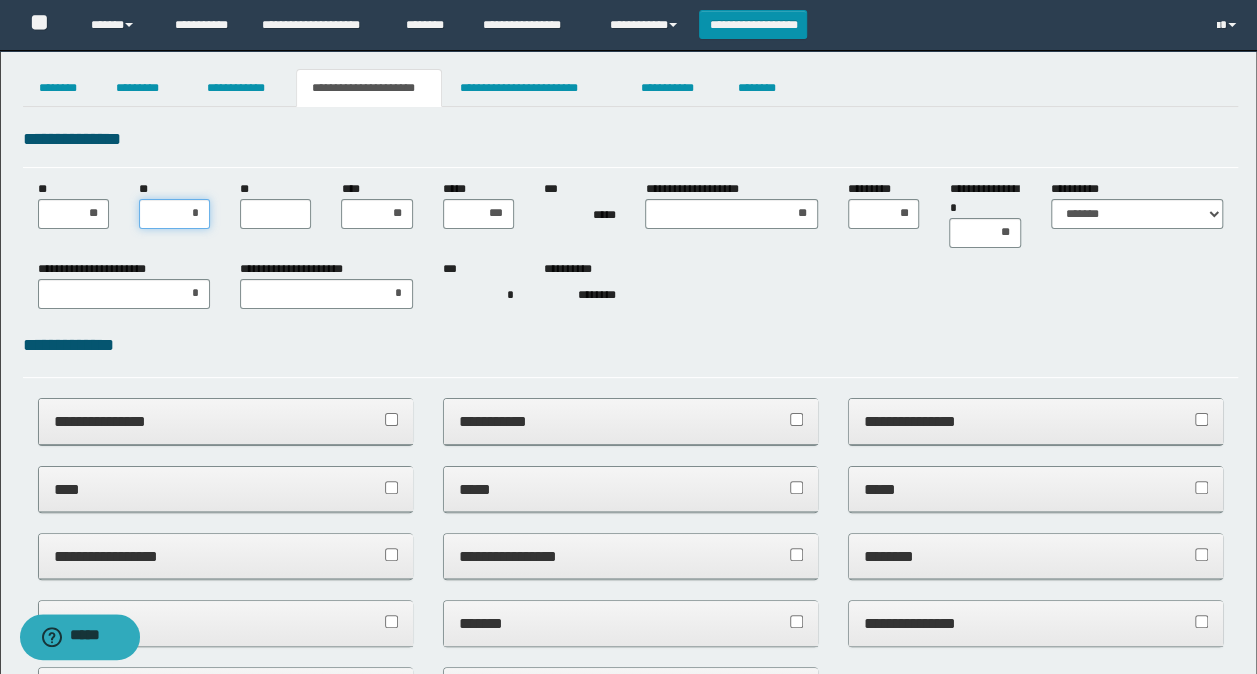 type on "**" 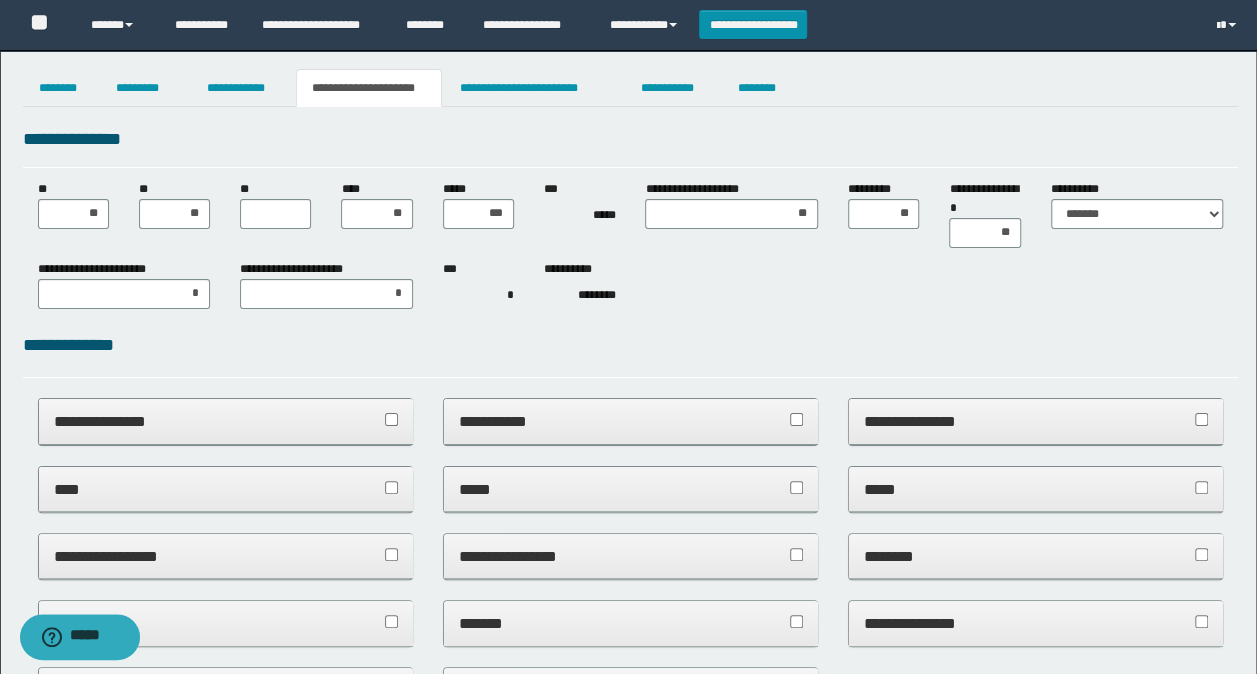 click on "**" at bounding box center (275, 204) 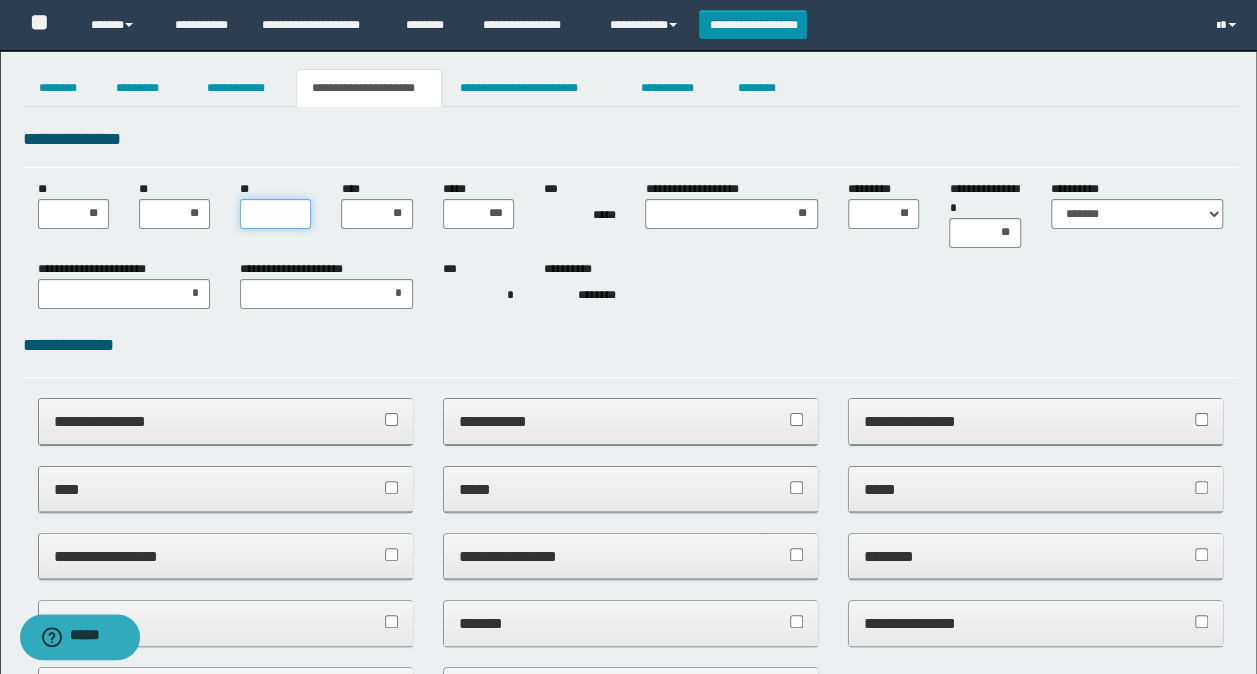 click on "**" at bounding box center [275, 214] 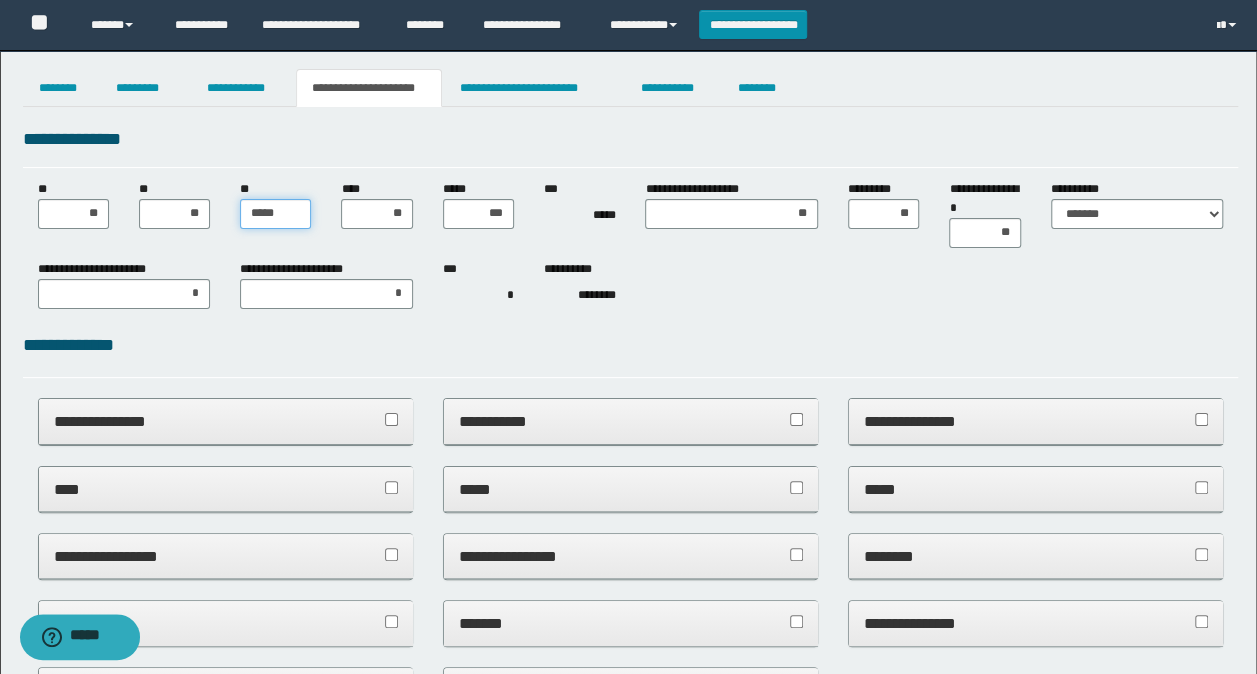 type on "******" 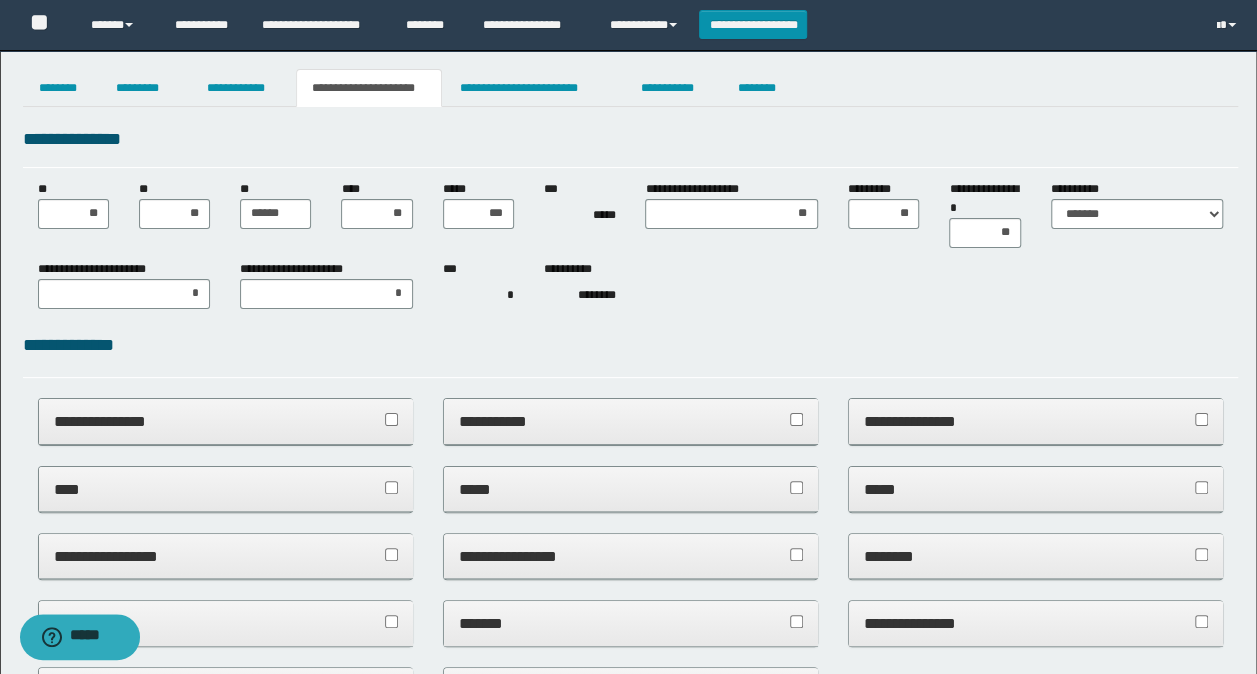 click on "**********" at bounding box center [226, 421] 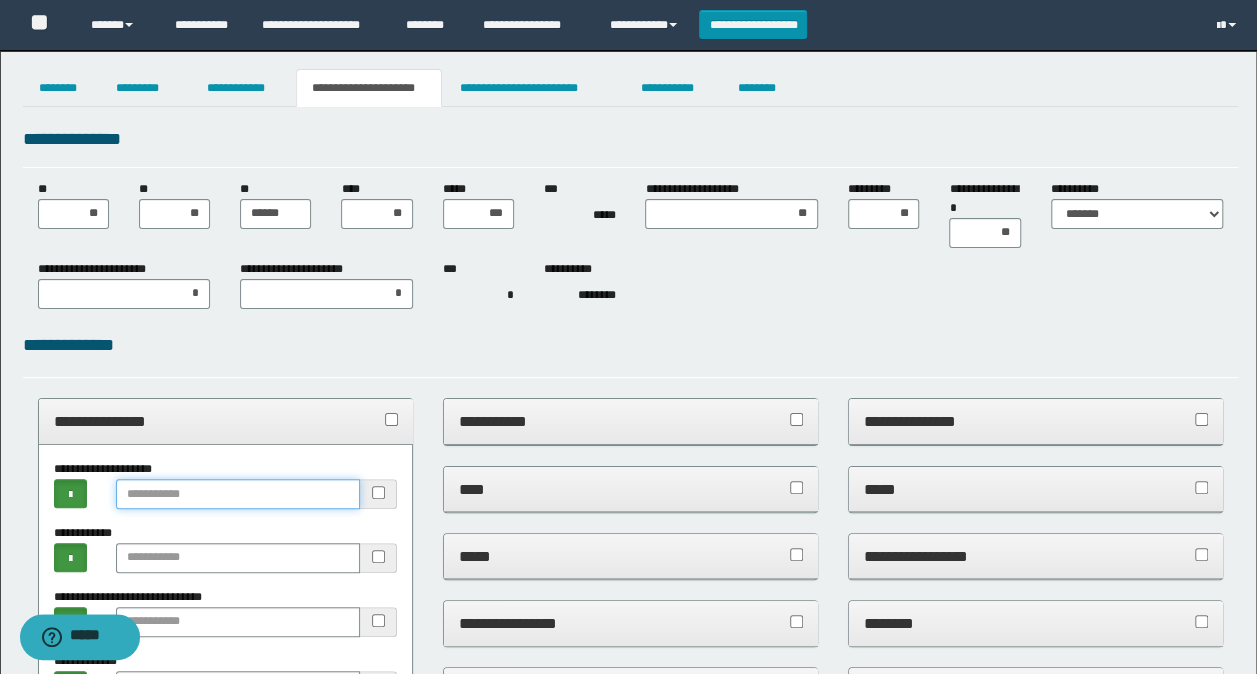 click at bounding box center [238, 494] 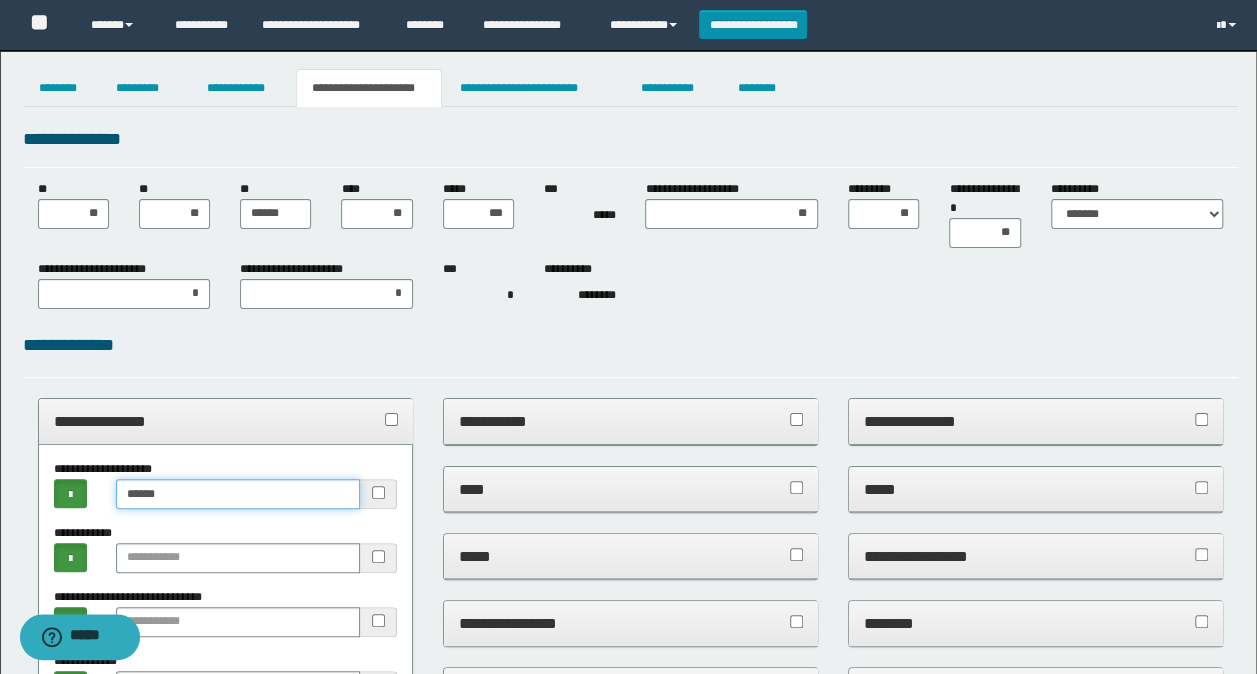 type on "******" 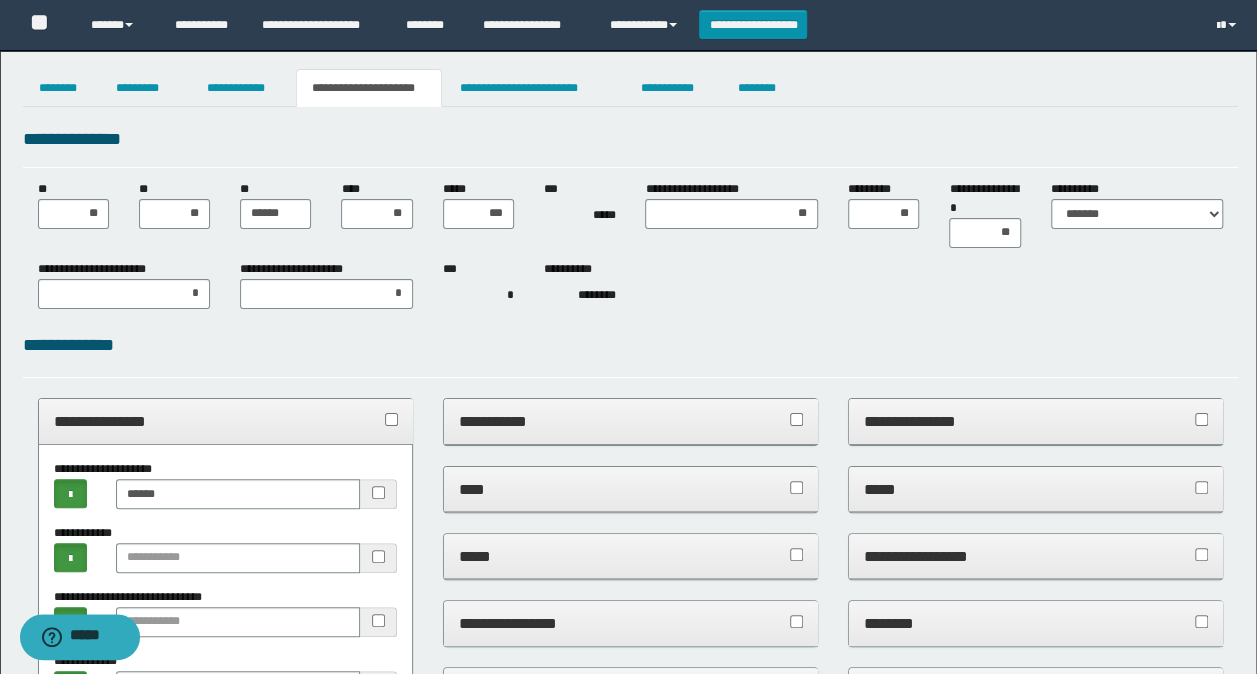 click on "**********" at bounding box center [226, 421] 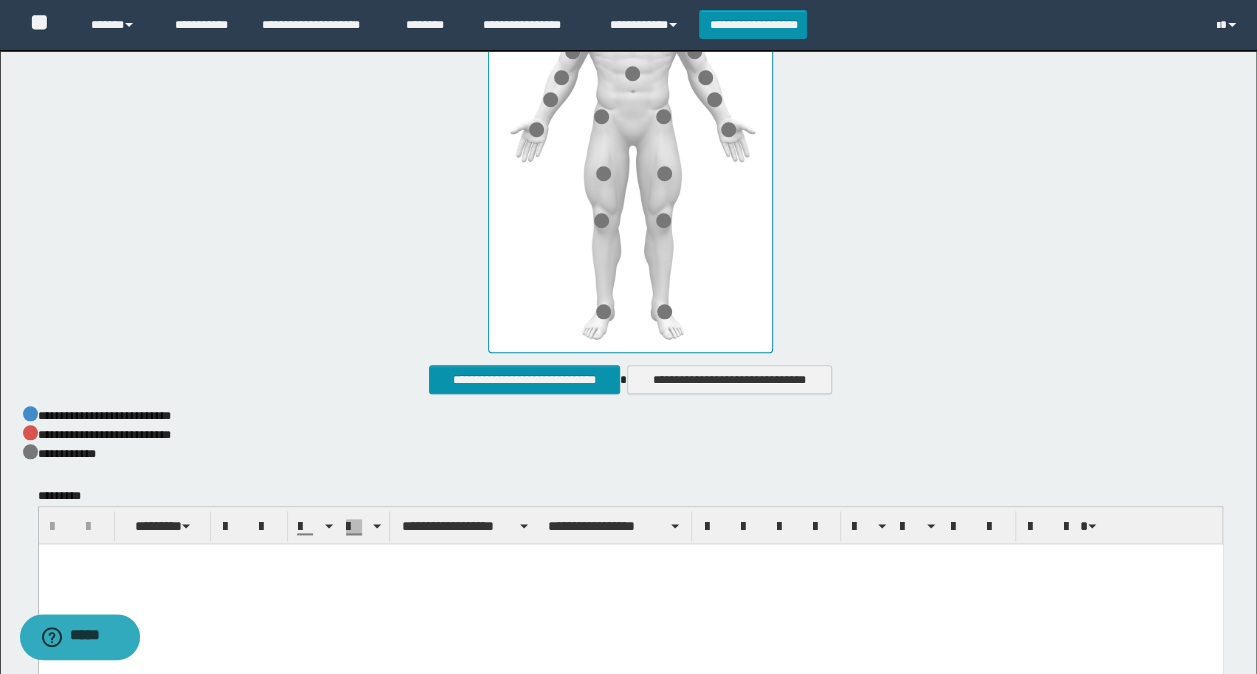 scroll, scrollTop: 1000, scrollLeft: 0, axis: vertical 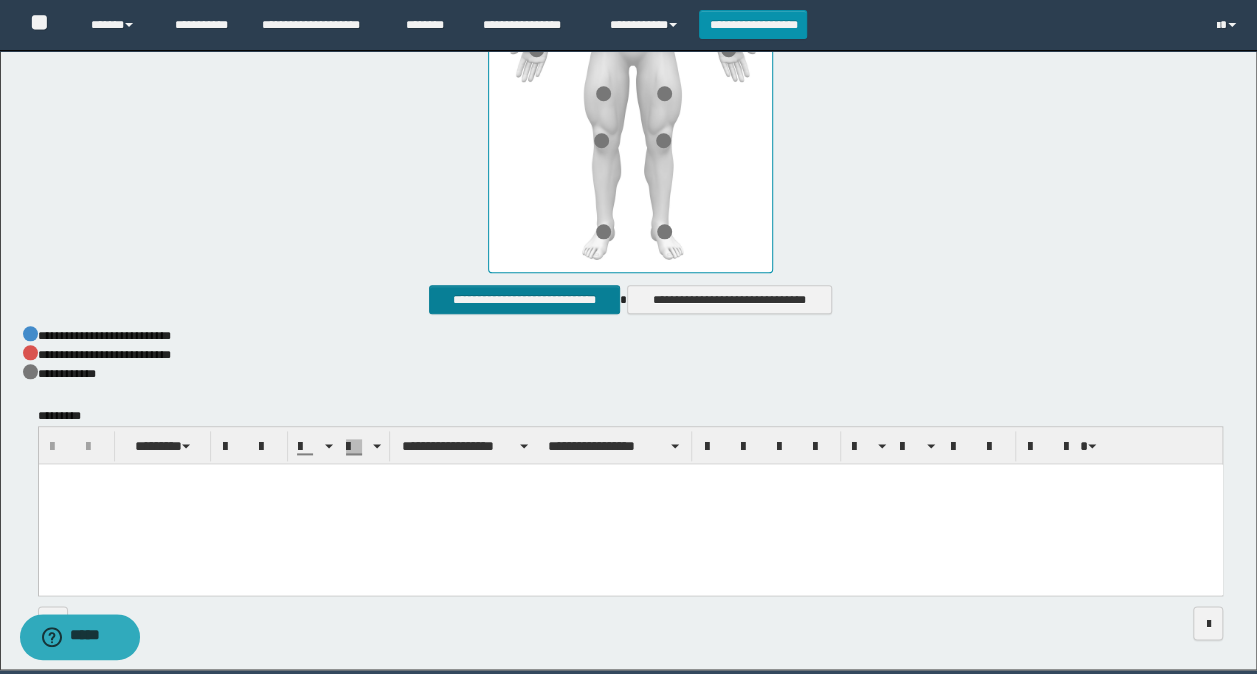 click on "**********" at bounding box center [631, -38] 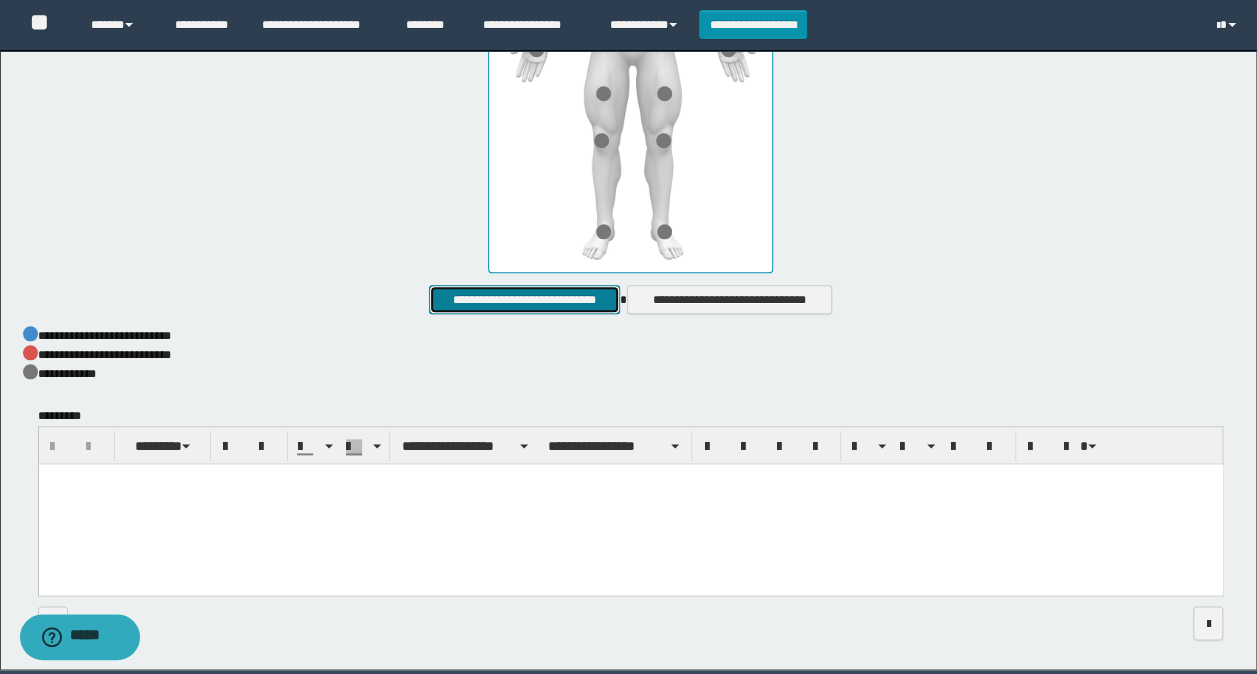 click on "**********" at bounding box center (524, 299) 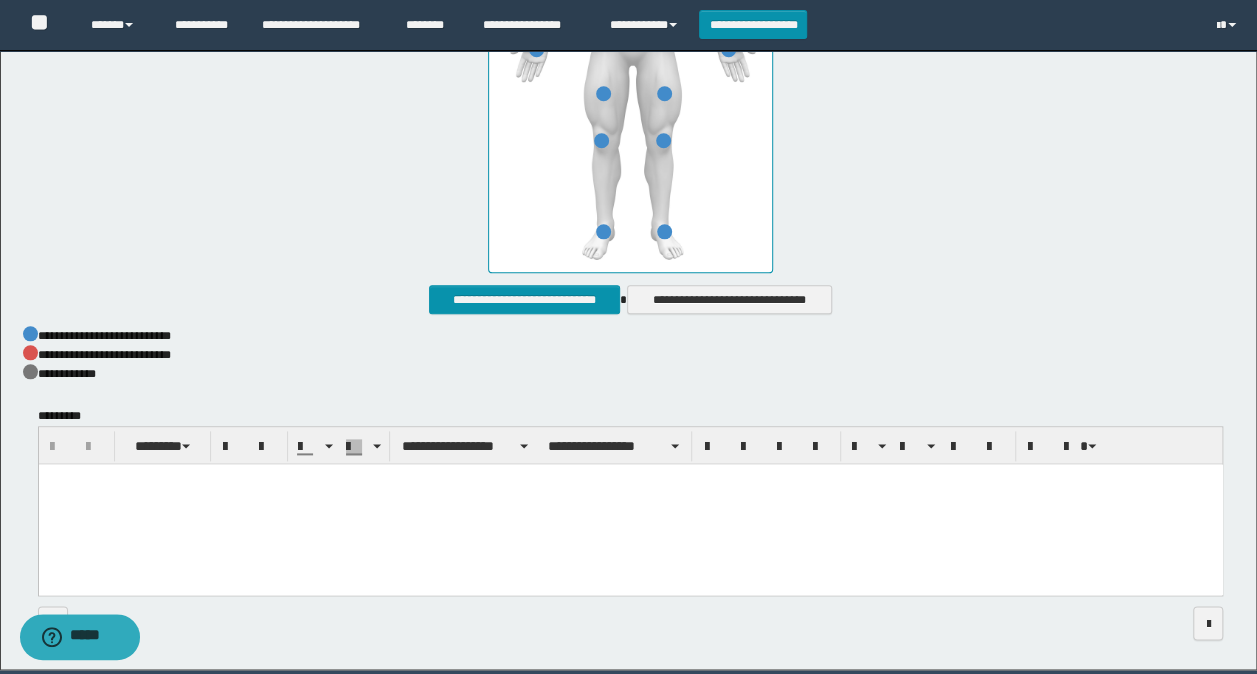click at bounding box center [630, 504] 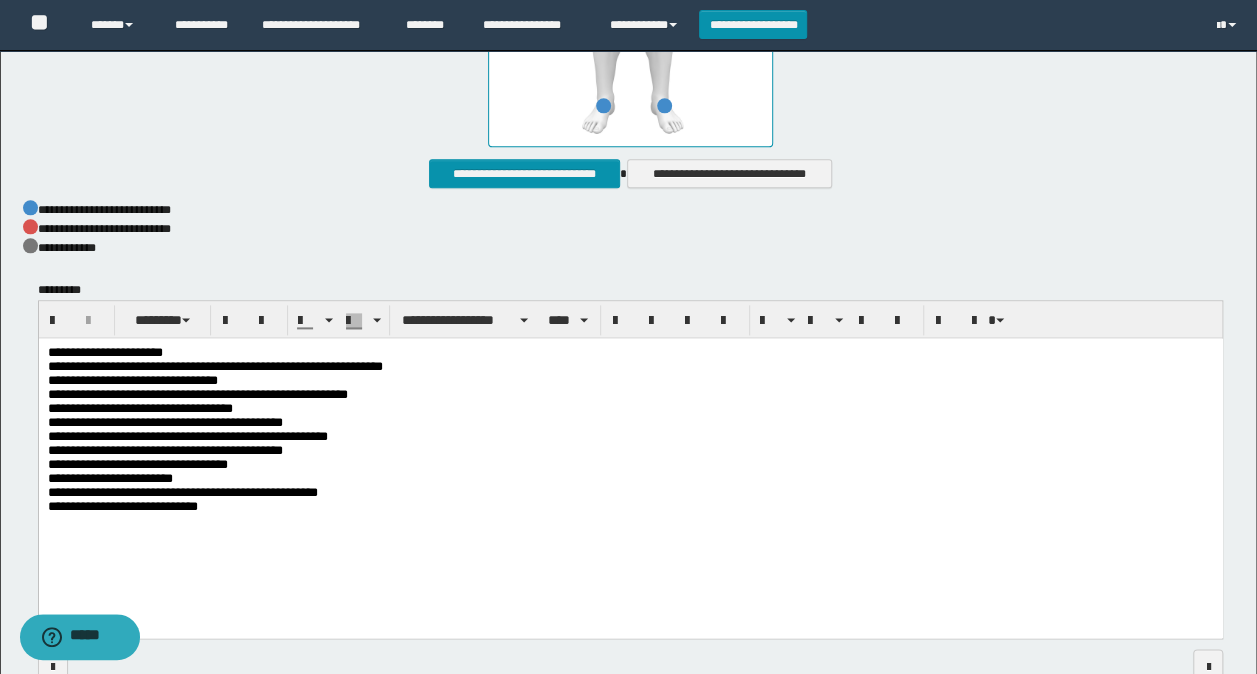 scroll, scrollTop: 1242, scrollLeft: 0, axis: vertical 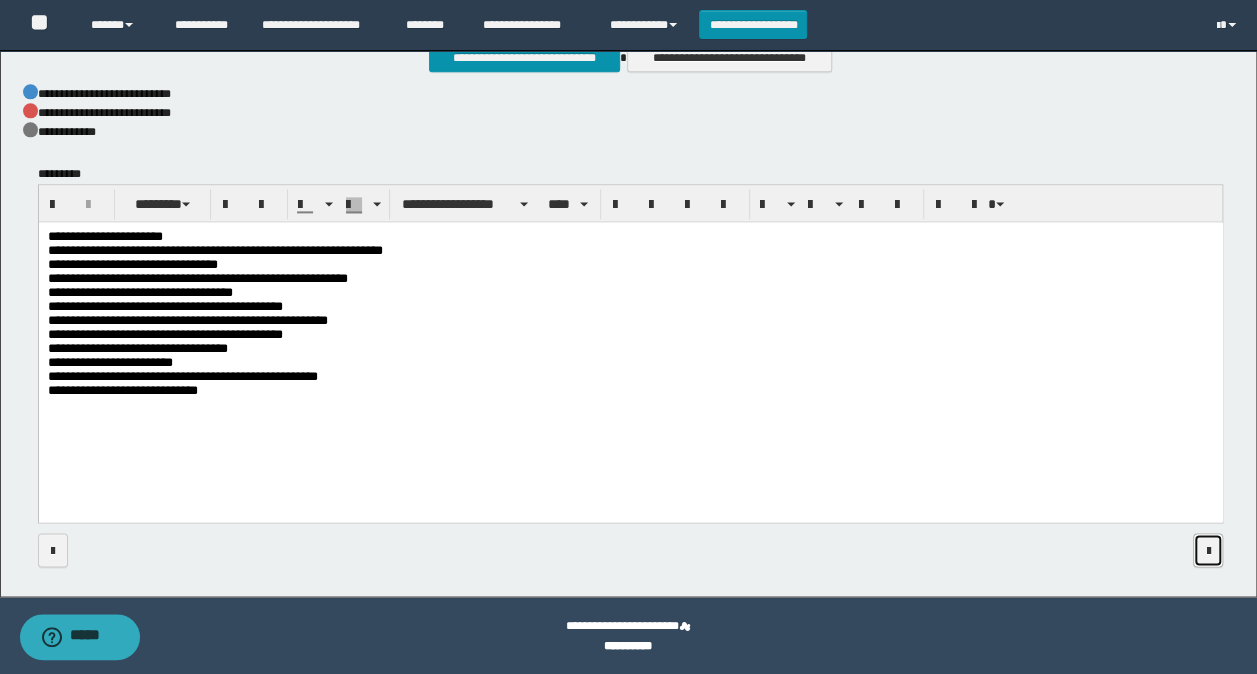 click at bounding box center (1208, 550) 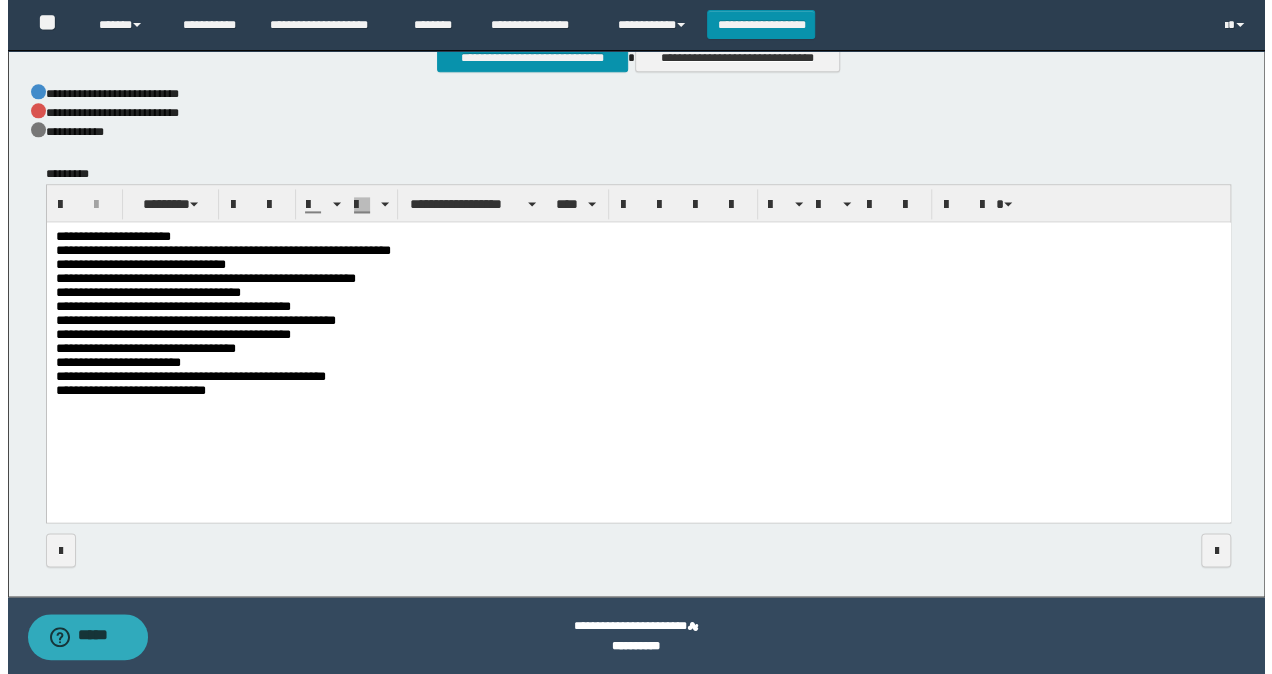 scroll, scrollTop: 0, scrollLeft: 0, axis: both 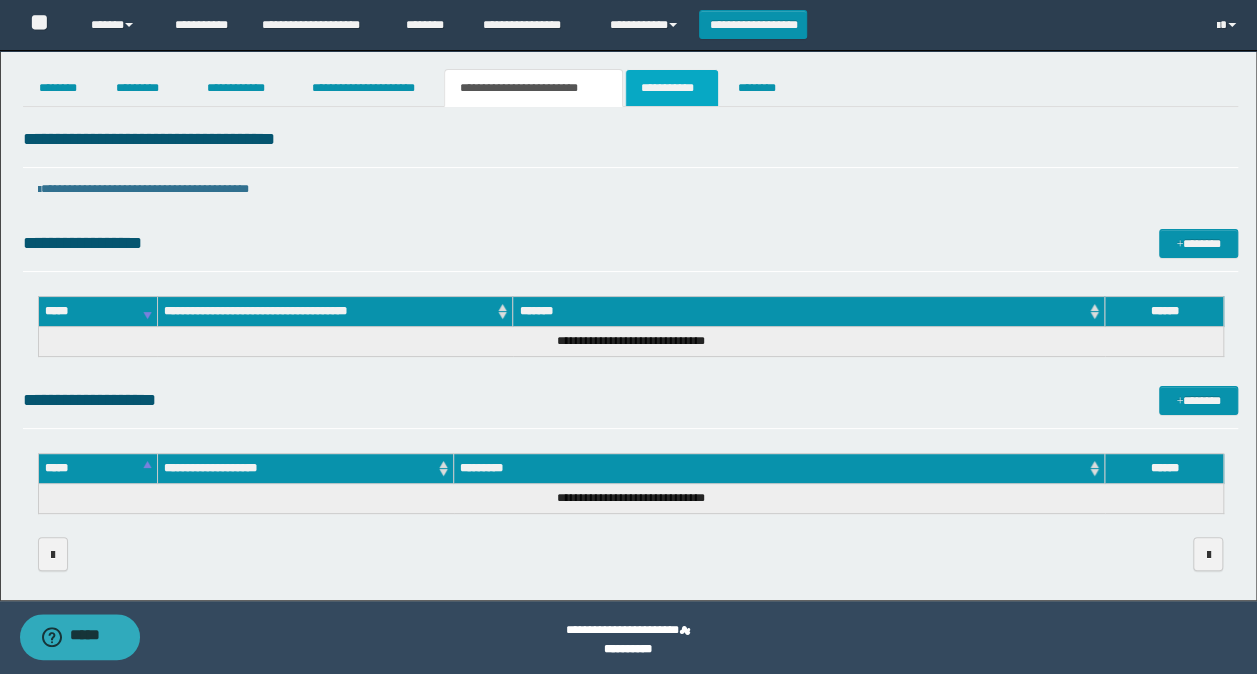 click on "**********" at bounding box center [672, 88] 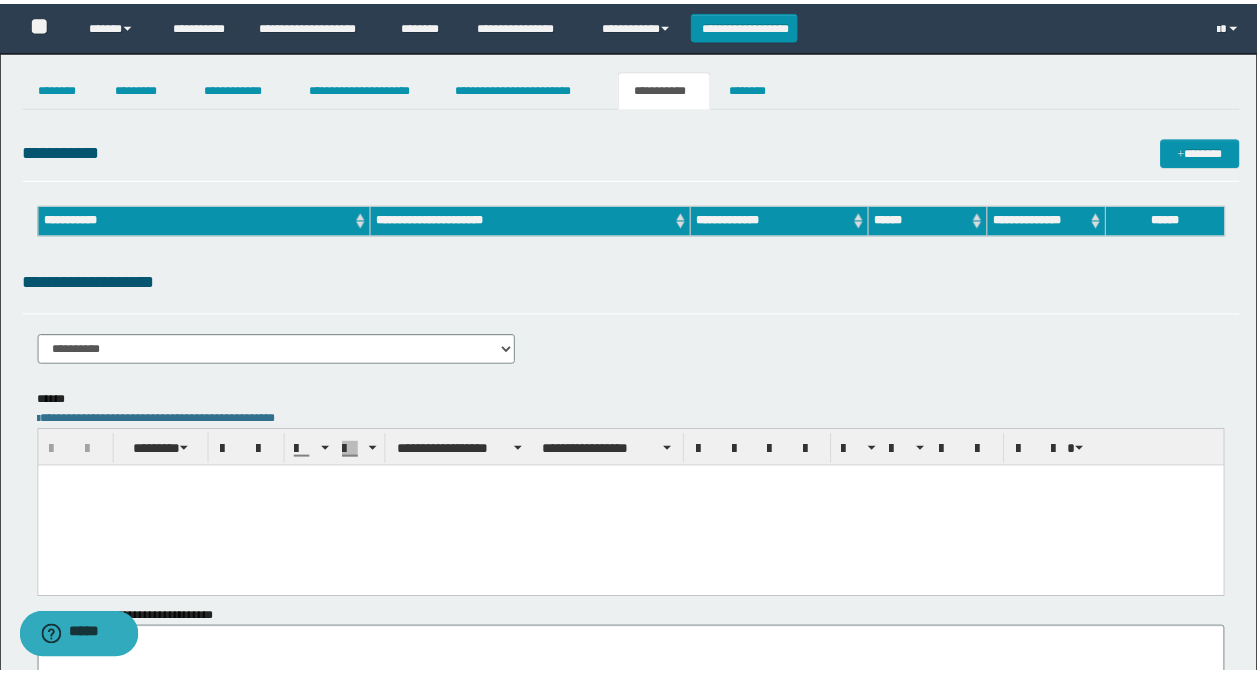 scroll, scrollTop: 0, scrollLeft: 0, axis: both 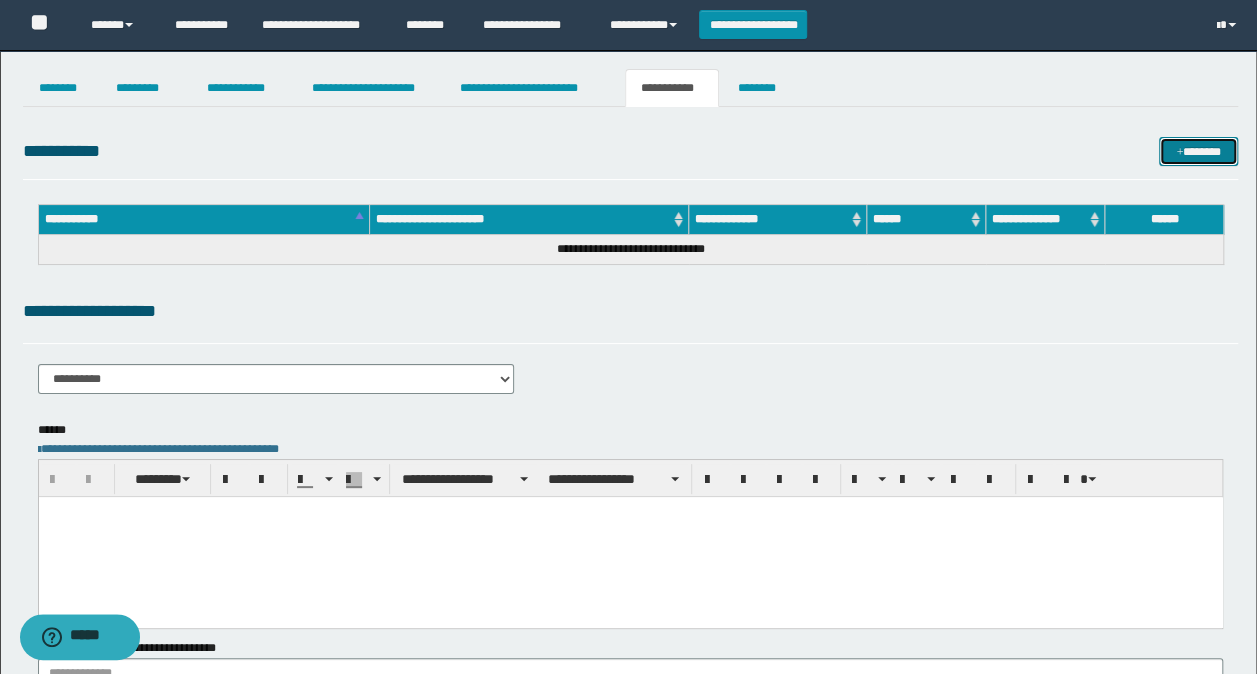 click on "*******" at bounding box center (1198, 151) 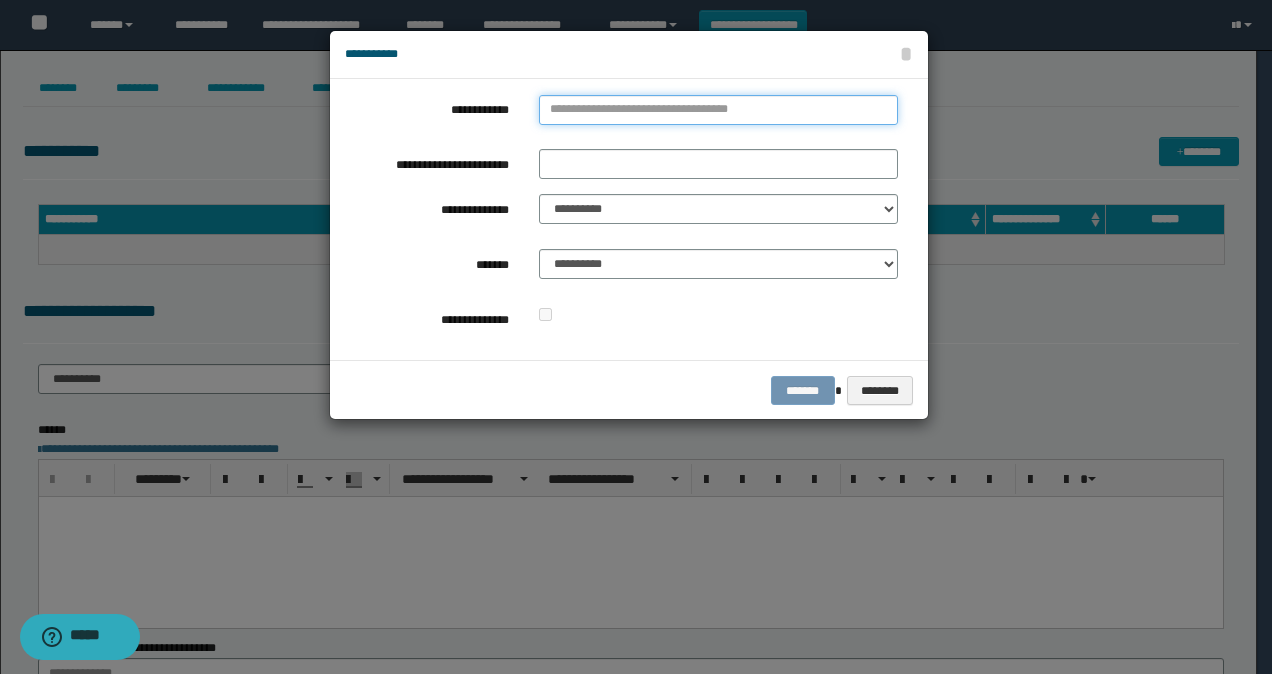 click on "**********" at bounding box center (718, 110) 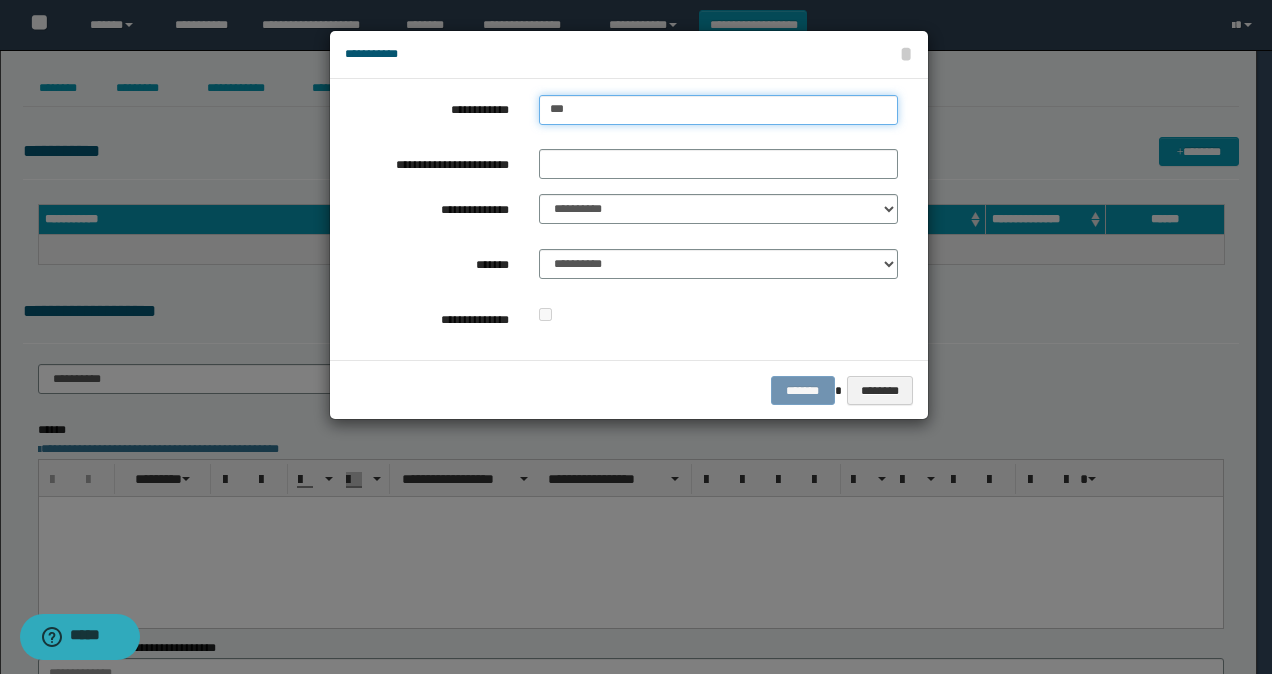 type on "****" 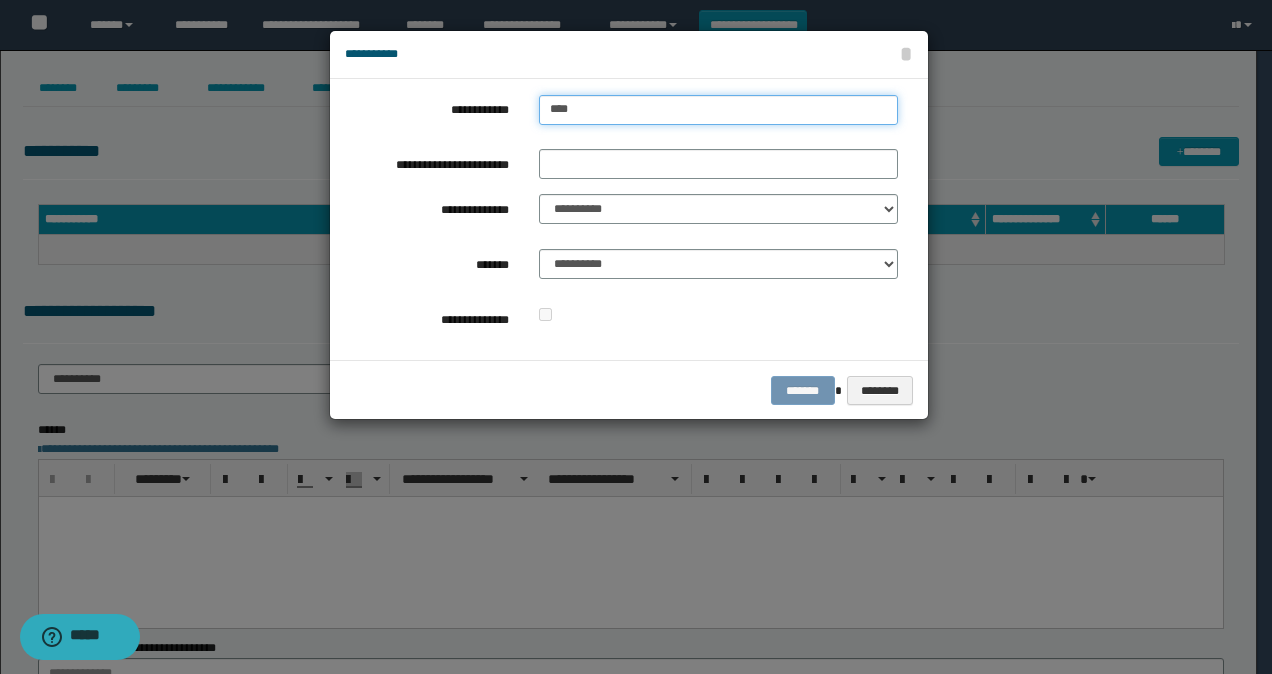 type on "****" 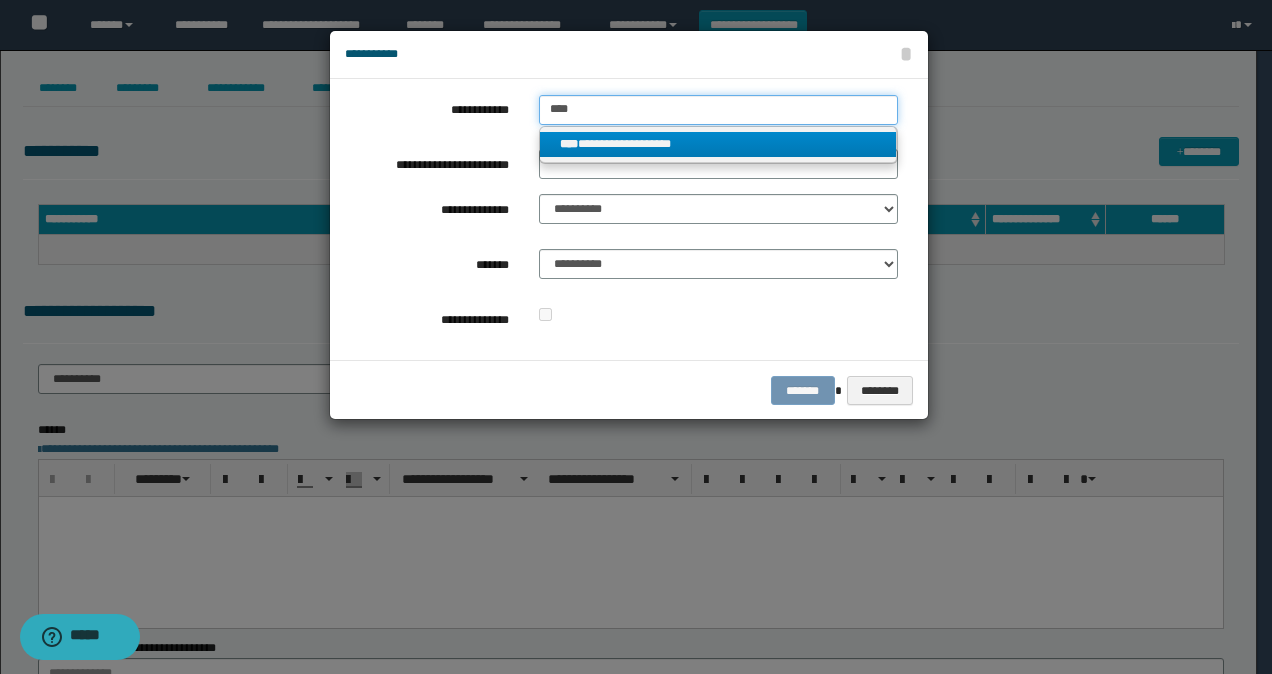 type on "****" 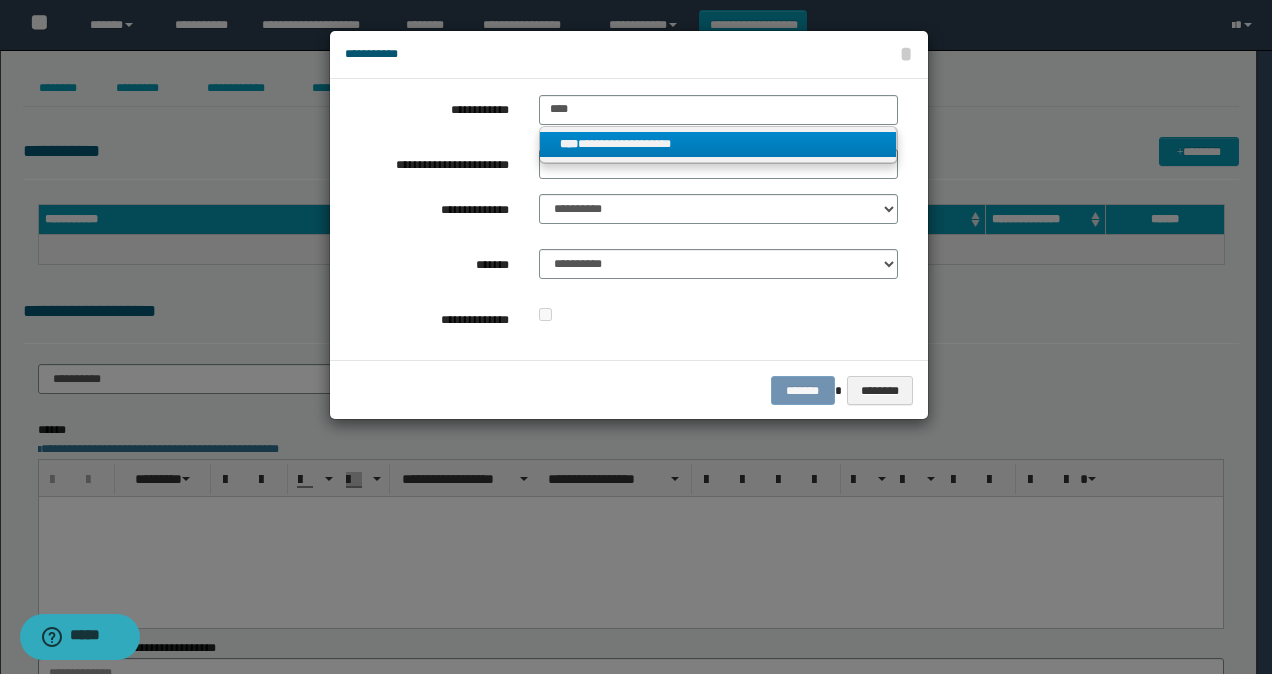 click on "**********" at bounding box center [718, 144] 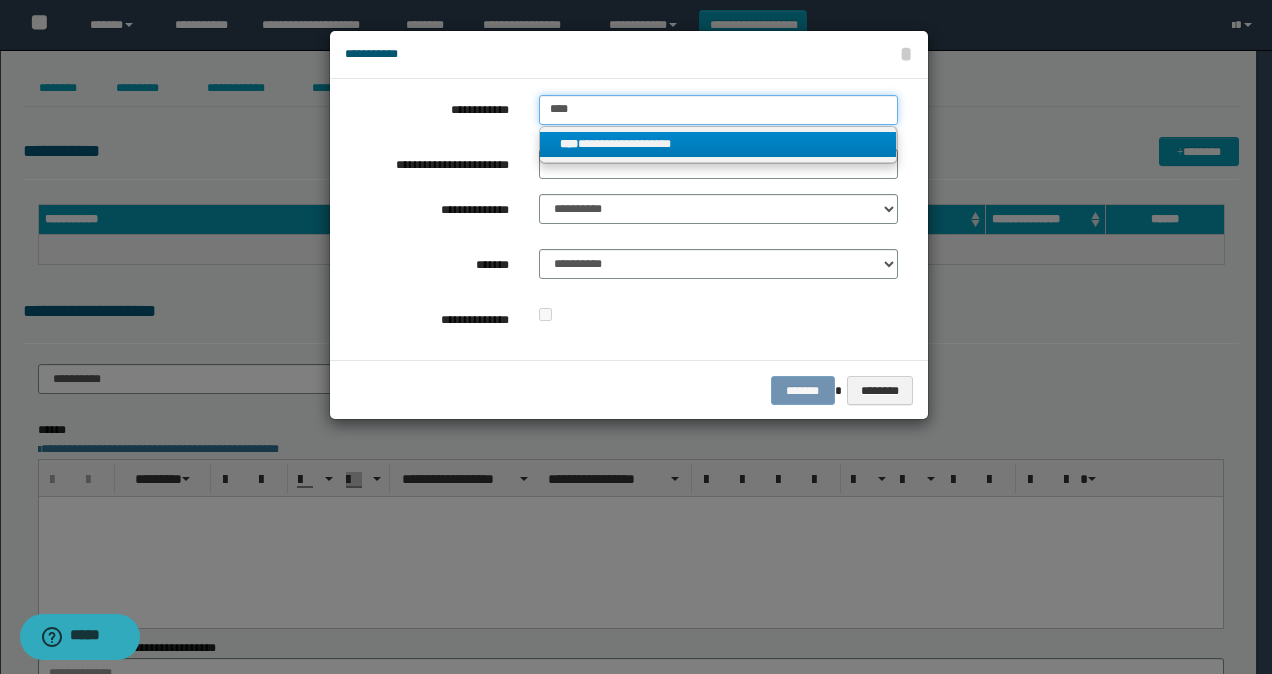 type 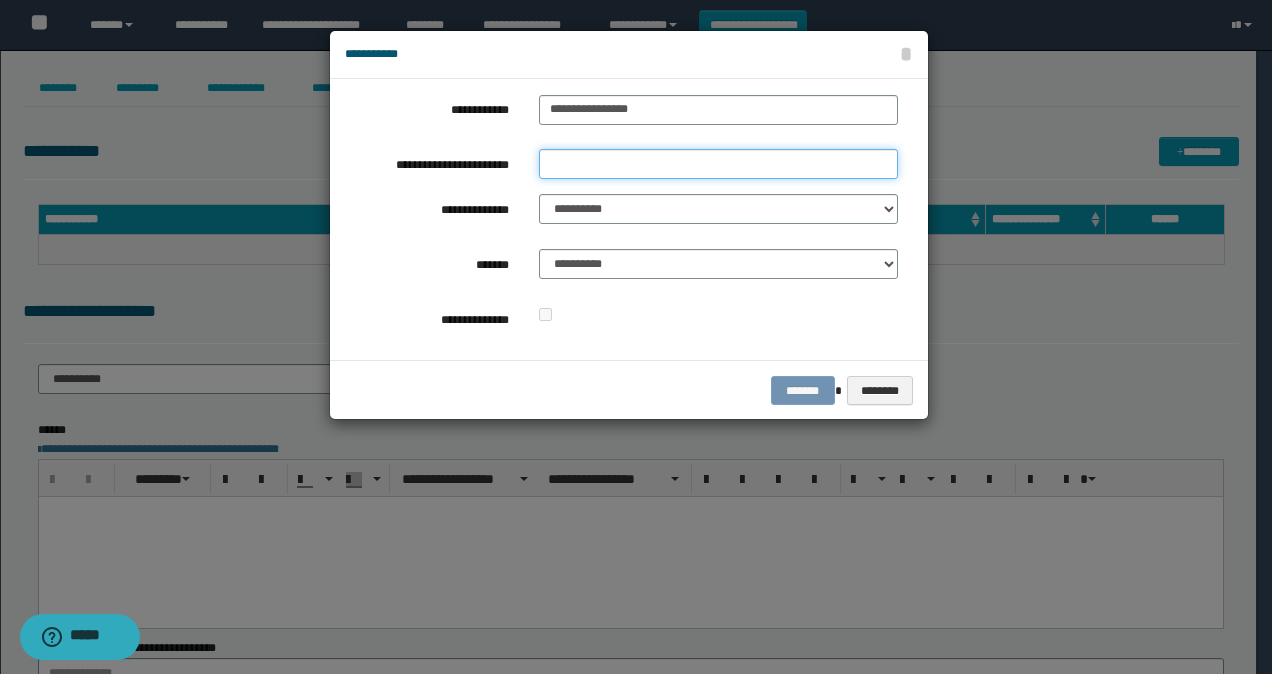 click on "**********" at bounding box center [718, 164] 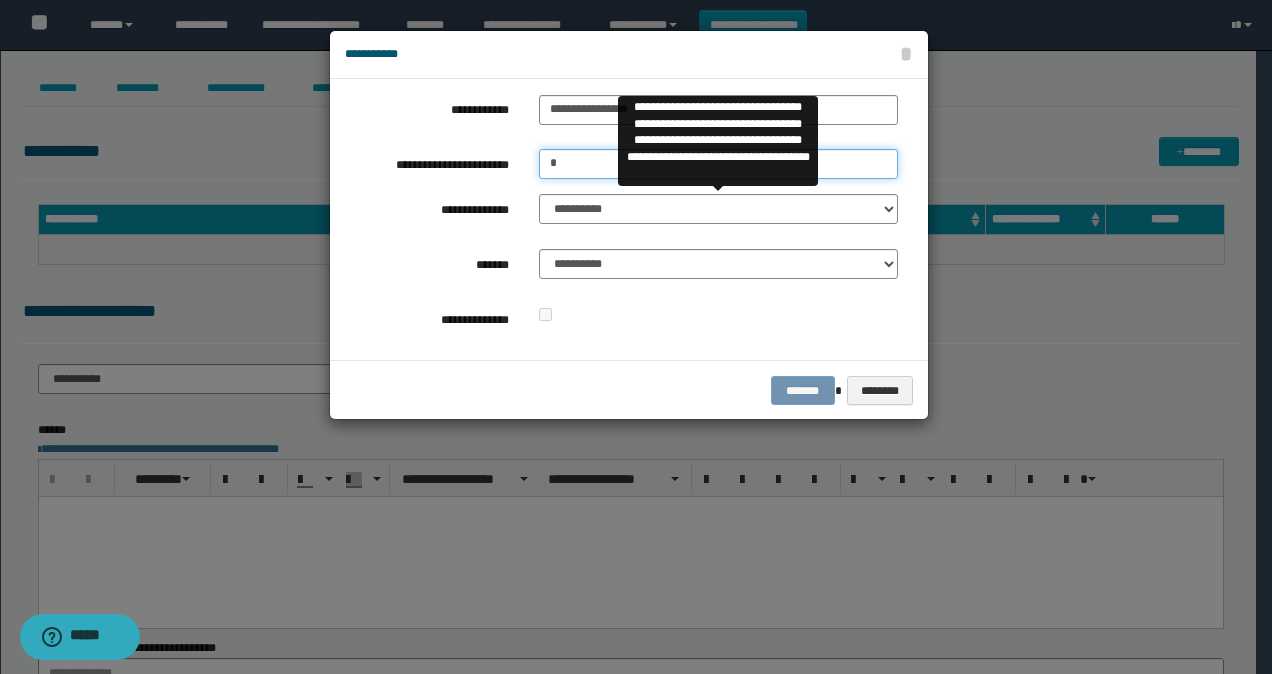 type on "*" 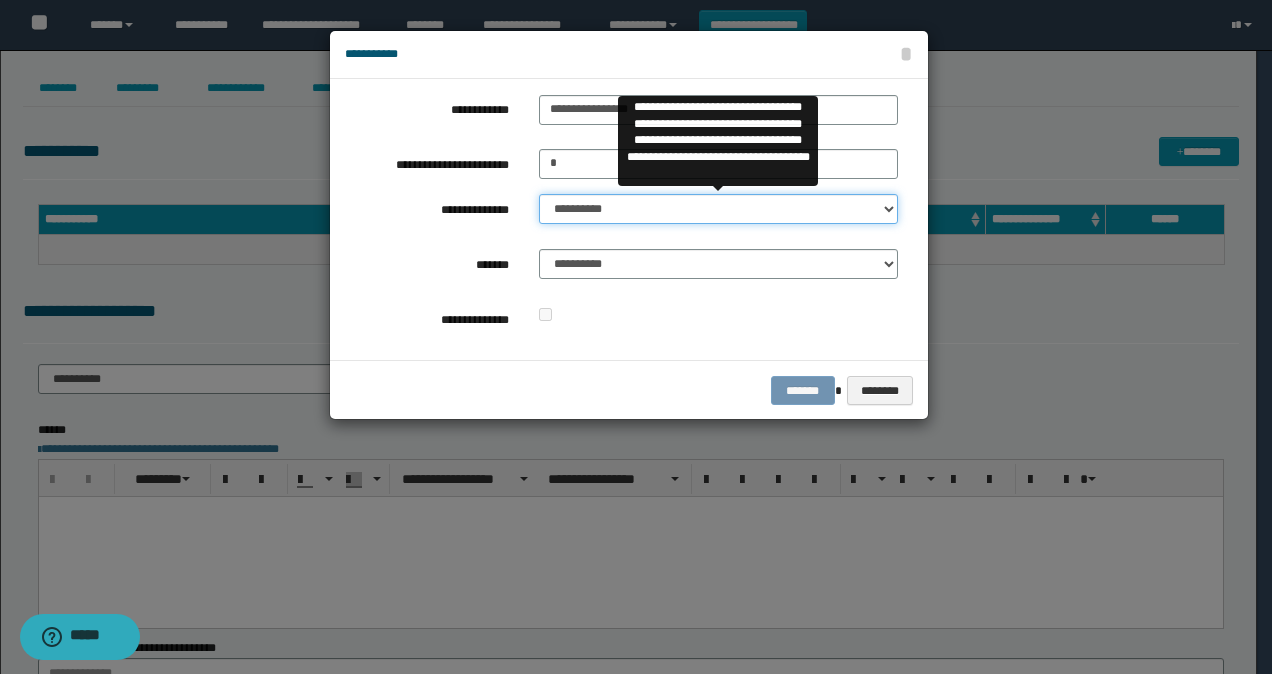 drag, startPoint x: 552, startPoint y: 212, endPoint x: 566, endPoint y: 224, distance: 18.439089 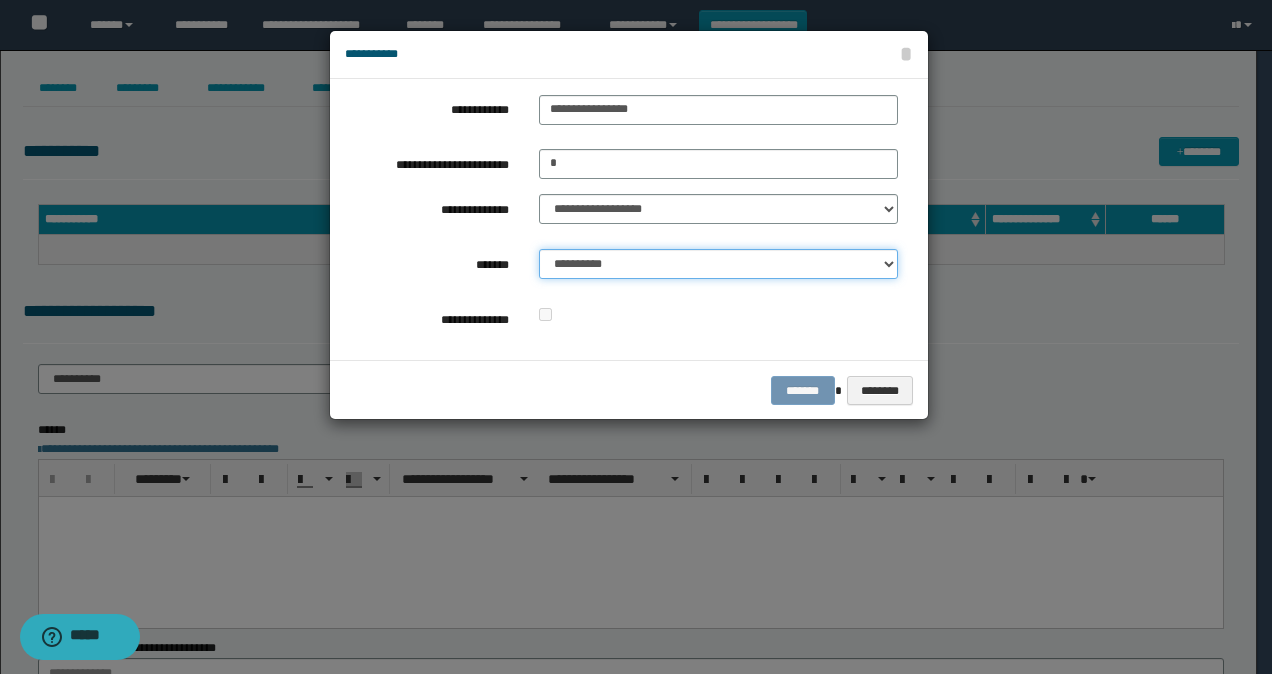 click on "**********" at bounding box center (718, 264) 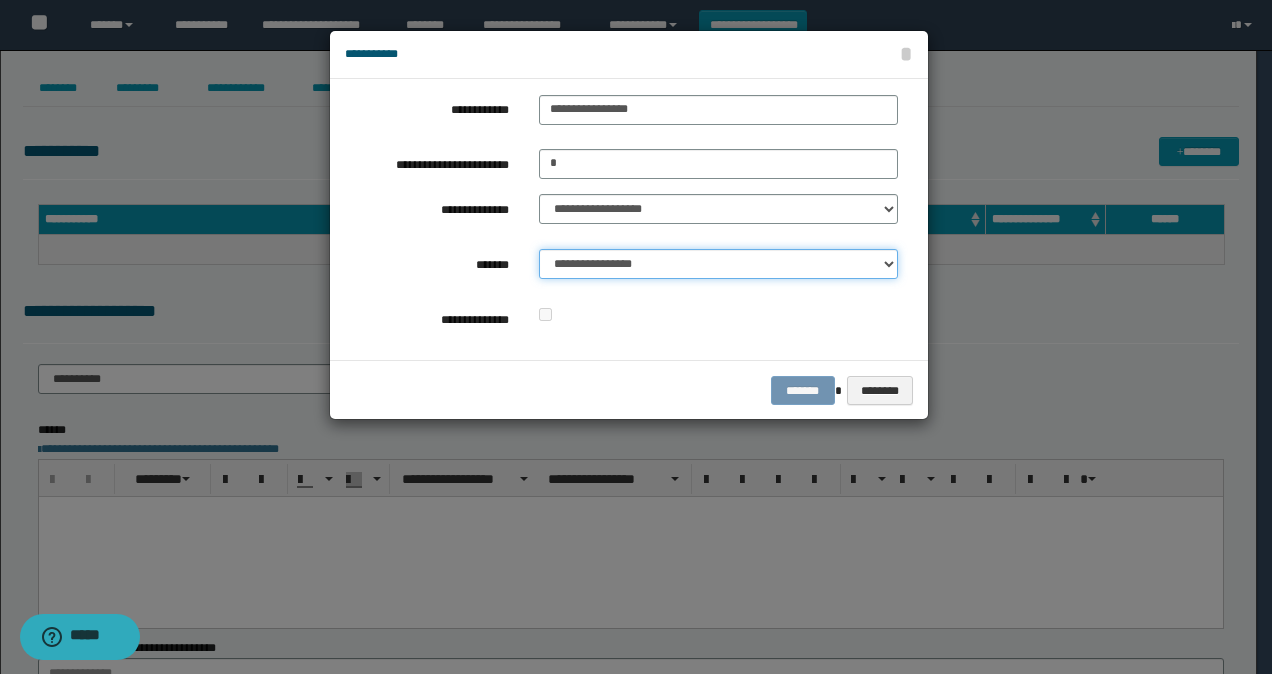 click on "**********" at bounding box center (718, 264) 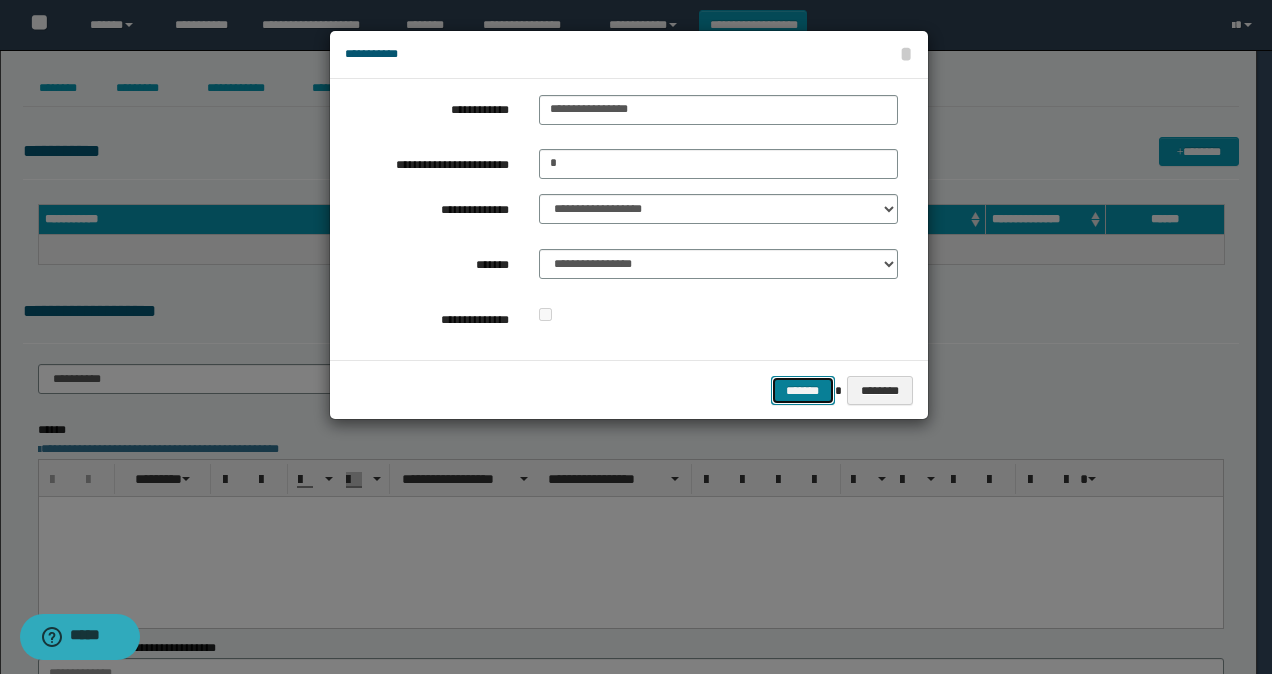 click on "*******" at bounding box center [803, 390] 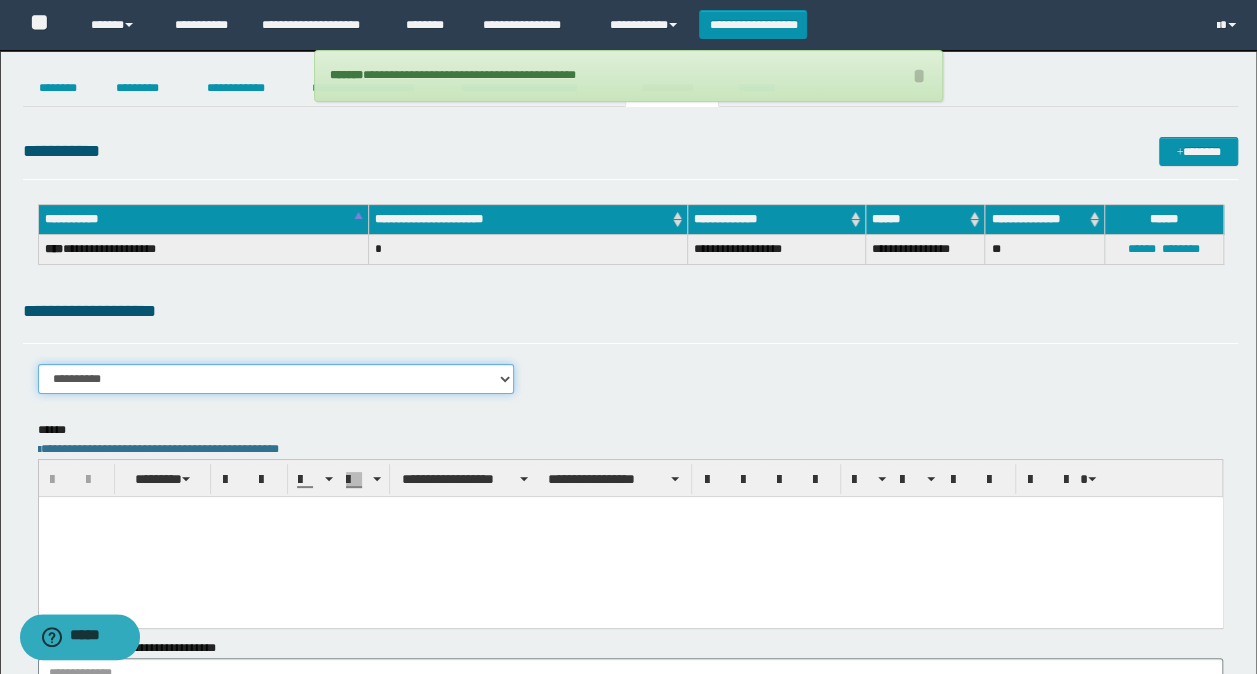 click on "**********" at bounding box center [276, 379] 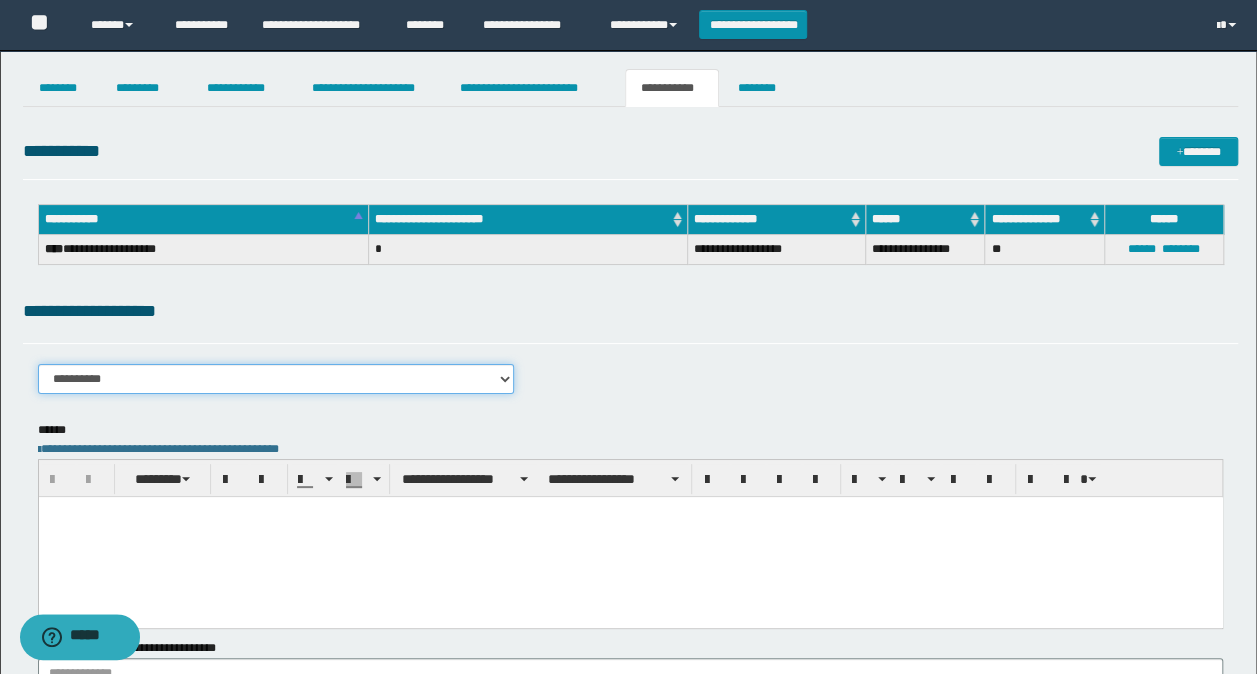 select on "****" 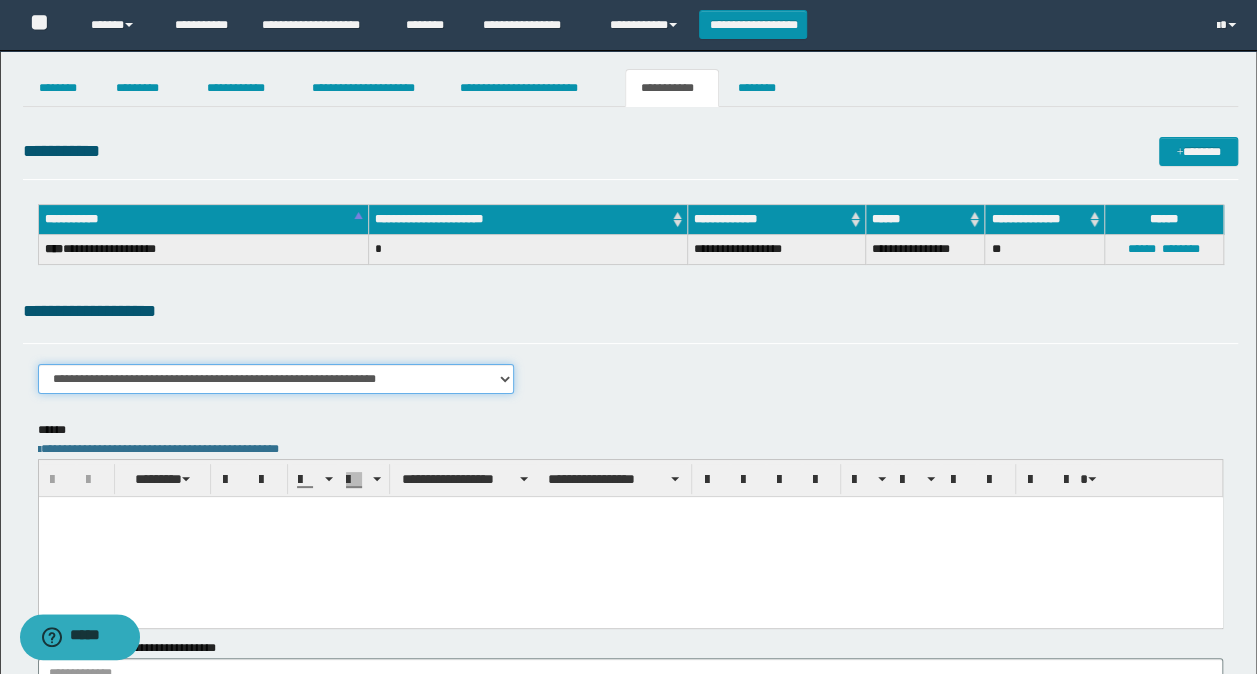 click on "**********" at bounding box center [276, 379] 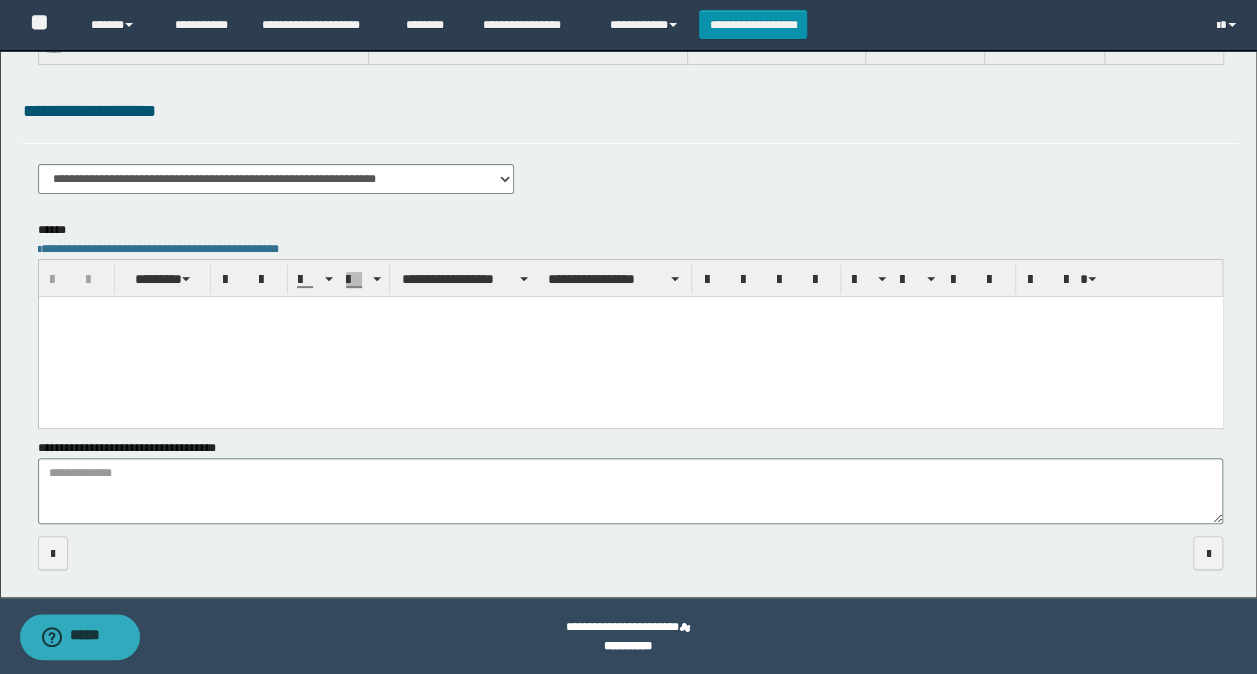 click at bounding box center (630, 337) 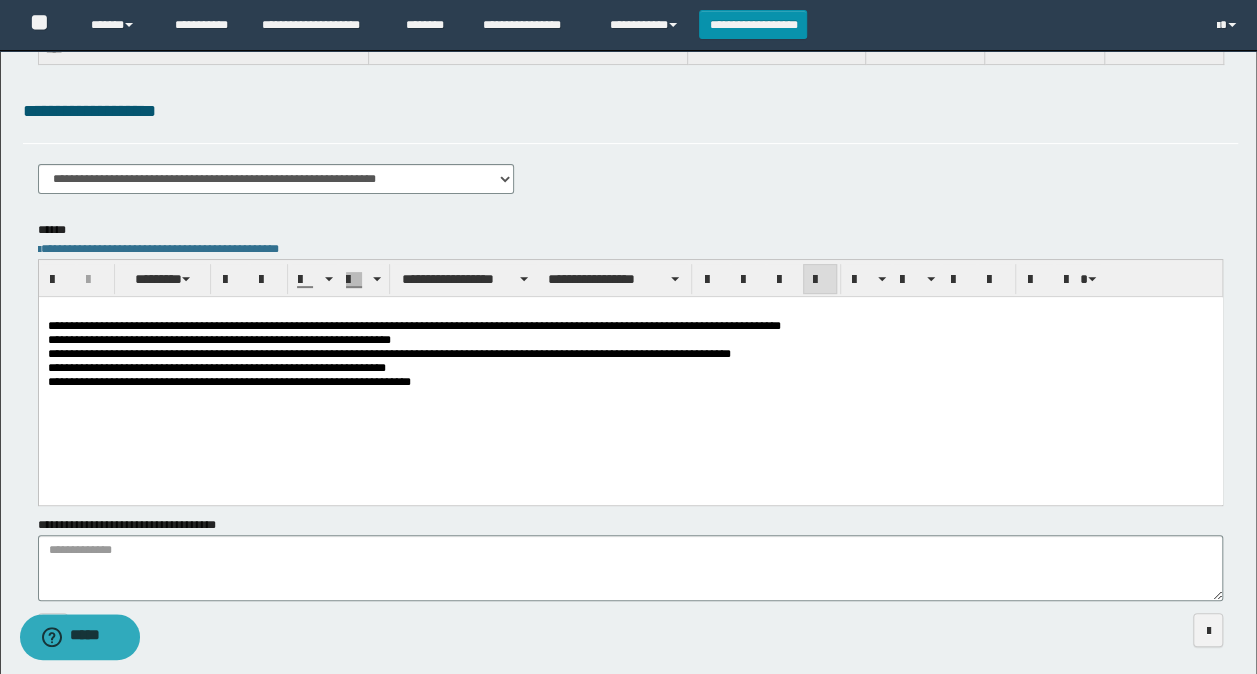 click on "**********" at bounding box center [630, 372] 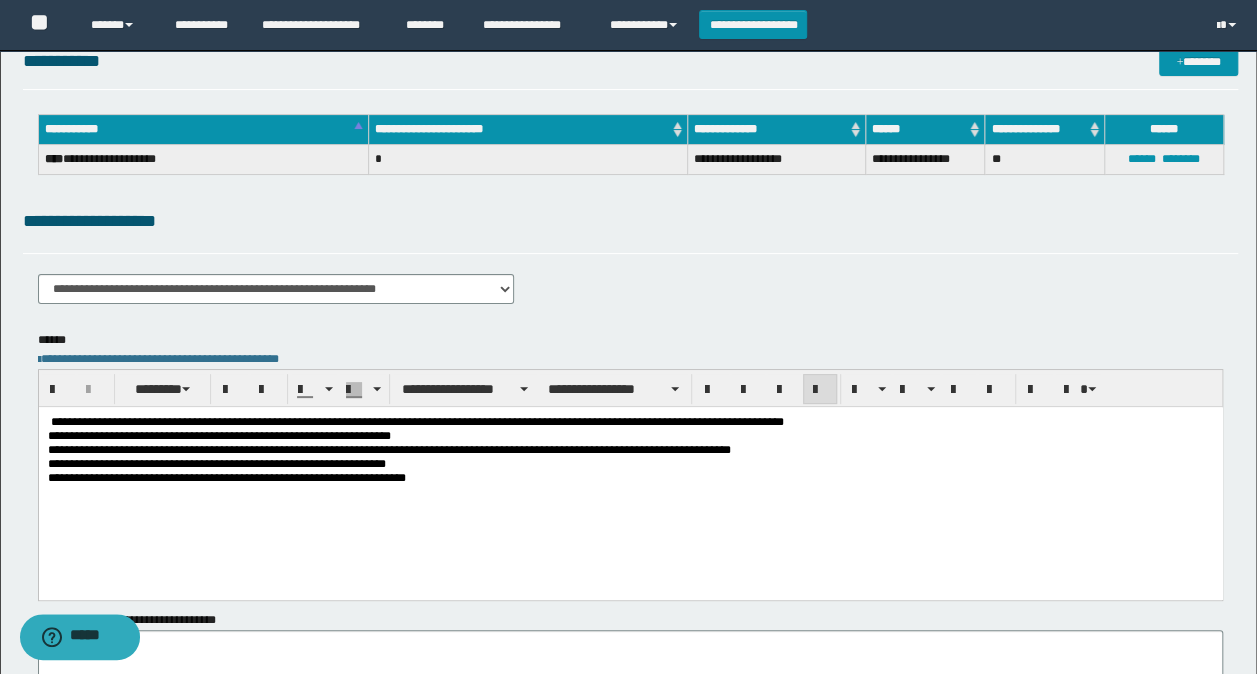 scroll, scrollTop: 0, scrollLeft: 0, axis: both 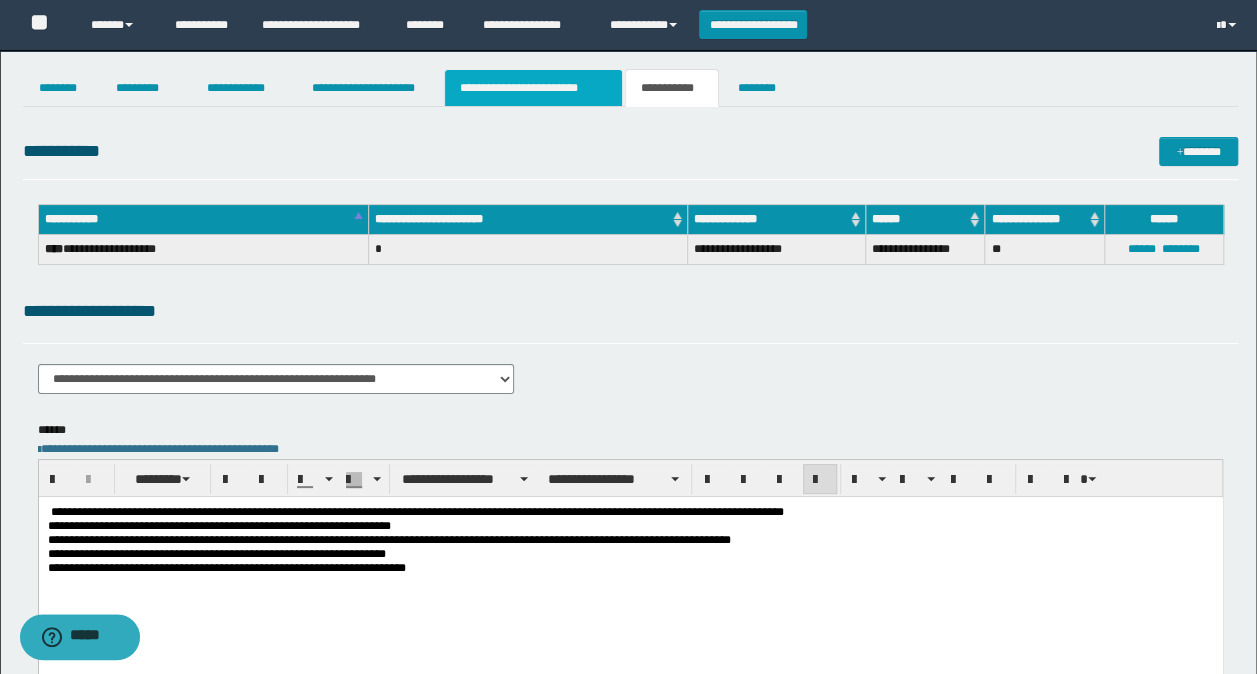 click on "**********" at bounding box center [533, 88] 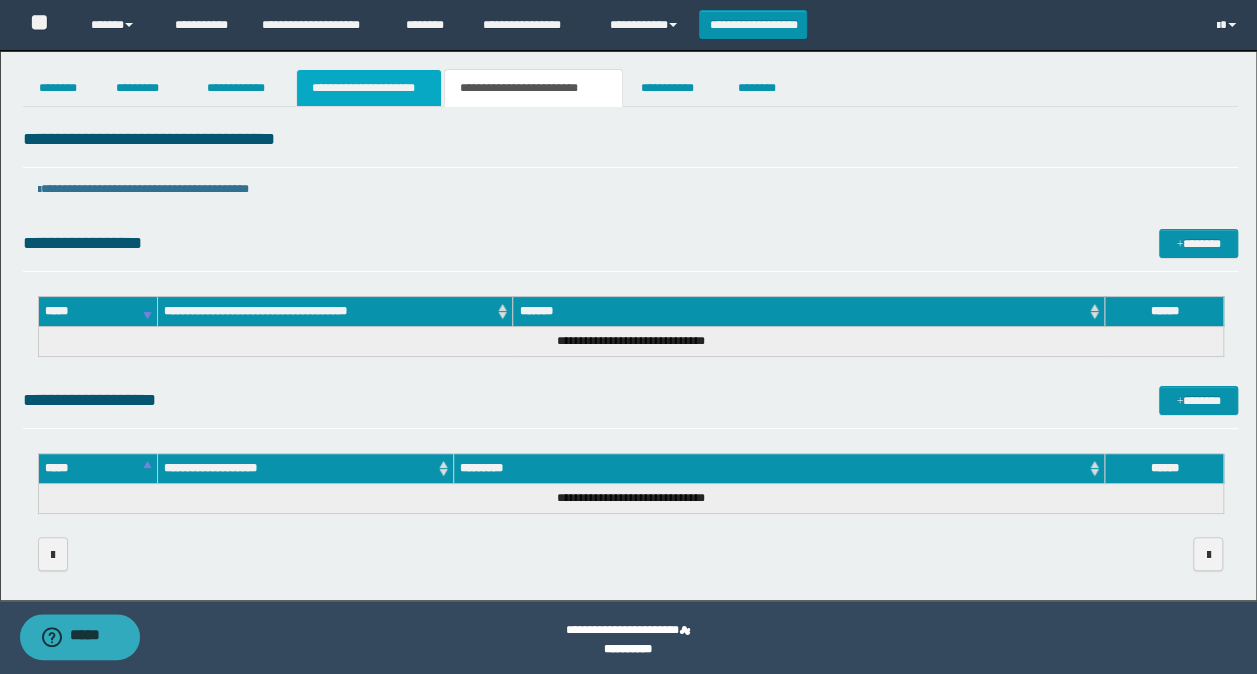 click on "**********" at bounding box center (369, 88) 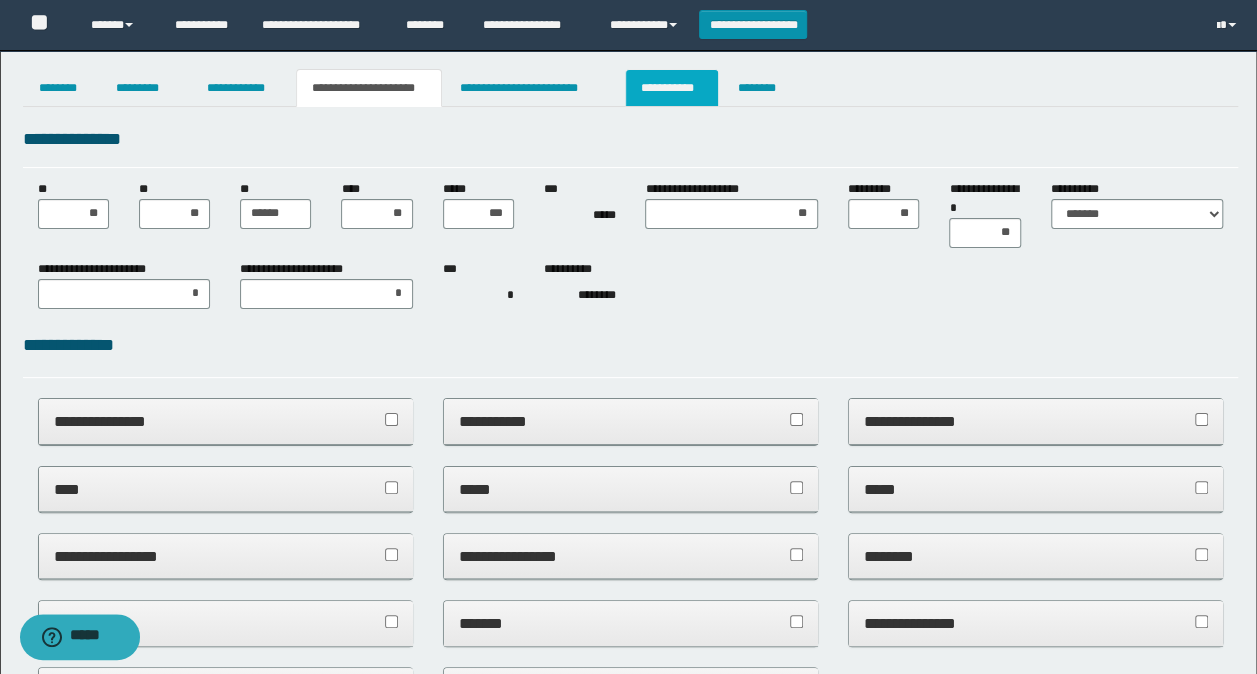 click on "**********" at bounding box center (672, 88) 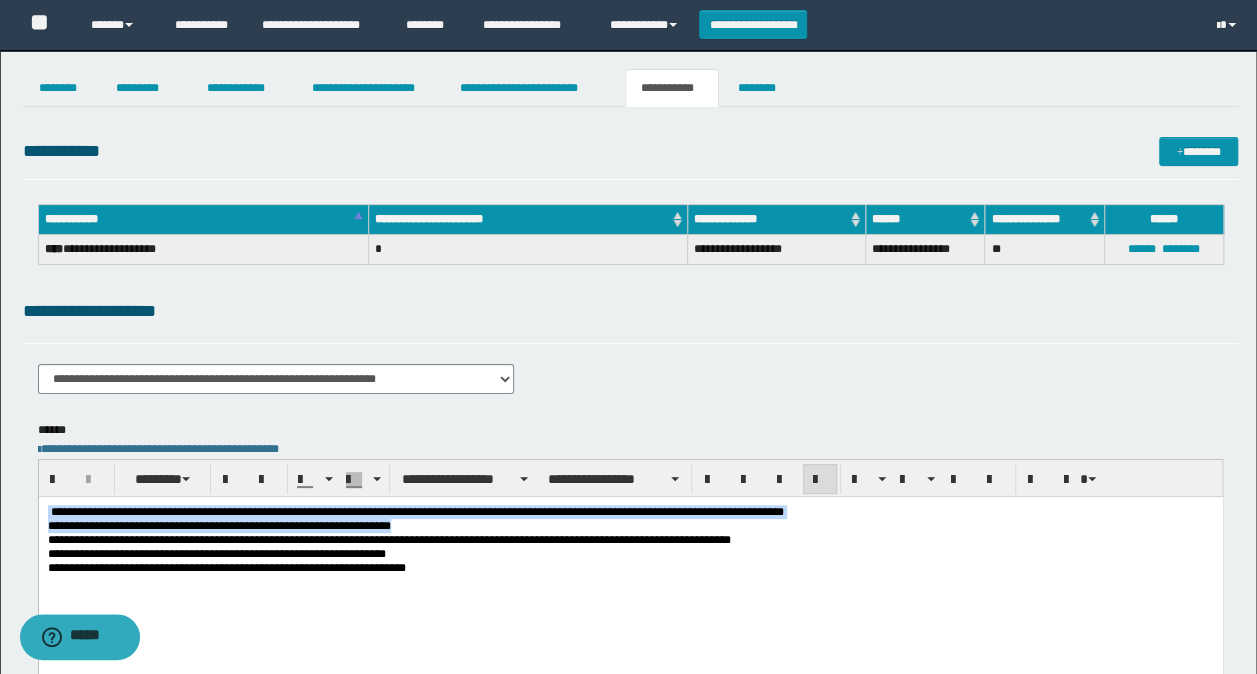 drag, startPoint x: 556, startPoint y: 521, endPoint x: 13, endPoint y: 499, distance: 543.4455 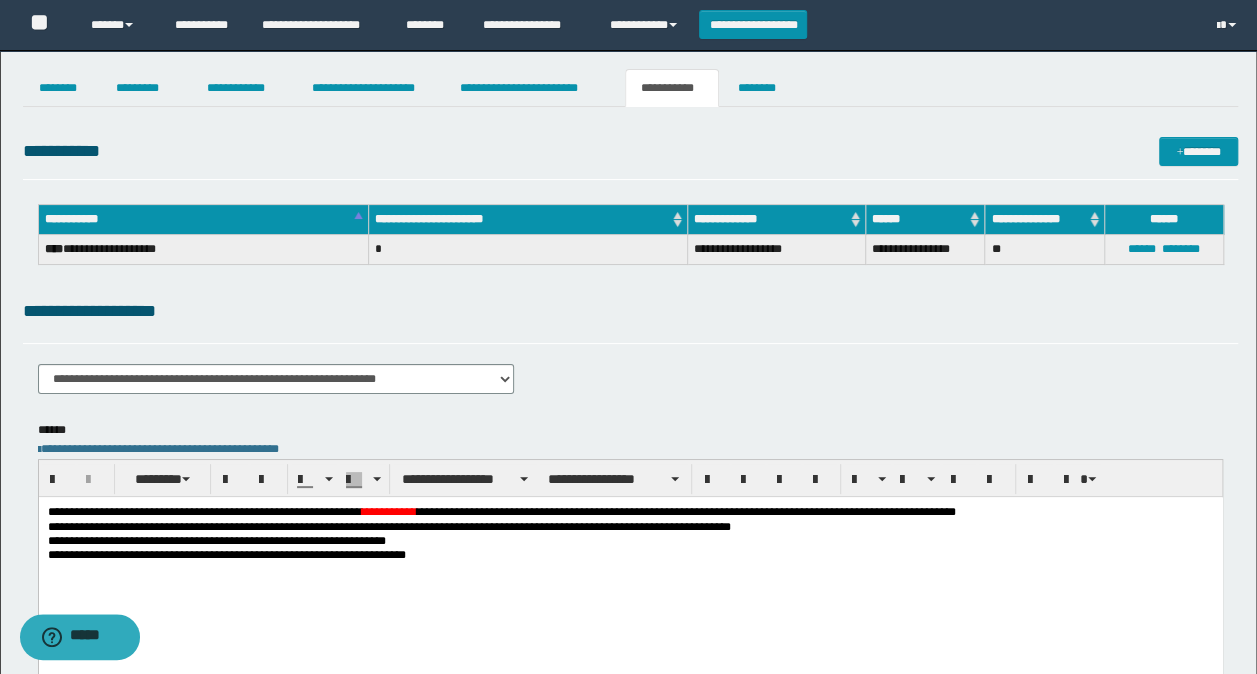 click on "**********" at bounding box center (685, 512) 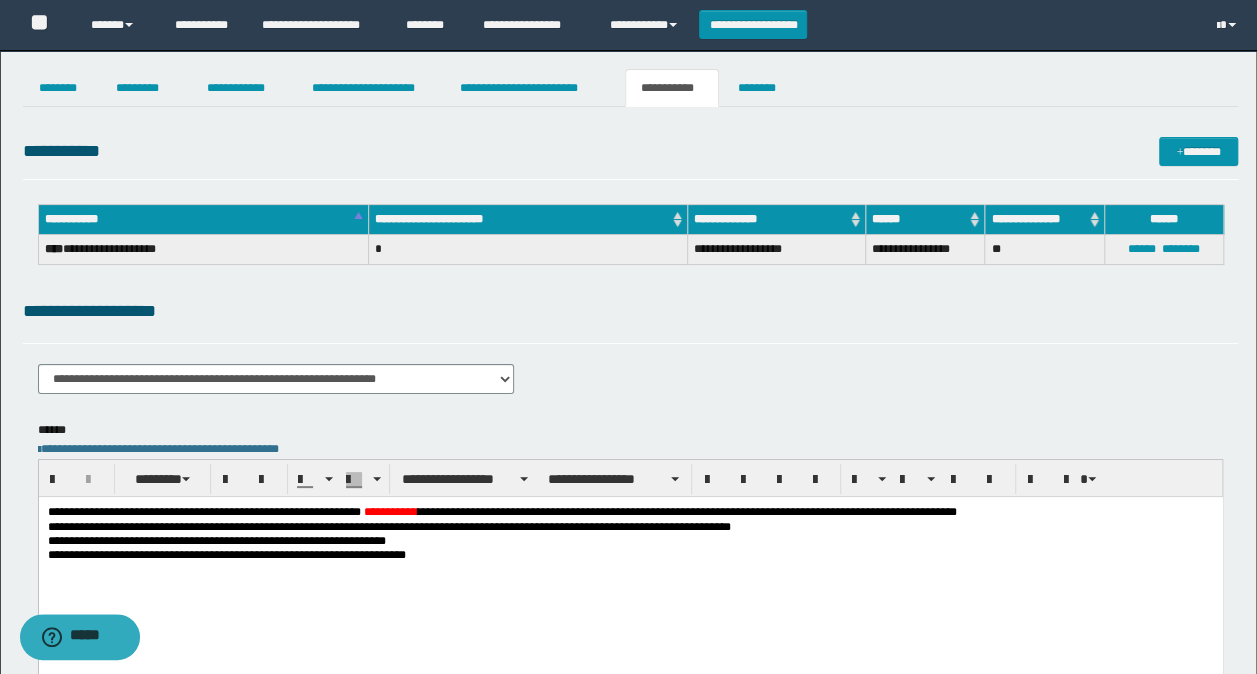 click on "**********" at bounding box center (686, 512) 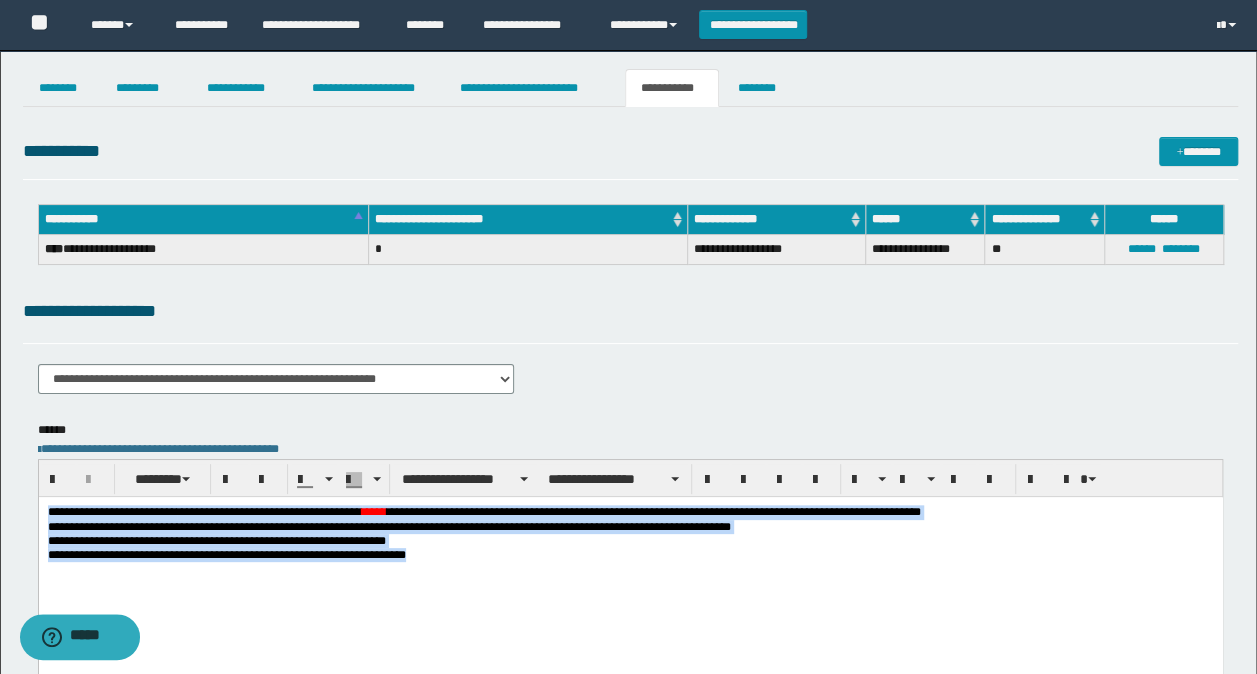 drag, startPoint x: 436, startPoint y: 552, endPoint x: 10, endPoint y: 508, distance: 428.26627 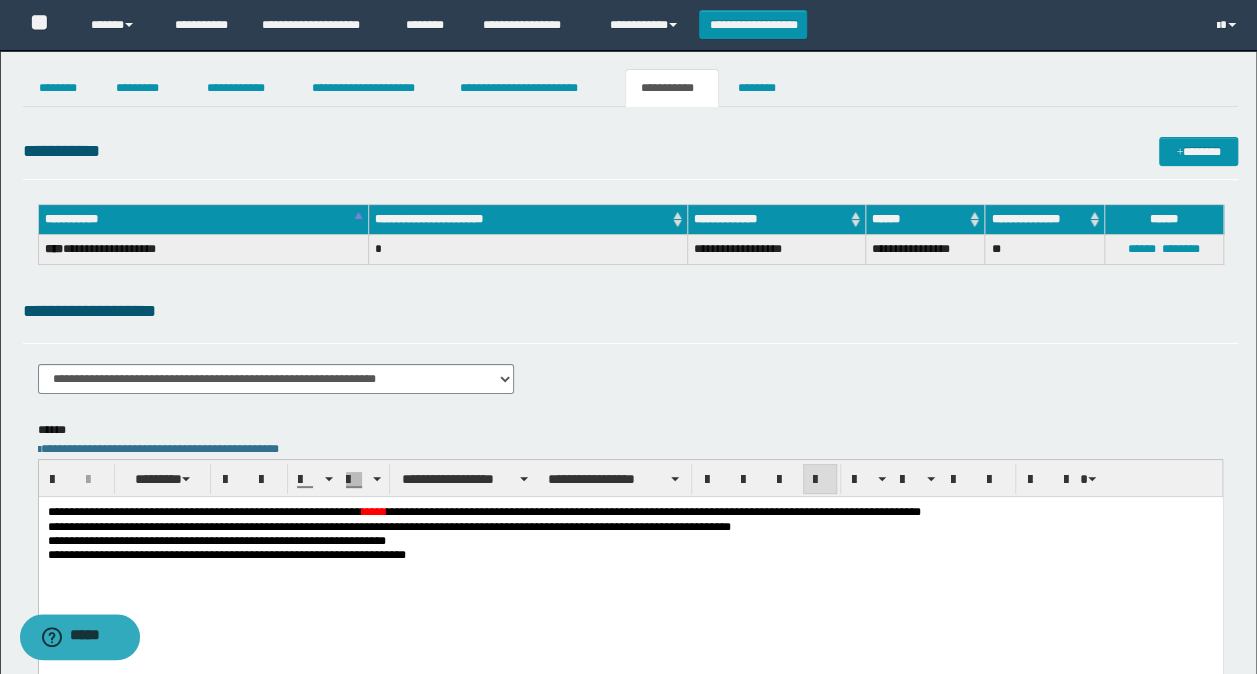 click on "**********" at bounding box center (630, 558) 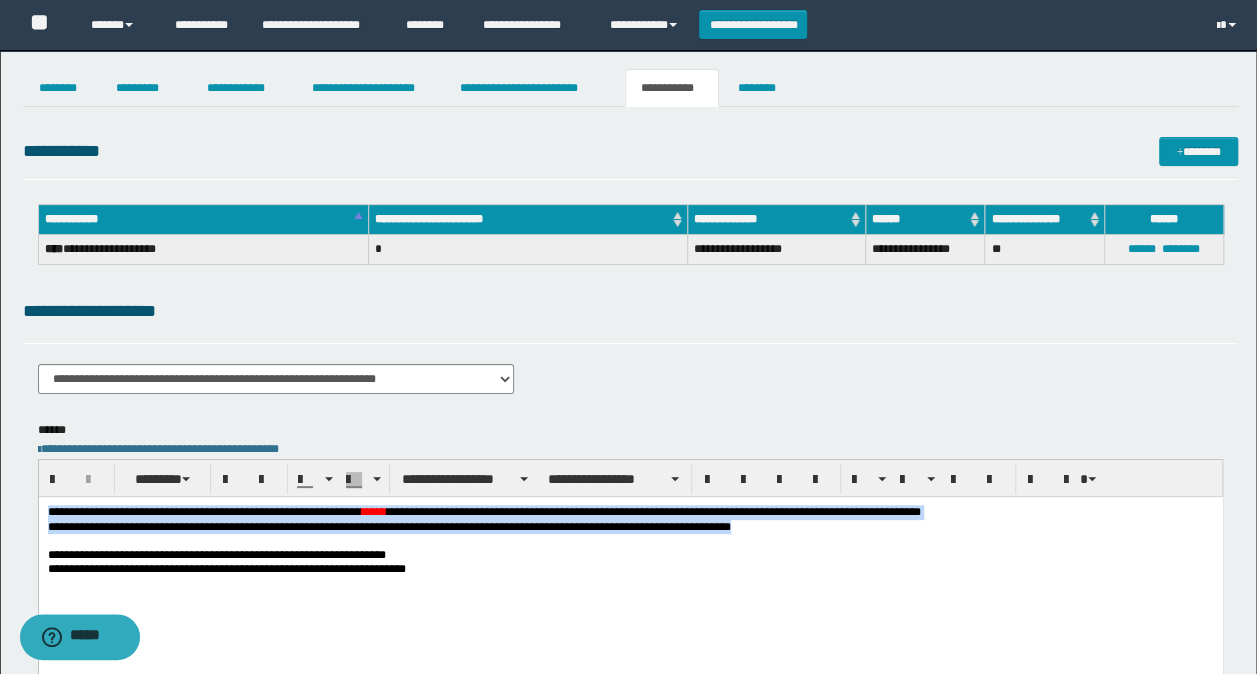 drag, startPoint x: 1059, startPoint y: 553, endPoint x: 7, endPoint y: 479, distance: 1054.5995 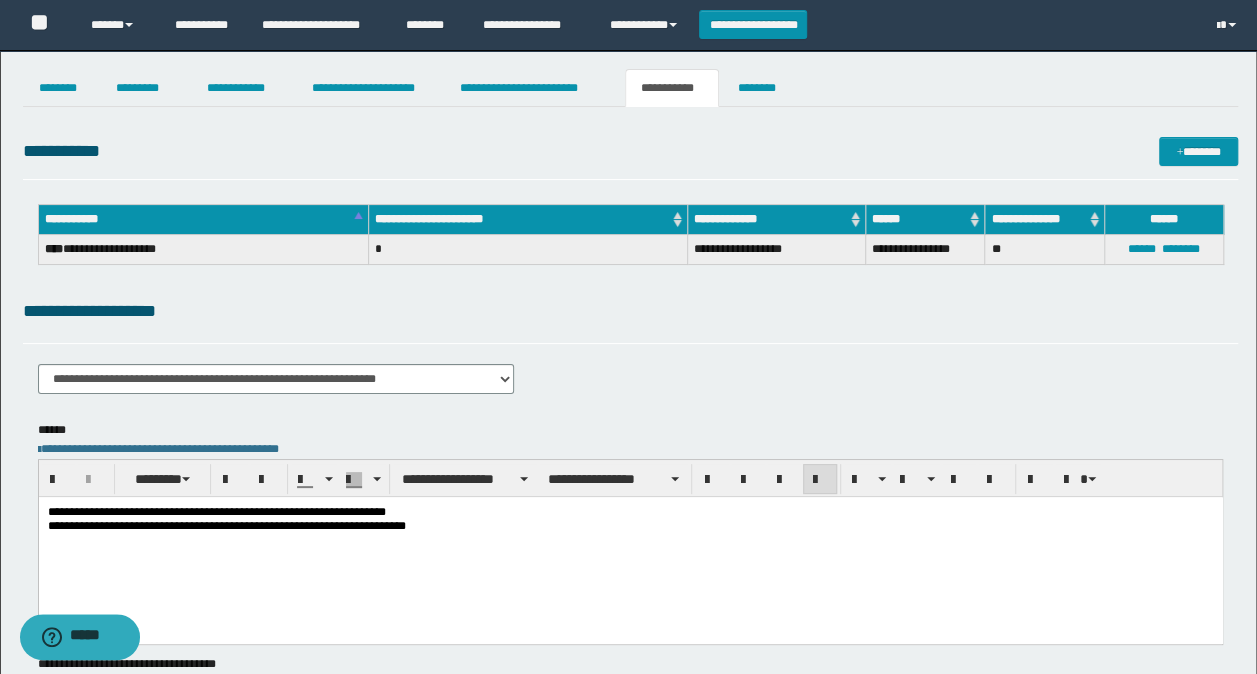click on "**********" at bounding box center (630, 544) 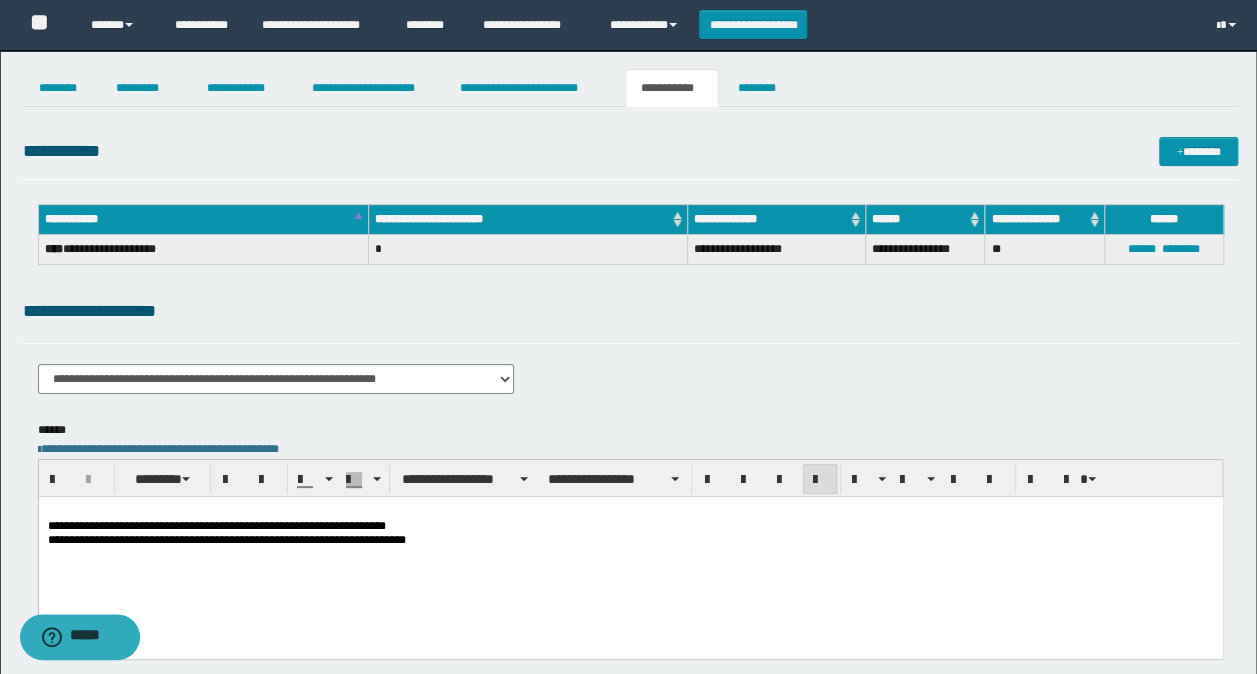click at bounding box center [630, 512] 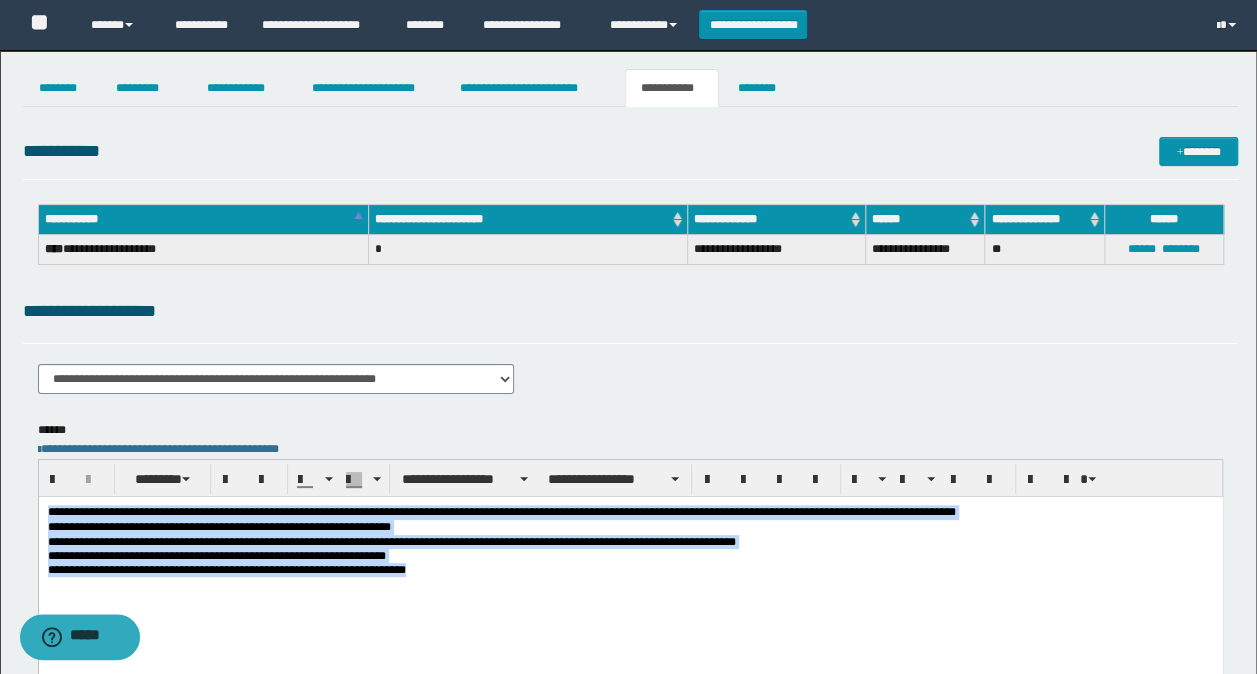 drag, startPoint x: 576, startPoint y: 591, endPoint x: 74, endPoint y: 1012, distance: 655.1679 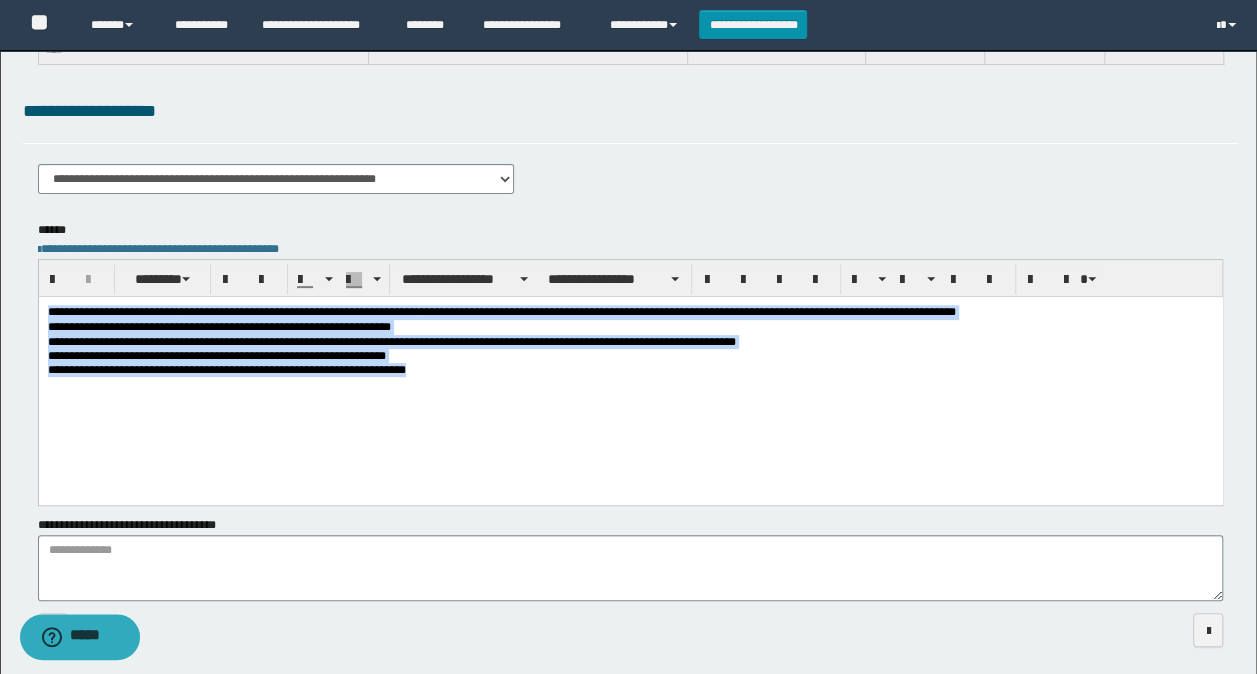 click on "**********" at bounding box center (630, 366) 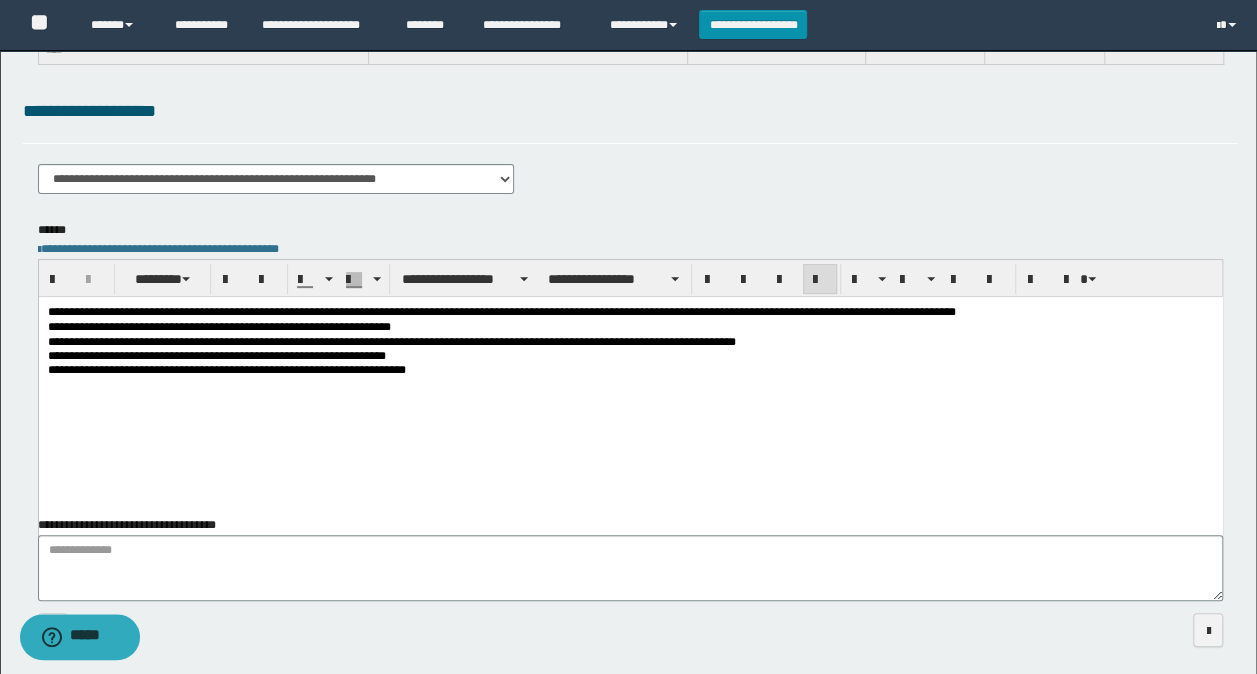 drag, startPoint x: 1201, startPoint y: 625, endPoint x: 1016, endPoint y: 538, distance: 204.4358 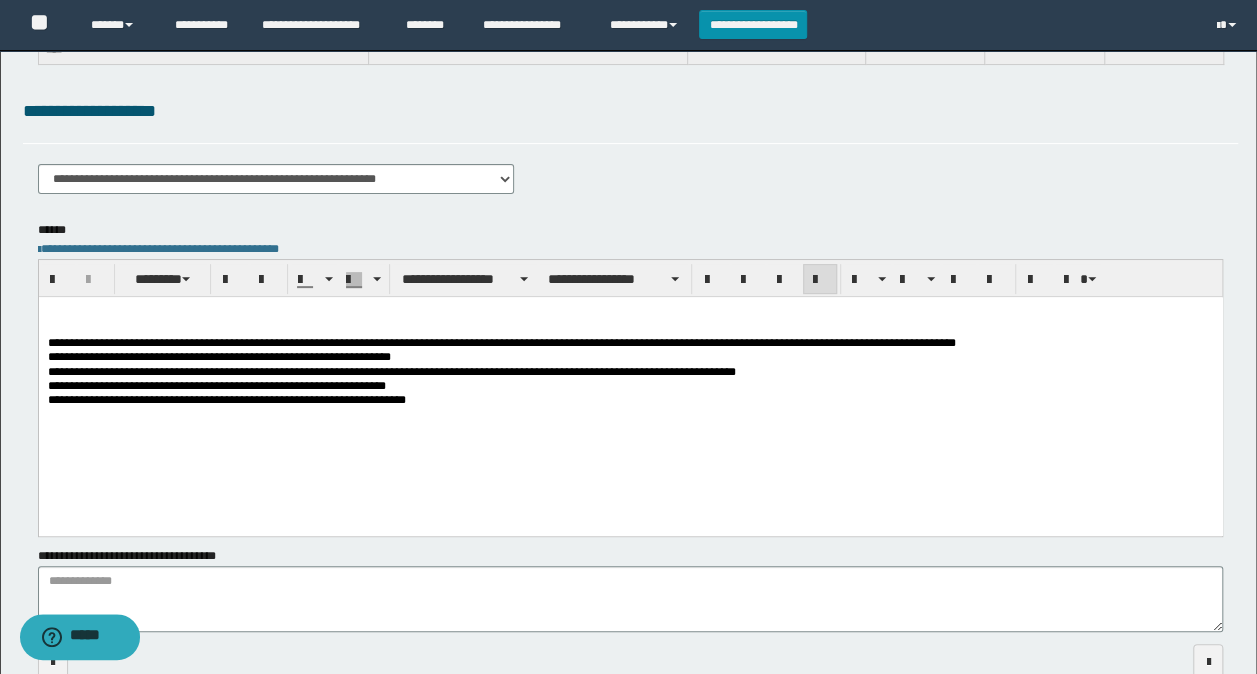 click on "**********" at bounding box center (111, 343) 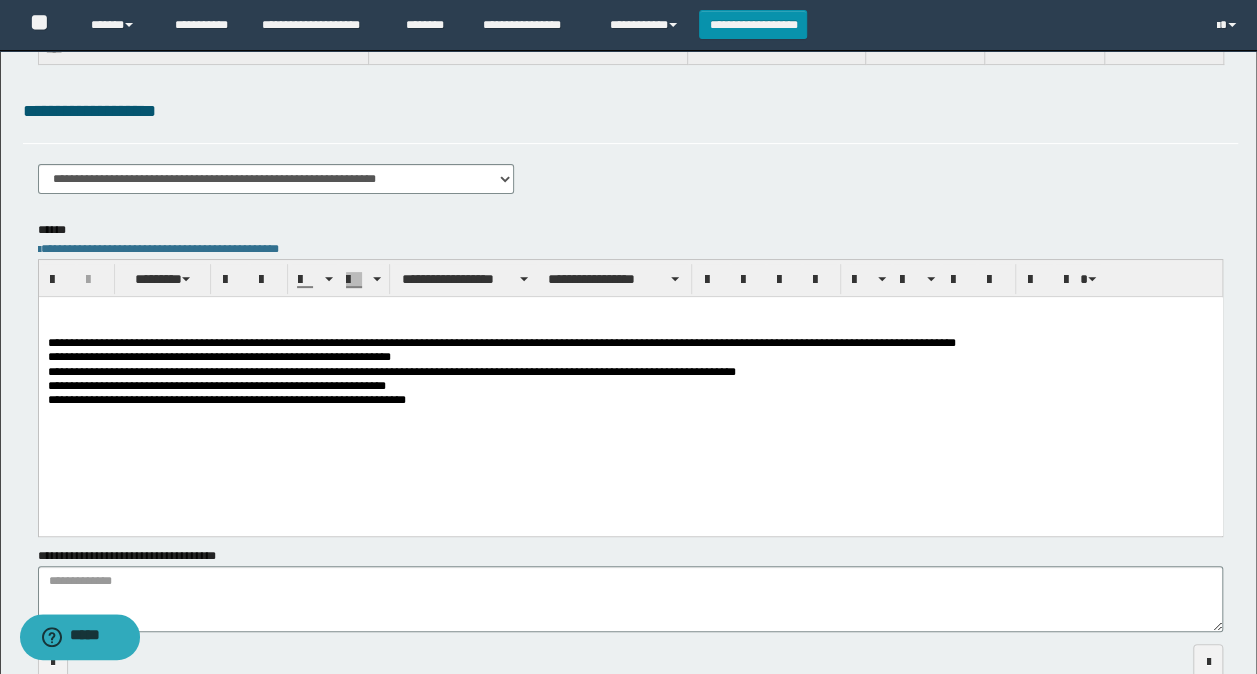 click on "**********" at bounding box center [111, 343] 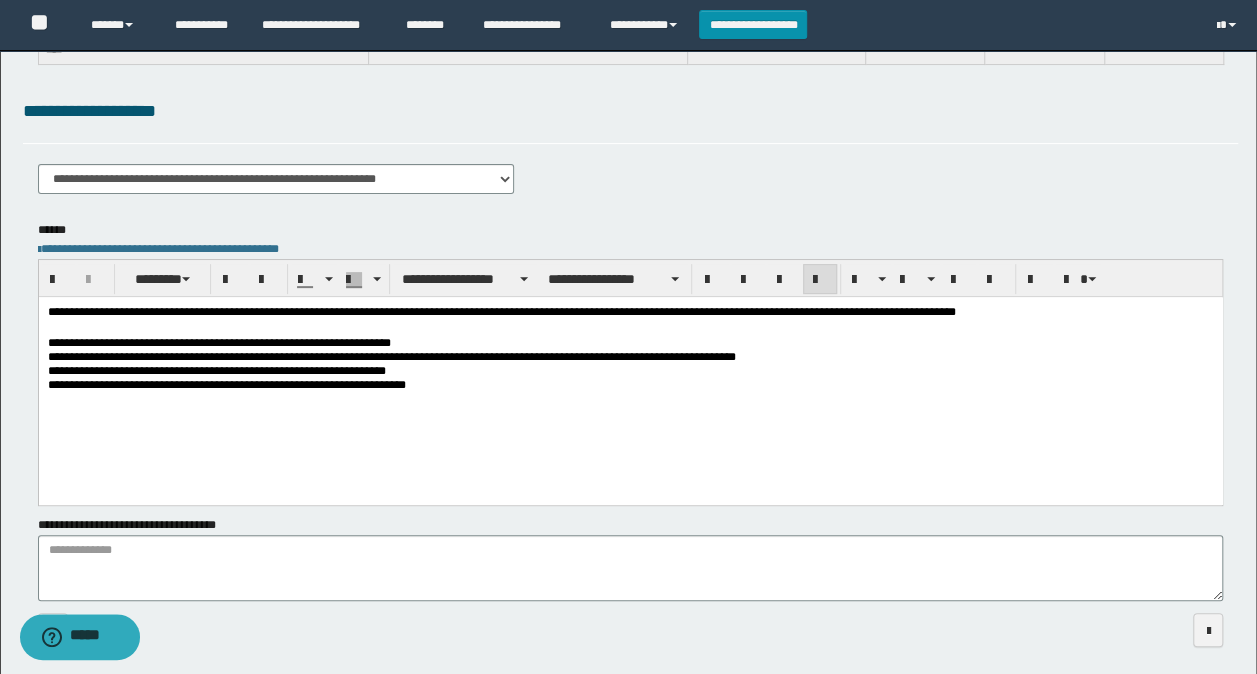 click on "**********" at bounding box center [630, 373] 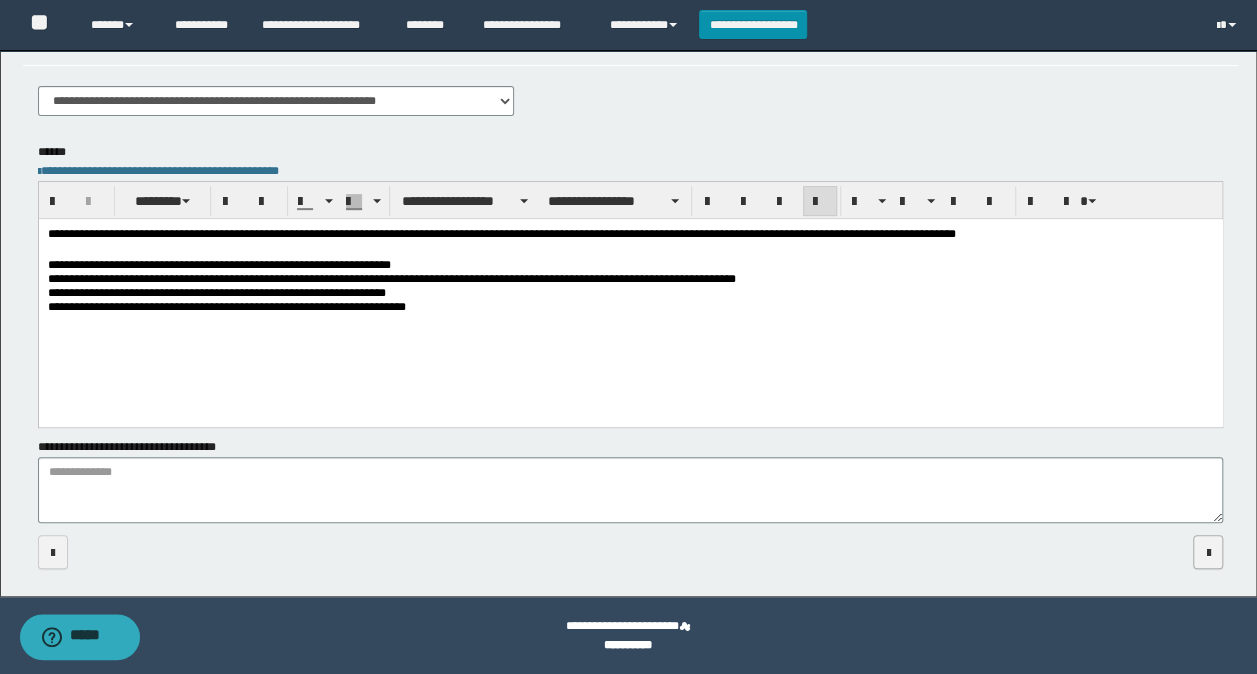 click at bounding box center (1208, 552) 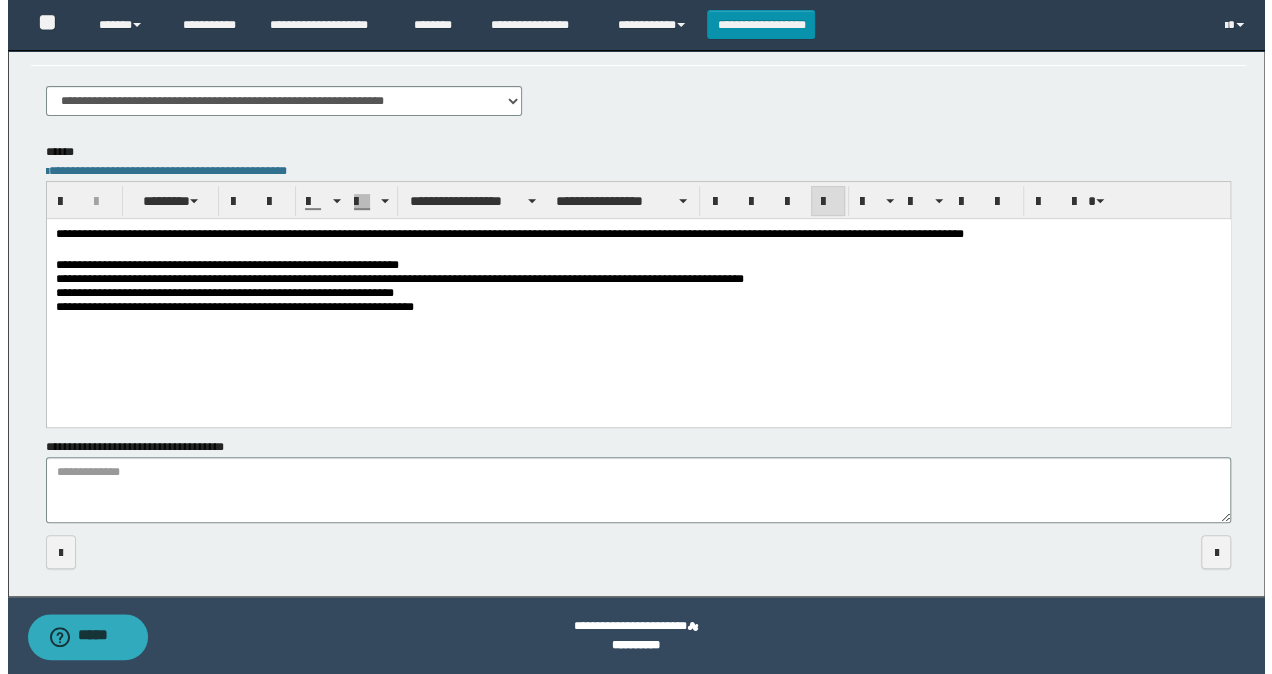 scroll, scrollTop: 0, scrollLeft: 0, axis: both 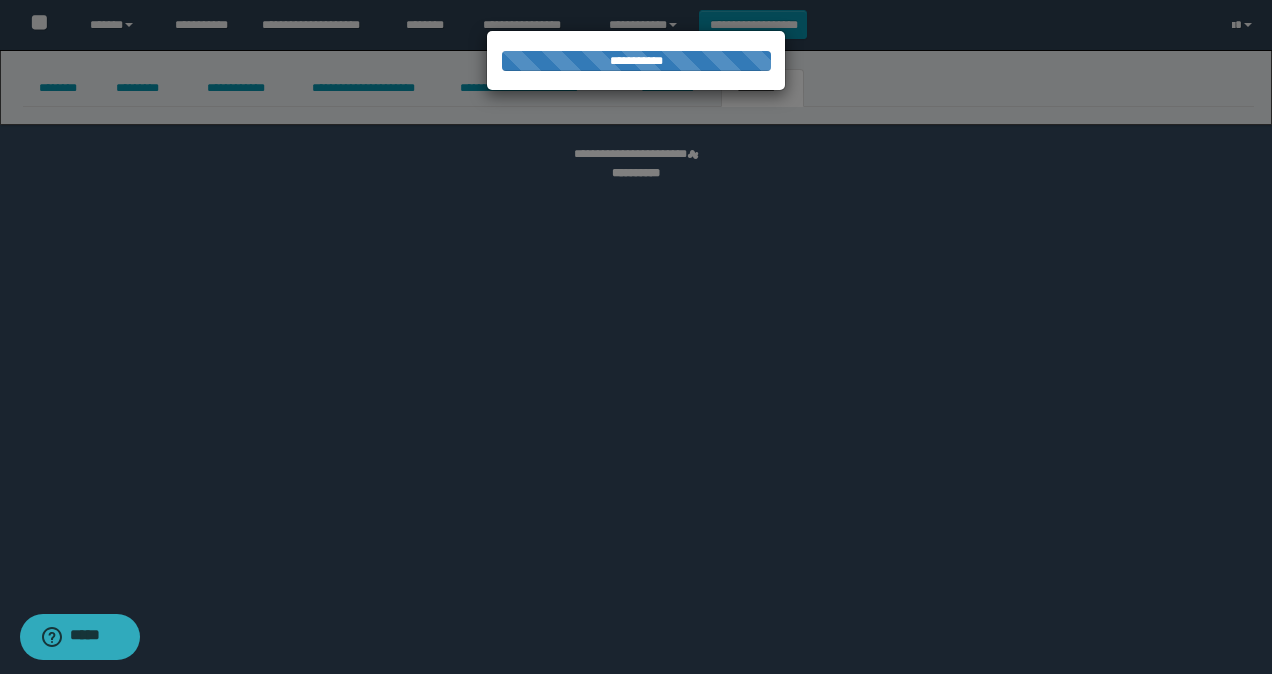 select 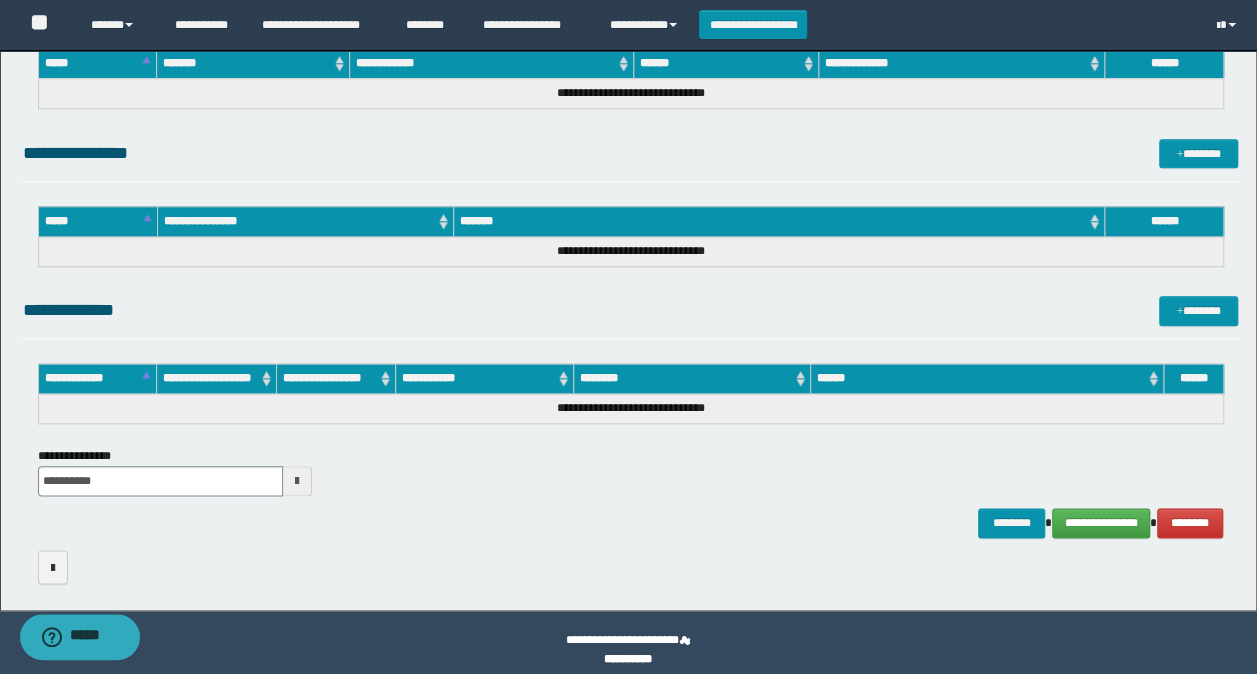 scroll, scrollTop: 942, scrollLeft: 0, axis: vertical 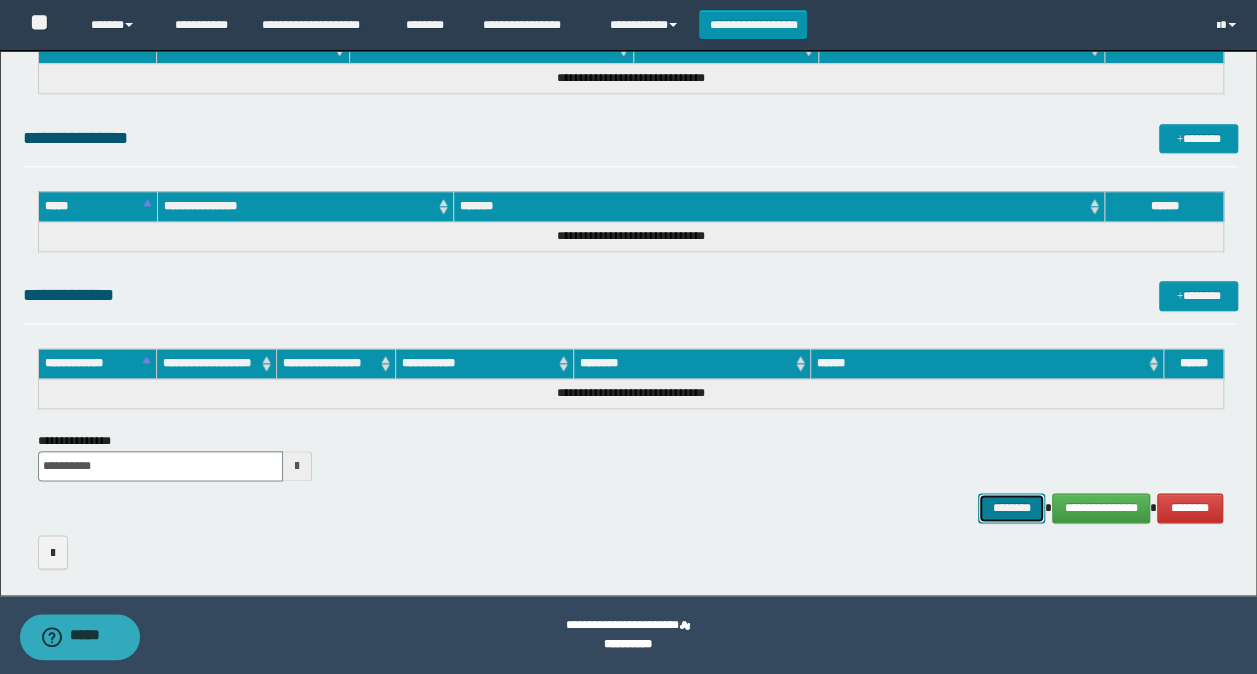 click on "********" at bounding box center (1011, 507) 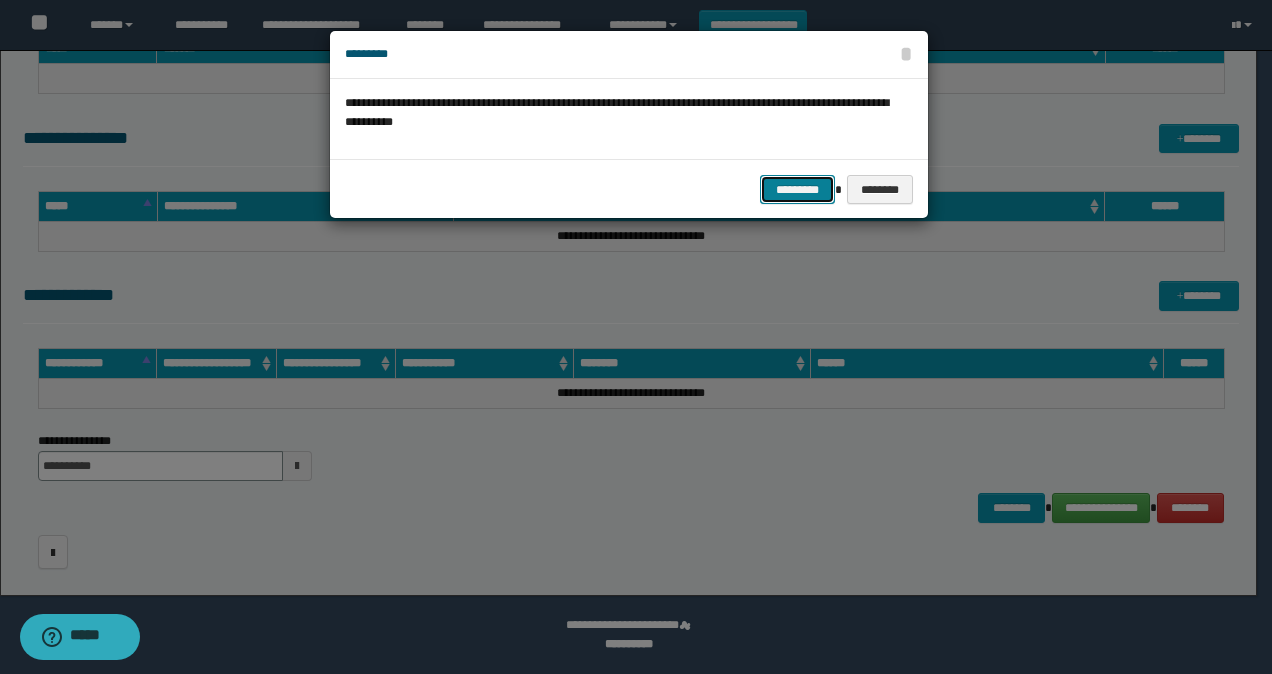 click on "*********" at bounding box center (797, 189) 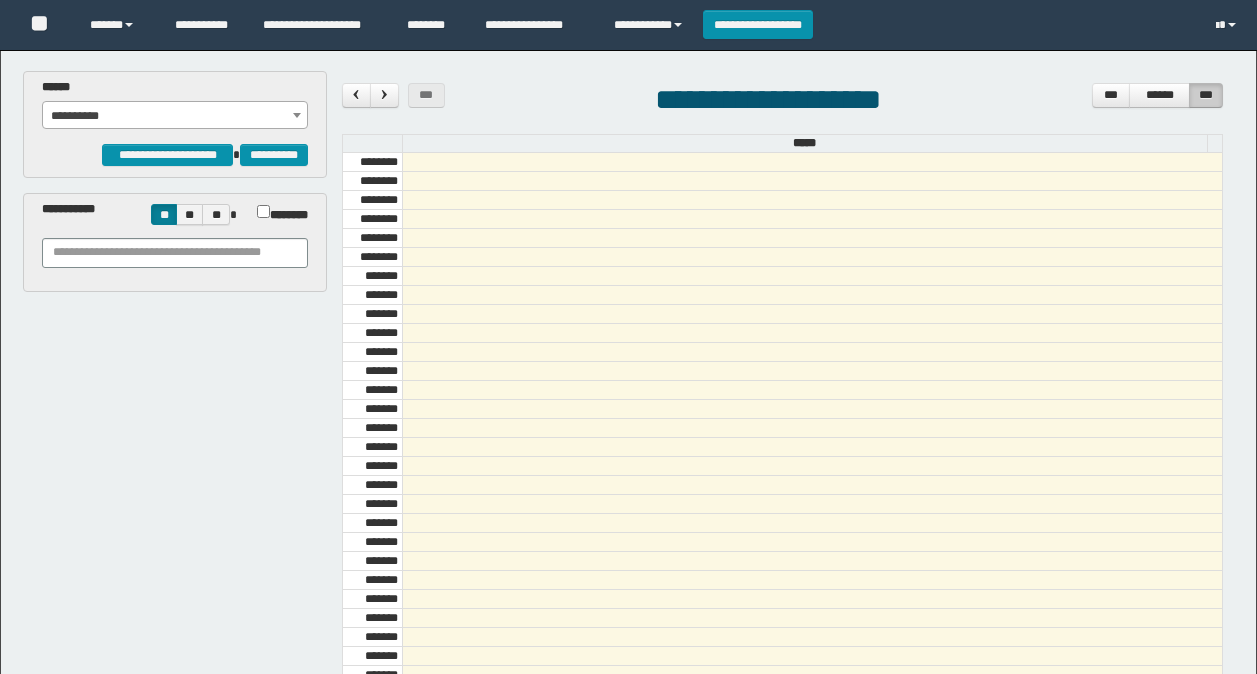 scroll, scrollTop: 0, scrollLeft: 0, axis: both 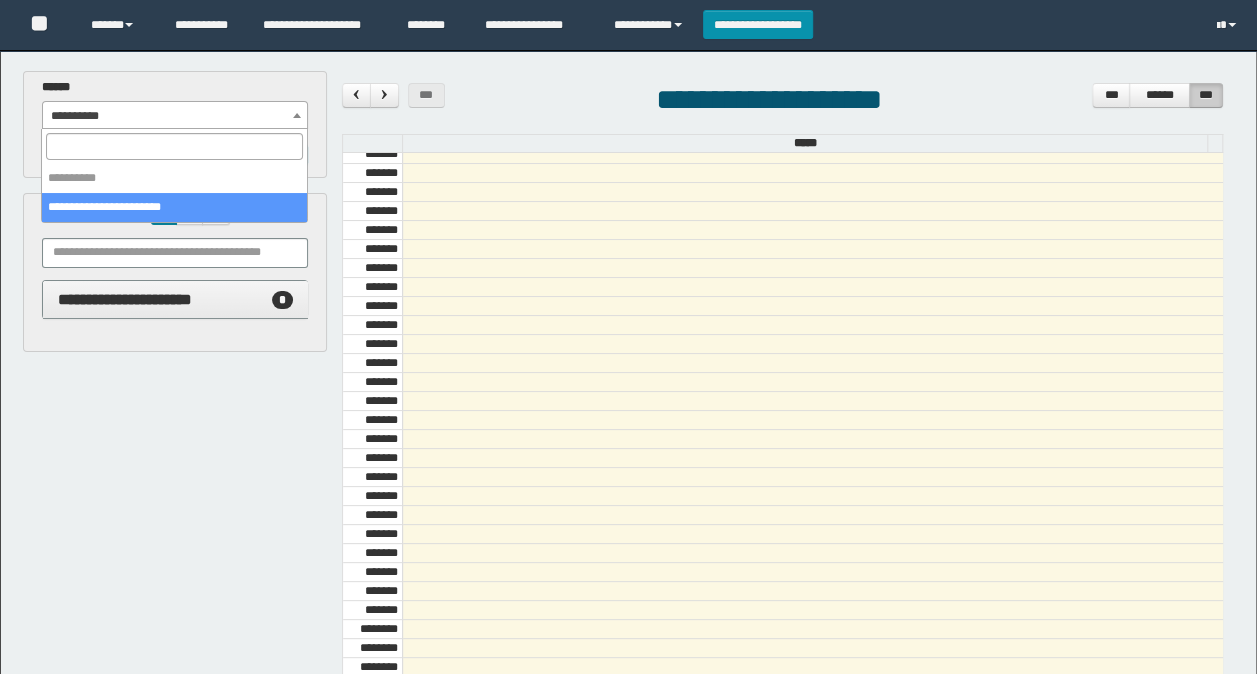 click on "**********" at bounding box center [175, 116] 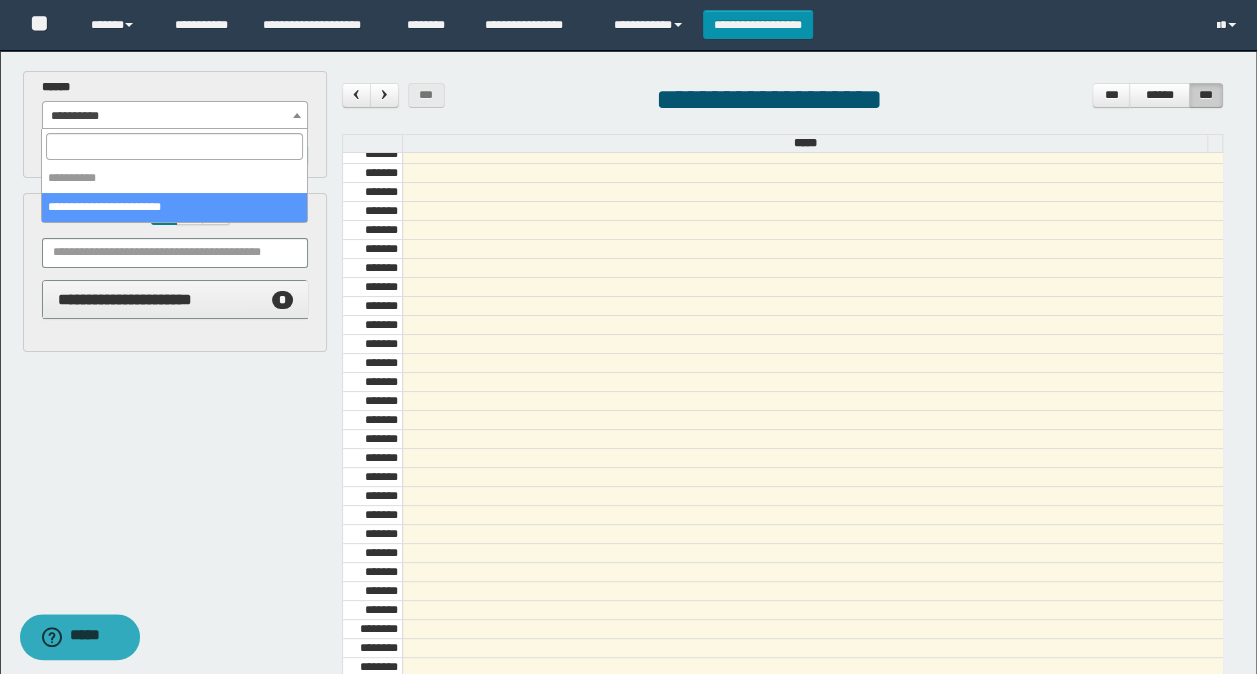select on "******" 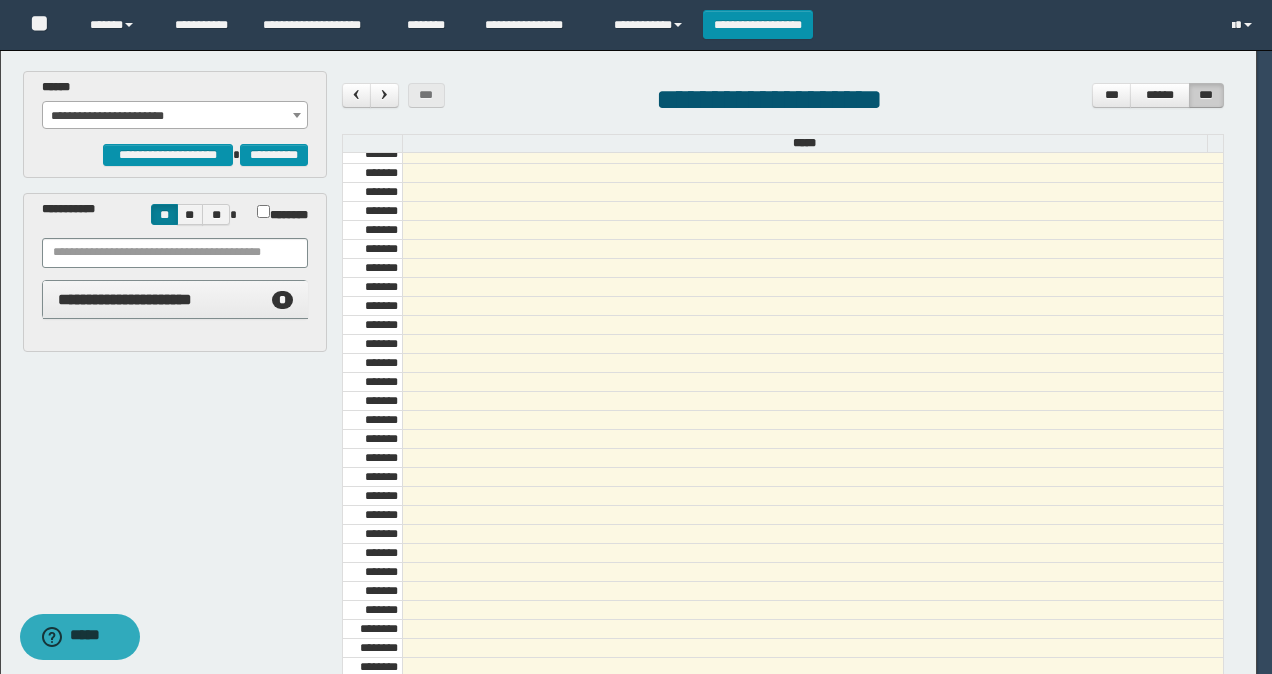 click on "**********" at bounding box center (125, 299) 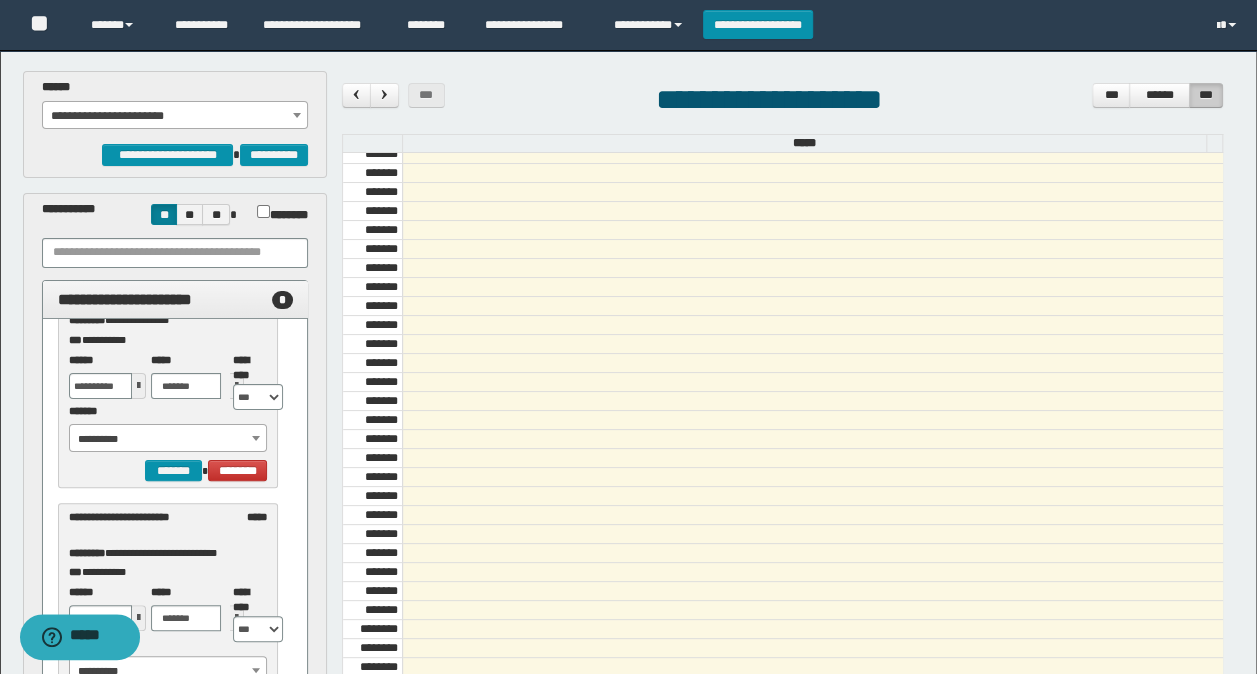 scroll, scrollTop: 94, scrollLeft: 0, axis: vertical 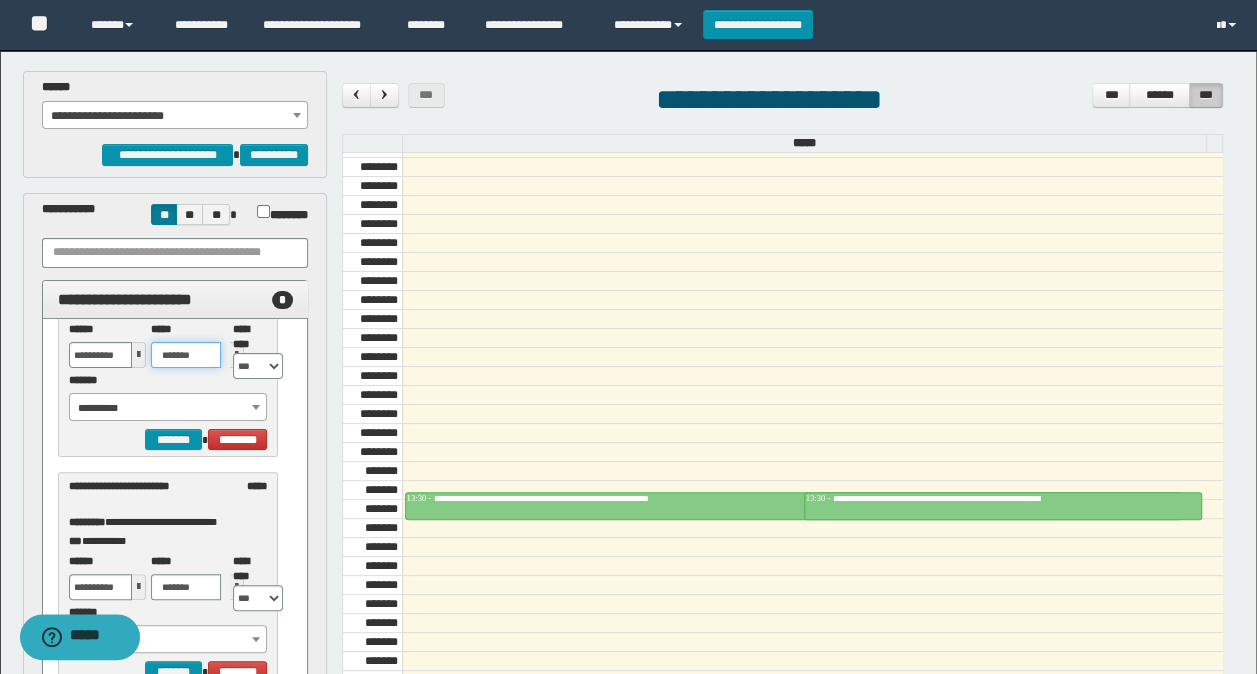 click on "*******" at bounding box center (186, 355) 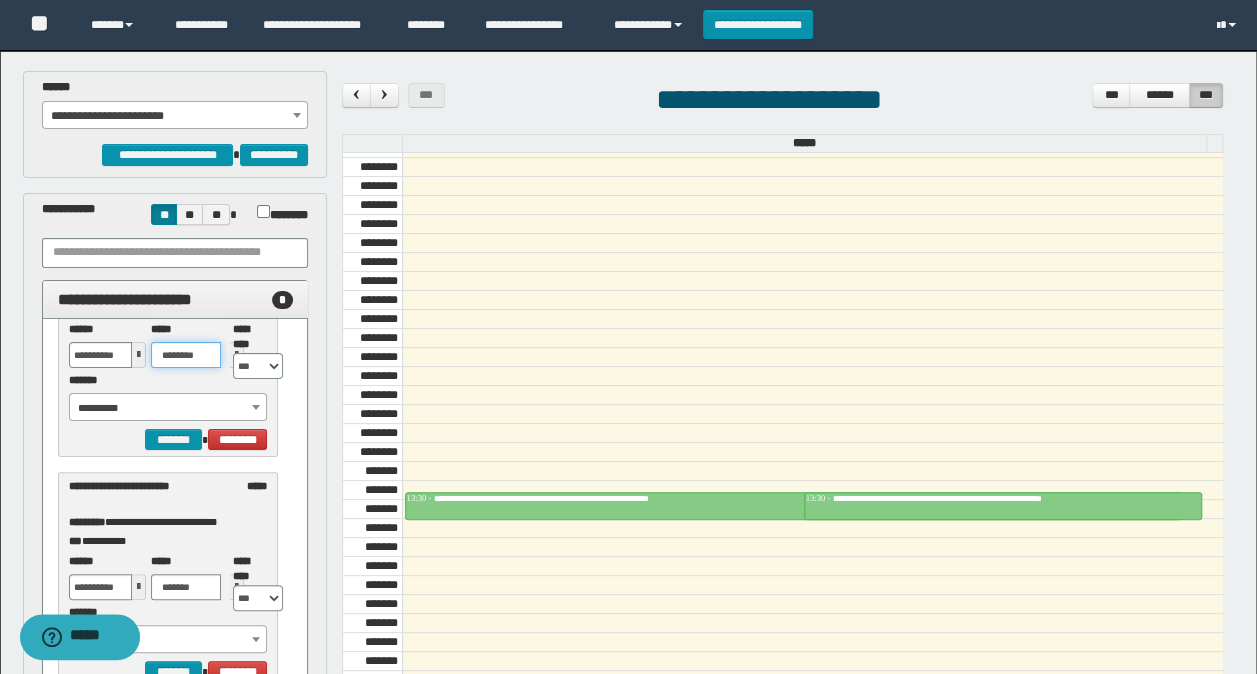 click on "********" at bounding box center (186, 355) 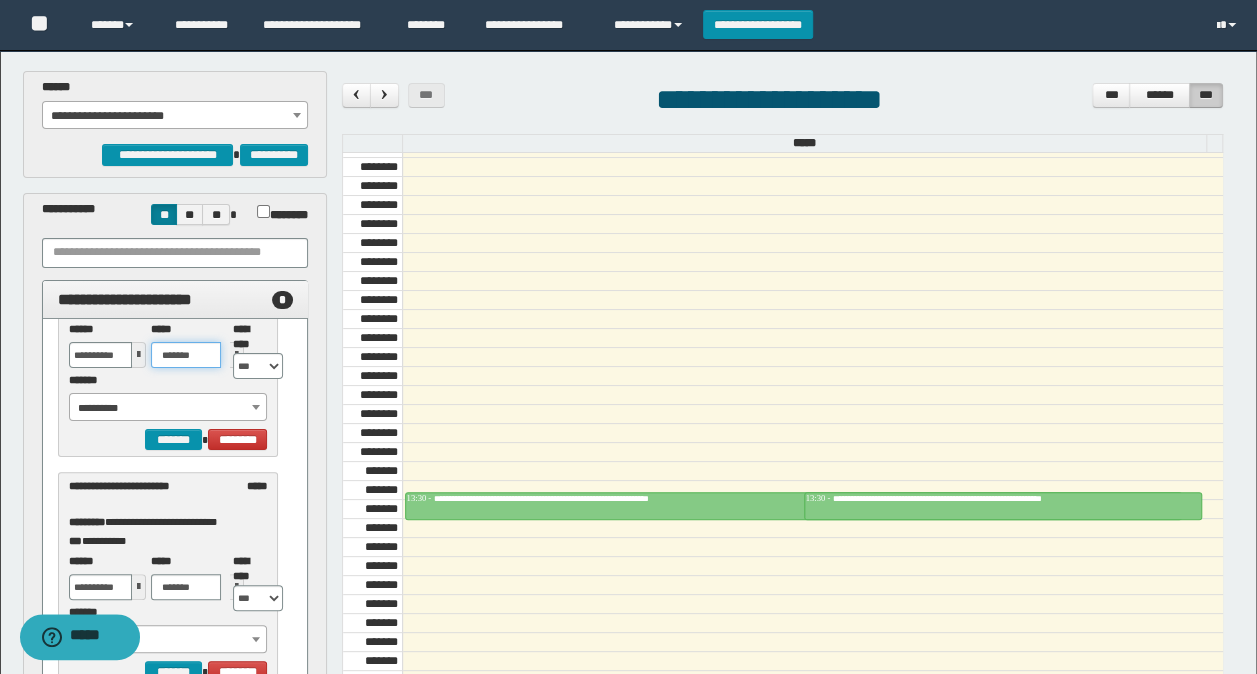 click on "*******" at bounding box center [186, 355] 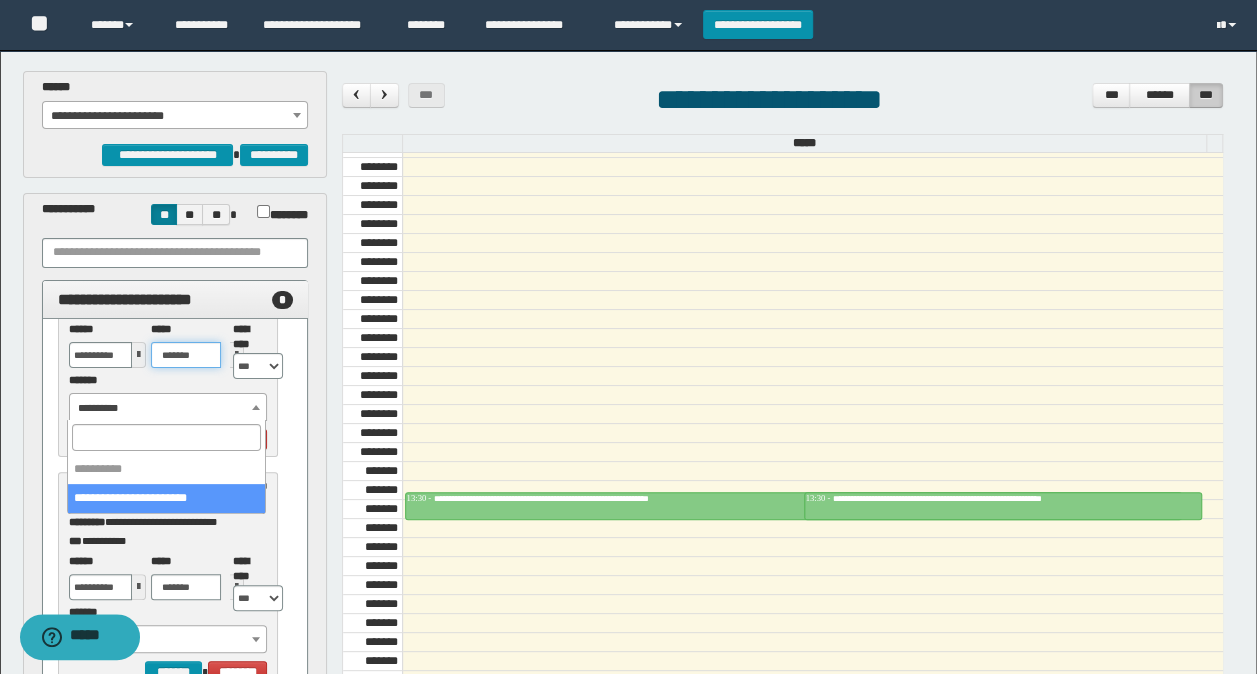 click on "**********" at bounding box center [628, 337] 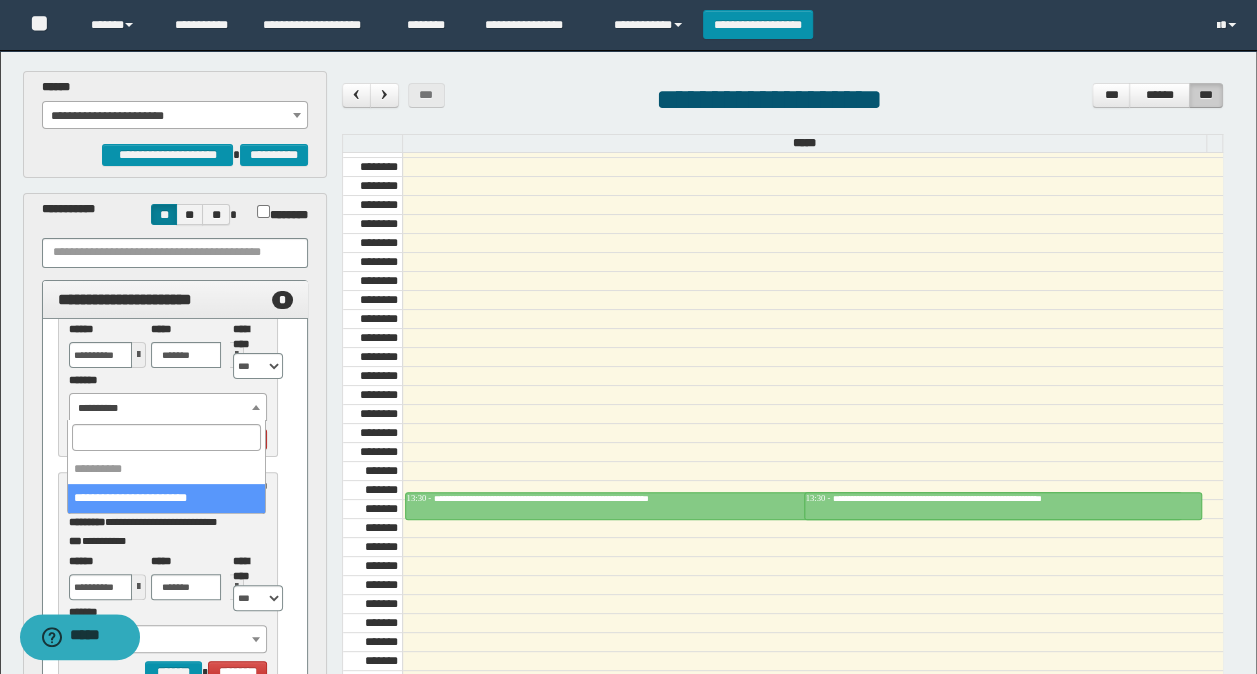 type on "*******" 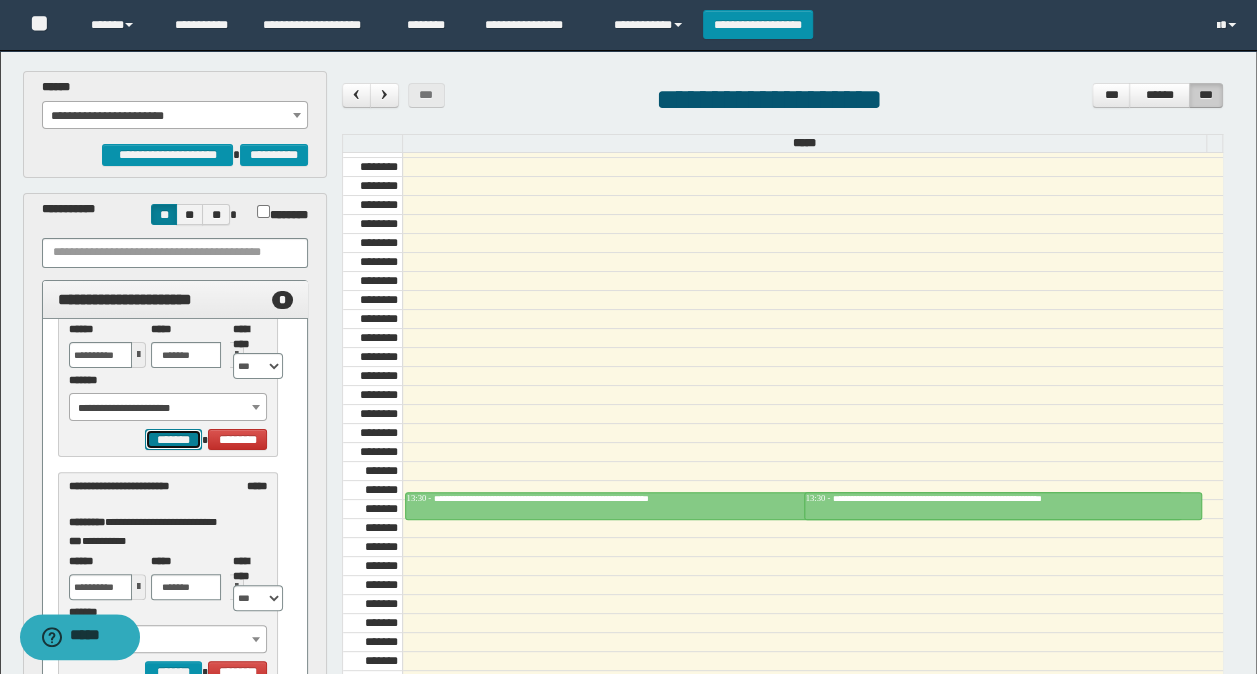 click on "*******" at bounding box center (173, 439) 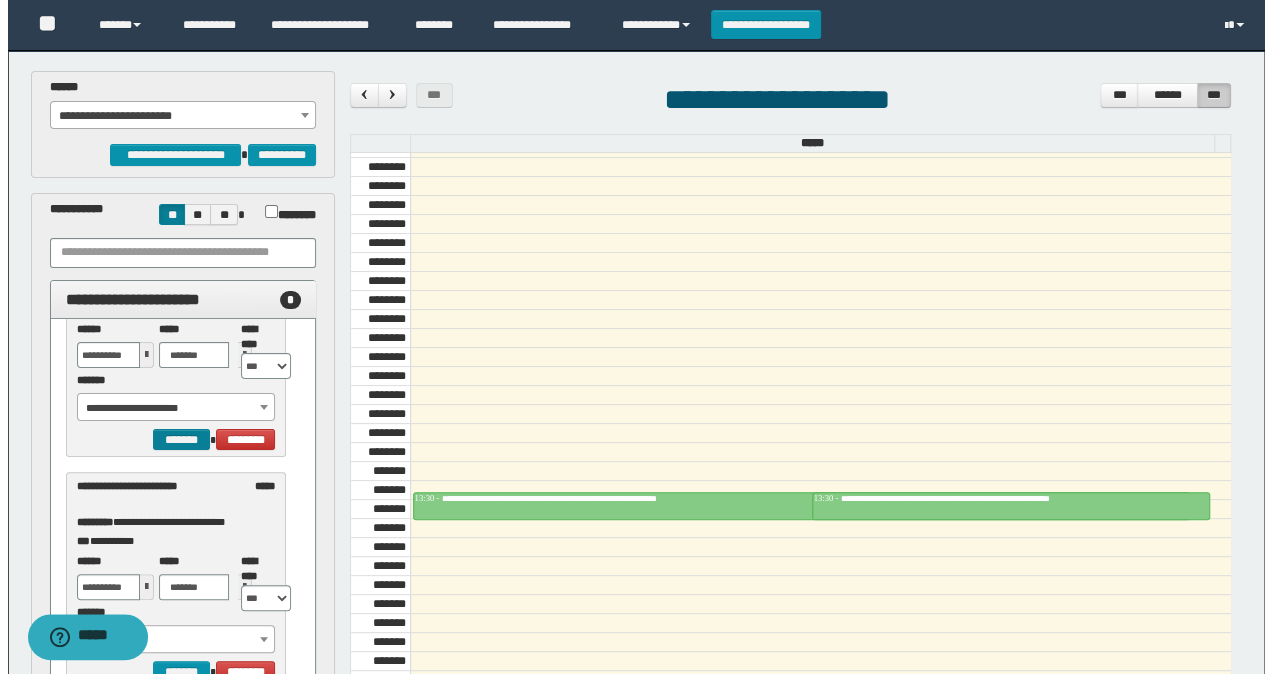 scroll, scrollTop: 0, scrollLeft: 0, axis: both 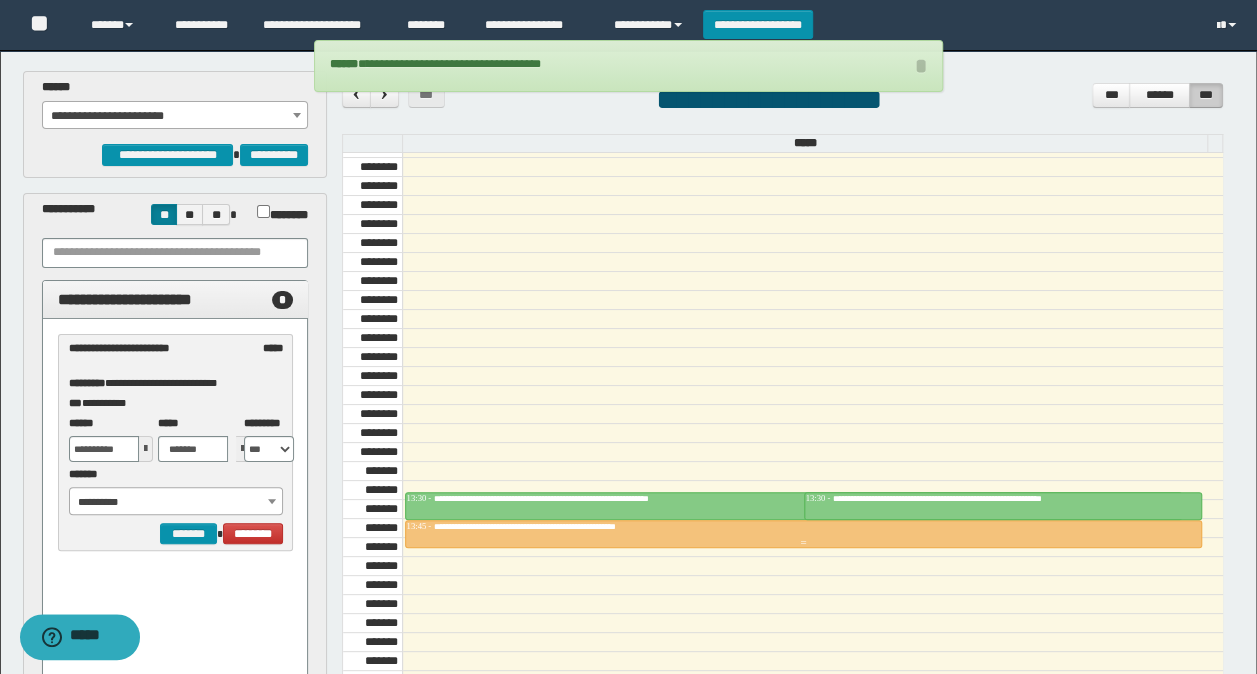 click on "**********" at bounding box center (562, 526) 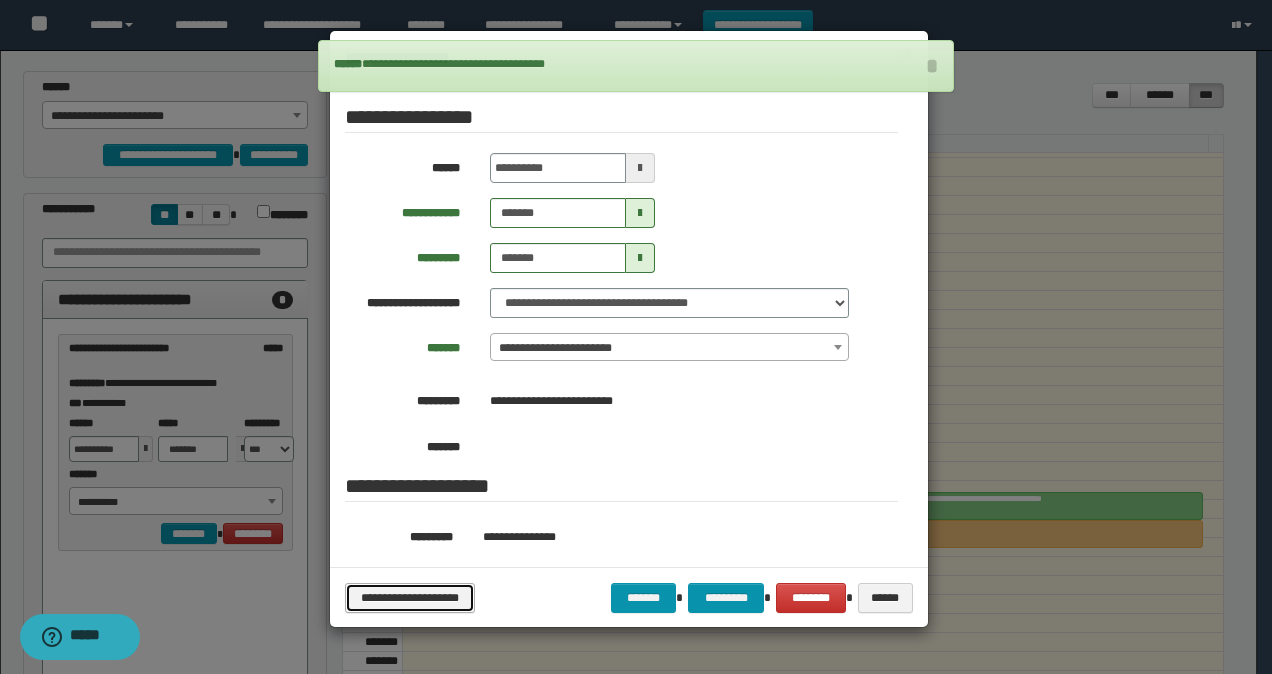 click on "**********" at bounding box center [410, 597] 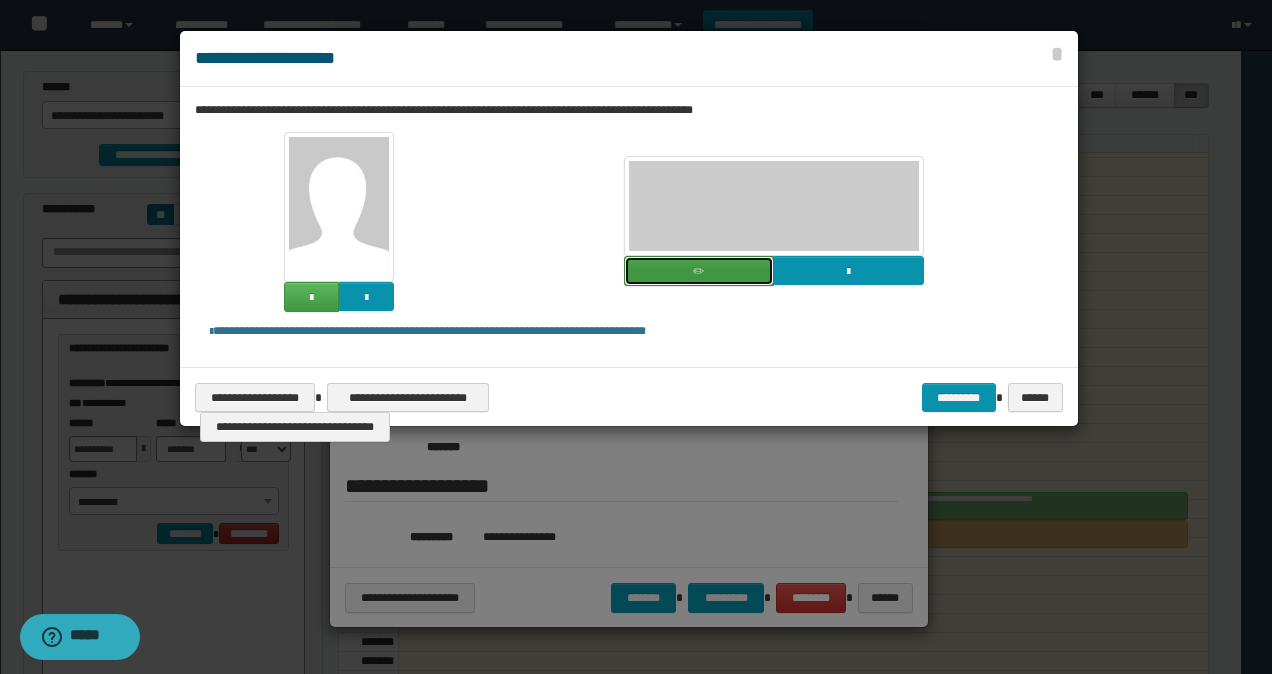 click at bounding box center (699, 271) 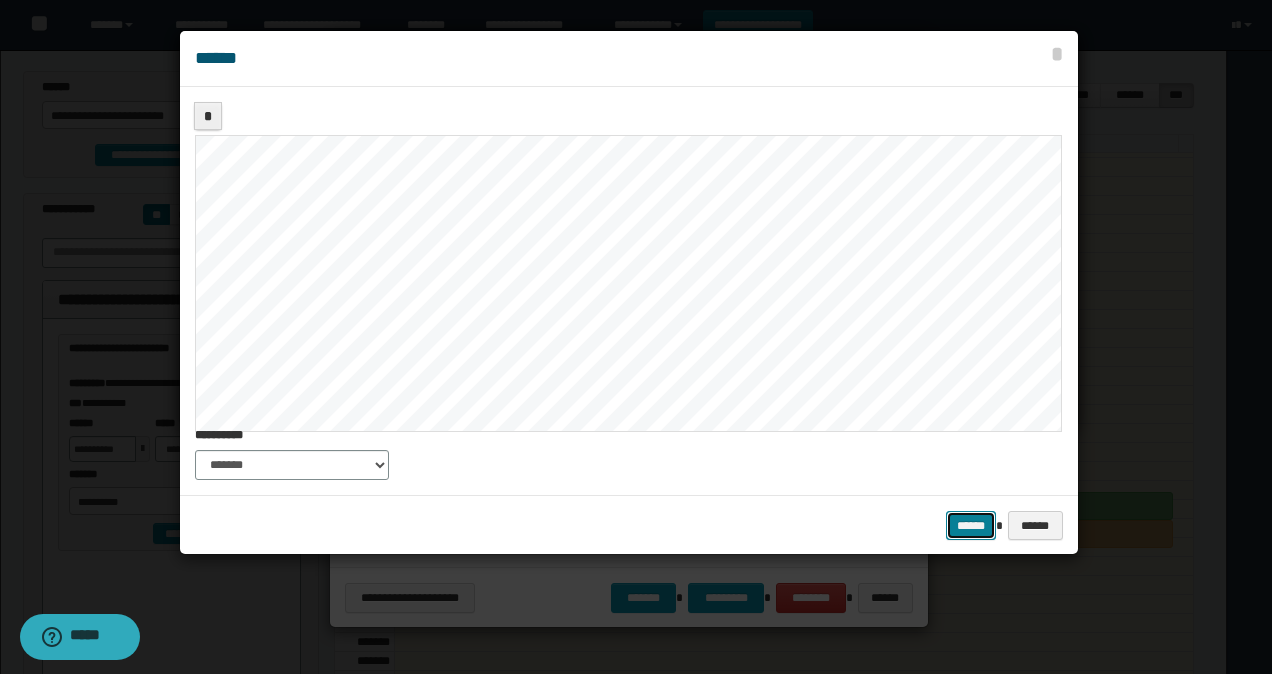 click on "******" at bounding box center [971, 525] 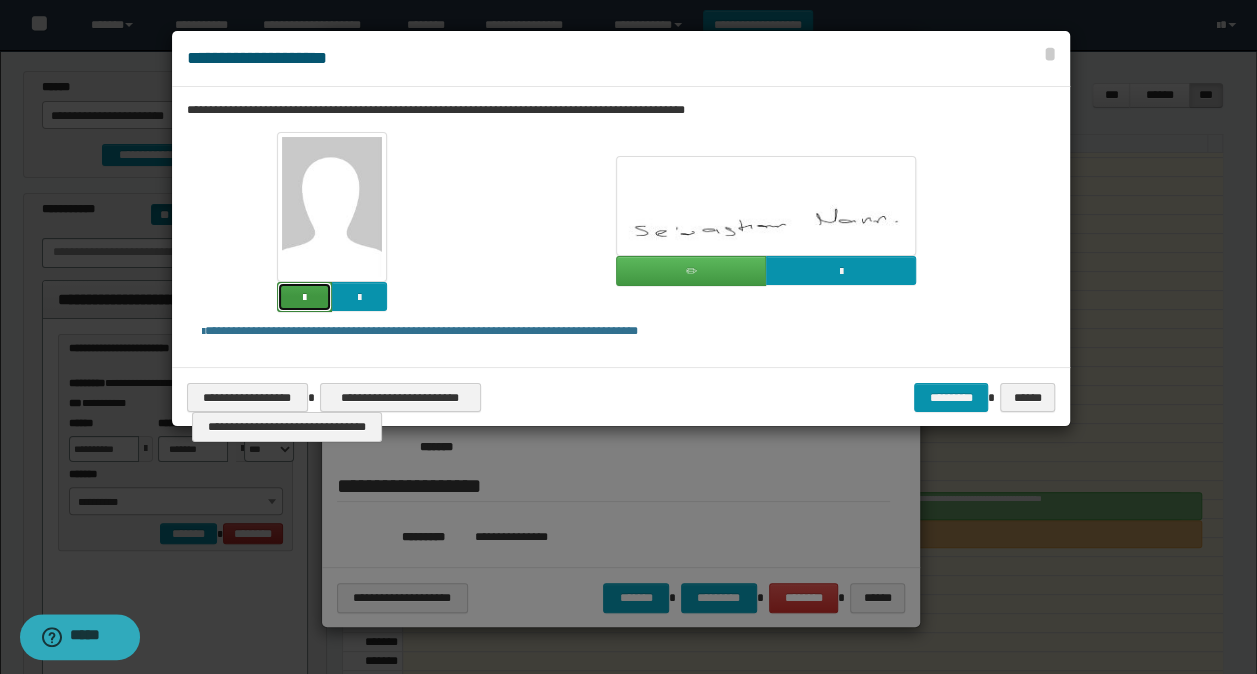 click at bounding box center (304, 298) 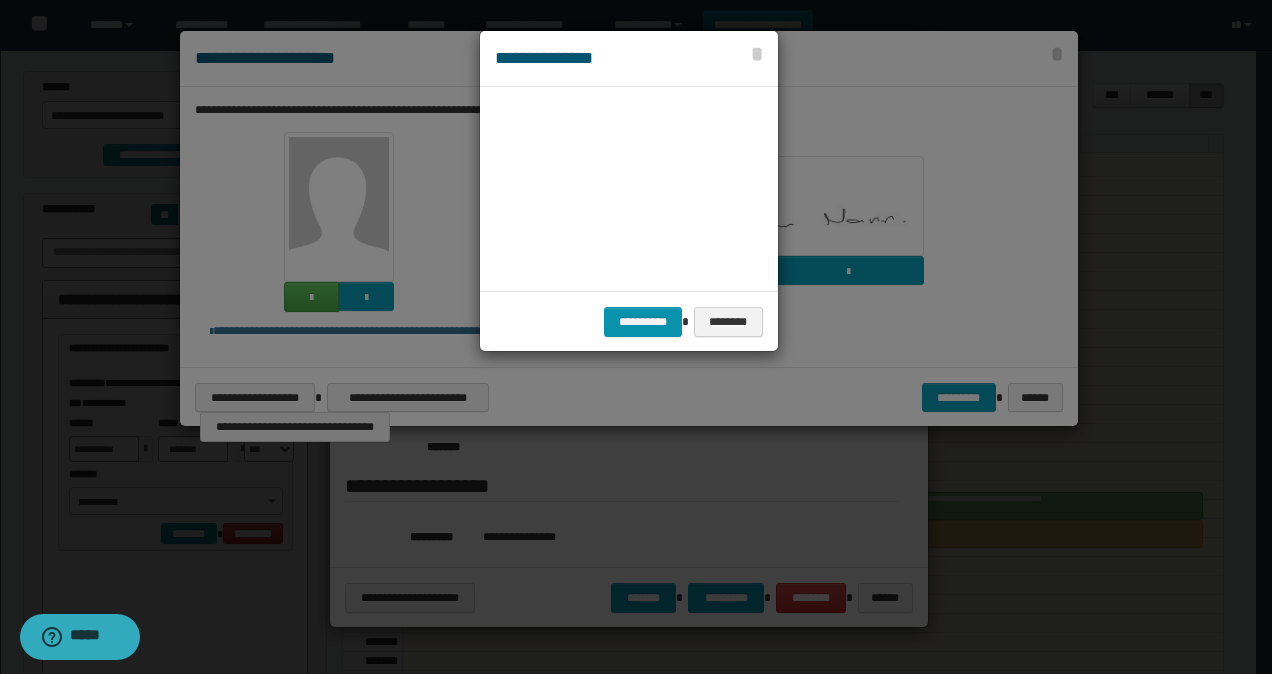 scroll, scrollTop: 45, scrollLeft: 105, axis: both 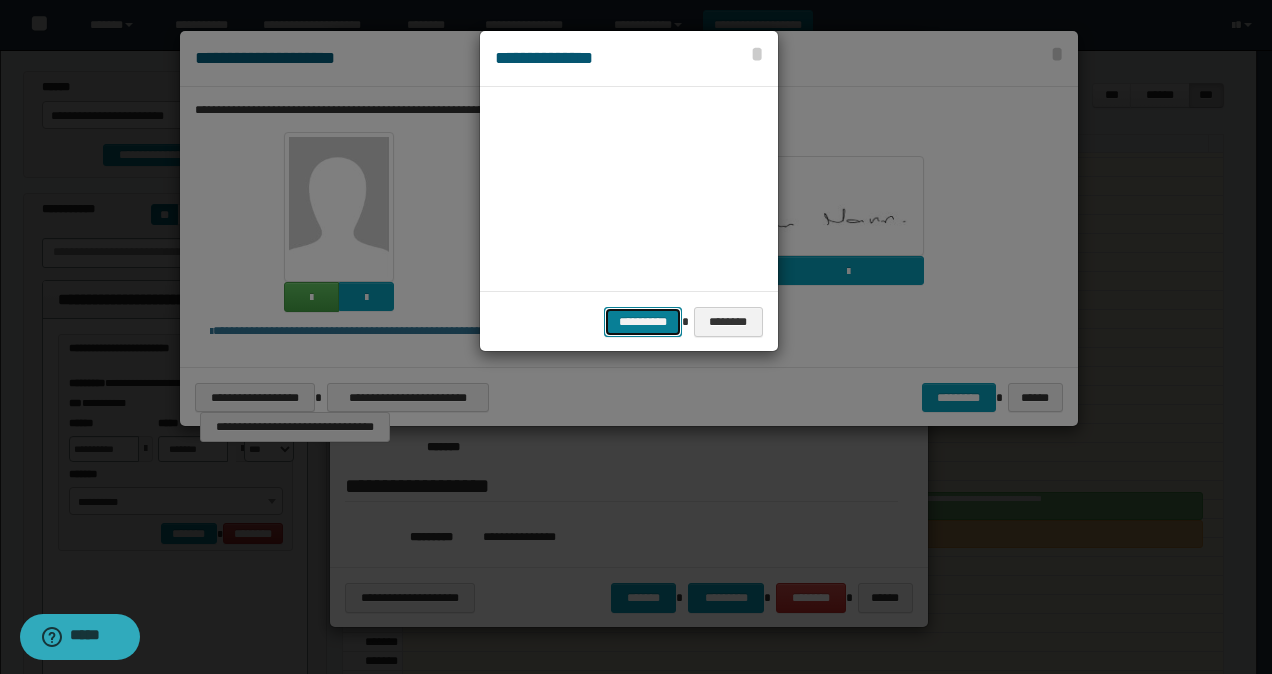 click on "**********" at bounding box center [643, 321] 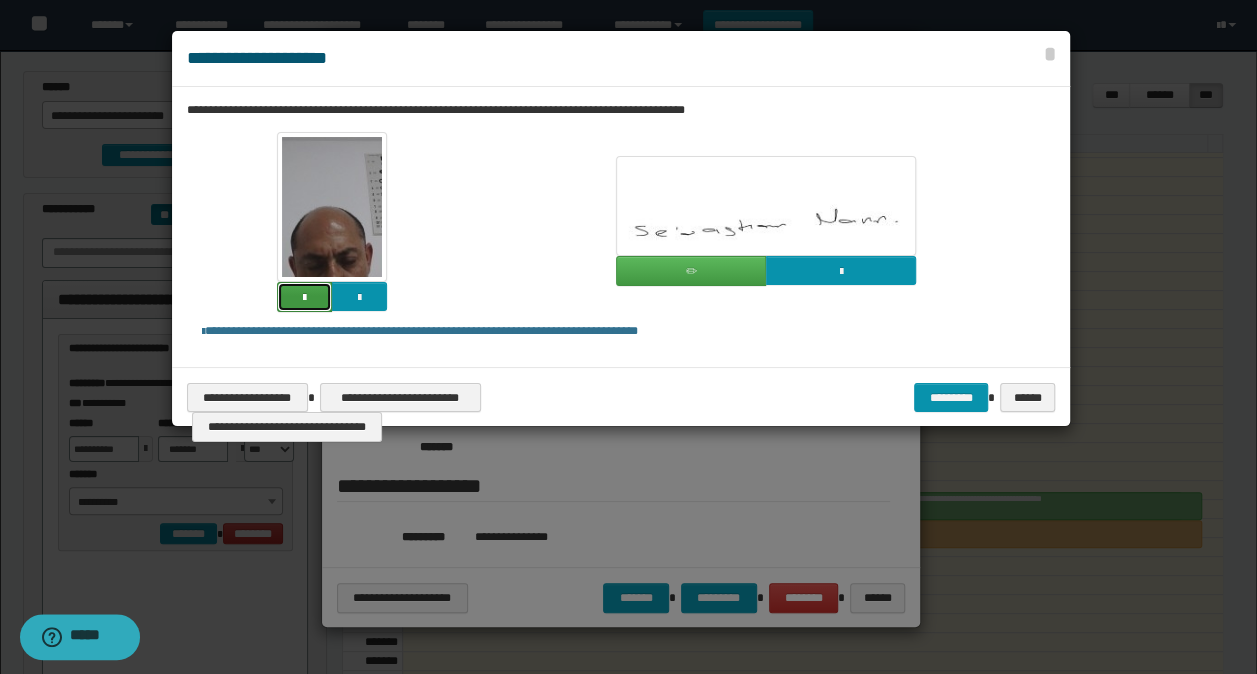 click at bounding box center [304, 297] 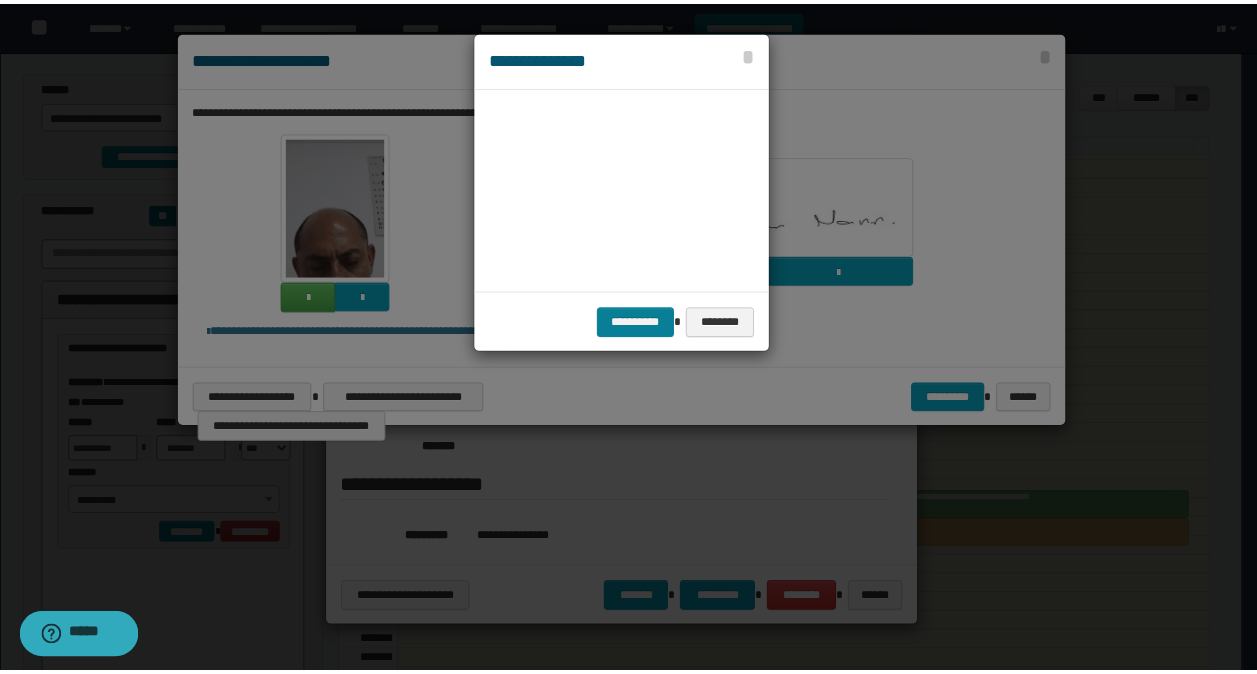scroll, scrollTop: 45, scrollLeft: 105, axis: both 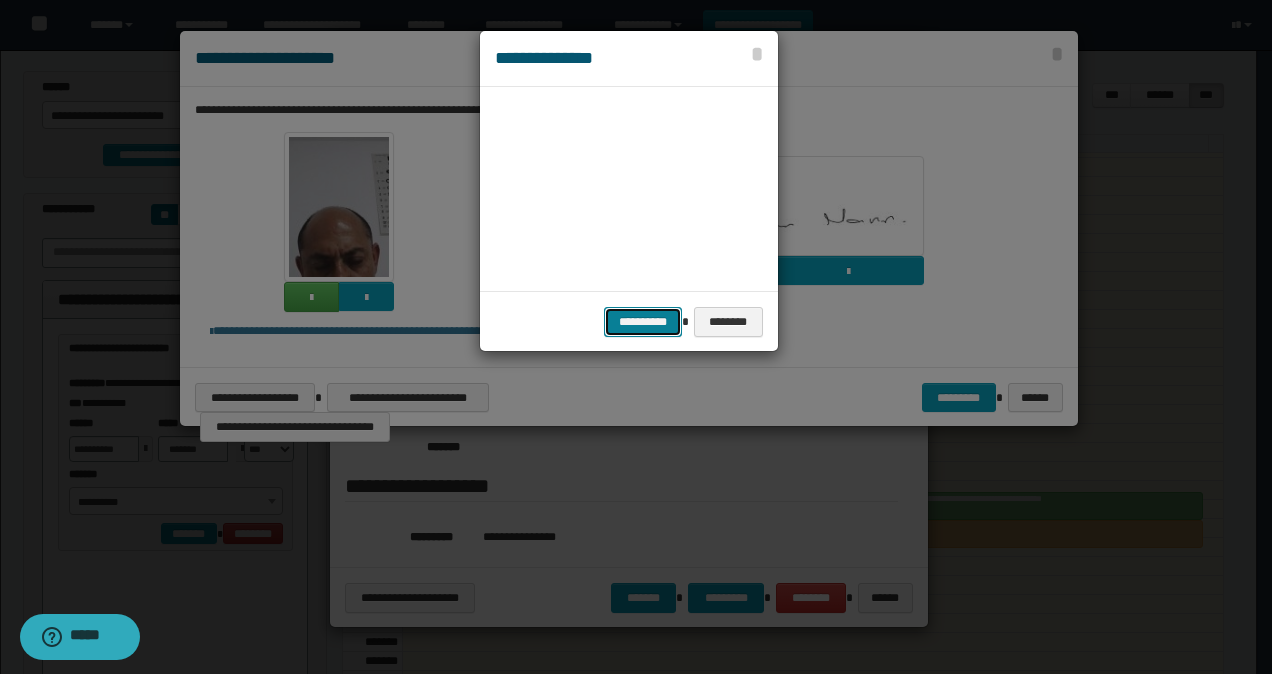 click on "**********" at bounding box center [643, 321] 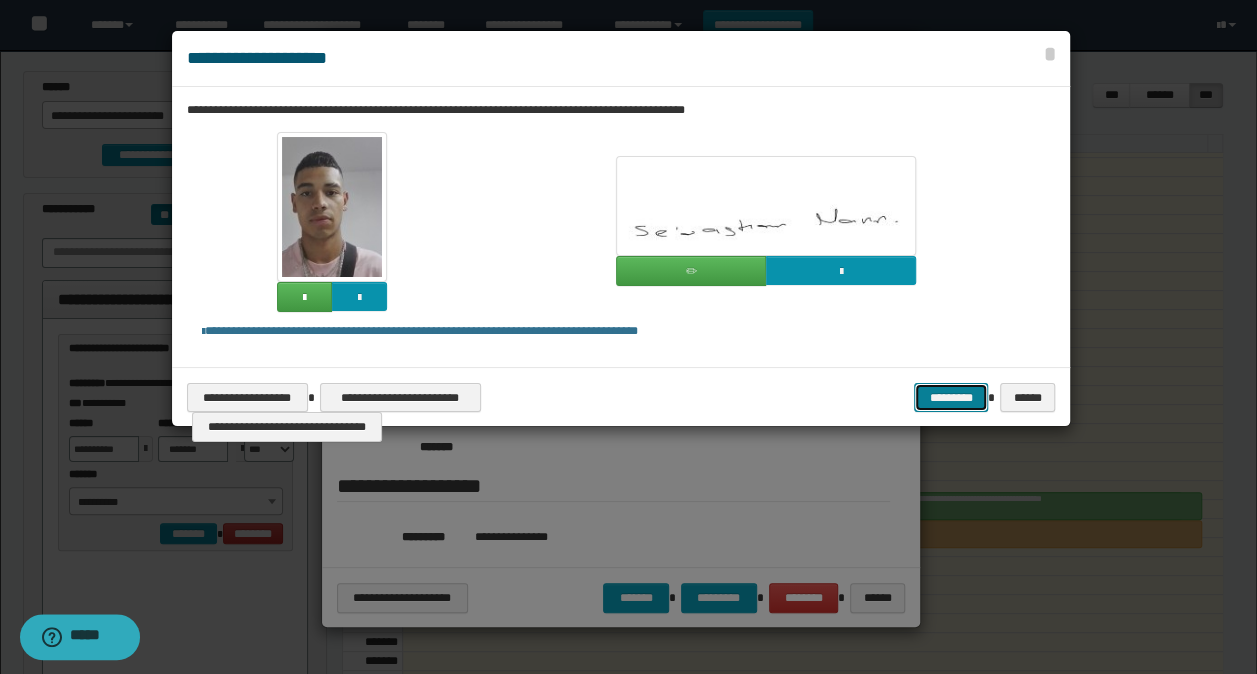 click on "*********" at bounding box center (951, 397) 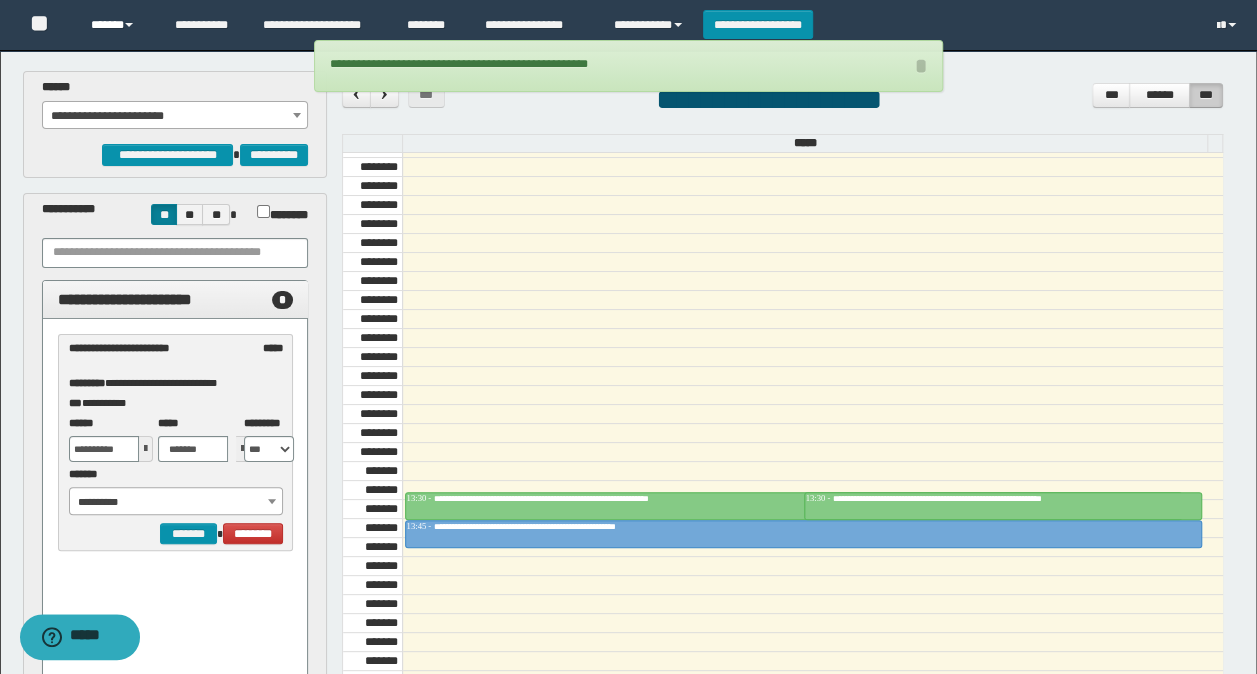 click on "******" at bounding box center [117, 25] 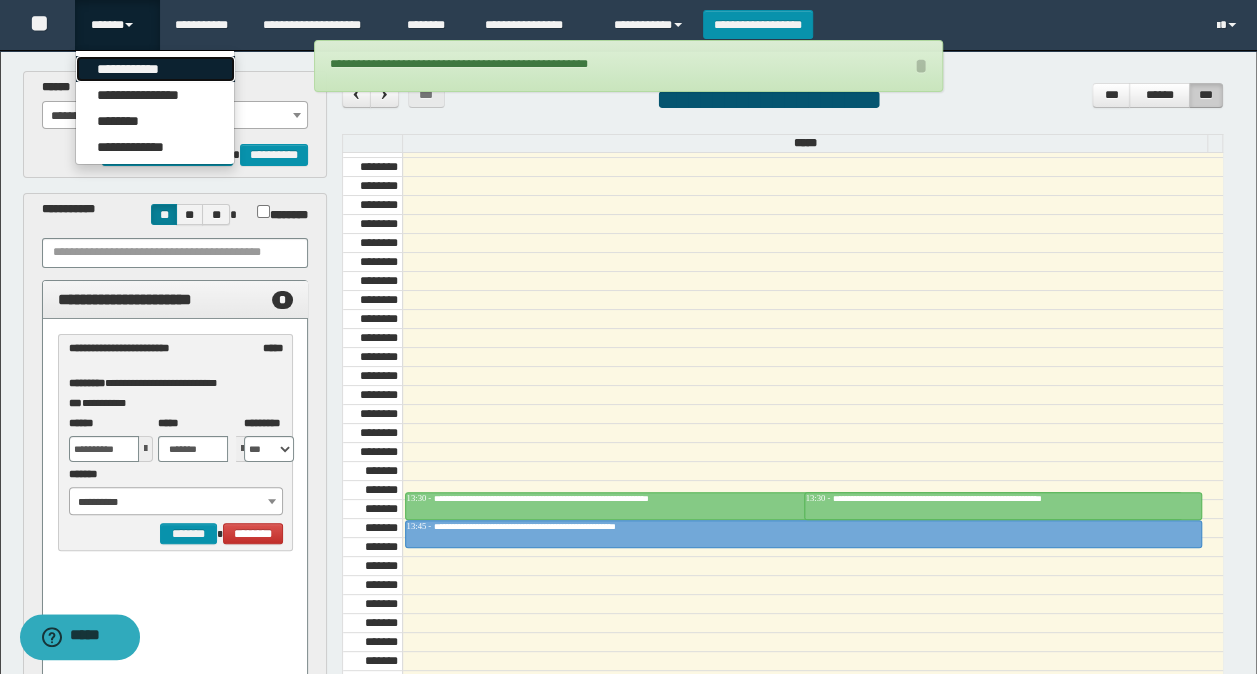 click on "**********" at bounding box center [155, 69] 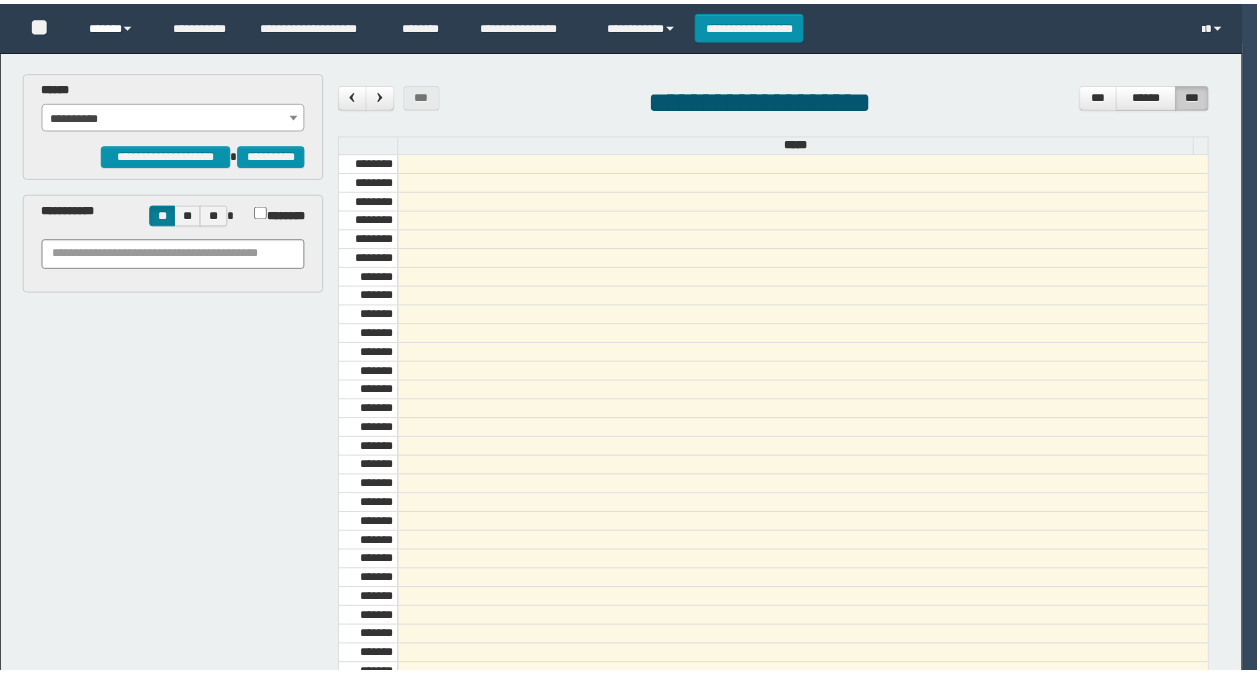 scroll, scrollTop: 0, scrollLeft: 0, axis: both 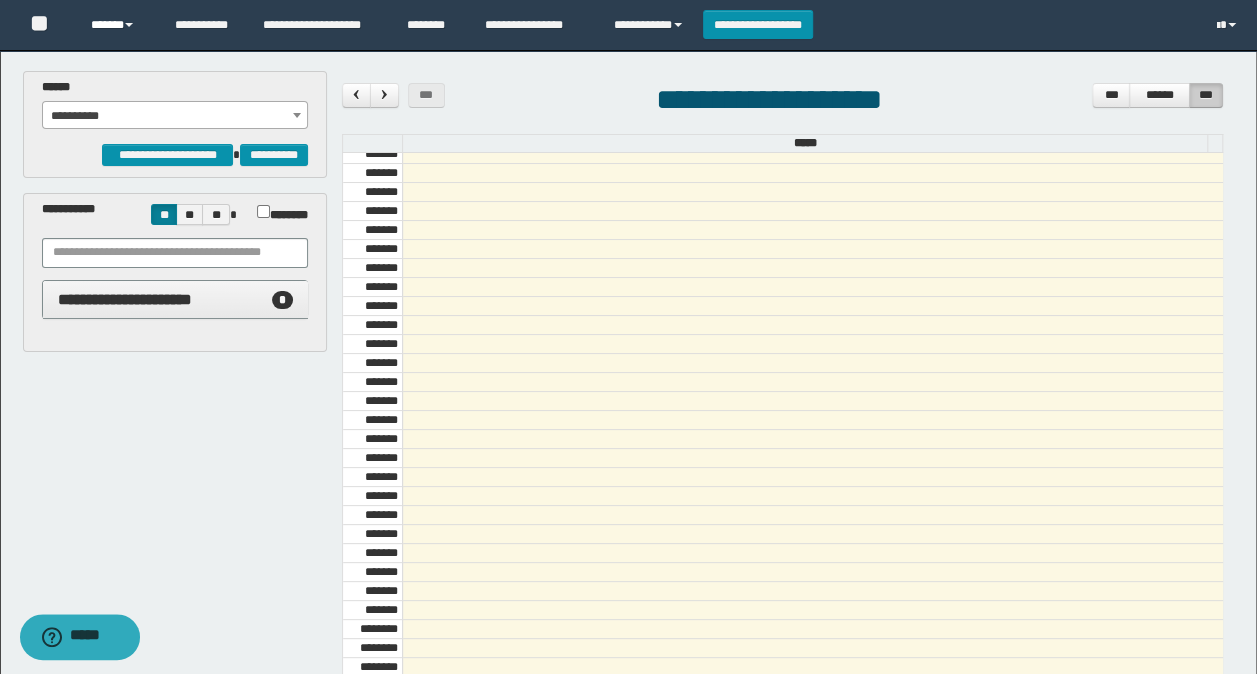 drag, startPoint x: 124, startPoint y: 28, endPoint x: 124, endPoint y: 60, distance: 32 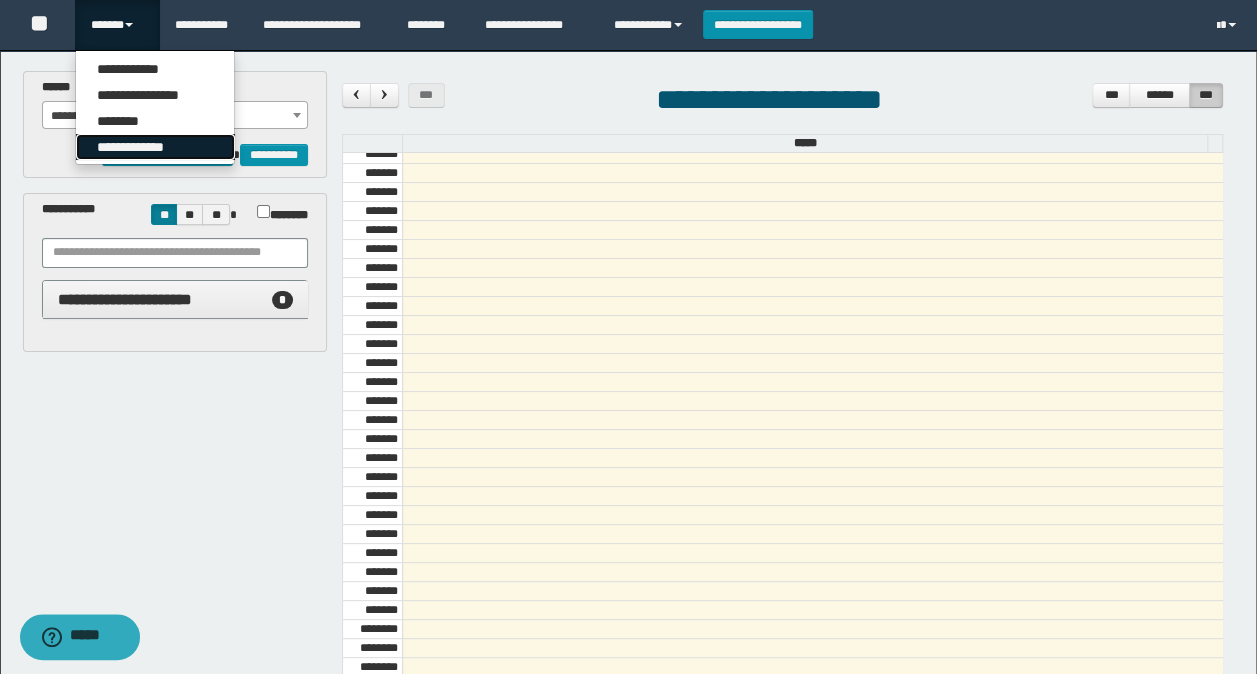 click on "**********" at bounding box center [155, 147] 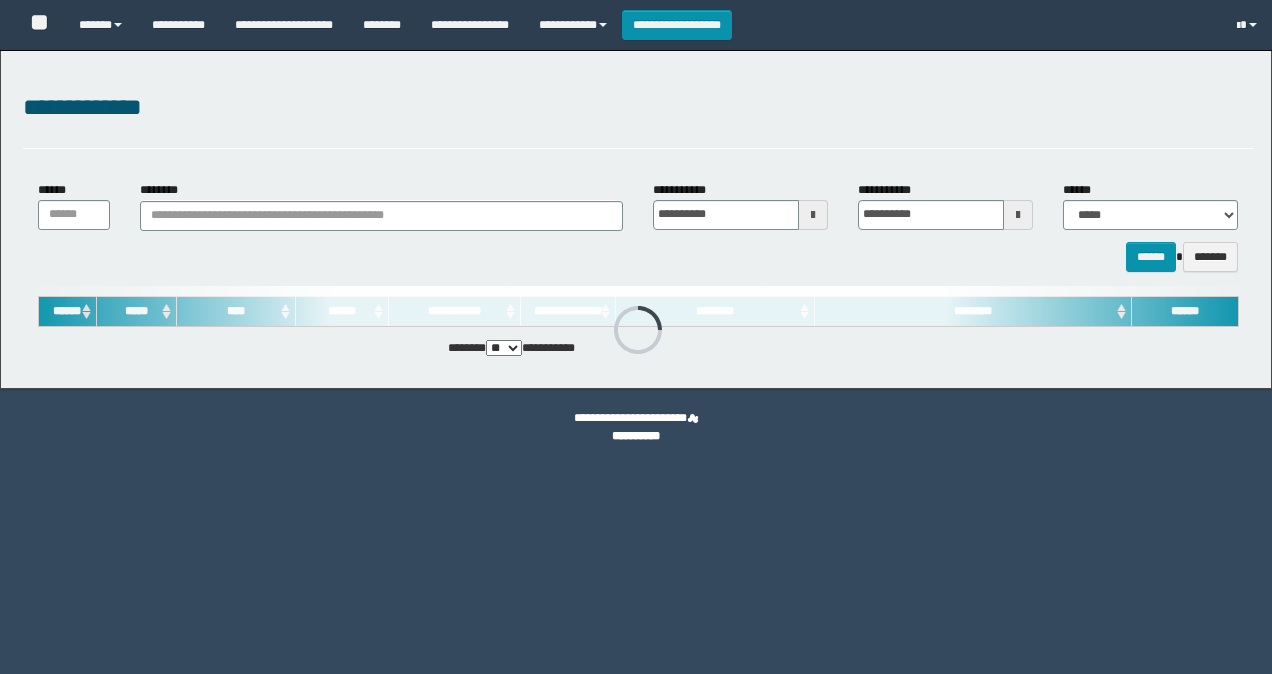 scroll, scrollTop: 0, scrollLeft: 0, axis: both 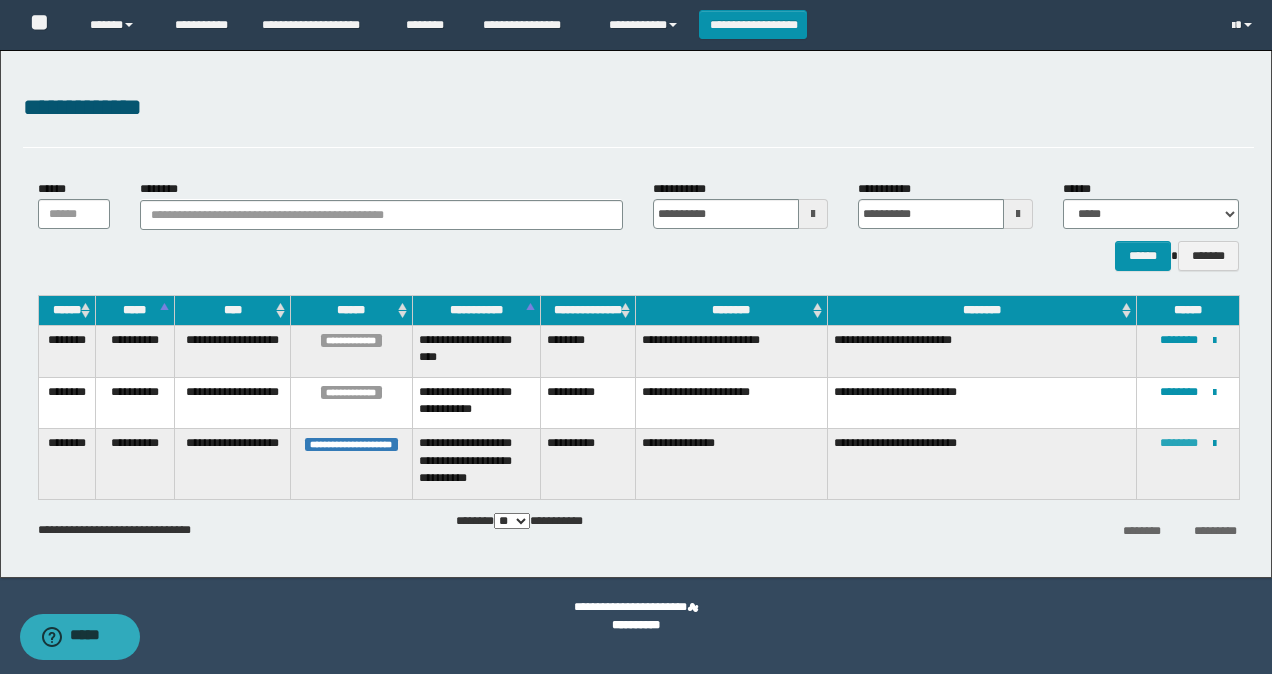 click on "********" at bounding box center (1179, 443) 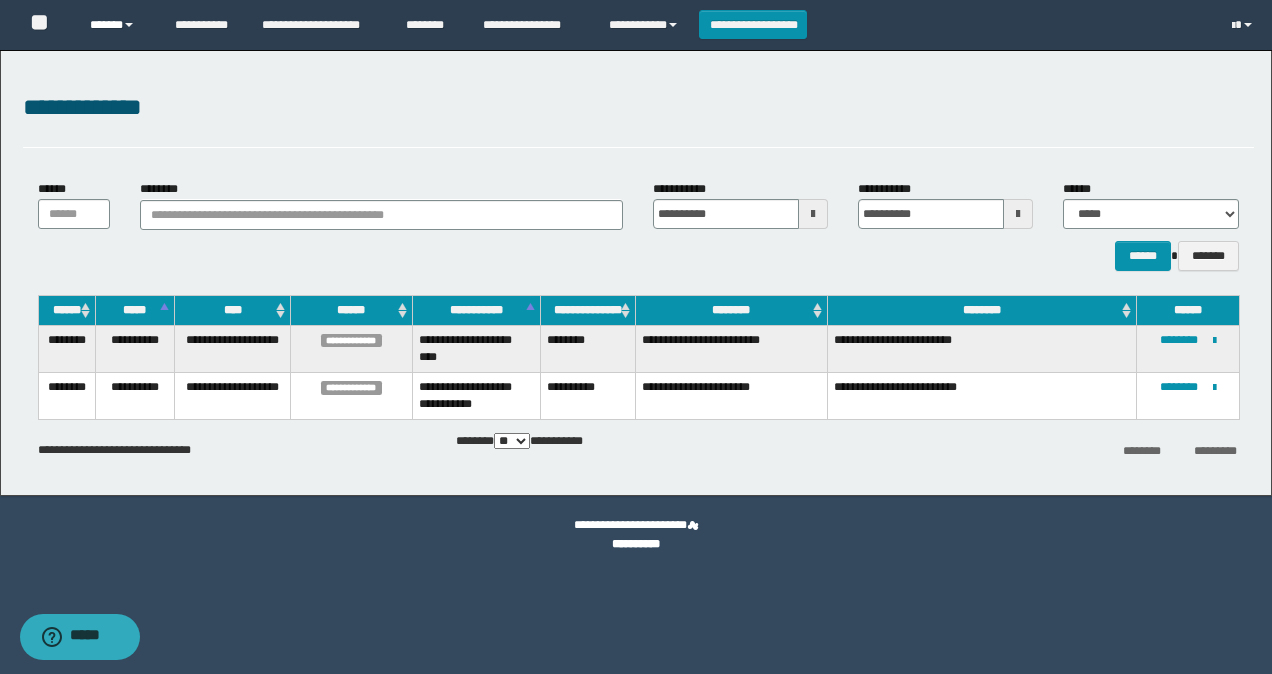 drag, startPoint x: 108, startPoint y: 19, endPoint x: 126, endPoint y: 75, distance: 58.821766 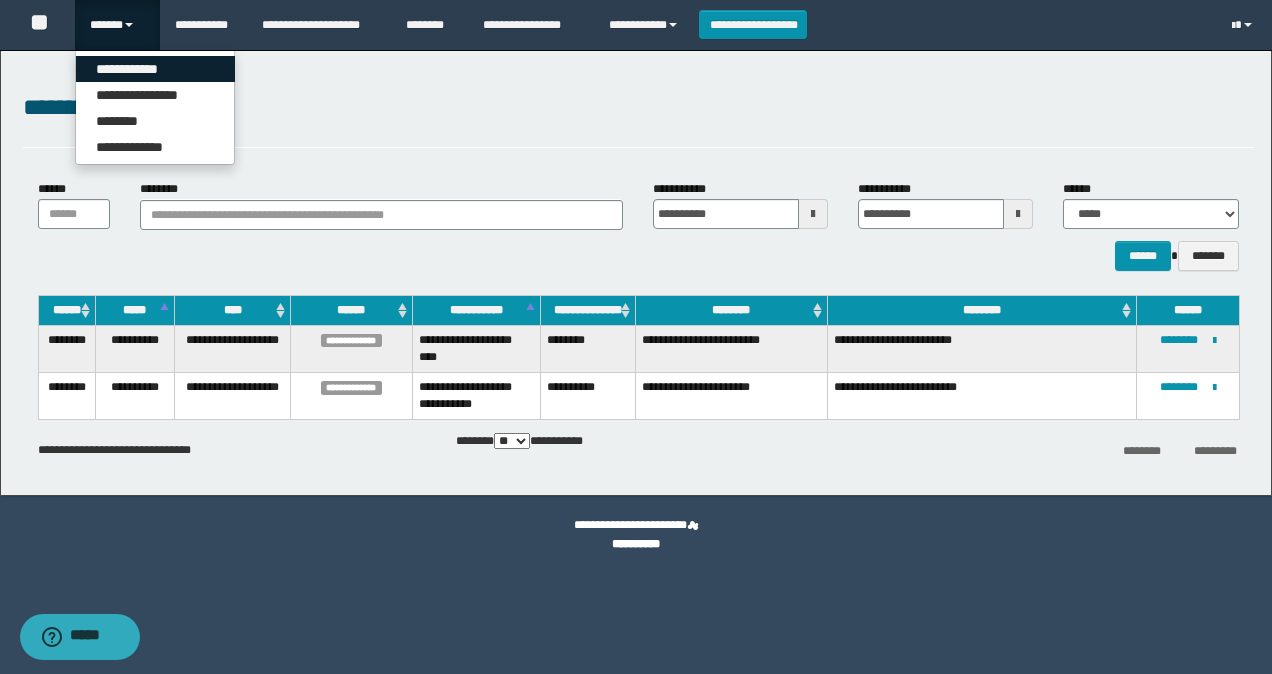 click on "**********" at bounding box center (155, 69) 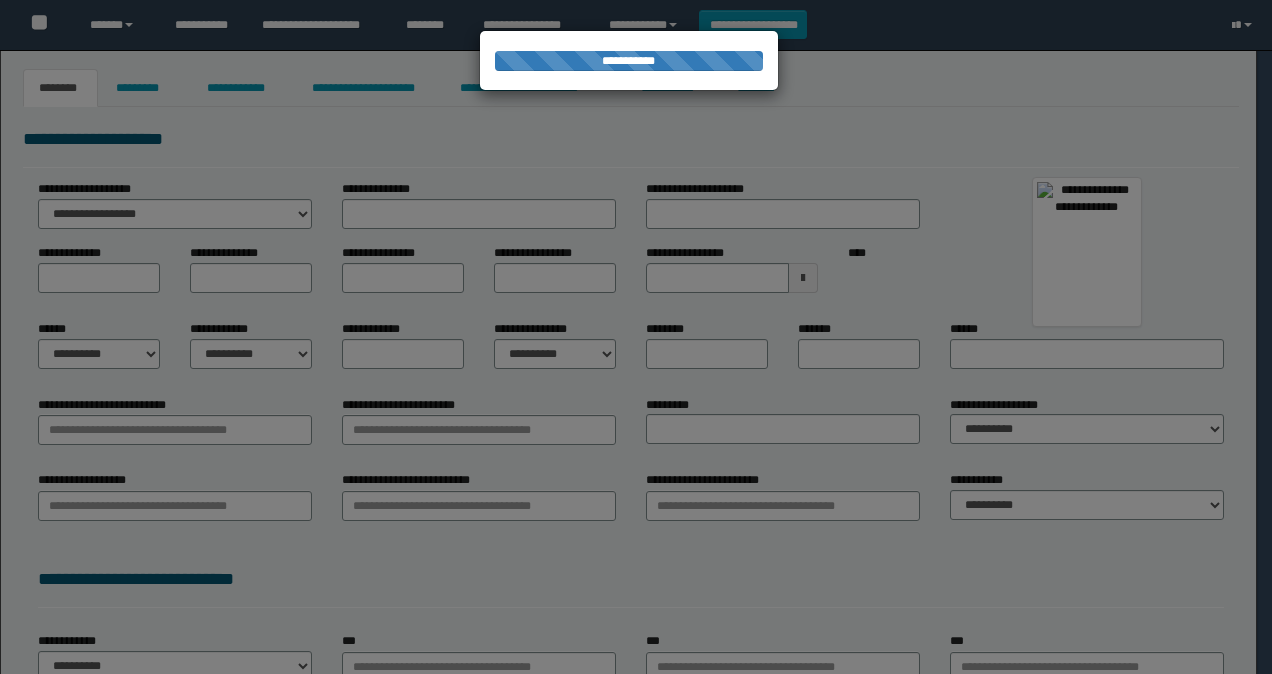 scroll, scrollTop: 0, scrollLeft: 0, axis: both 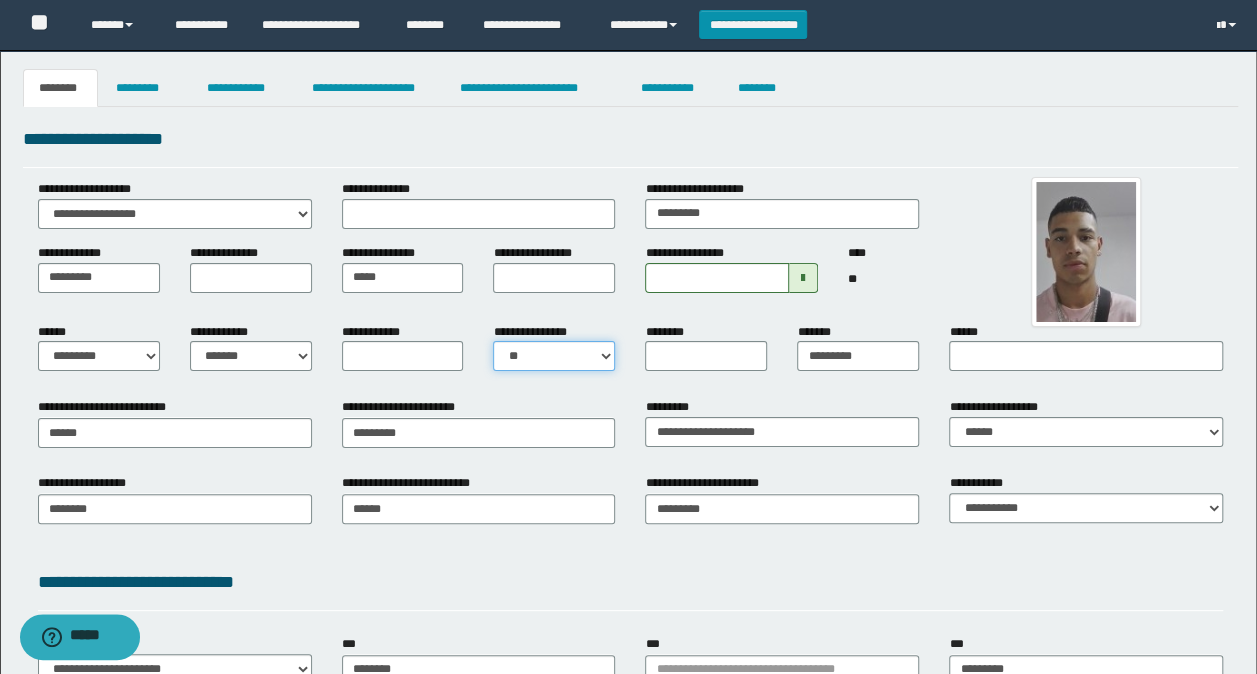 click on "**********" at bounding box center (554, 356) 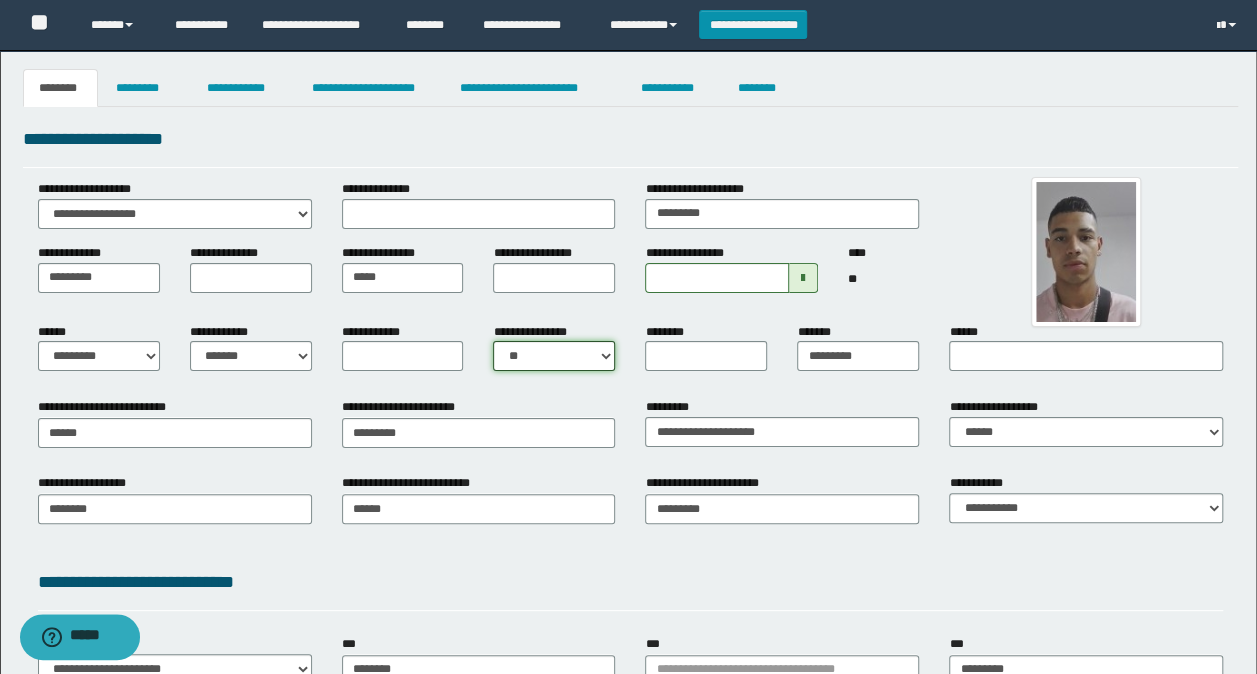 select on "*" 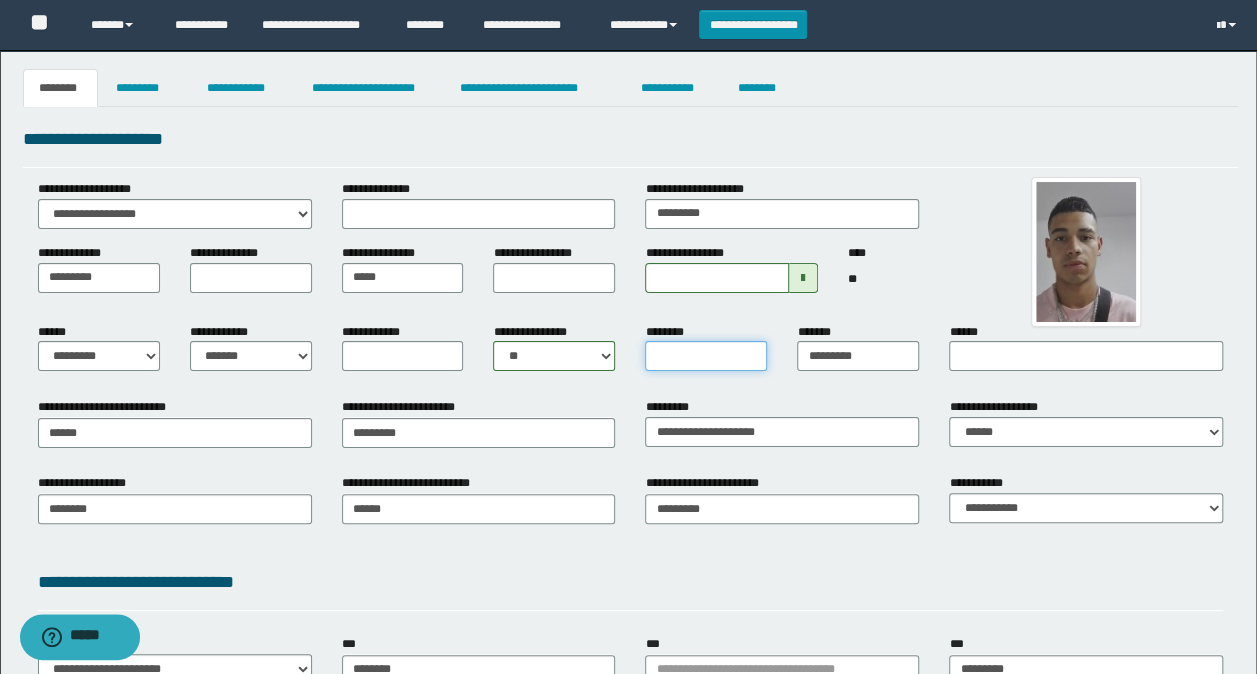 click on "********" at bounding box center (706, 356) 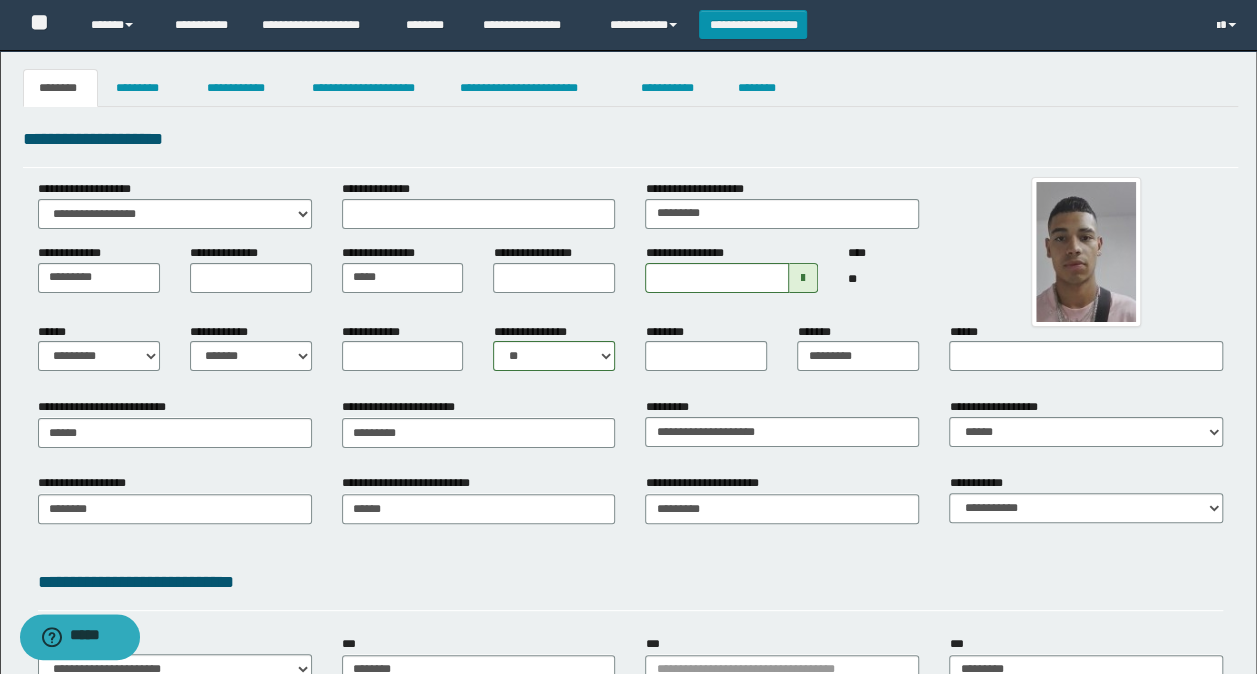 drag, startPoint x: 607, startPoint y: 396, endPoint x: 667, endPoint y: 403, distance: 60.40695 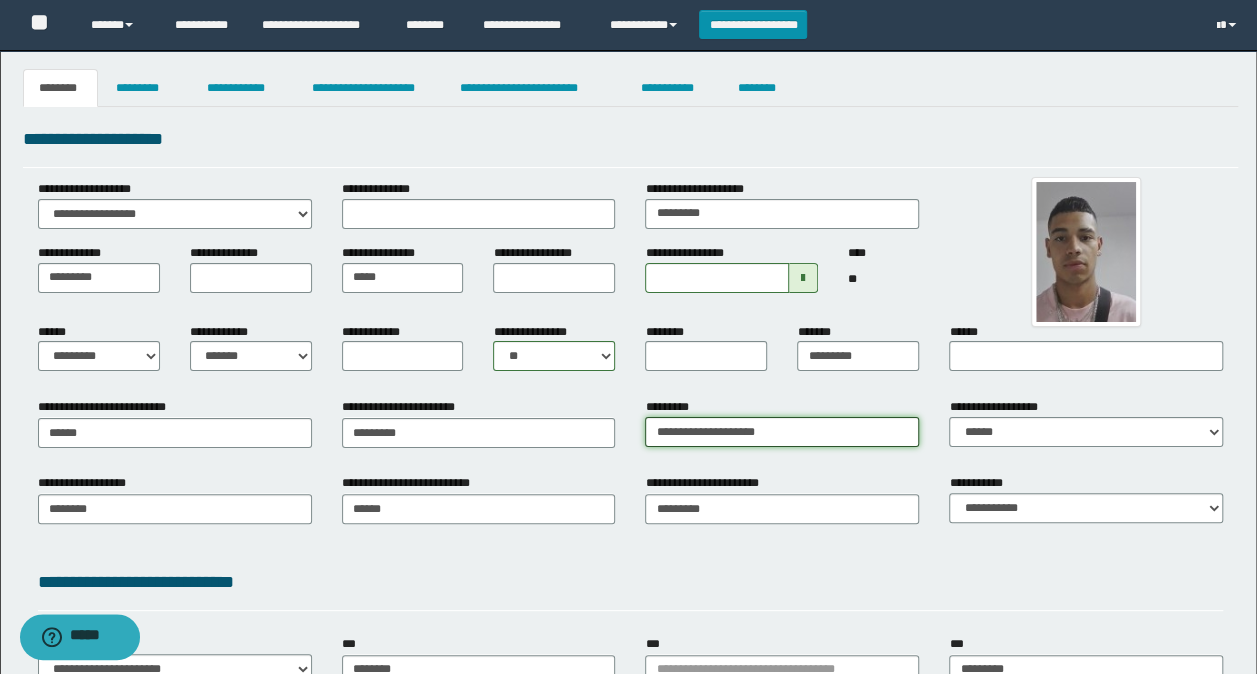 click on "**********" at bounding box center [782, 432] 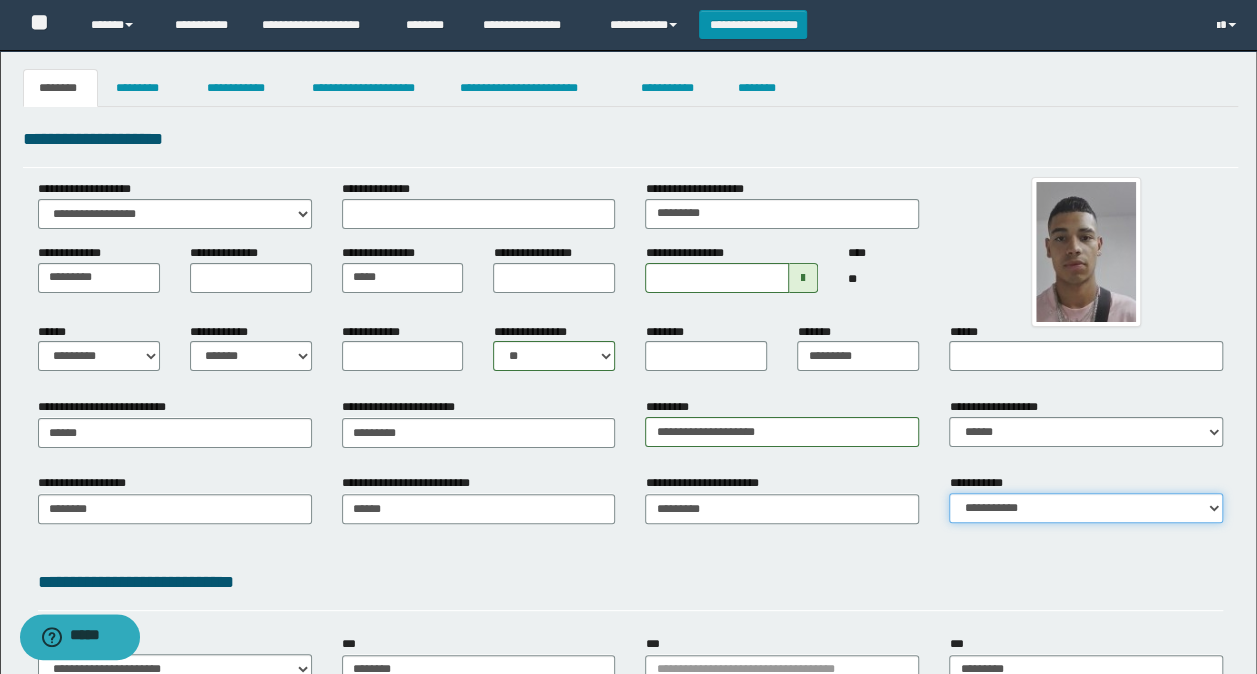 click on "**********" at bounding box center [1086, 508] 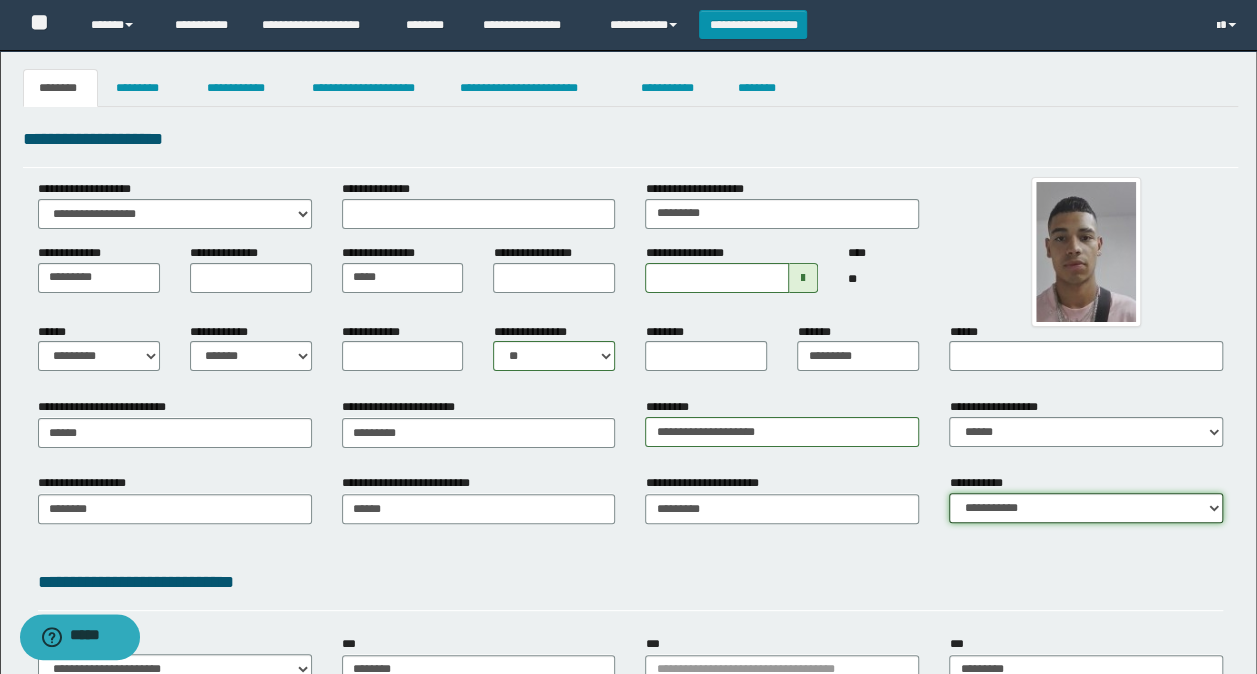 select on "*" 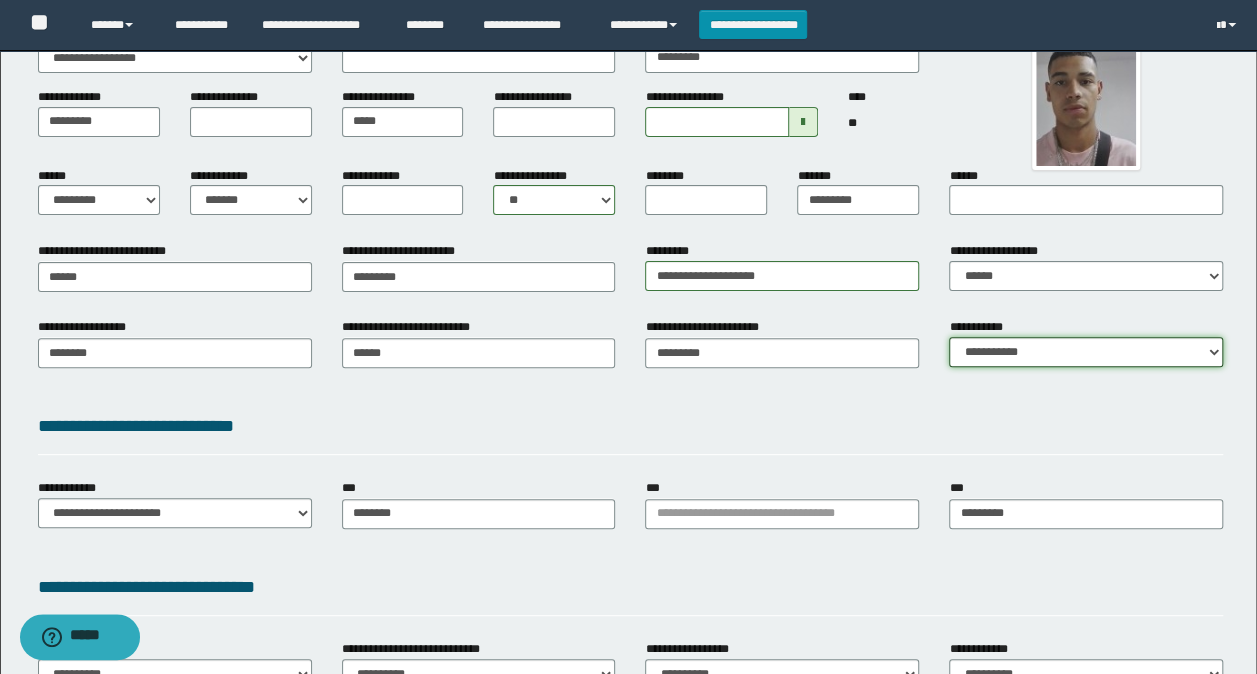scroll, scrollTop: 200, scrollLeft: 0, axis: vertical 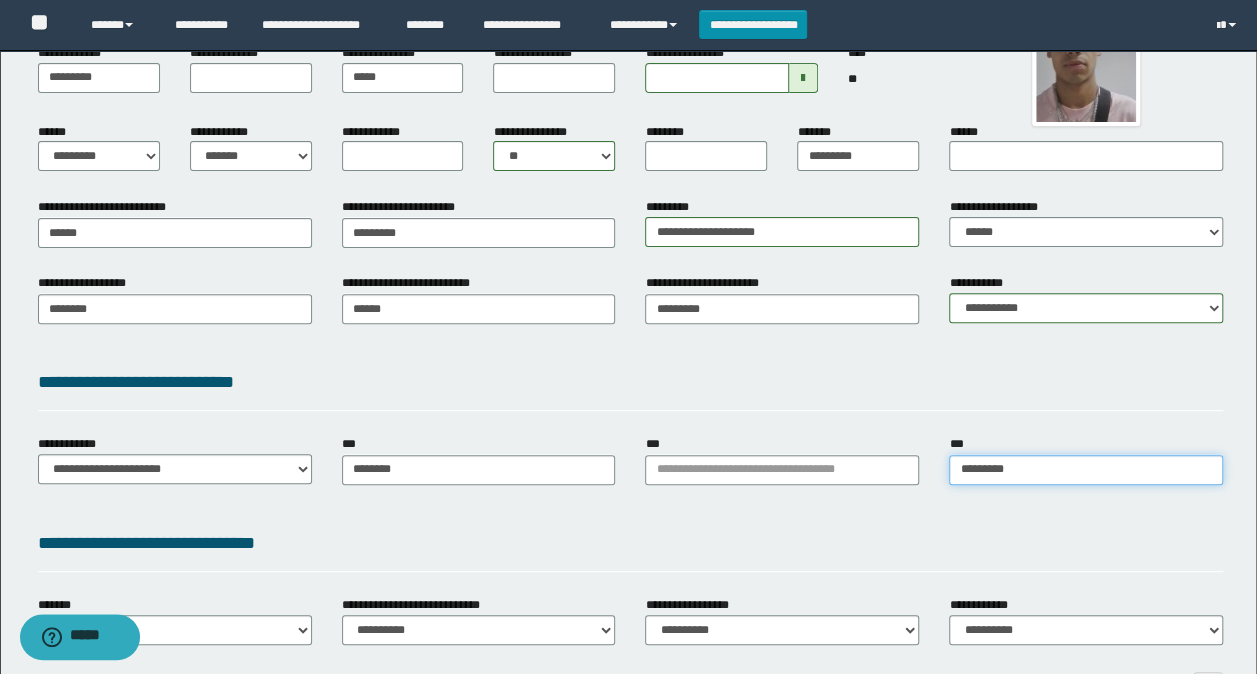 type on "*********" 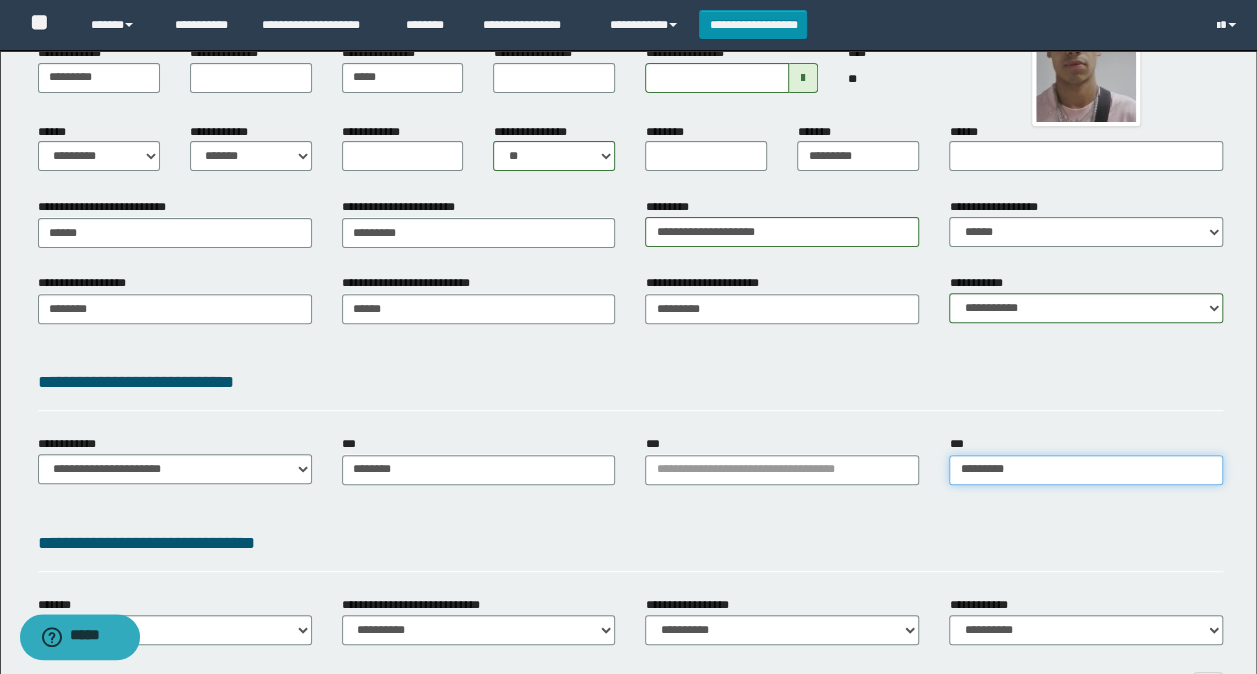 click on "*********" at bounding box center [1086, 470] 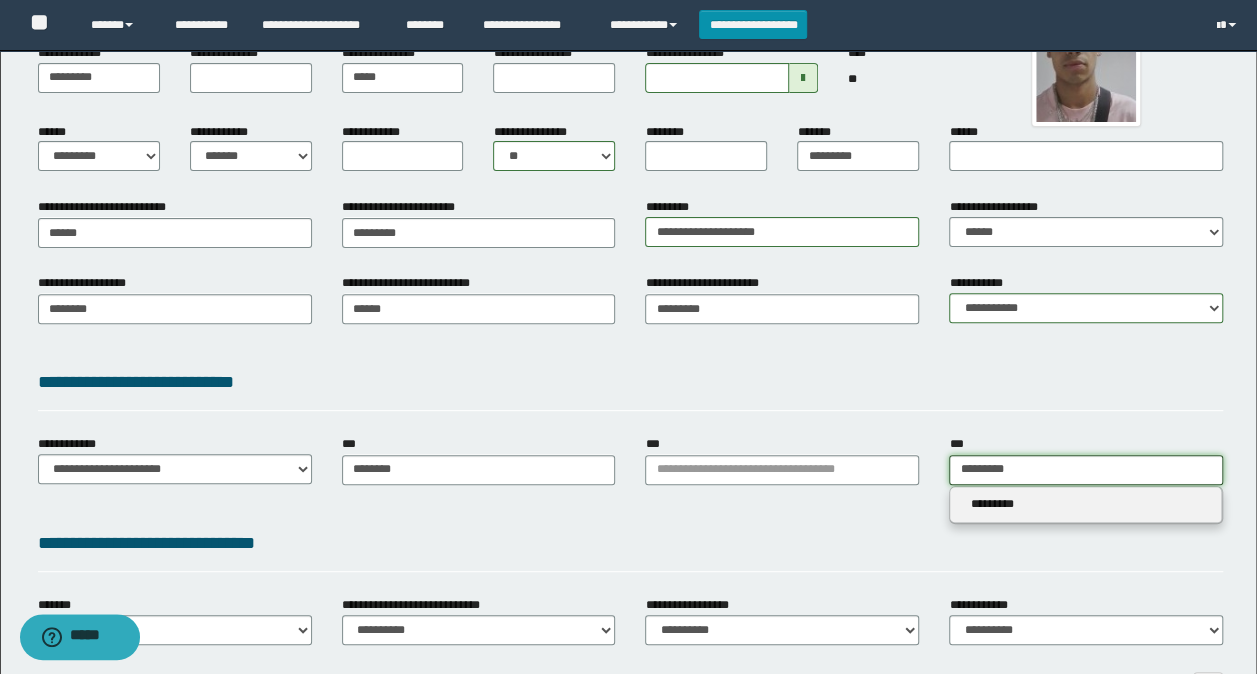 drag, startPoint x: 1052, startPoint y: 475, endPoint x: 752, endPoint y: 472, distance: 300.015 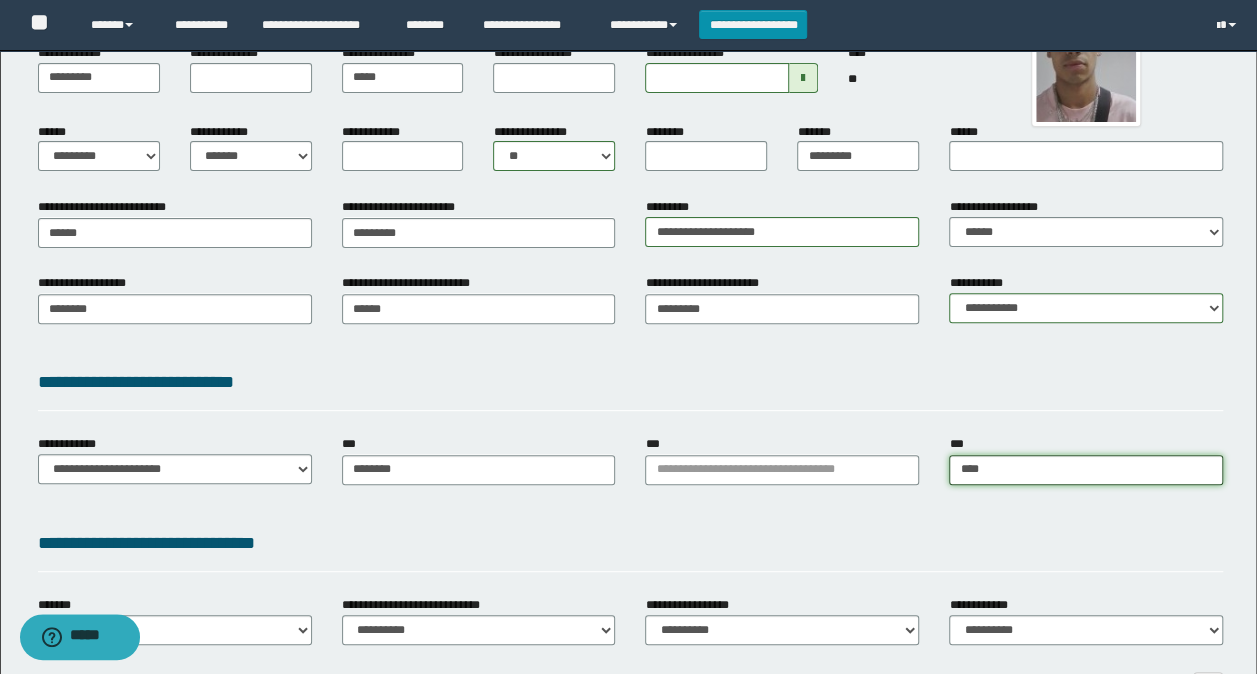 type on "*****" 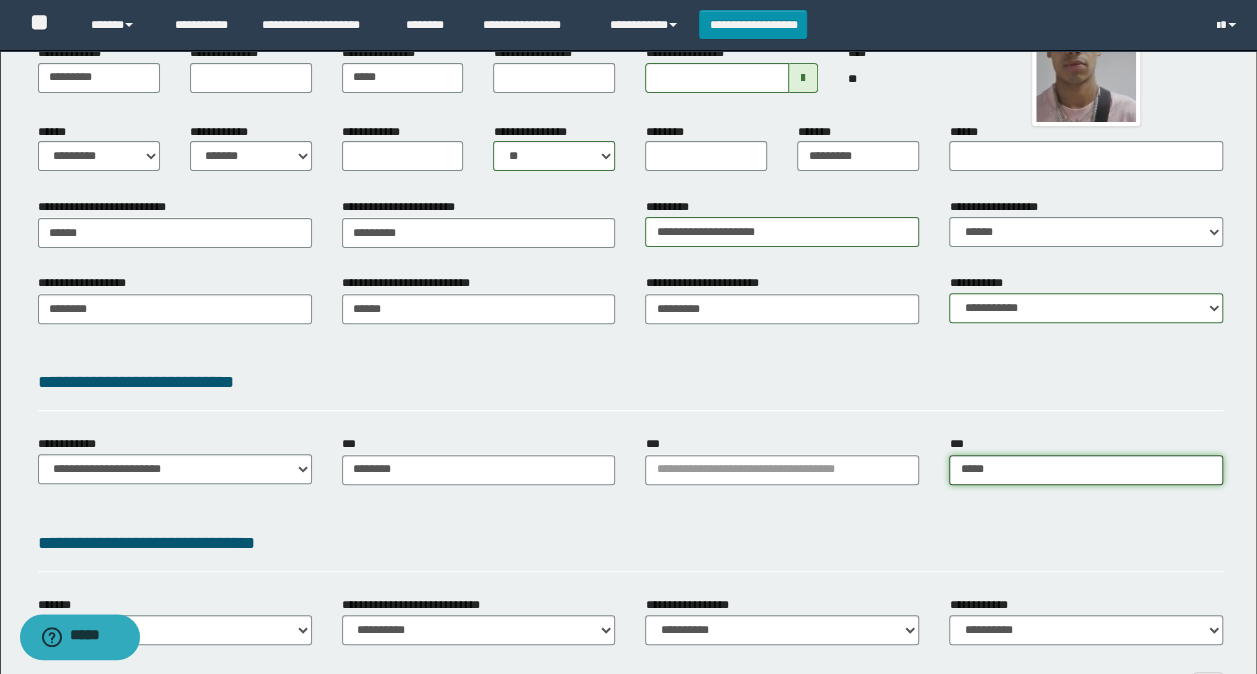 type on "*****" 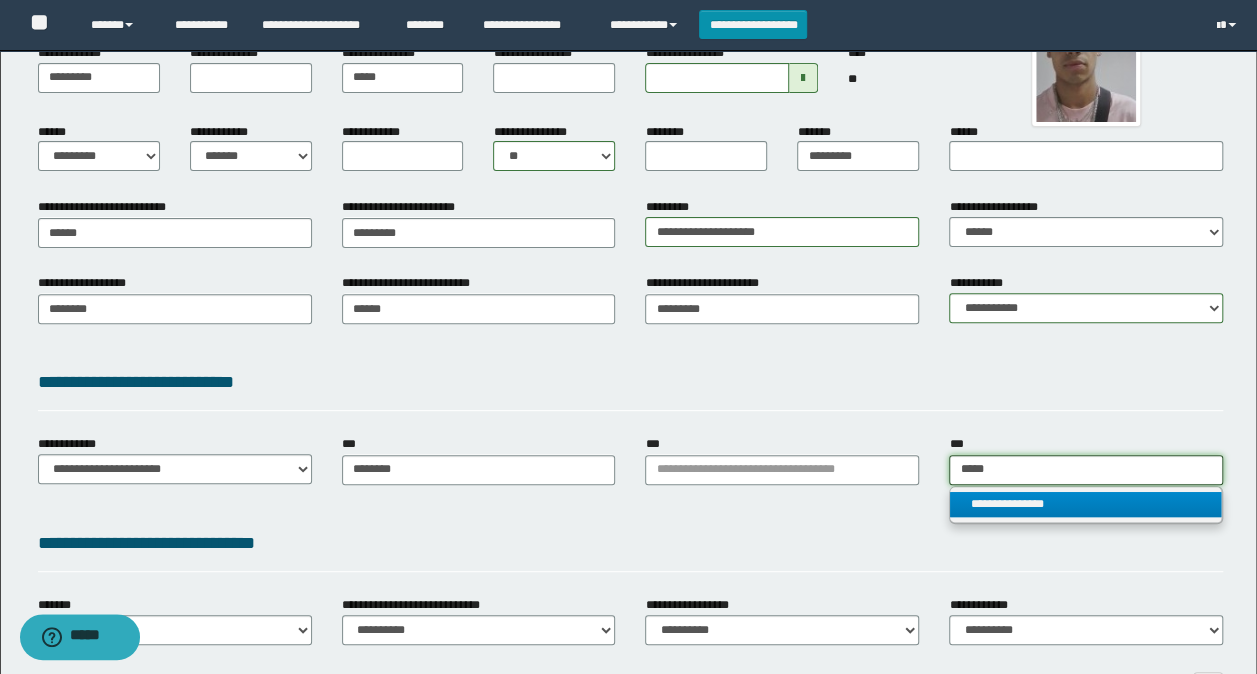 type on "*****" 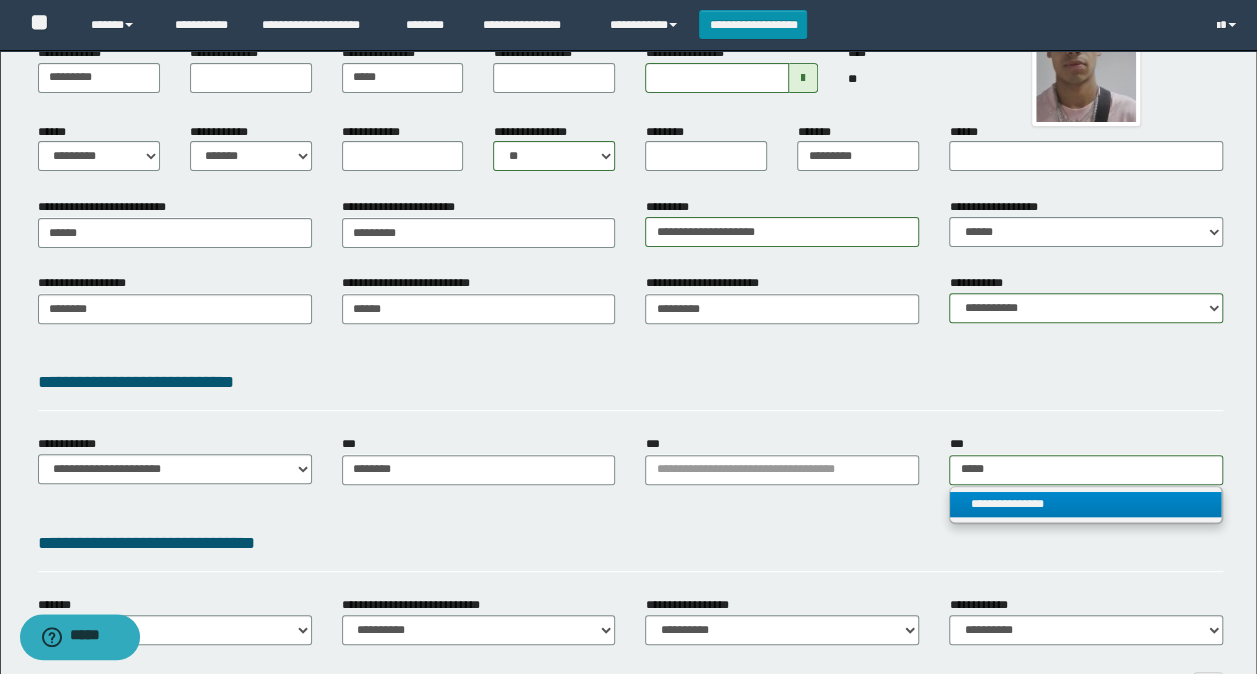 click on "**********" at bounding box center [1085, 504] 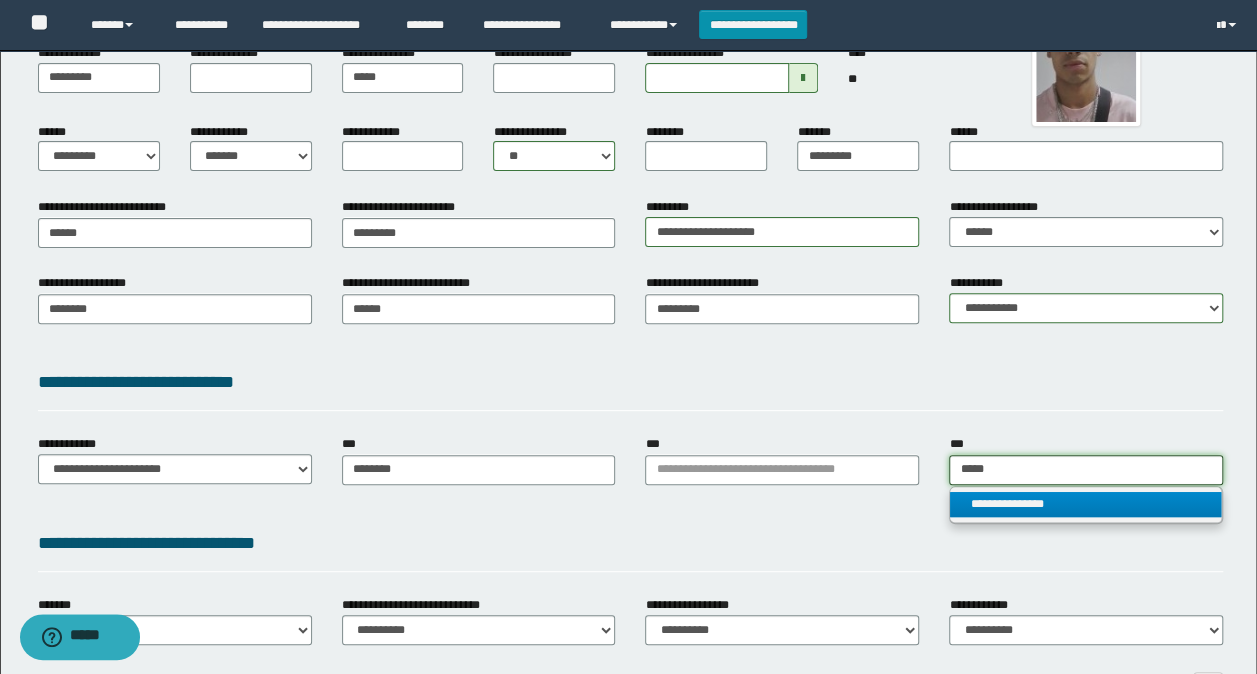 type 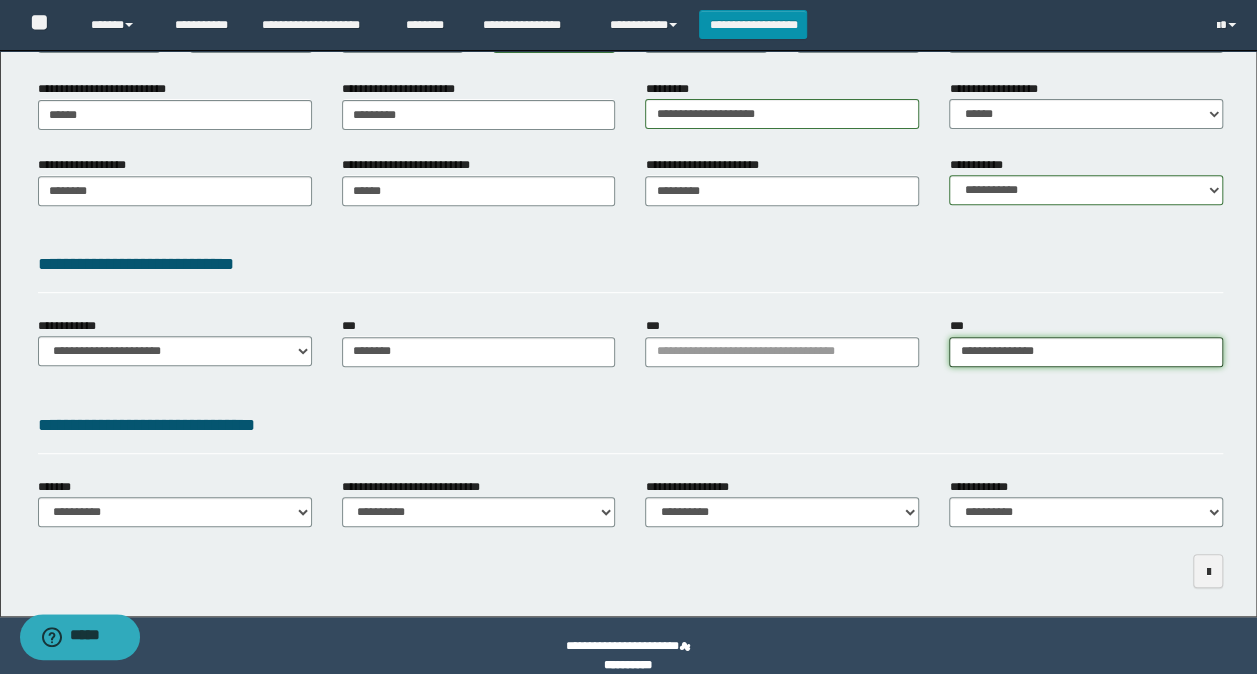 scroll, scrollTop: 339, scrollLeft: 0, axis: vertical 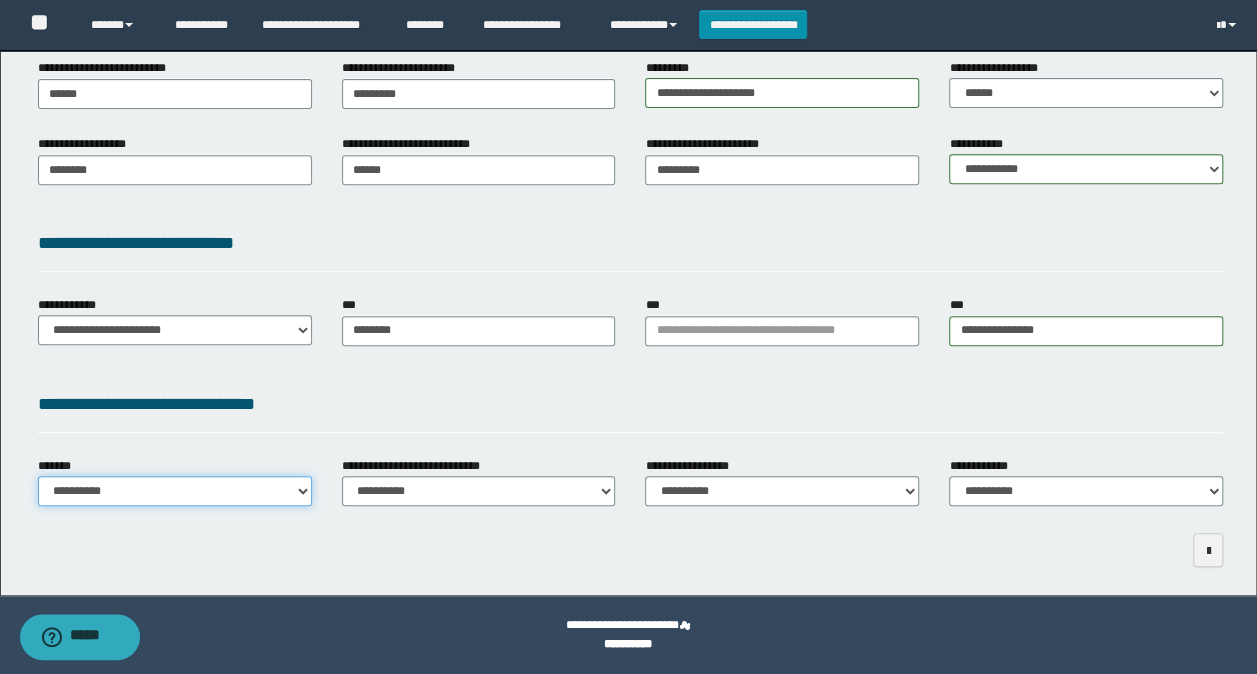click on "**********" at bounding box center [175, 491] 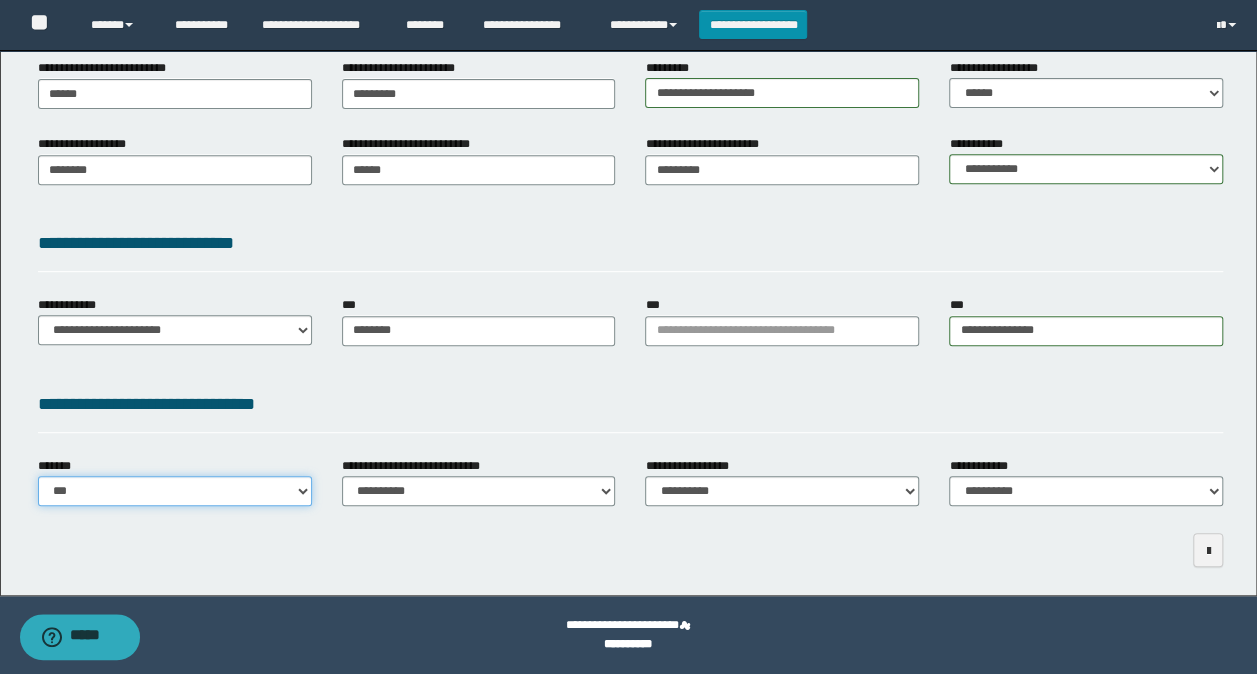 click on "**********" at bounding box center [175, 491] 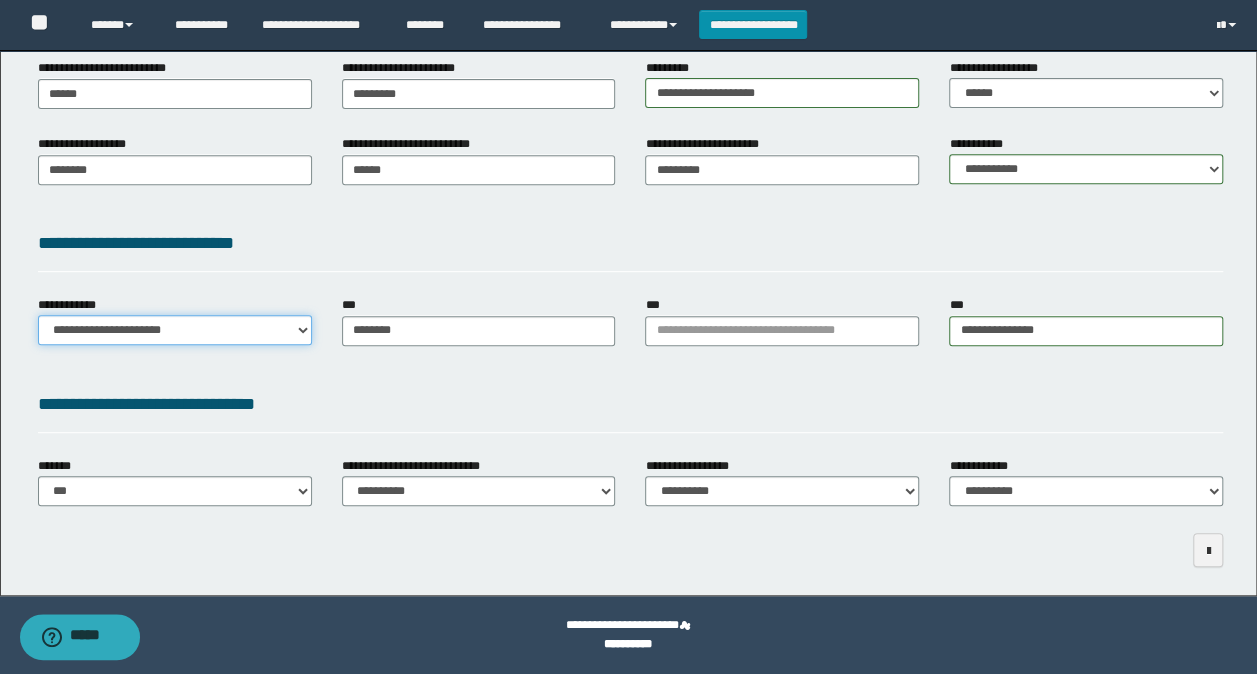 click on "**********" at bounding box center (175, 330) 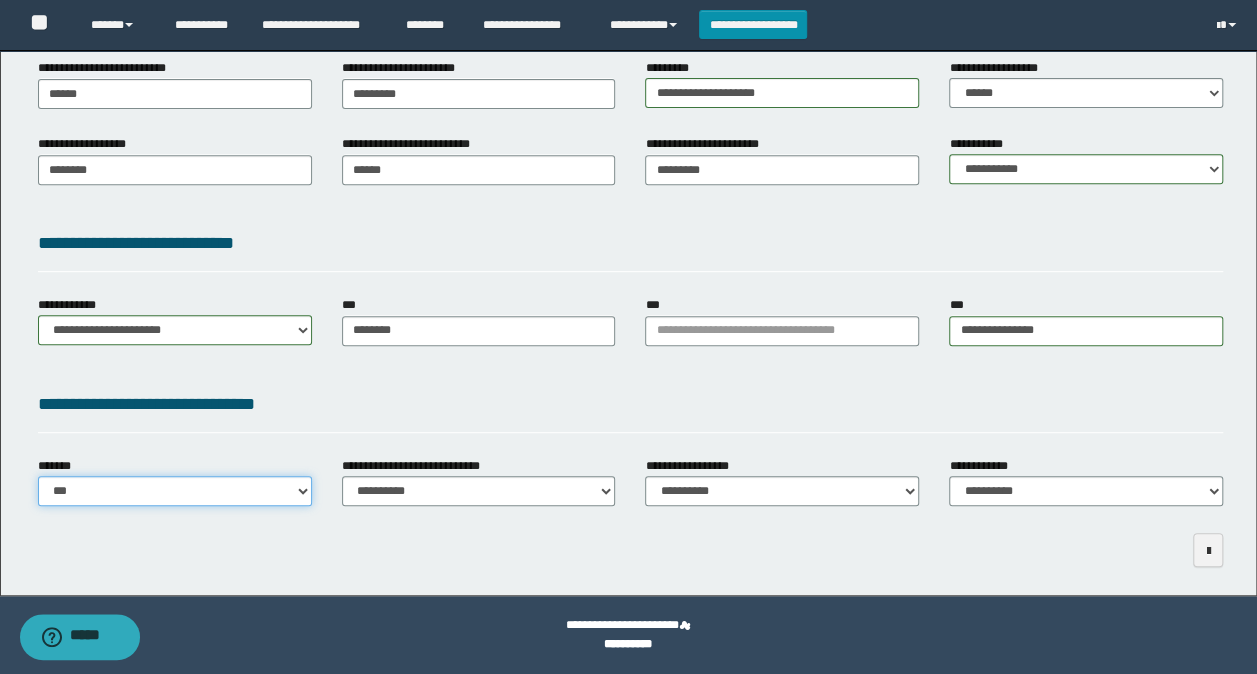 click on "**********" at bounding box center (175, 491) 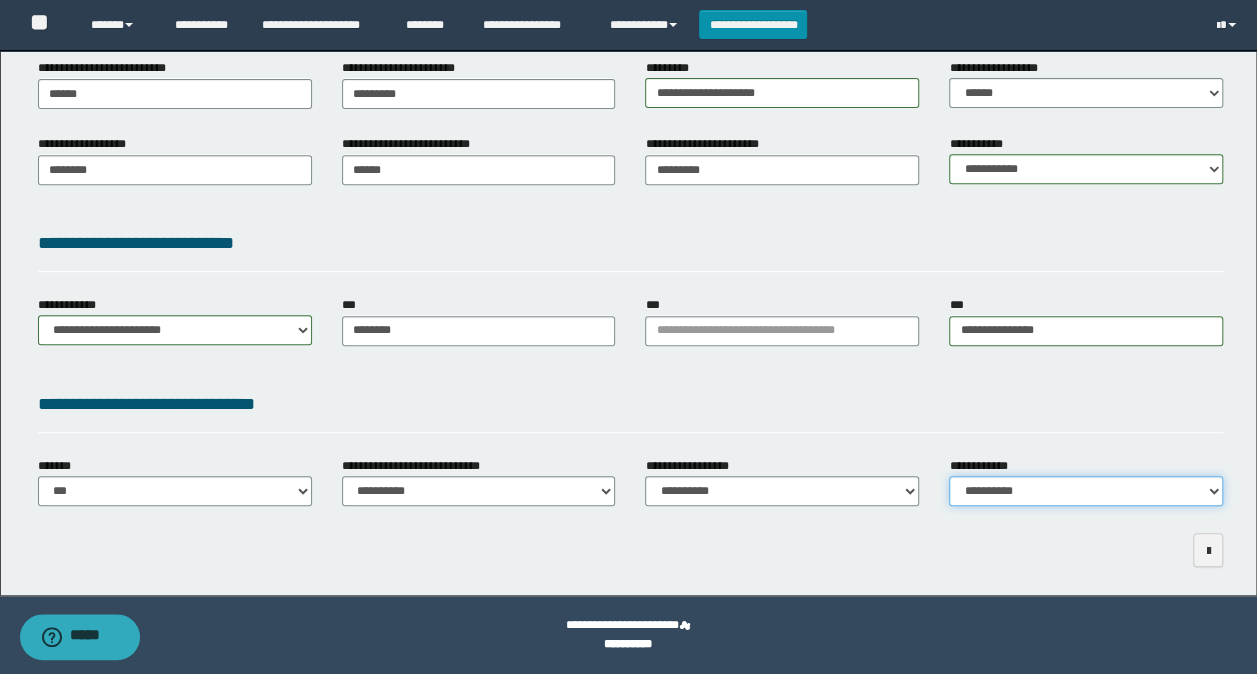 drag, startPoint x: 1044, startPoint y: 485, endPoint x: 1030, endPoint y: 472, distance: 19.104973 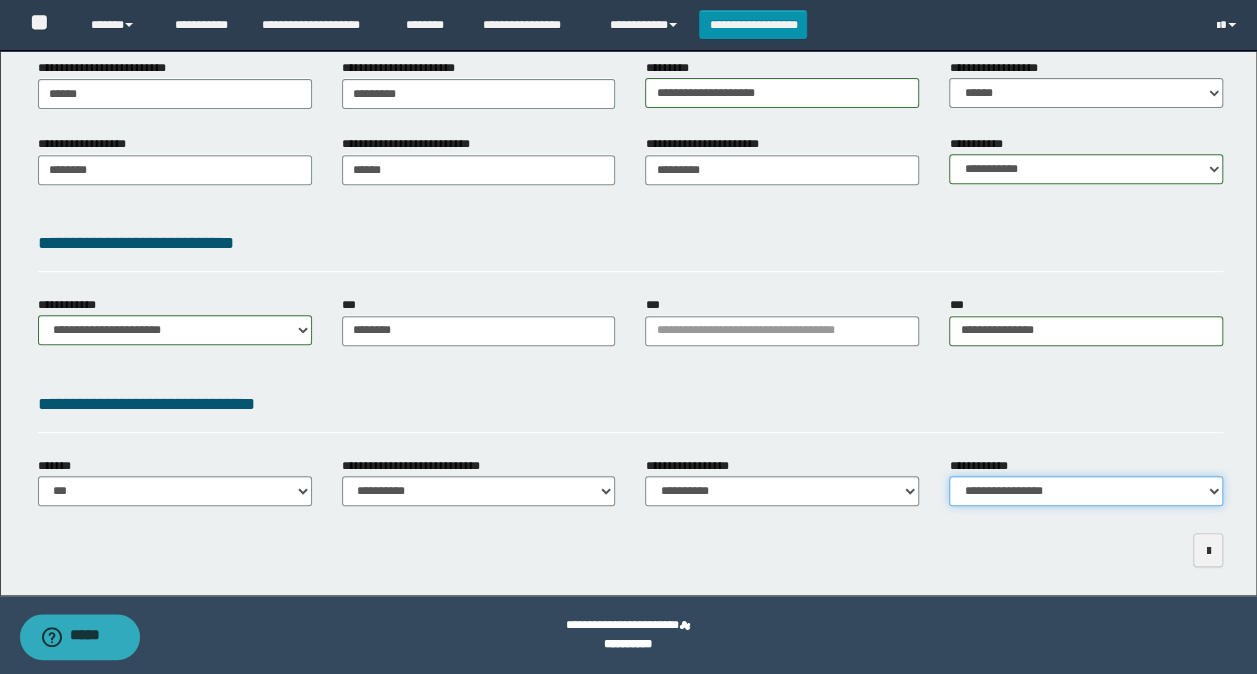 click on "**********" at bounding box center [1086, 491] 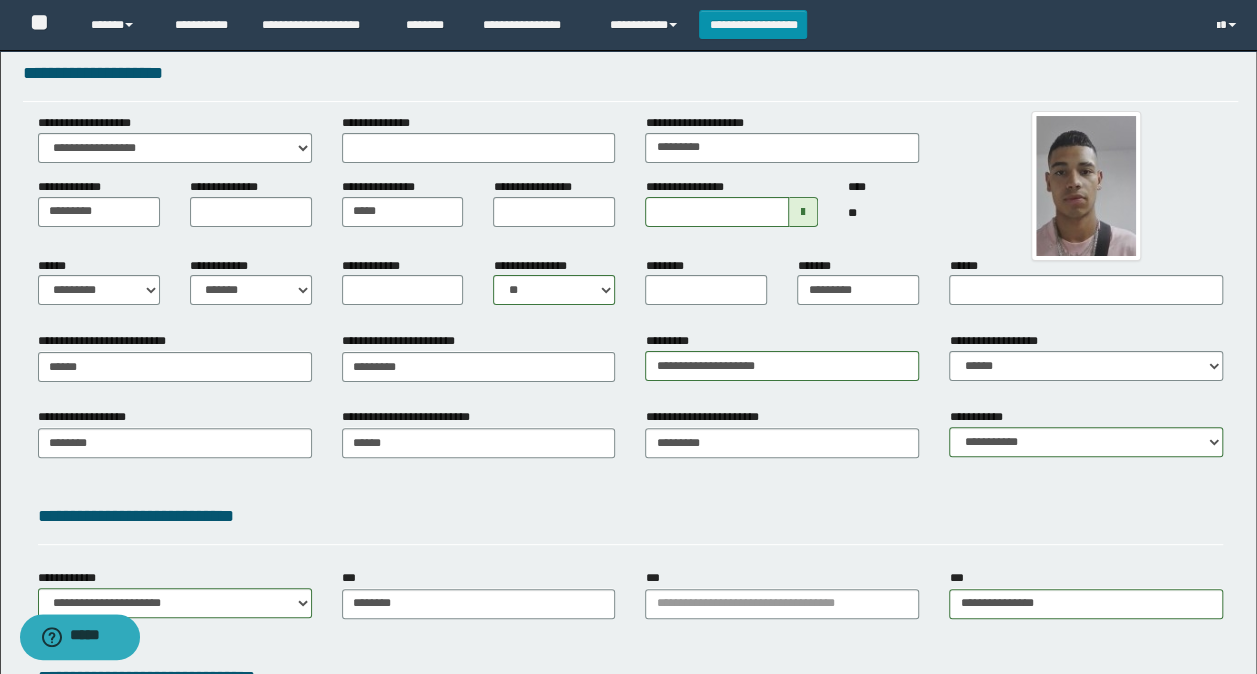 scroll, scrollTop: 0, scrollLeft: 0, axis: both 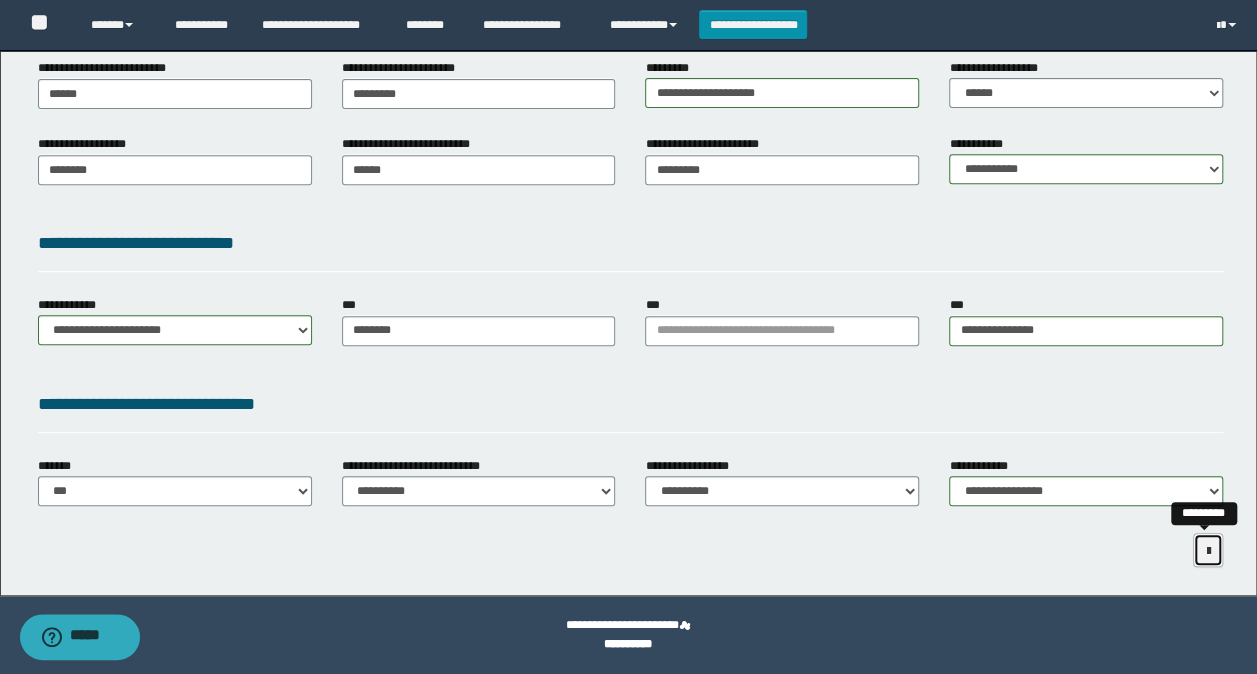click at bounding box center (1208, 550) 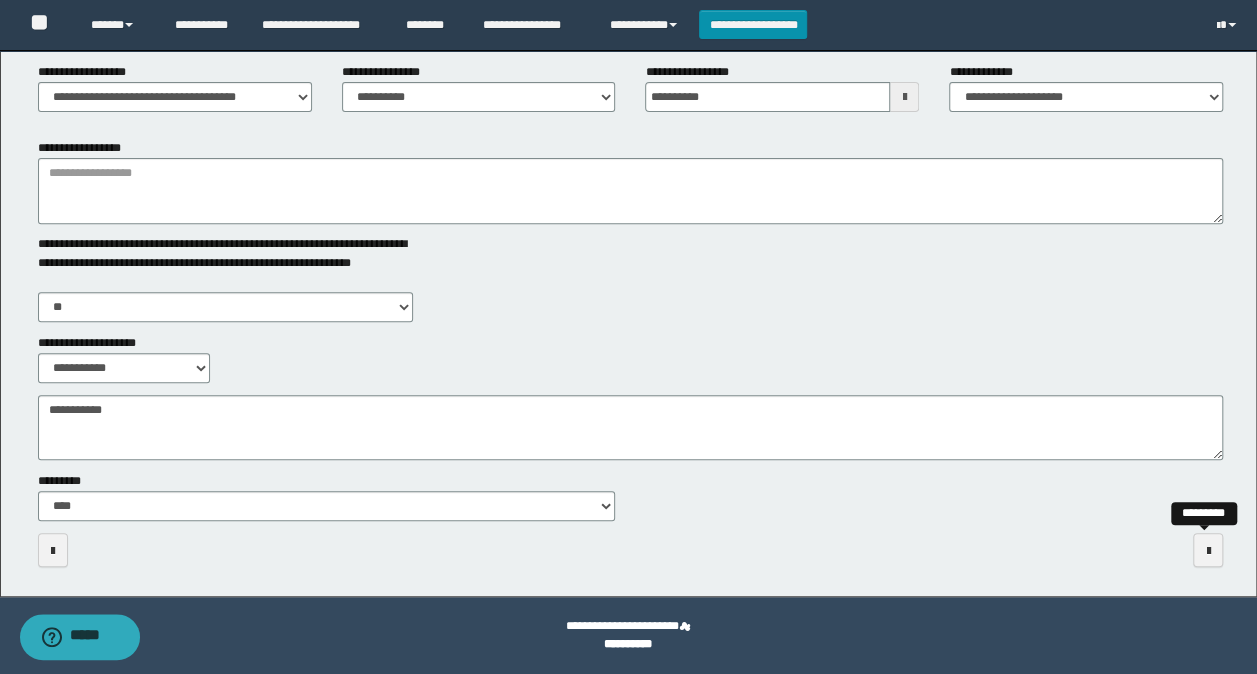 scroll, scrollTop: 269, scrollLeft: 0, axis: vertical 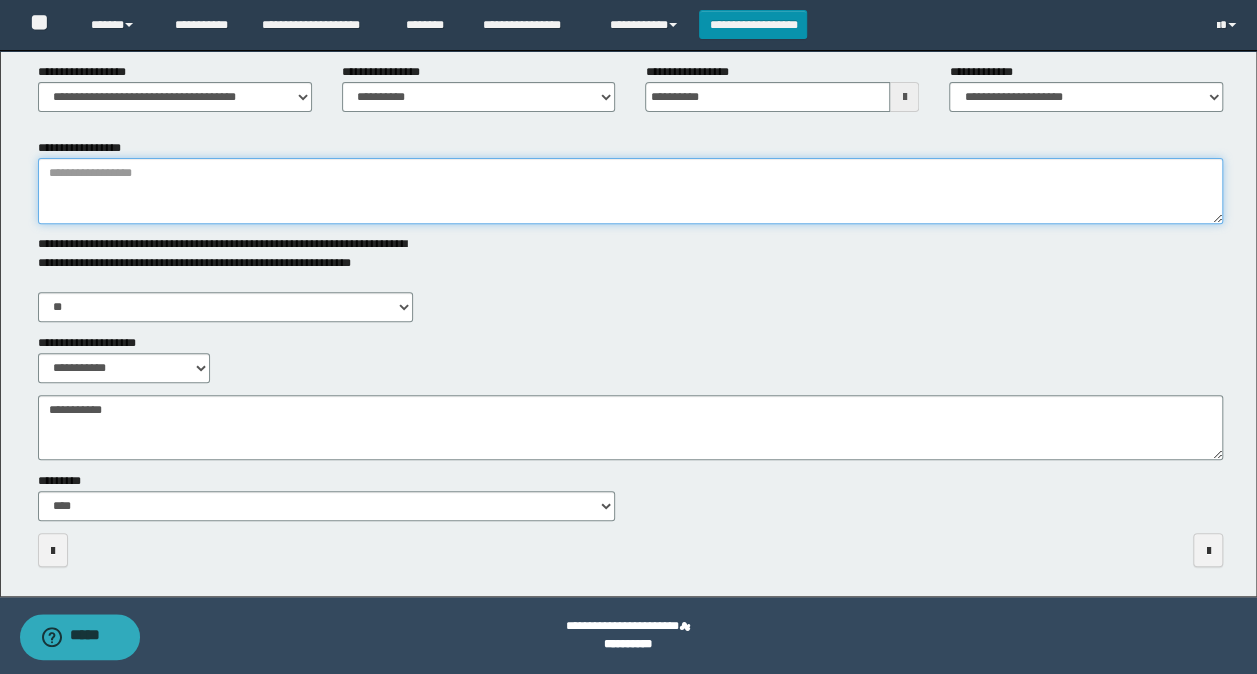 click on "**********" at bounding box center (631, 191) 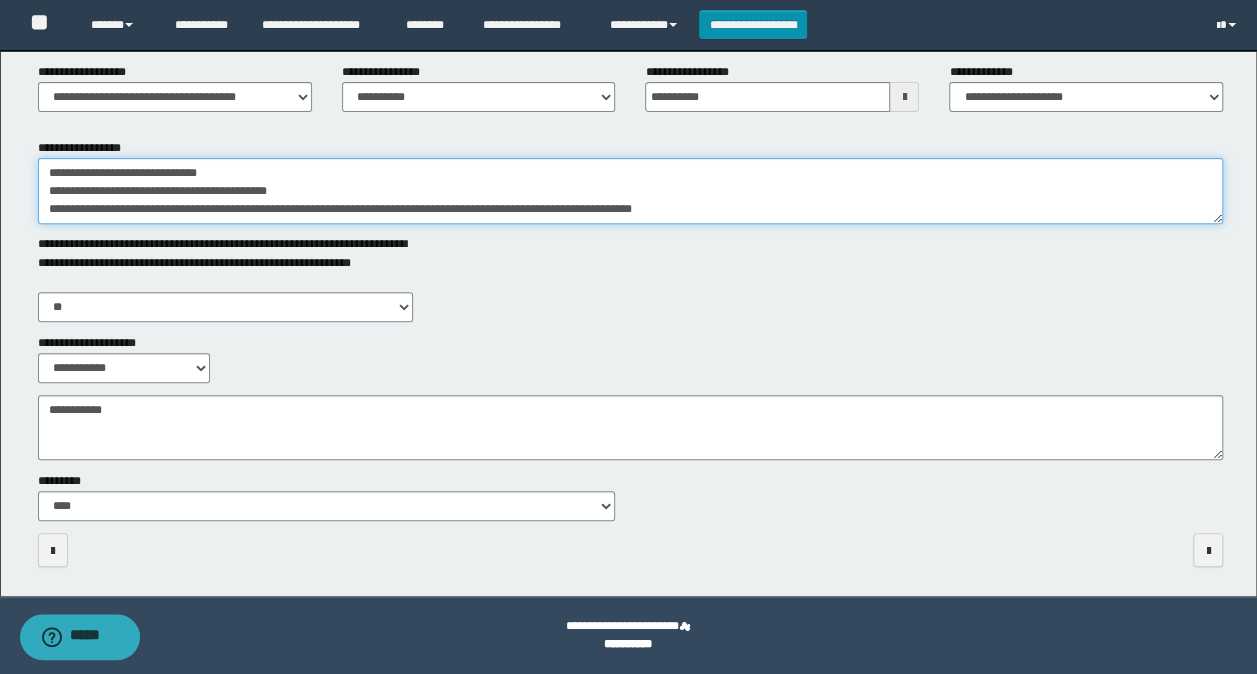 scroll, scrollTop: 12, scrollLeft: 0, axis: vertical 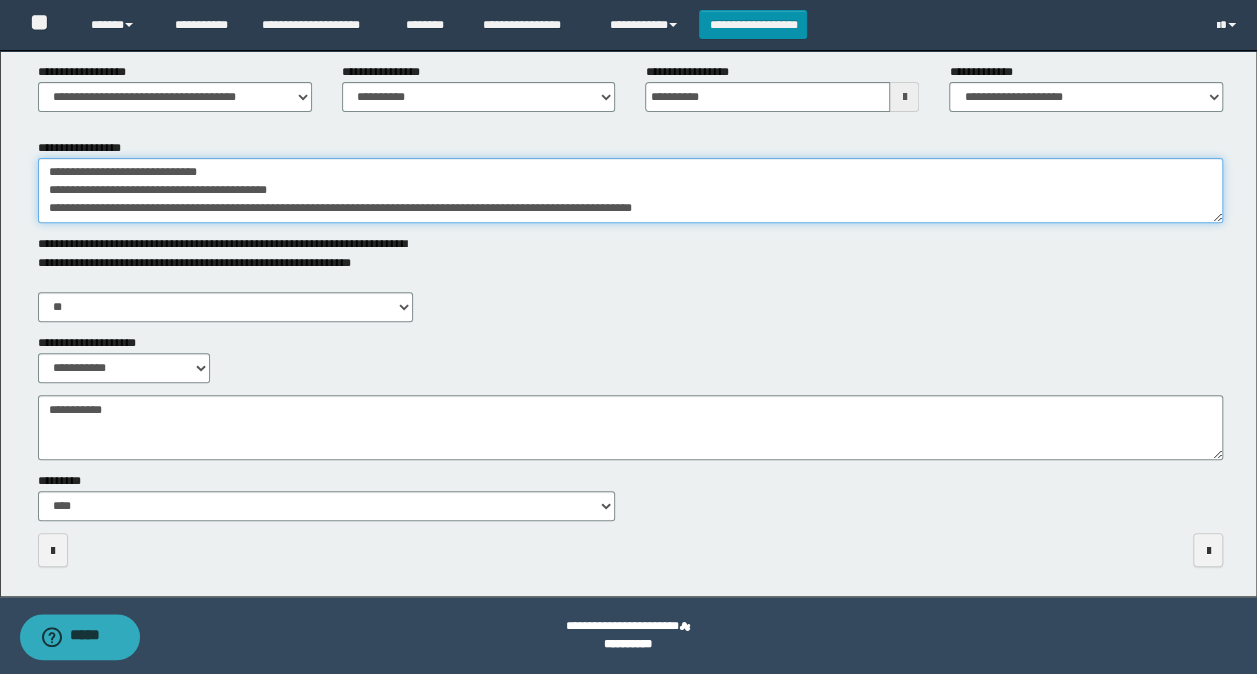 type on "**********" 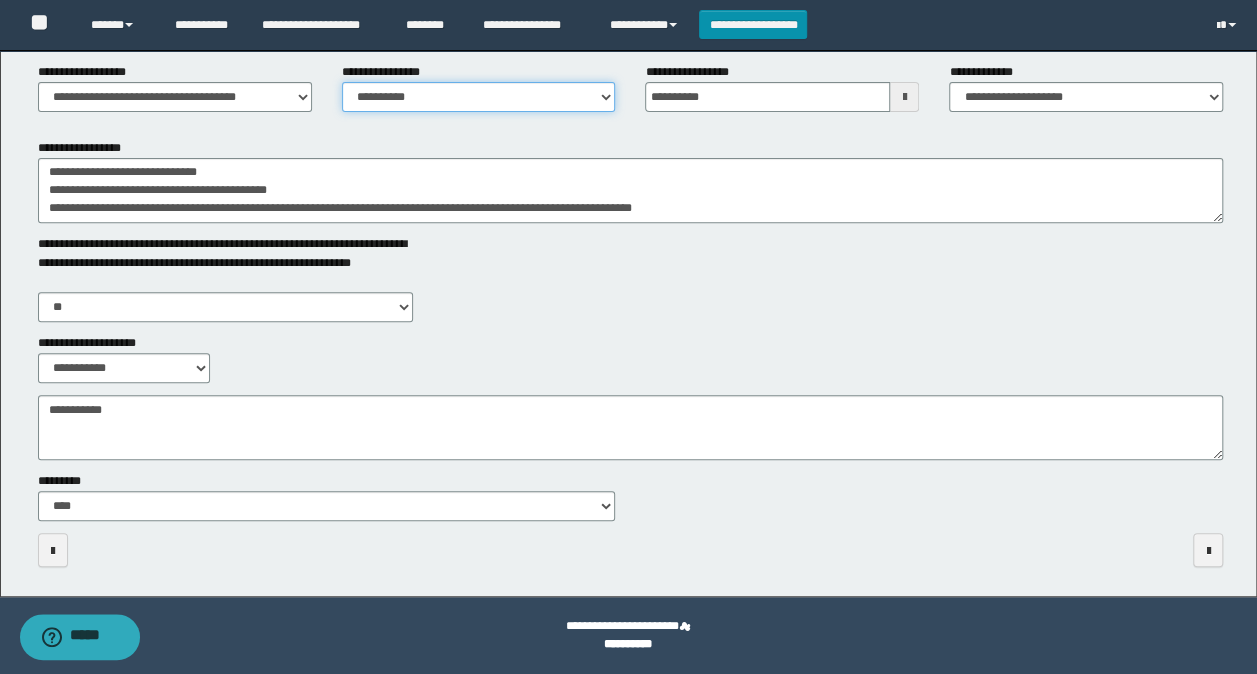 click on "**********" at bounding box center [479, 97] 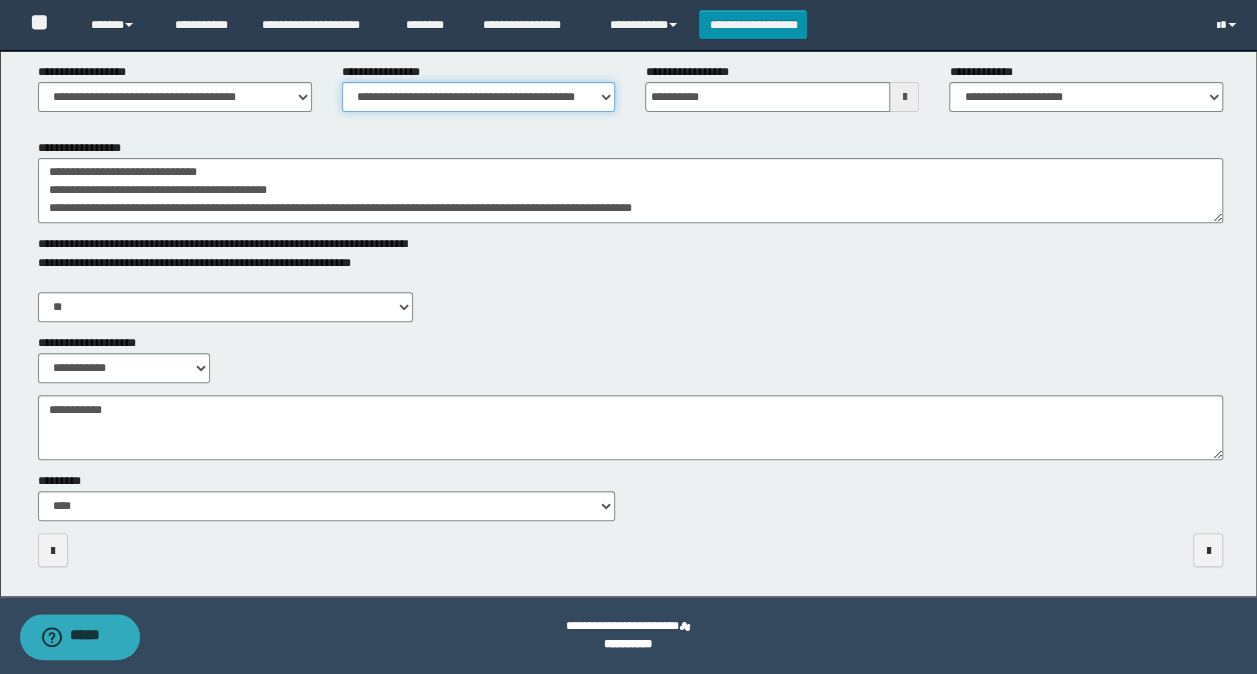 click on "**********" at bounding box center (479, 97) 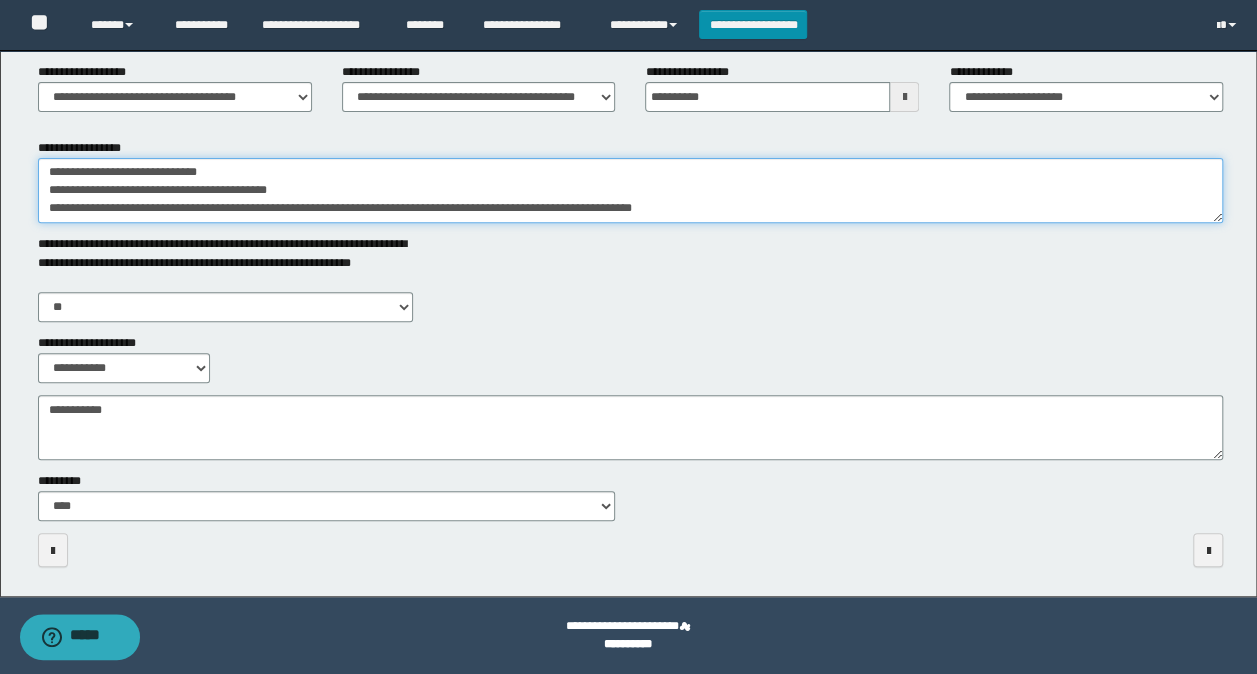 drag, startPoint x: 819, startPoint y: 198, endPoint x: 24, endPoint y: 194, distance: 795.0101 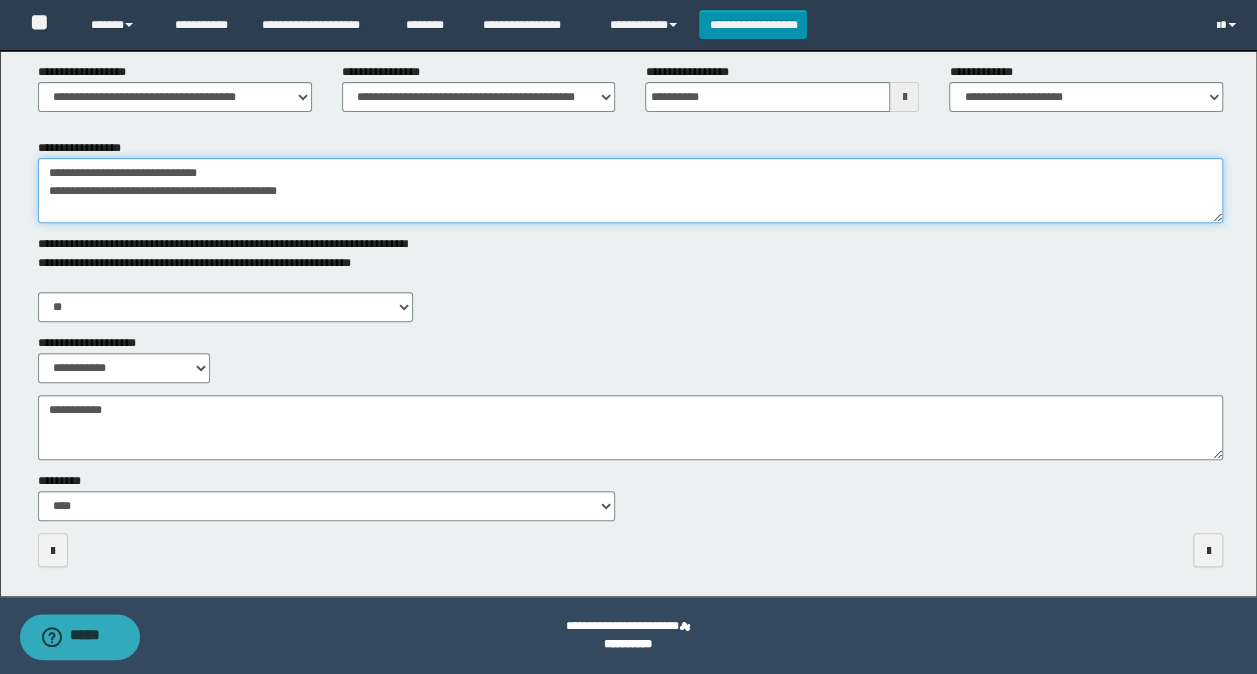 type on "**********" 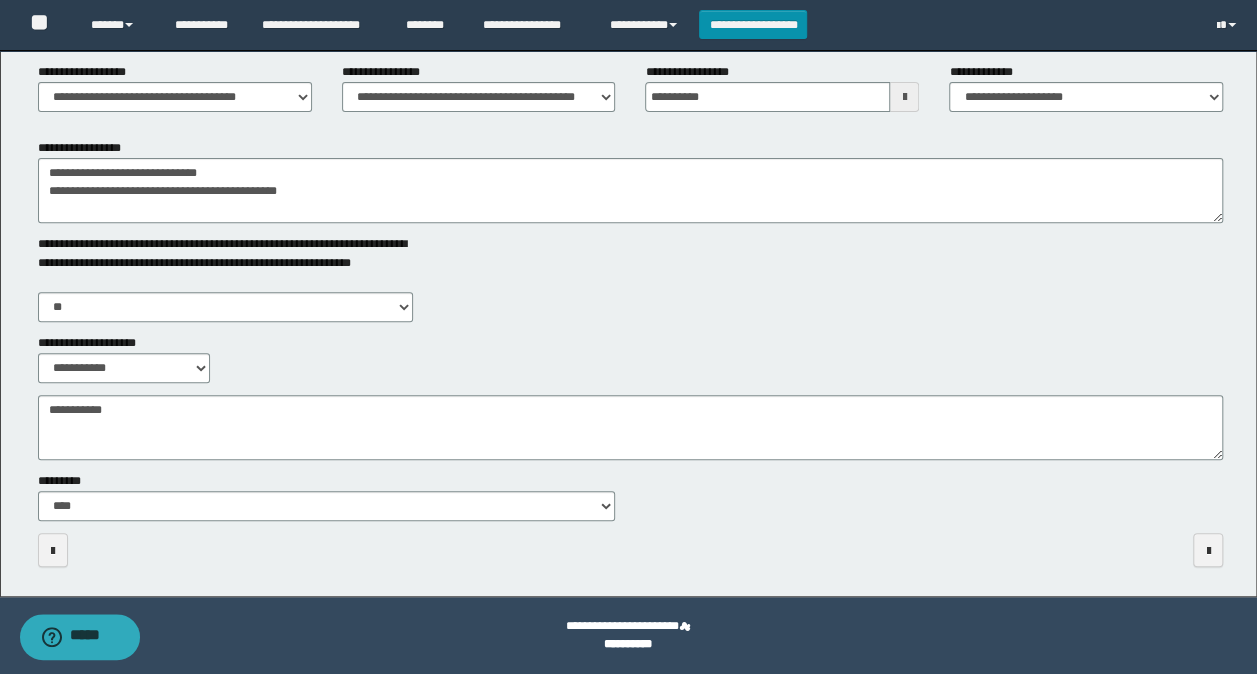 click on "**********" at bounding box center (631, 211) 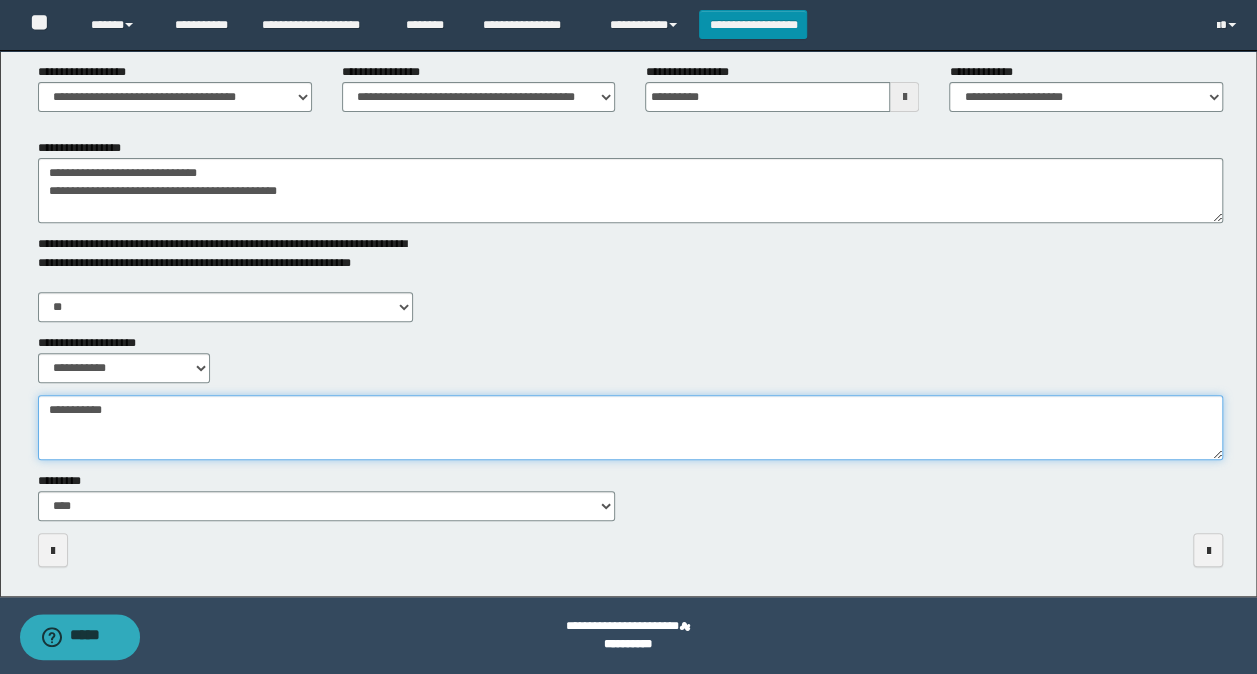 click on "**********" at bounding box center [631, 427] 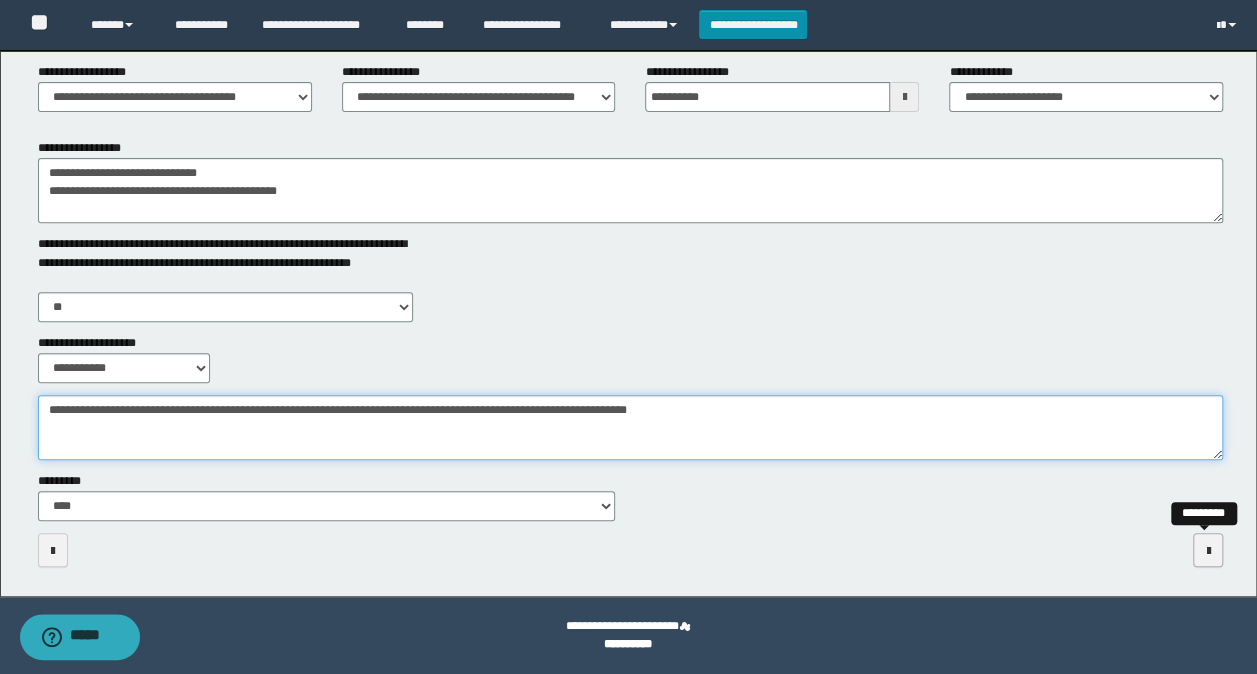type on "**********" 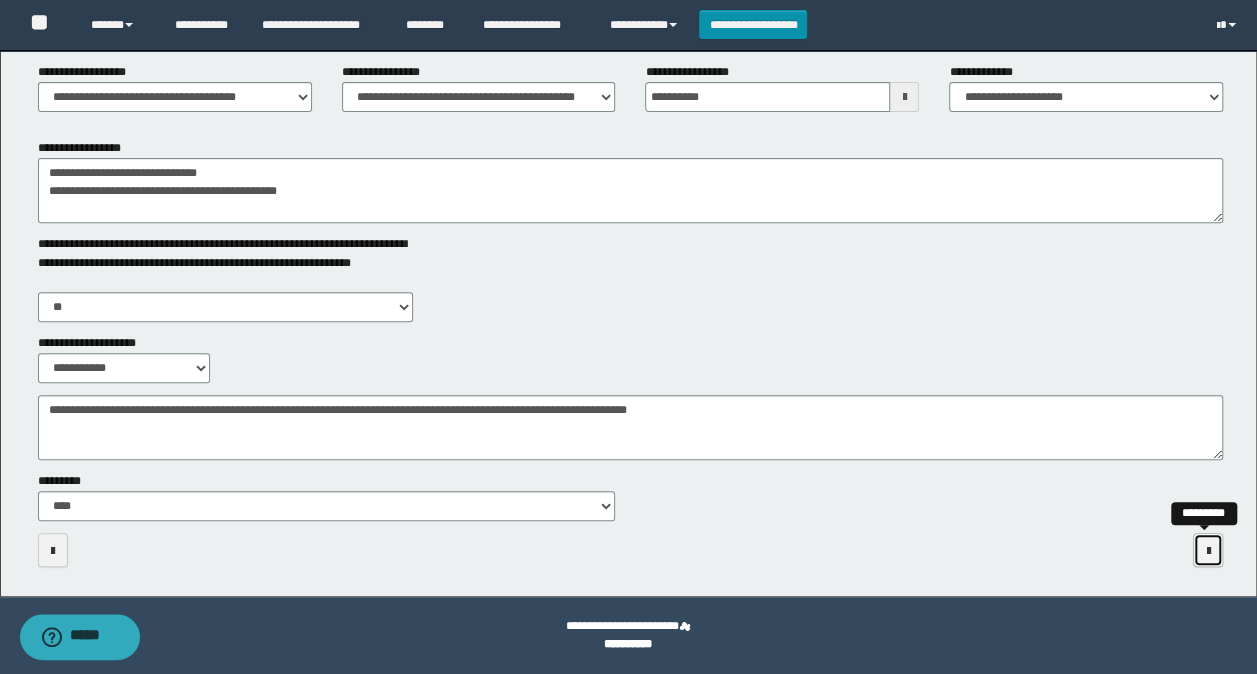click at bounding box center [1208, 550] 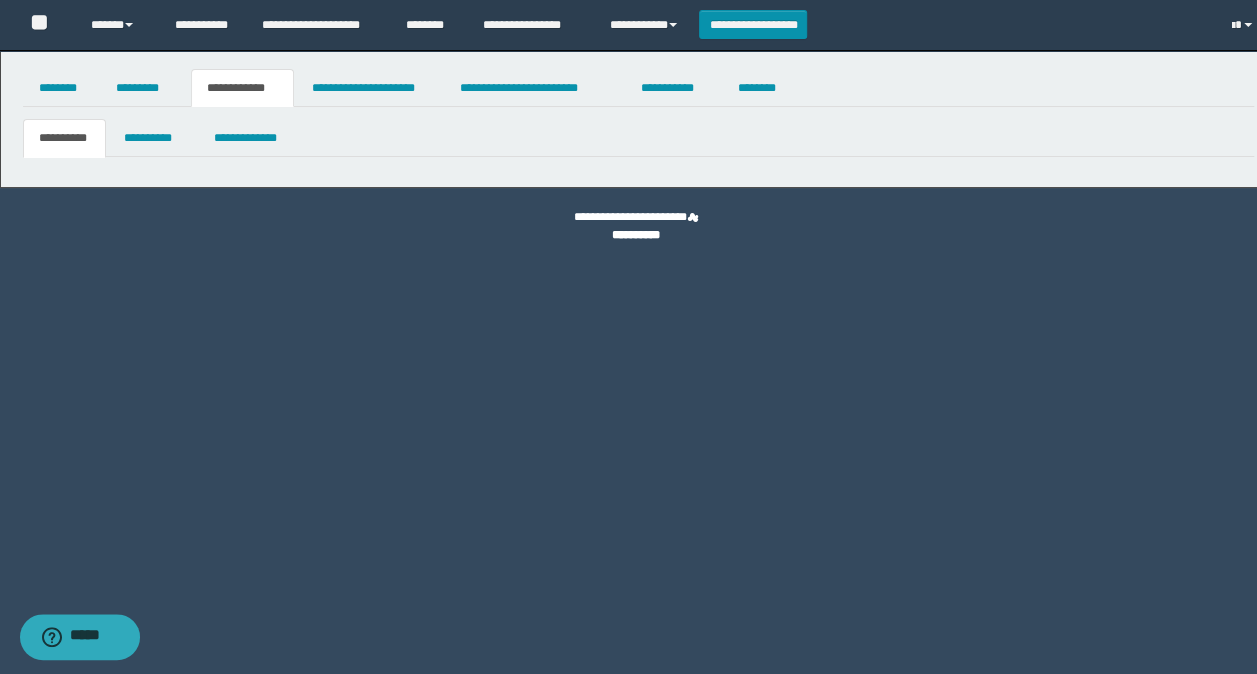 scroll, scrollTop: 0, scrollLeft: 0, axis: both 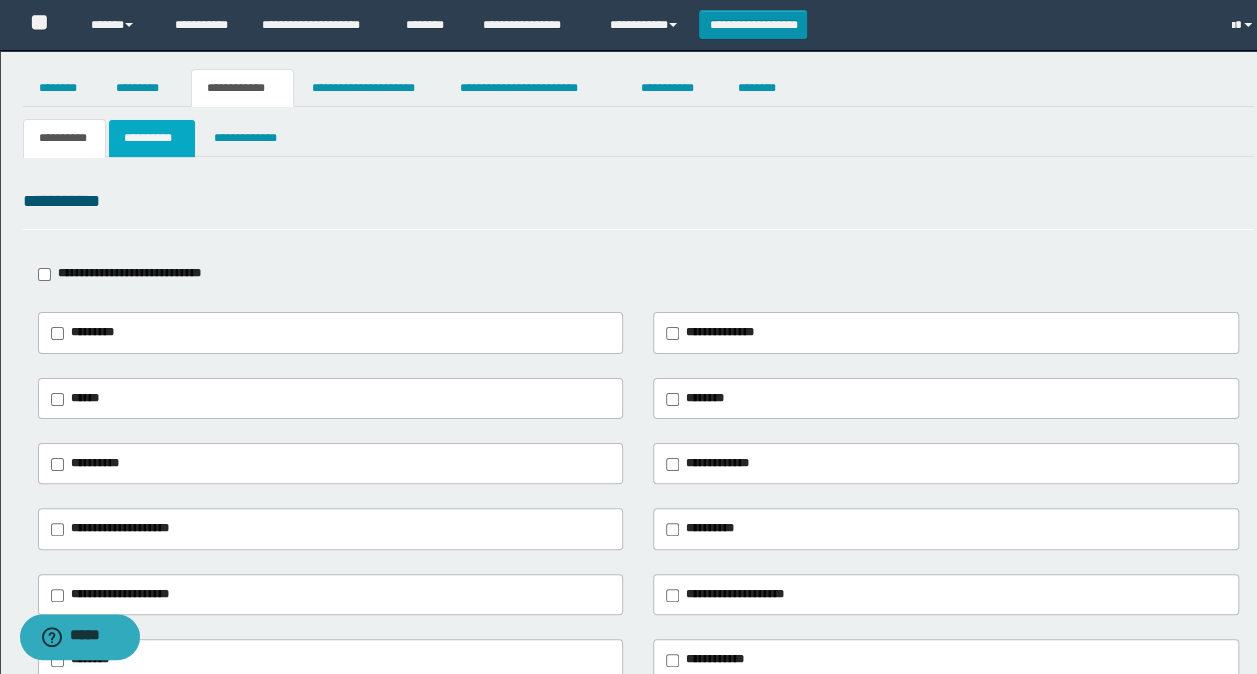 click on "**********" at bounding box center (151, 138) 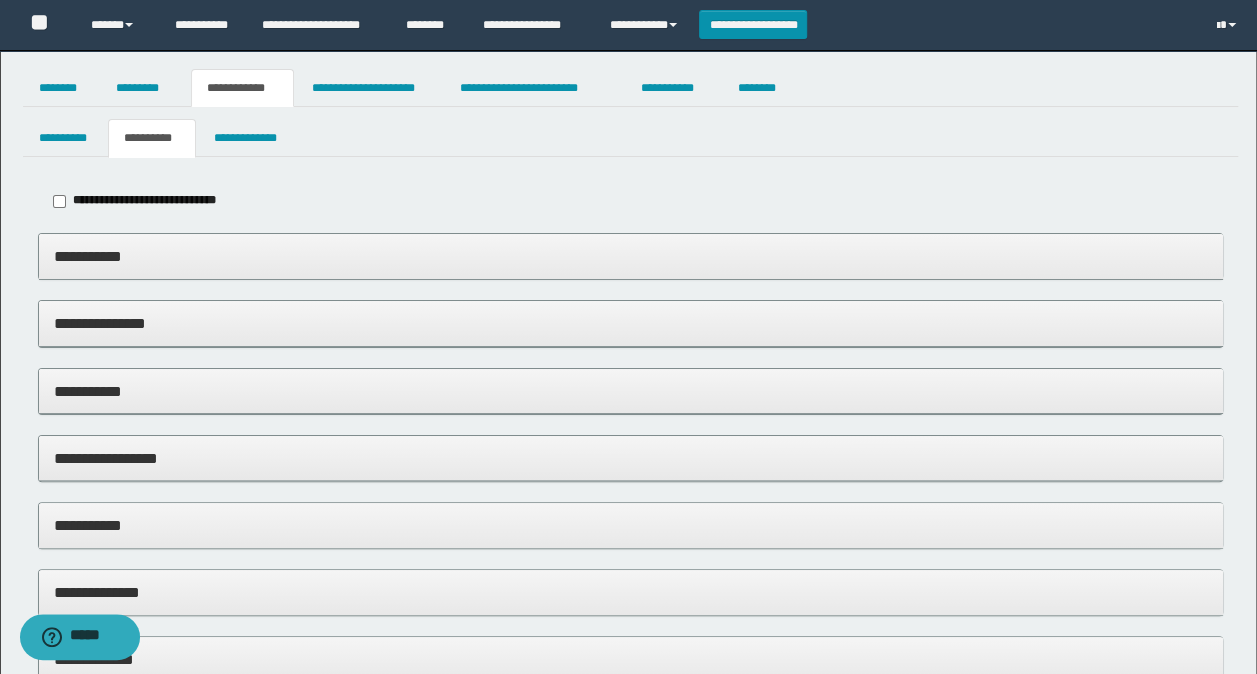 click on "**********" at bounding box center [631, 323] 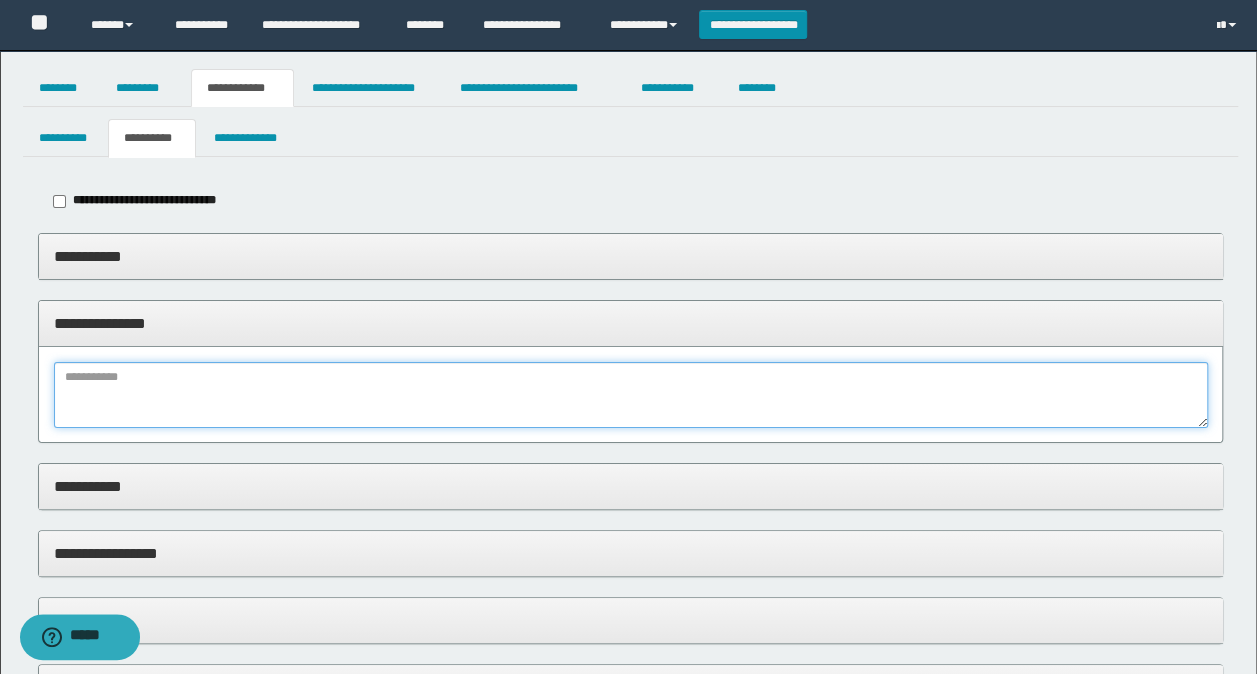 click at bounding box center [631, 395] 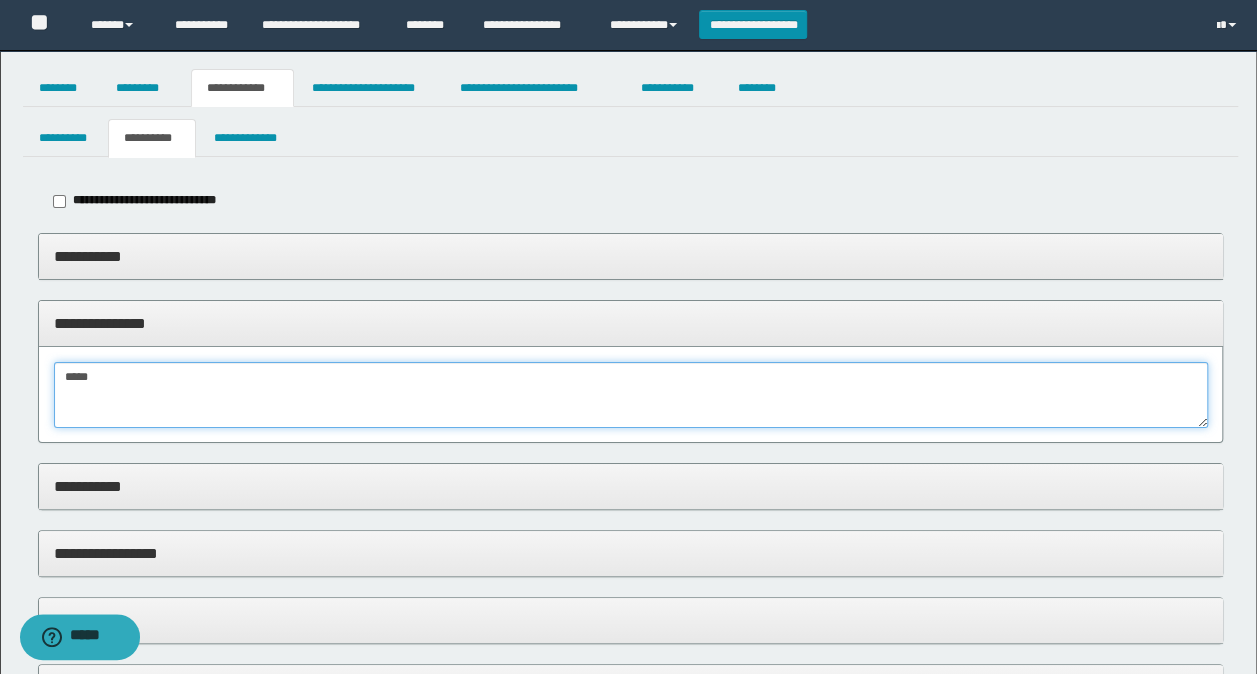 drag, startPoint x: 89, startPoint y: 378, endPoint x: 42, endPoint y: 376, distance: 47.042534 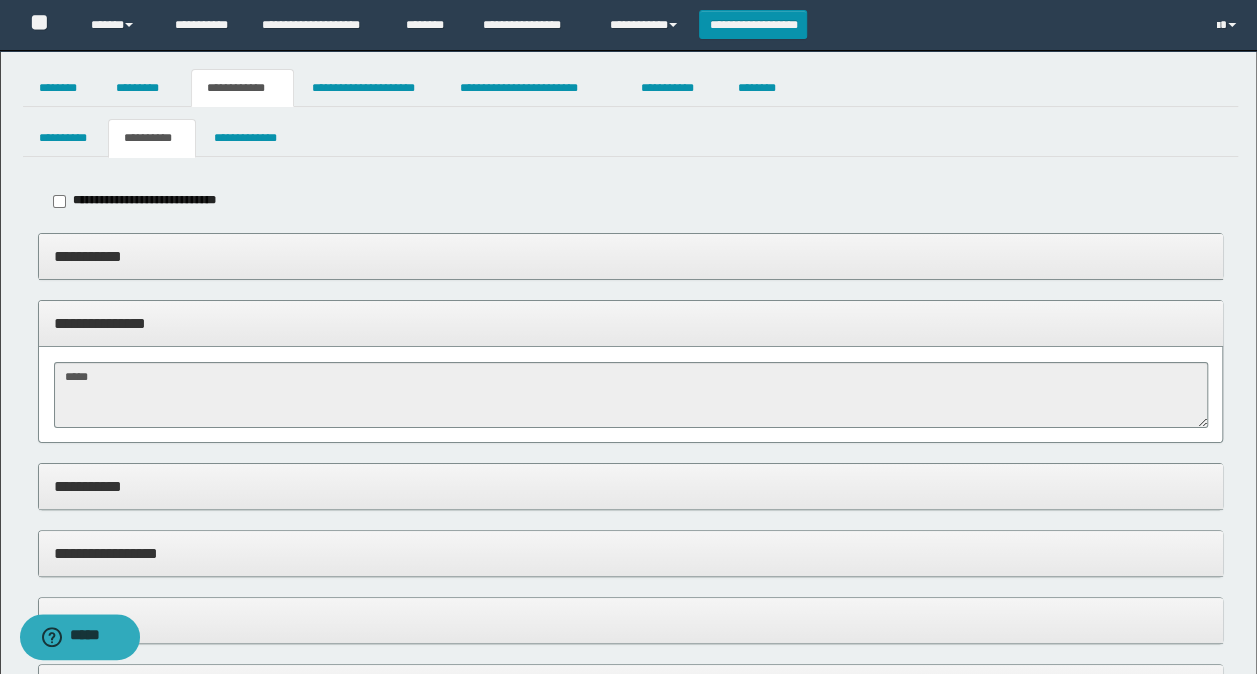 drag, startPoint x: 120, startPoint y: 485, endPoint x: 140, endPoint y: 566, distance: 83.43261 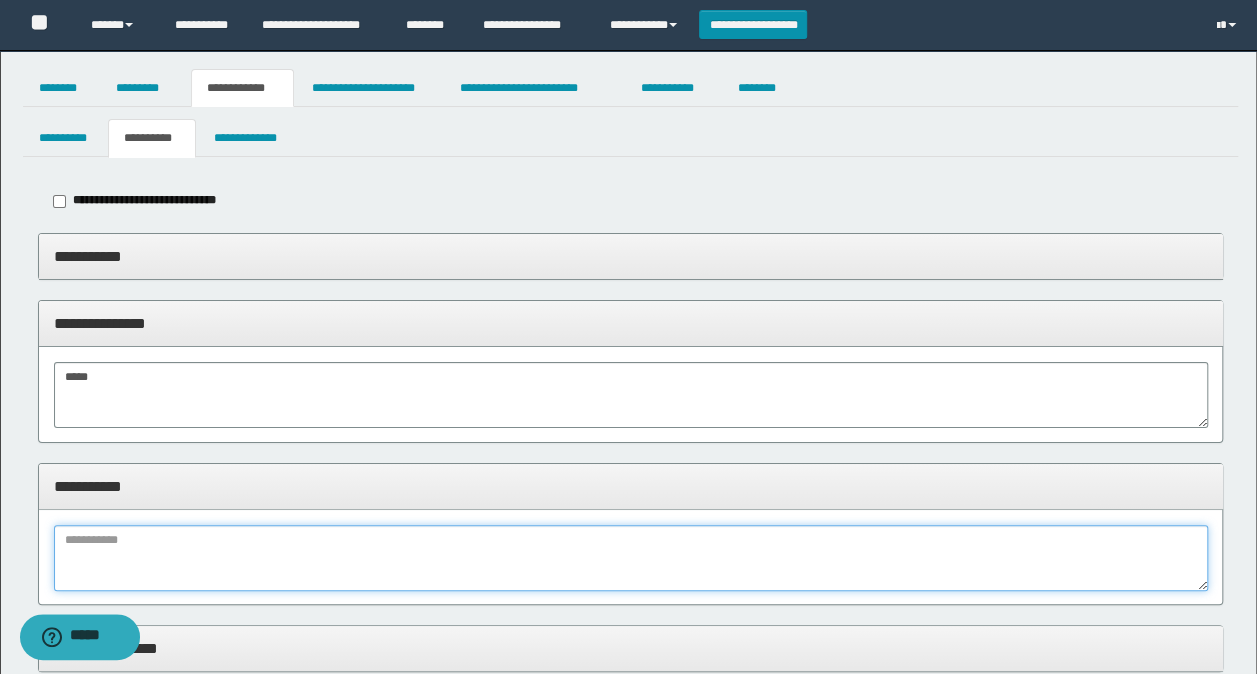 click at bounding box center [631, 558] 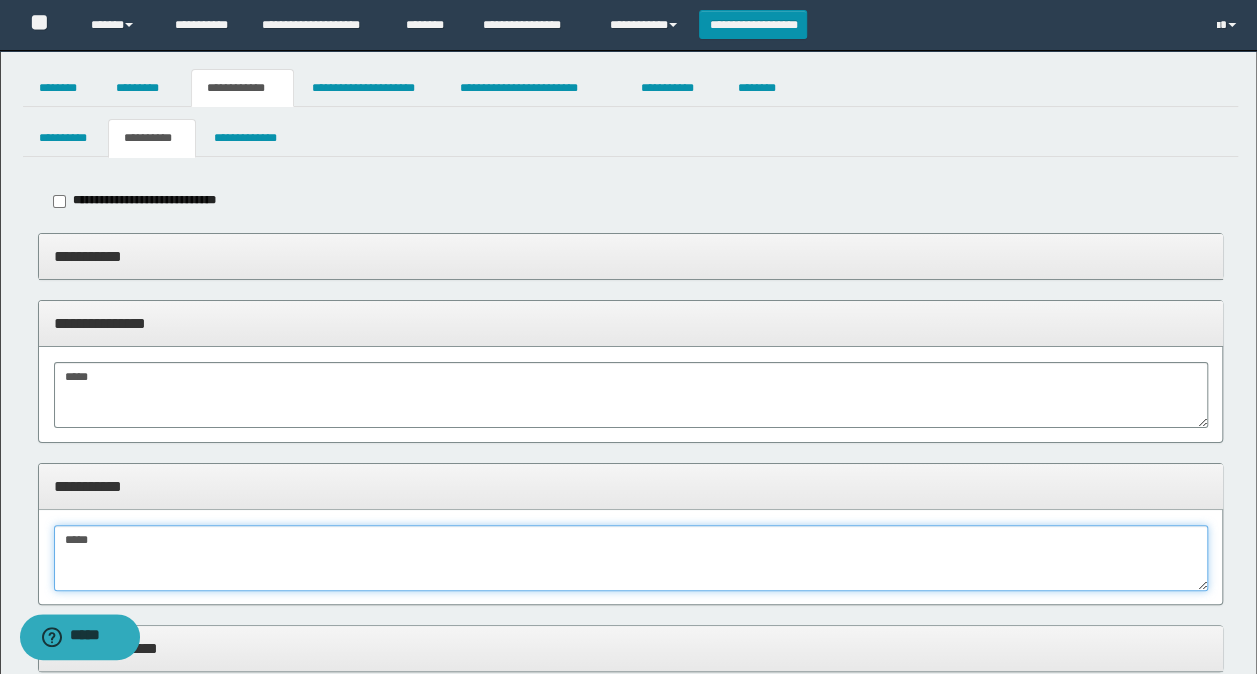 scroll, scrollTop: 300, scrollLeft: 0, axis: vertical 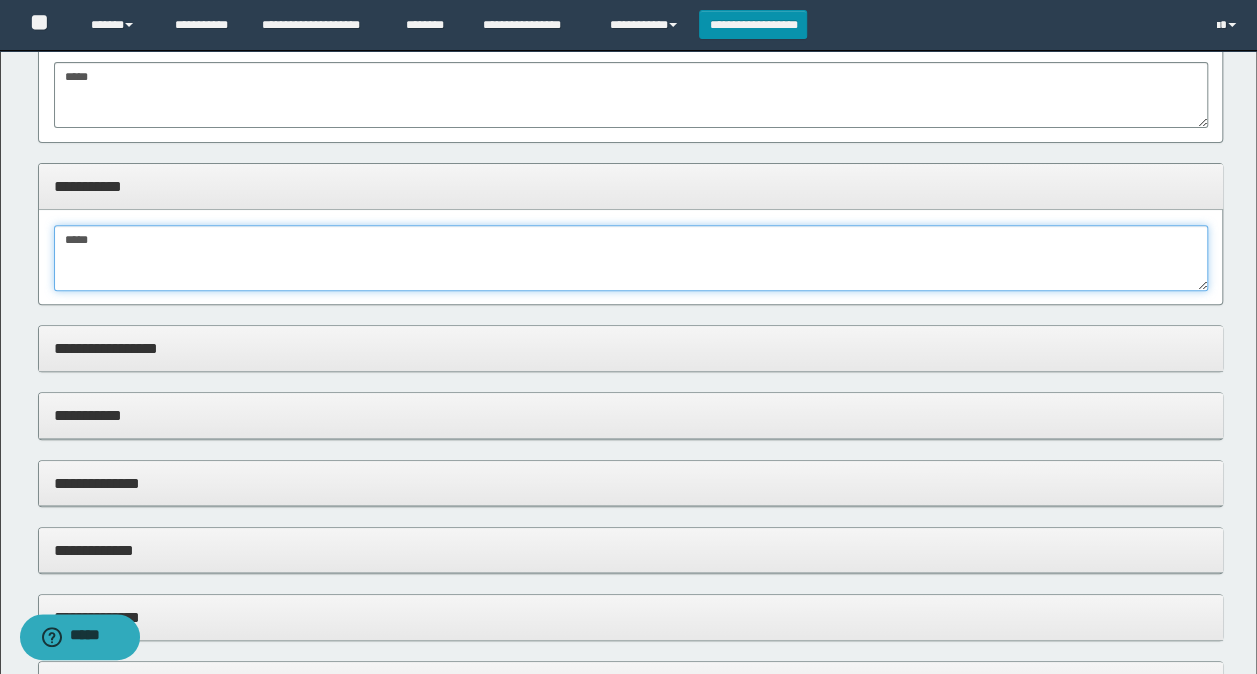 type on "*****" 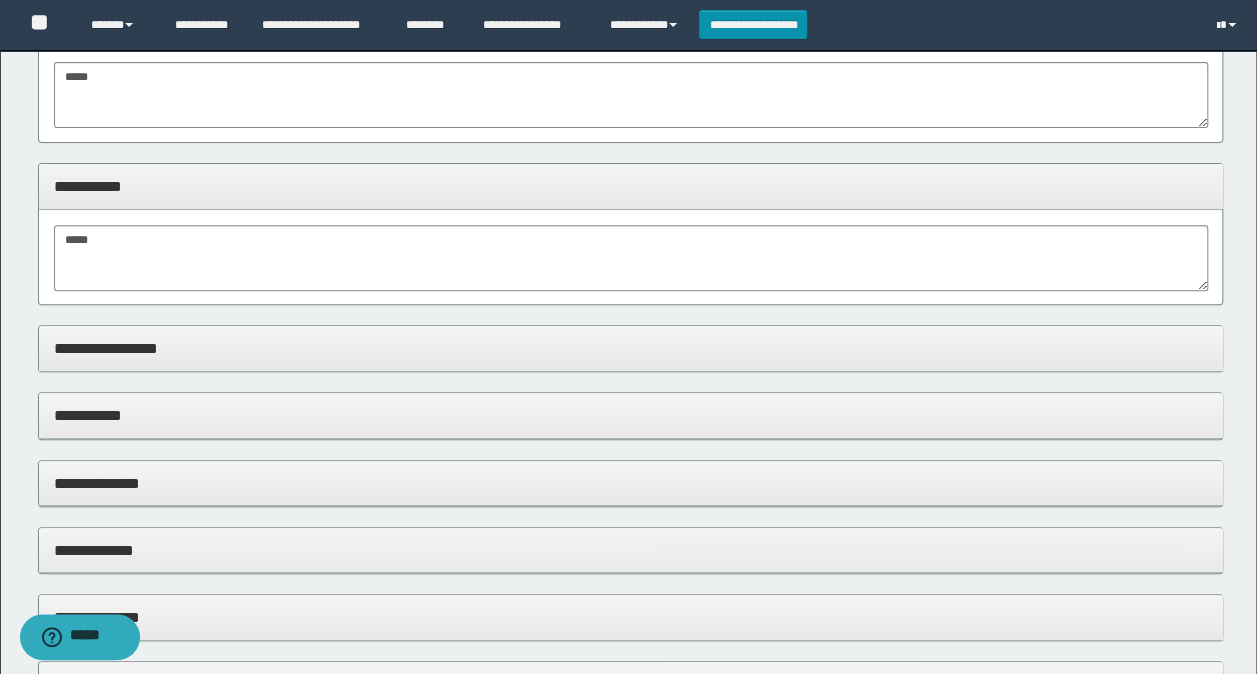 click on "**********" at bounding box center (631, 348) 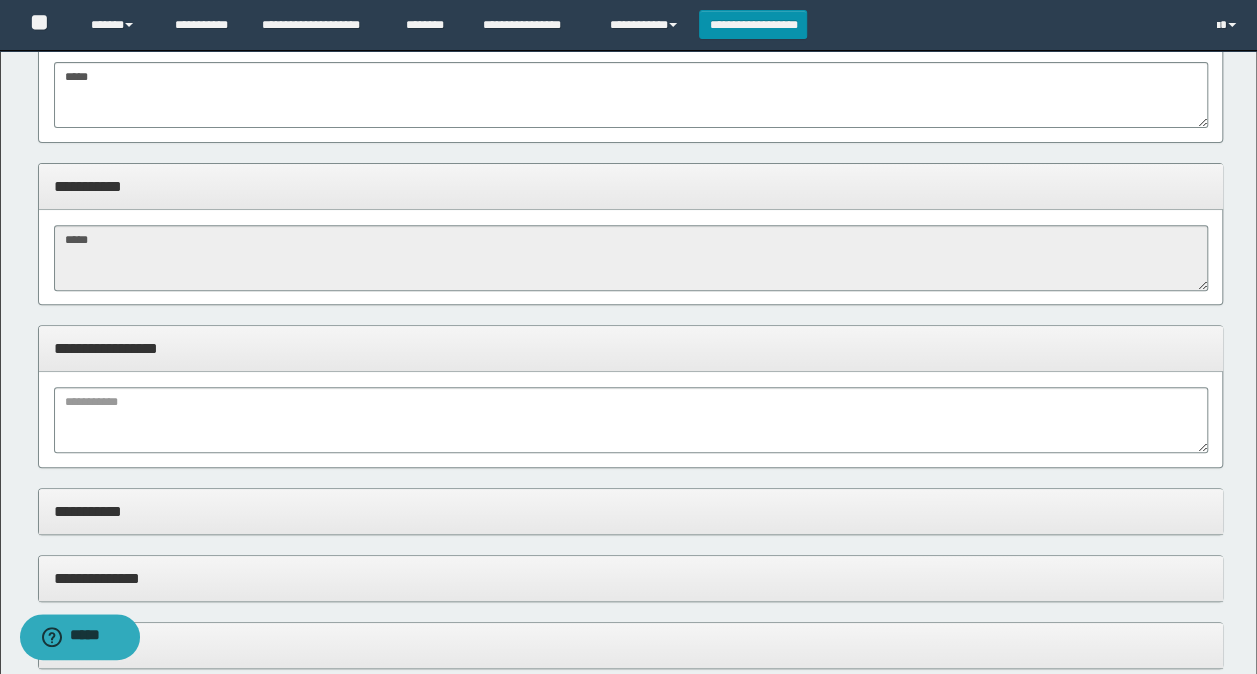 click at bounding box center (631, 419) 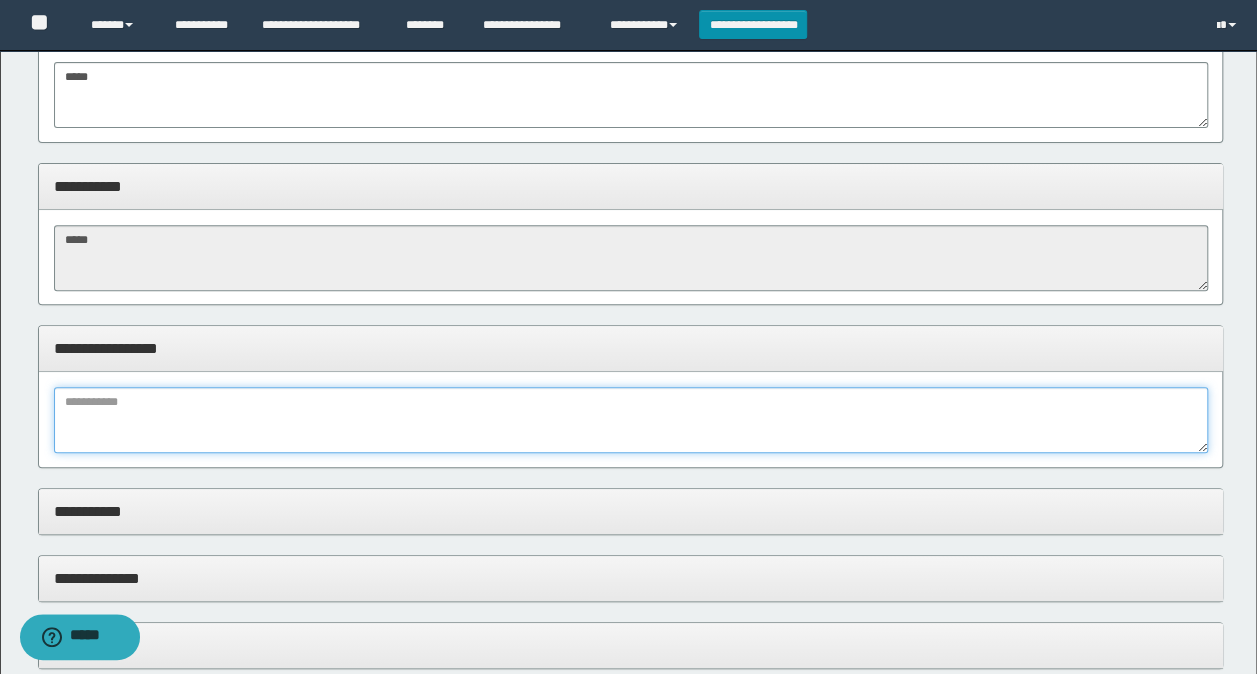 click at bounding box center [631, 420] 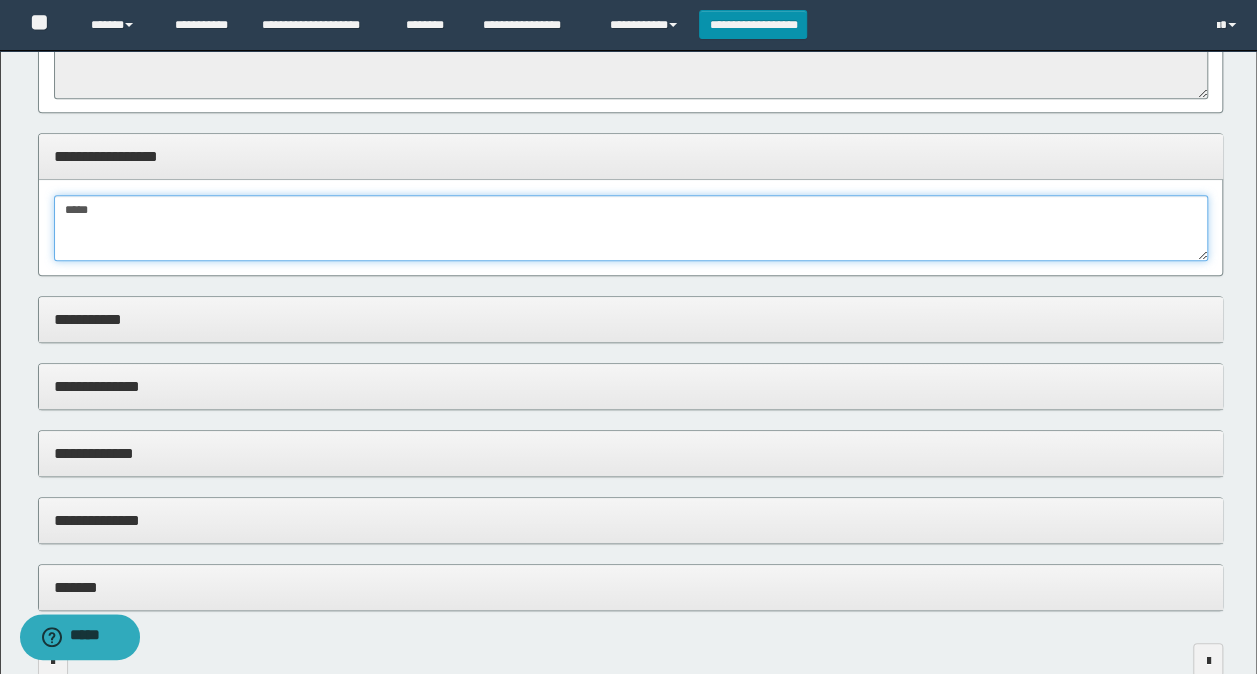scroll, scrollTop: 600, scrollLeft: 0, axis: vertical 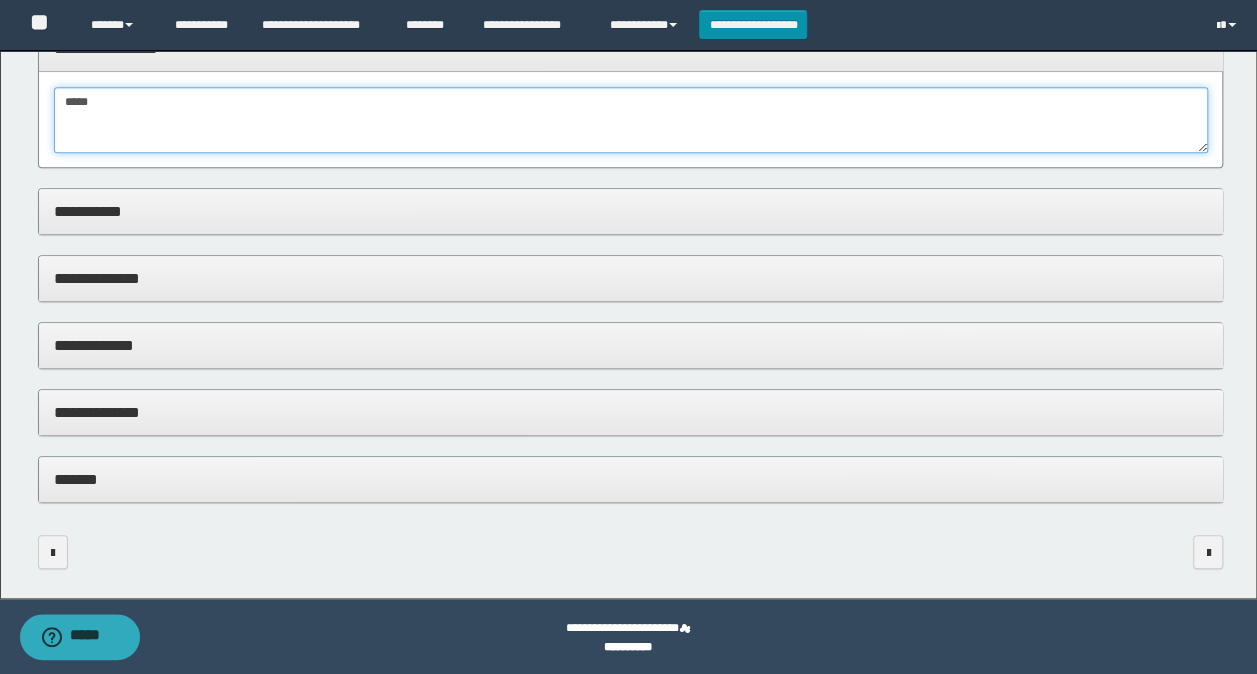 type on "*****" 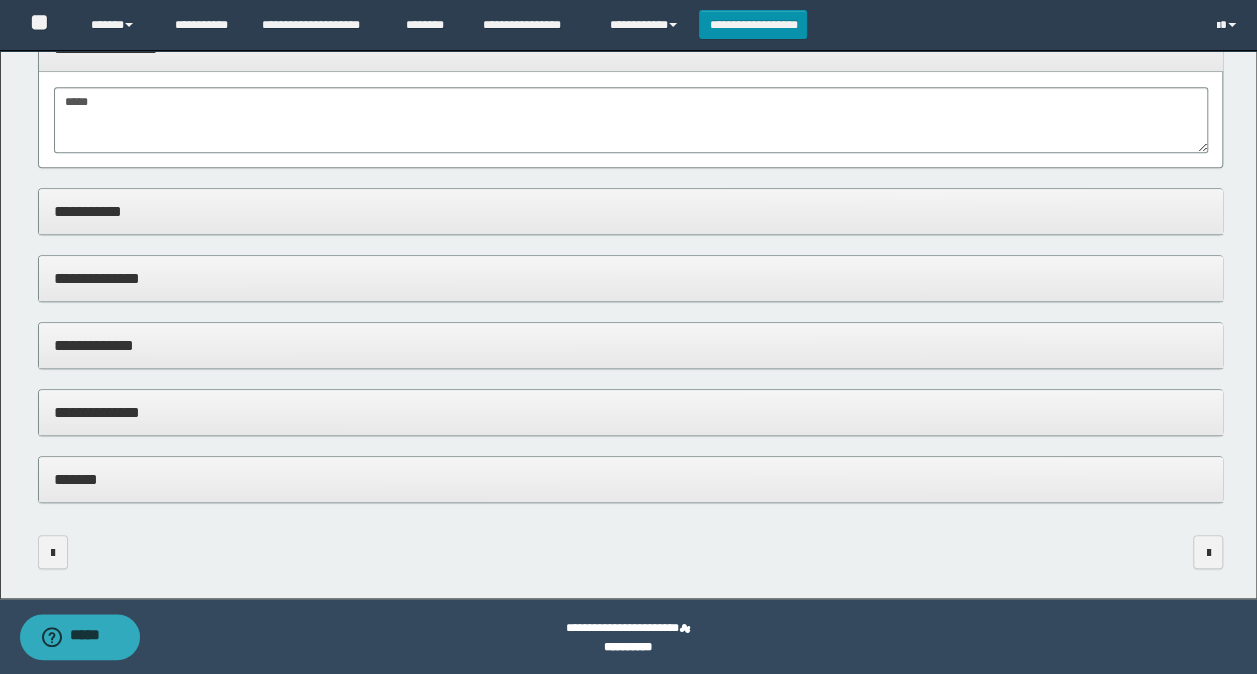 click on "**********" at bounding box center [631, 412] 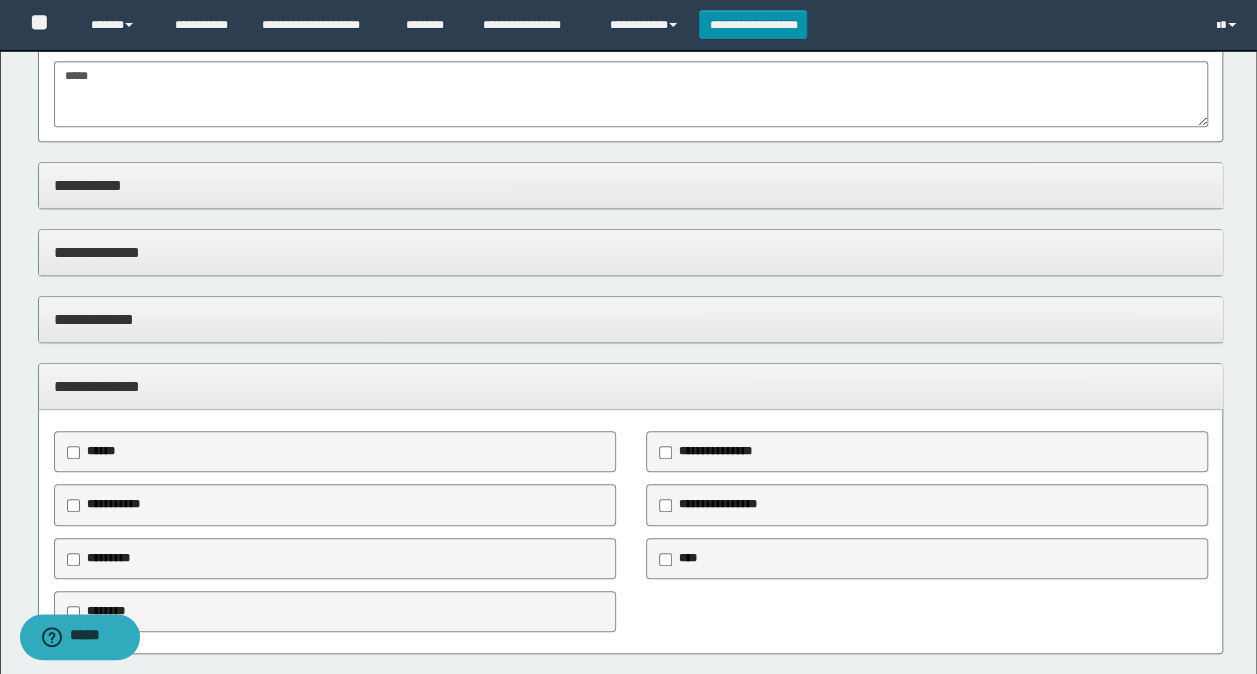scroll, scrollTop: 846, scrollLeft: 0, axis: vertical 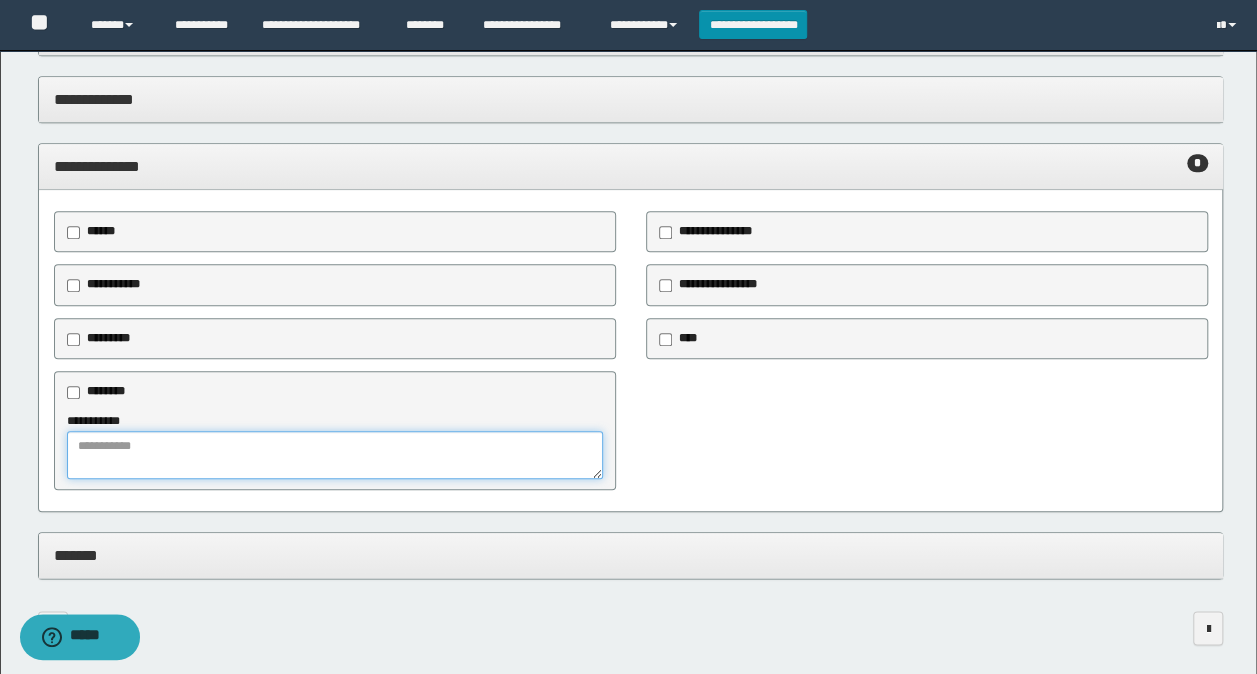 click at bounding box center [335, 455] 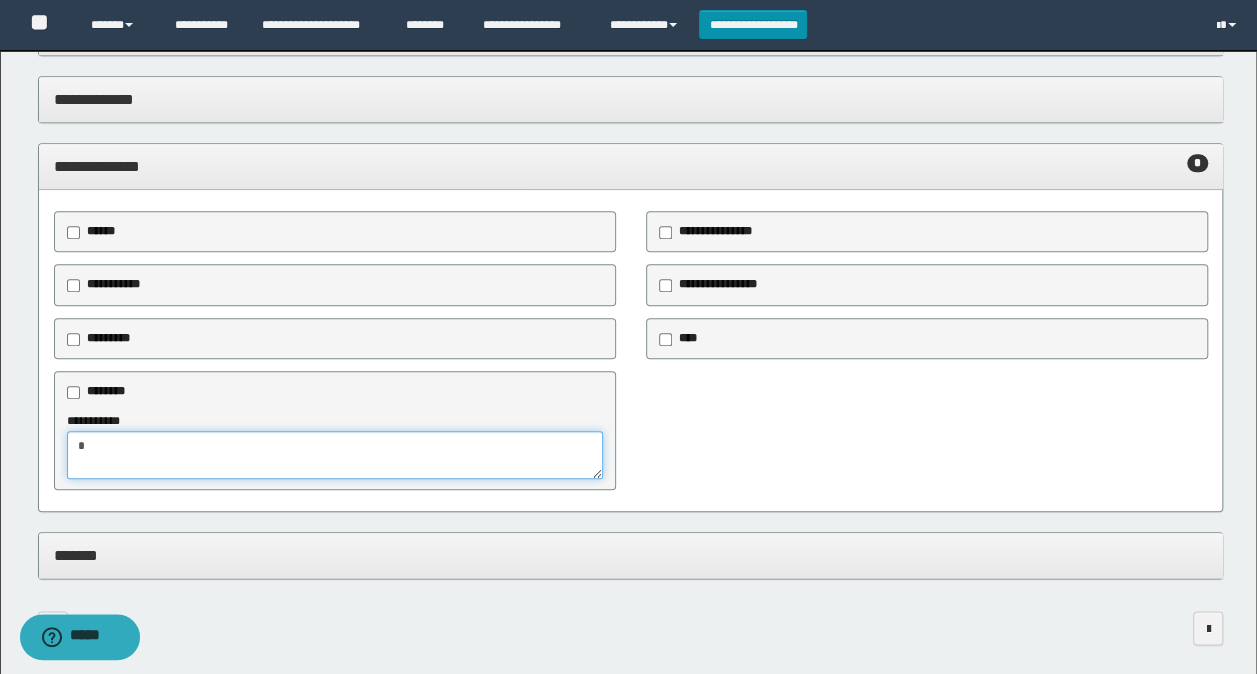 type on "*" 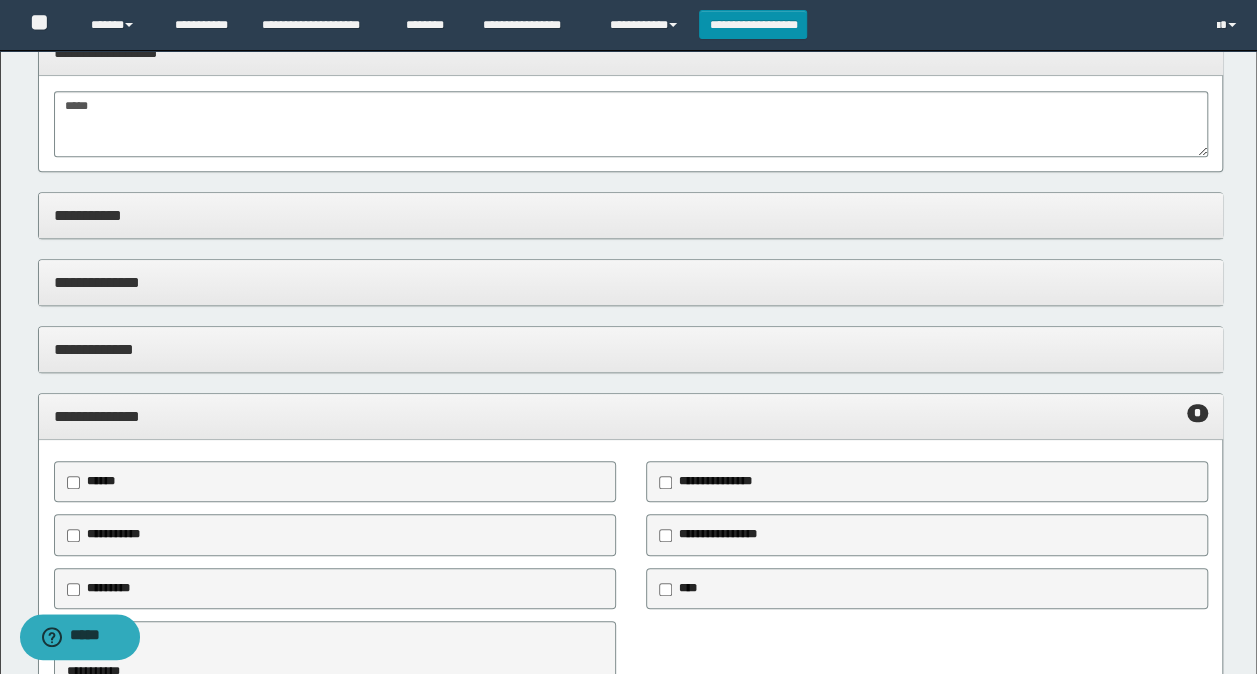 scroll, scrollTop: 546, scrollLeft: 0, axis: vertical 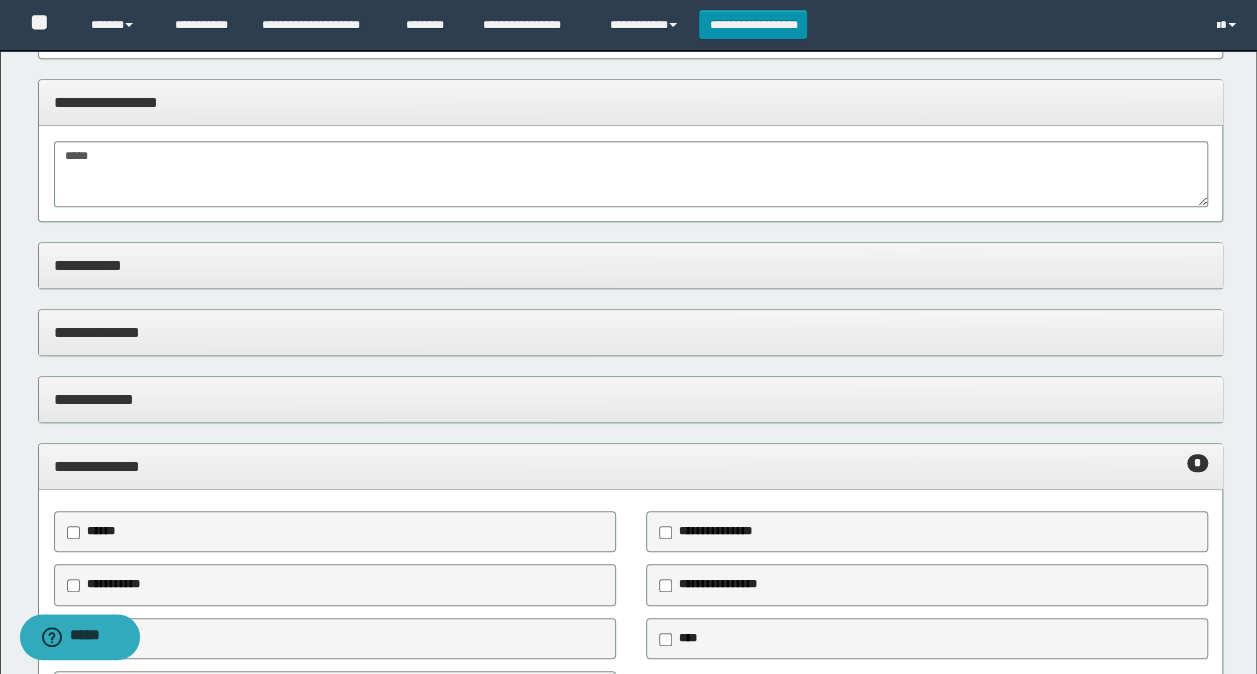 click on "**********" at bounding box center [631, 265] 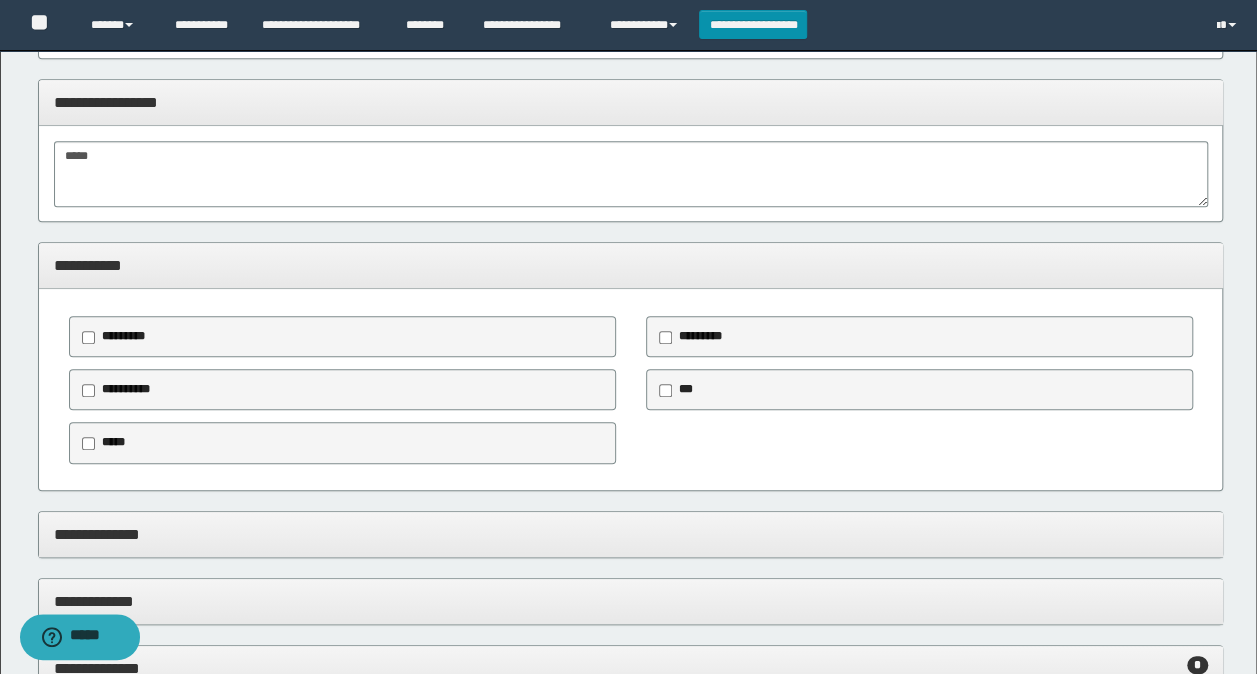 drag, startPoint x: 133, startPoint y: 130, endPoint x: 117, endPoint y: 146, distance: 22.627417 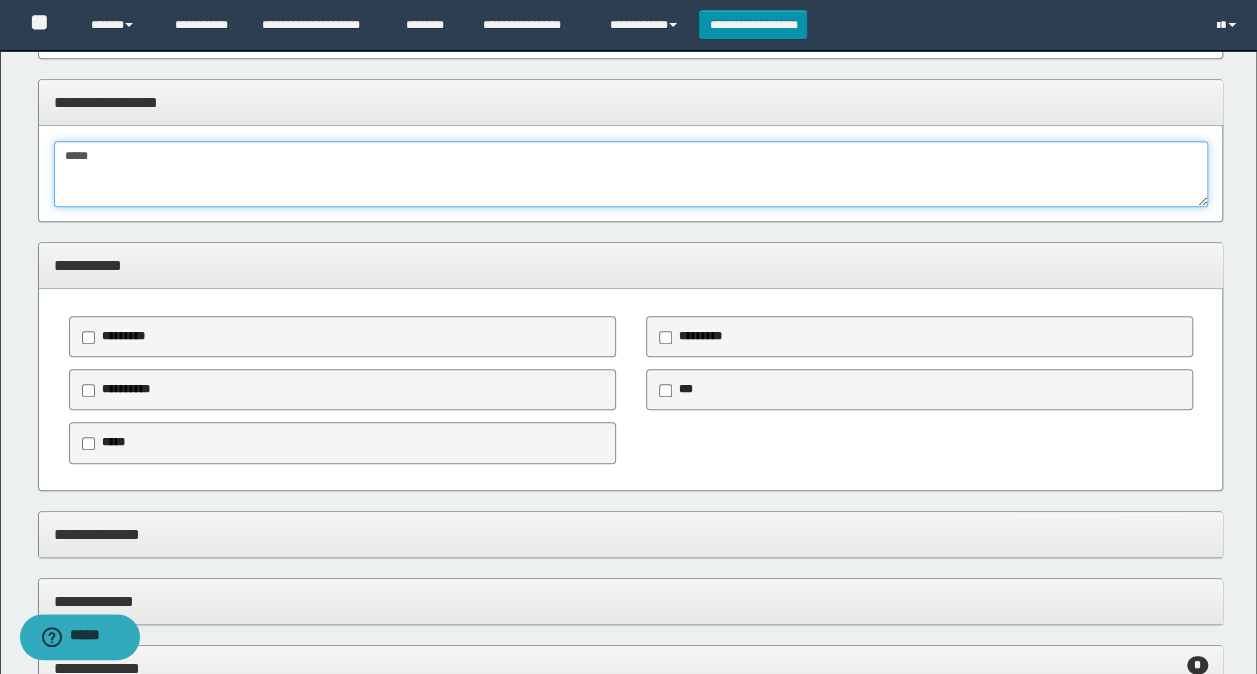 drag, startPoint x: 119, startPoint y: 161, endPoint x: -4, endPoint y: 145, distance: 124.036285 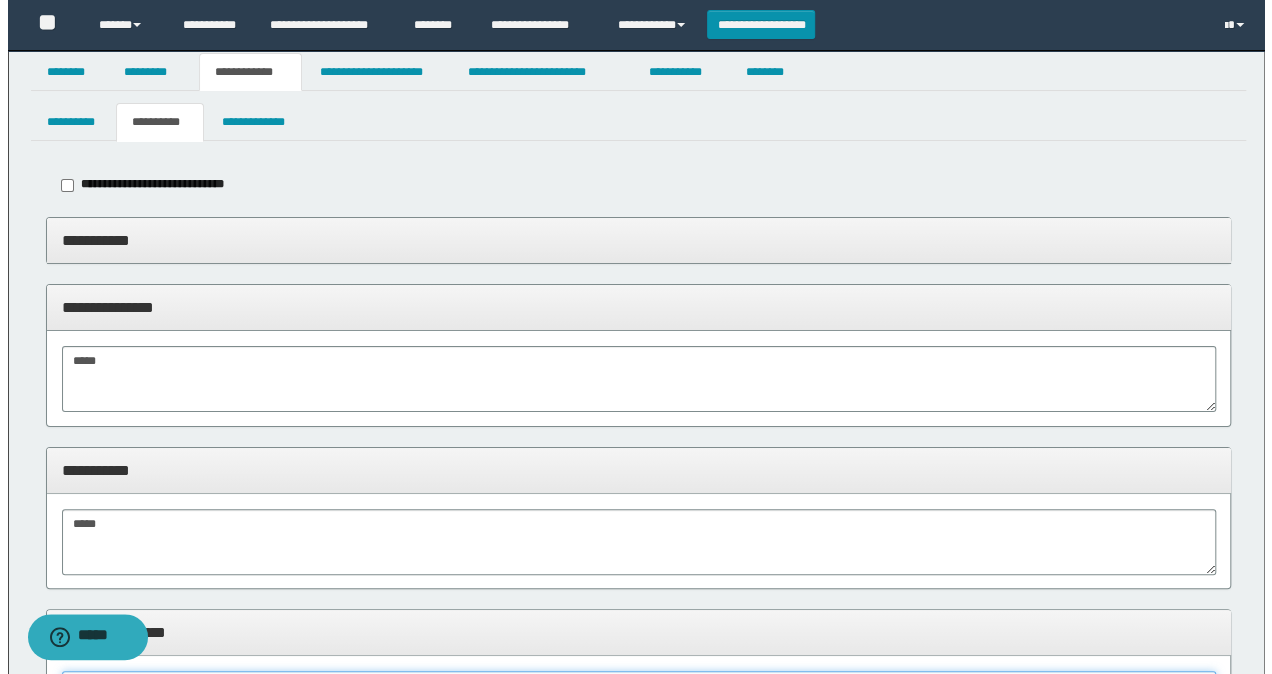 scroll, scrollTop: 0, scrollLeft: 0, axis: both 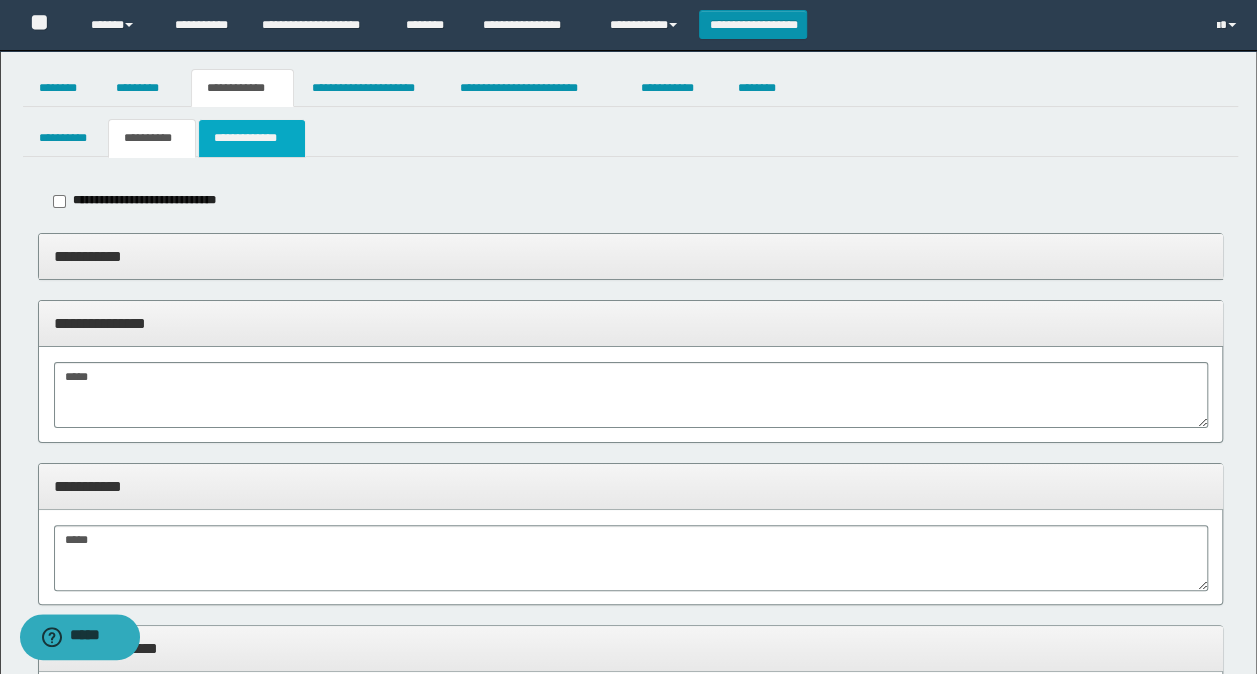click on "**********" at bounding box center [252, 138] 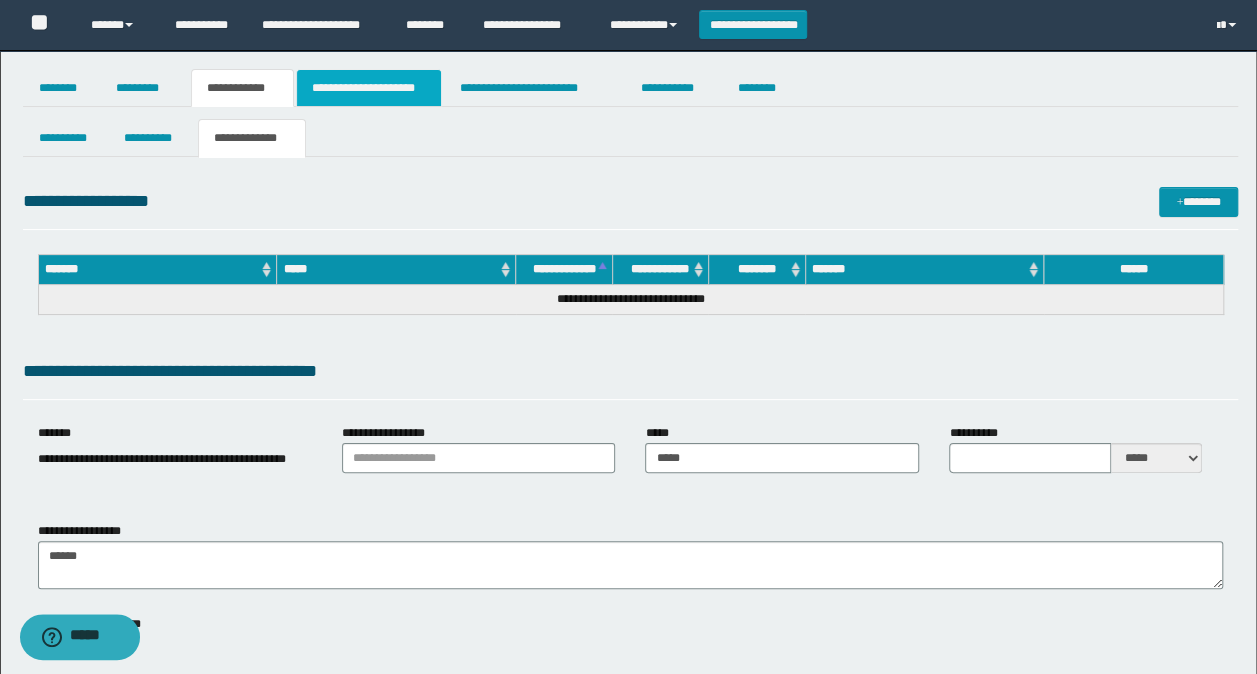 click on "**********" at bounding box center [369, 88] 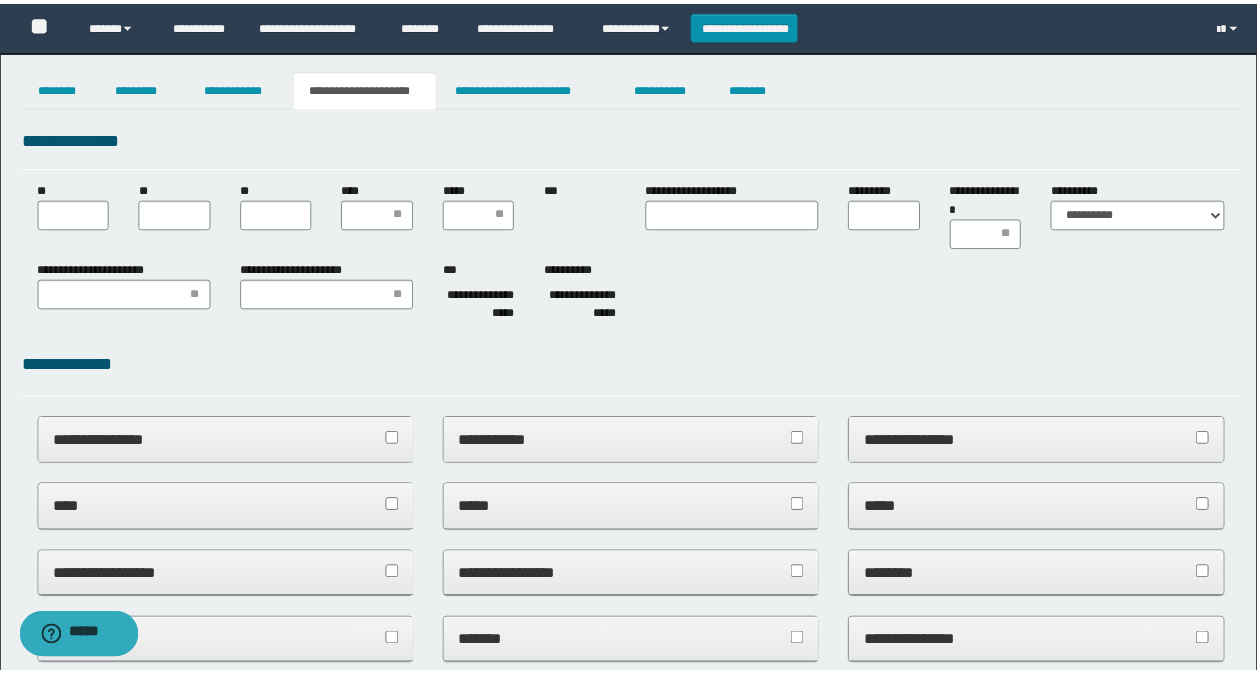 scroll, scrollTop: 0, scrollLeft: 0, axis: both 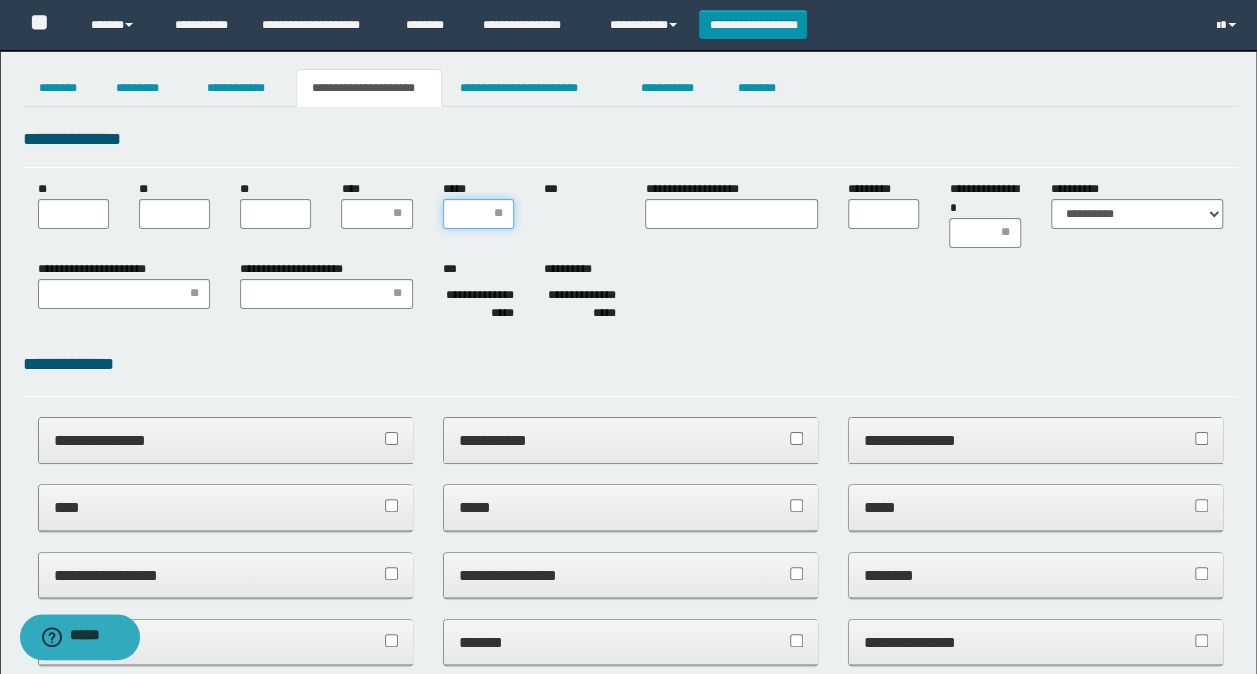 click on "*****" at bounding box center (478, 214) 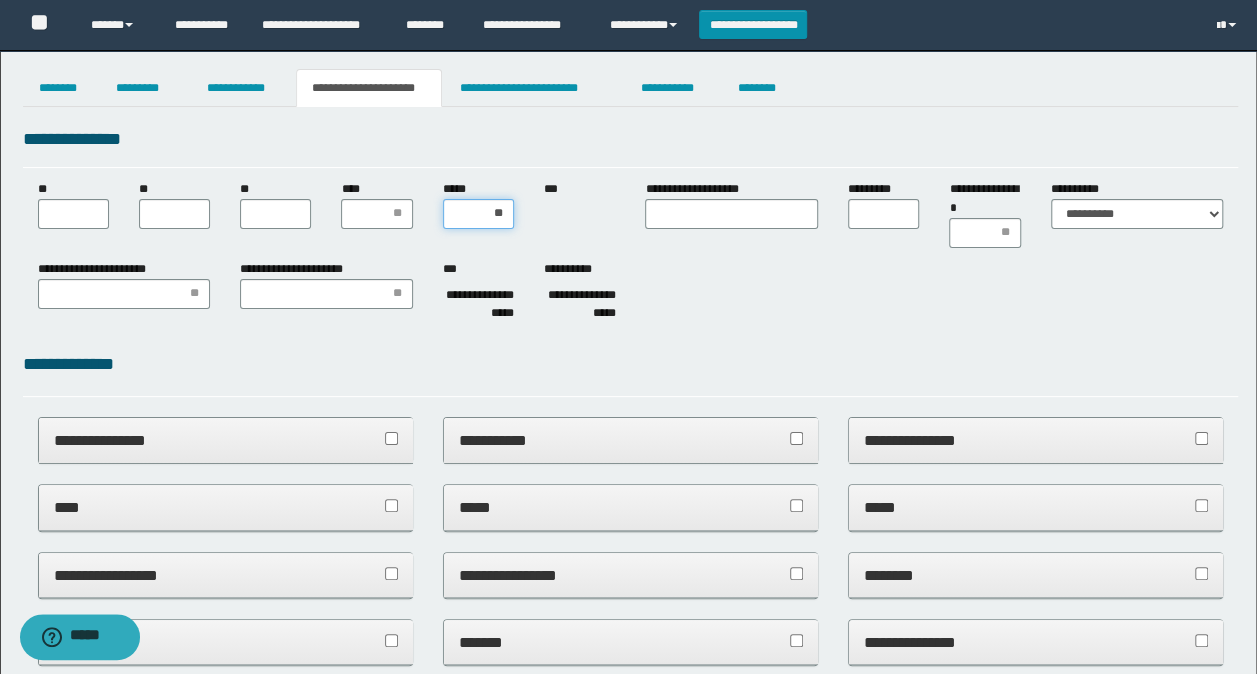 type on "***" 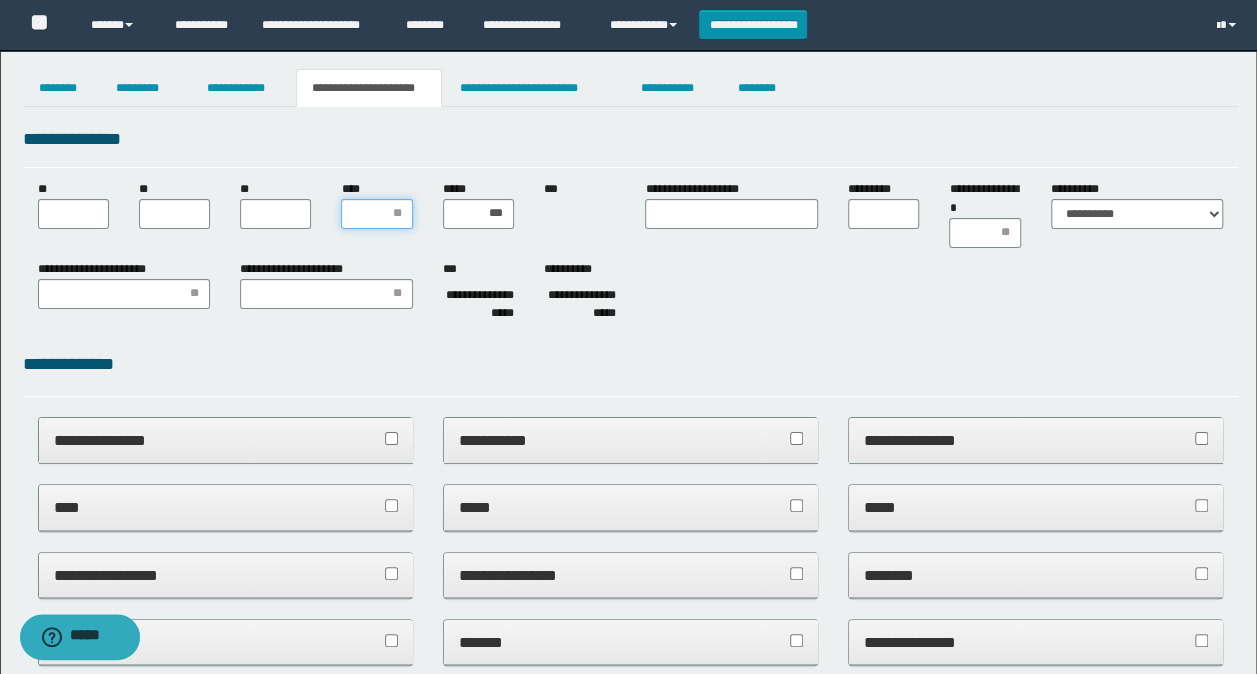 click on "****" at bounding box center [376, 214] 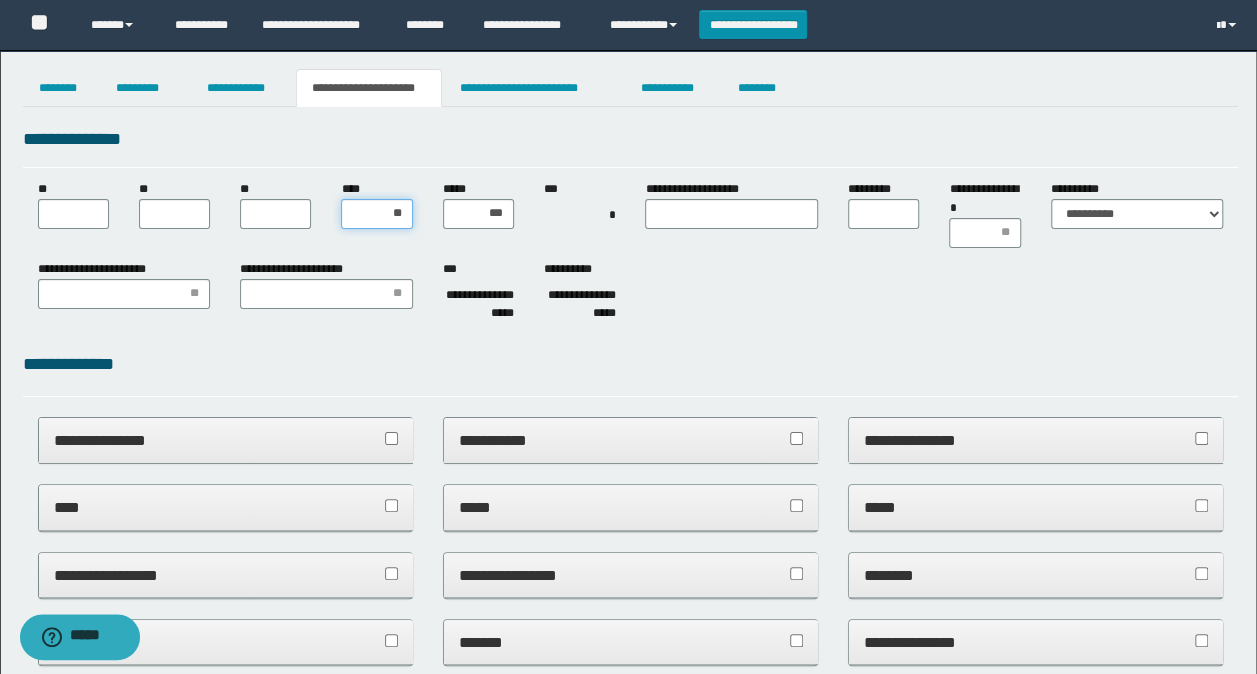 type on "*" 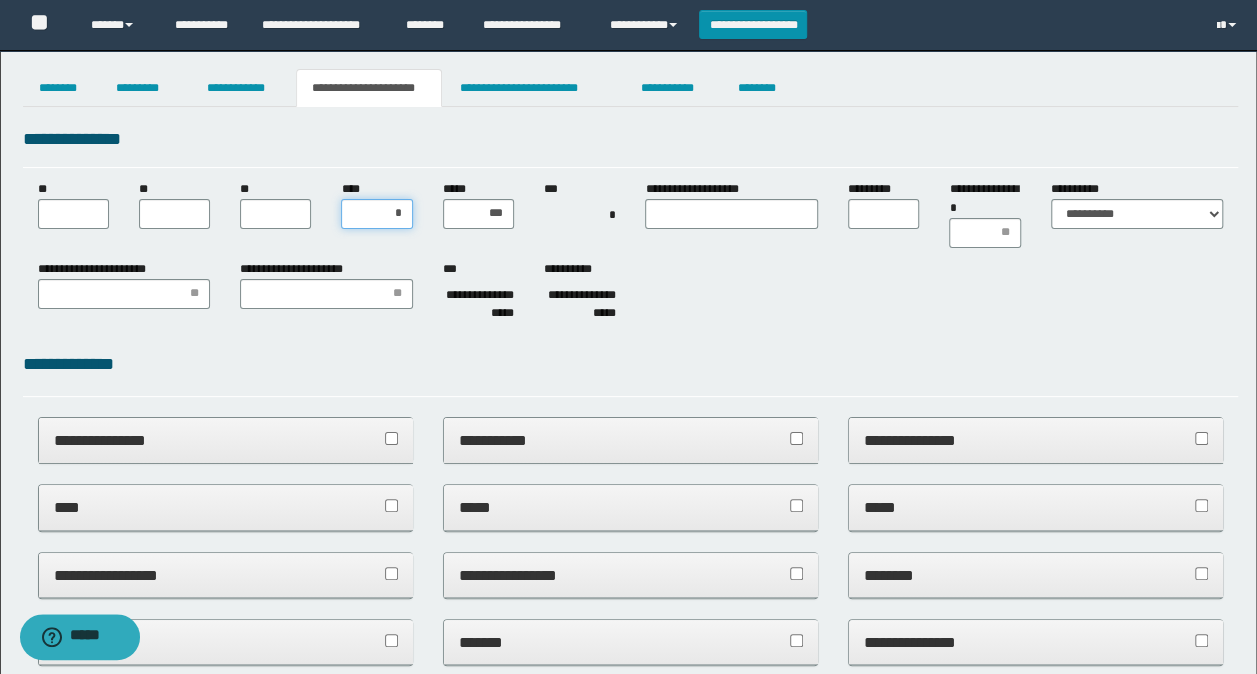 type on "**" 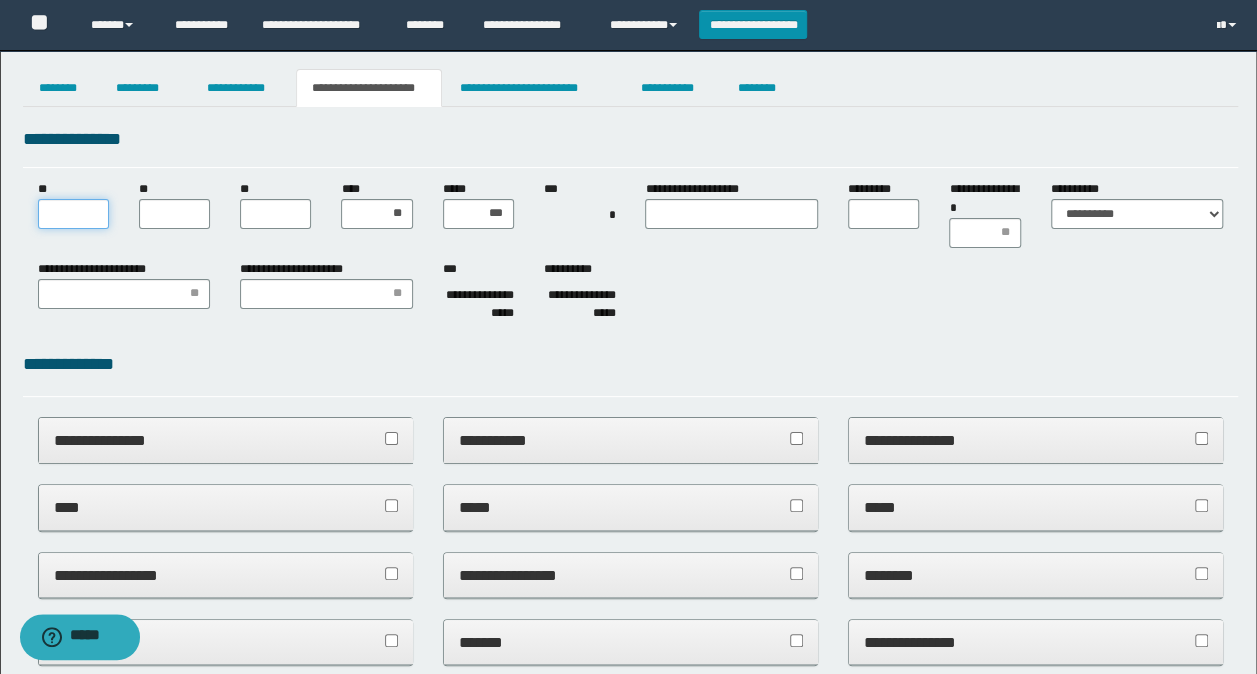 click on "**" at bounding box center [73, 214] 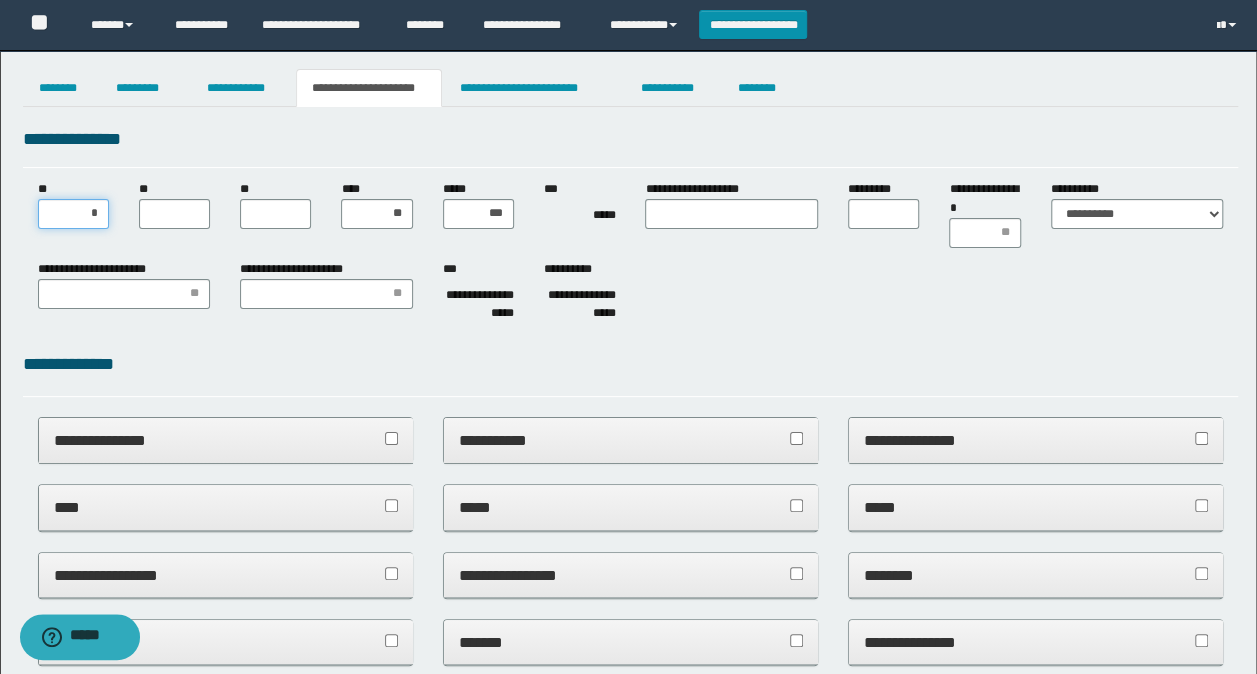 type on "**" 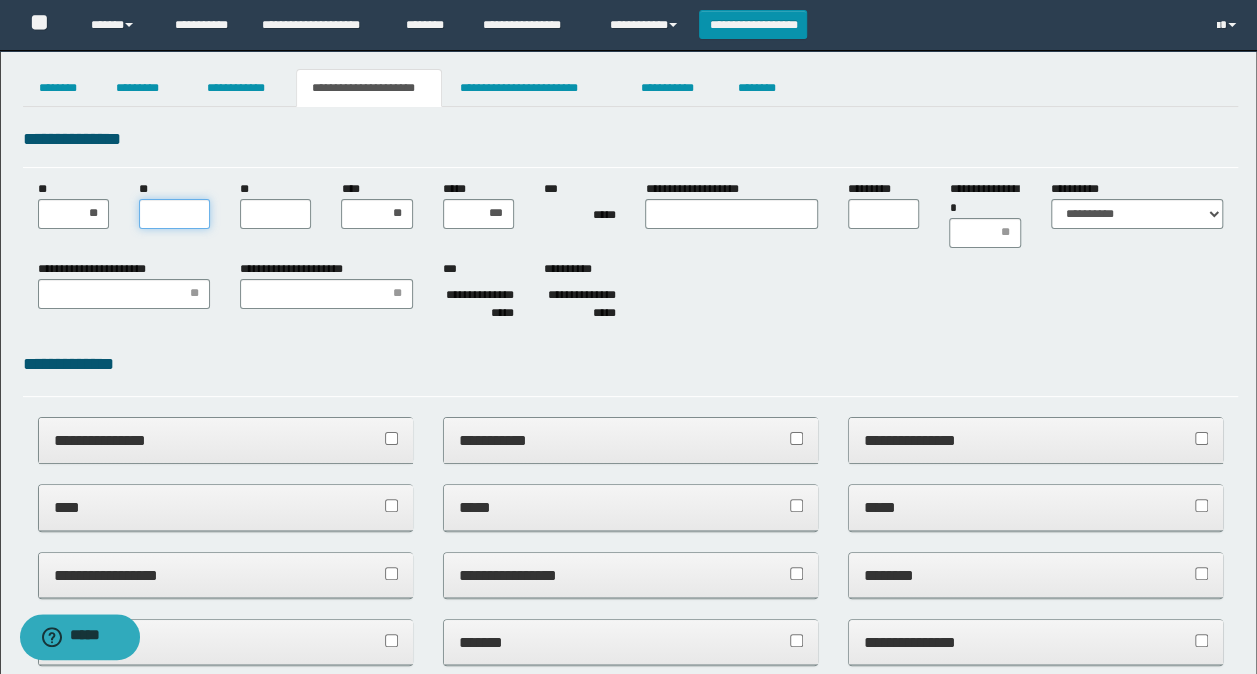 click on "**" at bounding box center [174, 214] 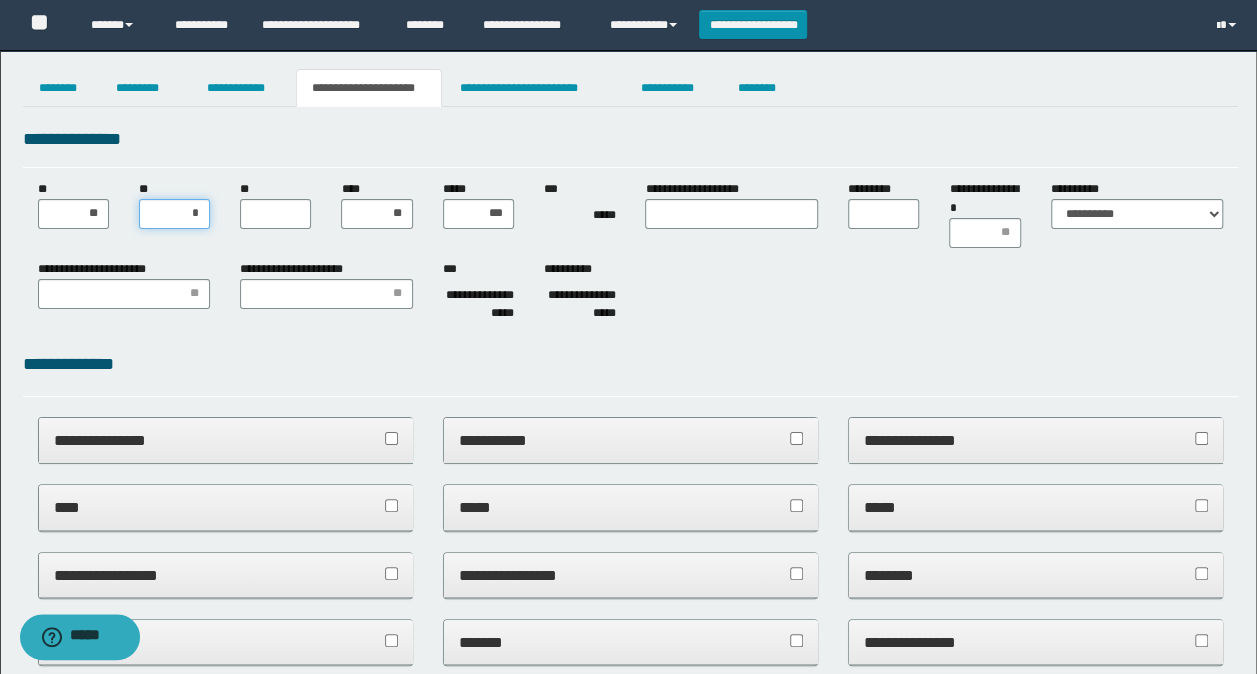 type on "**" 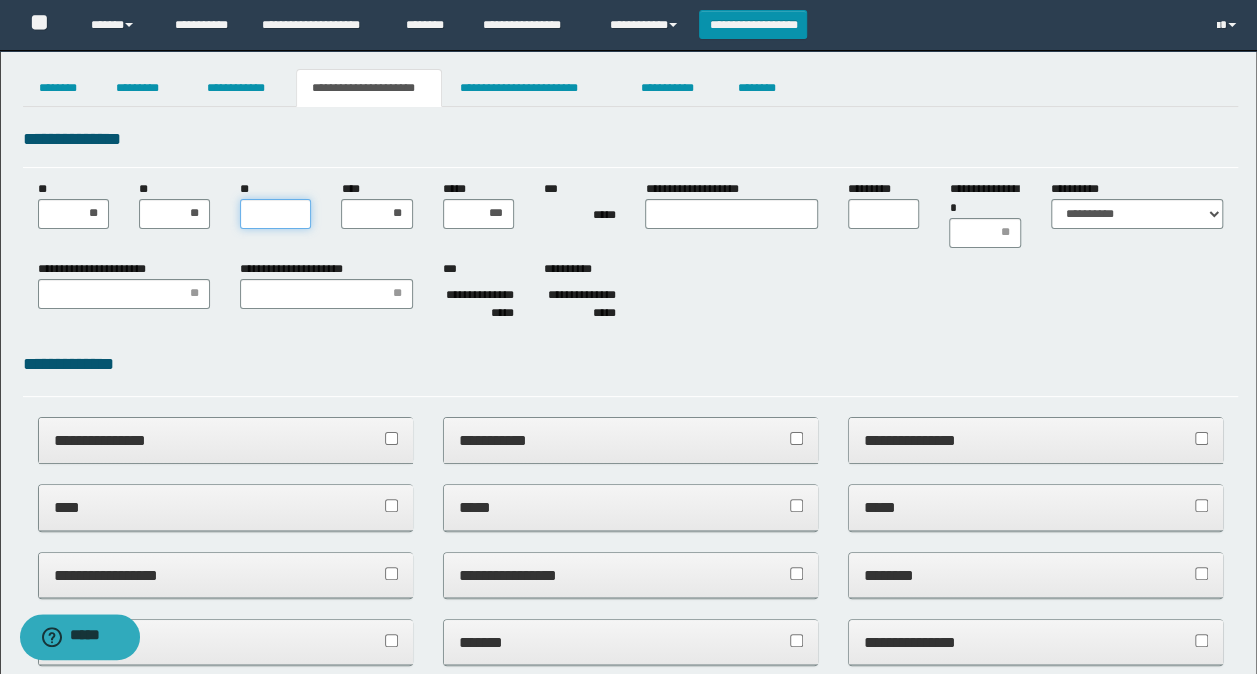 click on "**" at bounding box center [275, 214] 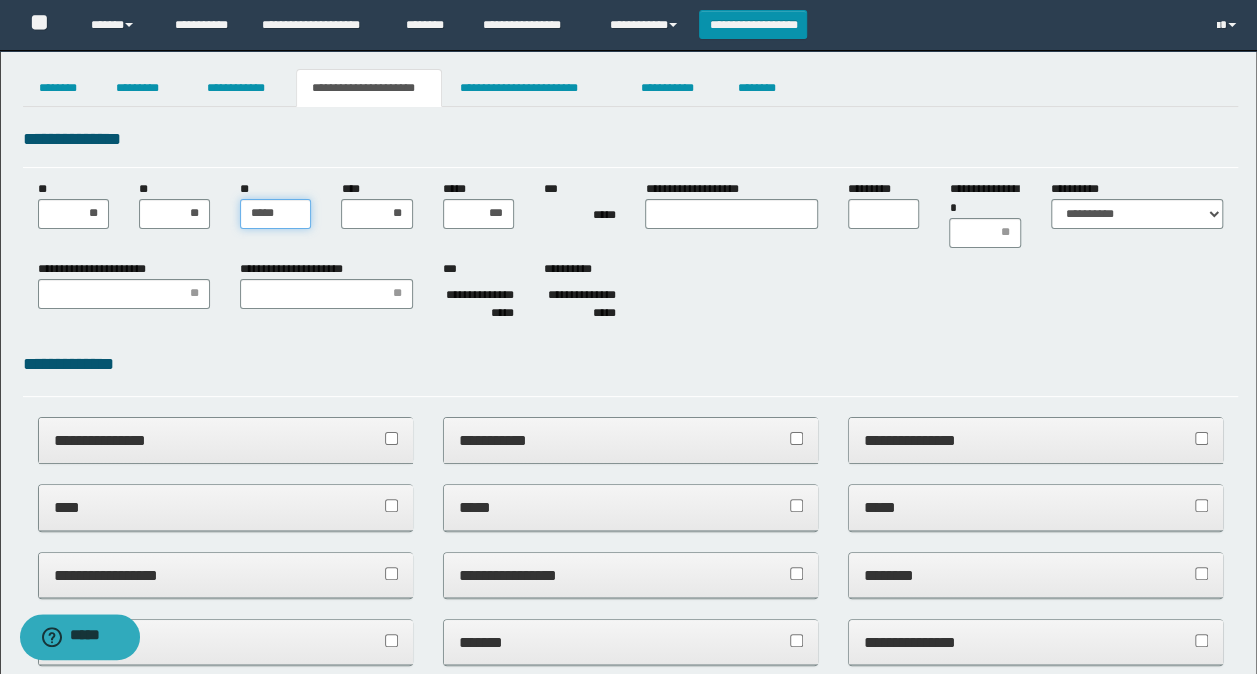 type on "******" 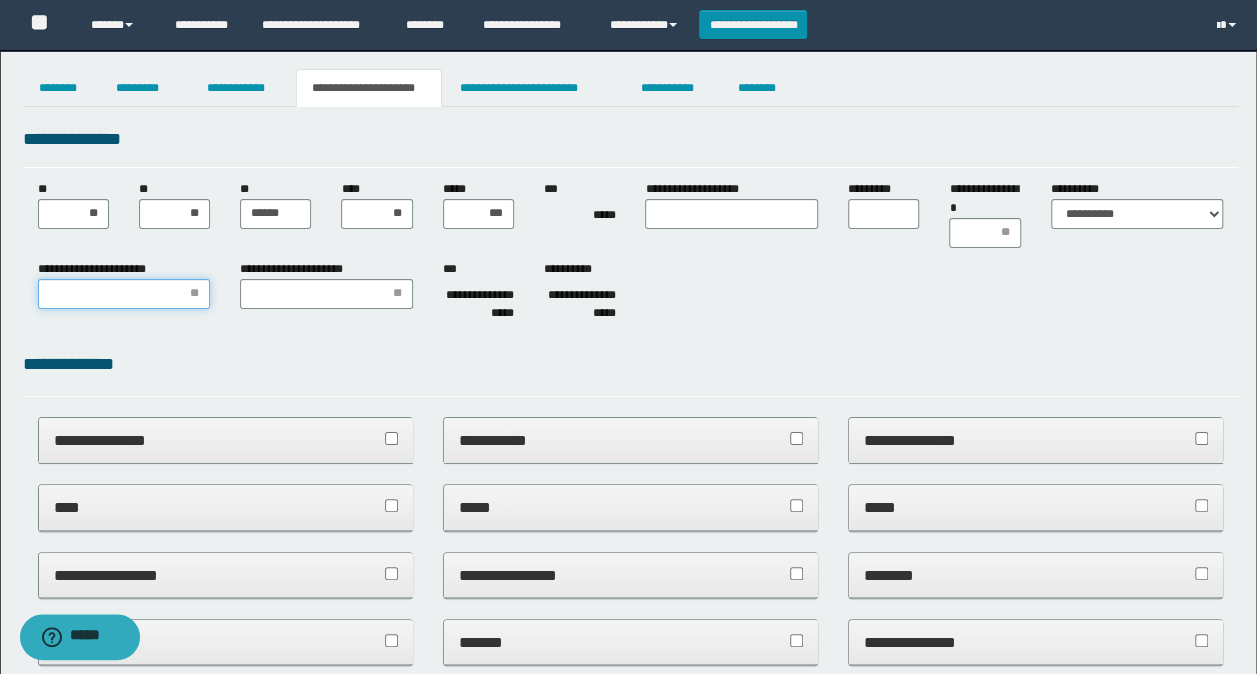 click on "**********" at bounding box center [124, 294] 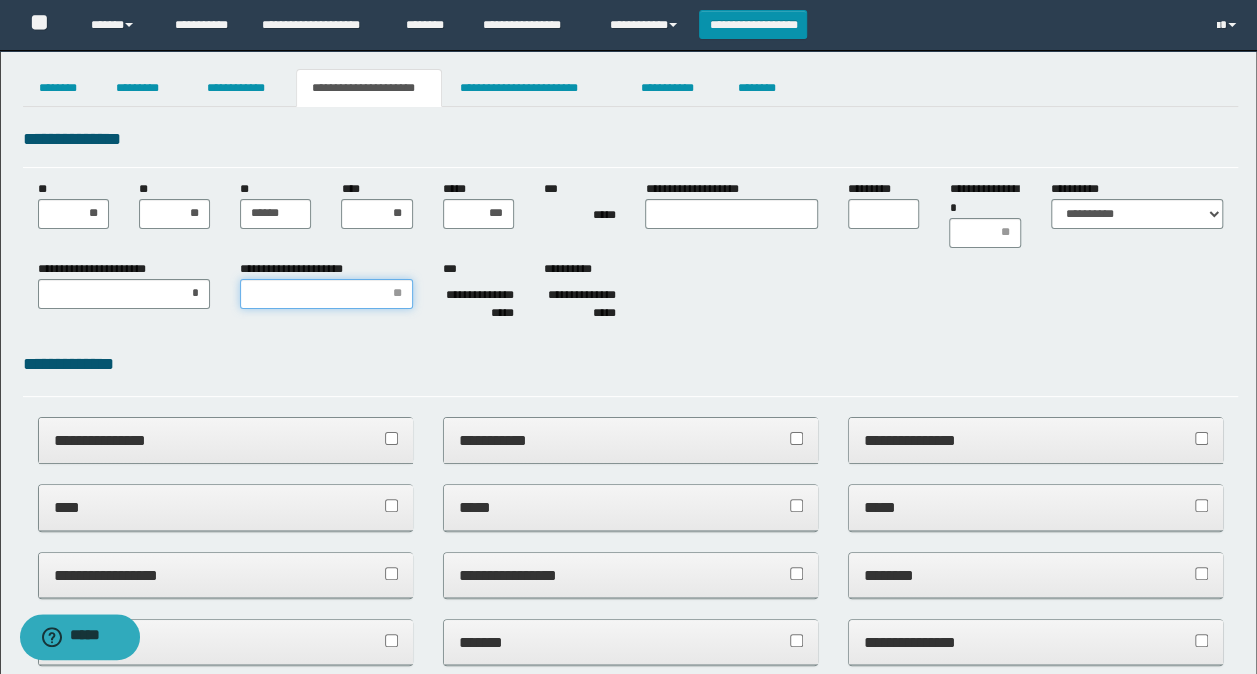 click on "**********" at bounding box center (326, 294) 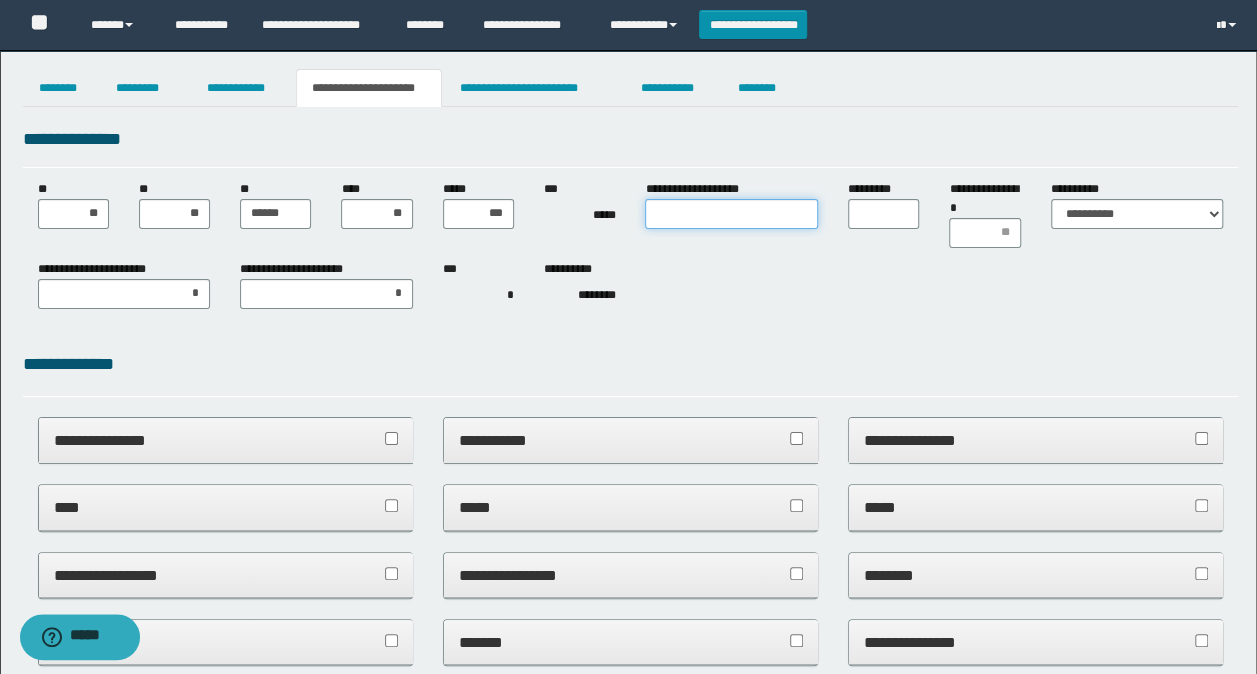 click on "**********" at bounding box center [731, 214] 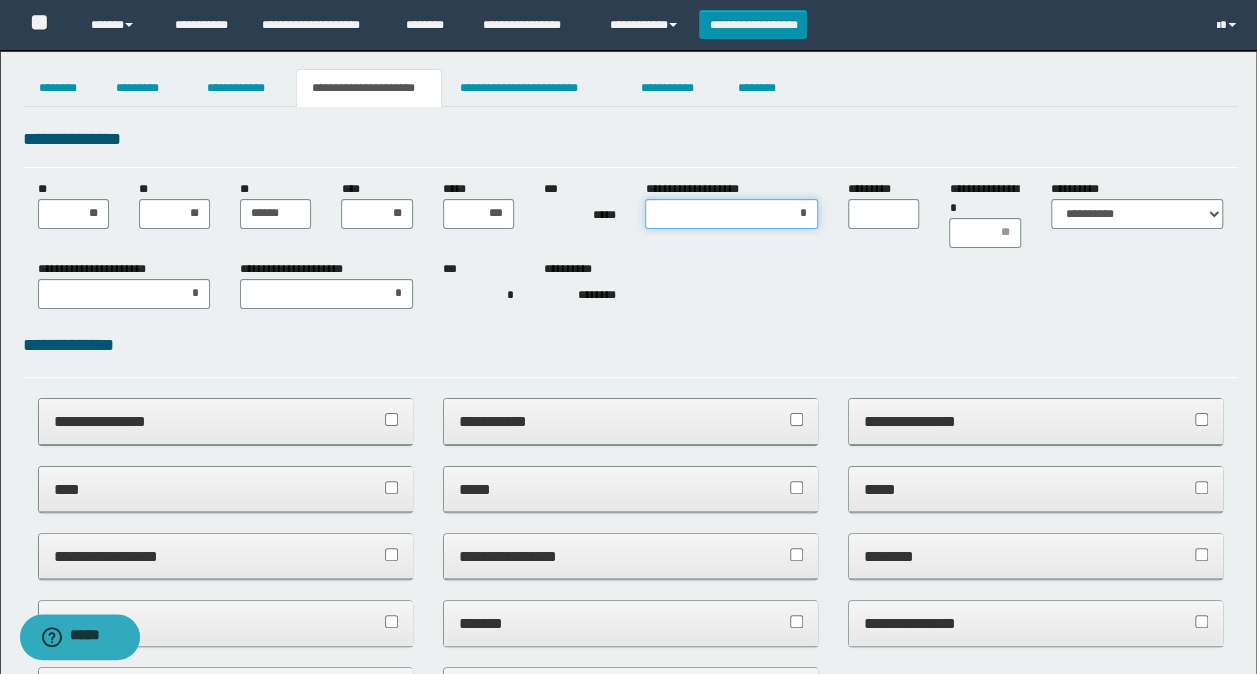 type on "**" 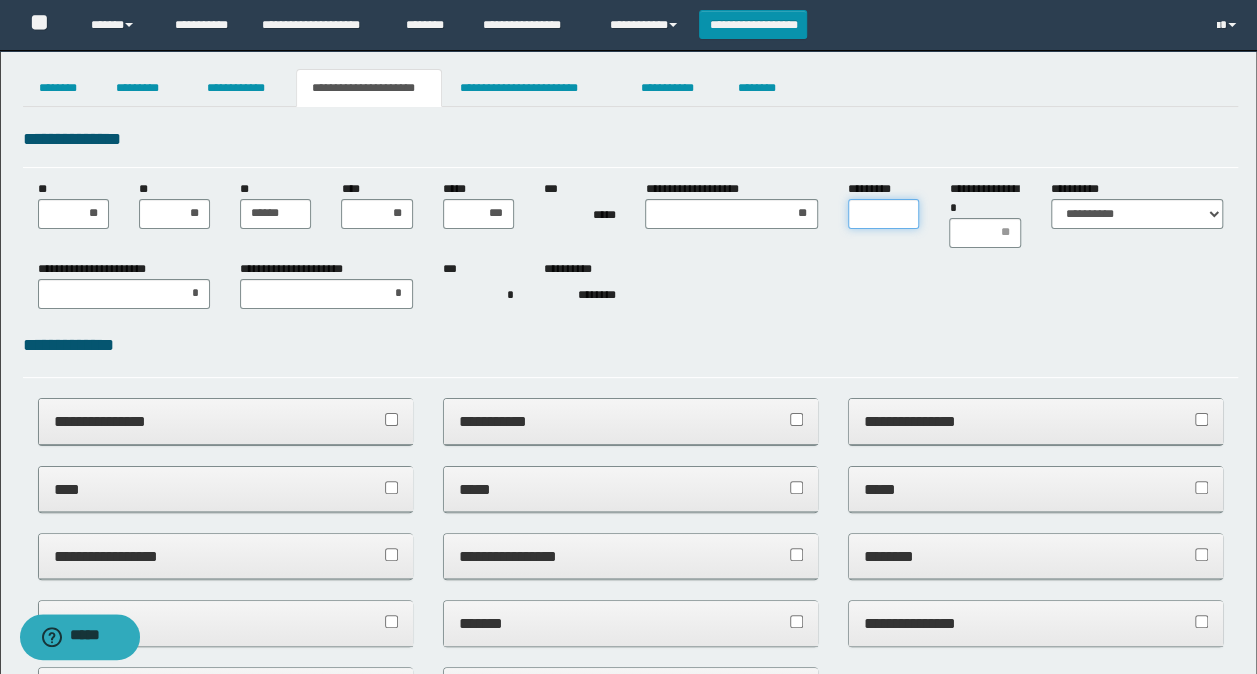 click on "*********" at bounding box center [883, 214] 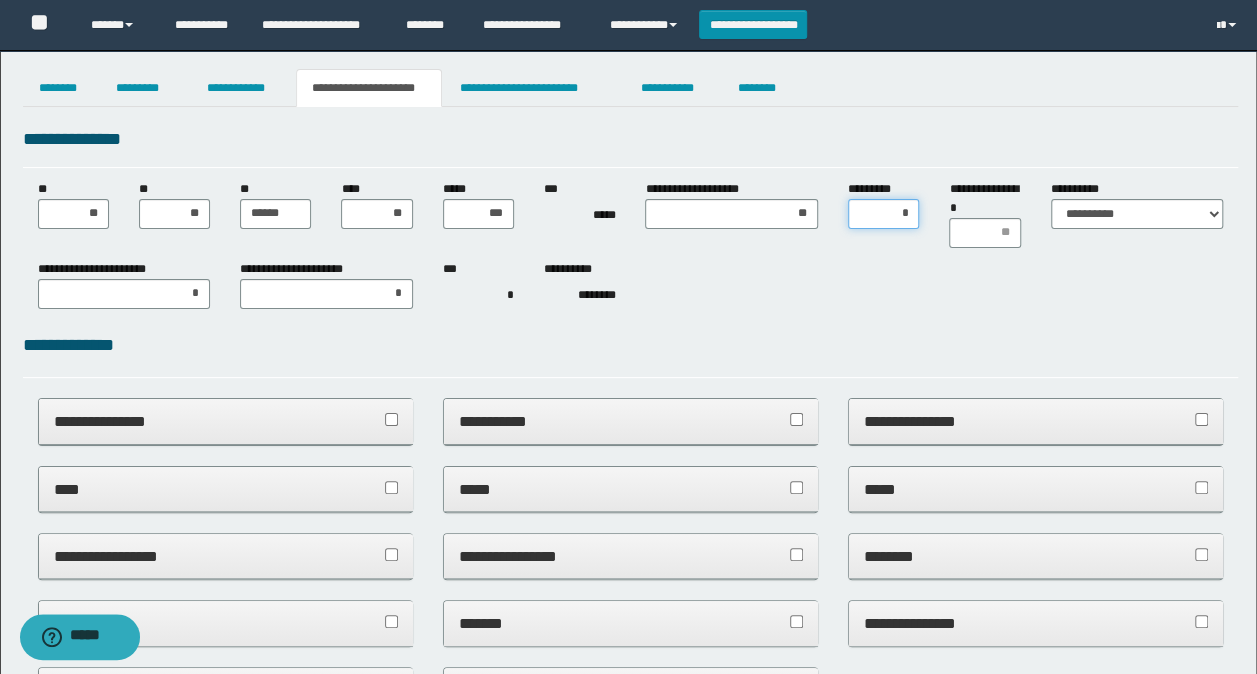 type on "**" 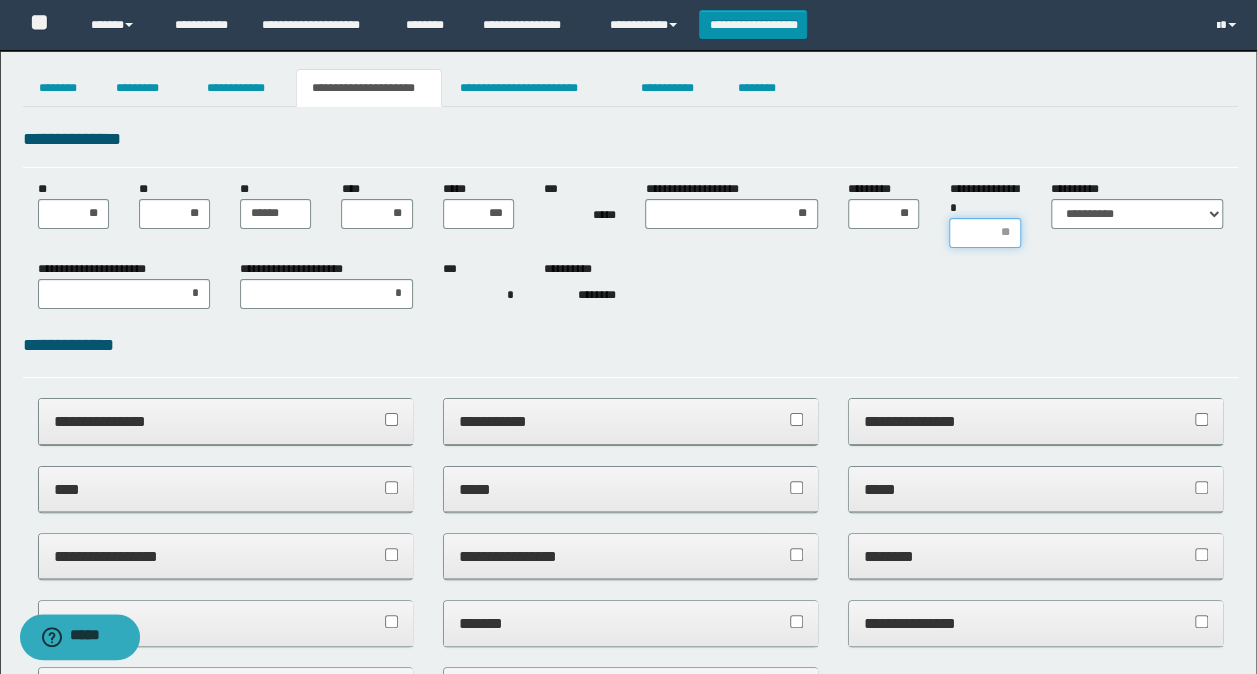 click on "**********" at bounding box center [984, 233] 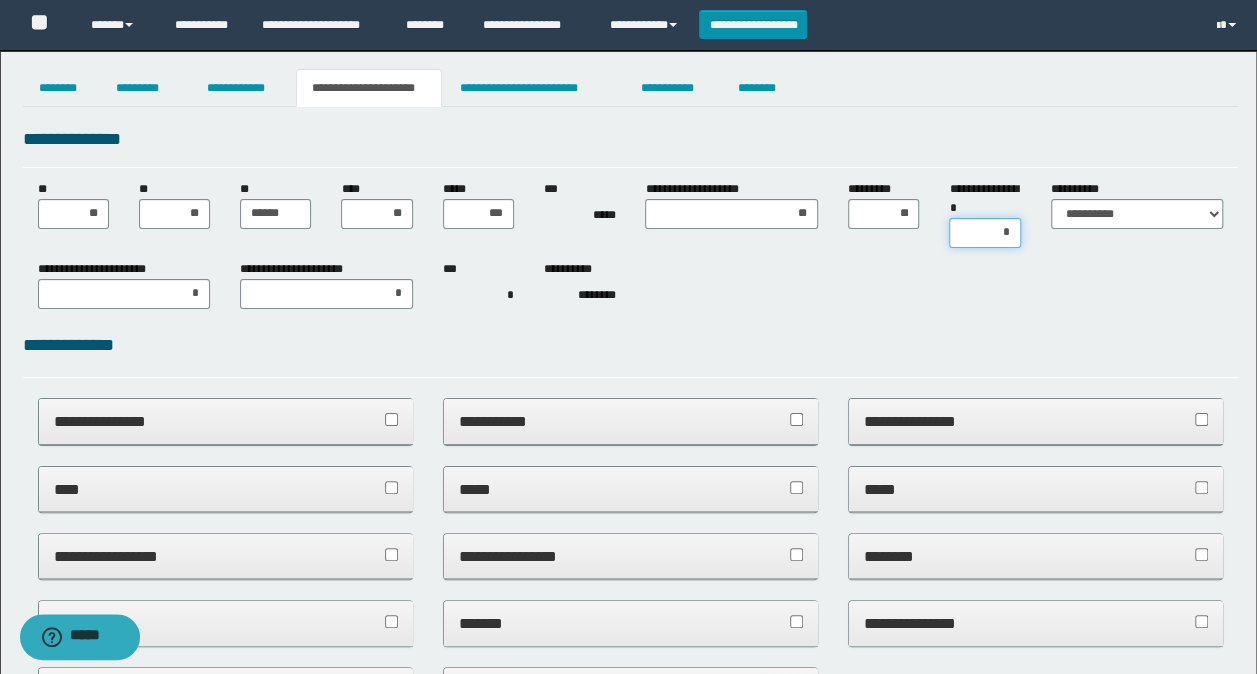type on "**" 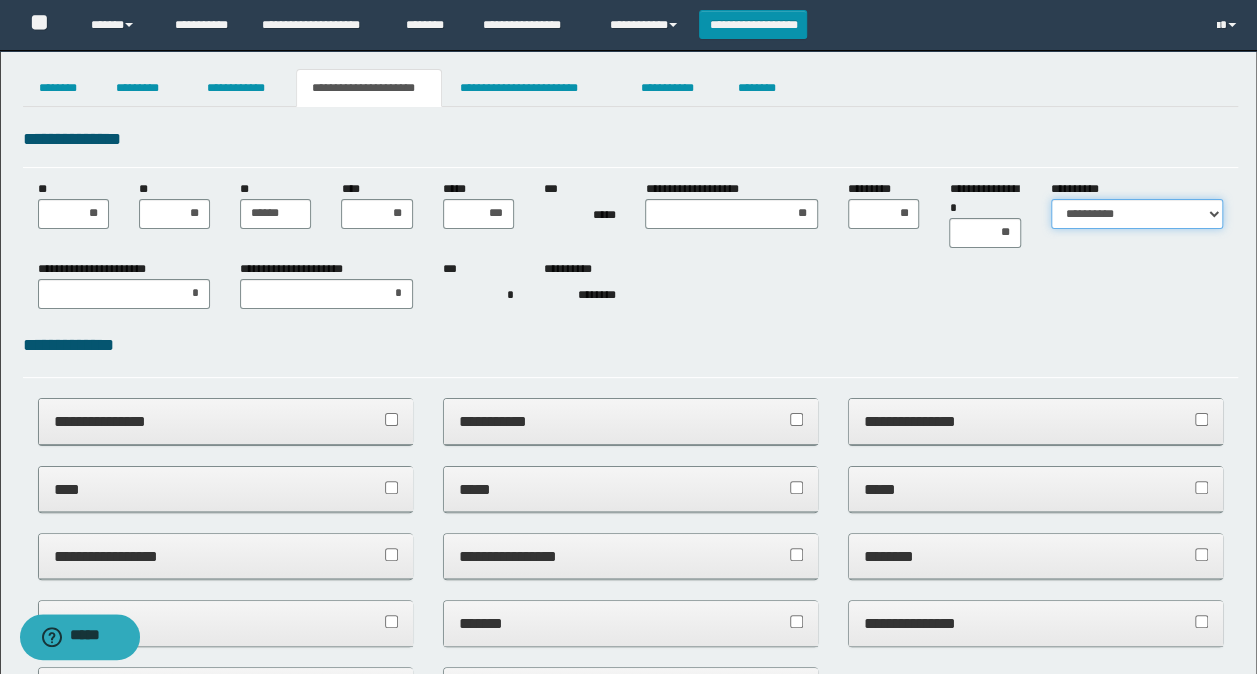 click on "**********" at bounding box center (1137, 214) 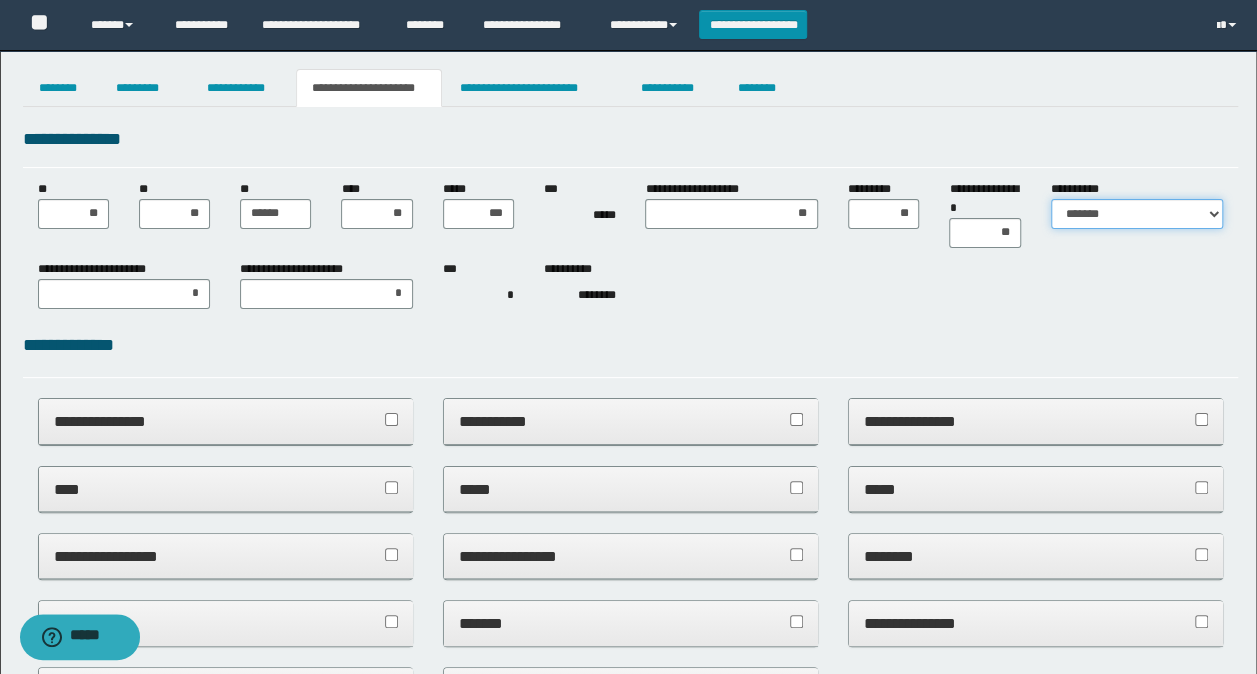 click on "**********" at bounding box center [1137, 214] 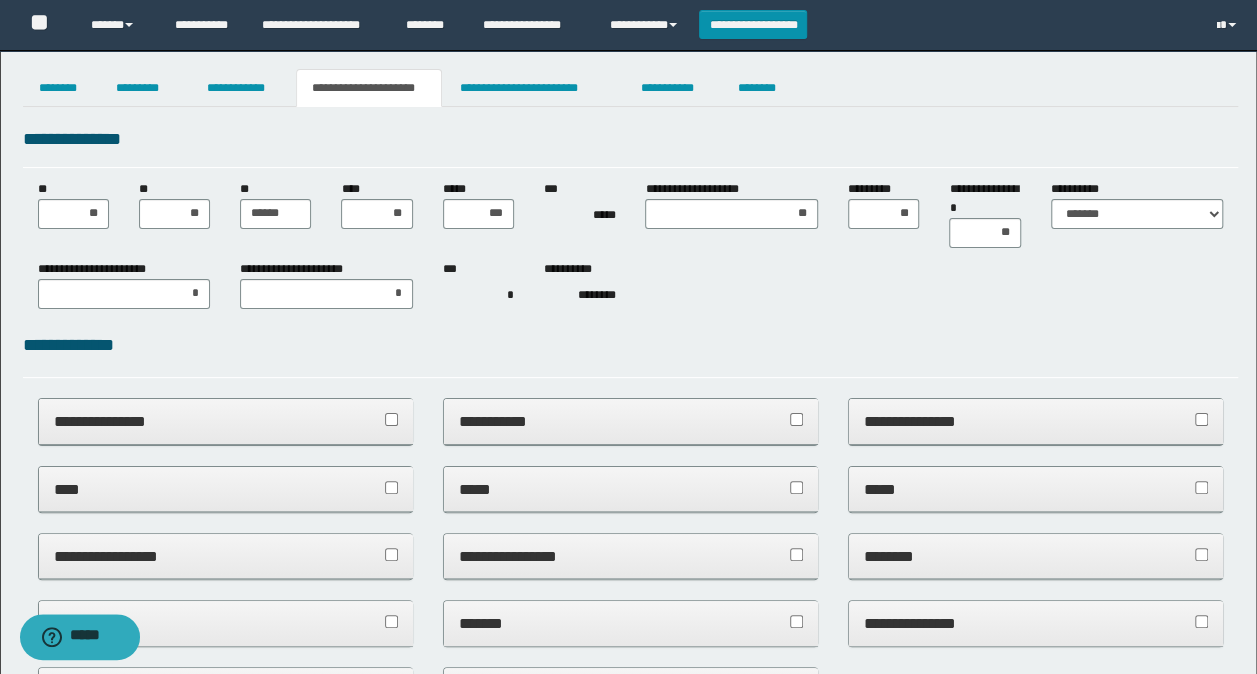 drag, startPoint x: 206, startPoint y: 430, endPoint x: 180, endPoint y: 470, distance: 47.707443 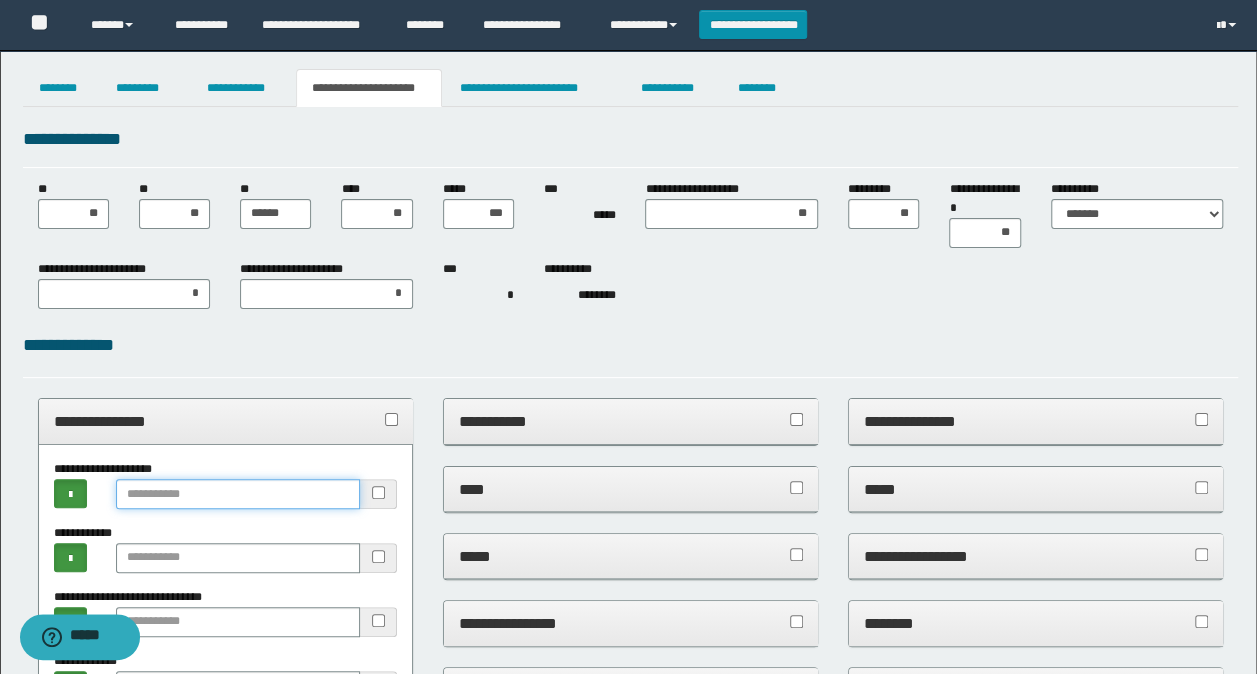 click at bounding box center (238, 494) 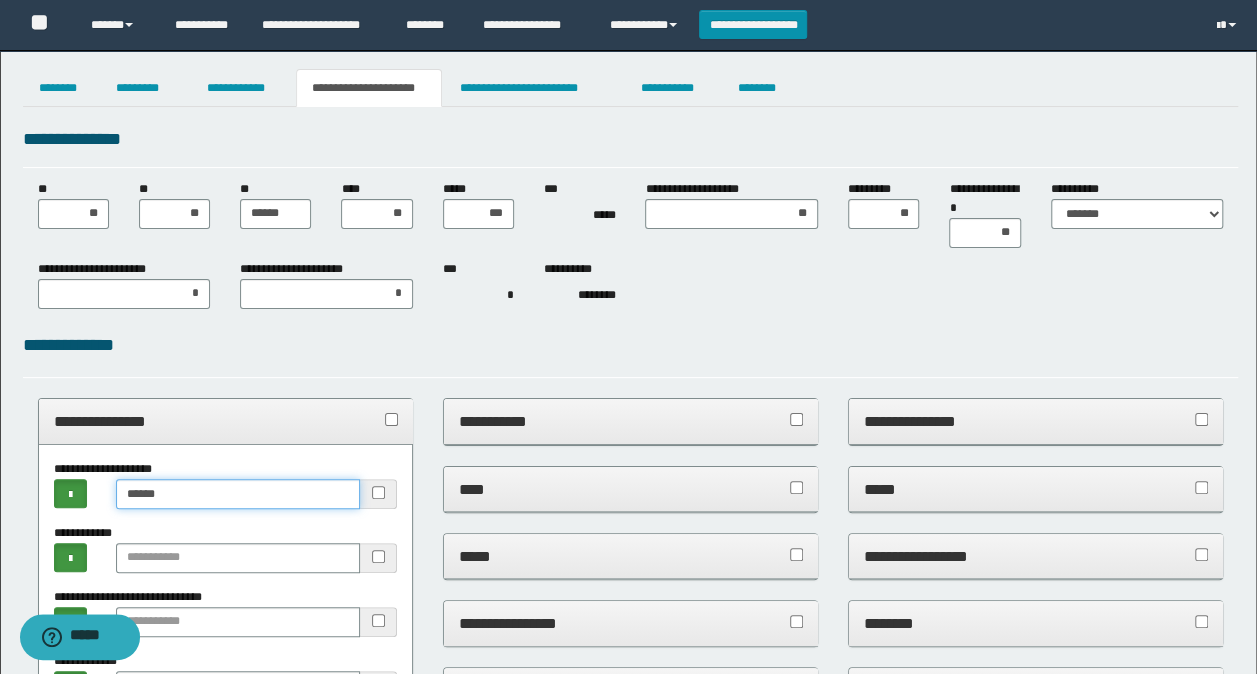 type on "******" 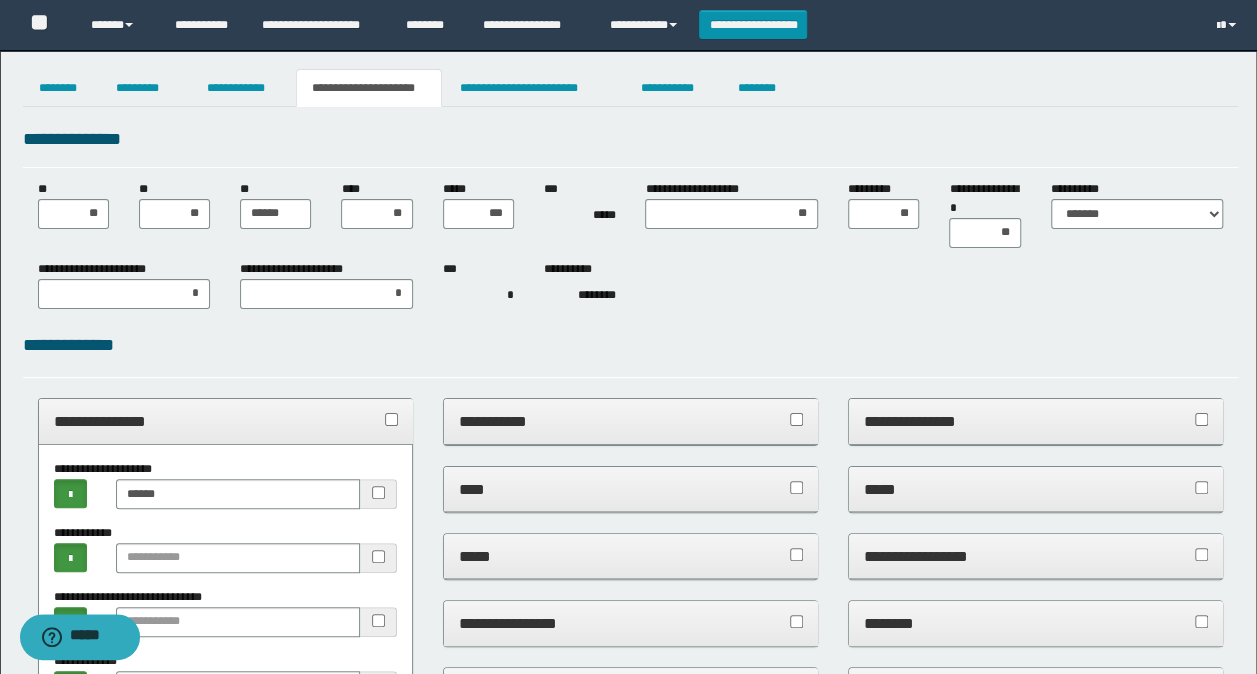 click on "**********" at bounding box center [226, 421] 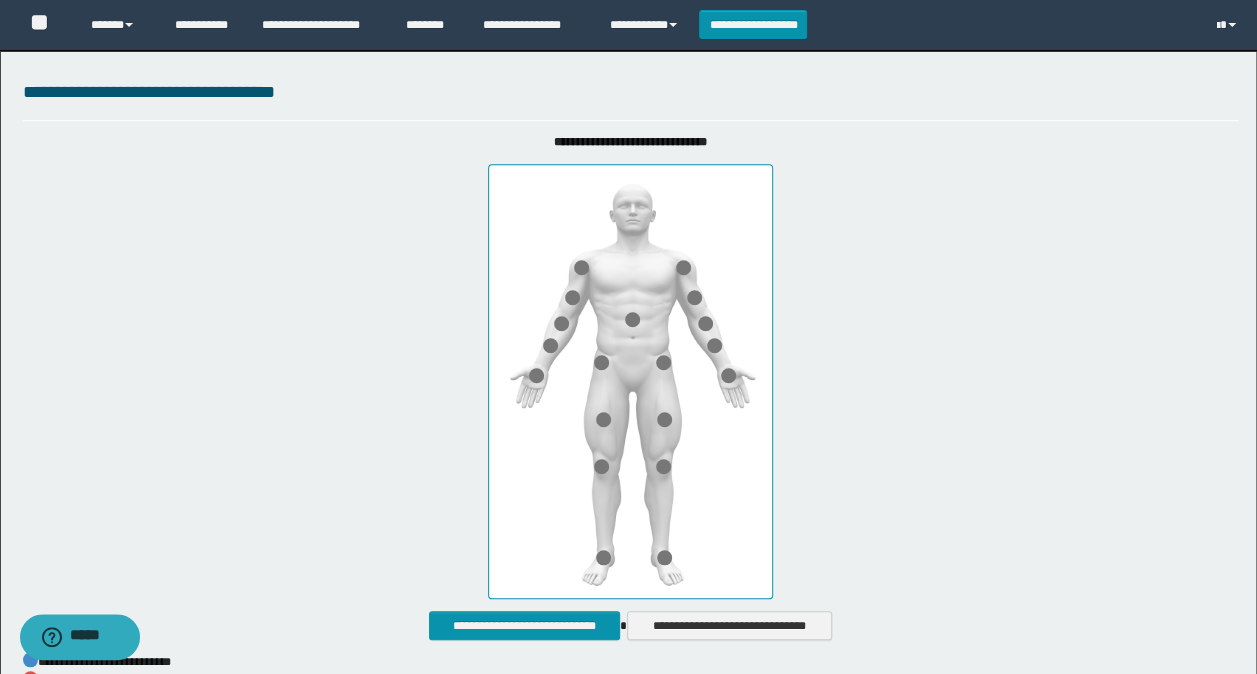 scroll, scrollTop: 800, scrollLeft: 0, axis: vertical 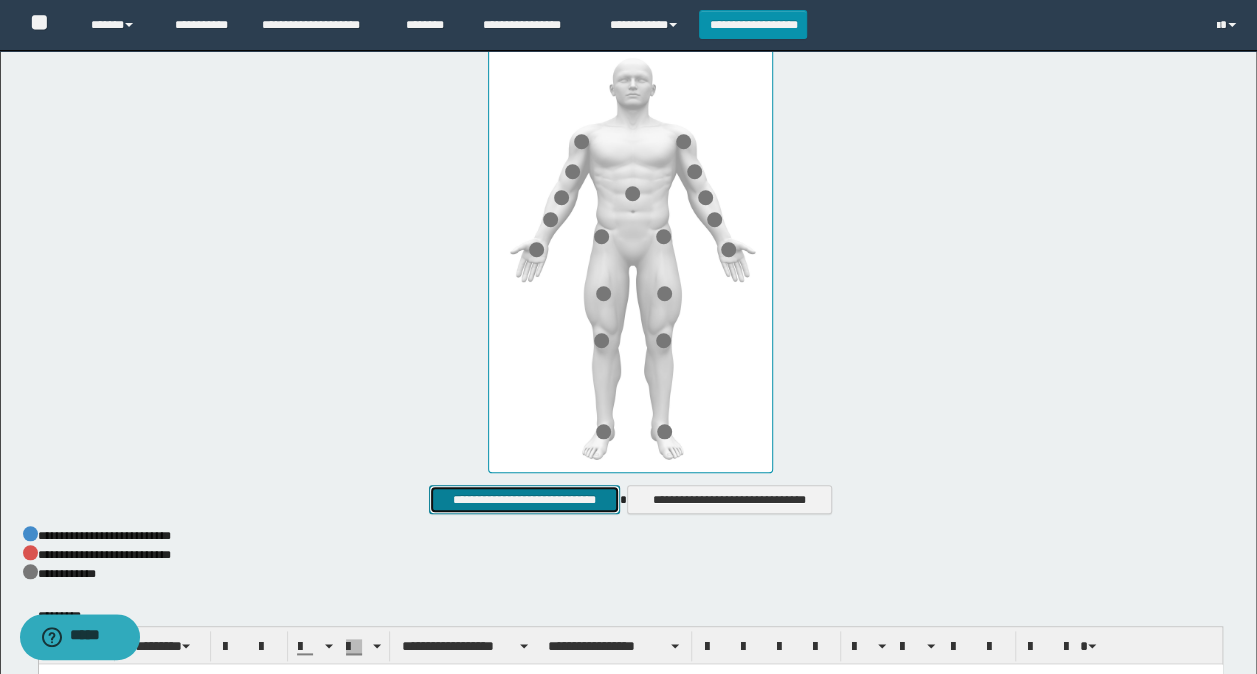 click on "**********" at bounding box center [524, 499] 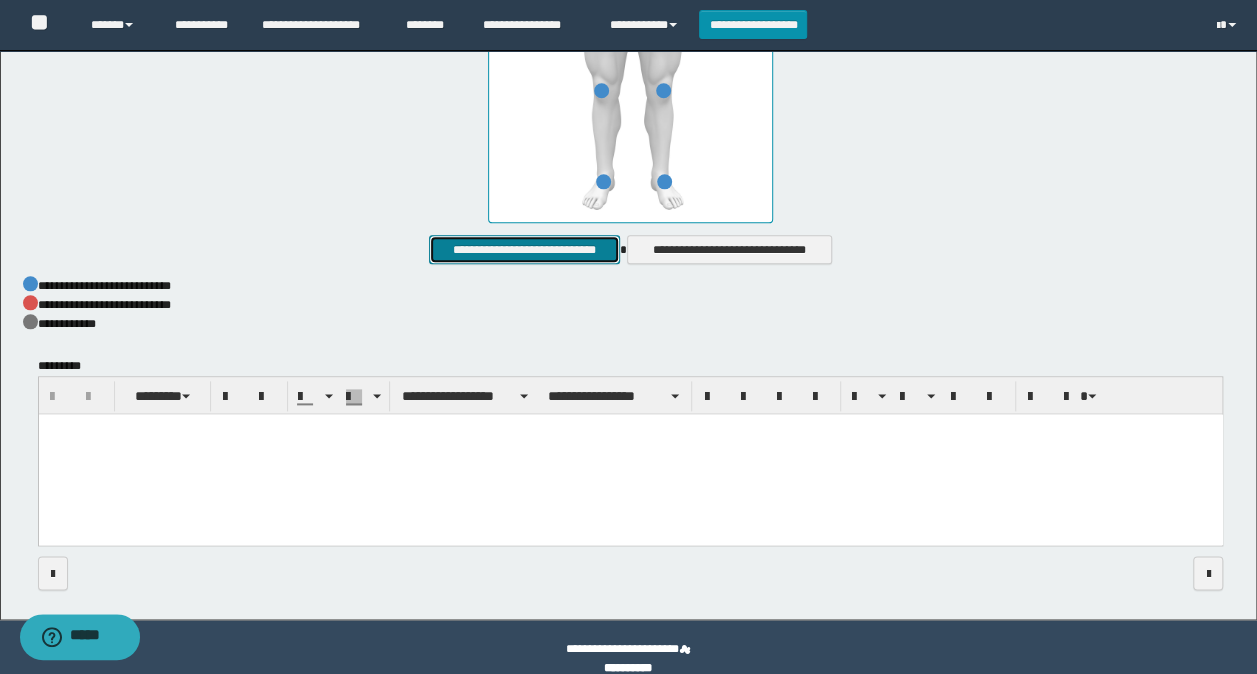 scroll, scrollTop: 1073, scrollLeft: 0, axis: vertical 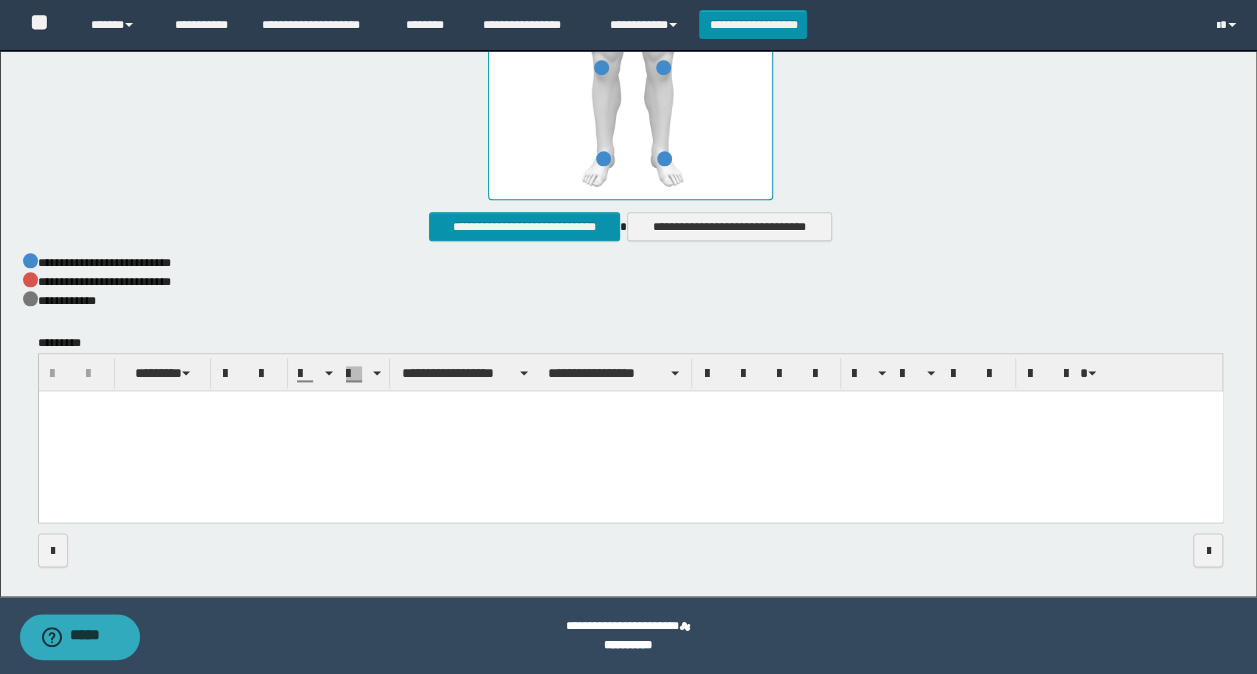 click at bounding box center (630, 431) 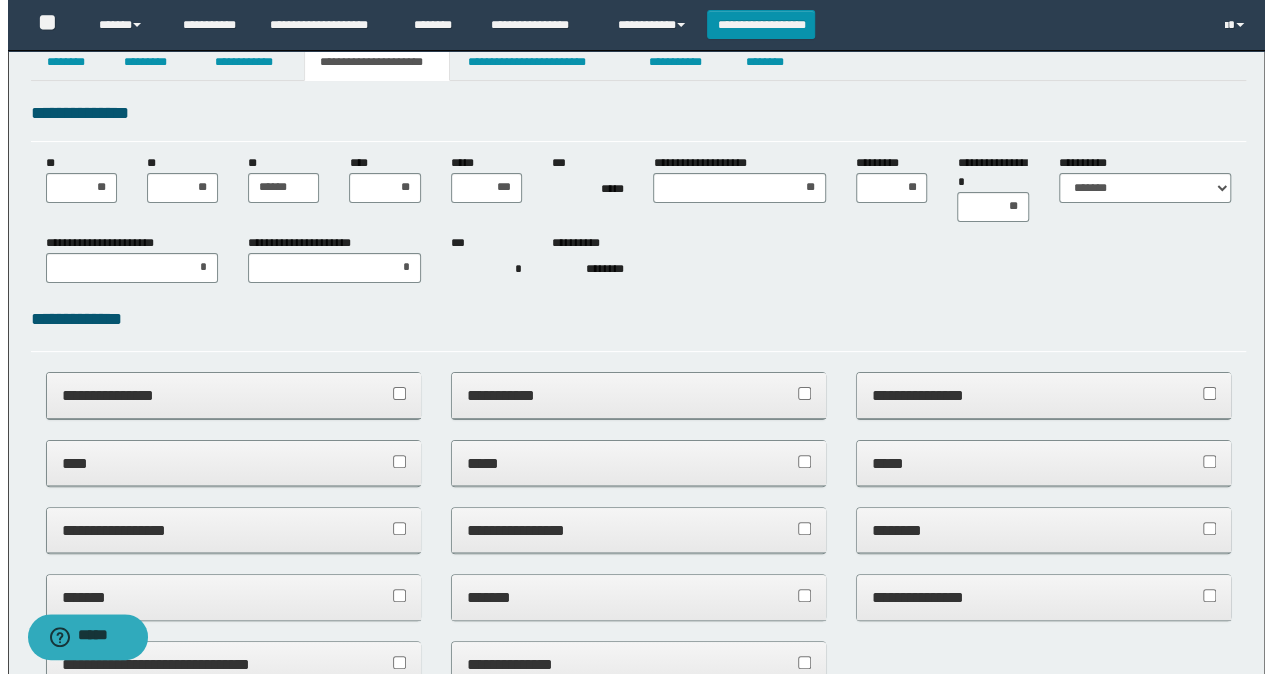 scroll, scrollTop: 0, scrollLeft: 0, axis: both 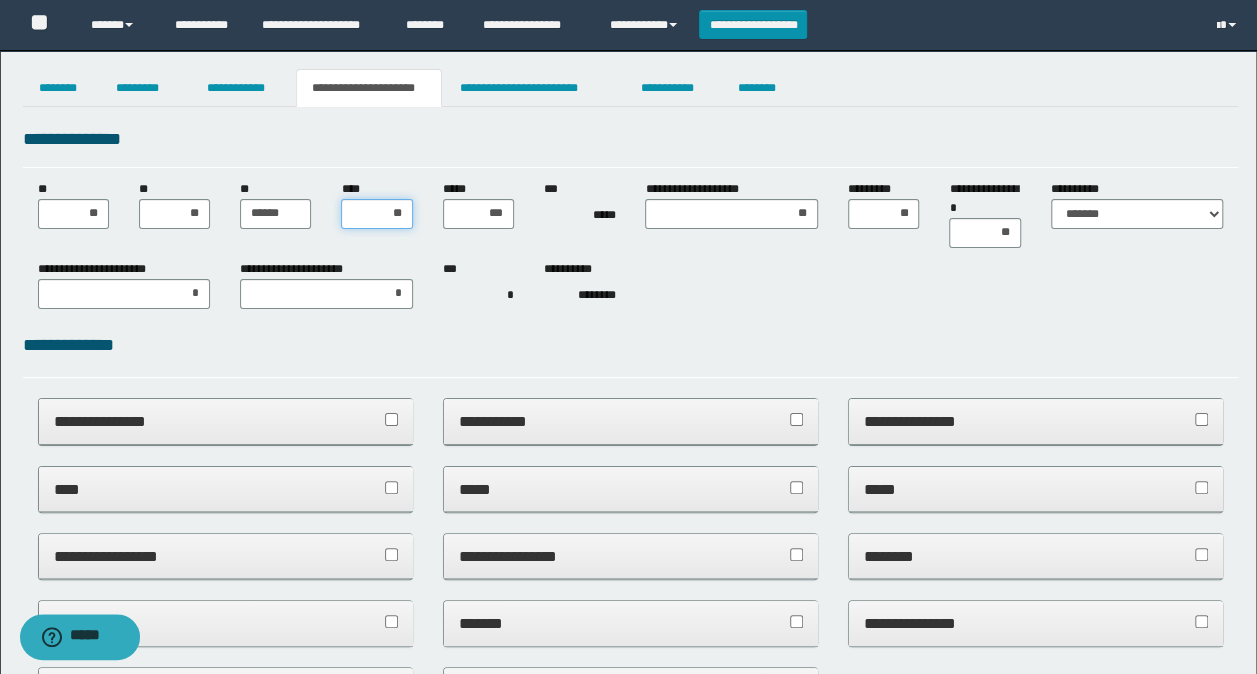 click on "**" at bounding box center [376, 214] 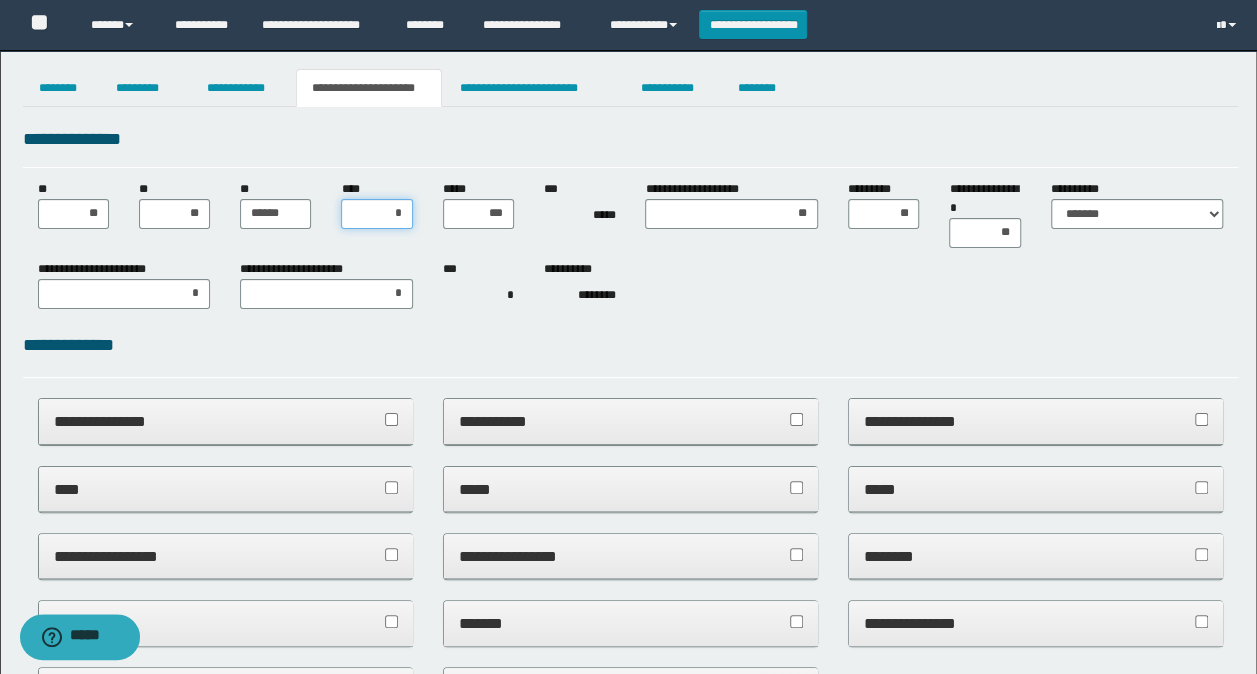 type on "**" 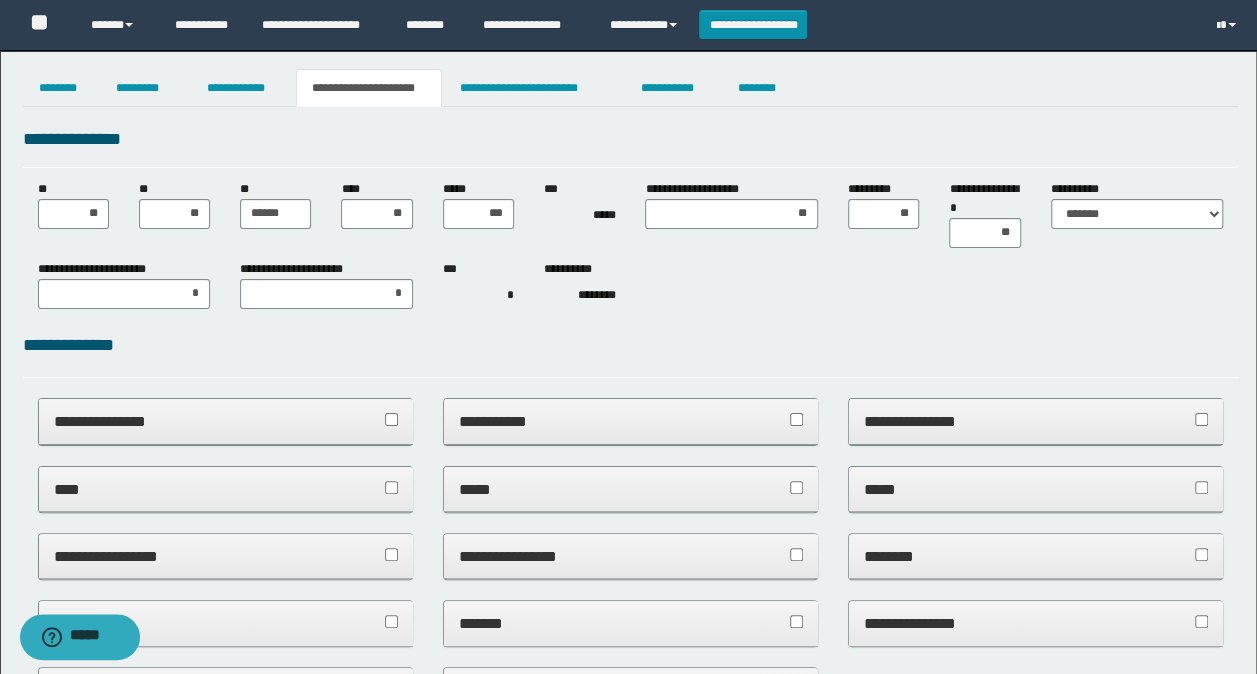click on "***
*" at bounding box center (478, 286) 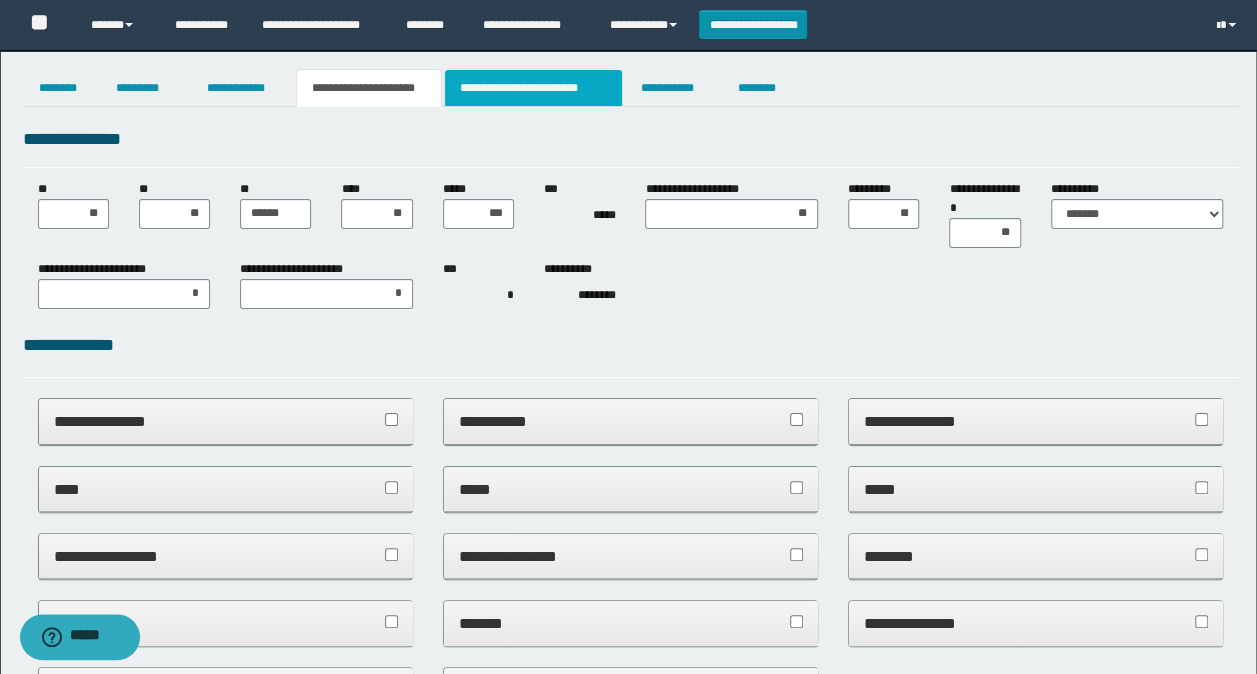 click on "**********" at bounding box center [533, 88] 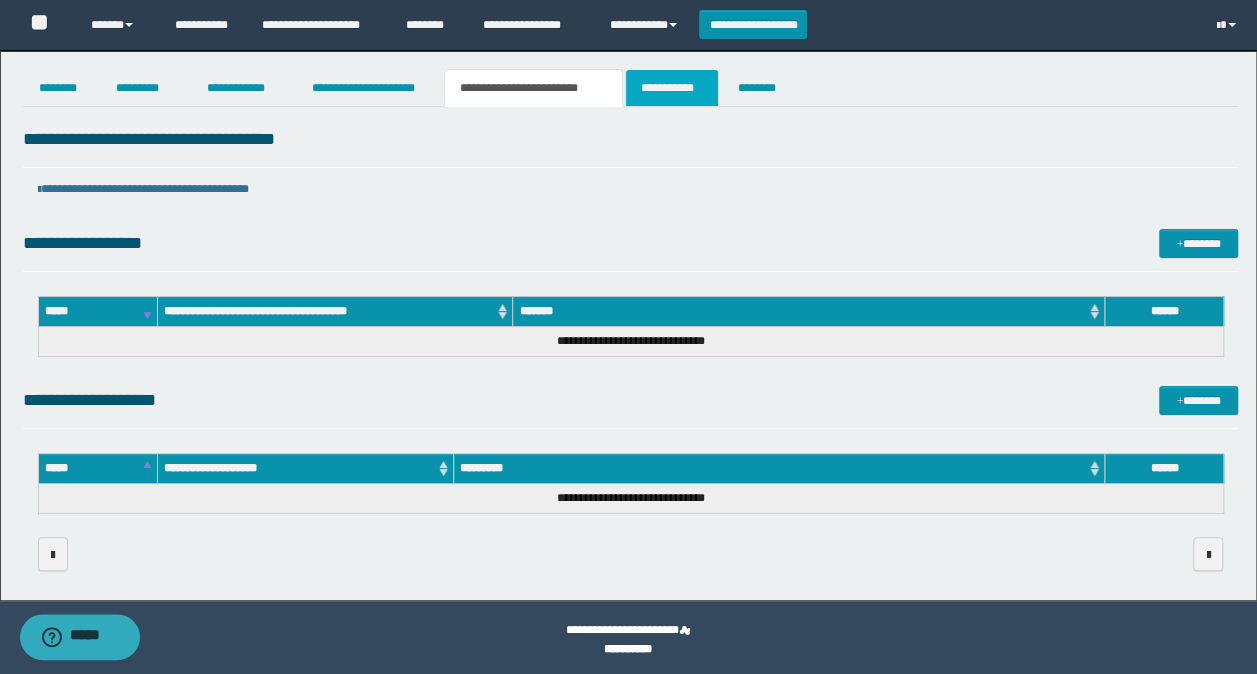 click on "**********" at bounding box center (672, 88) 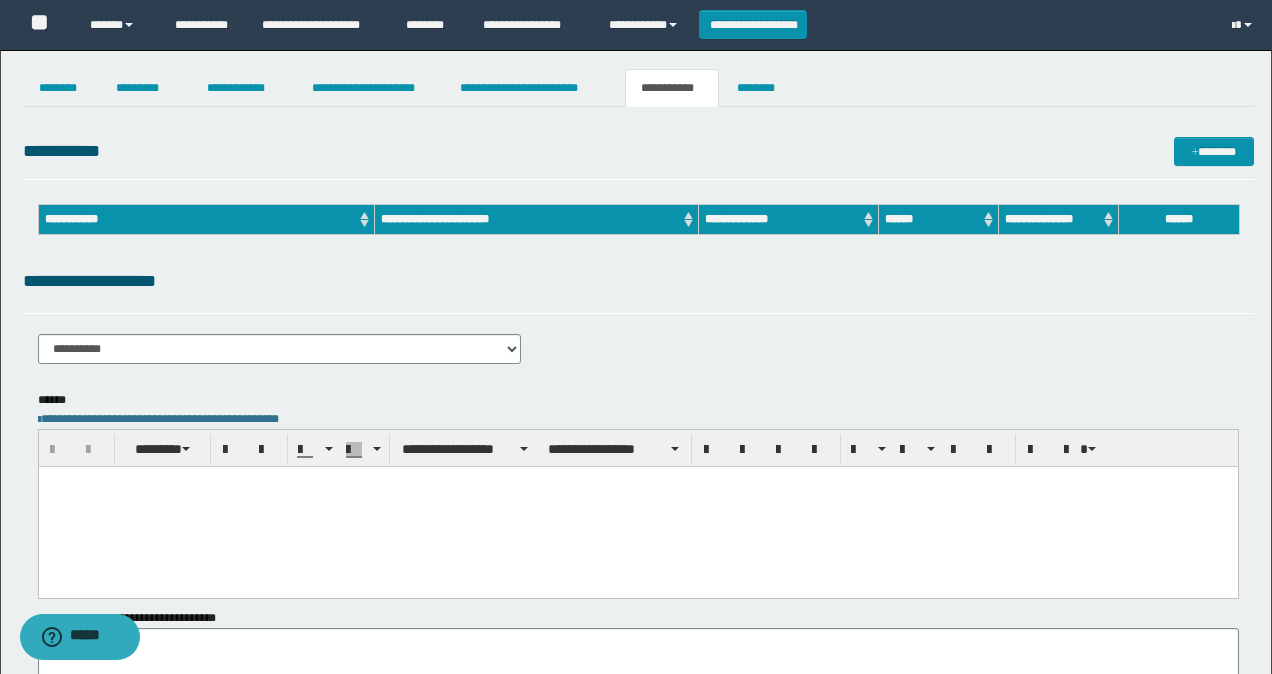 scroll, scrollTop: 0, scrollLeft: 0, axis: both 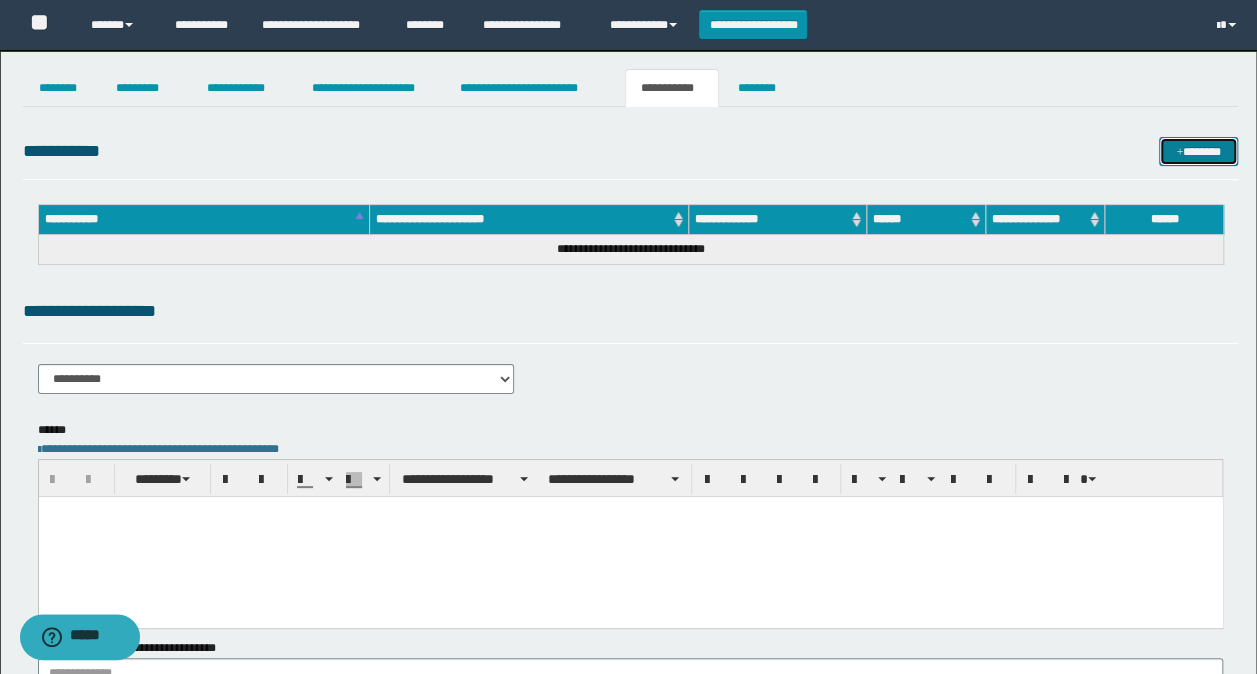 drag, startPoint x: 1176, startPoint y: 142, endPoint x: 1063, endPoint y: 132, distance: 113.44161 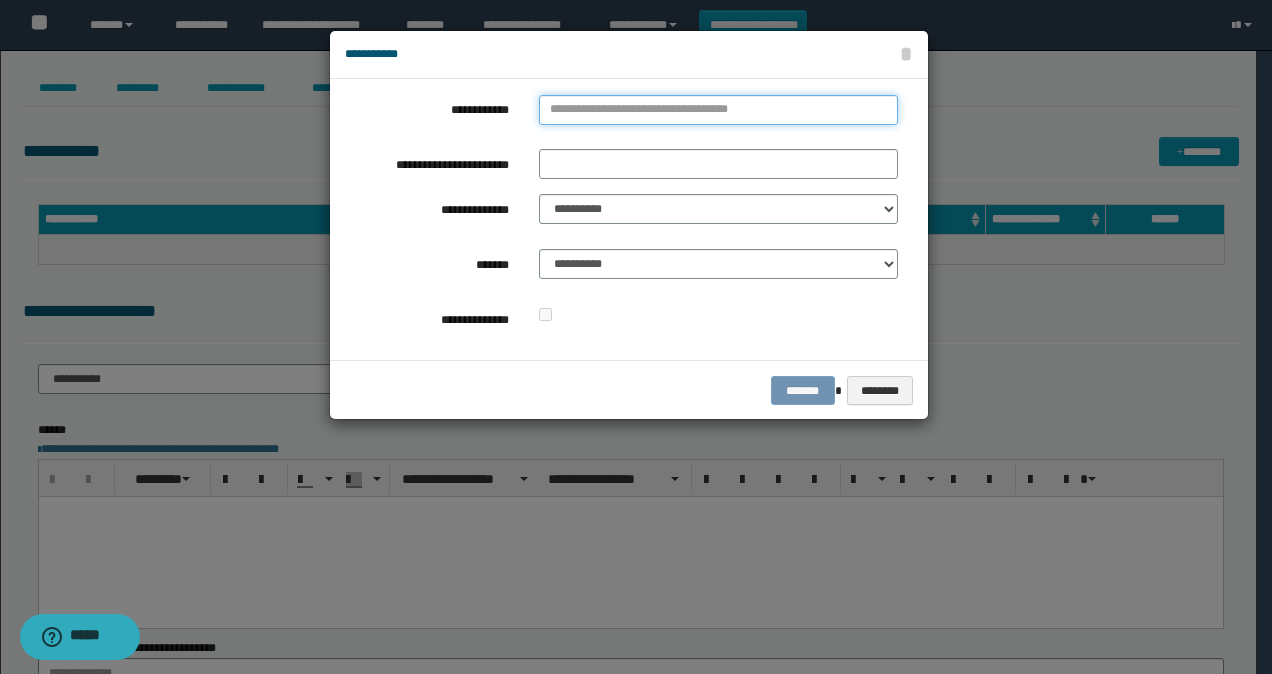 click on "**********" at bounding box center (718, 110) 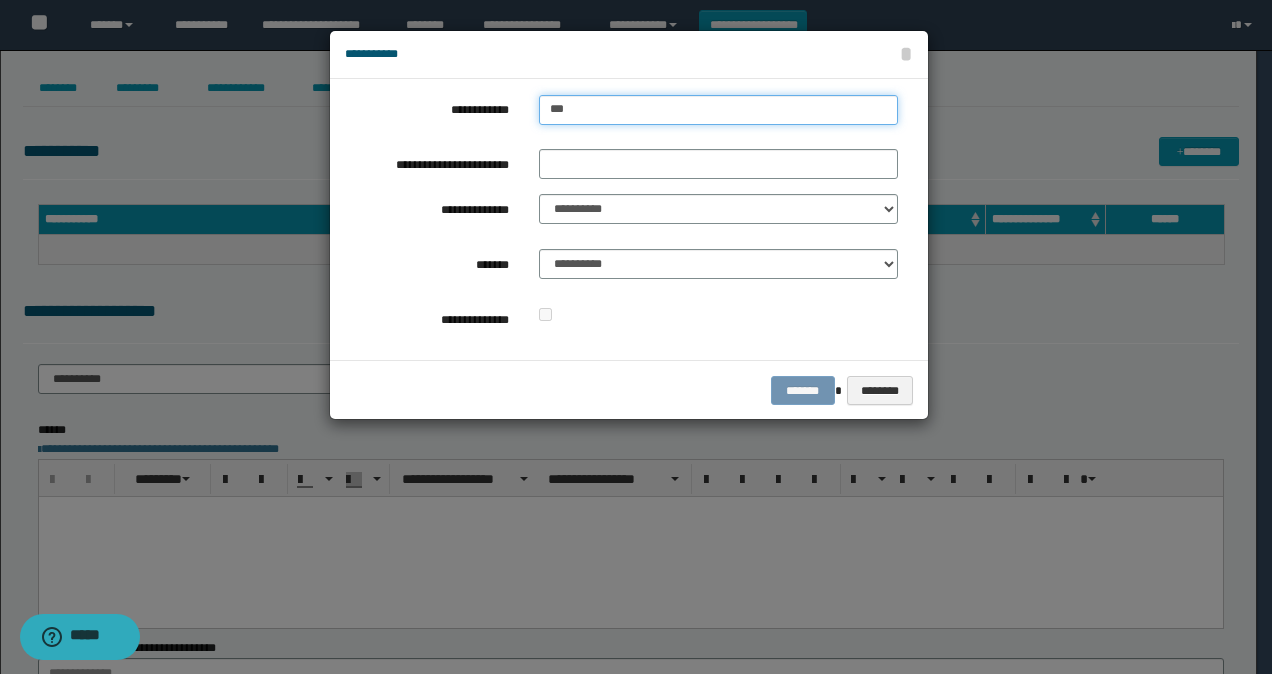 type on "****" 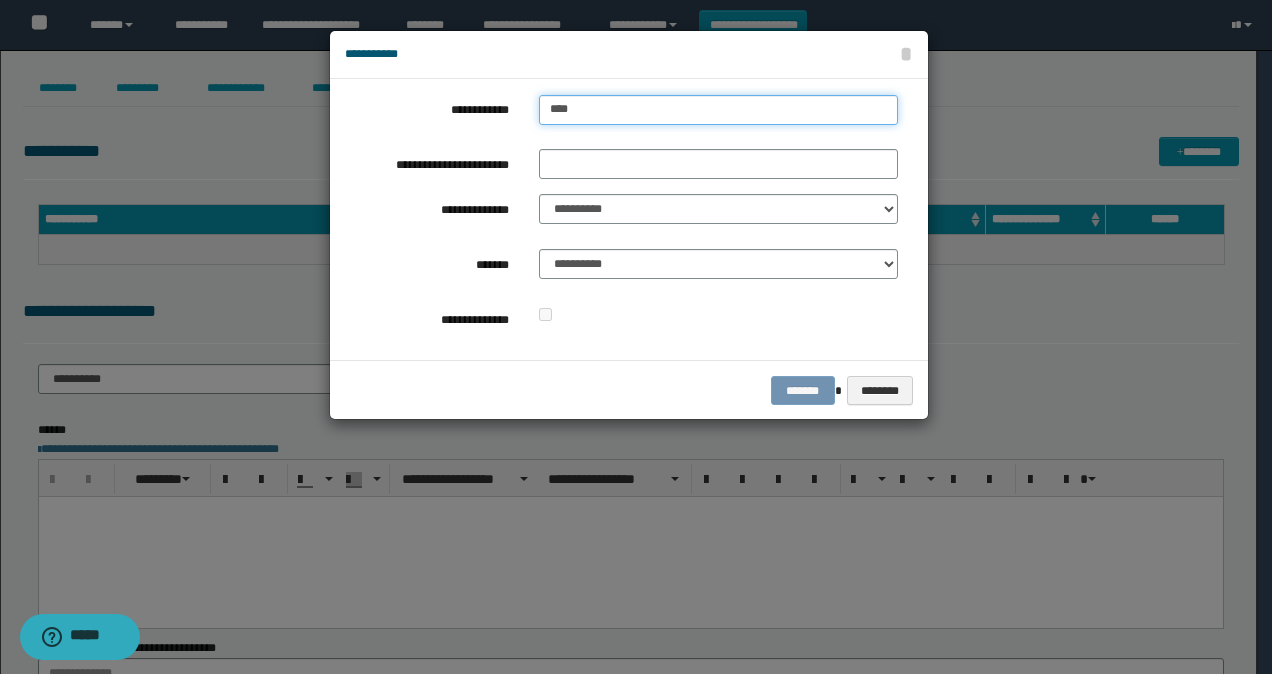 type on "****" 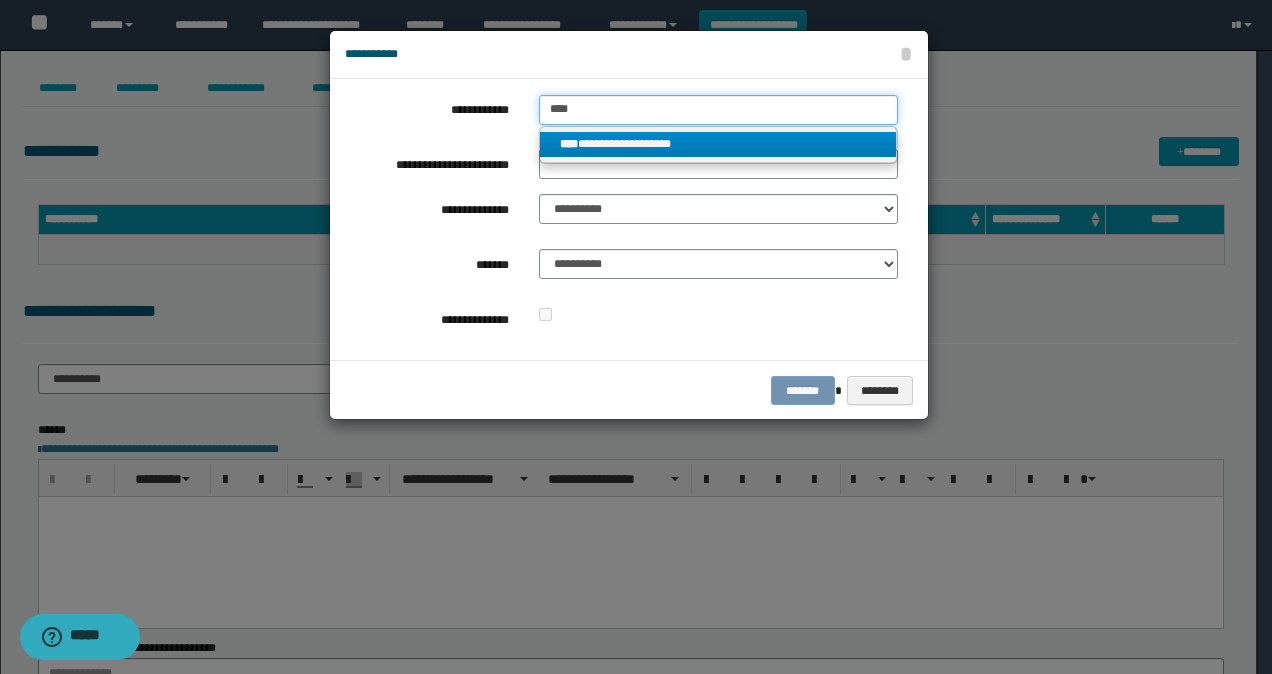 type on "****" 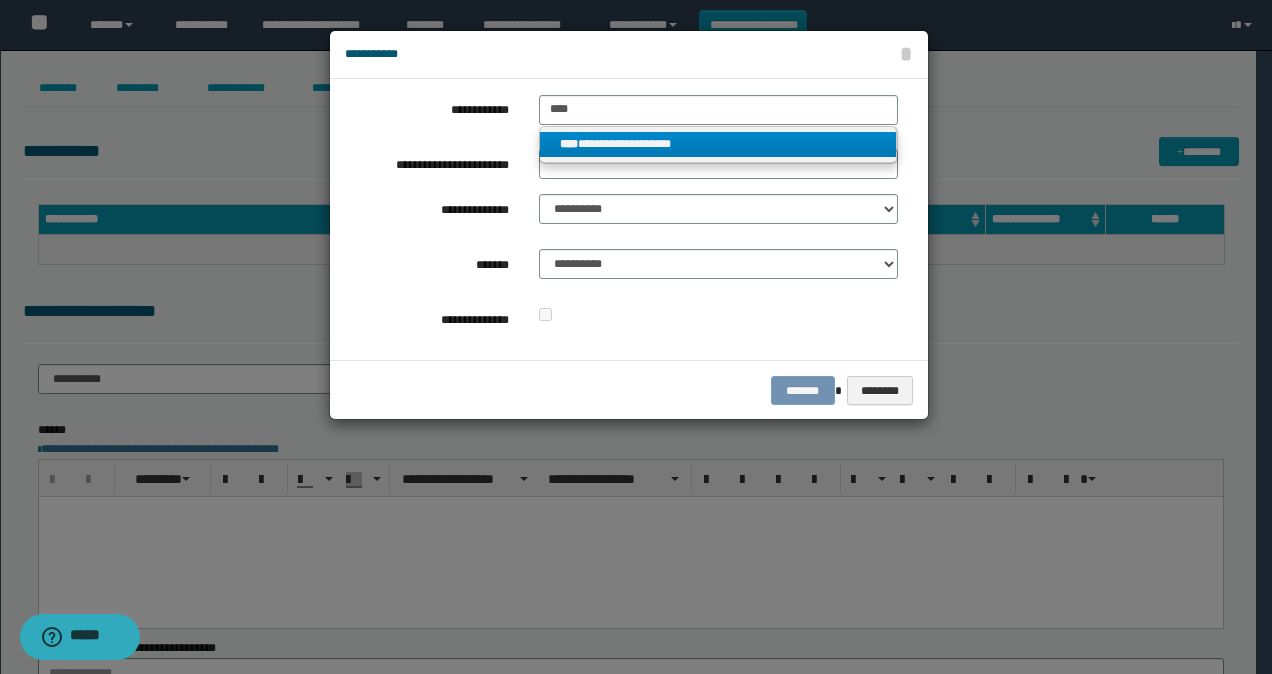 click on "**********" at bounding box center (718, 144) 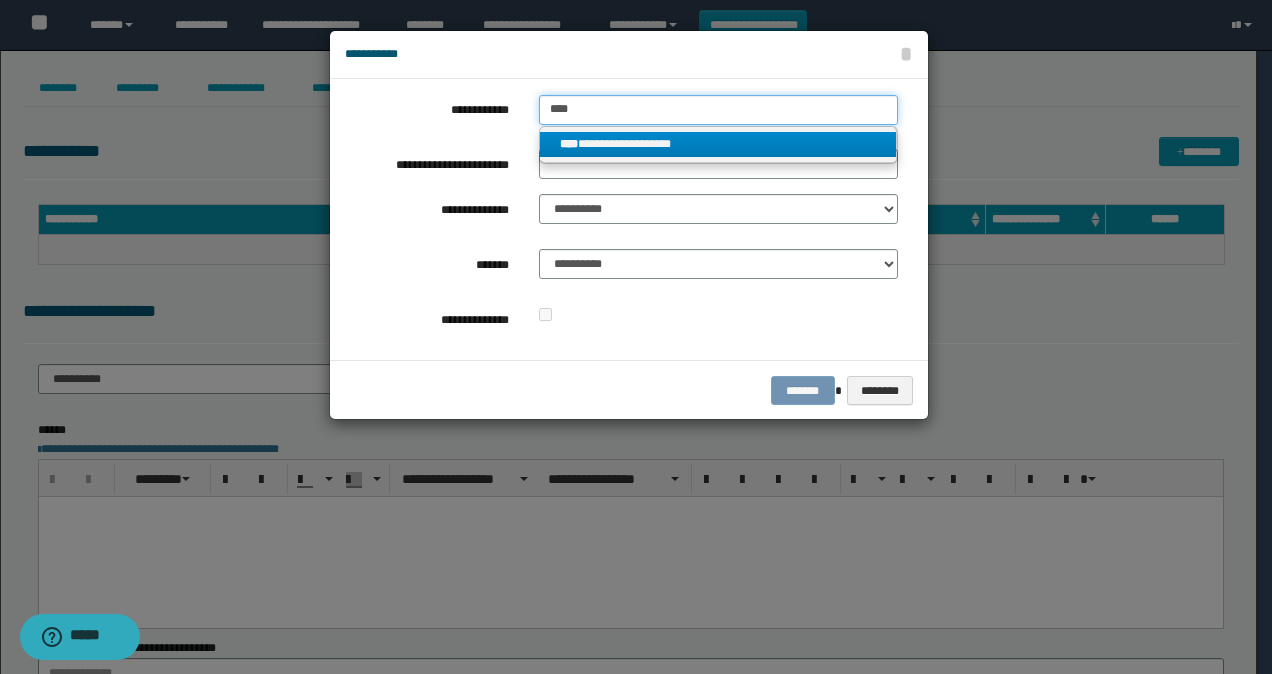 type 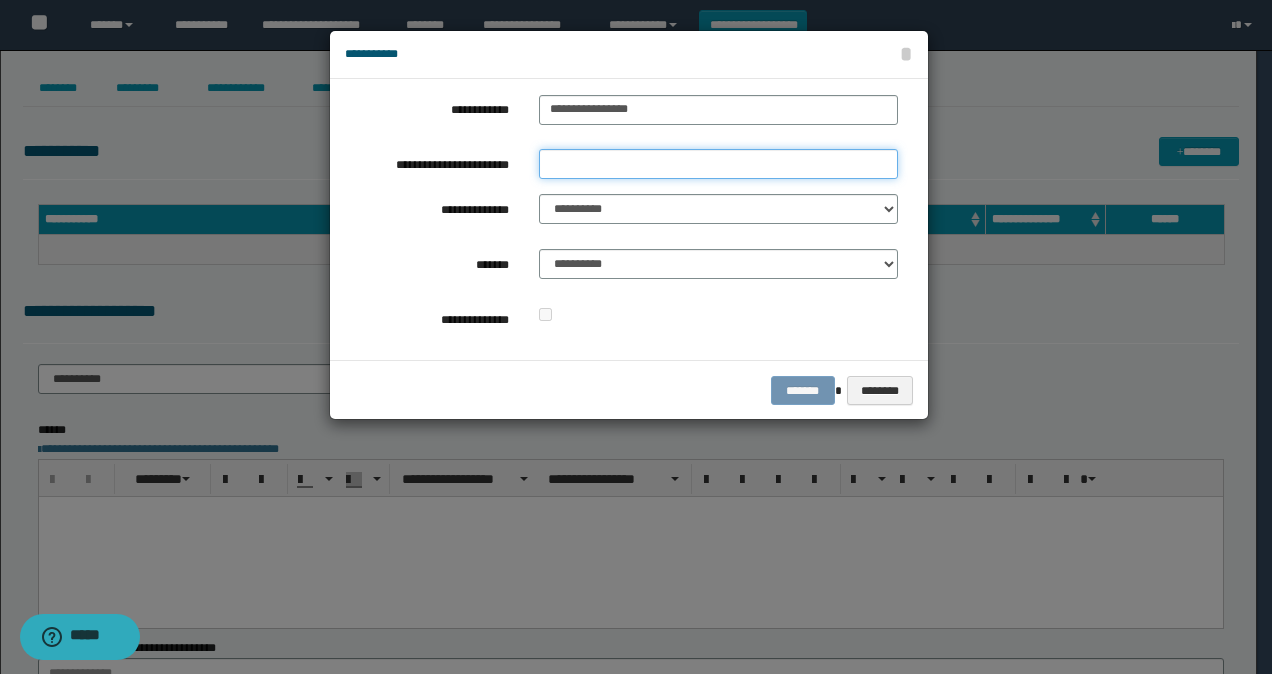 click on "**********" at bounding box center (718, 164) 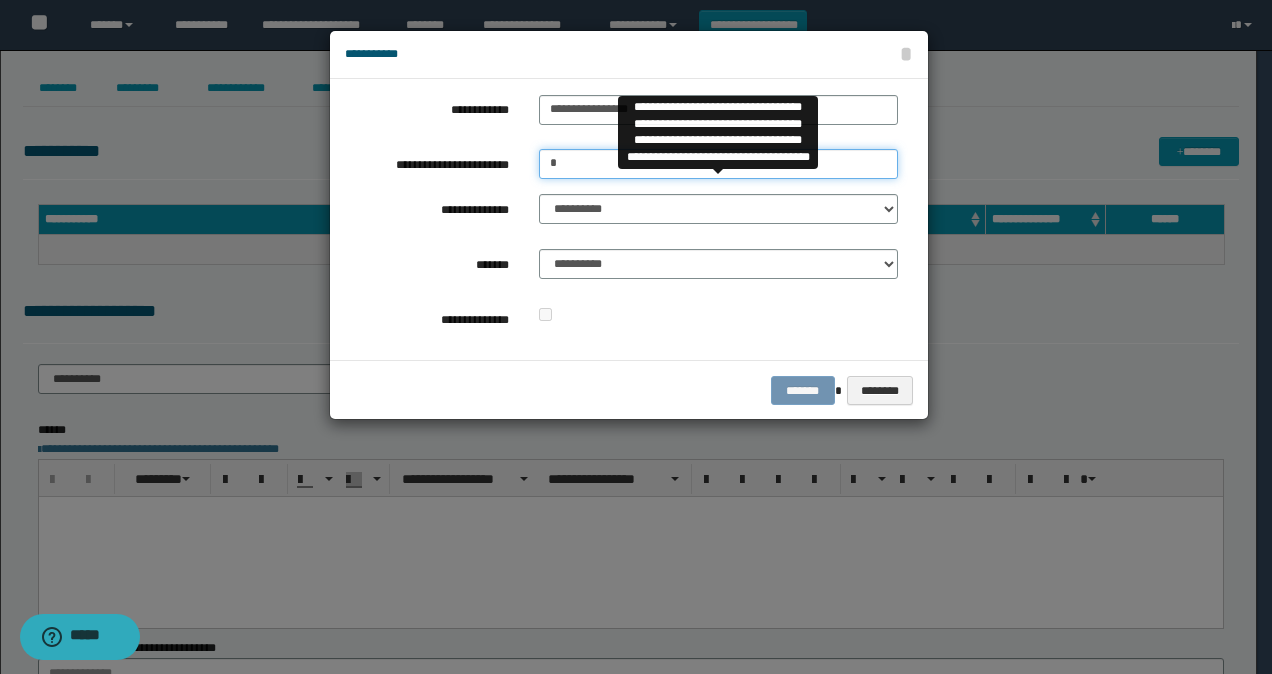 type on "*" 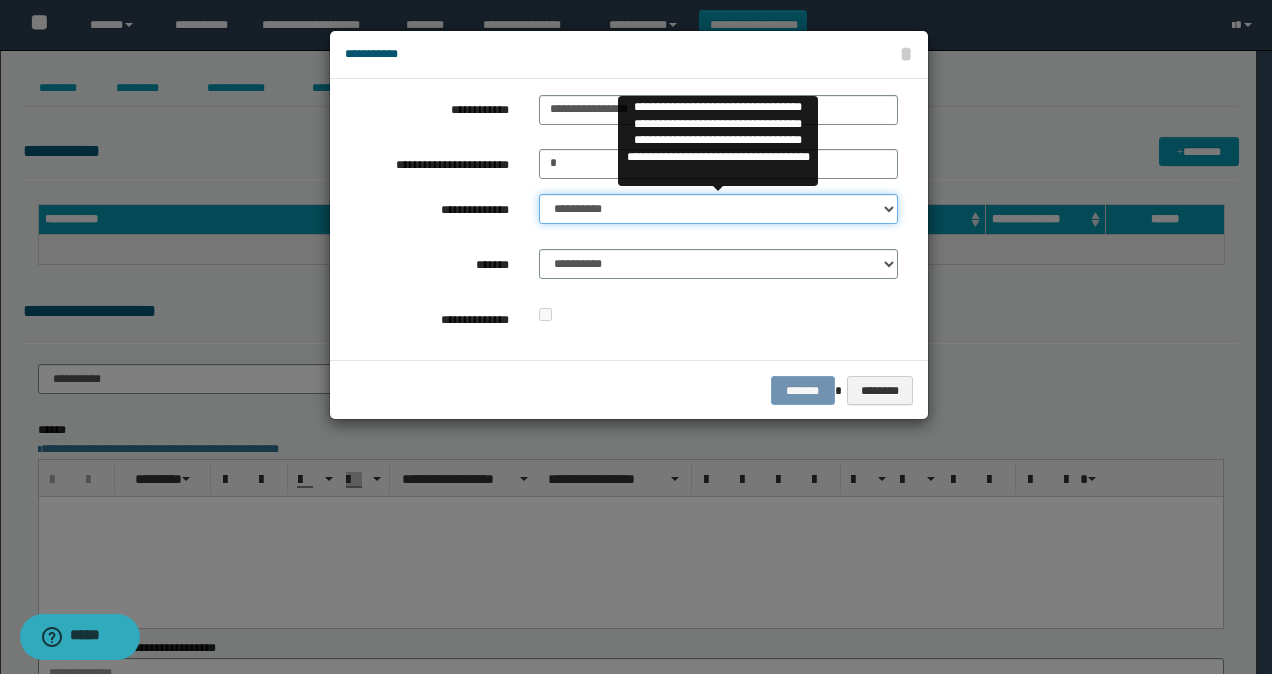 drag, startPoint x: 564, startPoint y: 211, endPoint x: 566, endPoint y: 224, distance: 13.152946 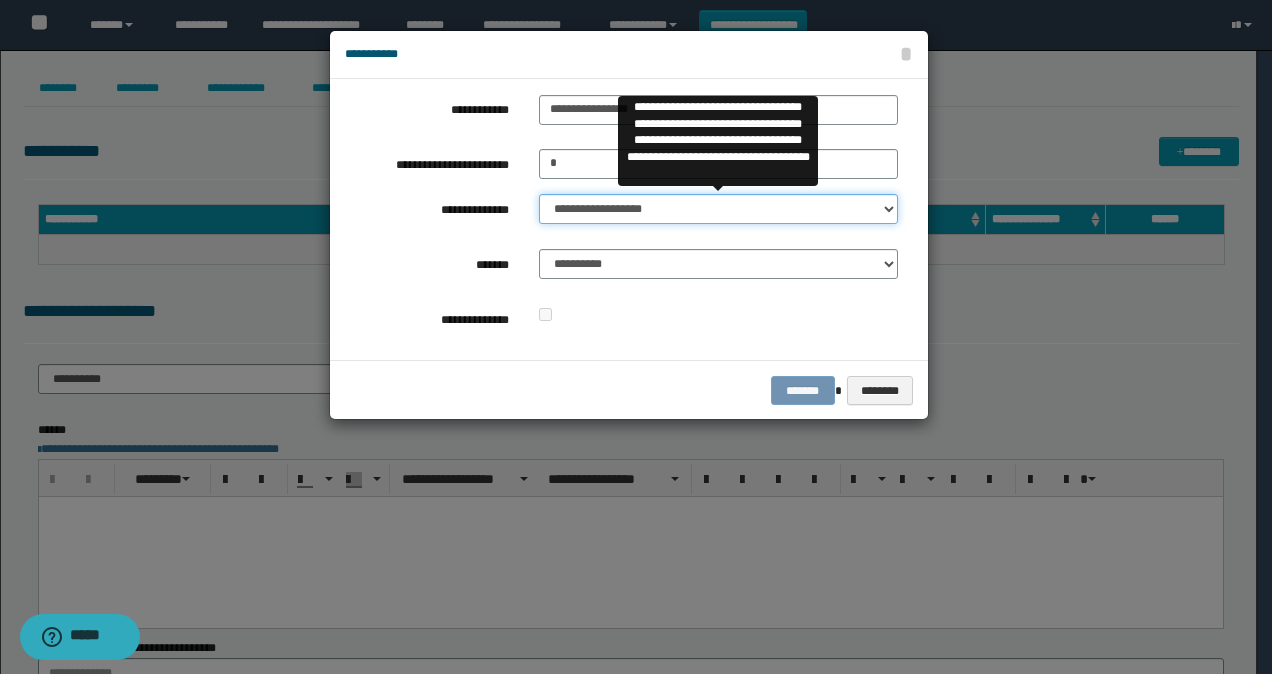 click on "**********" at bounding box center (718, 209) 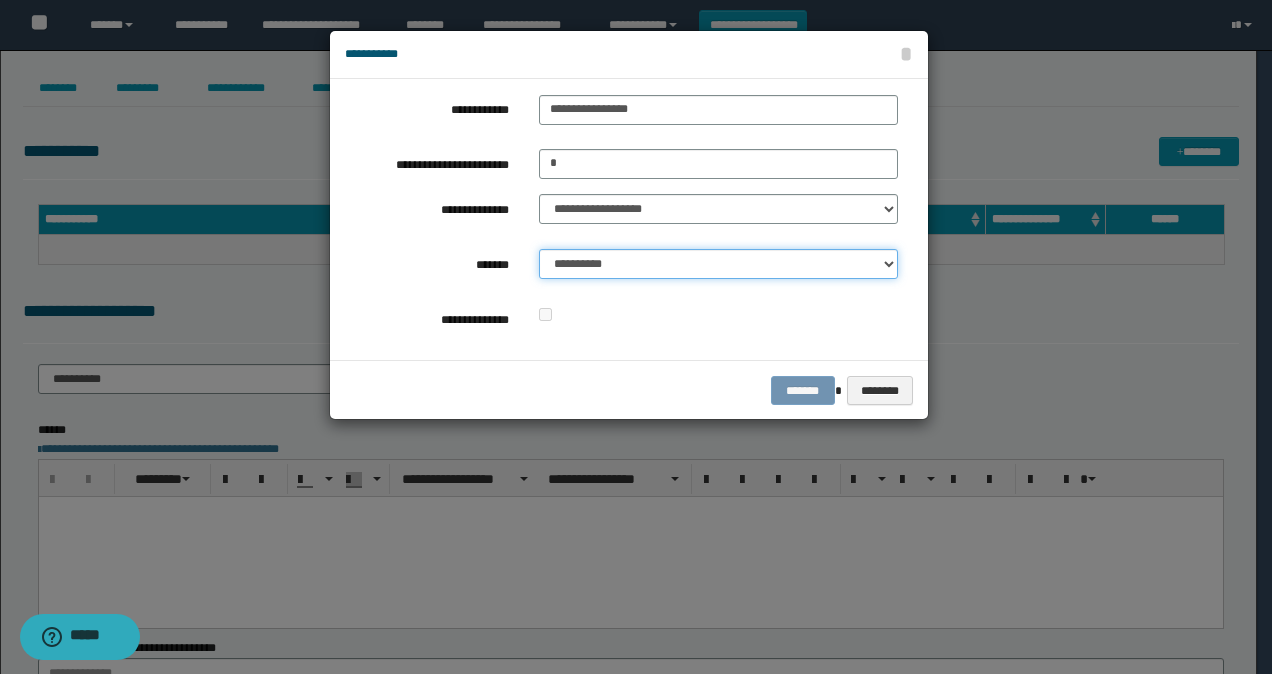 click on "**********" at bounding box center [718, 264] 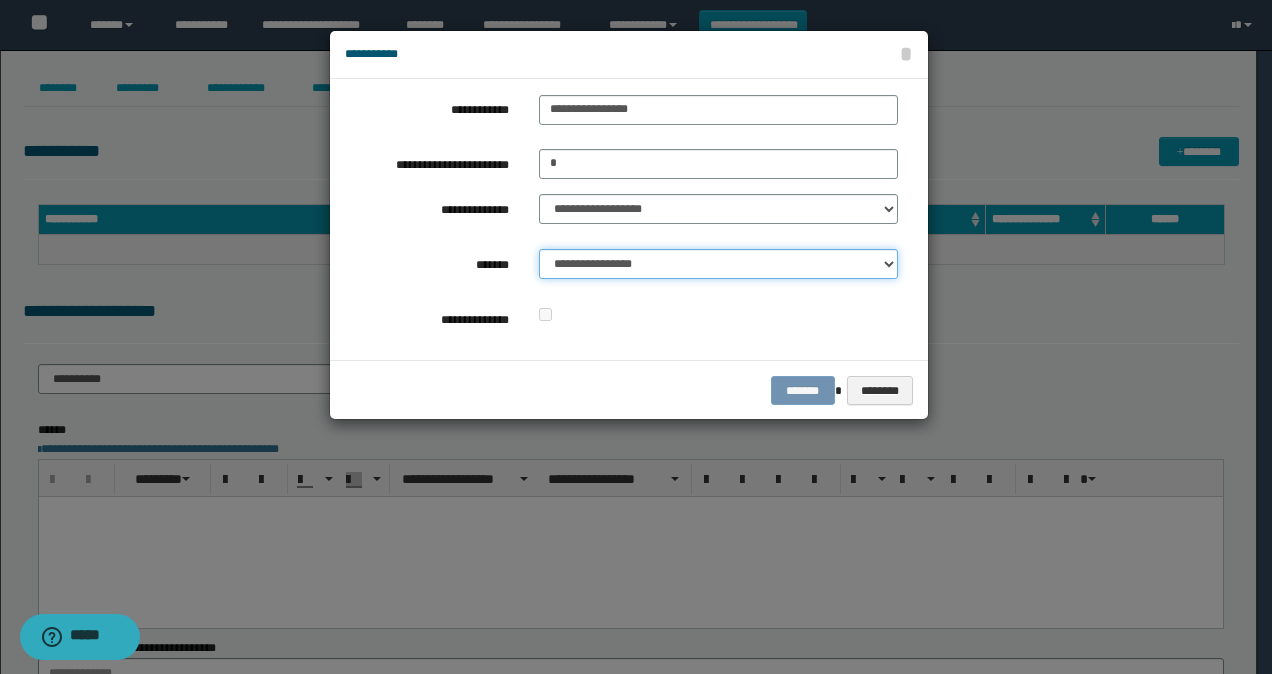 click on "**********" at bounding box center (718, 264) 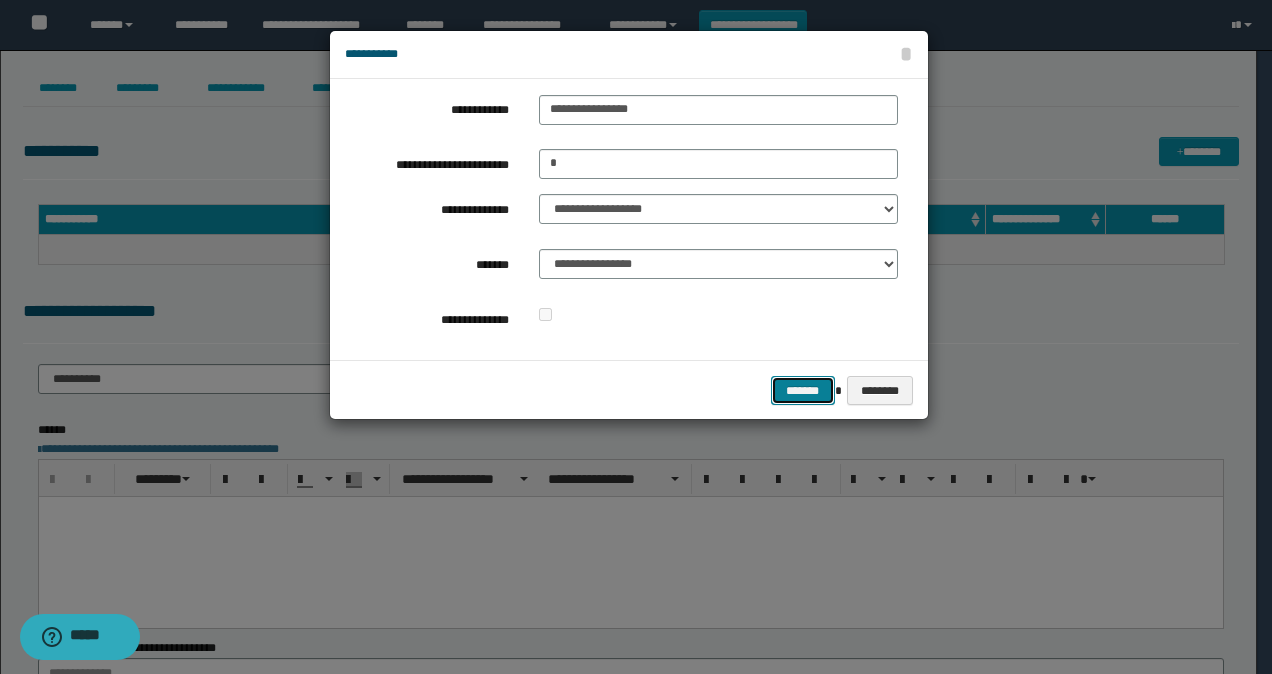 click on "*******" at bounding box center [803, 390] 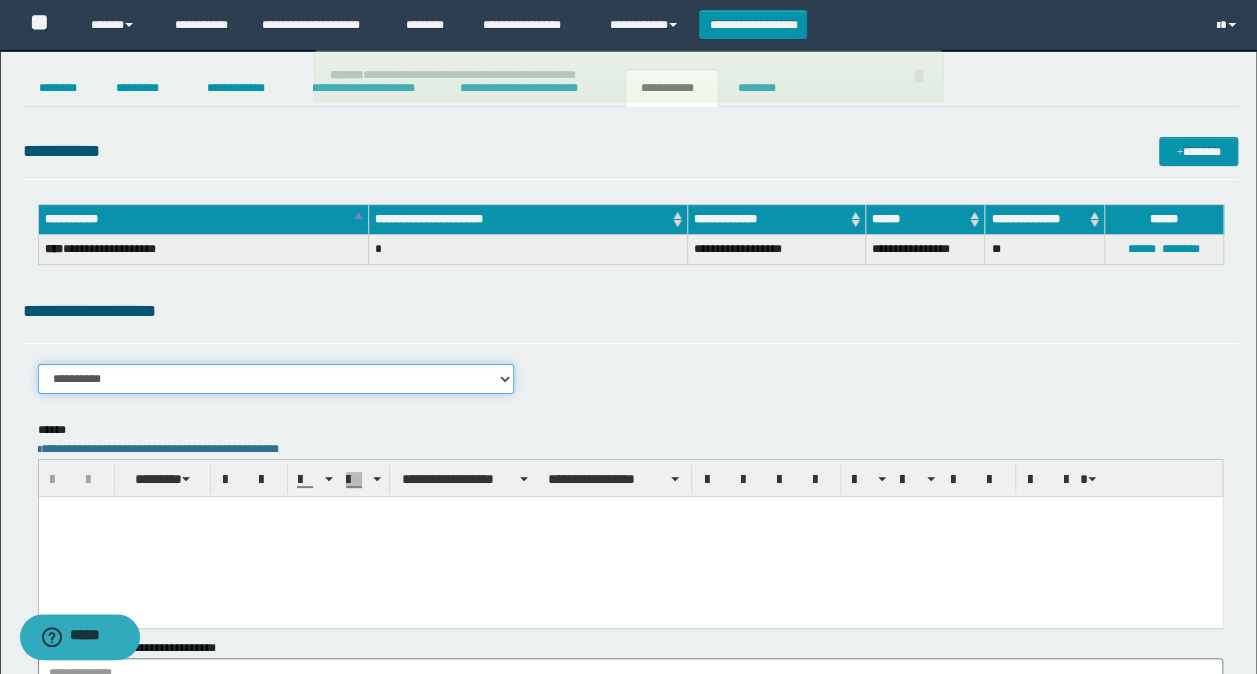 click on "**********" at bounding box center (276, 379) 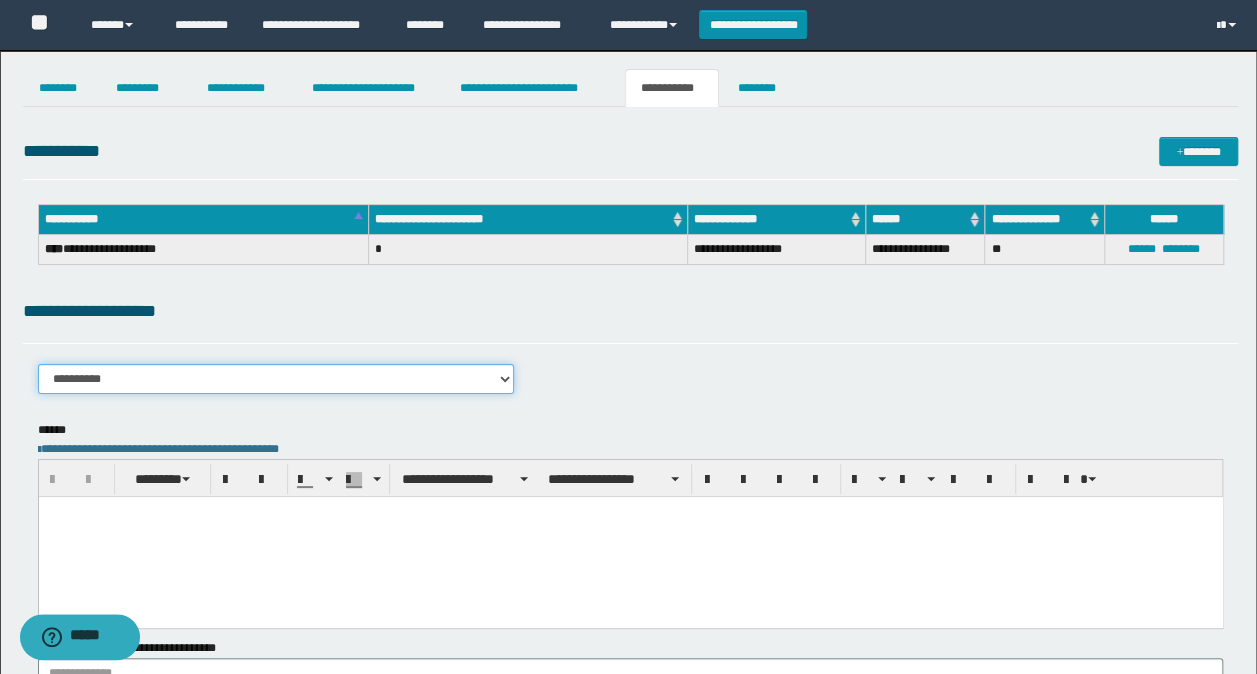 select on "****" 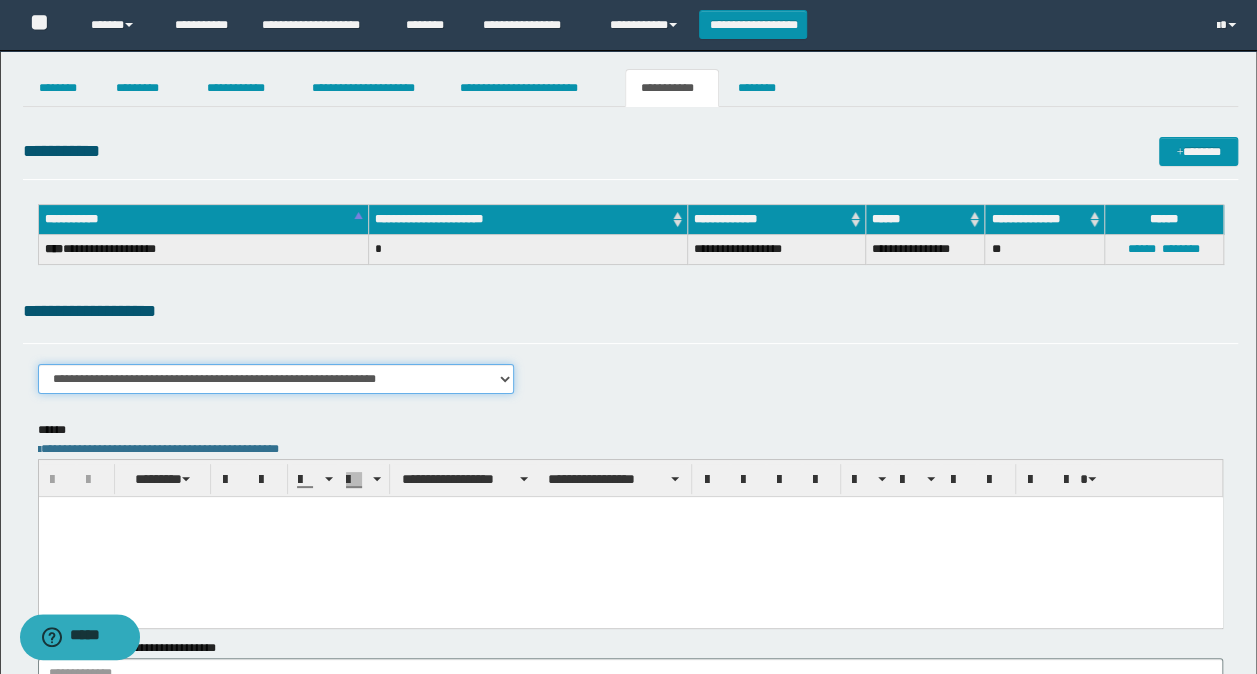 click on "**********" at bounding box center [276, 379] 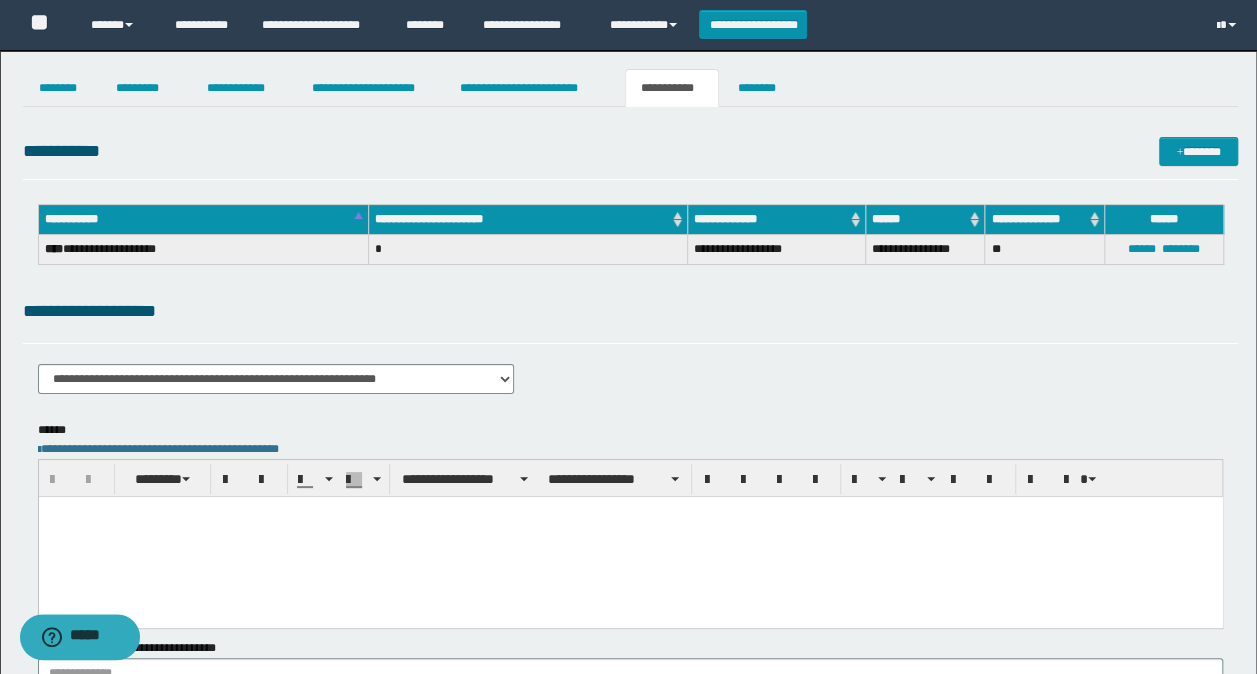 click at bounding box center (630, 537) 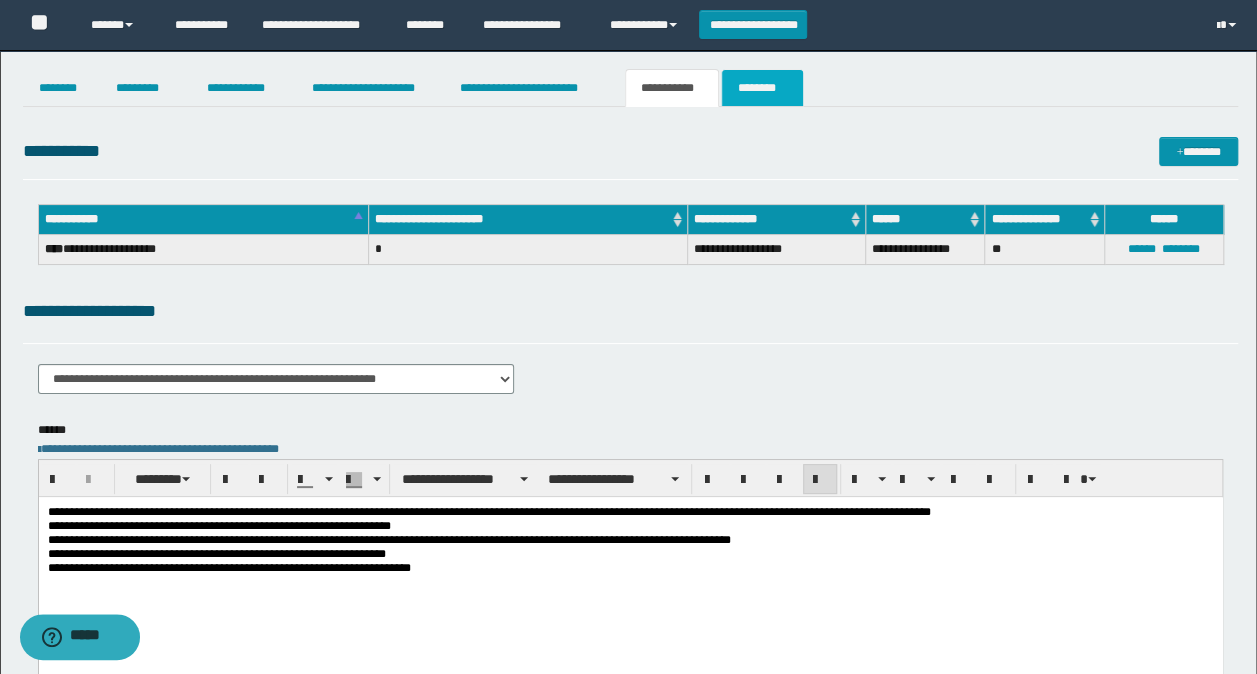 click on "********" at bounding box center [762, 88] 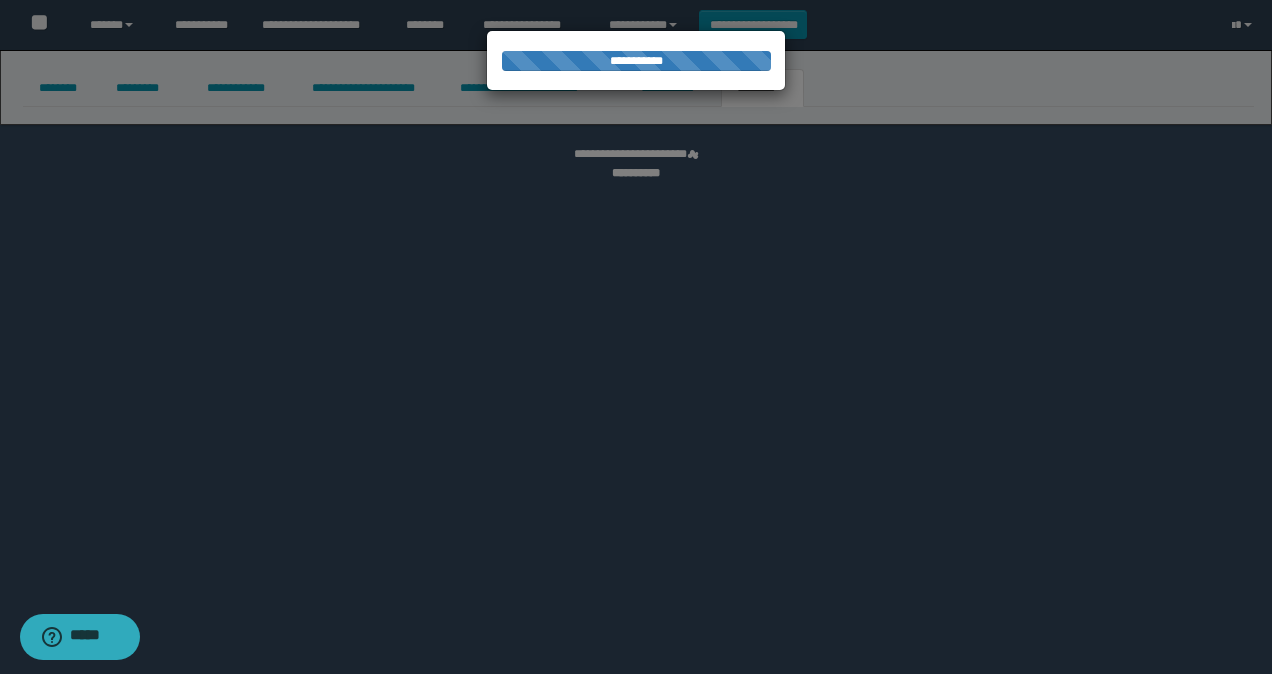 select 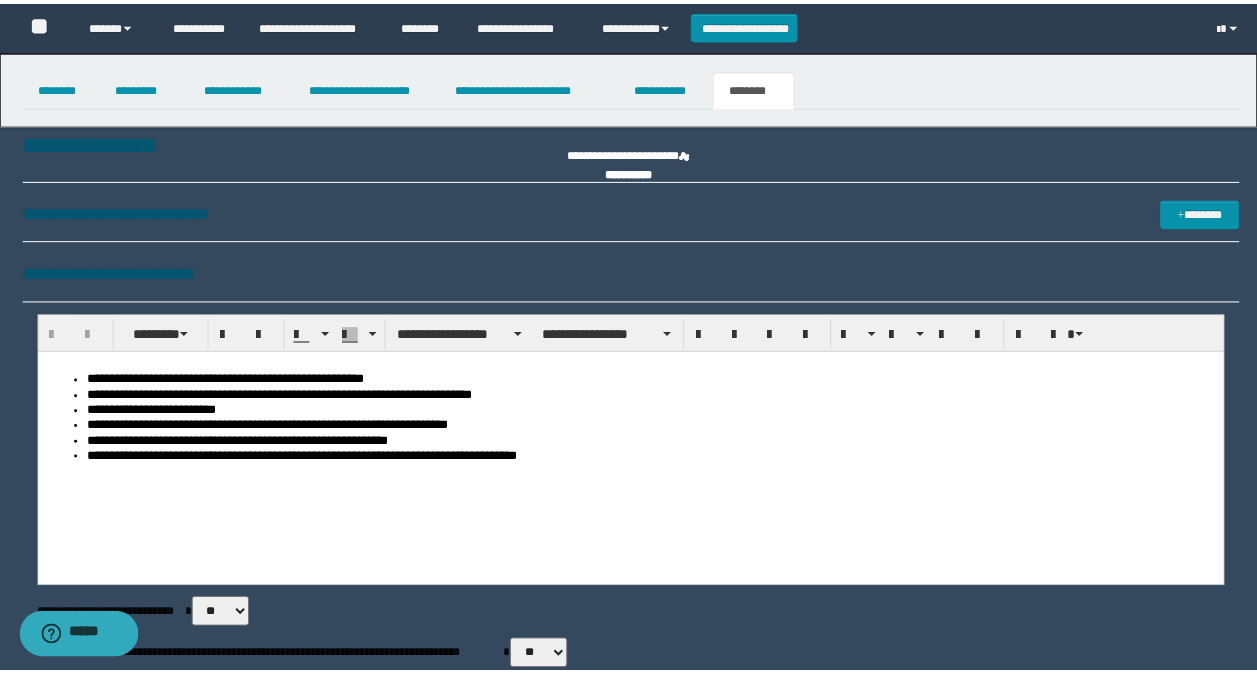 scroll, scrollTop: 0, scrollLeft: 0, axis: both 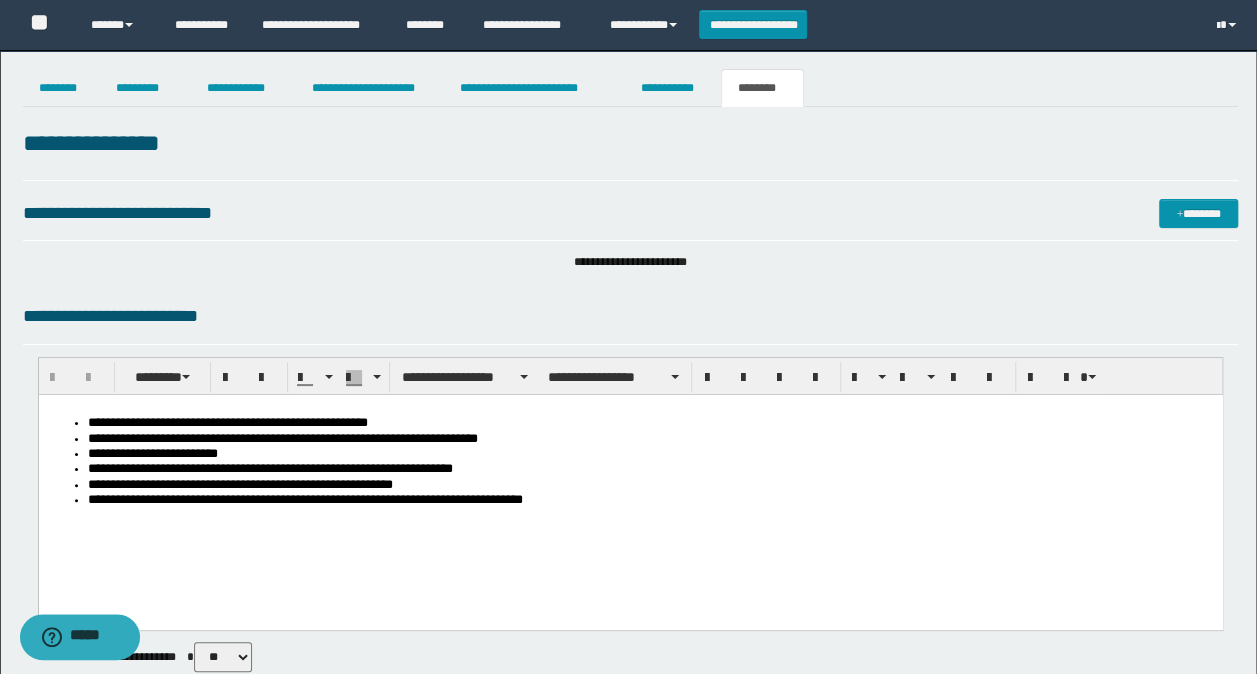click on "**********" at bounding box center (630, 487) 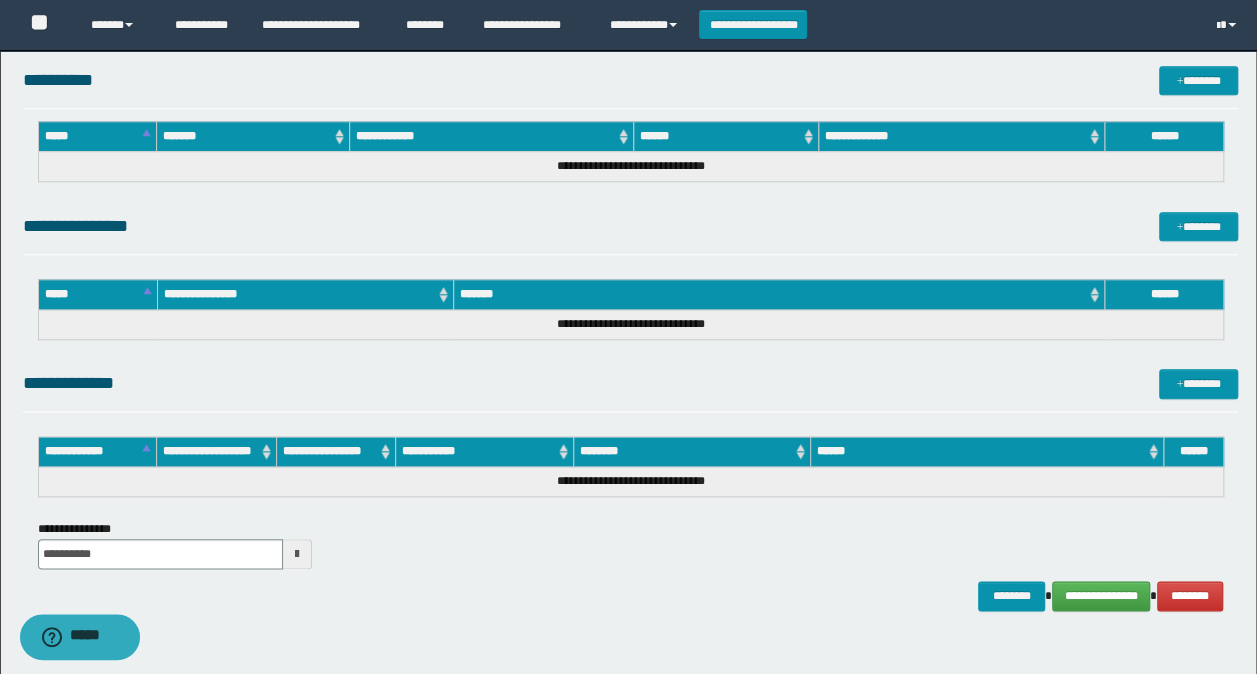 scroll, scrollTop: 900, scrollLeft: 0, axis: vertical 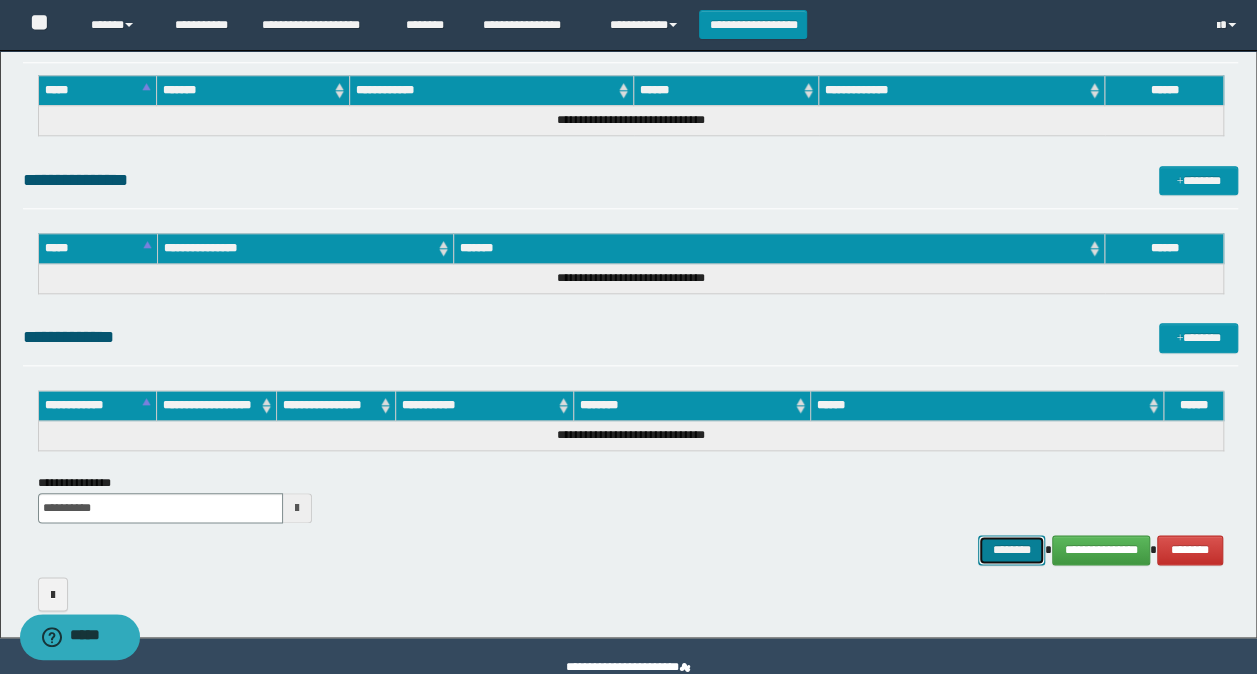 click on "********" at bounding box center (1011, 549) 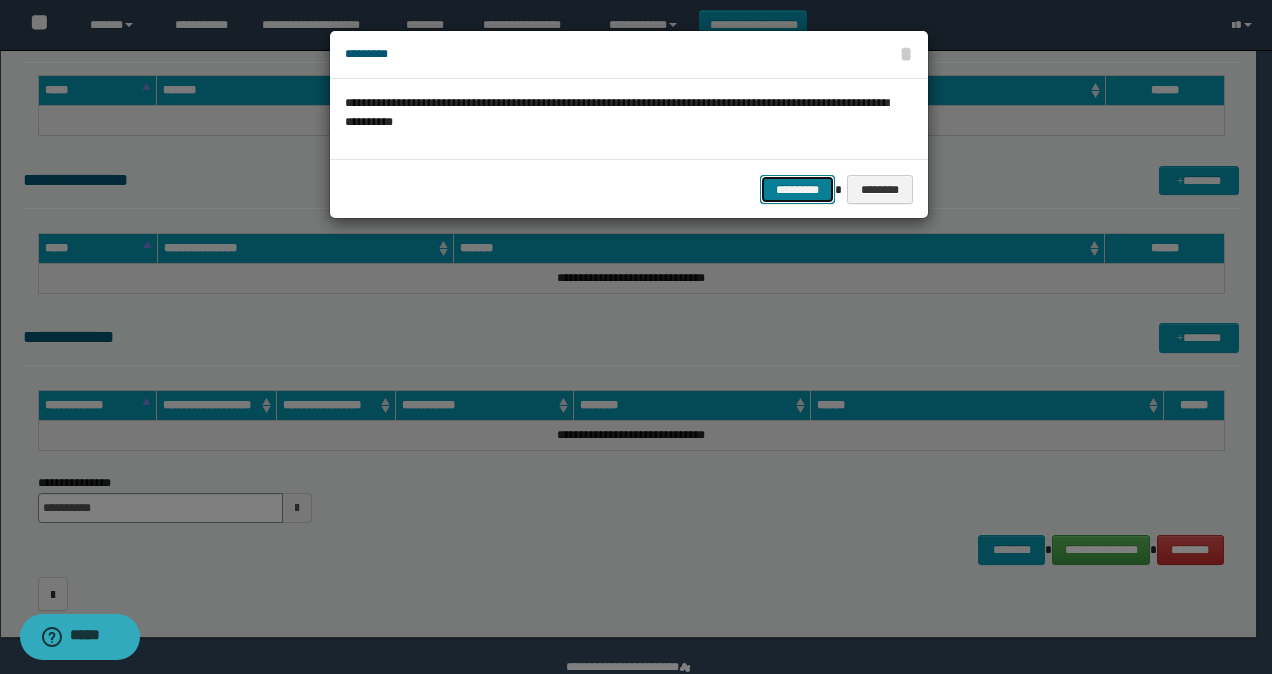 click on "*********" at bounding box center [797, 189] 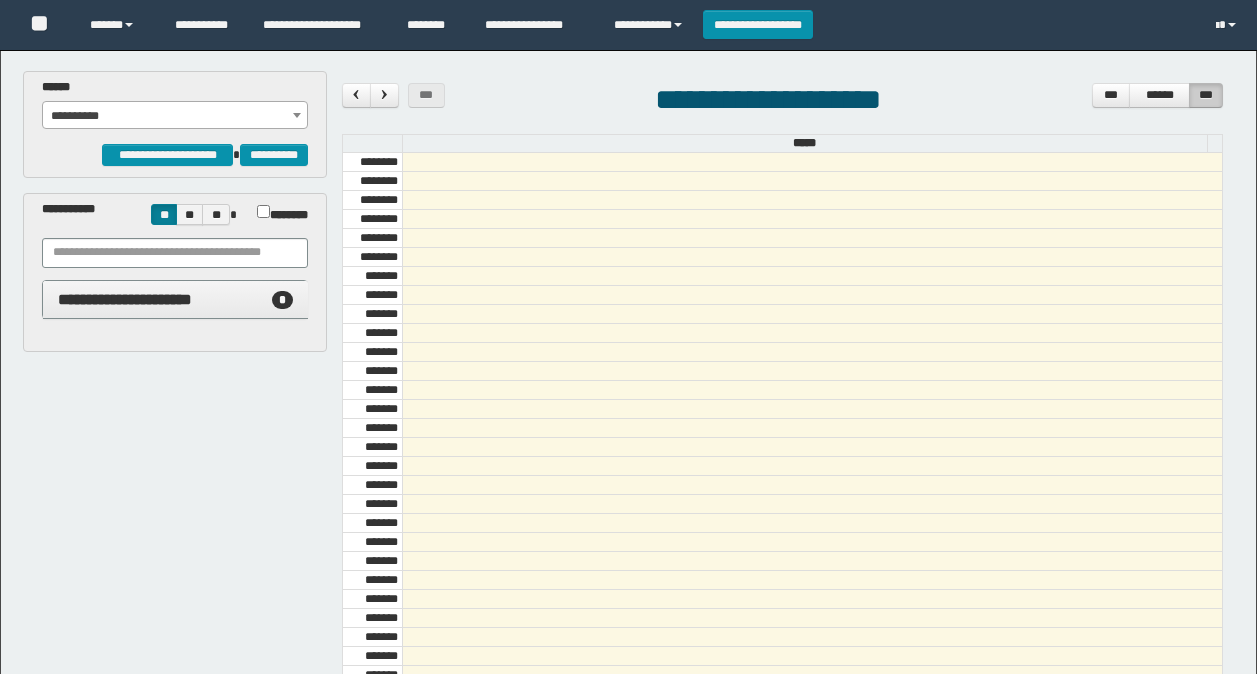 scroll, scrollTop: 0, scrollLeft: 0, axis: both 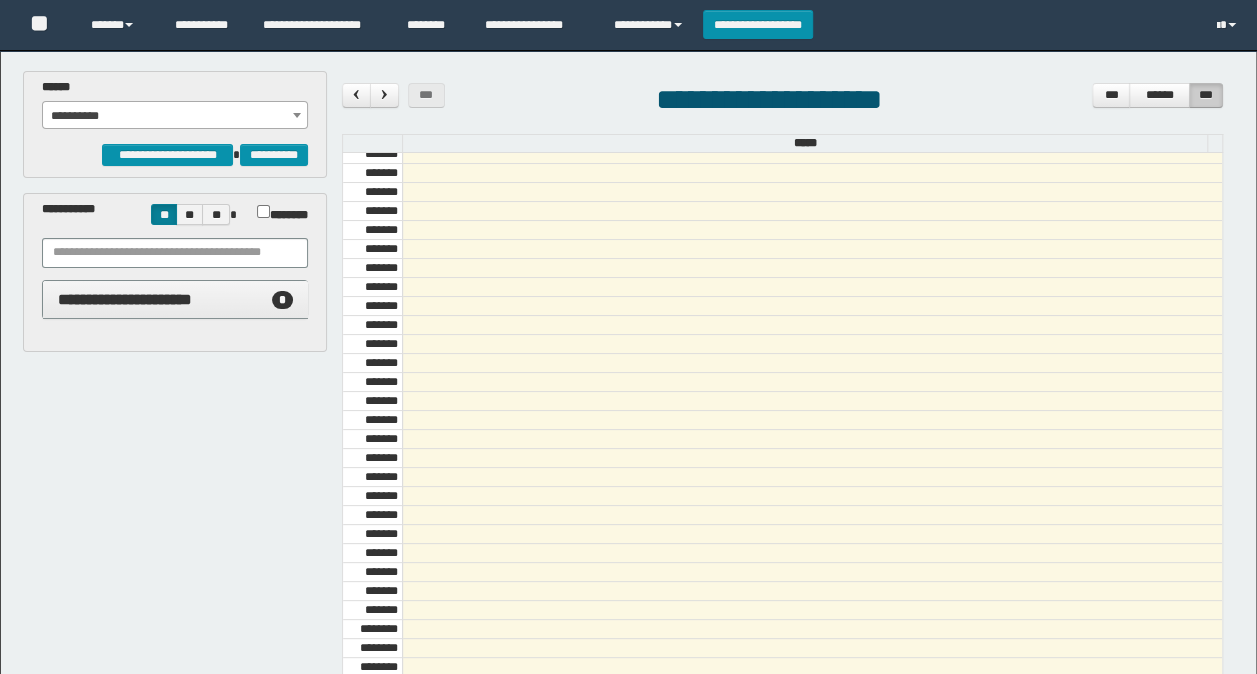 click on "**********" at bounding box center (175, 116) 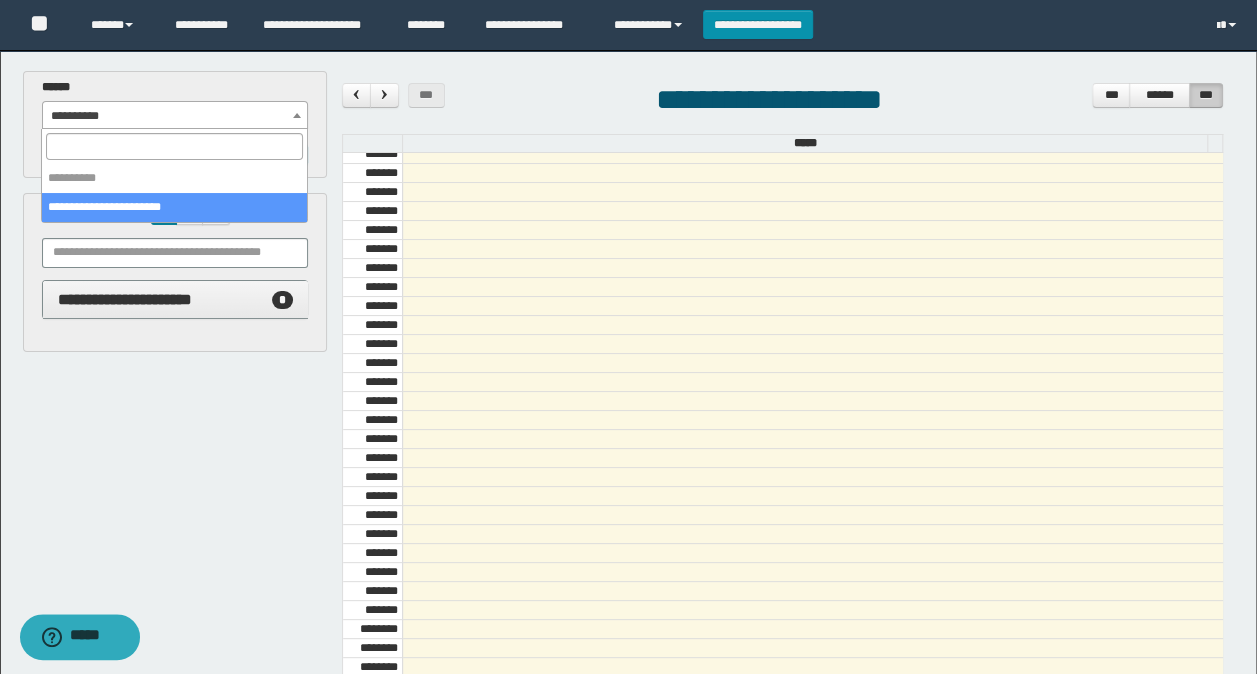 click on "**********" at bounding box center [174, 178] 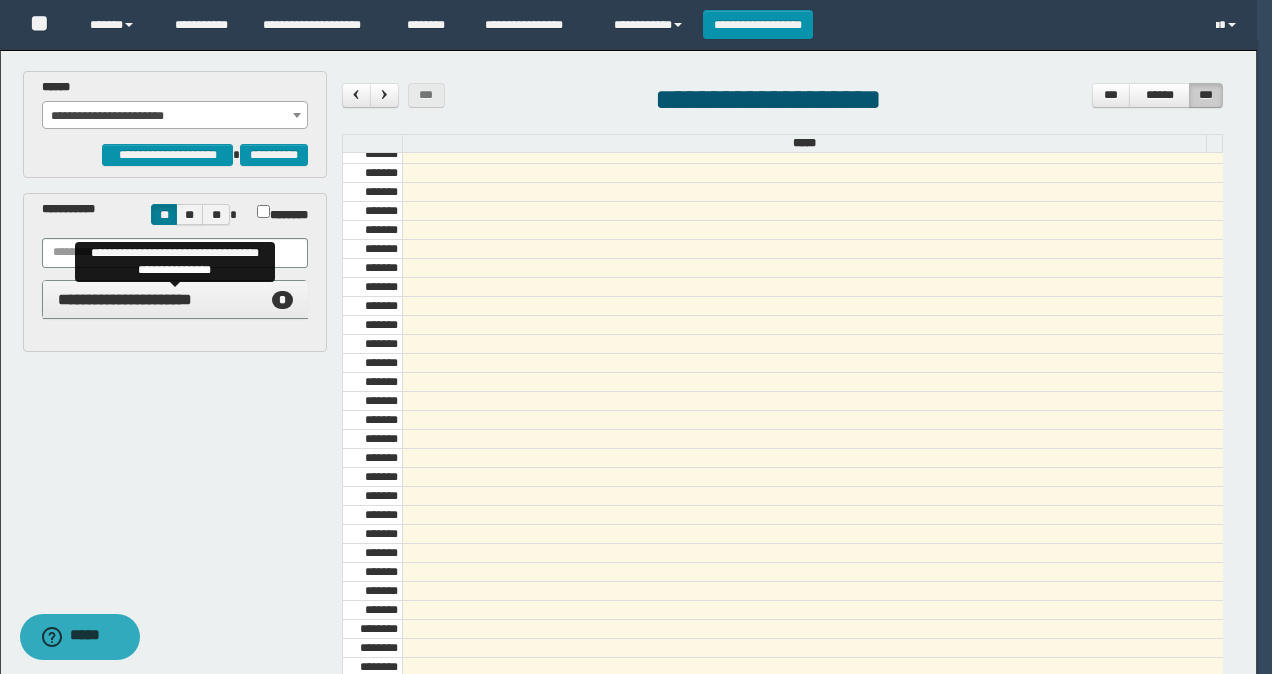click on "**********" at bounding box center (125, 299) 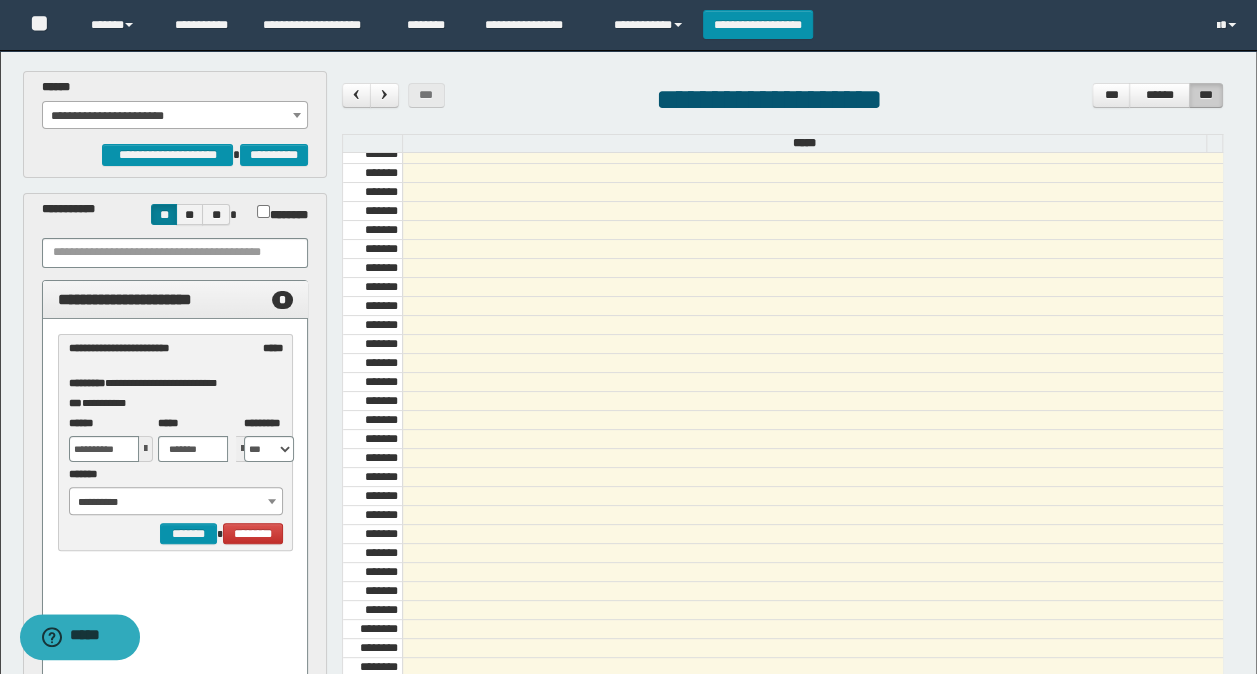 click on "**********" at bounding box center (176, 502) 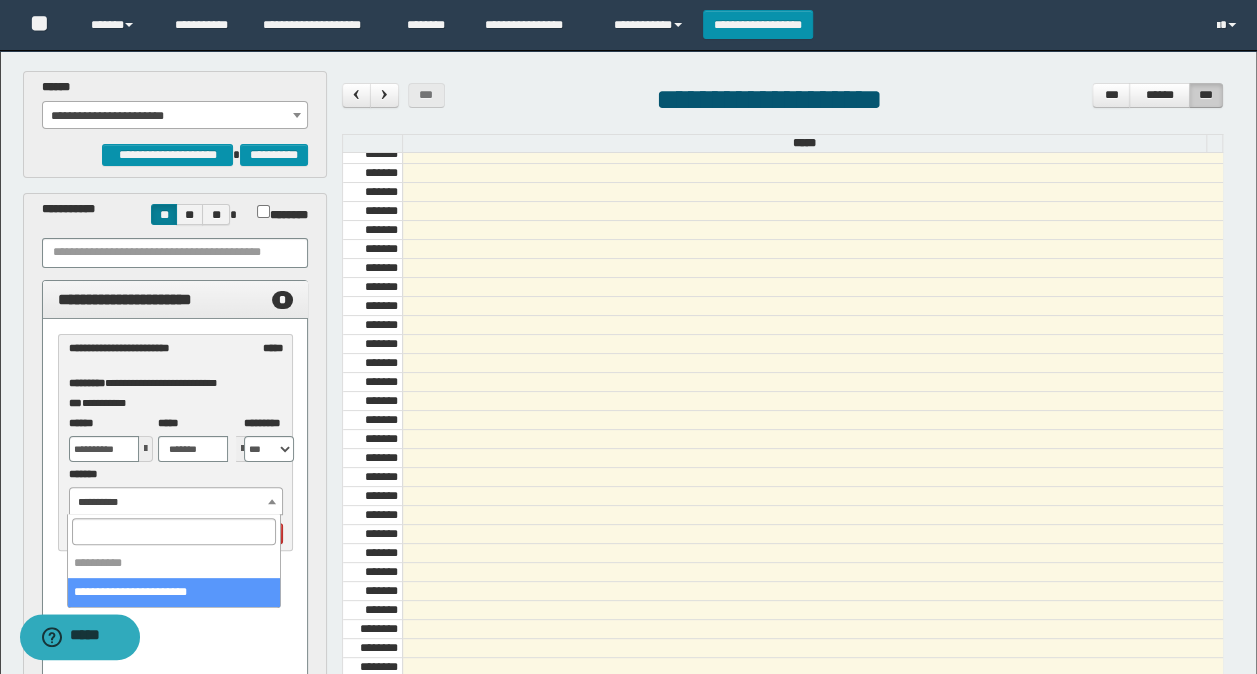 select on "******" 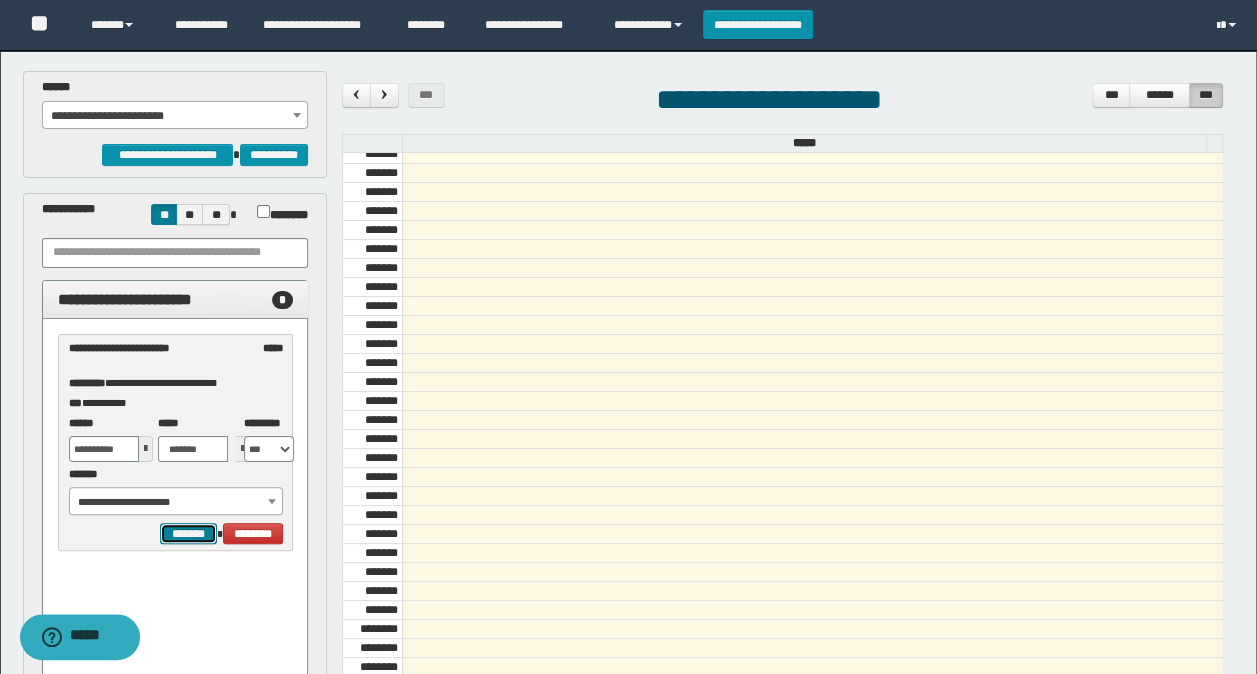 click on "*******" at bounding box center (188, 533) 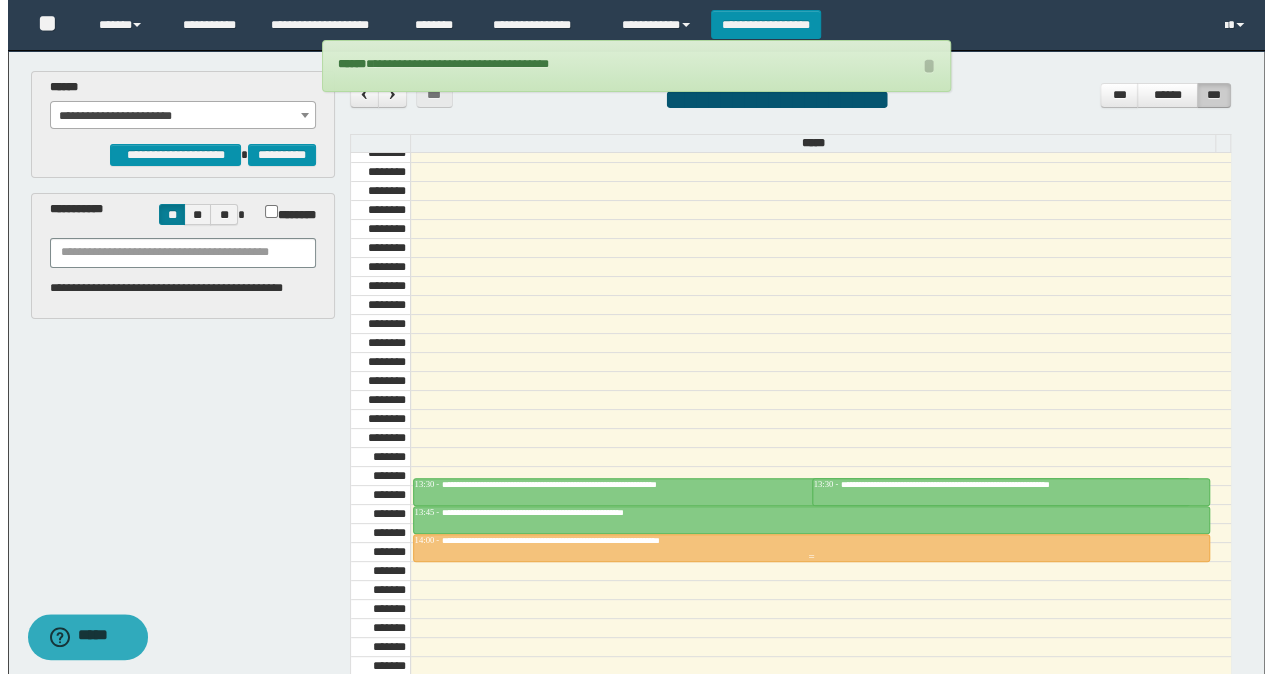 scroll, scrollTop: 1273, scrollLeft: 0, axis: vertical 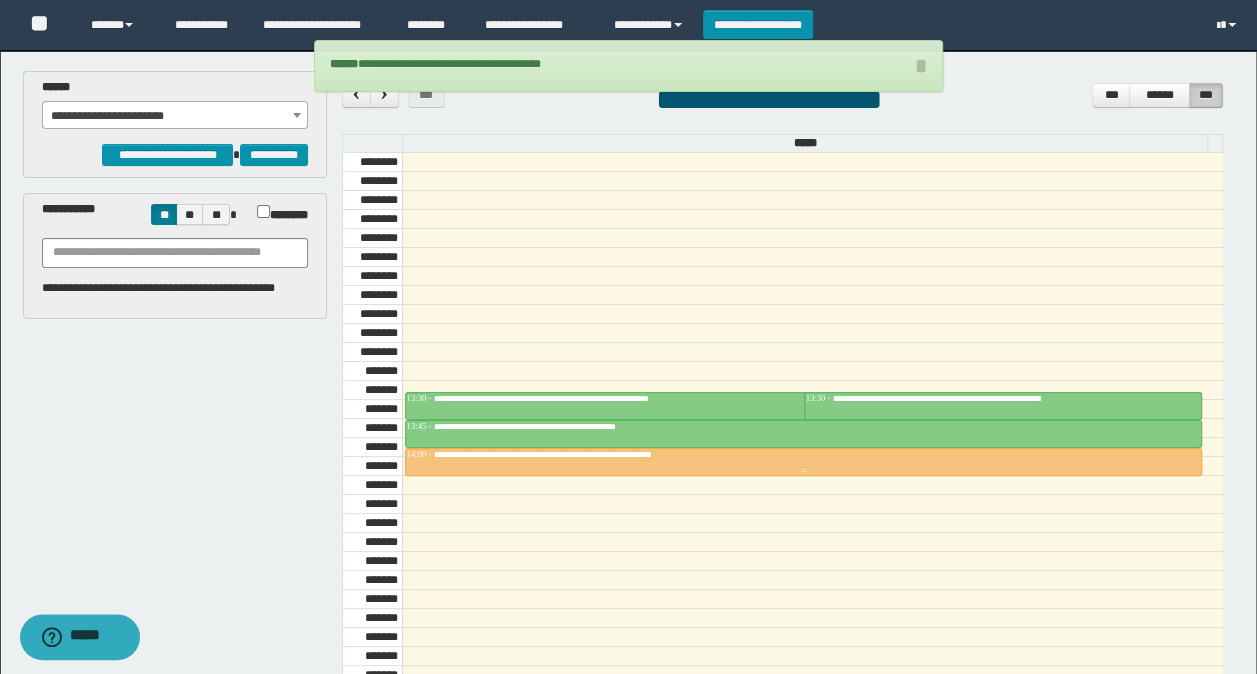 click at bounding box center [804, 462] 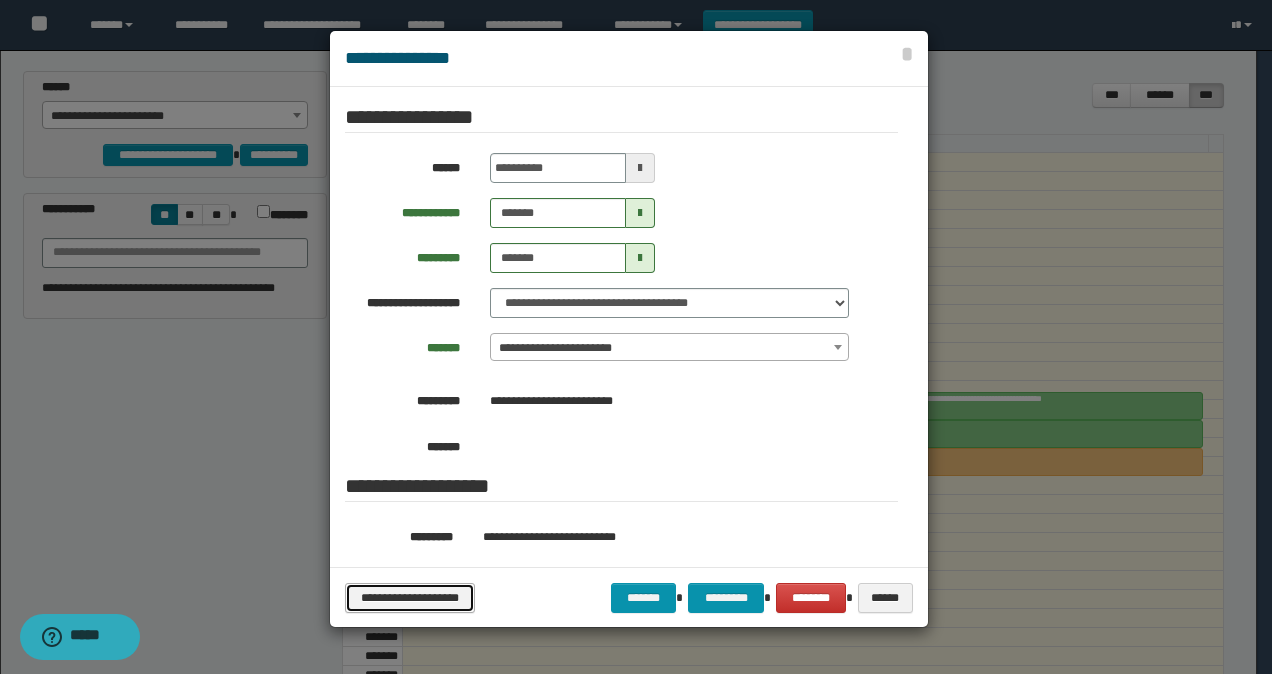 click on "**********" at bounding box center [410, 597] 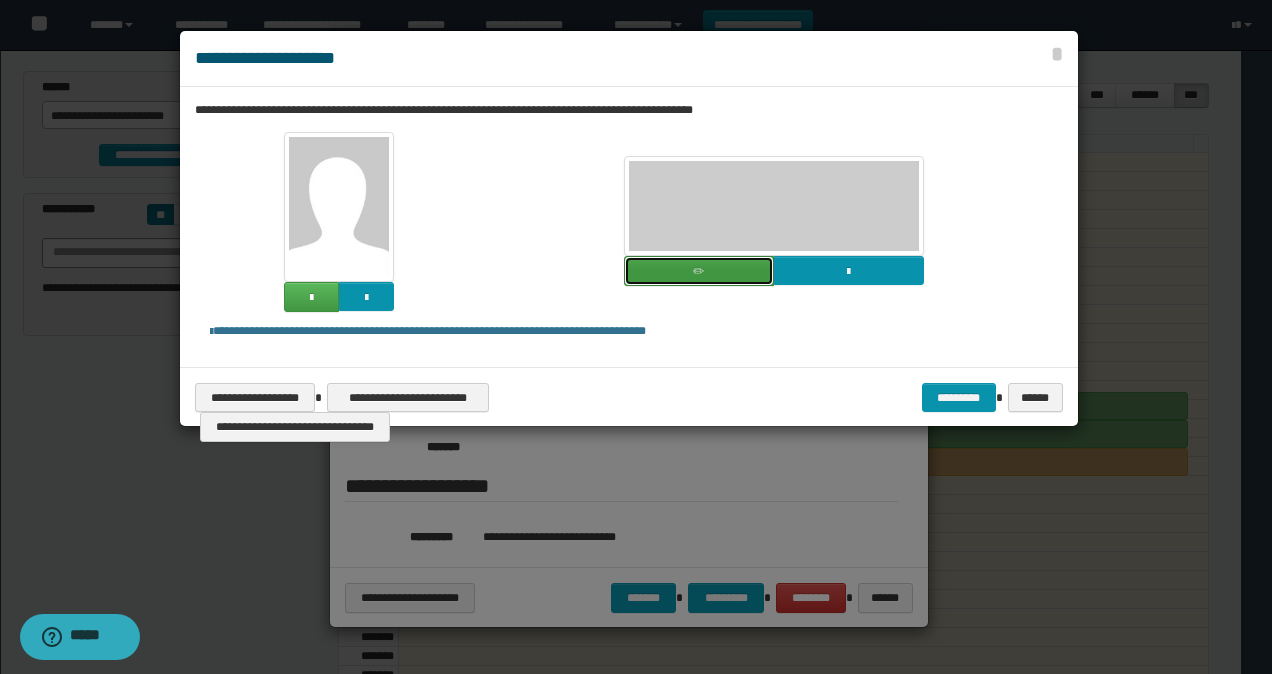 click at bounding box center (699, 271) 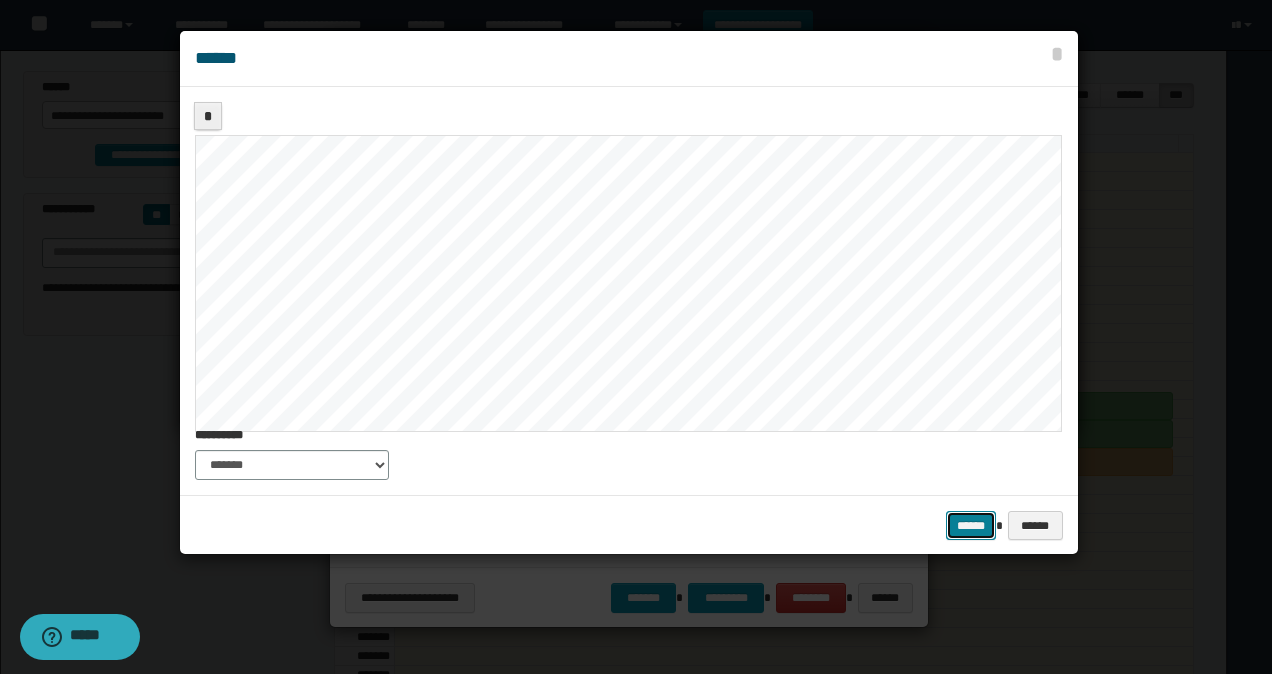click on "******" at bounding box center [971, 525] 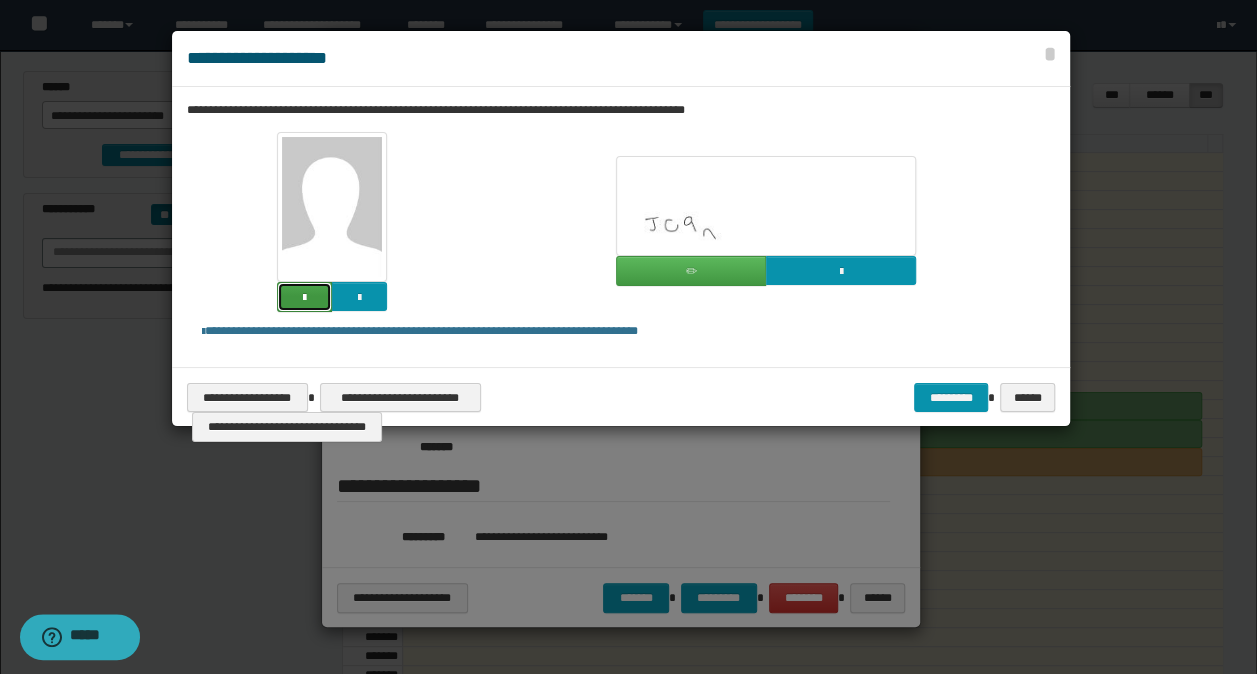 click at bounding box center (304, 297) 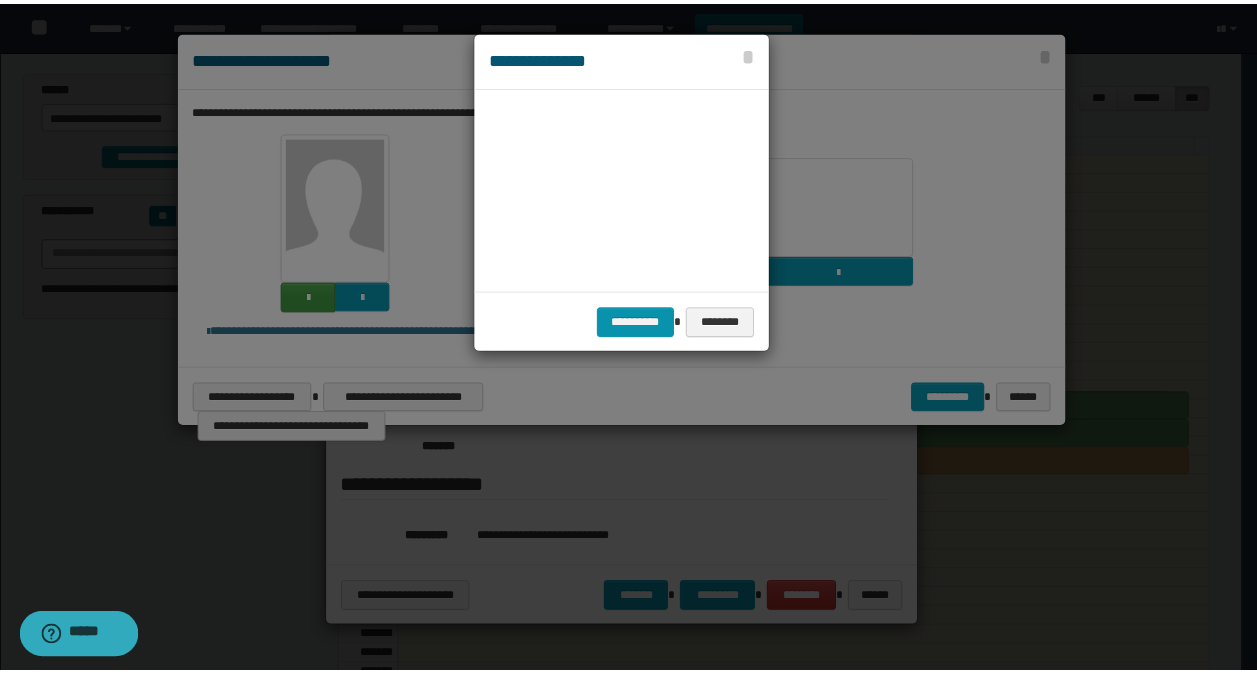 scroll, scrollTop: 45, scrollLeft: 105, axis: both 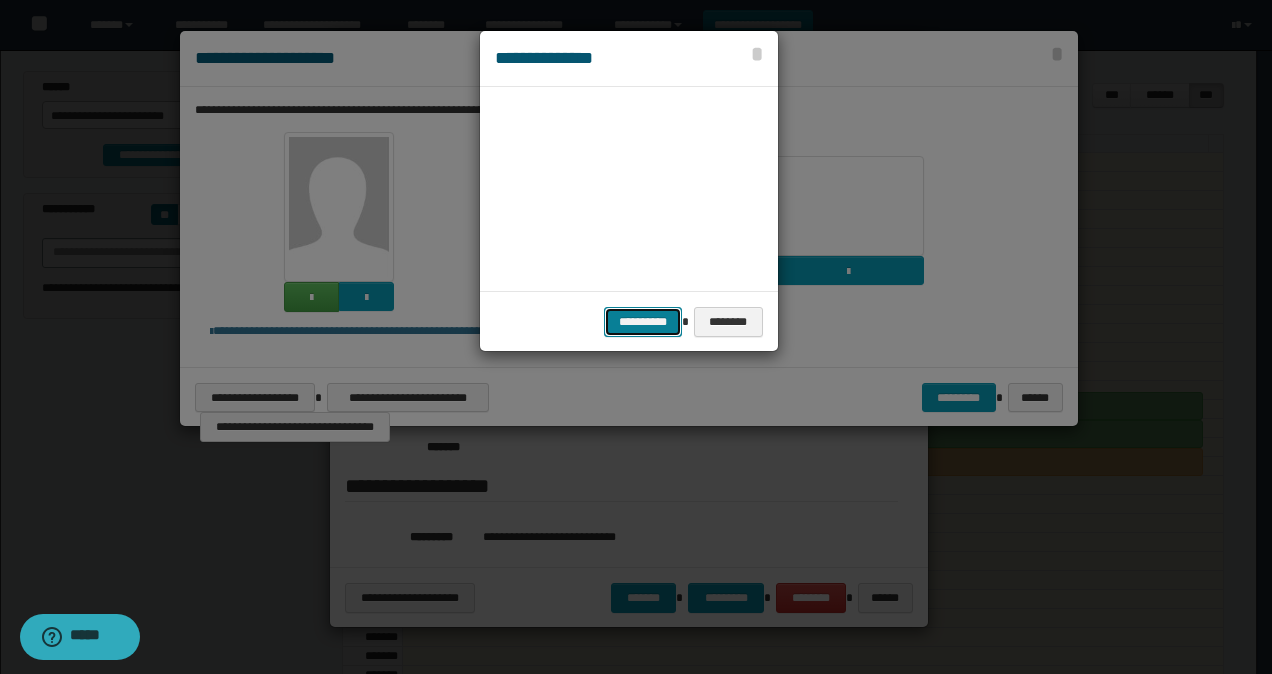 click on "**********" at bounding box center (643, 321) 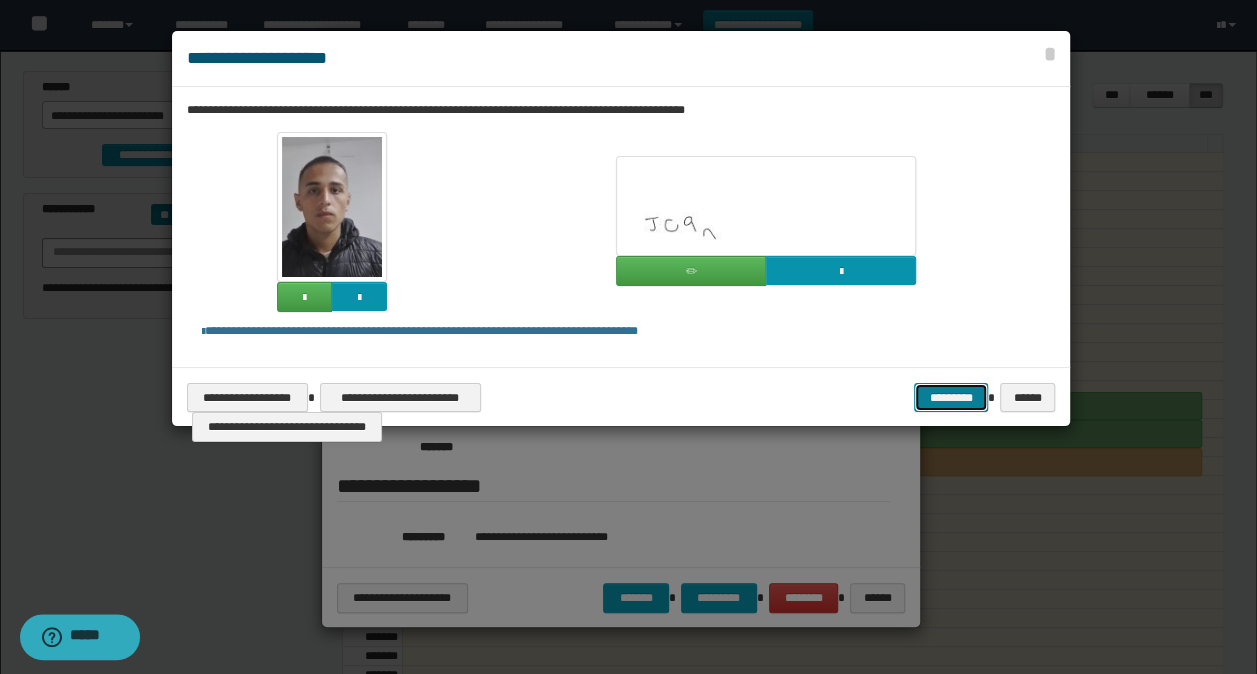 click on "*********" at bounding box center (951, 397) 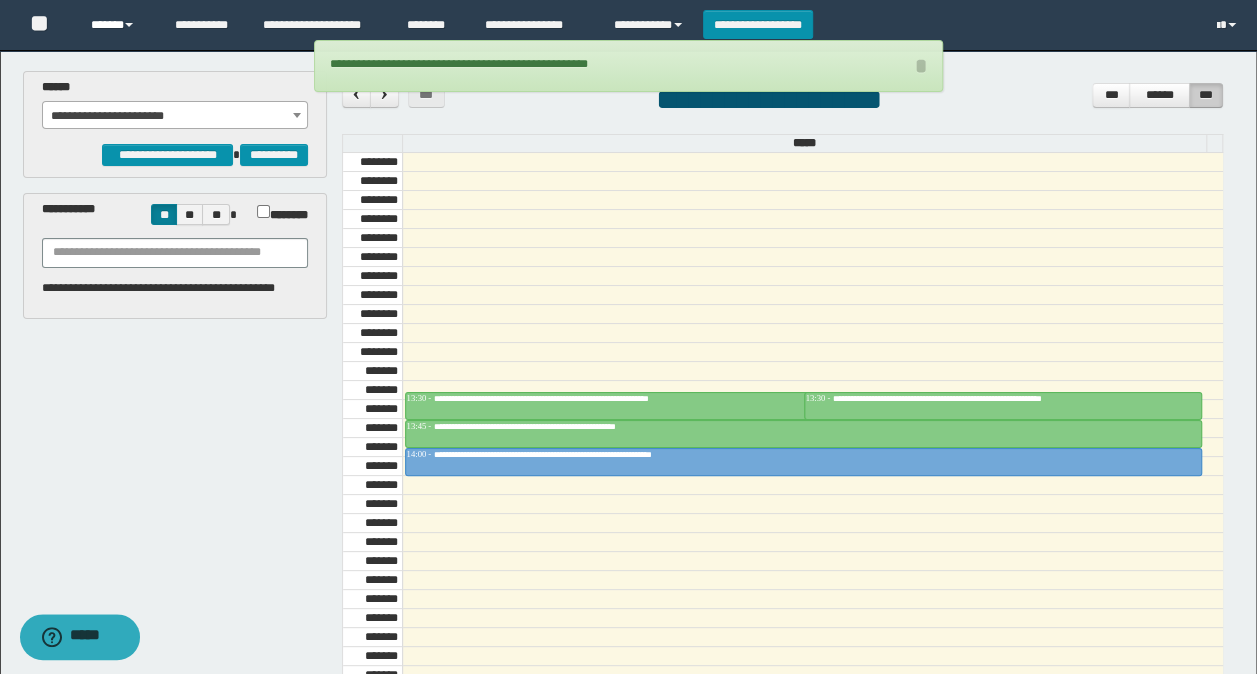 click on "******" at bounding box center (117, 25) 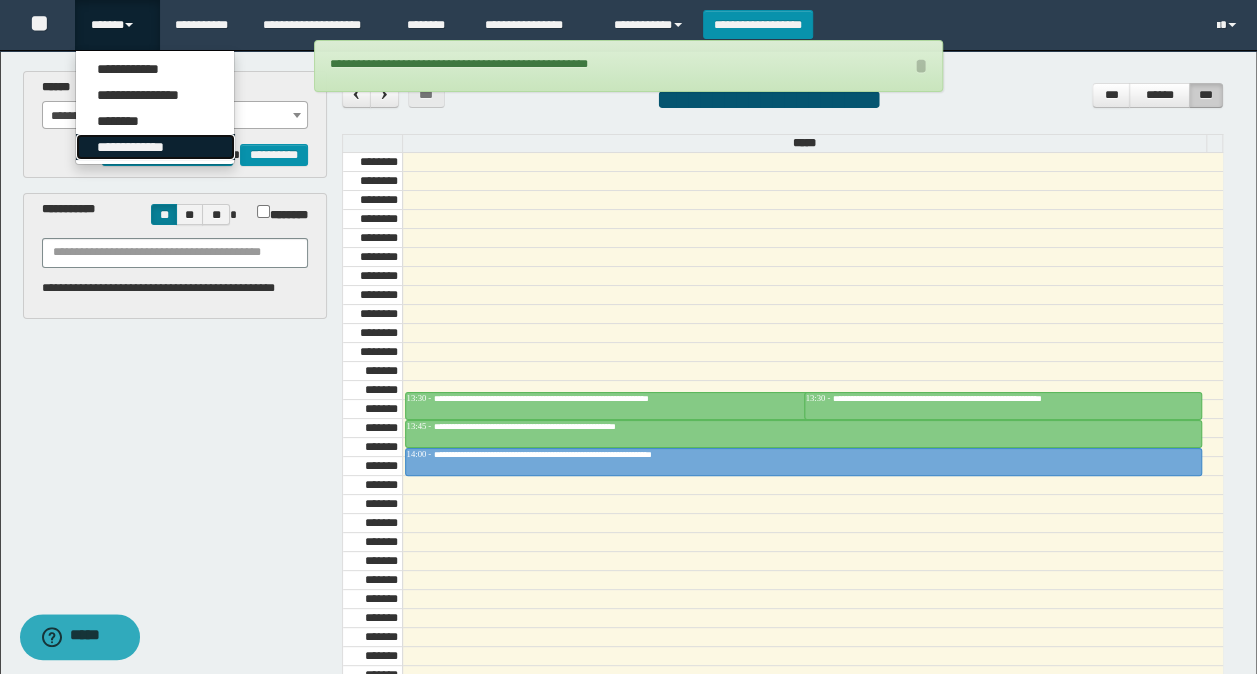 click on "**********" at bounding box center (155, 147) 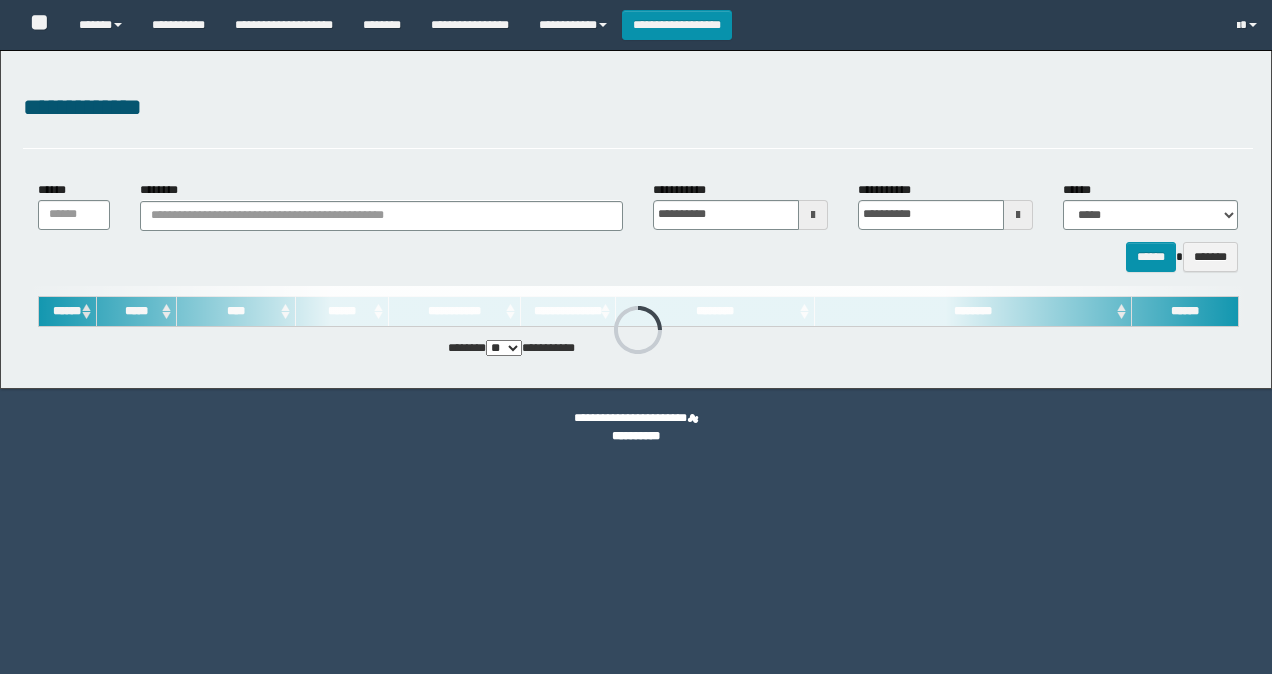 scroll, scrollTop: 0, scrollLeft: 0, axis: both 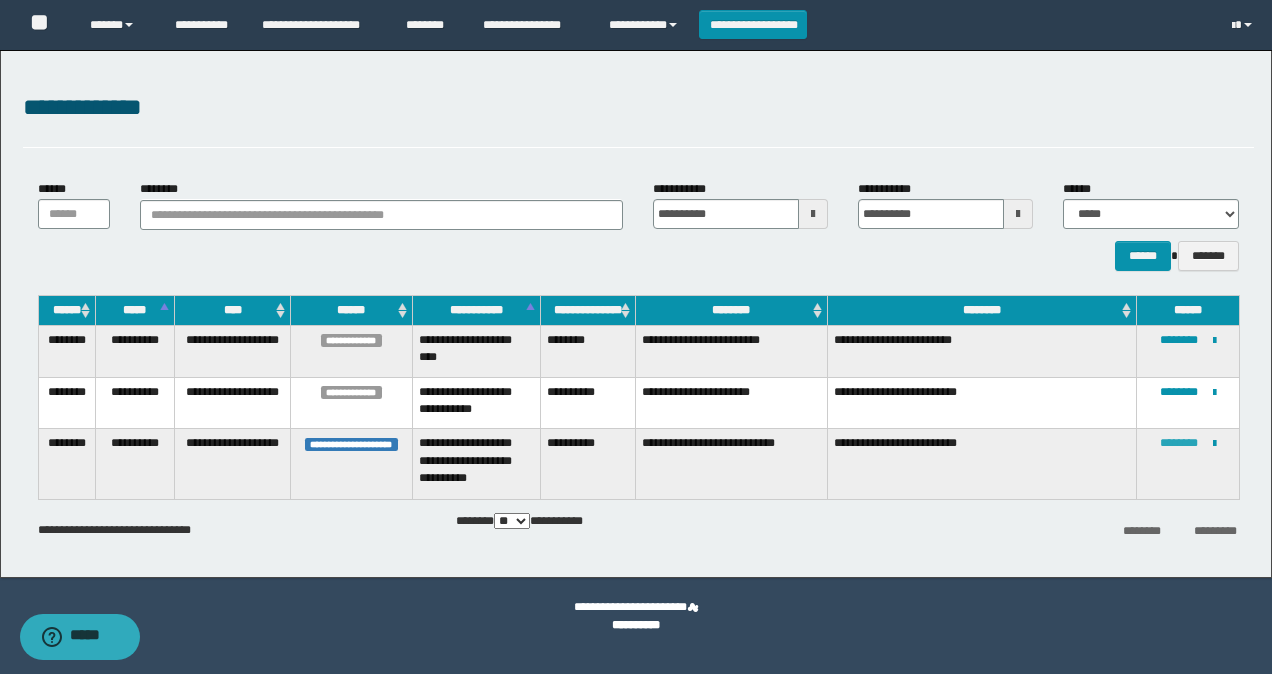 click on "********" at bounding box center (1179, 443) 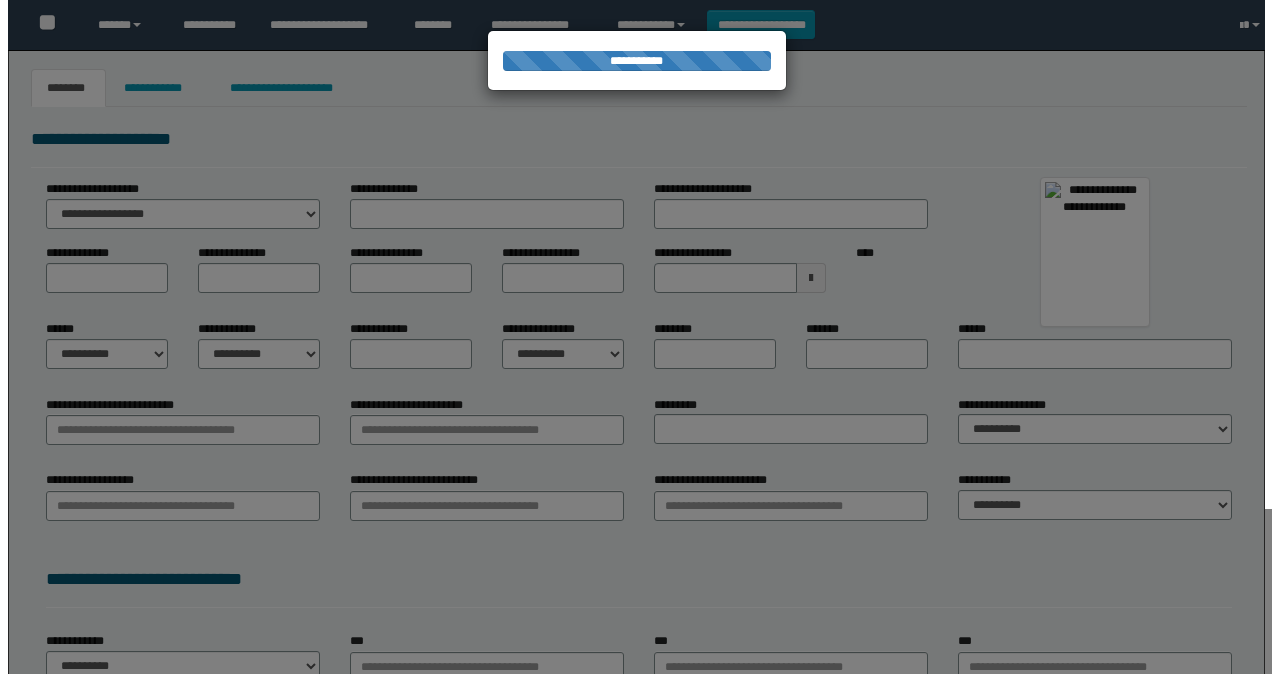 scroll, scrollTop: 0, scrollLeft: 0, axis: both 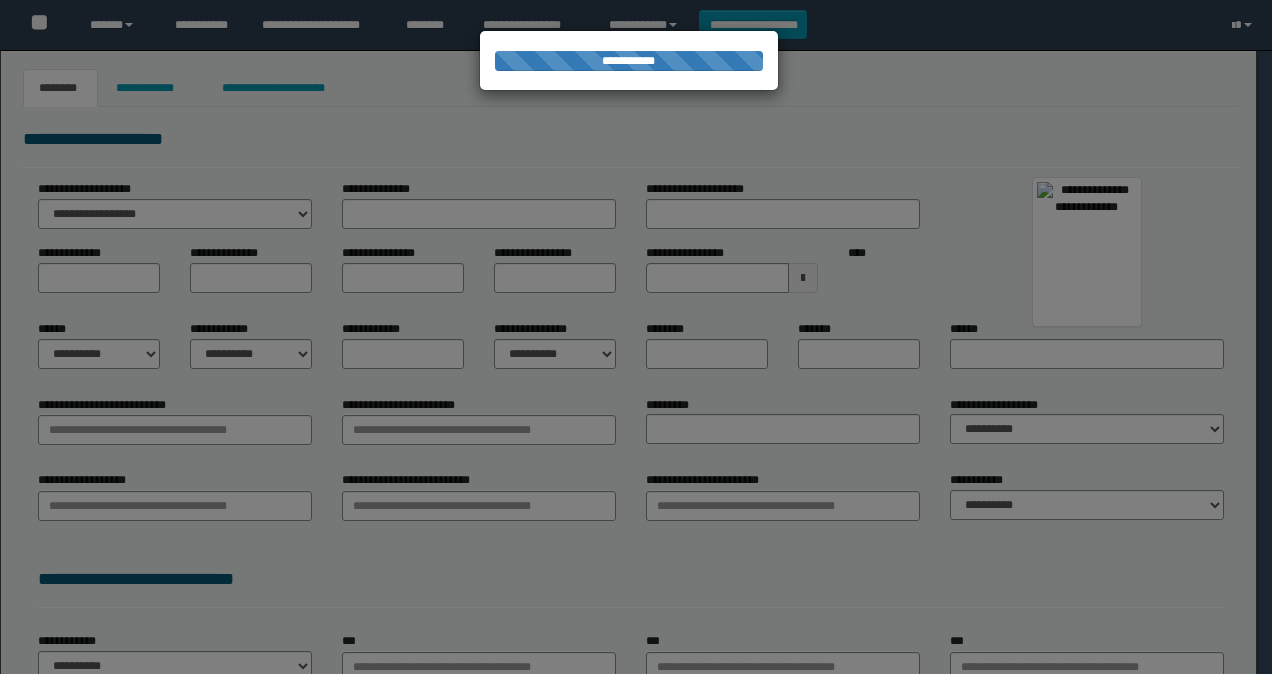 type on "********" 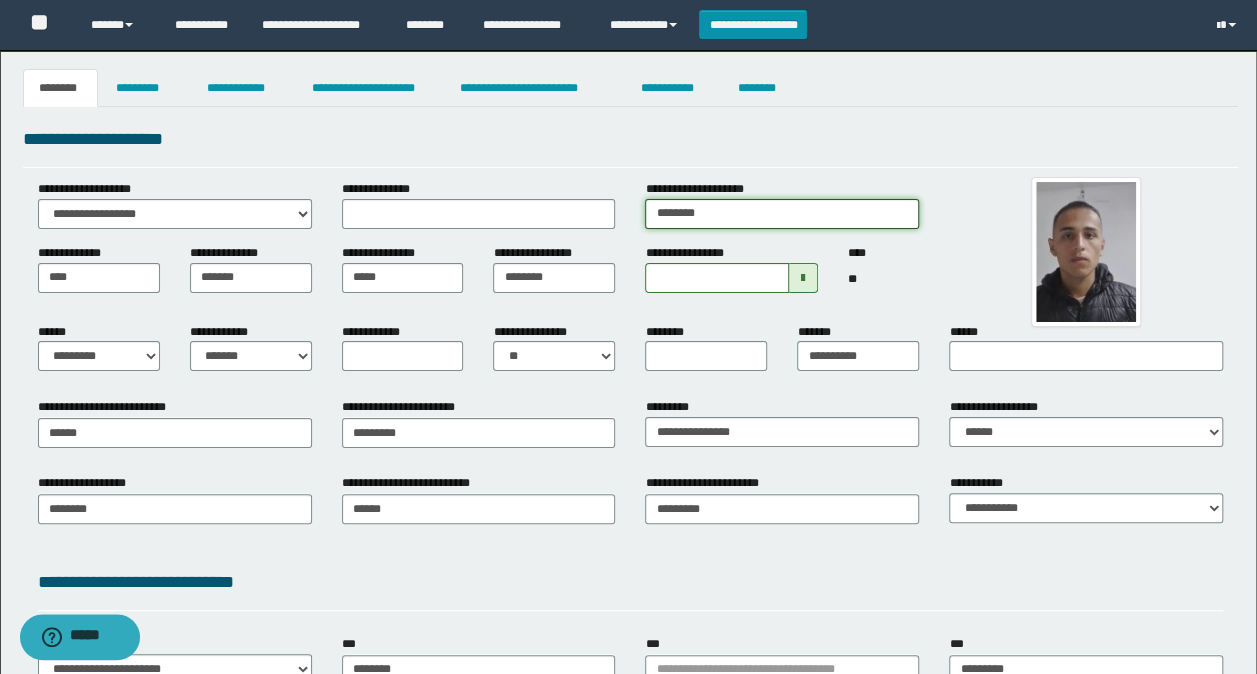 click on "********" at bounding box center [782, 214] 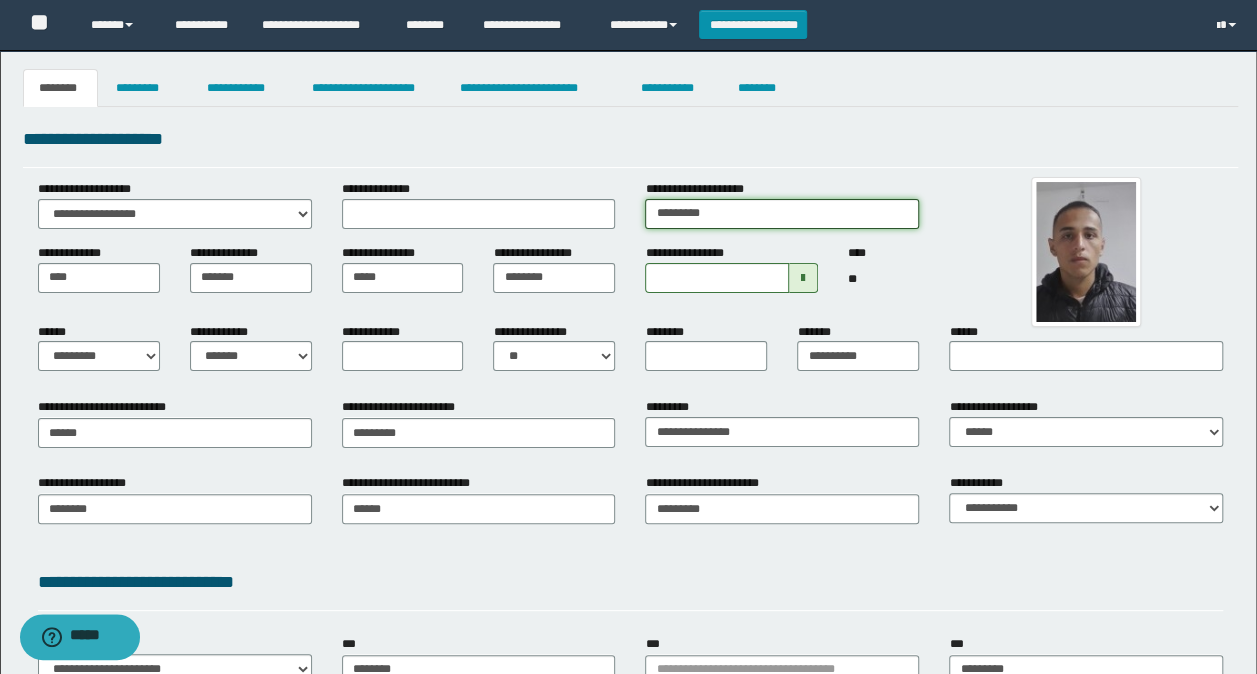 type on "*********" 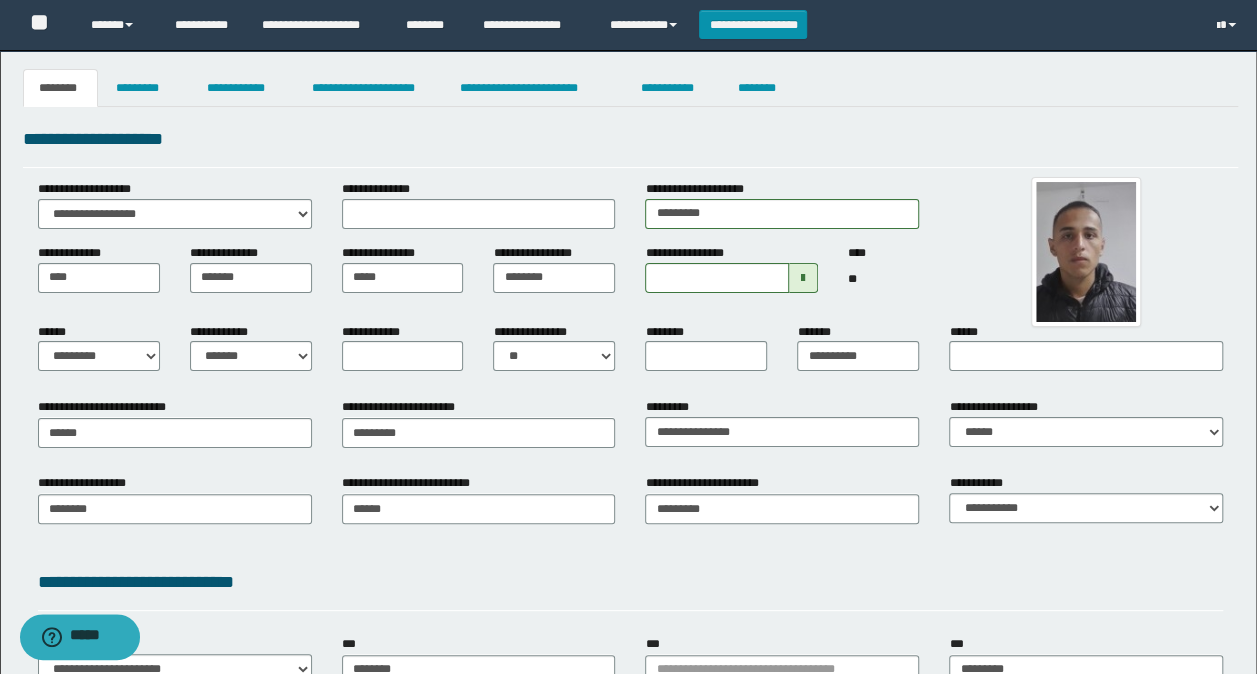 click on "**********" at bounding box center [403, 276] 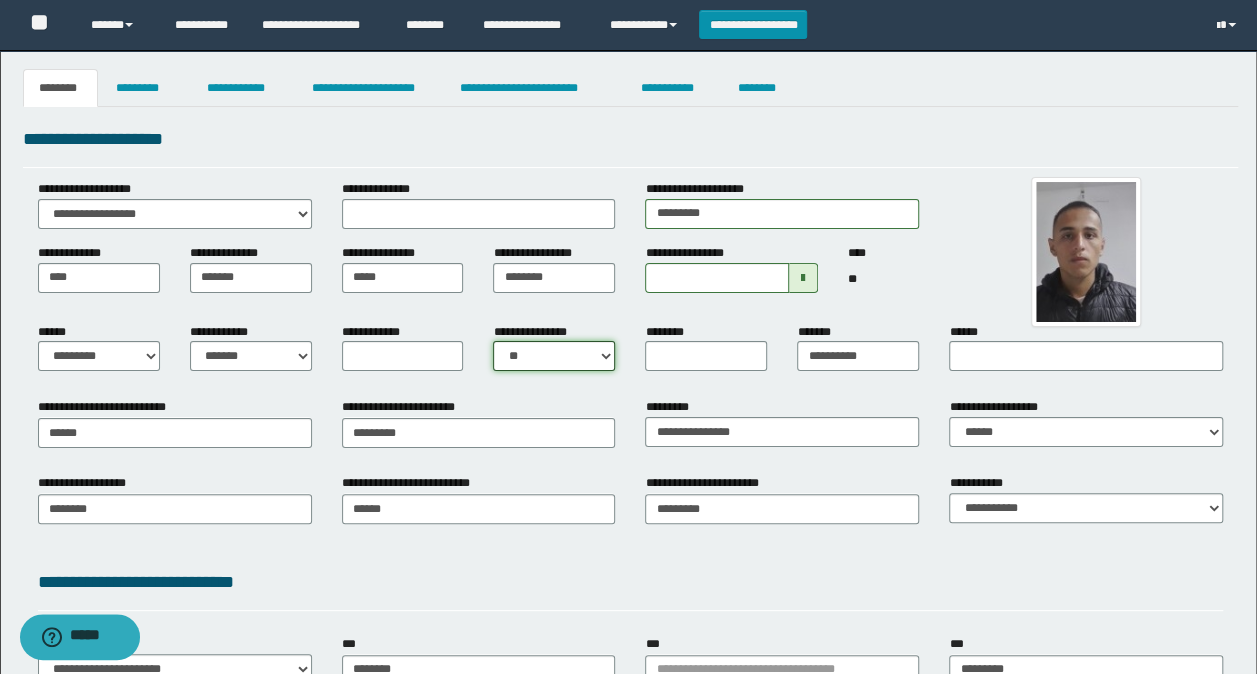 click on "**********" at bounding box center (554, 356) 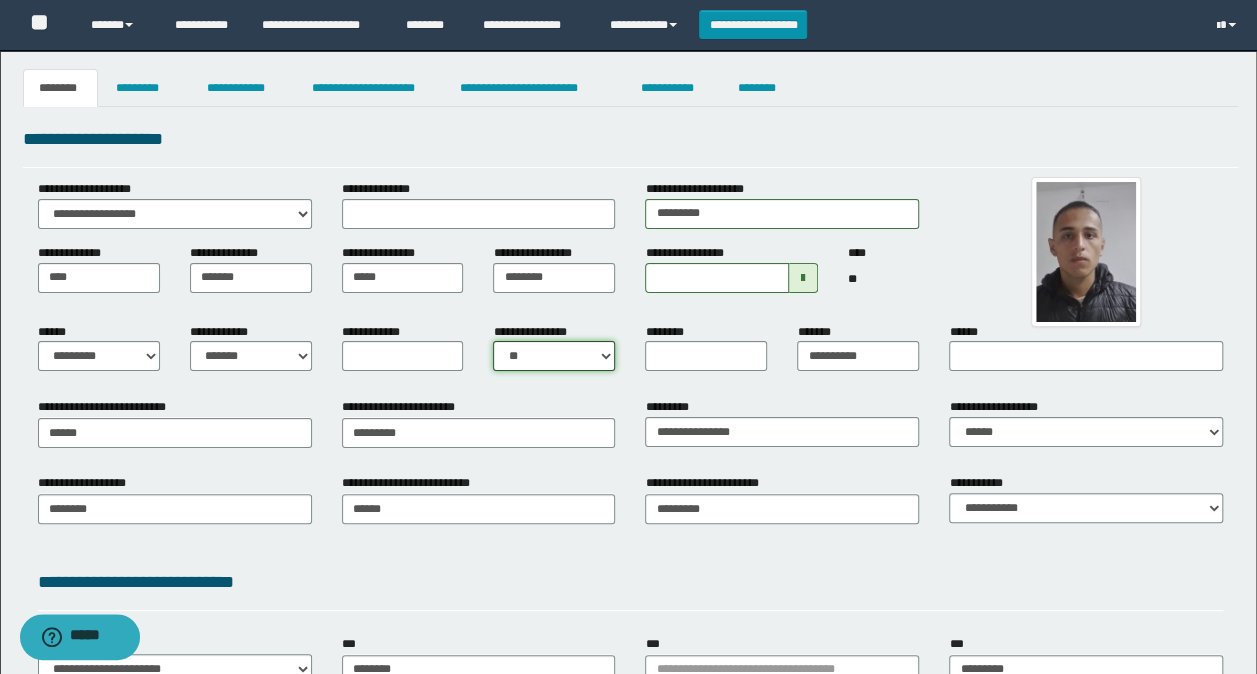 select on "*" 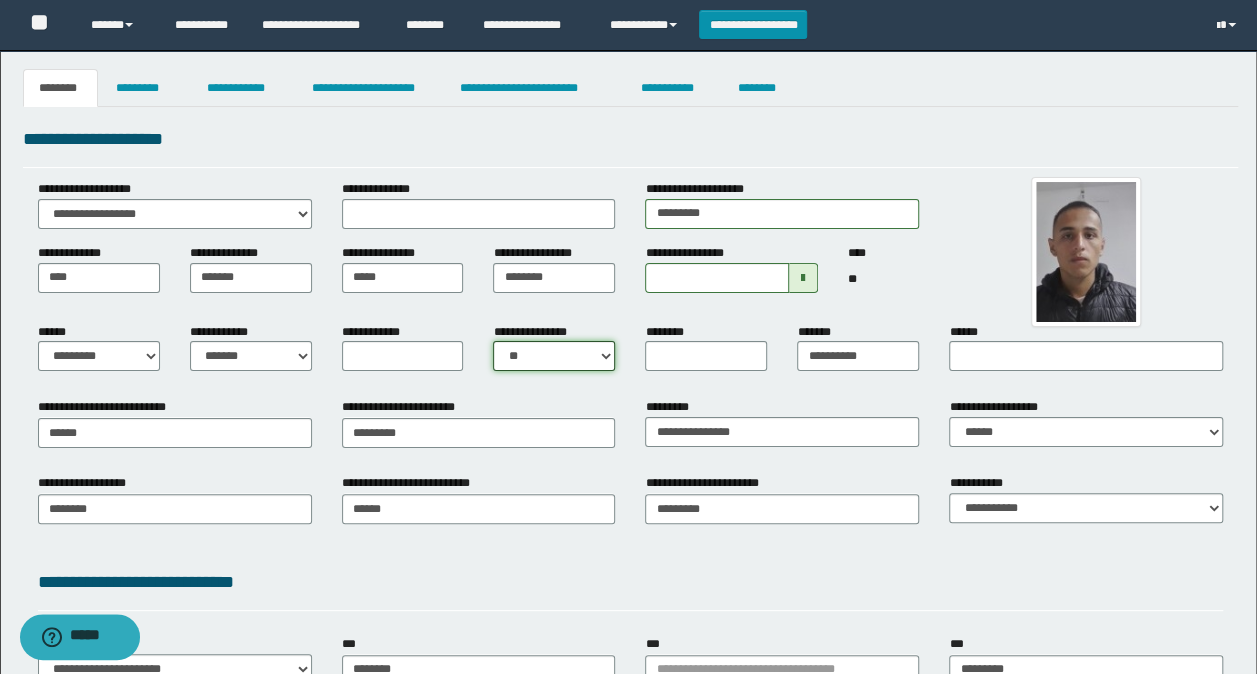 click on "**********" at bounding box center (554, 356) 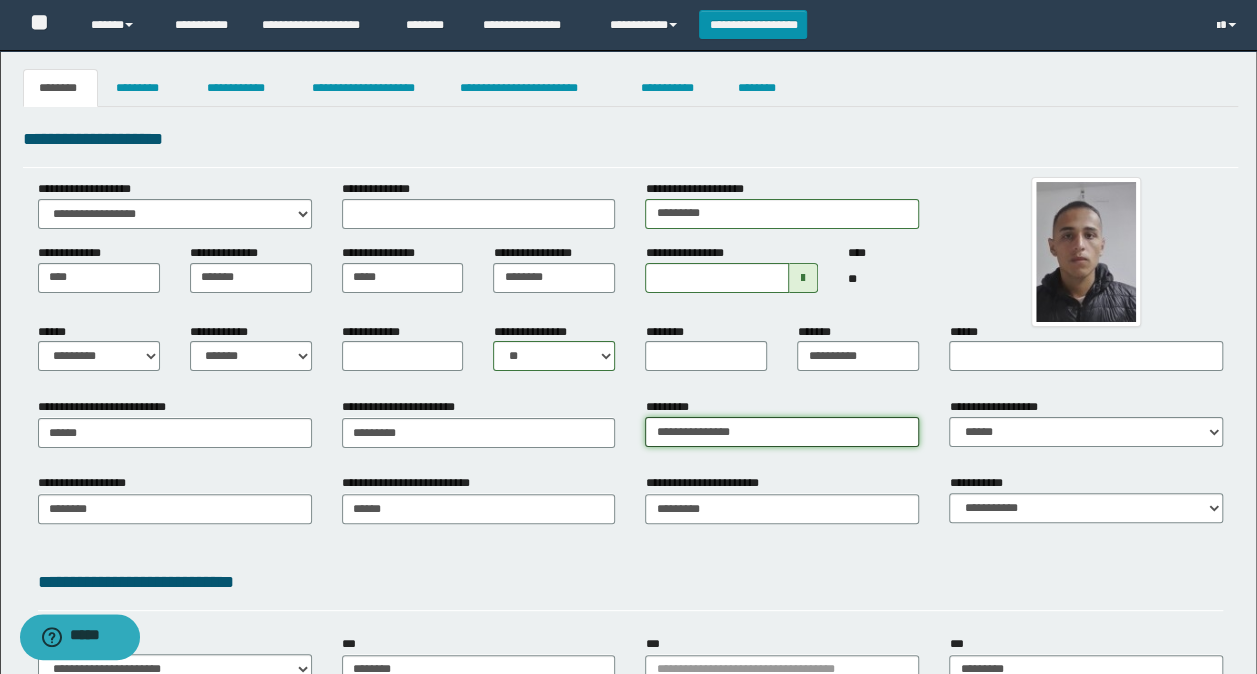 click on "**********" at bounding box center [782, 432] 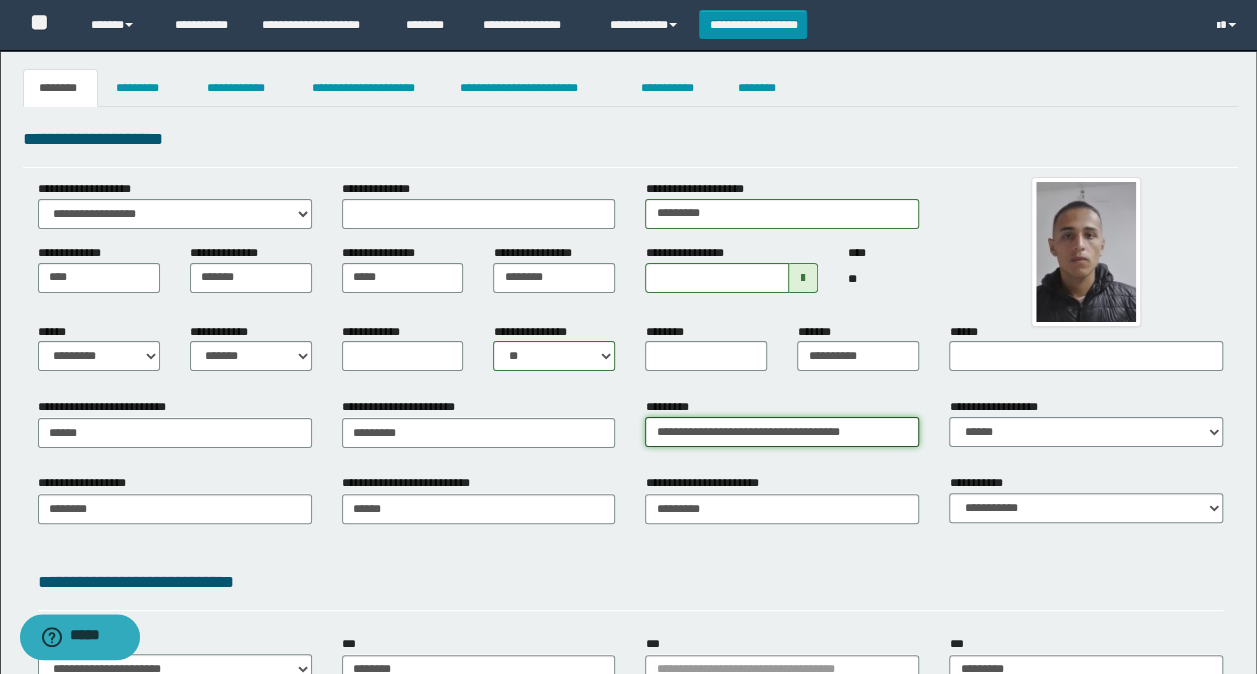 type on "**********" 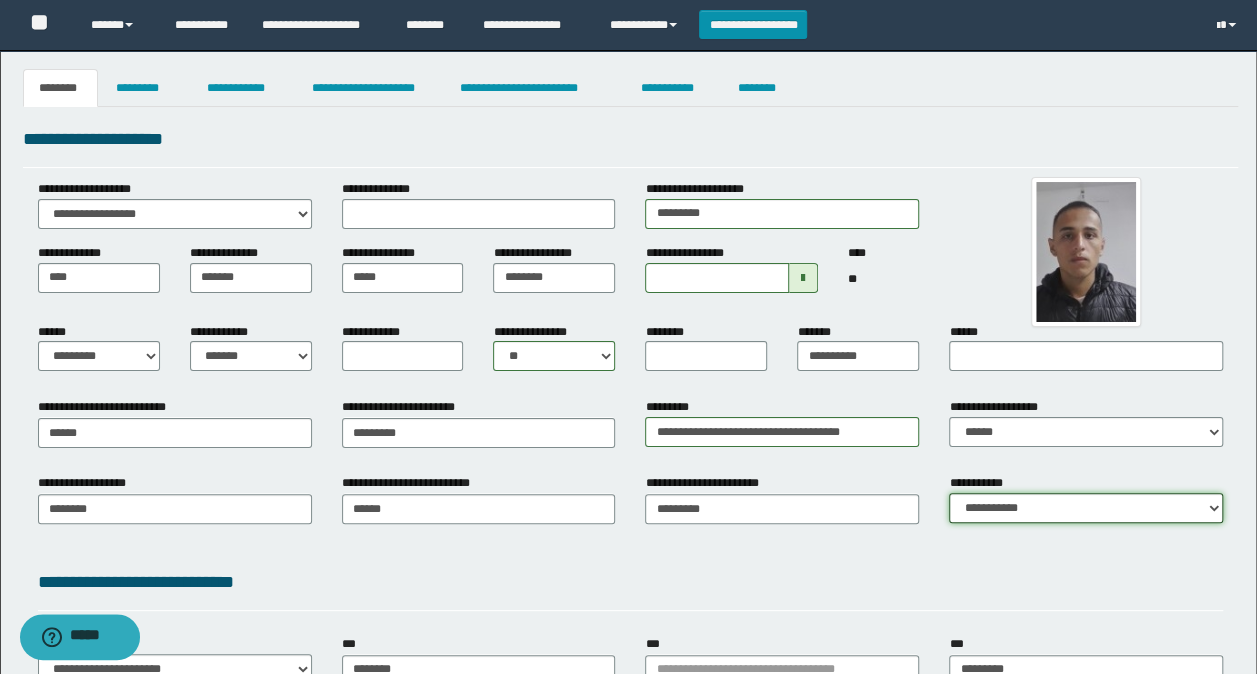 click on "**********" at bounding box center [1086, 508] 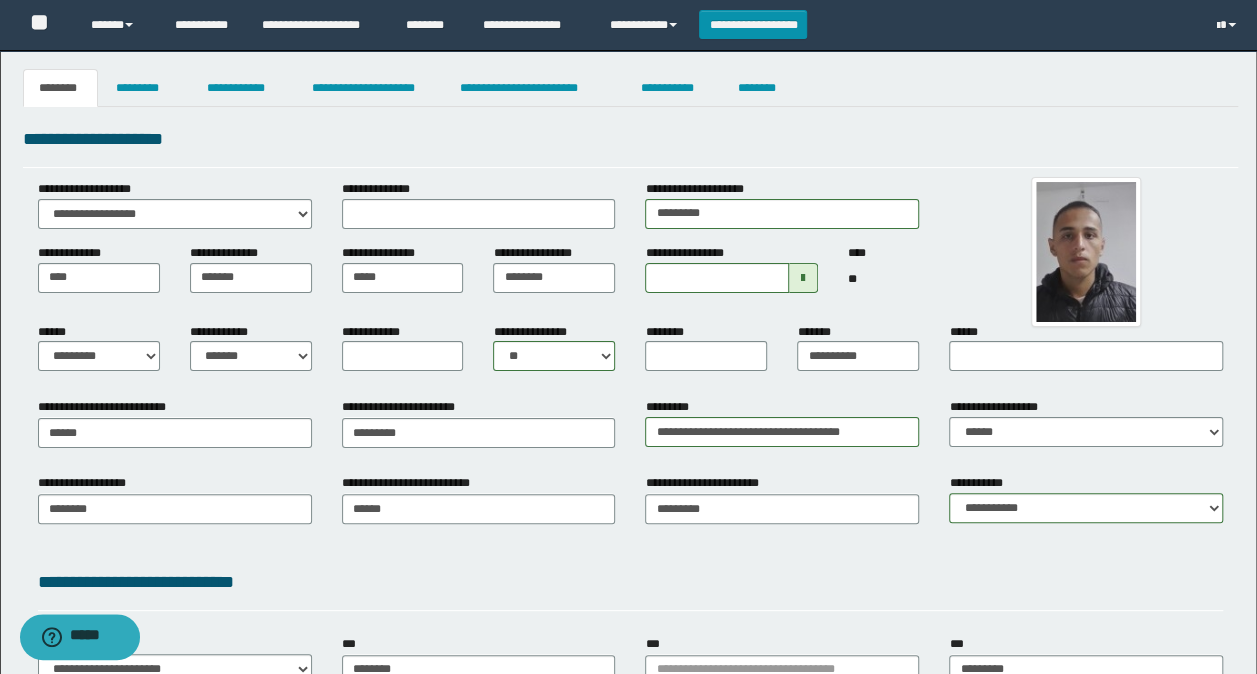 click on "**********" at bounding box center [631, 582] 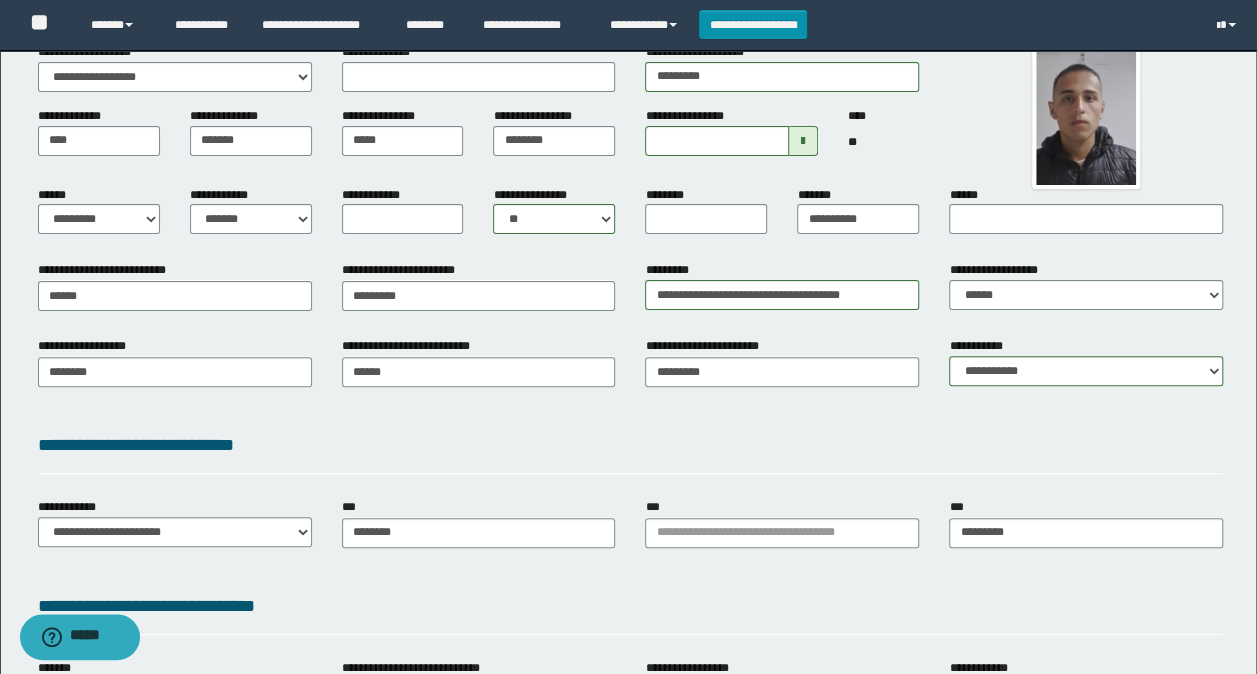 scroll, scrollTop: 300, scrollLeft: 0, axis: vertical 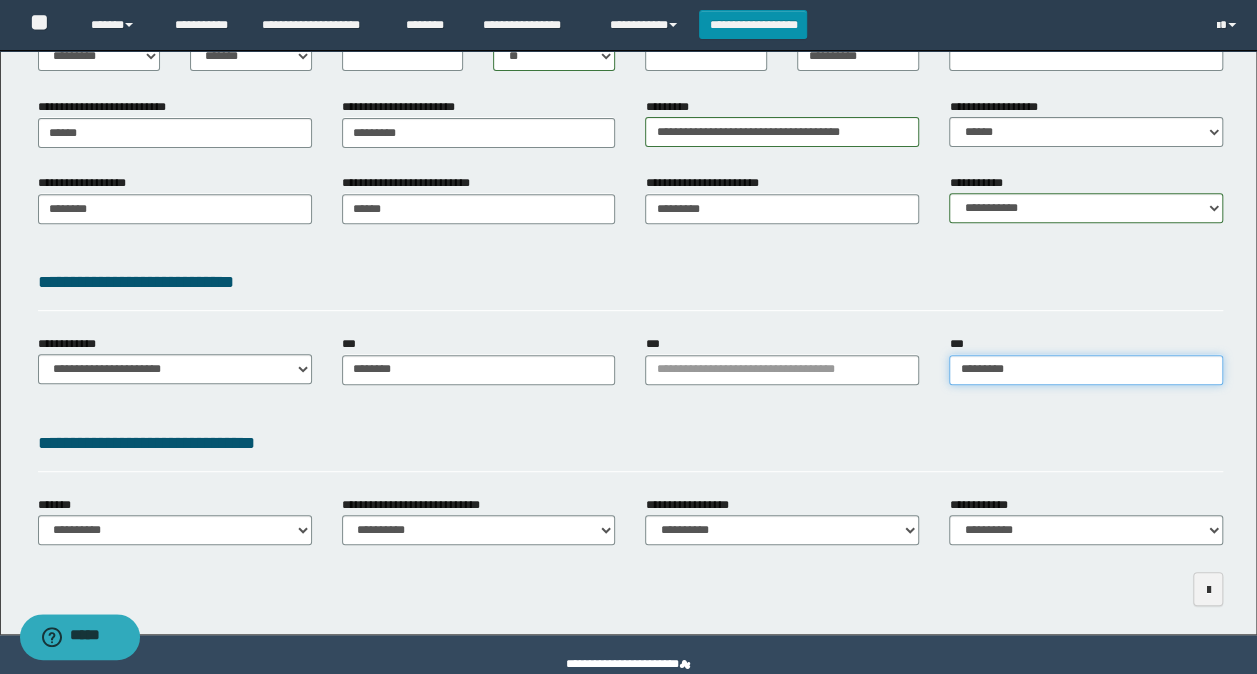 type on "*********" 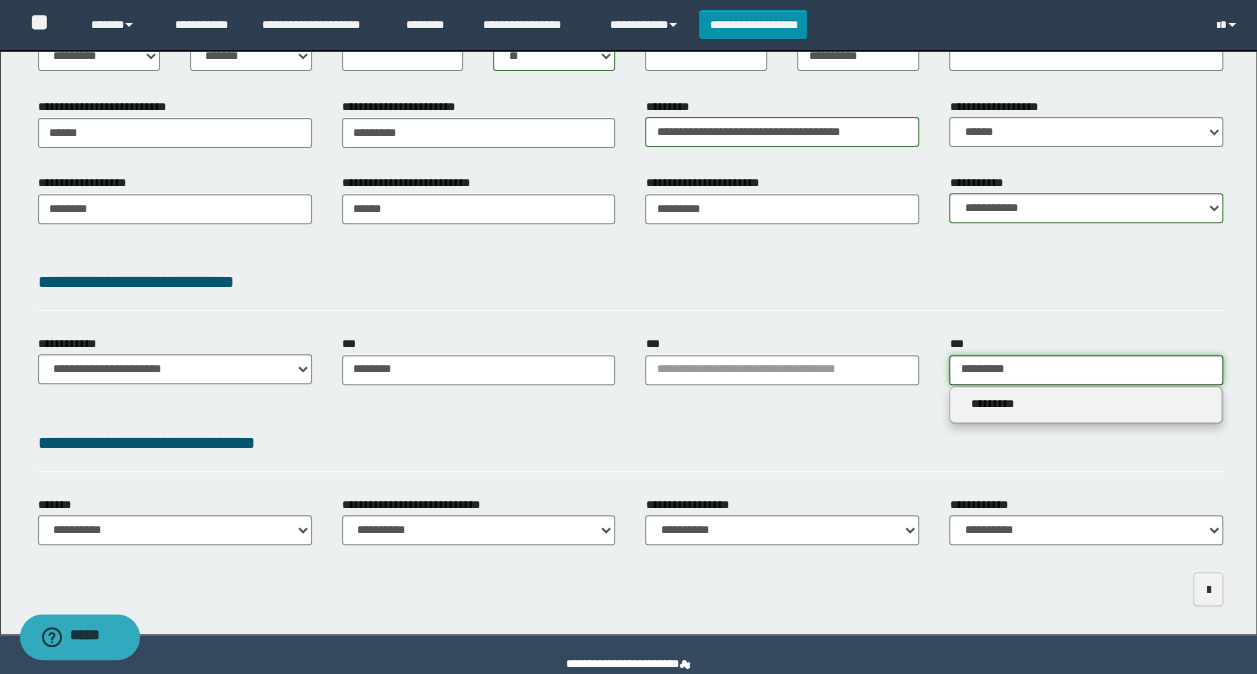 click on "*********" at bounding box center [1086, 370] 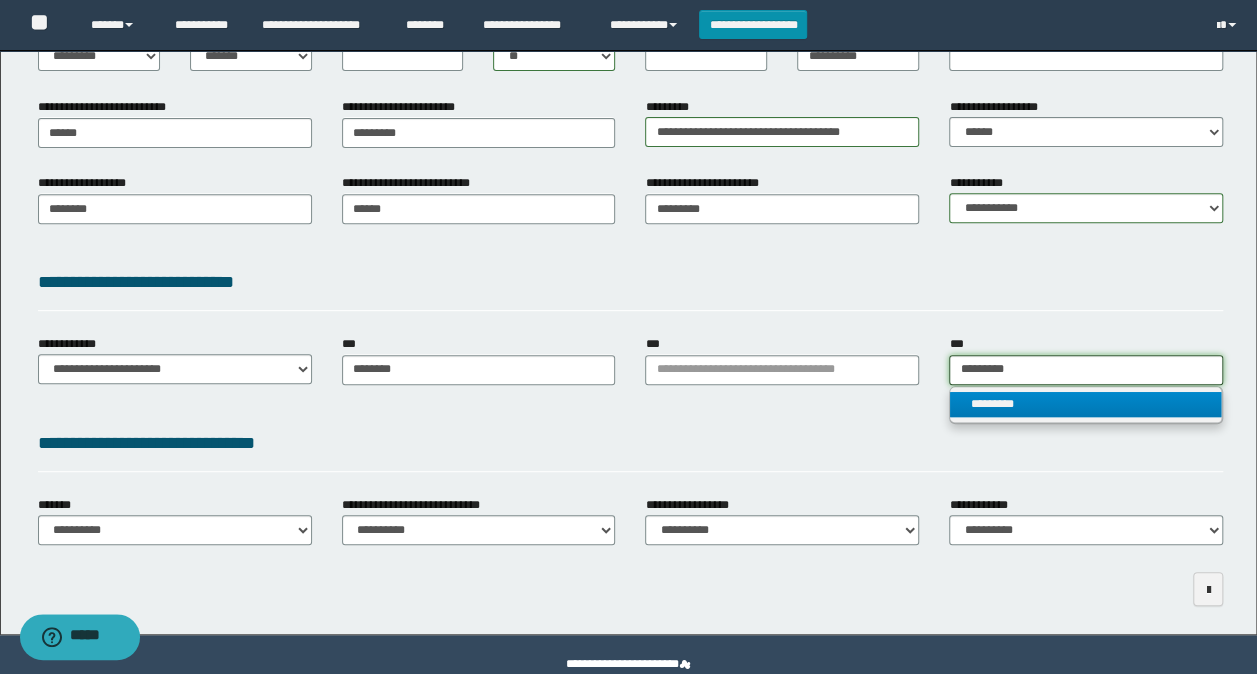 type 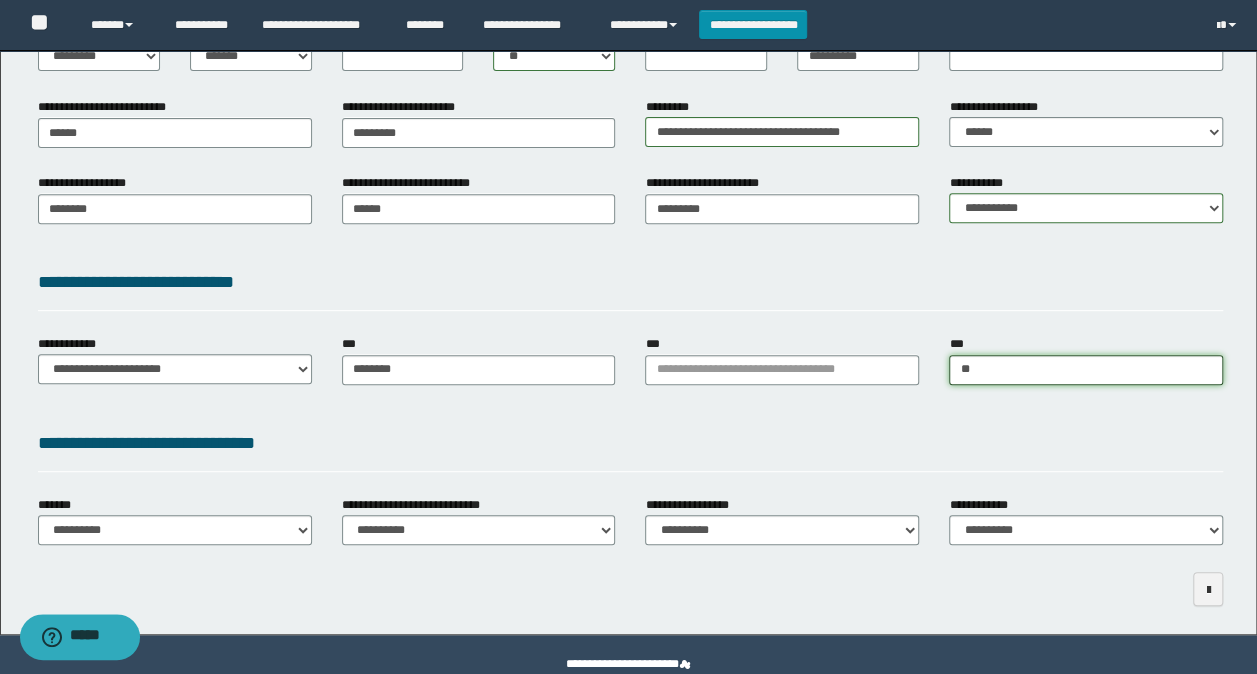 type on "*" 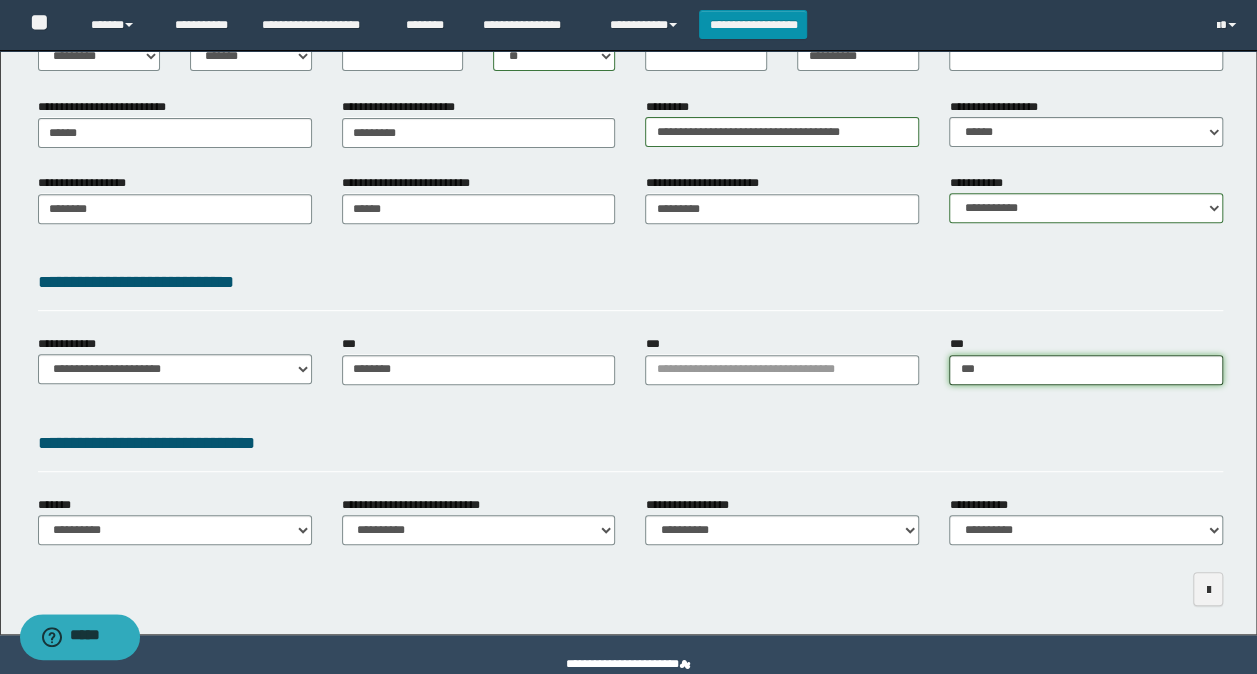type on "****" 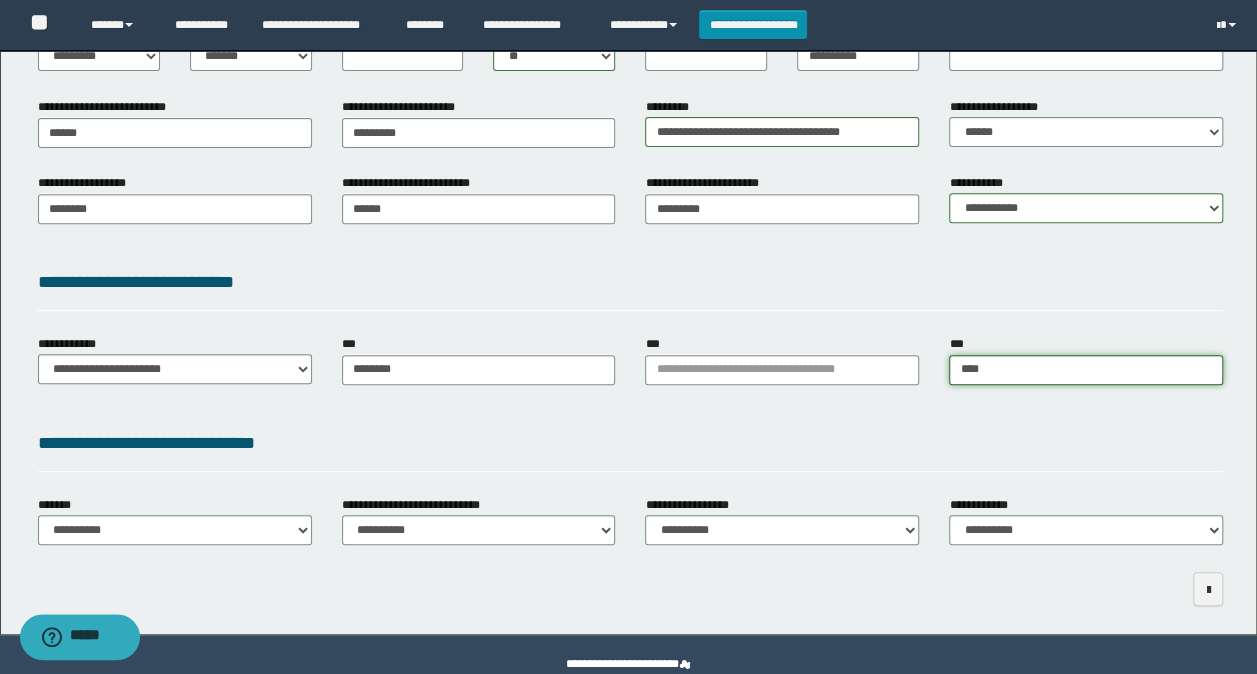 type on "****" 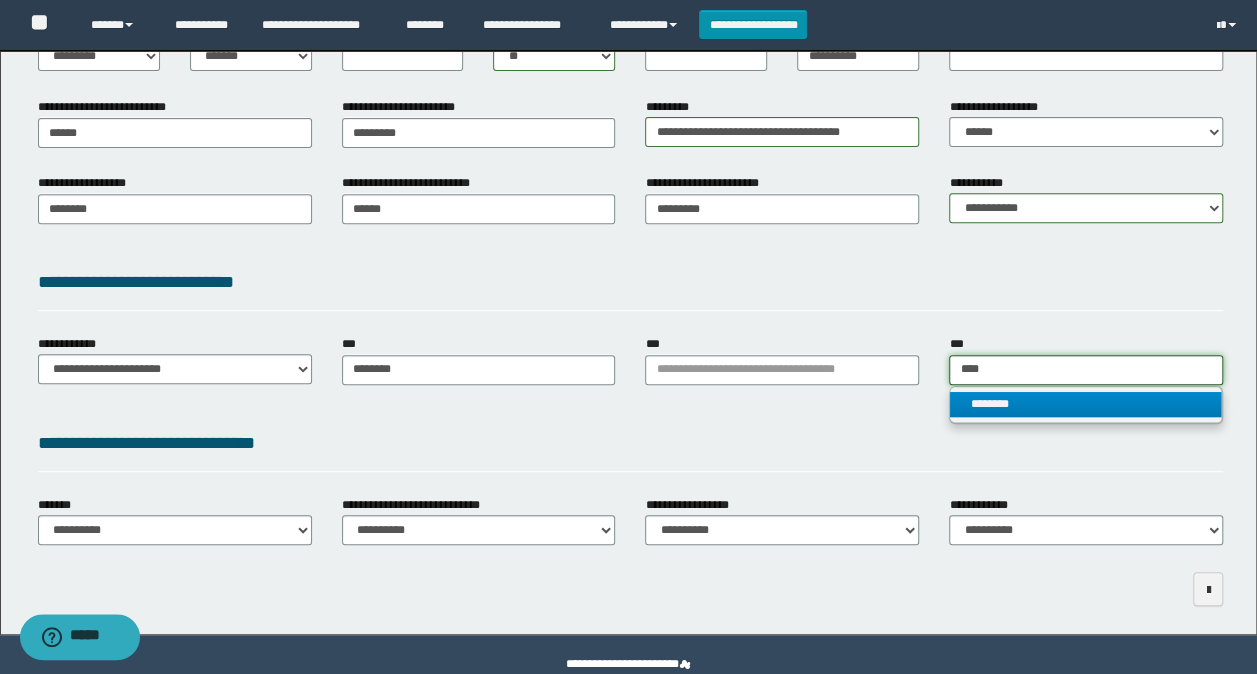 type on "****" 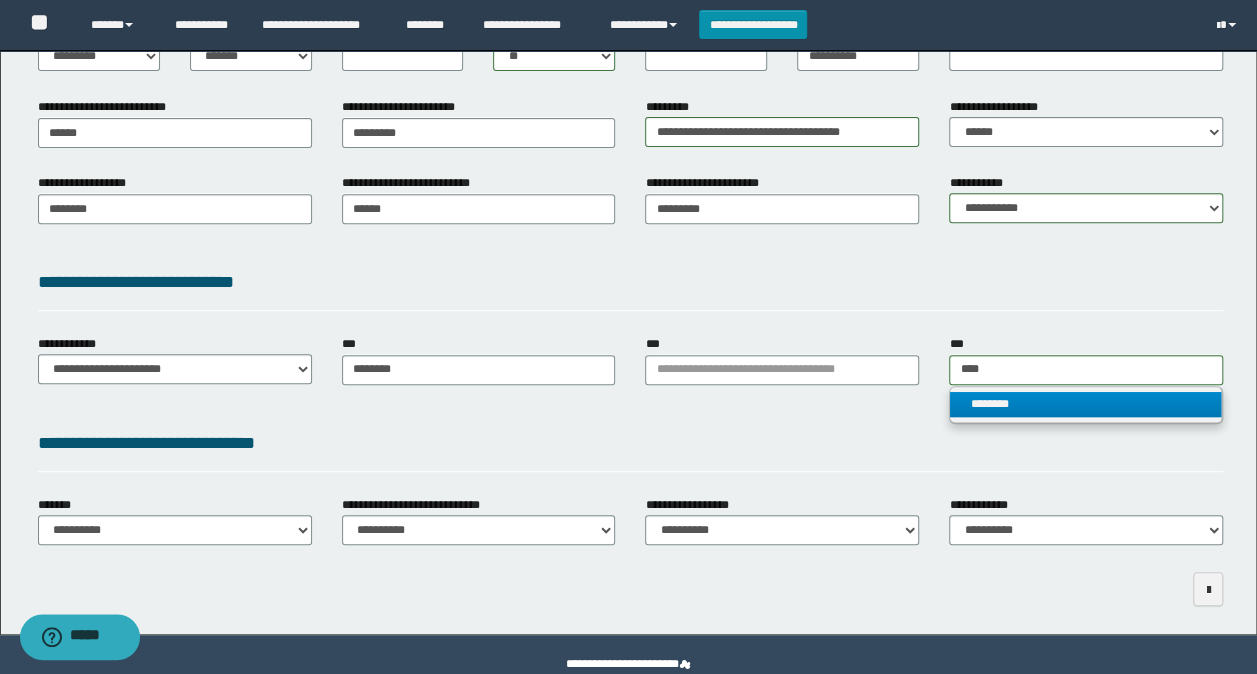 click on "********" at bounding box center (1085, 404) 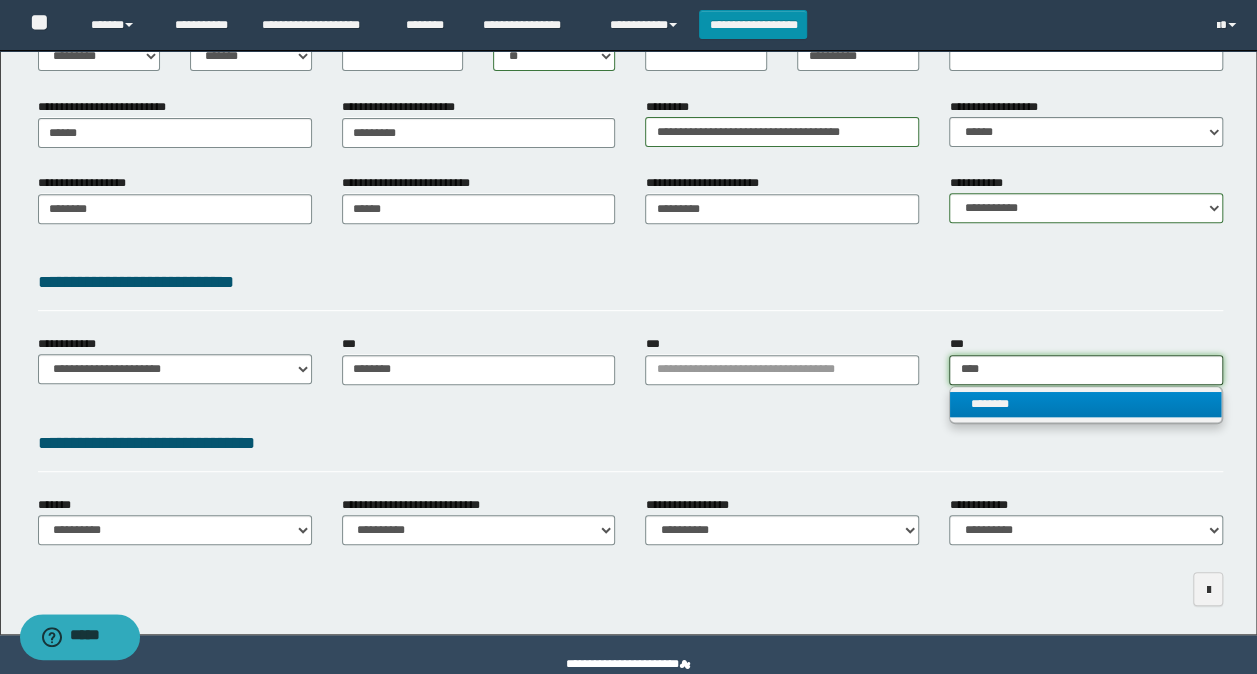 type 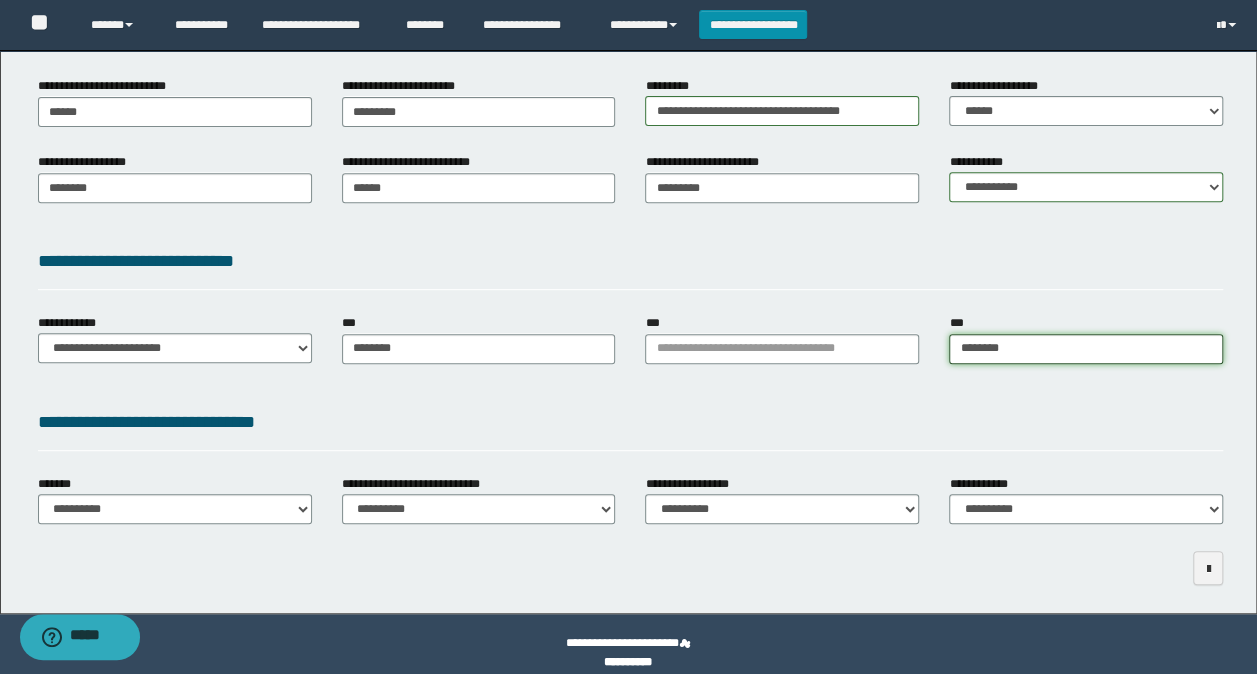 scroll, scrollTop: 339, scrollLeft: 0, axis: vertical 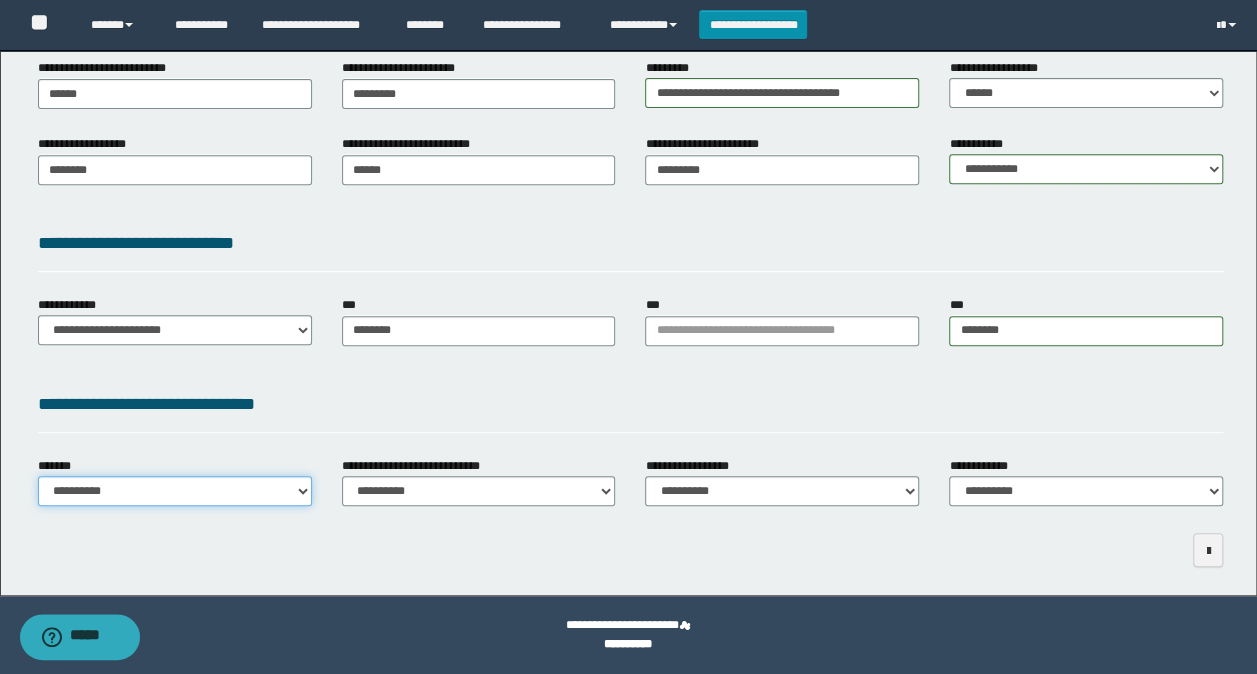 click on "**********" at bounding box center [175, 491] 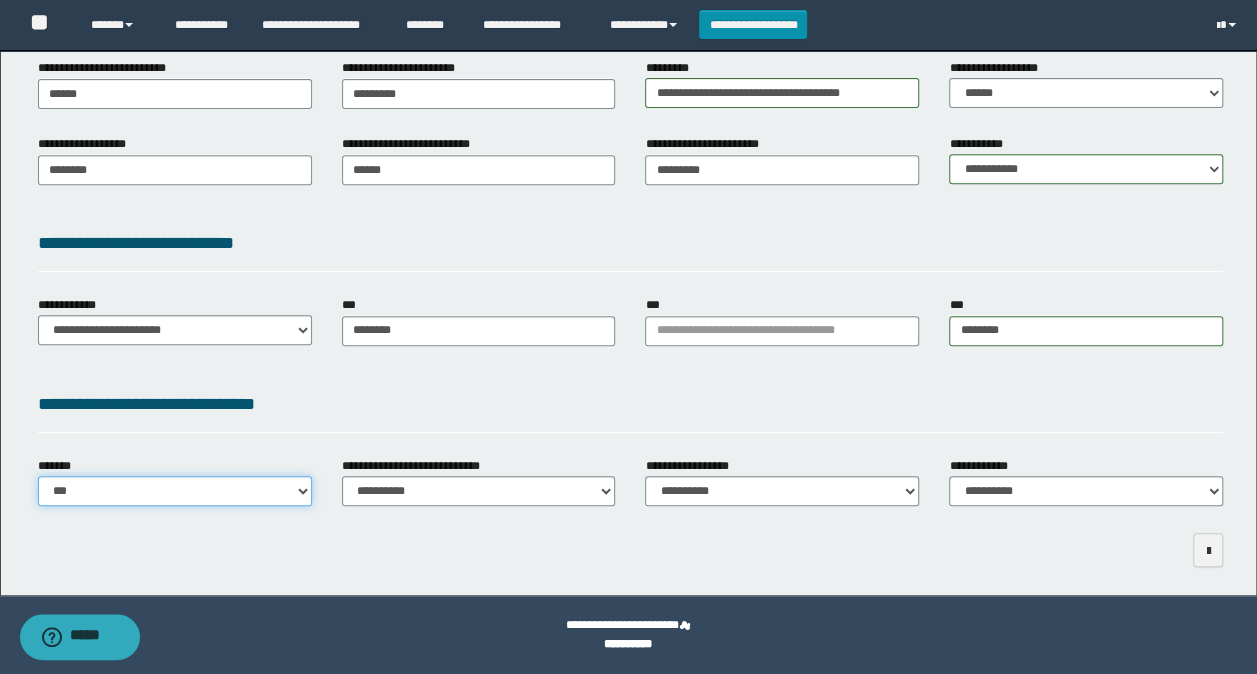 click on "**********" at bounding box center (175, 491) 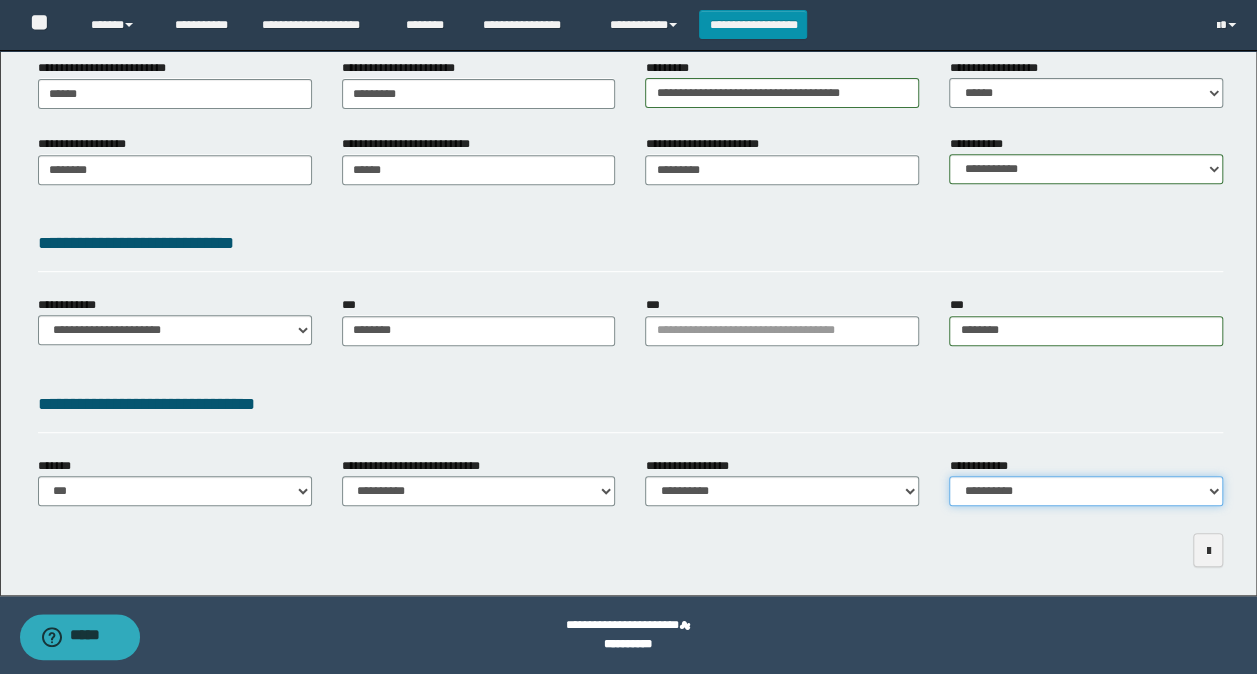 drag, startPoint x: 1099, startPoint y: 492, endPoint x: 1074, endPoint y: 486, distance: 25.70992 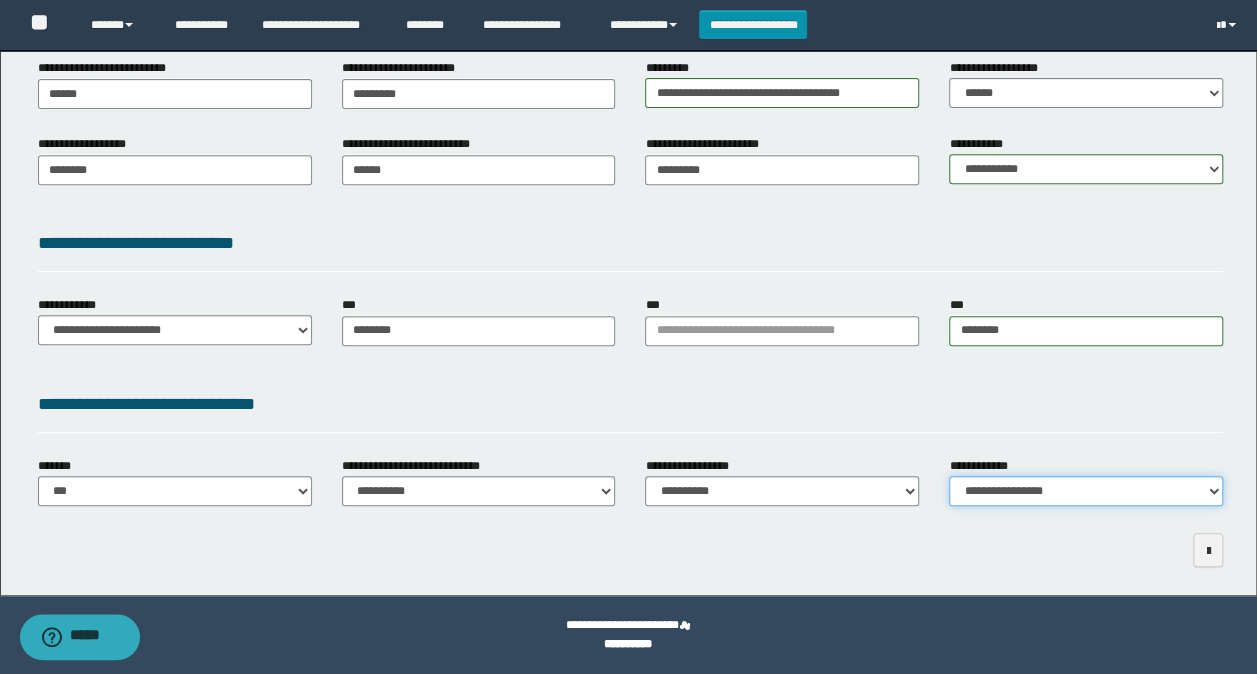 click on "**********" at bounding box center [1086, 491] 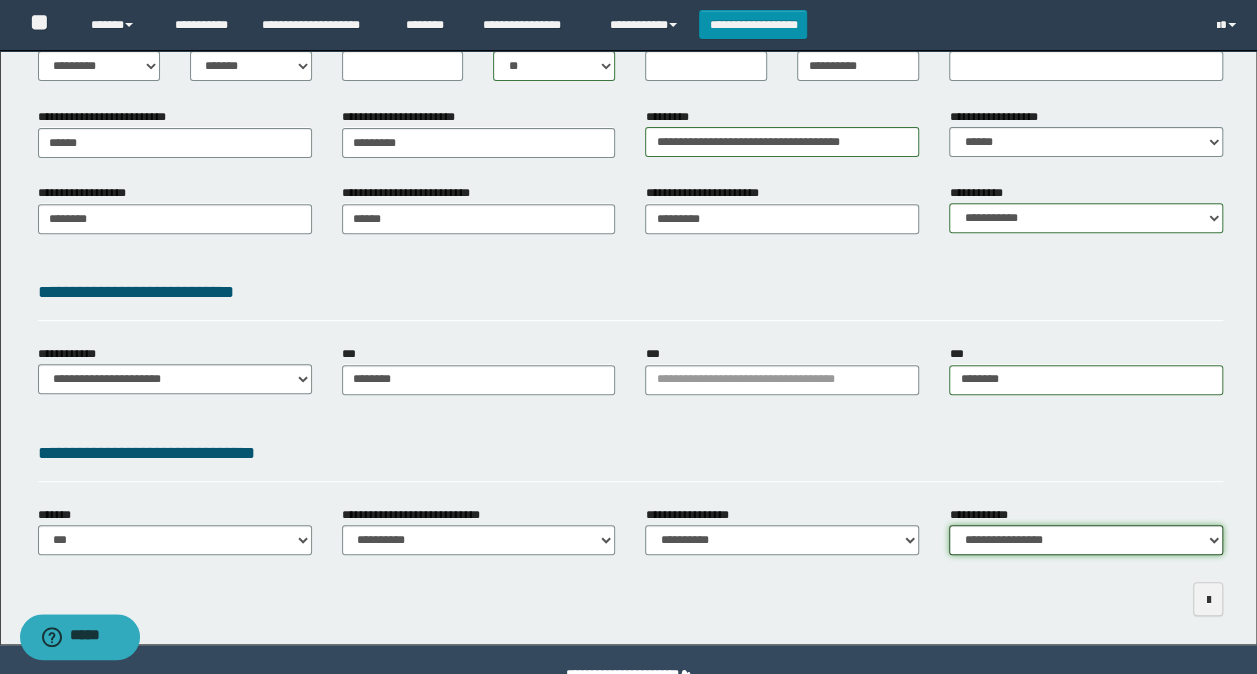 scroll, scrollTop: 339, scrollLeft: 0, axis: vertical 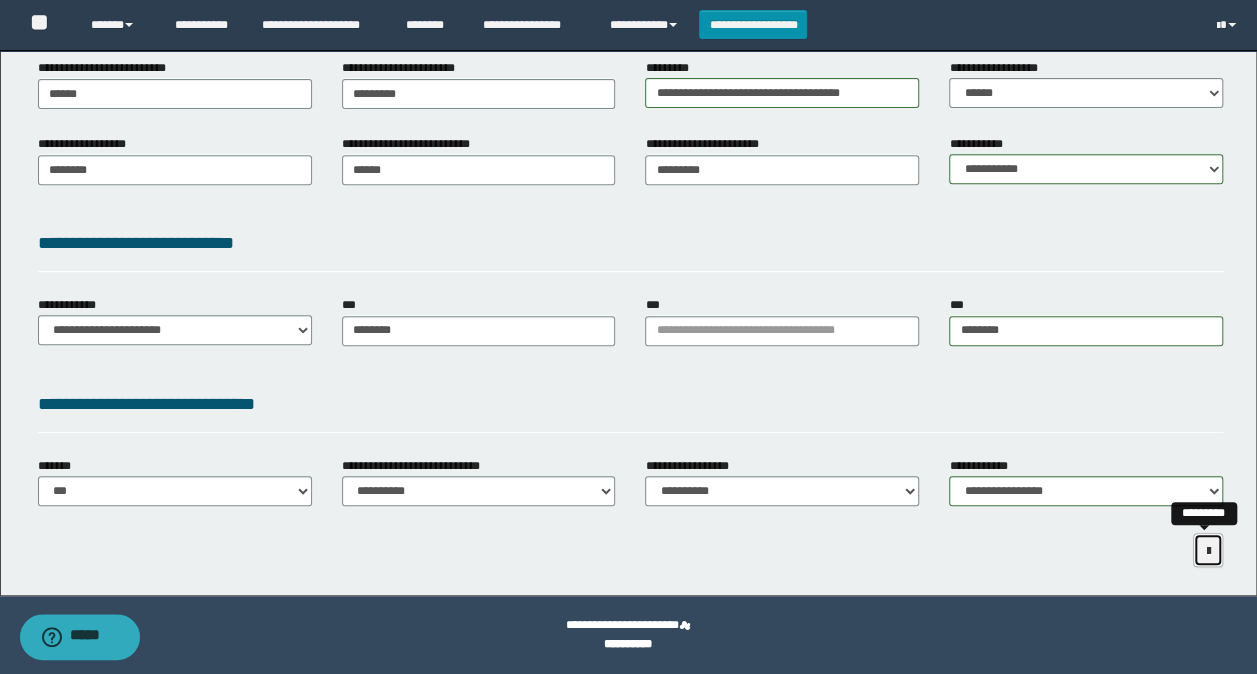 click at bounding box center (1208, 551) 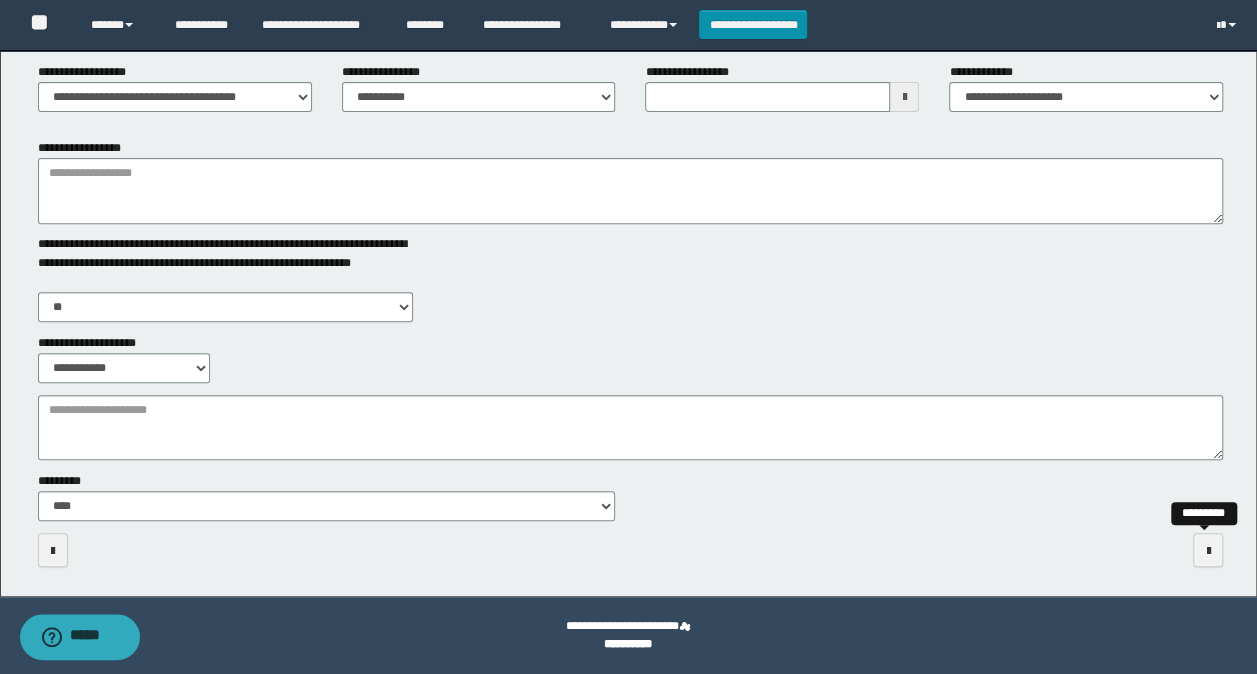 scroll, scrollTop: 269, scrollLeft: 0, axis: vertical 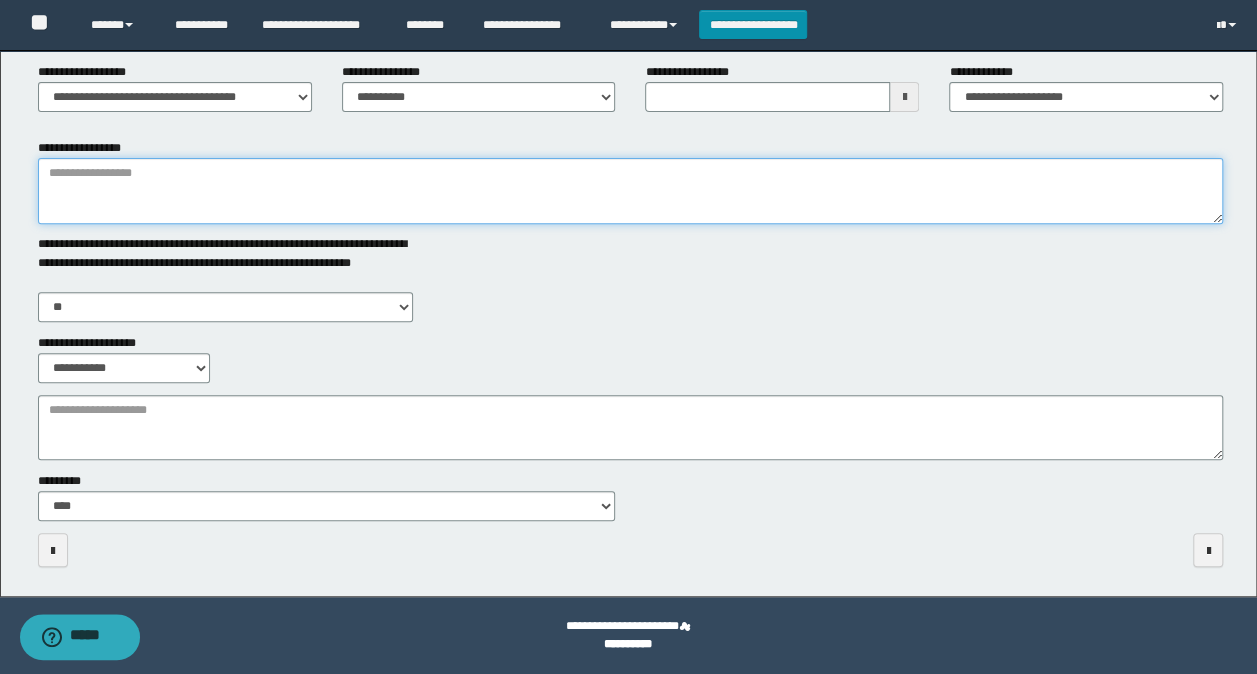 drag, startPoint x: 118, startPoint y: 186, endPoint x: 128, endPoint y: 172, distance: 17.20465 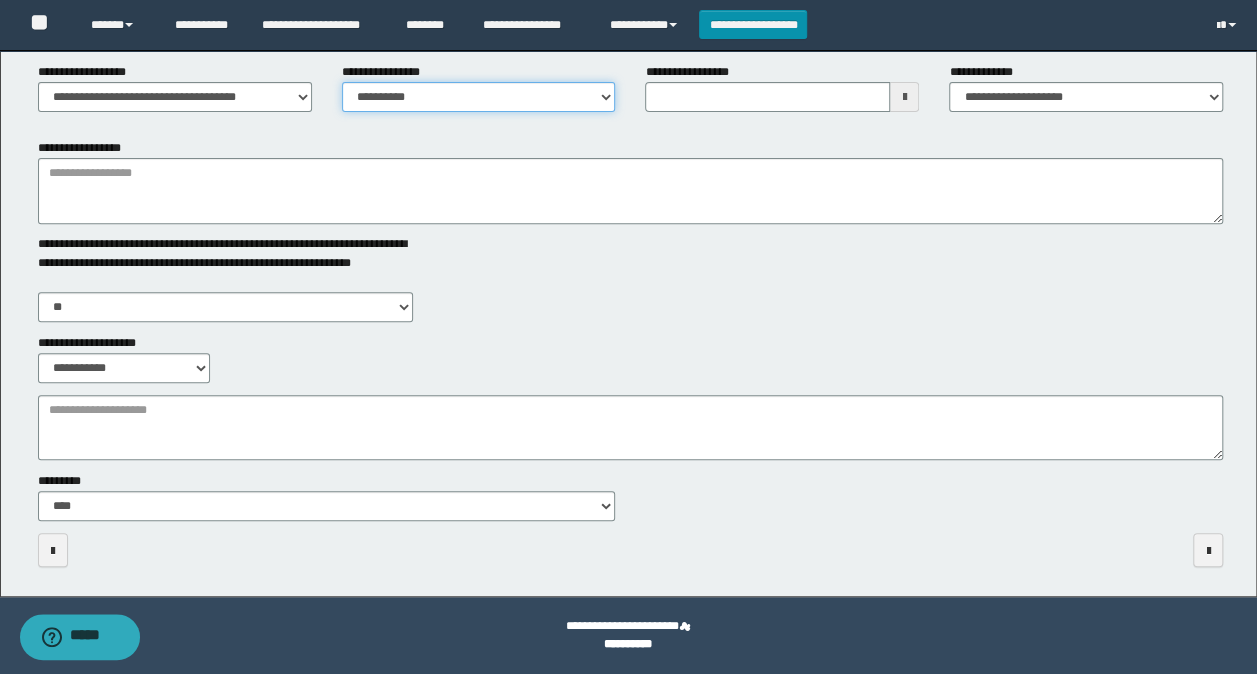 click on "**********" at bounding box center [479, 97] 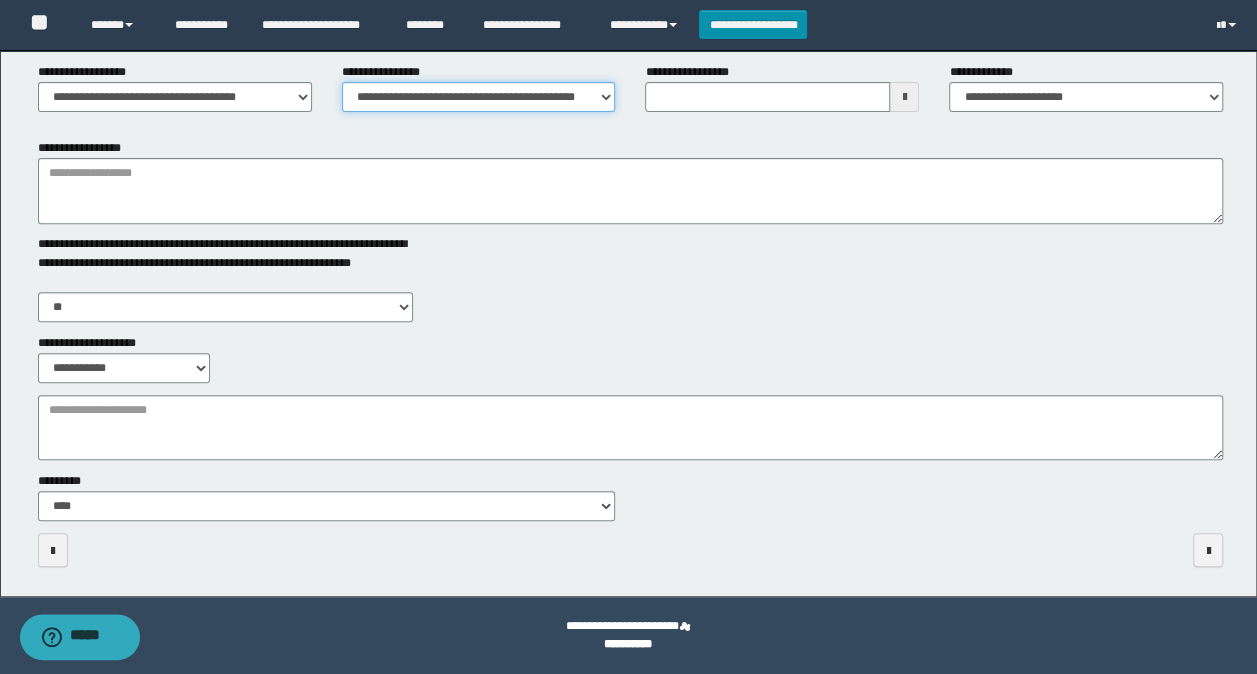 click on "**********" at bounding box center [479, 97] 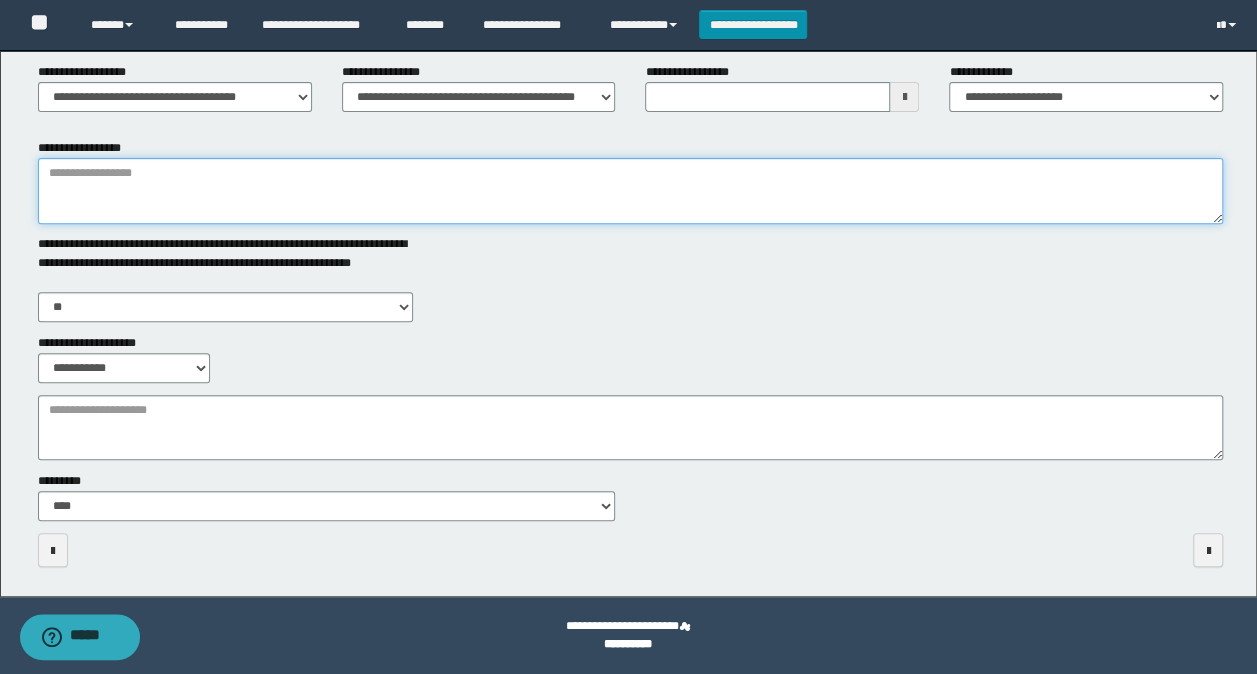 click on "**********" at bounding box center (631, 191) 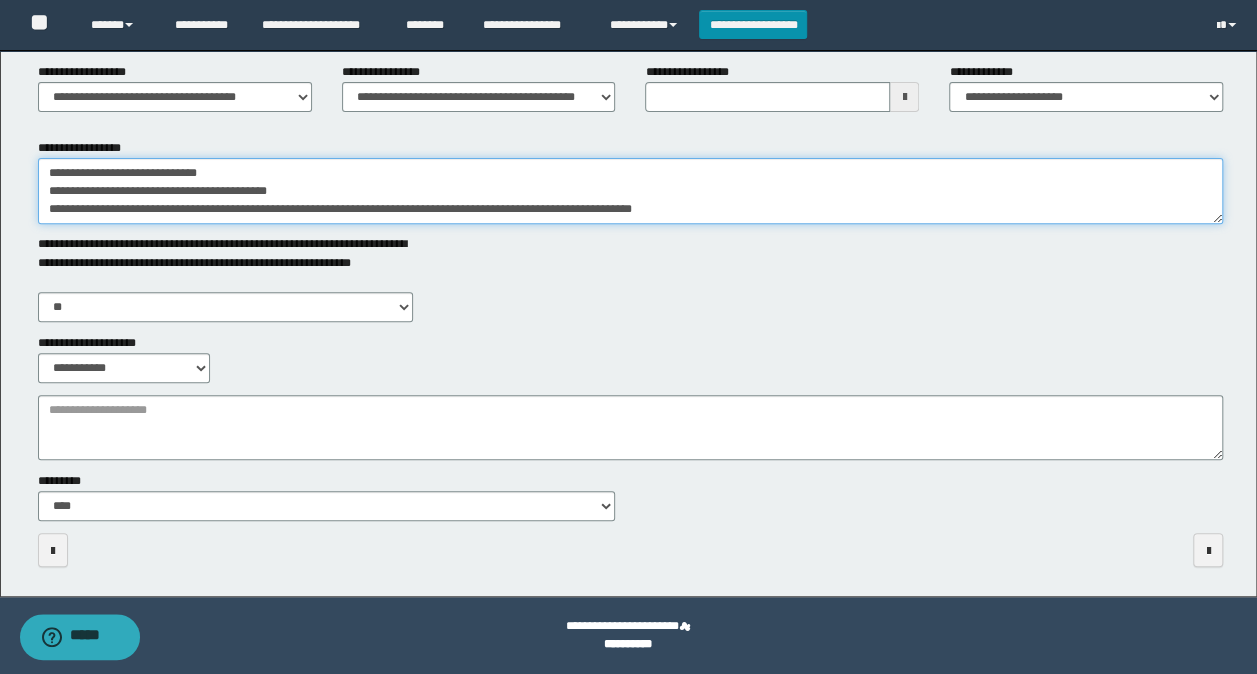 scroll, scrollTop: 12, scrollLeft: 0, axis: vertical 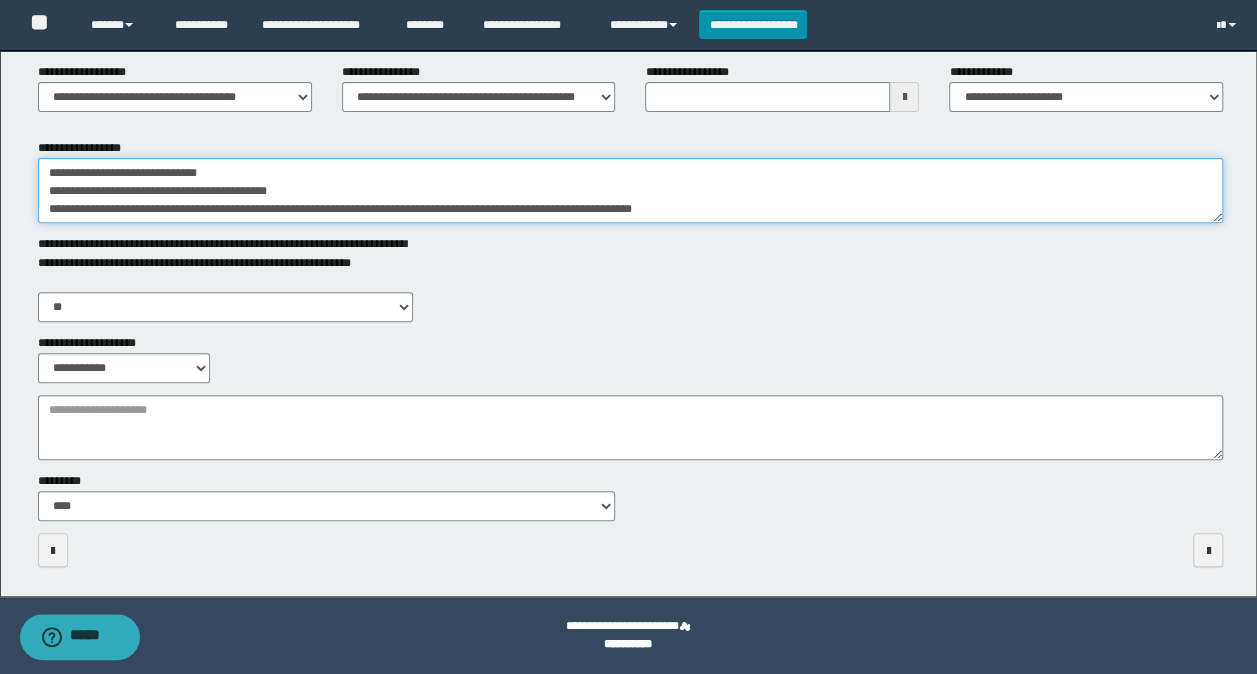 drag, startPoint x: 808, startPoint y: 190, endPoint x: 42, endPoint y: 199, distance: 766.05286 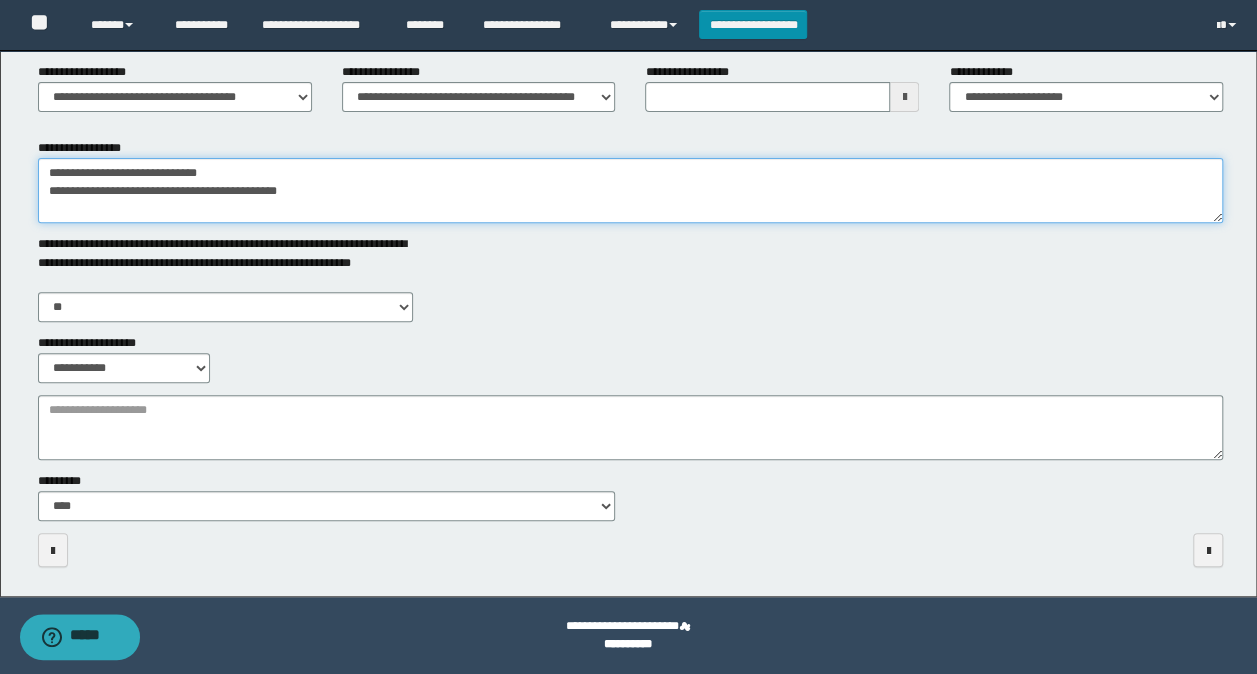 type on "**********" 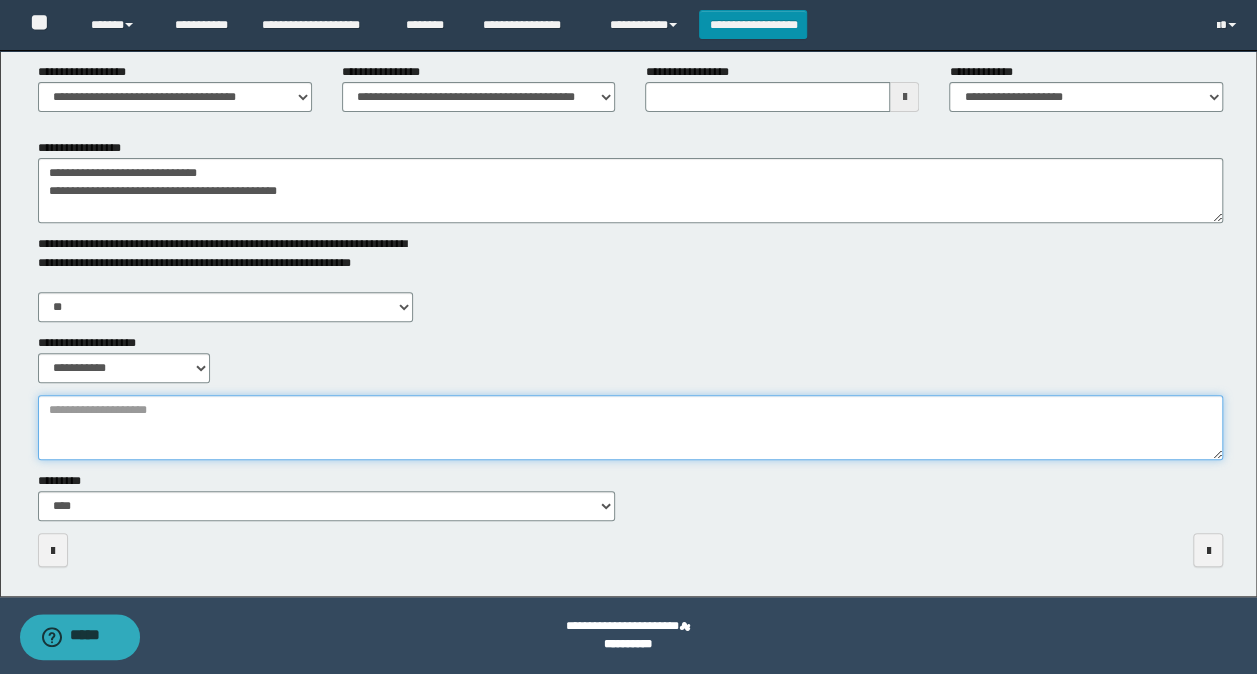 click on "**********" at bounding box center [631, 427] 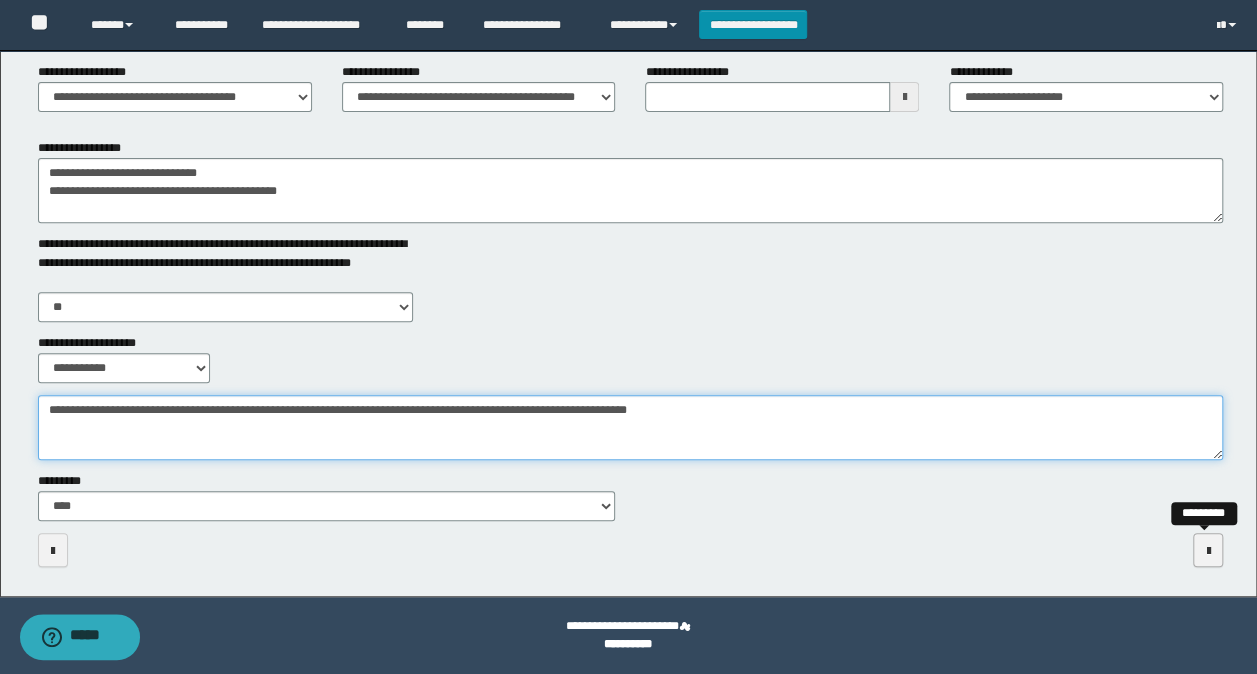 type on "**********" 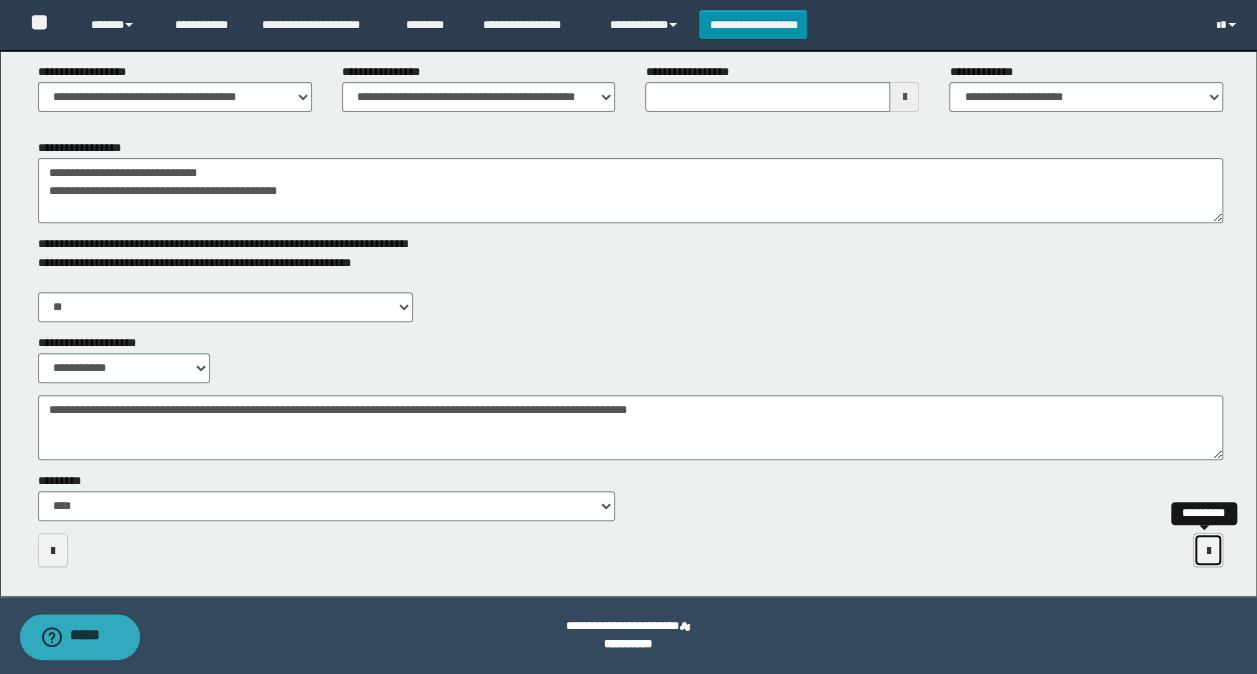 click at bounding box center [1208, 551] 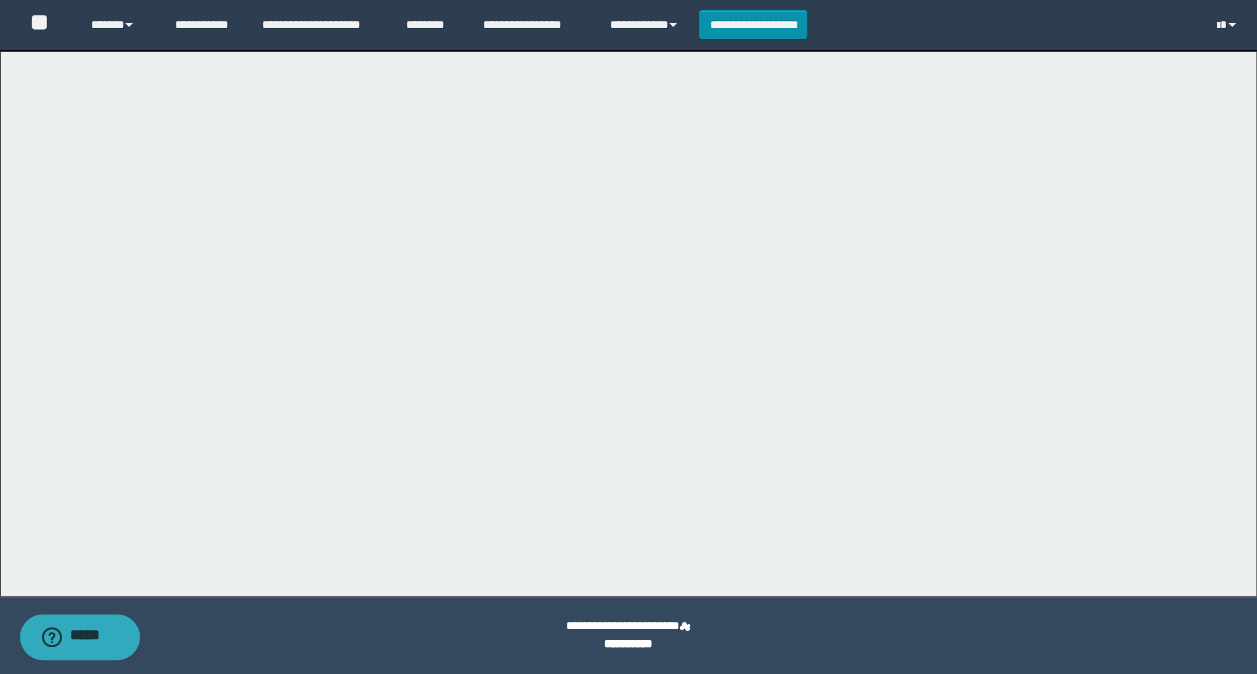 scroll, scrollTop: 0, scrollLeft: 0, axis: both 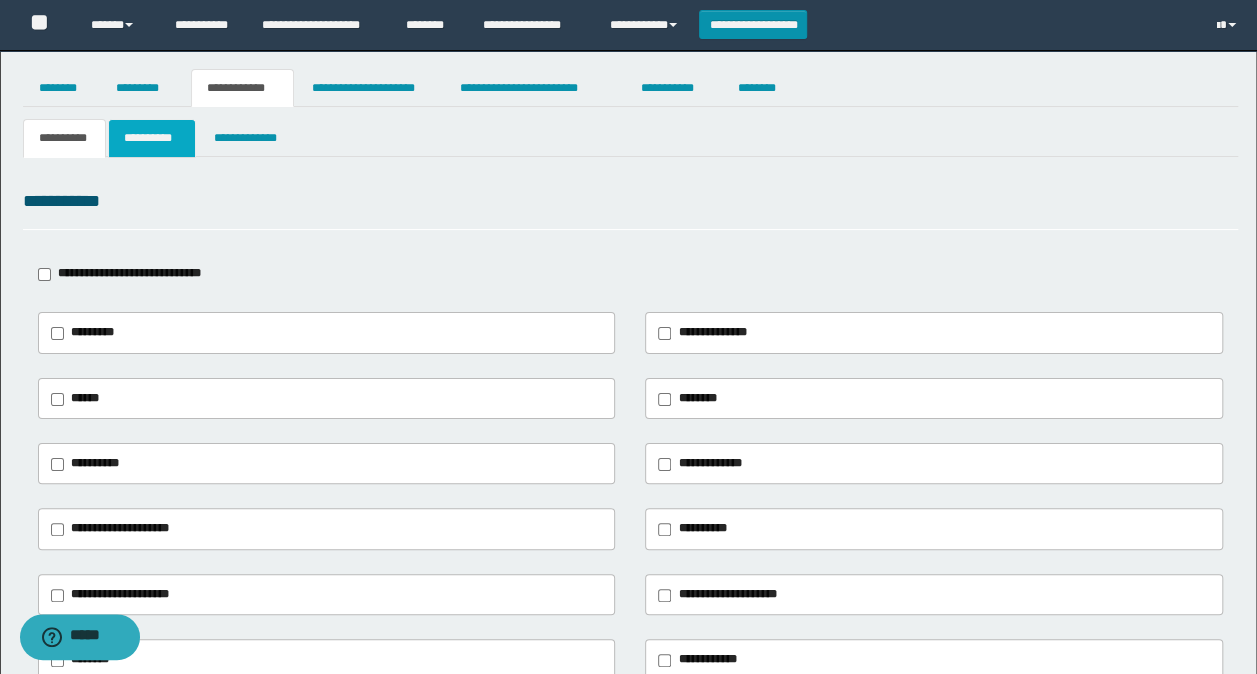 click on "**********" at bounding box center (151, 138) 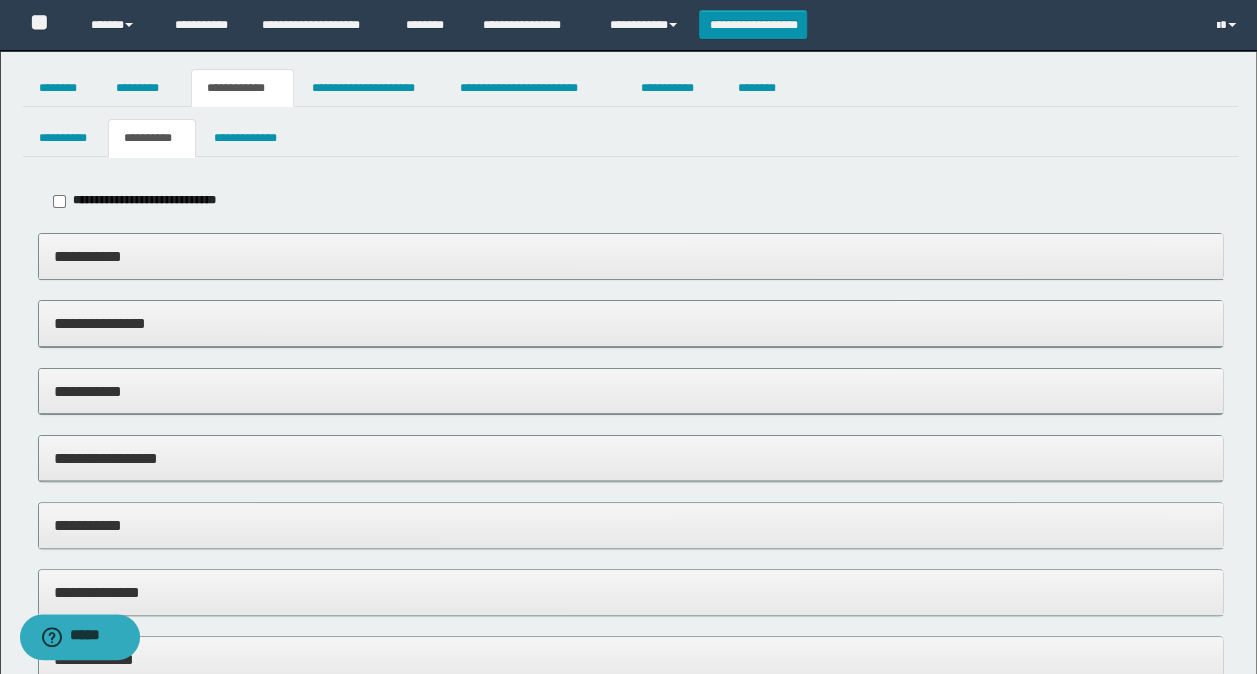 click on "**********" at bounding box center (631, 256) 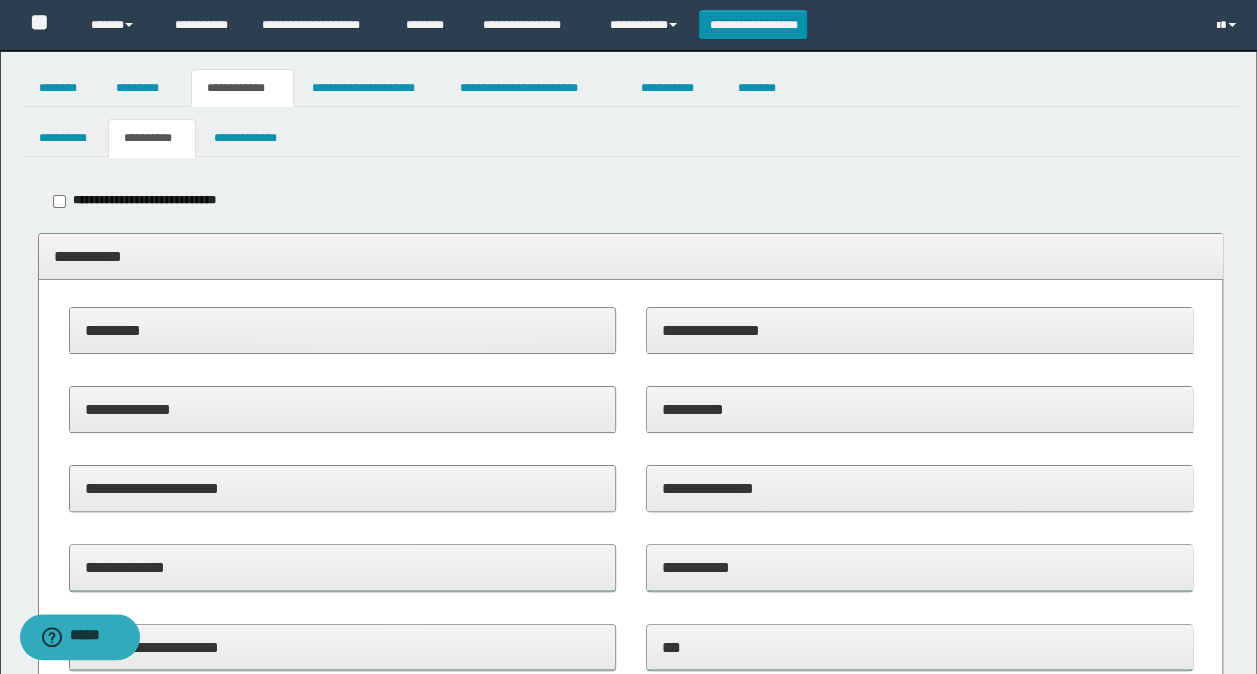 click on "**********" at bounding box center (631, 801) 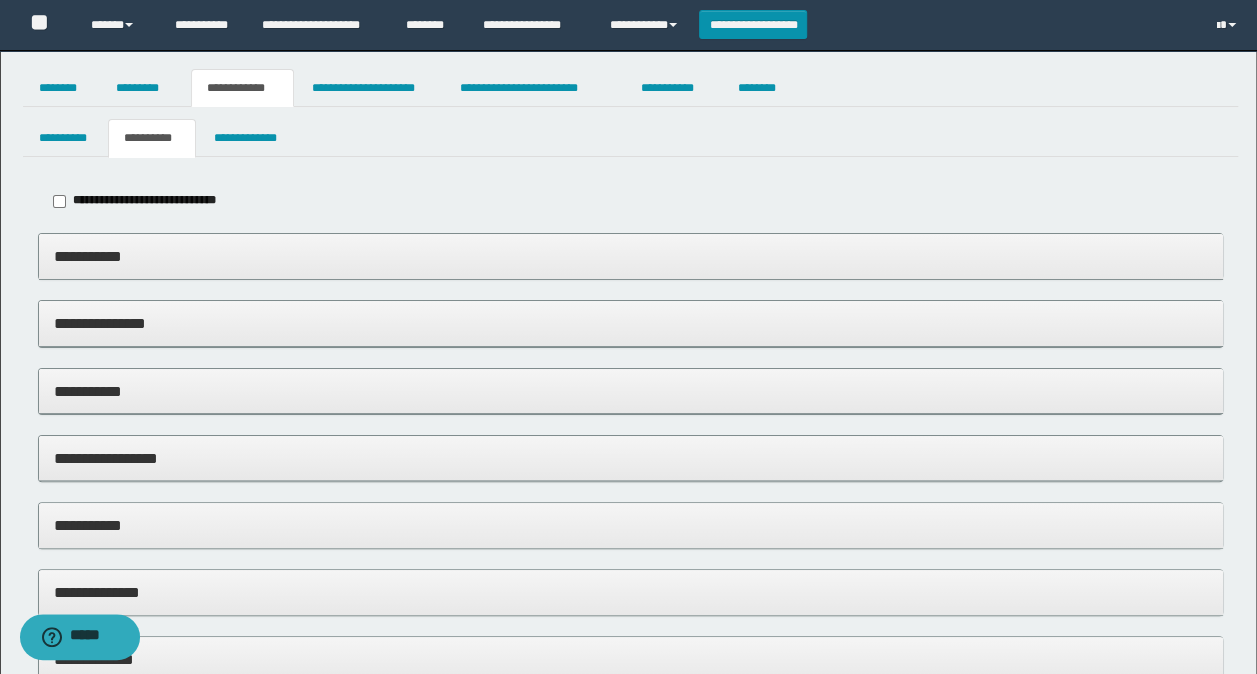 click on "**********" at bounding box center [631, 323] 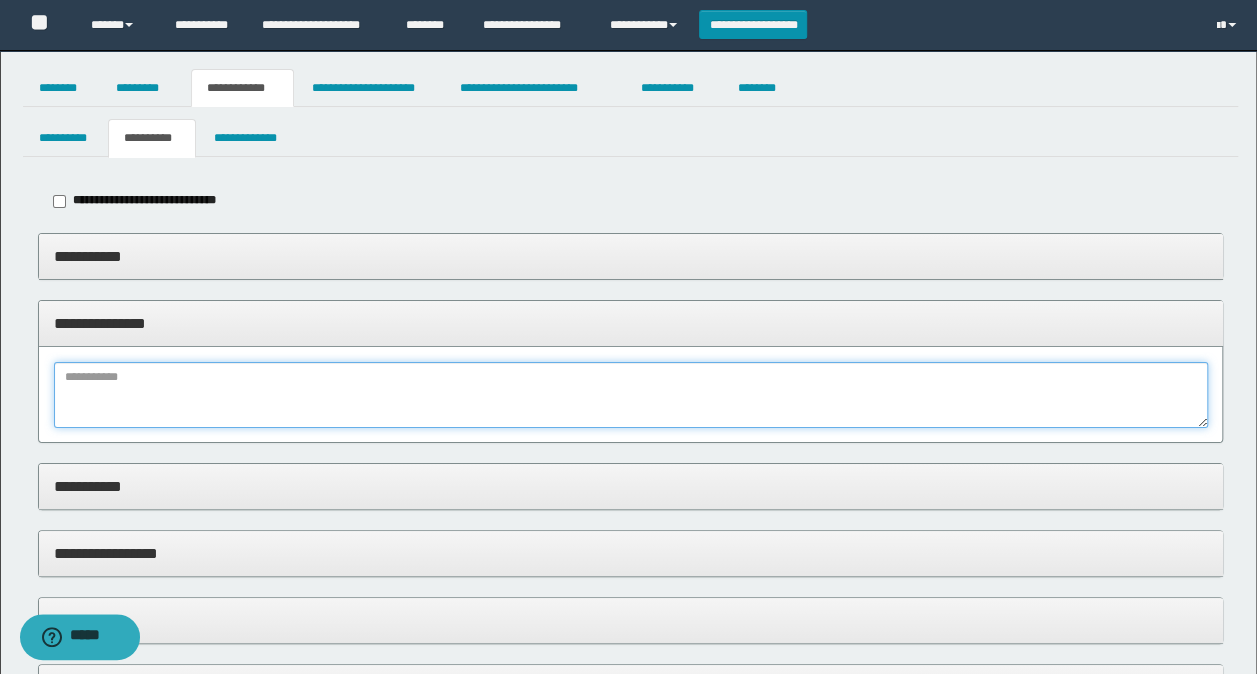 click at bounding box center (631, 395) 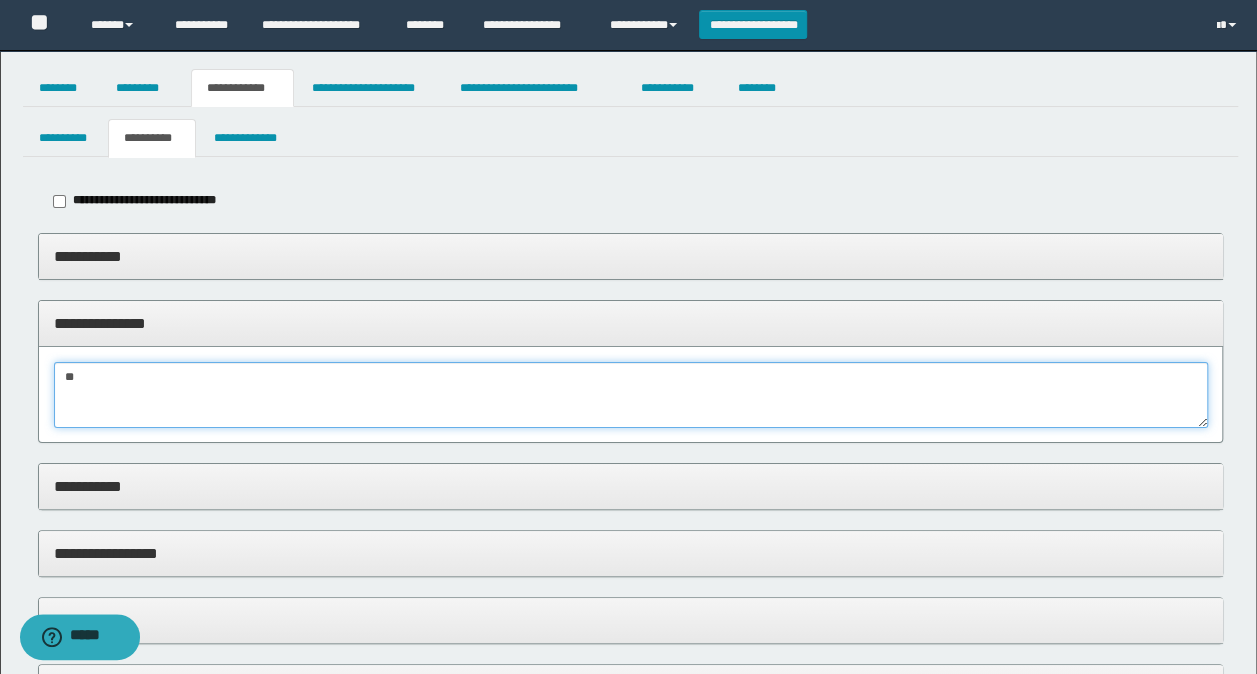 type on "*" 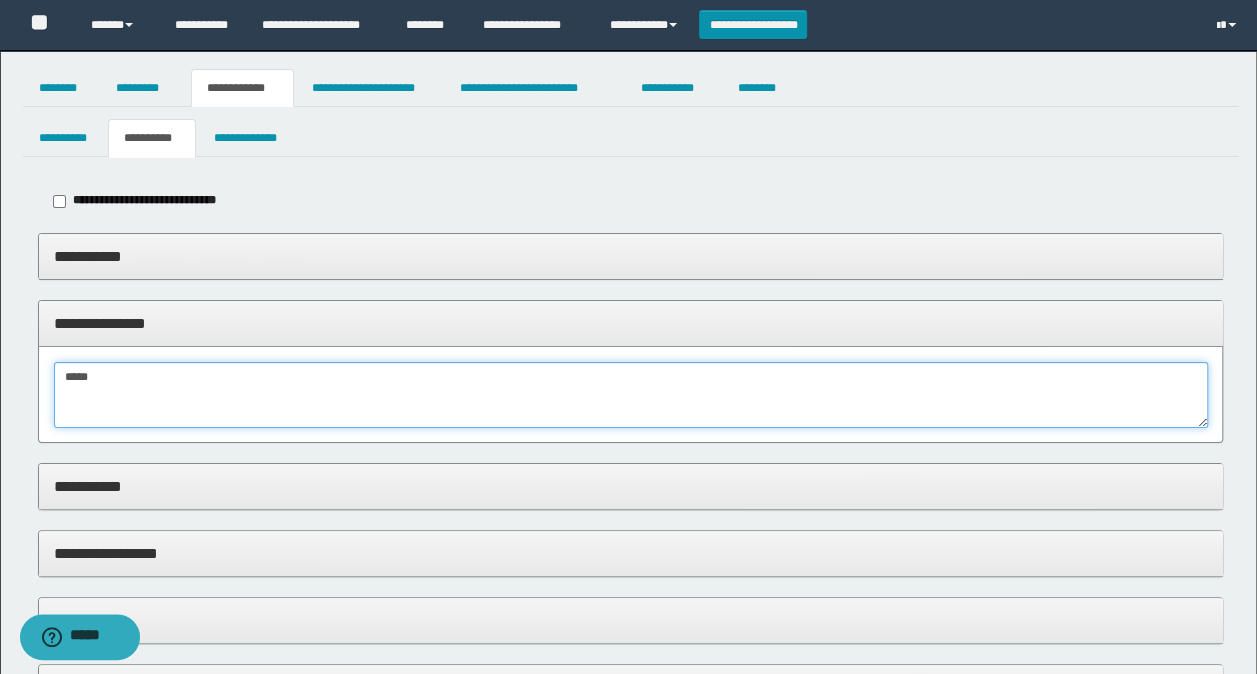 drag, startPoint x: 120, startPoint y: 382, endPoint x: 17, endPoint y: 374, distance: 103.31021 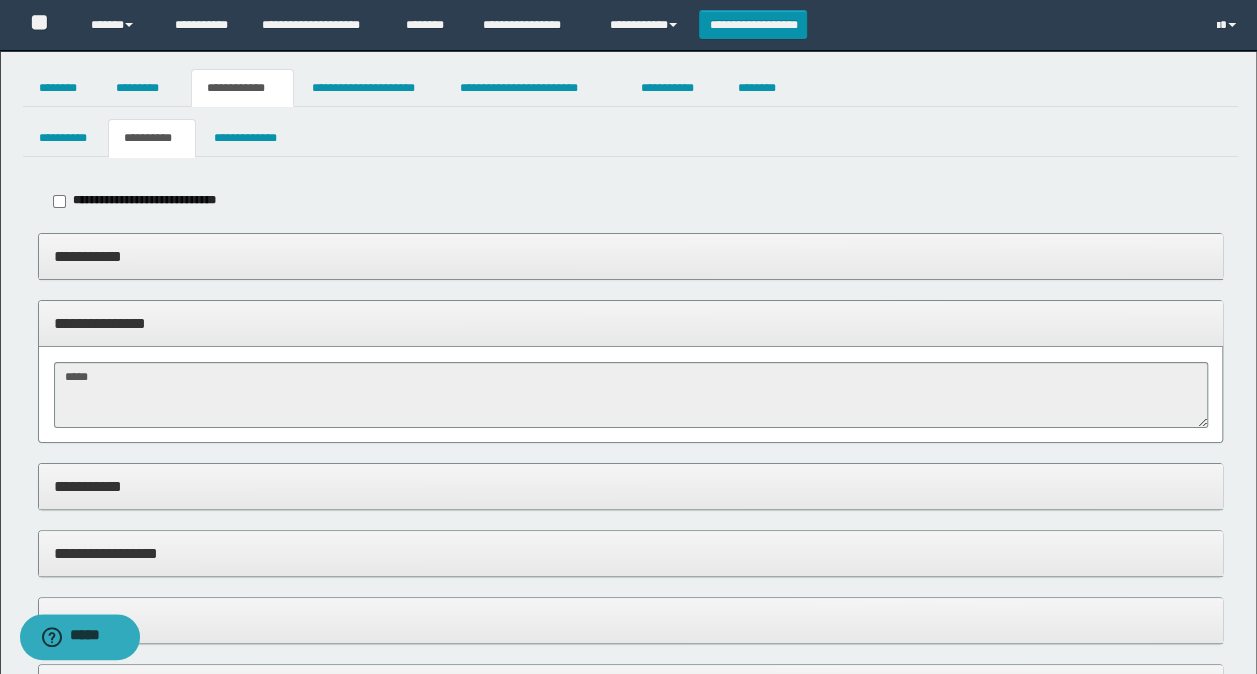click on "**********" at bounding box center (631, 486) 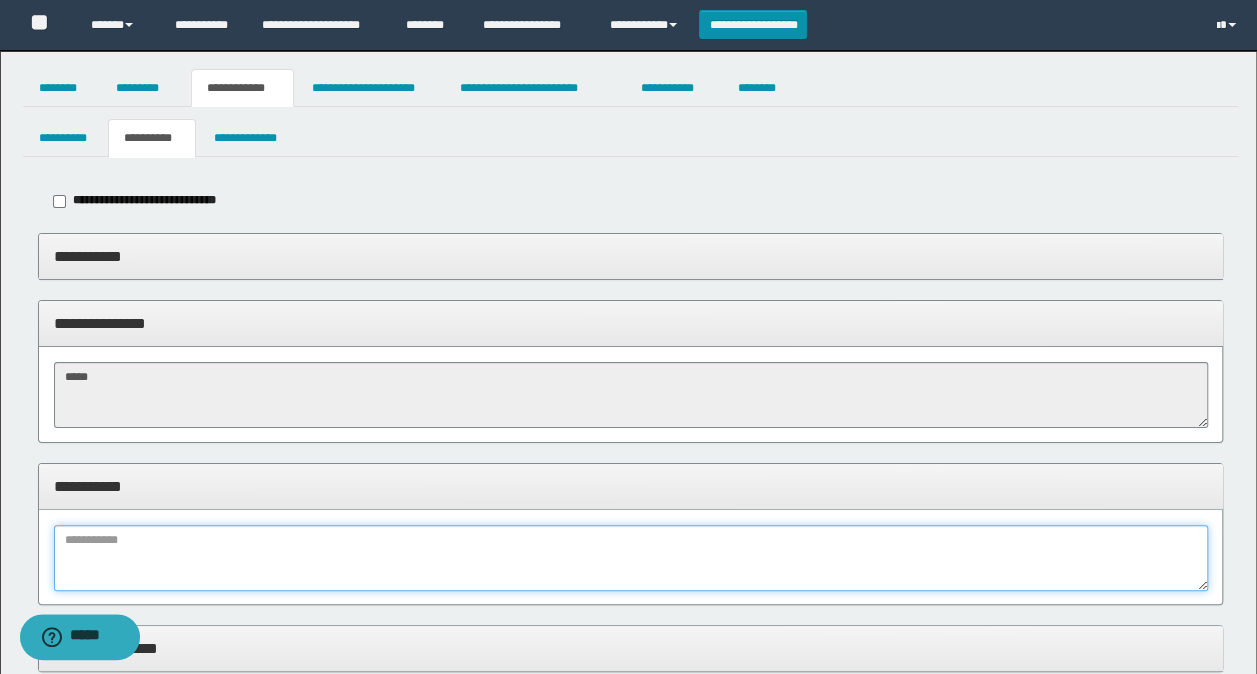 click at bounding box center [631, 558] 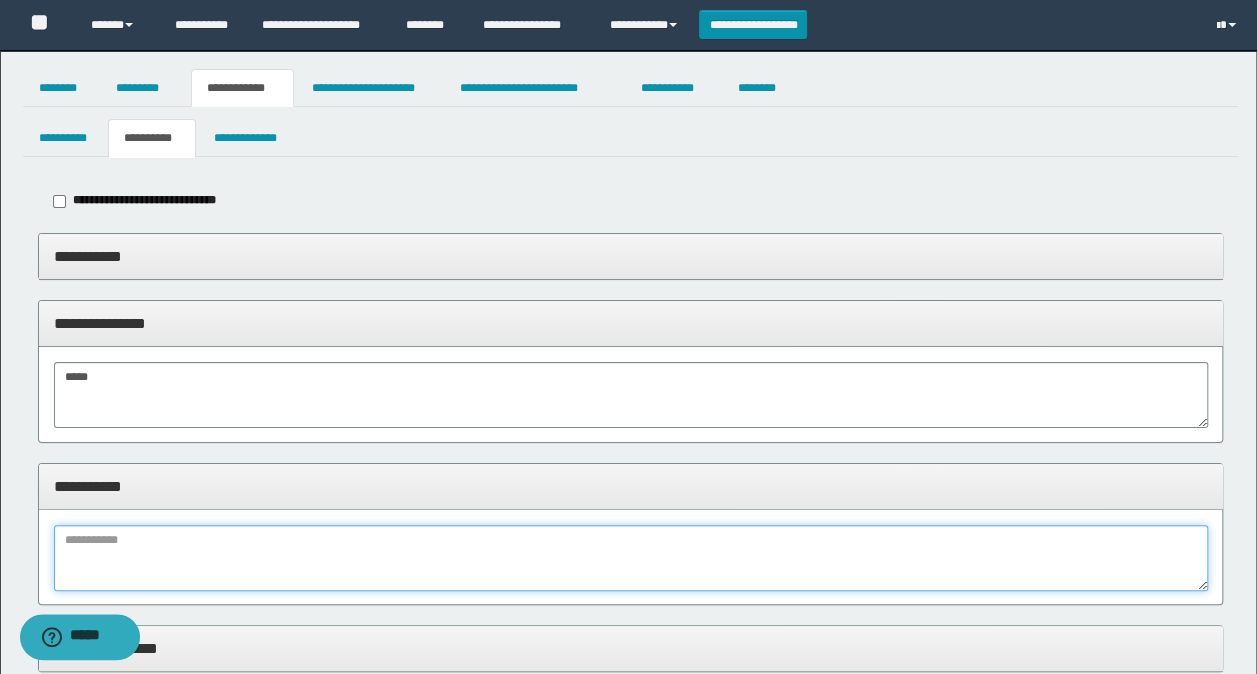 paste on "*****" 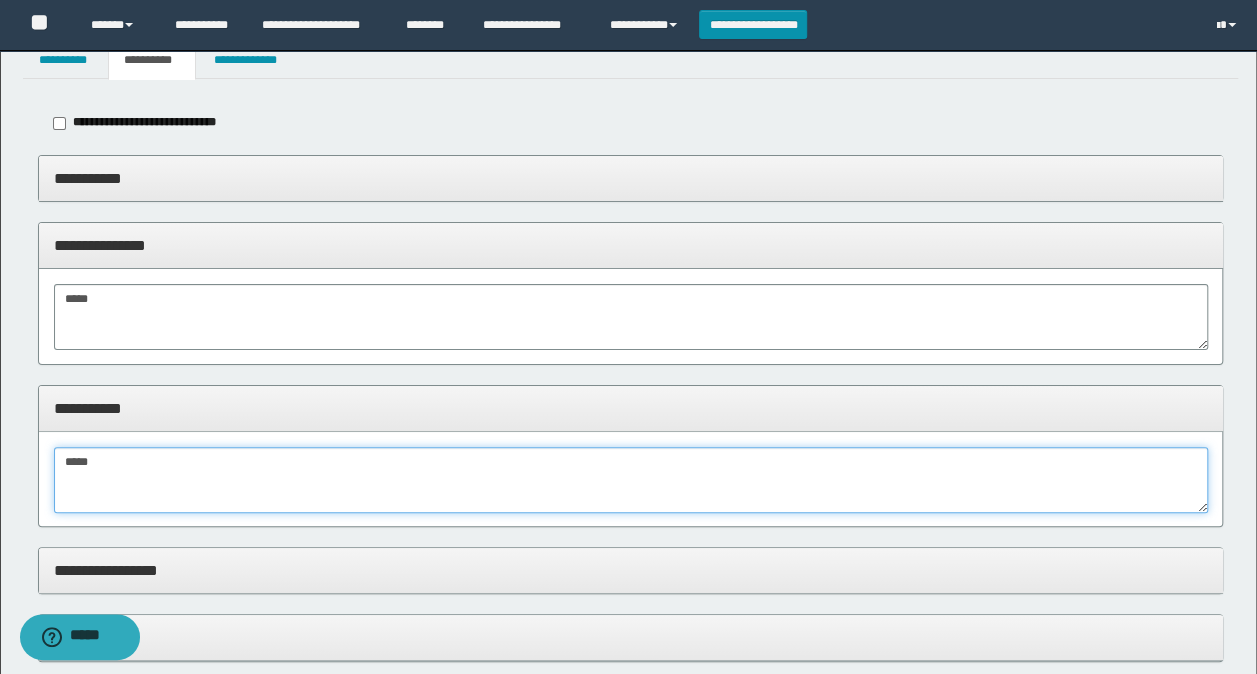 scroll, scrollTop: 200, scrollLeft: 0, axis: vertical 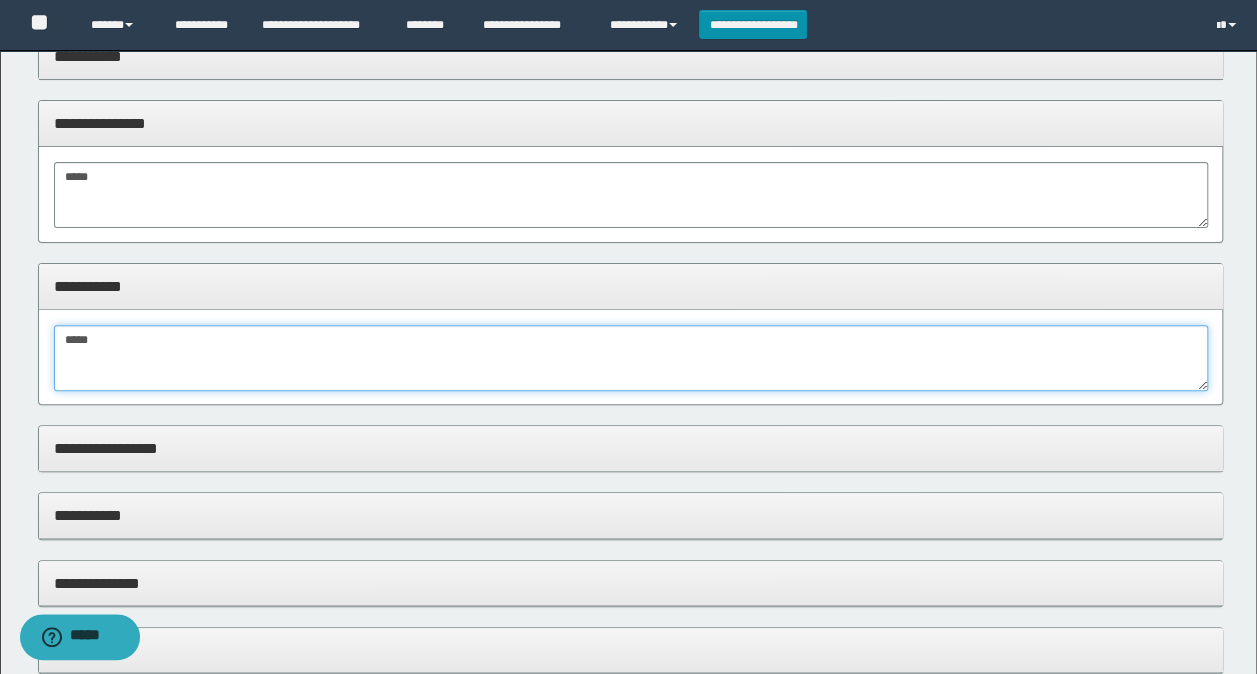 type on "*****" 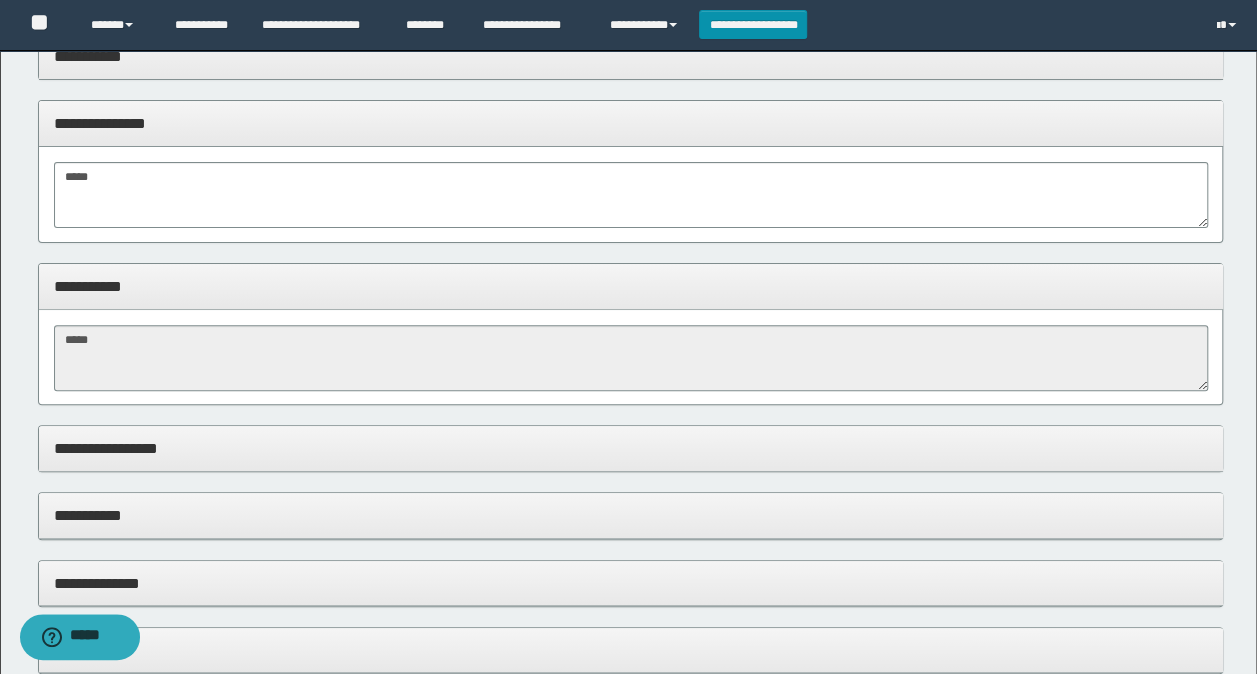 click on "**********" at bounding box center (631, 448) 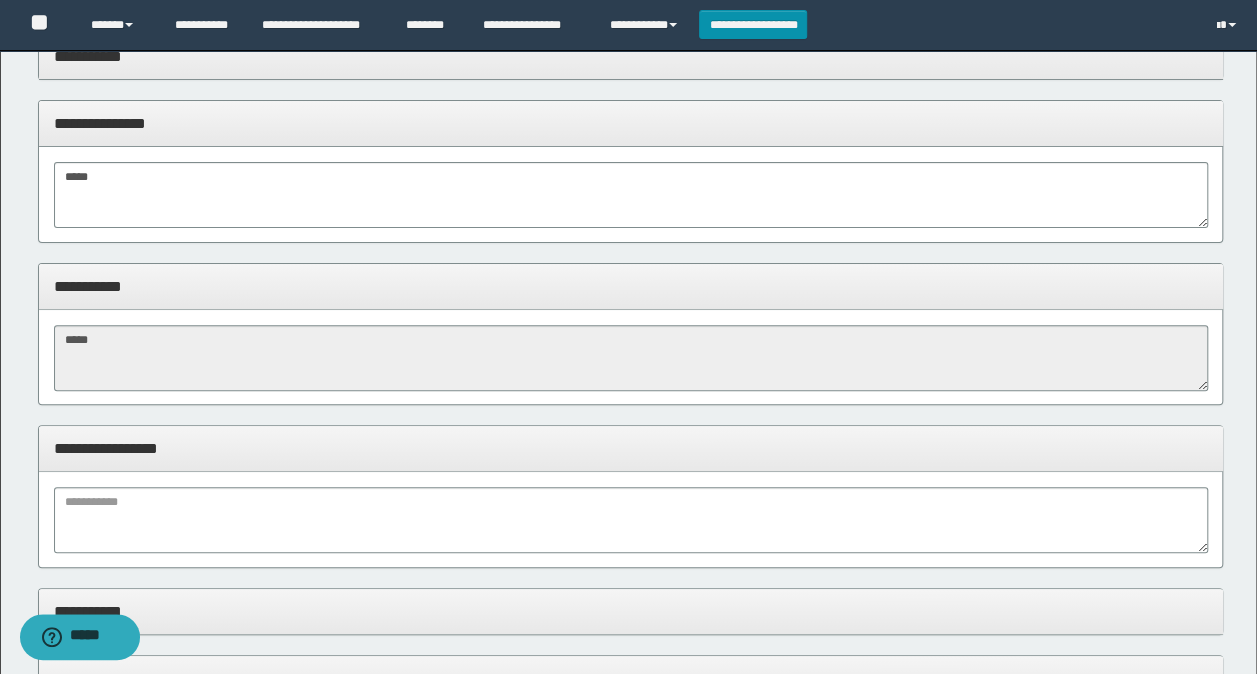 drag, startPoint x: 85, startPoint y: 443, endPoint x: 116, endPoint y: 540, distance: 101.8332 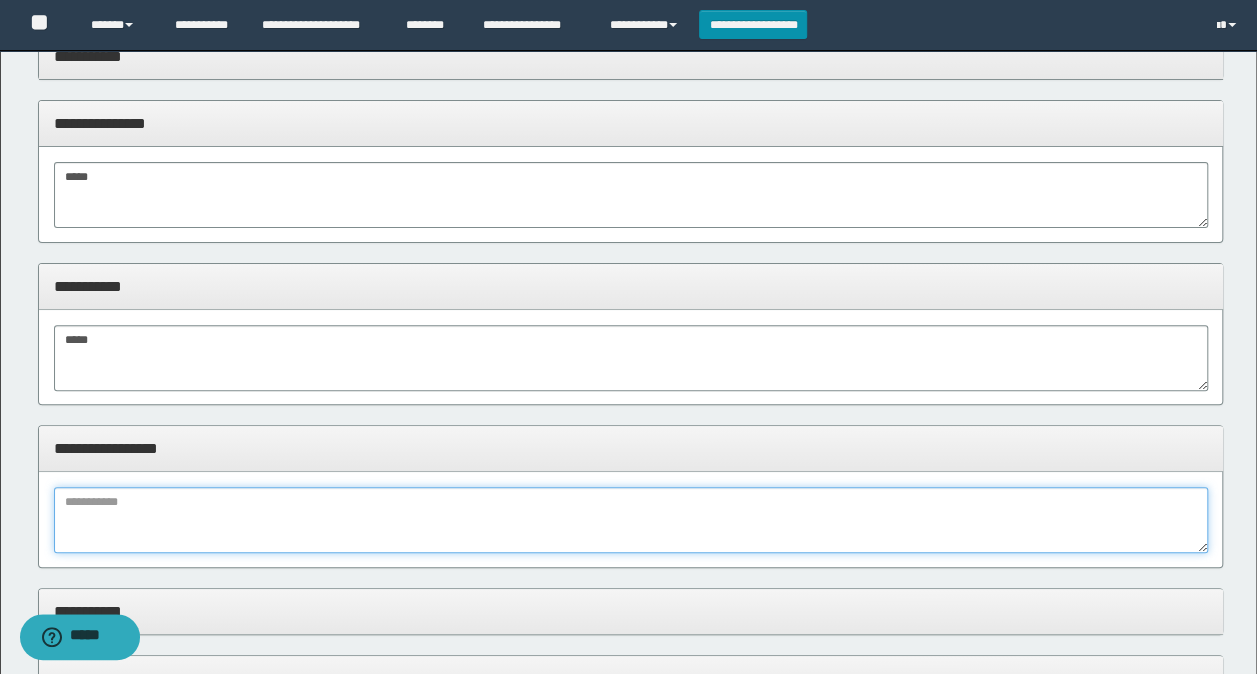 click at bounding box center [631, 520] 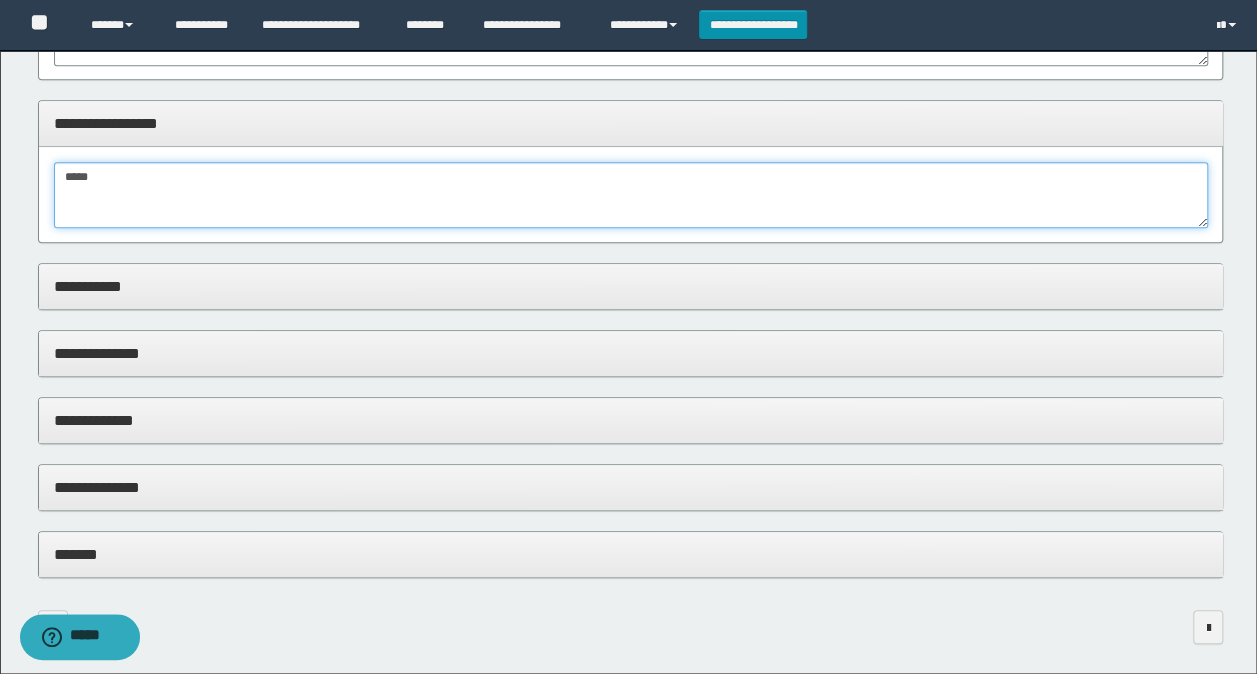 scroll, scrollTop: 602, scrollLeft: 0, axis: vertical 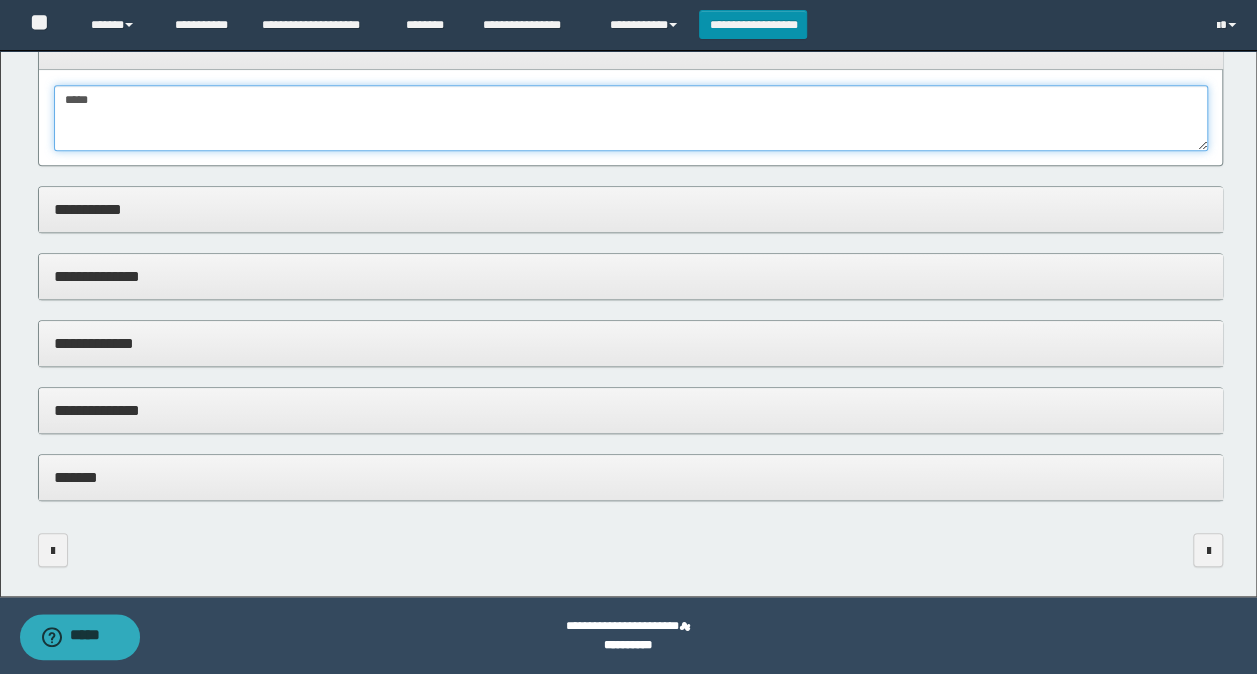 type on "*****" 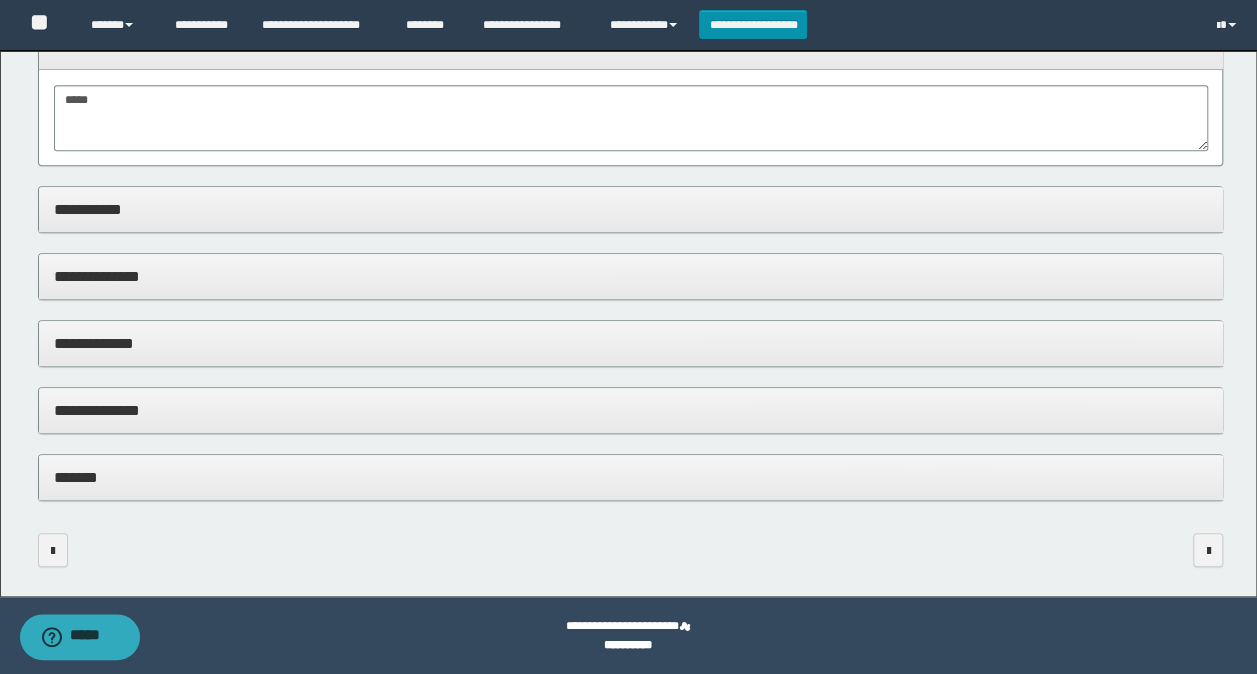 click on "**********" at bounding box center (631, 410) 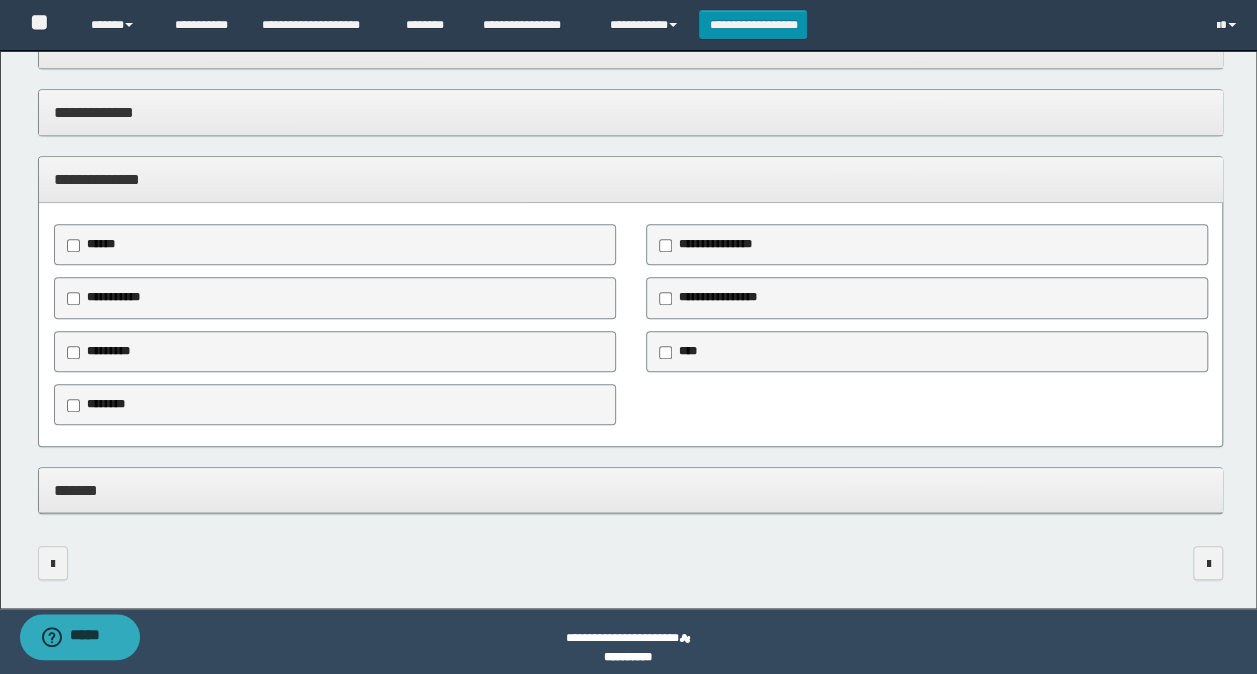 scroll, scrollTop: 846, scrollLeft: 0, axis: vertical 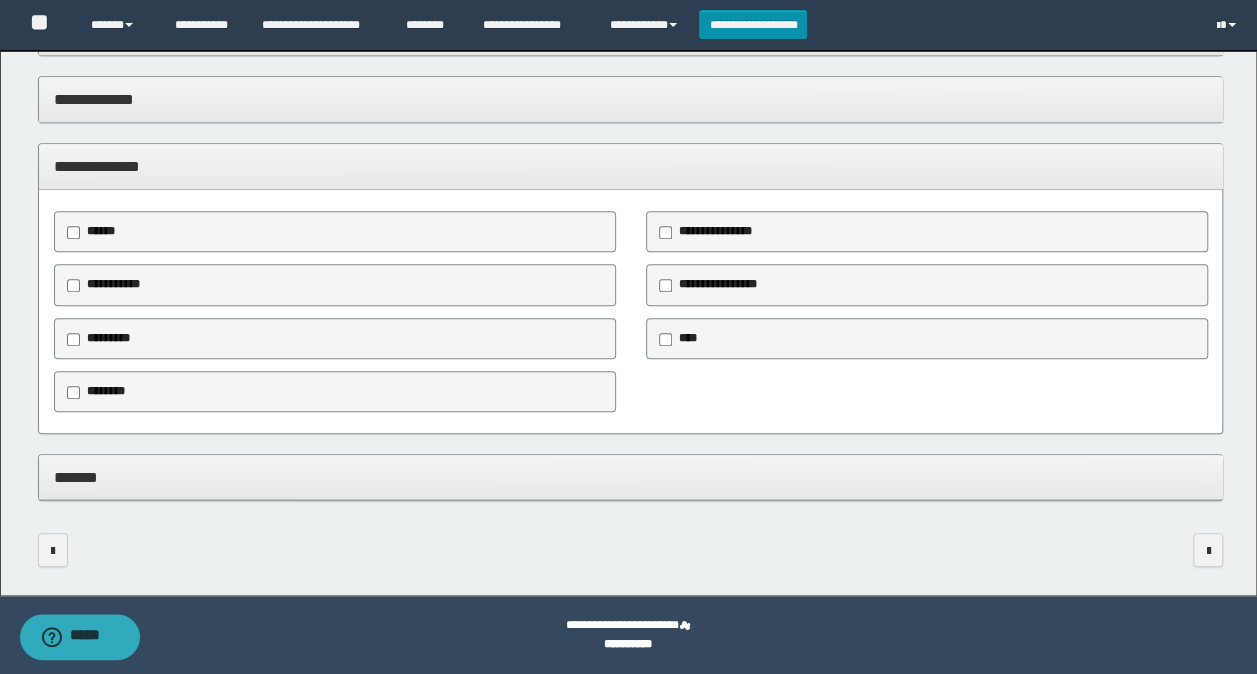 click on "********" at bounding box center (105, 392) 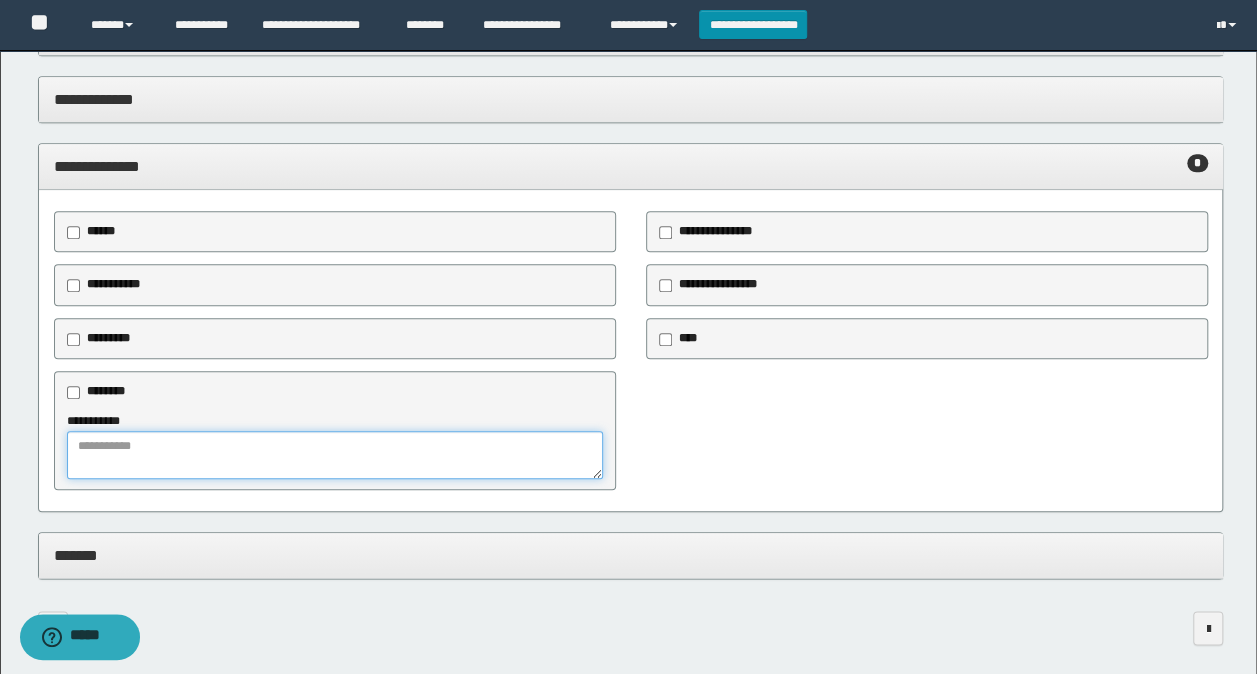click at bounding box center [335, 455] 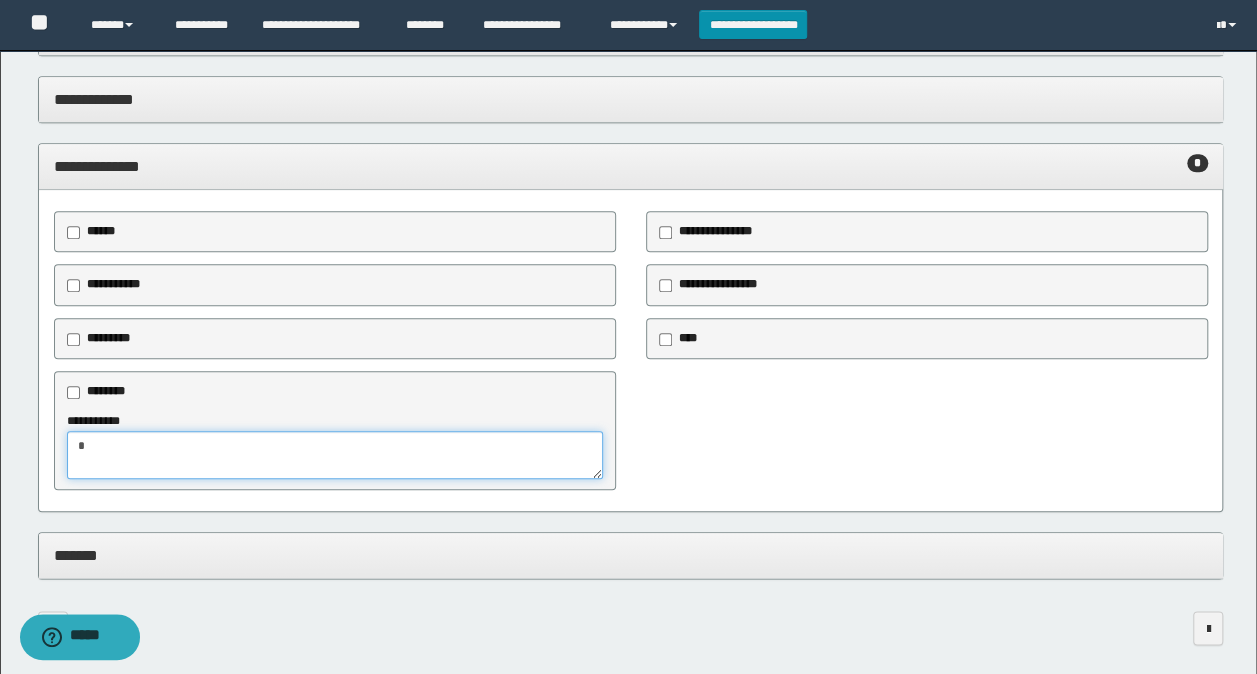 type on "*" 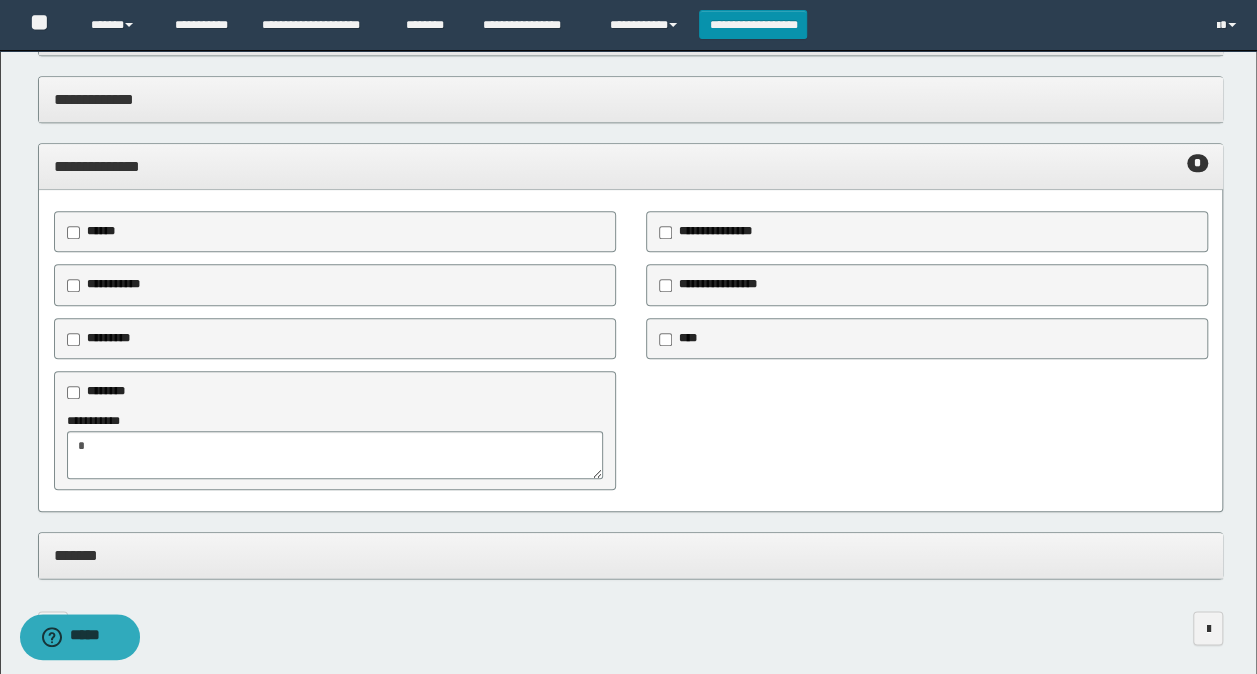 click on "*******" at bounding box center (631, 555) 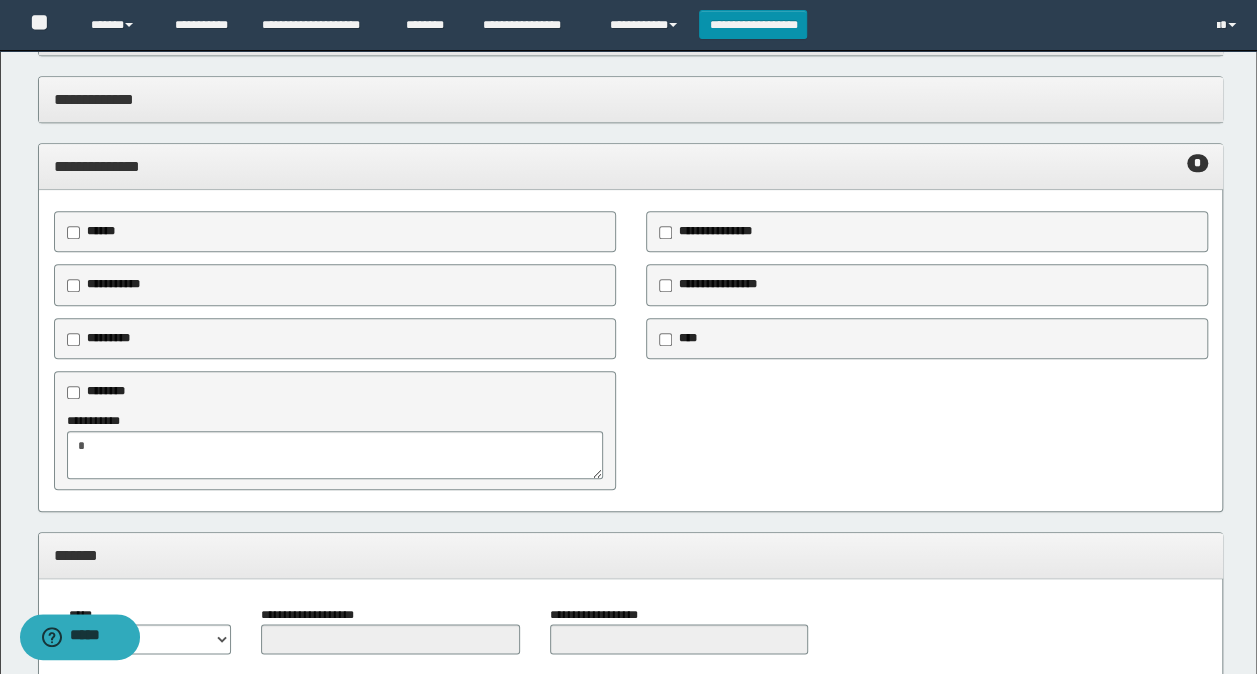 click on "**********" at bounding box center (631, 166) 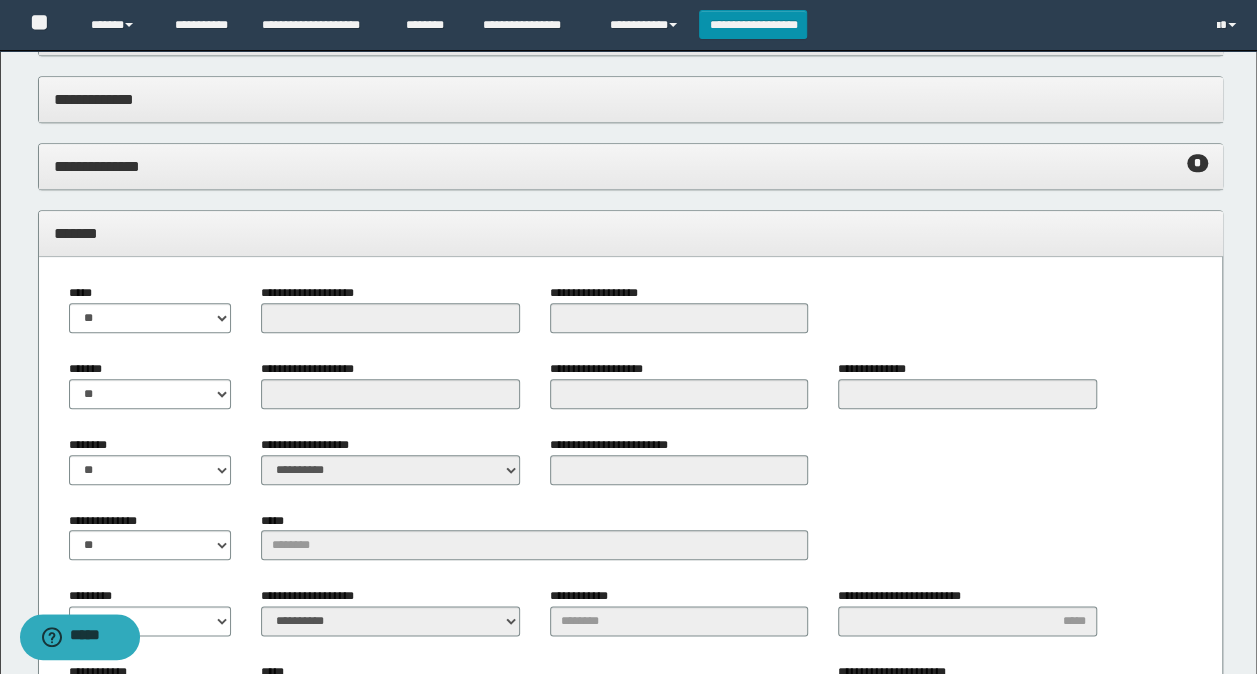 click on "*******" at bounding box center (631, 233) 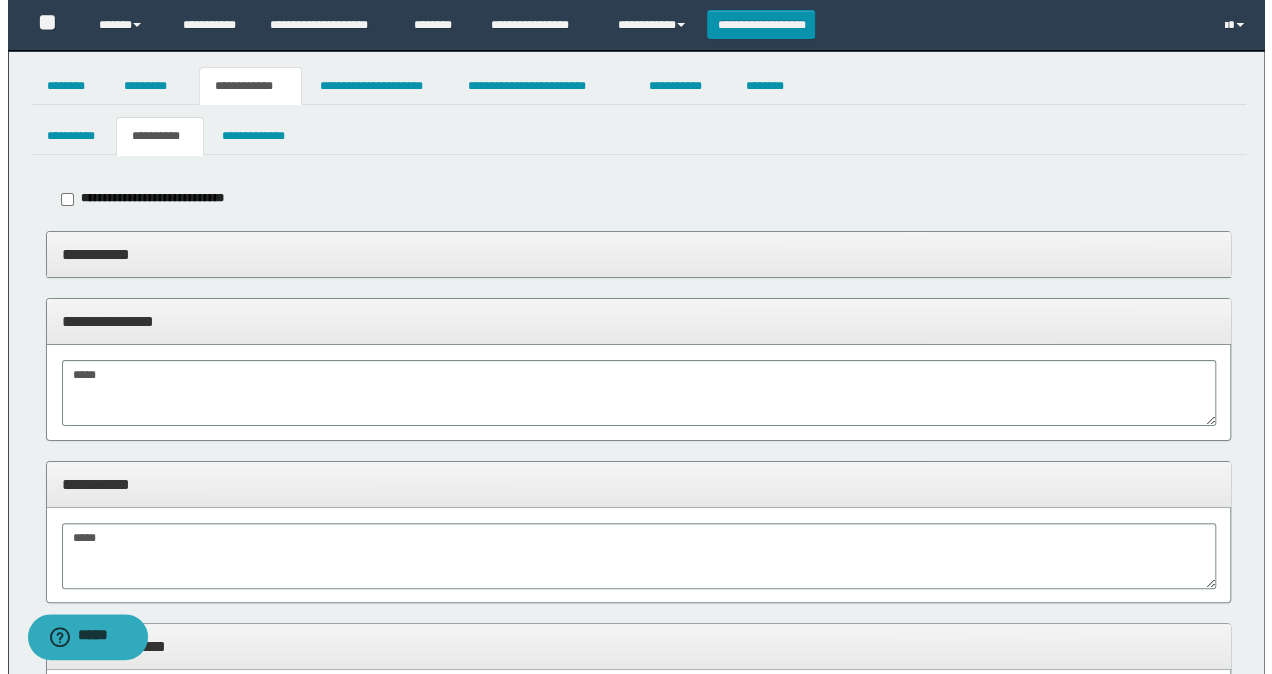 scroll, scrollTop: 0, scrollLeft: 0, axis: both 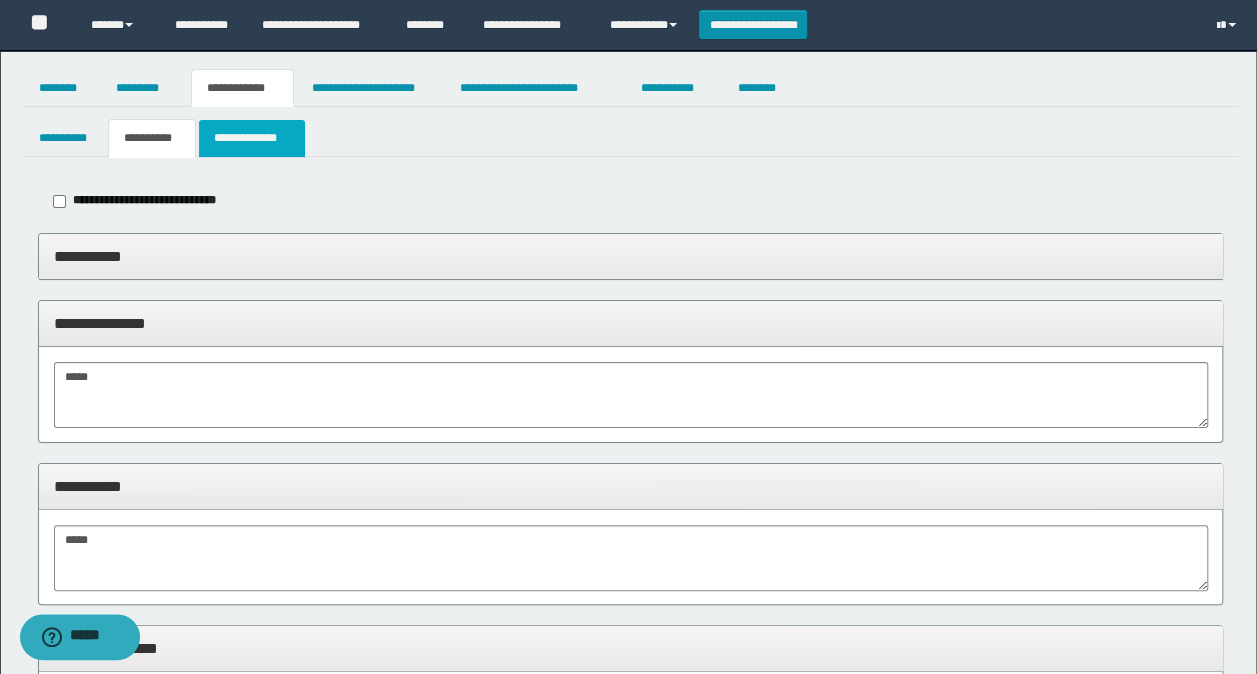 click on "**********" at bounding box center (252, 138) 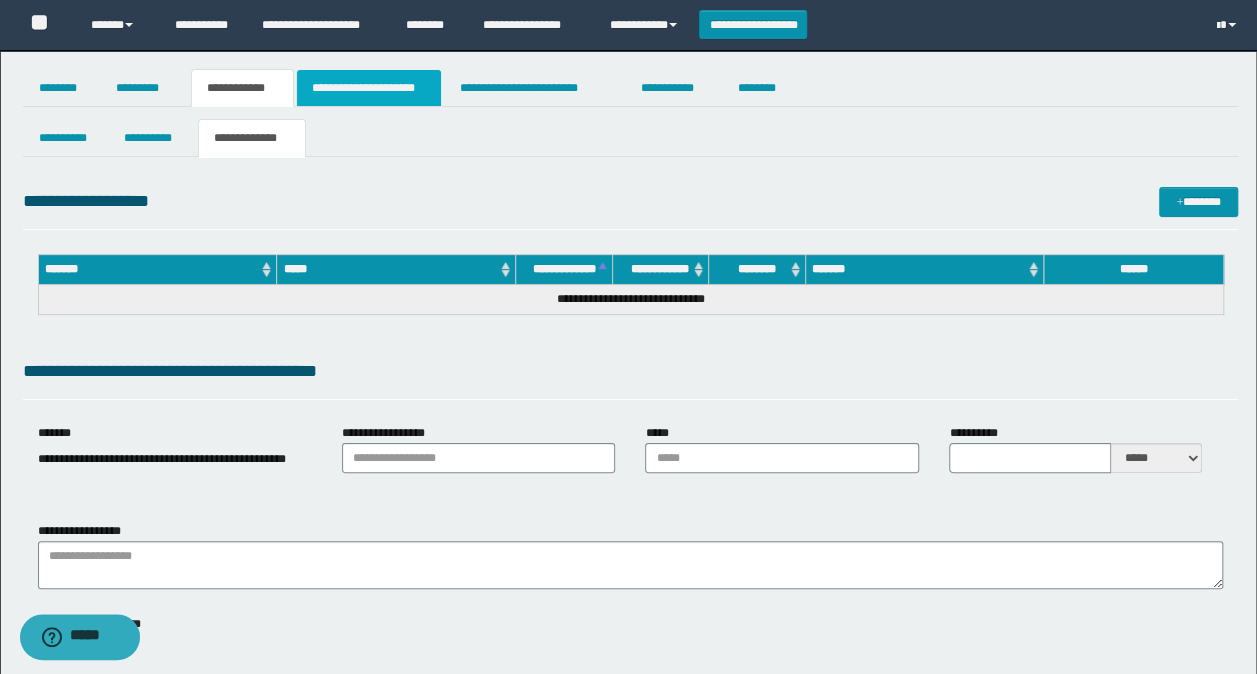 click on "**********" at bounding box center [369, 88] 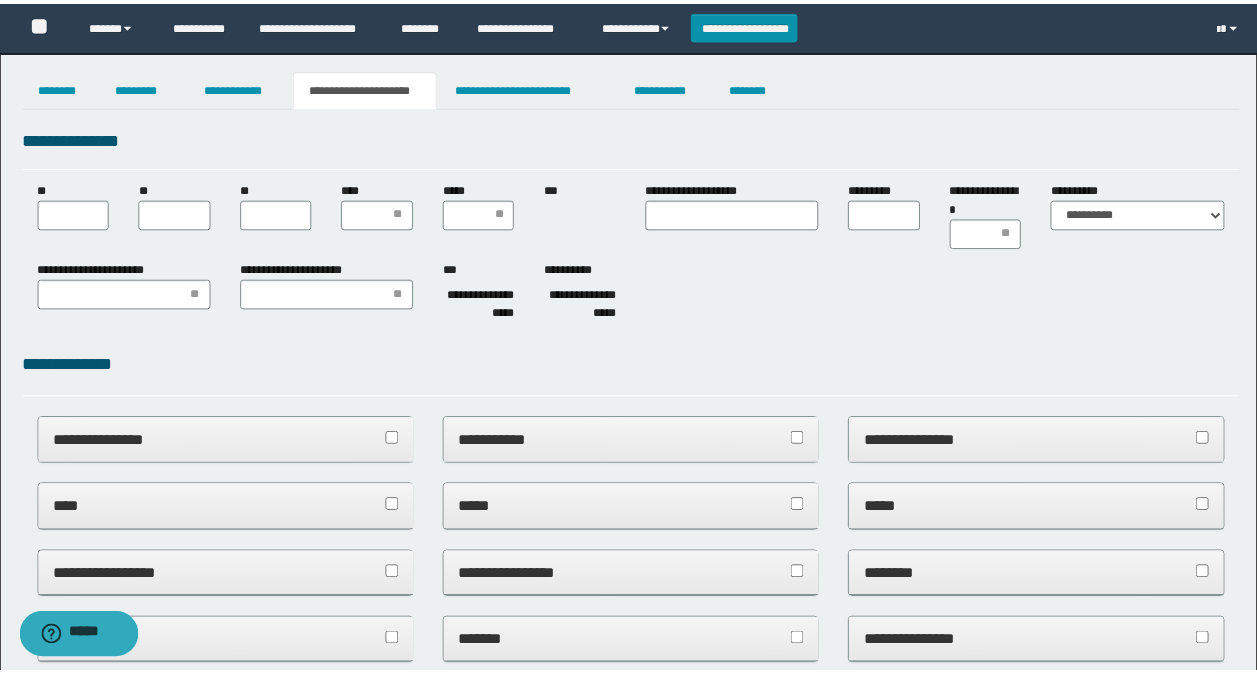 scroll, scrollTop: 0, scrollLeft: 0, axis: both 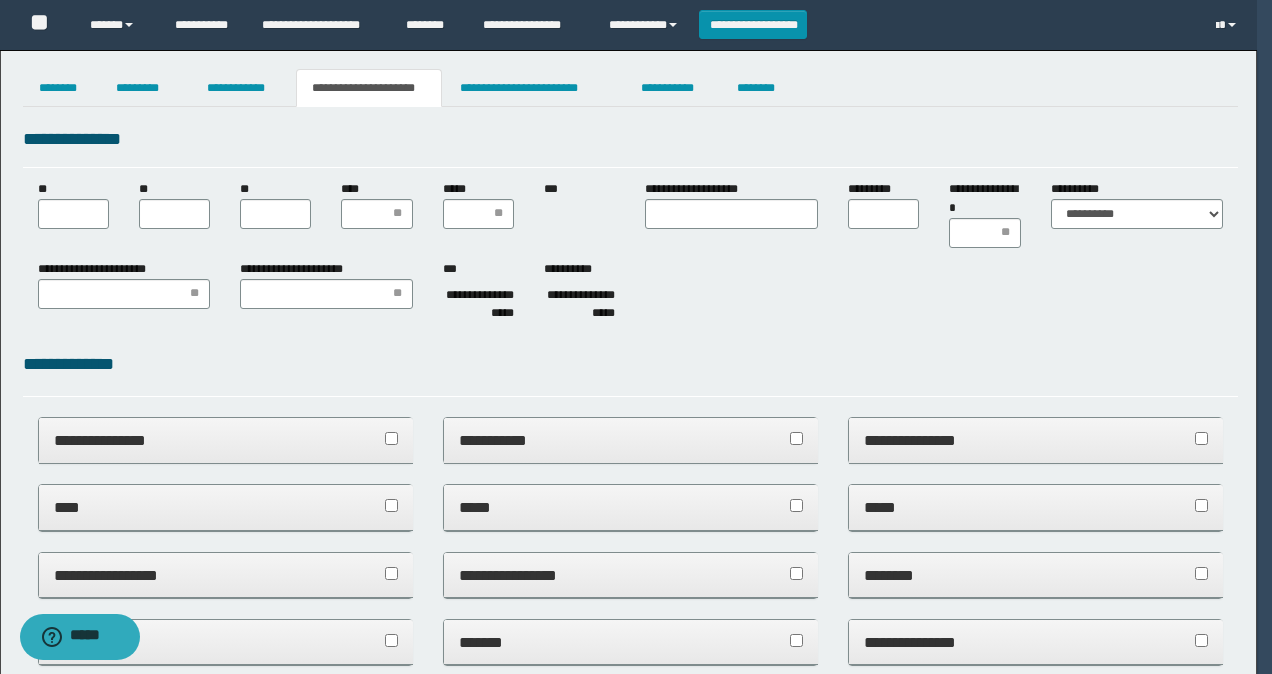 type 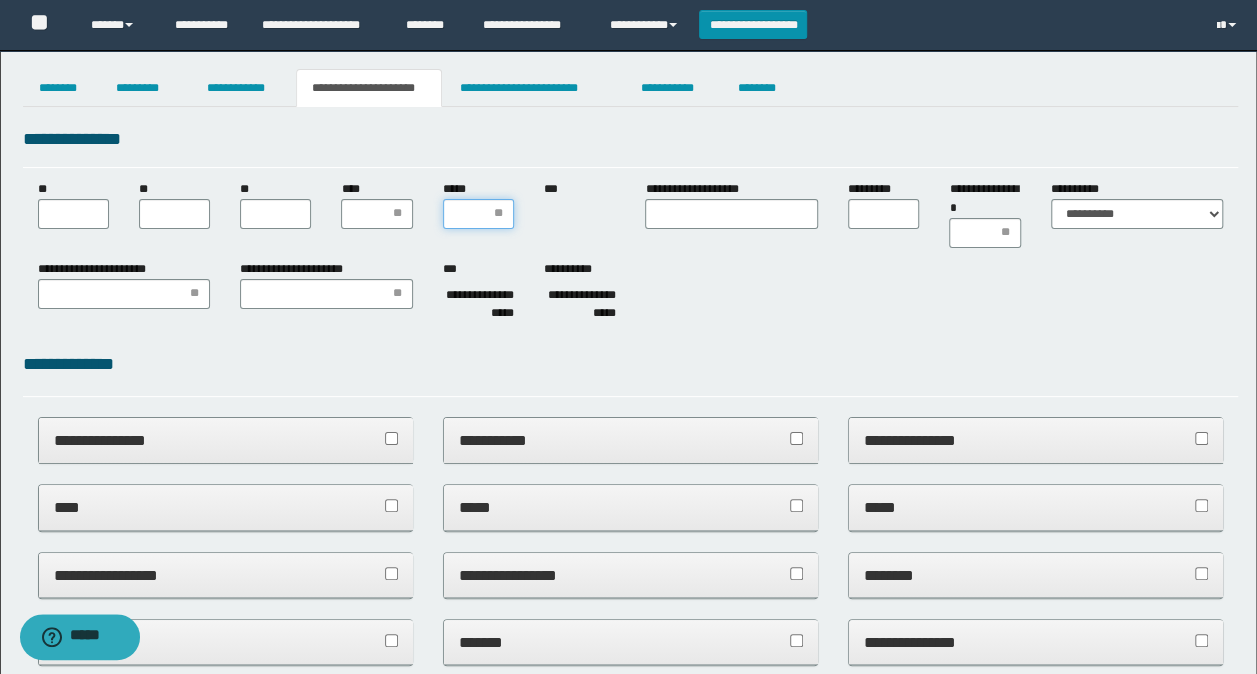 click on "*****" at bounding box center (478, 214) 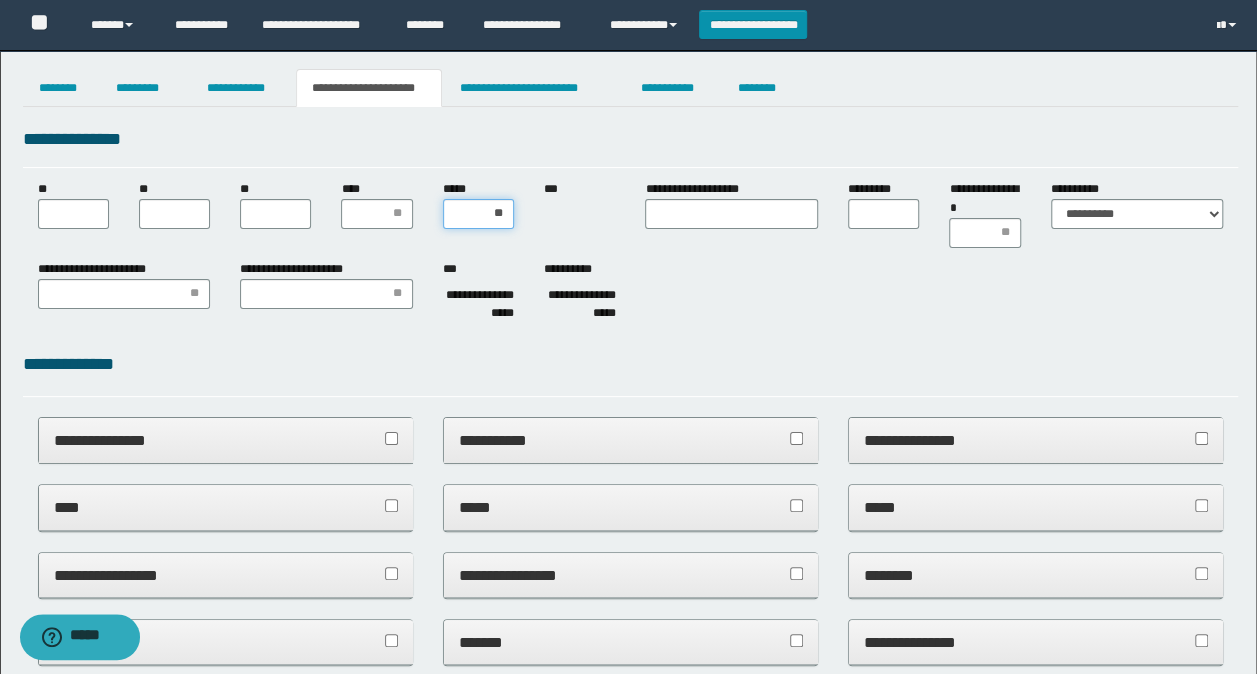type on "***" 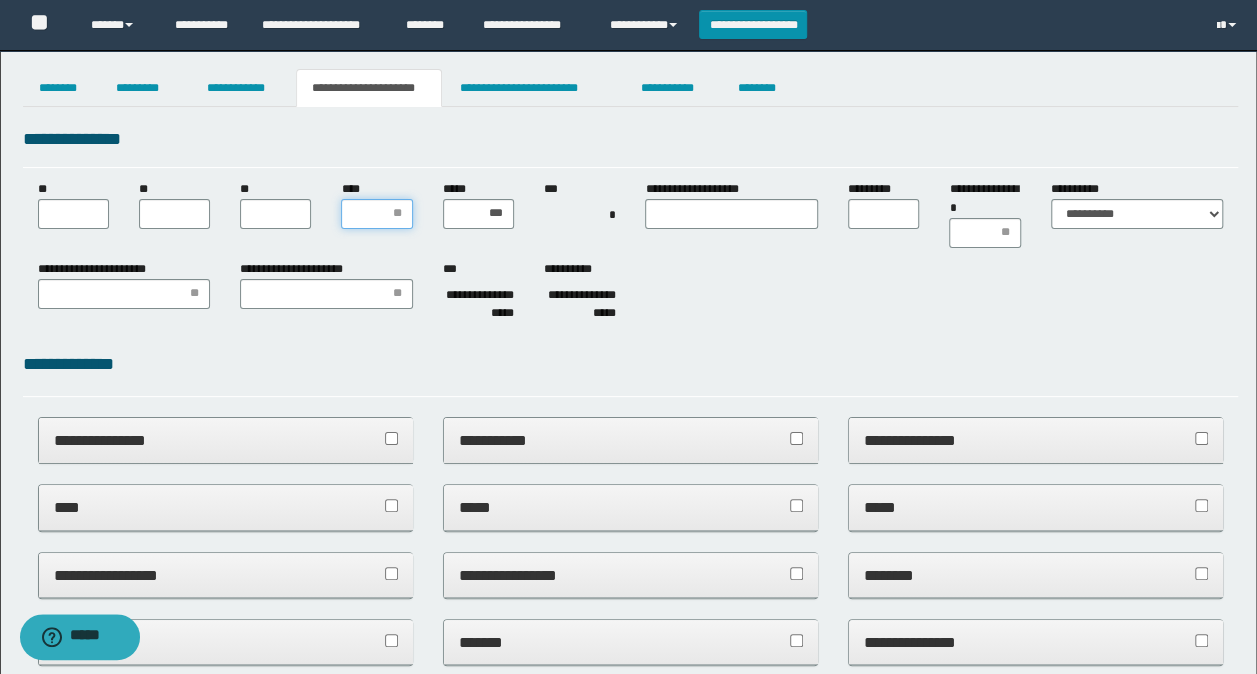 click on "****" at bounding box center [376, 214] 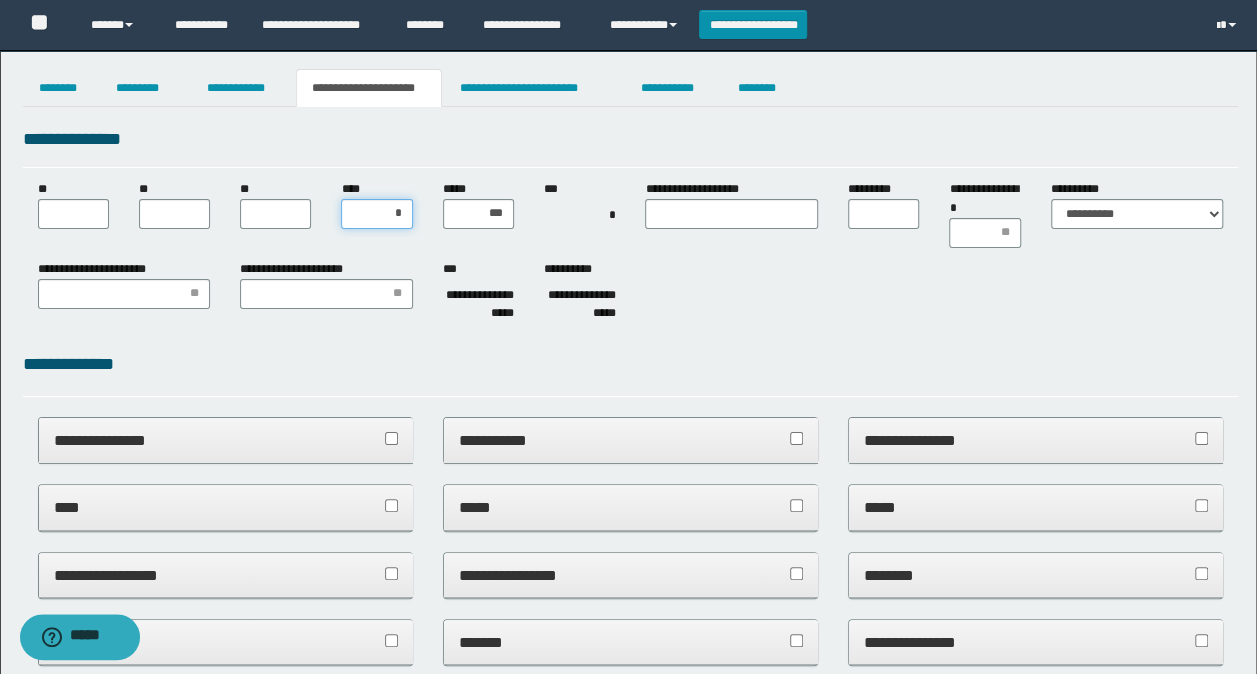 type on "**" 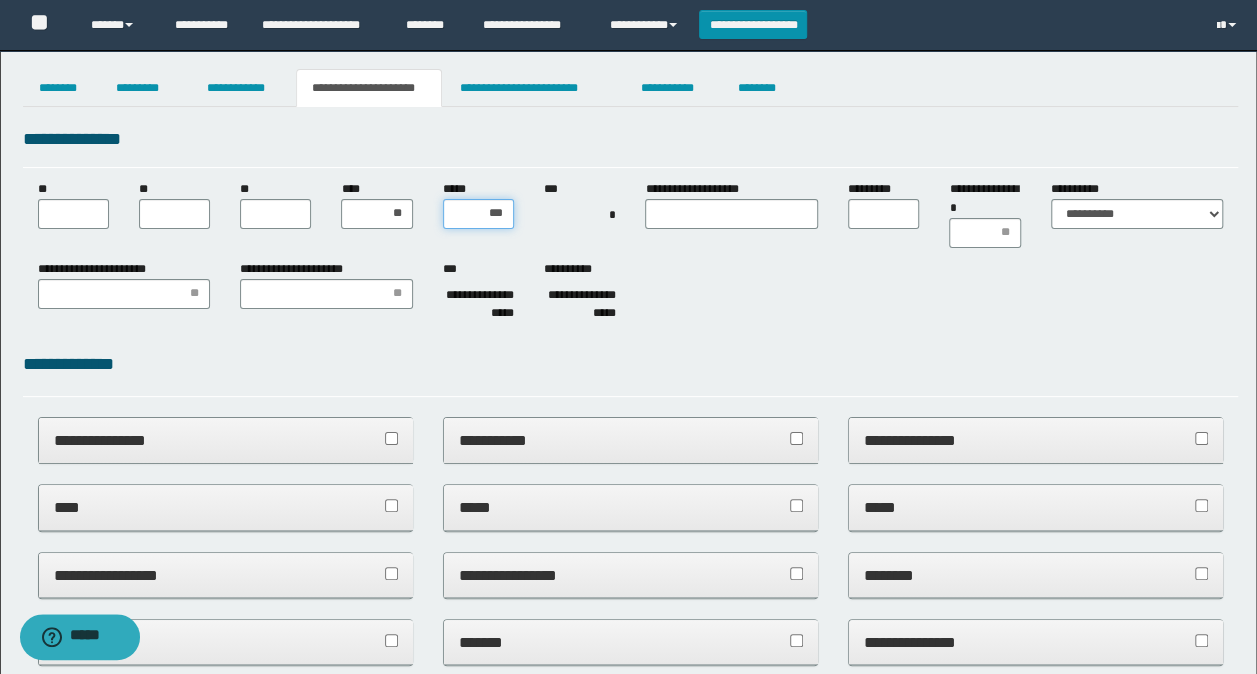 click on "***" at bounding box center (478, 214) 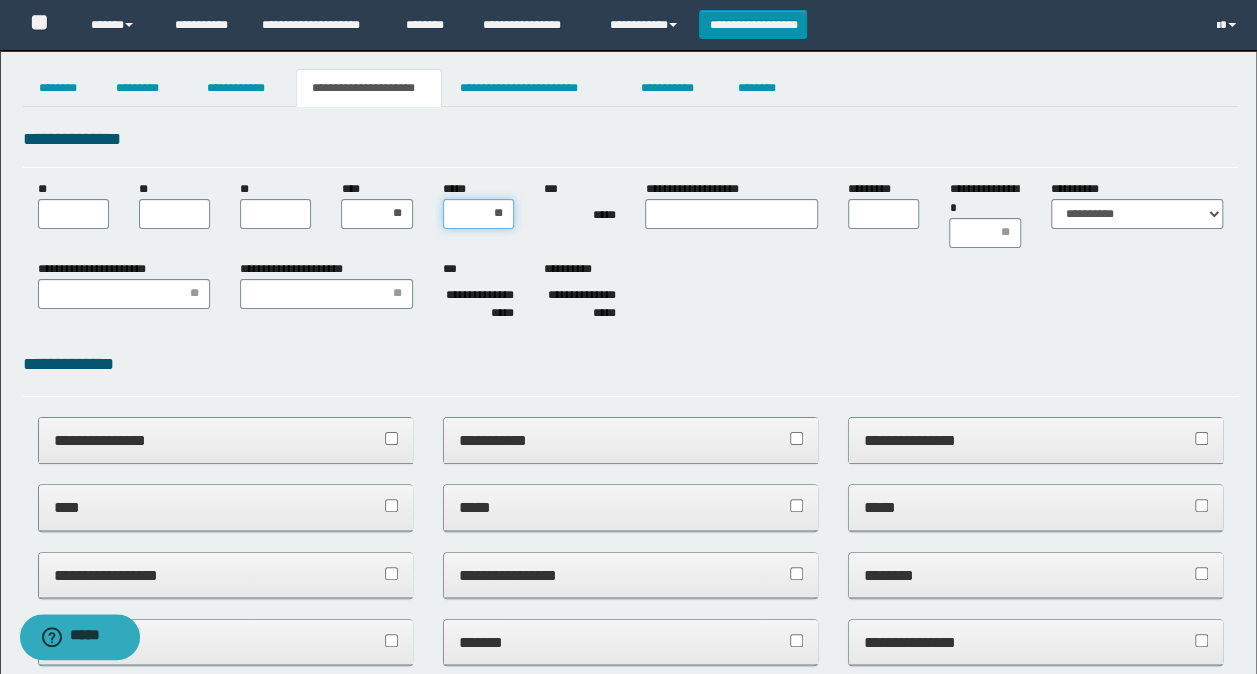 type on "***" 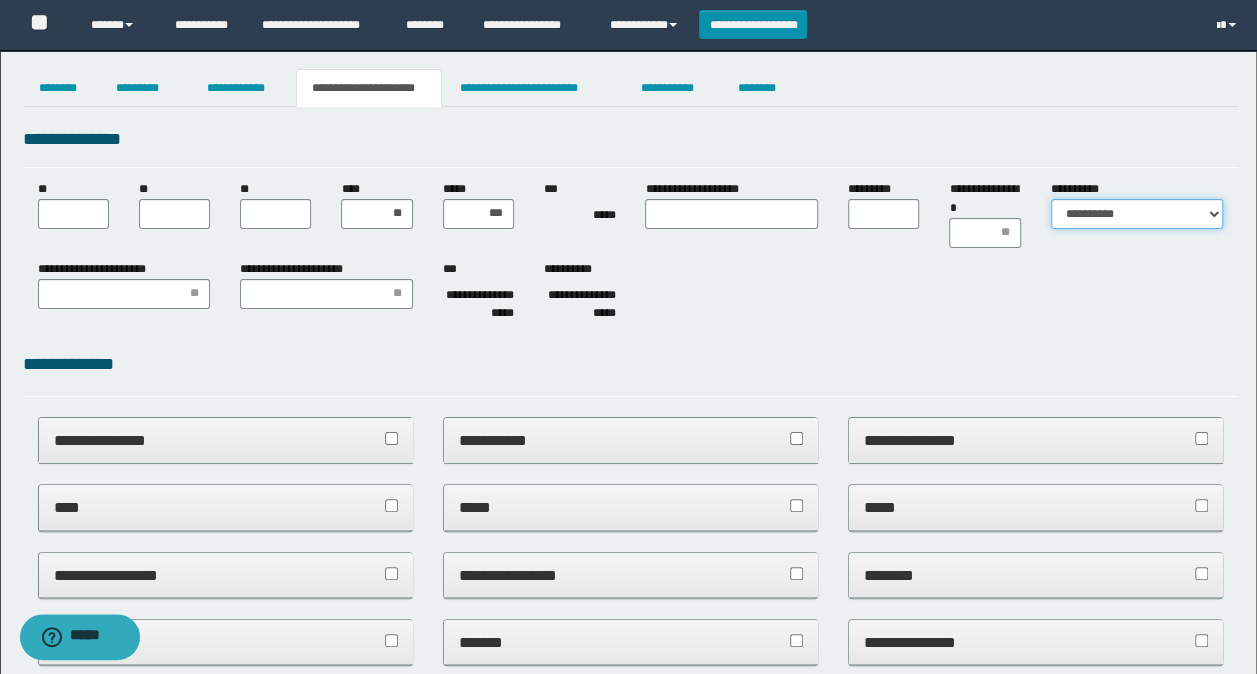 click on "**********" at bounding box center (1137, 214) 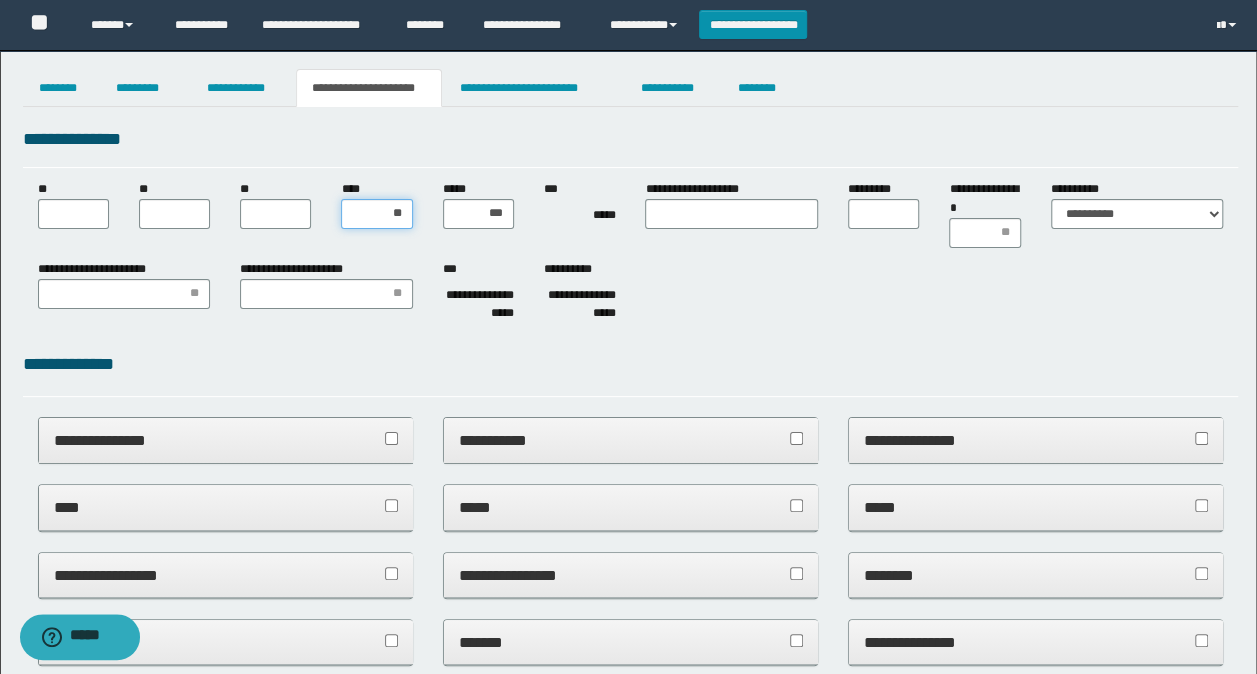 click on "**" at bounding box center (376, 214) 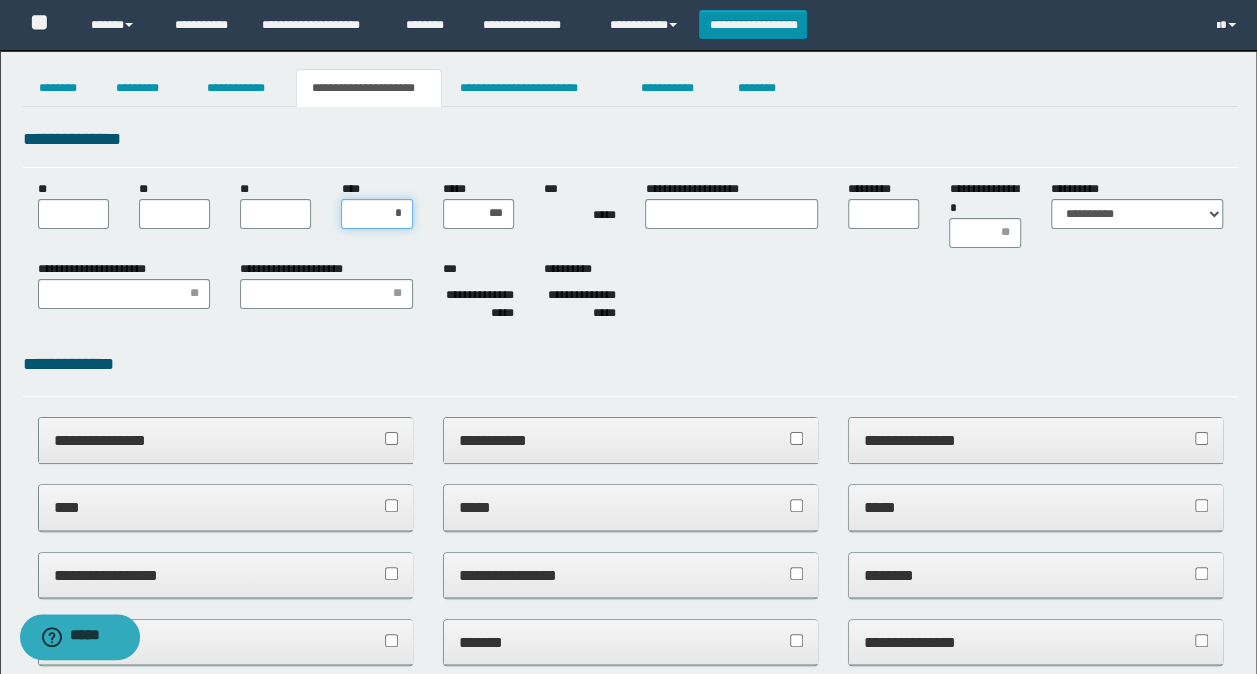 type on "**" 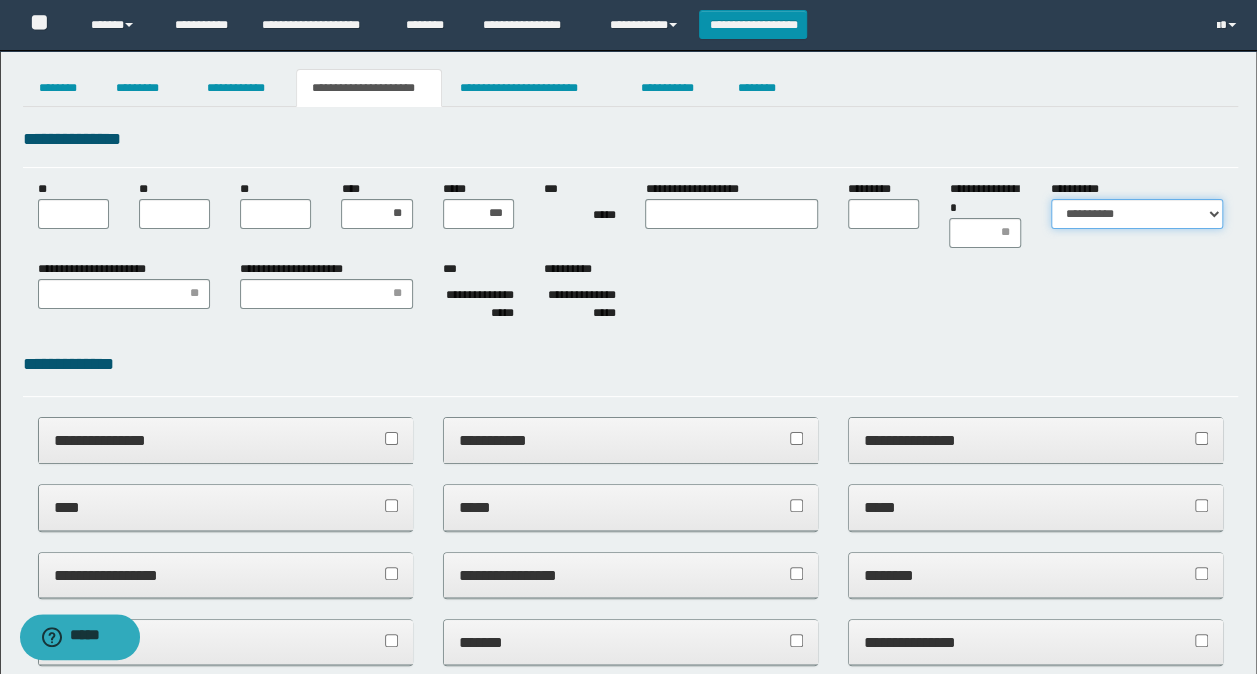 click on "**********" at bounding box center [1137, 214] 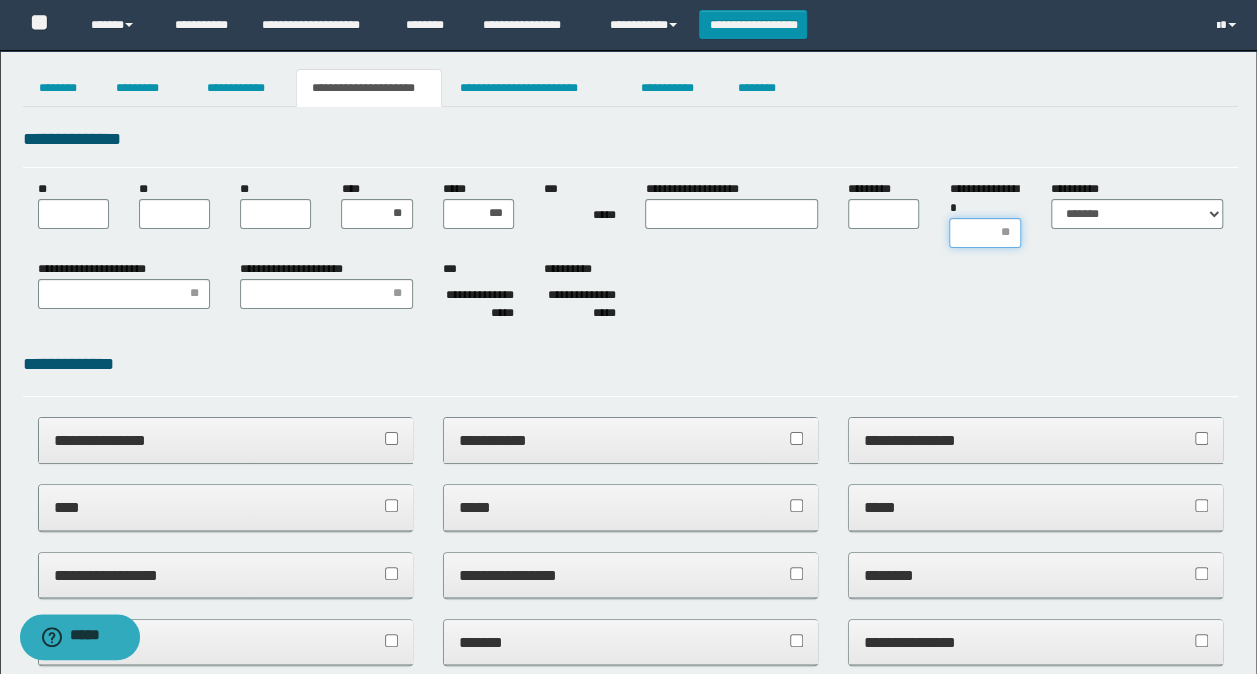 click on "**********" at bounding box center [984, 233] 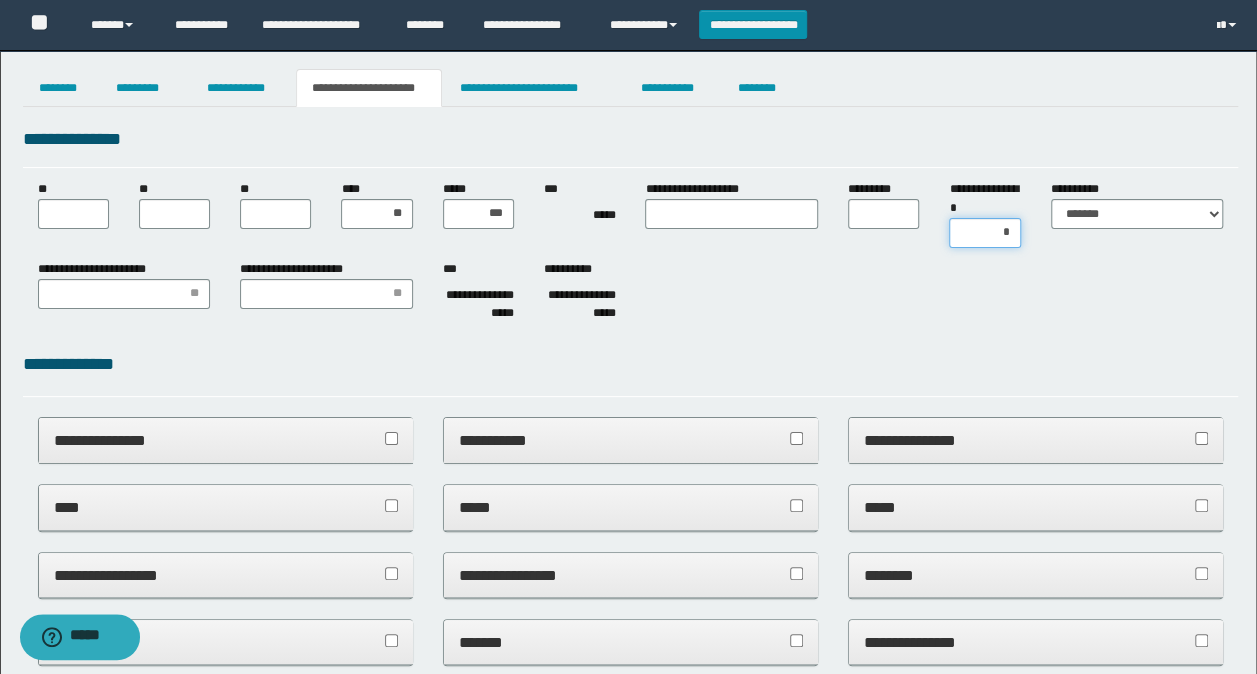 type on "**" 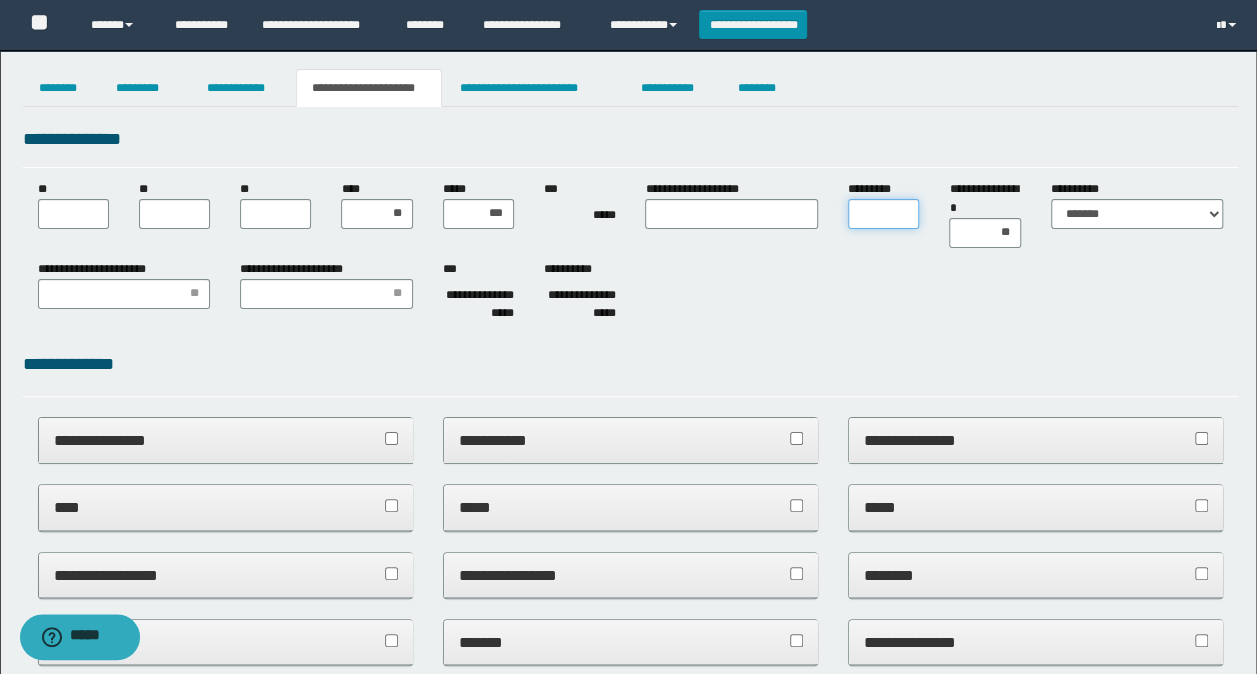 click on "*********" at bounding box center (883, 214) 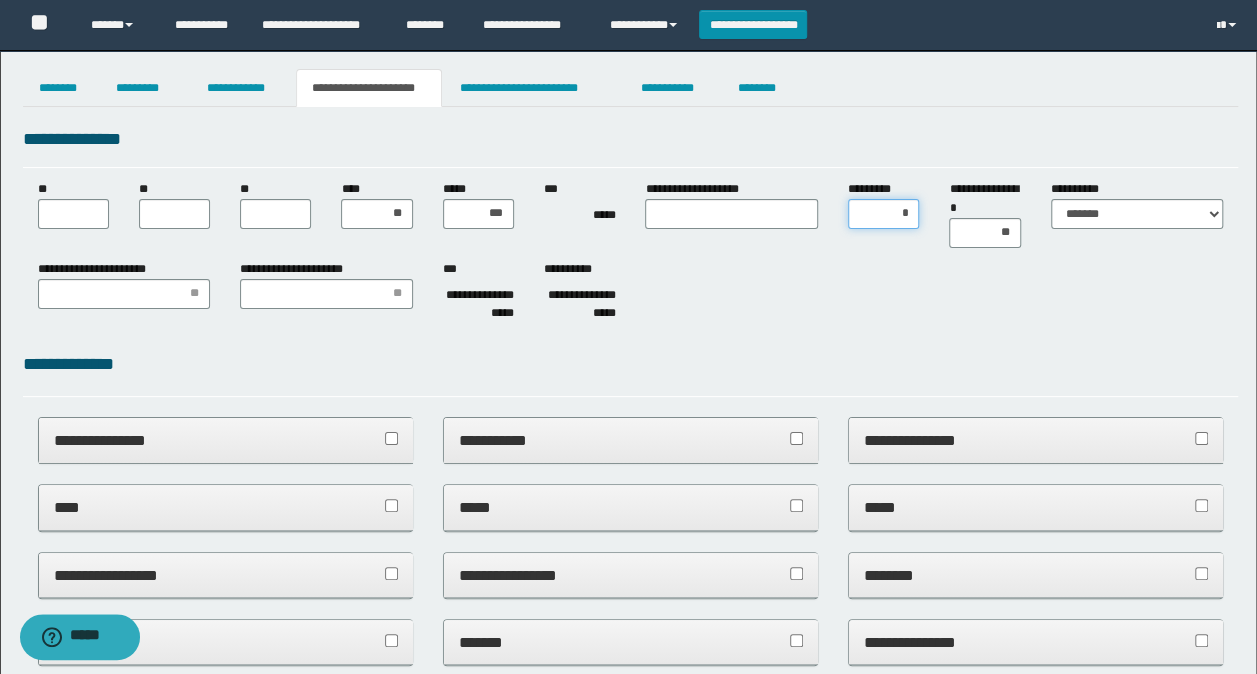 type on "**" 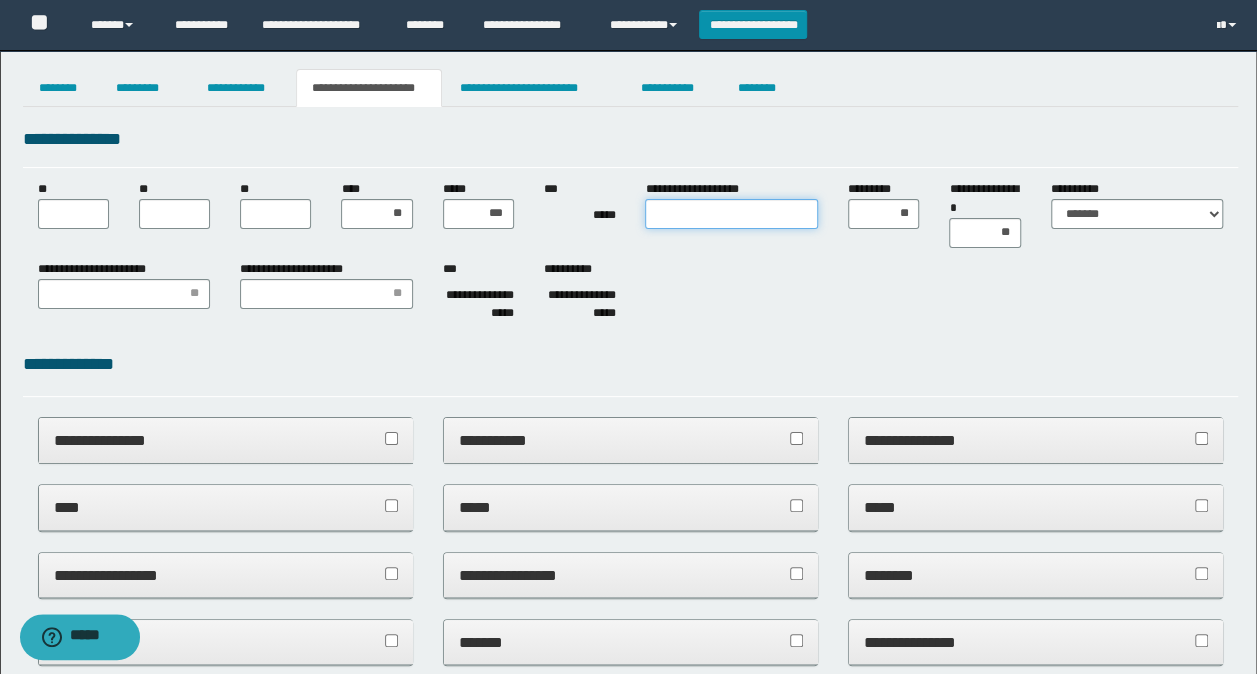 click on "**********" at bounding box center [731, 214] 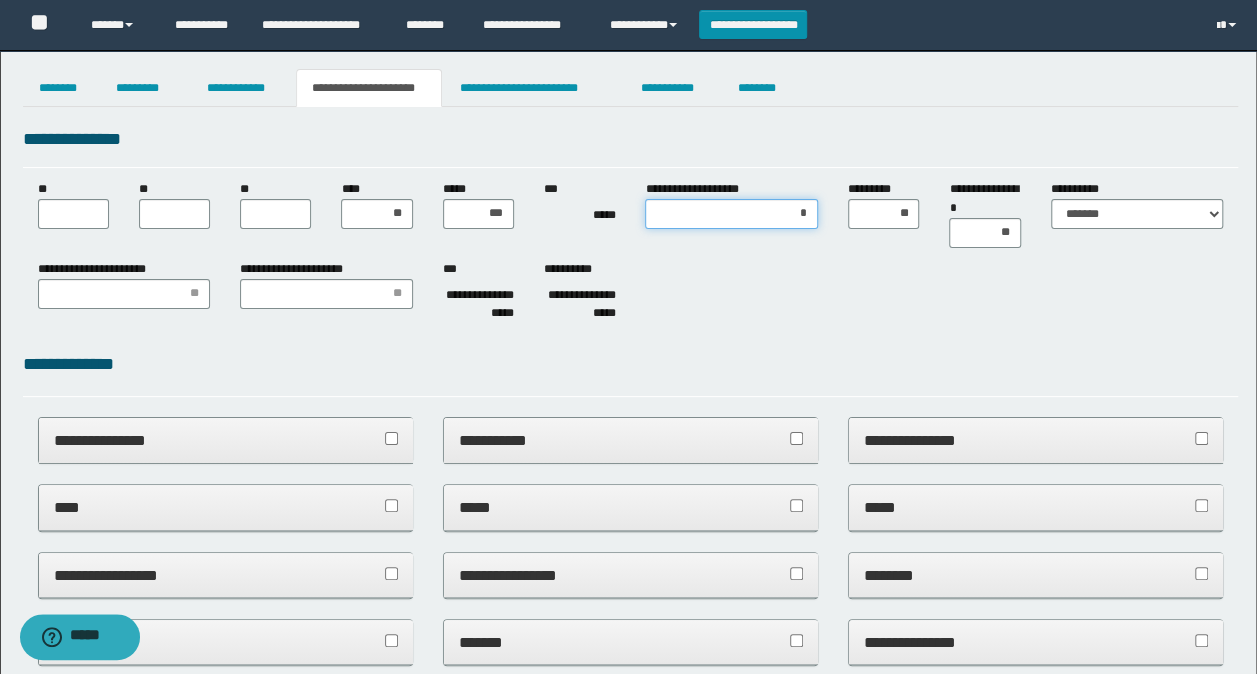 type on "**" 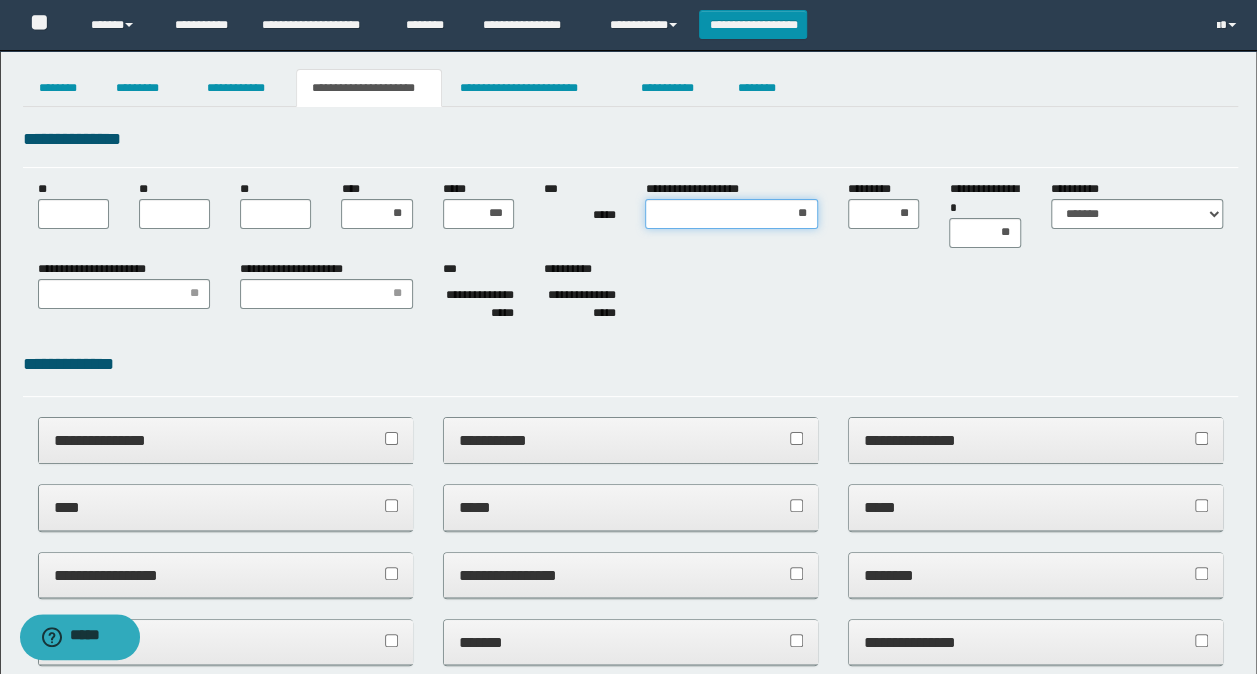 type 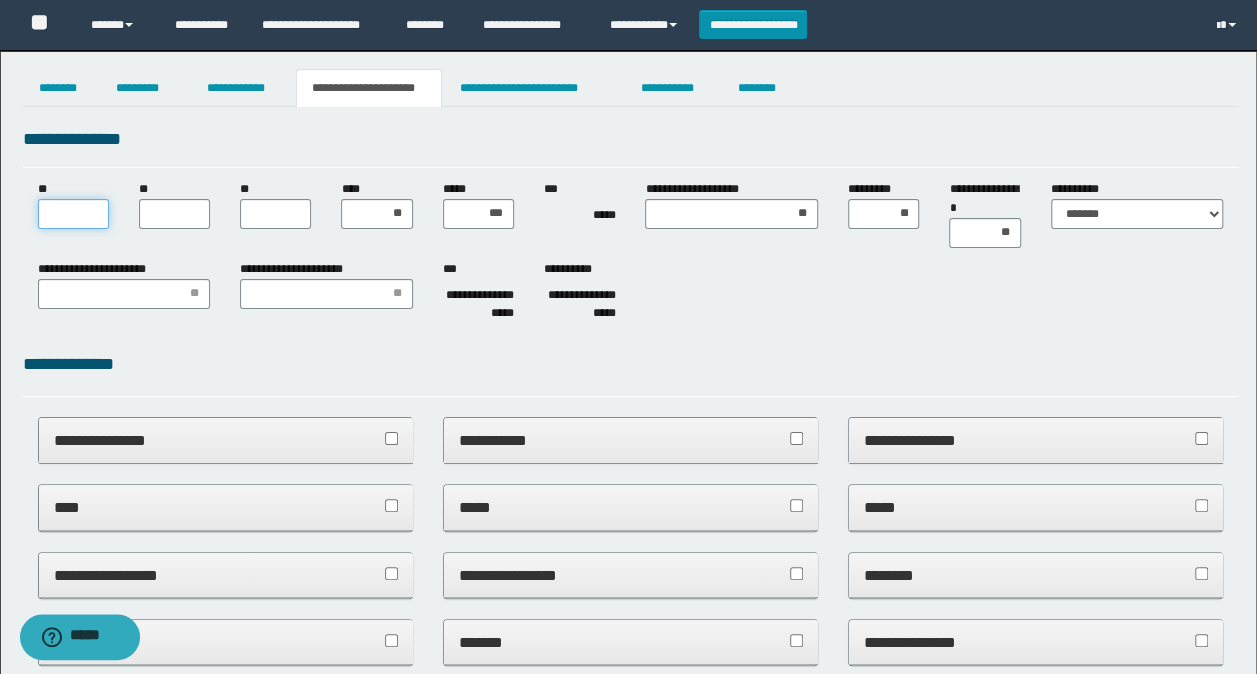 click on "**" at bounding box center [73, 214] 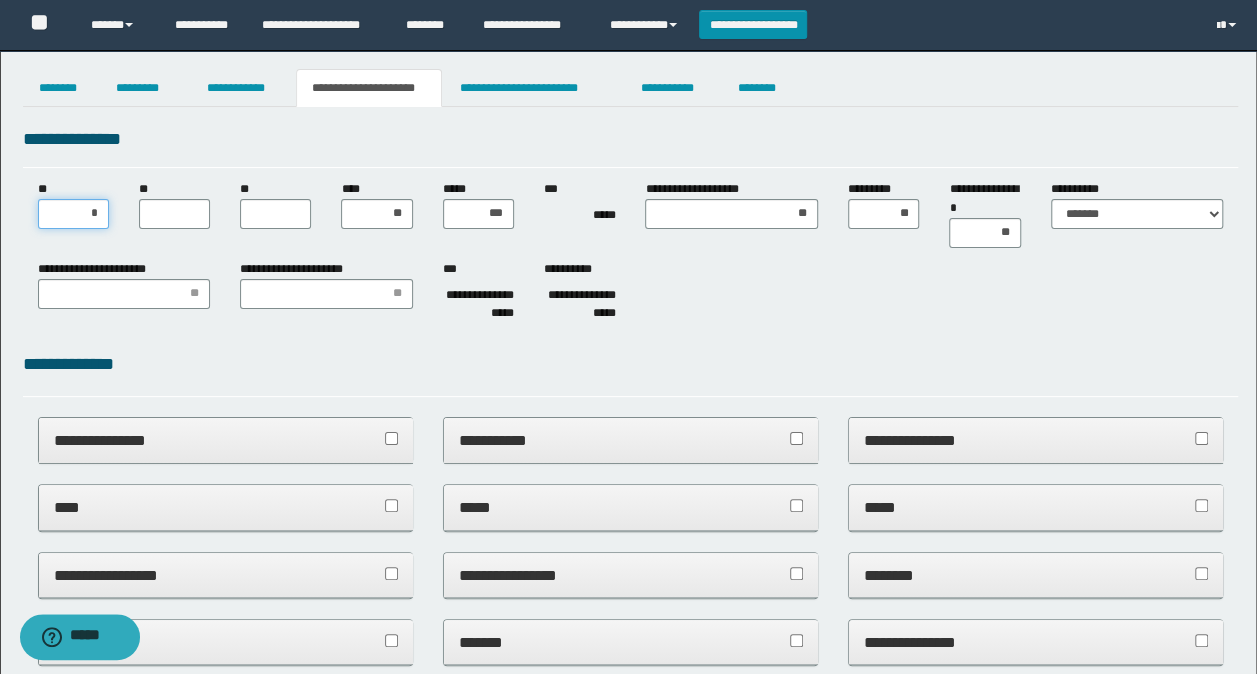 type on "**" 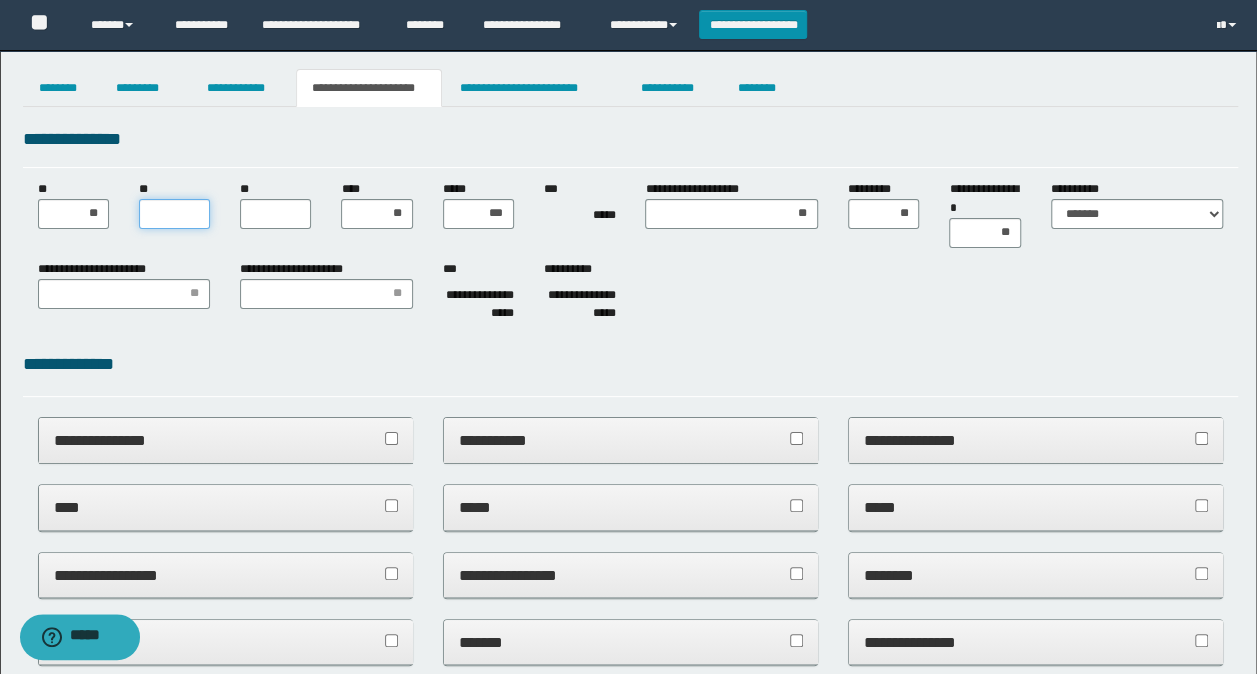 click on "**" at bounding box center (174, 214) 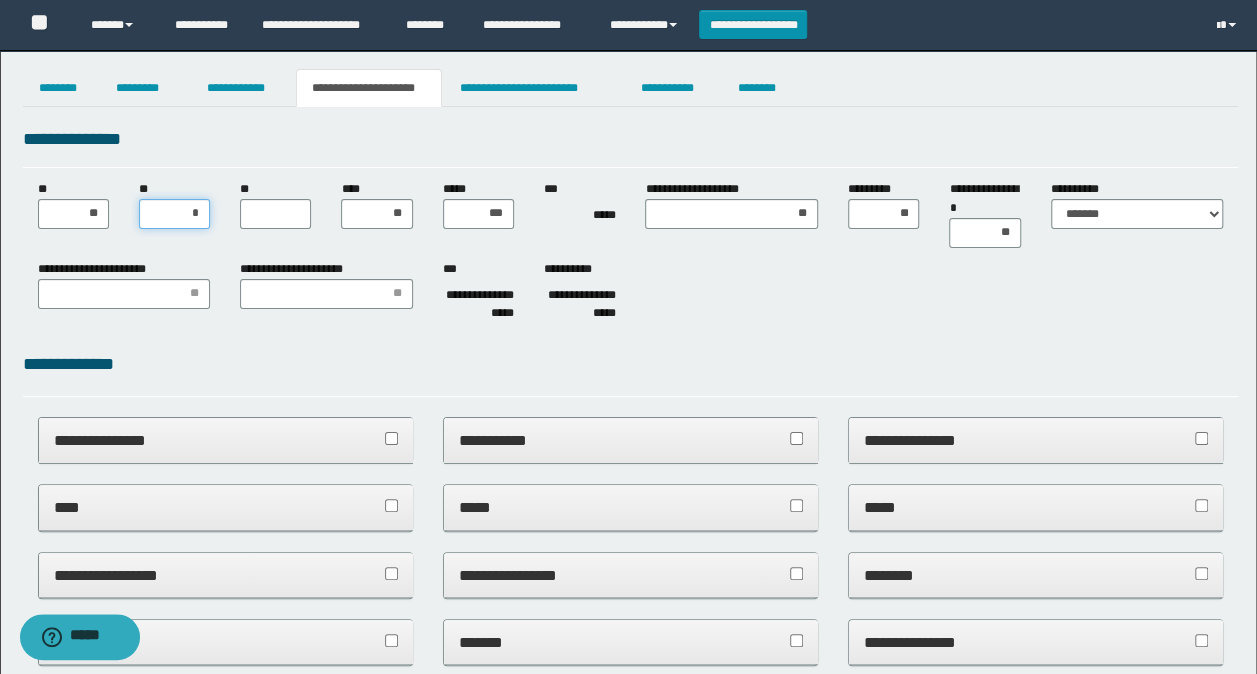 type on "**" 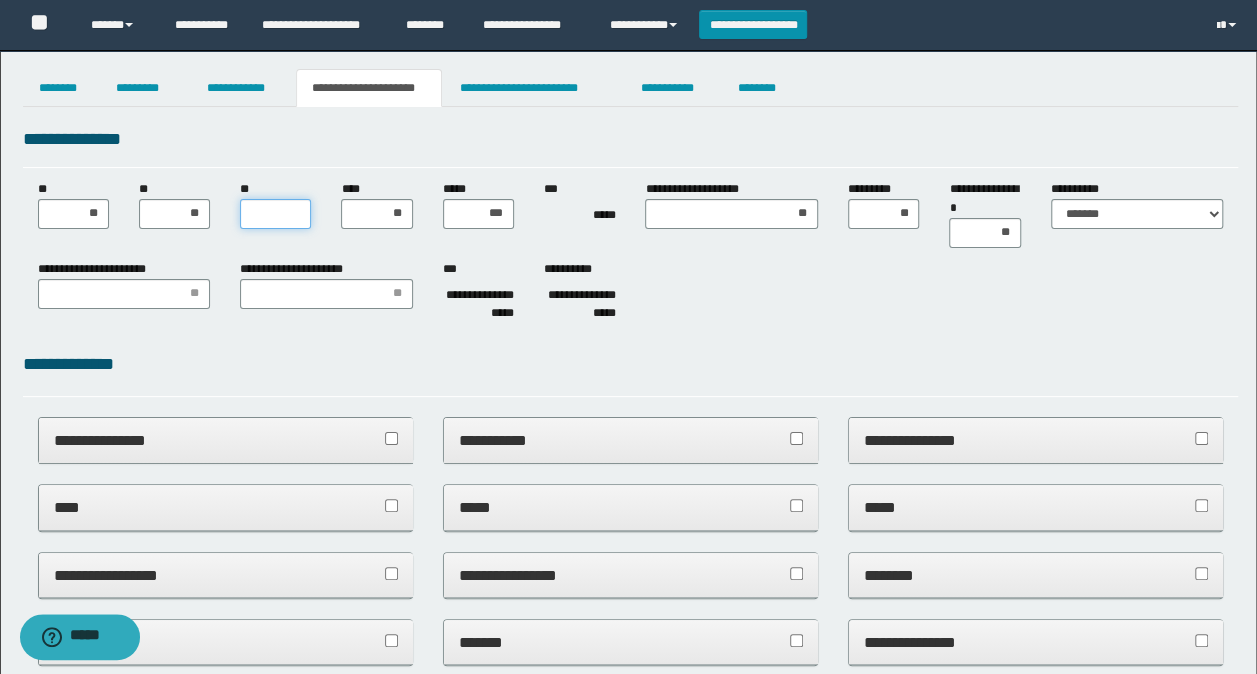 click on "**" at bounding box center [275, 214] 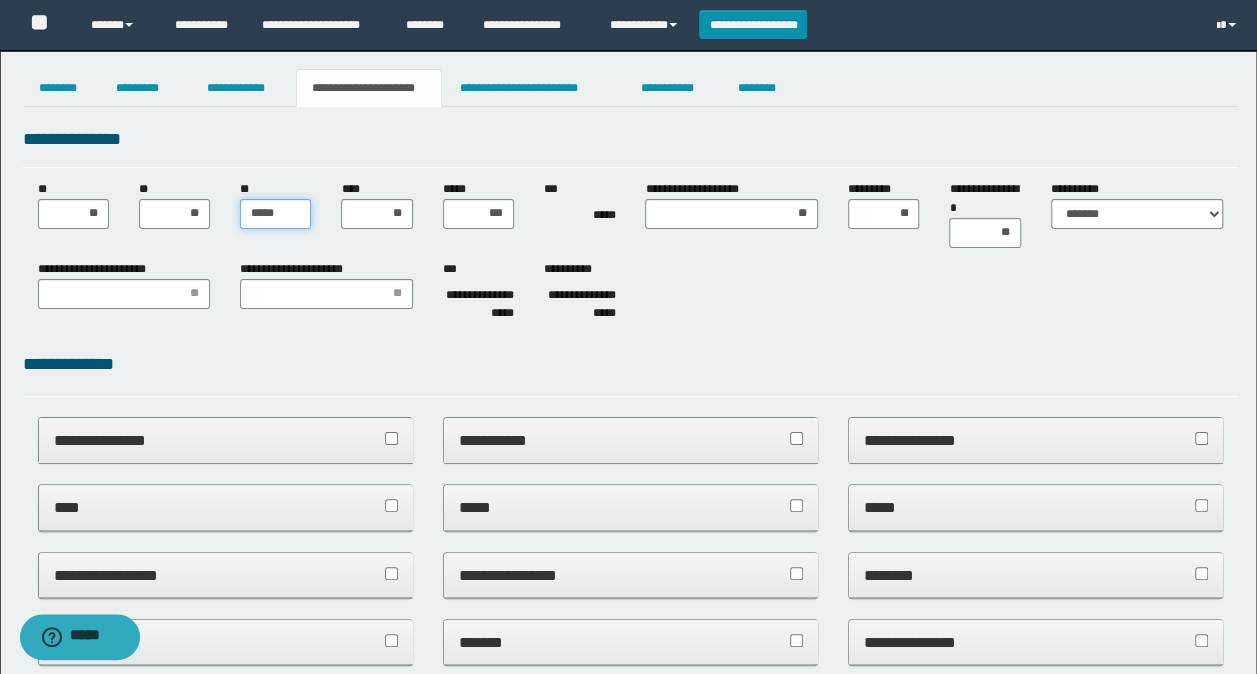 type on "******" 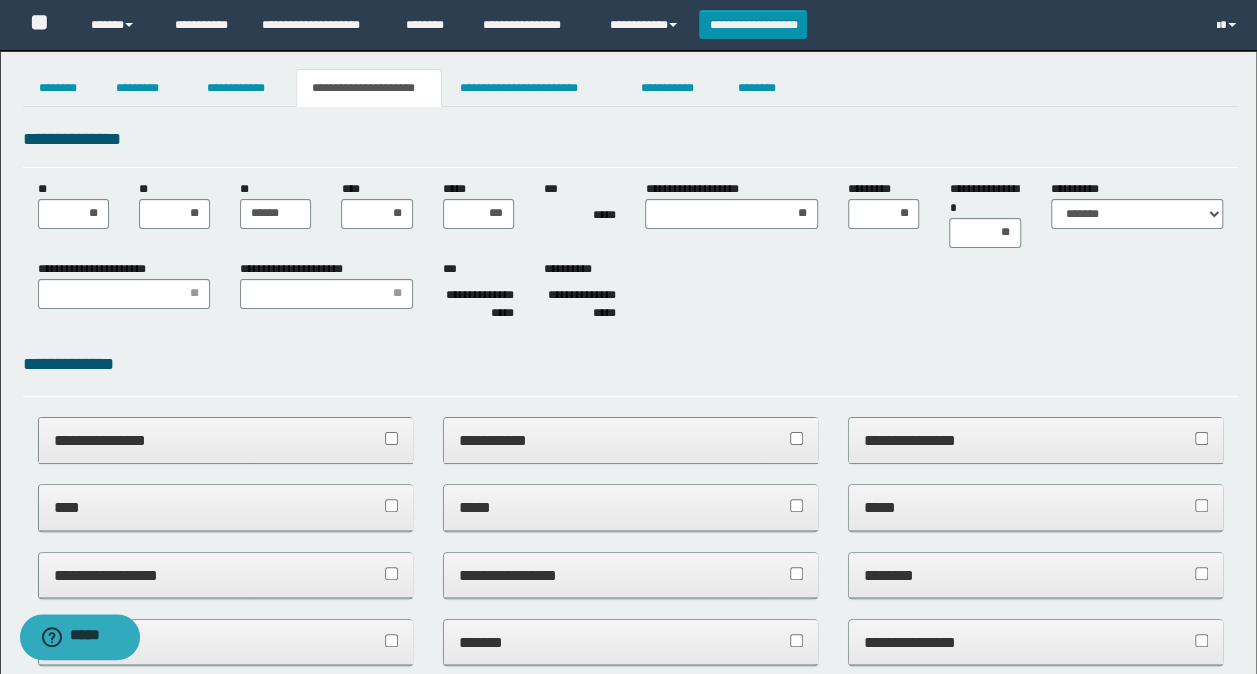 click on "**********" at bounding box center [124, 284] 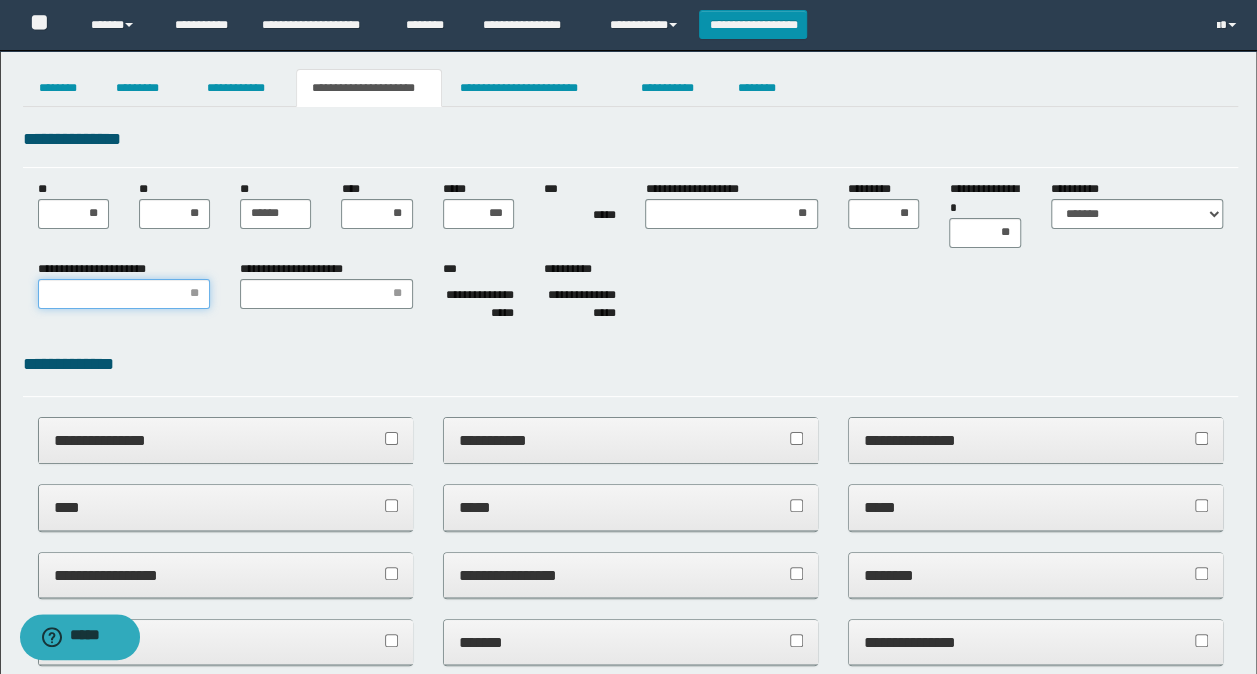 type on "*" 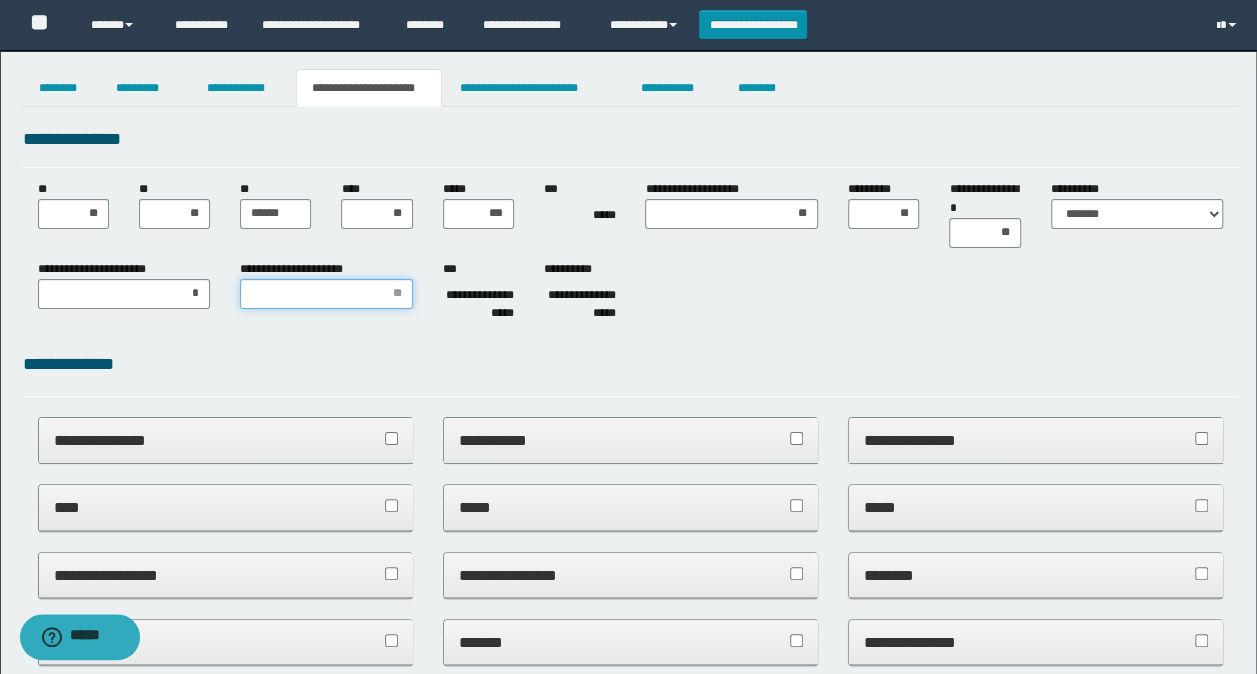 click on "**********" at bounding box center [326, 294] 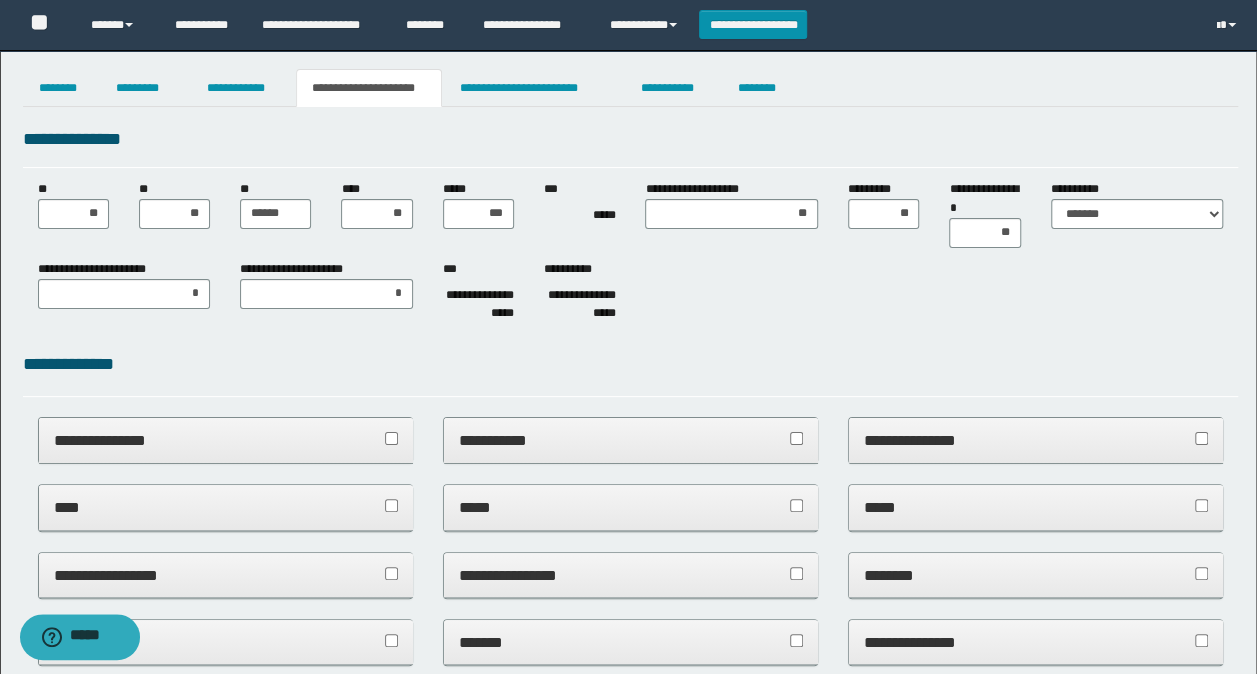 click on "**********" at bounding box center [225, 450] 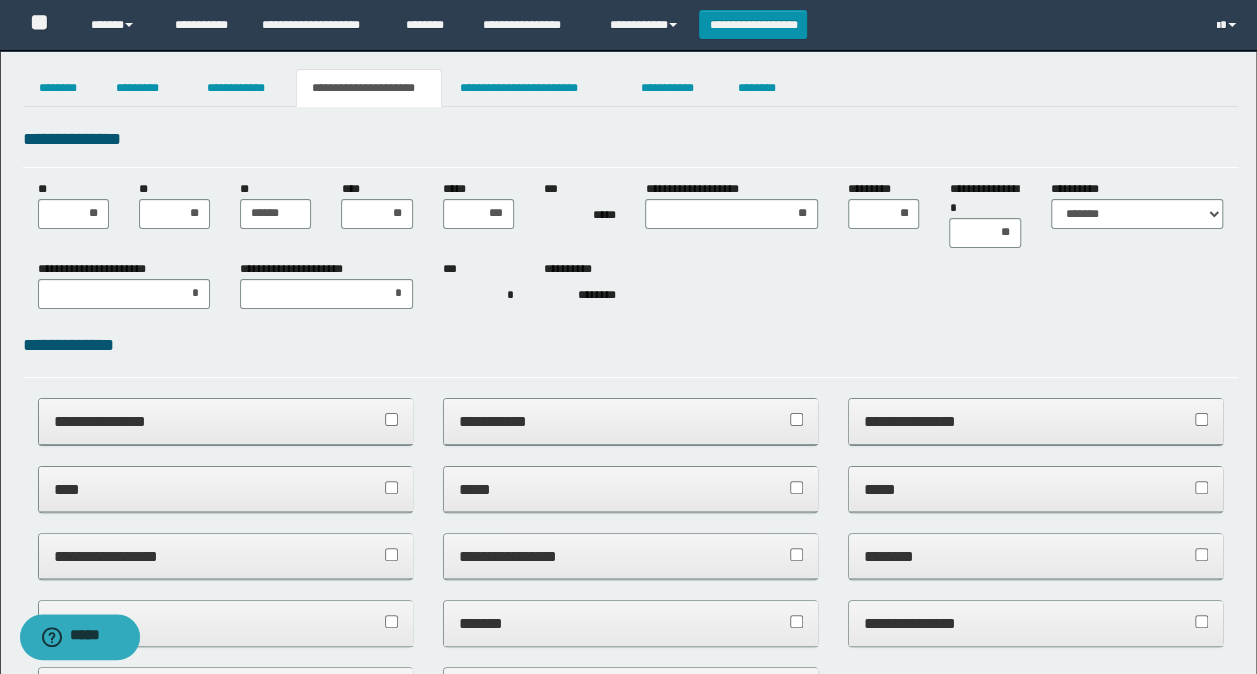 click on "**********" at bounding box center (226, 421) 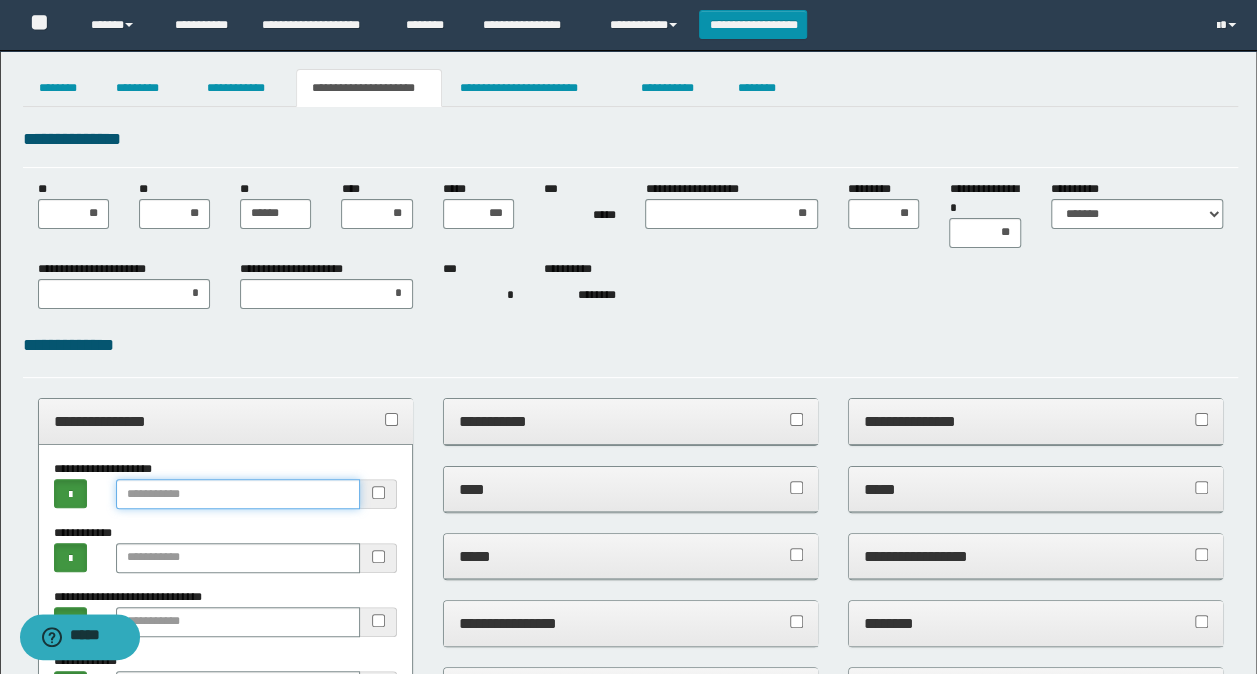 click at bounding box center [238, 494] 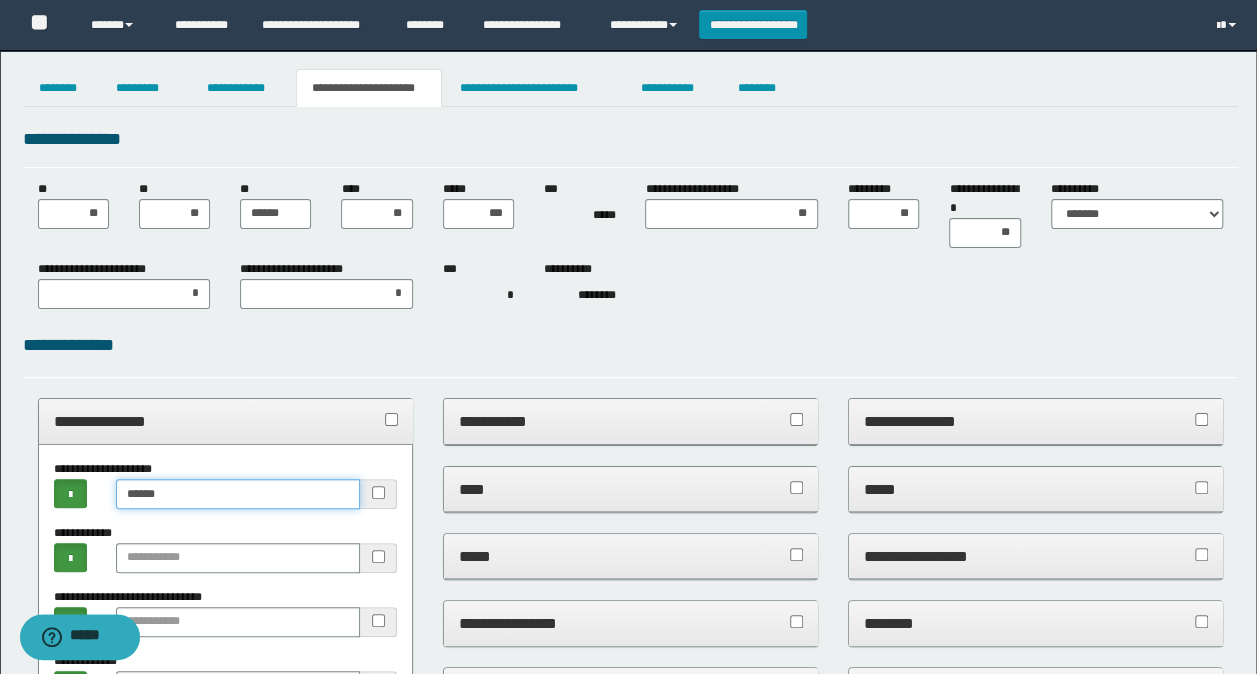 type on "******" 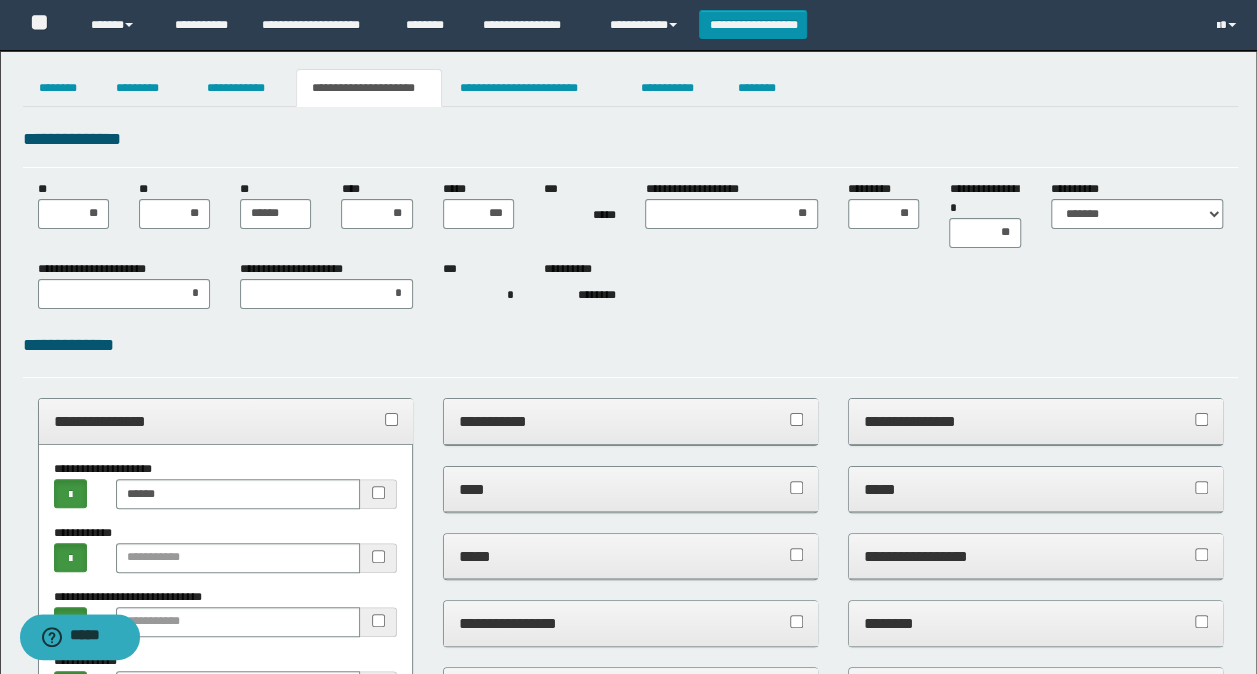 click on "**********" at bounding box center [226, 421] 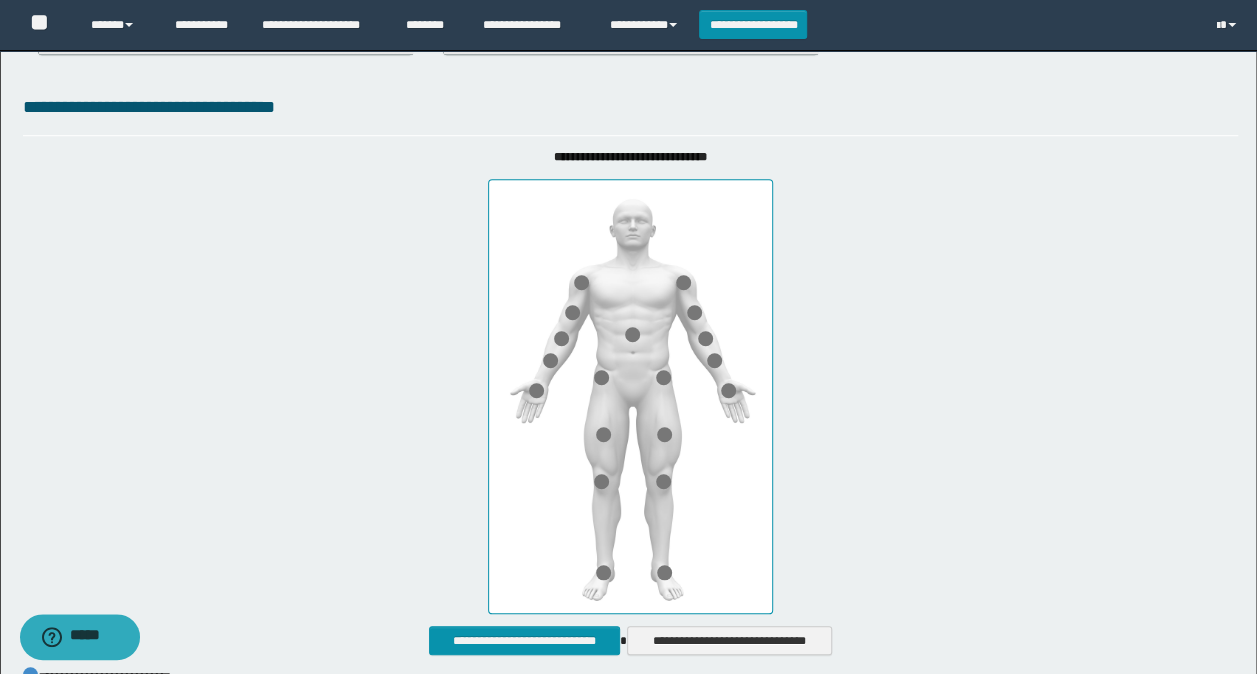 scroll, scrollTop: 700, scrollLeft: 0, axis: vertical 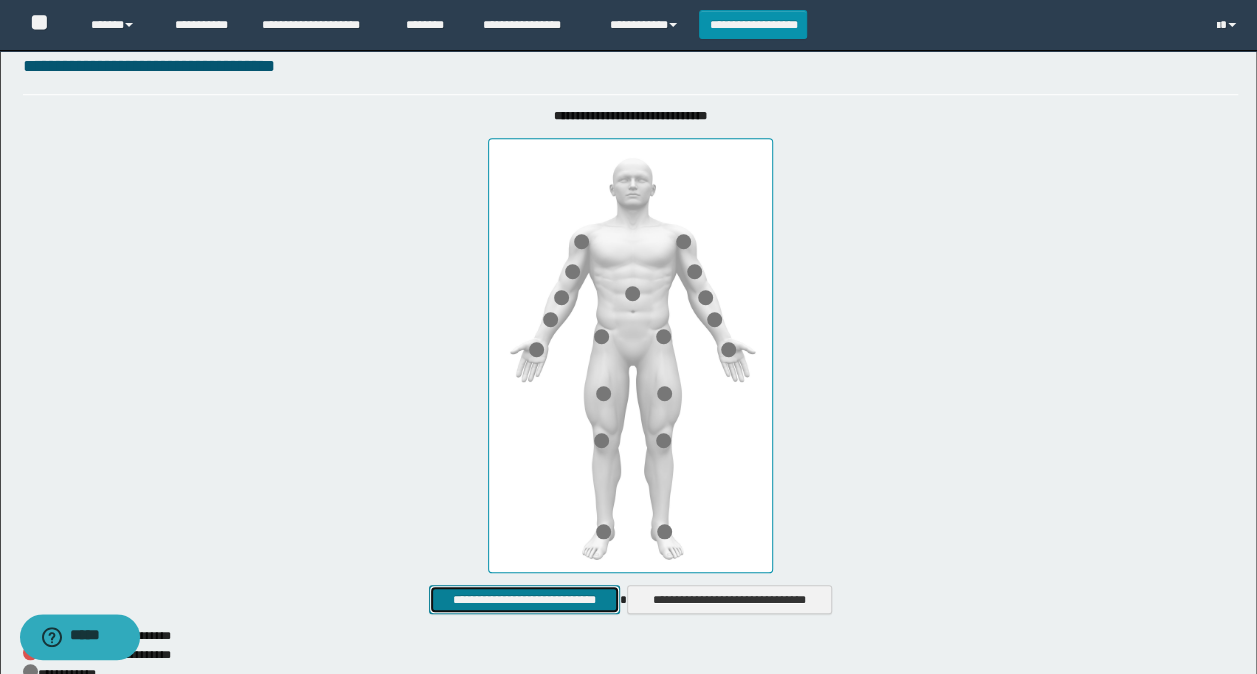 click on "**********" at bounding box center [524, 599] 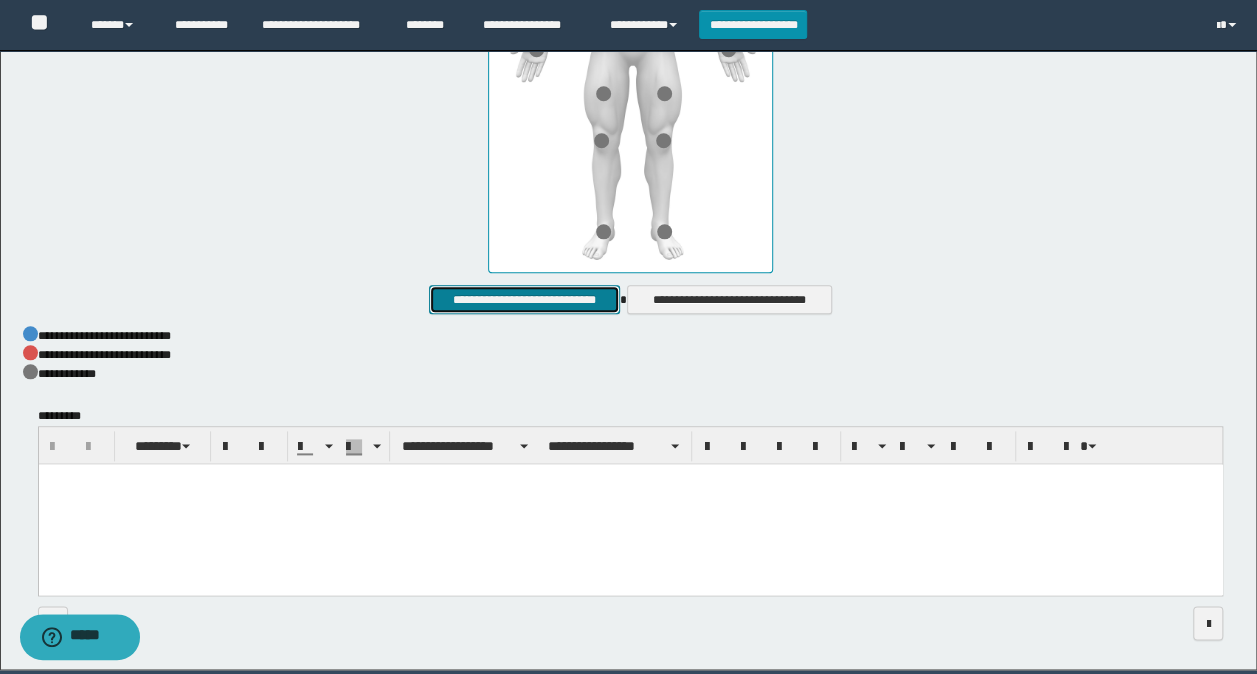 scroll, scrollTop: 1073, scrollLeft: 0, axis: vertical 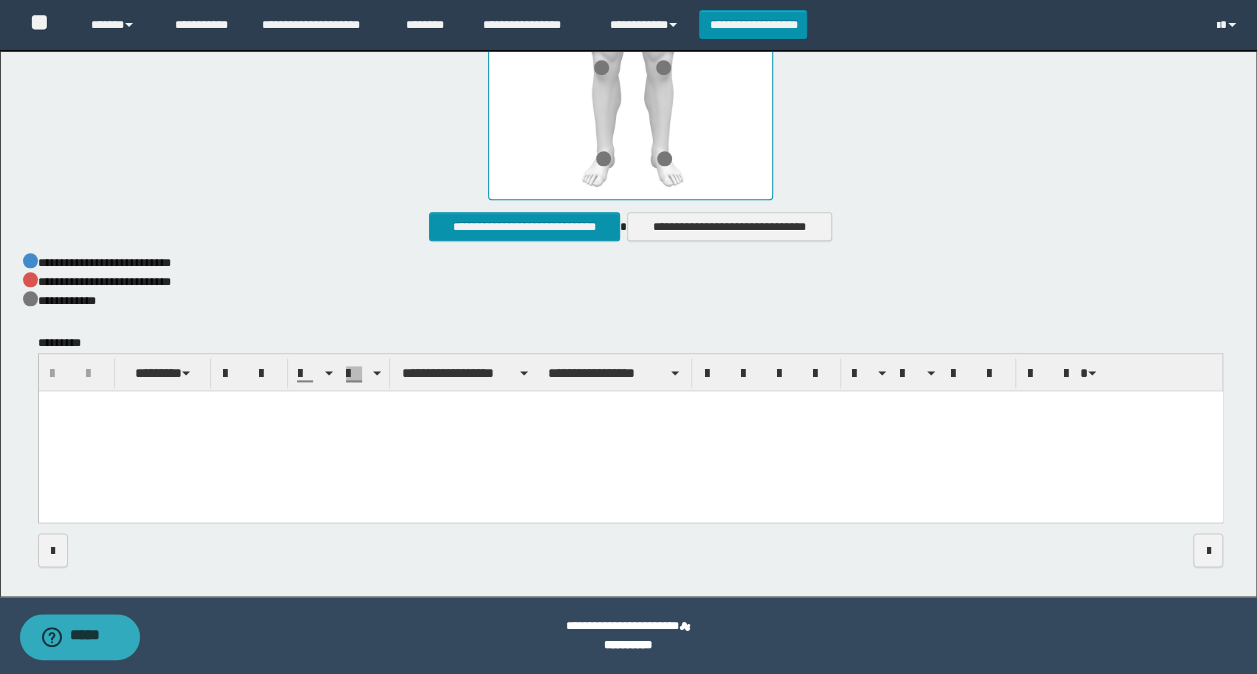 click at bounding box center [630, 431] 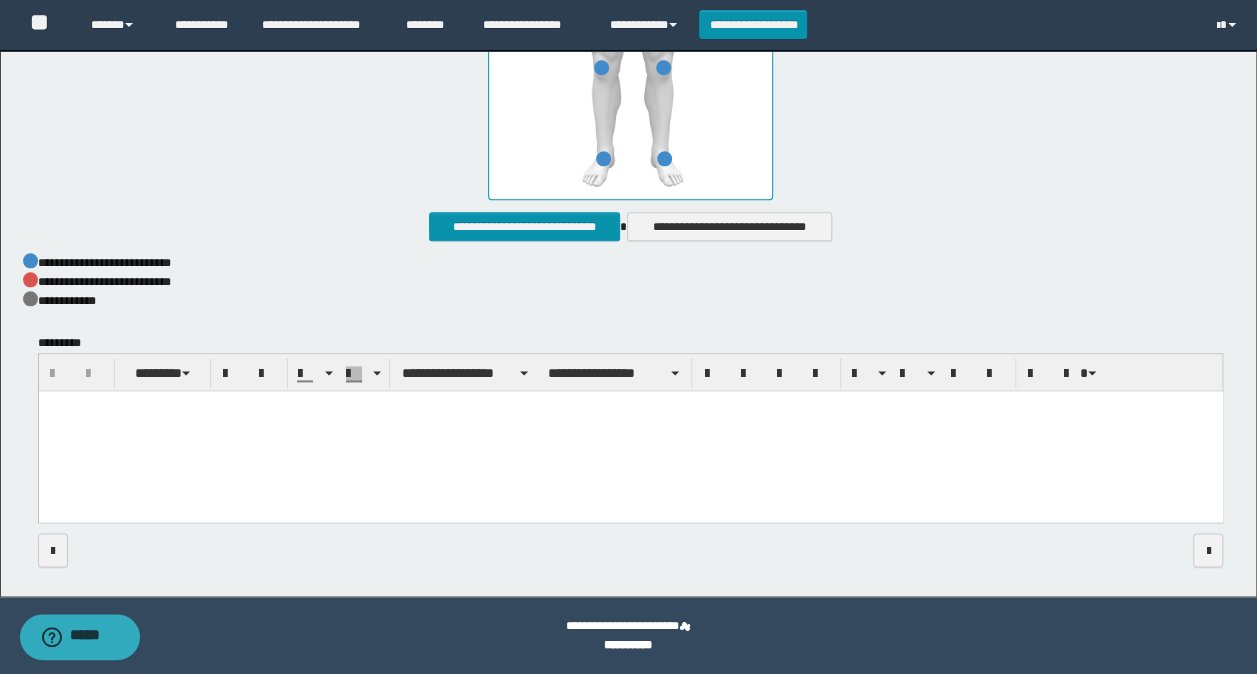 paste 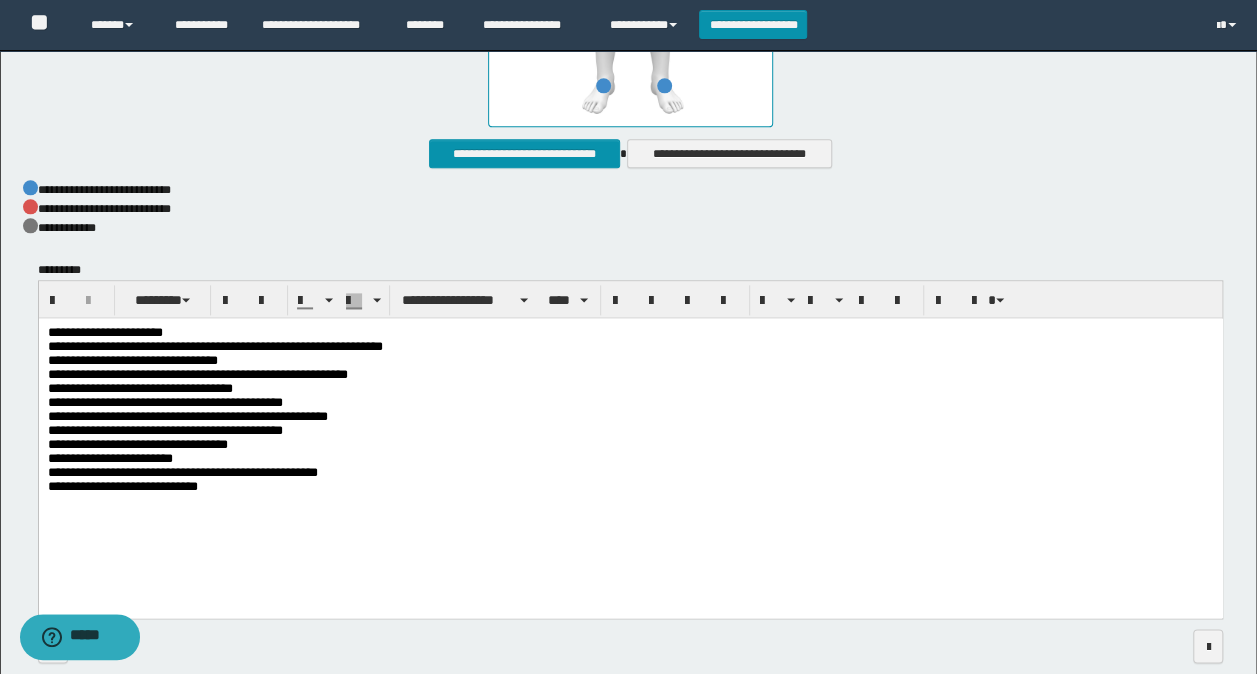 scroll, scrollTop: 1242, scrollLeft: 0, axis: vertical 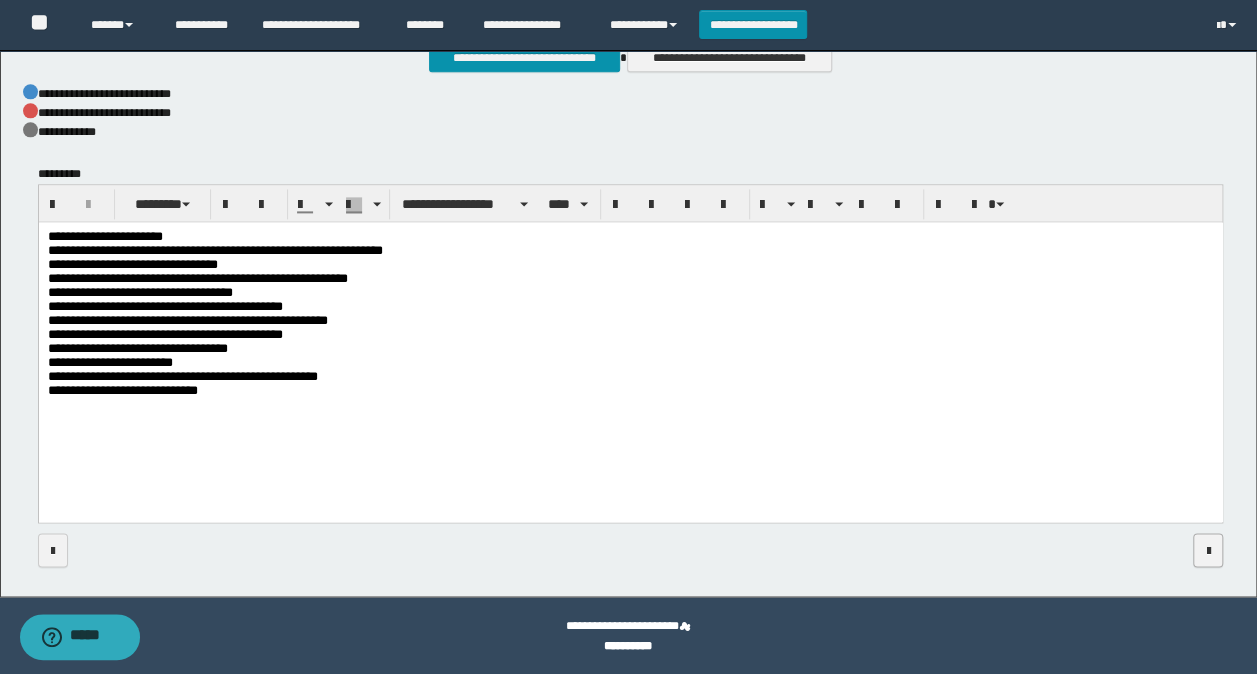 click at bounding box center (1208, 551) 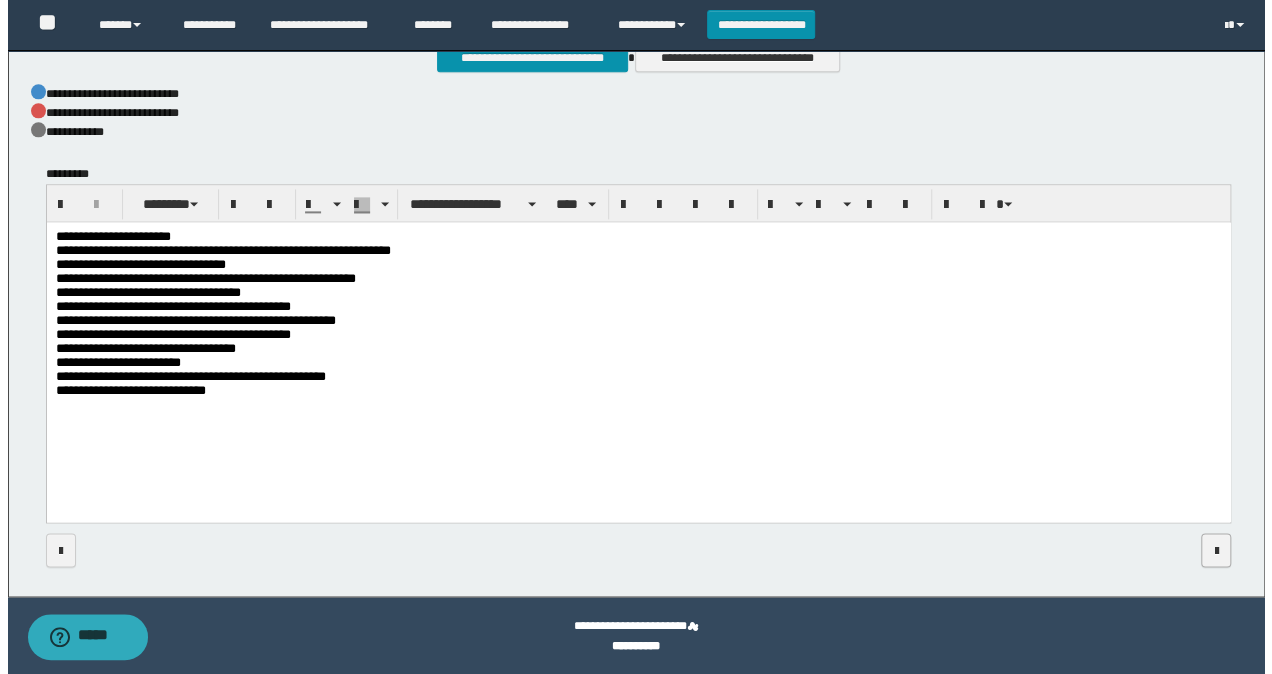 scroll, scrollTop: 0, scrollLeft: 0, axis: both 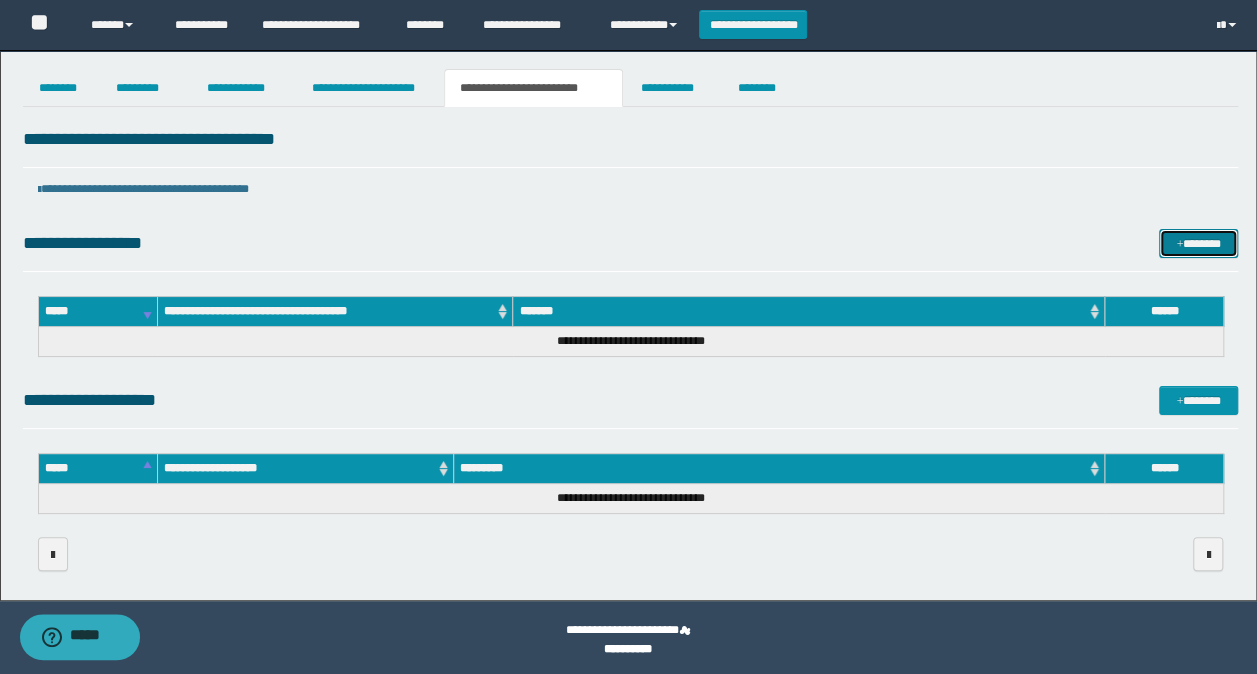 click on "*******" at bounding box center [1198, 243] 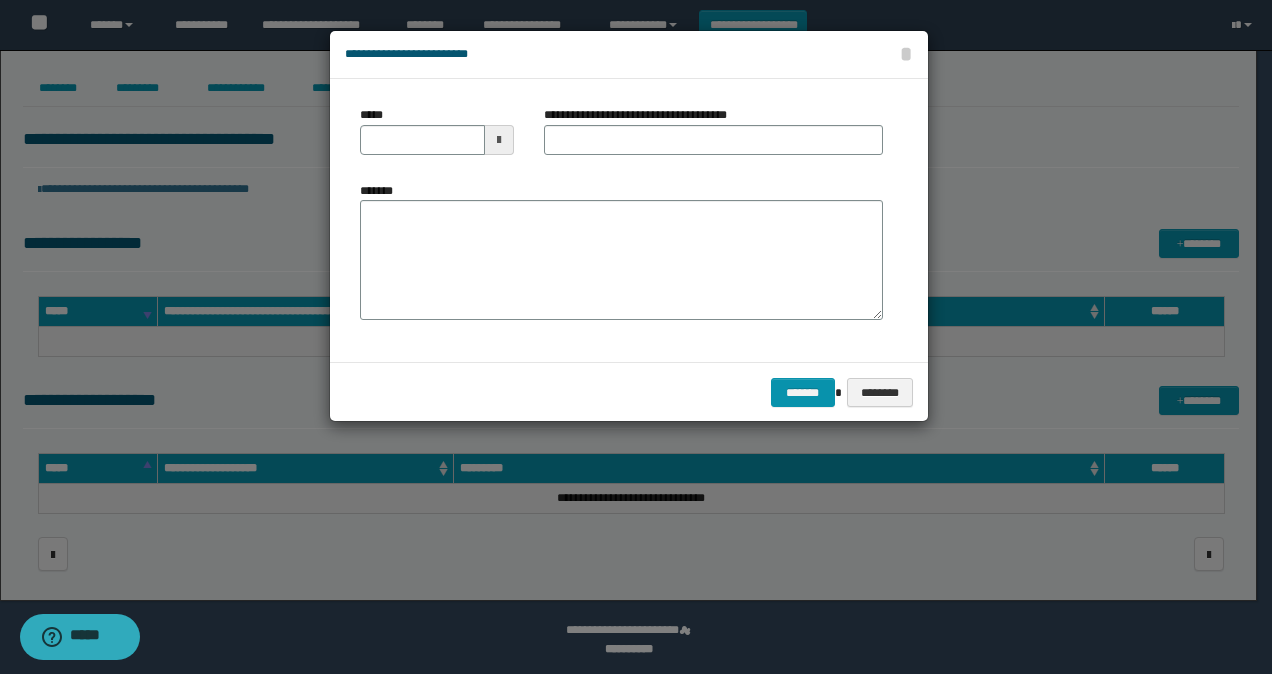 type 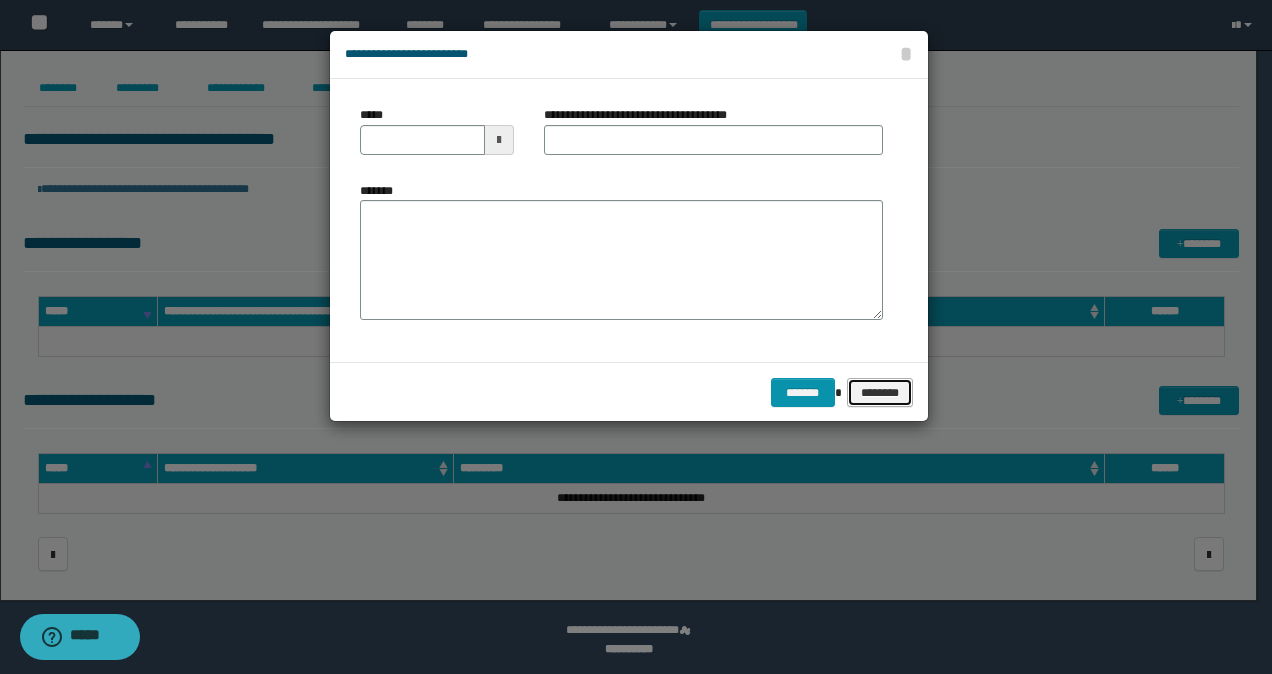 click on "********" at bounding box center (880, 392) 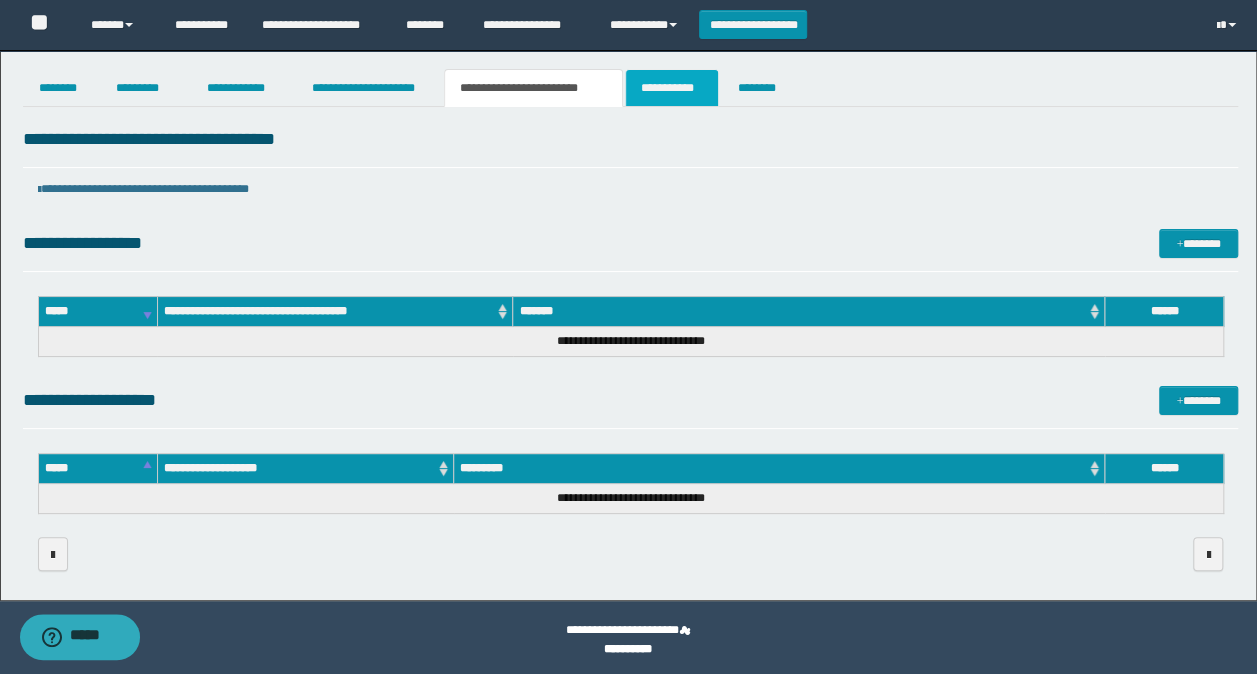 click on "**********" at bounding box center [672, 88] 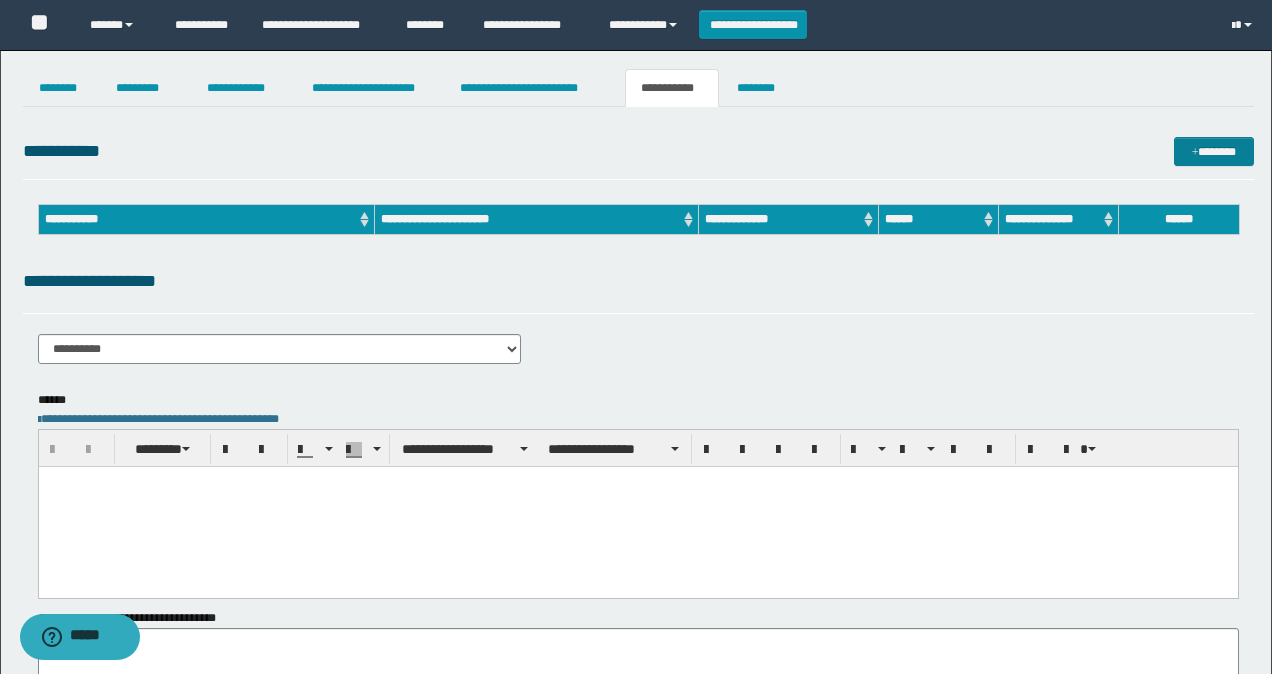 scroll, scrollTop: 0, scrollLeft: 0, axis: both 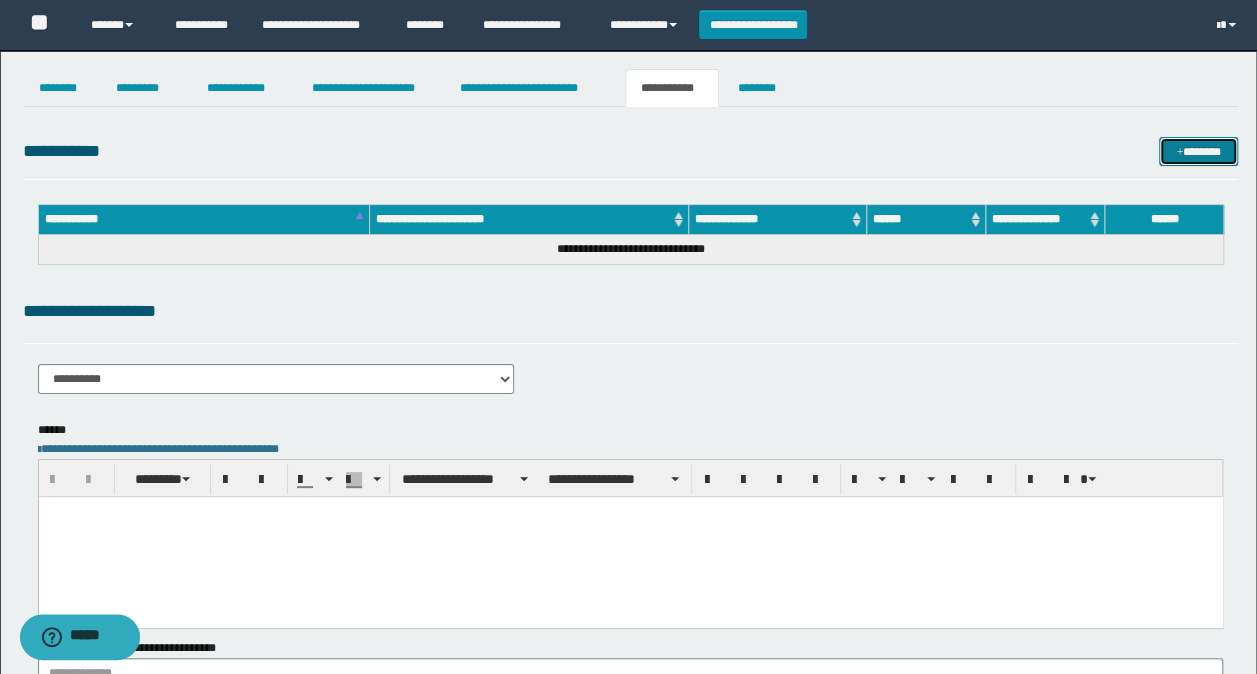 drag, startPoint x: 1185, startPoint y: 147, endPoint x: 1159, endPoint y: 144, distance: 26.172504 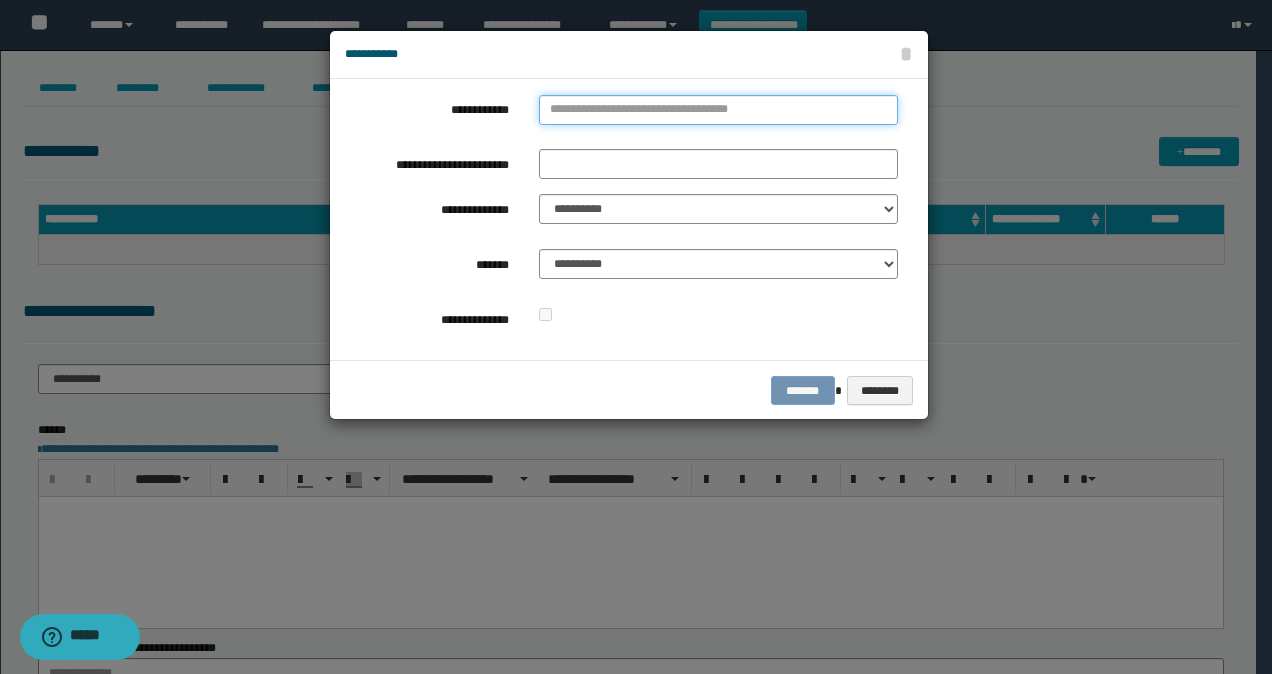 click on "**********" at bounding box center (718, 110) 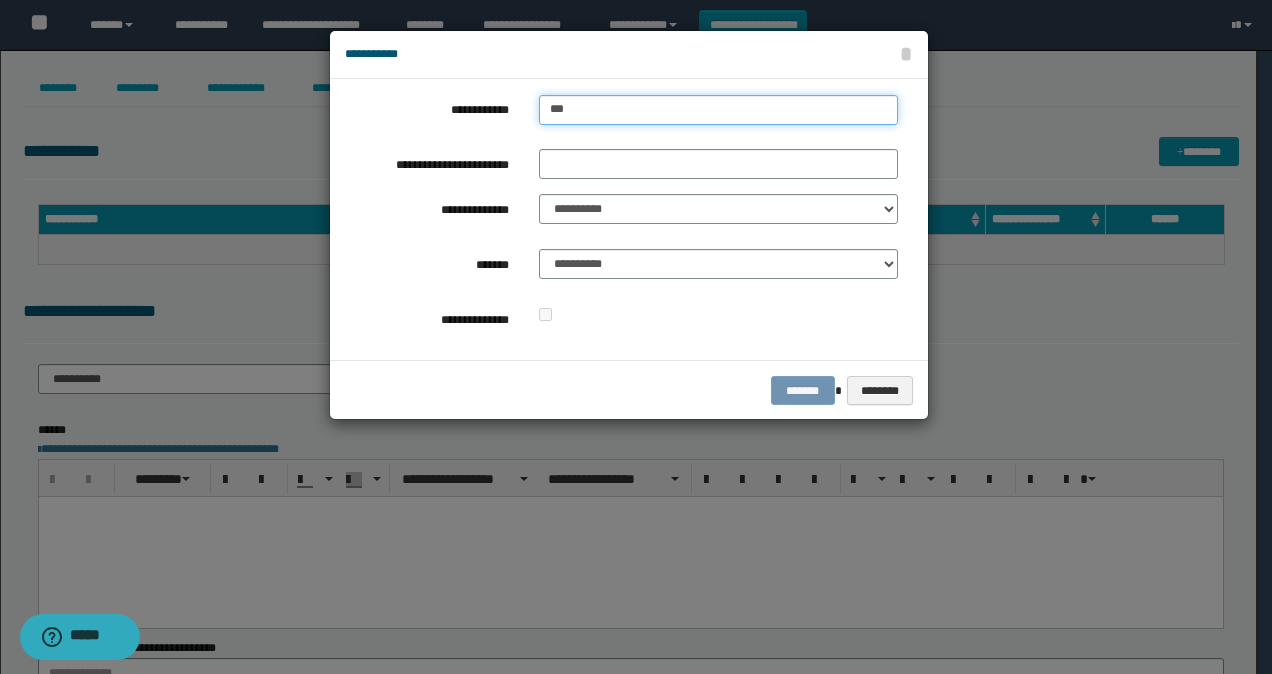 type on "****" 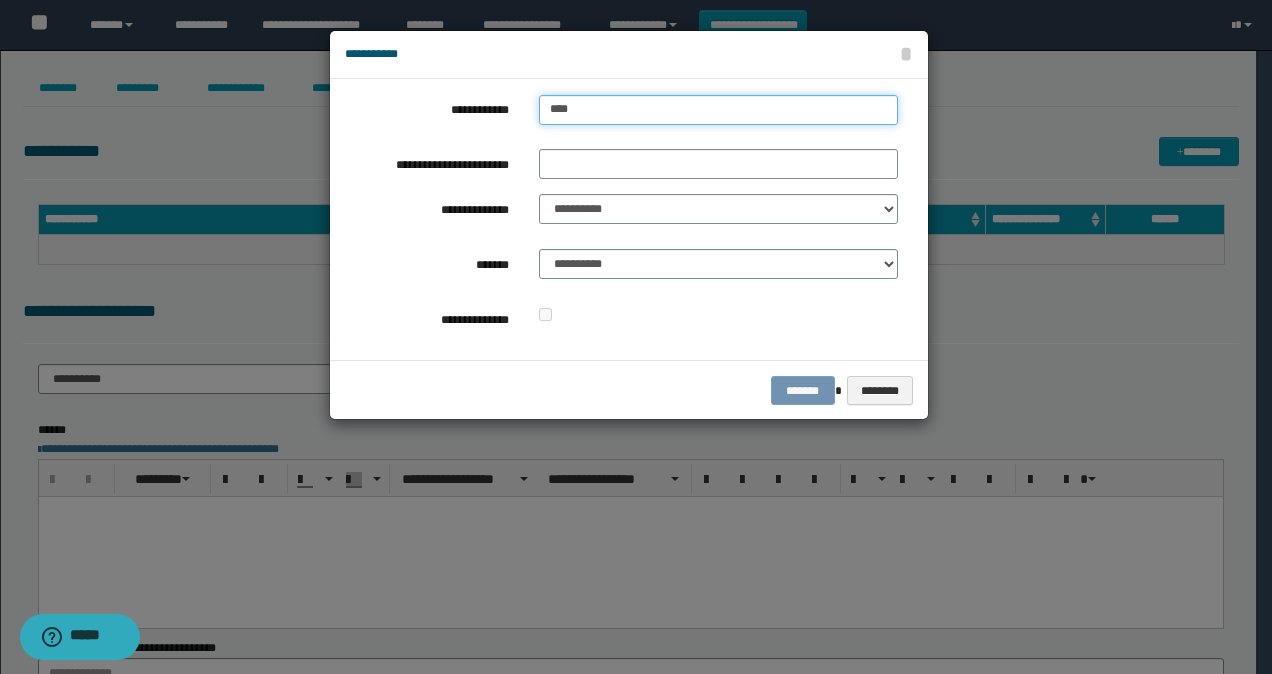 type on "****" 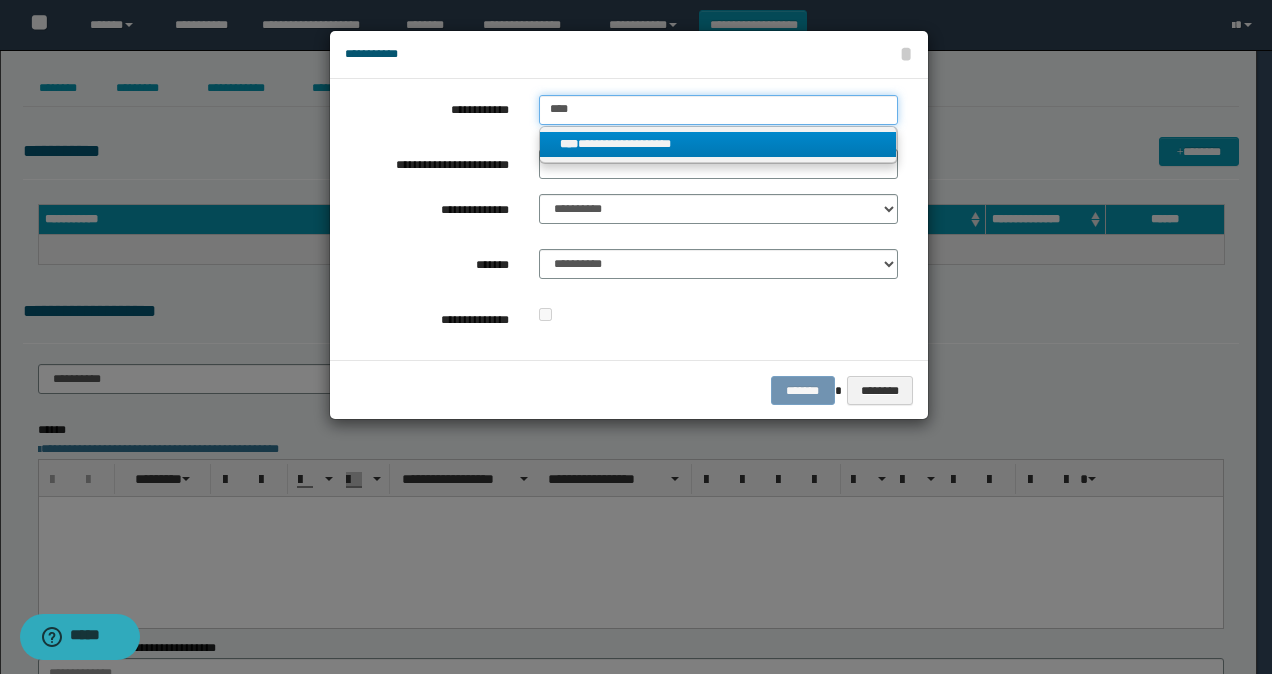 type on "****" 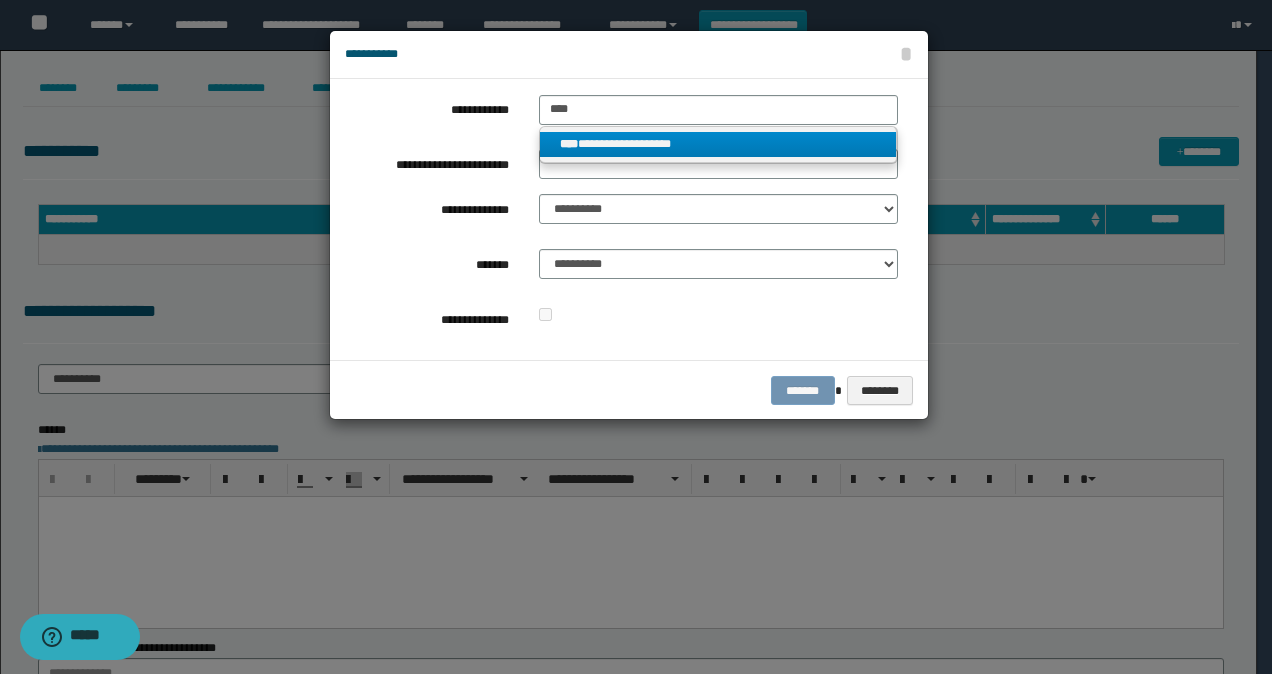 click on "**********" at bounding box center (718, 144) 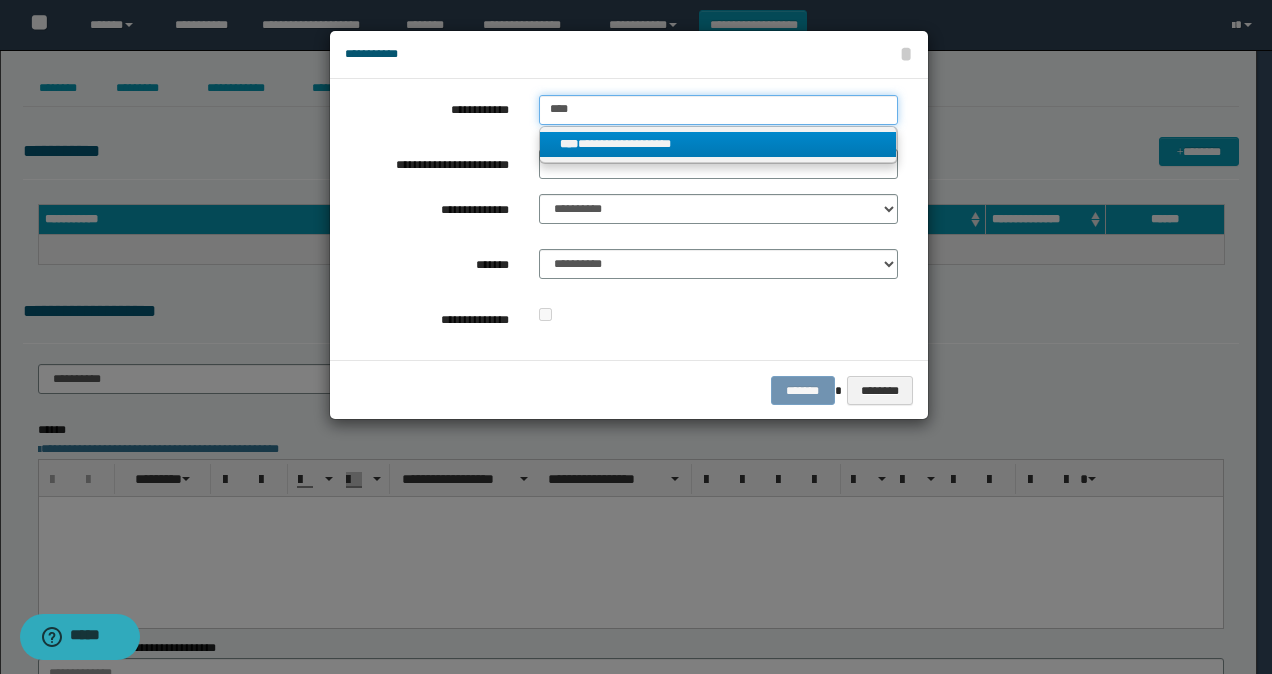 type 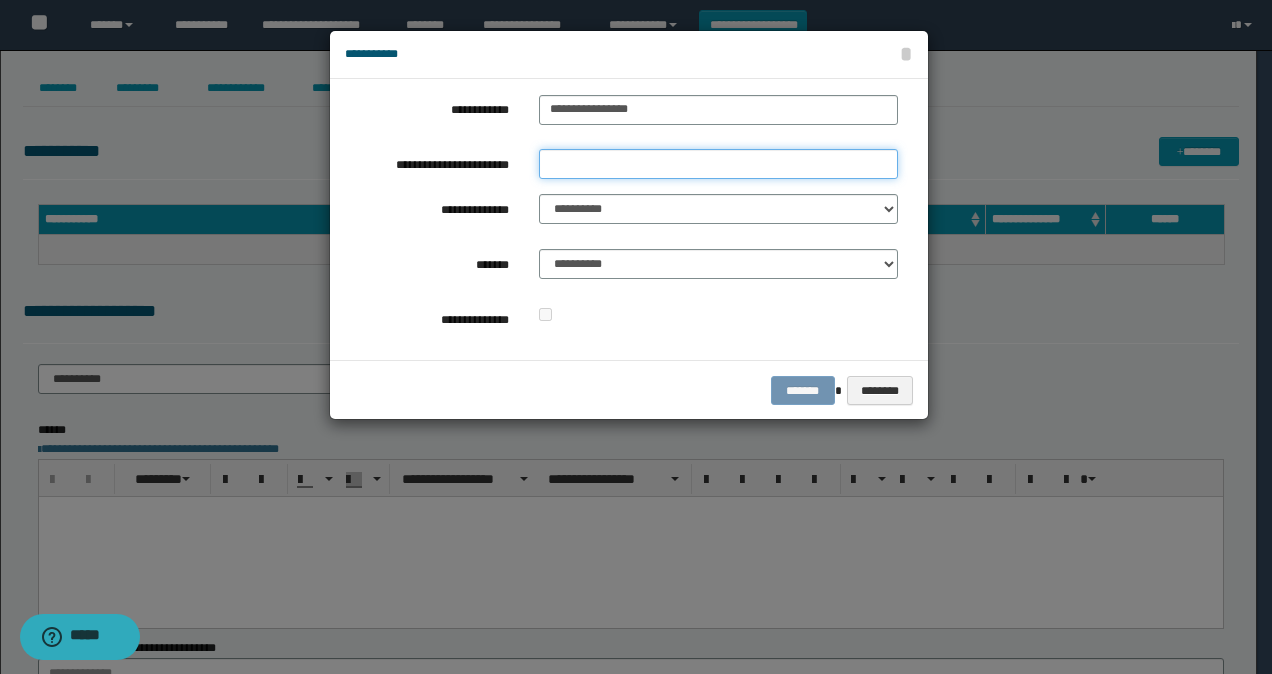 click on "**********" at bounding box center (718, 164) 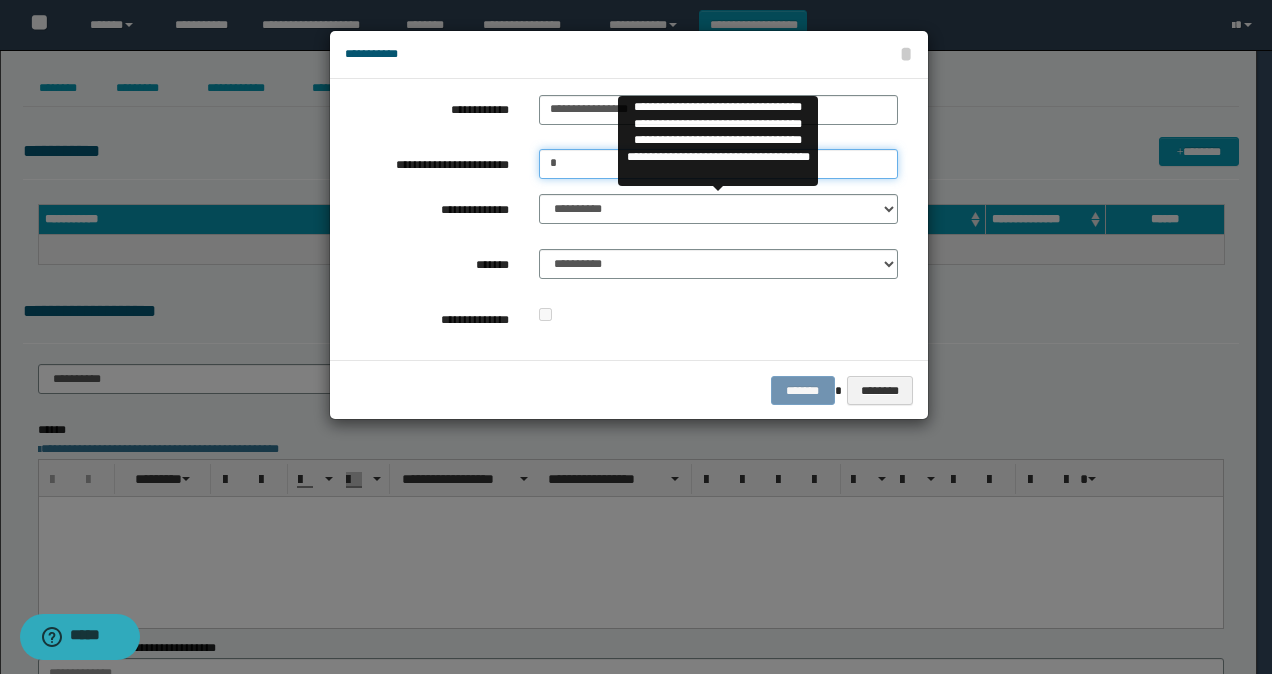 type on "*" 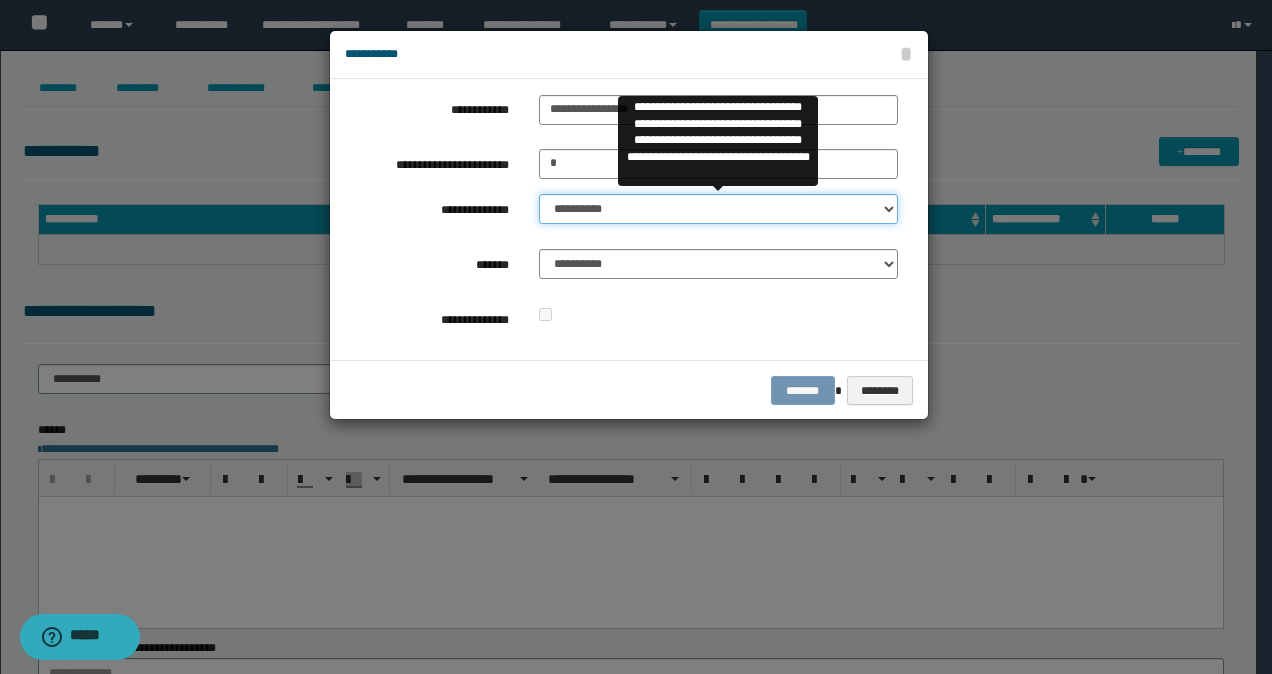 click on "**********" at bounding box center [718, 209] 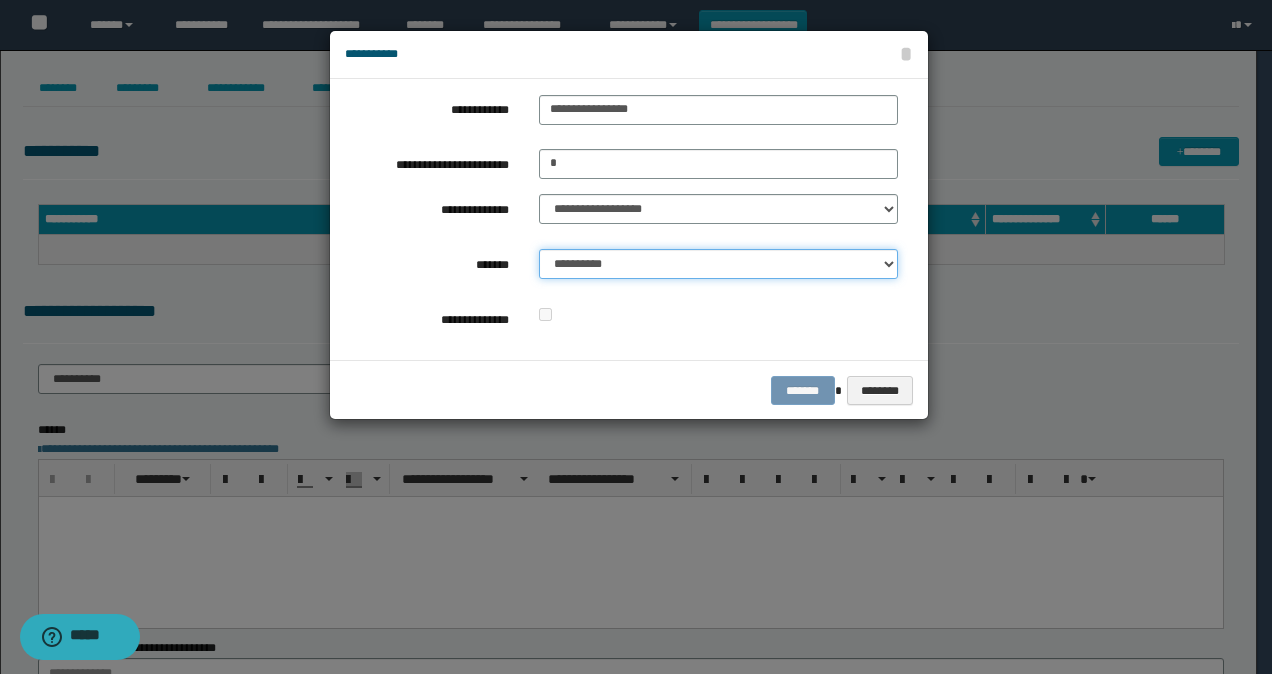 click on "**********" at bounding box center (718, 264) 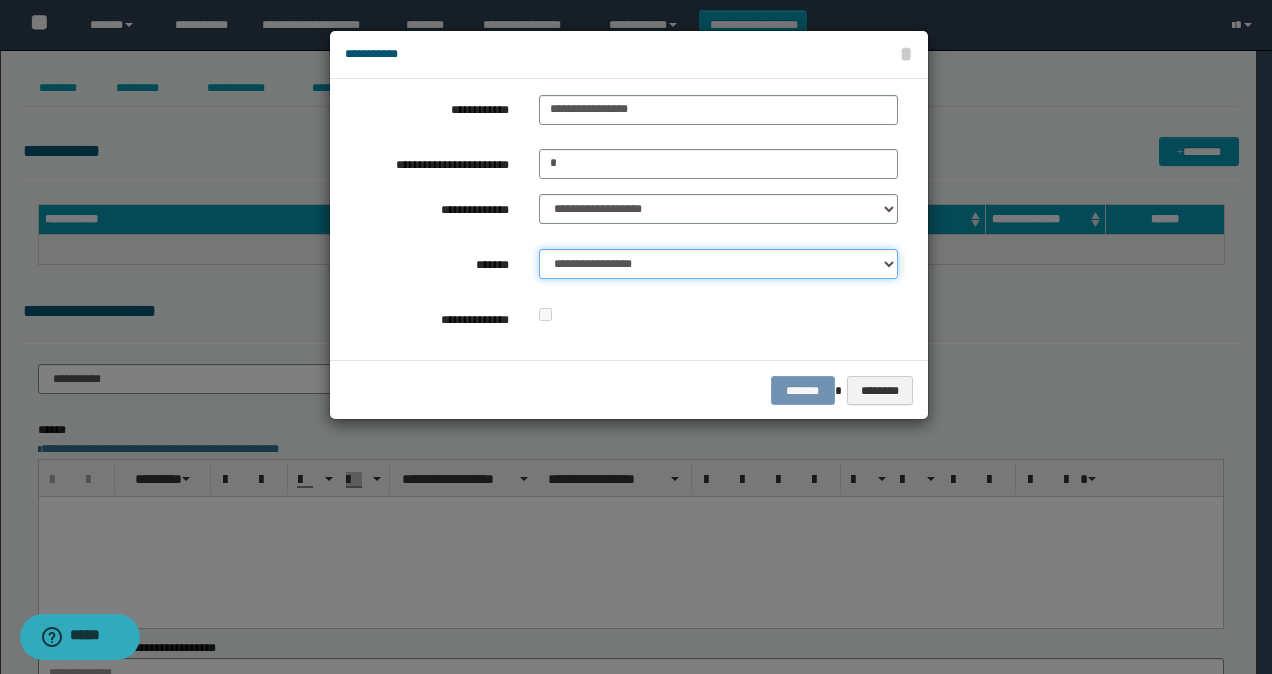 click on "**********" at bounding box center (718, 264) 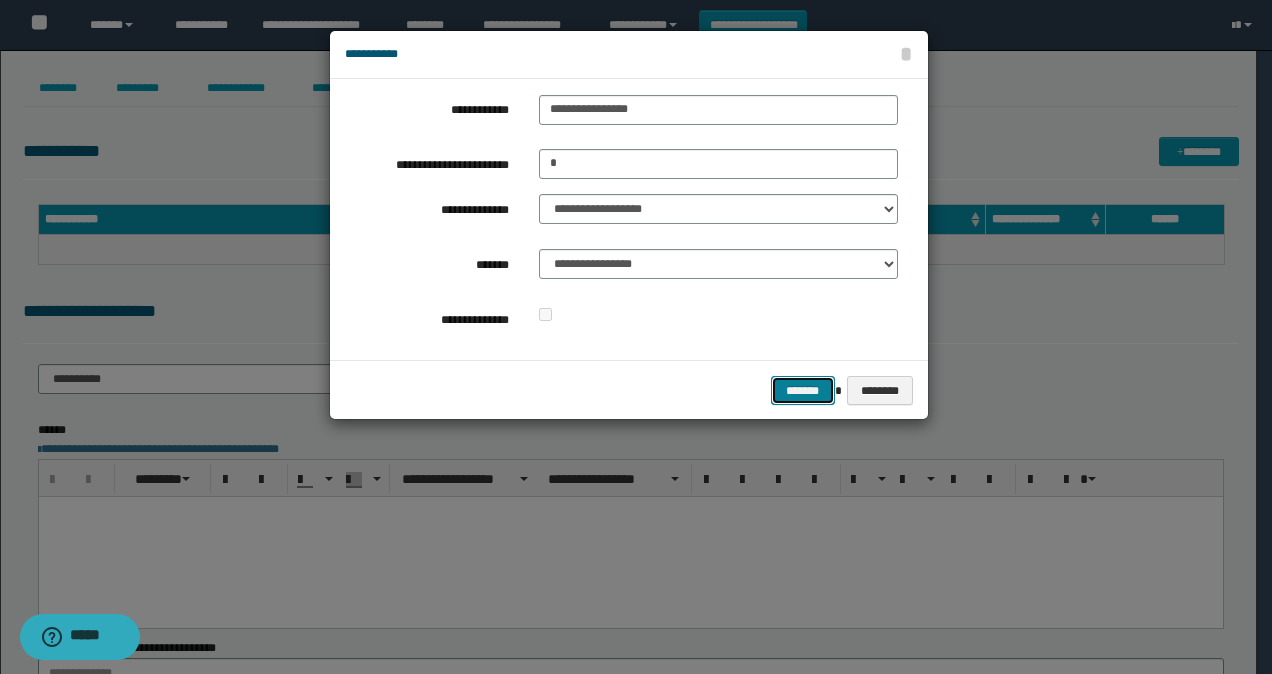click on "*******" at bounding box center [803, 390] 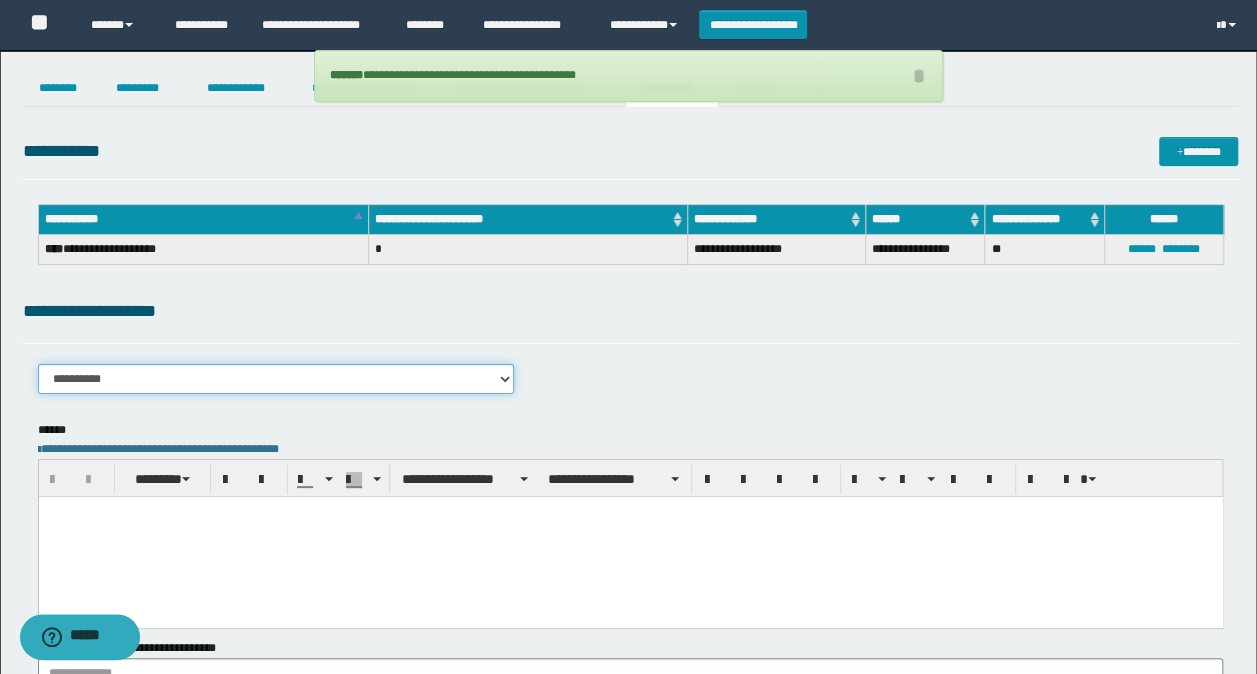 click on "**********" at bounding box center (276, 379) 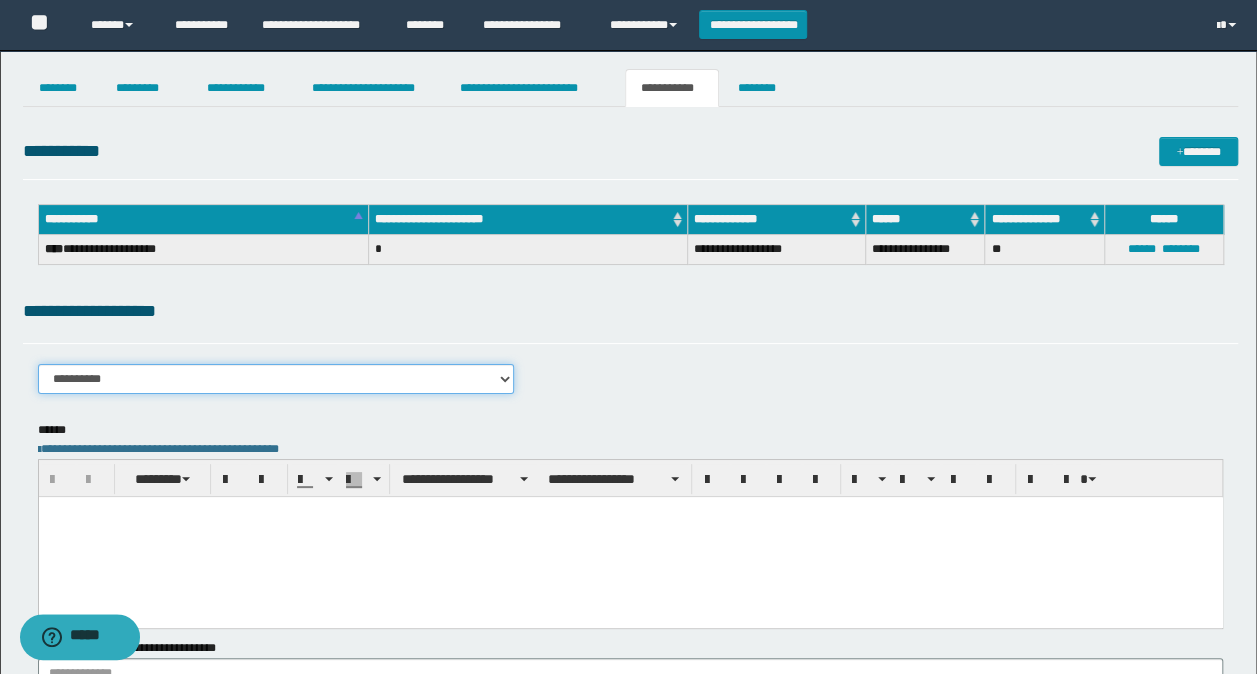 select on "****" 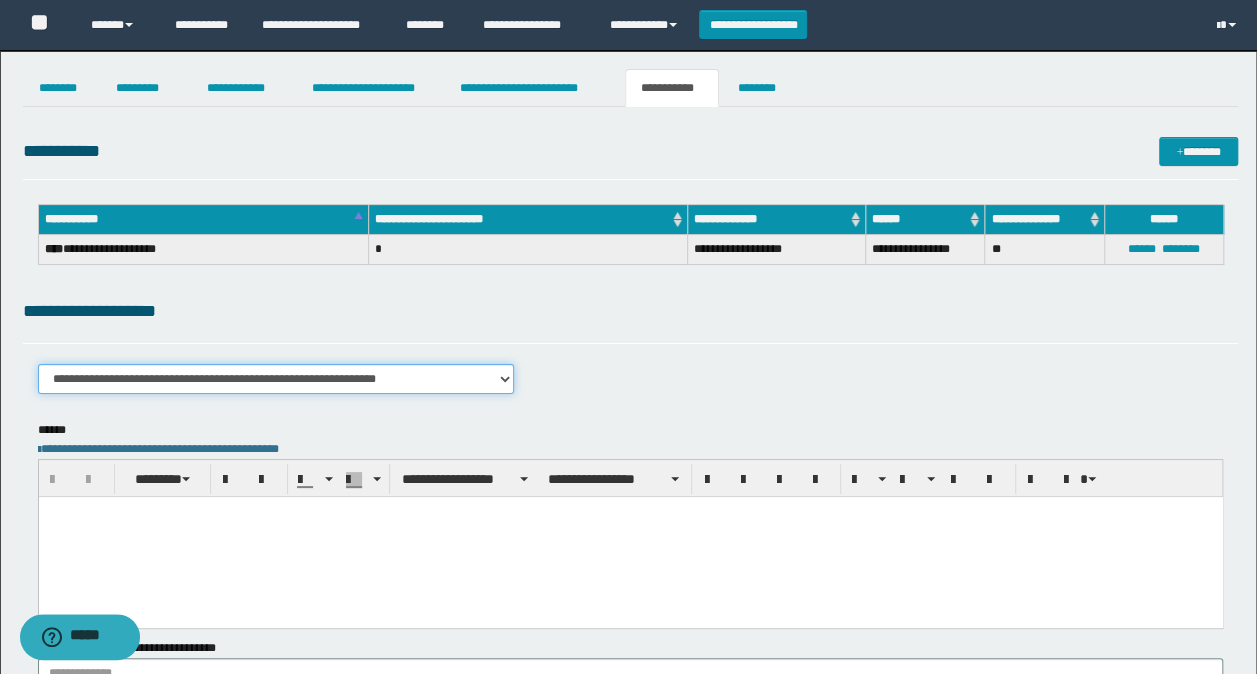 click on "**********" at bounding box center (276, 379) 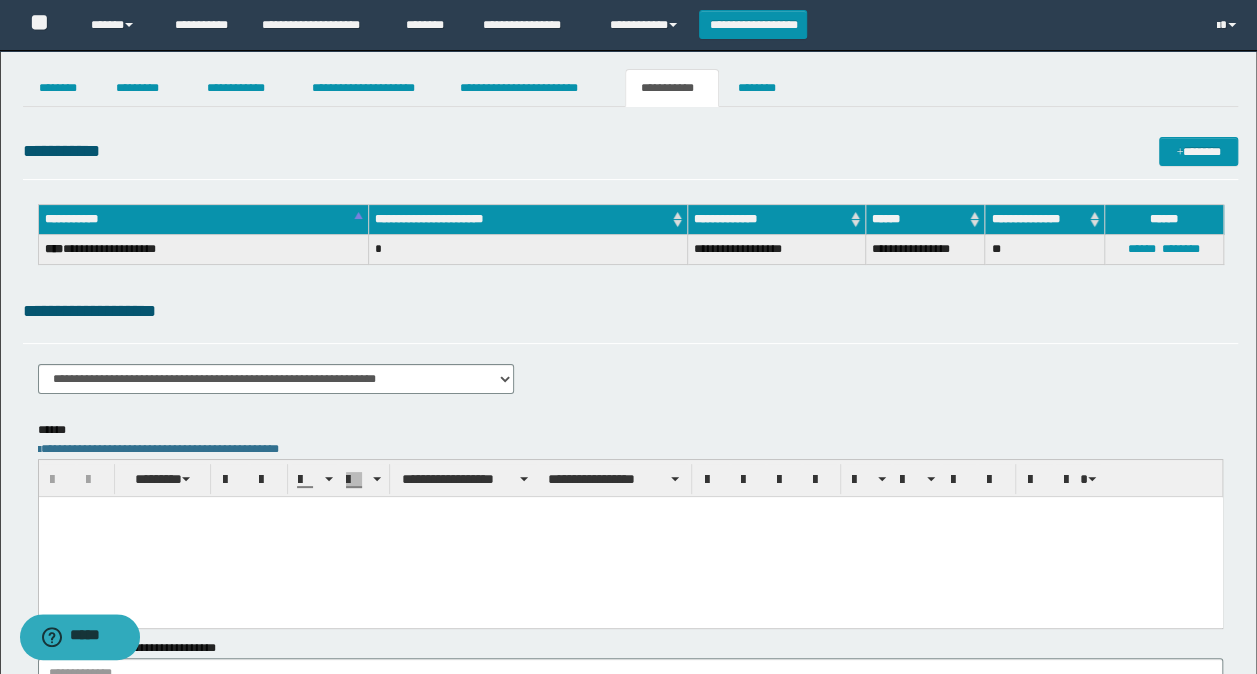 click at bounding box center (630, 537) 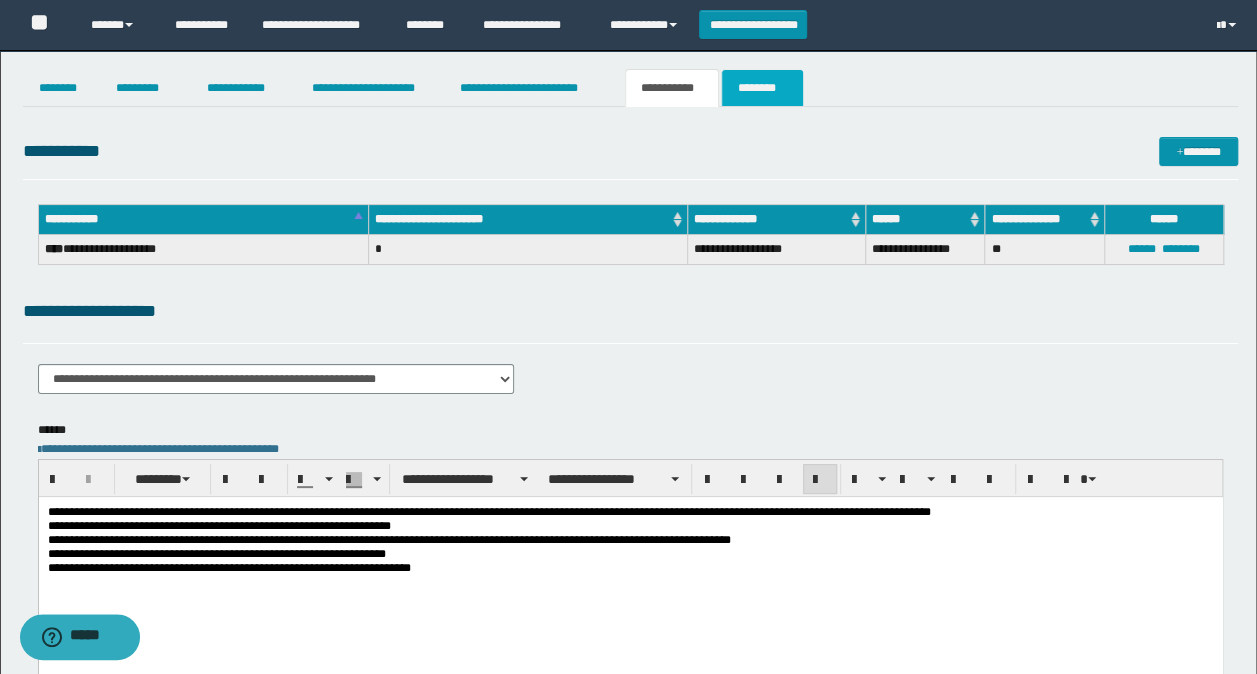 click on "********" at bounding box center [762, 88] 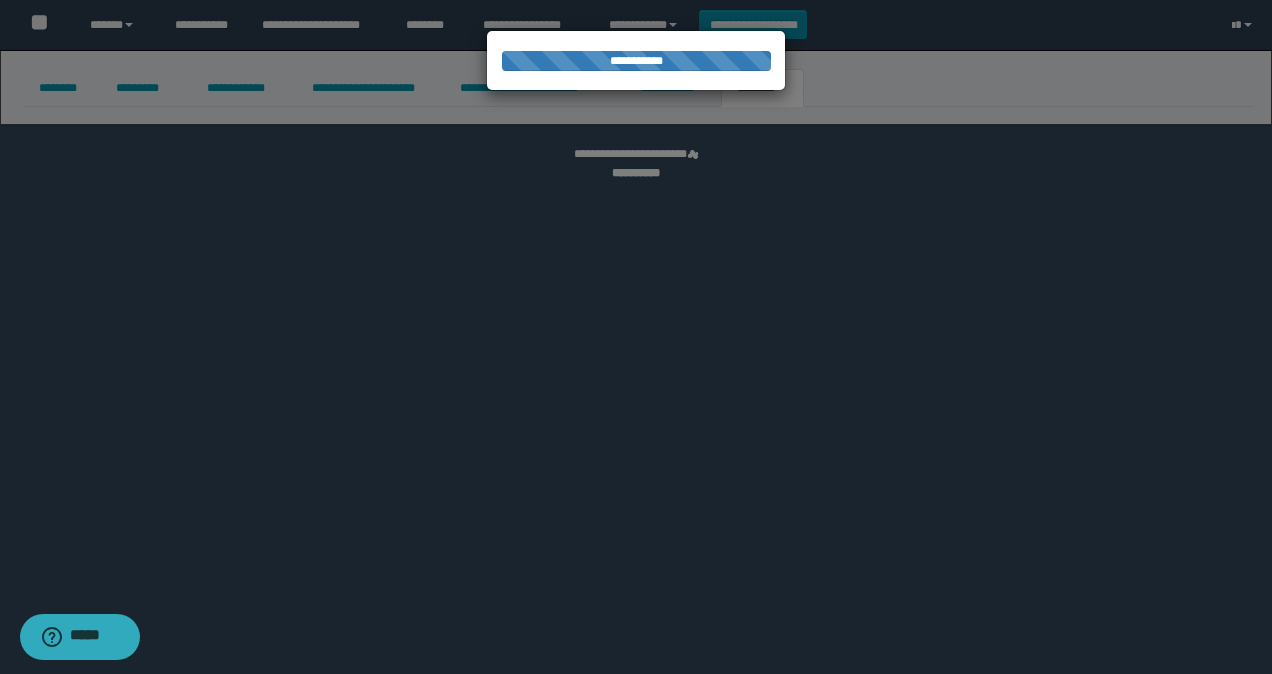 select 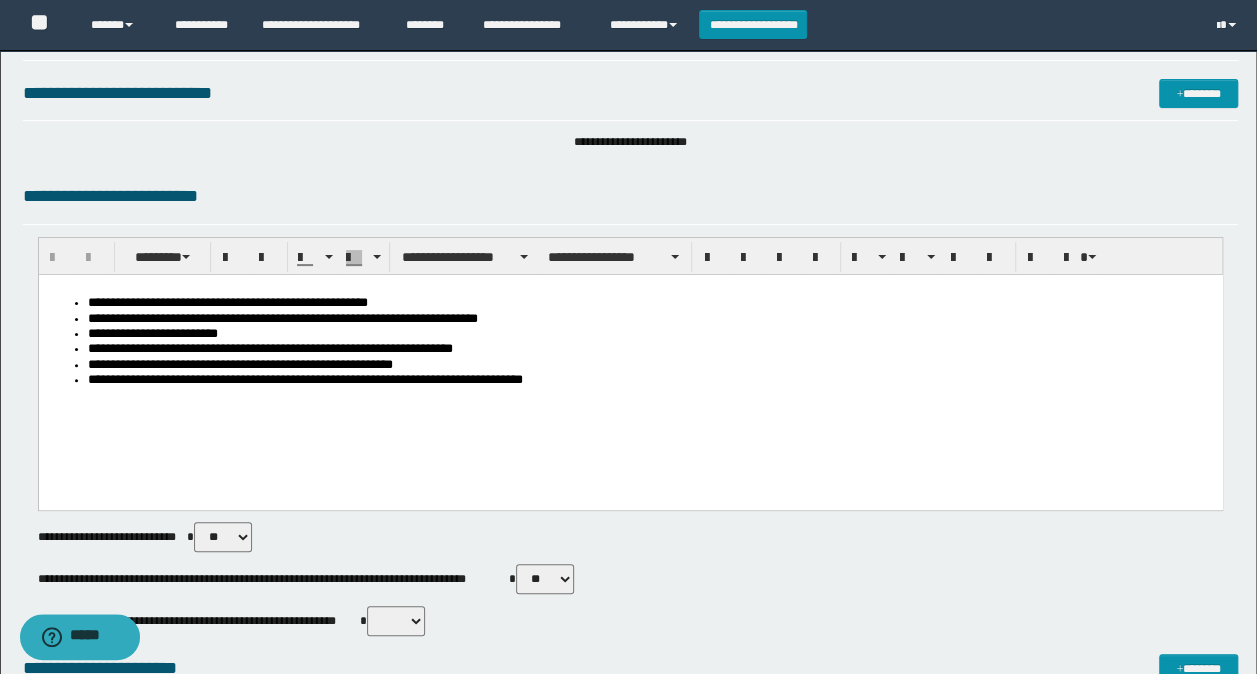 scroll, scrollTop: 0, scrollLeft: 0, axis: both 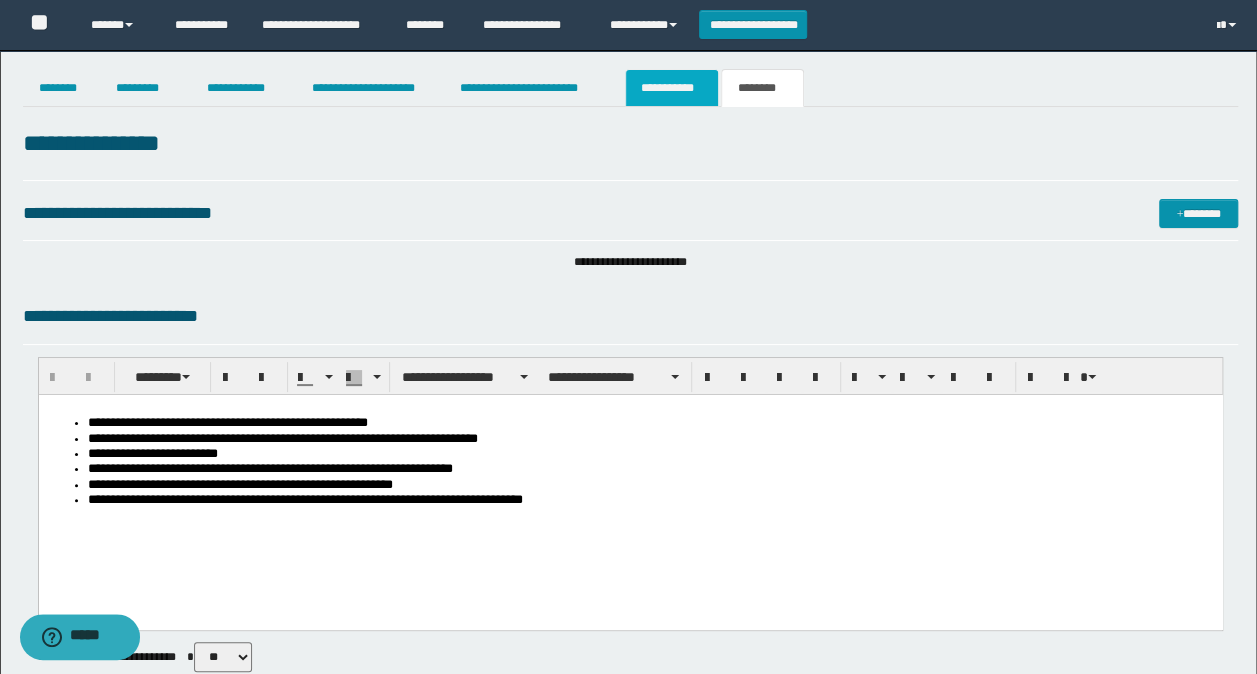 click on "**********" at bounding box center (672, 88) 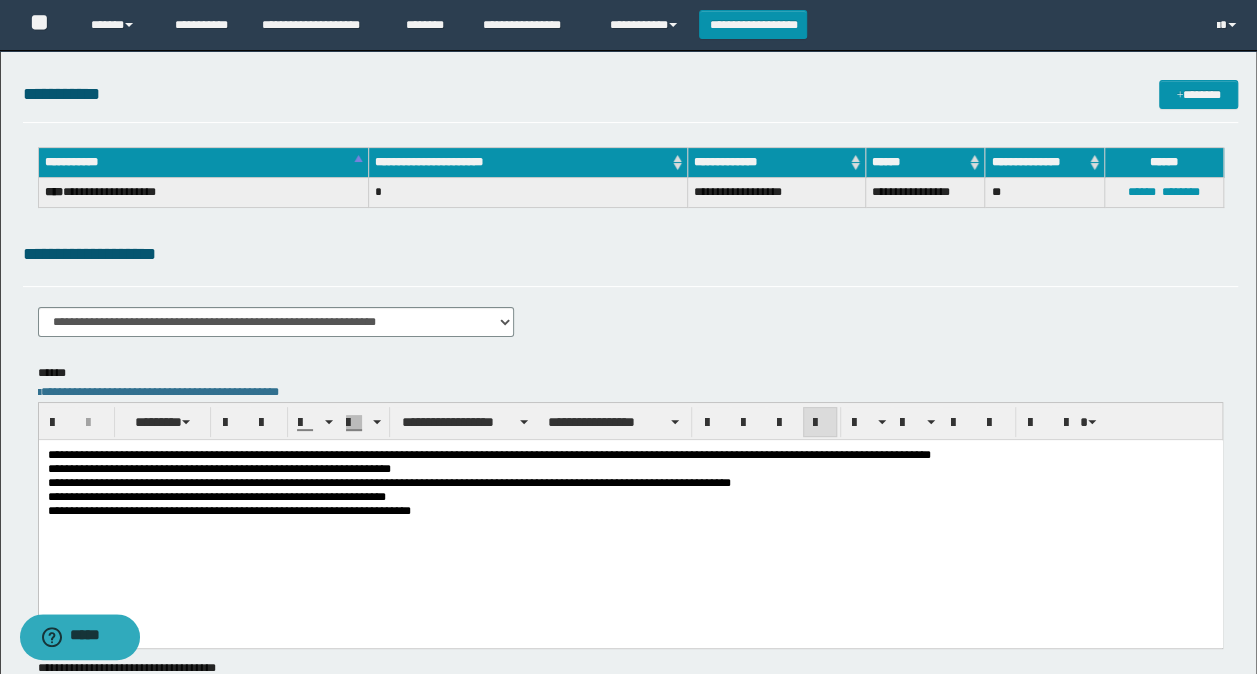 scroll, scrollTop: 100, scrollLeft: 0, axis: vertical 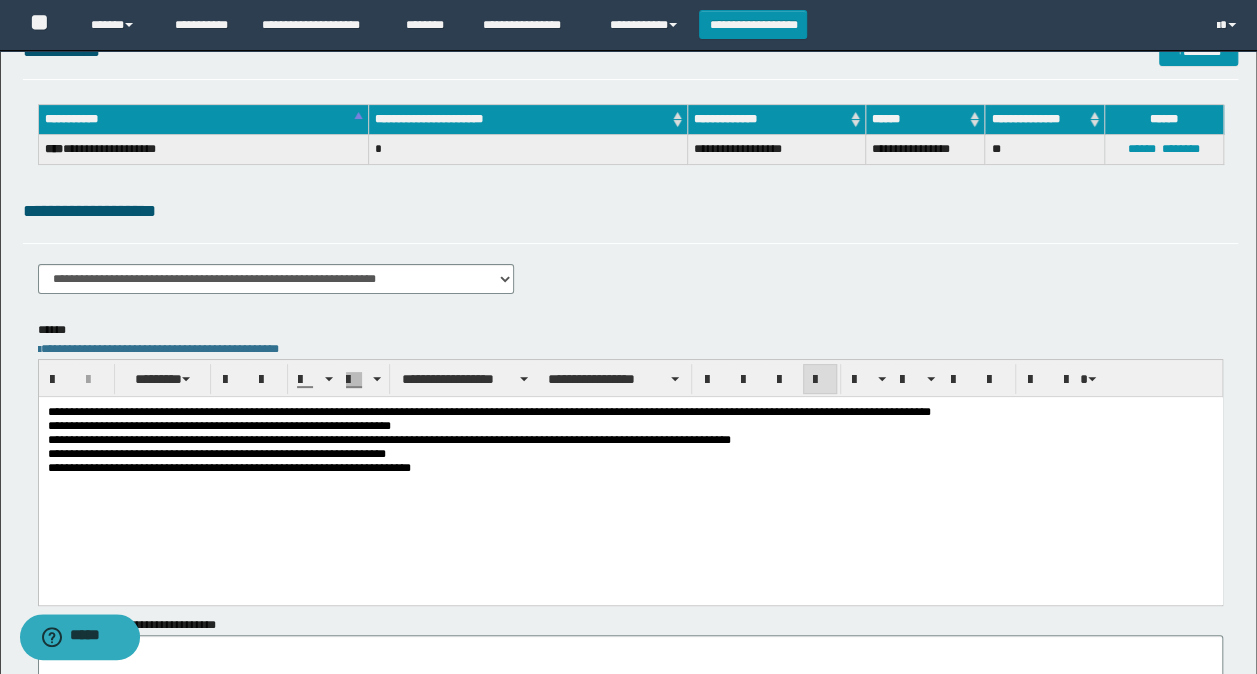 click on "**********" at bounding box center (488, 412) 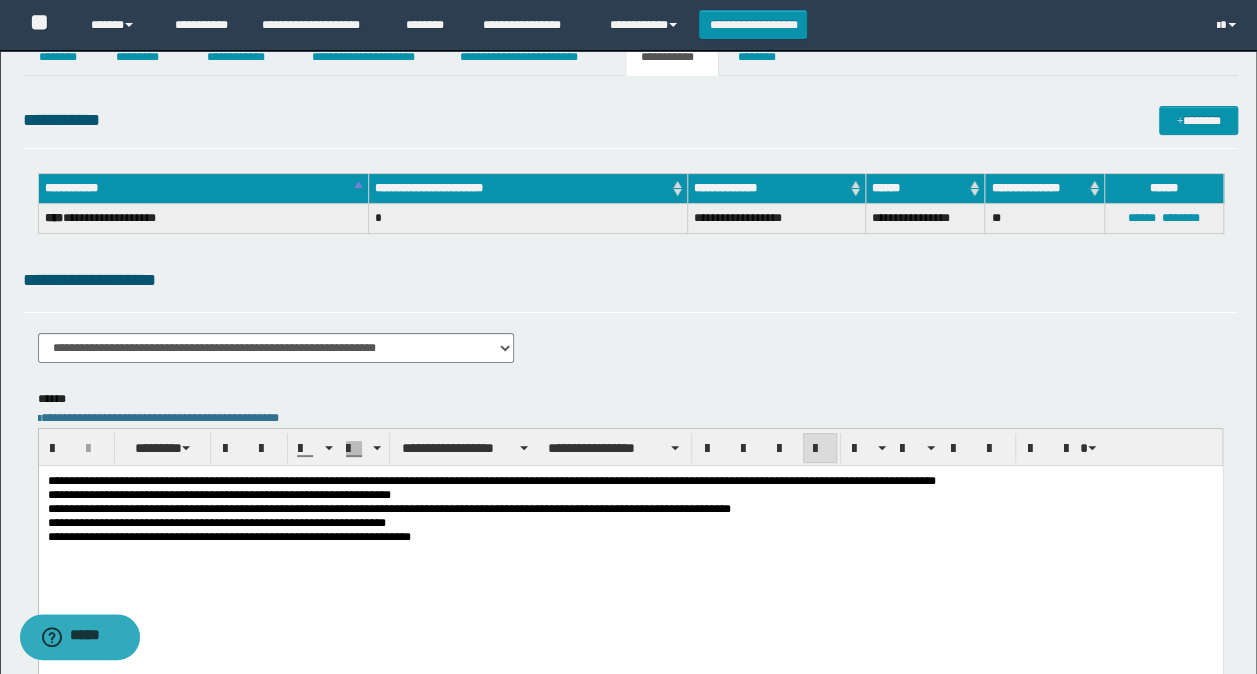 scroll, scrollTop: 0, scrollLeft: 0, axis: both 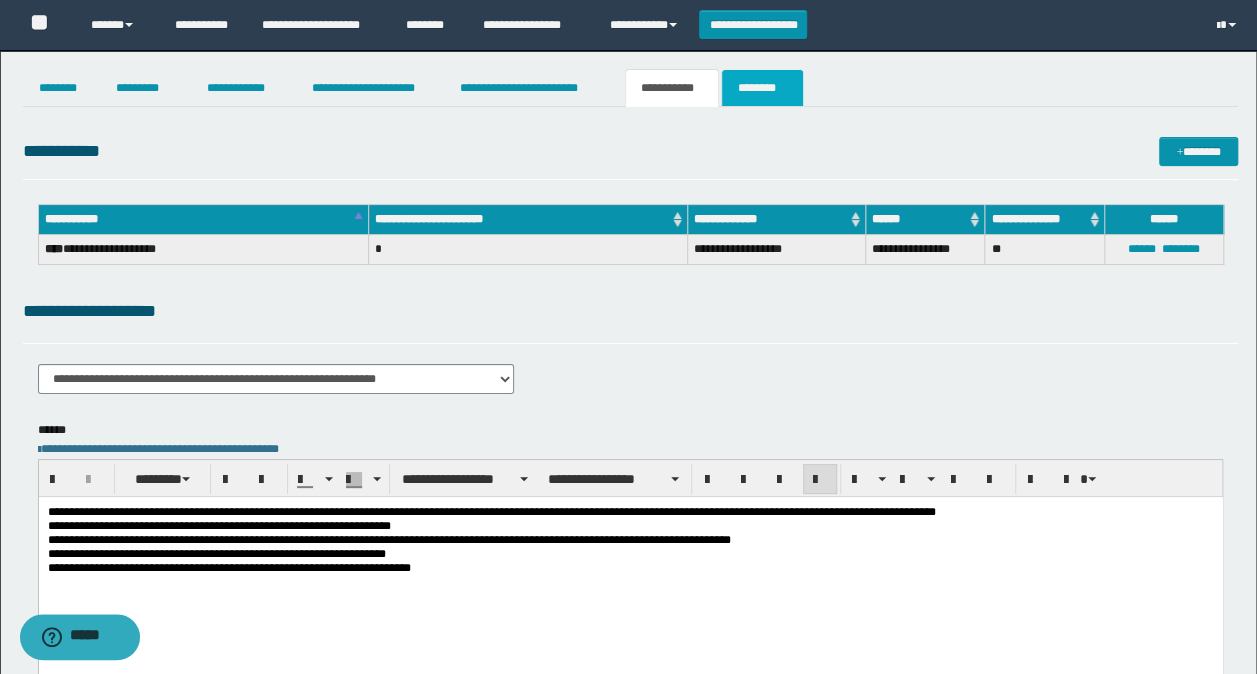 click on "********" at bounding box center (762, 88) 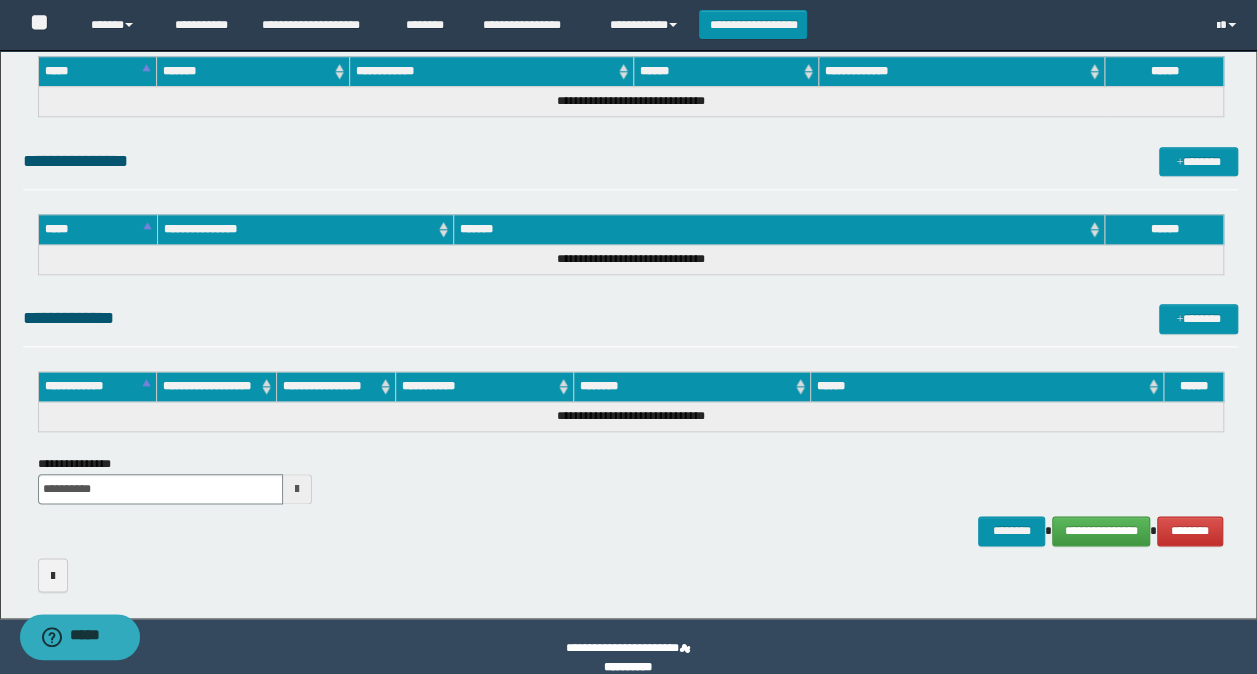 scroll, scrollTop: 942, scrollLeft: 0, axis: vertical 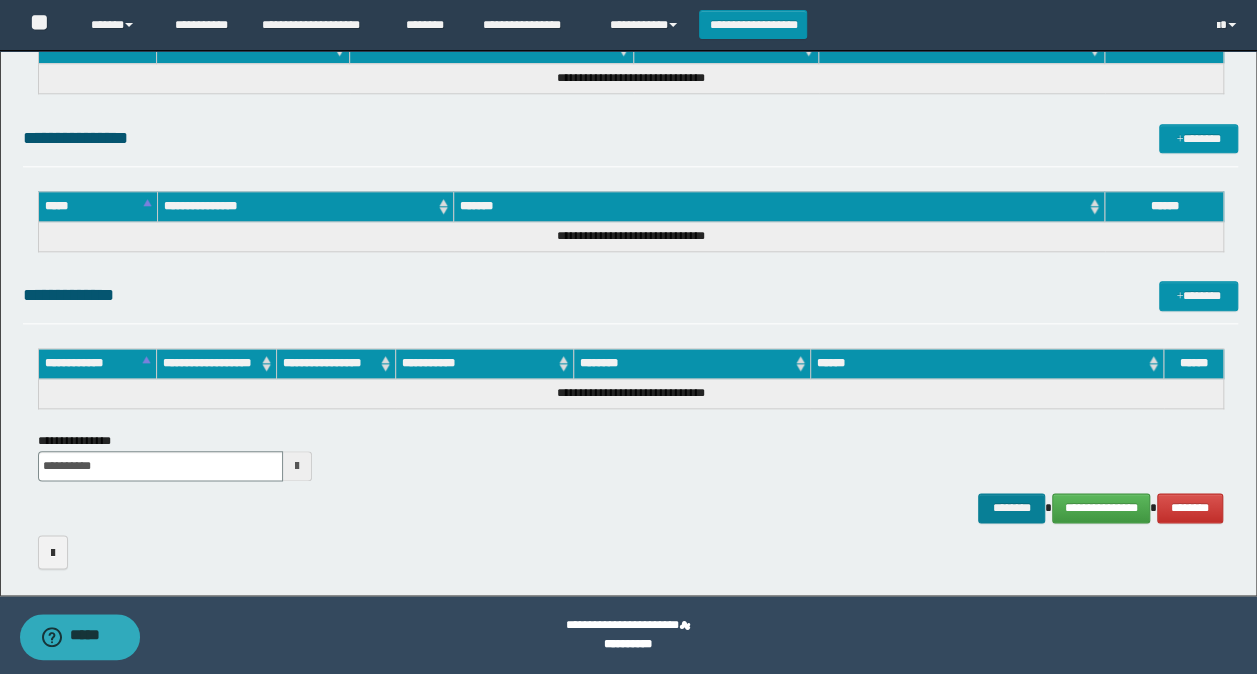 click on "**********" at bounding box center (631, -126) 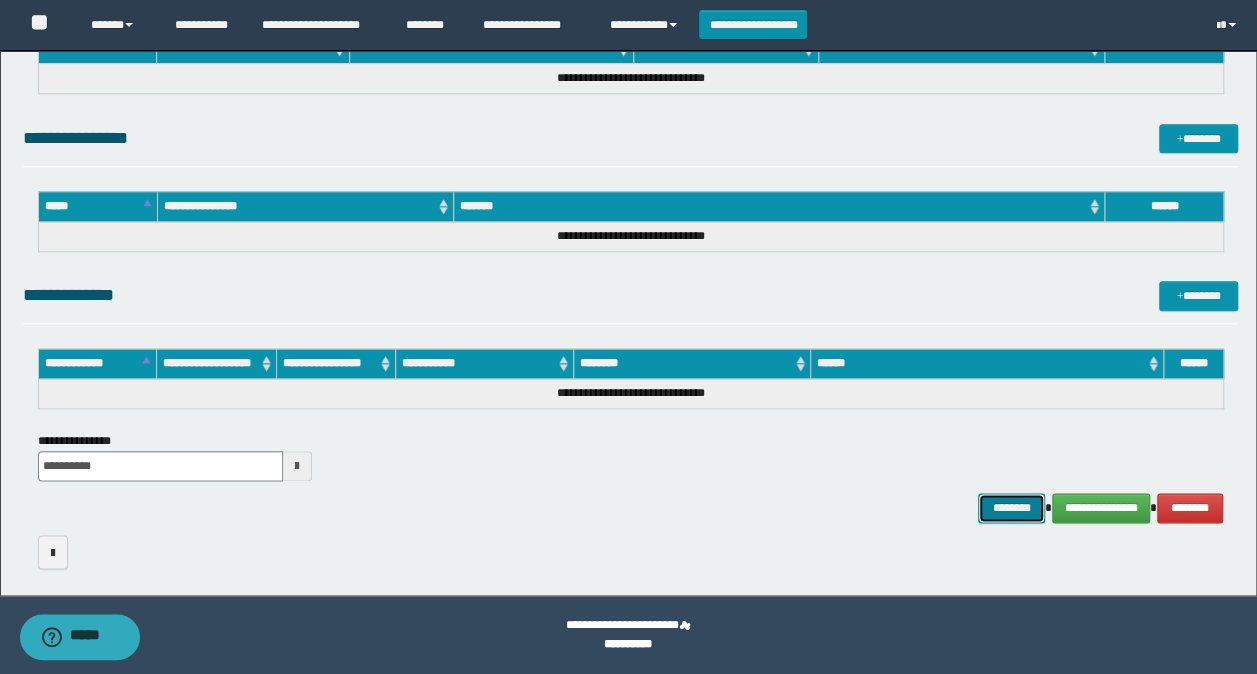 click on "********" at bounding box center [1011, 507] 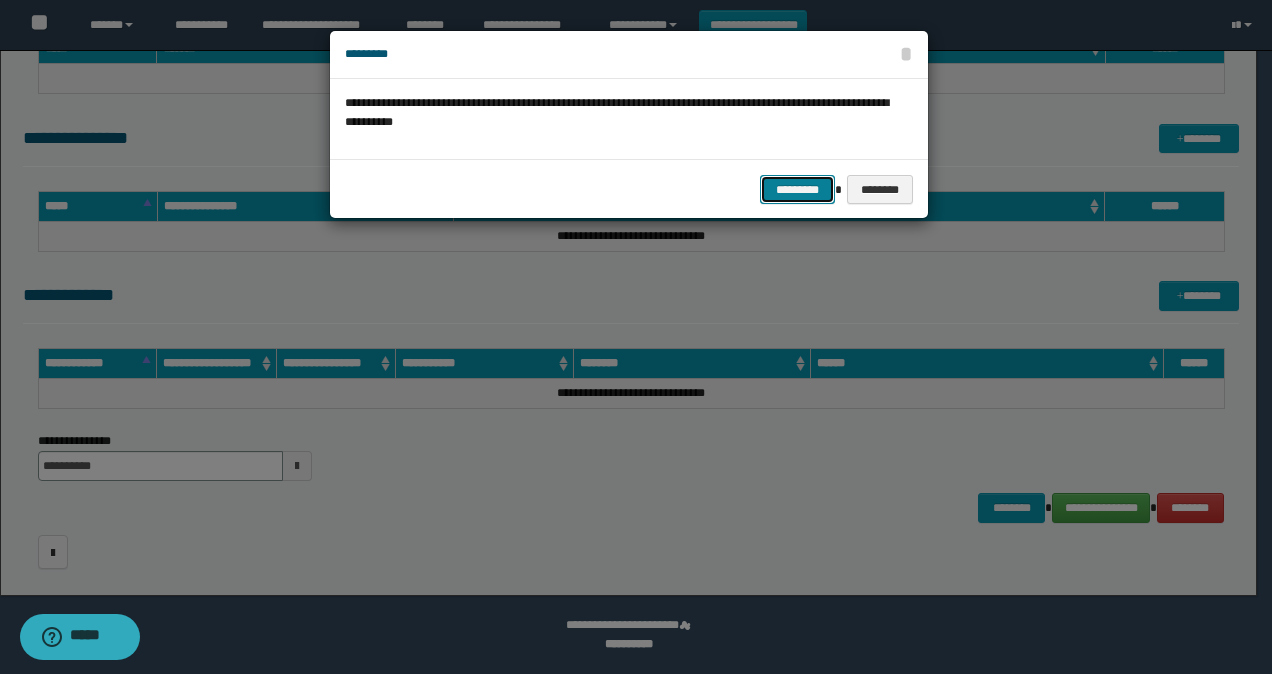 drag, startPoint x: 801, startPoint y: 185, endPoint x: 815, endPoint y: 182, distance: 14.3178215 